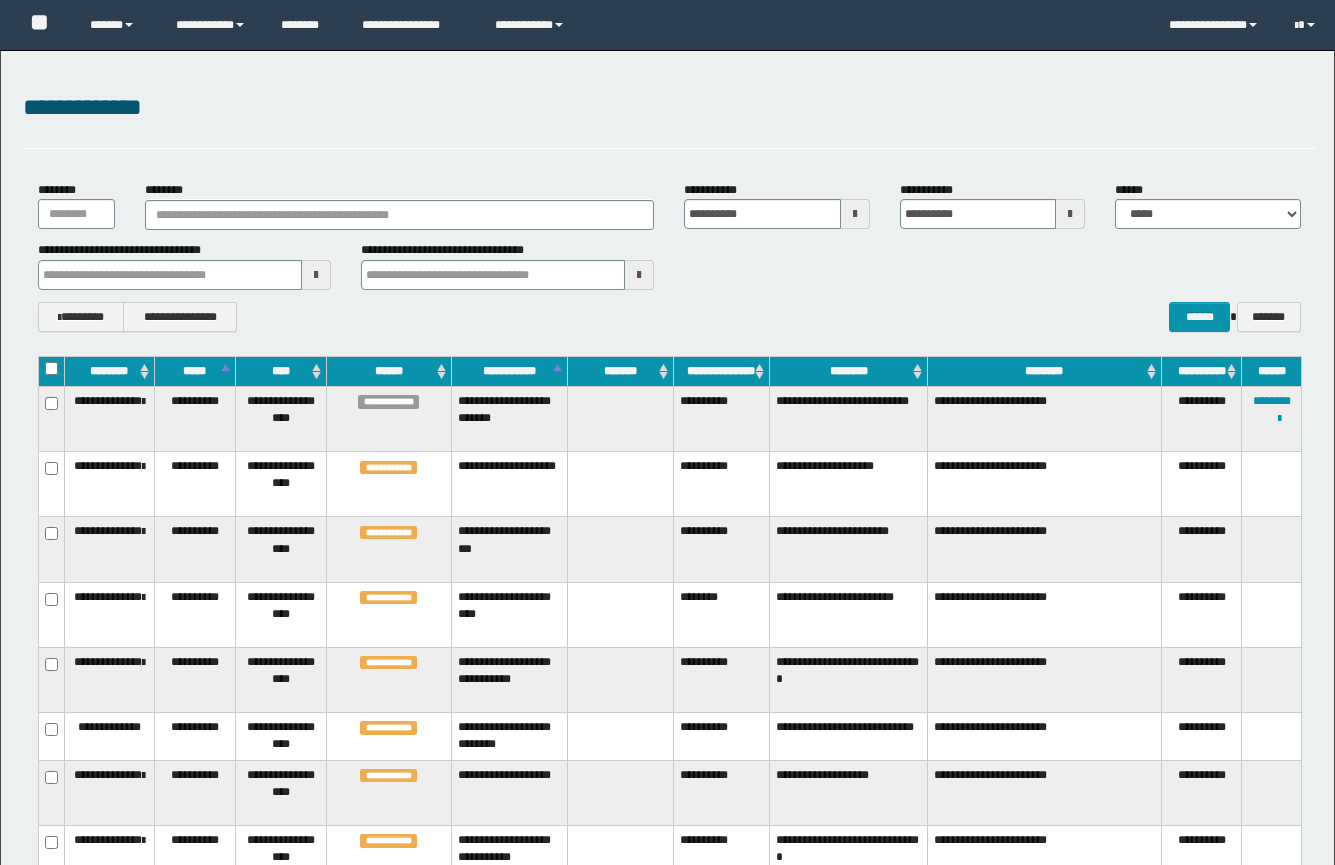 scroll, scrollTop: 1029, scrollLeft: 0, axis: vertical 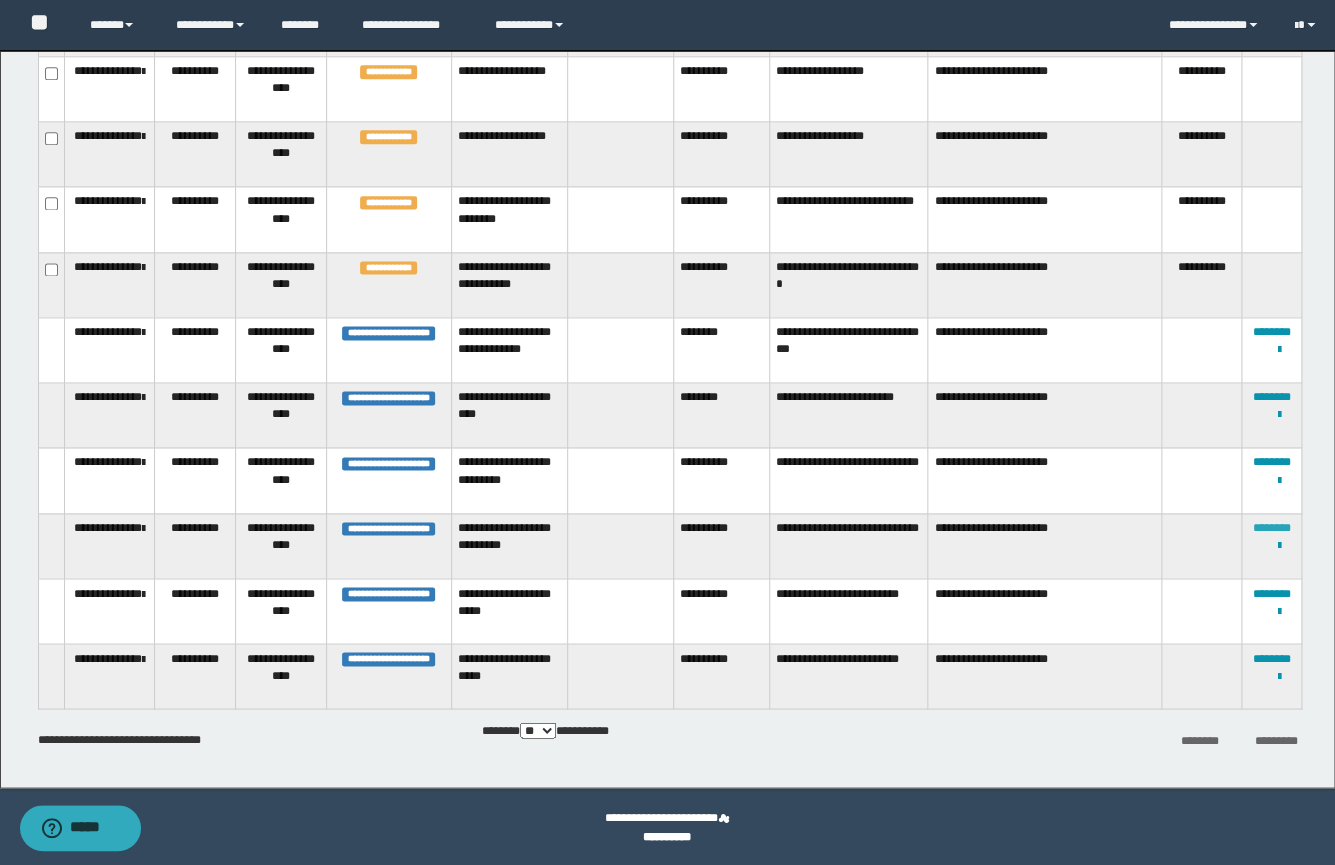 click on "********" at bounding box center (1272, 528) 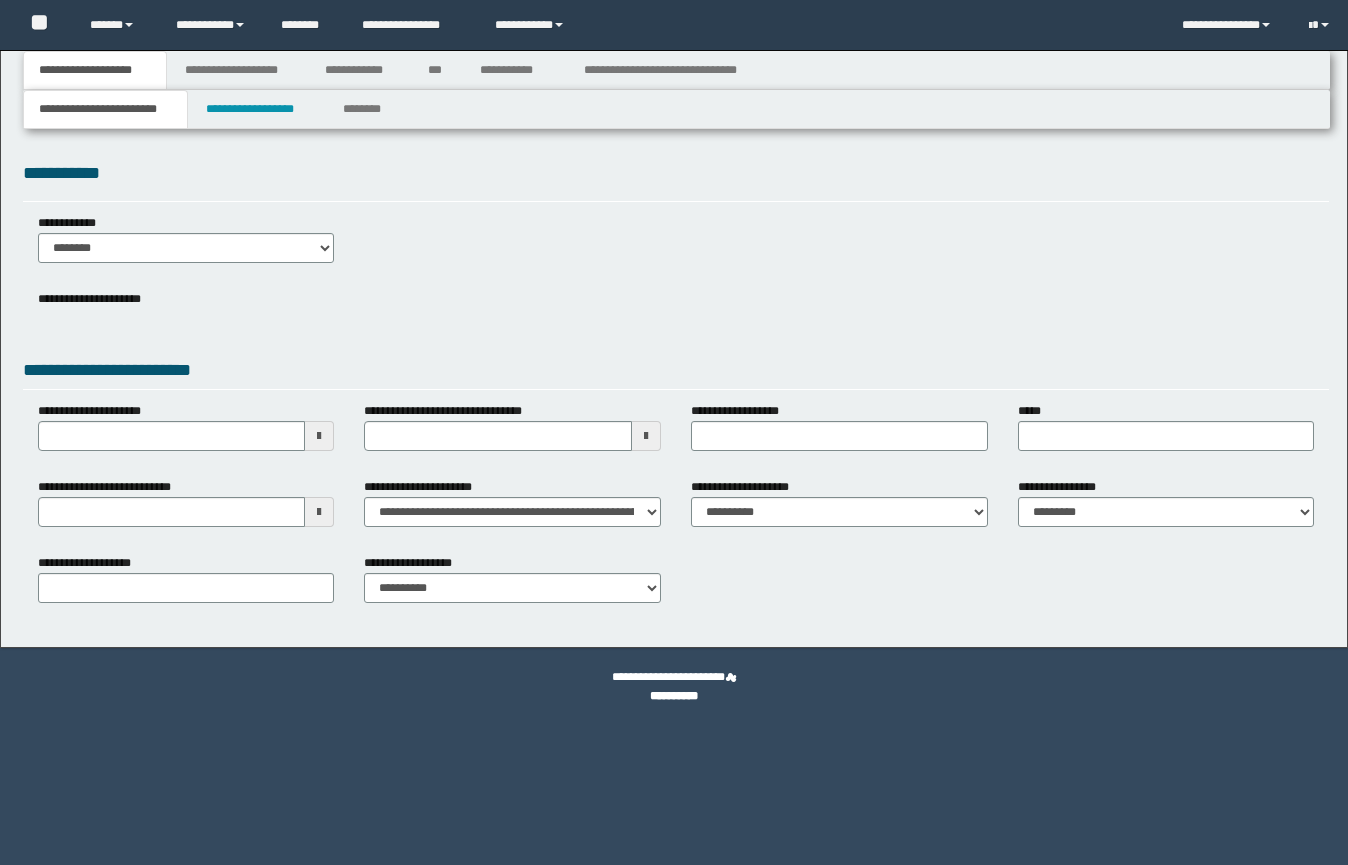 scroll, scrollTop: 0, scrollLeft: 0, axis: both 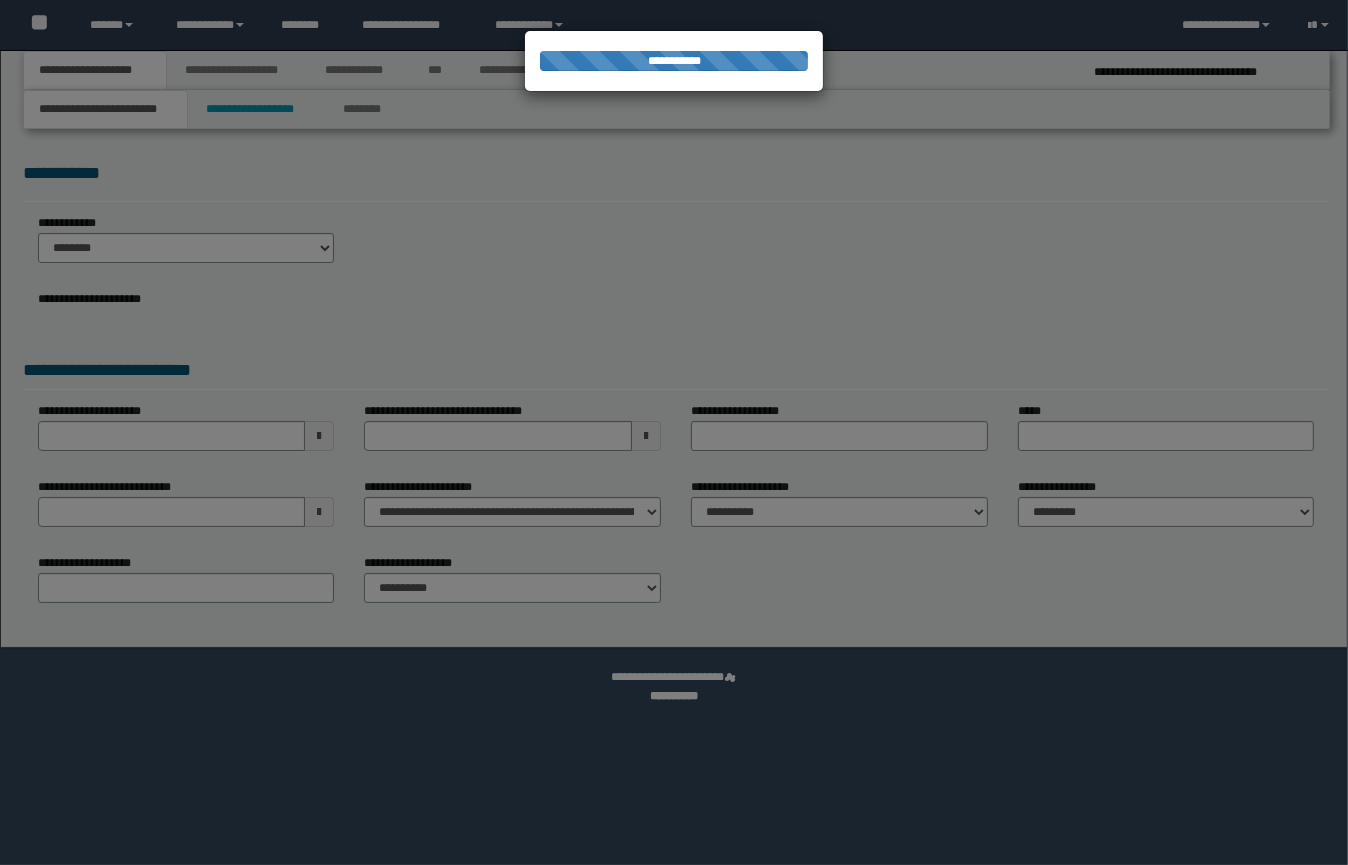 select on "*" 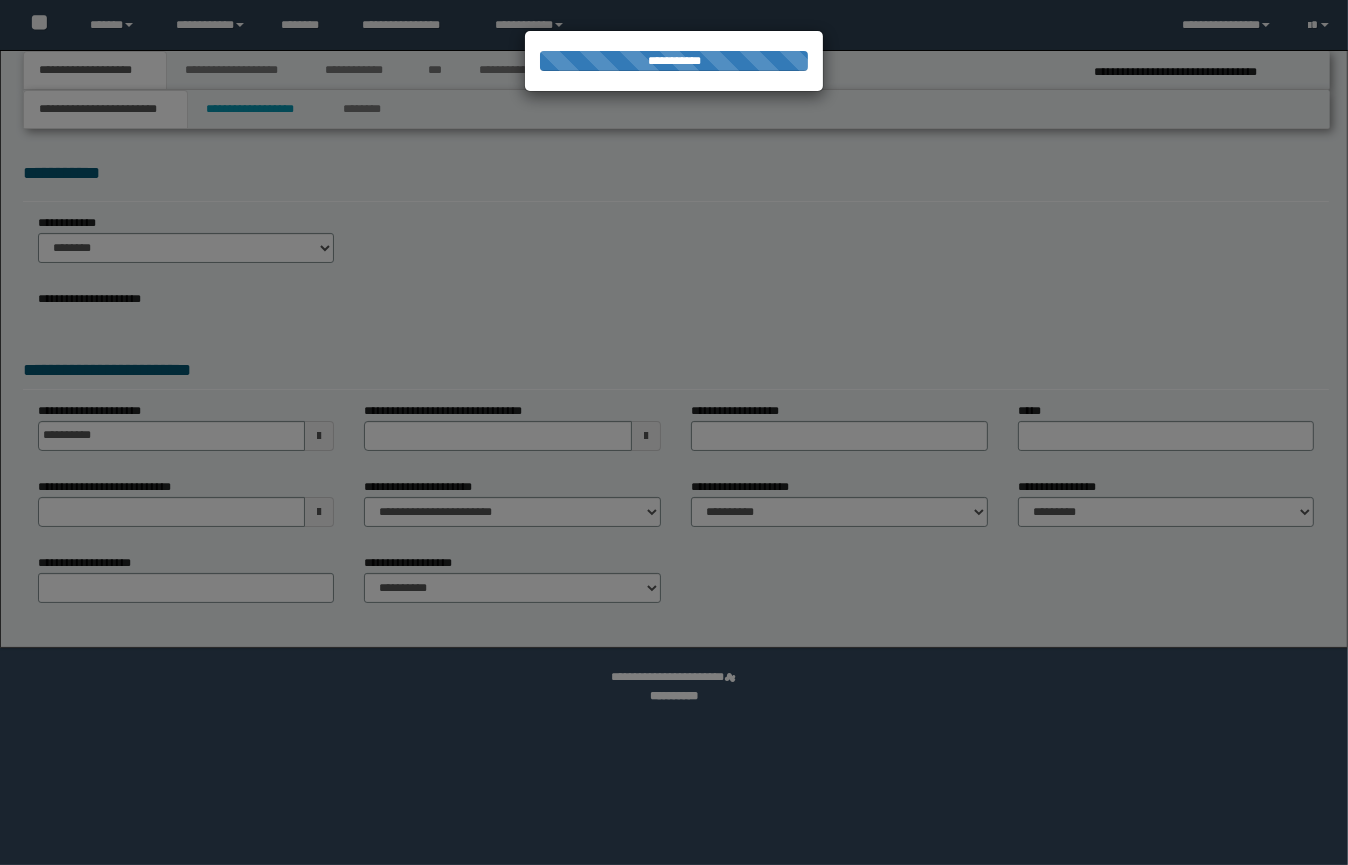 select on "**" 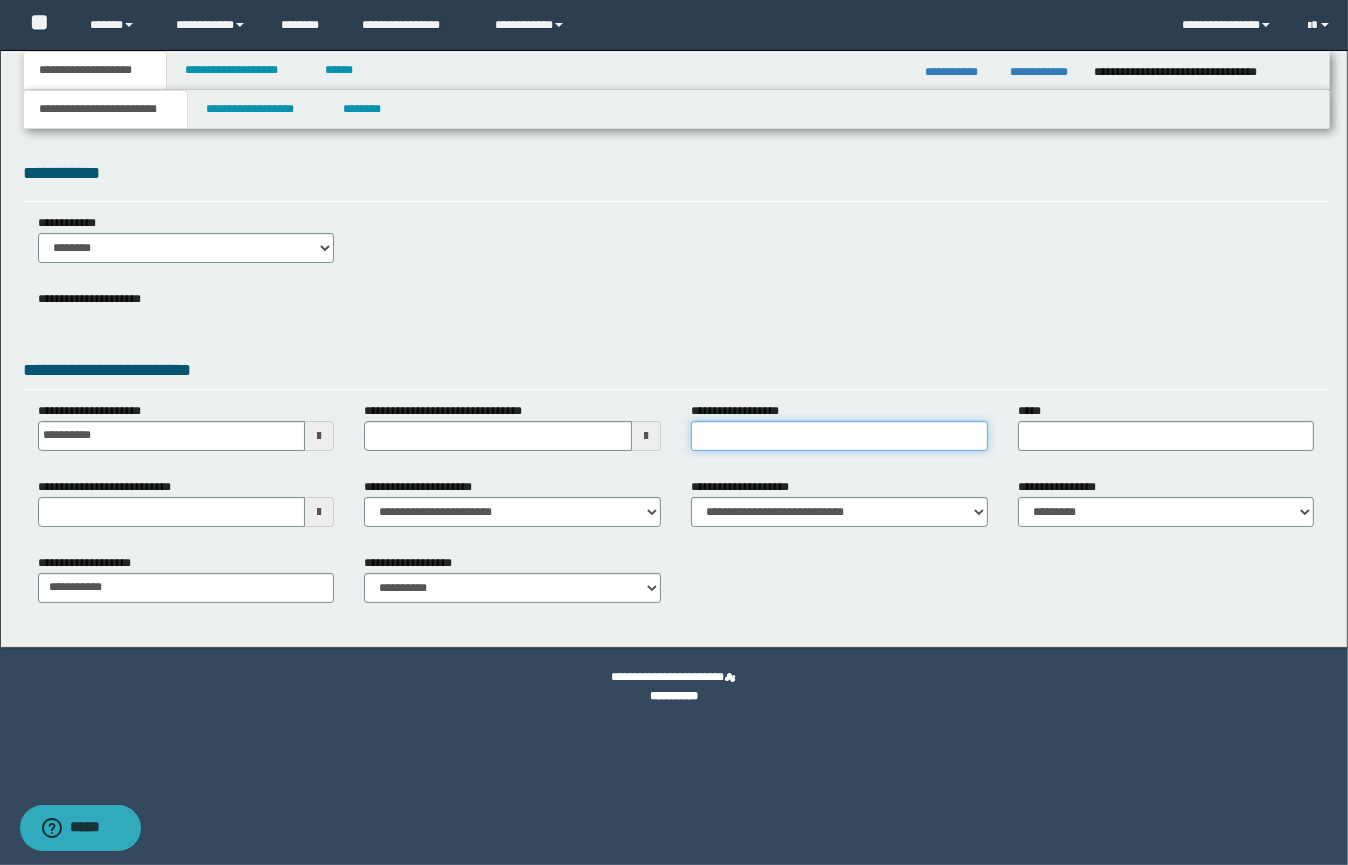 click on "**********" at bounding box center (839, 436) 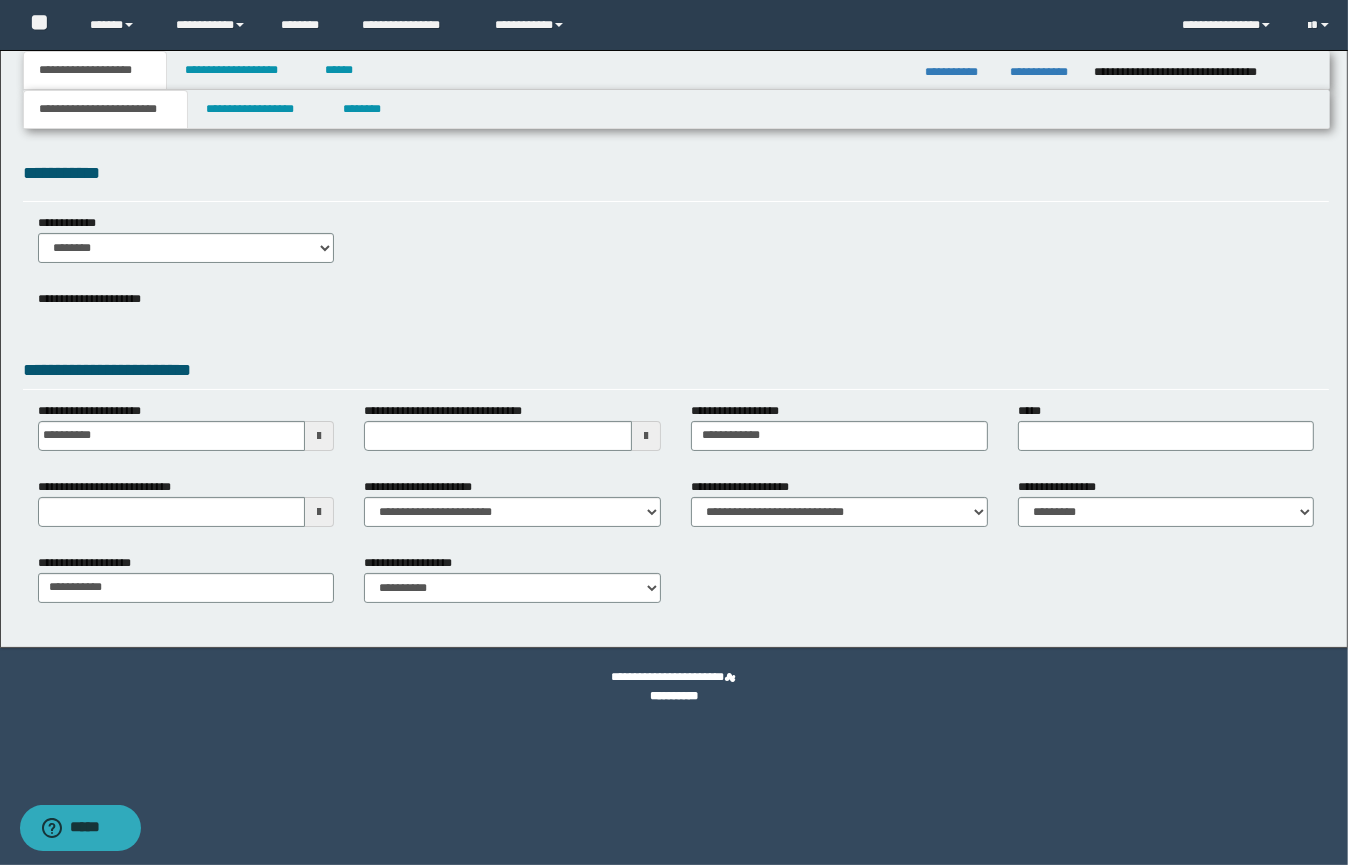 drag, startPoint x: 993, startPoint y: 432, endPoint x: 1005, endPoint y: 436, distance: 12.649111 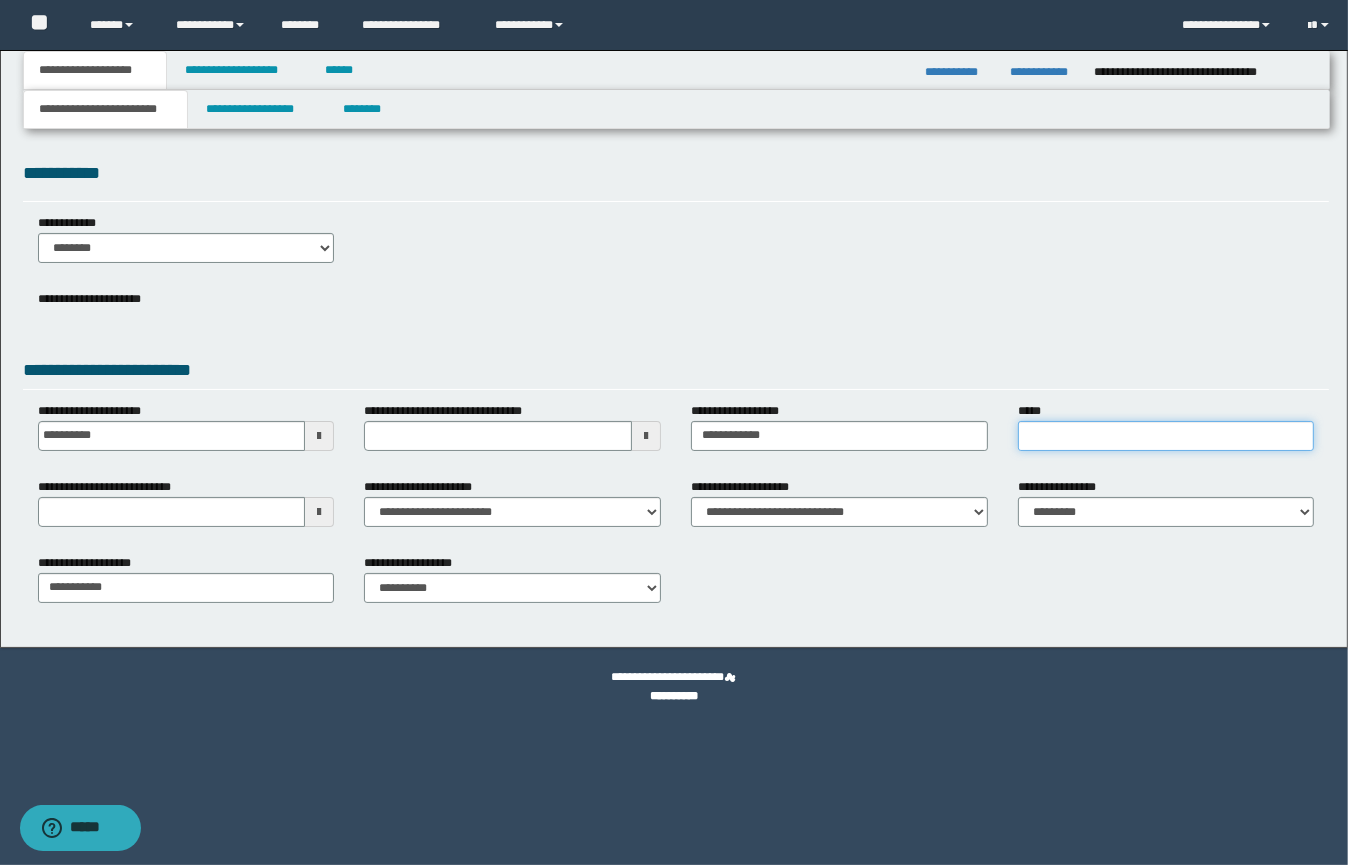 click on "*****" at bounding box center (1166, 436) 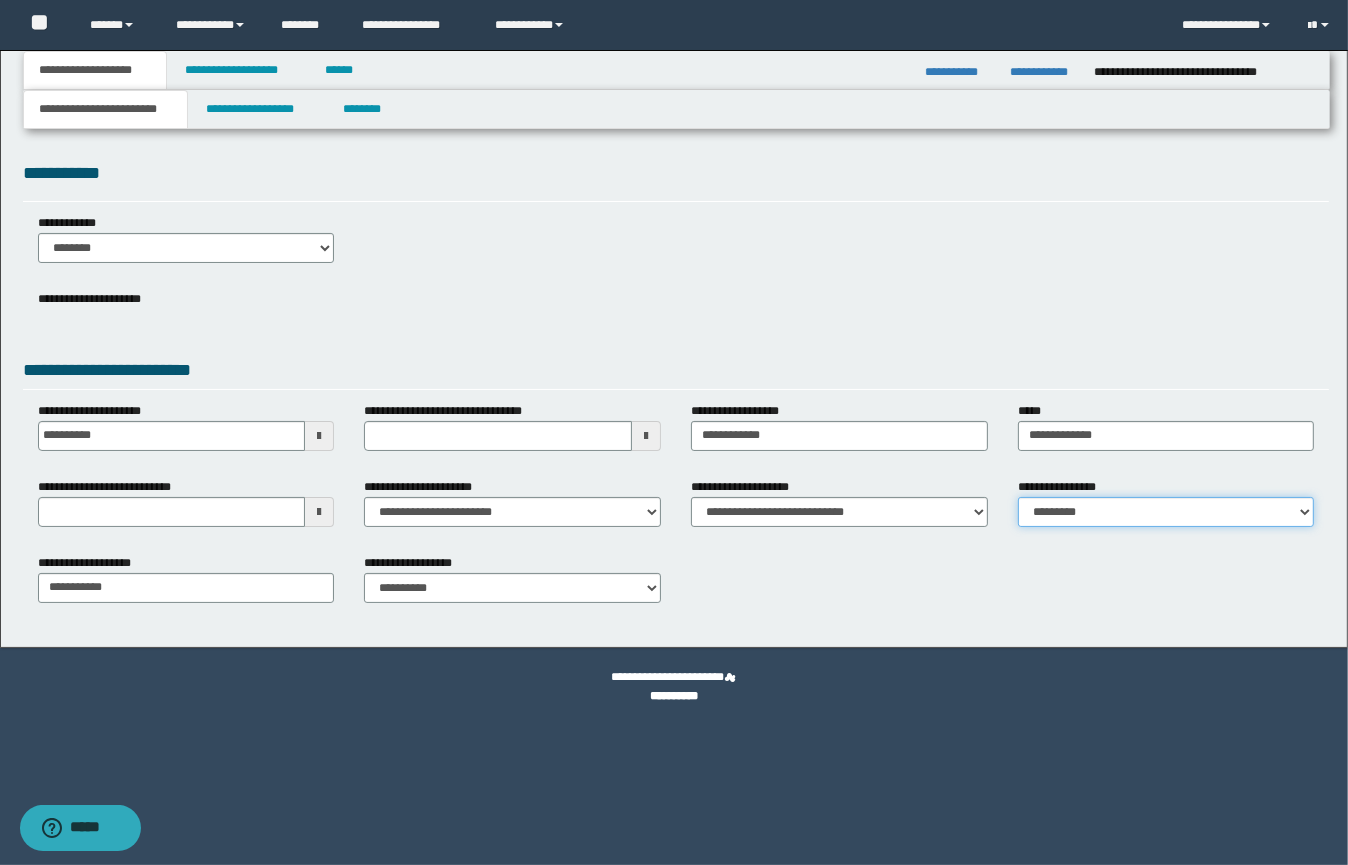 click on "**********" at bounding box center [1166, 512] 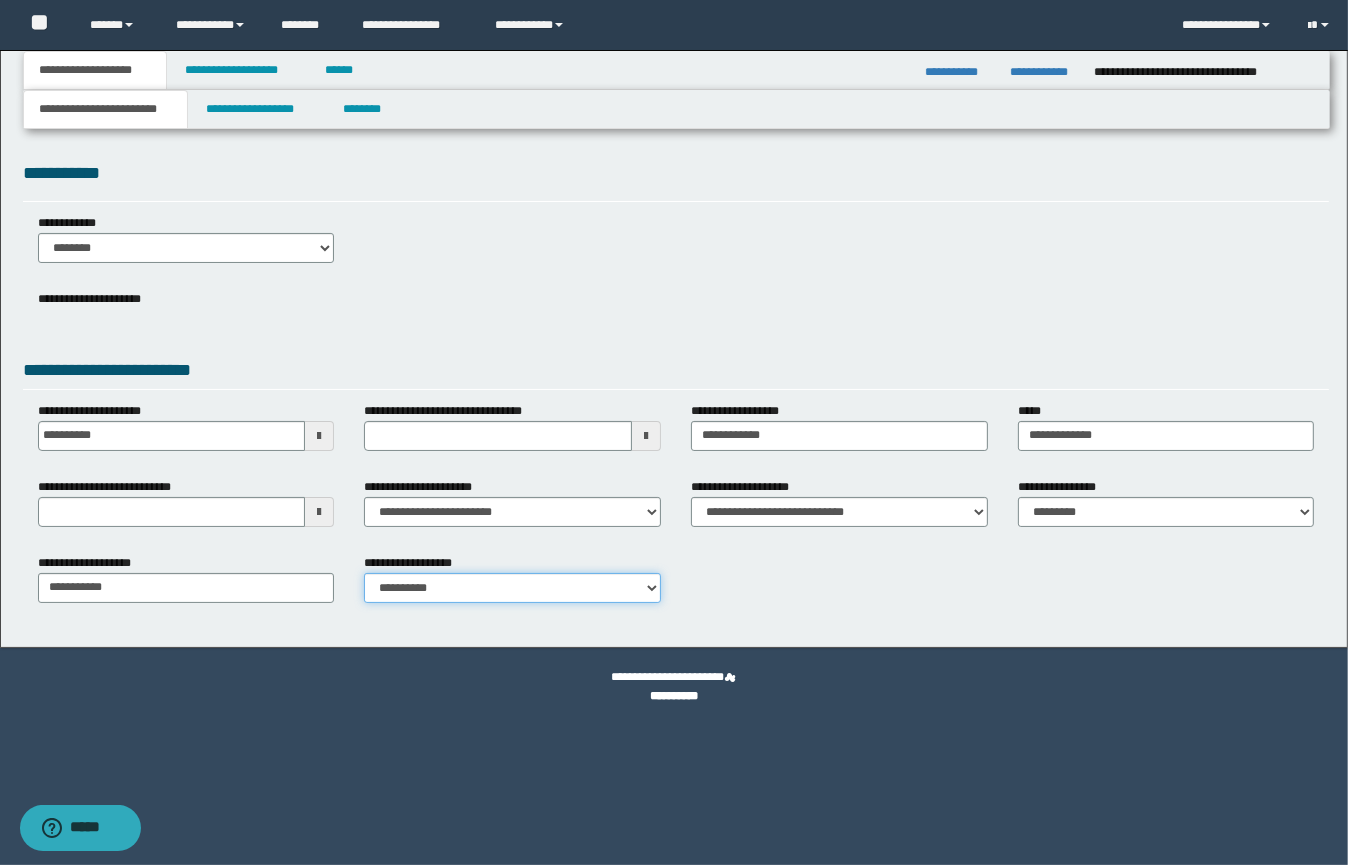 click on "**********" at bounding box center [512, 588] 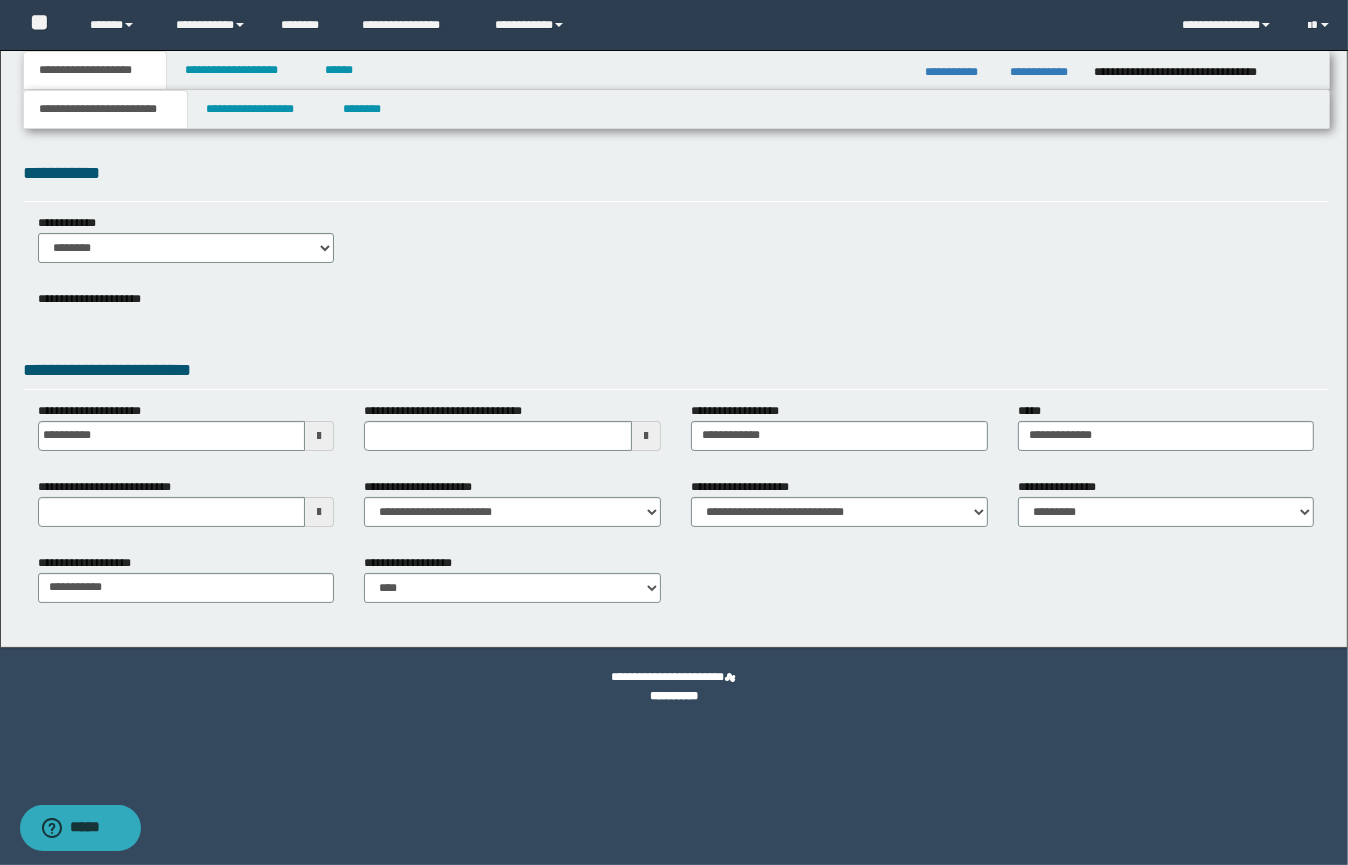 click at bounding box center [319, 512] 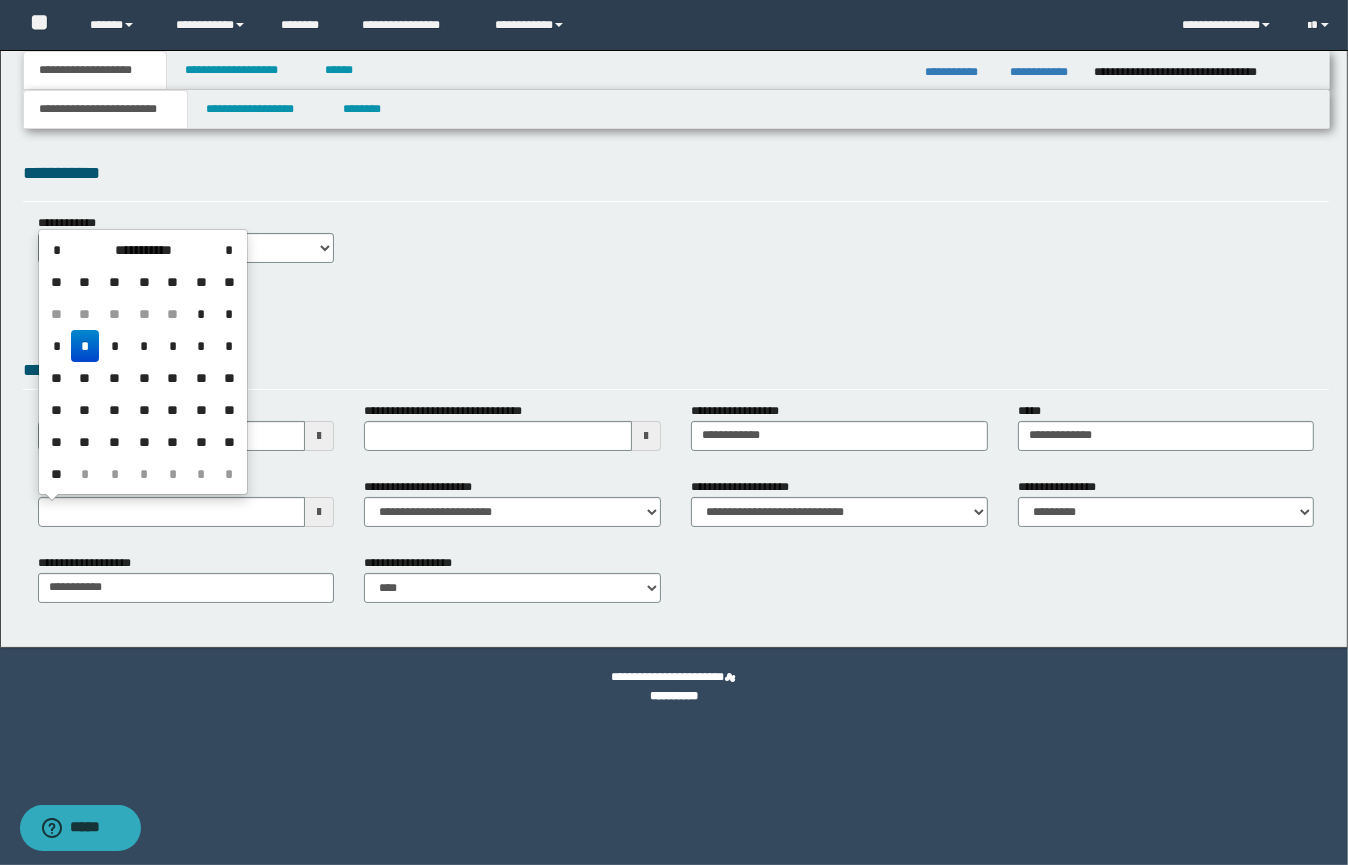 click on "*" at bounding box center [85, 346] 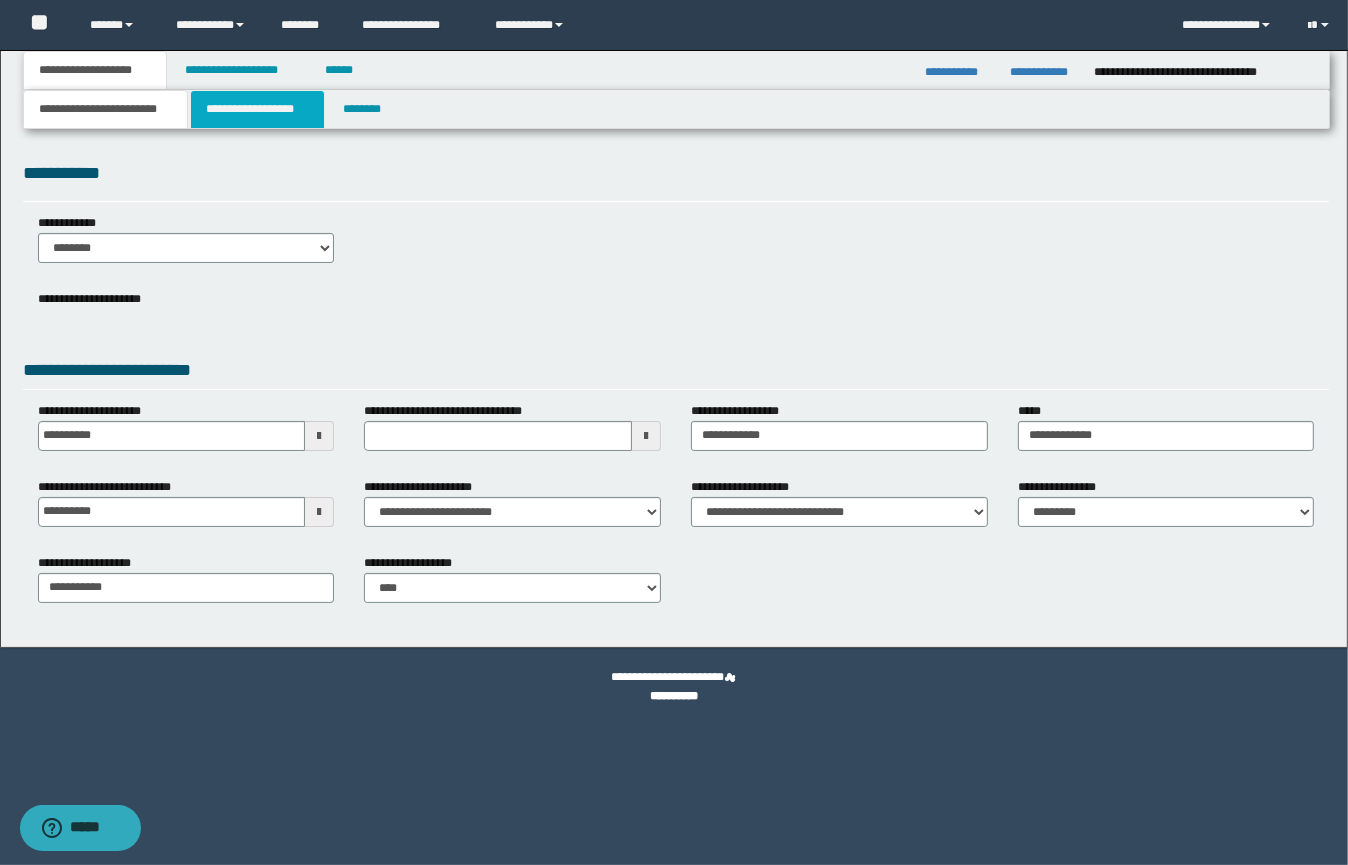 click on "**********" at bounding box center [257, 109] 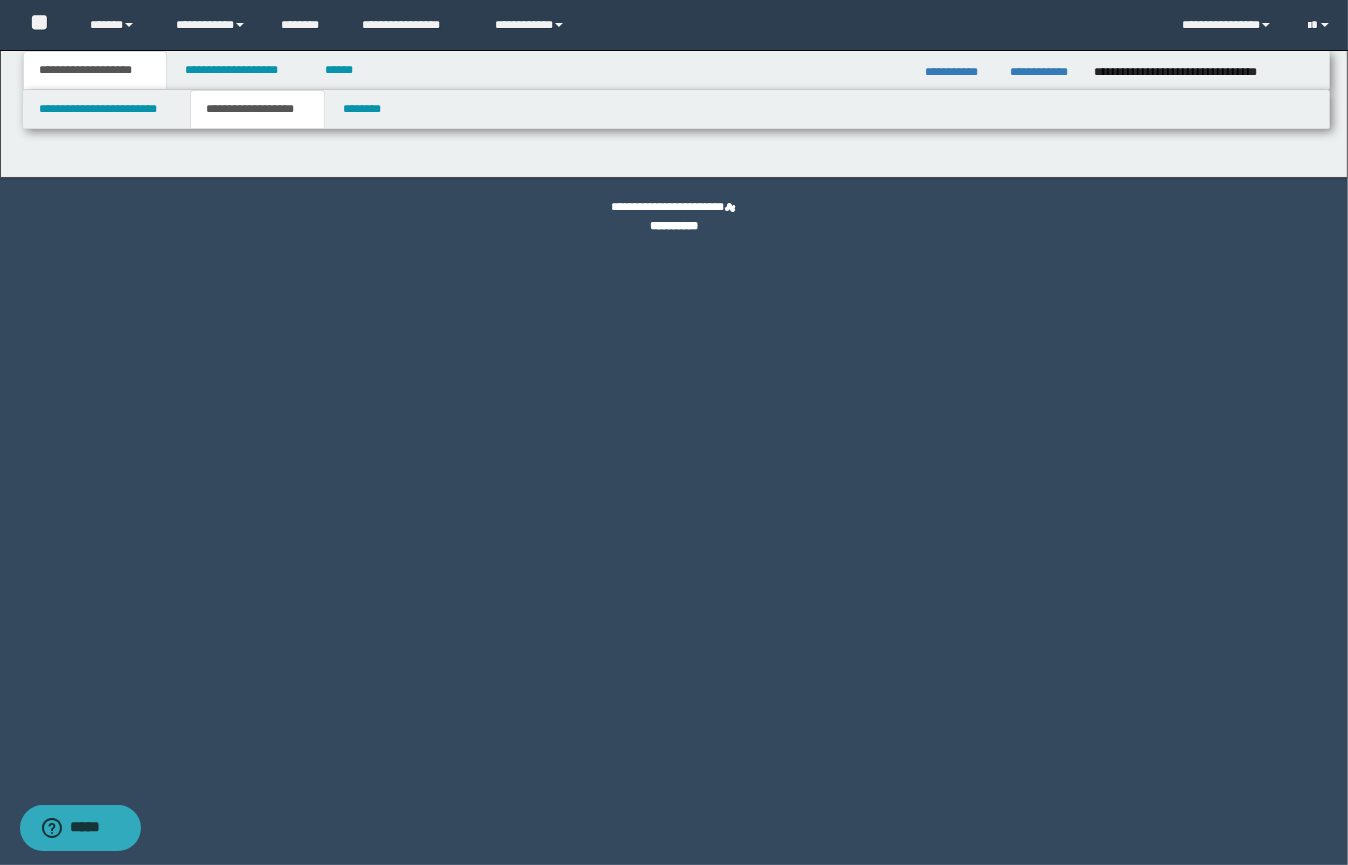 type on "**********" 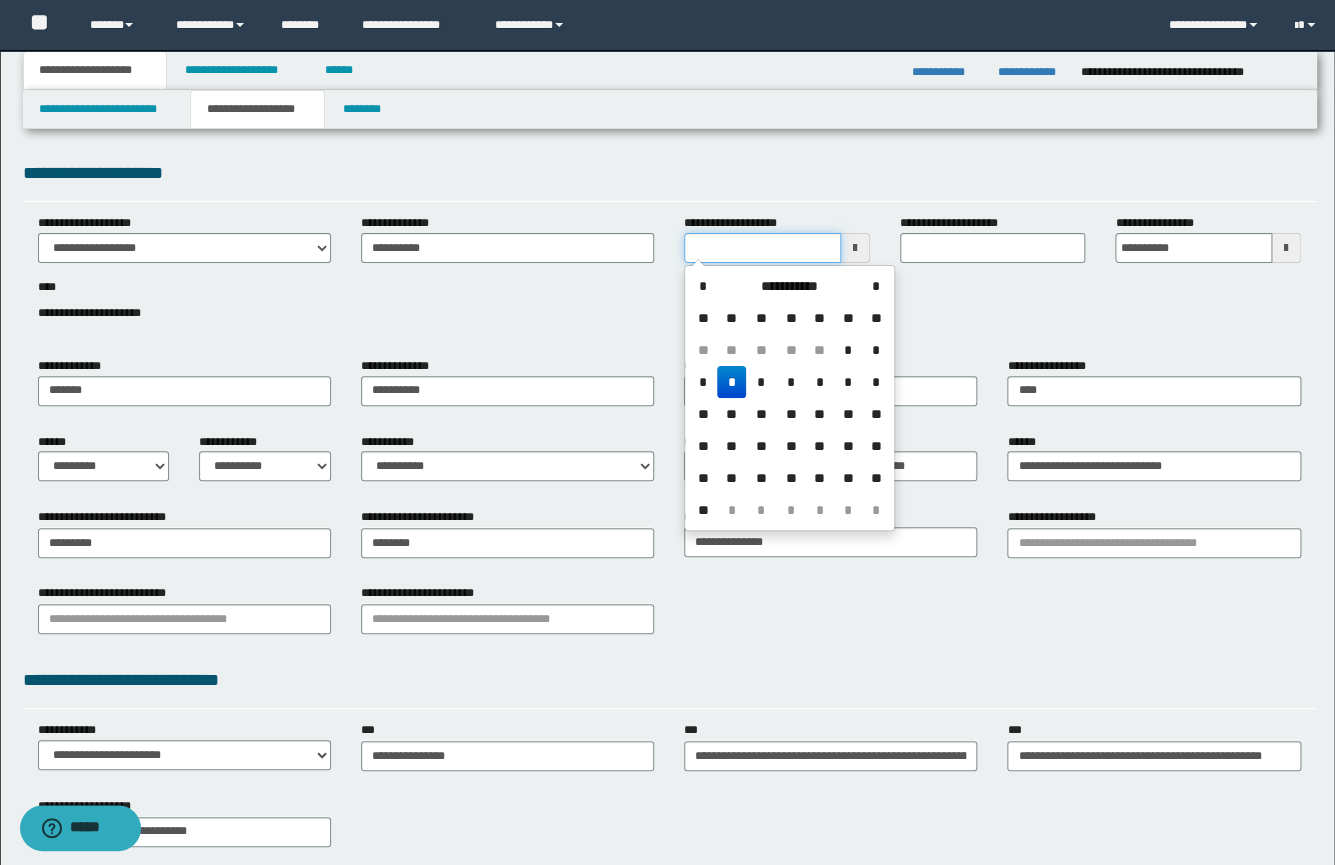 drag, startPoint x: 764, startPoint y: 248, endPoint x: 622, endPoint y: 245, distance: 142.0317 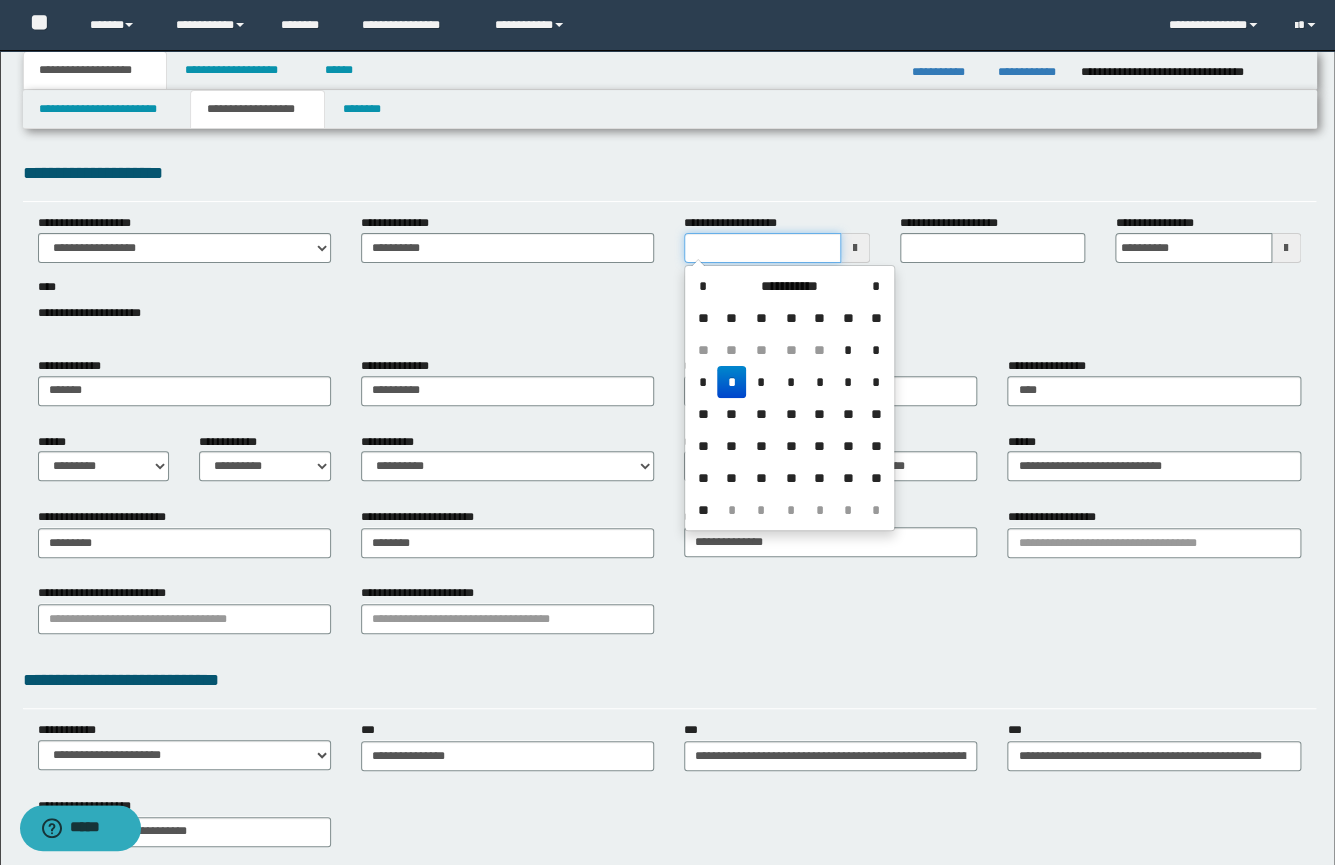 click on "**********" at bounding box center [669, 279] 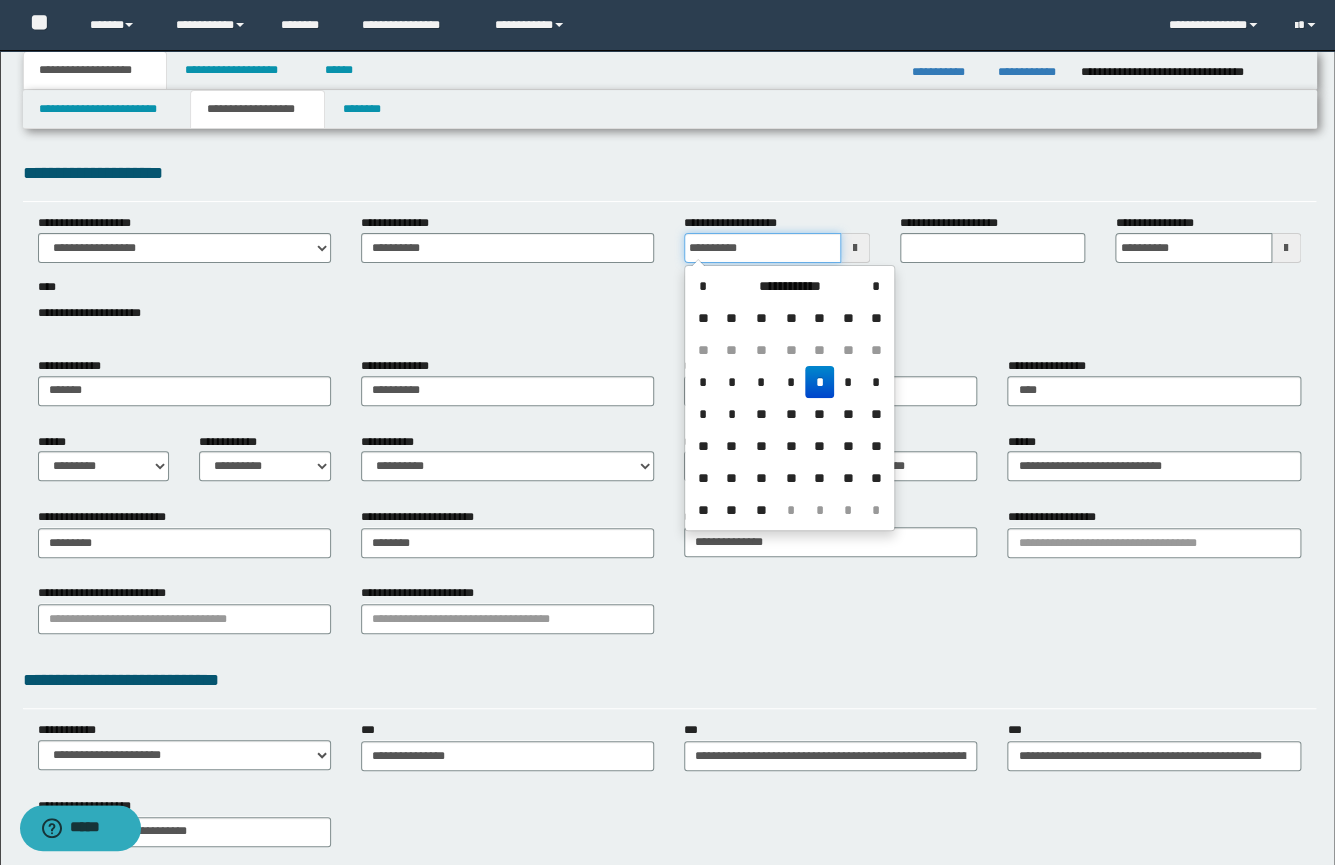 type on "**********" 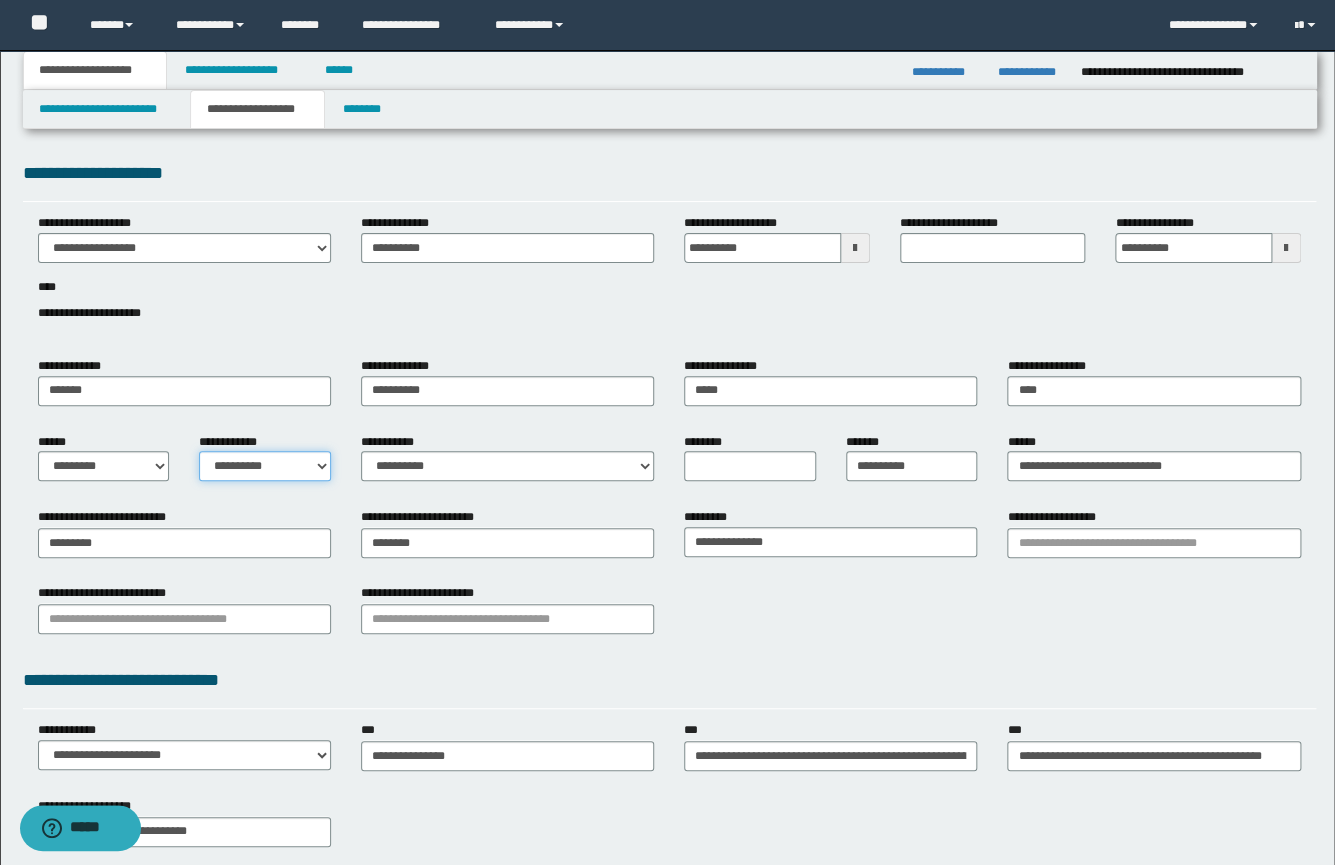 click on "**********" at bounding box center (265, 466) 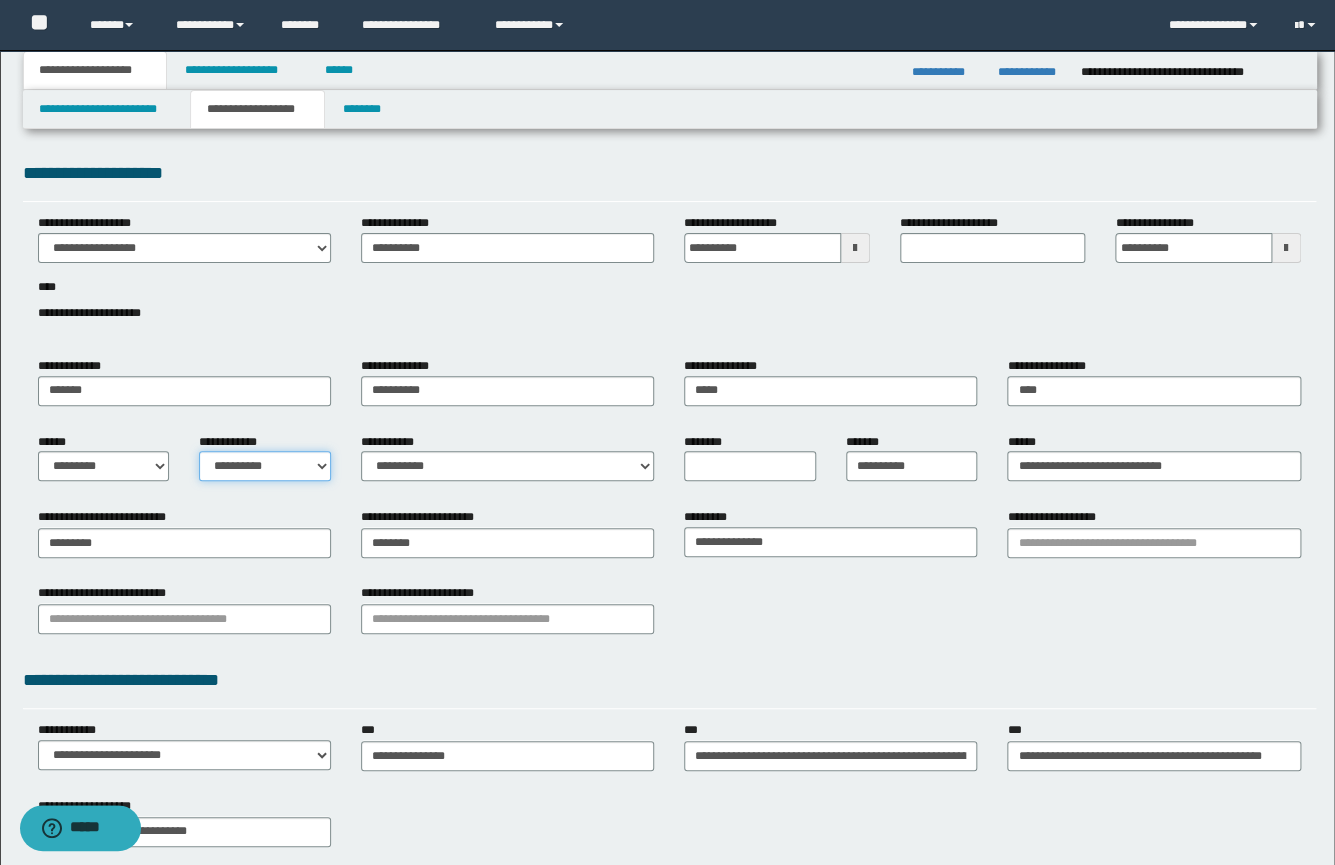 select on "*" 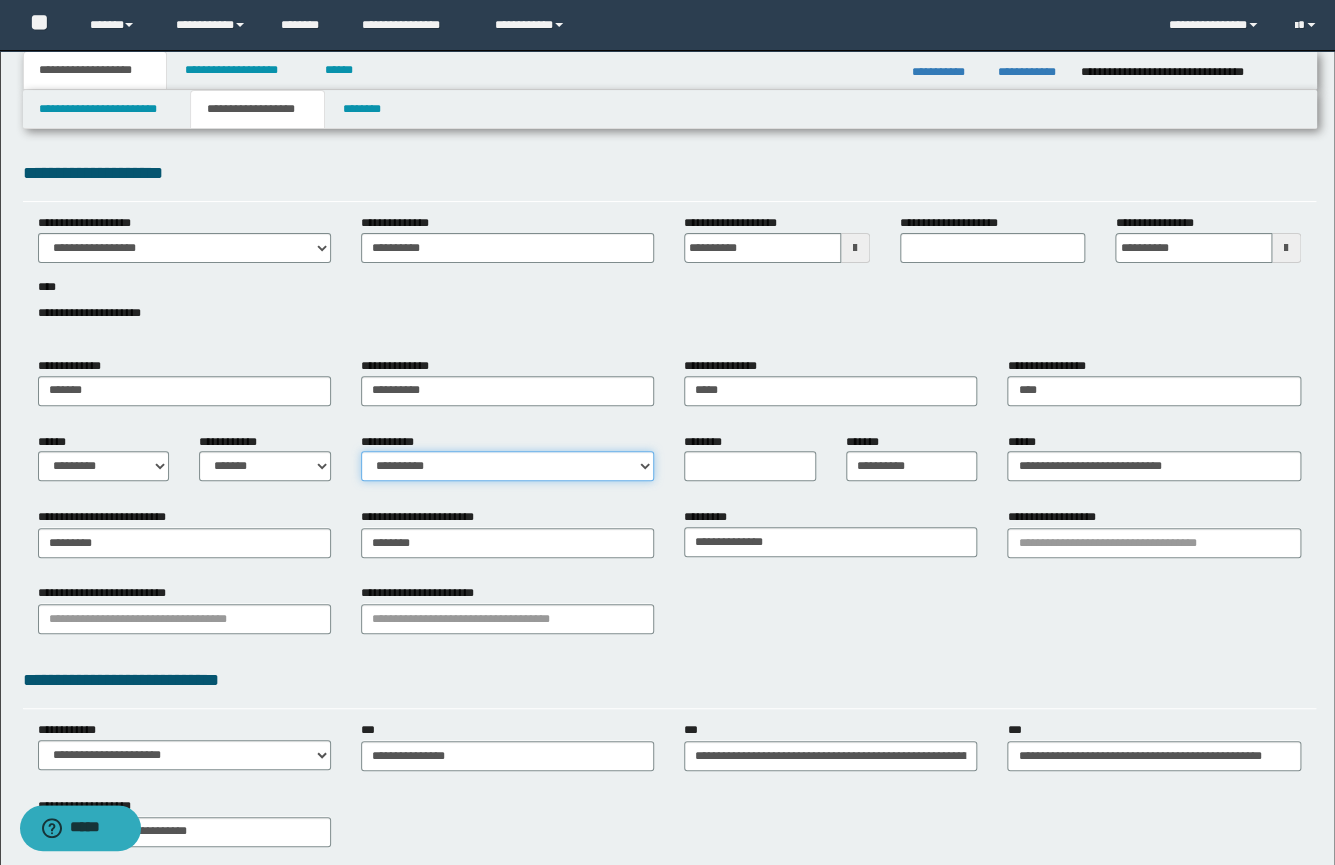 click on "**********" at bounding box center (507, 466) 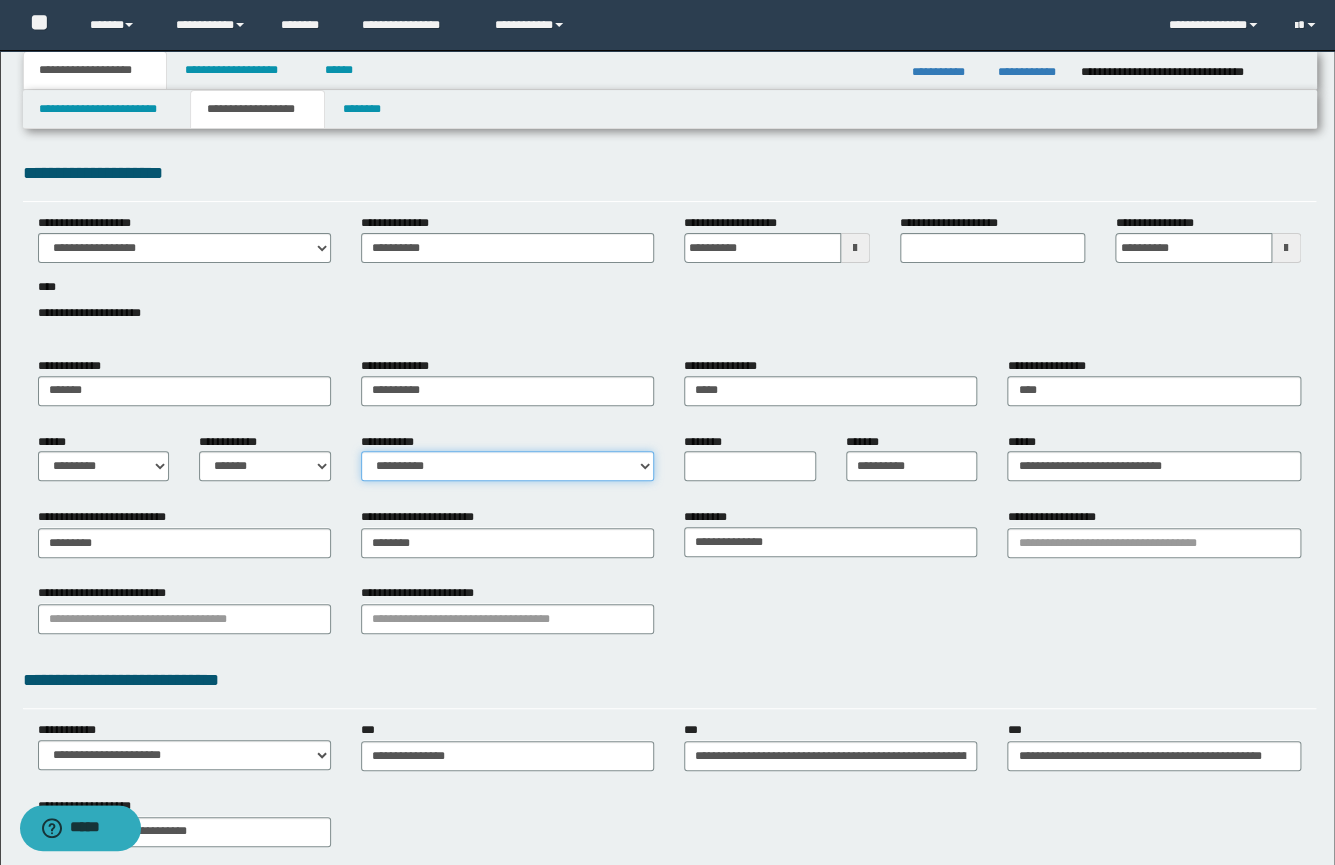 select on "*" 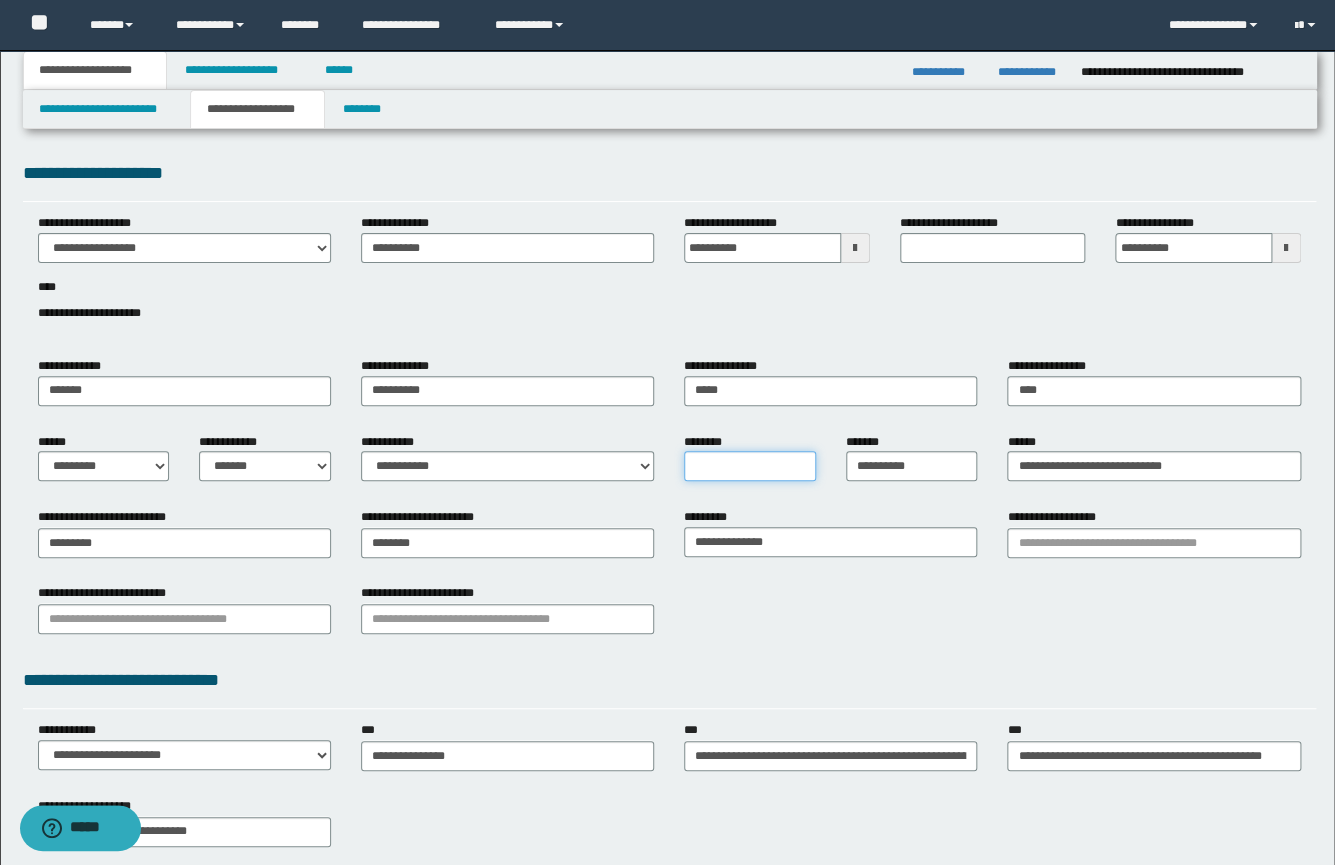 click on "********" at bounding box center [750, 466] 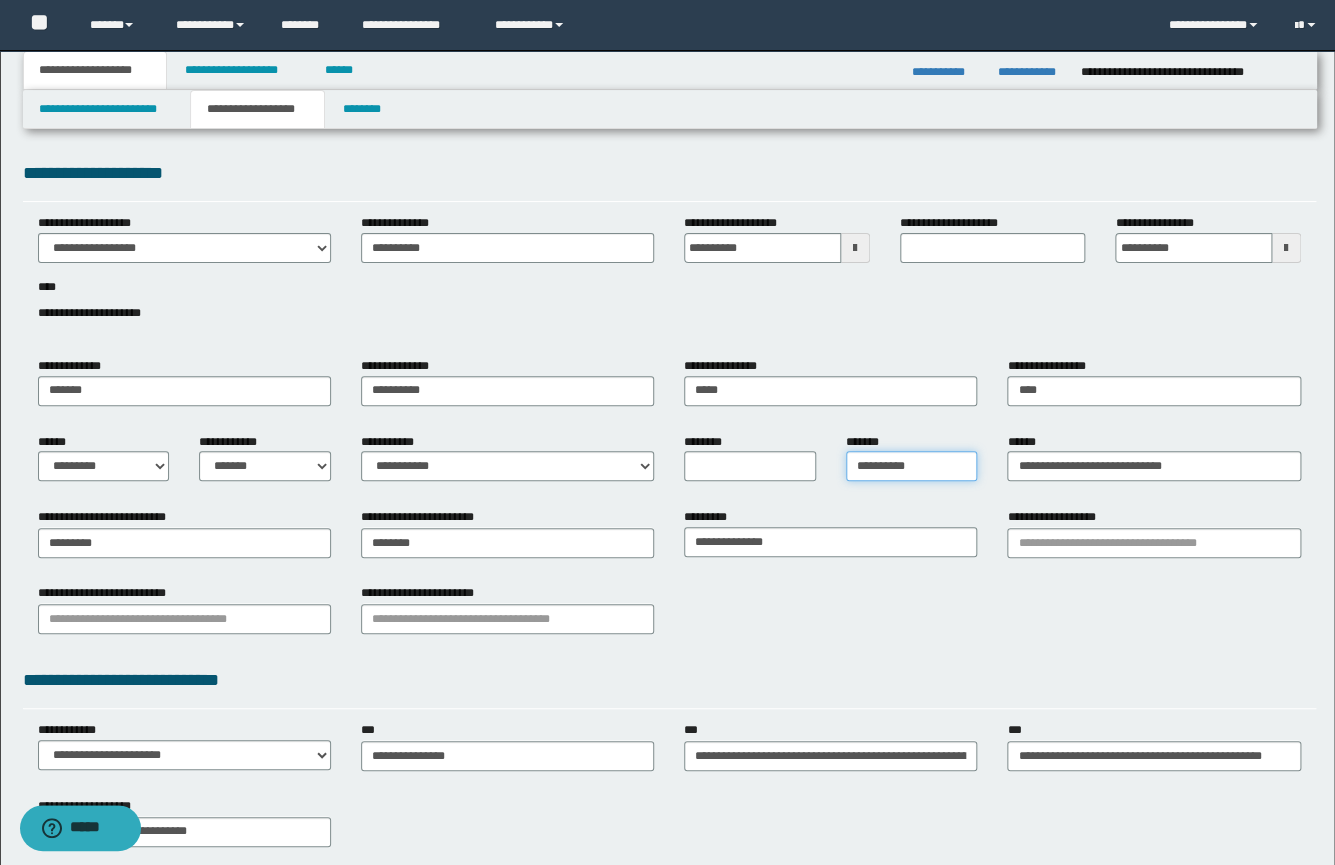 drag, startPoint x: 945, startPoint y: 464, endPoint x: 796, endPoint y: 462, distance: 149.01343 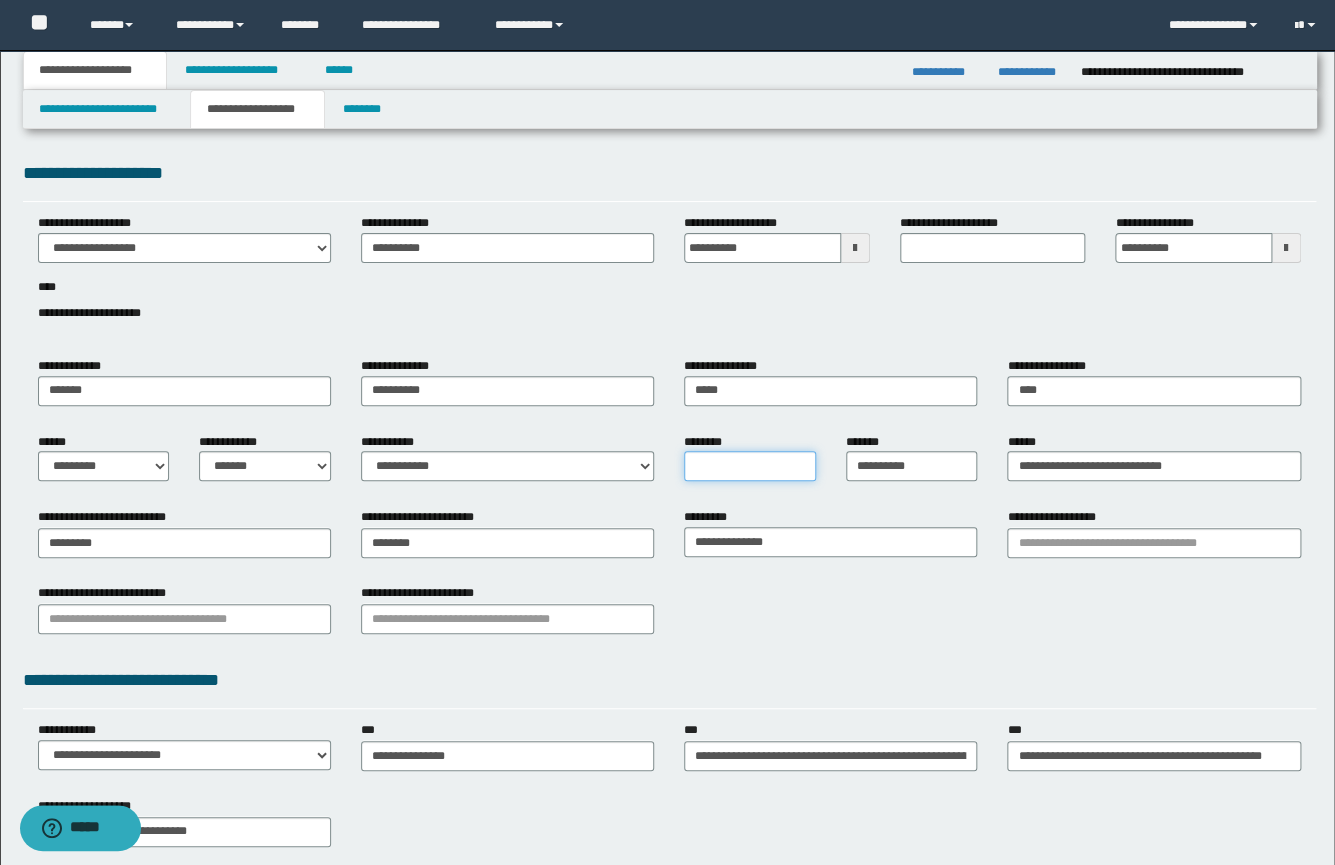 click on "********" at bounding box center (750, 466) 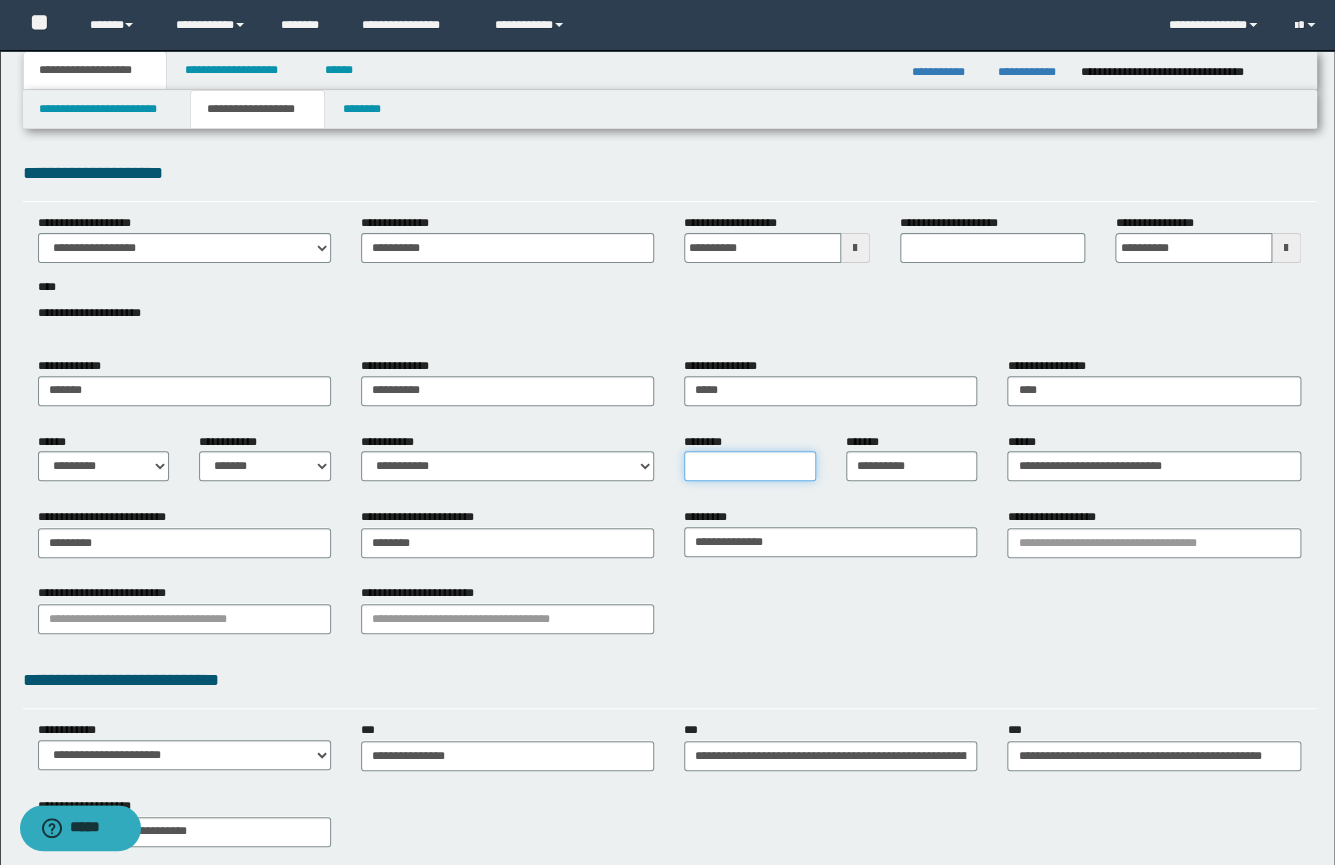paste on "**********" 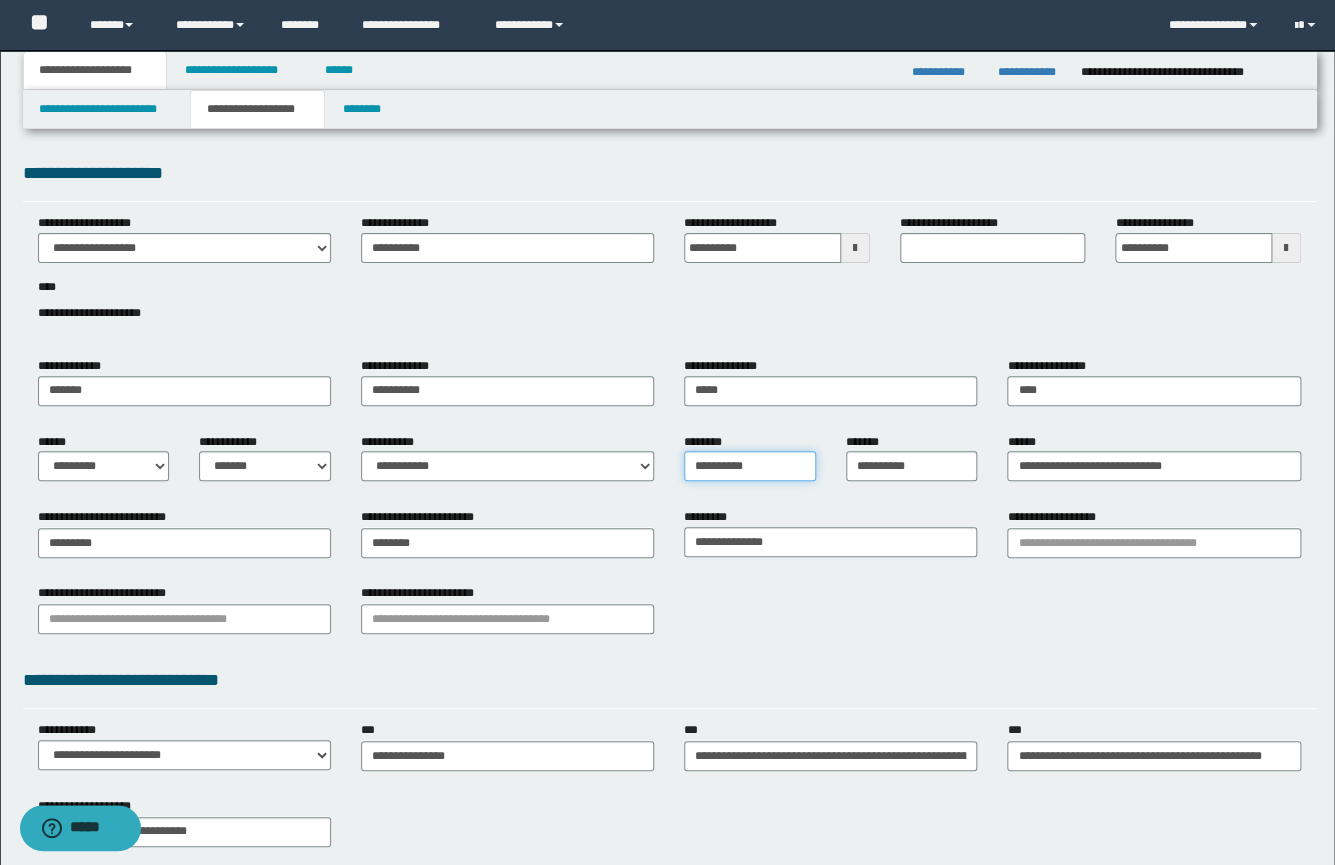 type on "**********" 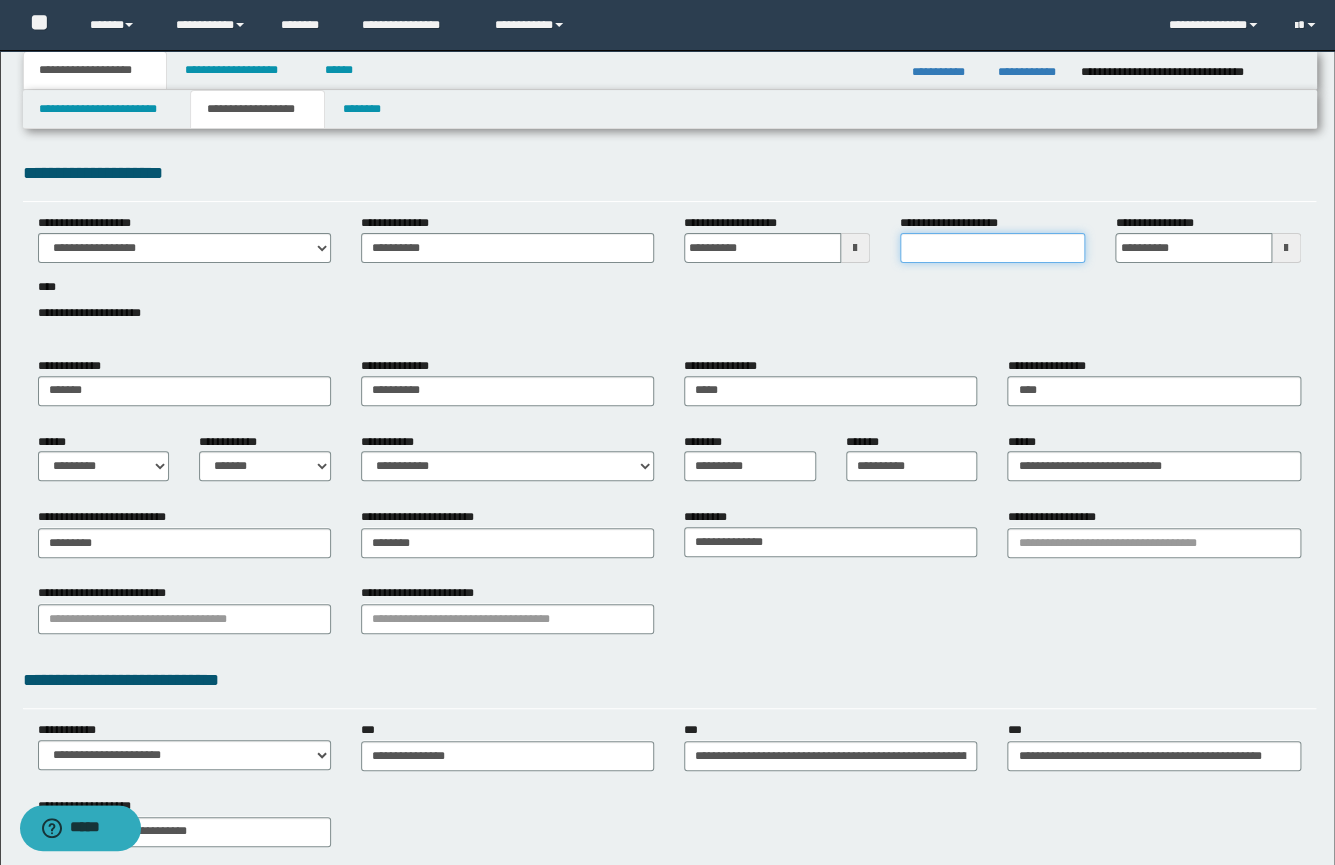 click on "**********" at bounding box center [993, 248] 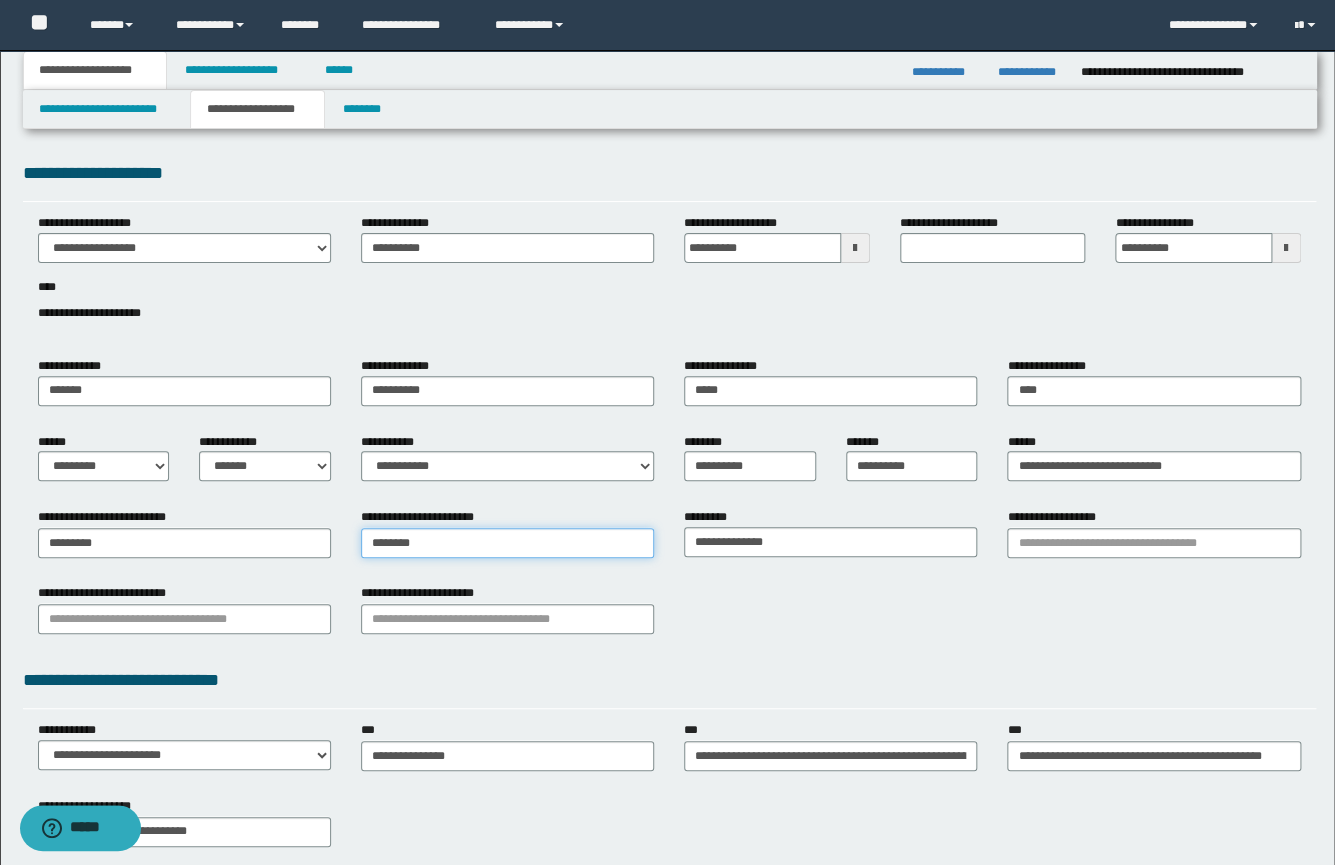 type on "********" 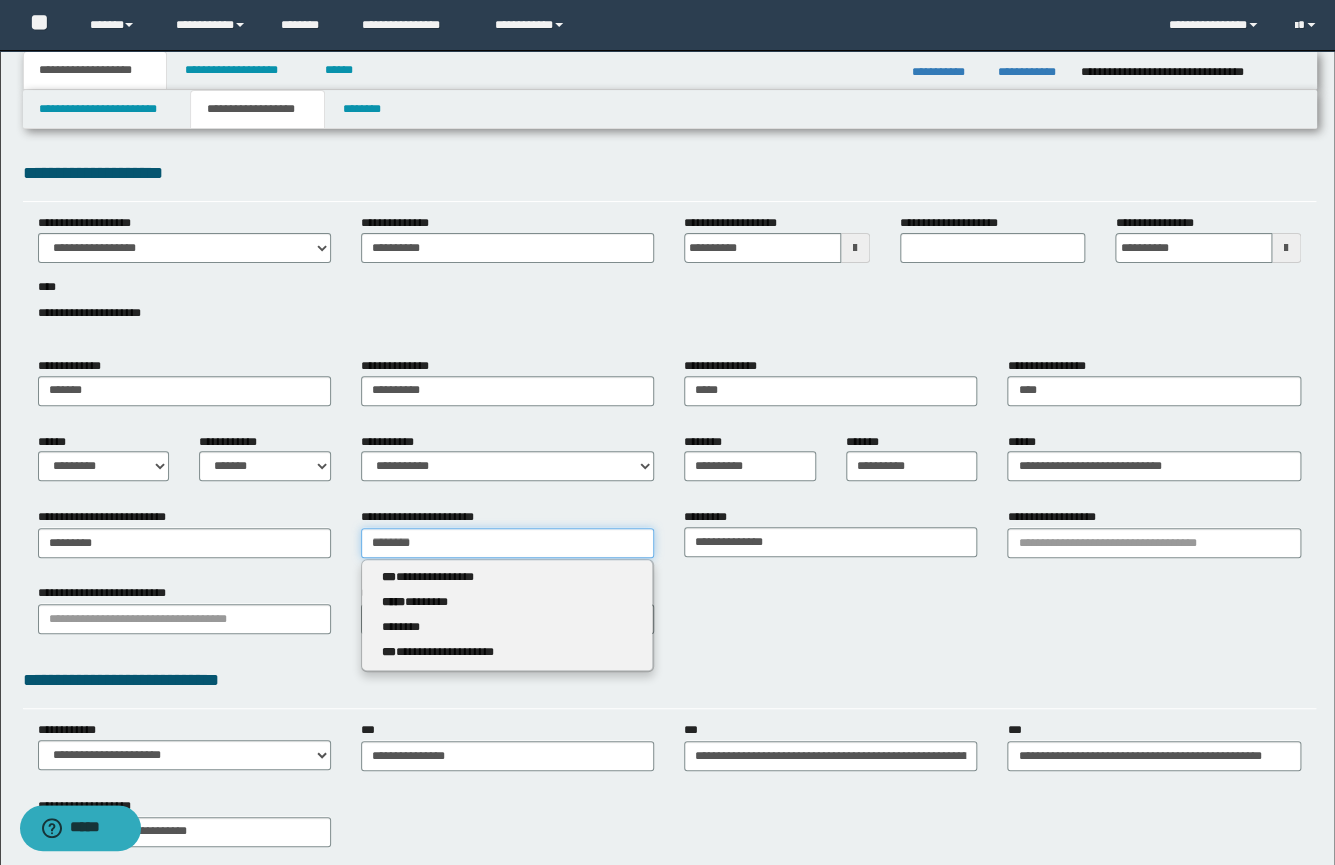 drag, startPoint x: 445, startPoint y: 538, endPoint x: 280, endPoint y: 528, distance: 165.30275 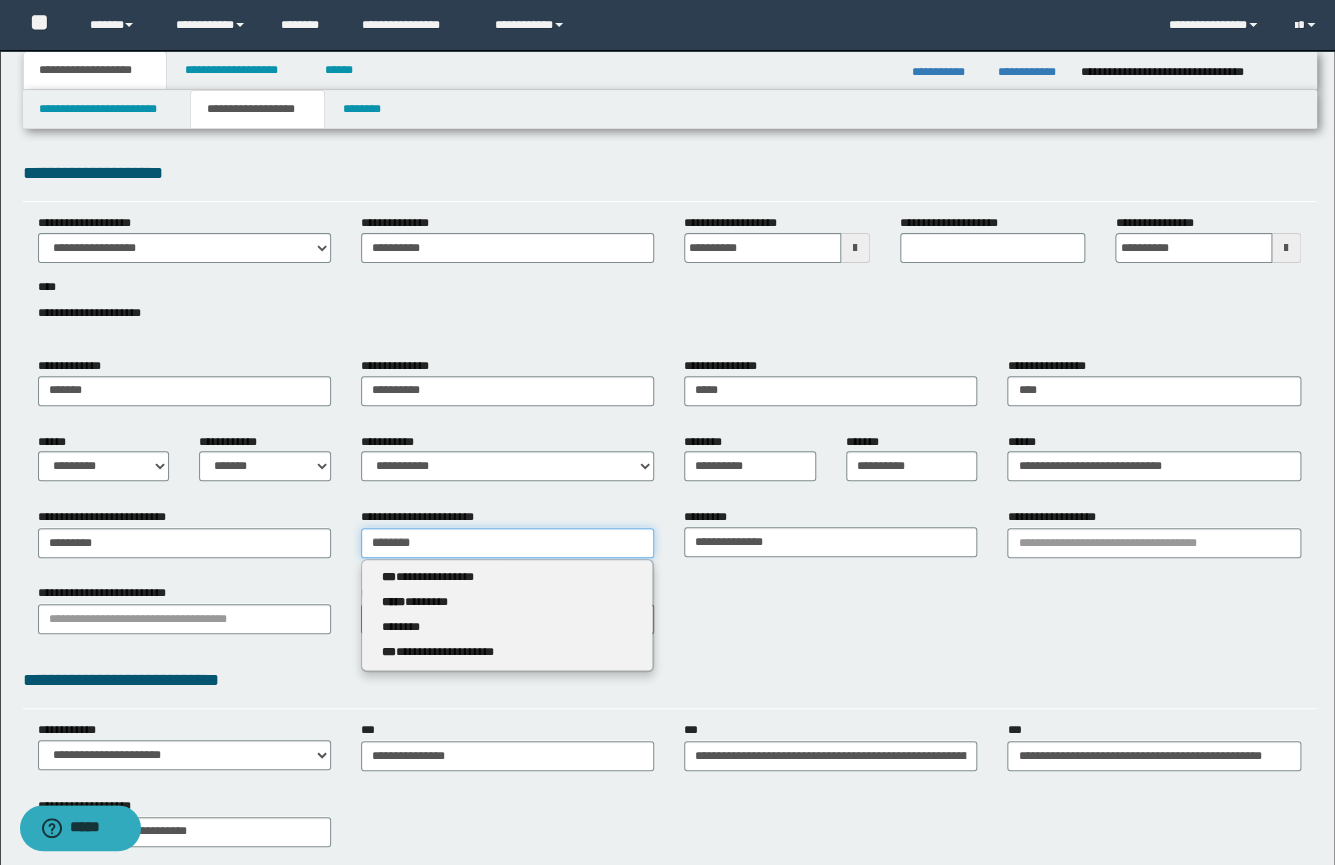 click on "**********" at bounding box center [669, 540] 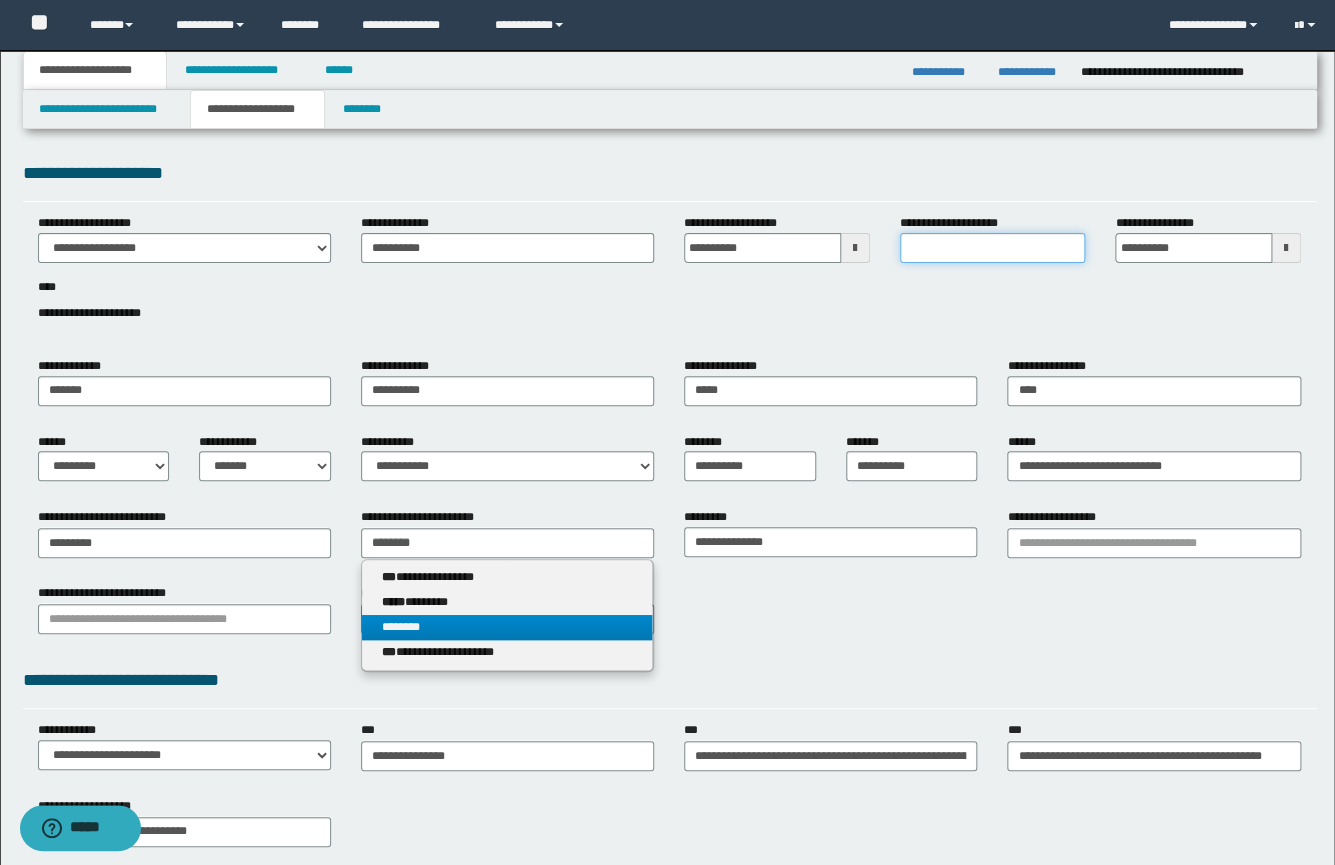 type 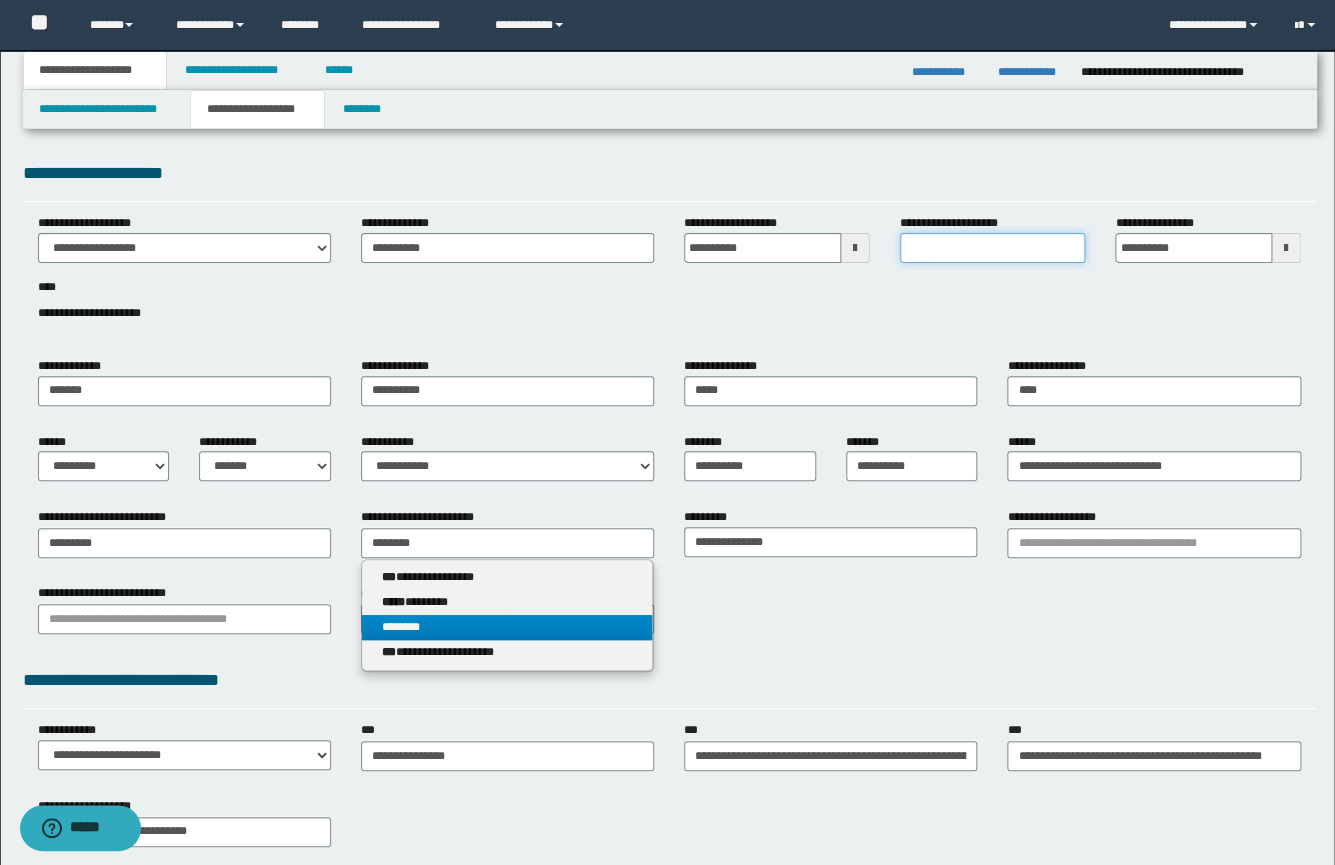 click on "**********" at bounding box center [993, 248] 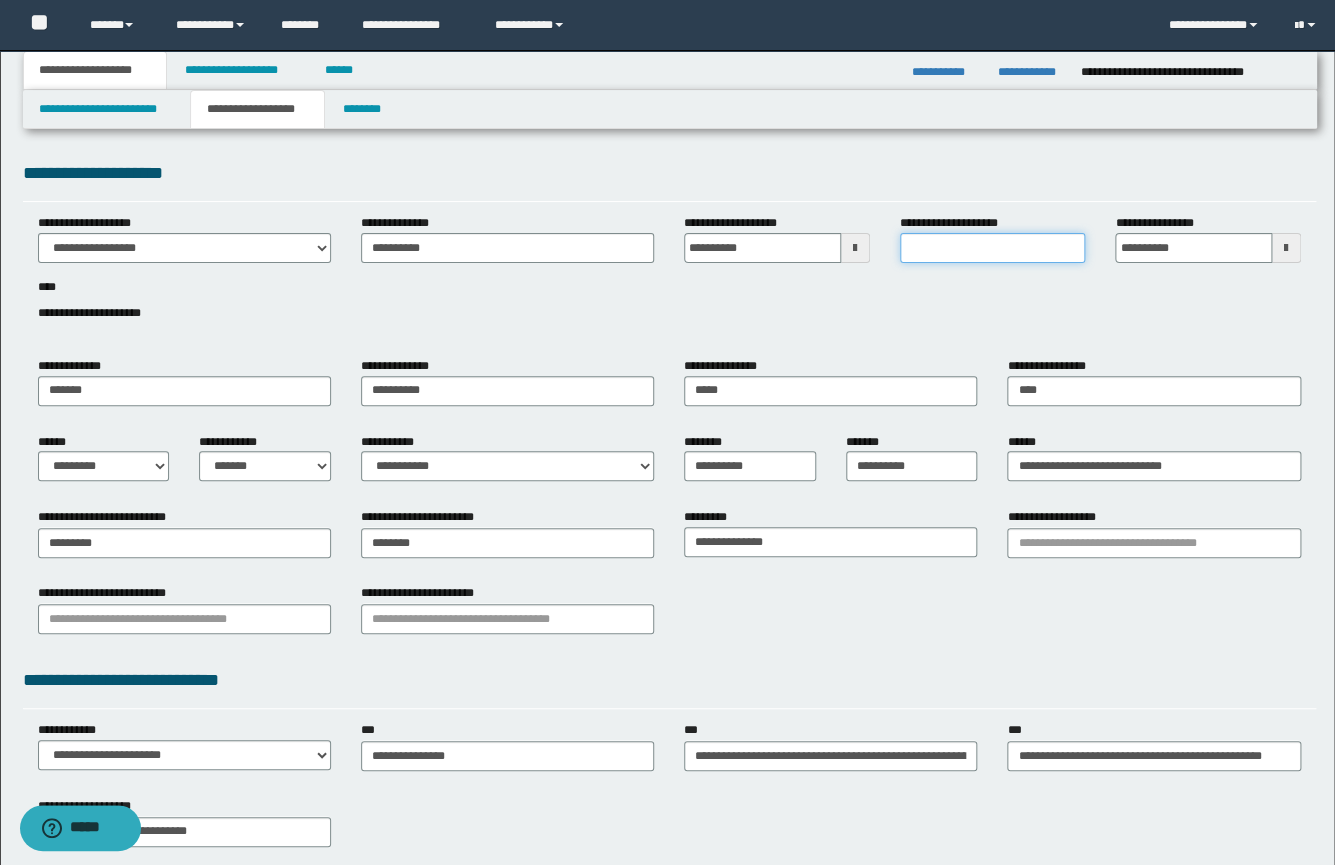paste on "********" 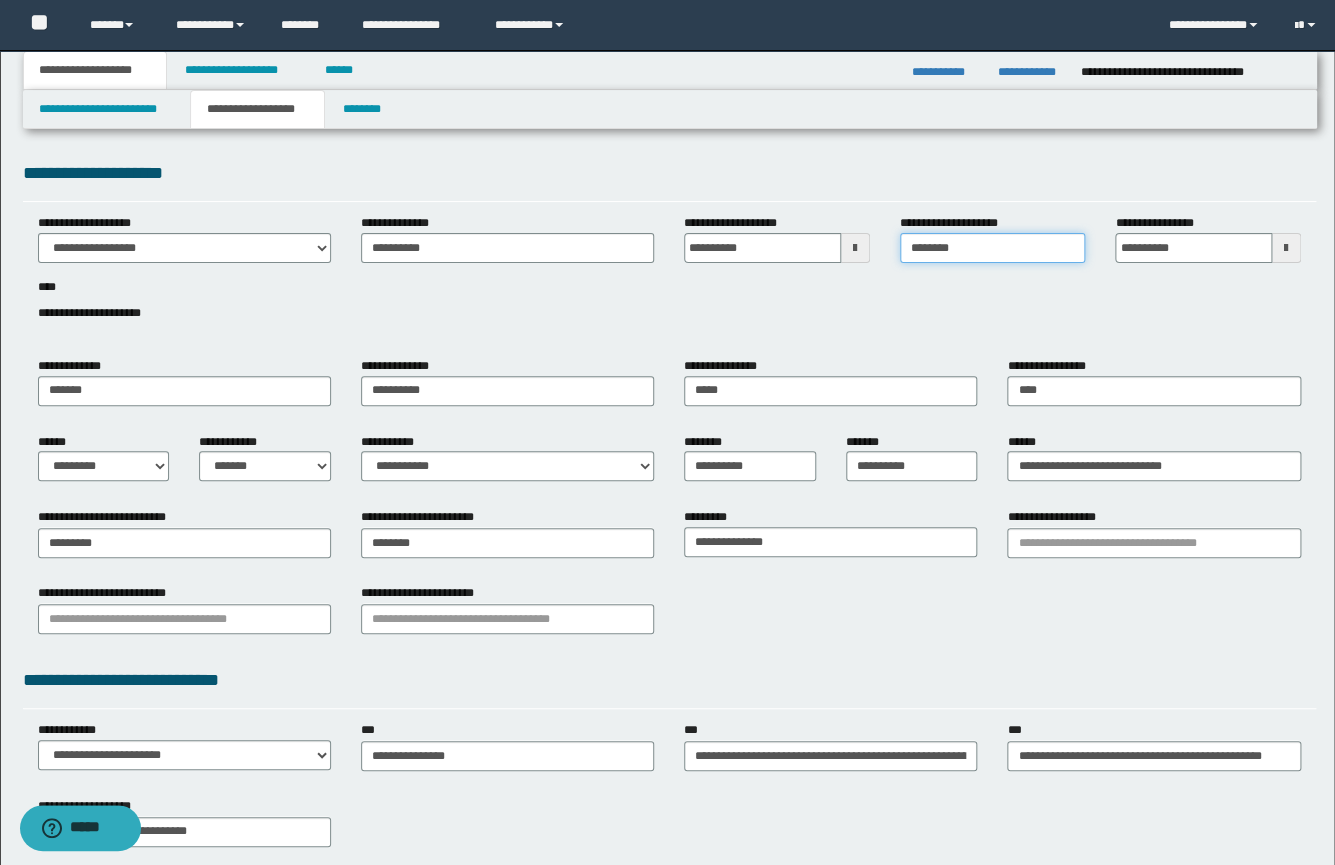 type on "********" 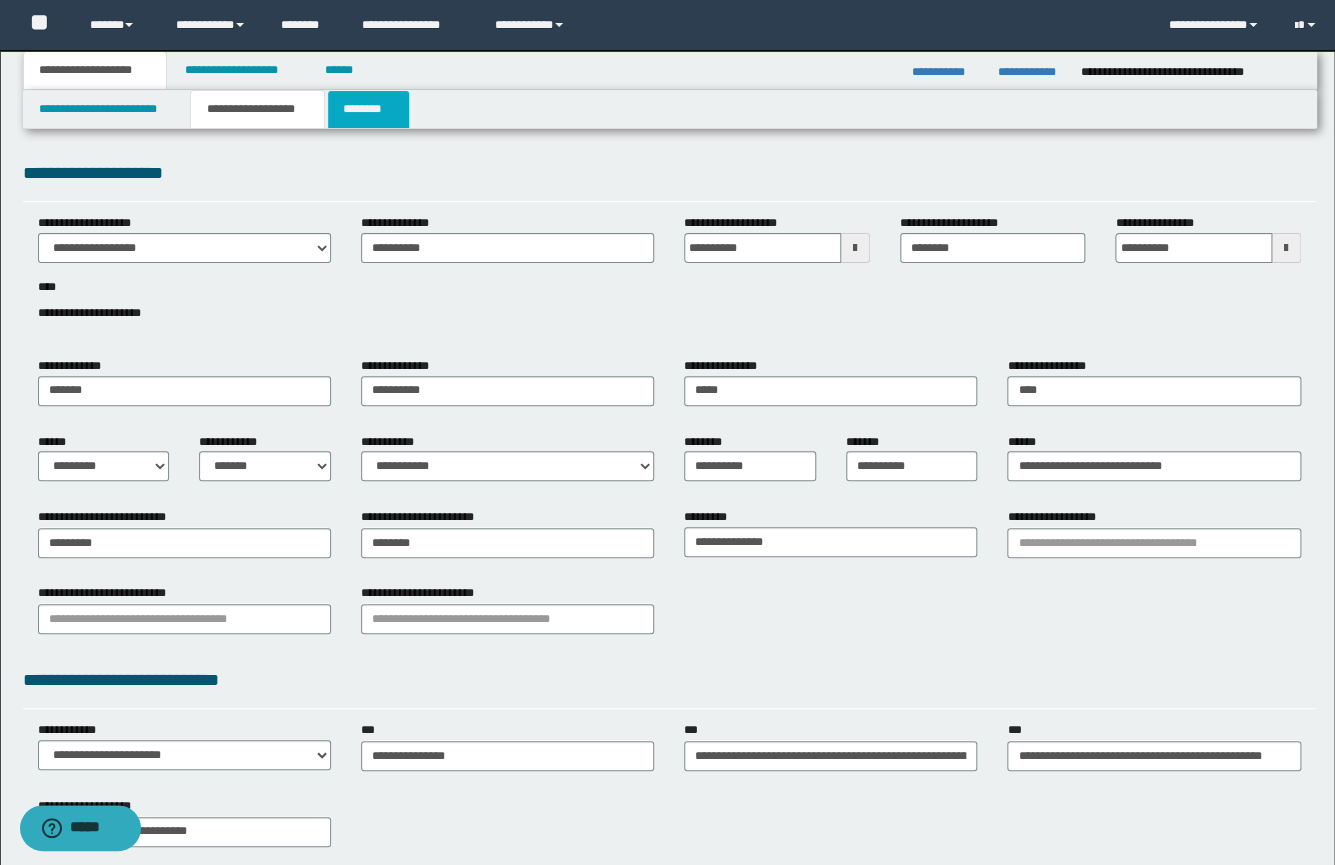 click on "********" at bounding box center [368, 109] 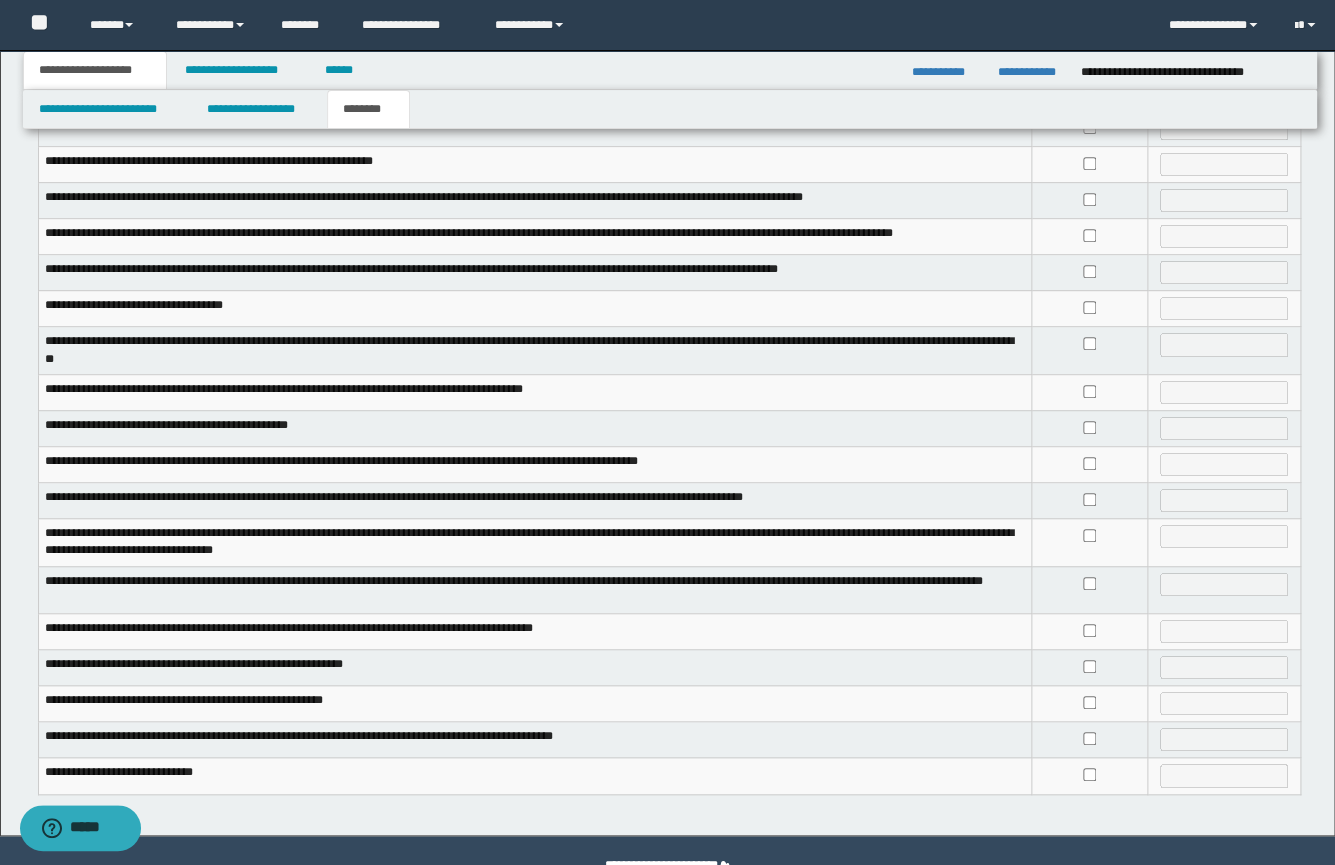 scroll, scrollTop: 278, scrollLeft: 0, axis: vertical 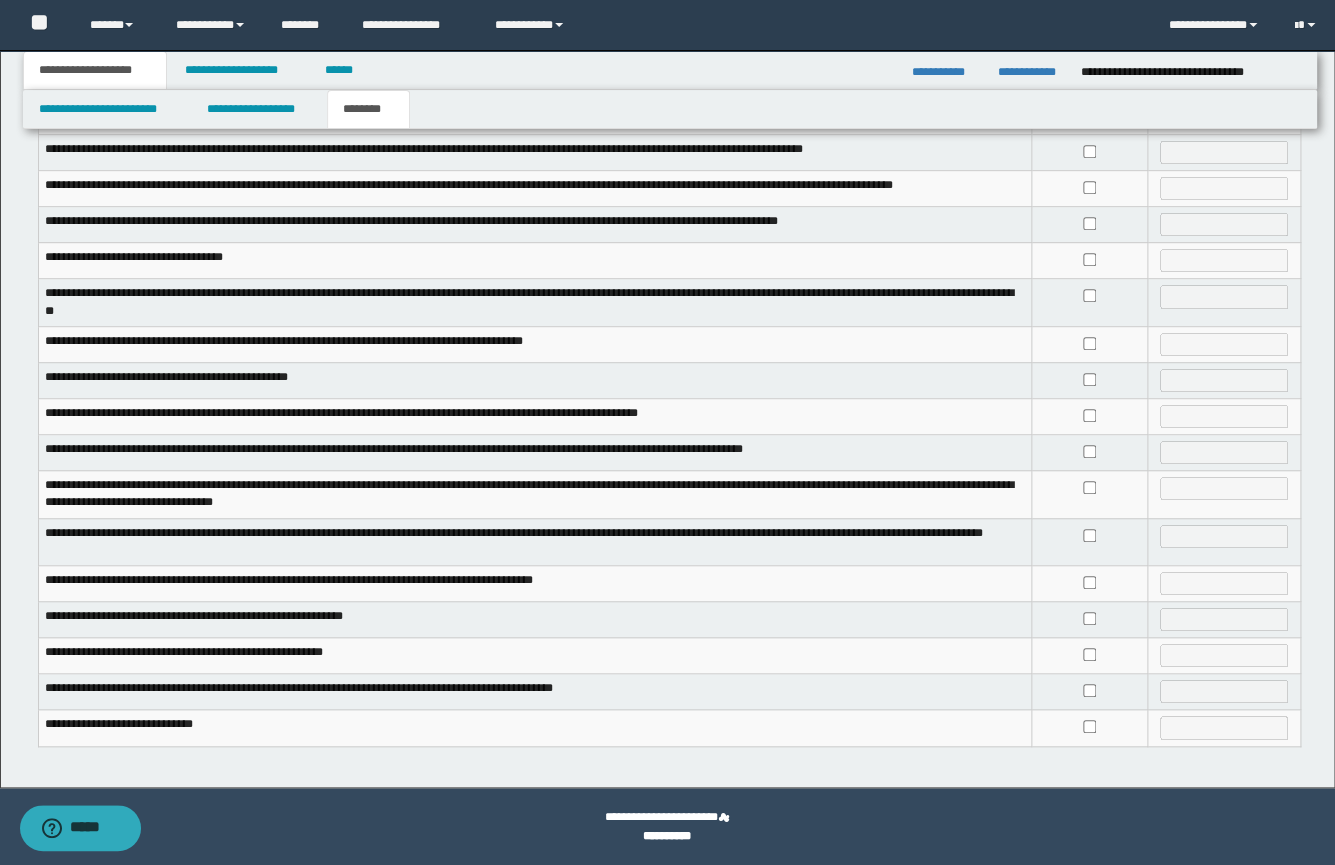 click at bounding box center (1089, 656) 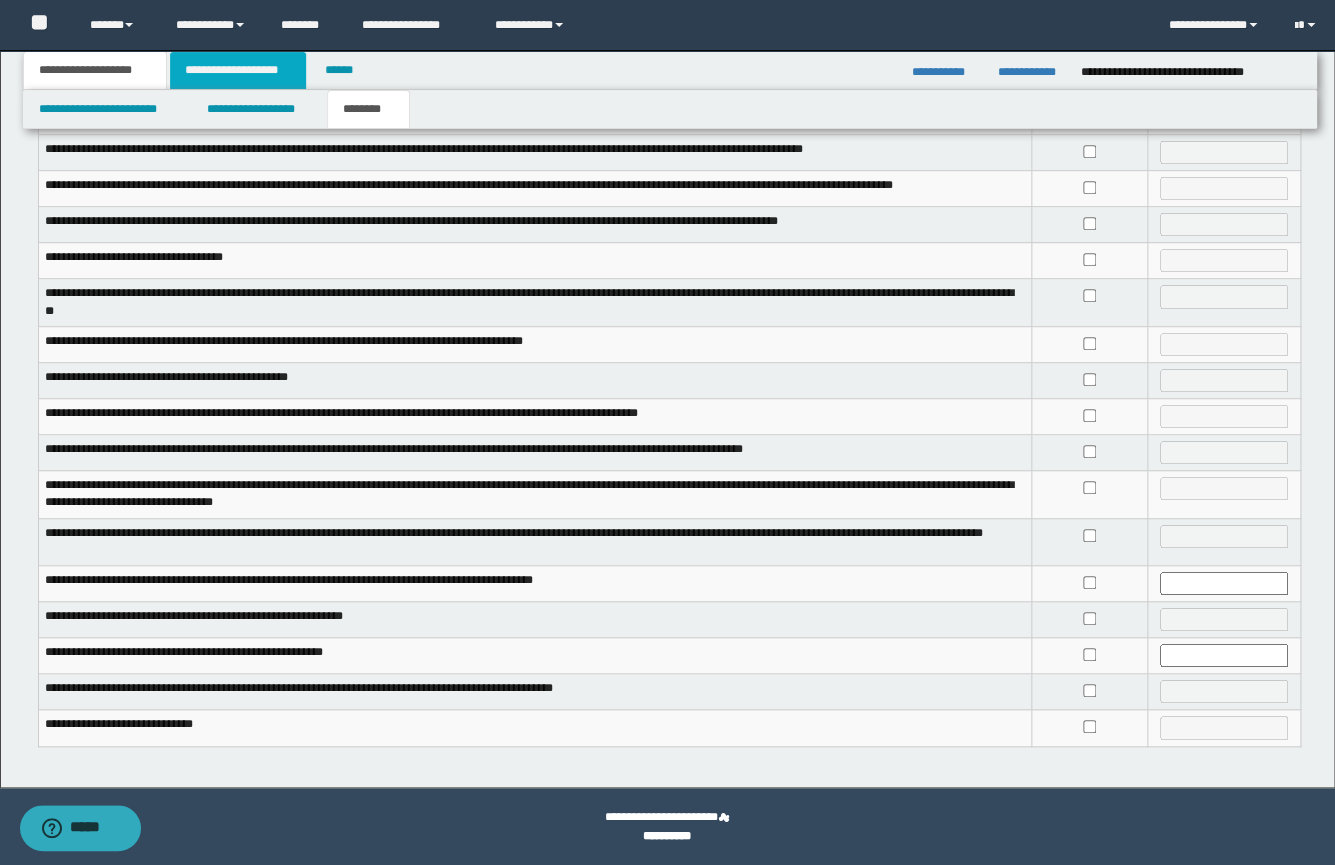 click on "**********" at bounding box center (238, 70) 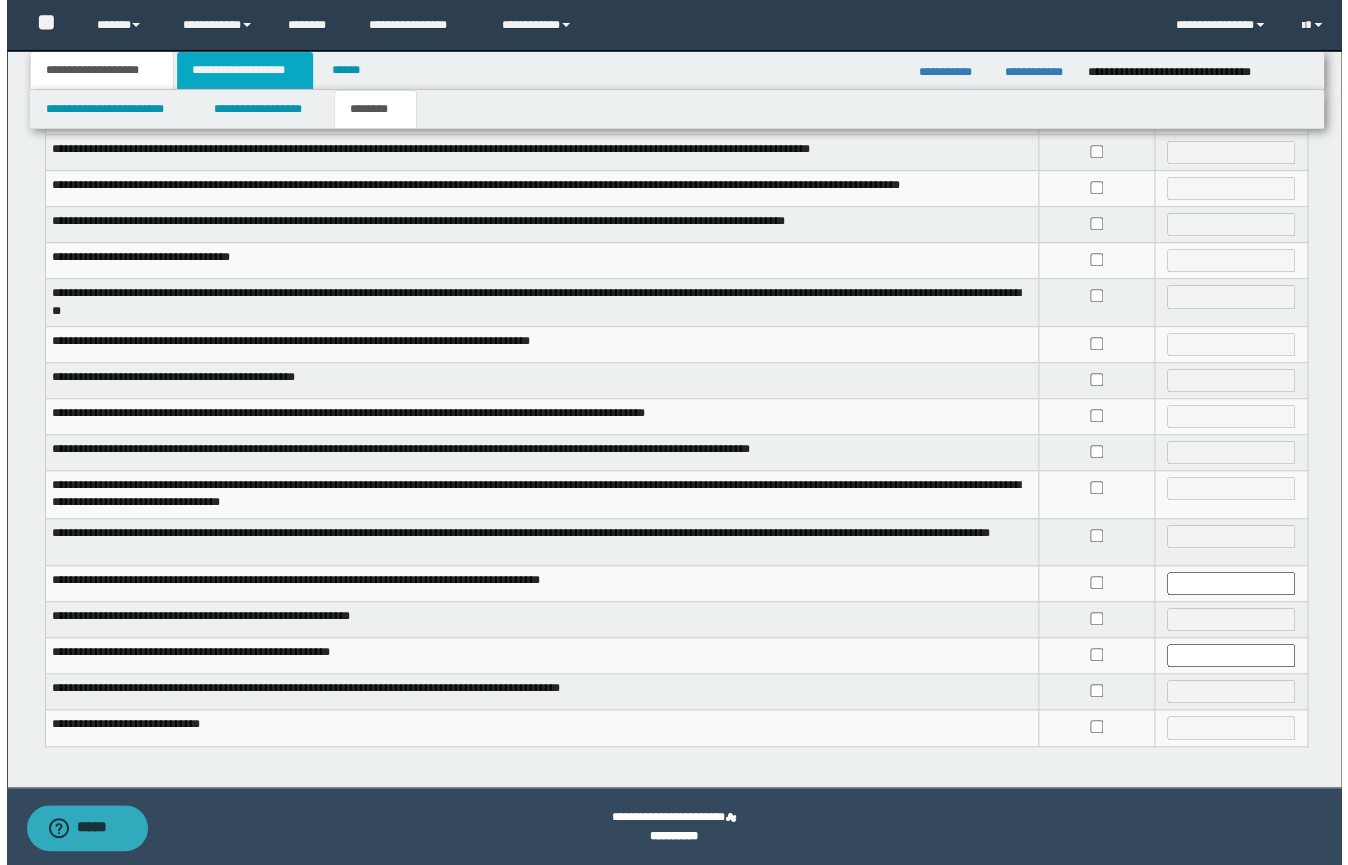 scroll, scrollTop: 0, scrollLeft: 0, axis: both 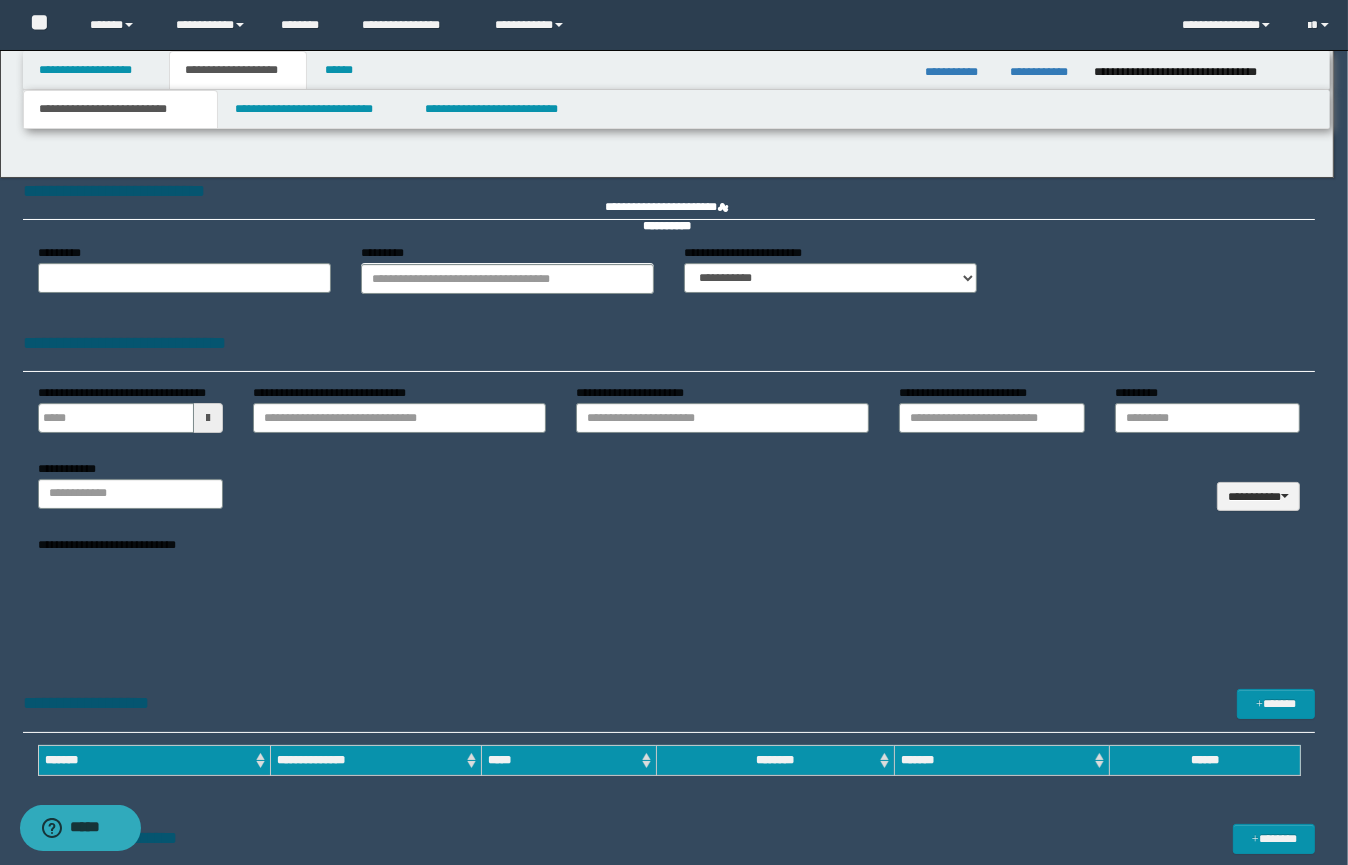 select on "*" 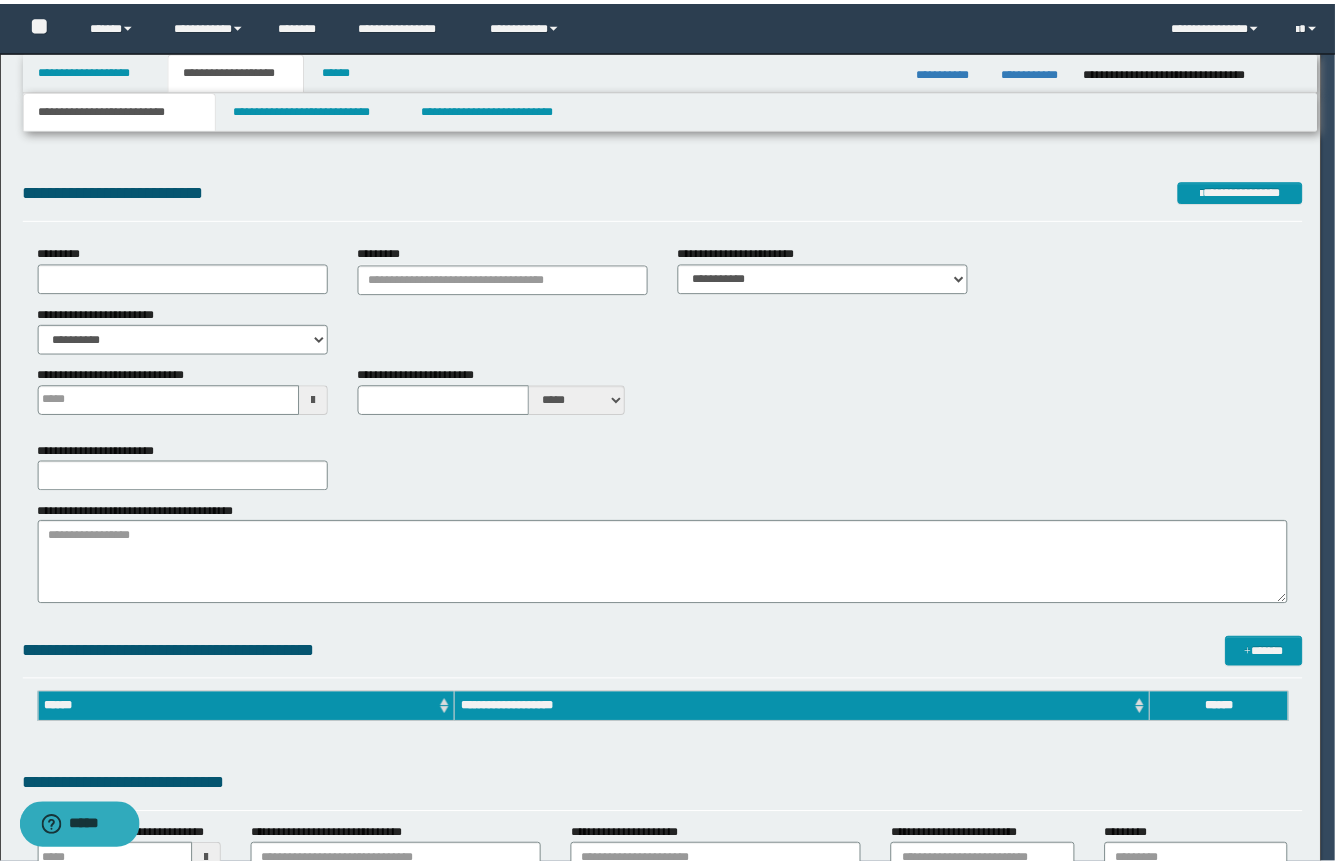 scroll, scrollTop: 0, scrollLeft: 0, axis: both 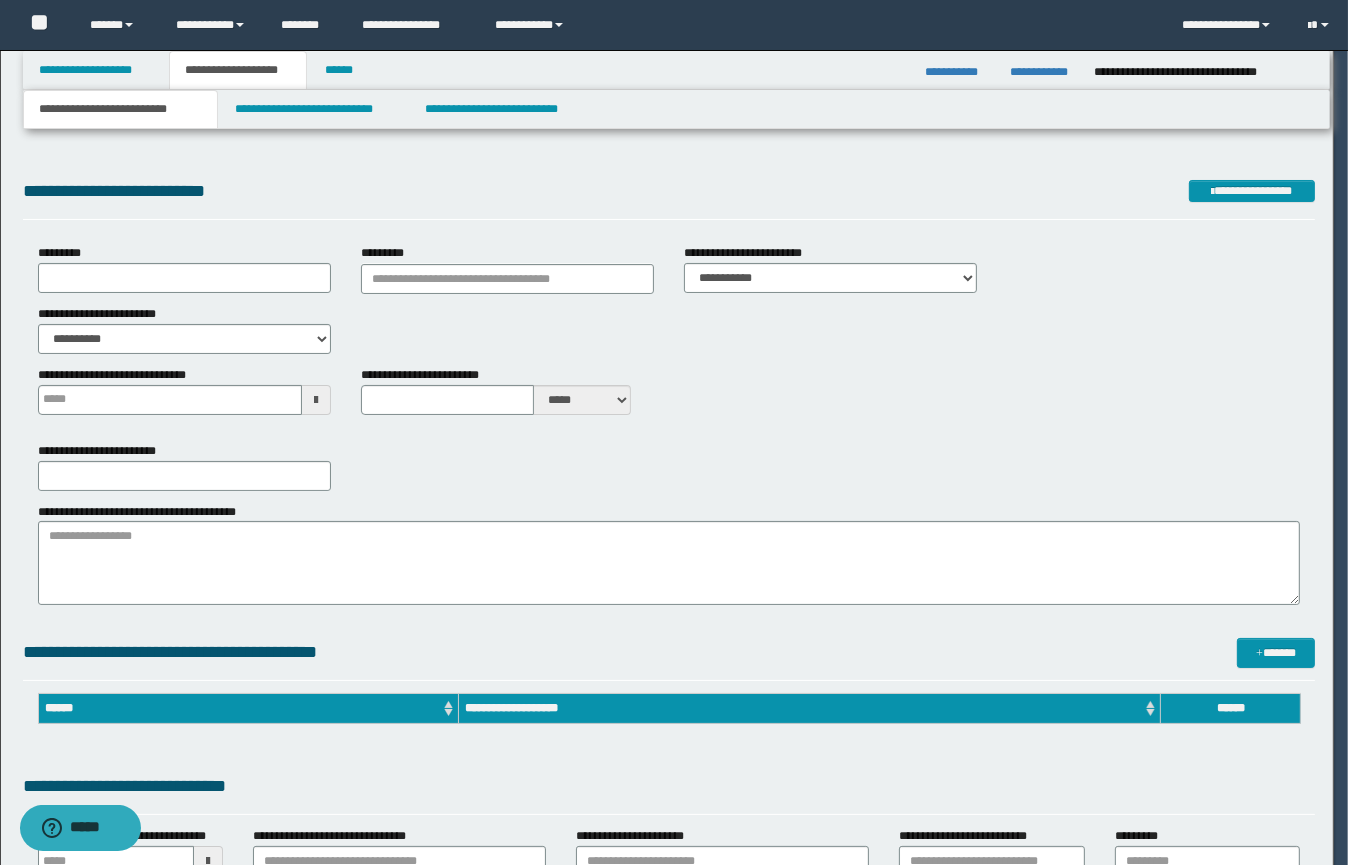 type 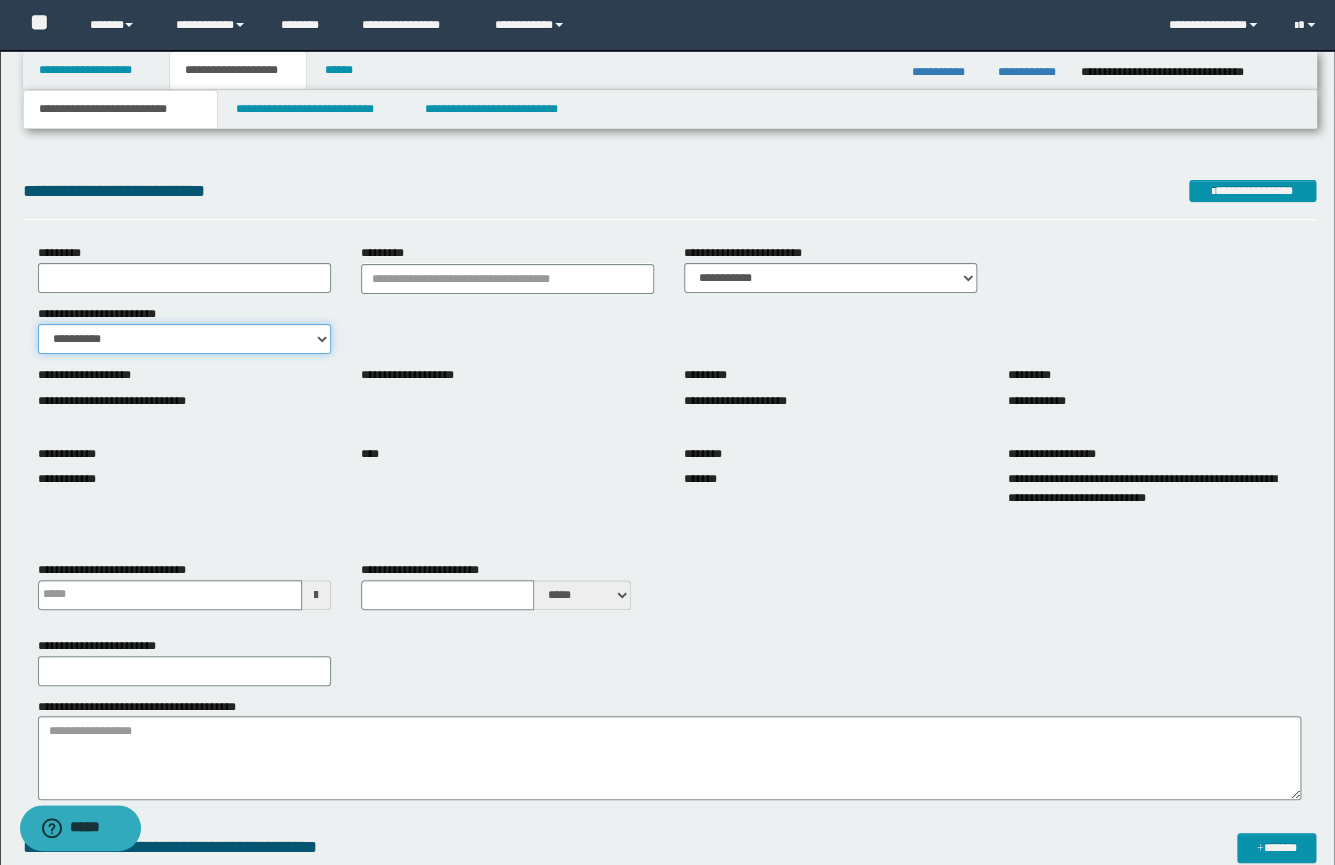 click on "**********" at bounding box center [184, 339] 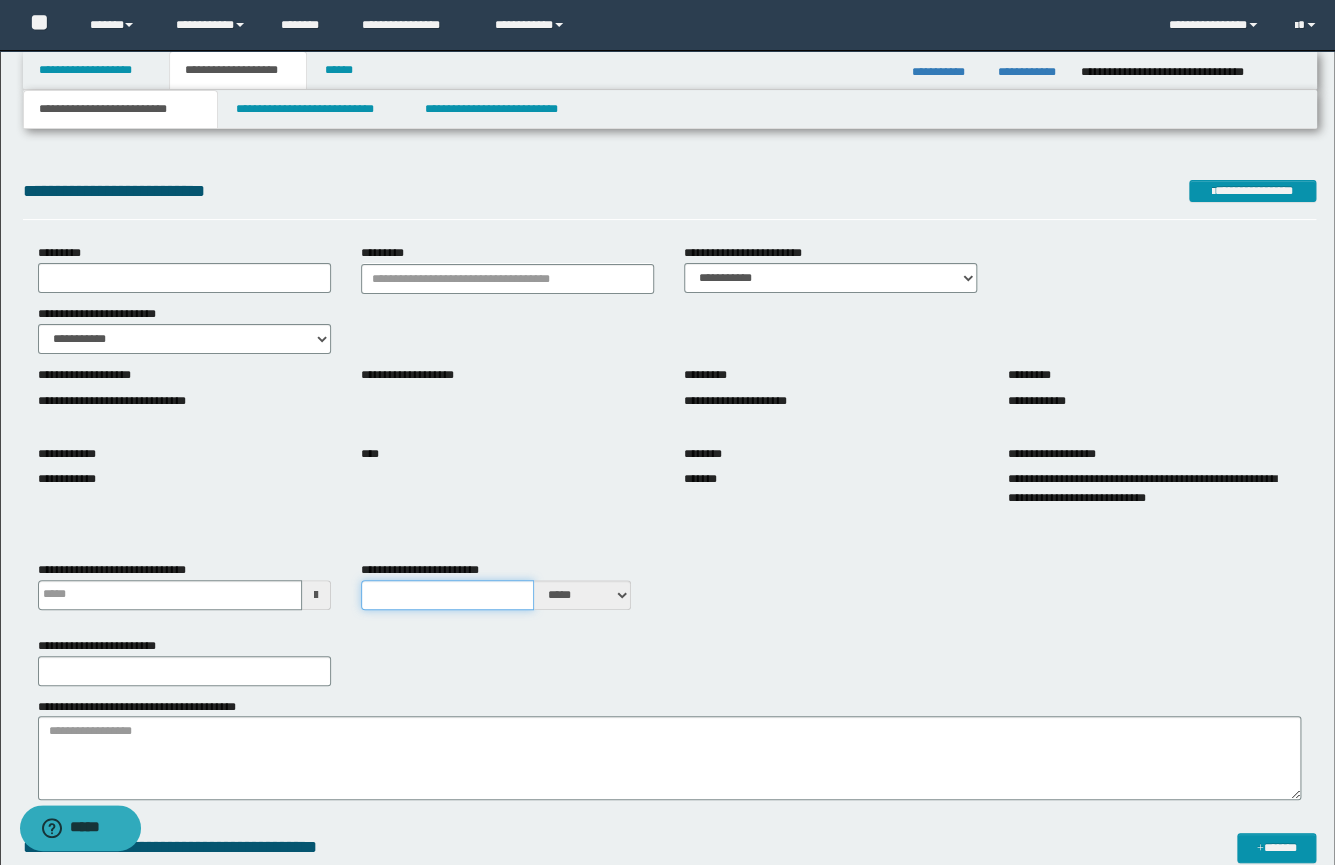 click on "**********" at bounding box center [447, 595] 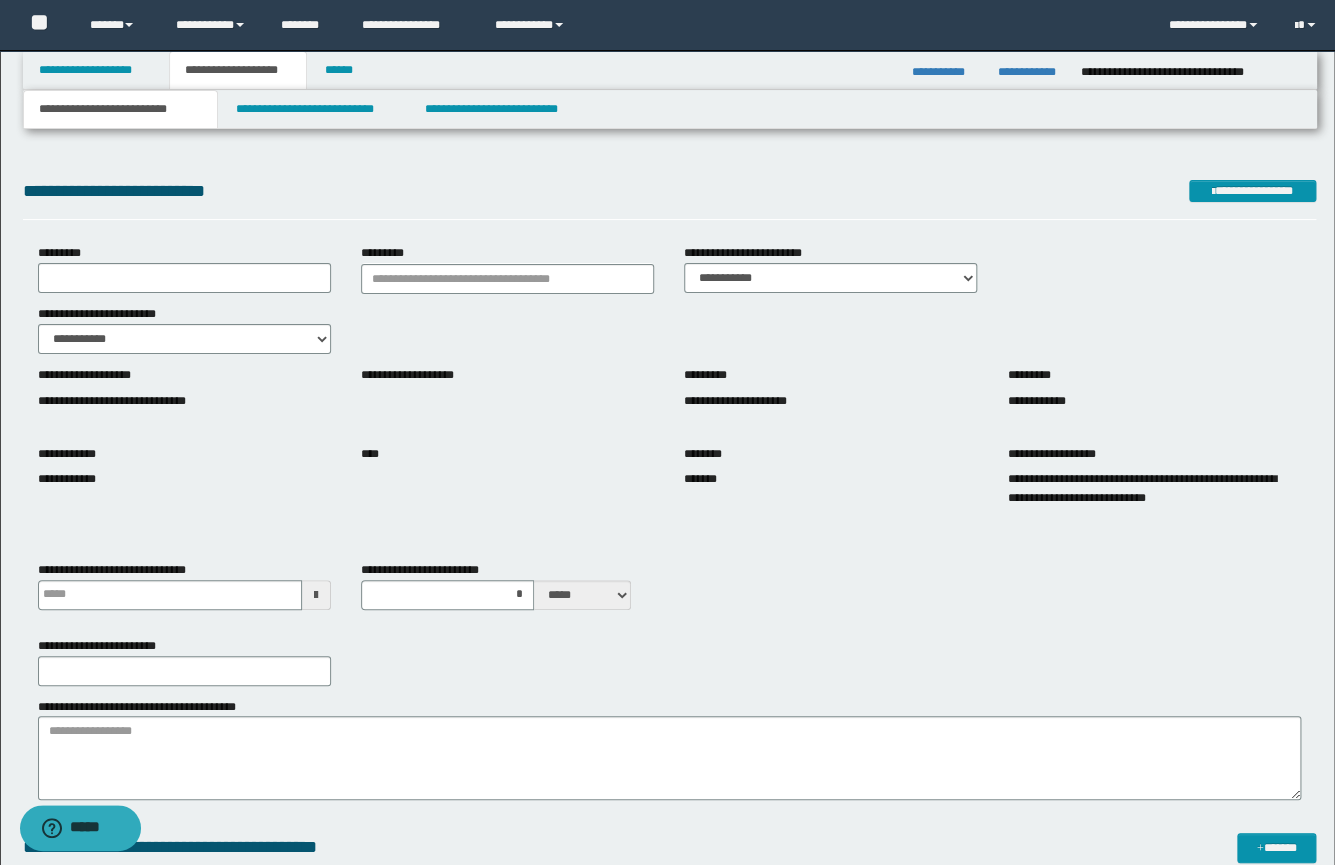 click on "**********" at bounding box center [507, 382] 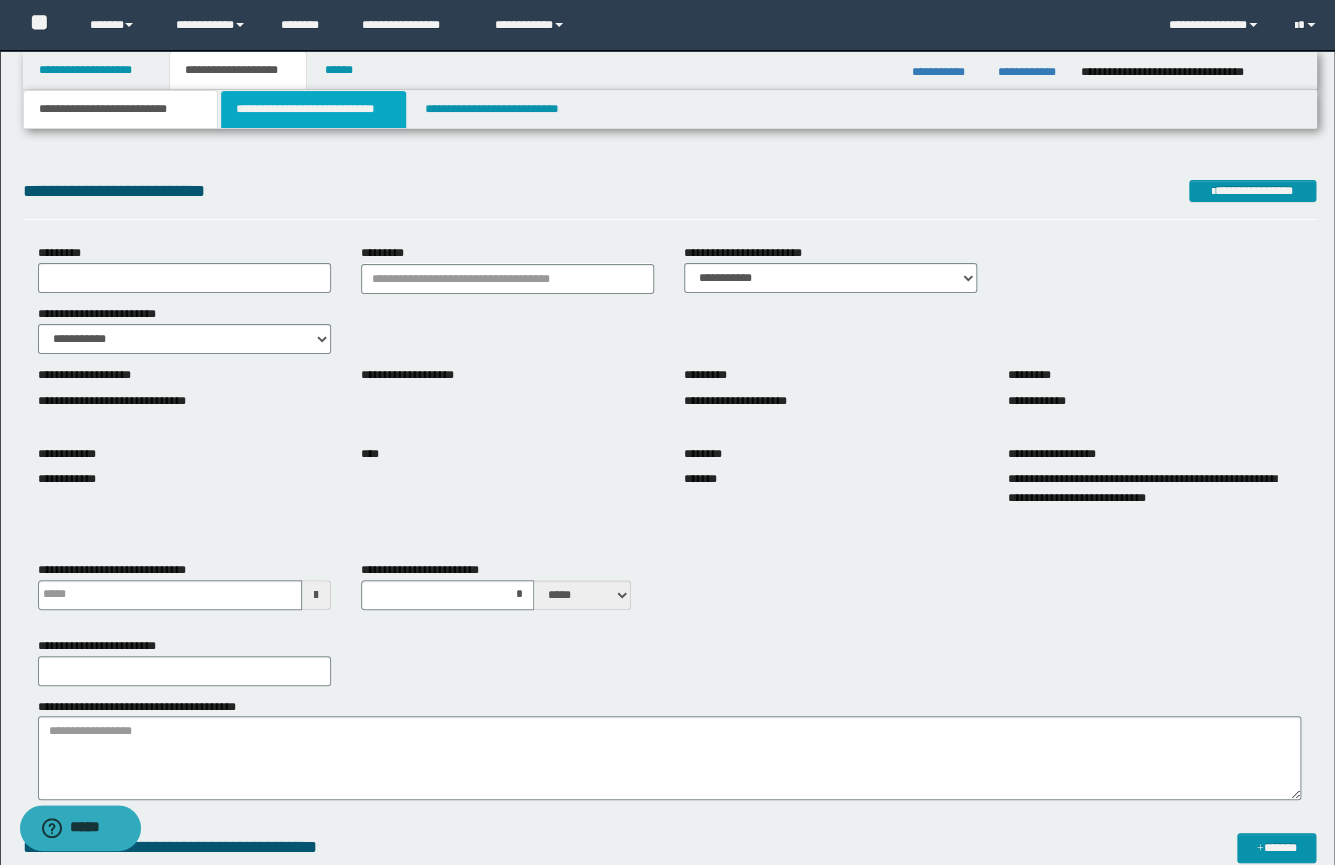 click on "**********" at bounding box center (313, 109) 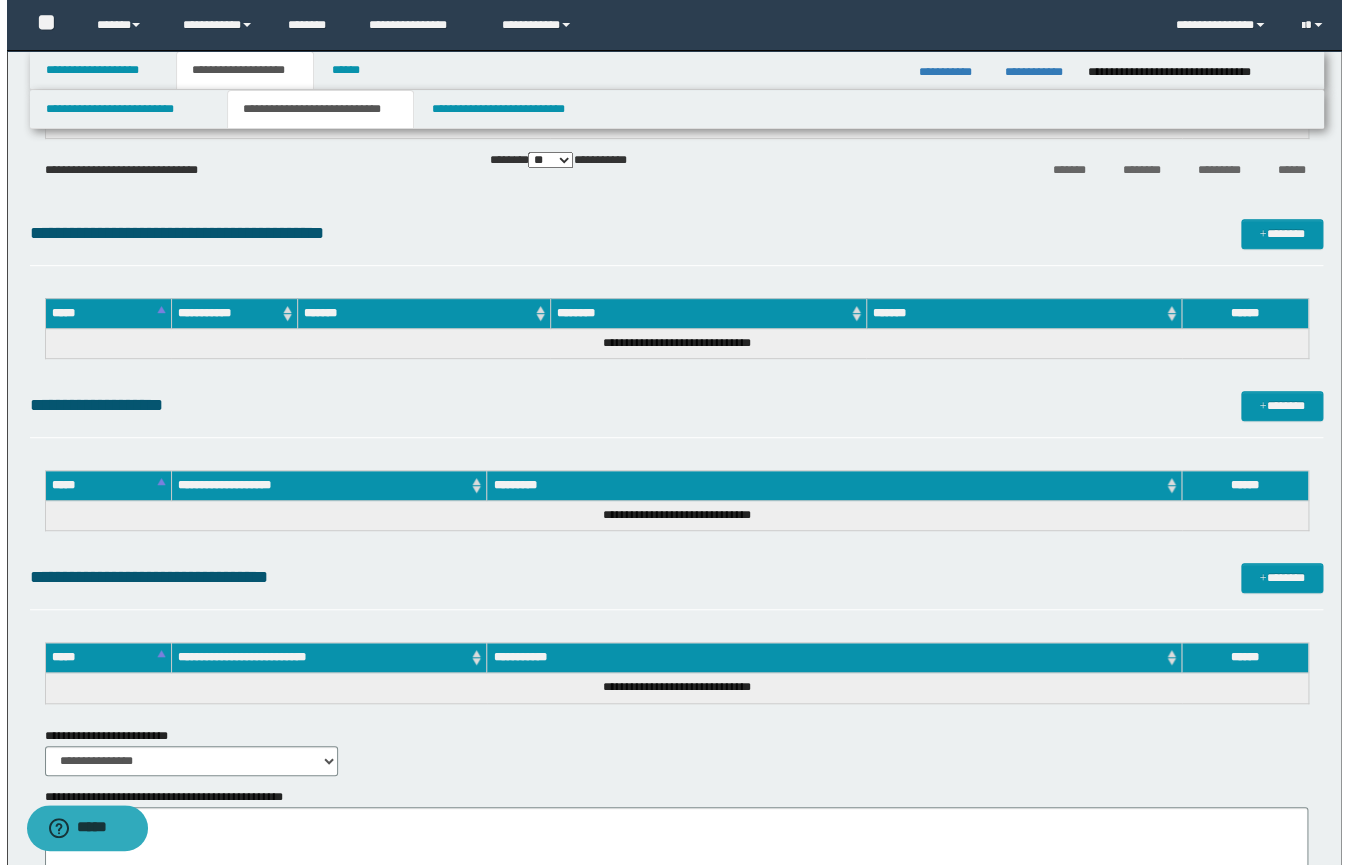 scroll, scrollTop: 366, scrollLeft: 0, axis: vertical 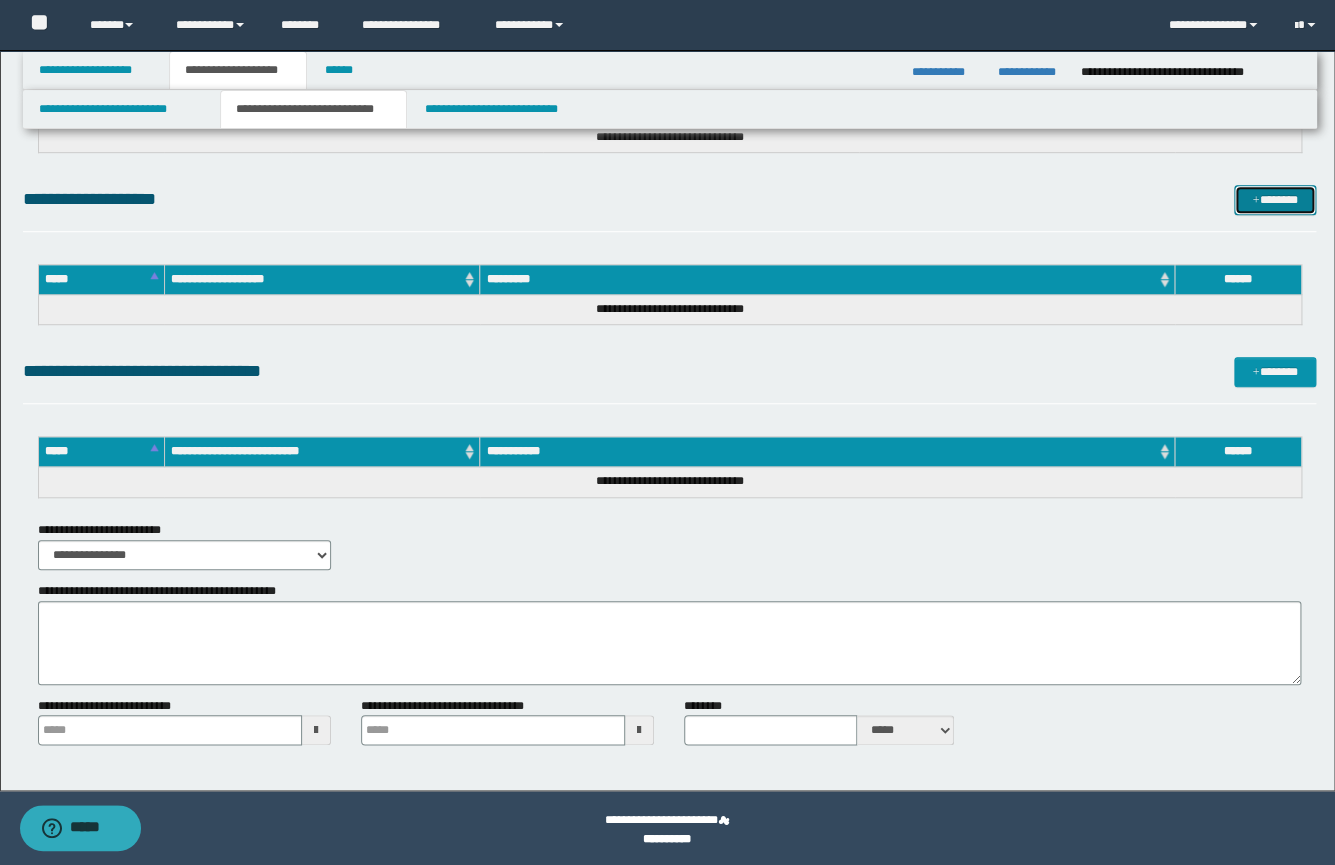 click on "*******" at bounding box center [1275, 200] 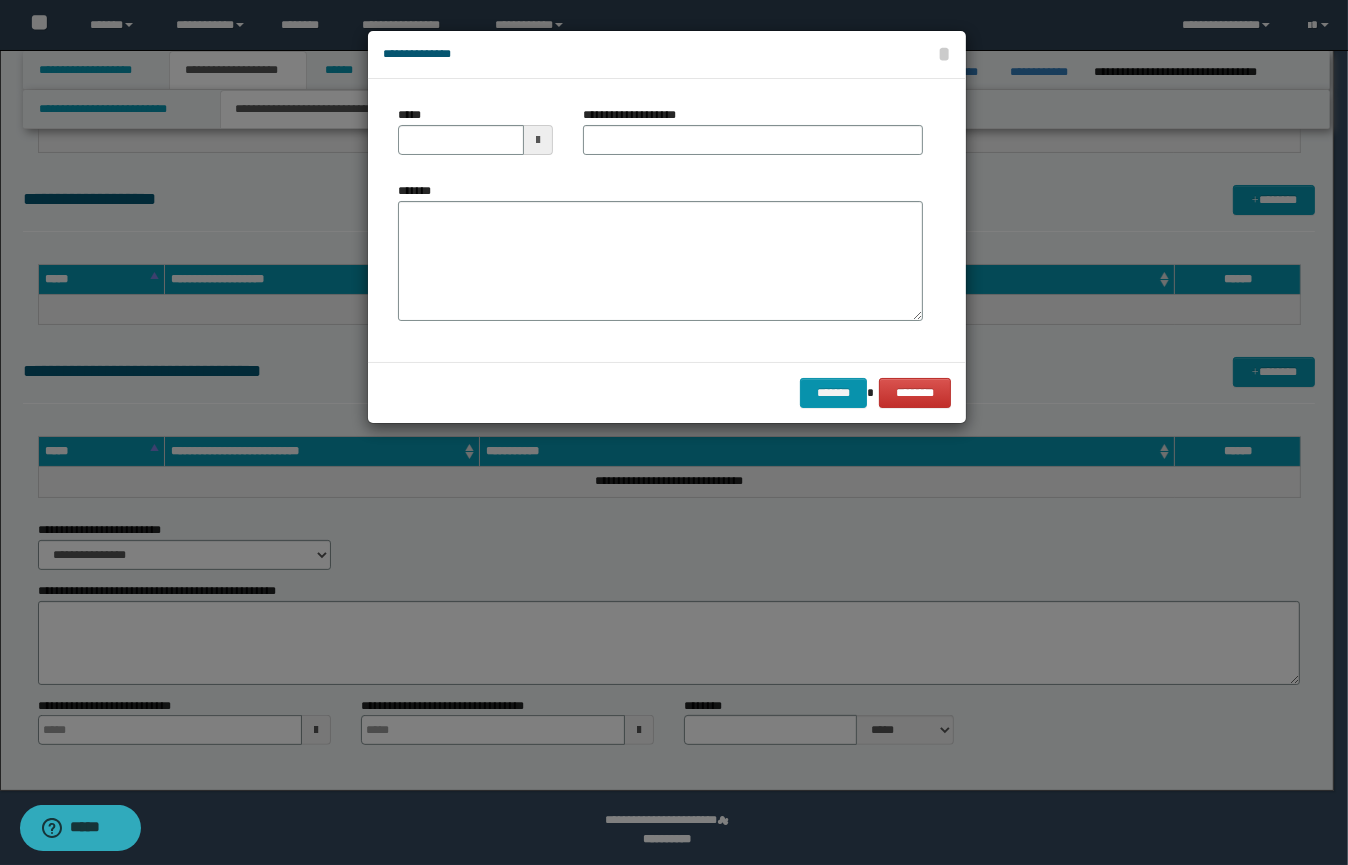 click at bounding box center [674, 432] 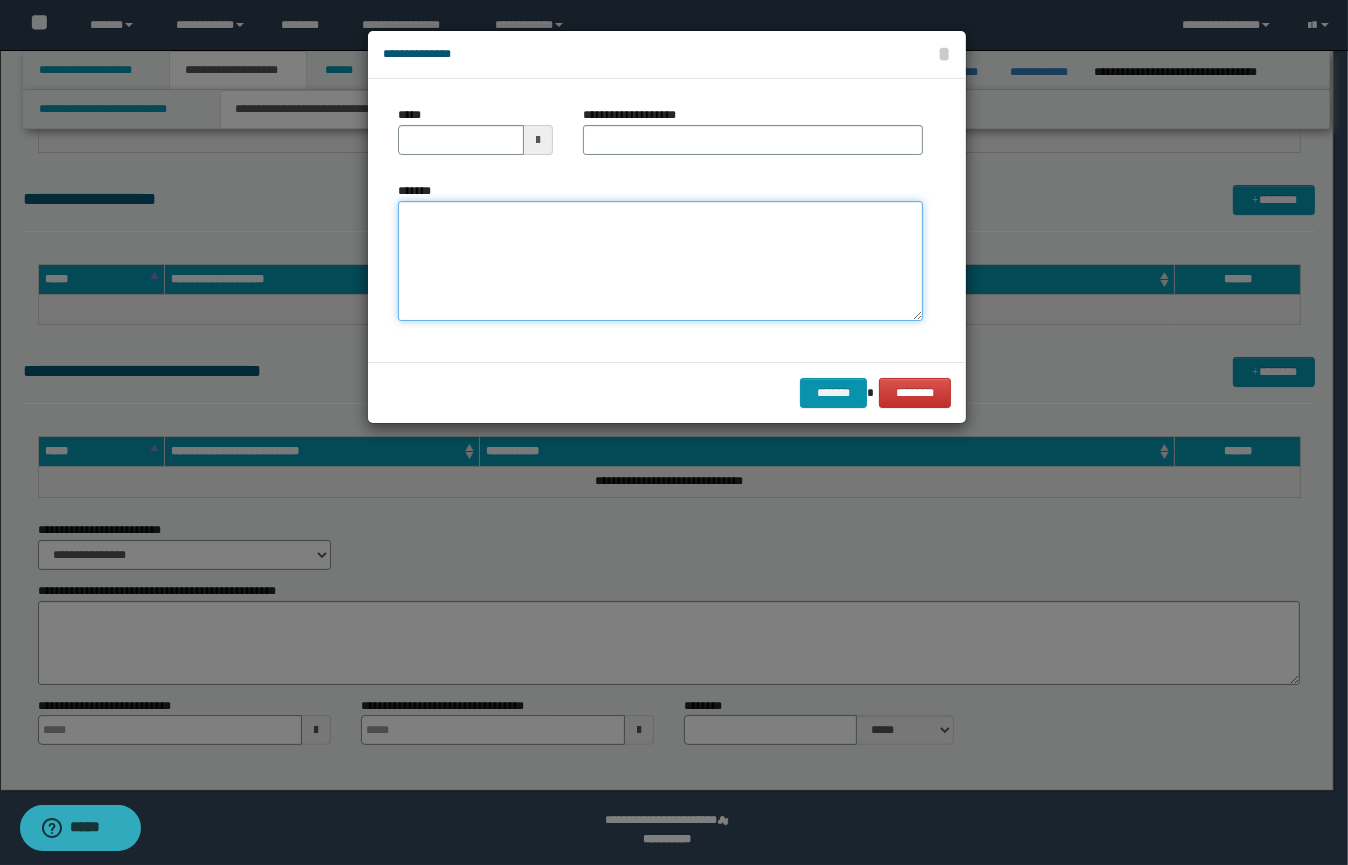 click on "*******" at bounding box center [660, 261] 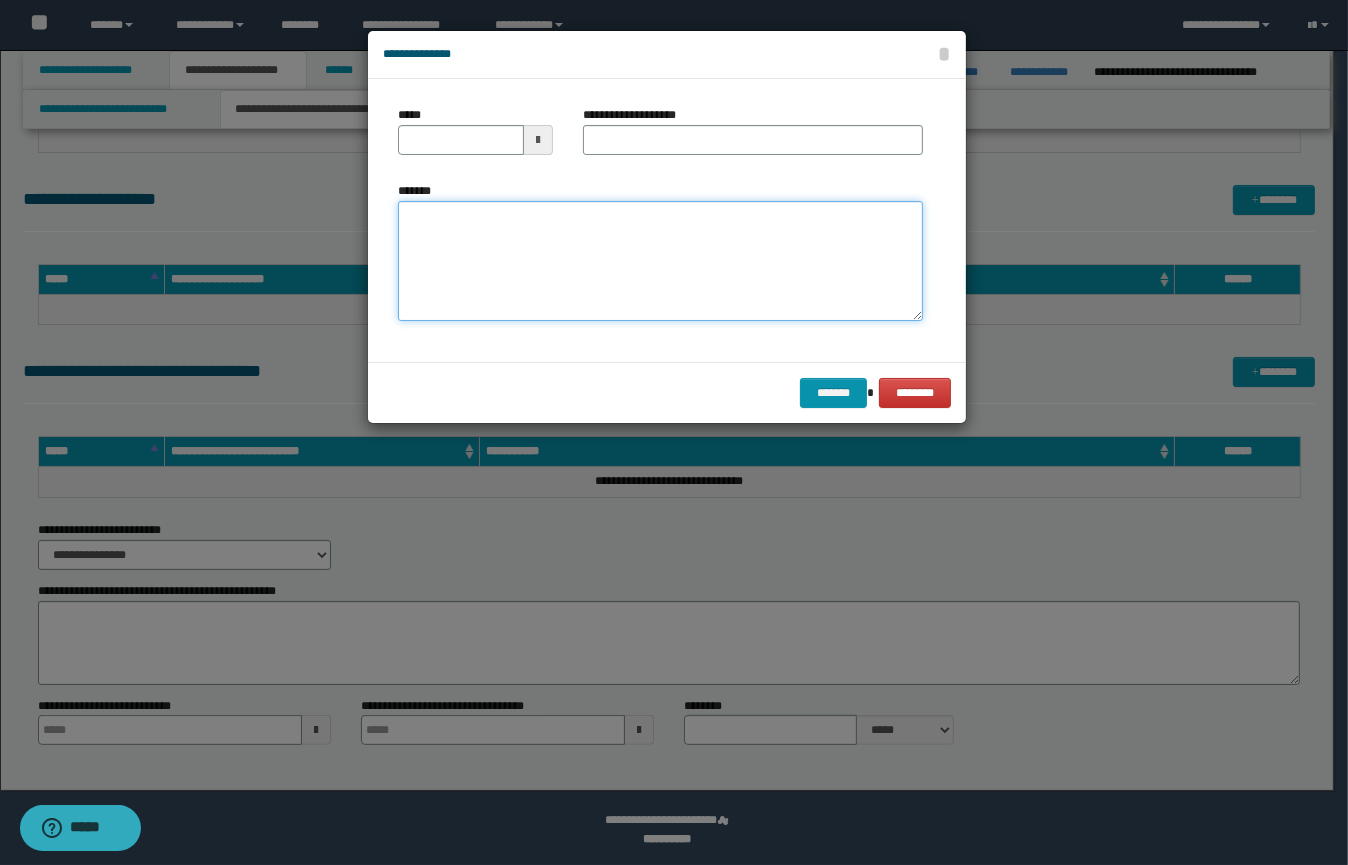 paste on "**********" 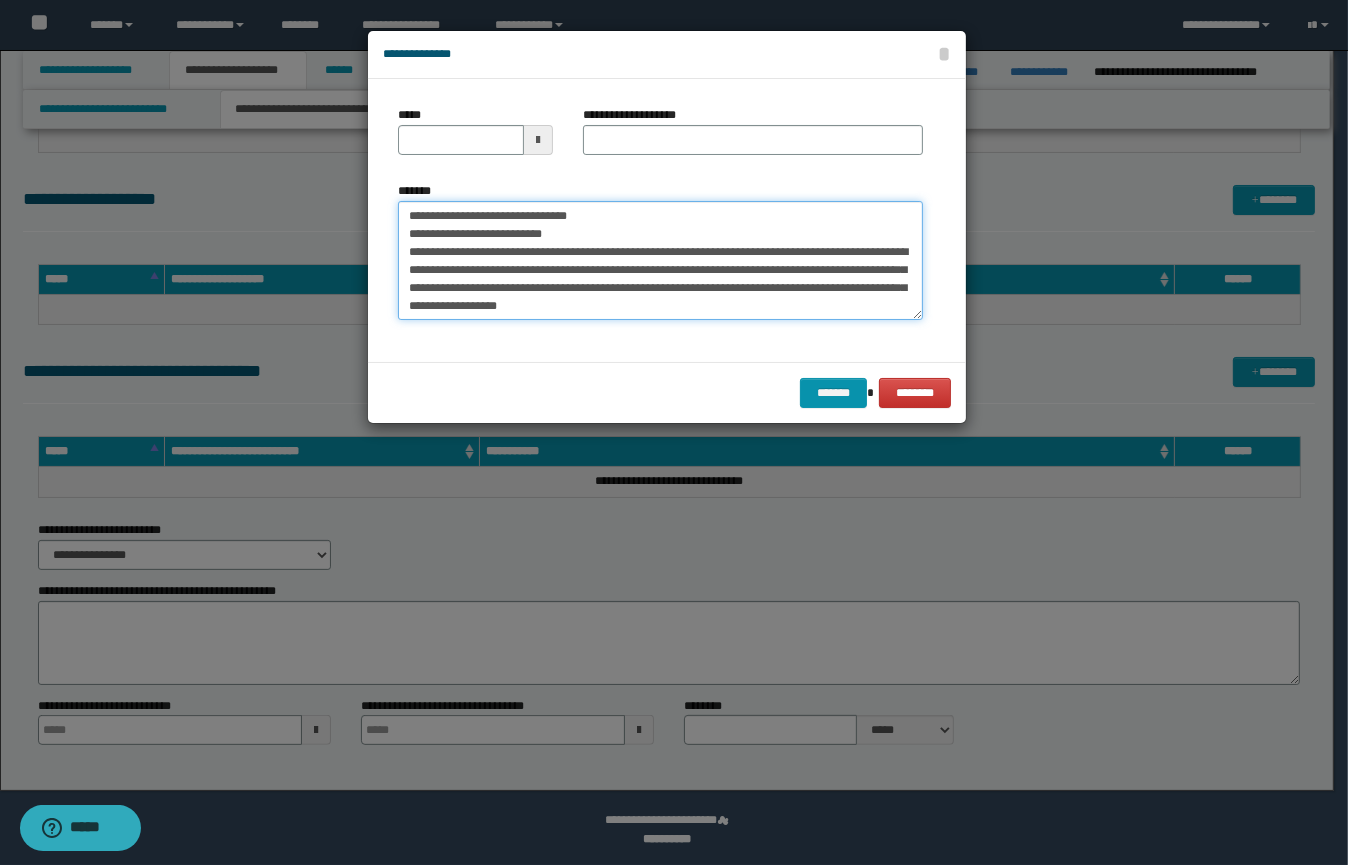 scroll, scrollTop: 0, scrollLeft: 0, axis: both 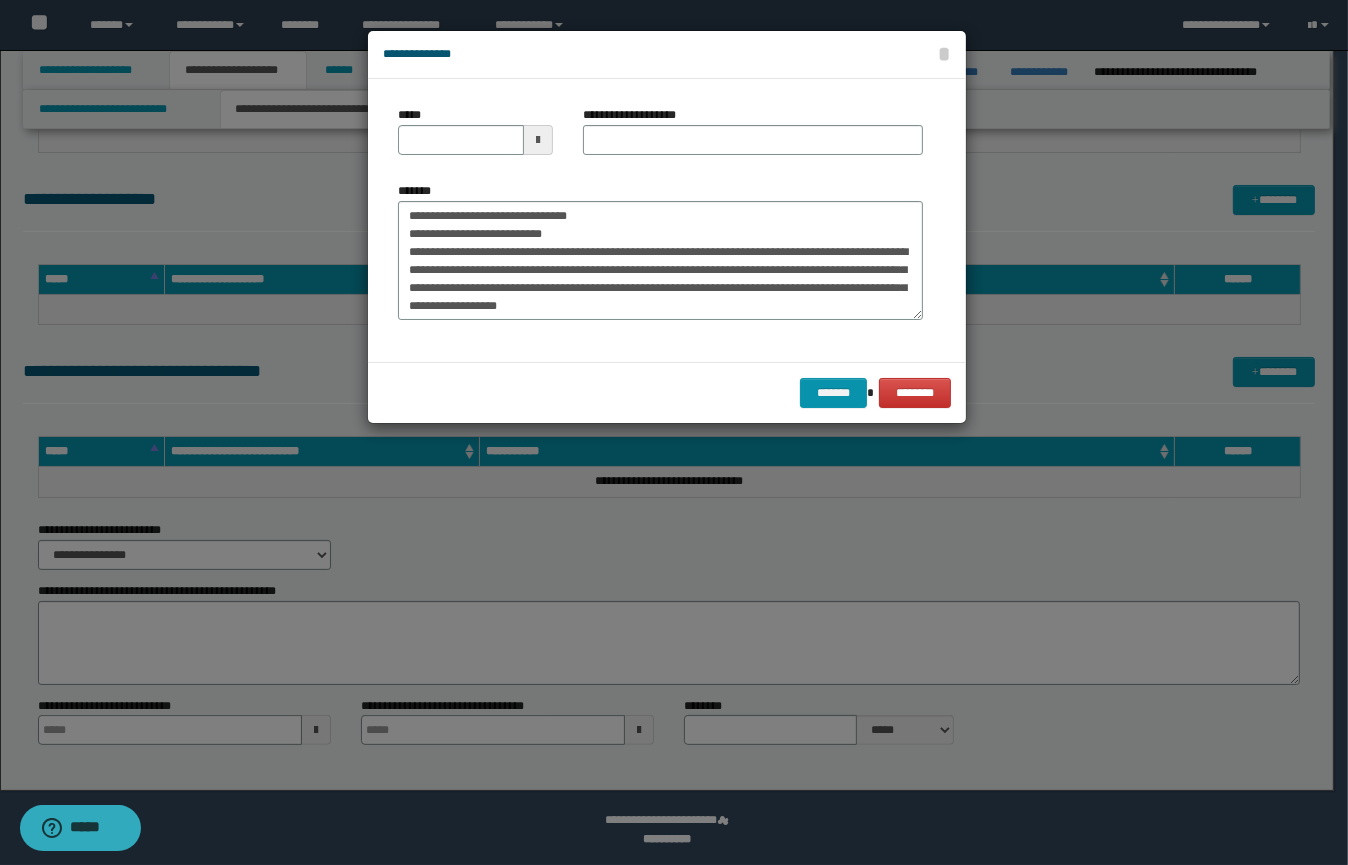click at bounding box center [538, 140] 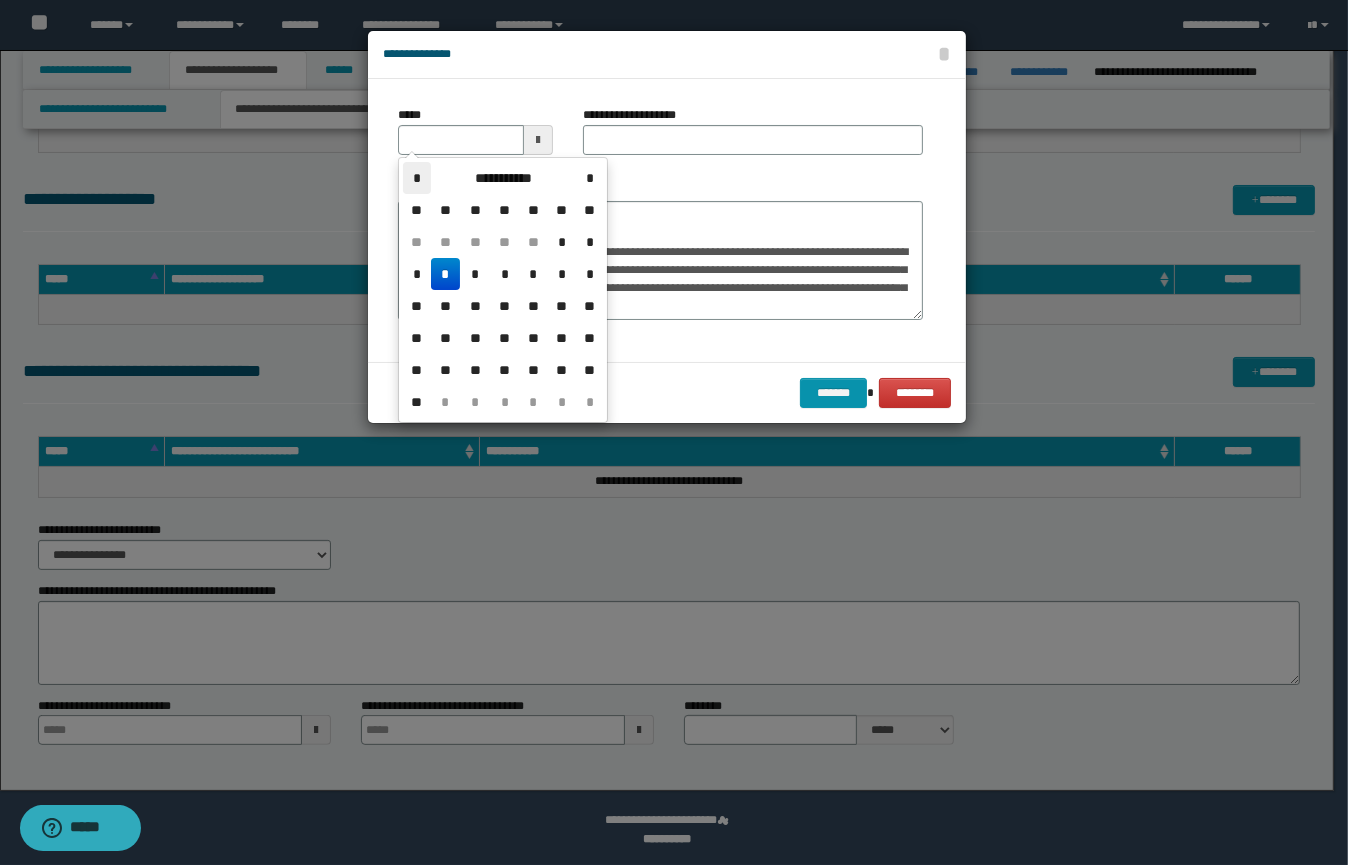 click on "*" at bounding box center (417, 178) 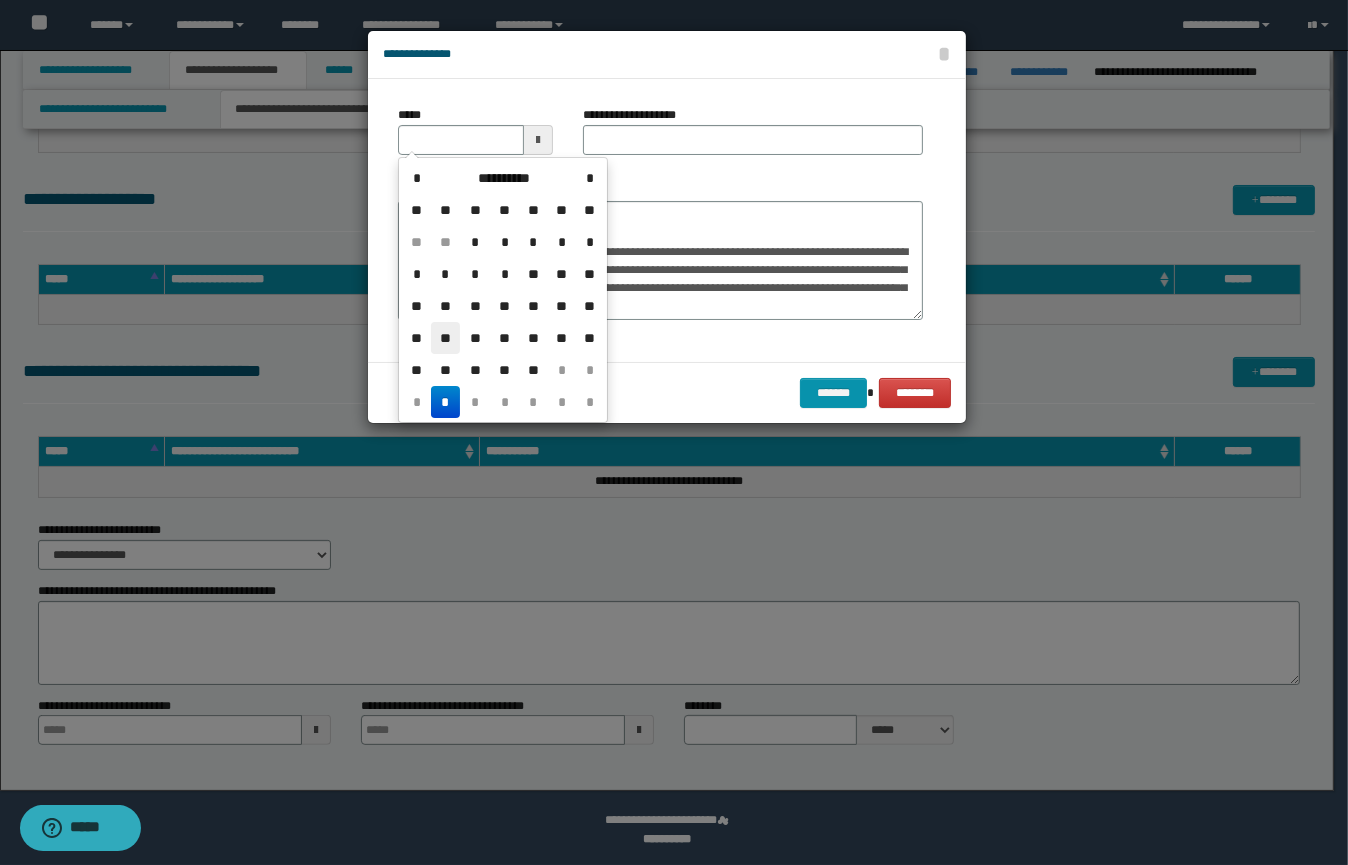 drag, startPoint x: 450, startPoint y: 334, endPoint x: 574, endPoint y: 197, distance: 184.78366 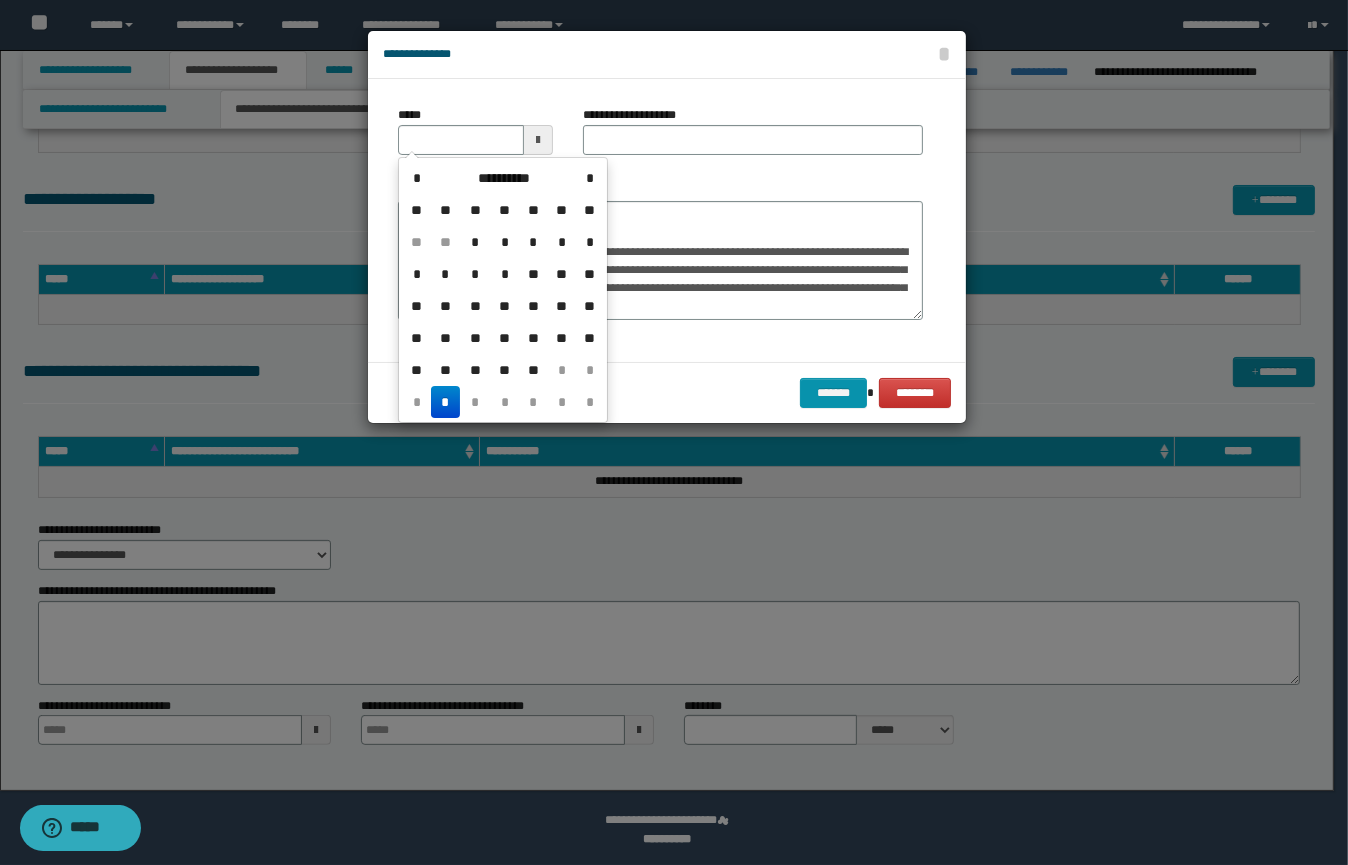 click on "**" at bounding box center [445, 338] 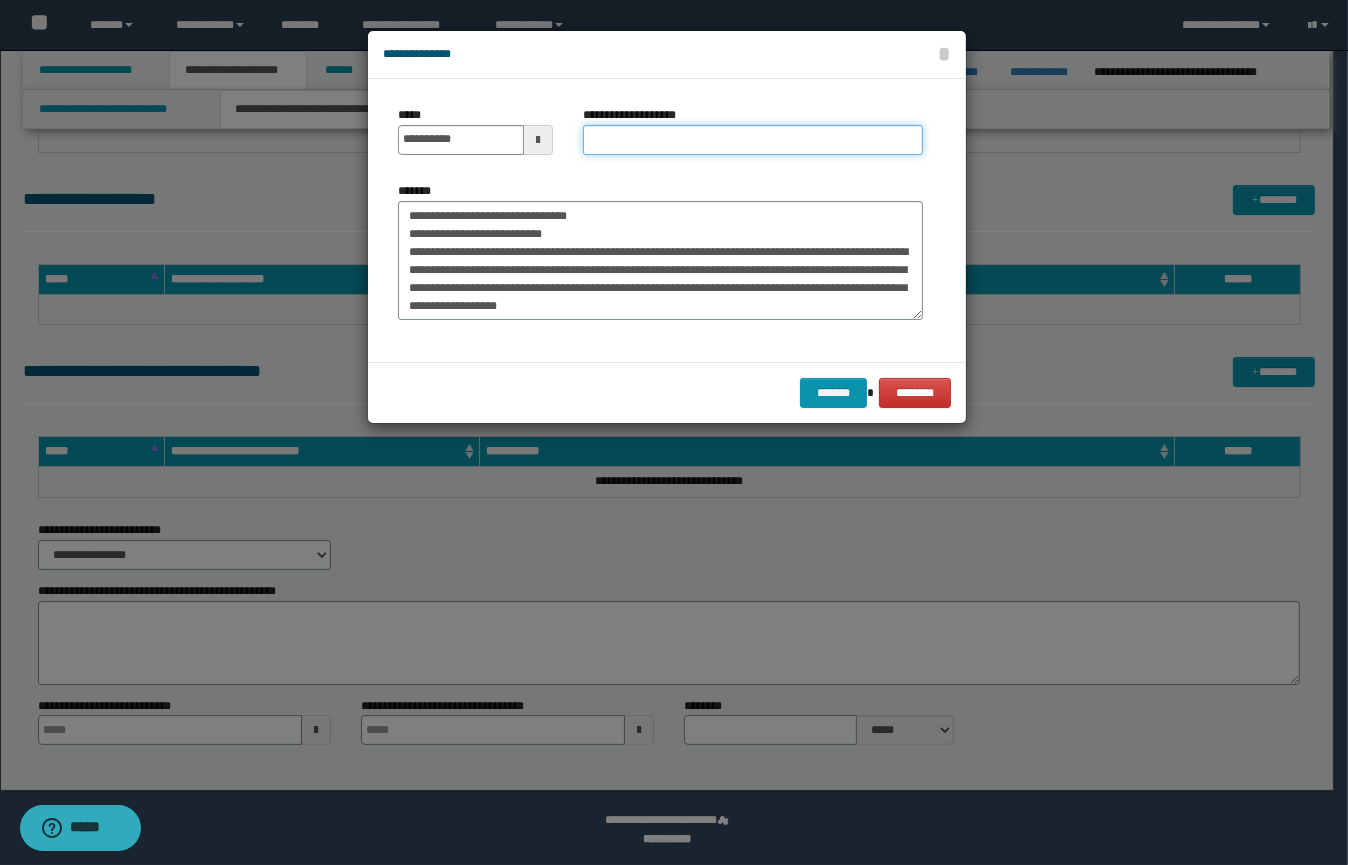 click on "**********" at bounding box center [753, 140] 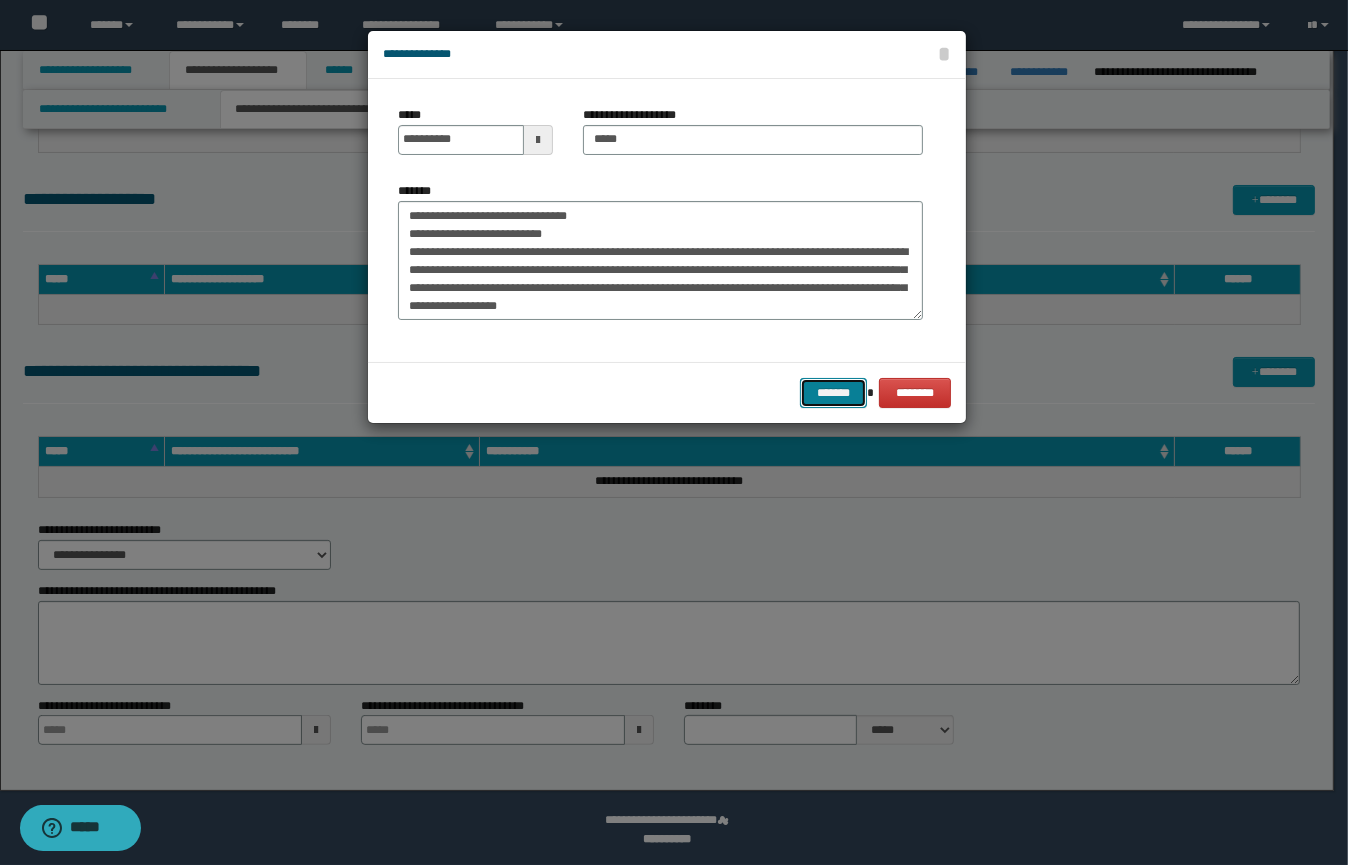 drag, startPoint x: 837, startPoint y: 390, endPoint x: 818, endPoint y: 366, distance: 30.610456 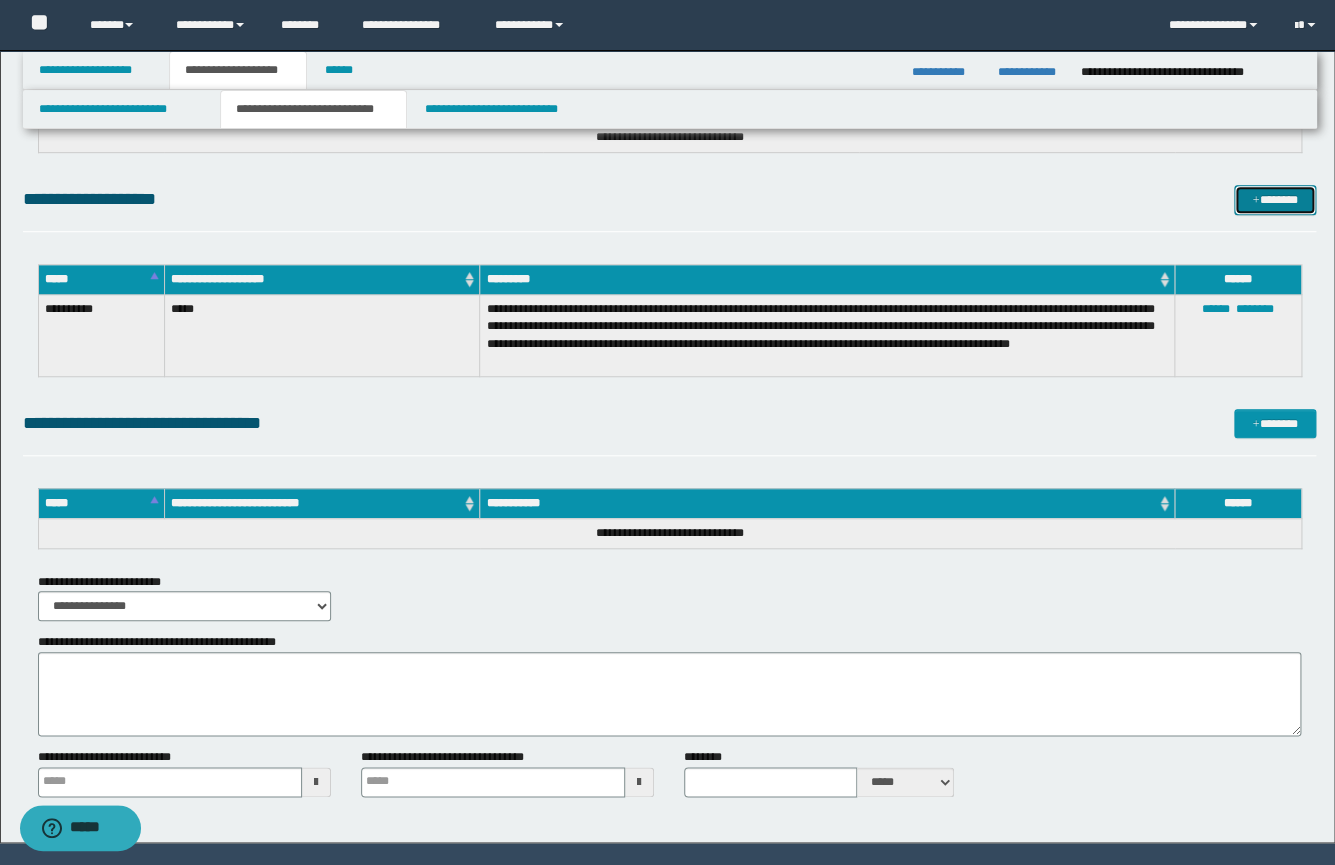 click on "*******" at bounding box center [1275, 200] 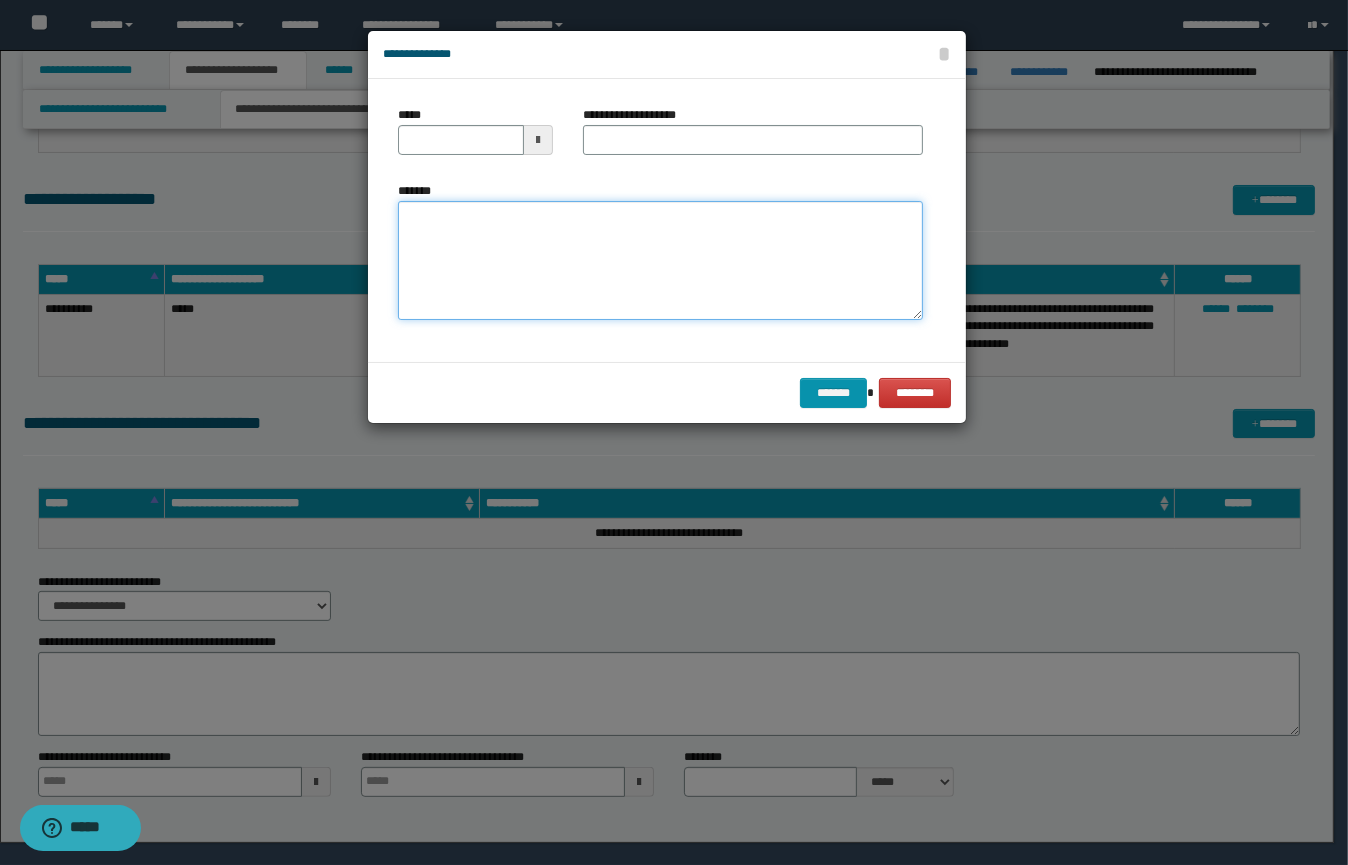 click on "*******" at bounding box center (660, 261) 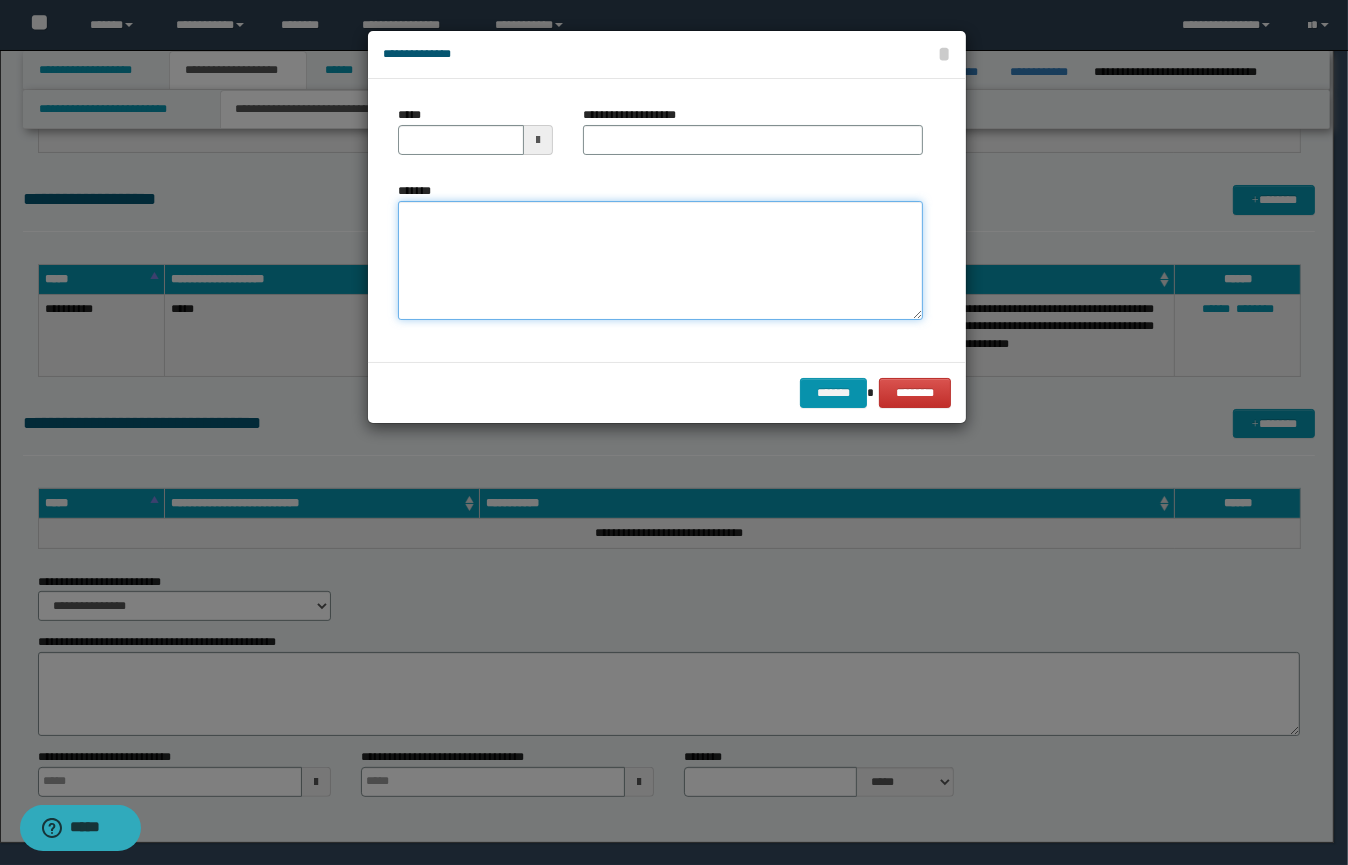 paste on "**********" 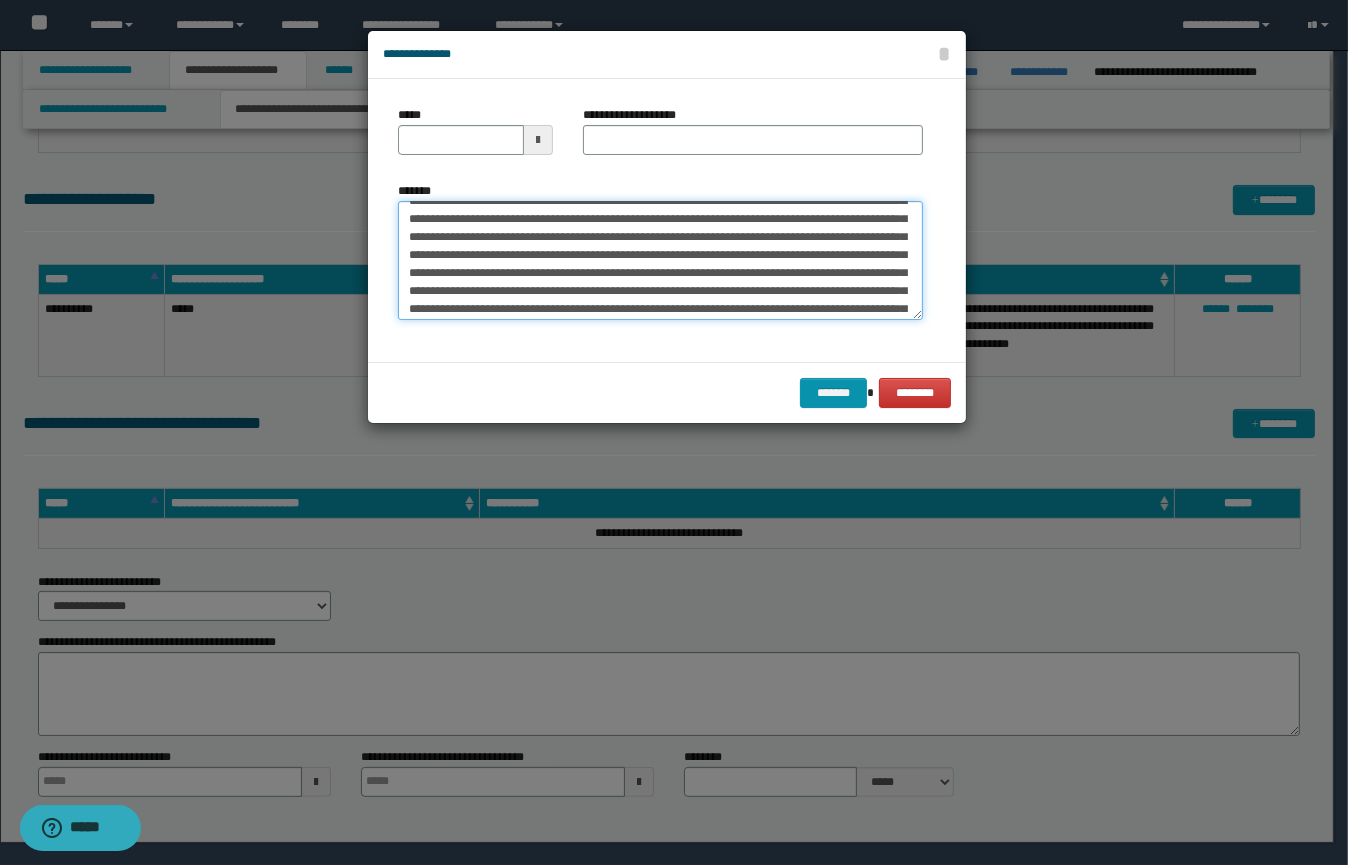 scroll, scrollTop: 0, scrollLeft: 0, axis: both 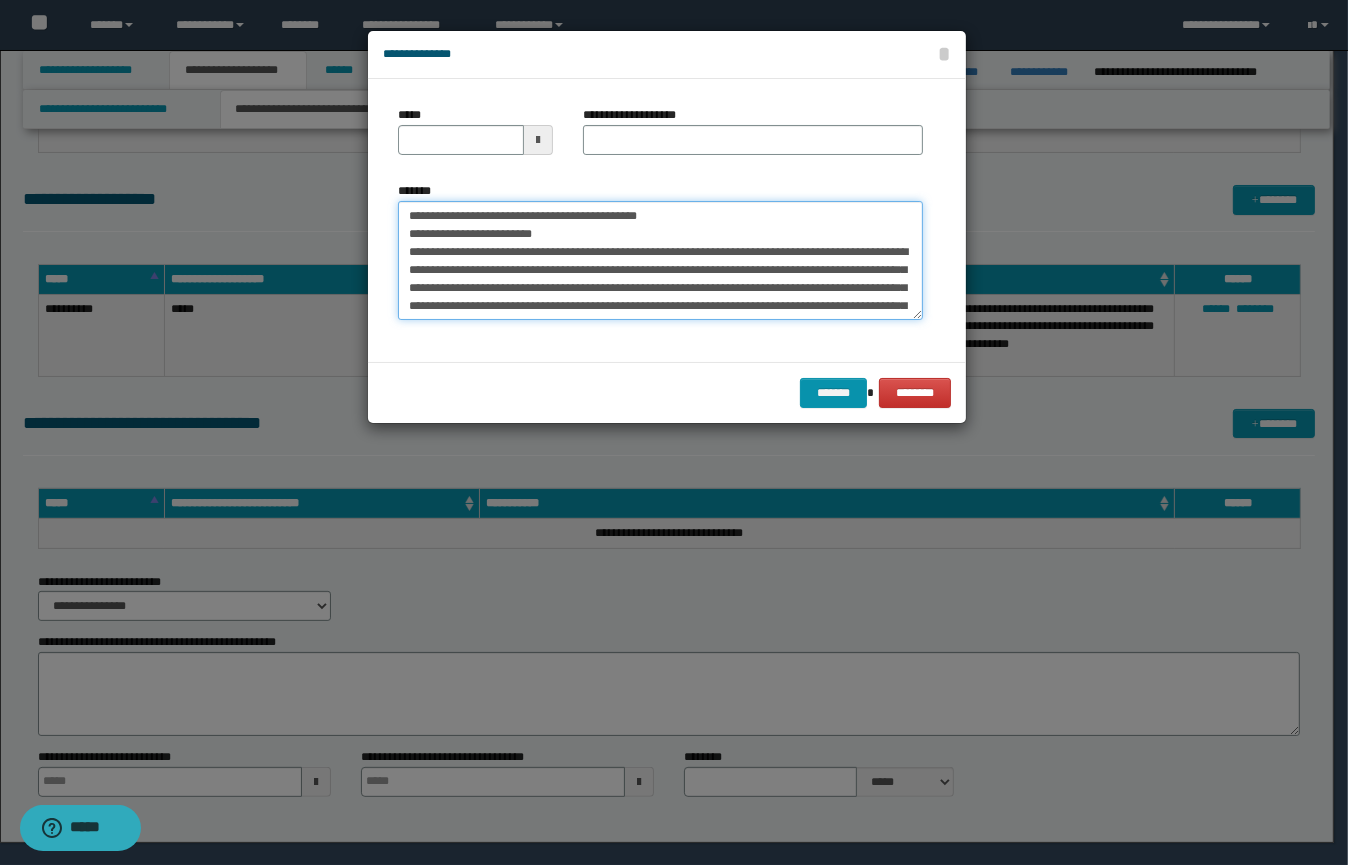 type on "**********" 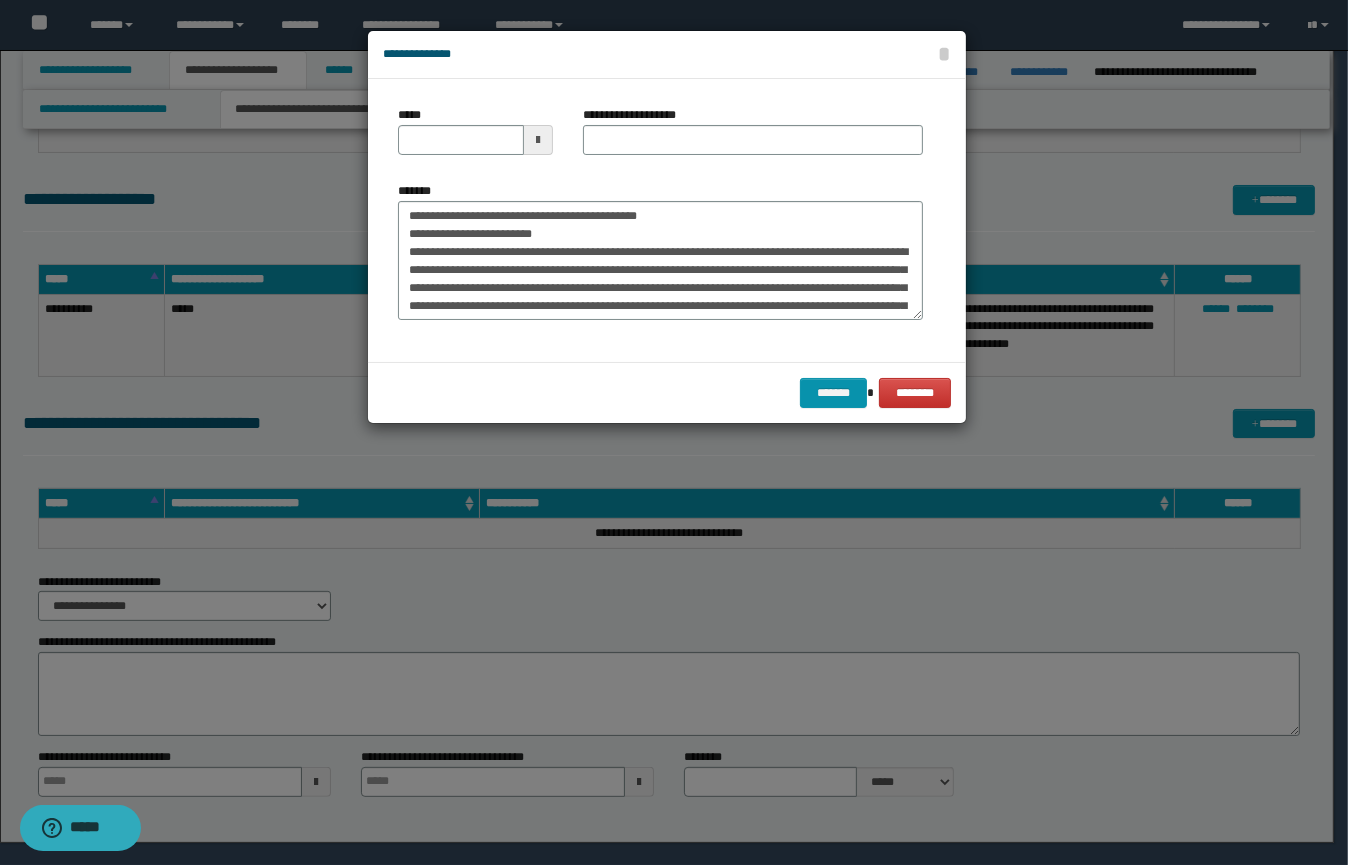 click at bounding box center (538, 140) 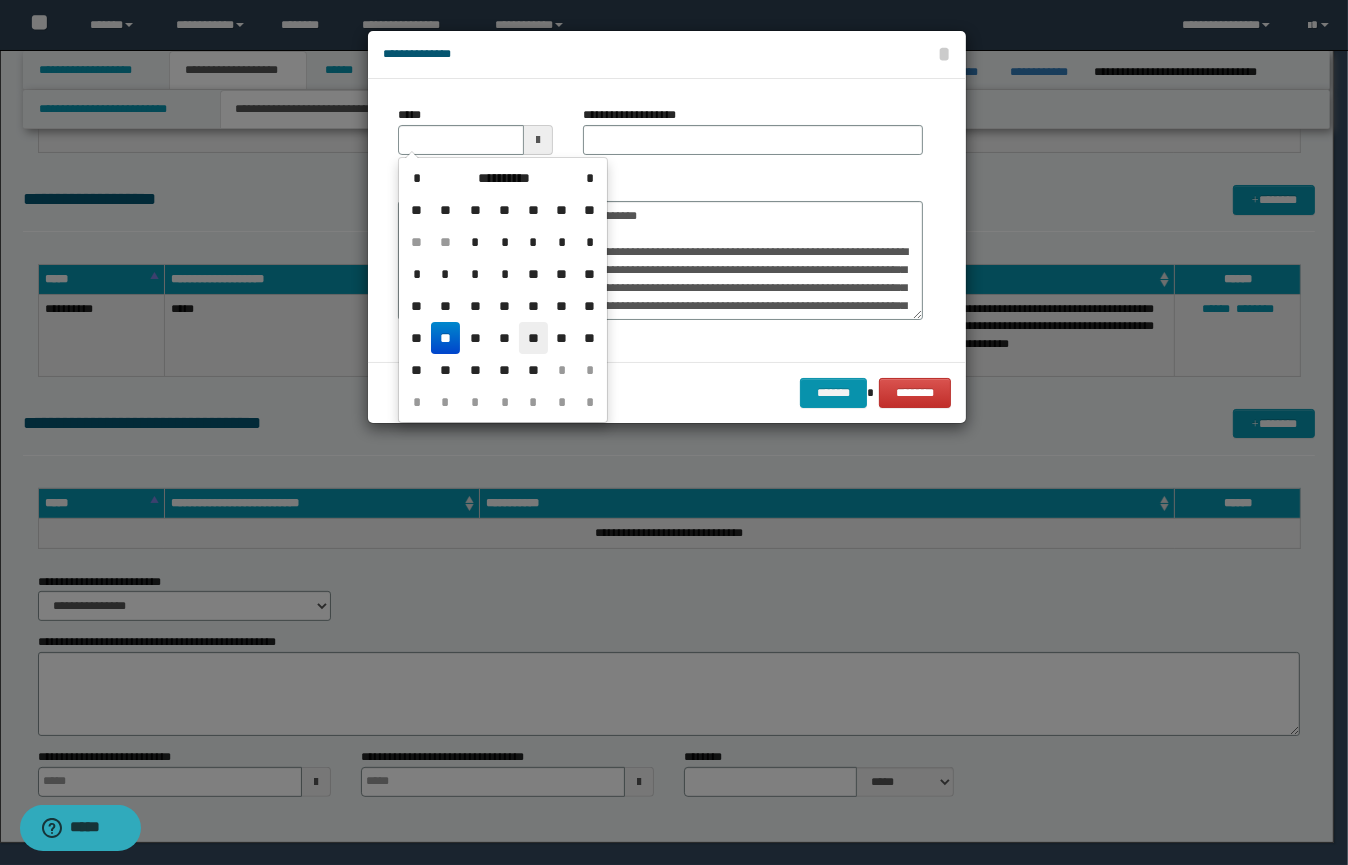 click on "**" at bounding box center [533, 338] 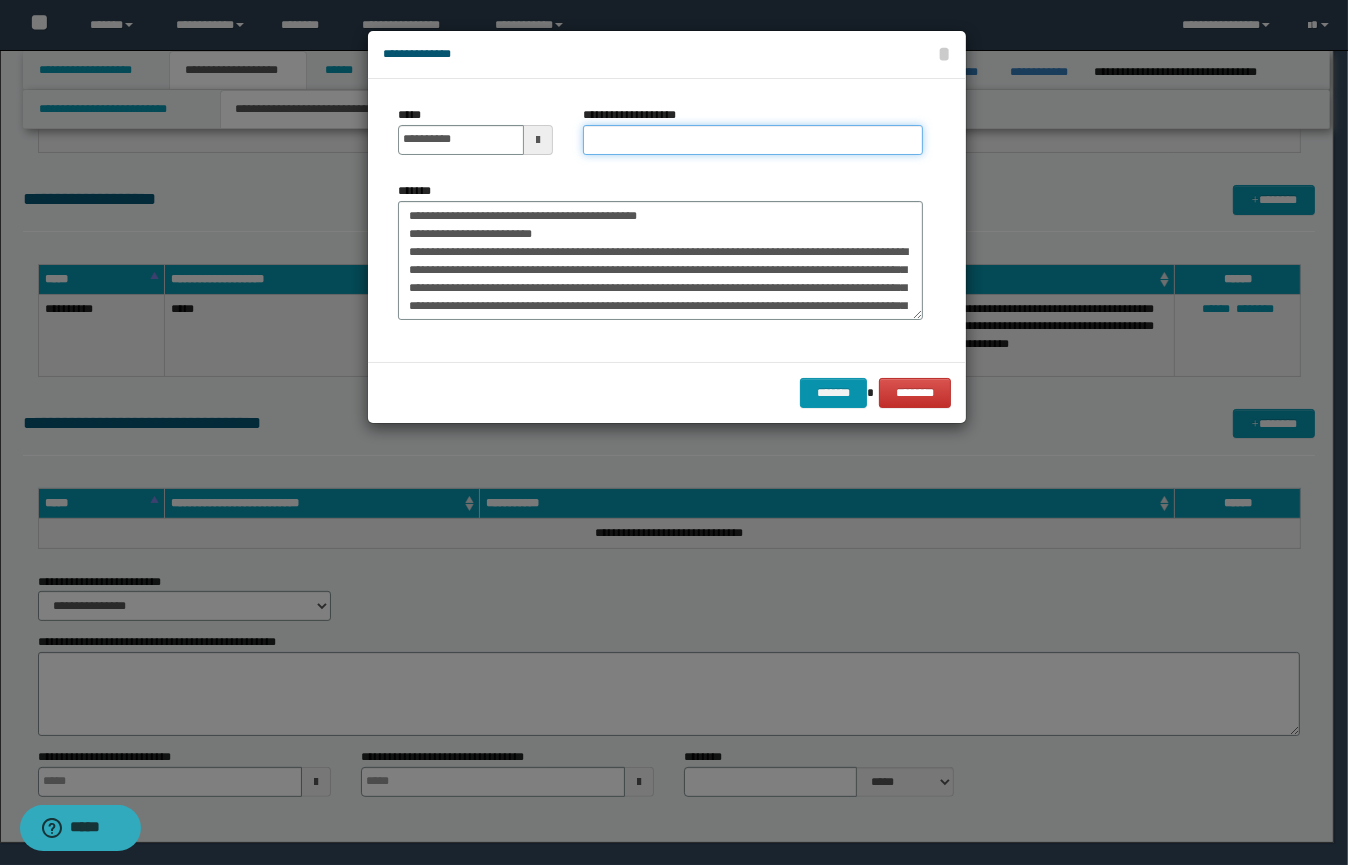 click on "**********" at bounding box center (753, 140) 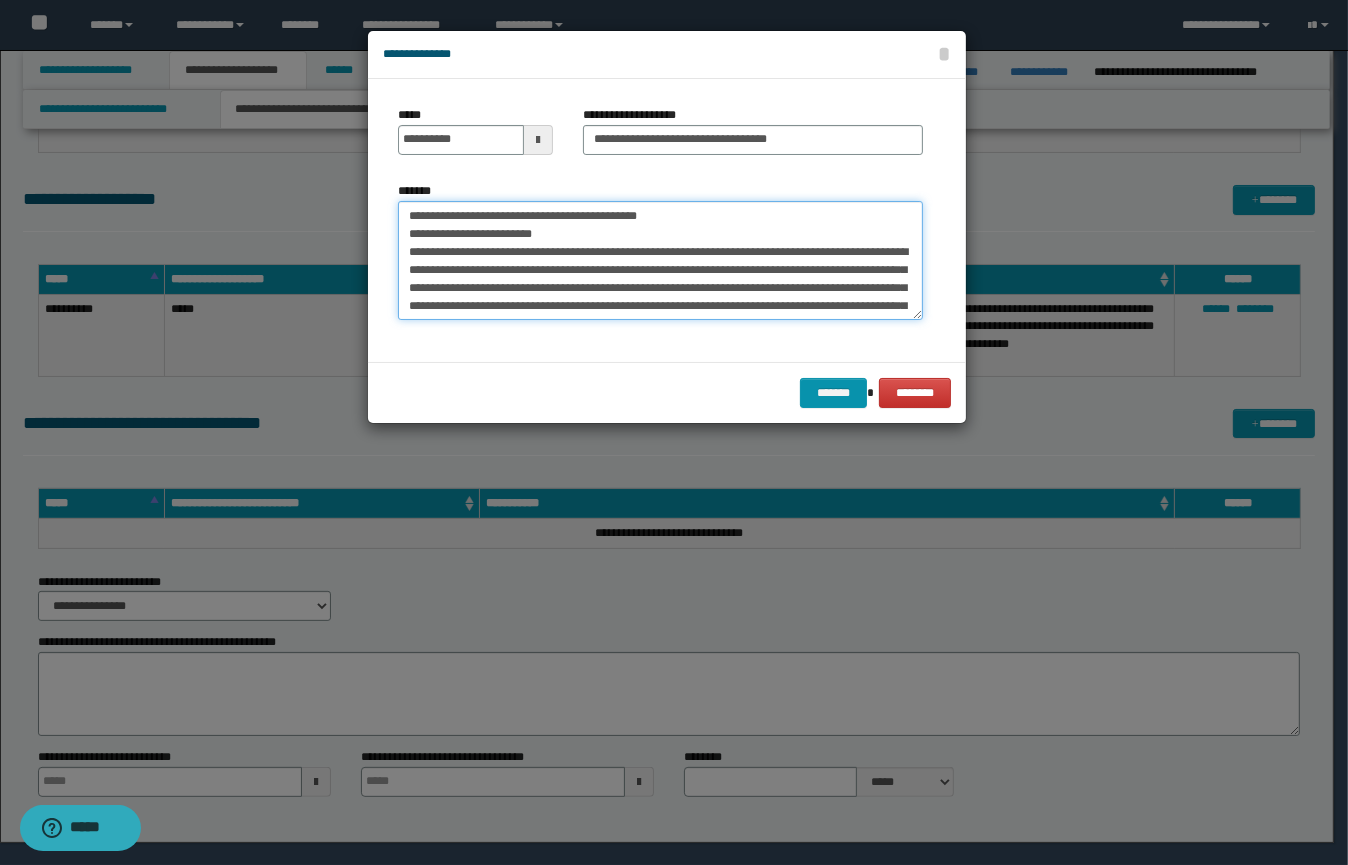 drag, startPoint x: 753, startPoint y: 228, endPoint x: 680, endPoint y: 214, distance: 74.330345 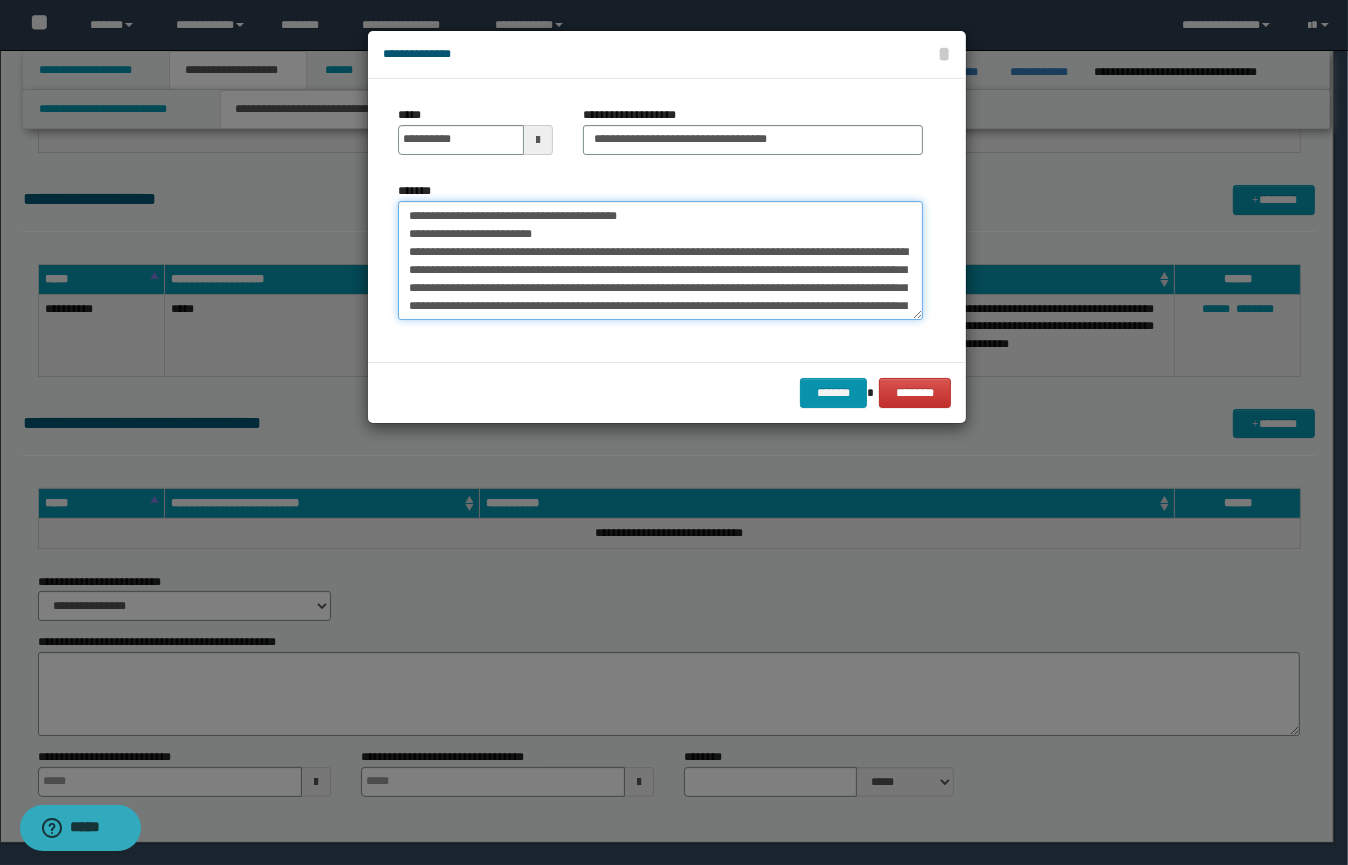 click on "*******" at bounding box center (660, 261) 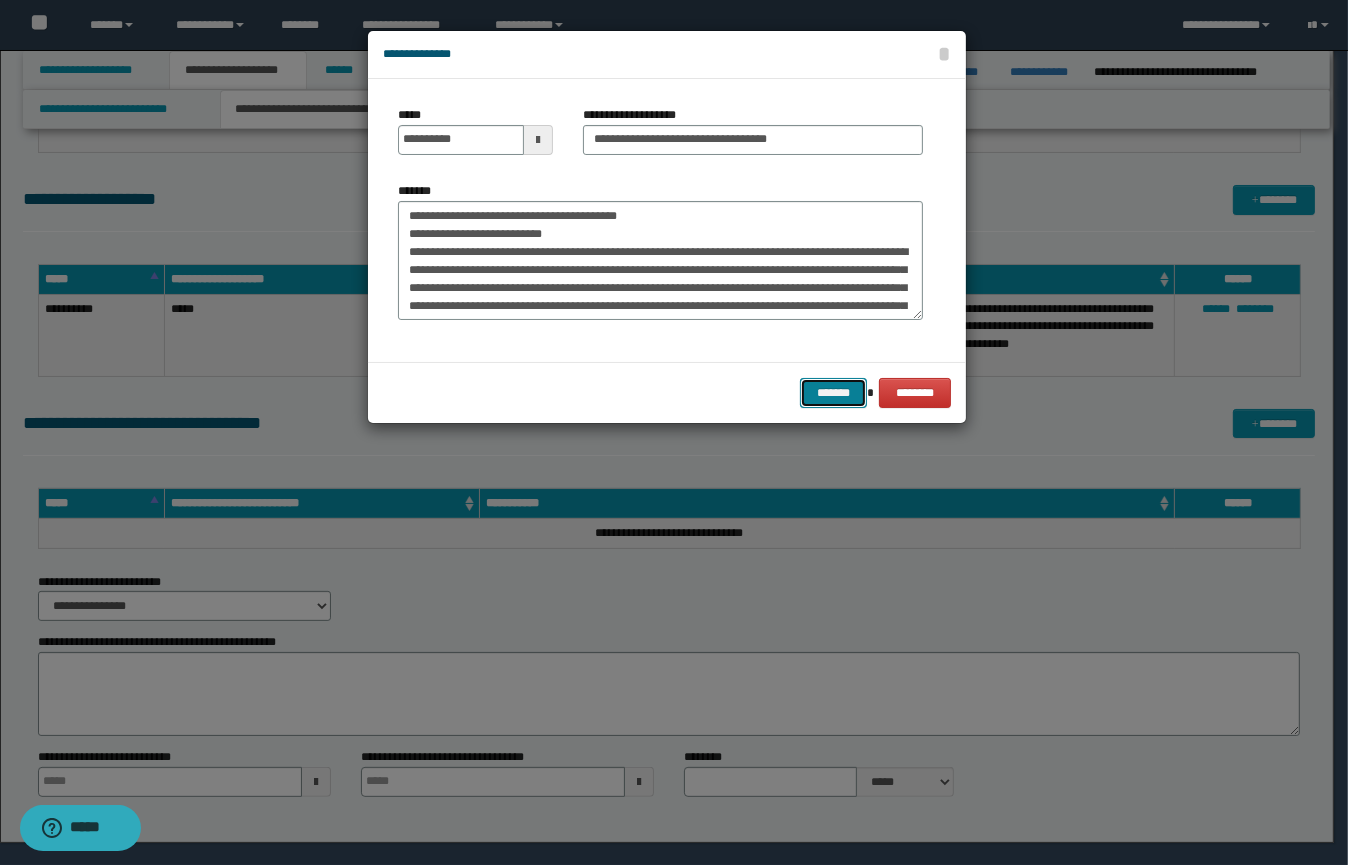 click on "*******" at bounding box center (833, 393) 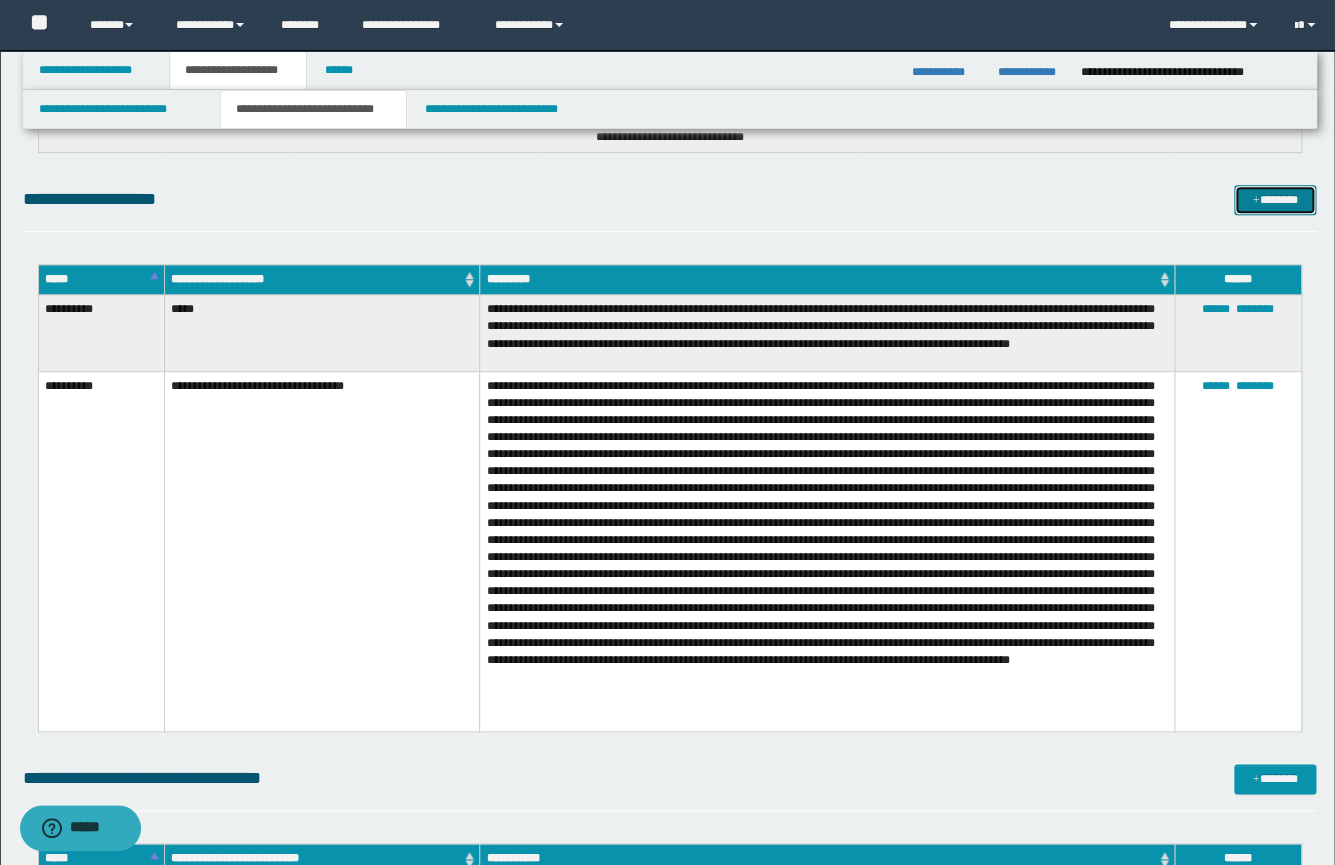 click on "*******" at bounding box center [1275, 200] 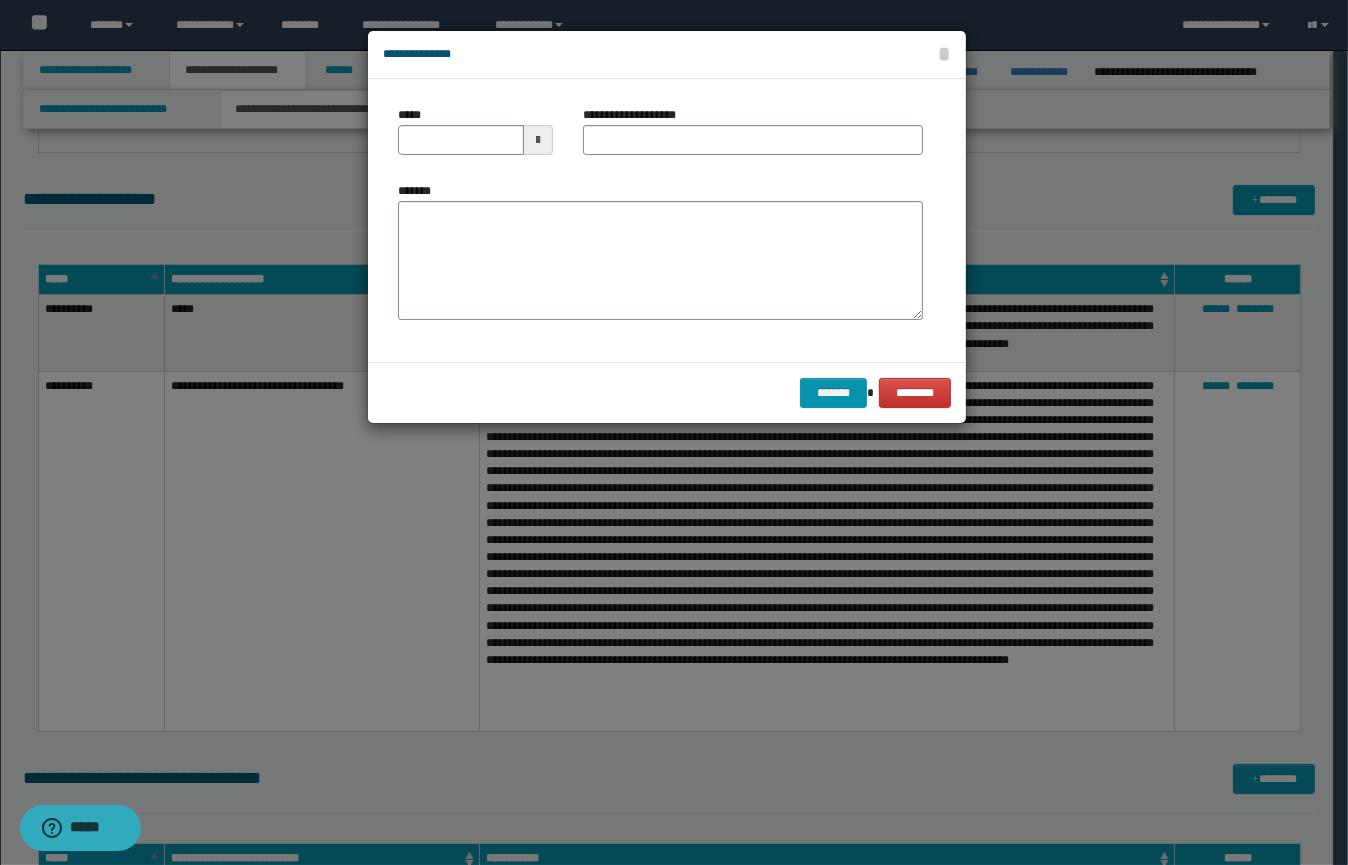 click on "*******" at bounding box center [660, 251] 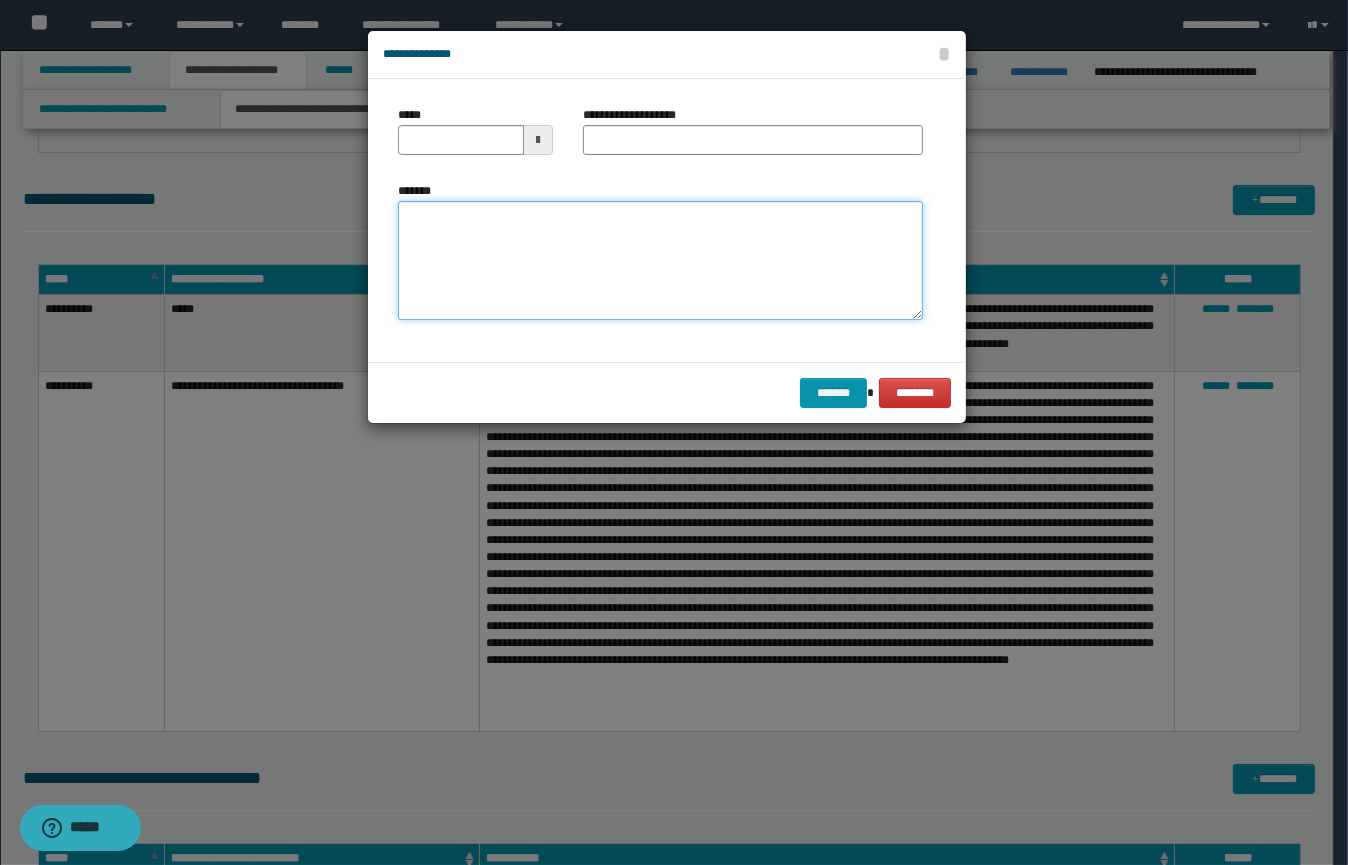 click on "*******" at bounding box center (660, 261) 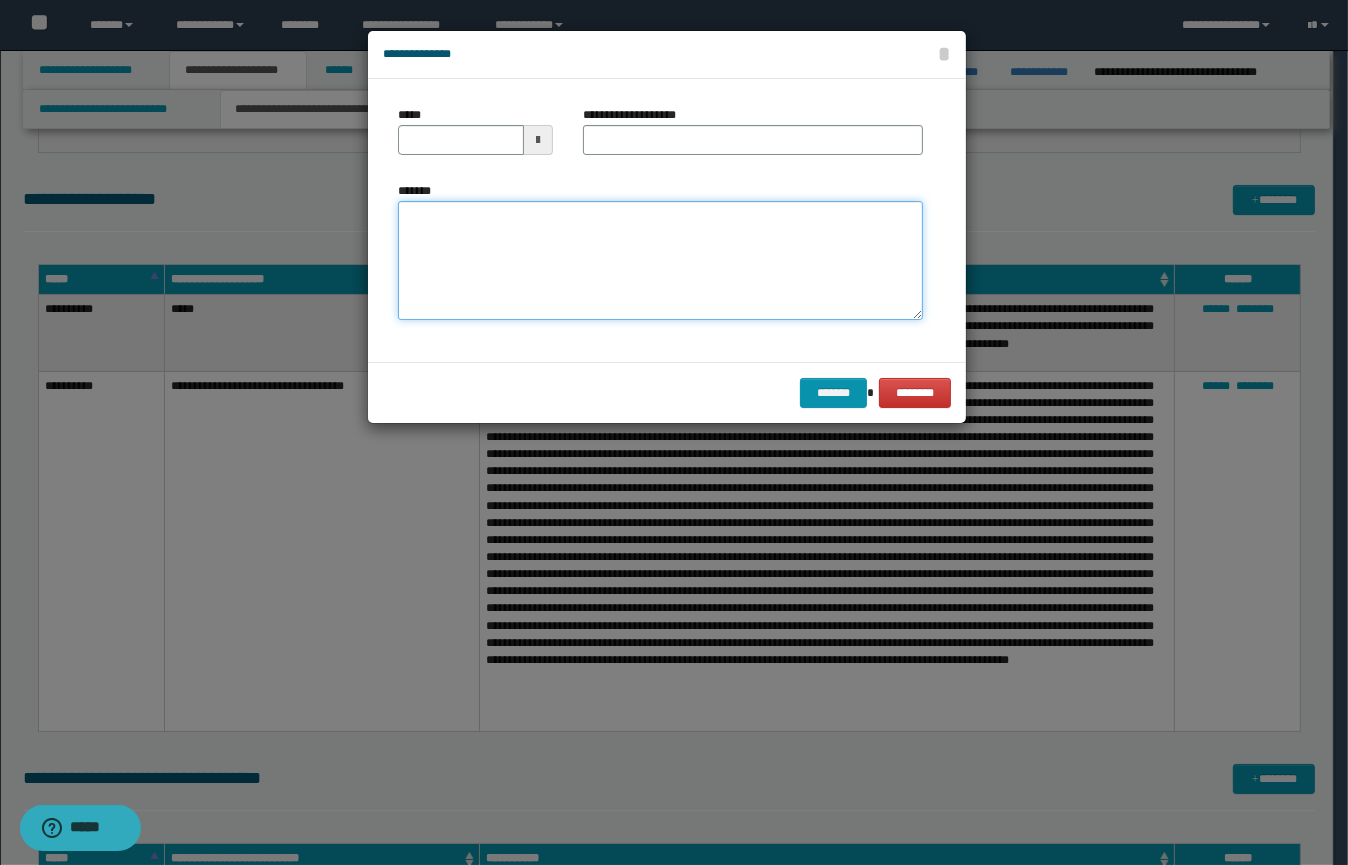 paste on "**********" 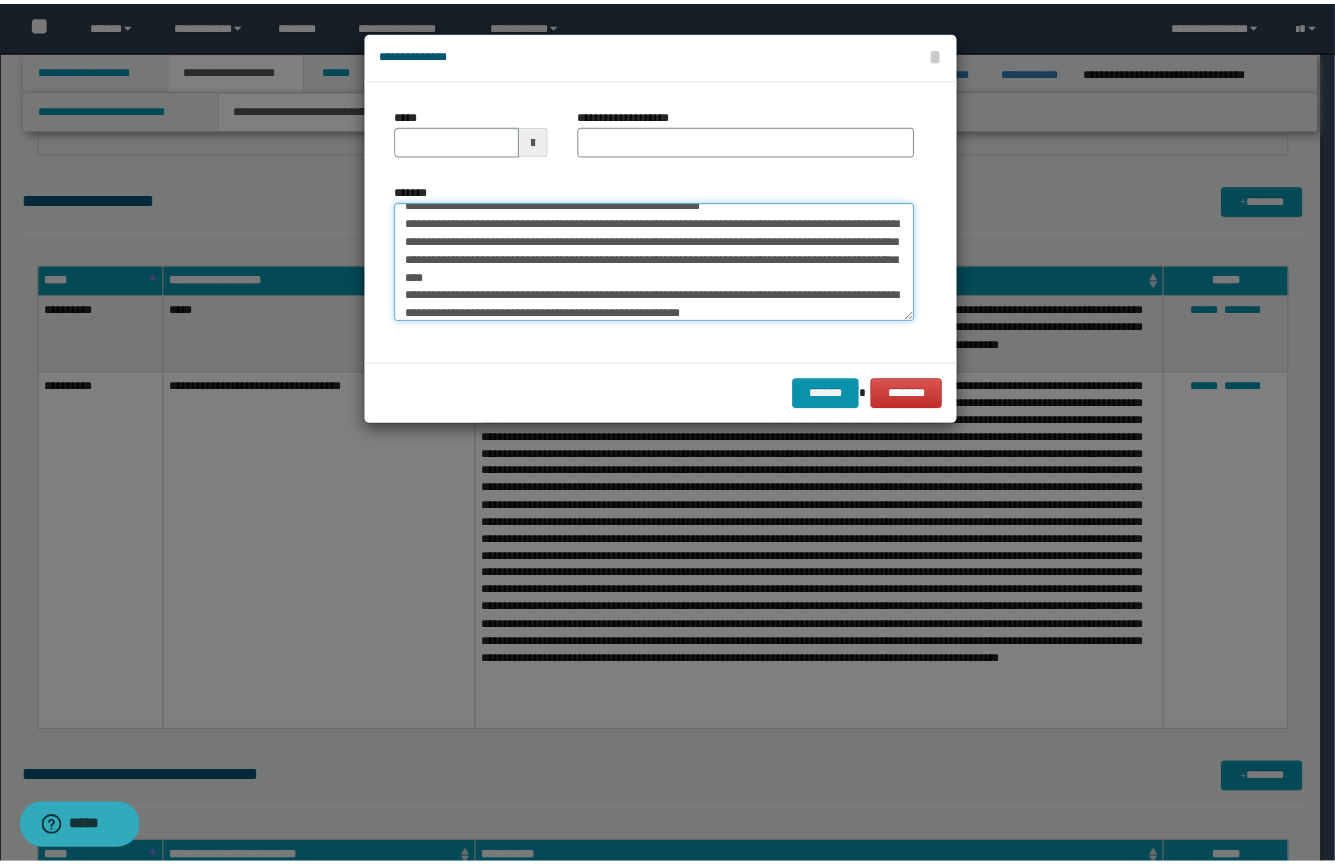scroll, scrollTop: 0, scrollLeft: 0, axis: both 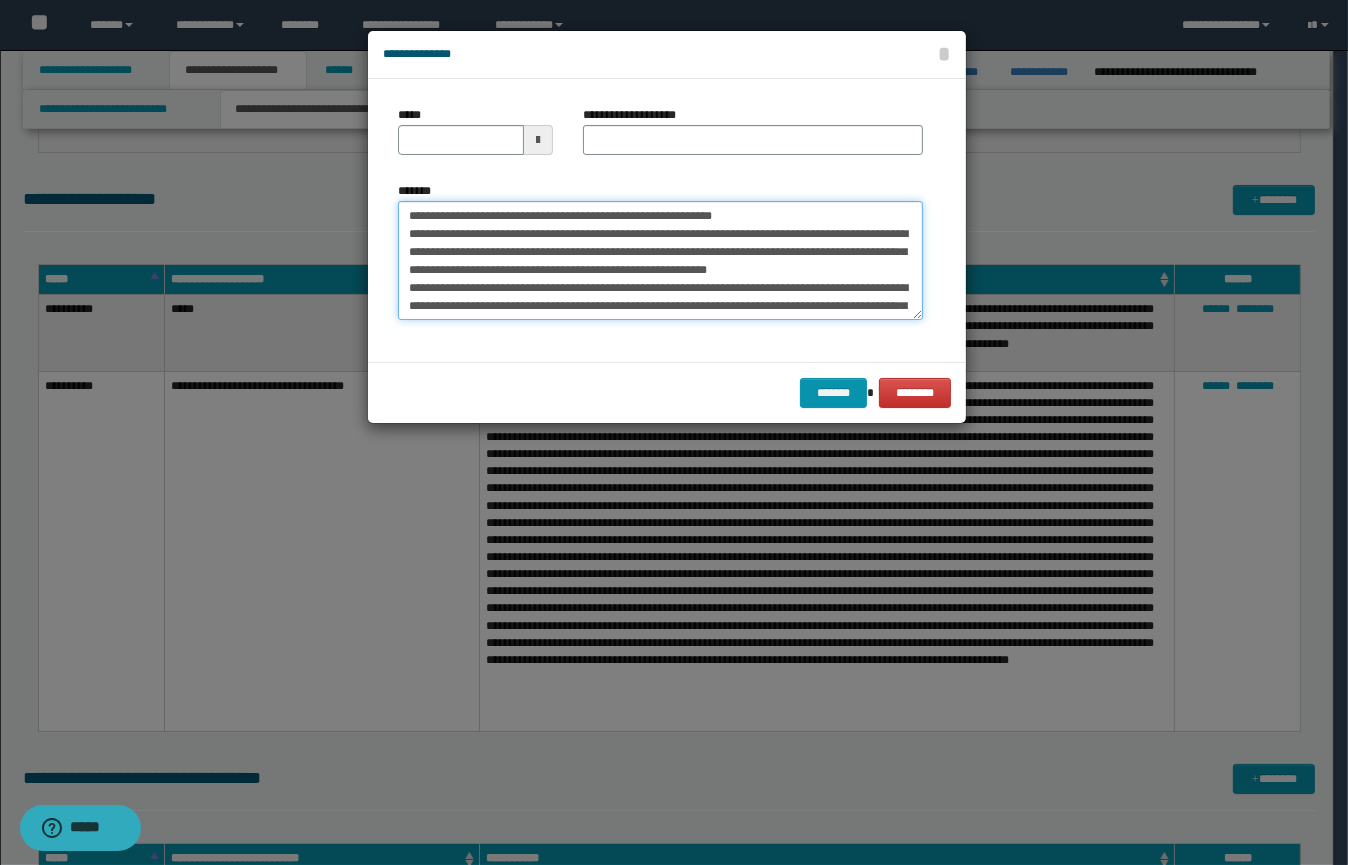 type on "**********" 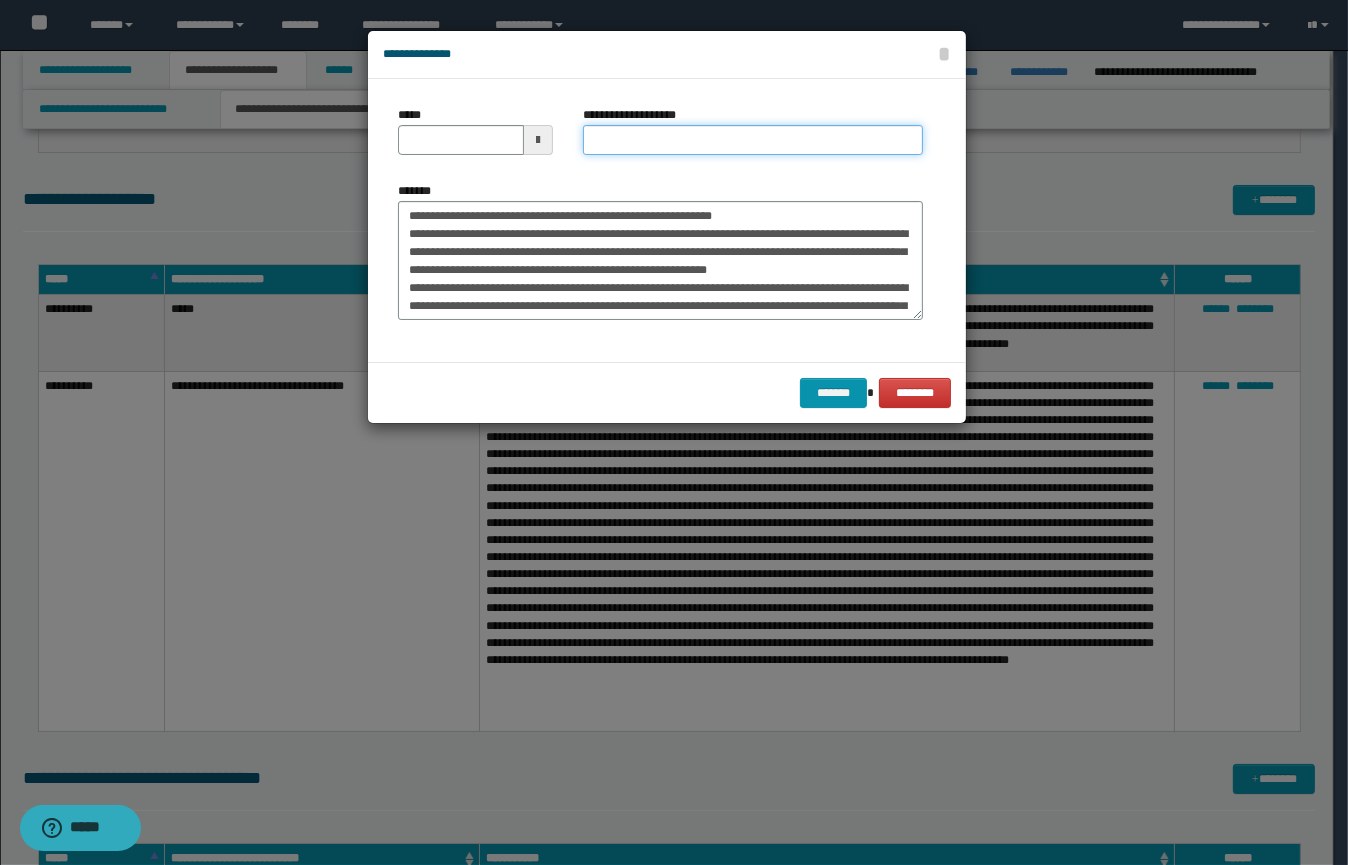 click on "**********" at bounding box center [753, 140] 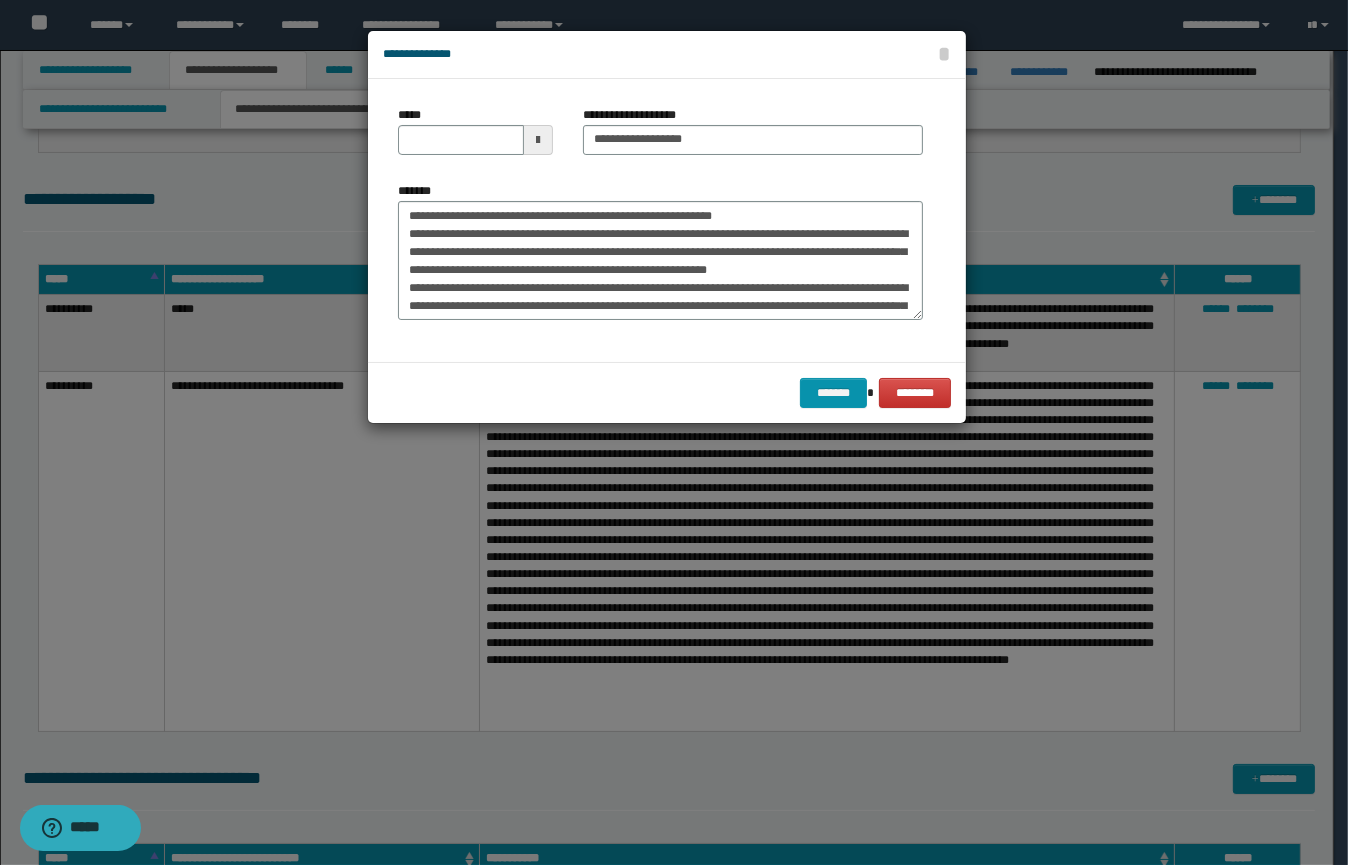 click at bounding box center [538, 140] 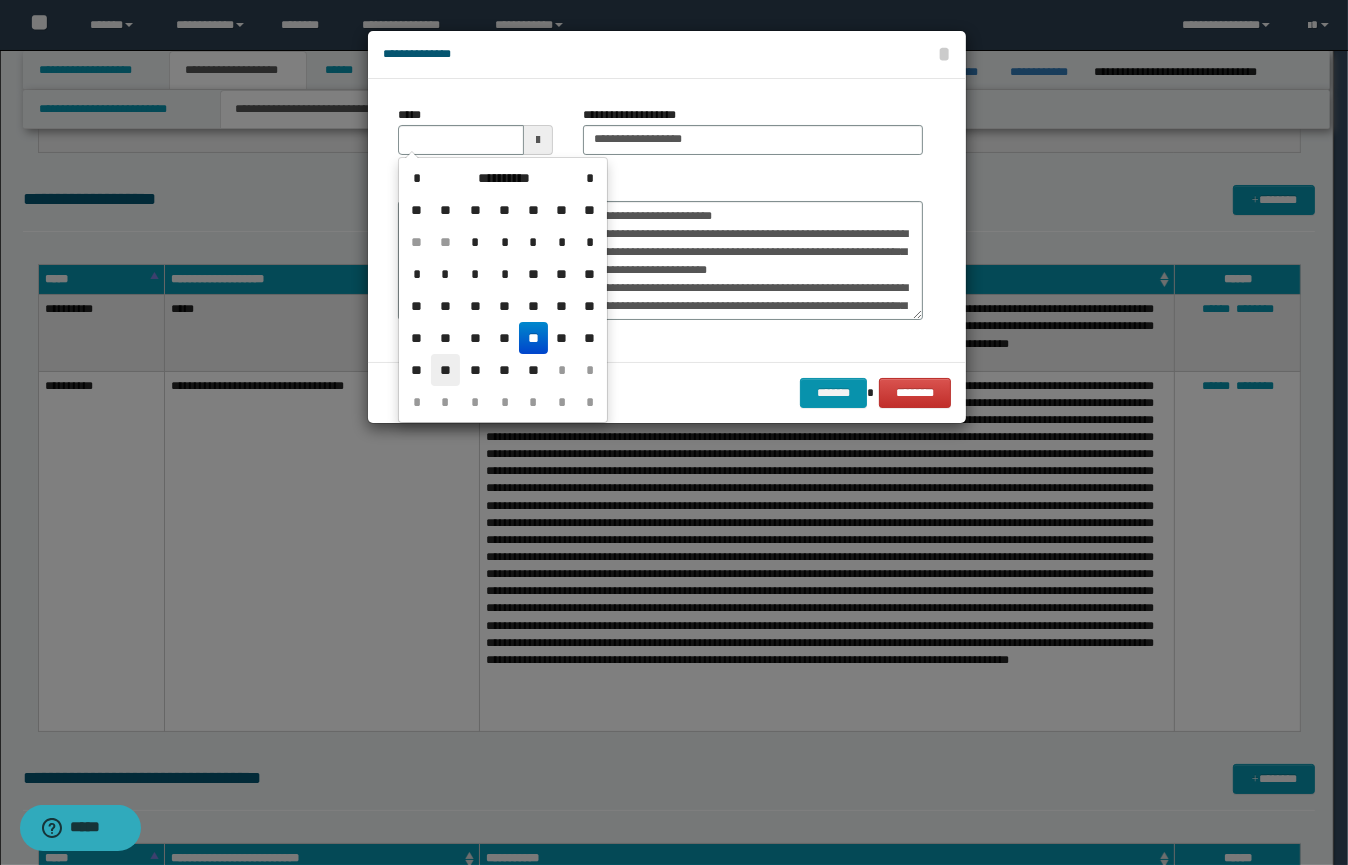 click on "**" at bounding box center [445, 370] 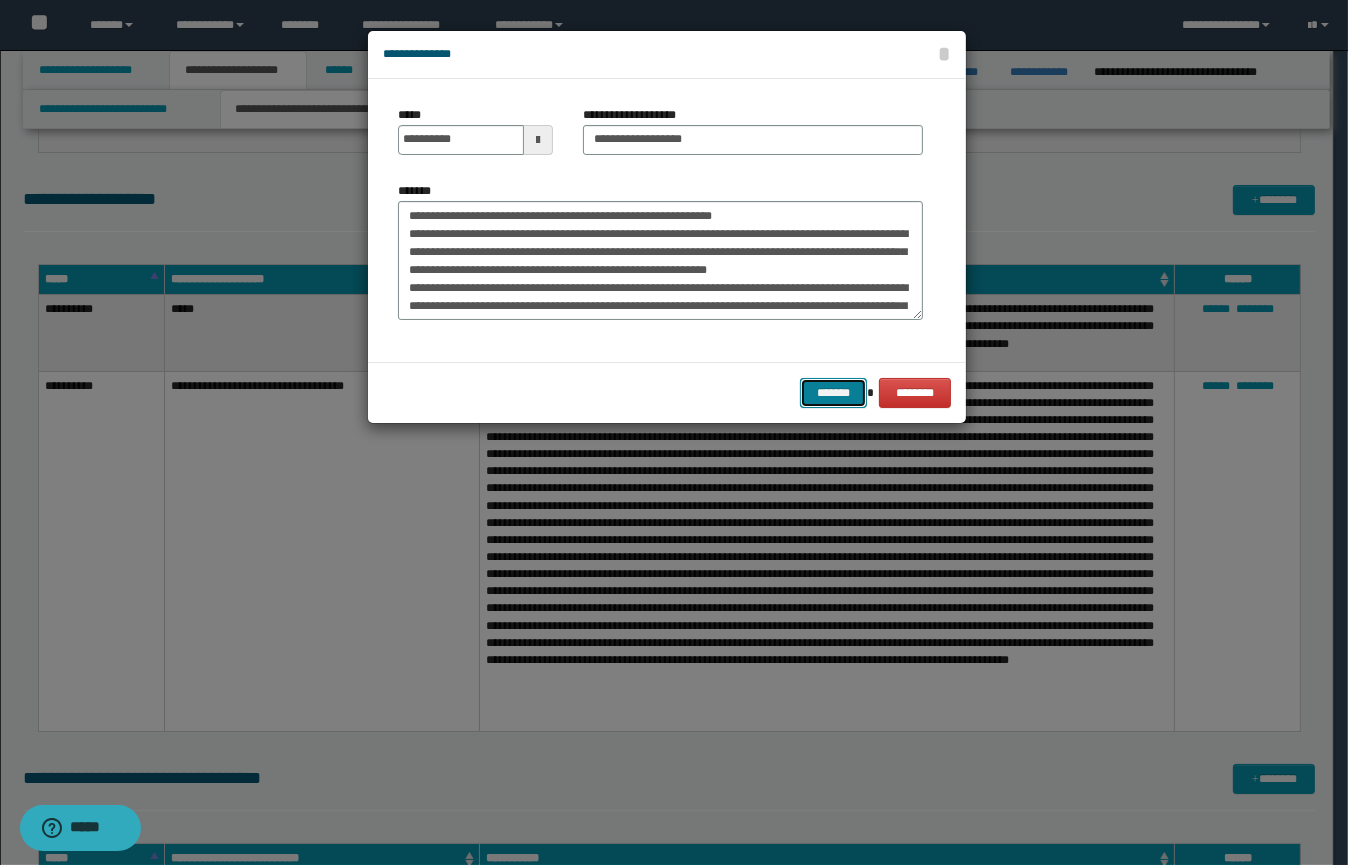 click on "*******" at bounding box center (833, 393) 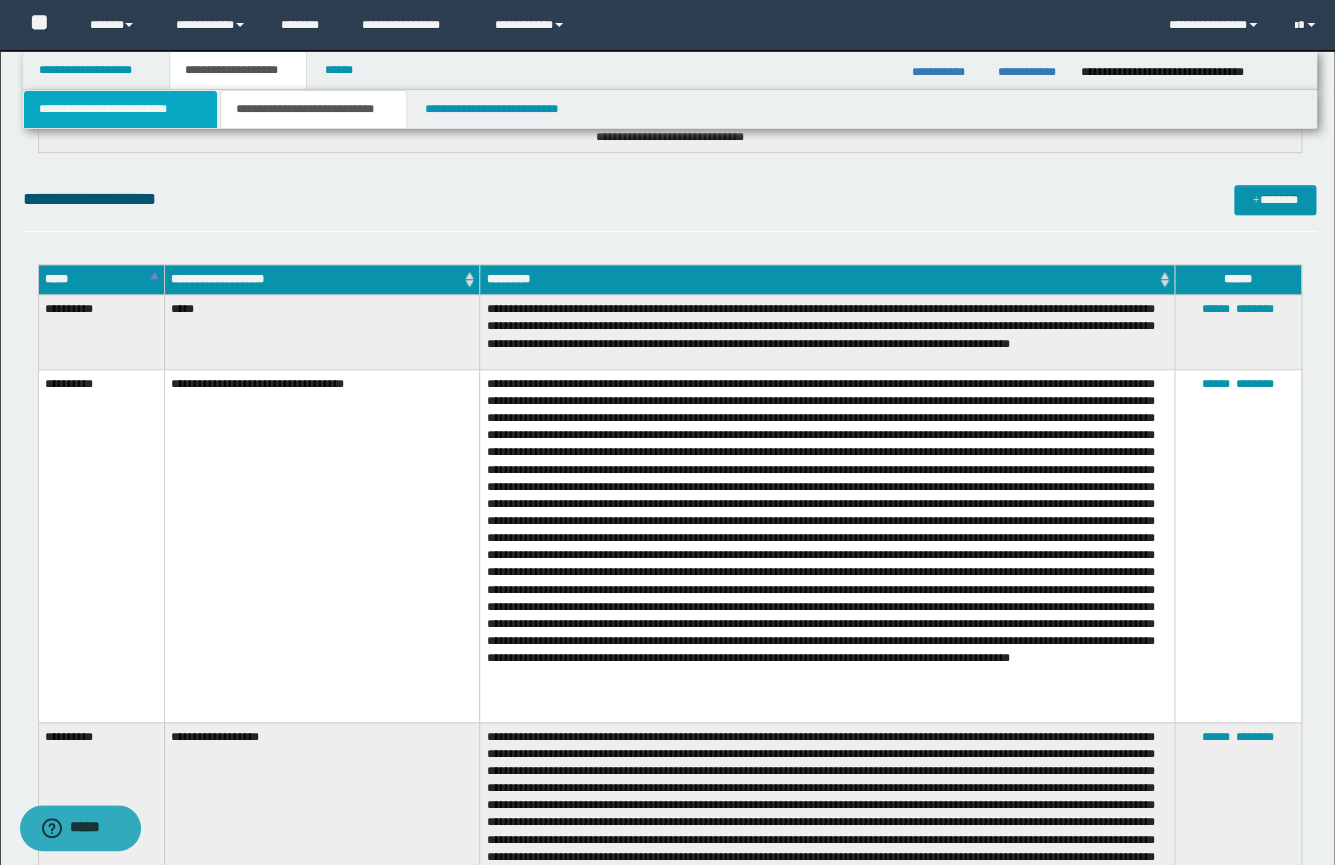 click on "**********" at bounding box center [120, 109] 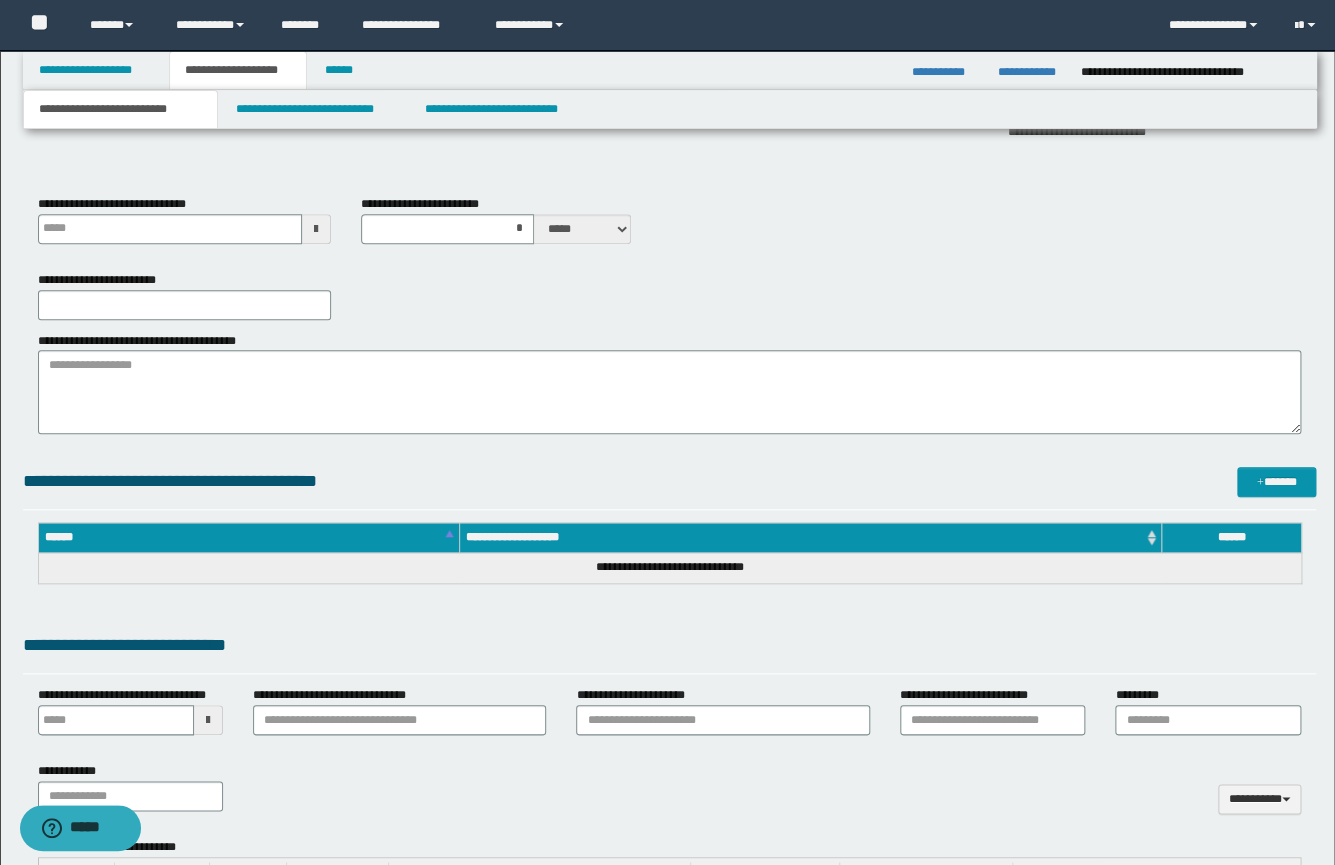click on "**********" at bounding box center (238, 70) 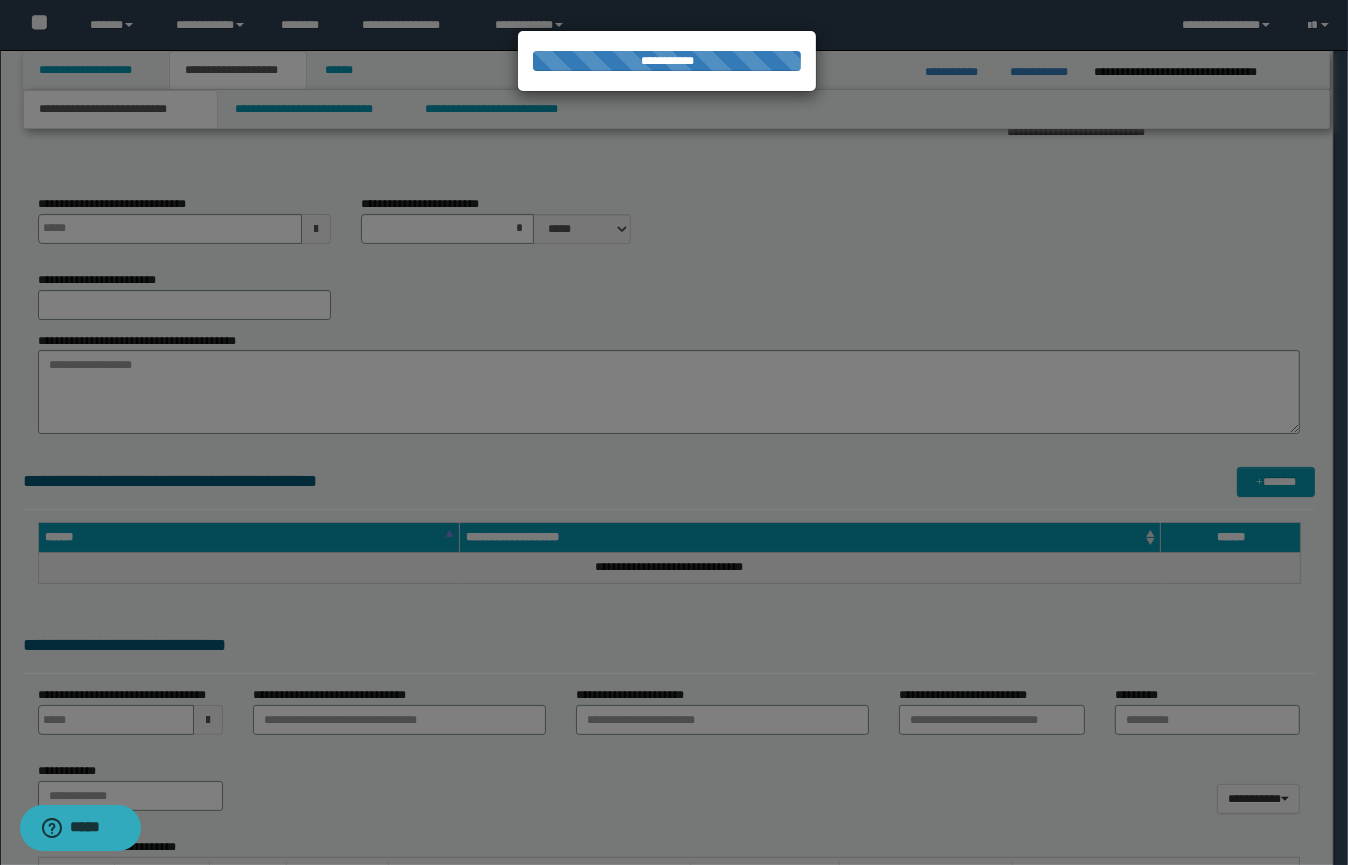 type 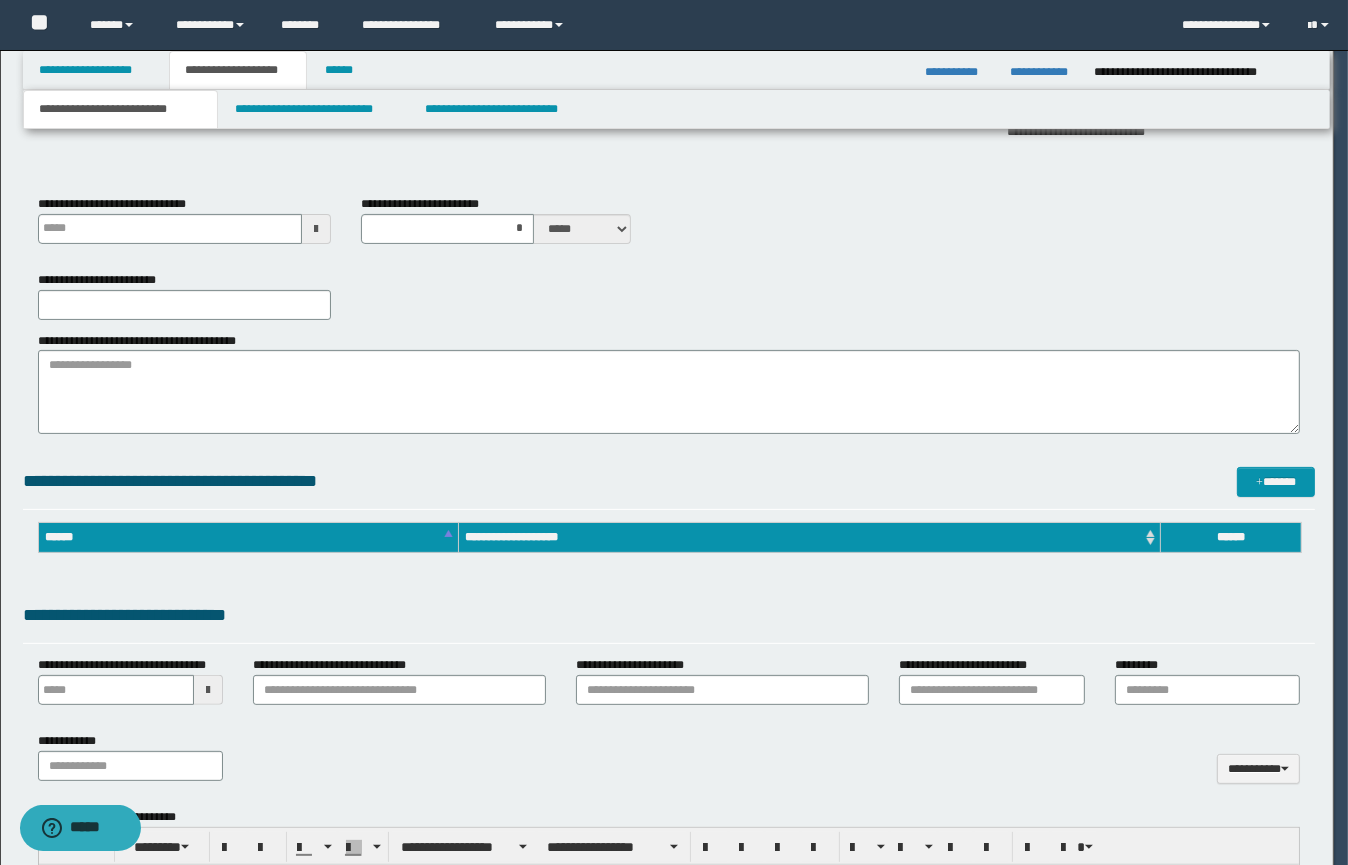 type 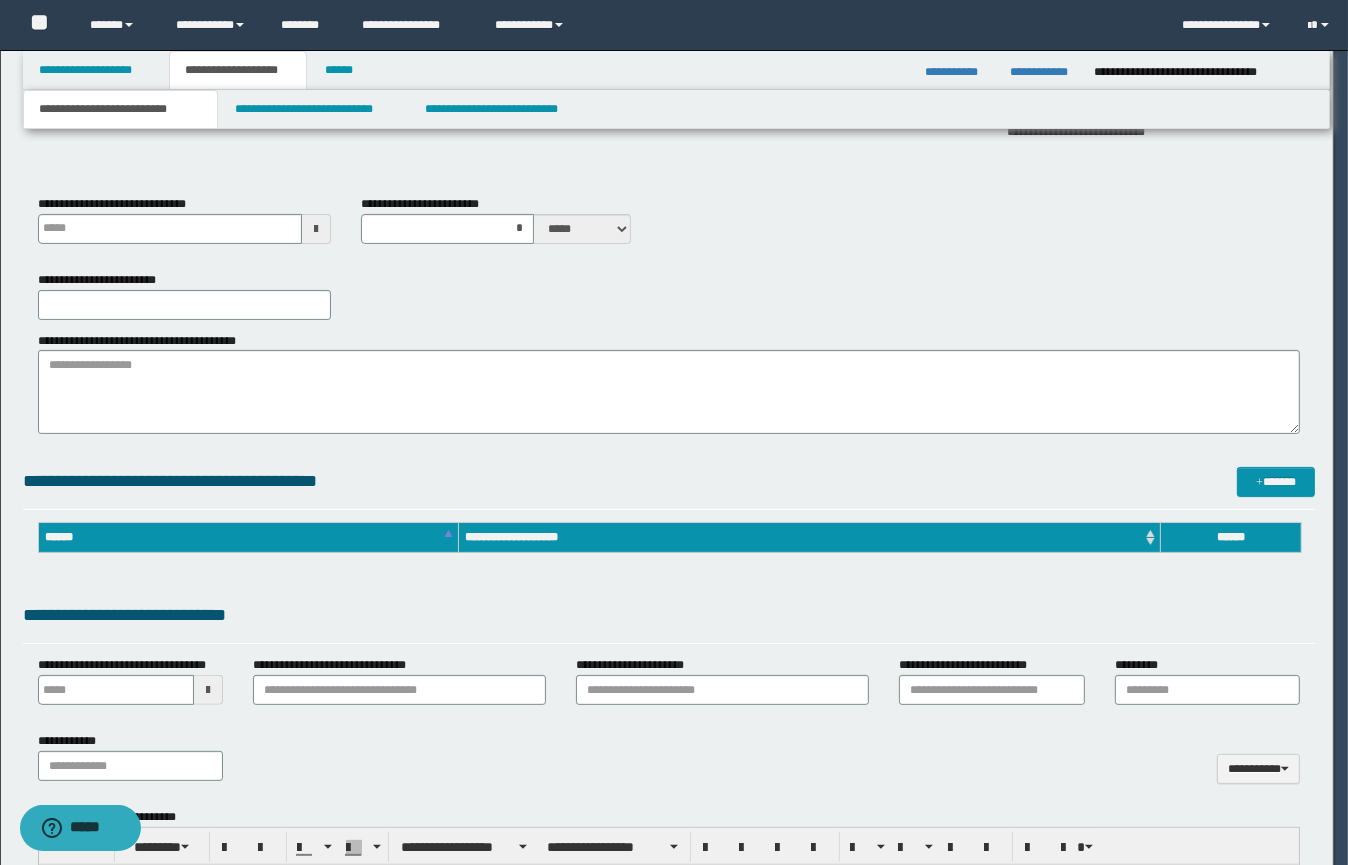 type on "*" 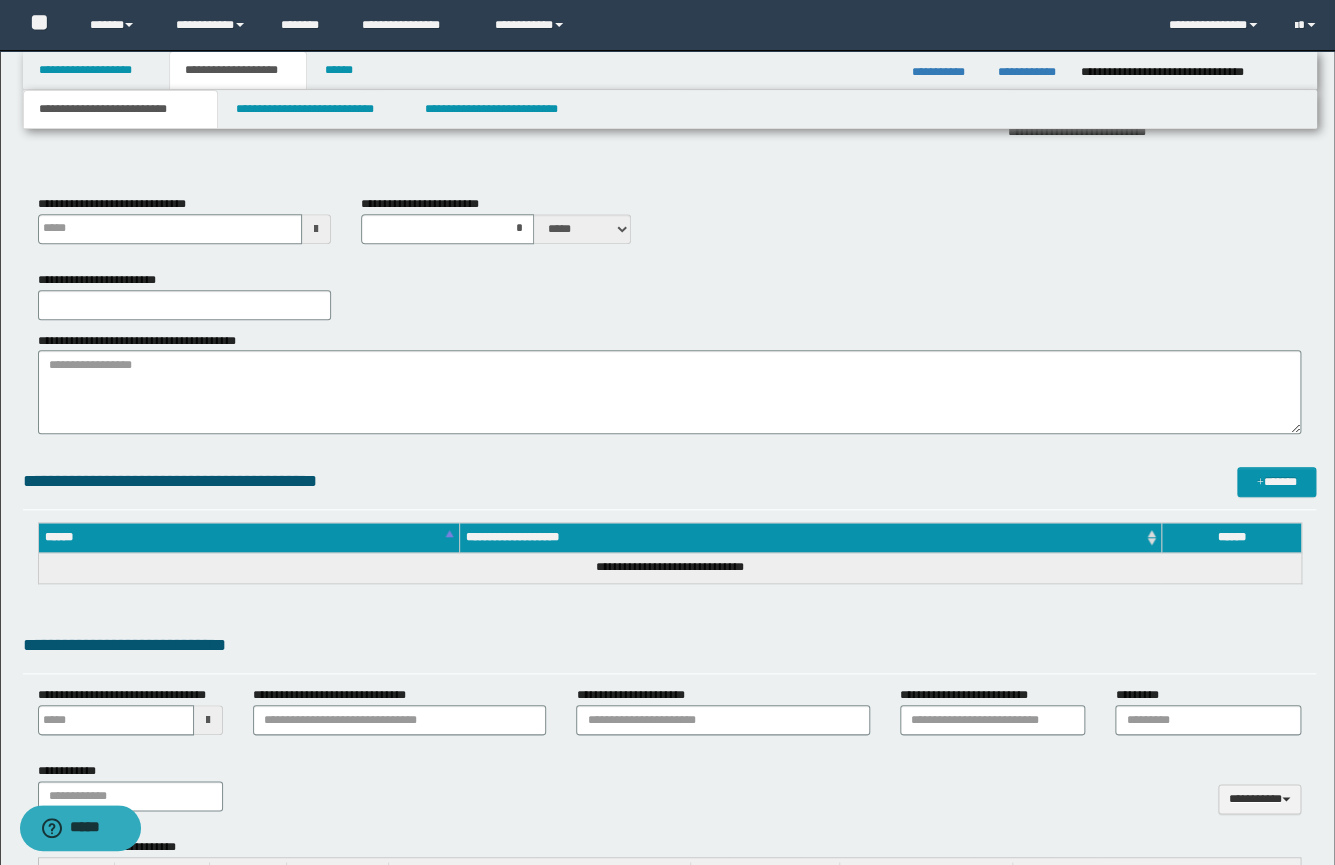 type 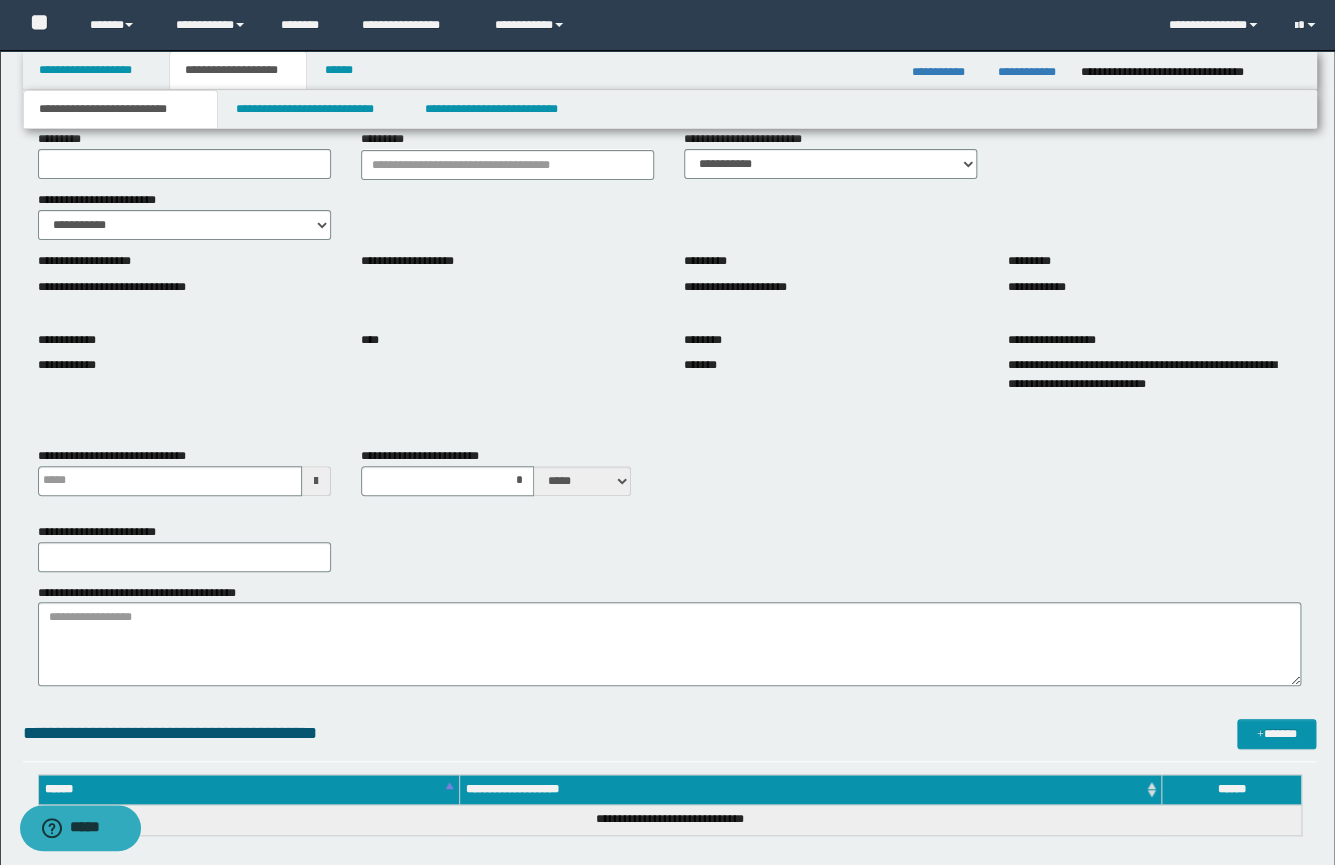 scroll, scrollTop: 0, scrollLeft: 0, axis: both 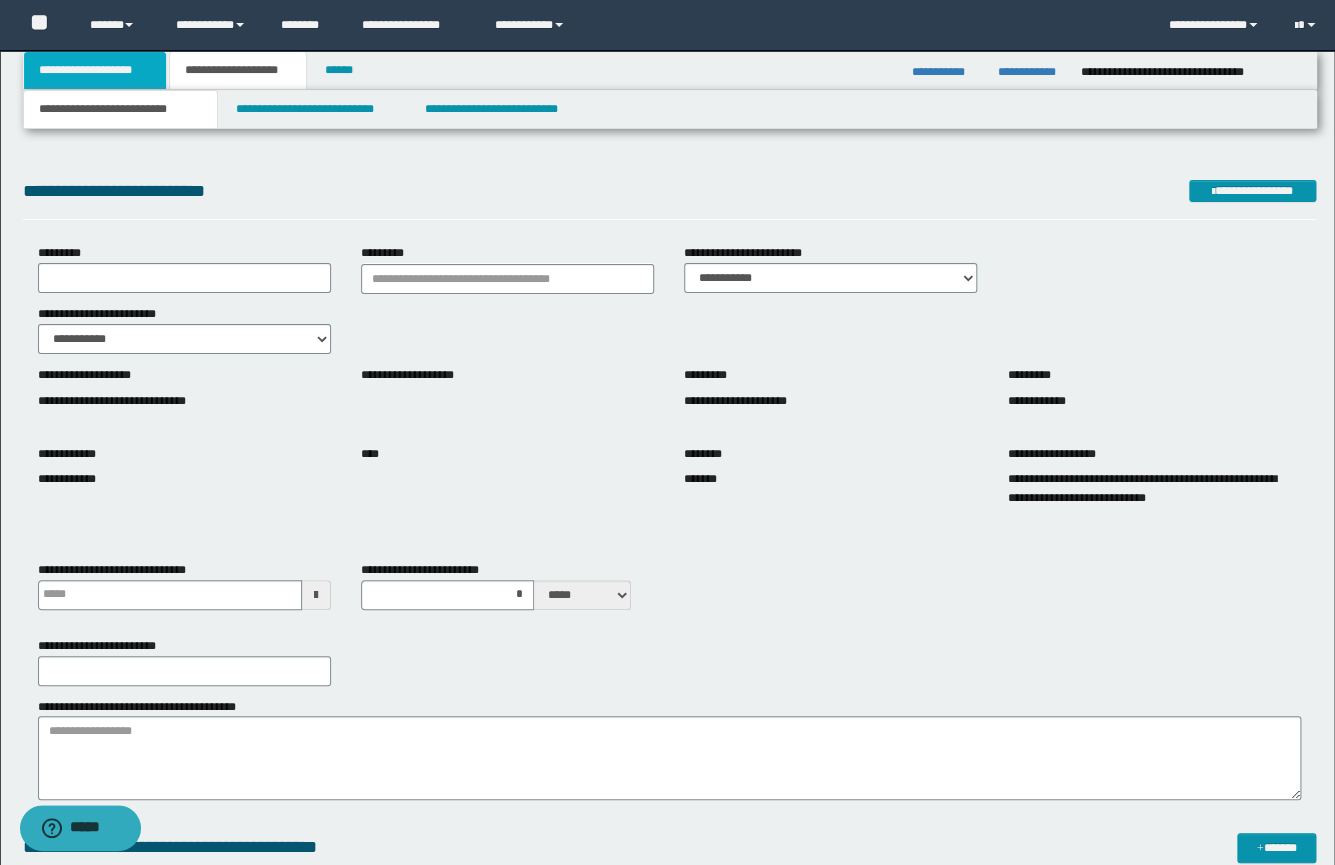 click on "**********" at bounding box center (95, 70) 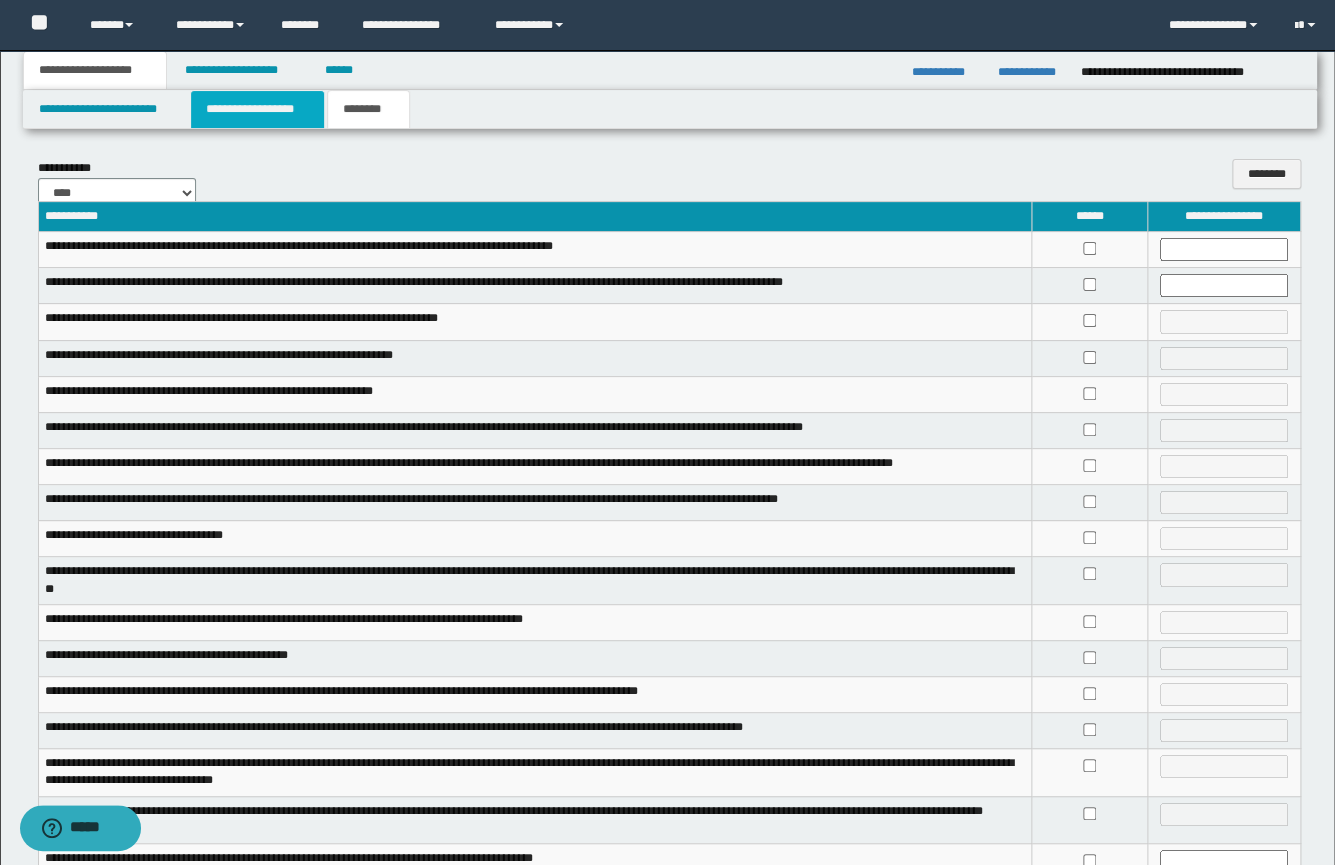 click on "**********" at bounding box center (257, 109) 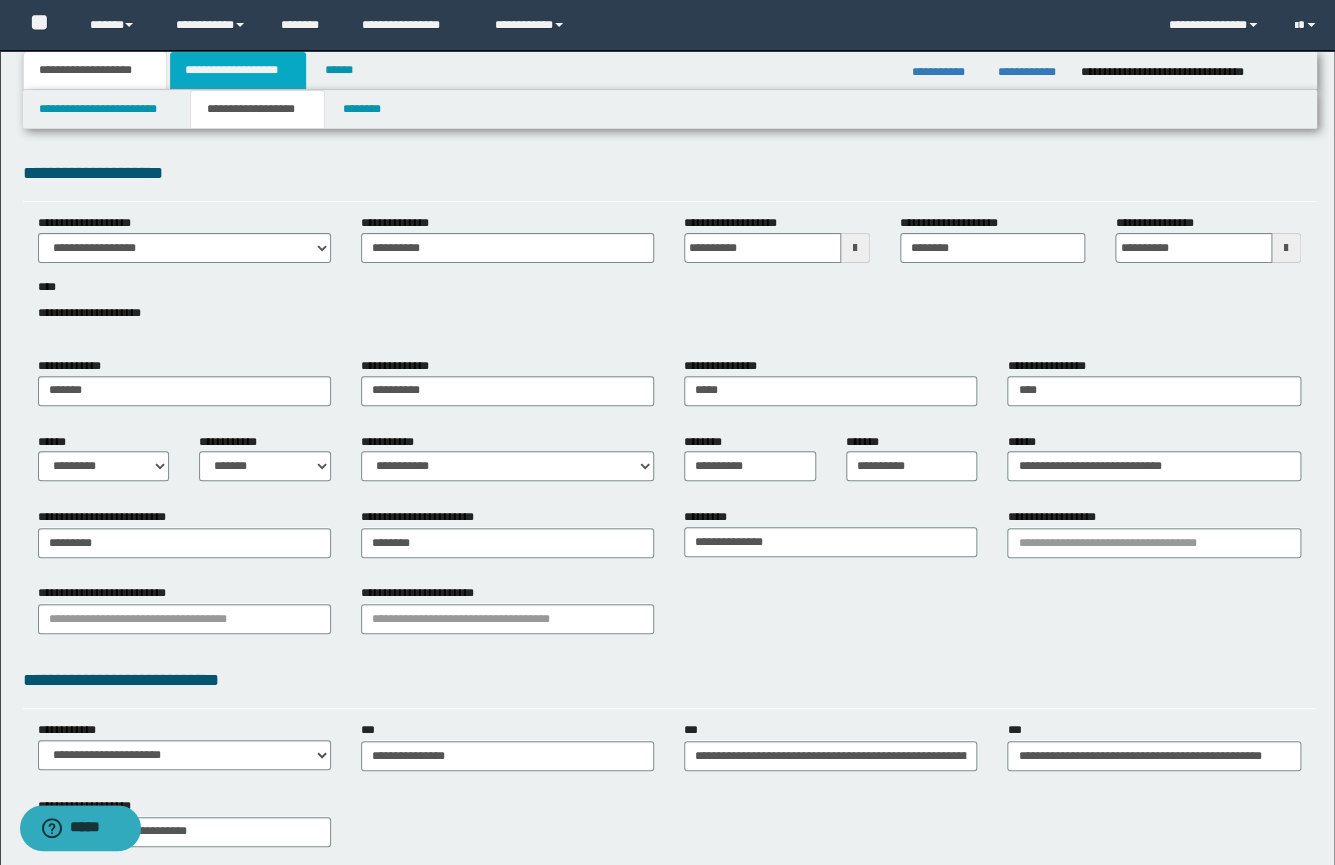click on "**********" at bounding box center [238, 70] 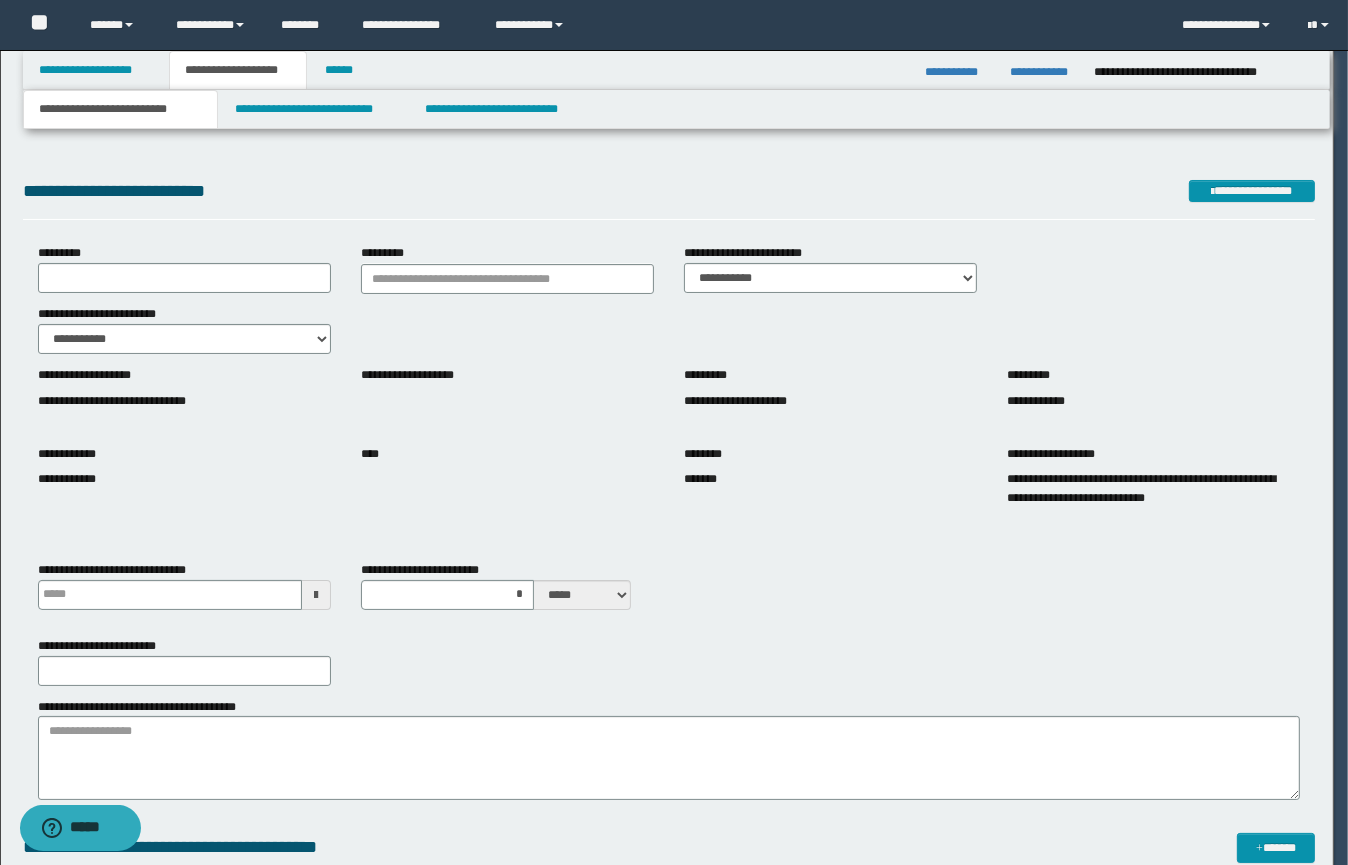 type 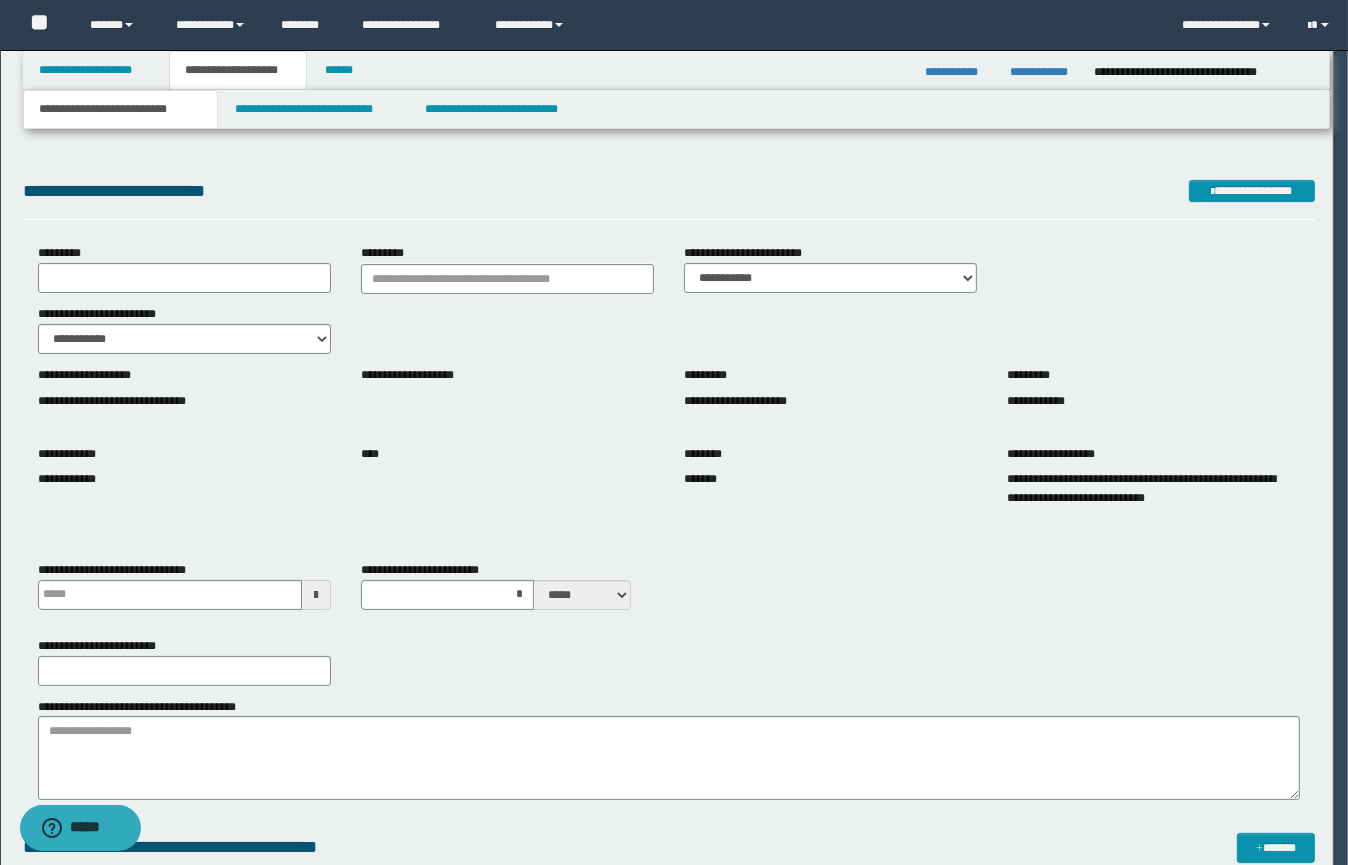 type 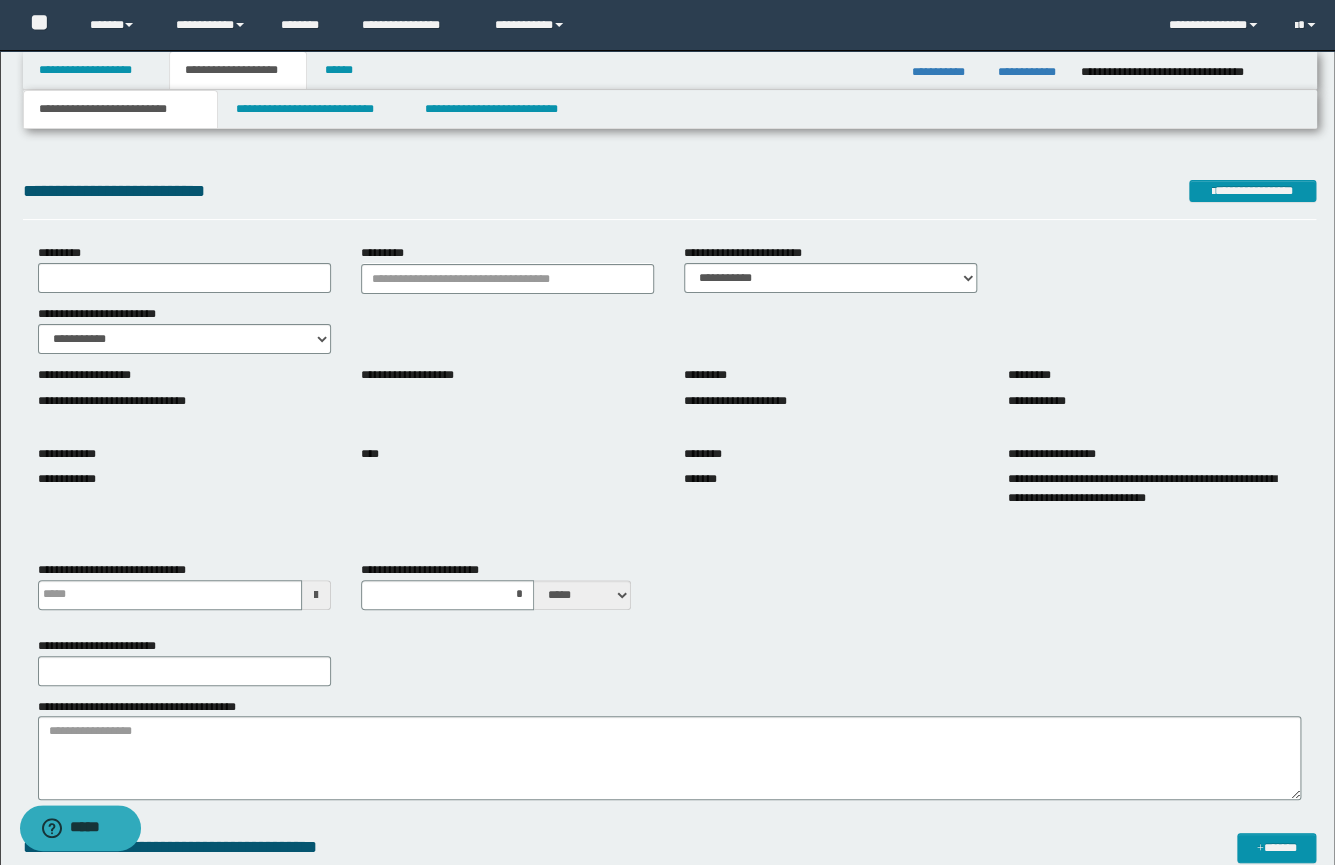 type 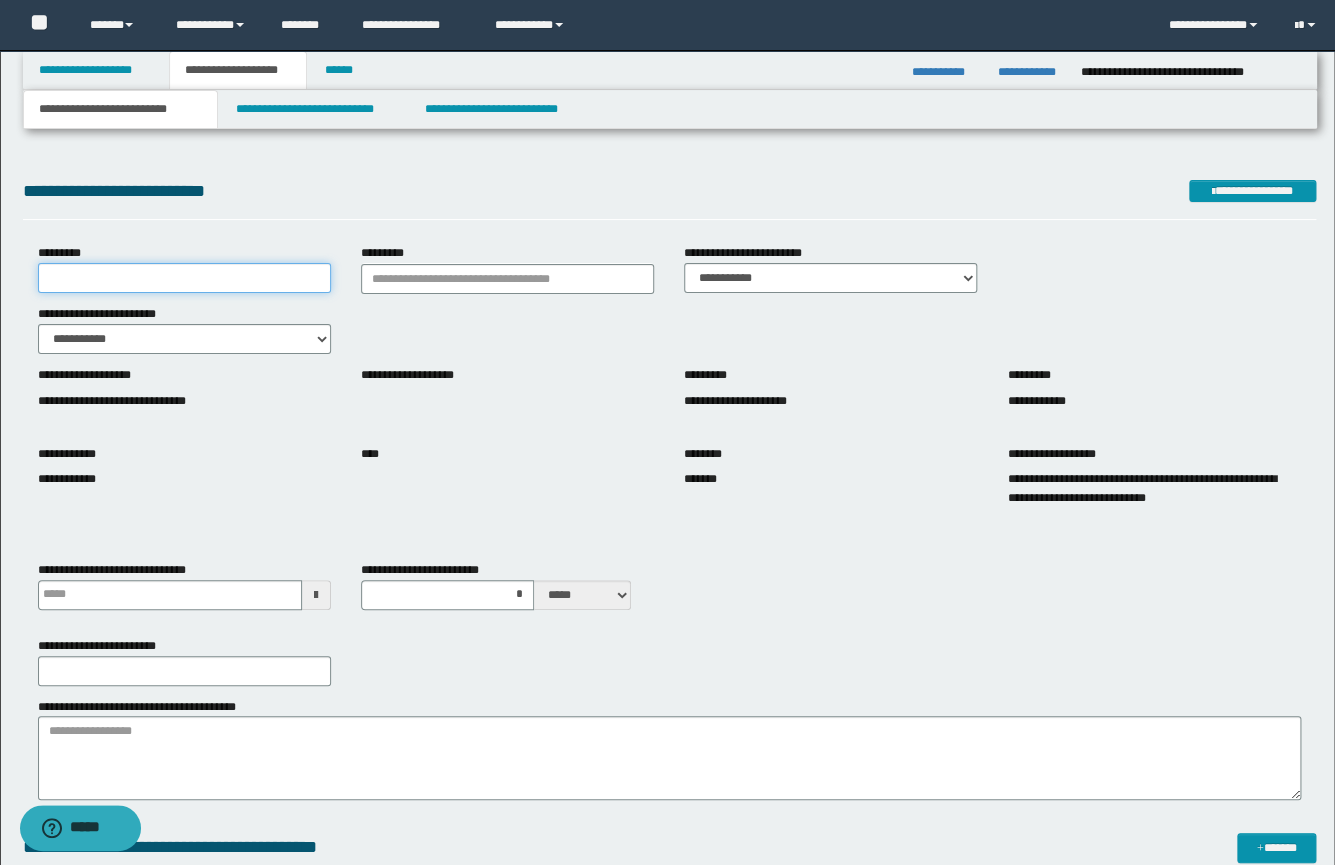 click on "*********" at bounding box center (184, 278) 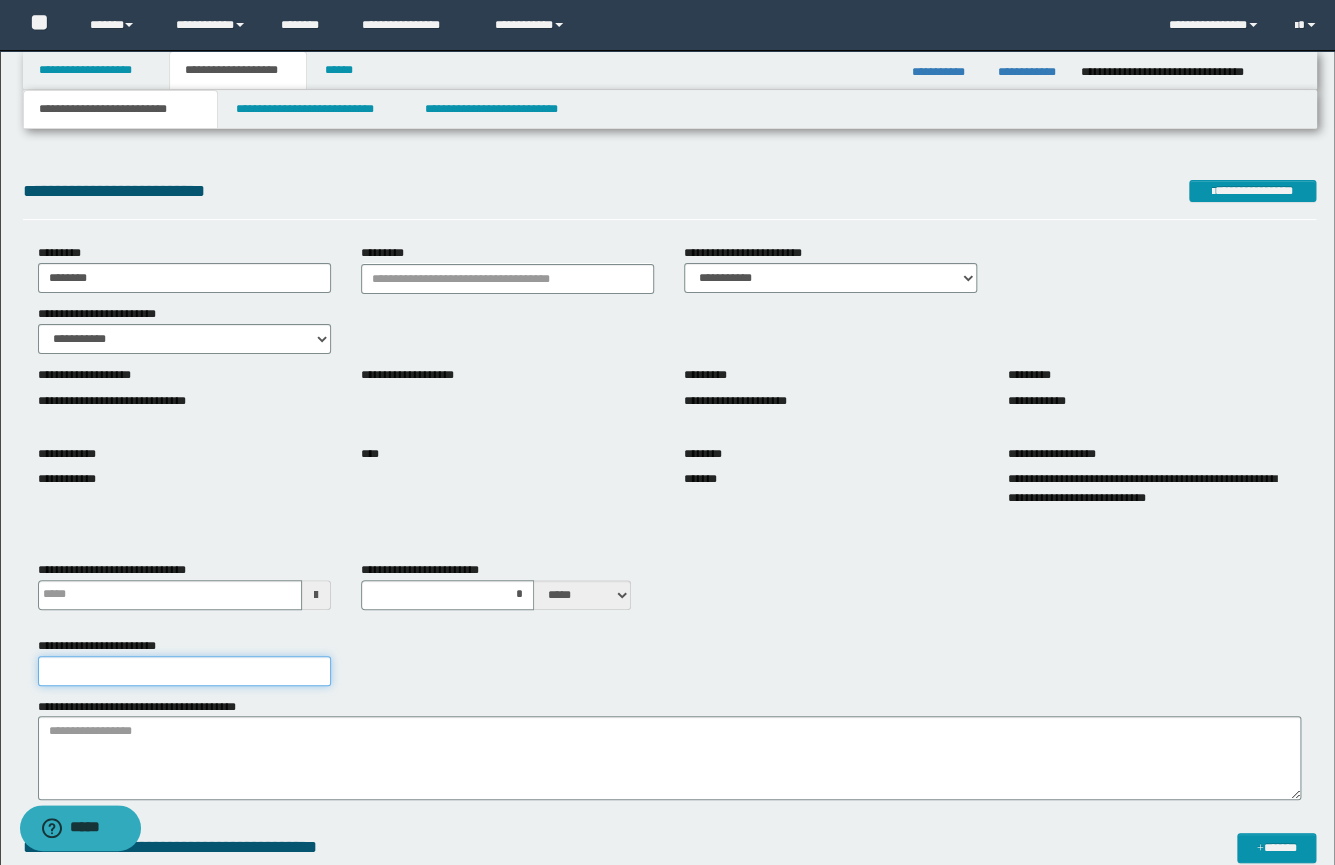 click on "**********" at bounding box center (184, 671) 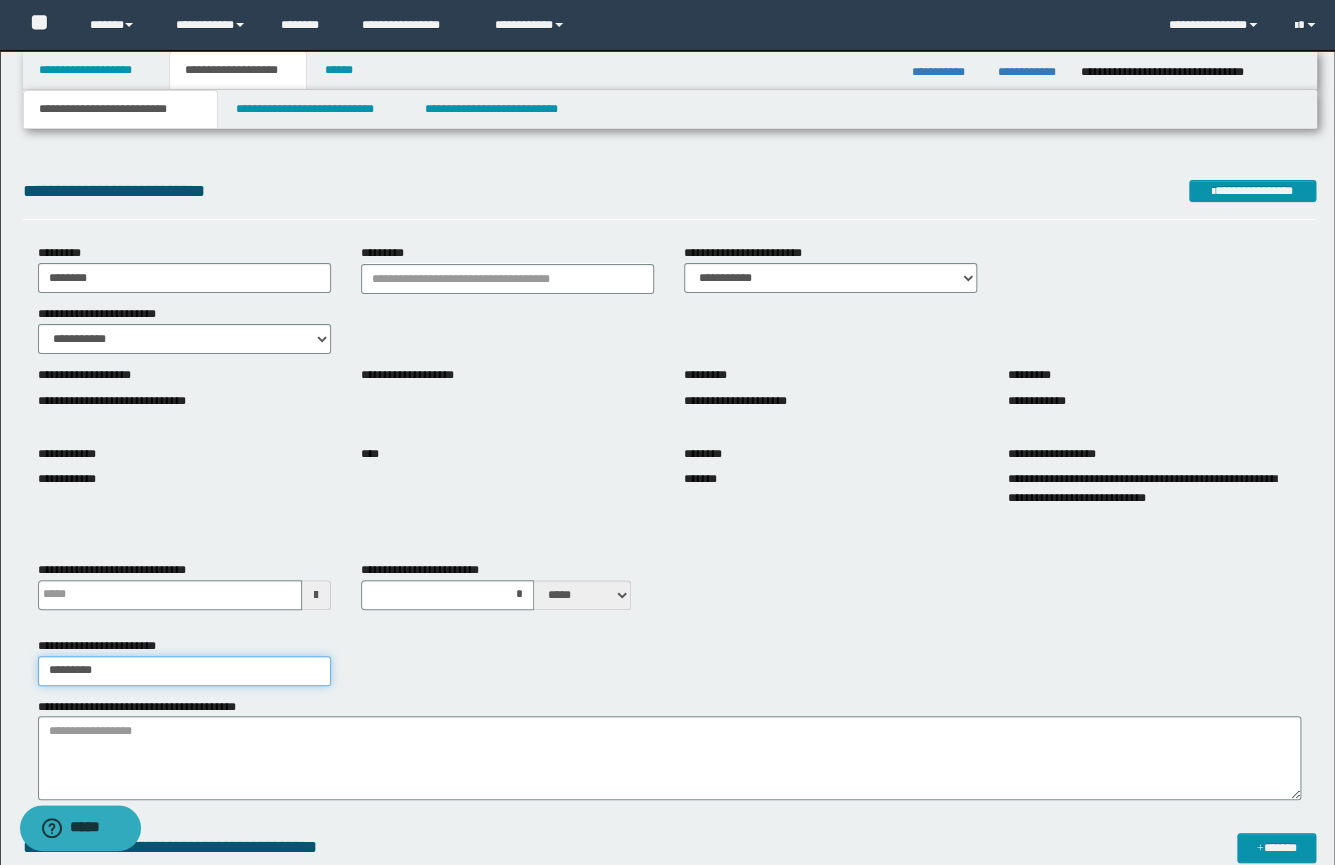 type on "**********" 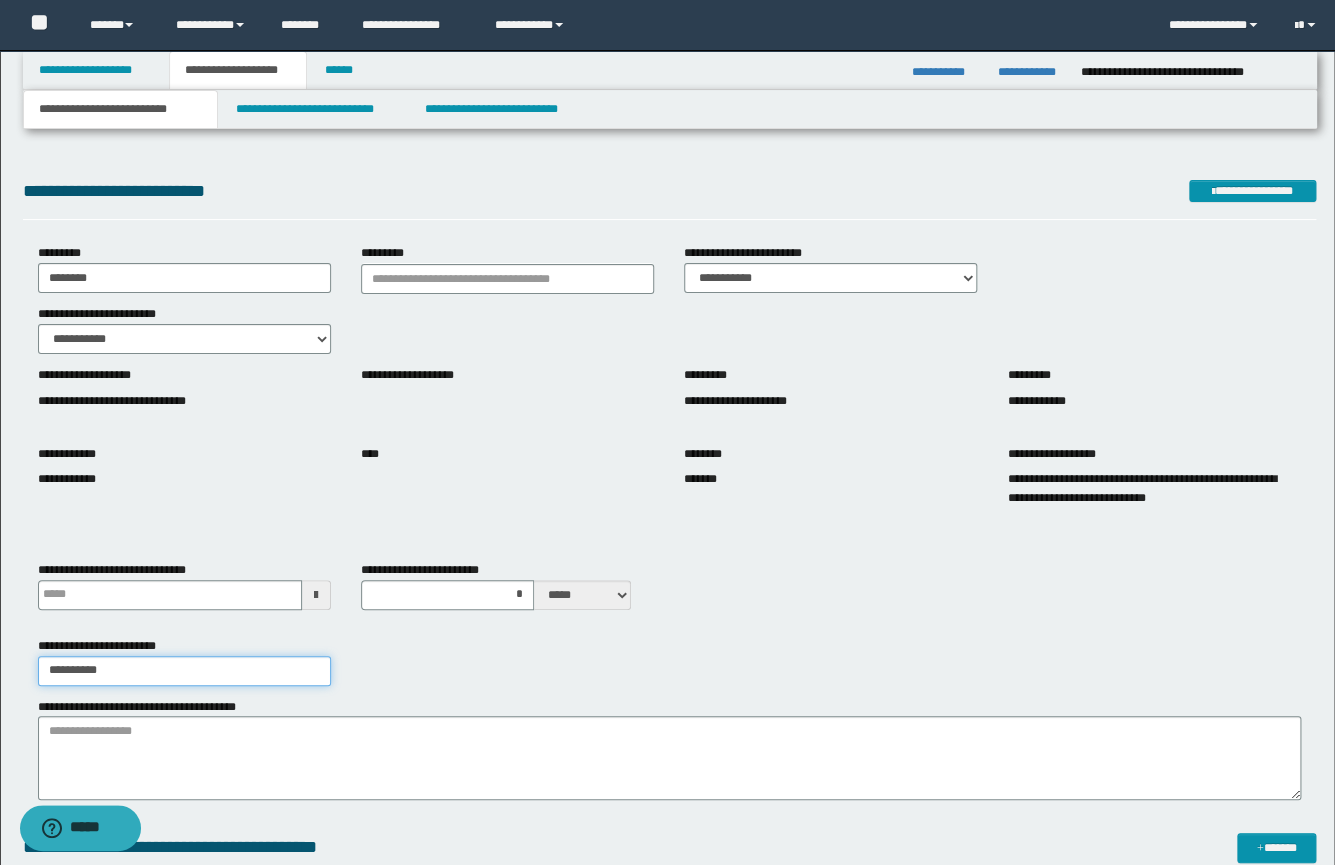 type 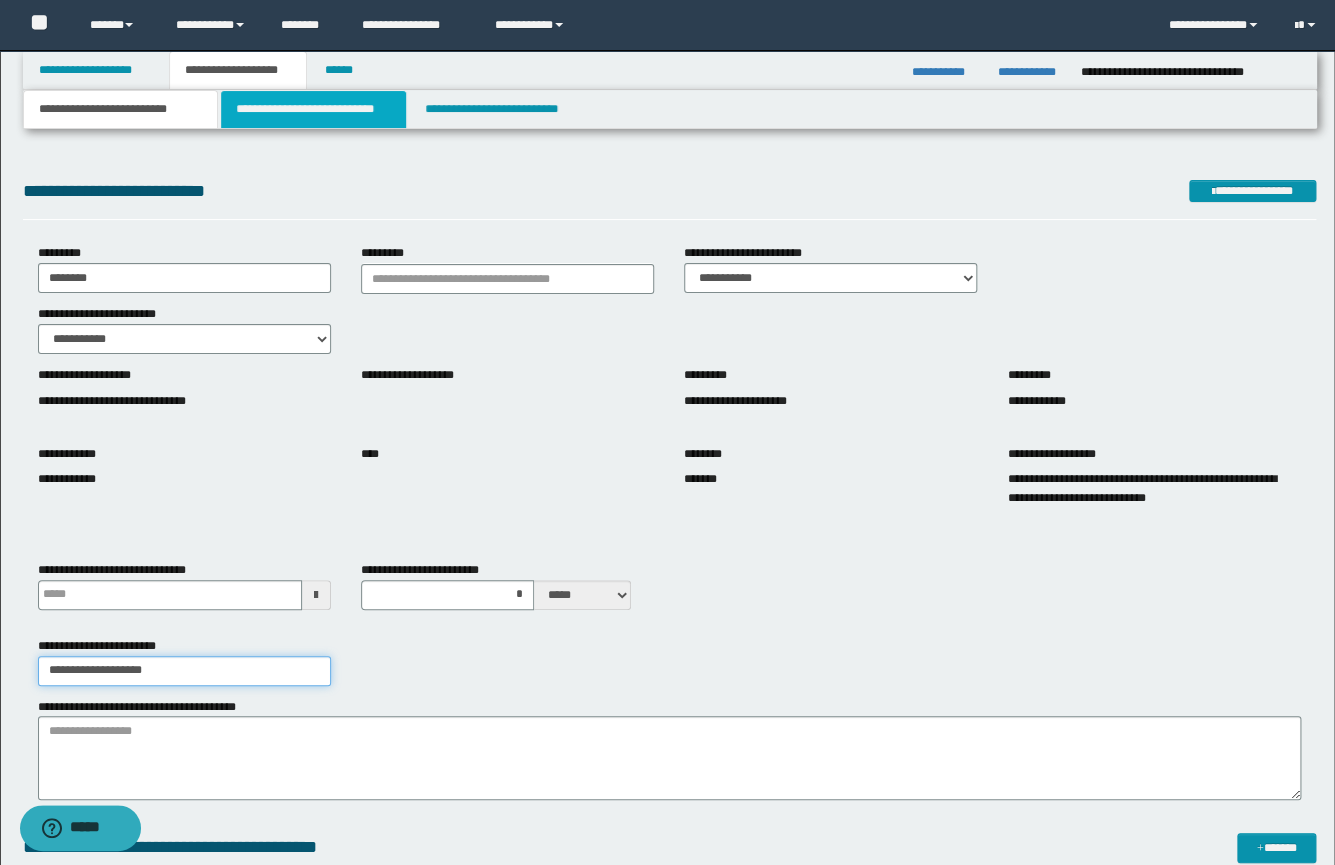 type on "**********" 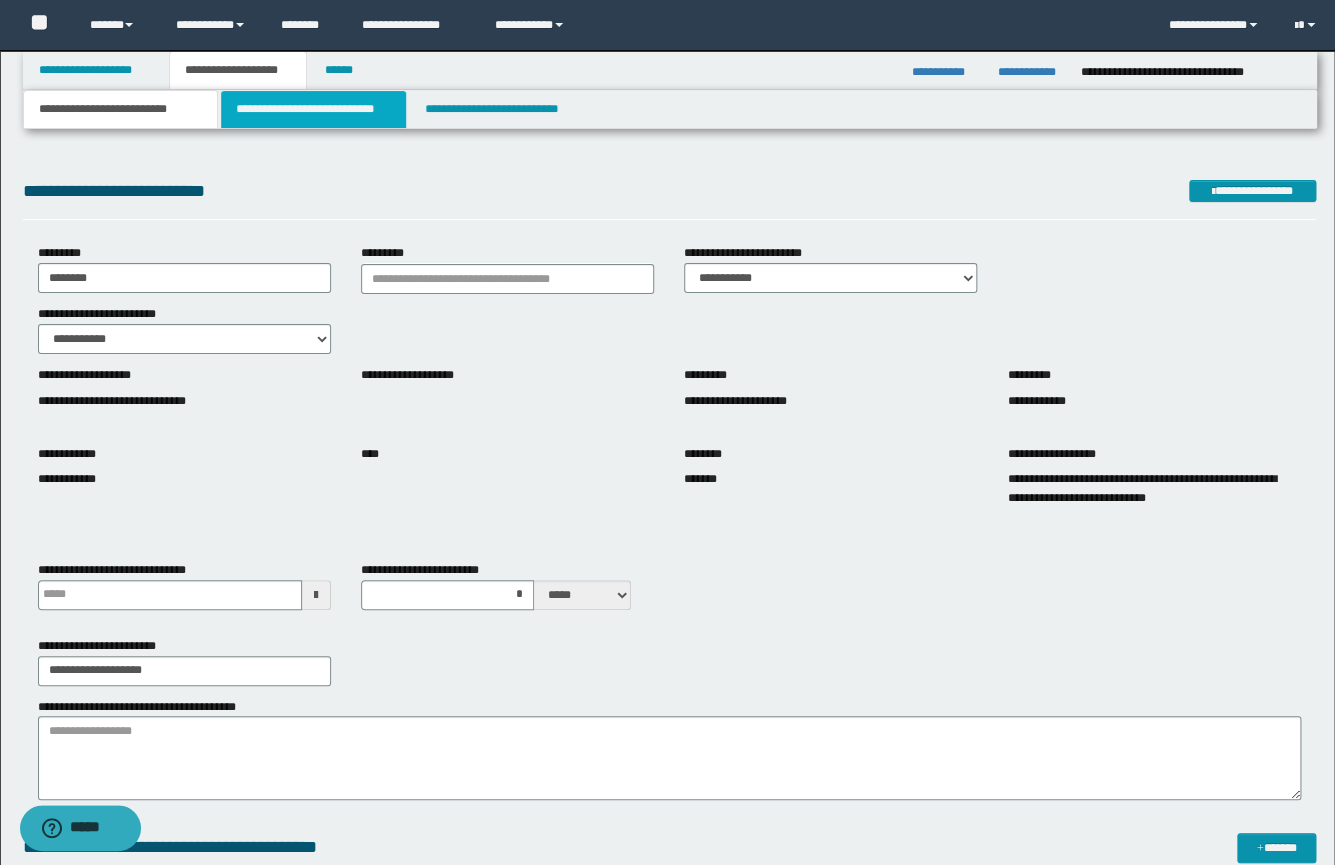 click on "**********" at bounding box center [313, 109] 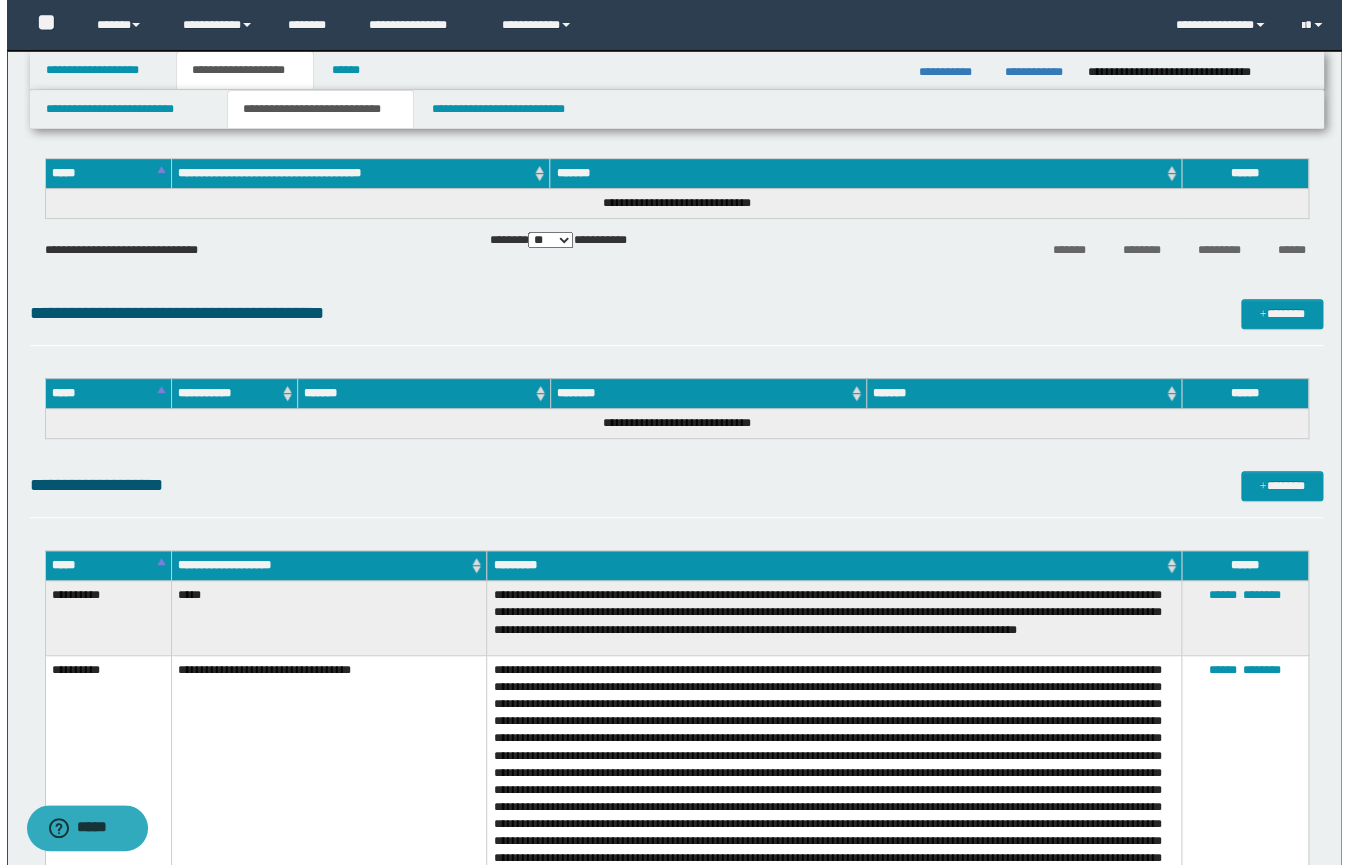 scroll, scrollTop: 160, scrollLeft: 0, axis: vertical 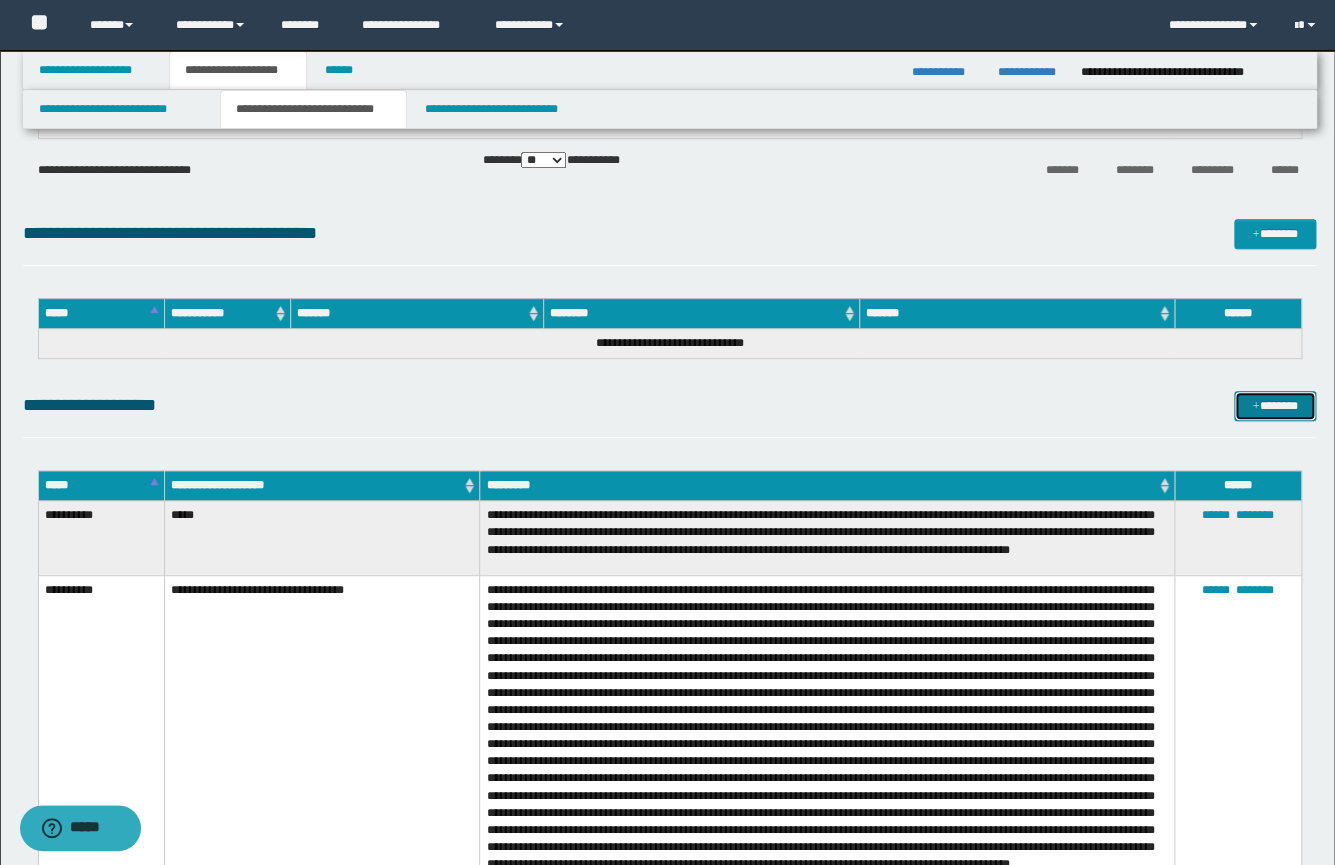 click on "*******" at bounding box center (1275, 406) 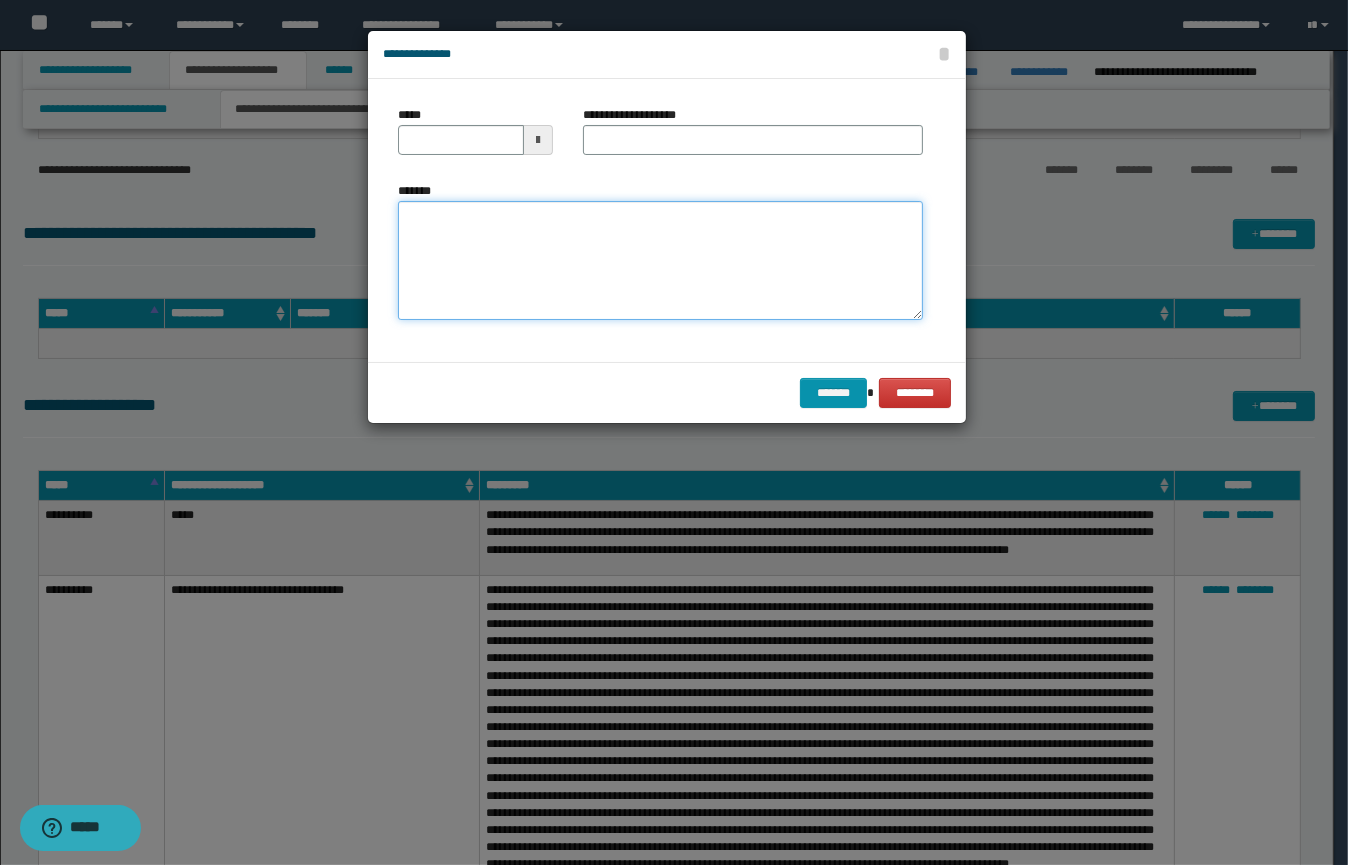click on "*******" at bounding box center [660, 261] 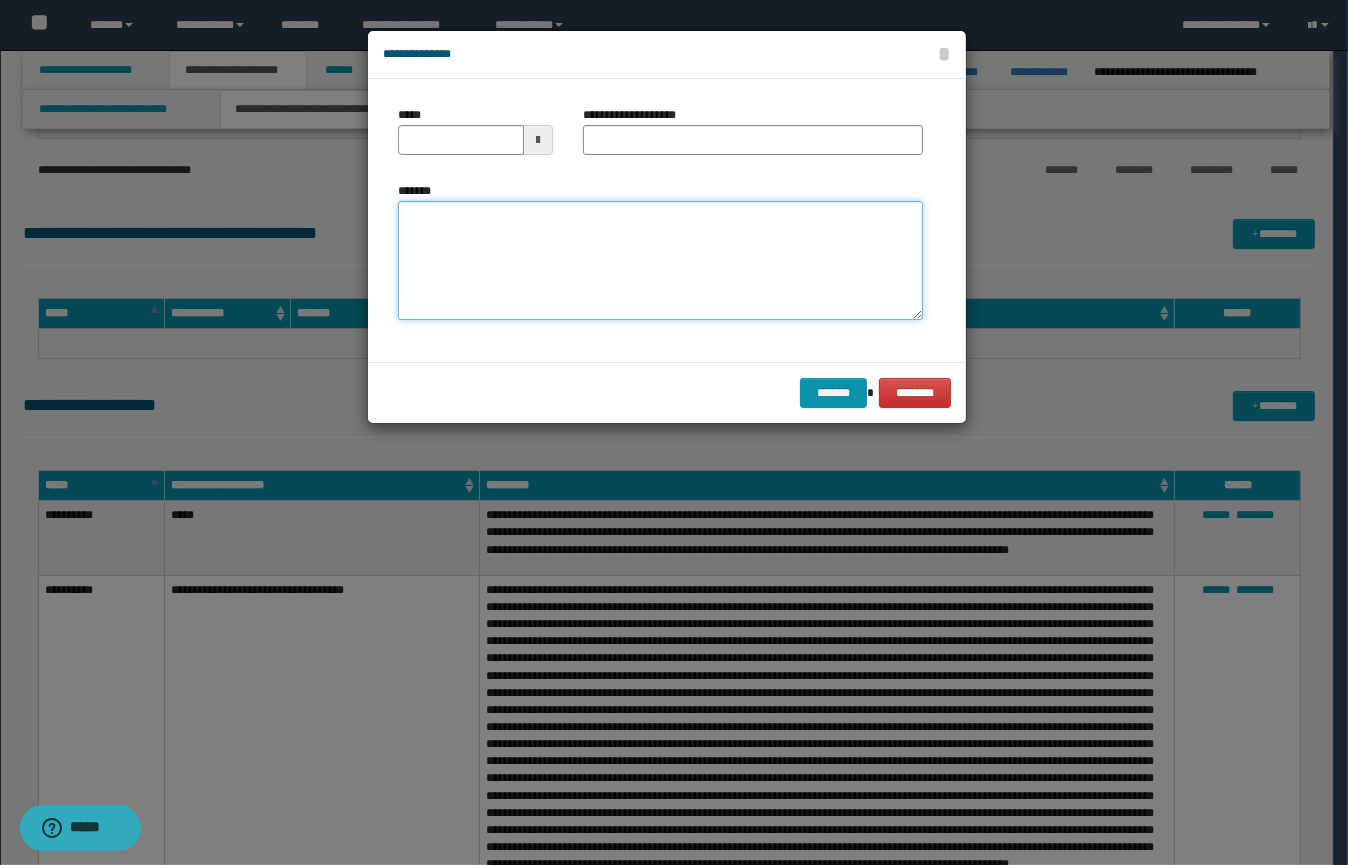 paste on "**********" 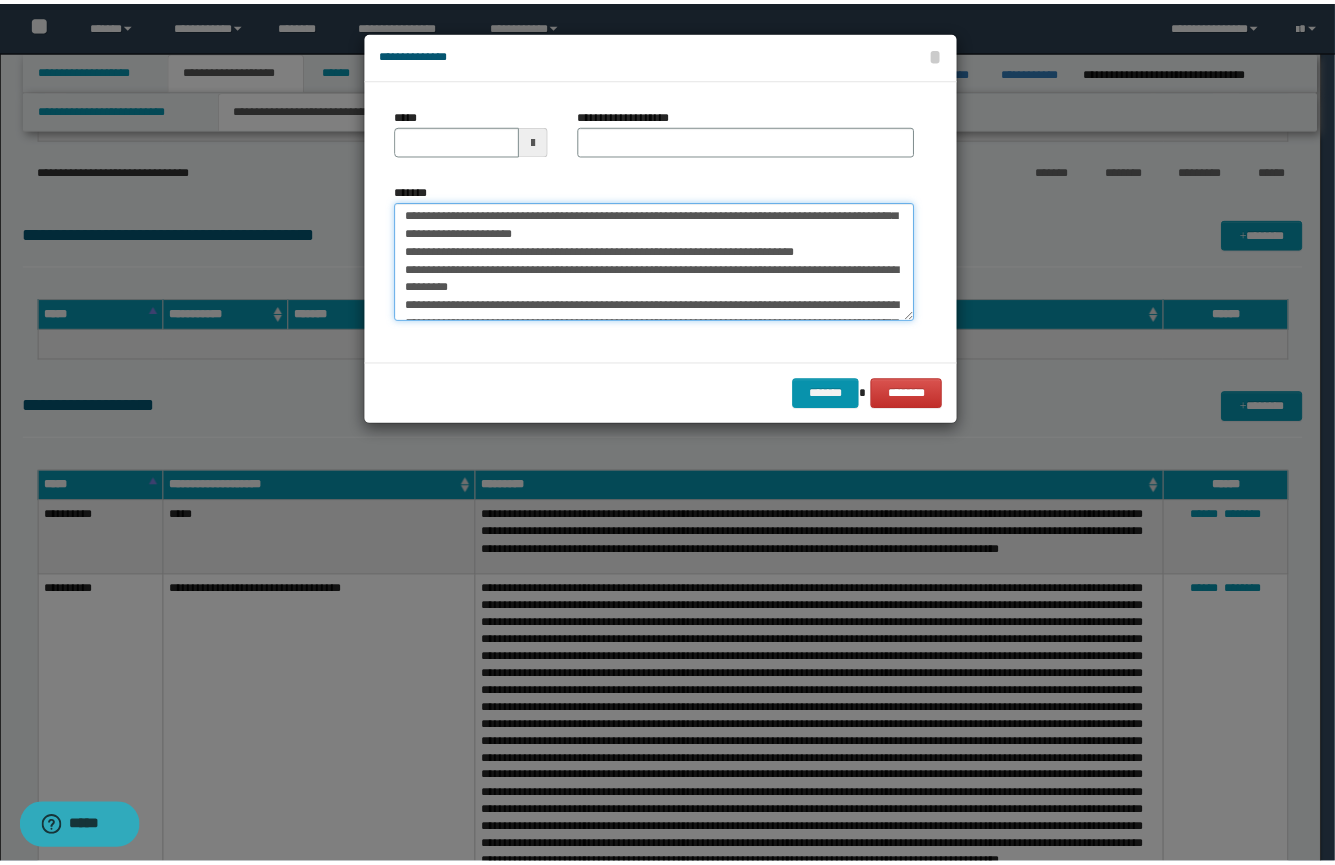 scroll, scrollTop: 0, scrollLeft: 0, axis: both 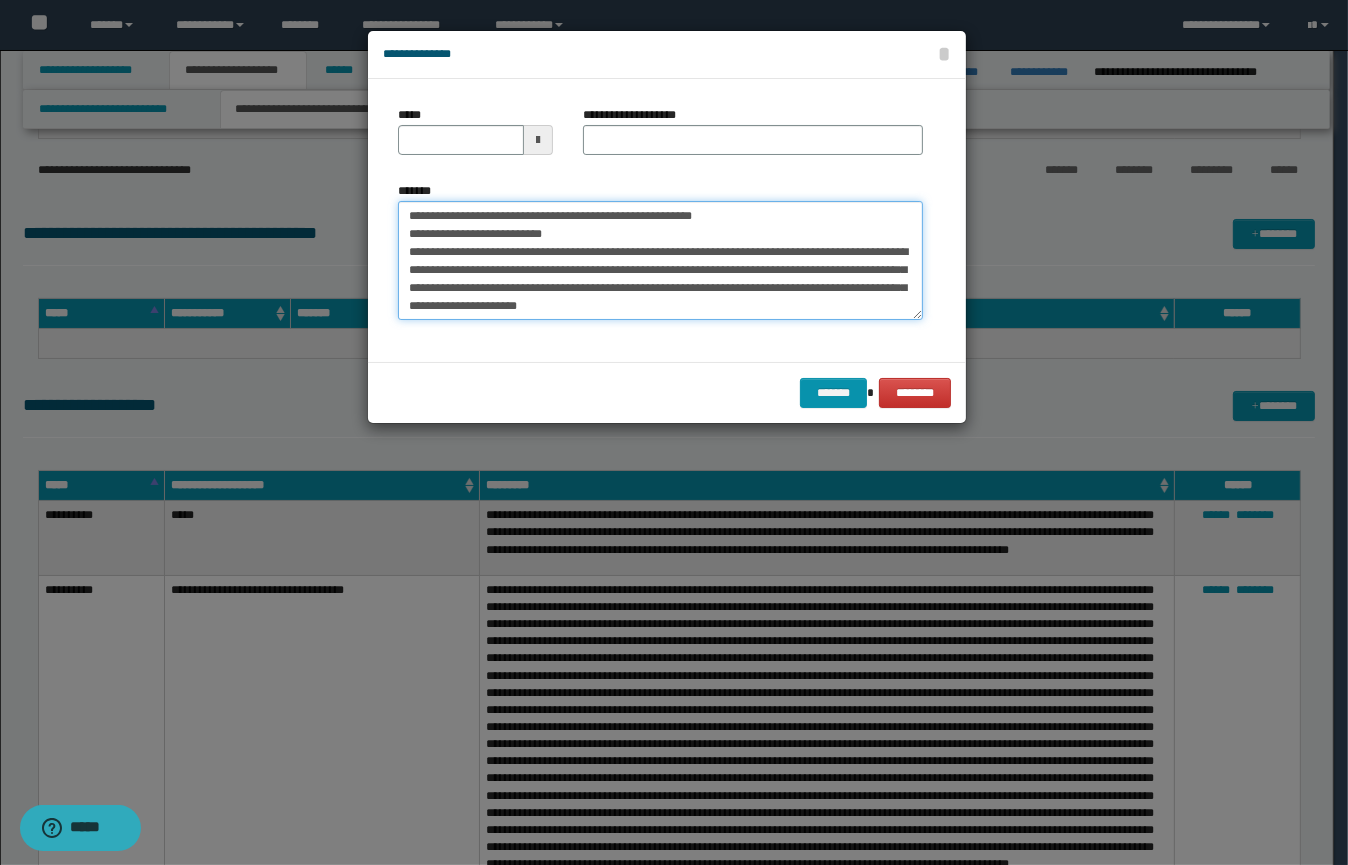 type on "**********" 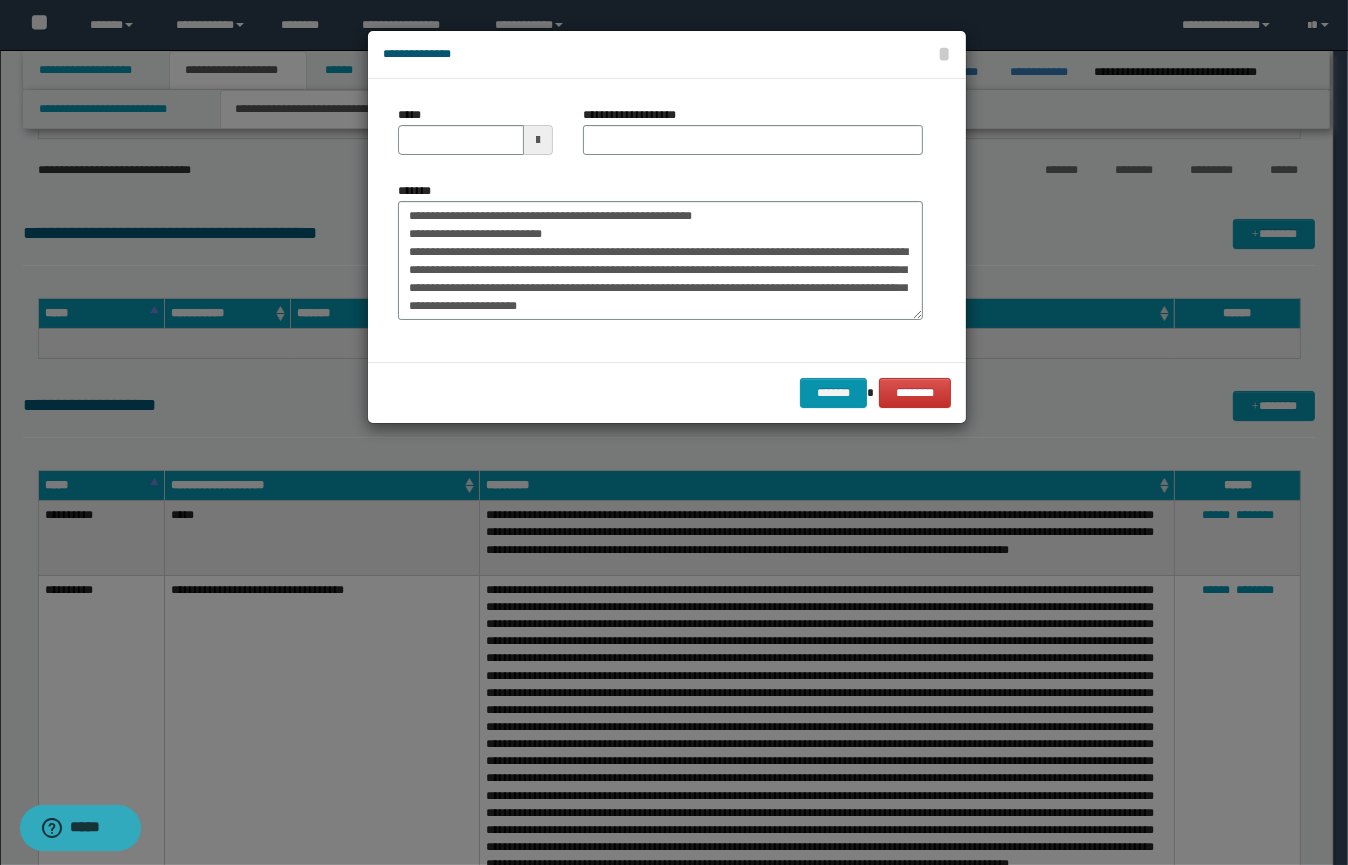 click at bounding box center [538, 140] 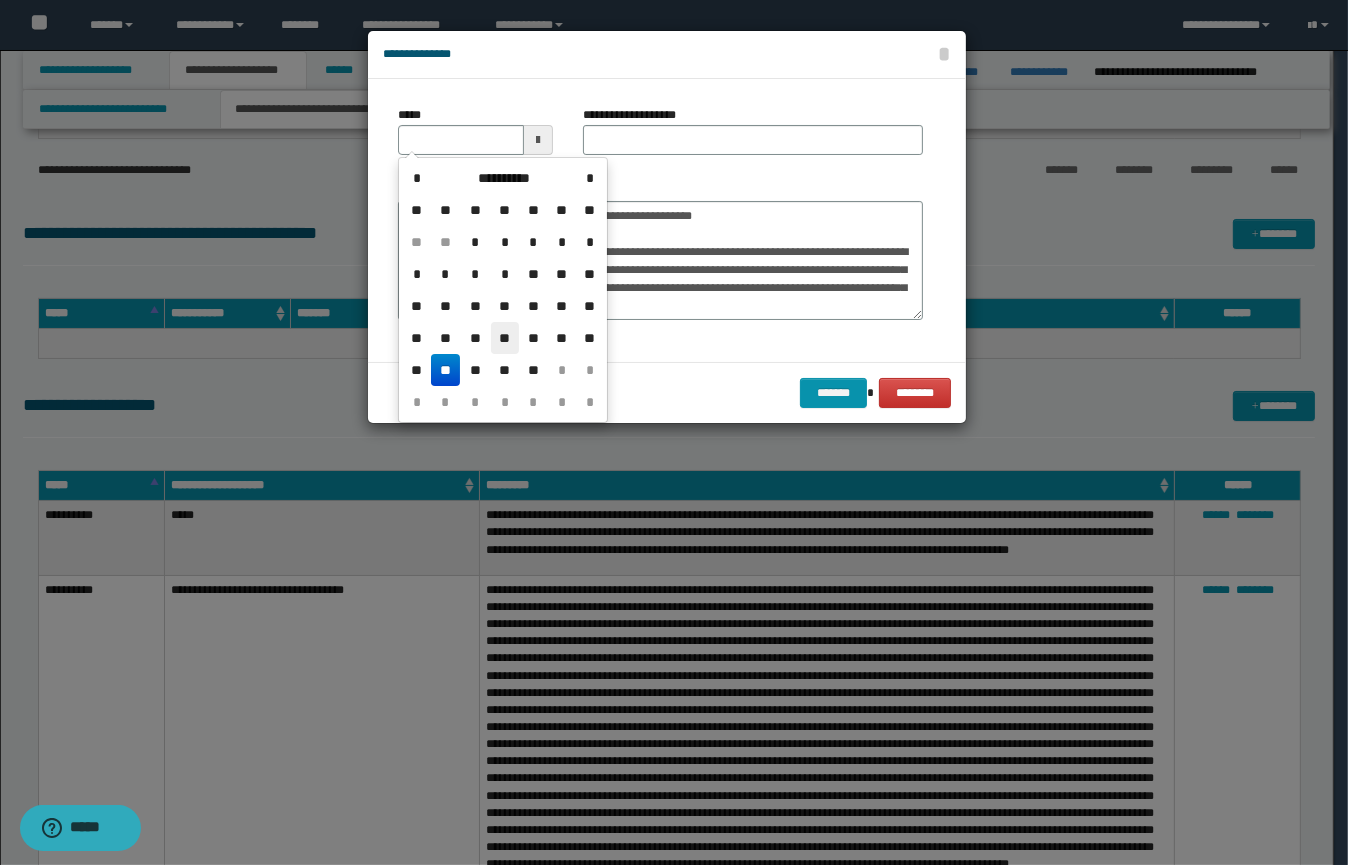 click on "**" at bounding box center [505, 338] 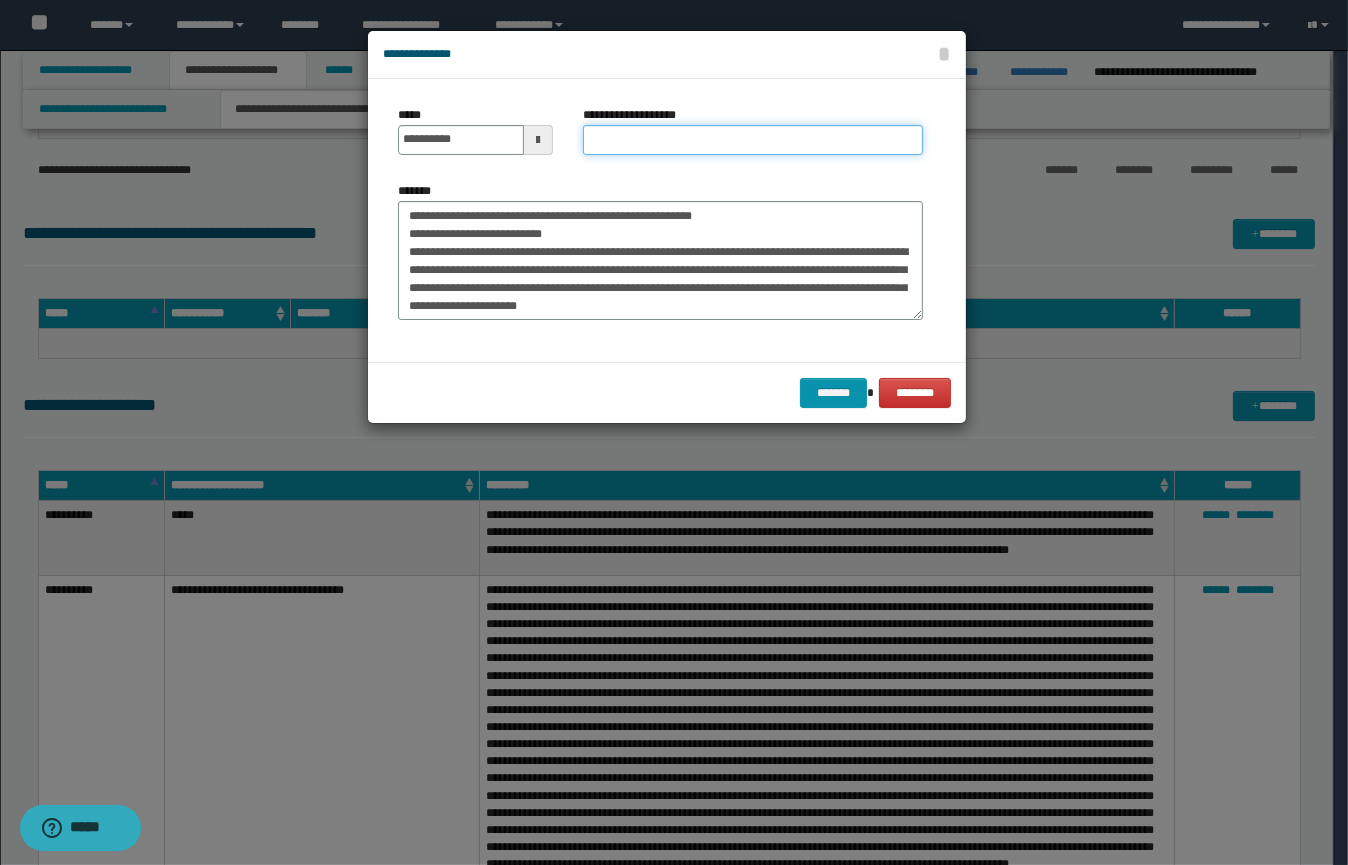 click on "**********" at bounding box center (753, 140) 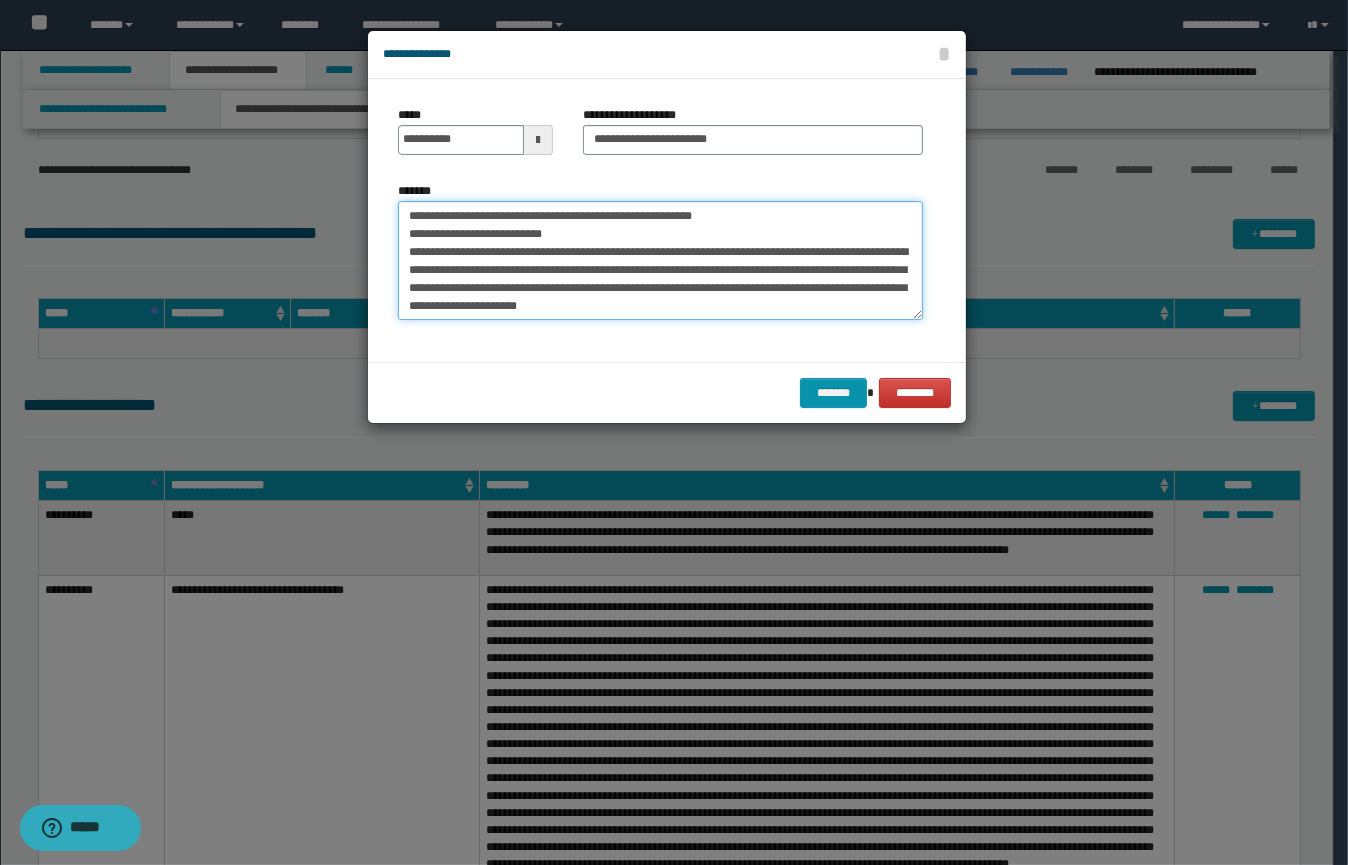 drag, startPoint x: 818, startPoint y: 212, endPoint x: 757, endPoint y: 218, distance: 61.294373 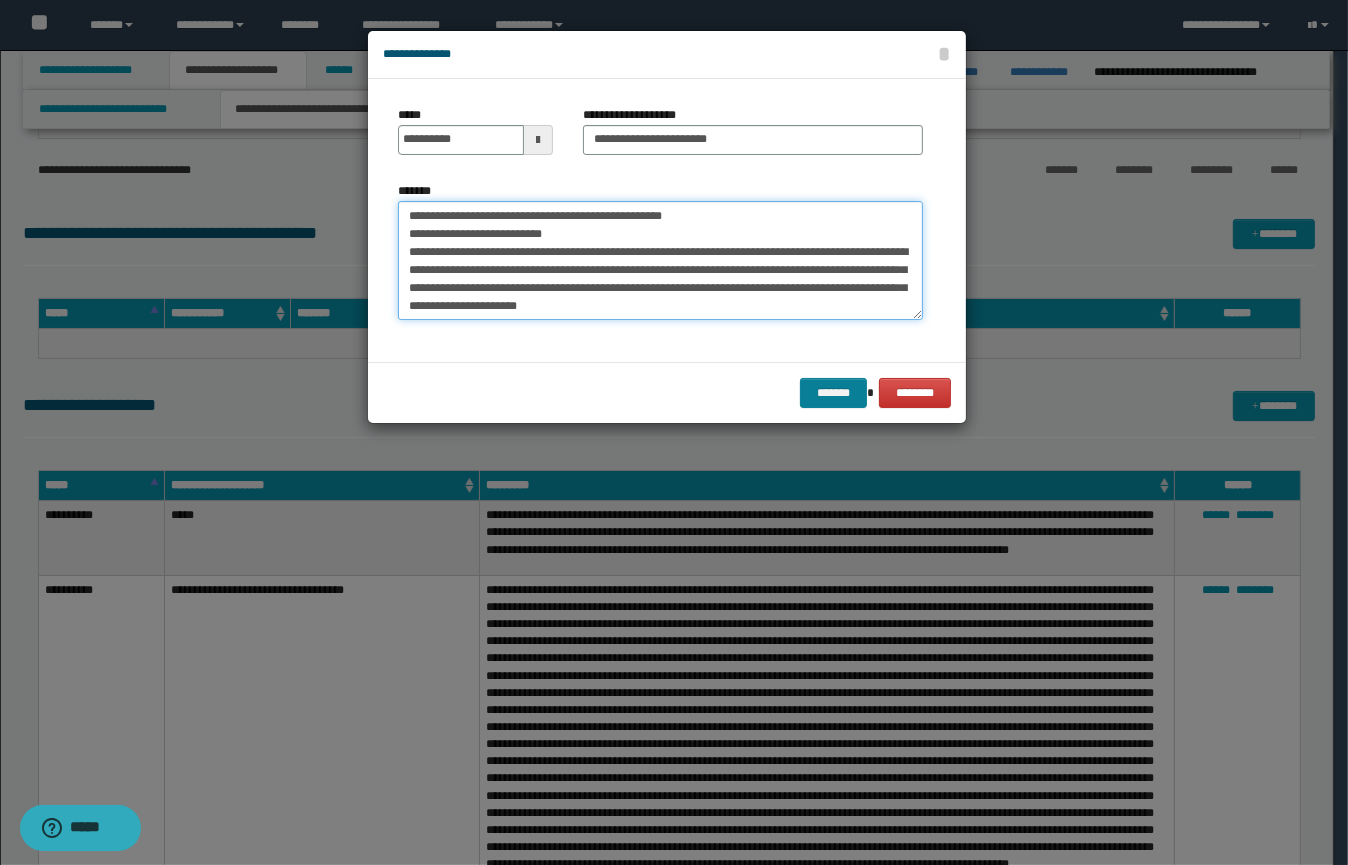 type on "**********" 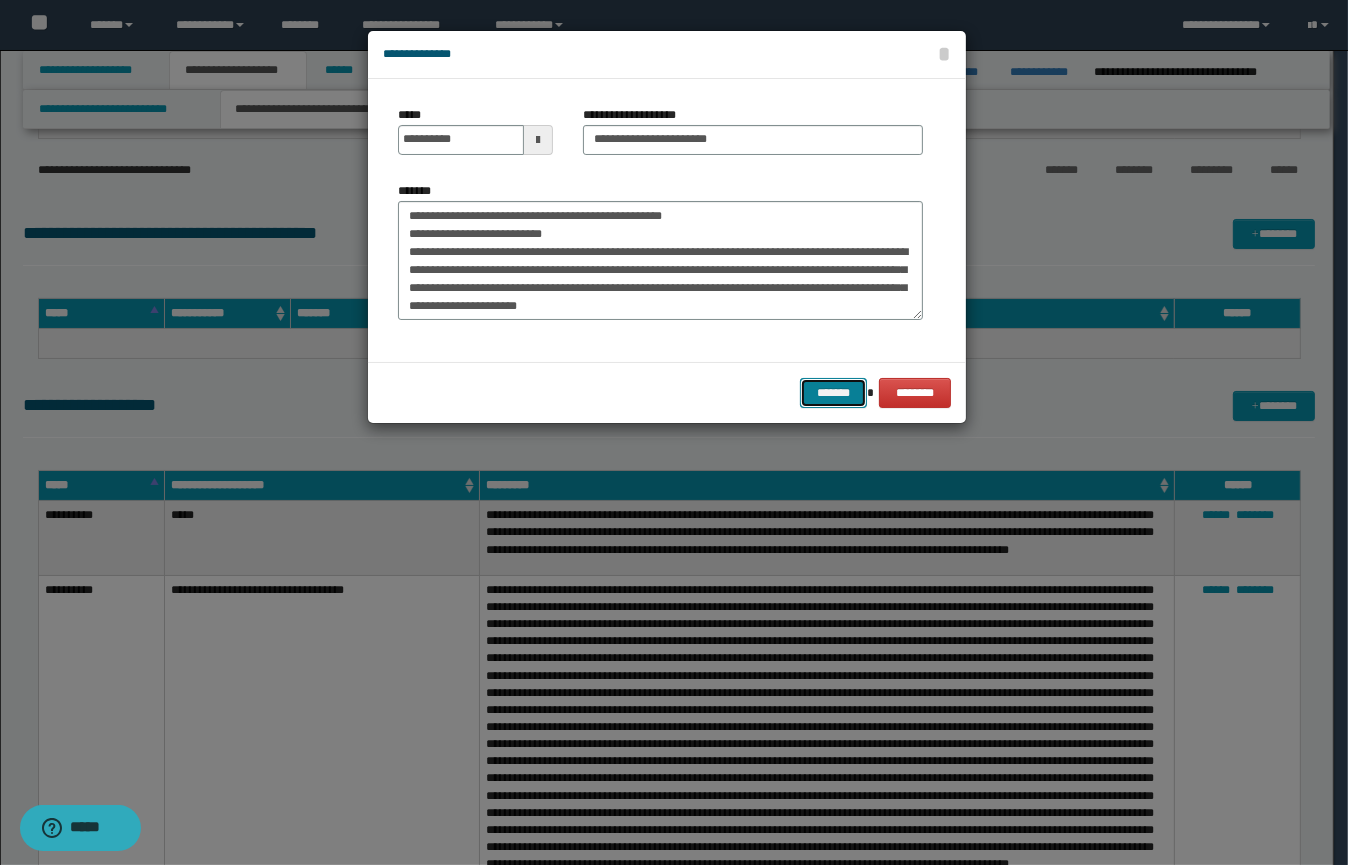click on "*******" at bounding box center [833, 393] 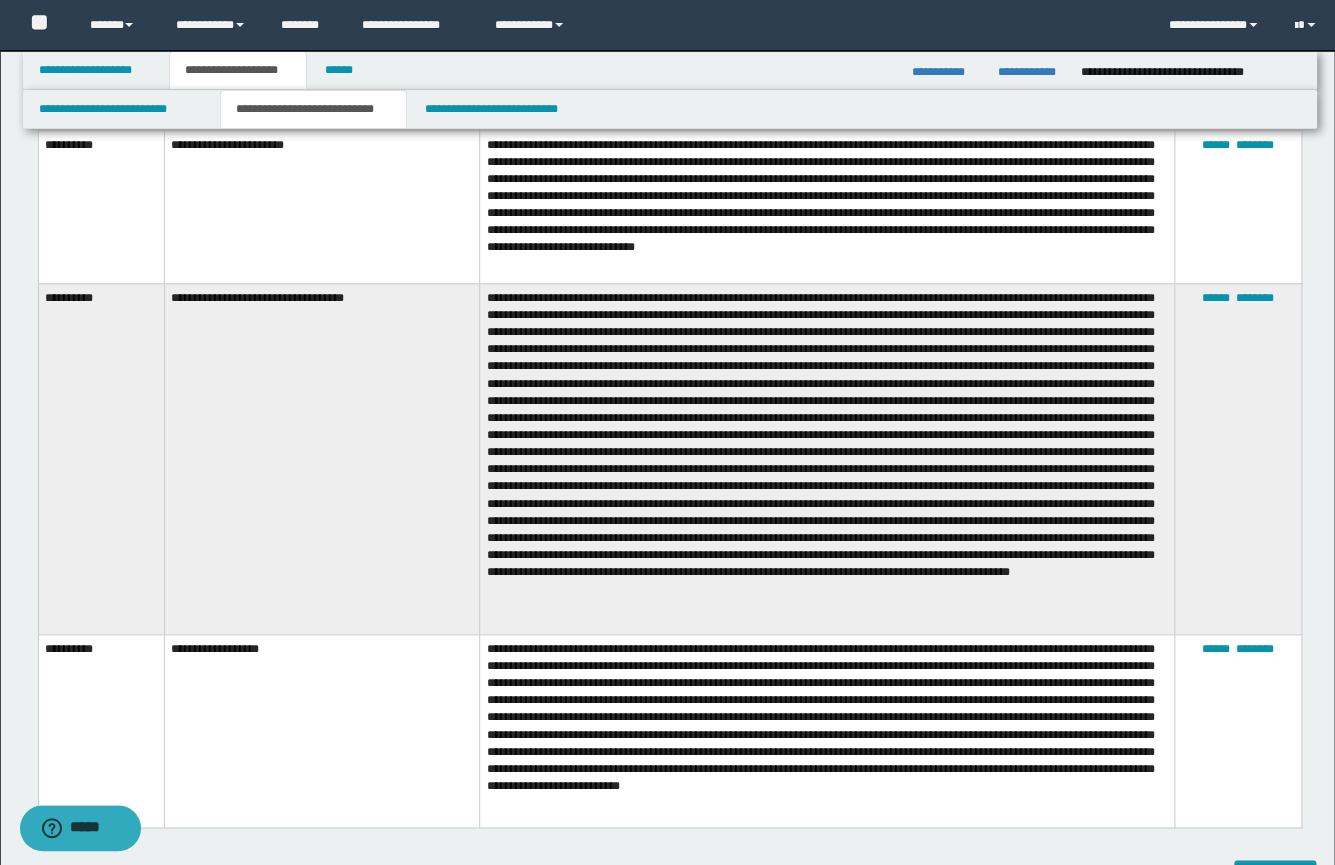 scroll, scrollTop: 609, scrollLeft: 0, axis: vertical 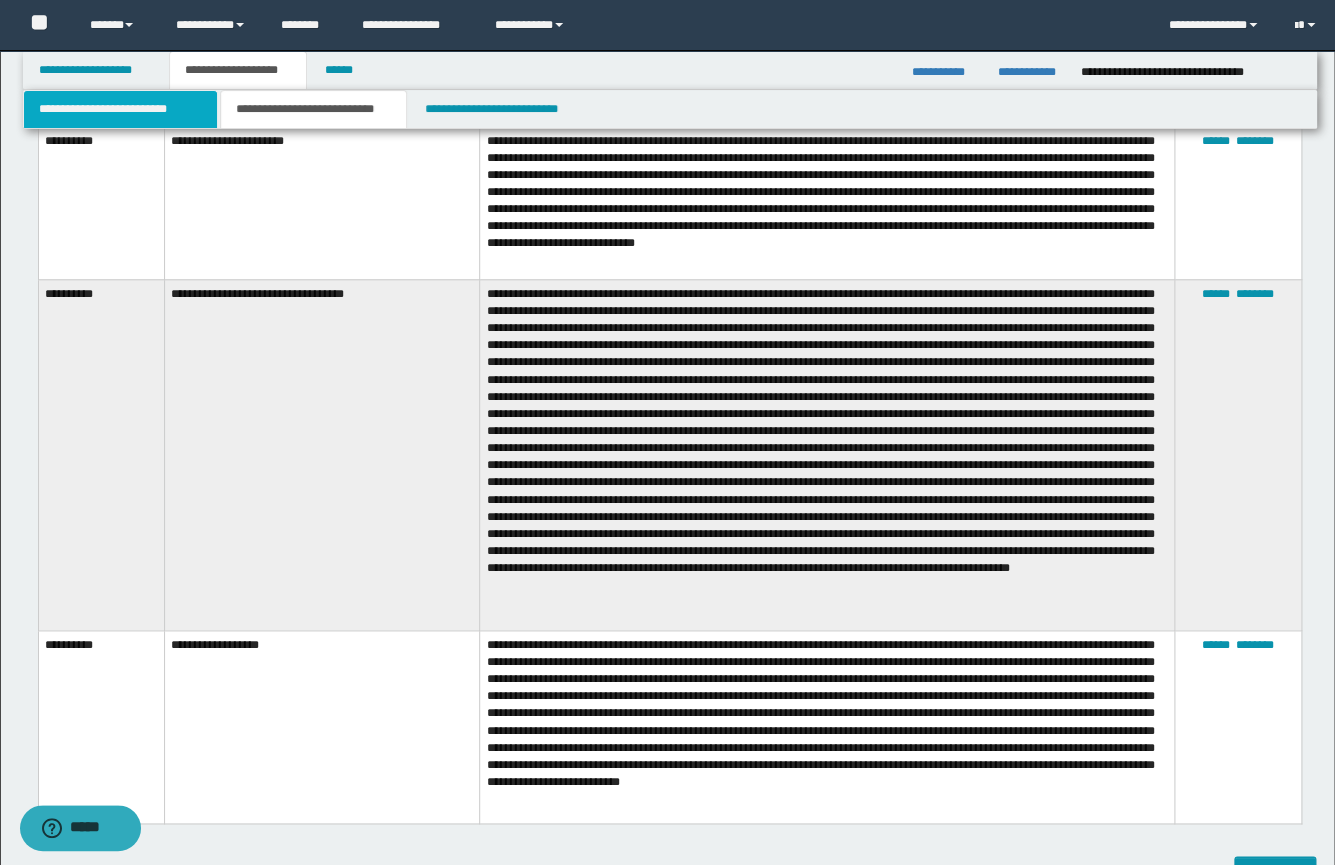 click on "**********" at bounding box center (120, 109) 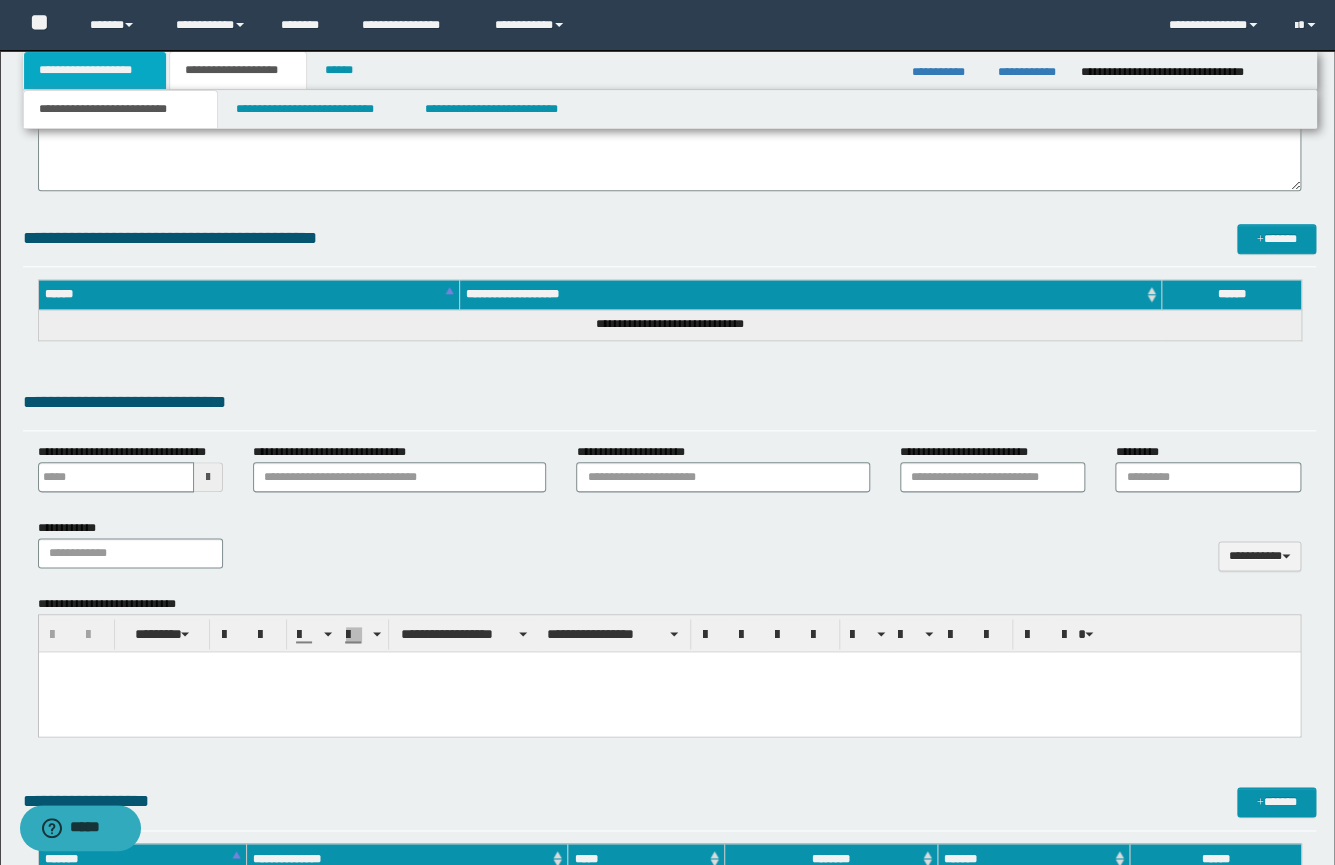 click on "**********" at bounding box center [95, 70] 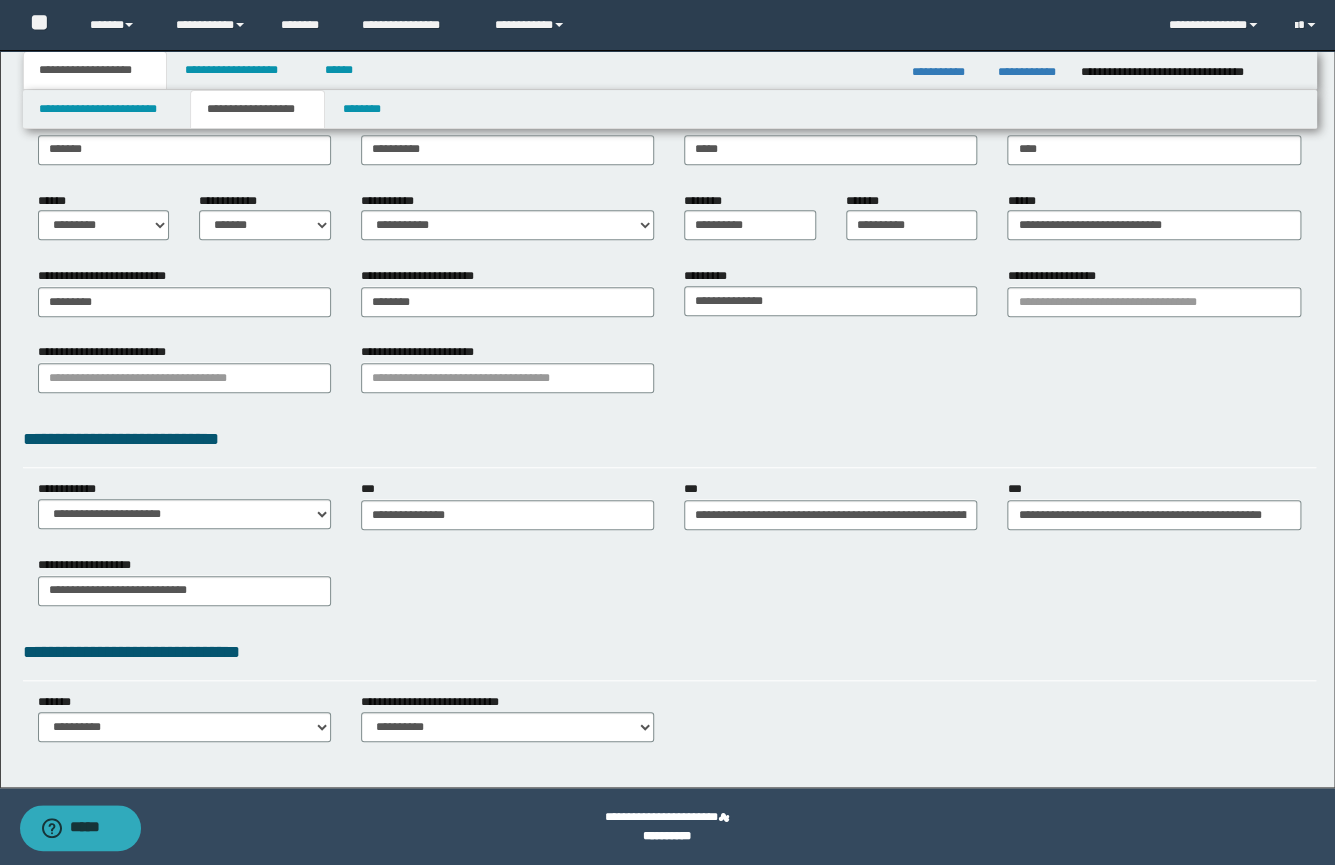 scroll, scrollTop: 240, scrollLeft: 0, axis: vertical 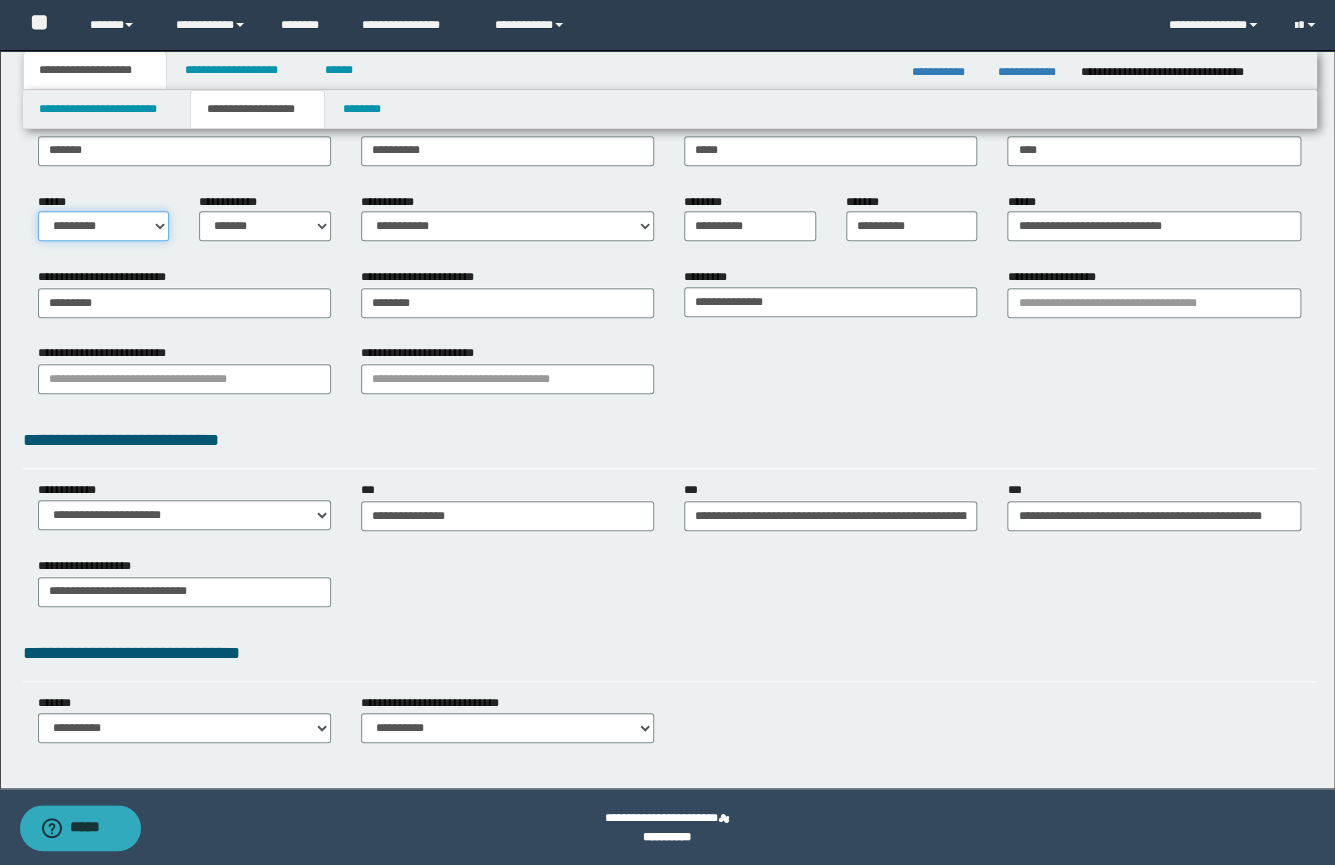 click on "**********" at bounding box center (104, 226) 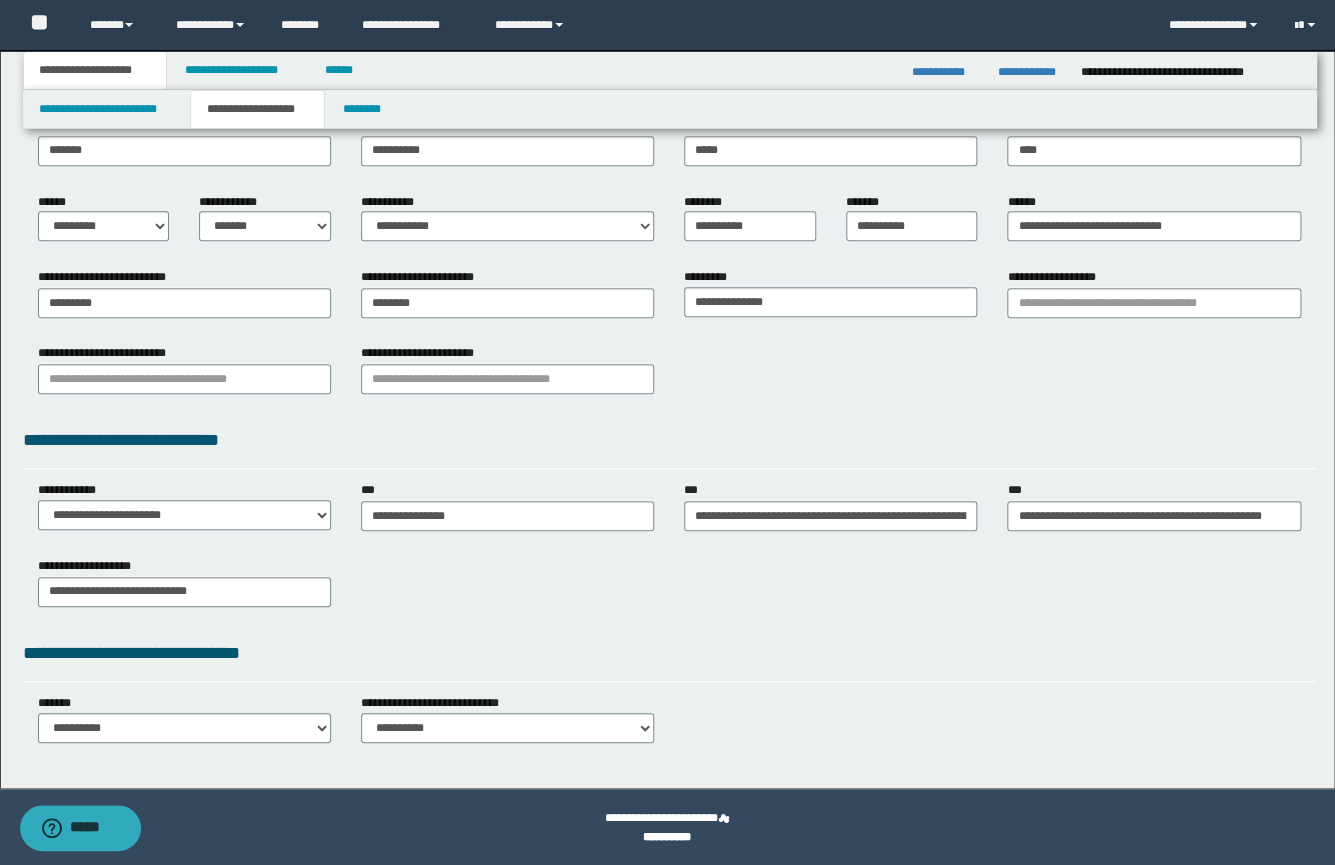click on "**********" at bounding box center [257, 109] 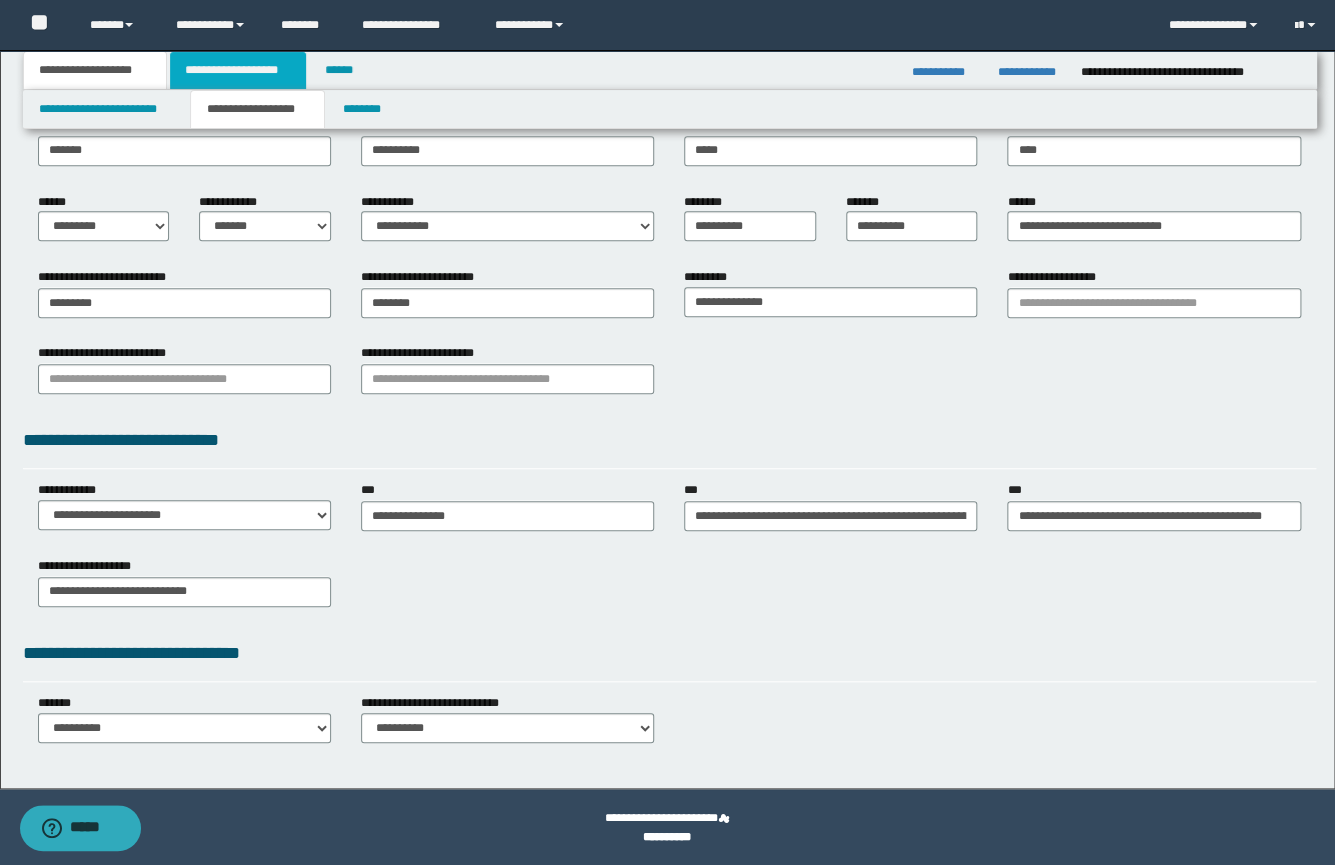 click on "**********" at bounding box center (238, 70) 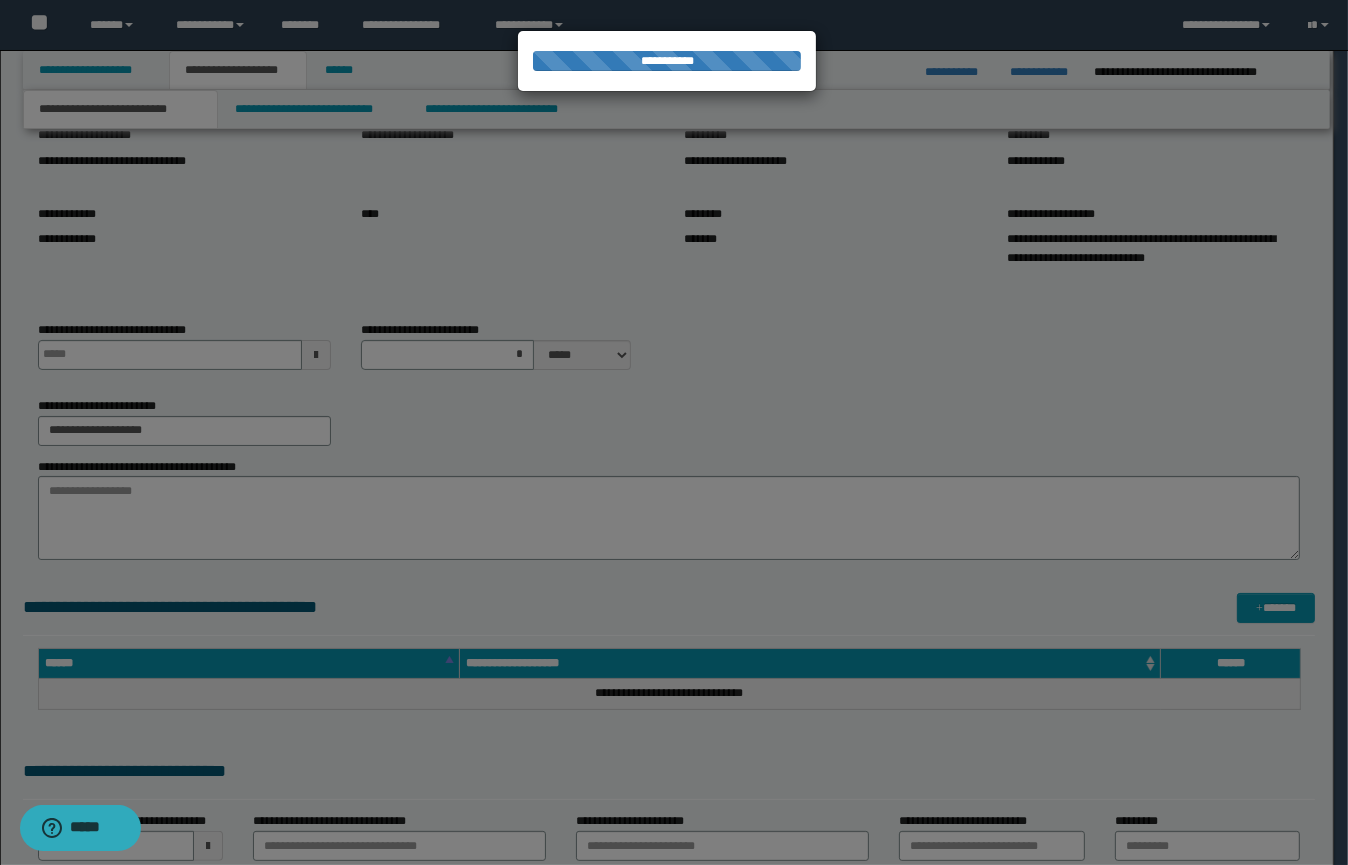 type 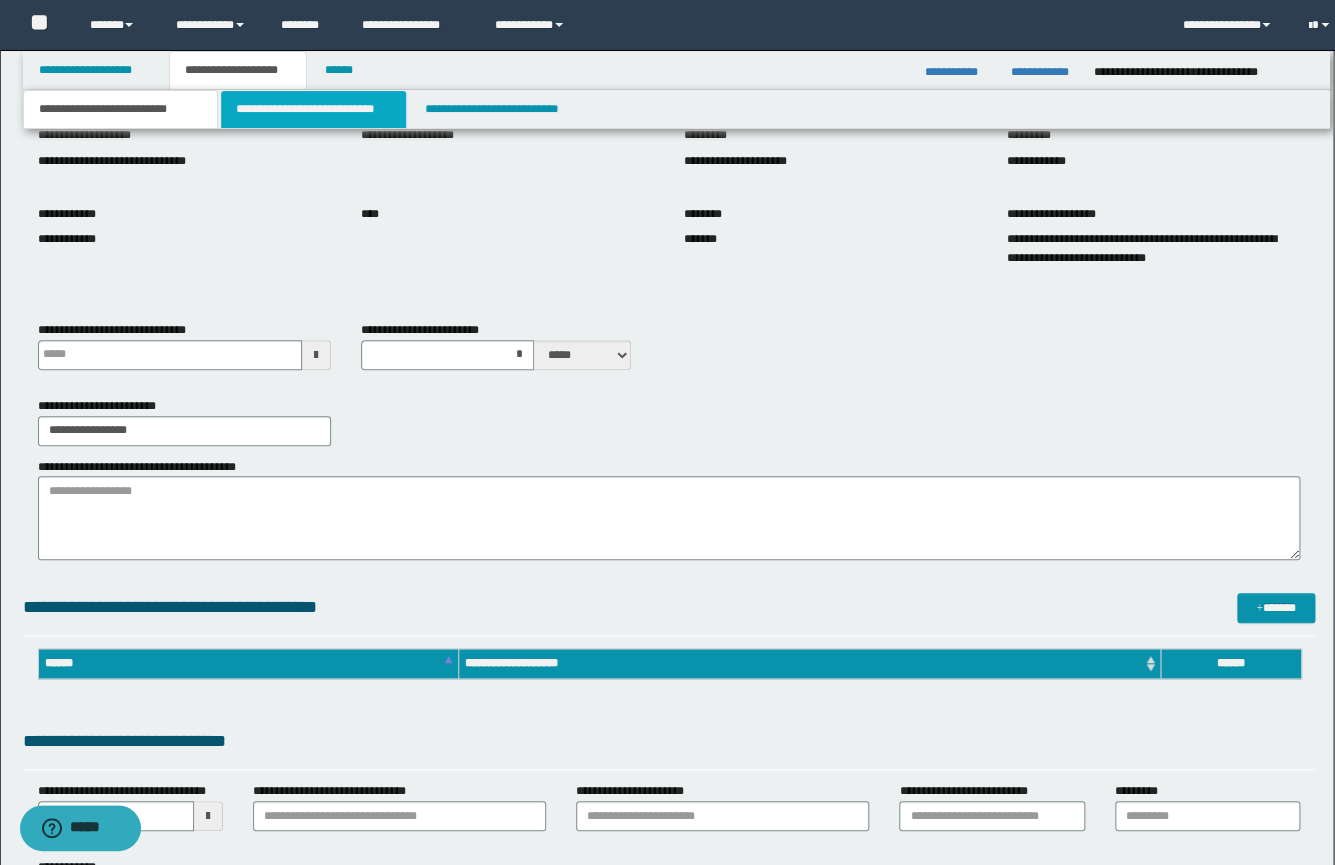 type 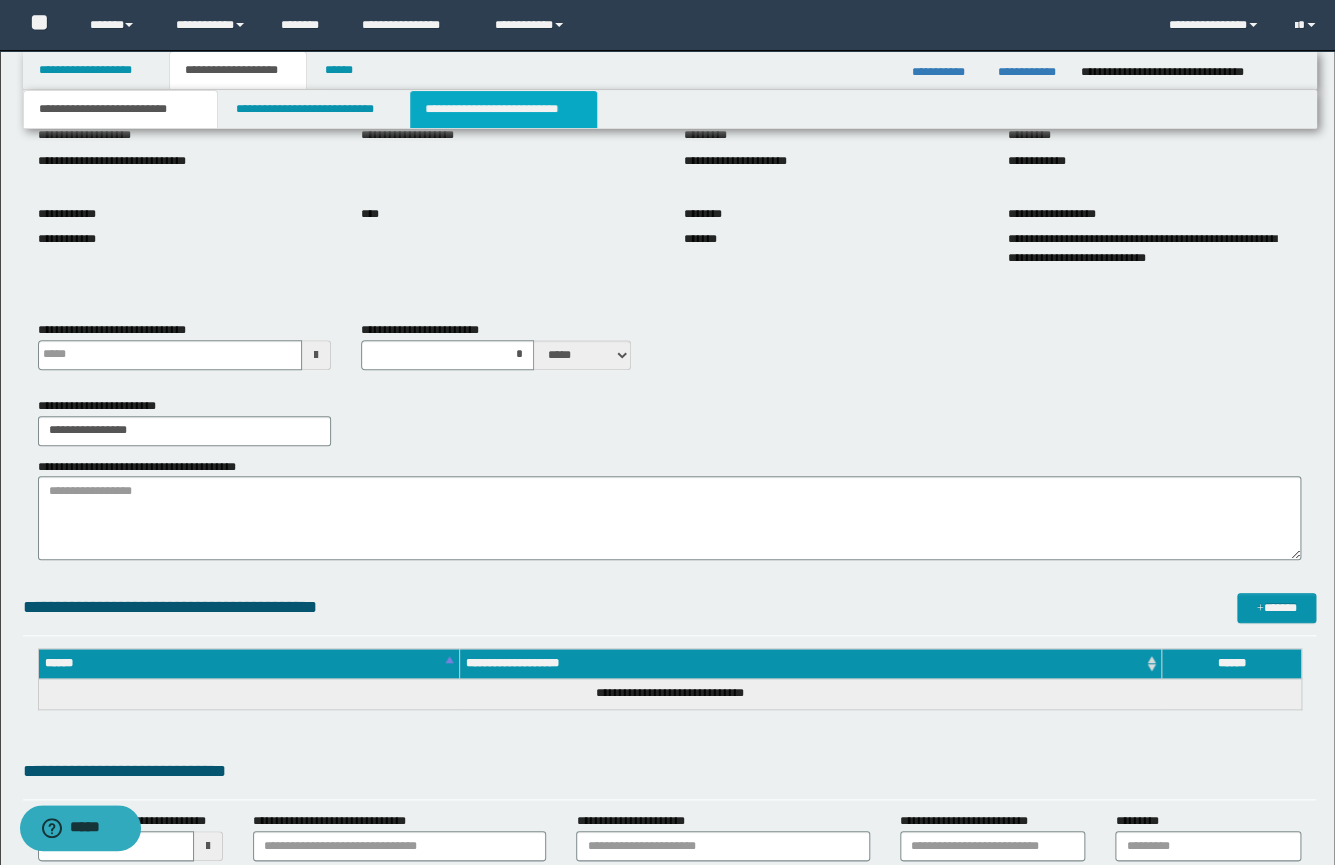 click on "**********" at bounding box center (503, 109) 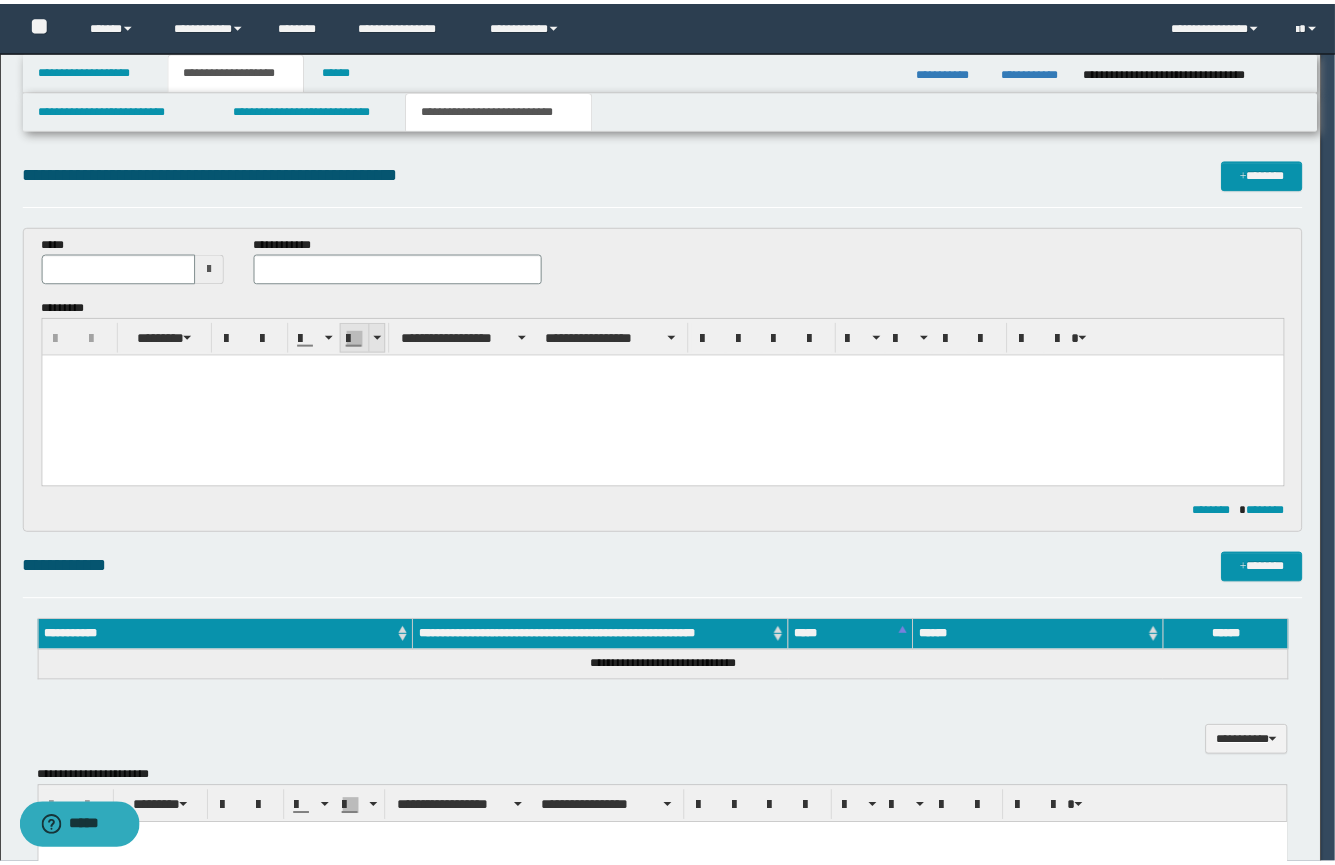 scroll, scrollTop: 0, scrollLeft: 0, axis: both 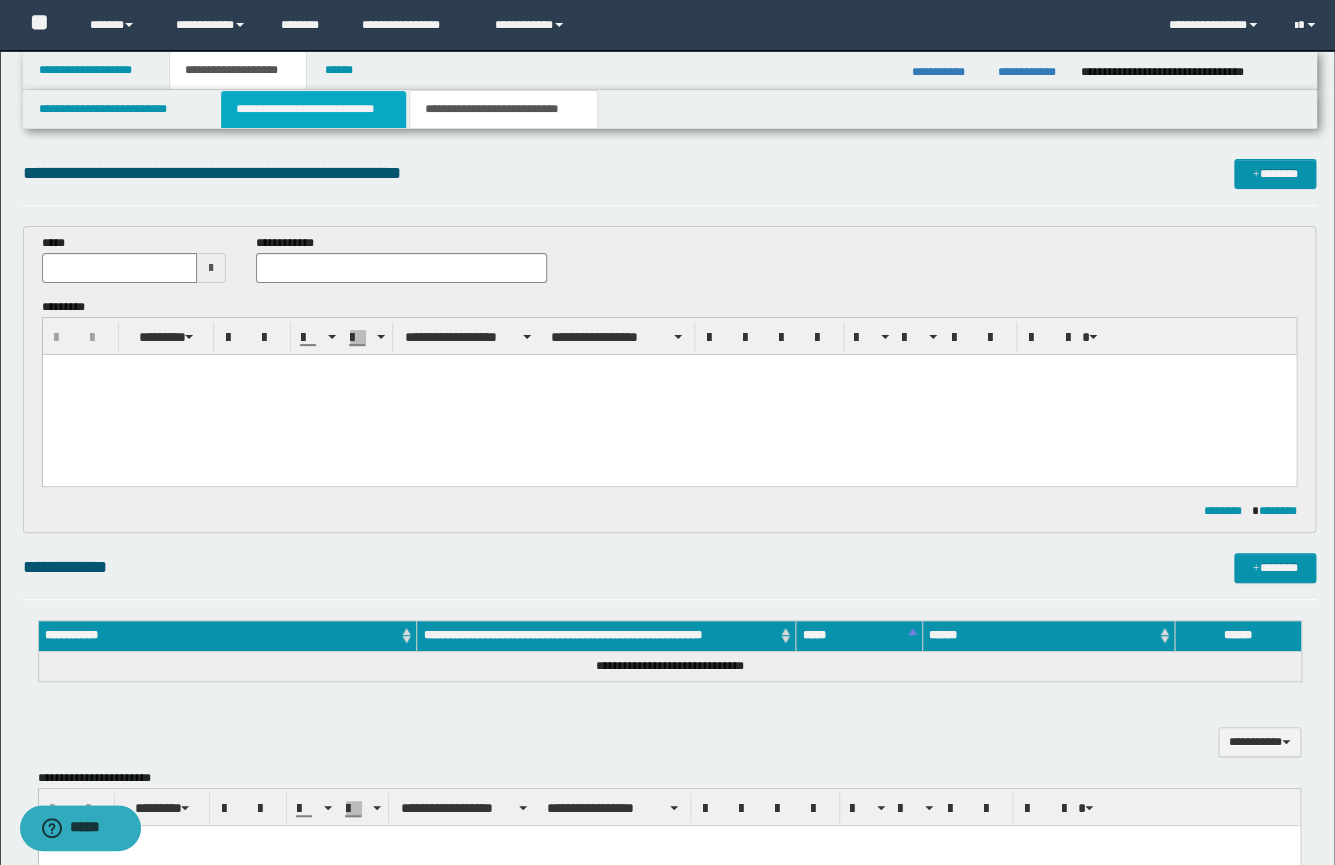 click on "**********" at bounding box center [313, 109] 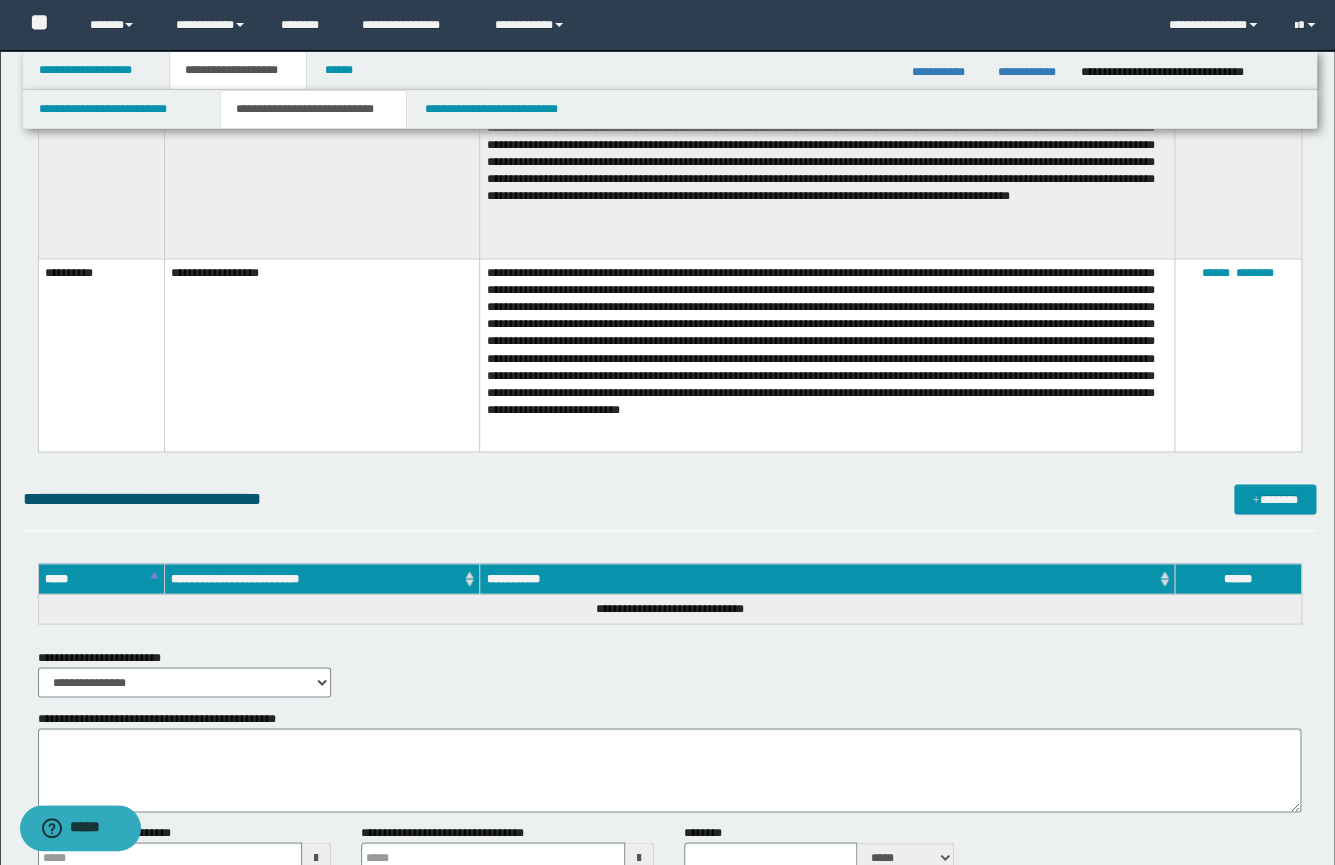 scroll, scrollTop: 1110, scrollLeft: 0, axis: vertical 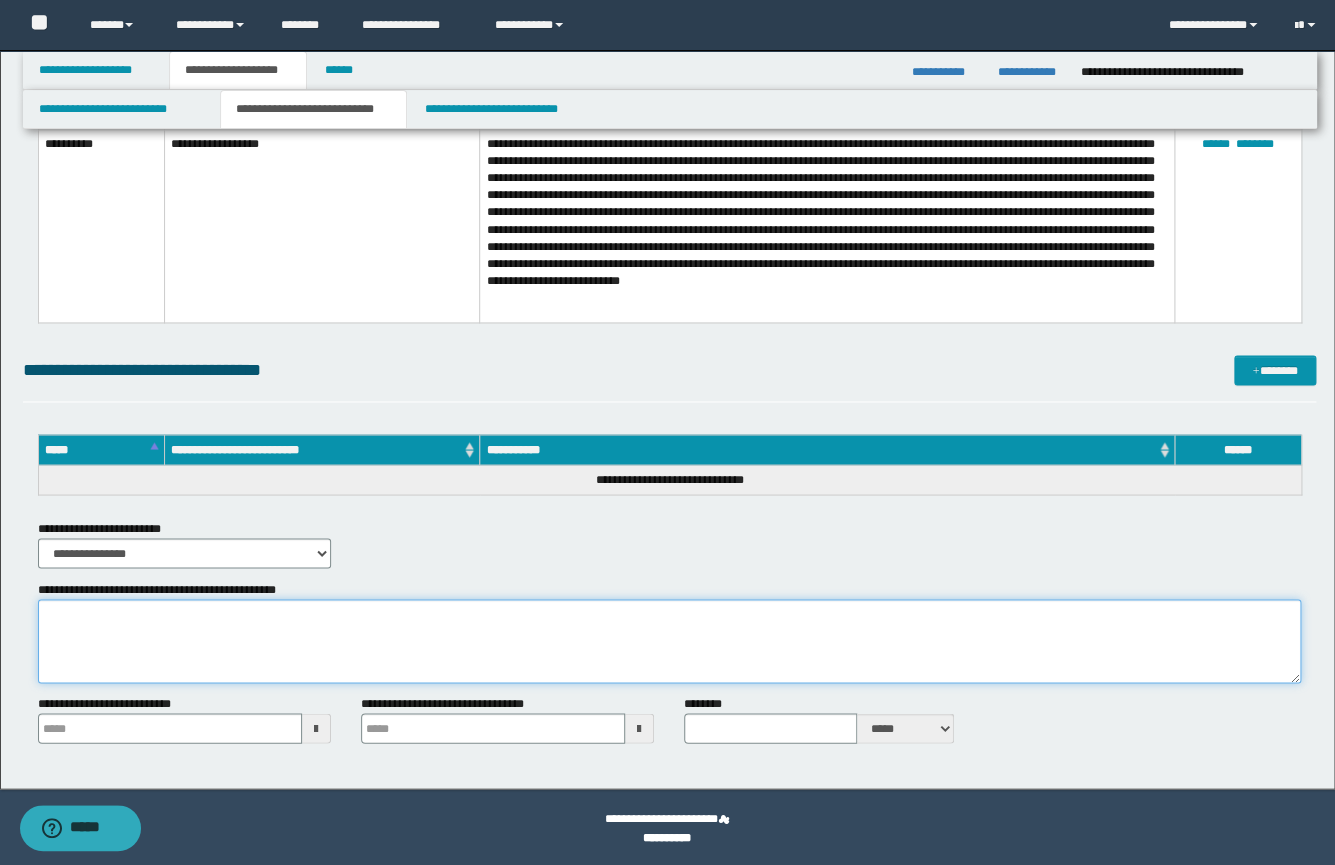 click on "**********" at bounding box center (669, 641) 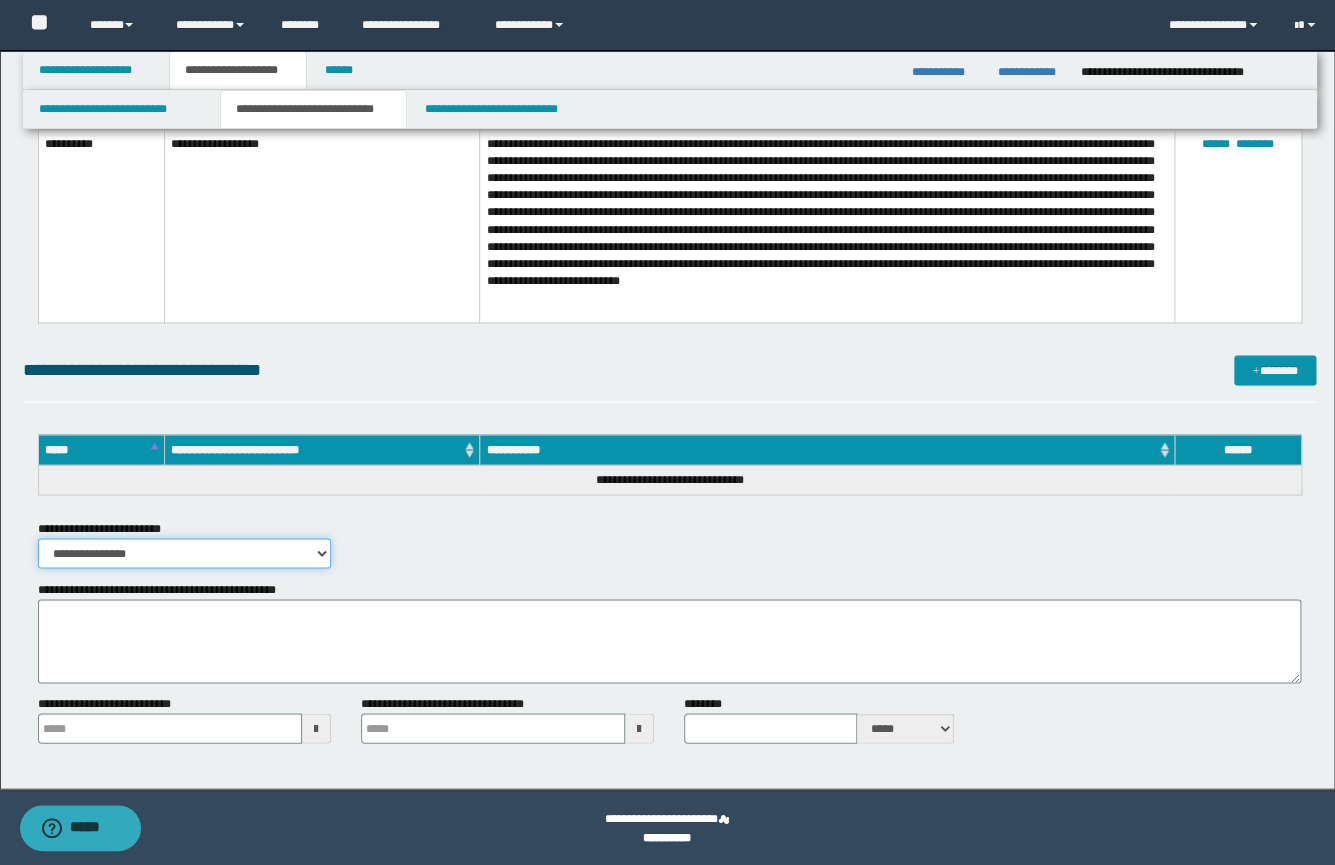 click on "**********" at bounding box center (184, 553) 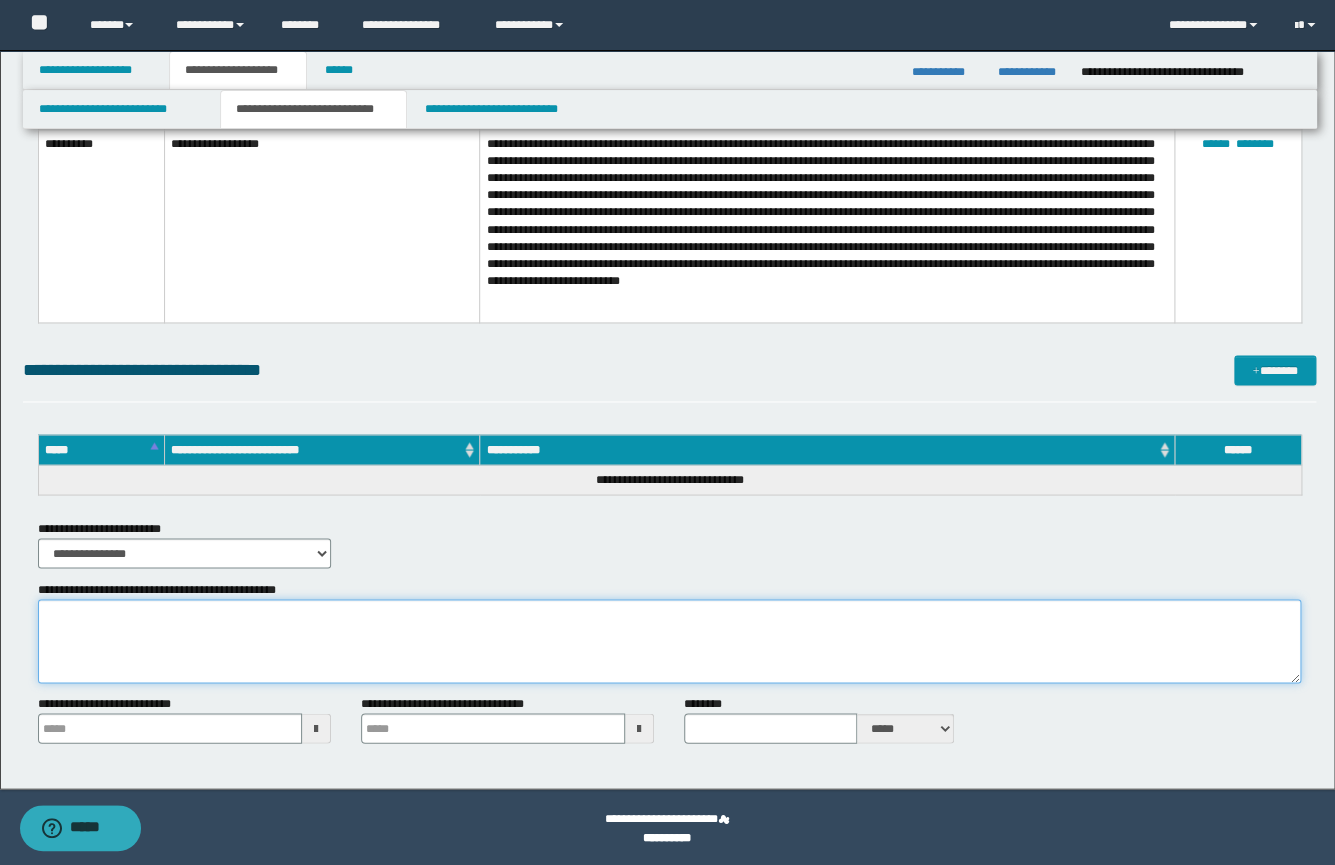 click on "**********" at bounding box center (669, 641) 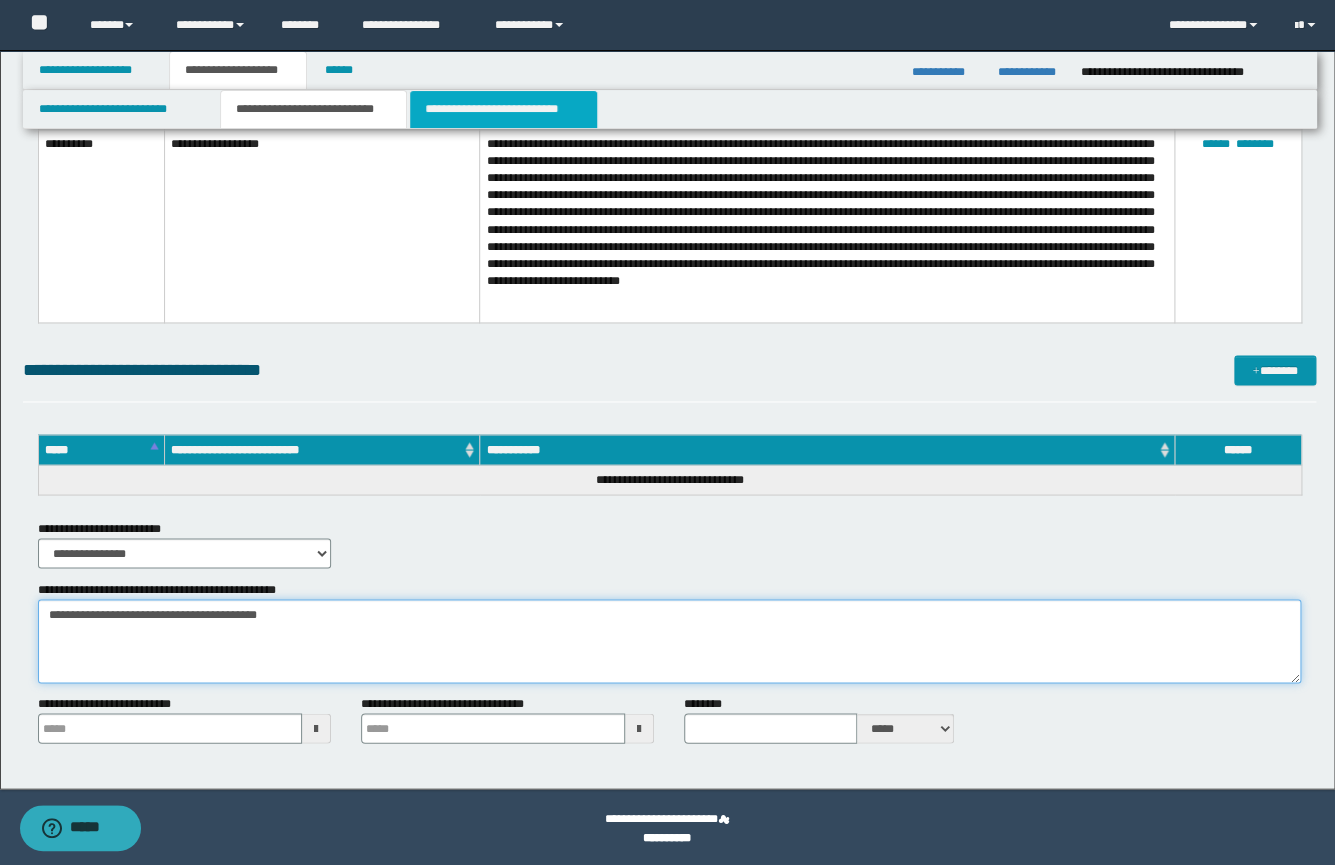 type on "**********" 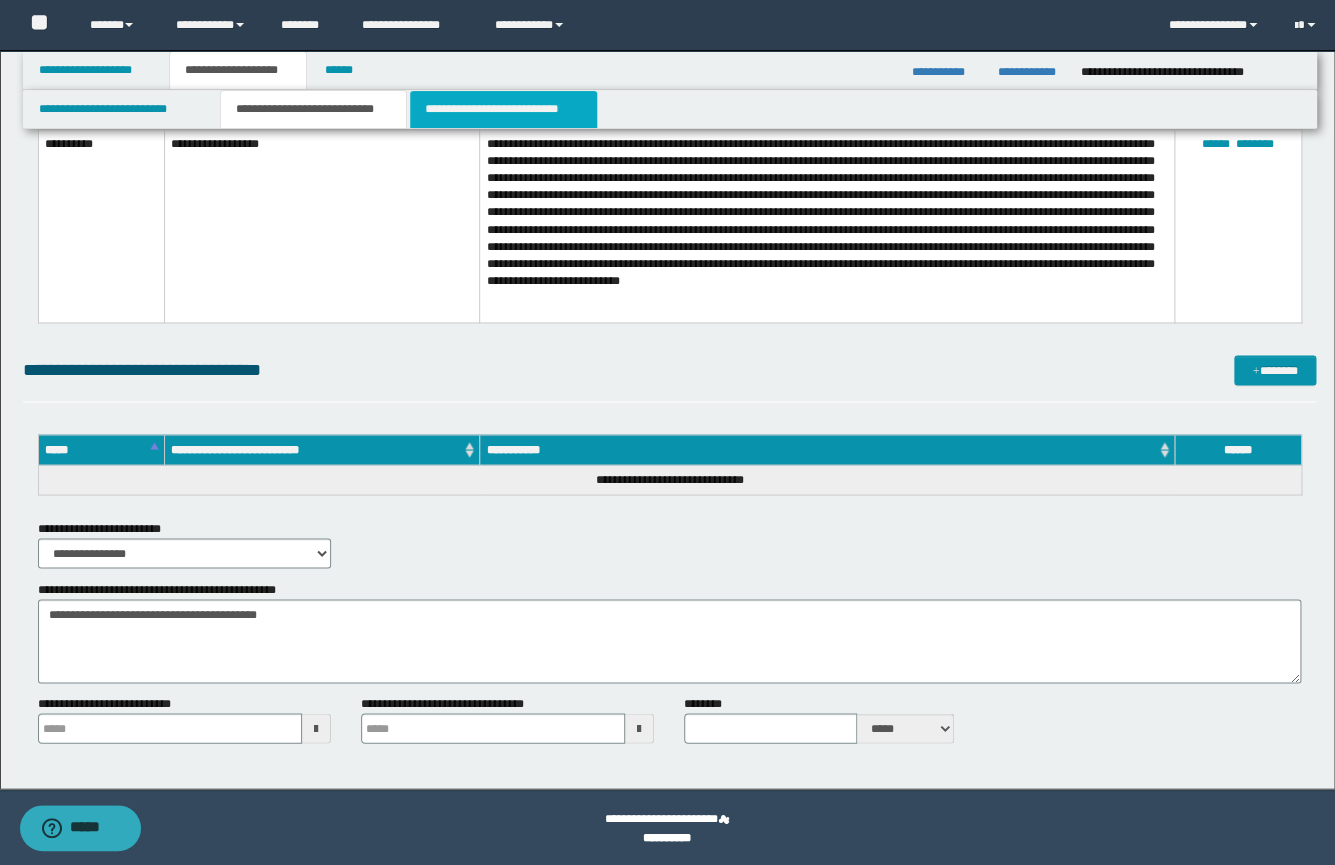 click on "**********" at bounding box center [503, 109] 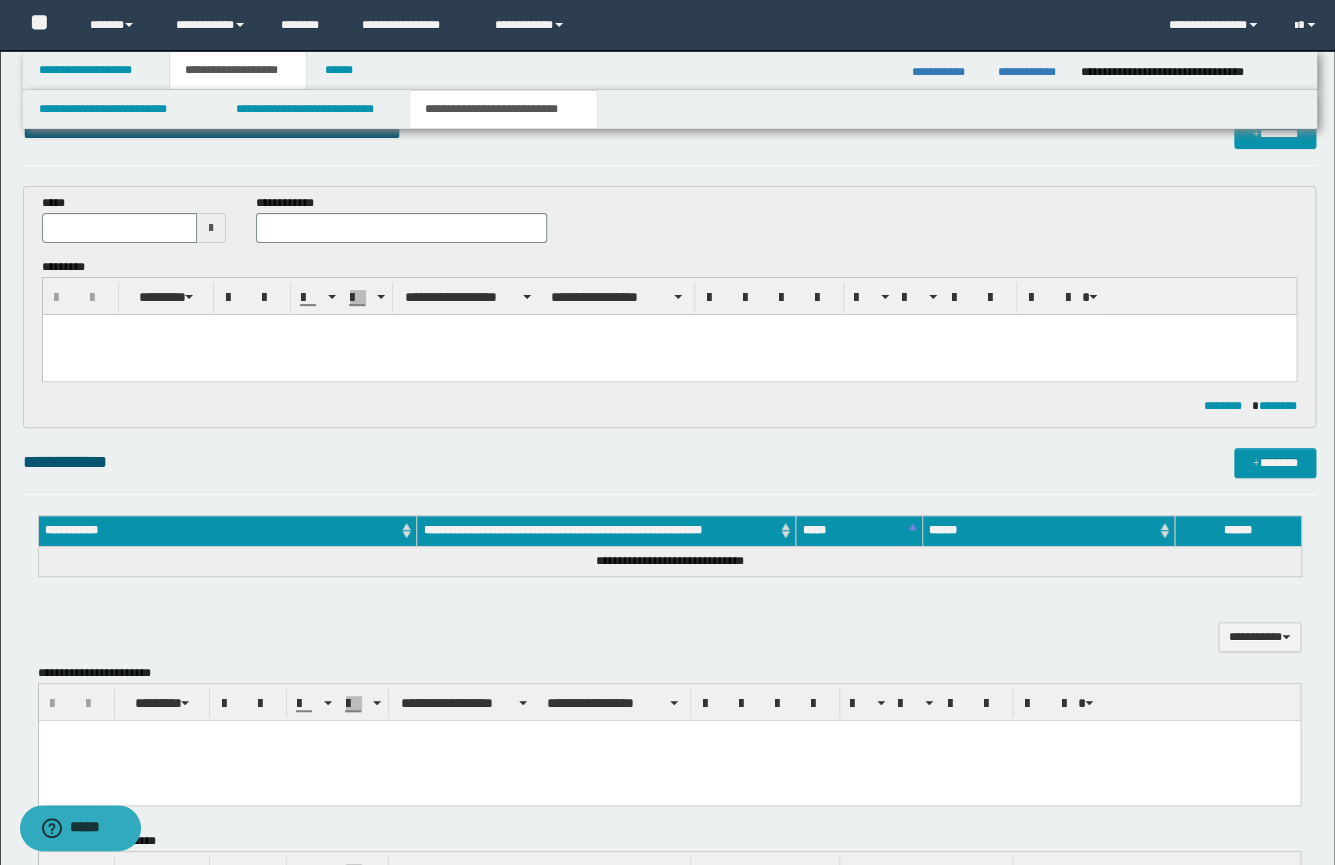 scroll, scrollTop: 0, scrollLeft: 0, axis: both 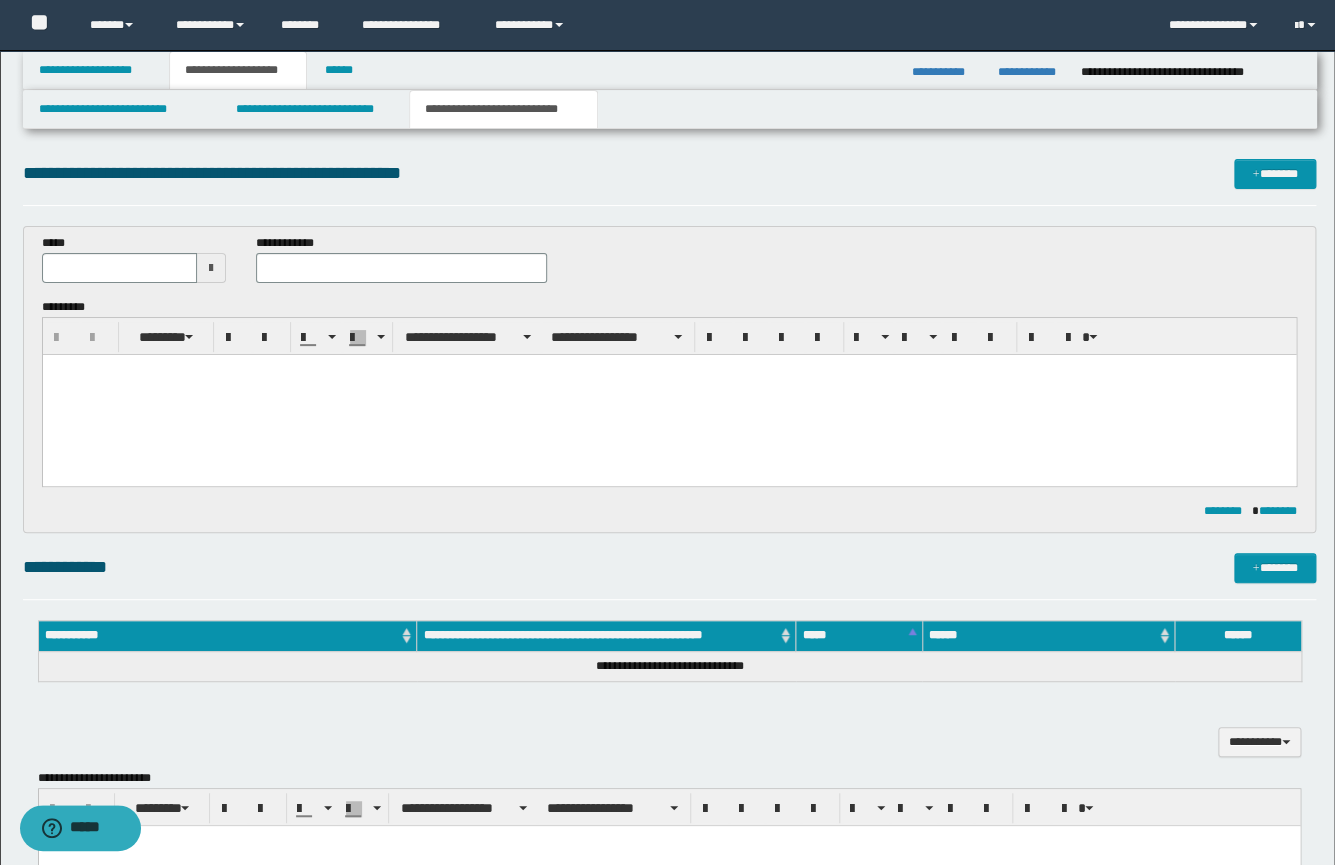 click at bounding box center (668, 395) 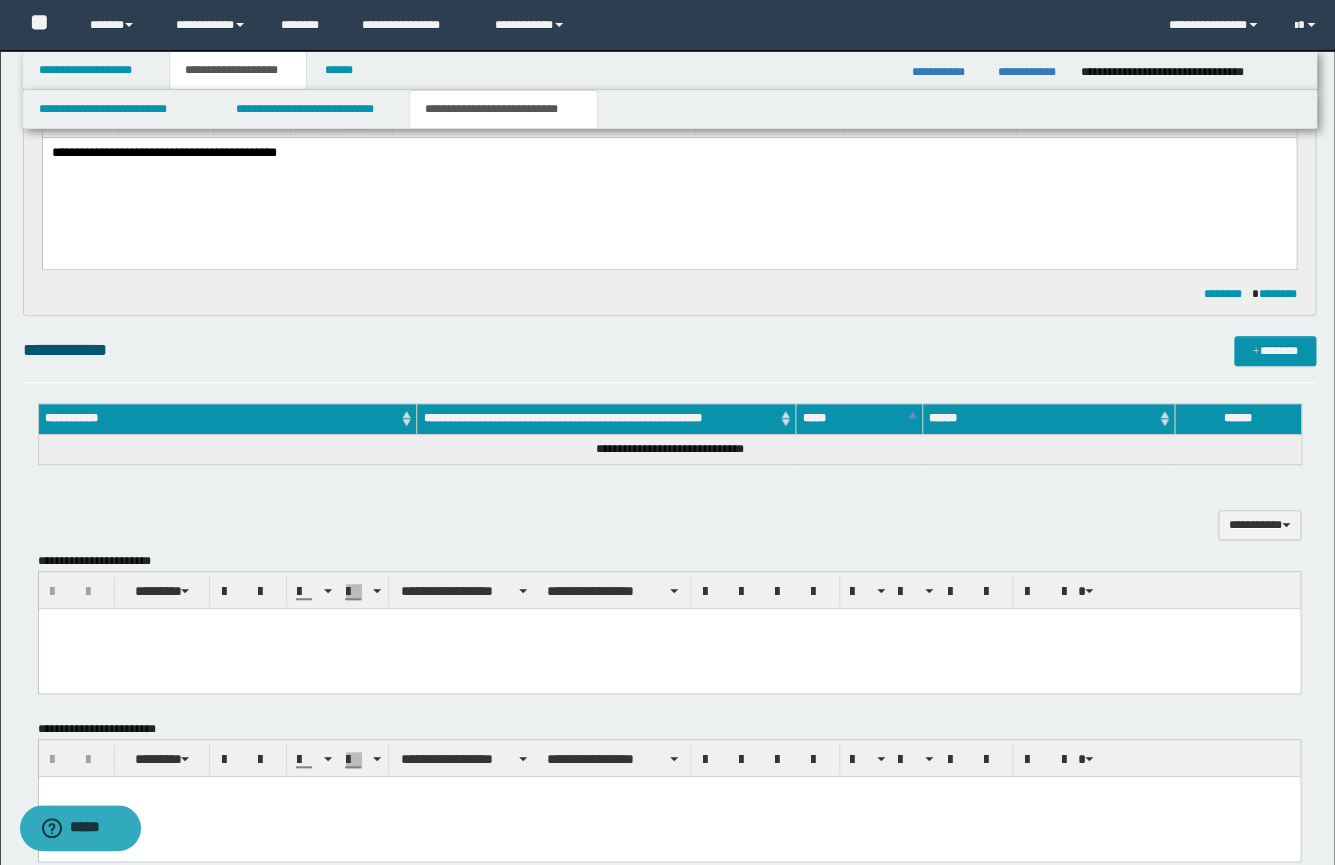 scroll, scrollTop: 359, scrollLeft: 0, axis: vertical 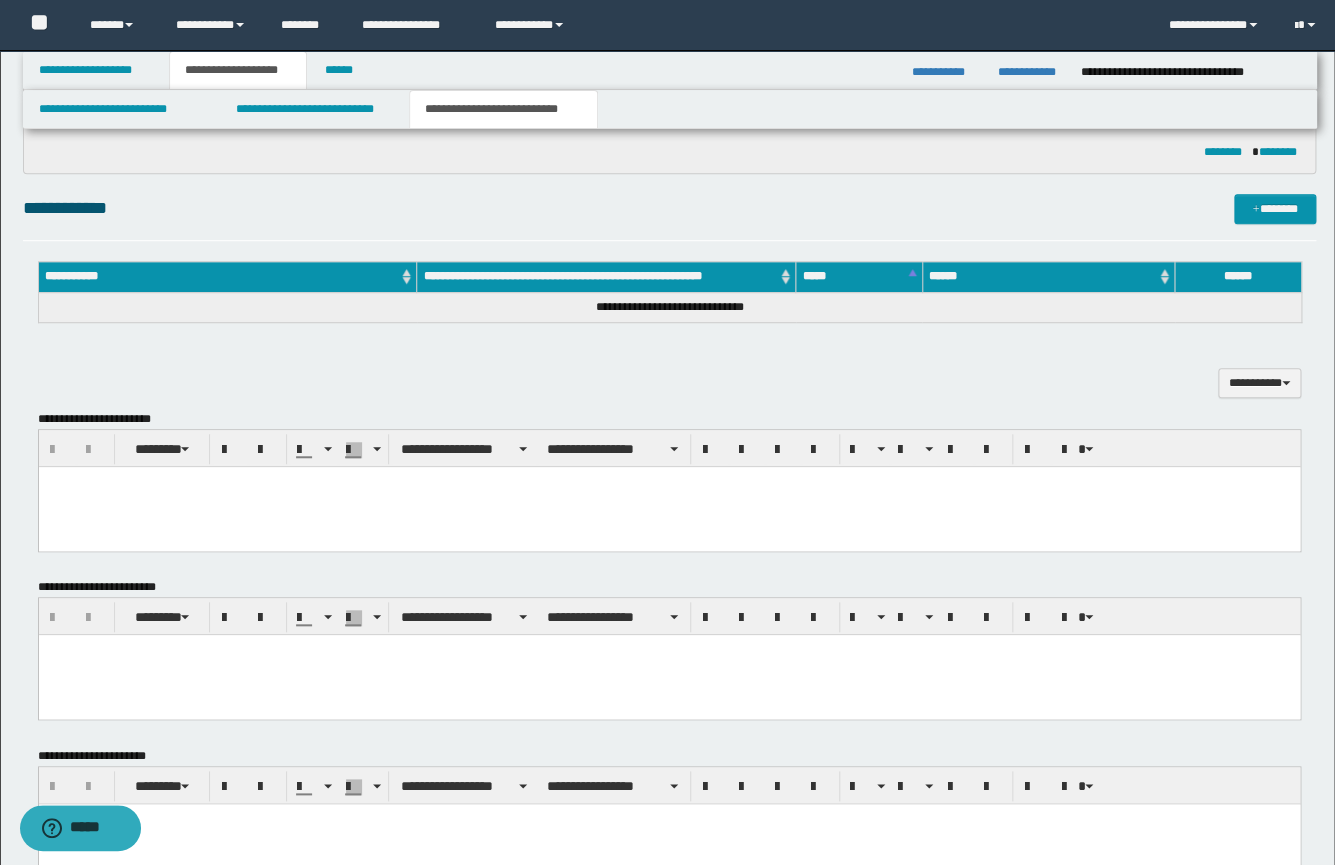 click at bounding box center (668, 507) 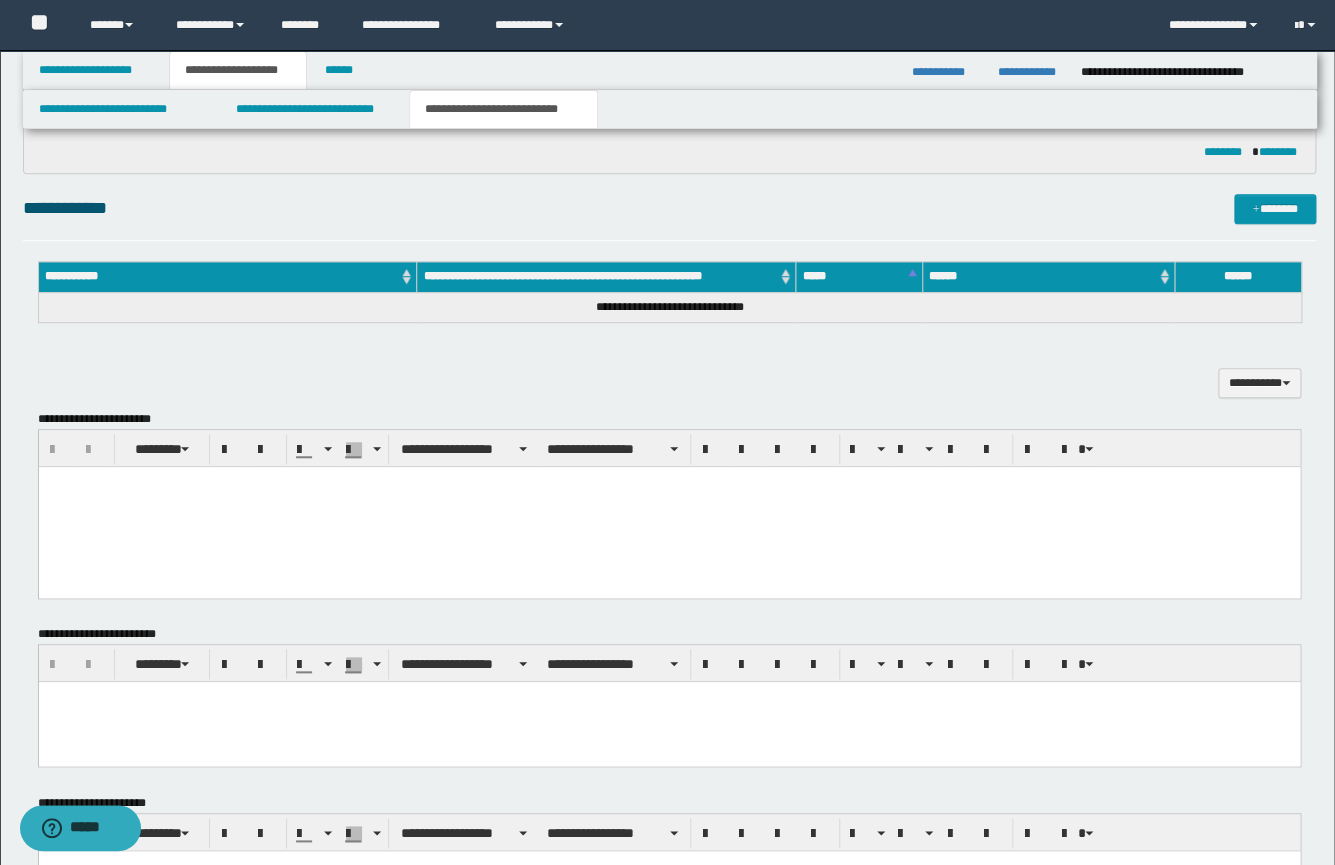 paste 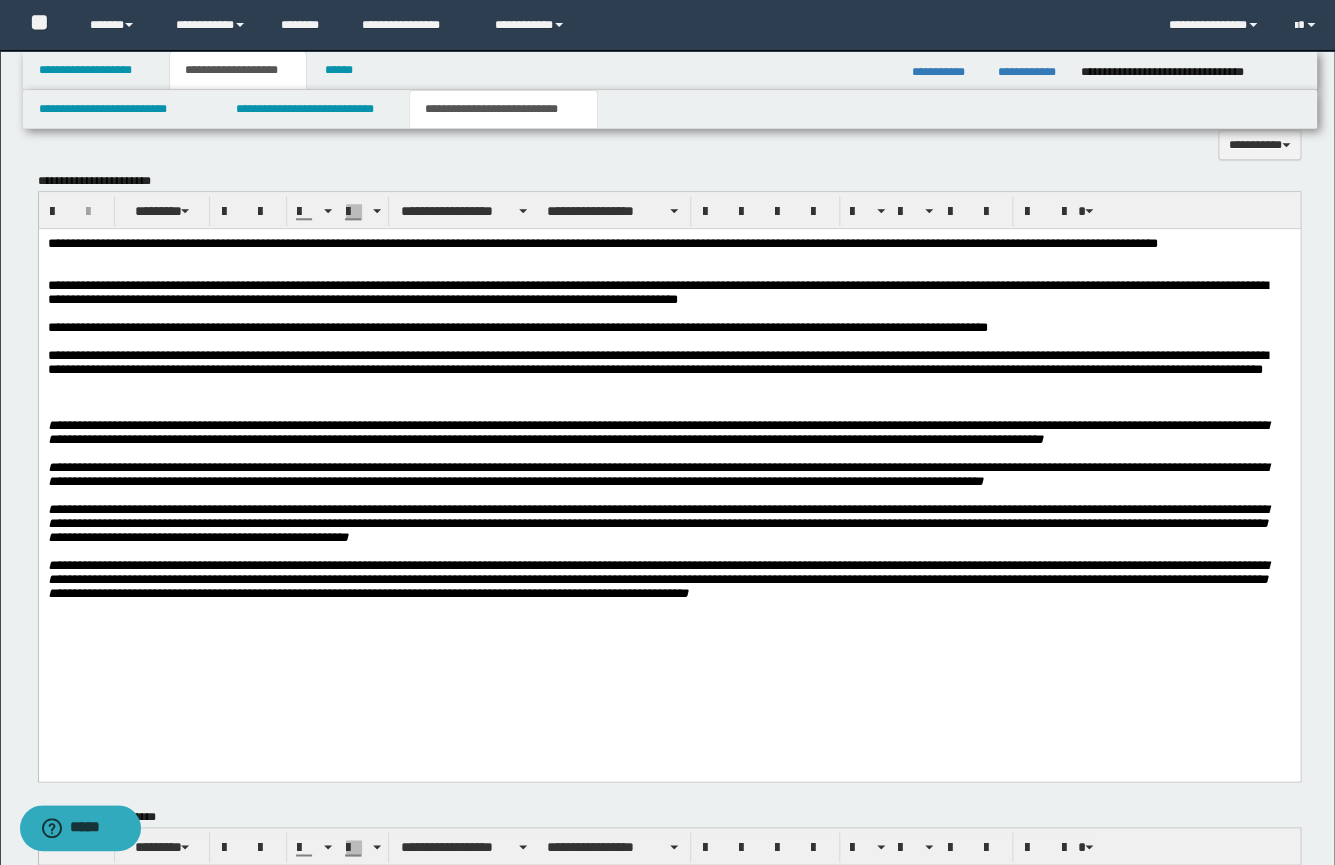 scroll, scrollTop: 659, scrollLeft: 0, axis: vertical 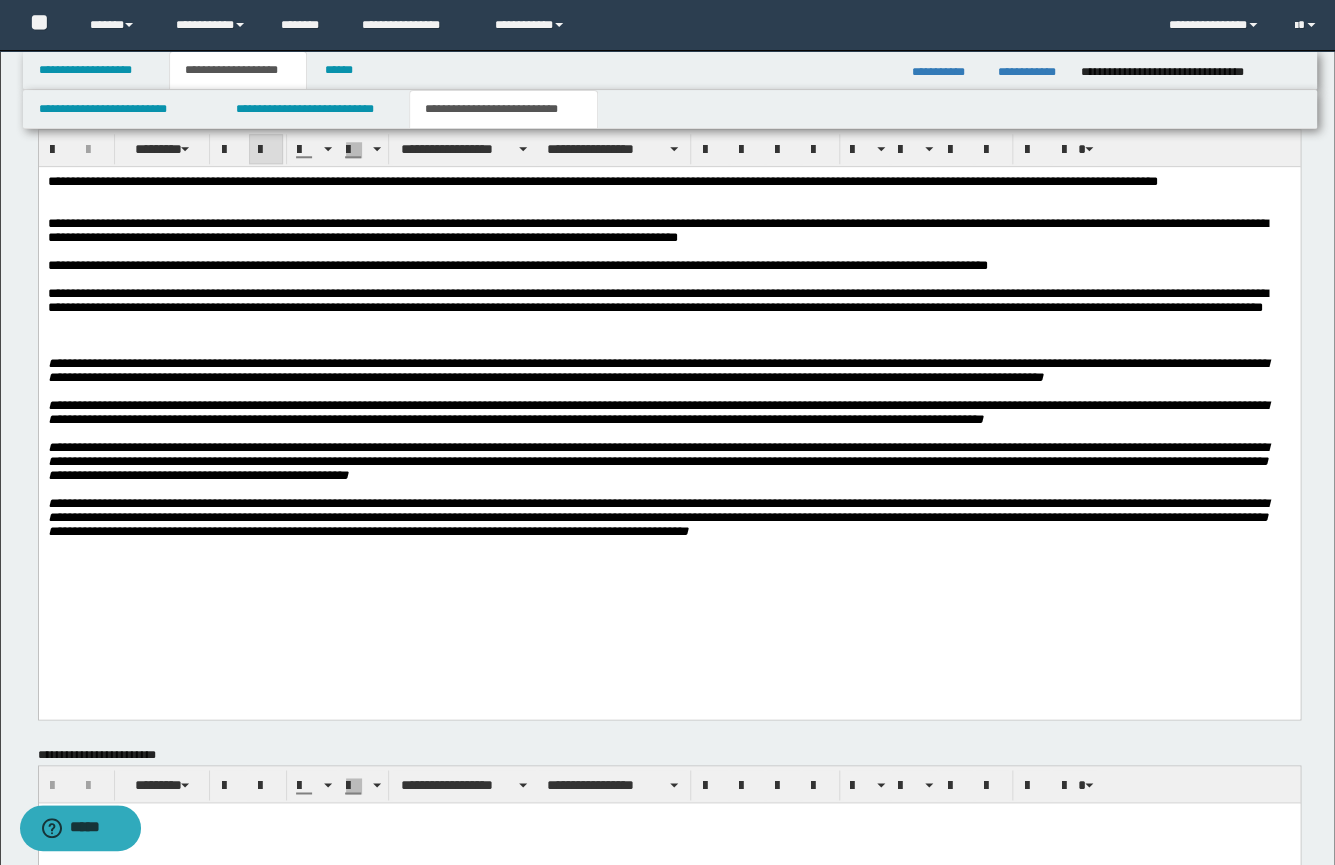 drag, startPoint x: 39, startPoint y: 392, endPoint x: 123, endPoint y: 641, distance: 262.787 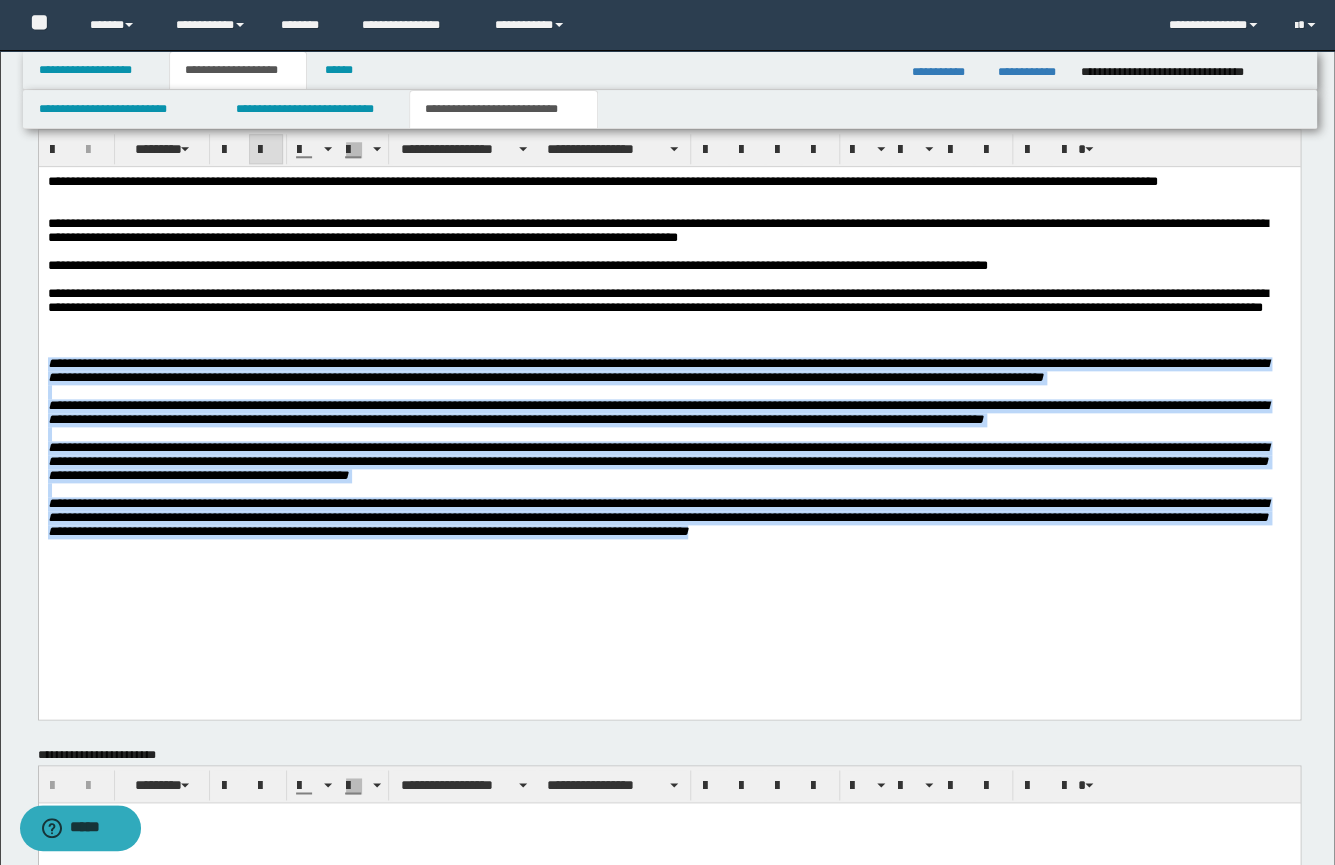 drag, startPoint x: 47, startPoint y: 397, endPoint x: 422, endPoint y: 608, distance: 430.28595 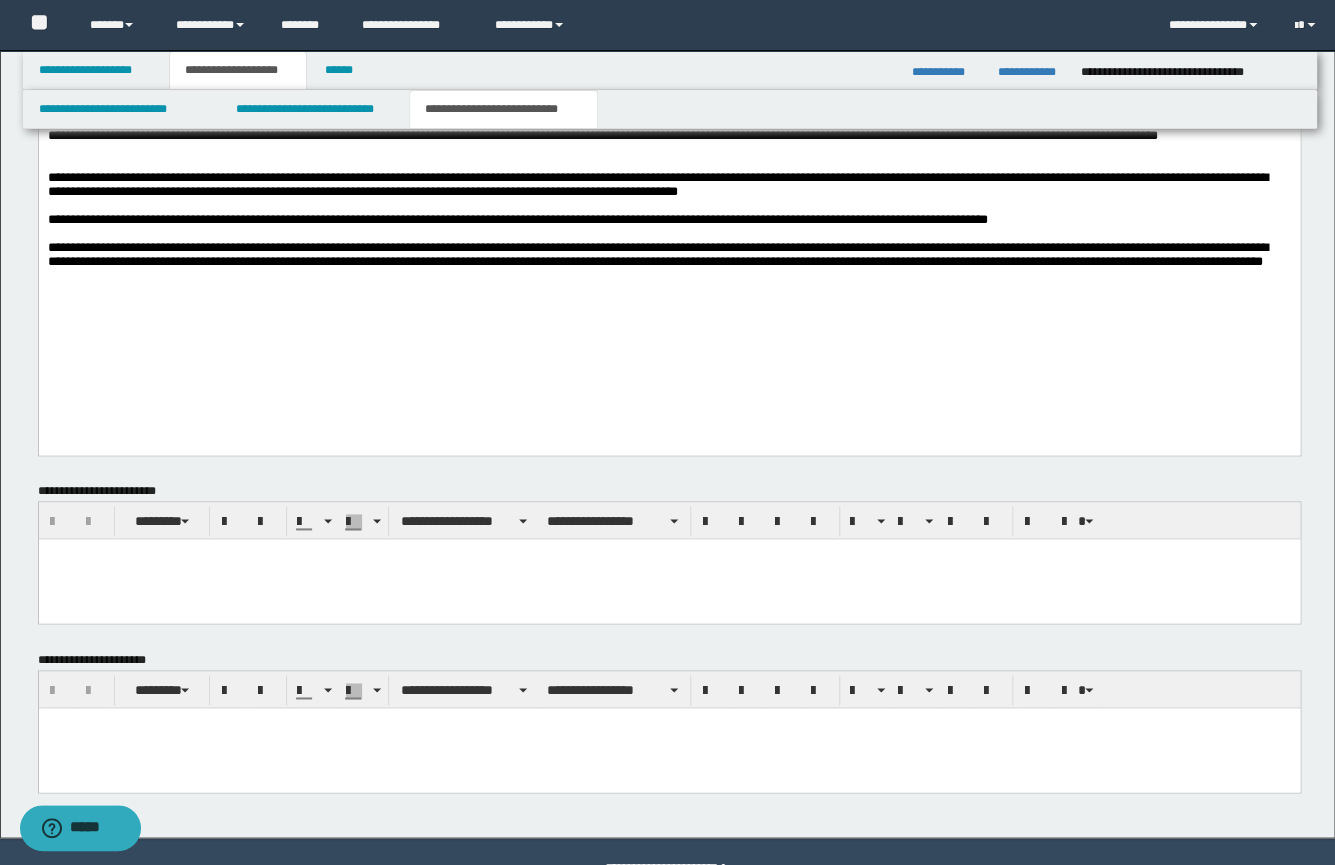 scroll, scrollTop: 754, scrollLeft: 0, axis: vertical 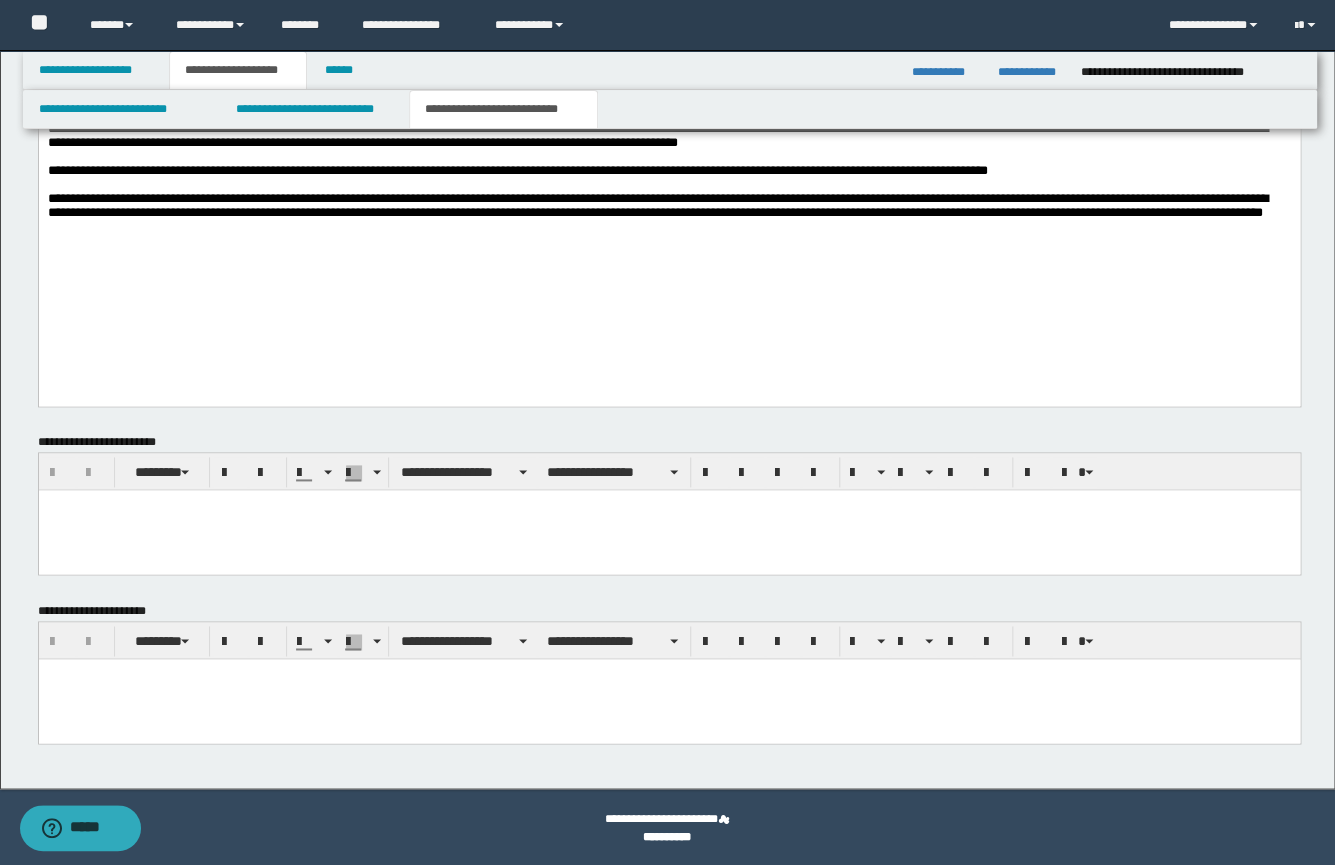 click at bounding box center (668, 673) 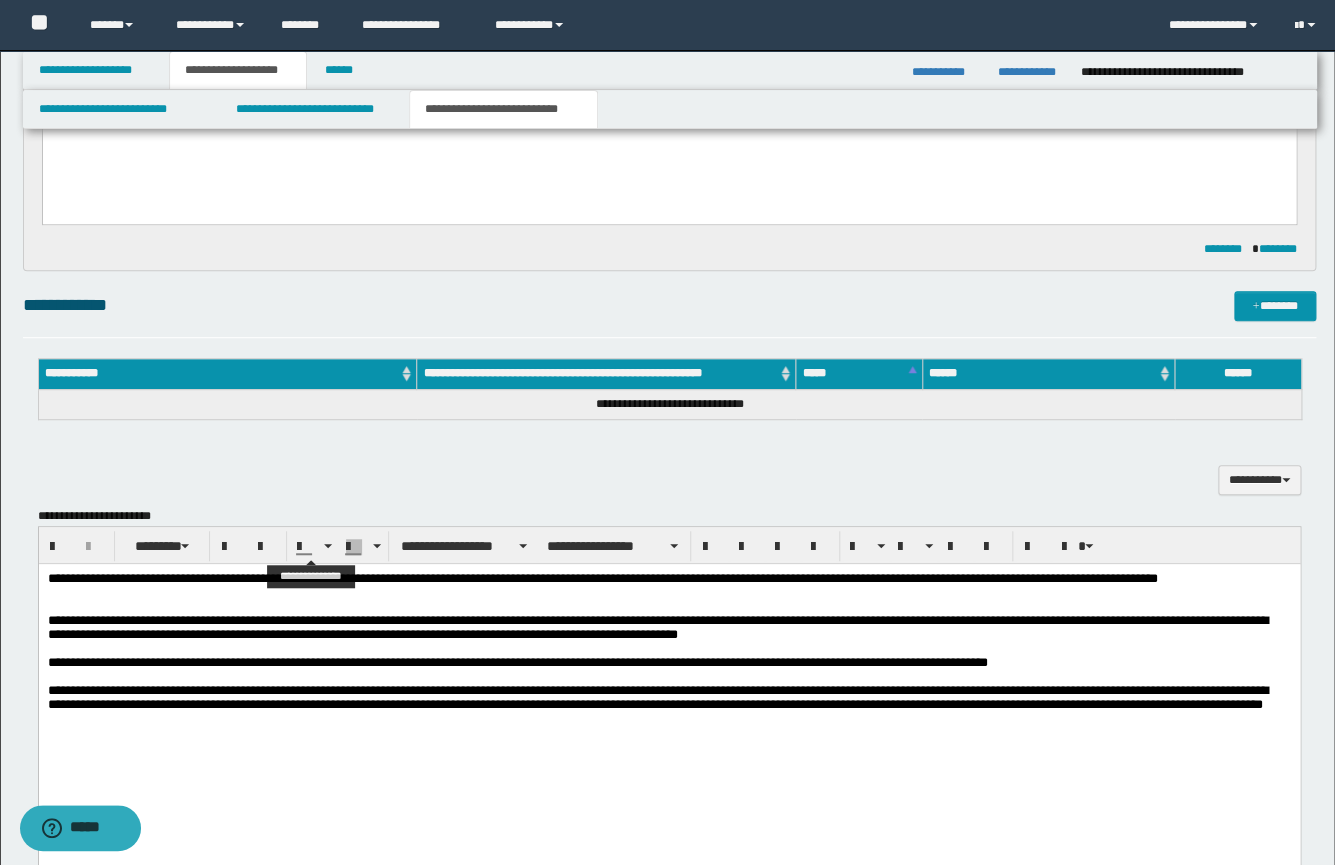 scroll, scrollTop: 370, scrollLeft: 0, axis: vertical 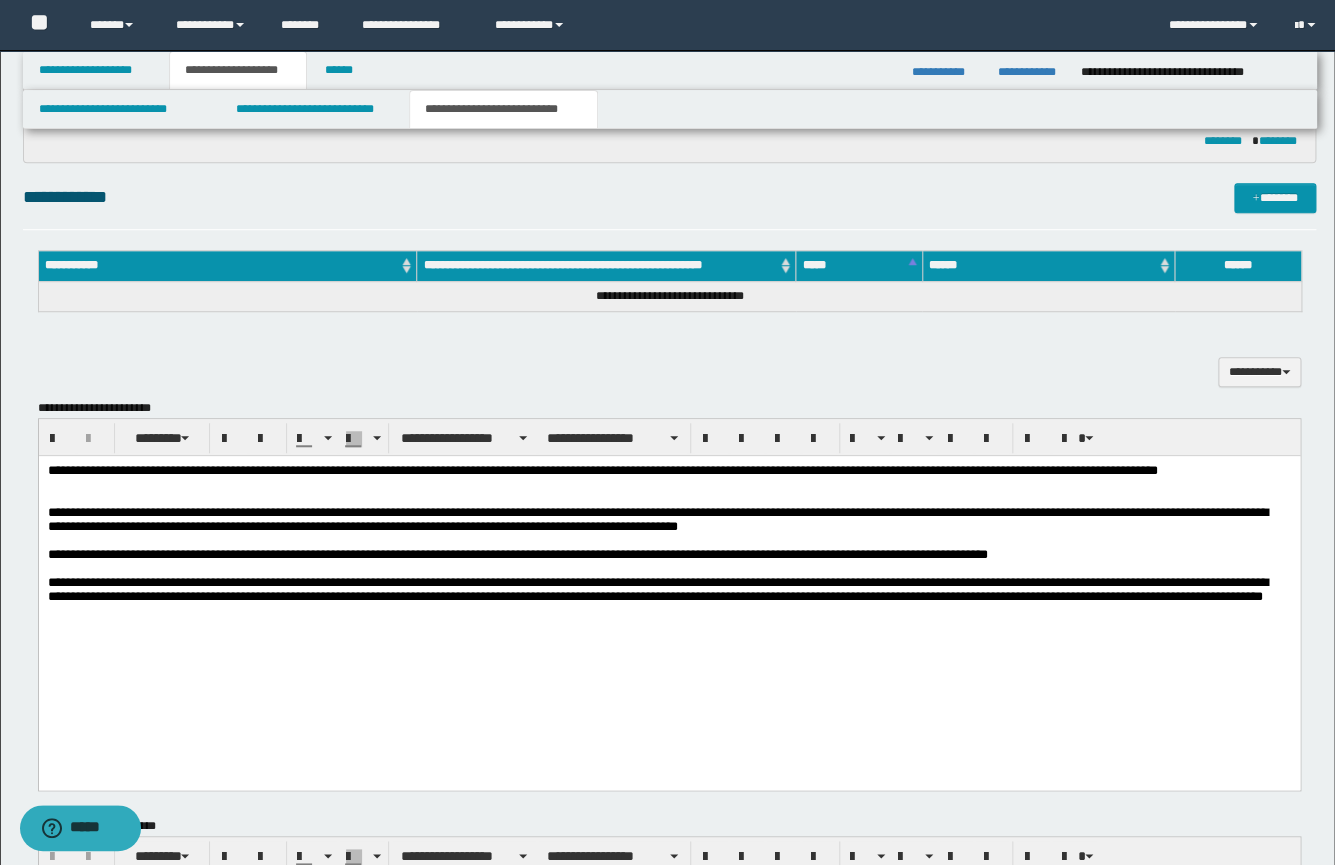 click at bounding box center (668, 499) 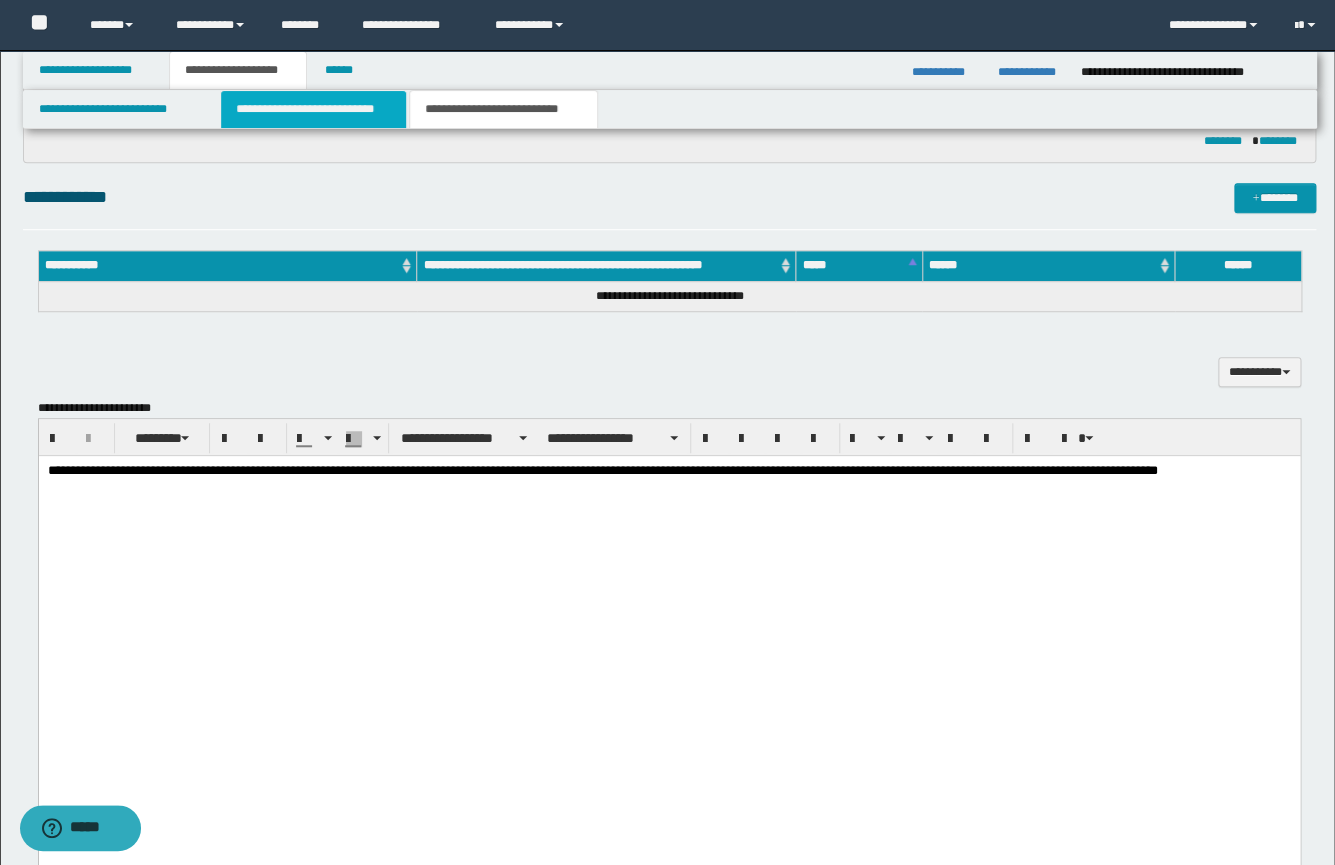 click on "**********" at bounding box center (313, 109) 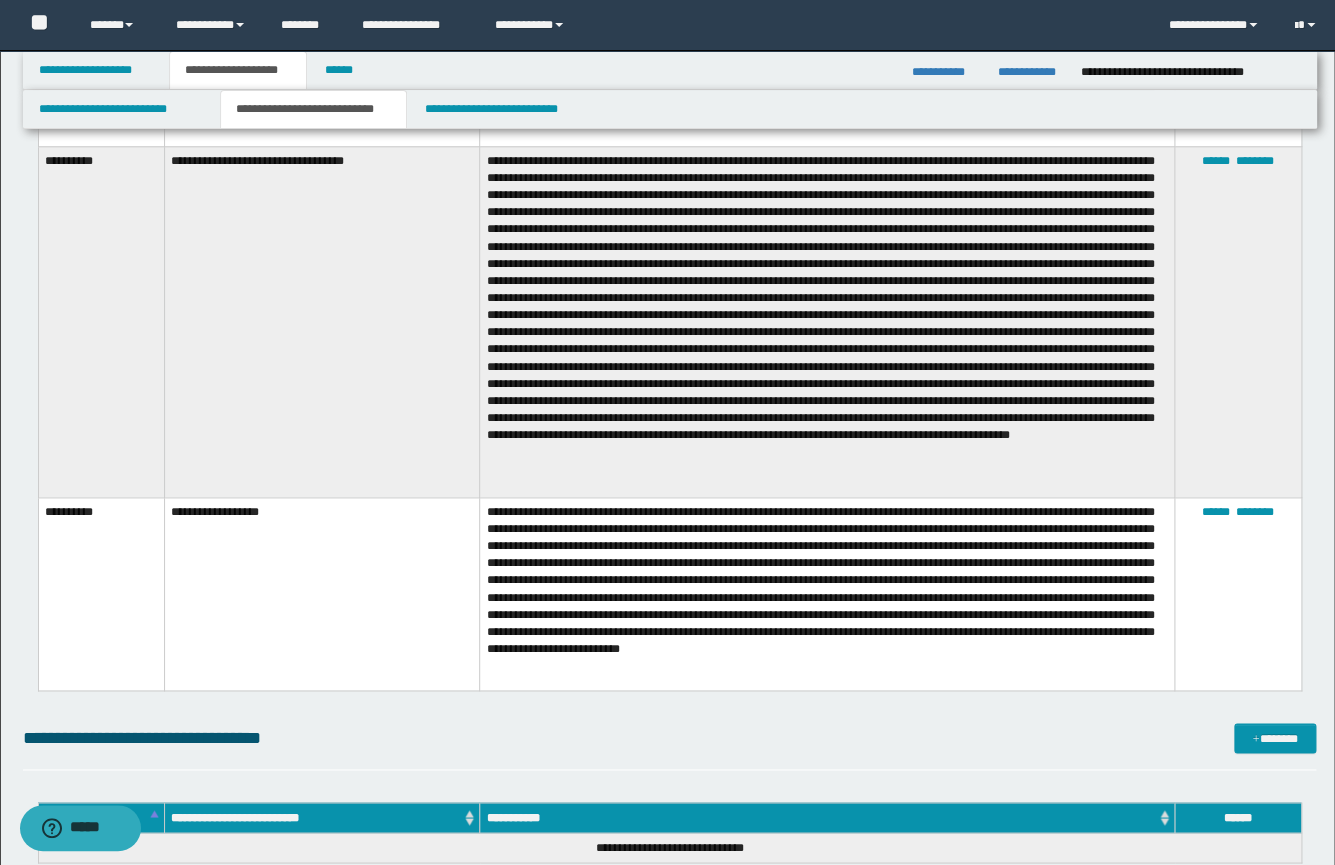 scroll, scrollTop: 739, scrollLeft: 0, axis: vertical 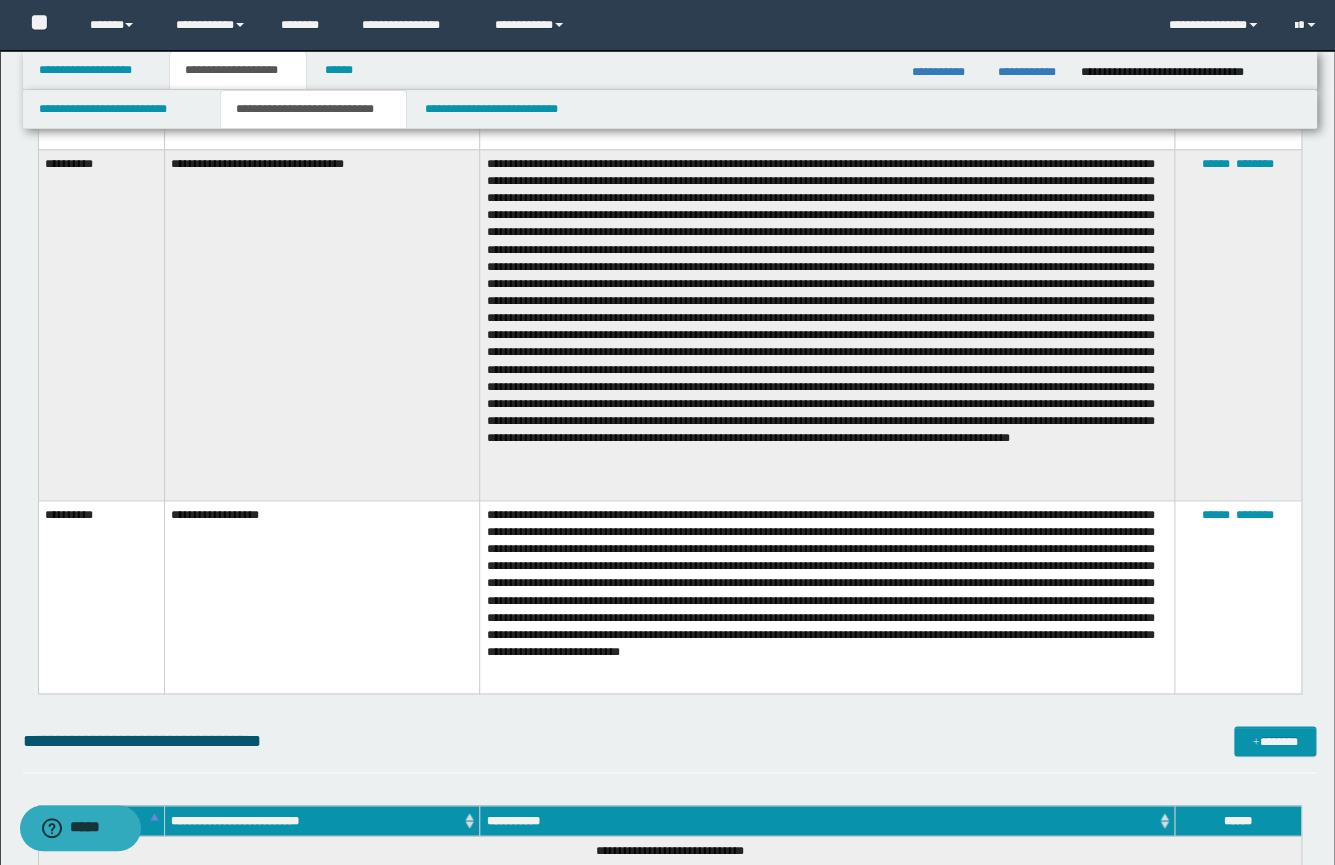 click on "**********" at bounding box center [667, 25] 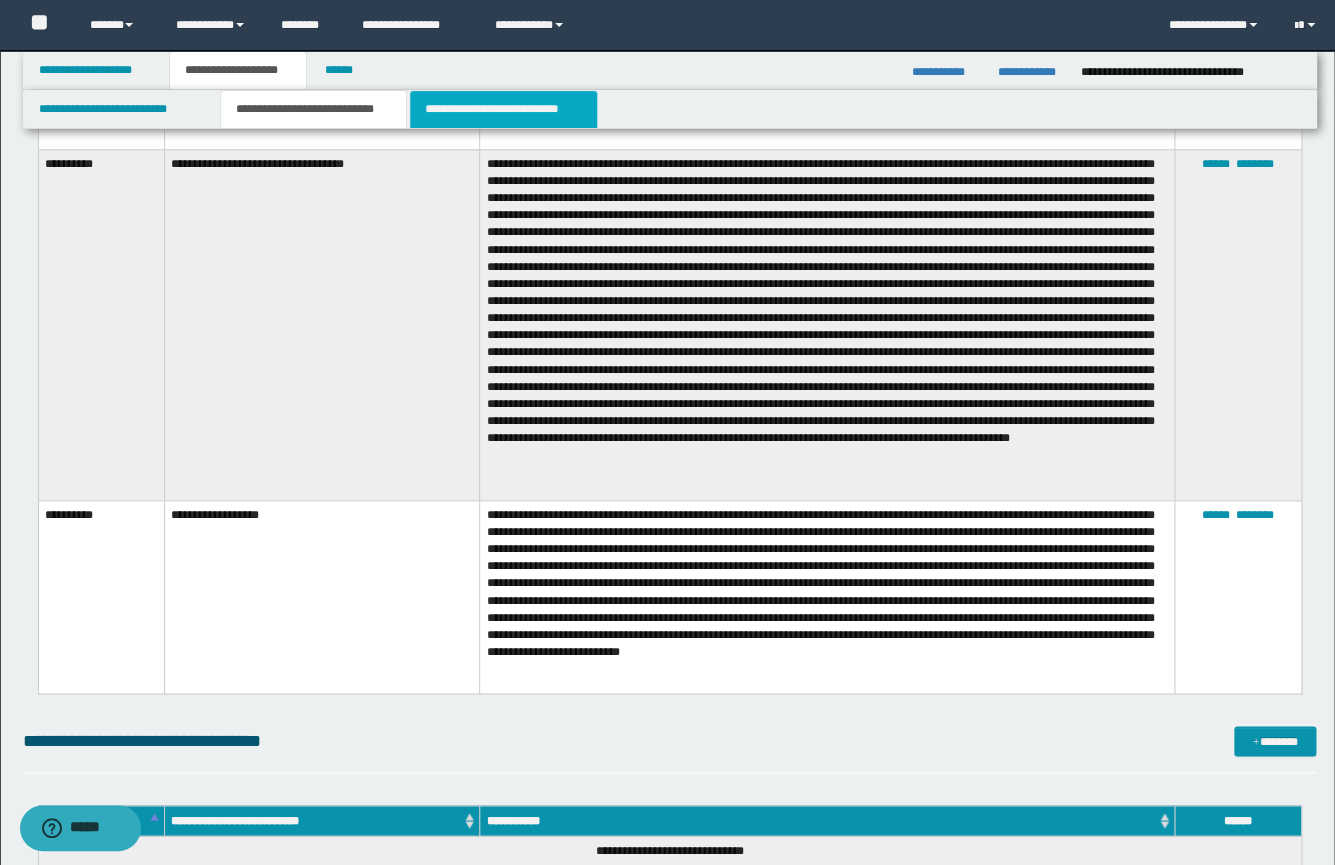 click on "**********" at bounding box center (503, 109) 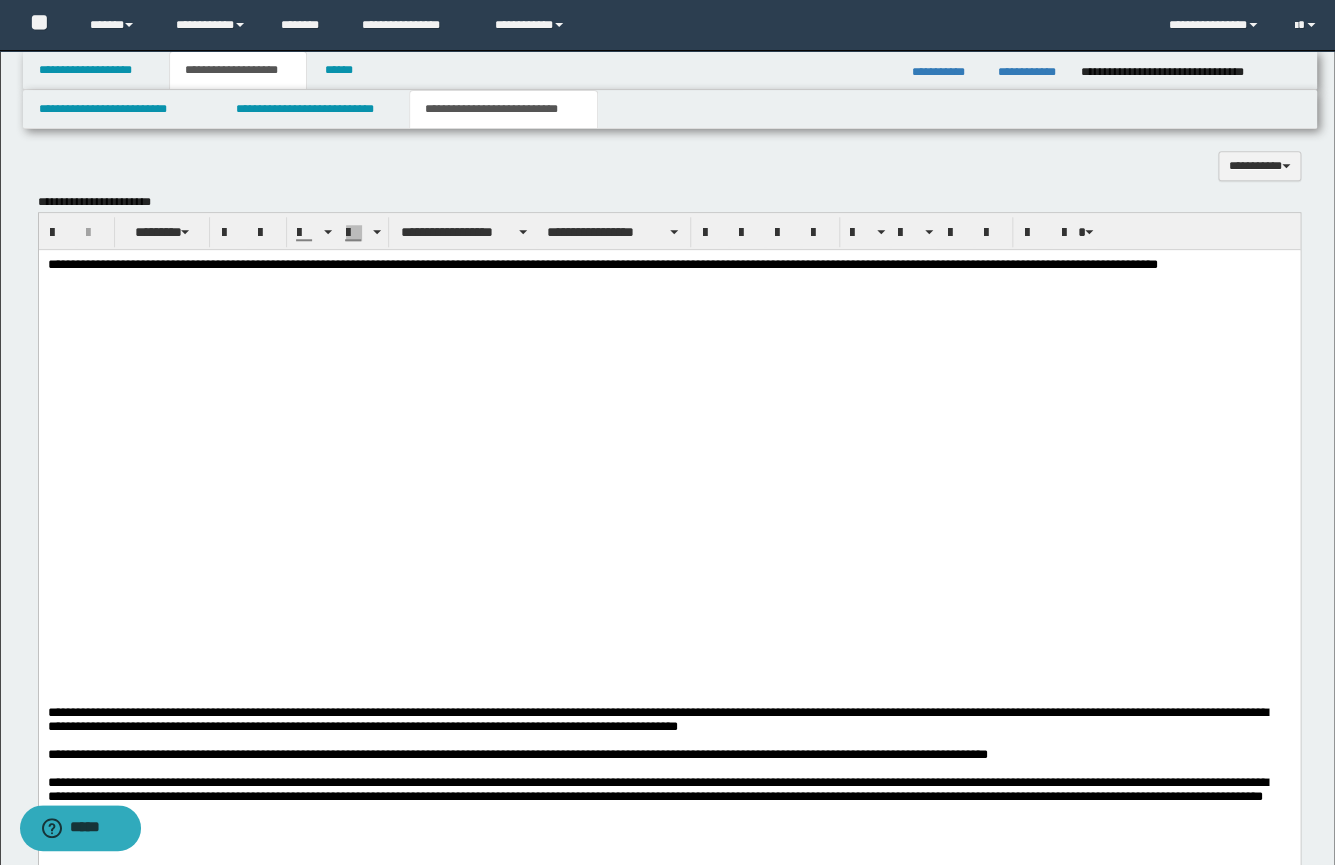 scroll, scrollTop: 563, scrollLeft: 0, axis: vertical 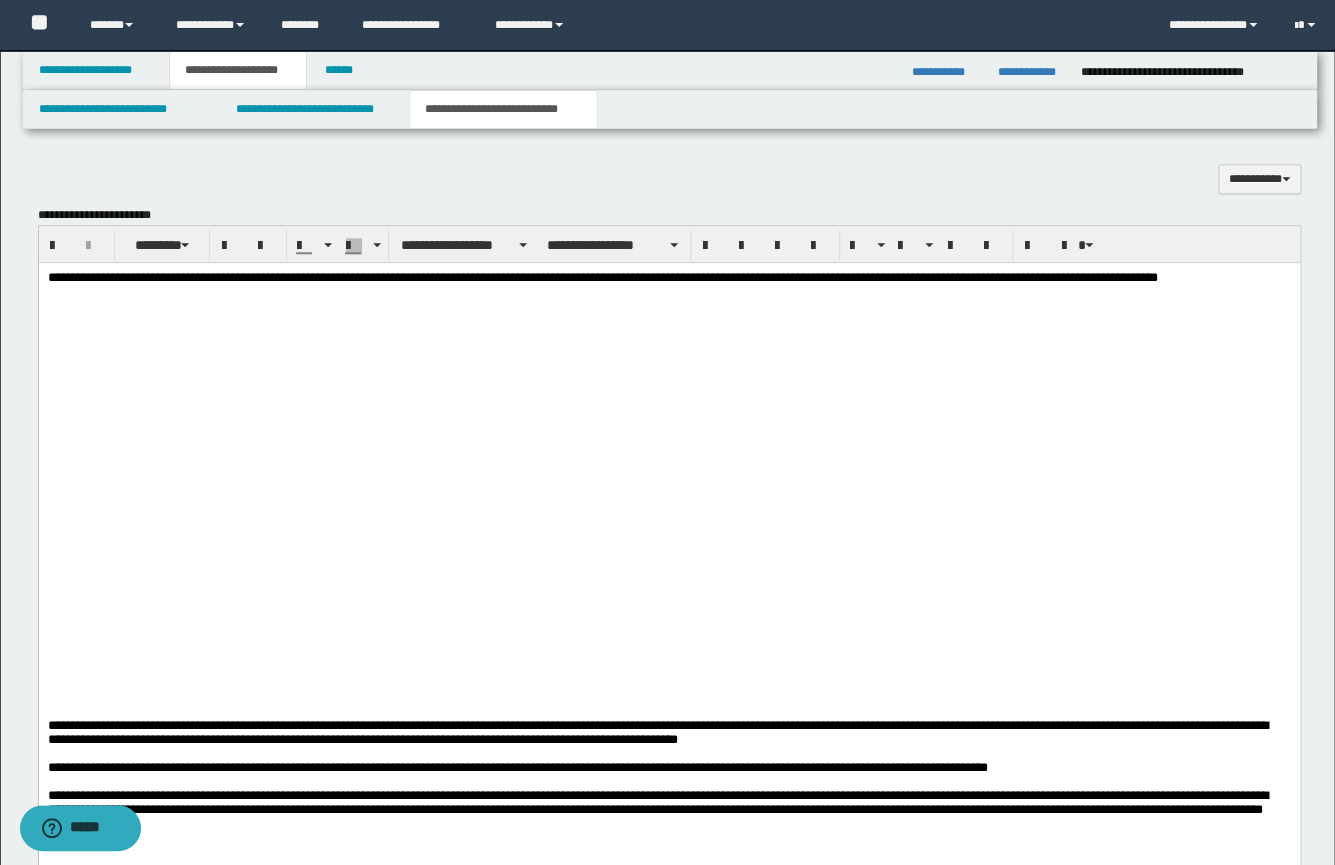 click at bounding box center (668, 306) 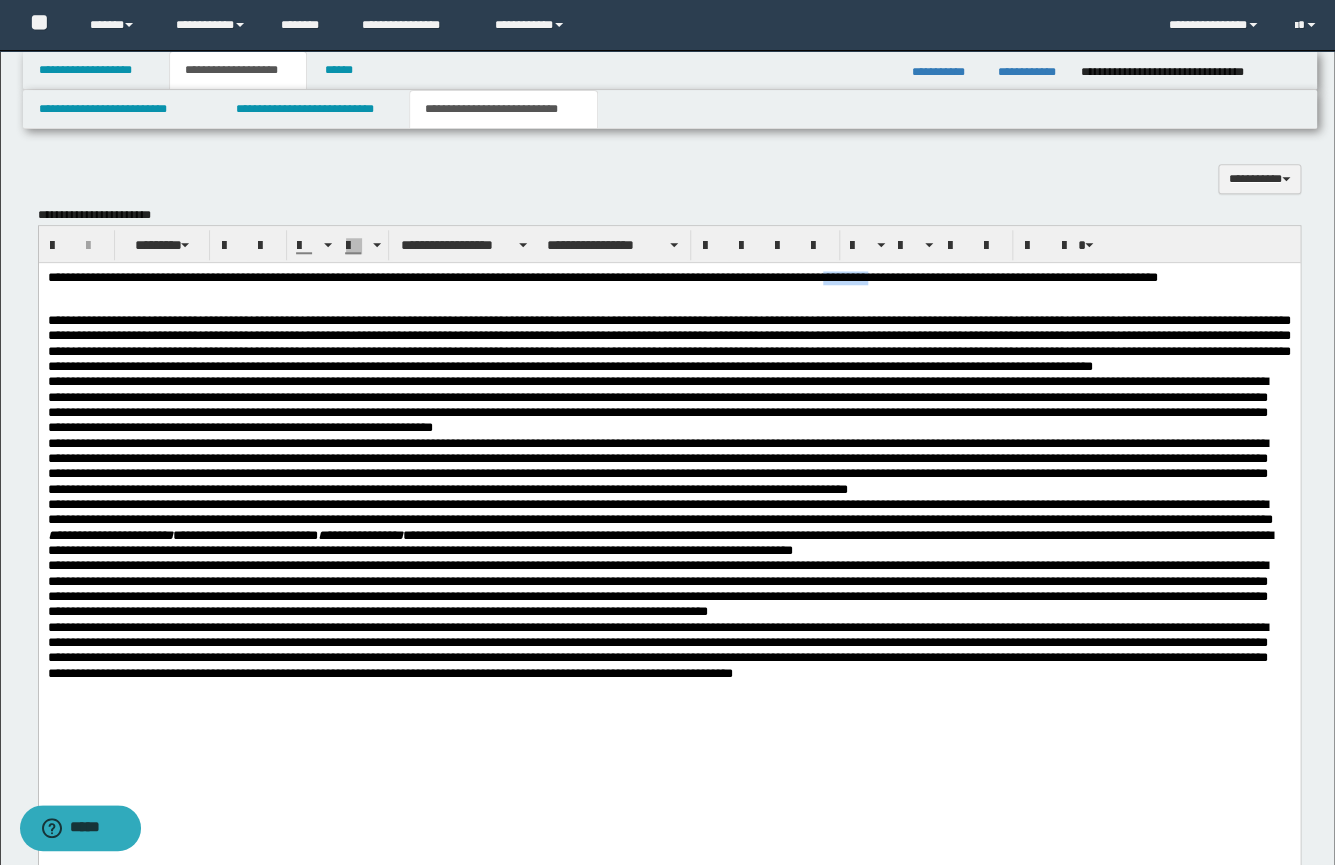 drag, startPoint x: 1030, startPoint y: 277, endPoint x: 951, endPoint y: 280, distance: 79.05694 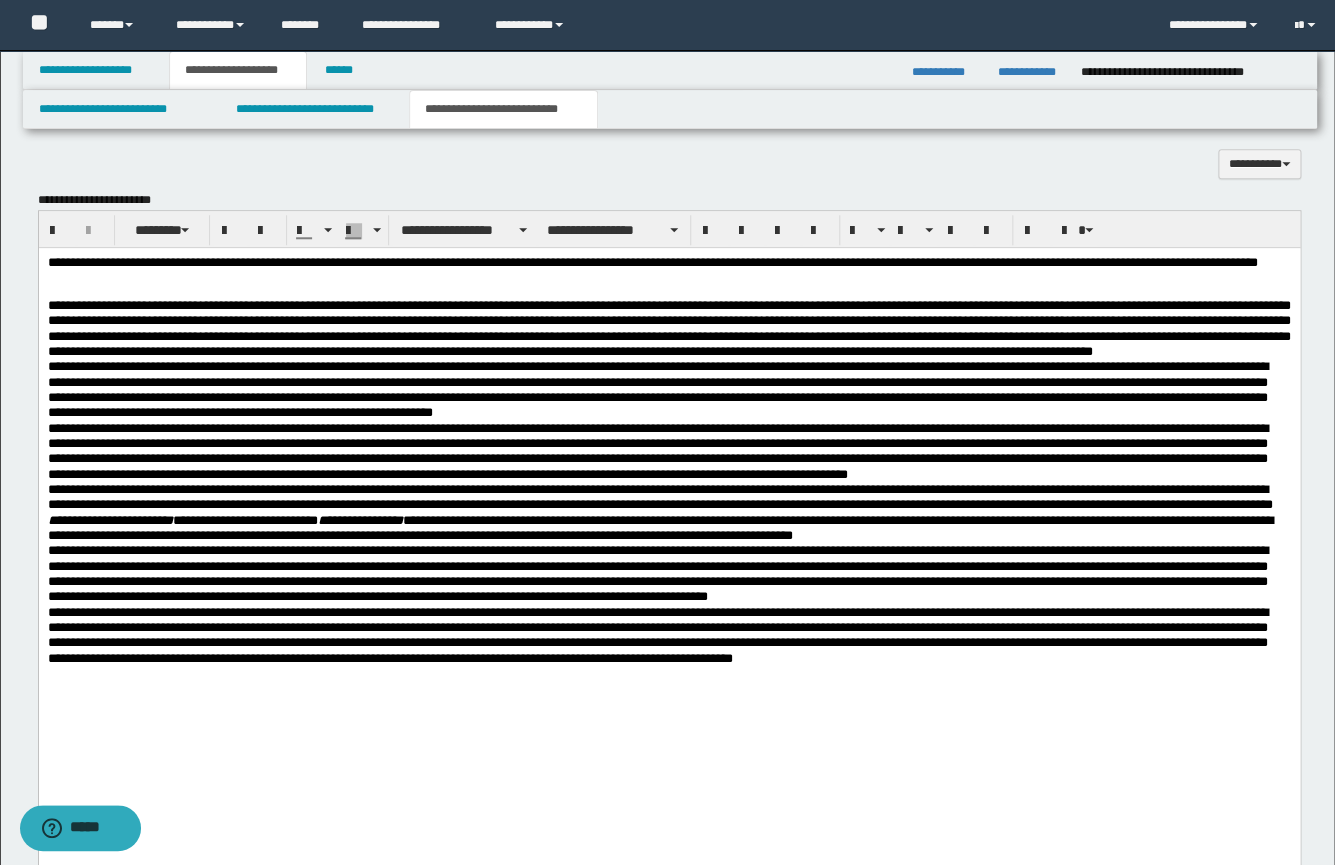 scroll, scrollTop: 580, scrollLeft: 0, axis: vertical 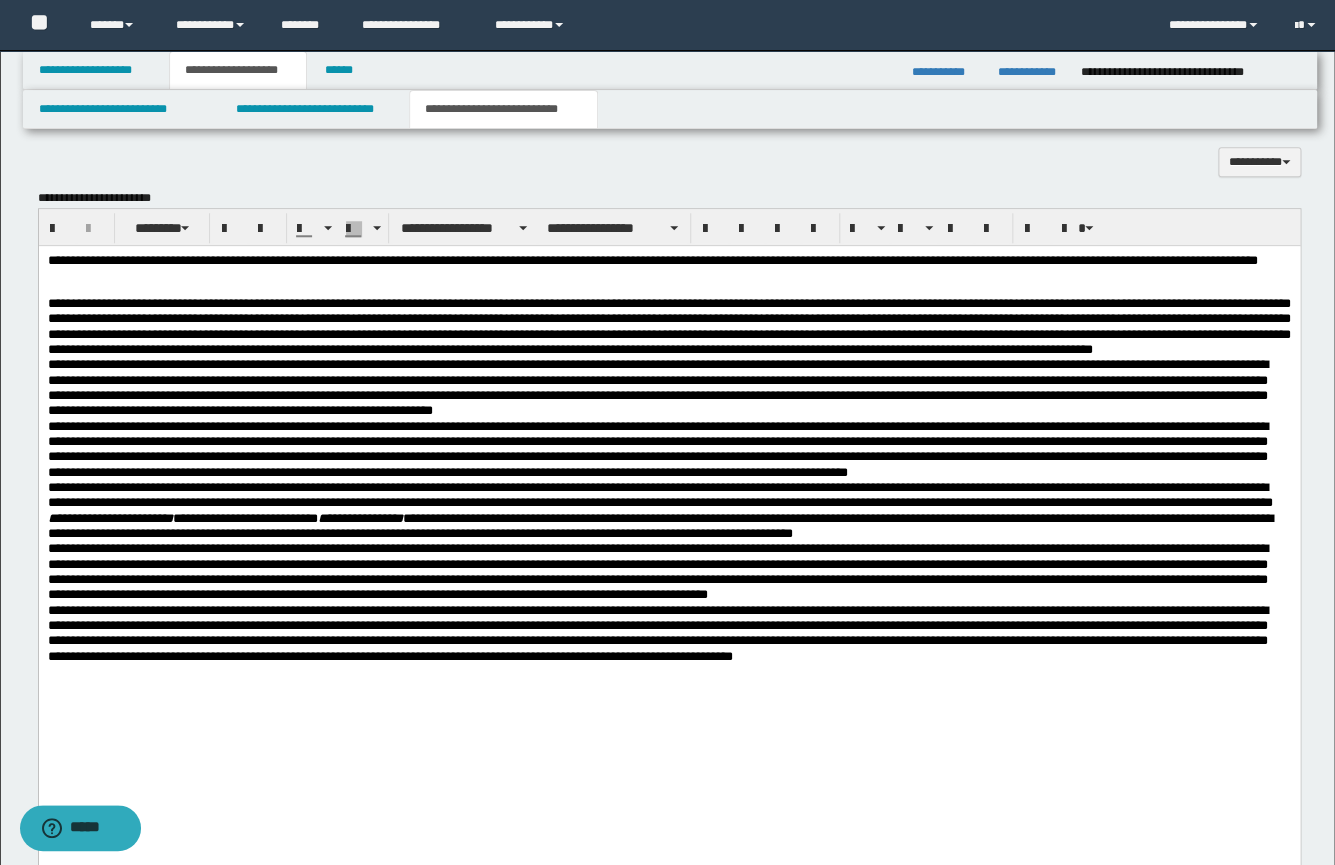 click at bounding box center (668, 288) 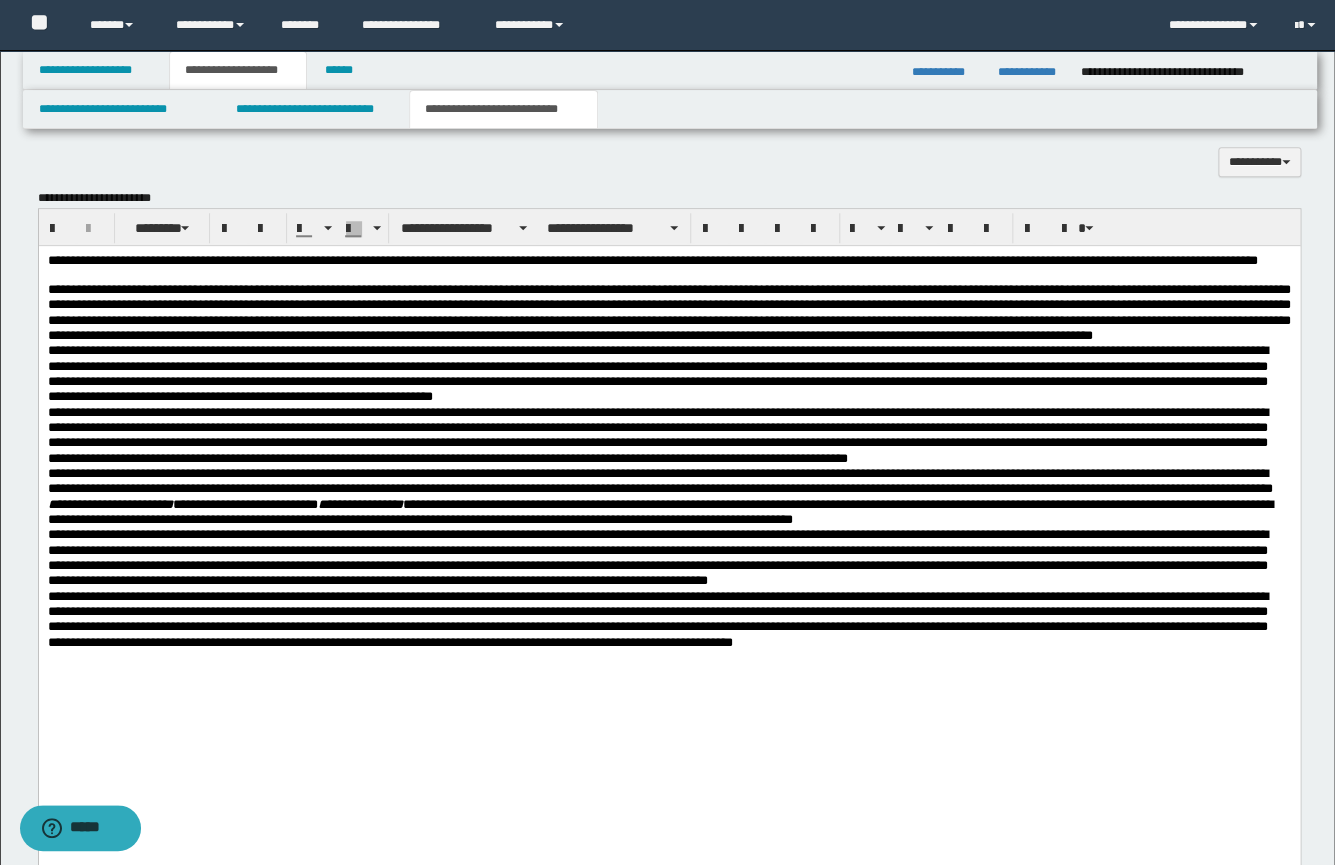 click on "**********" at bounding box center (668, 311) 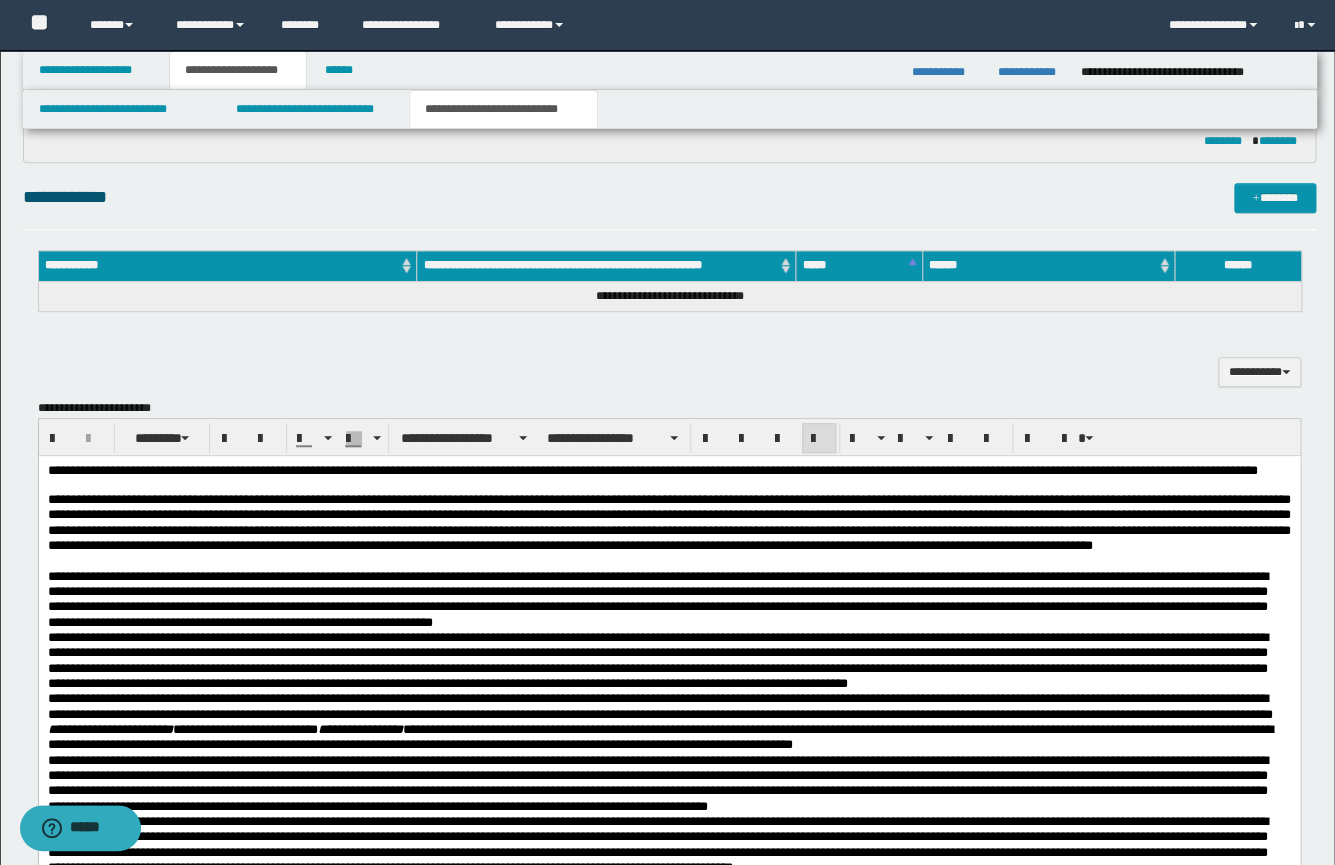 scroll, scrollTop: 286, scrollLeft: 0, axis: vertical 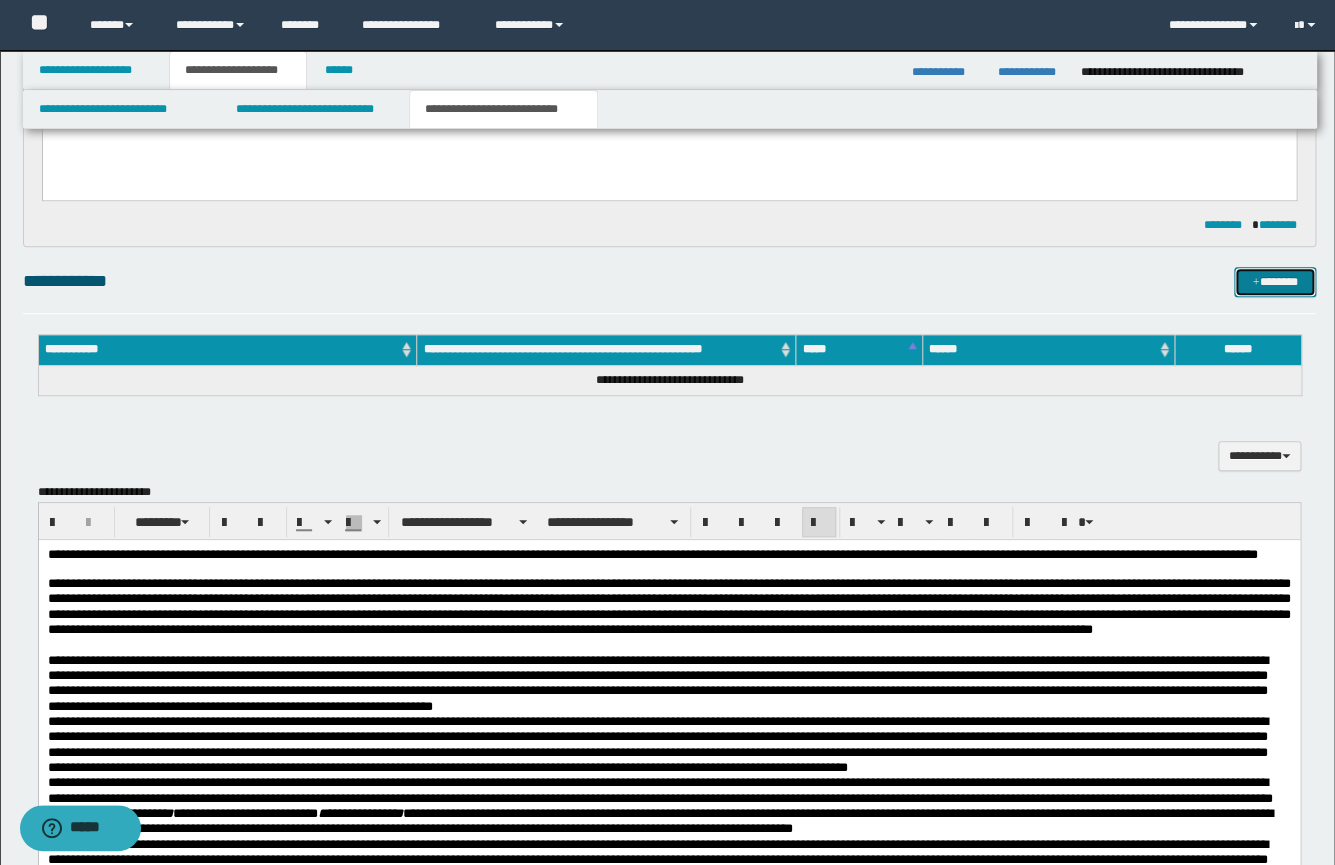 click on "*******" at bounding box center [1275, 282] 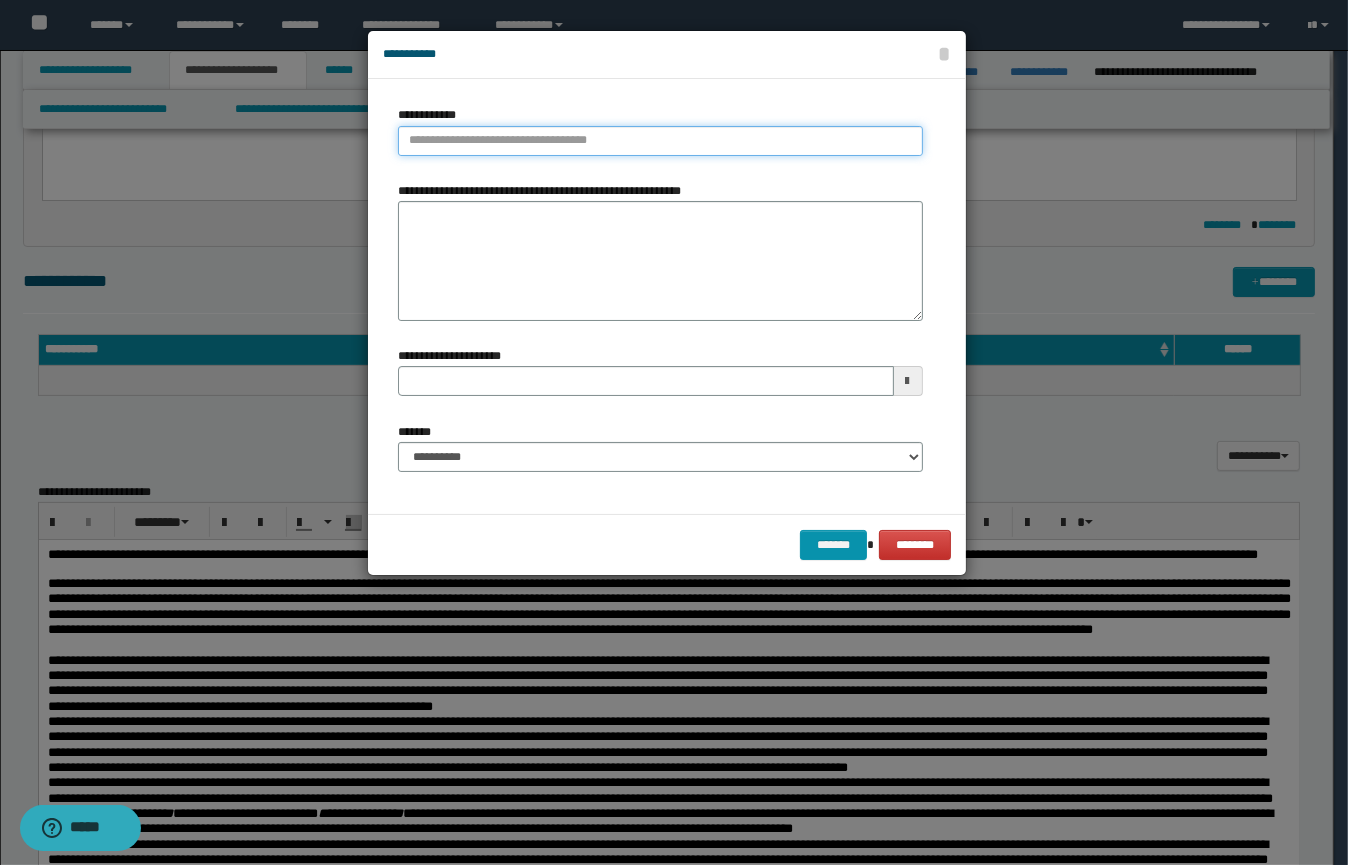 click on "**********" at bounding box center [660, 141] 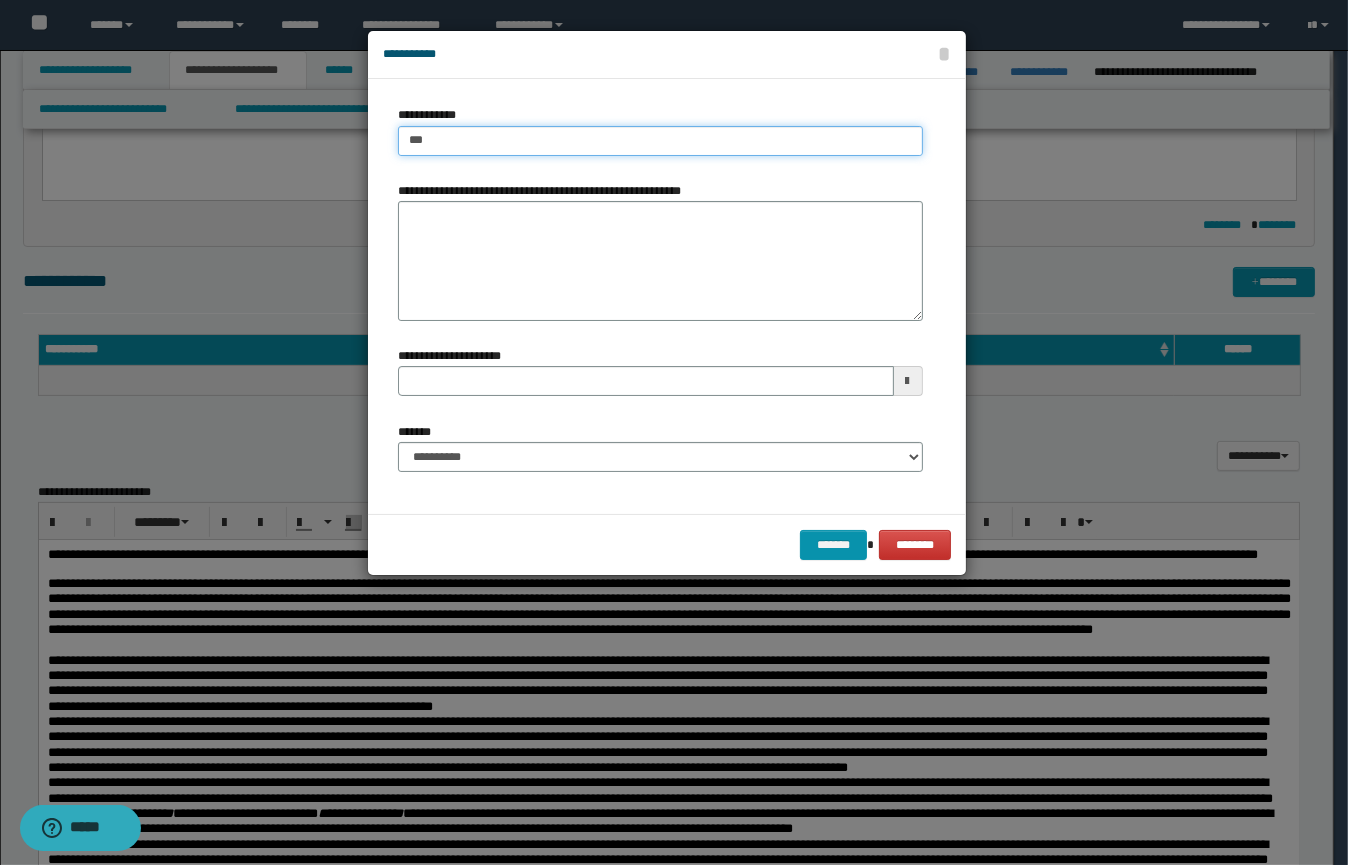 type on "****" 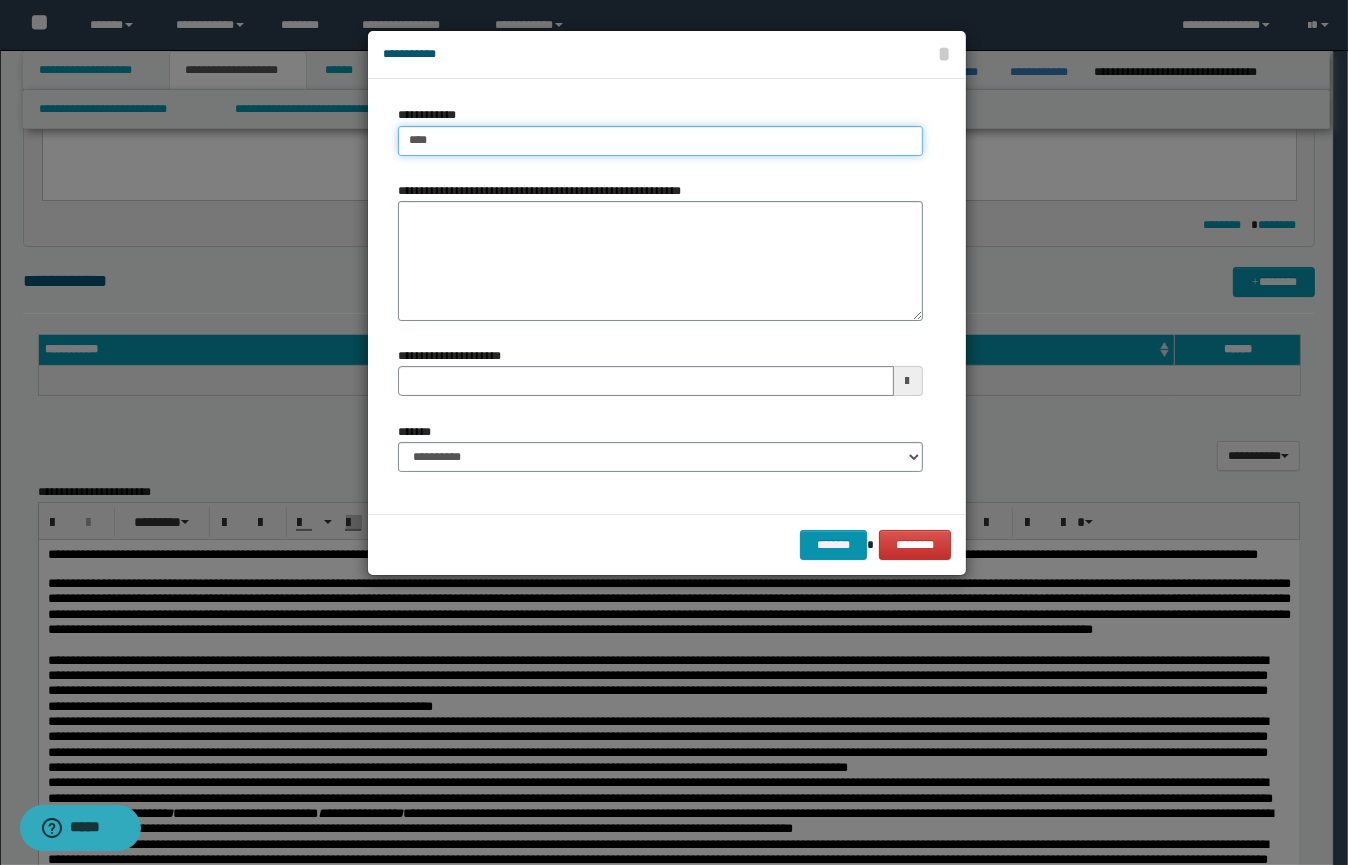 type on "****" 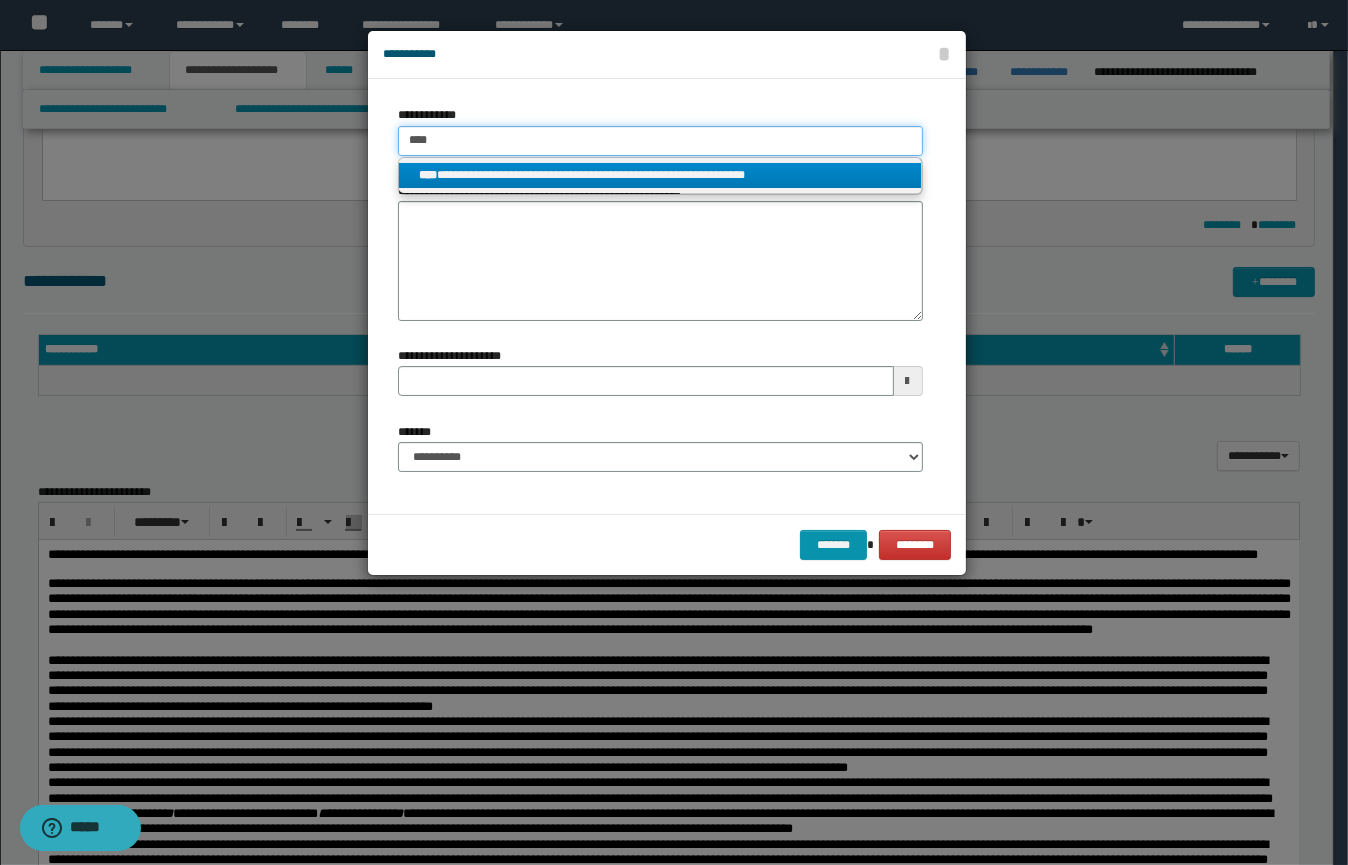 type on "****" 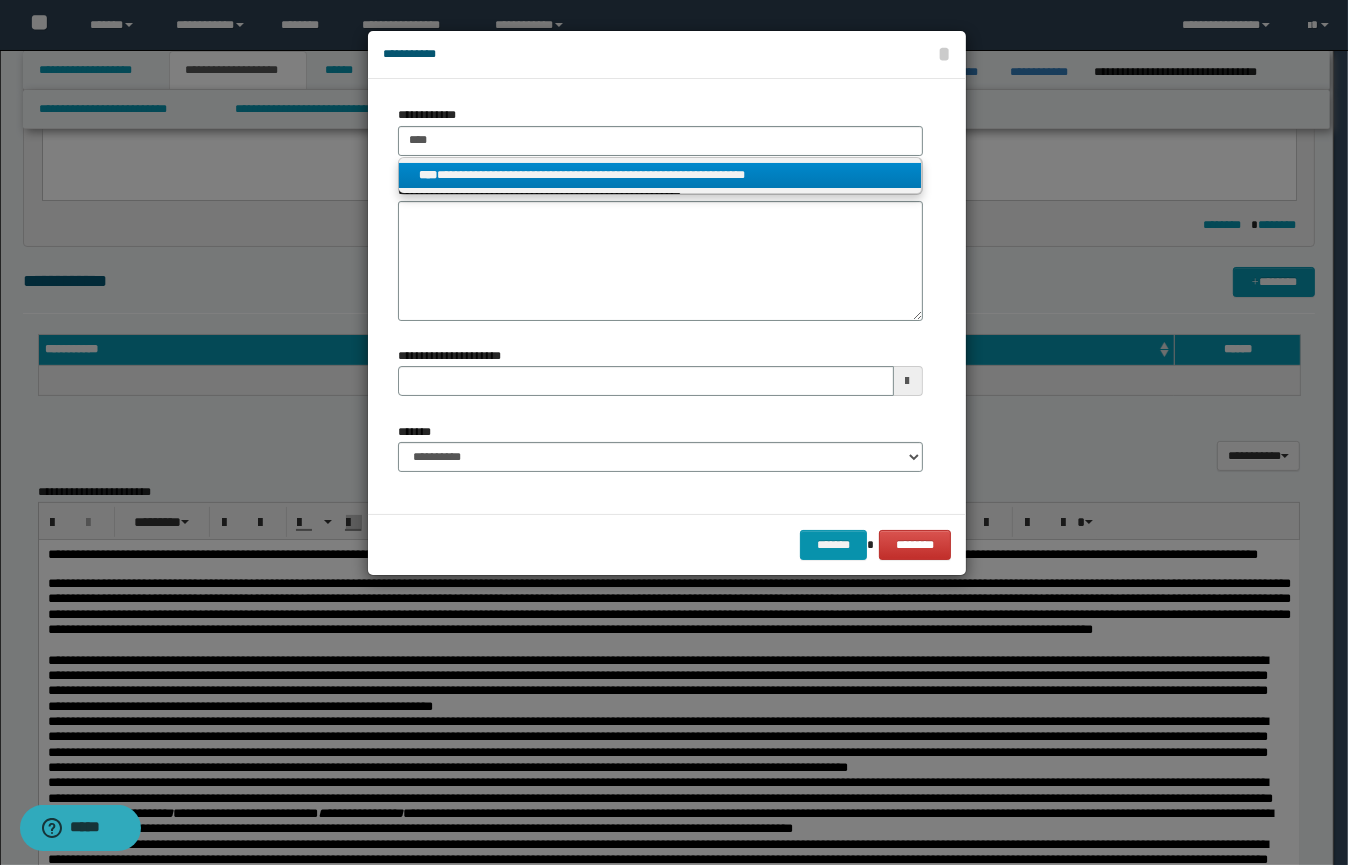 click on "**********" at bounding box center (660, 175) 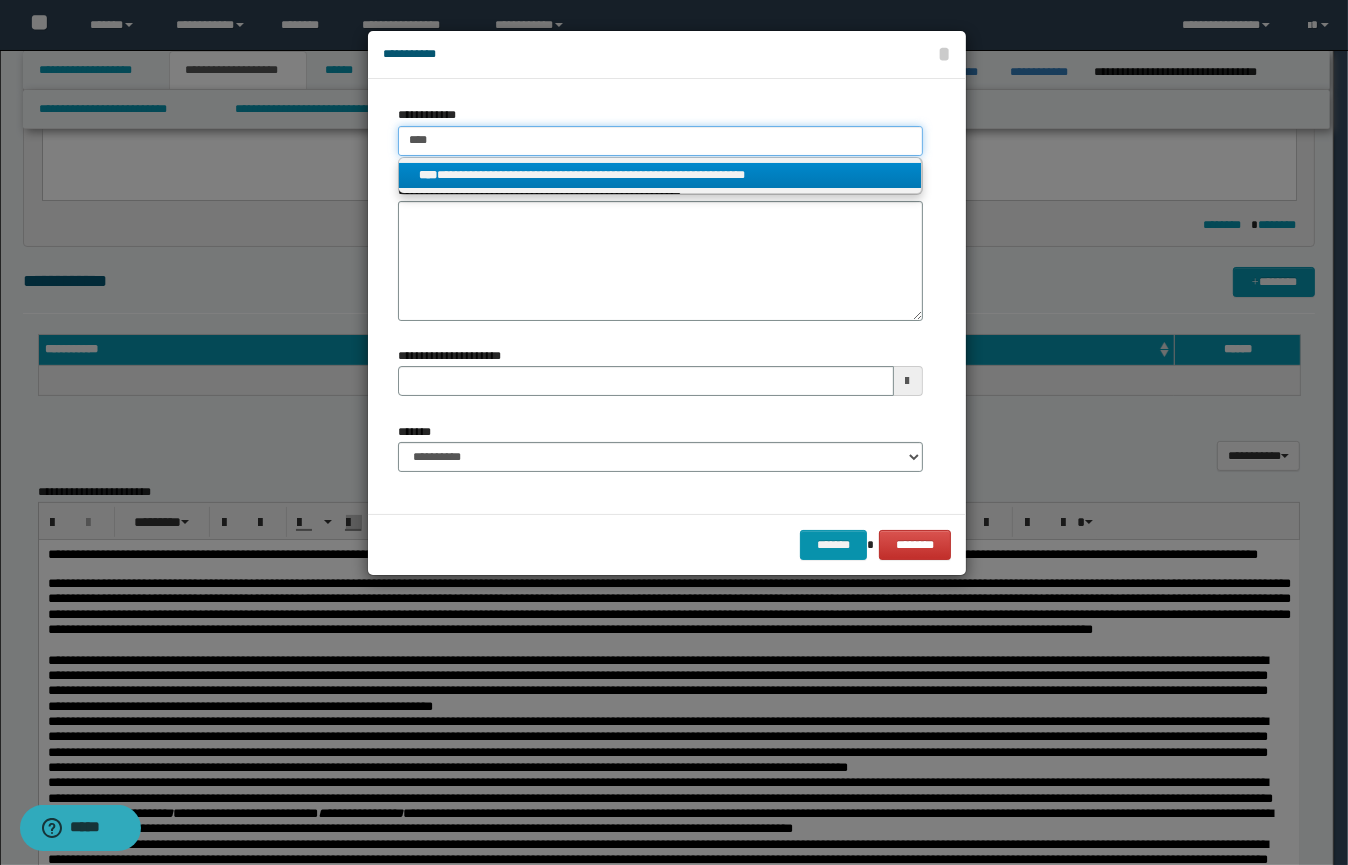 type 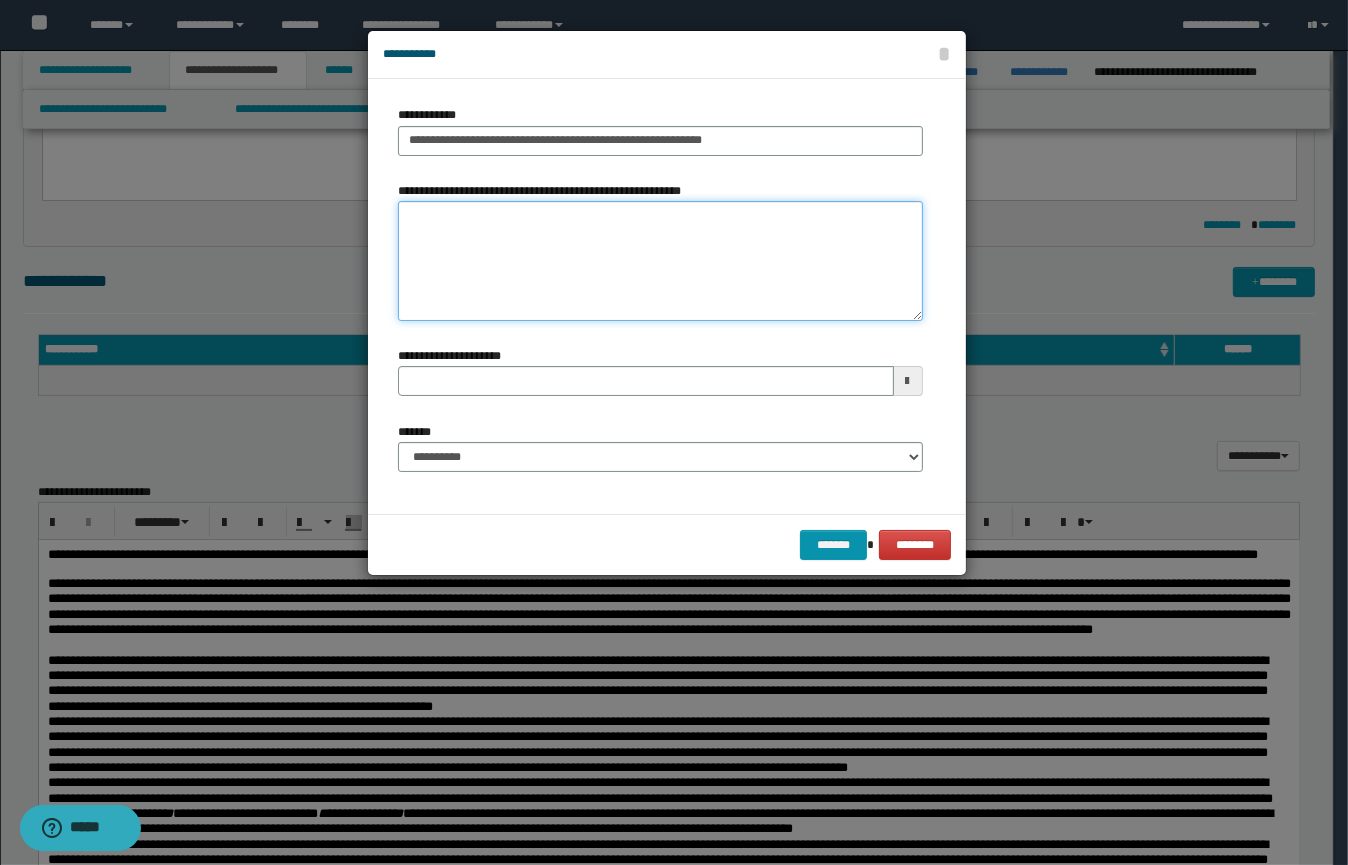 click on "**********" at bounding box center (660, 261) 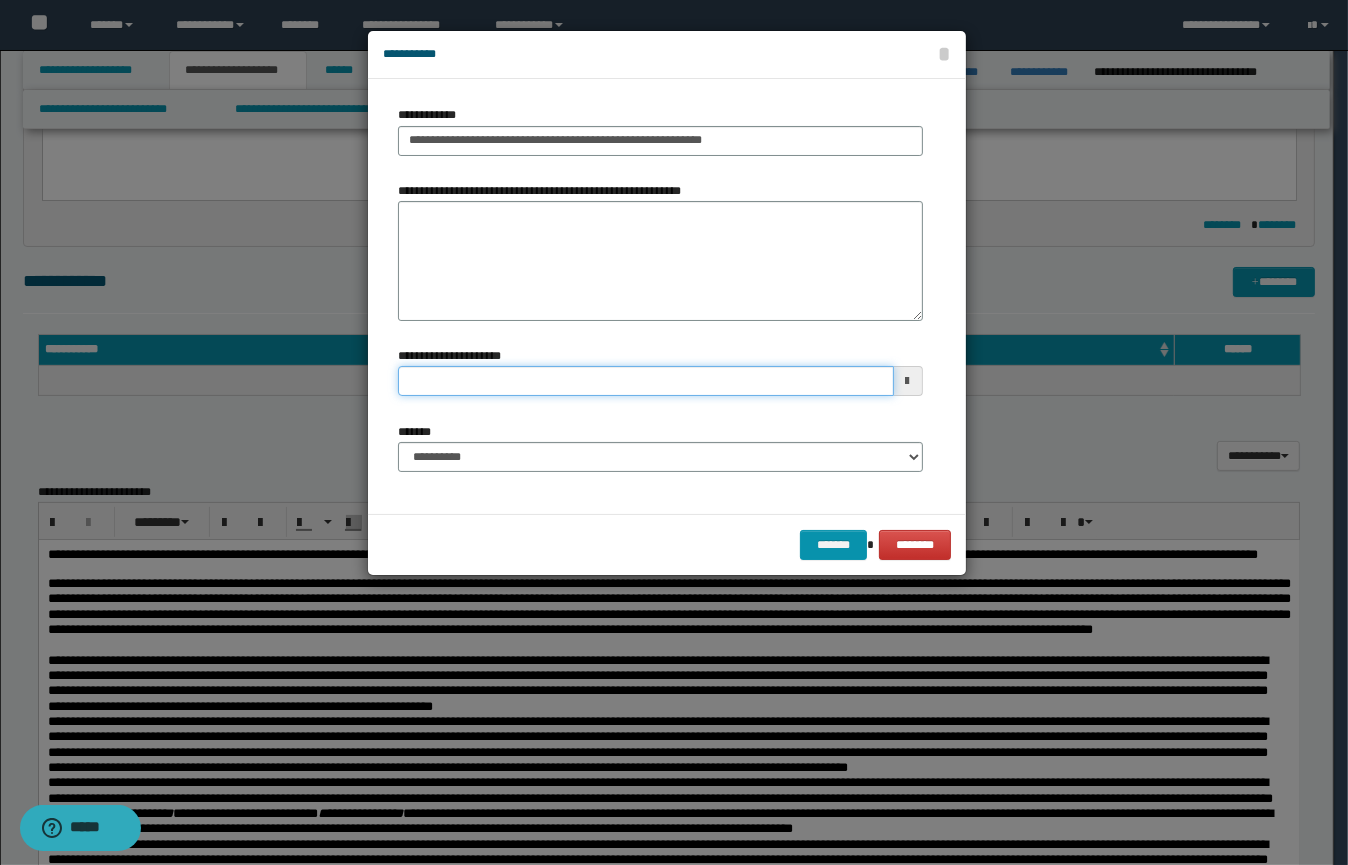 click on "**********" at bounding box center (646, 381) 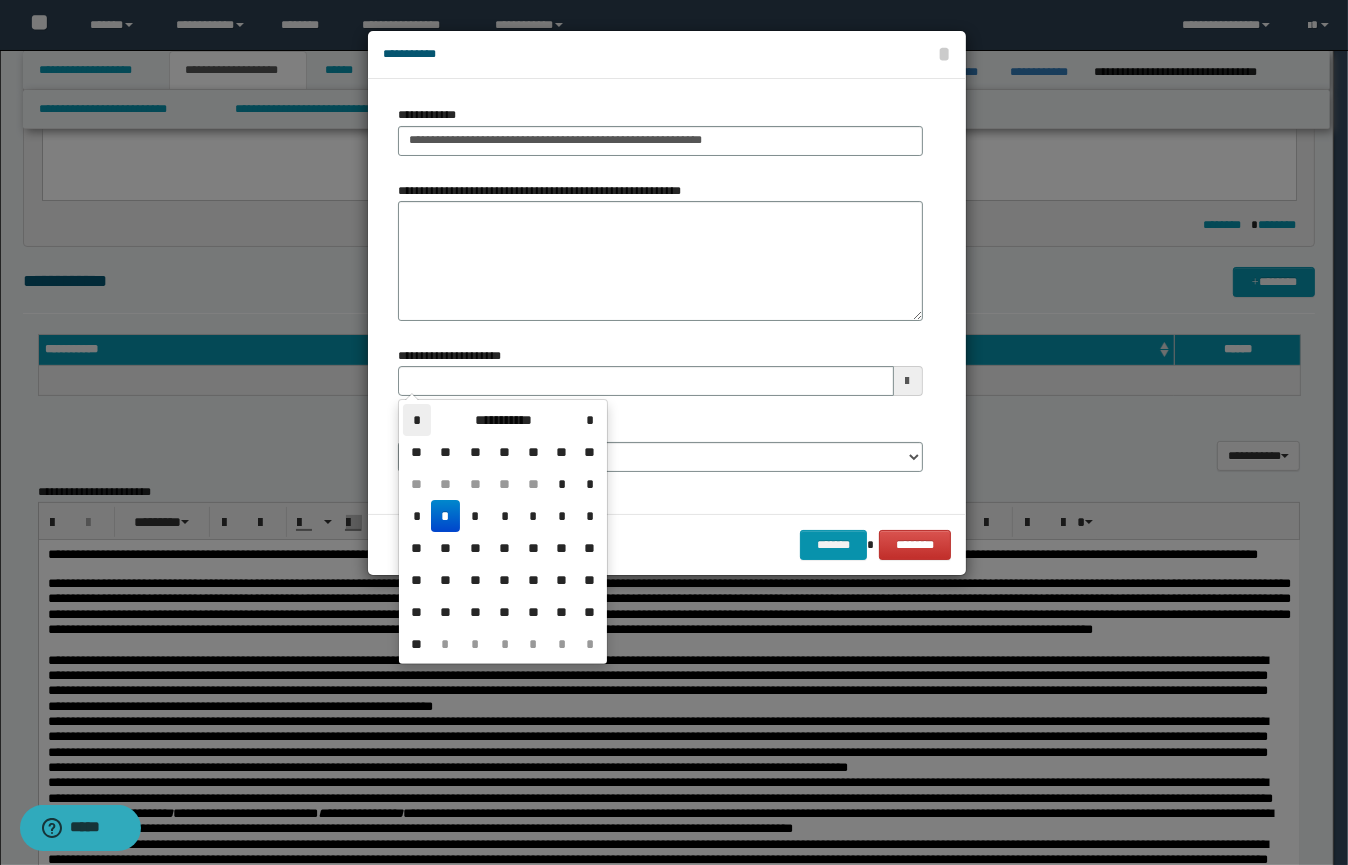 click on "*" at bounding box center (417, 420) 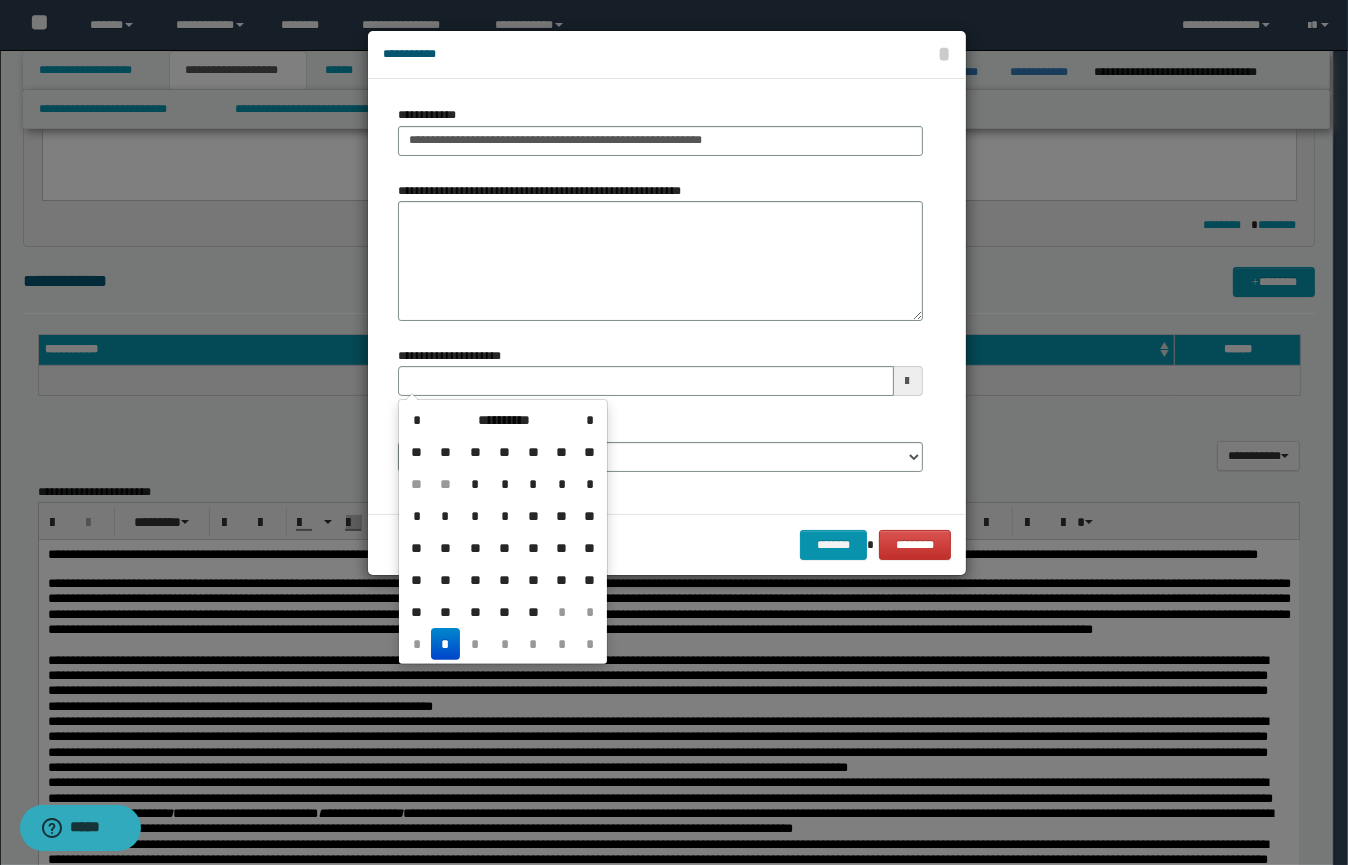 click on "**" at bounding box center [445, 580] 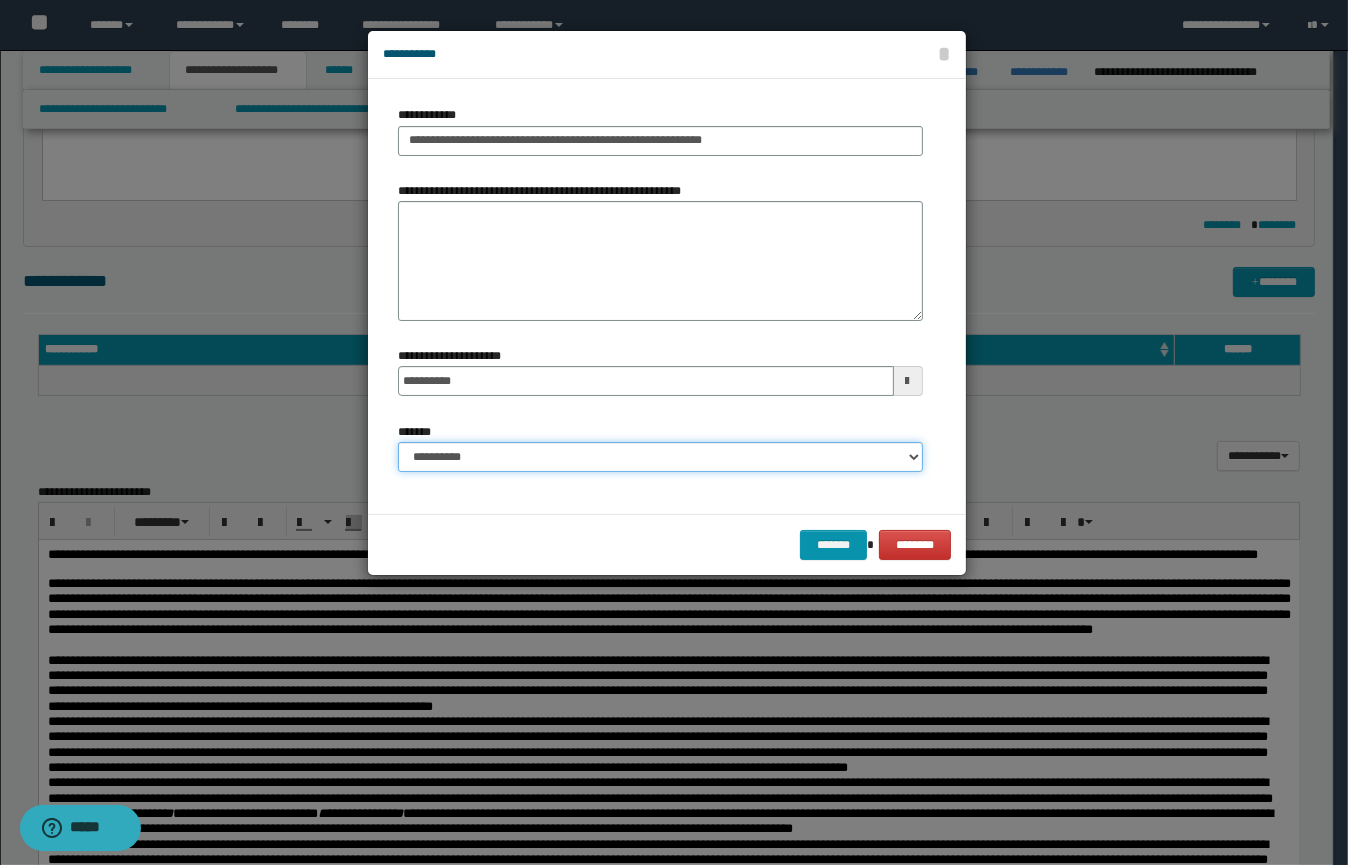 click on "**********" at bounding box center [660, 457] 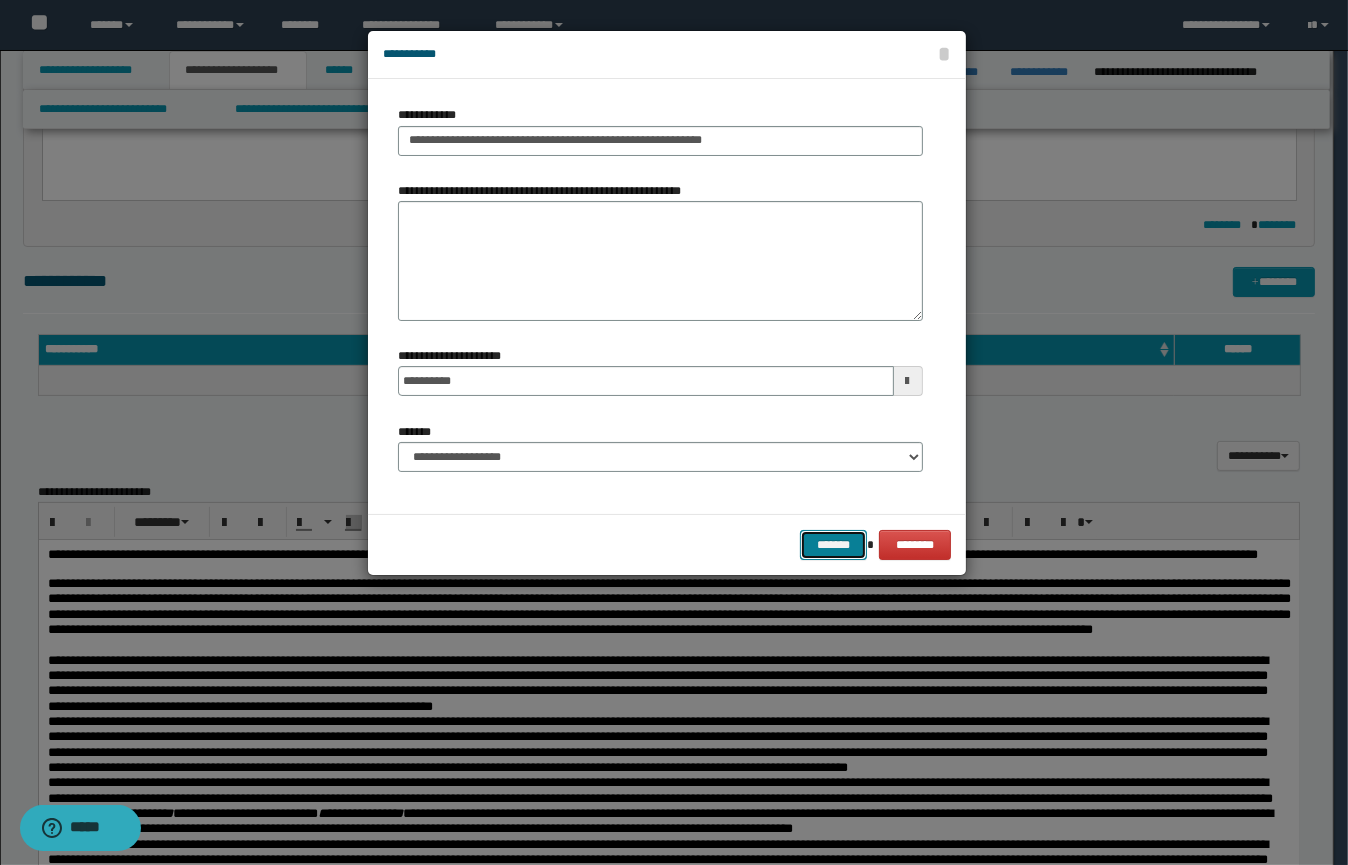 click on "*******" at bounding box center [833, 545] 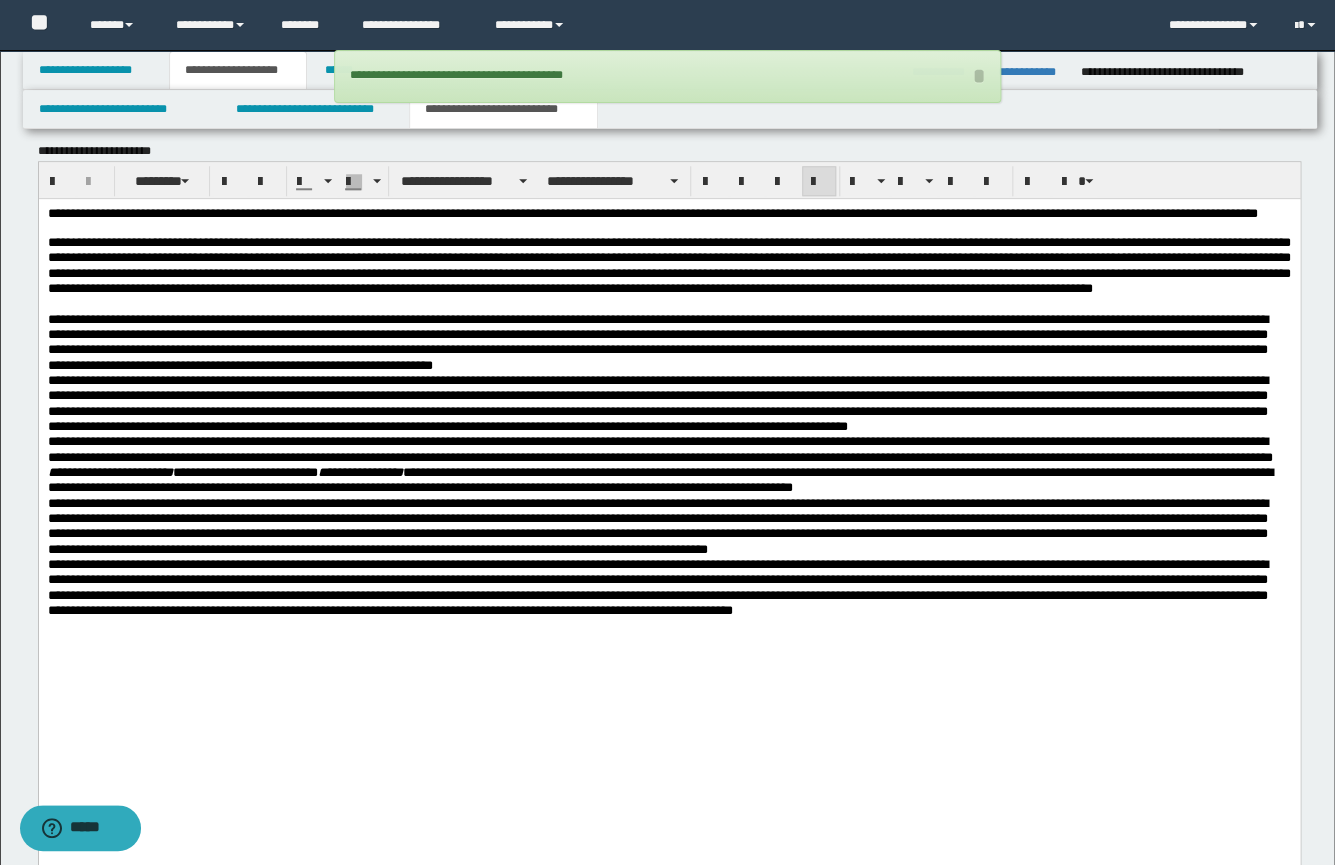 scroll, scrollTop: 641, scrollLeft: 0, axis: vertical 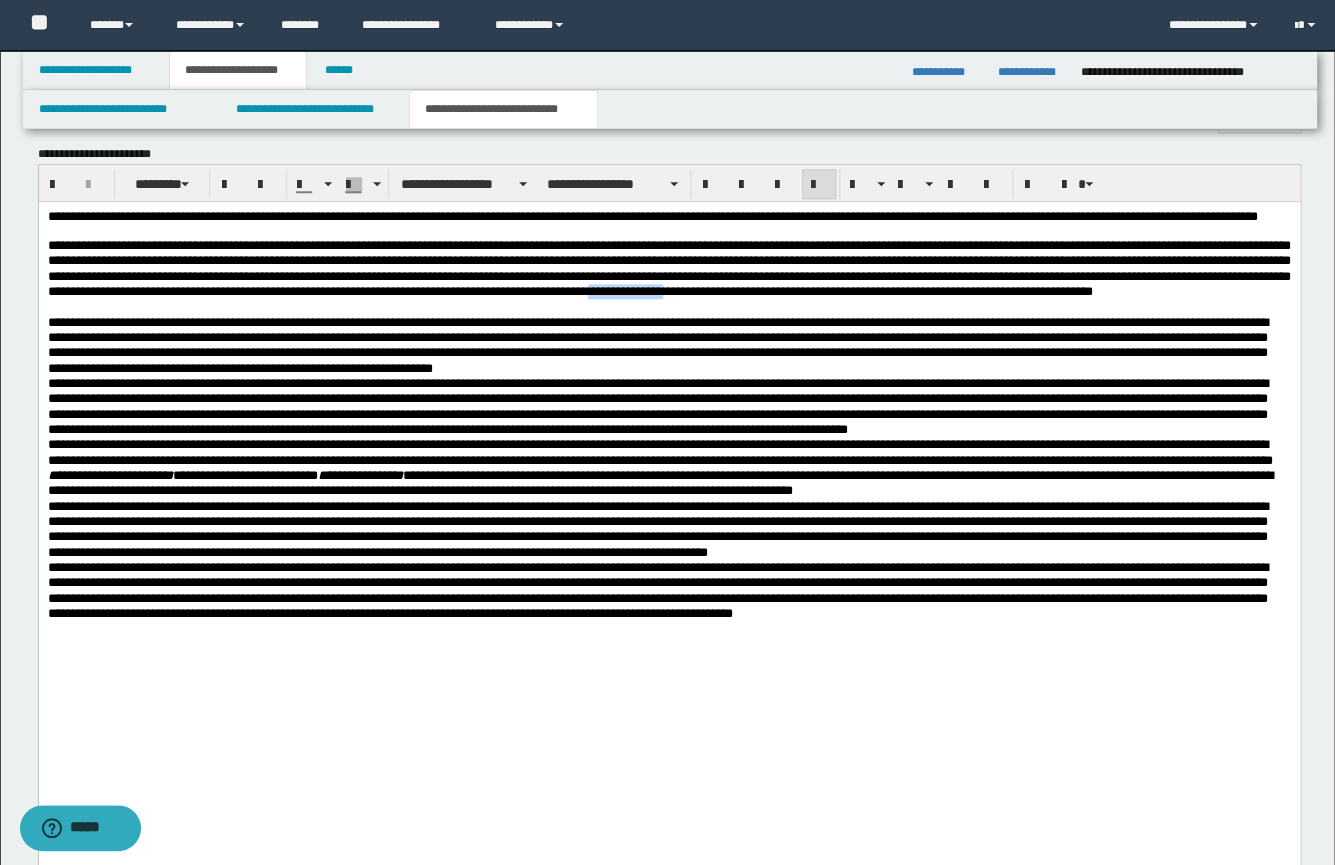 drag, startPoint x: 353, startPoint y: 320, endPoint x: 259, endPoint y: 323, distance: 94.04786 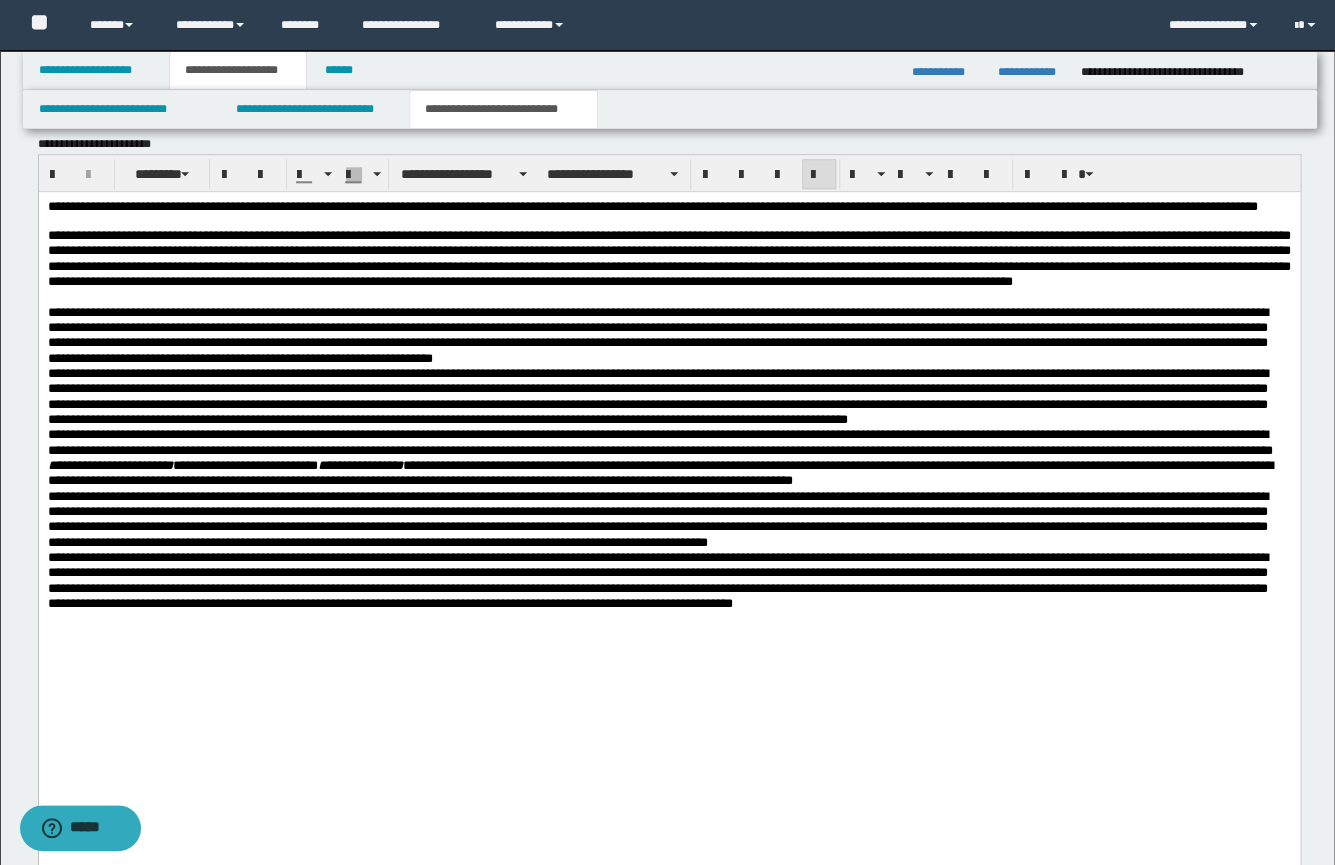scroll, scrollTop: 652, scrollLeft: 0, axis: vertical 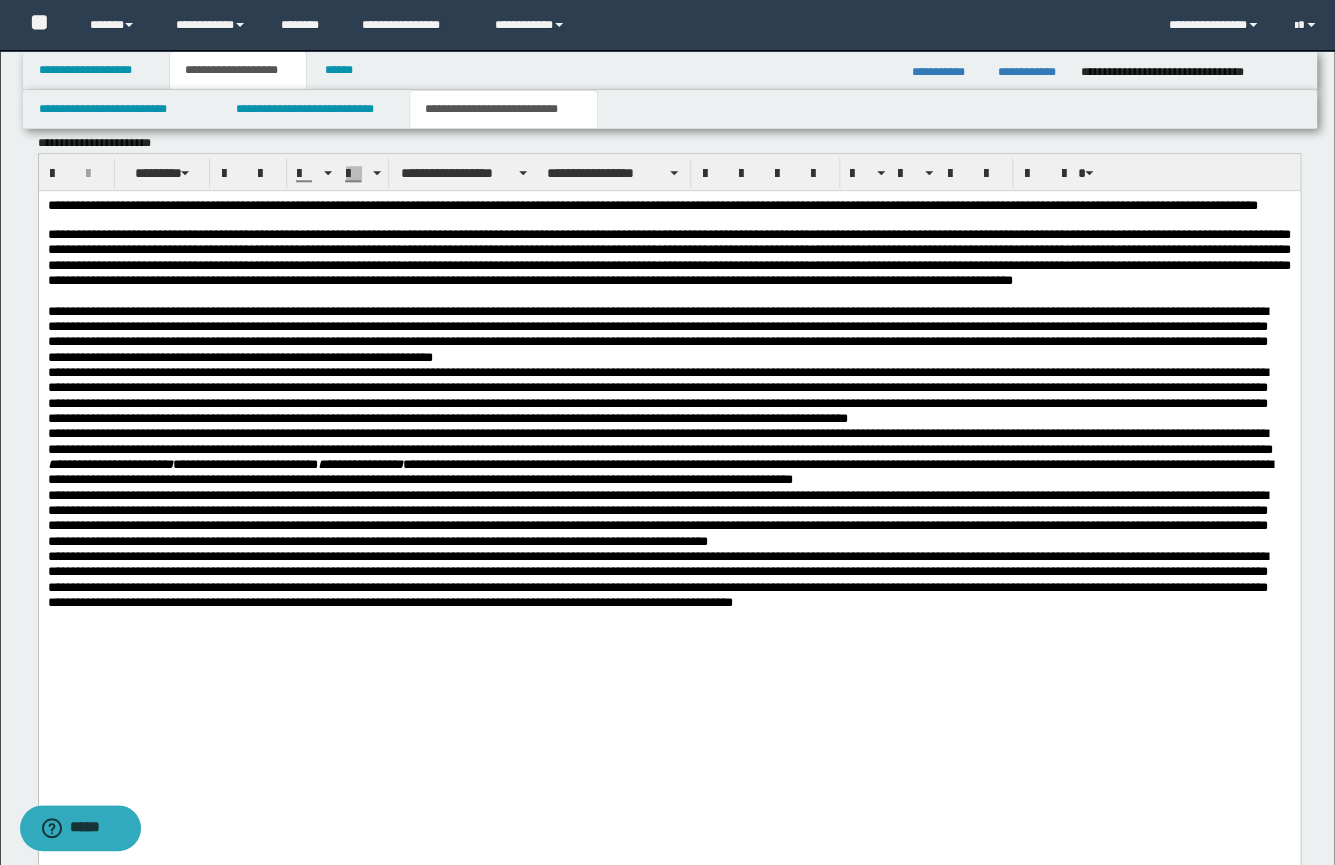 click on "**********" at bounding box center [668, 333] 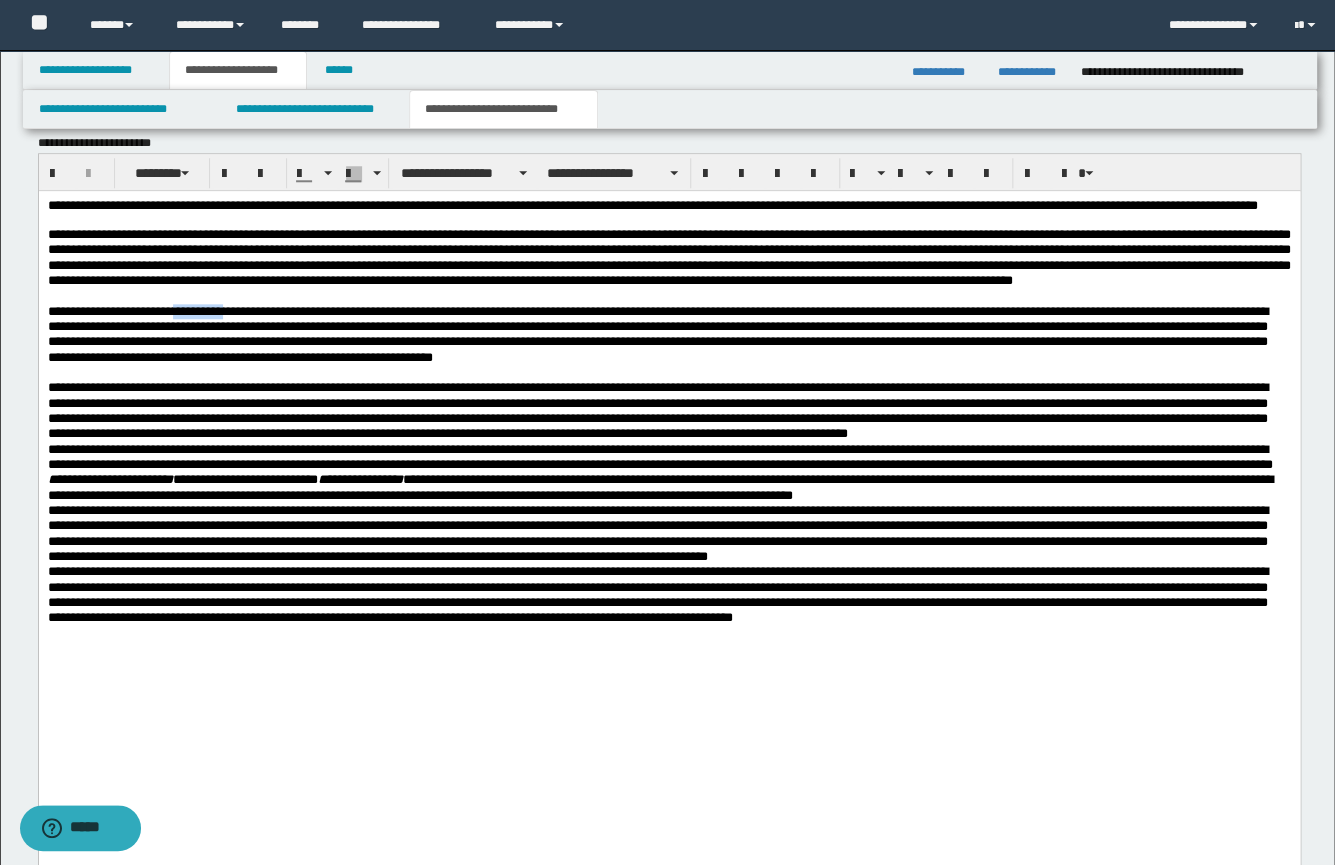 drag, startPoint x: 262, startPoint y: 338, endPoint x: 201, endPoint y: 341, distance: 61.073727 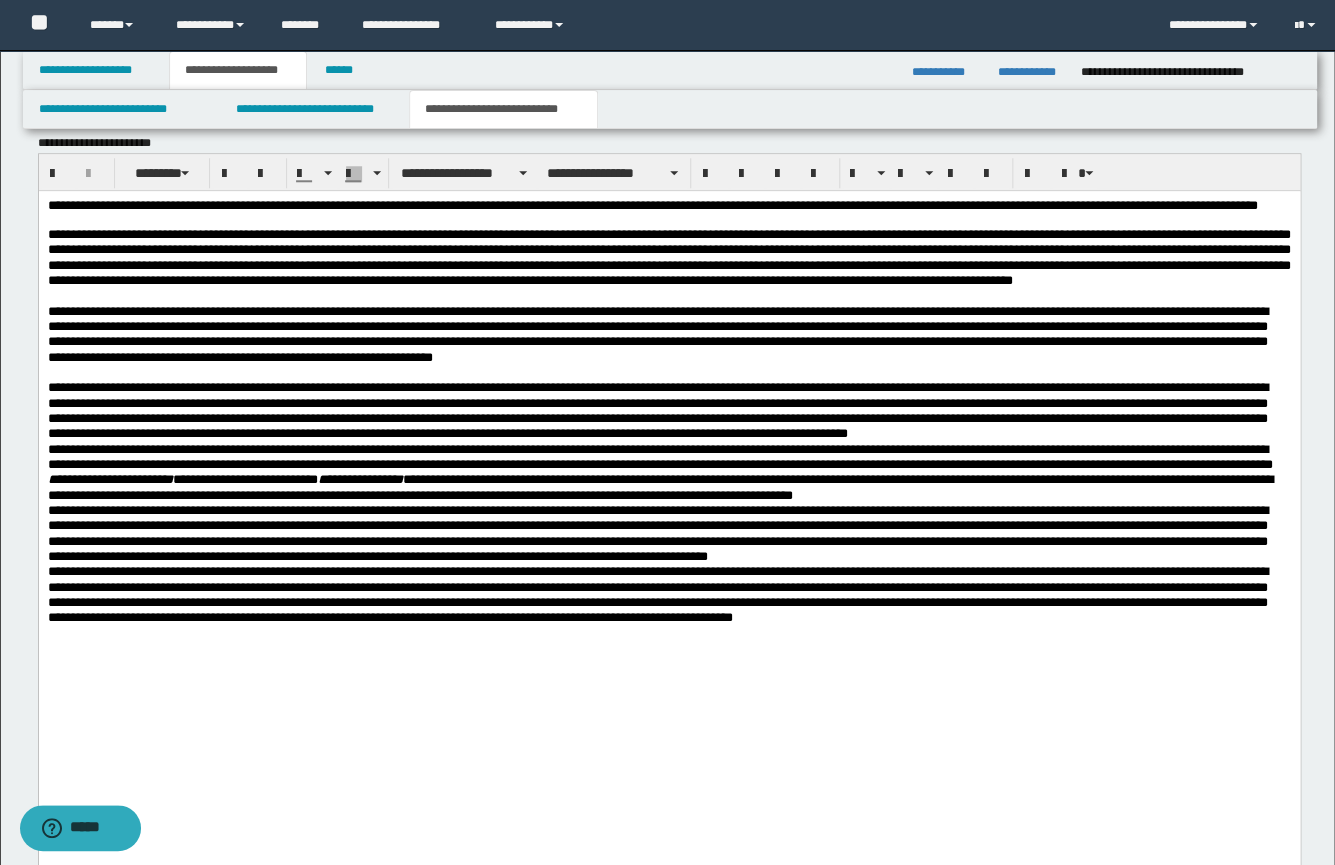 click on "**********" at bounding box center (657, 333) 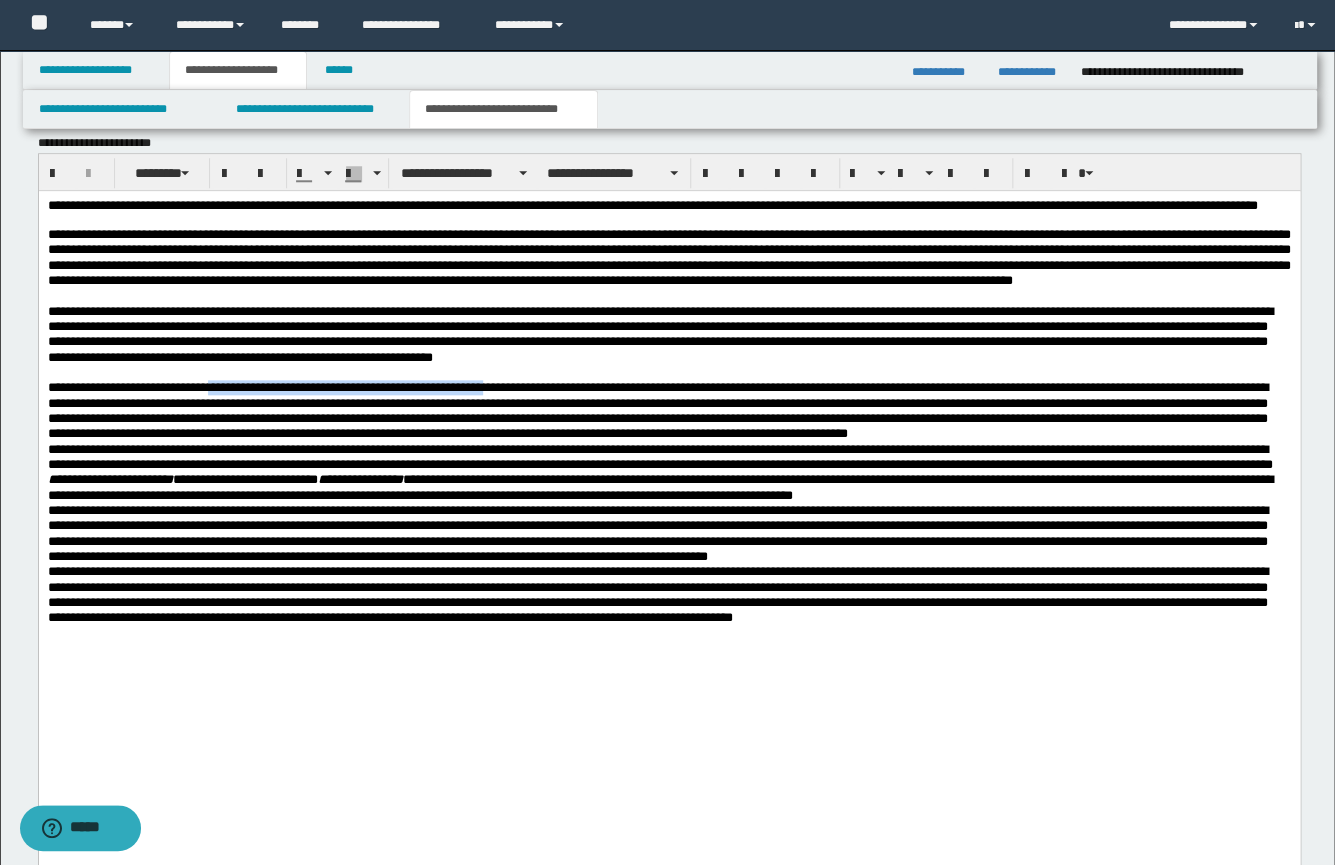 drag, startPoint x: 238, startPoint y: 418, endPoint x: 575, endPoint y: 412, distance: 337.0534 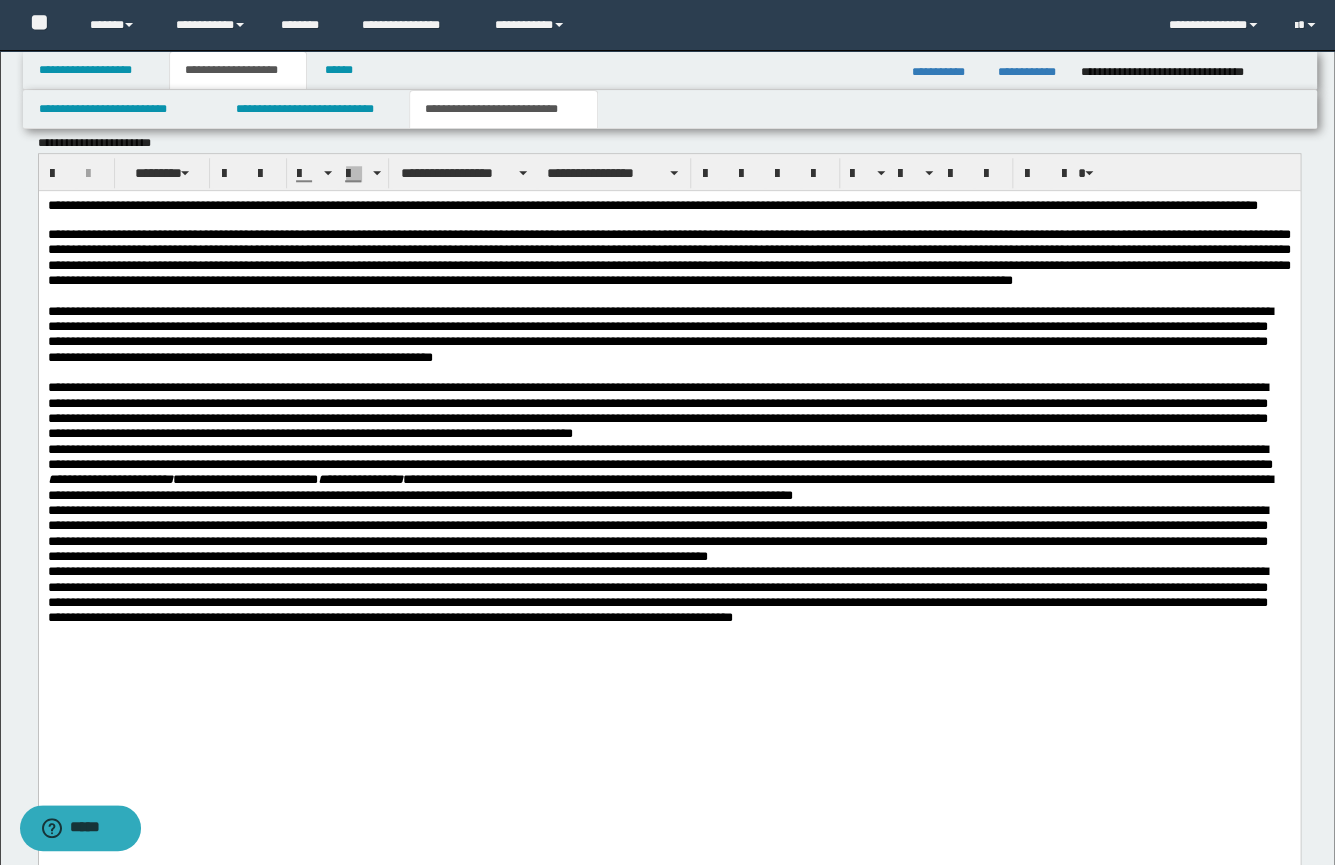 click on "**********" at bounding box center (668, 409) 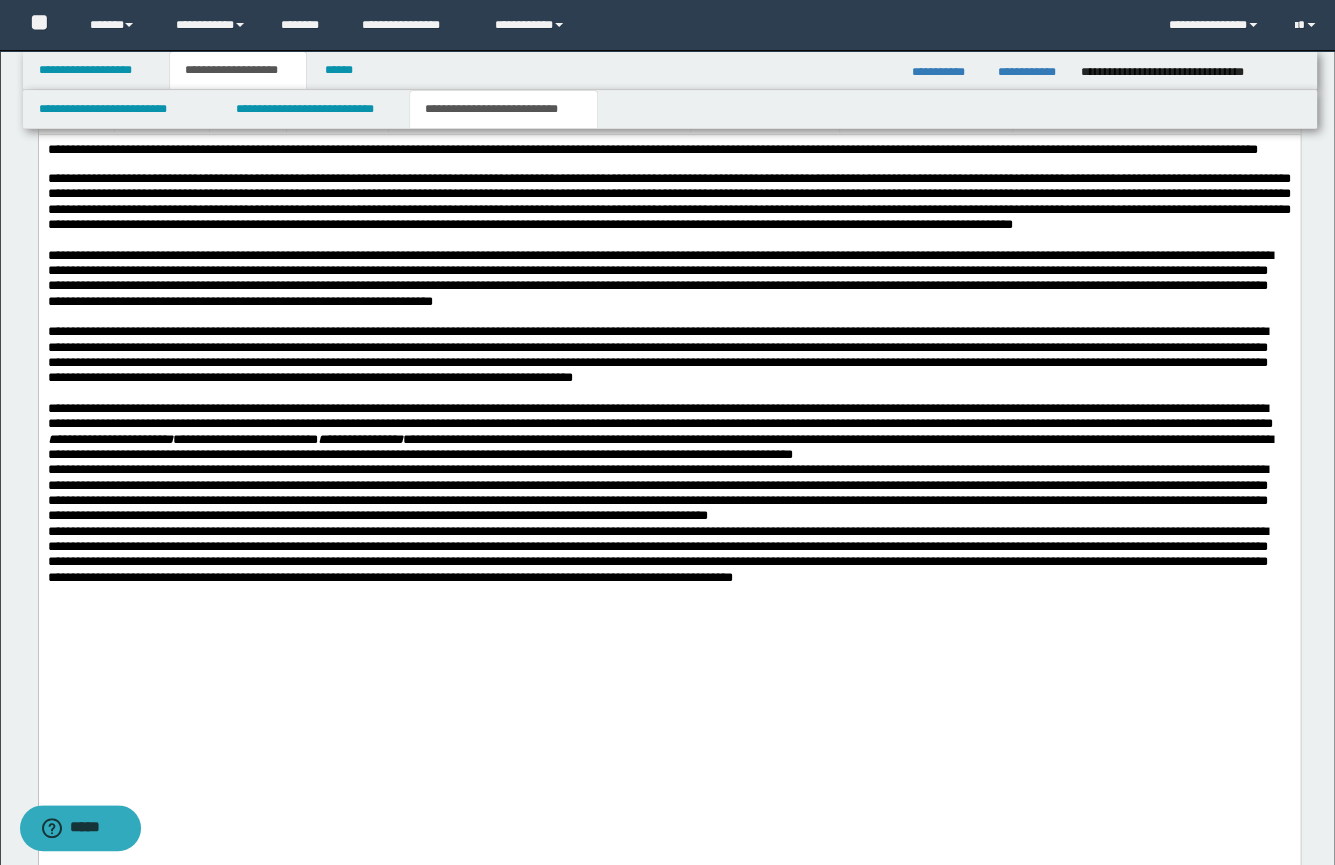 scroll, scrollTop: 729, scrollLeft: 0, axis: vertical 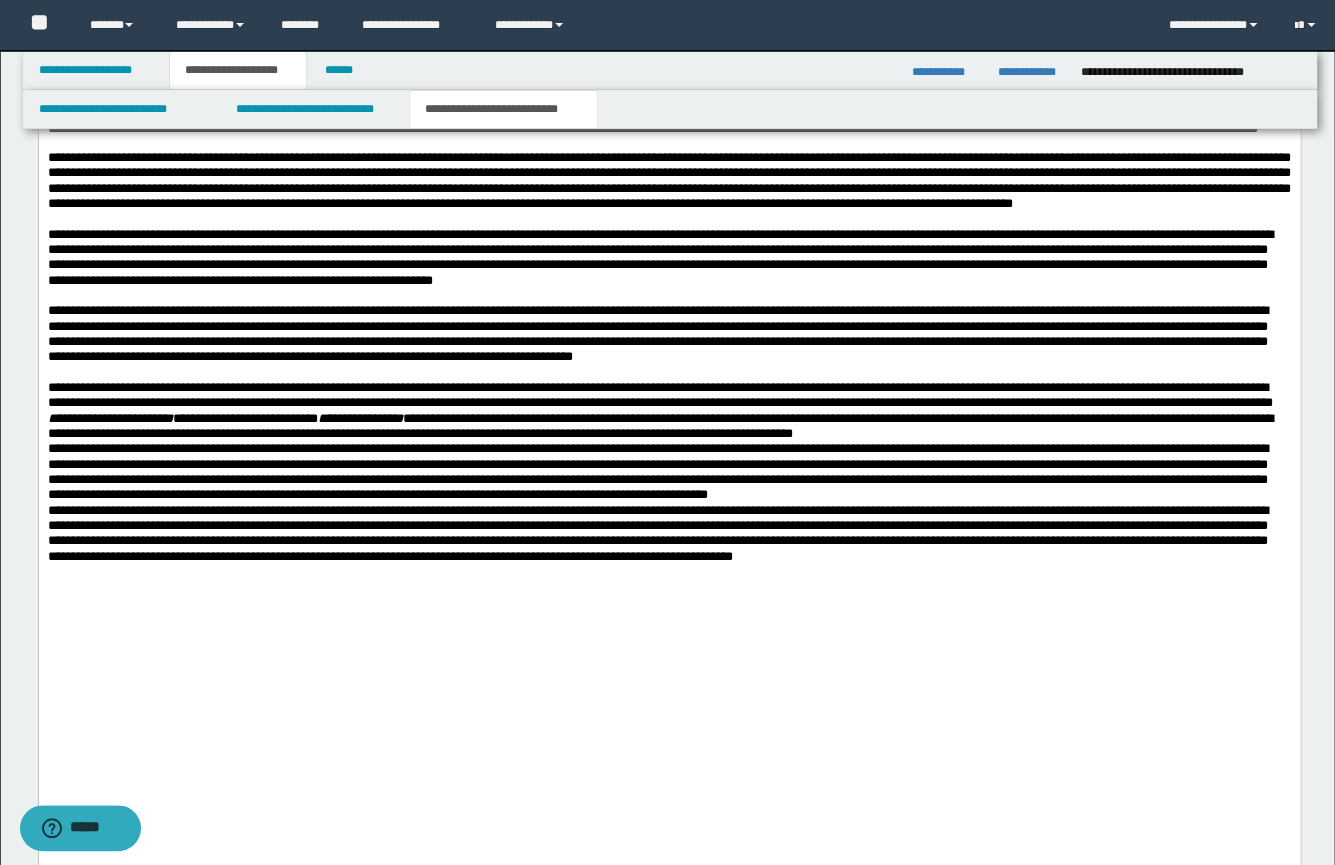 click on "**********" at bounding box center (668, 409) 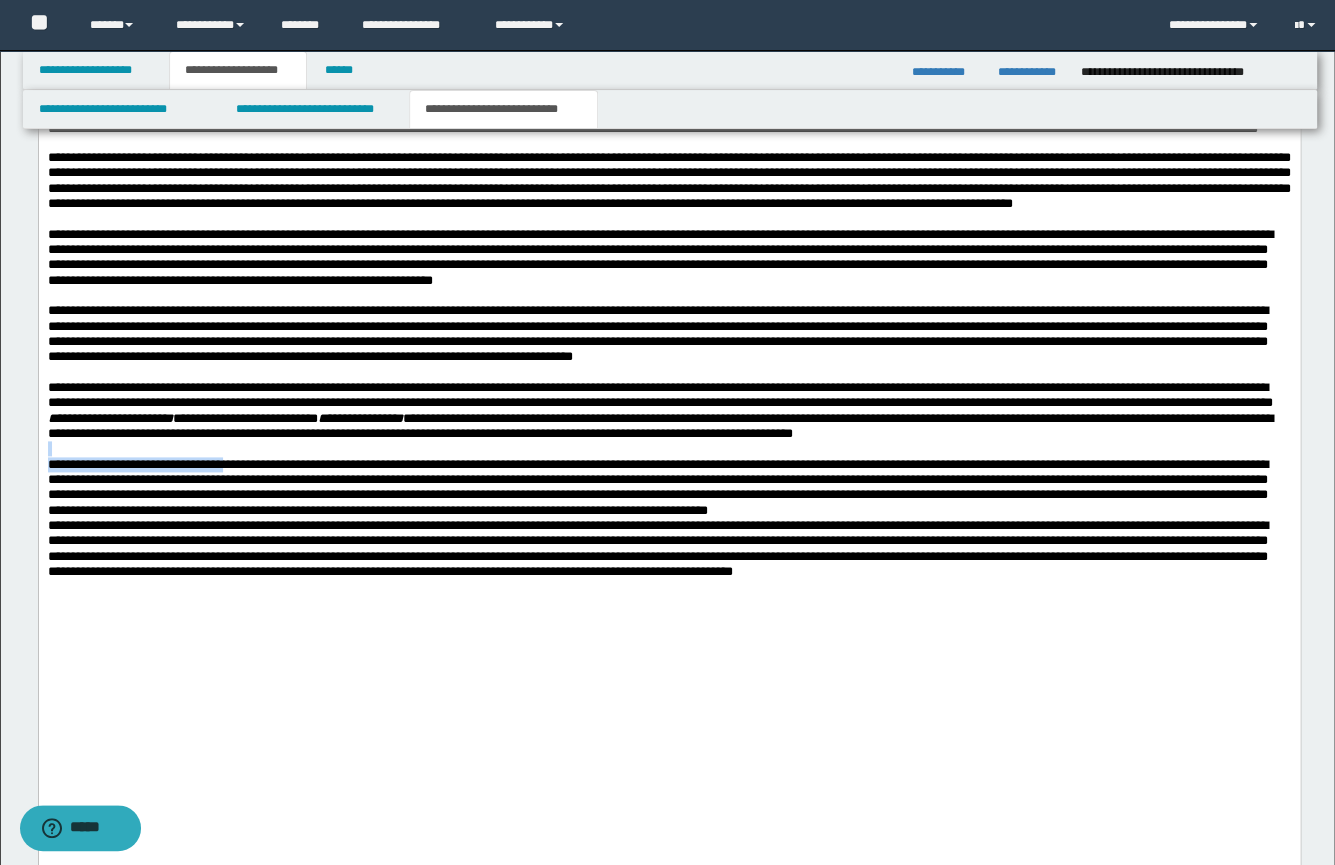 drag, startPoint x: 252, startPoint y: 523, endPoint x: 60, endPoint y: 624, distance: 216.94469 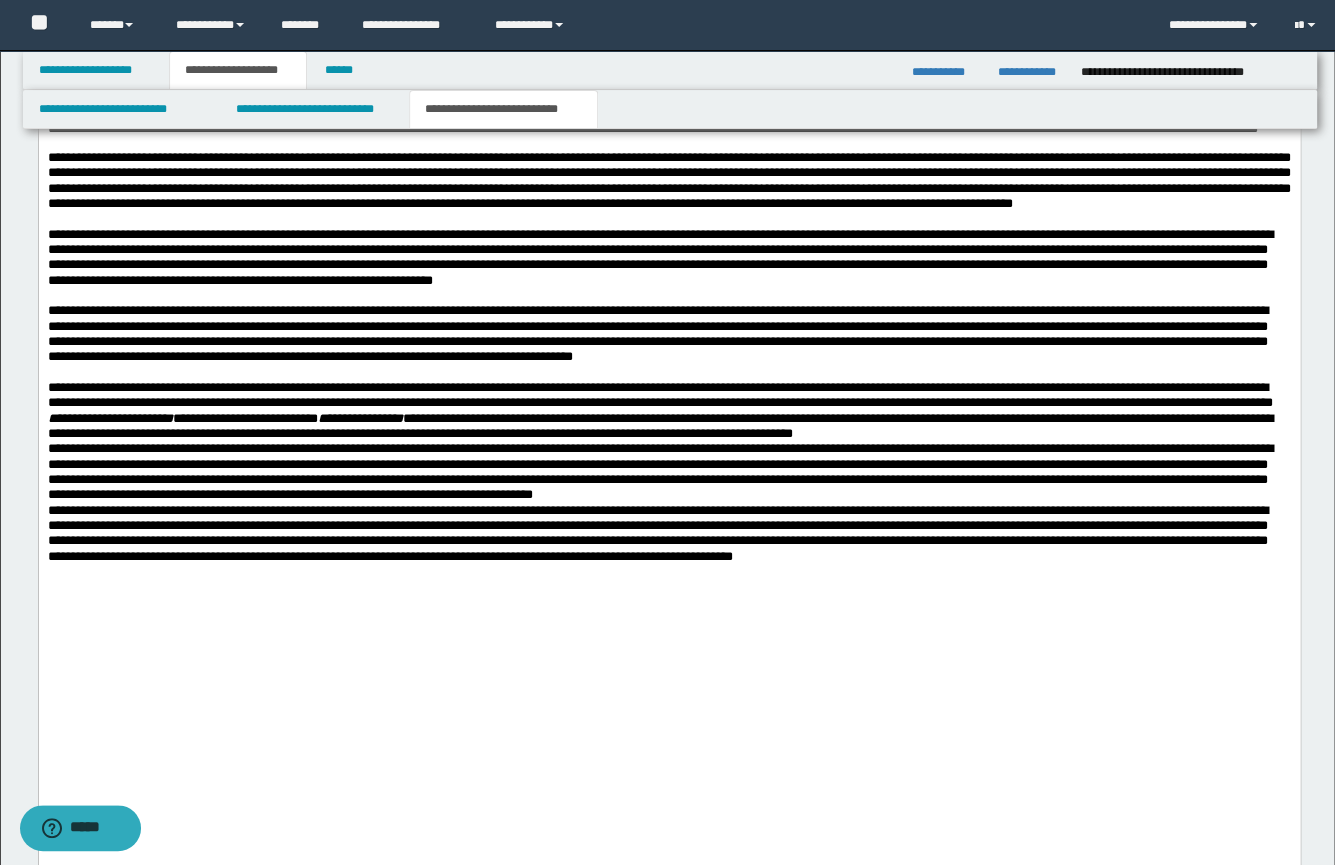 drag, startPoint x: 443, startPoint y: 487, endPoint x: 436, endPoint y: 496, distance: 11.401754 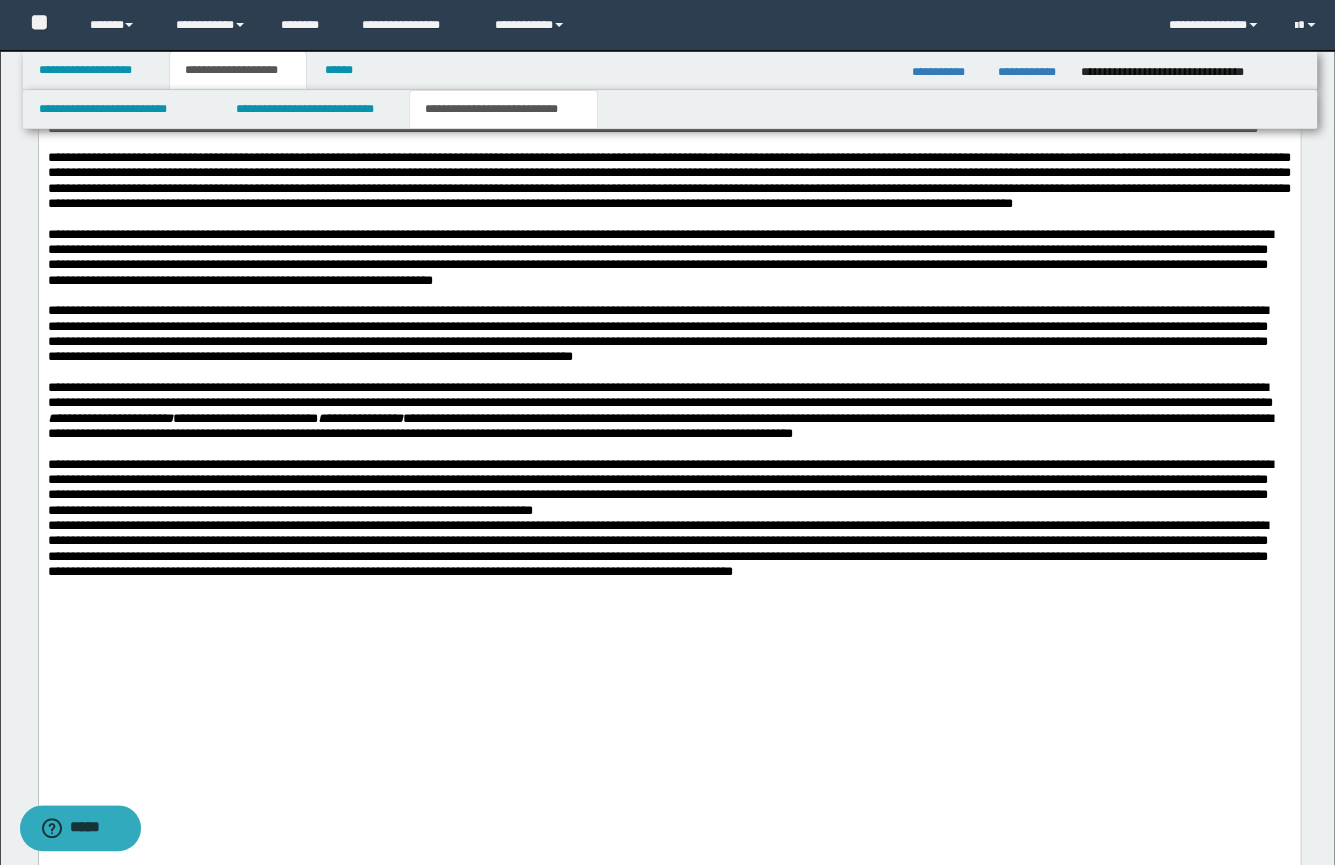 click on "**********" at bounding box center (659, 486) 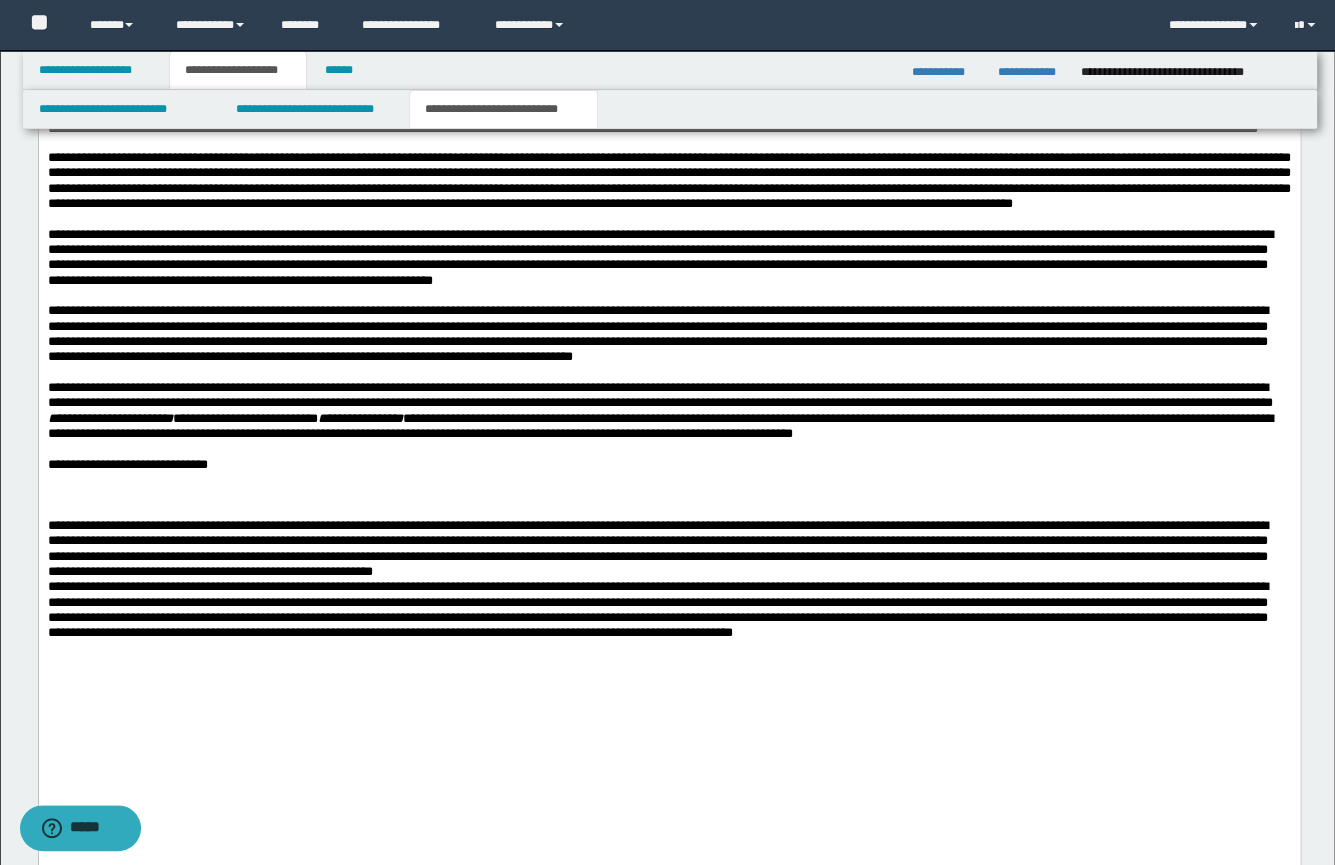 click on "**********" at bounding box center [659, 409] 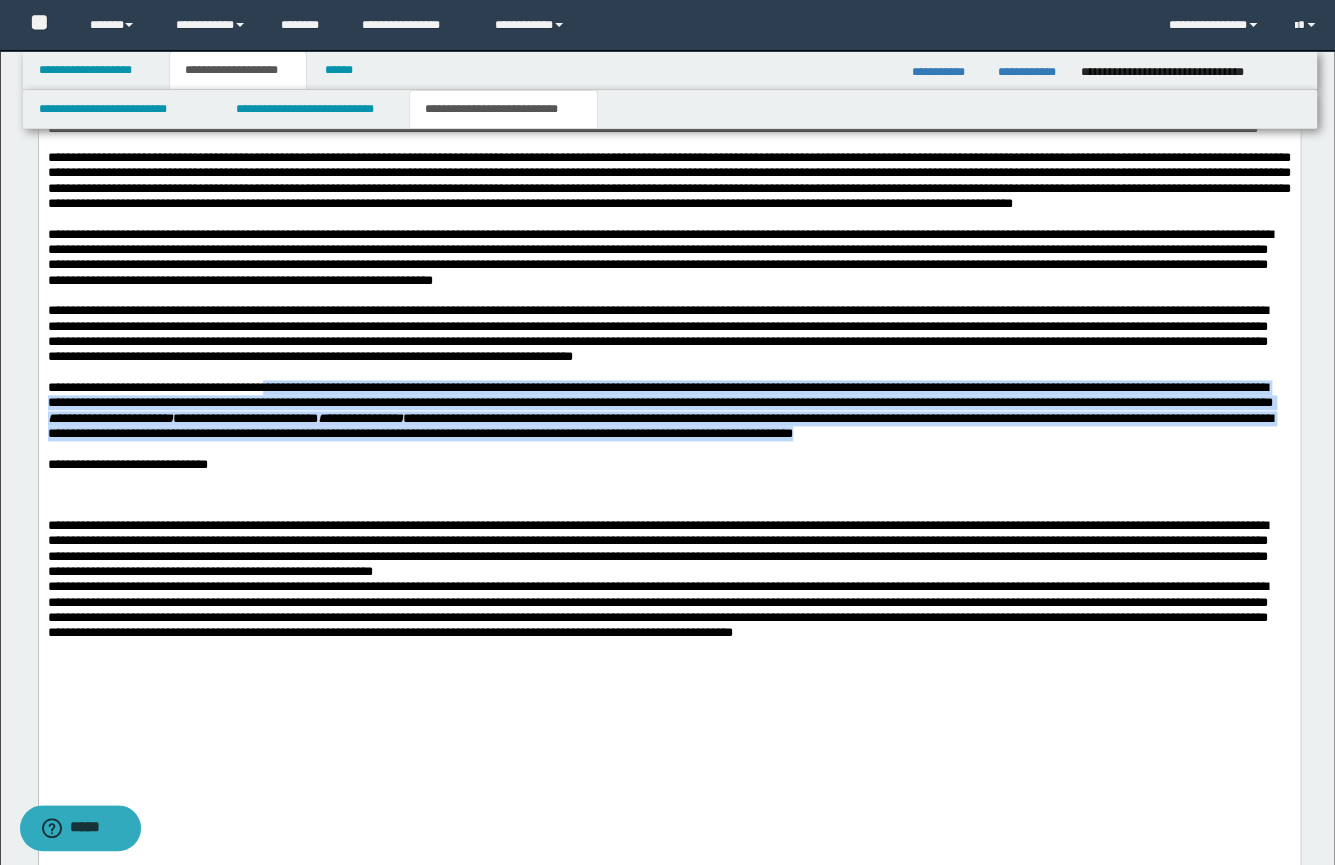 drag, startPoint x: 323, startPoint y: 433, endPoint x: 451, endPoint y: 514, distance: 151.47607 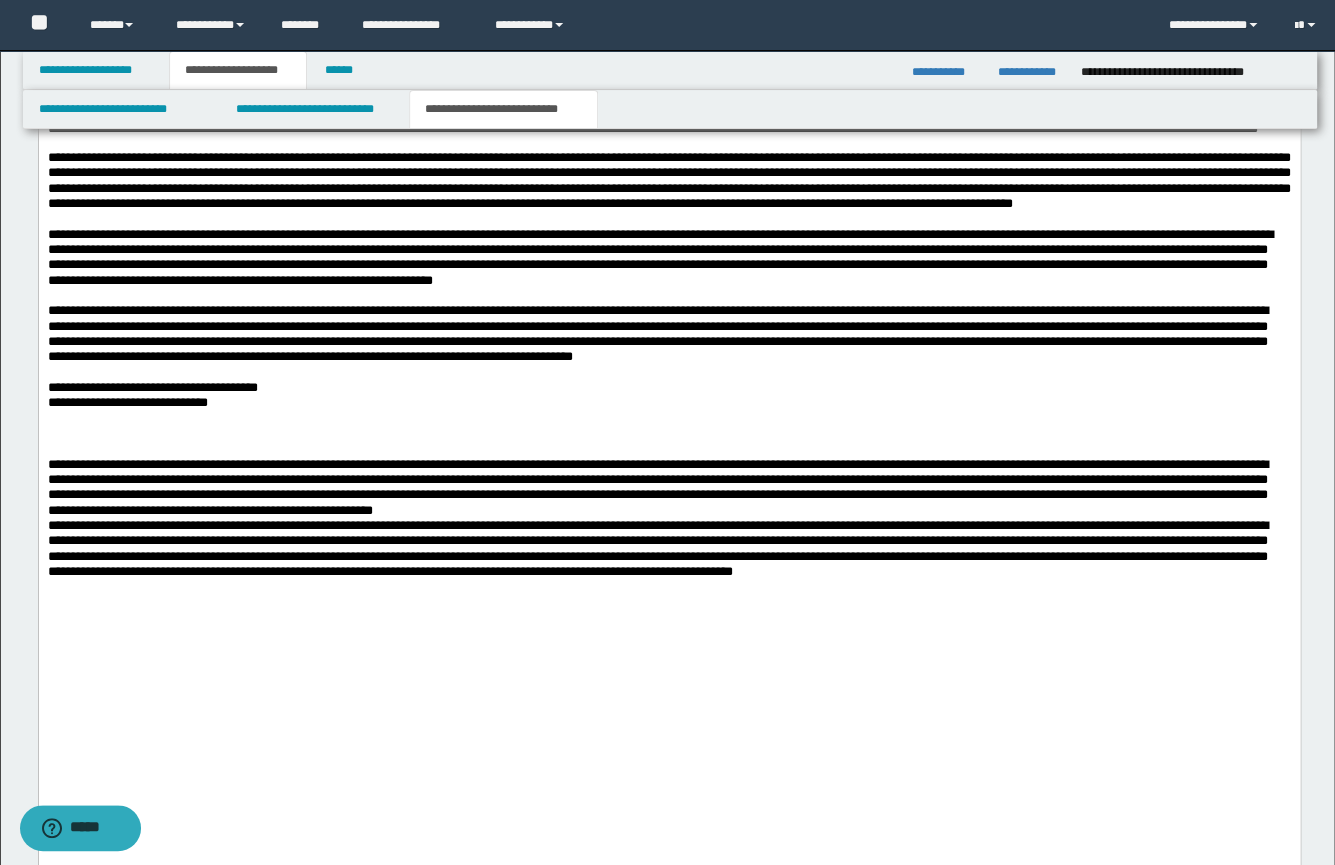 click on "**********" at bounding box center (657, 486) 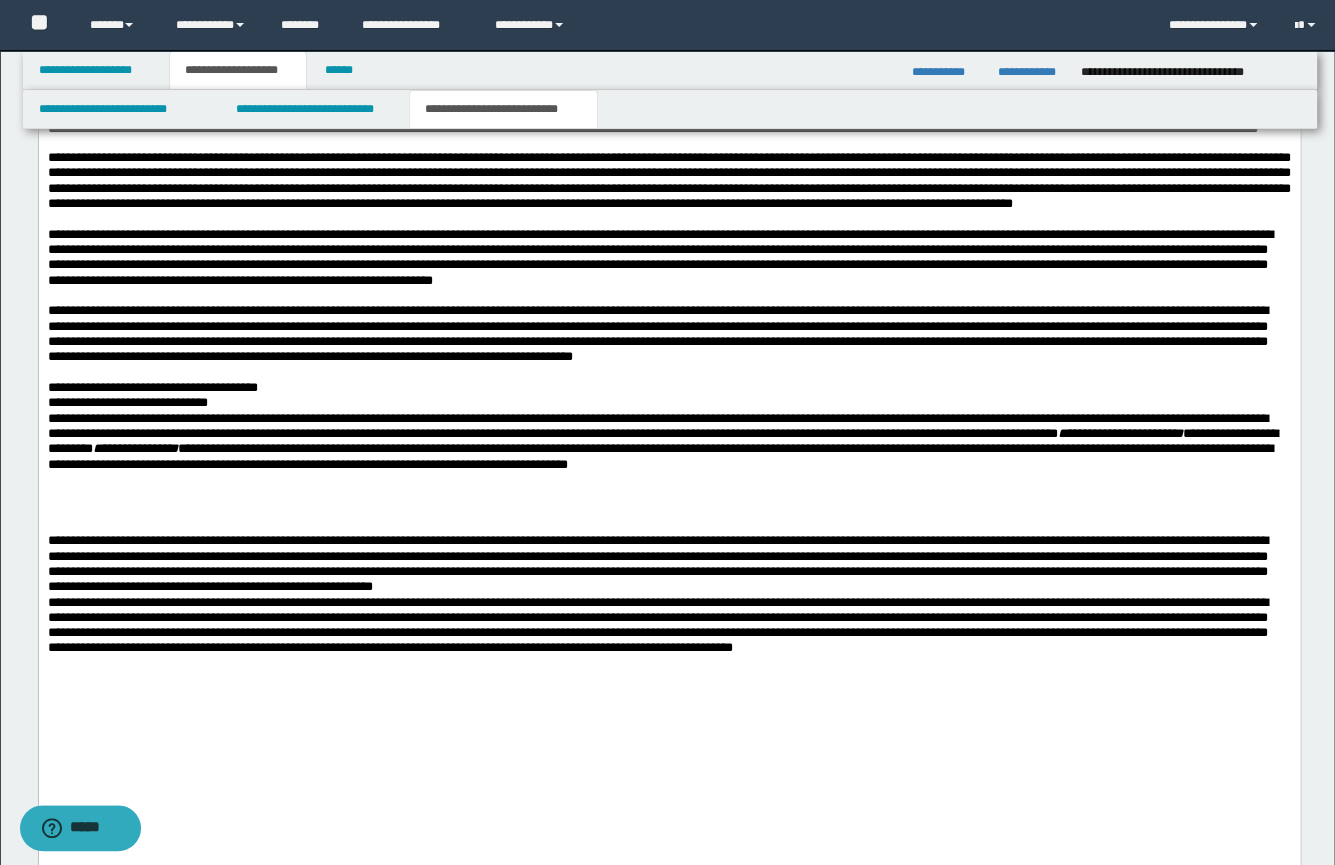 click on "**********" at bounding box center [668, 386] 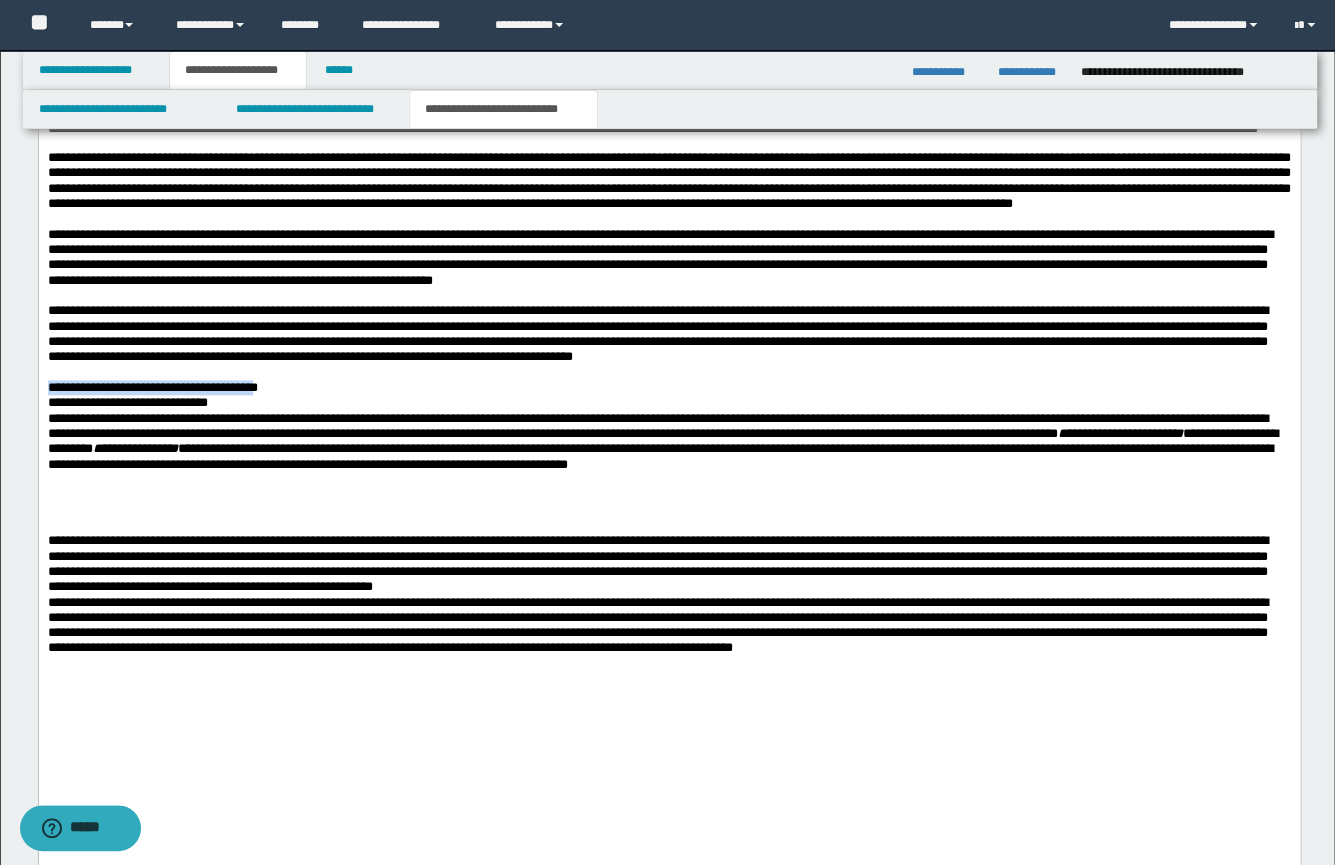drag, startPoint x: 251, startPoint y: 431, endPoint x: 20, endPoint y: 434, distance: 231.01949 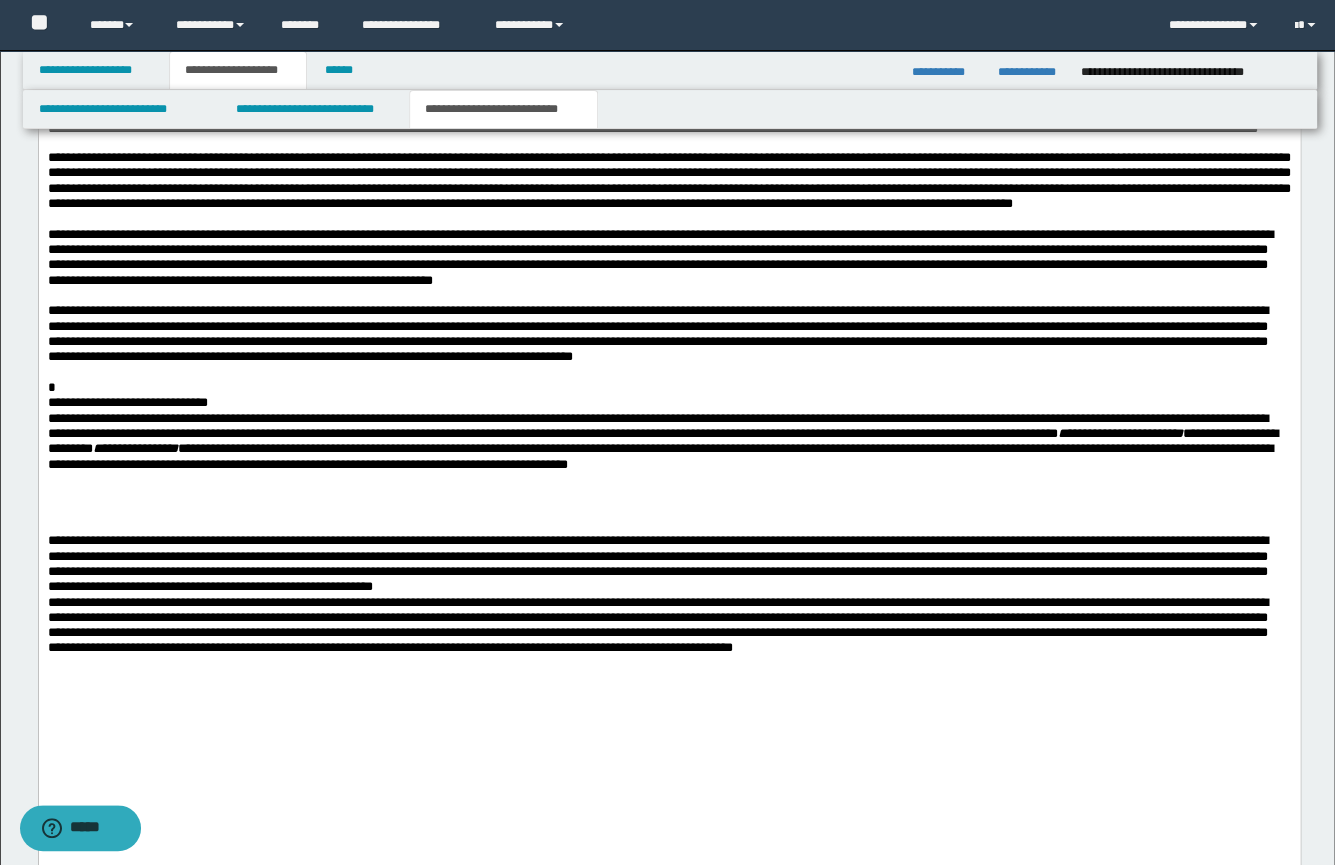 click on "**********" at bounding box center [668, 679] 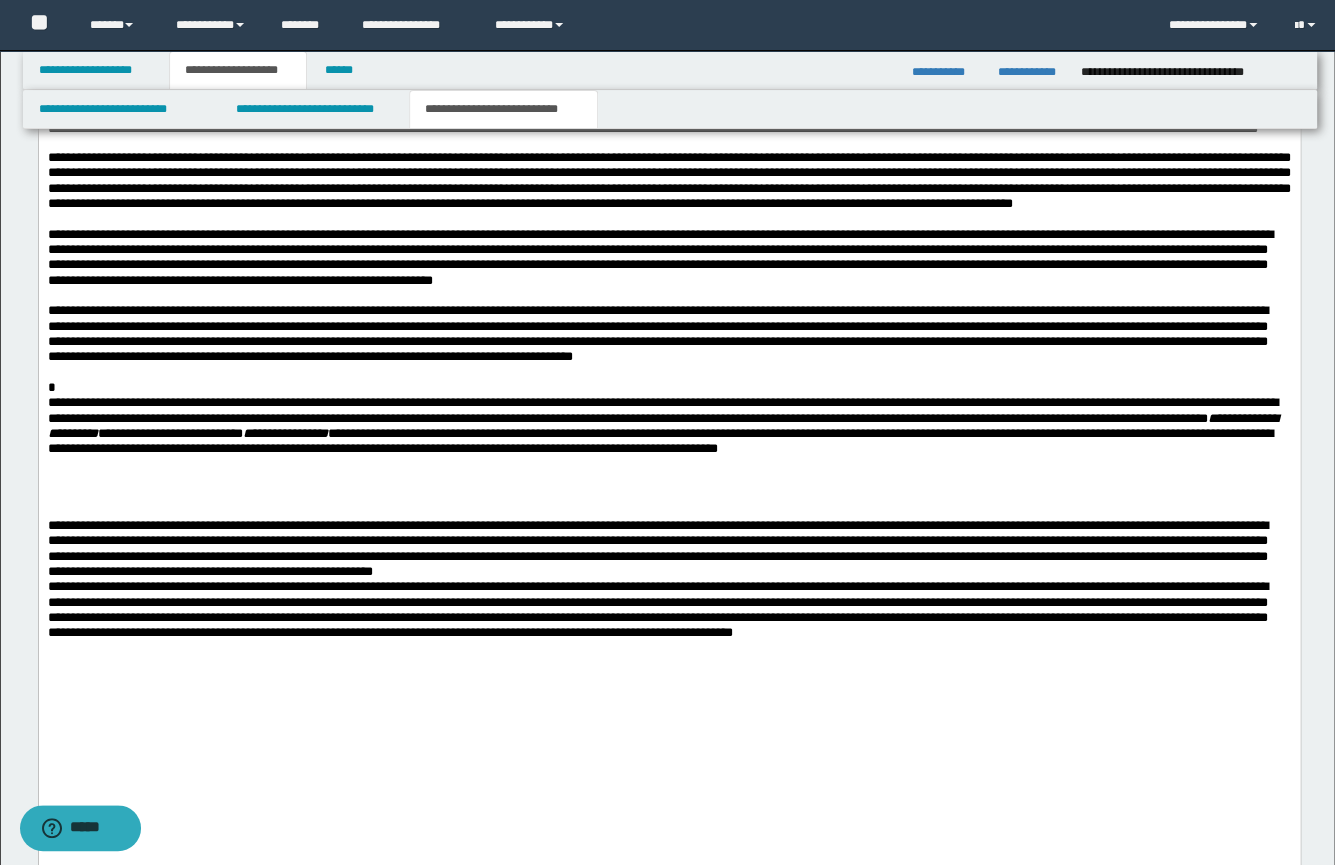 drag, startPoint x: 49, startPoint y: 434, endPoint x: 60, endPoint y: 434, distance: 11 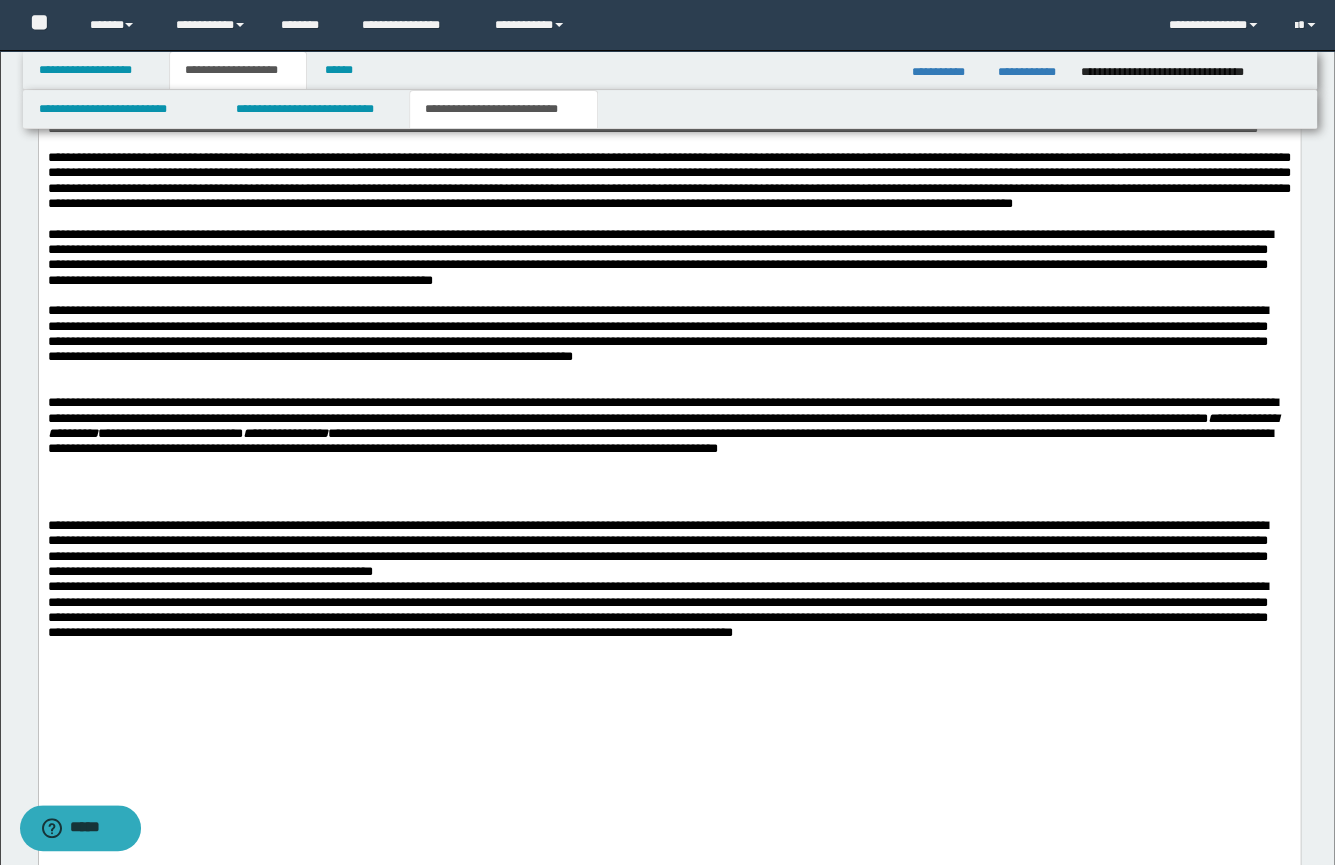 click on "**********" at bounding box center (127, 401) 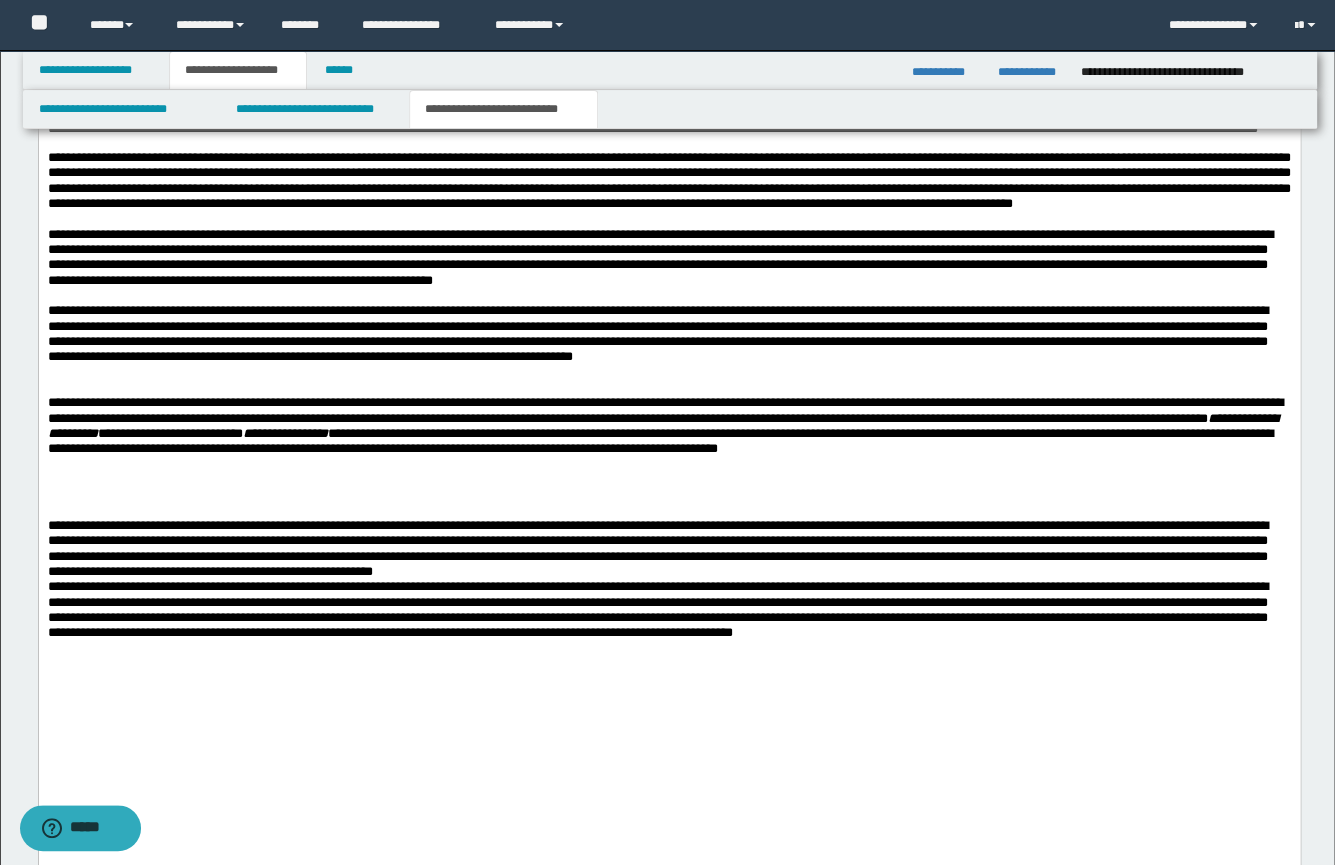 click at bounding box center [668, 371] 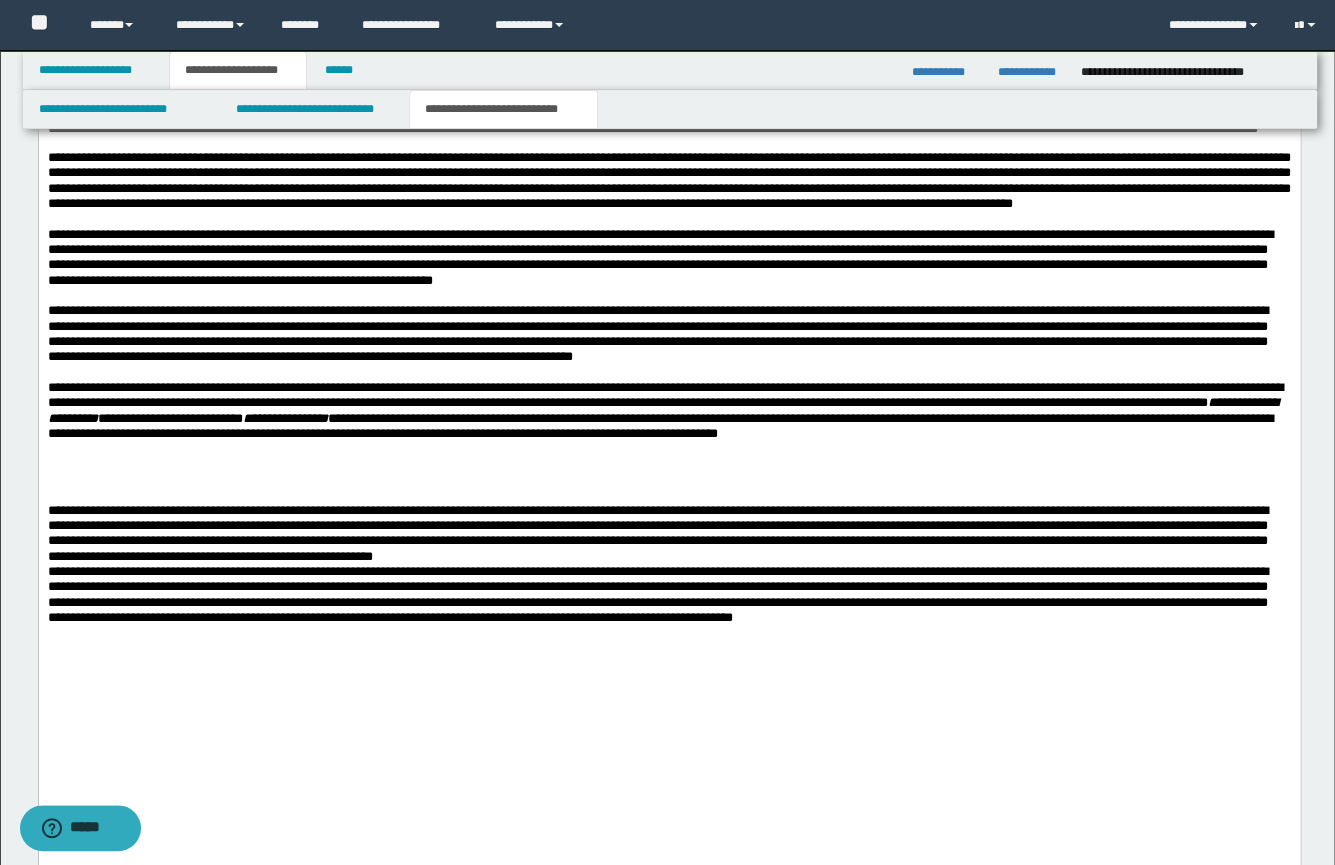 click at bounding box center (668, 493) 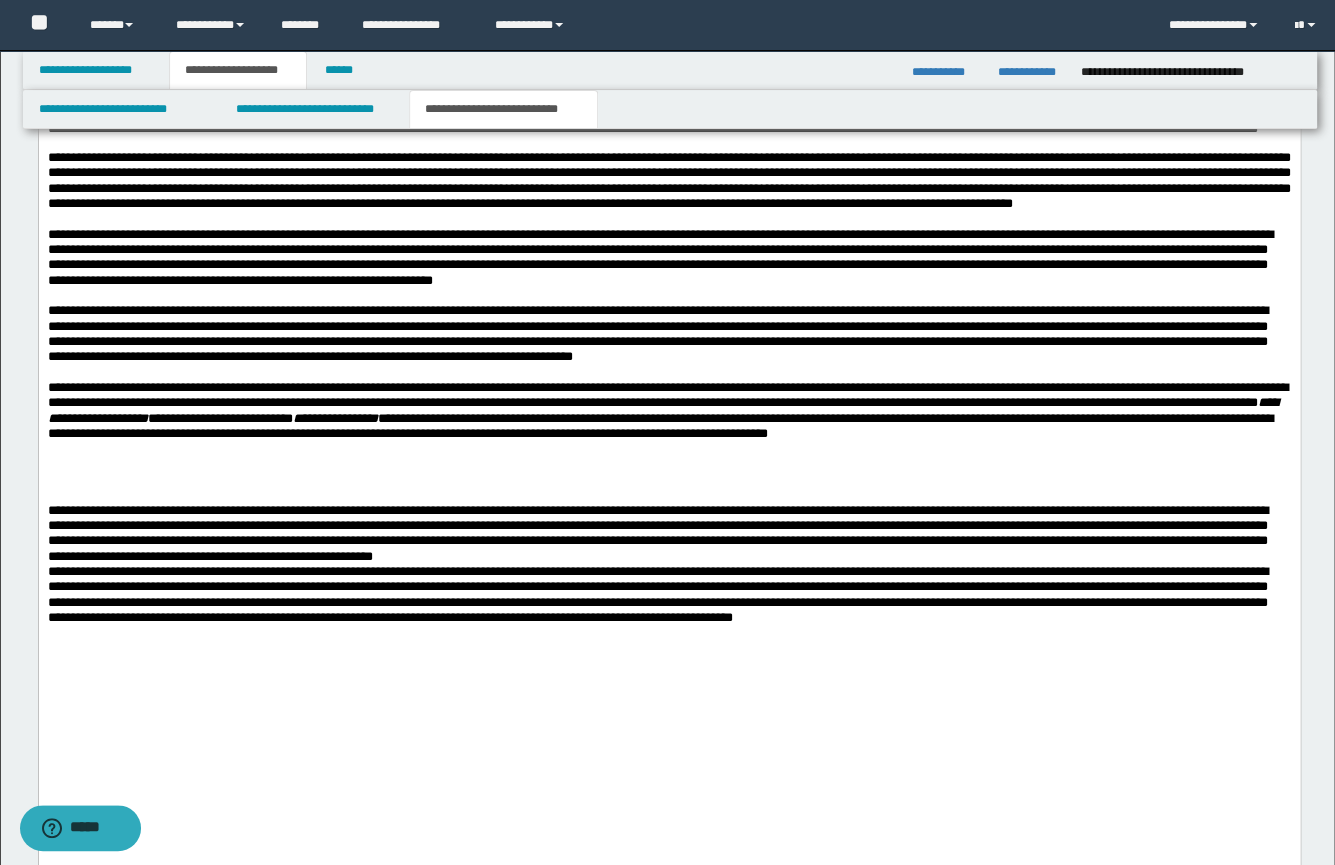 click on "**********" at bounding box center (668, 664) 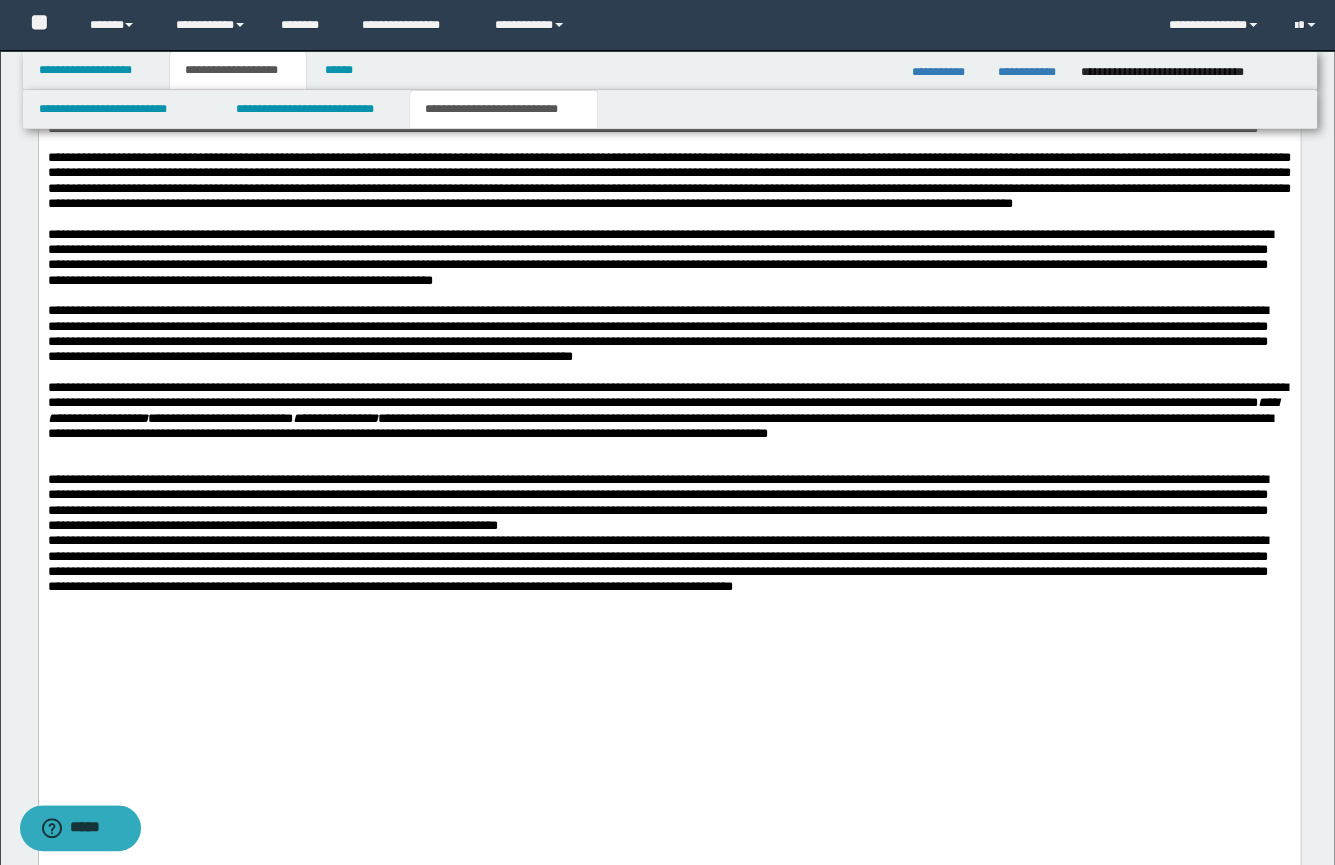 click on "**********" at bounding box center [668, 501] 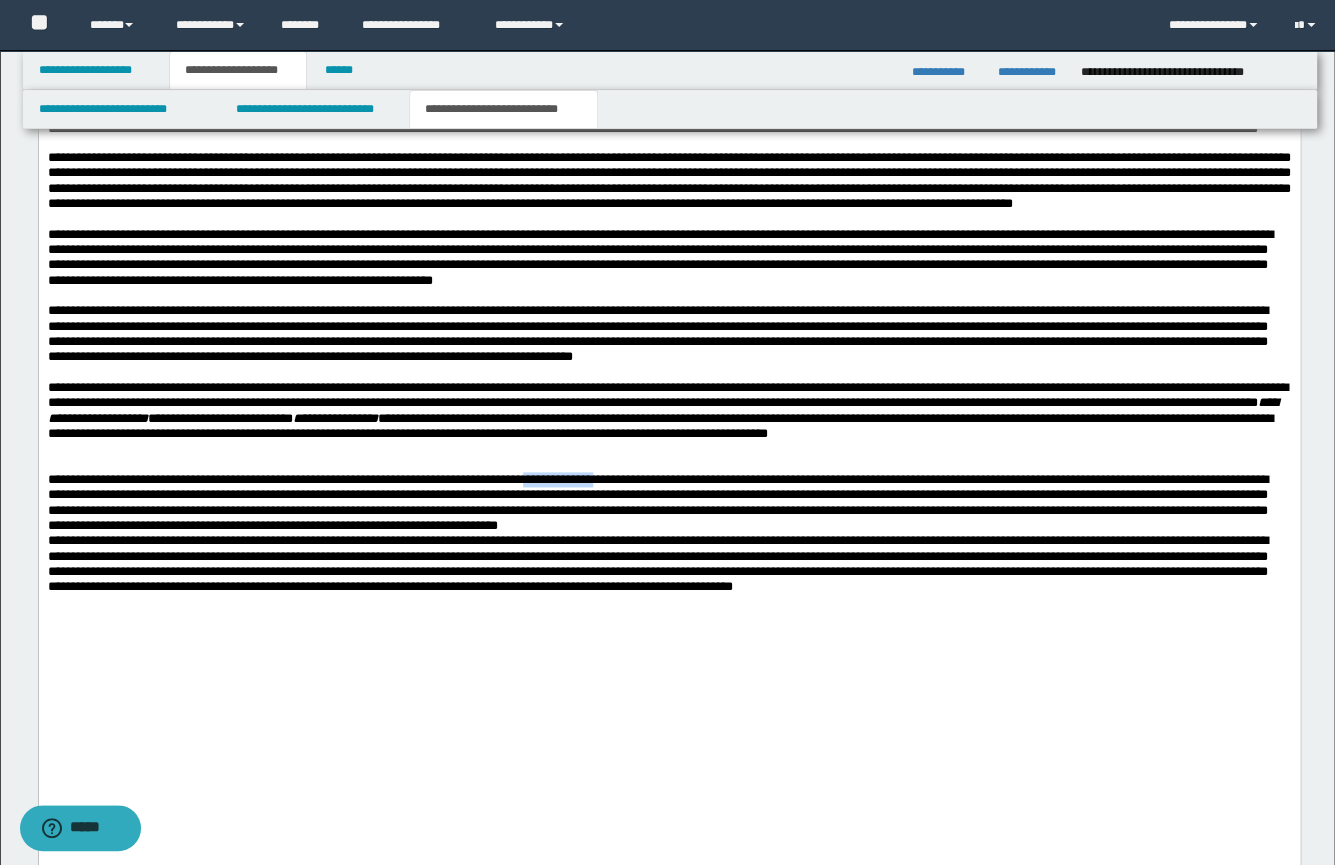 drag, startPoint x: 689, startPoint y: 536, endPoint x: 598, endPoint y: 539, distance: 91.04944 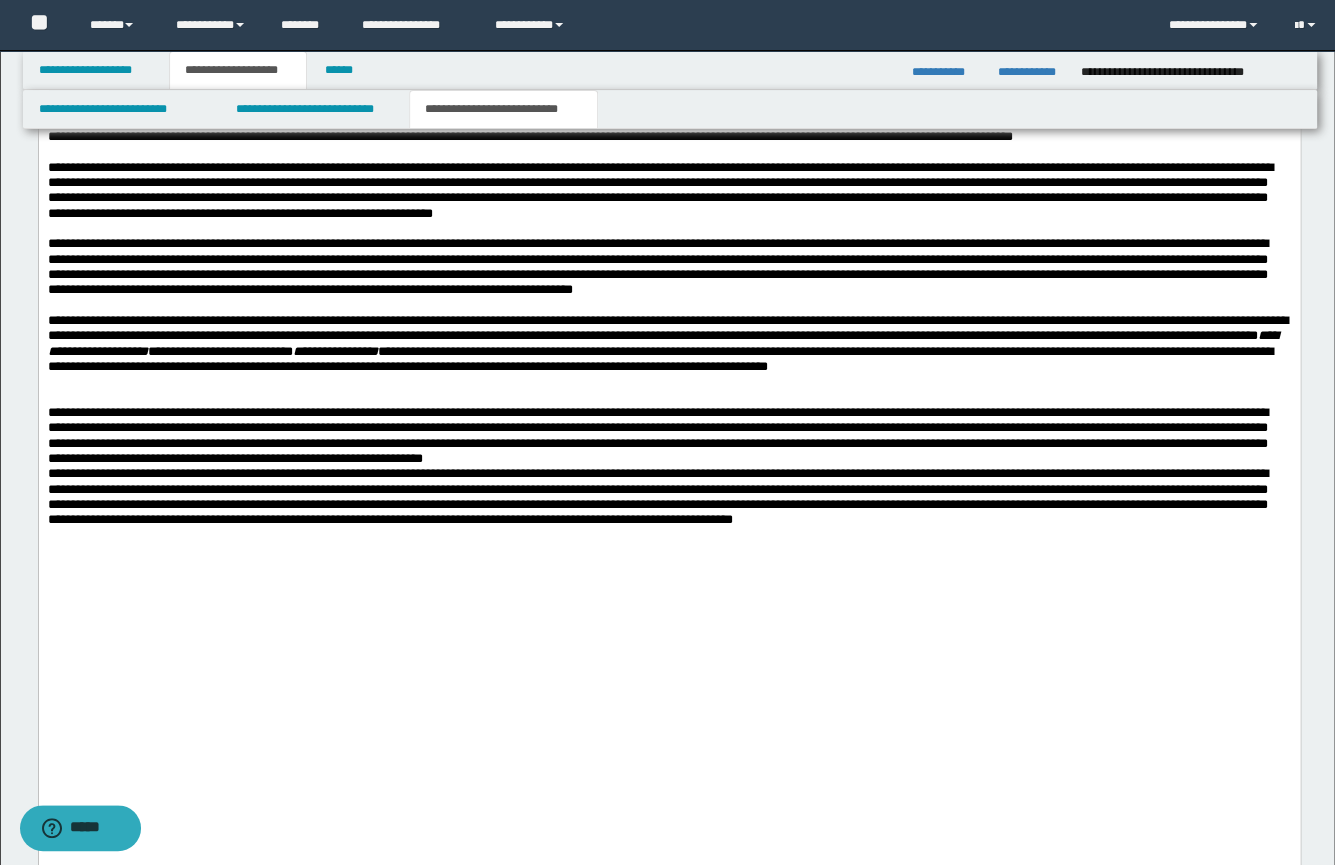 scroll, scrollTop: 802, scrollLeft: 0, axis: vertical 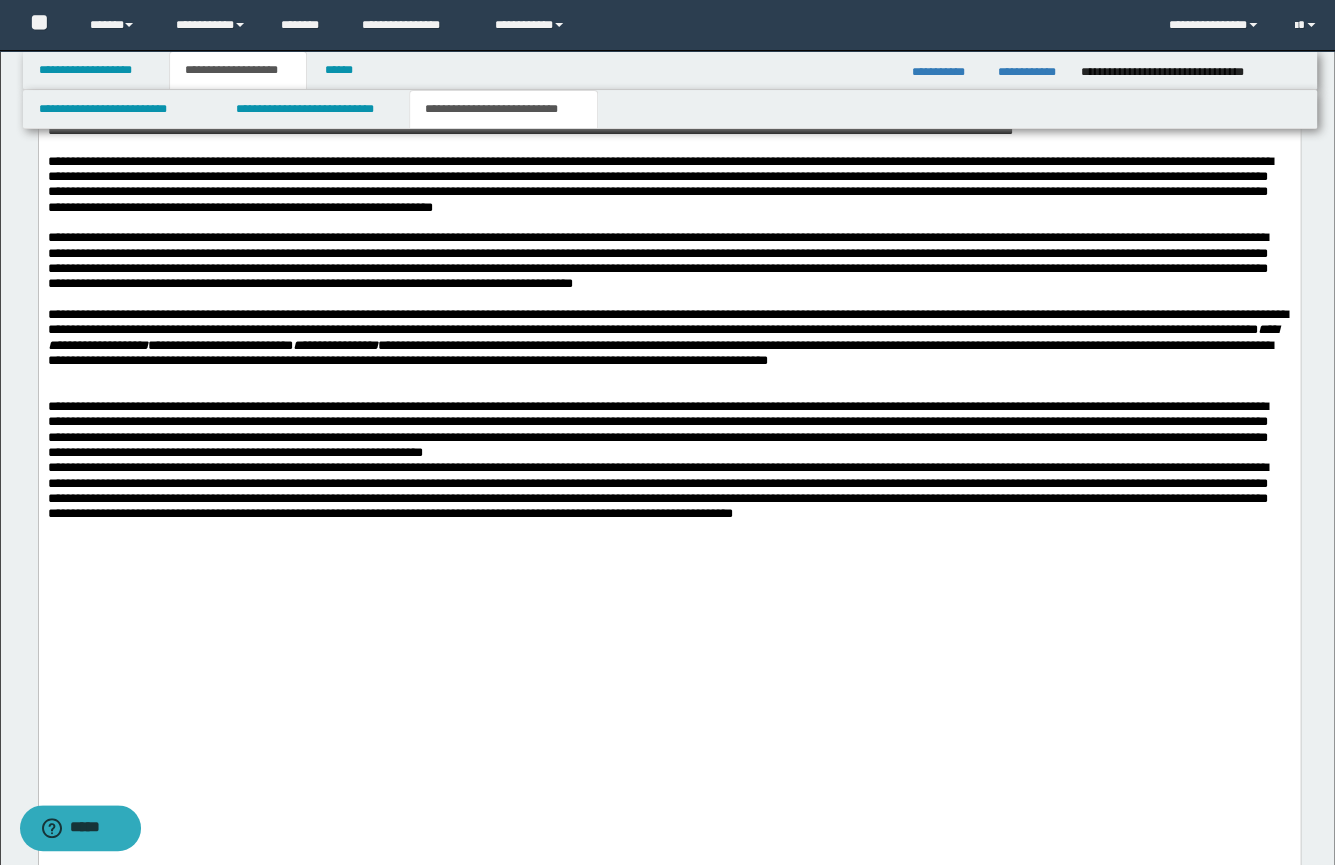 click at bounding box center (668, 527) 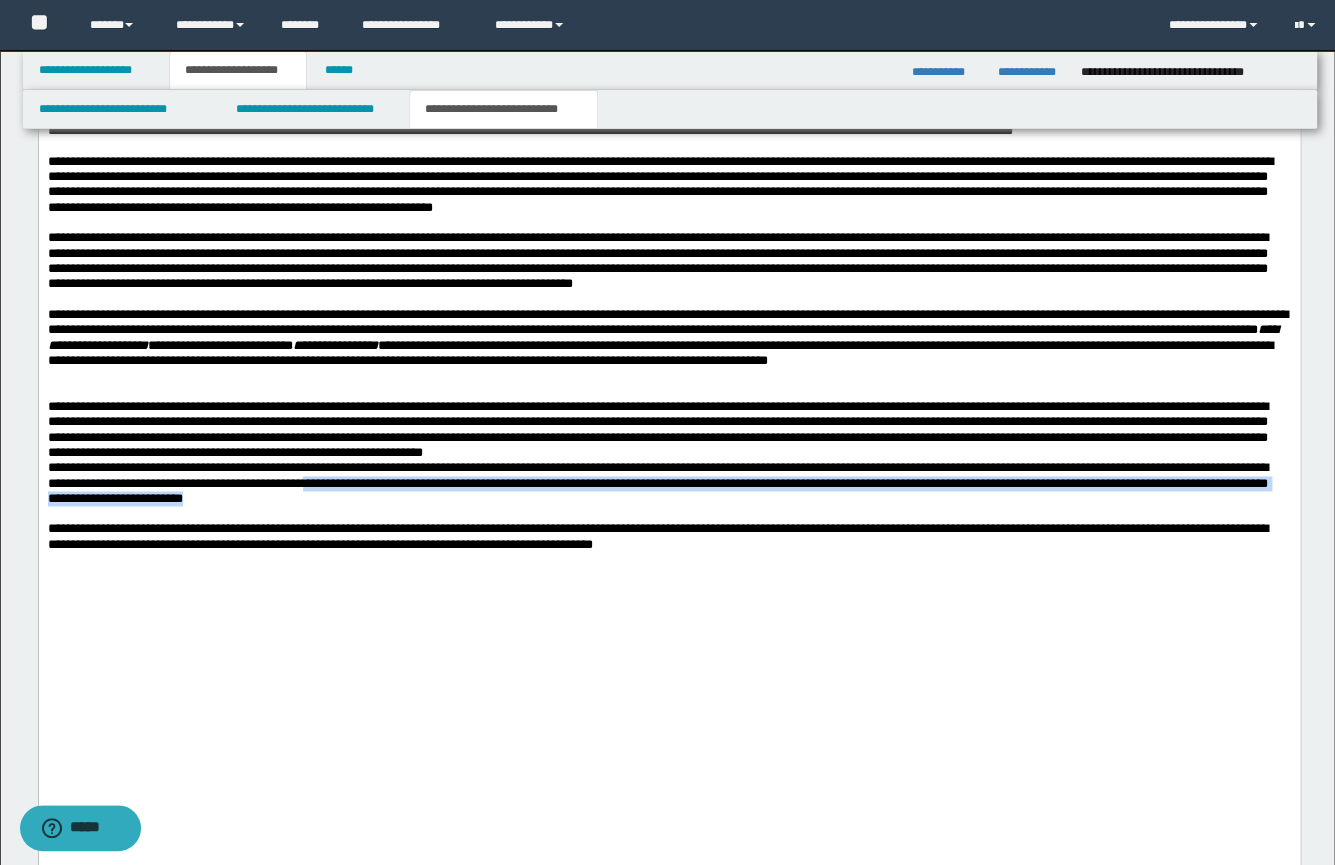 drag, startPoint x: 605, startPoint y: 540, endPoint x: 702, endPoint y: 575, distance: 103.121284 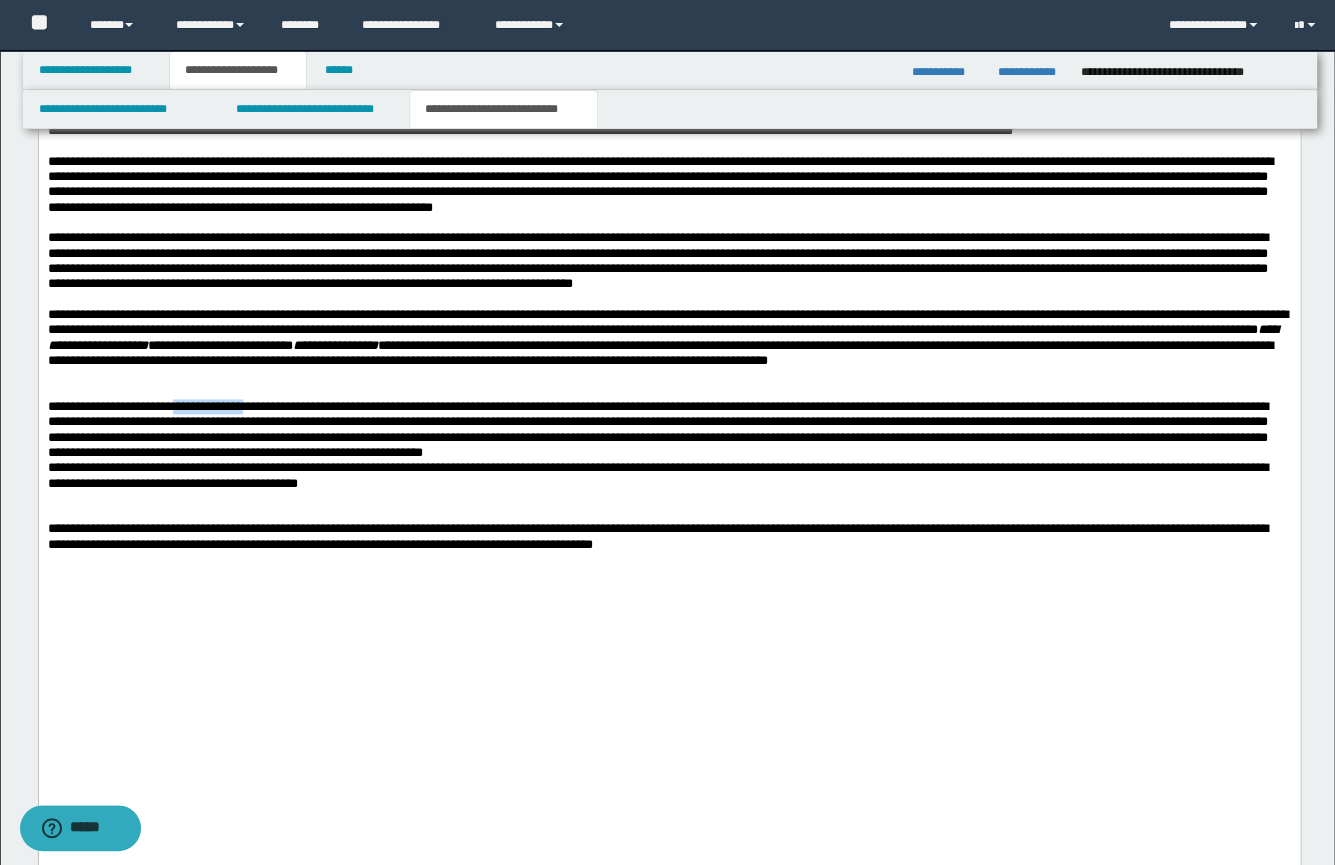 drag, startPoint x: 278, startPoint y: 465, endPoint x: 199, endPoint y: 463, distance: 79.025314 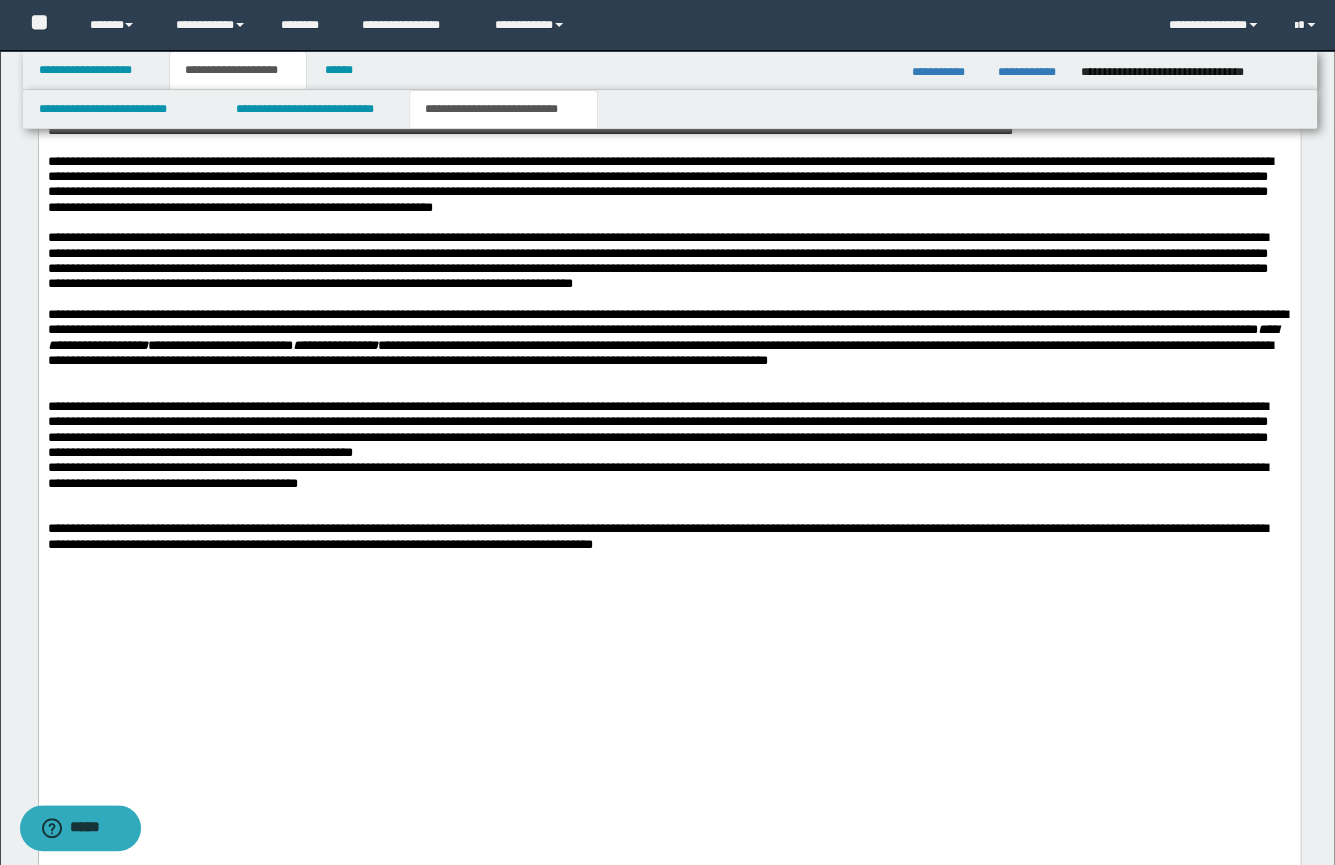 click on "**********" at bounding box center [668, 428] 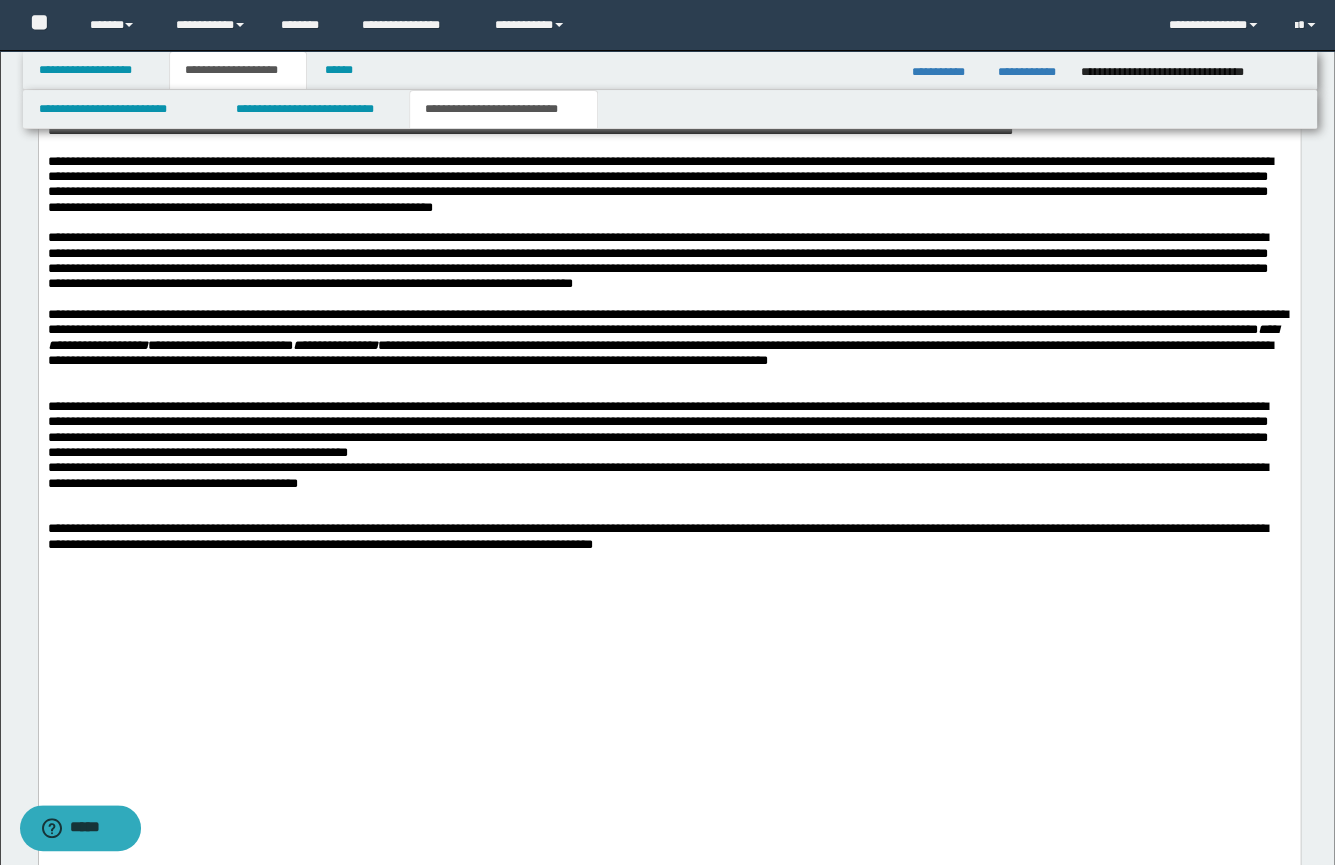 click on "**********" at bounding box center (668, 428) 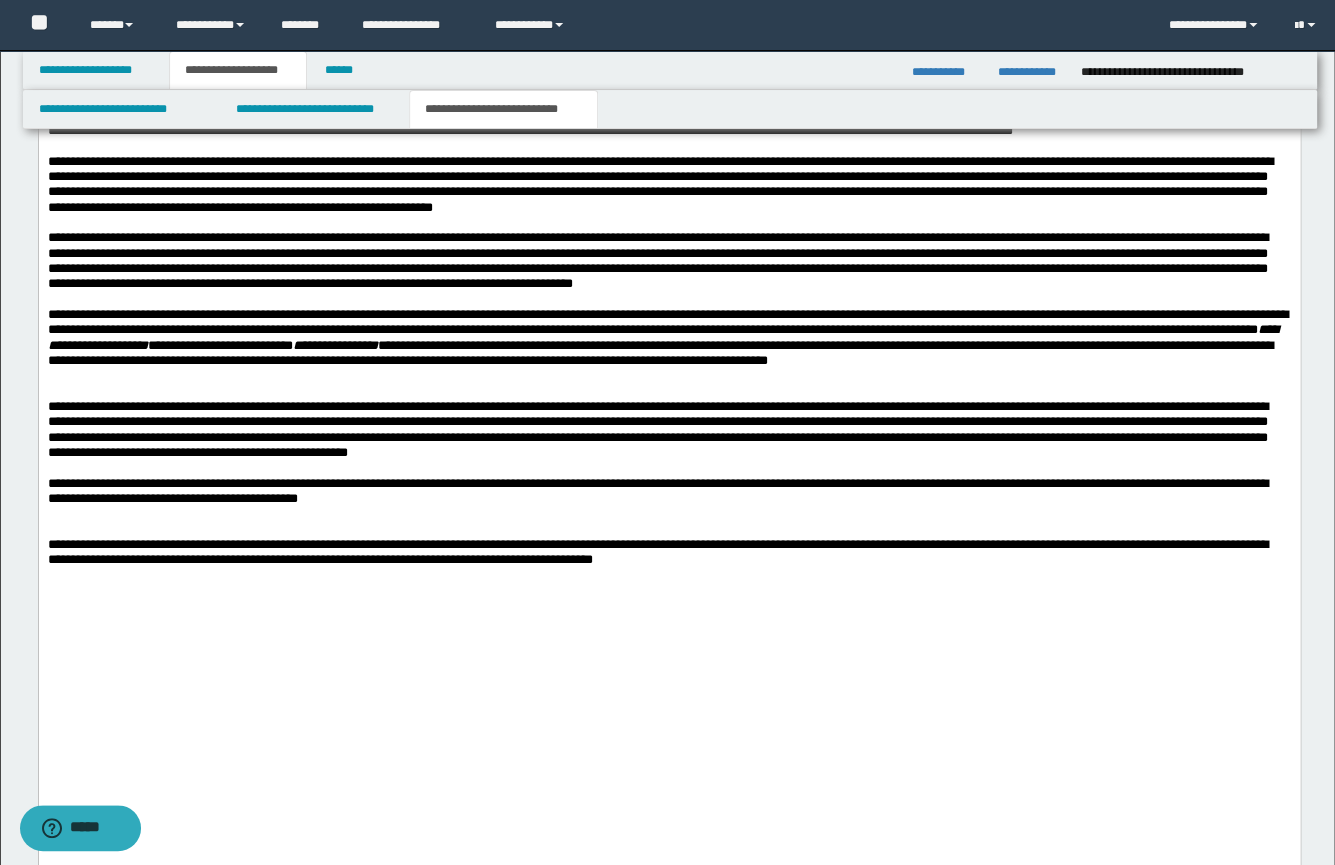 click at bounding box center (668, 390) 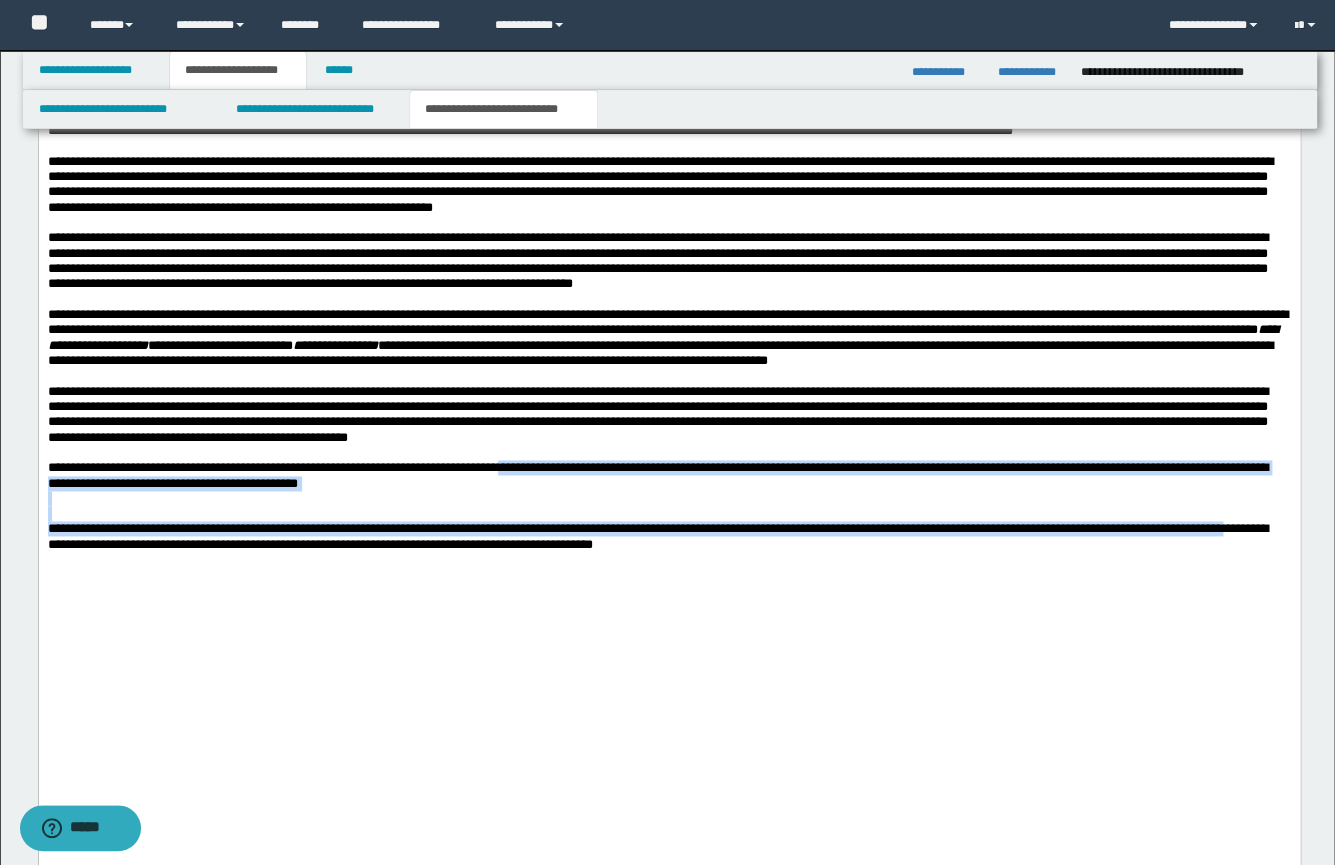 drag, startPoint x: 575, startPoint y: 526, endPoint x: 215, endPoint y: 607, distance: 369 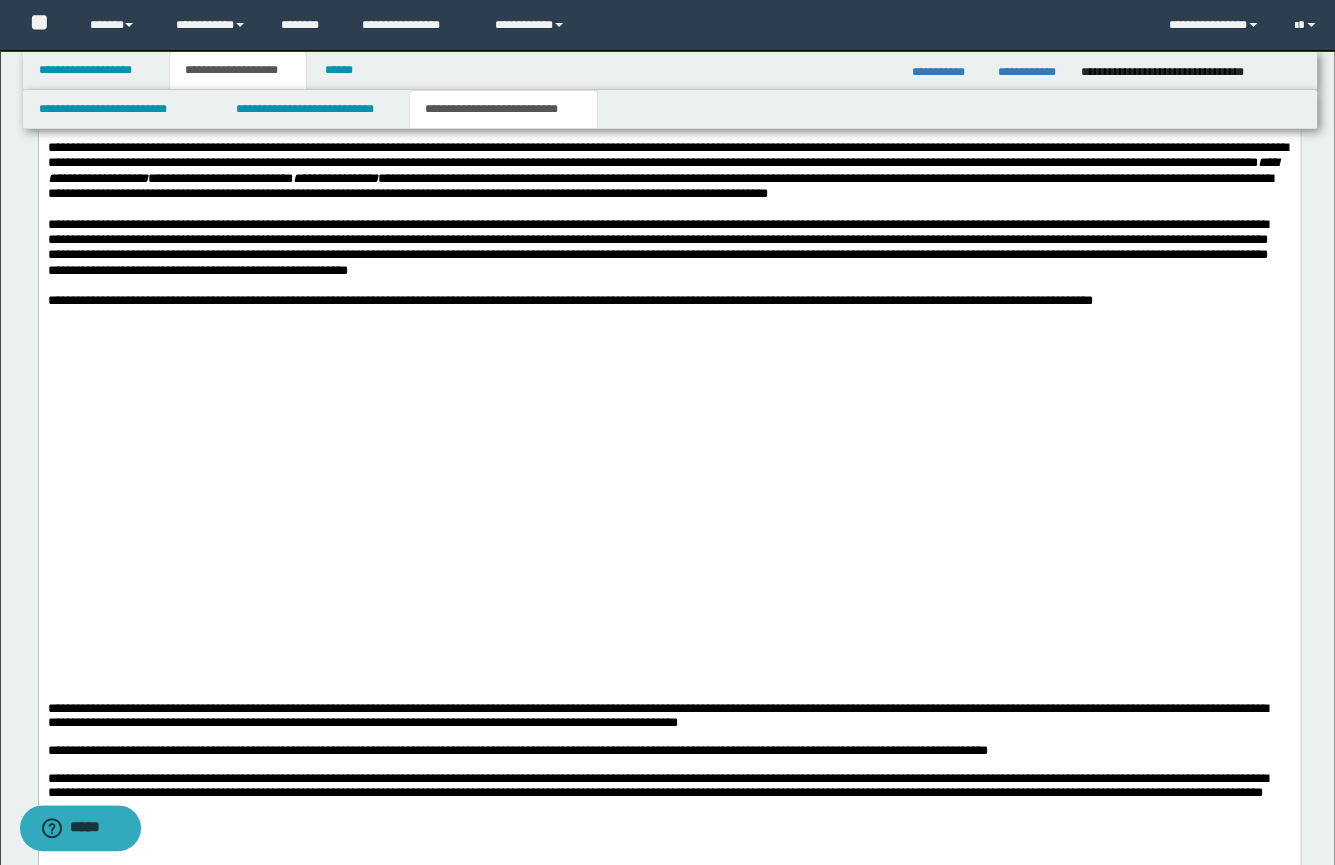 scroll, scrollTop: 1387, scrollLeft: 0, axis: vertical 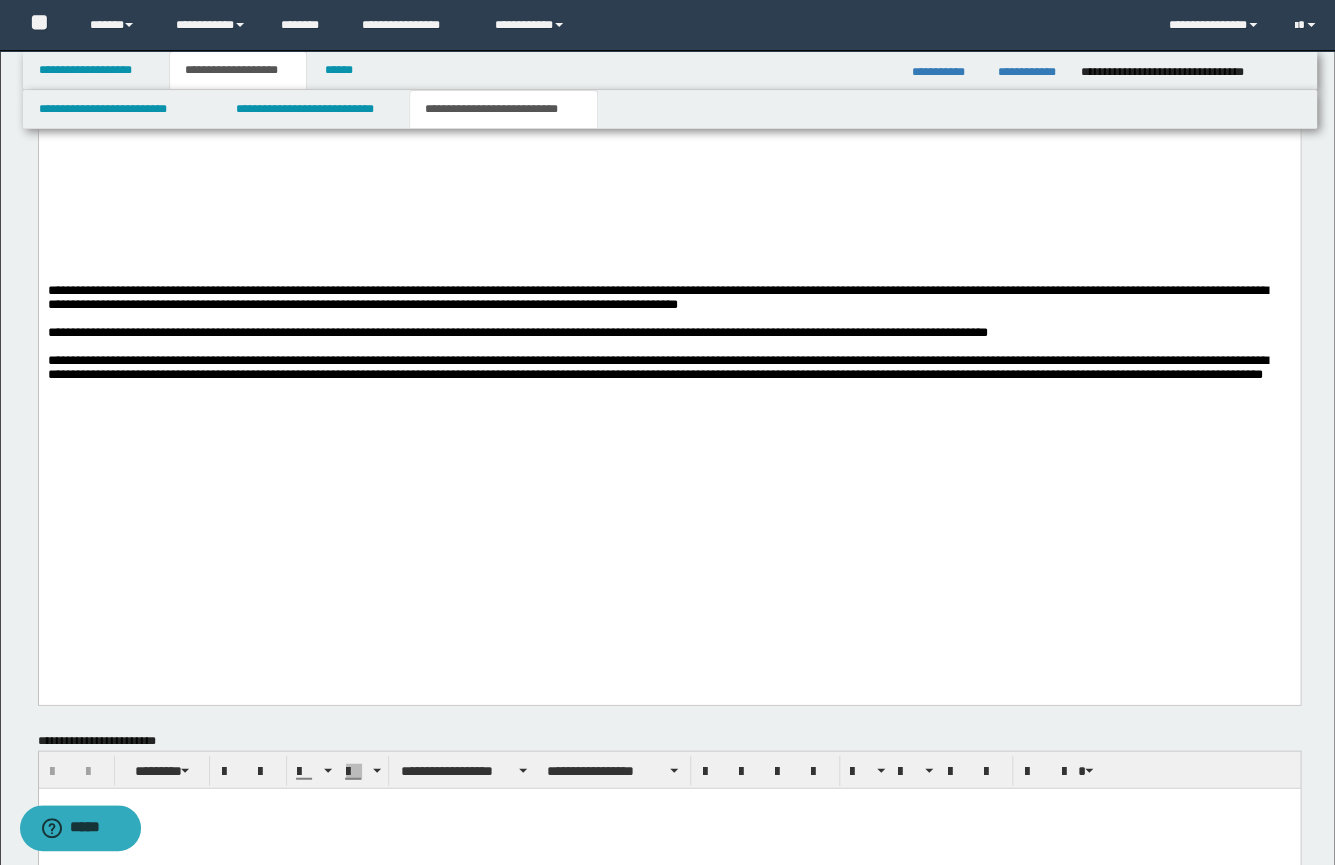 click on "**********" at bounding box center (668, 297) 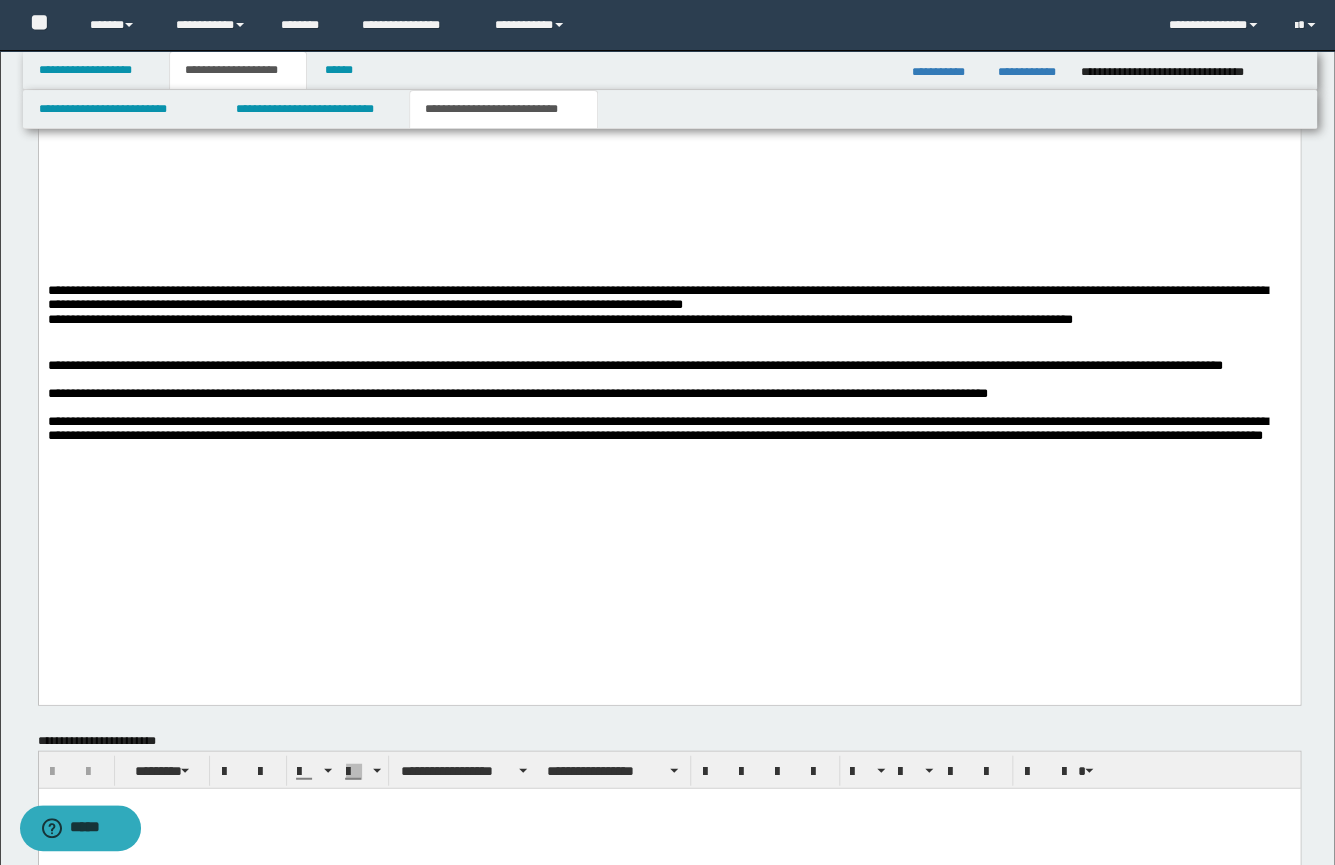 click on "**********" at bounding box center (668, -1) 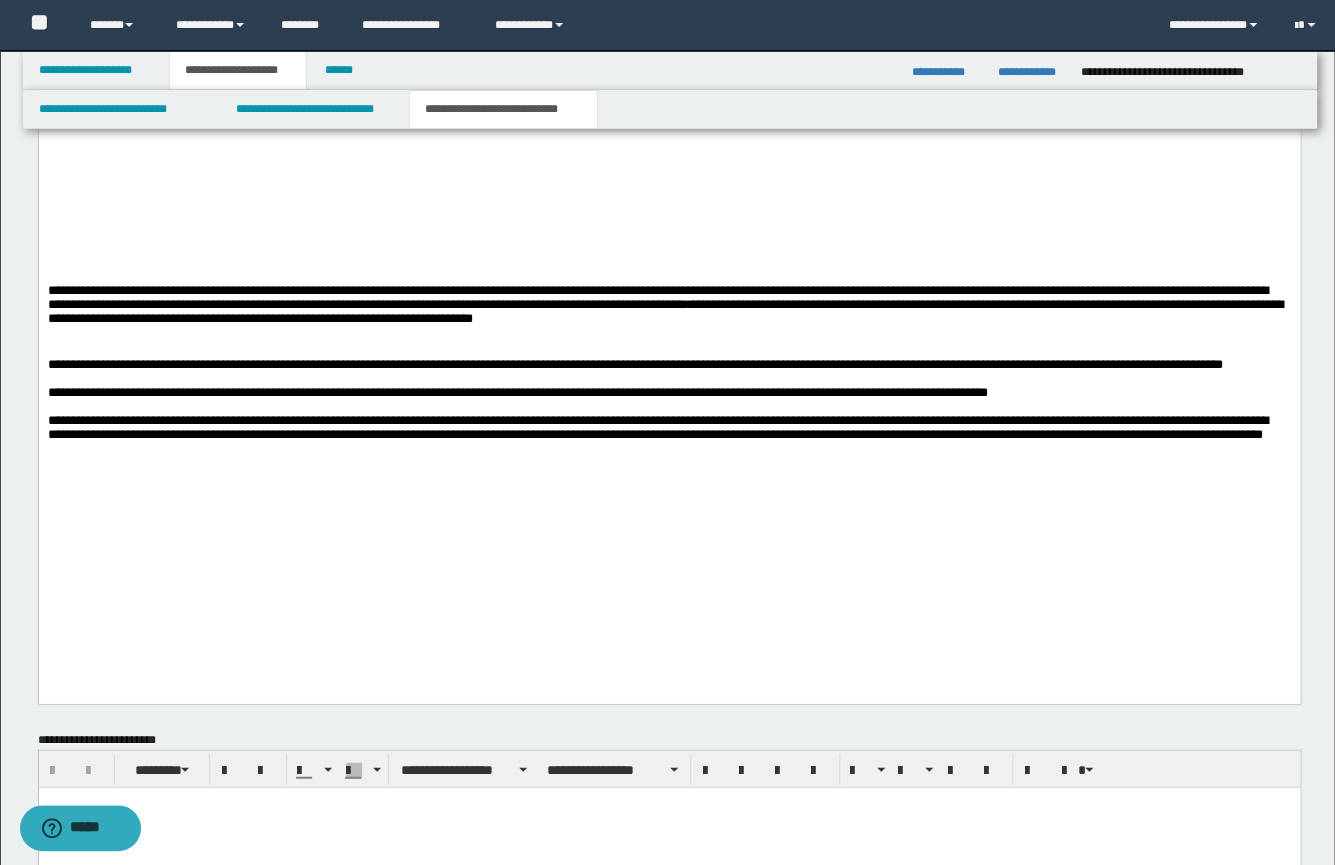 click on "**********" at bounding box center [668, -2] 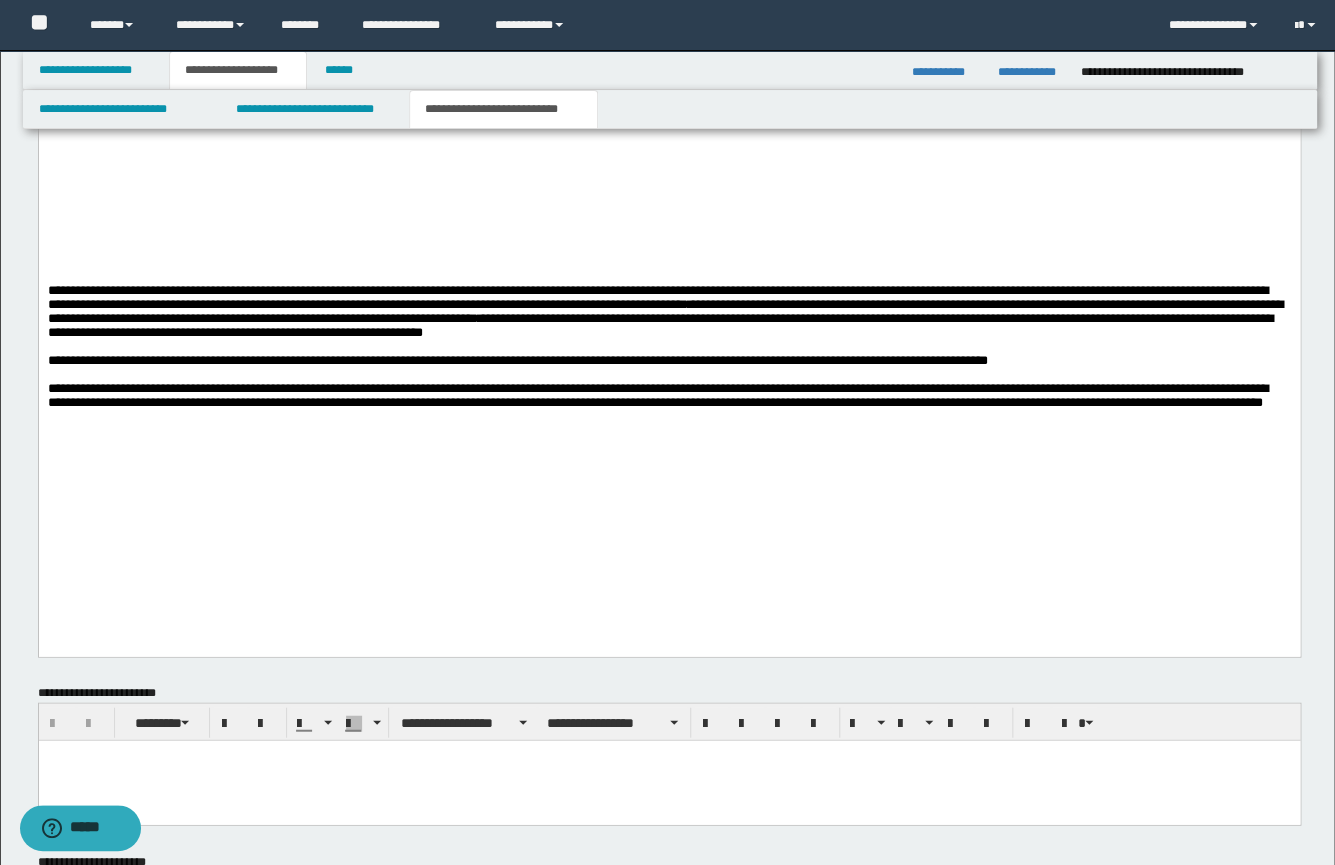click at bounding box center (668, 248) 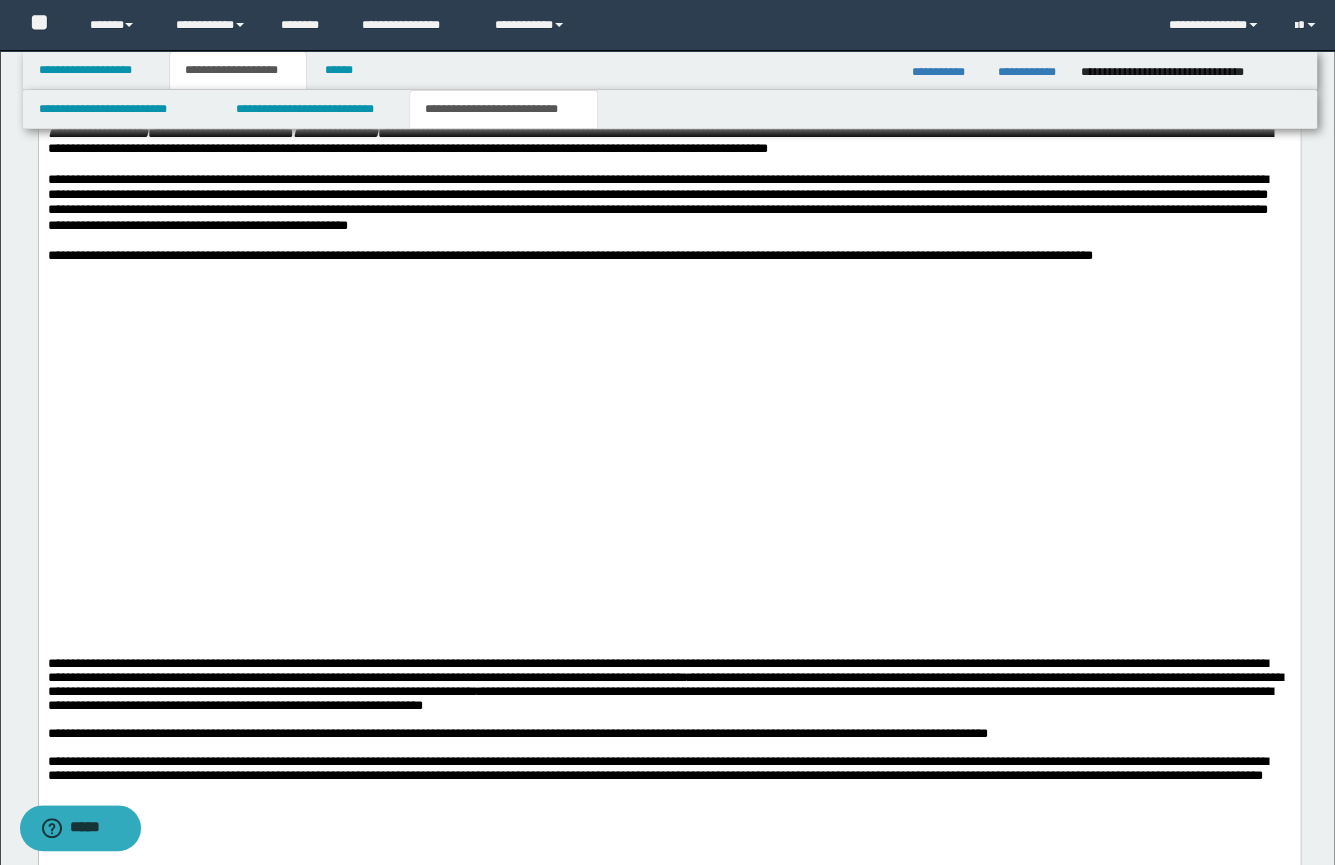 scroll, scrollTop: 1013, scrollLeft: 0, axis: vertical 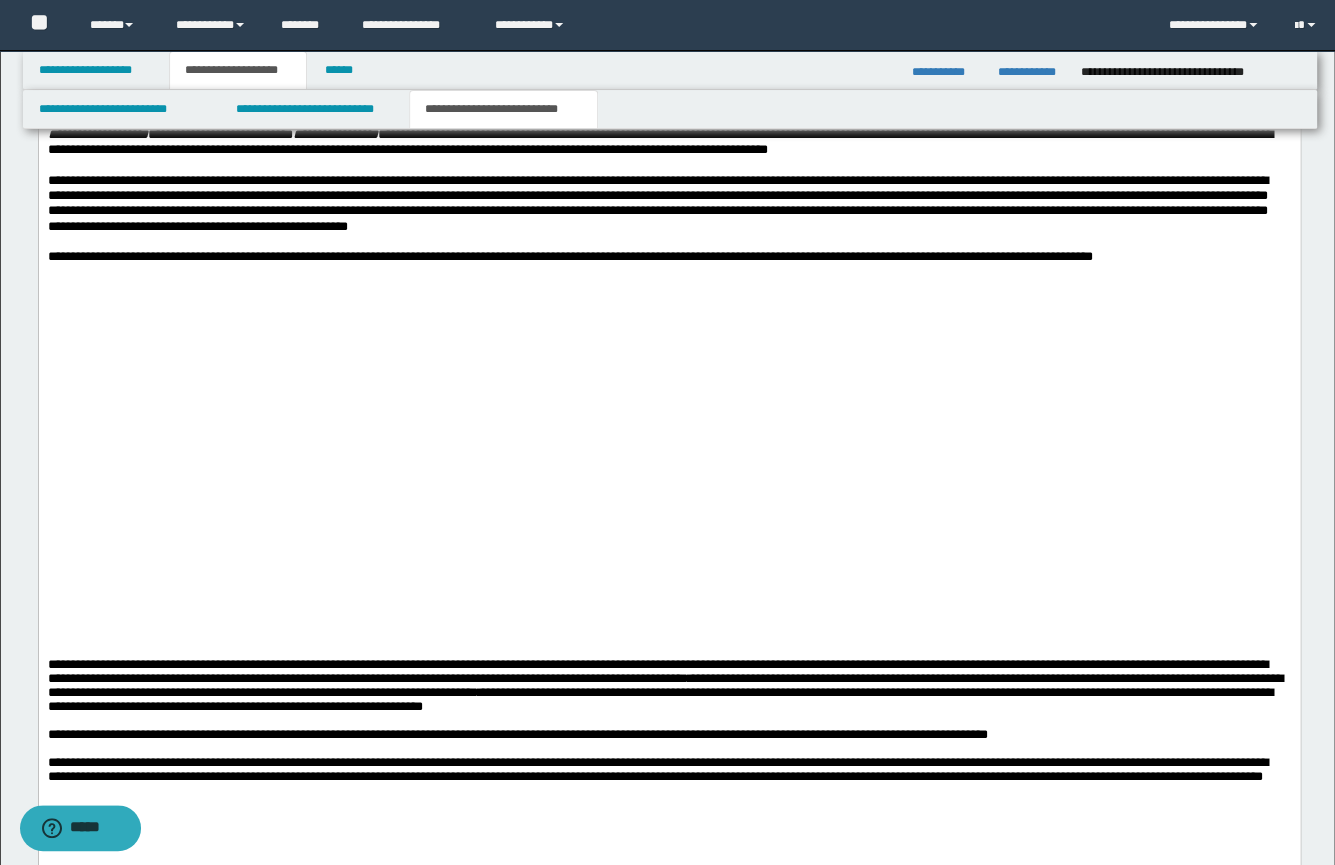 click on "**********" at bounding box center [272, 256] 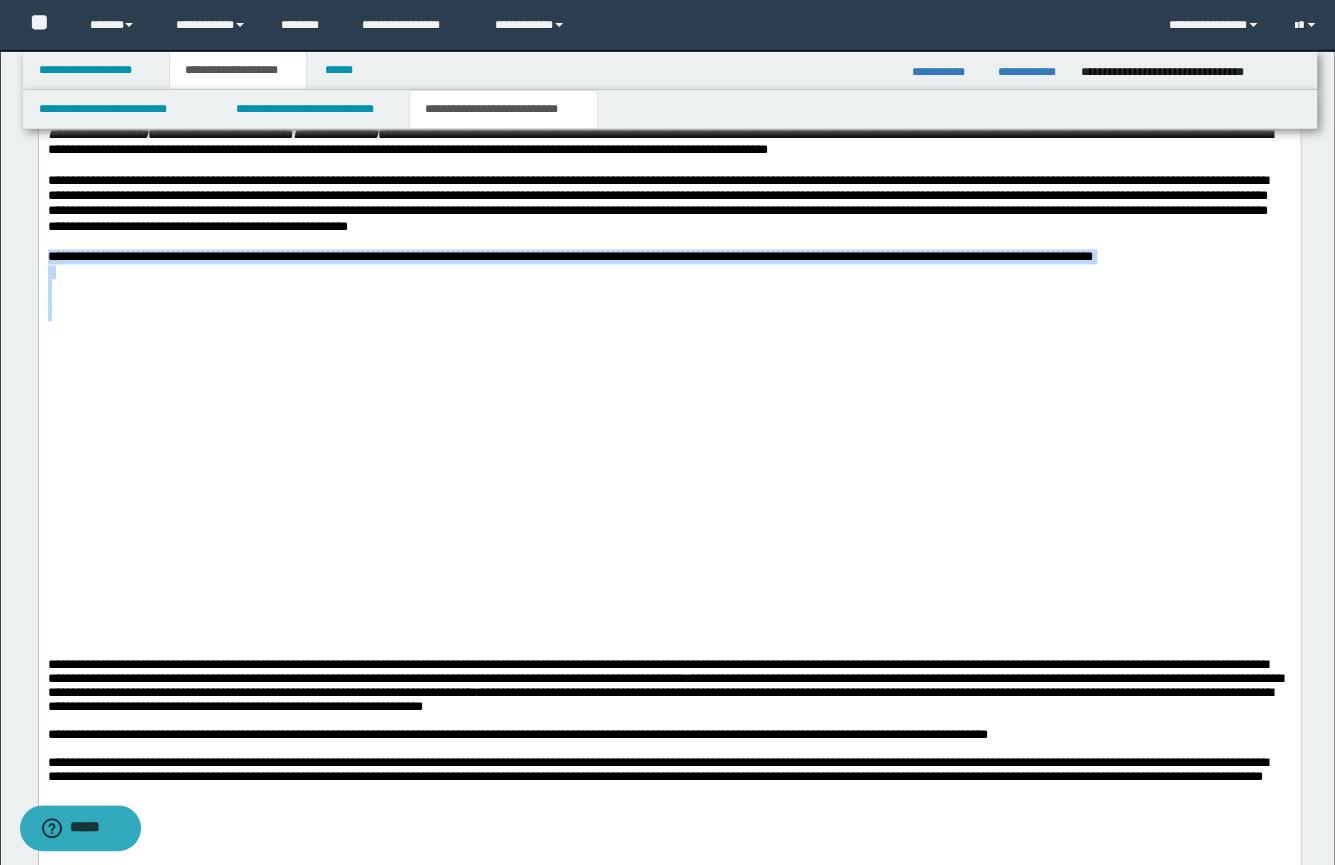 drag, startPoint x: 49, startPoint y: 316, endPoint x: 1281, endPoint y: 380, distance: 1233.6613 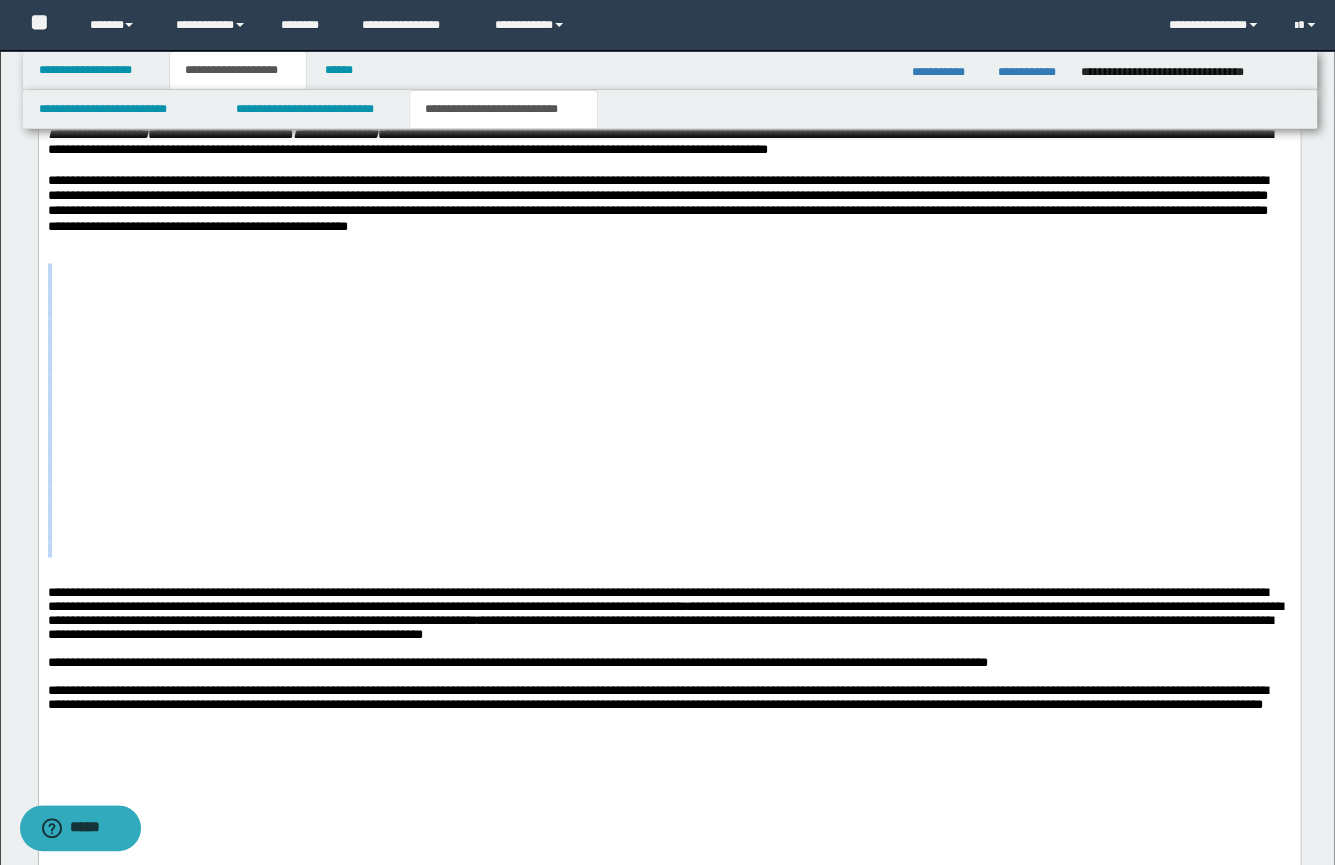 drag, startPoint x: 126, startPoint y: 627, endPoint x: 108, endPoint y: 328, distance: 299.54132 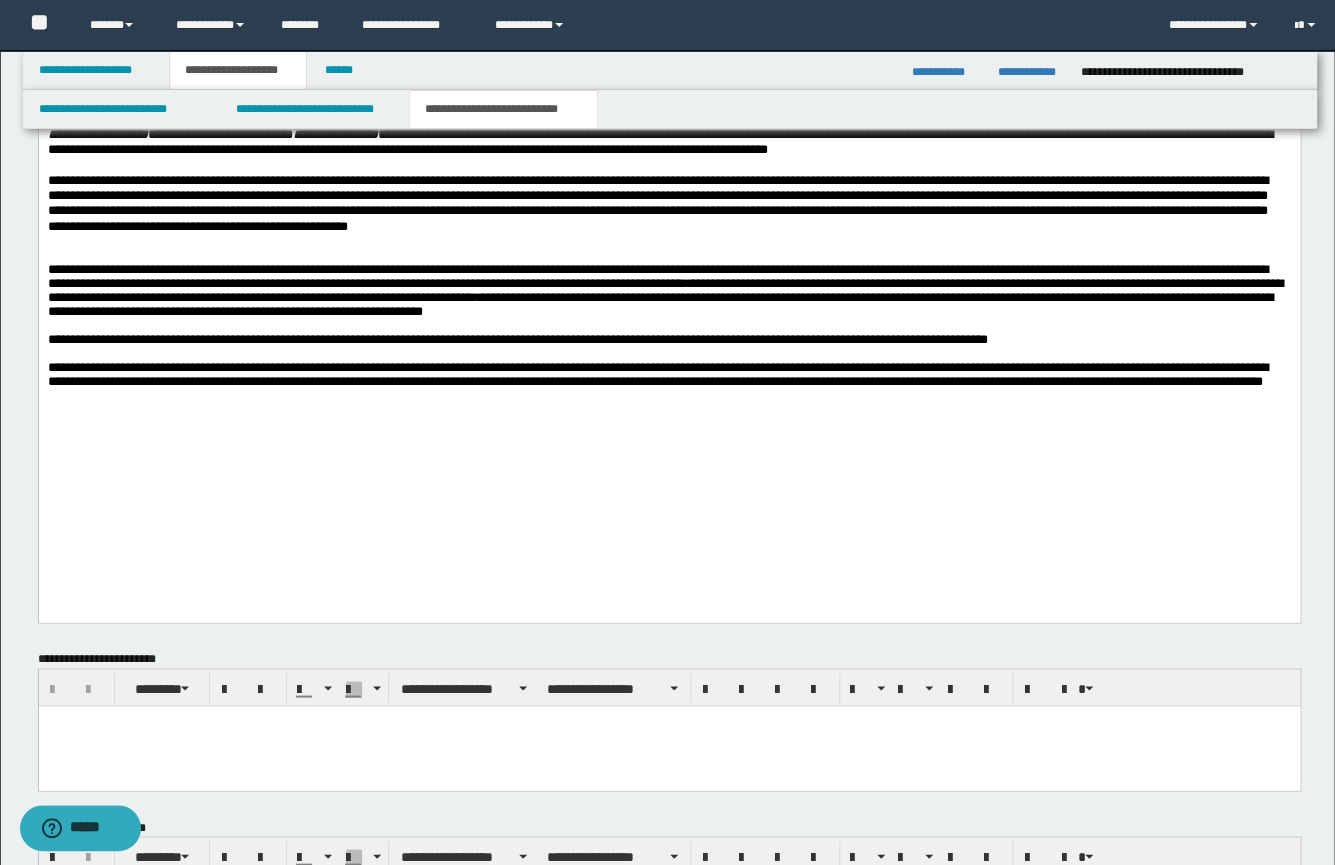click at bounding box center (668, 256) 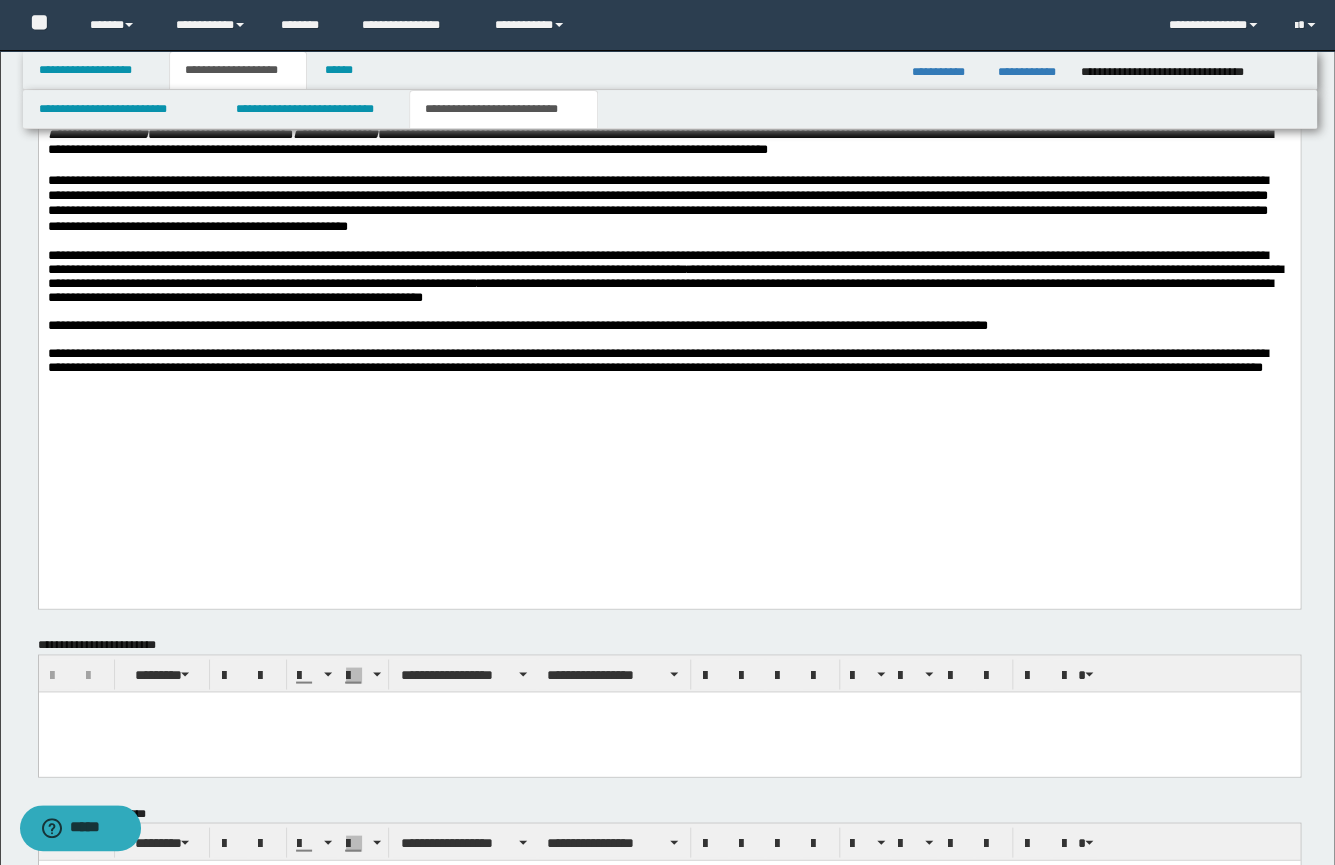 click at bounding box center (668, 382) 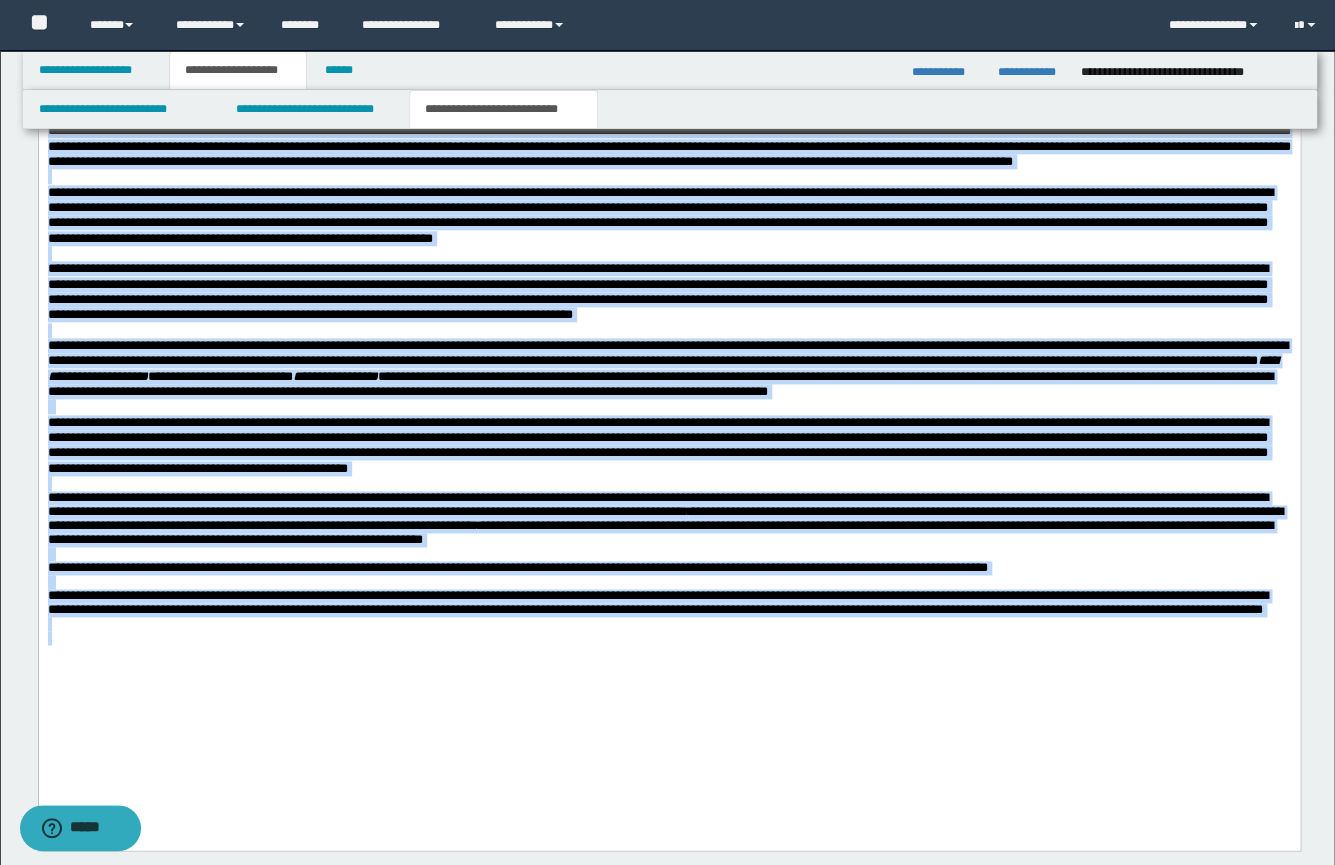 scroll, scrollTop: 442, scrollLeft: 0, axis: vertical 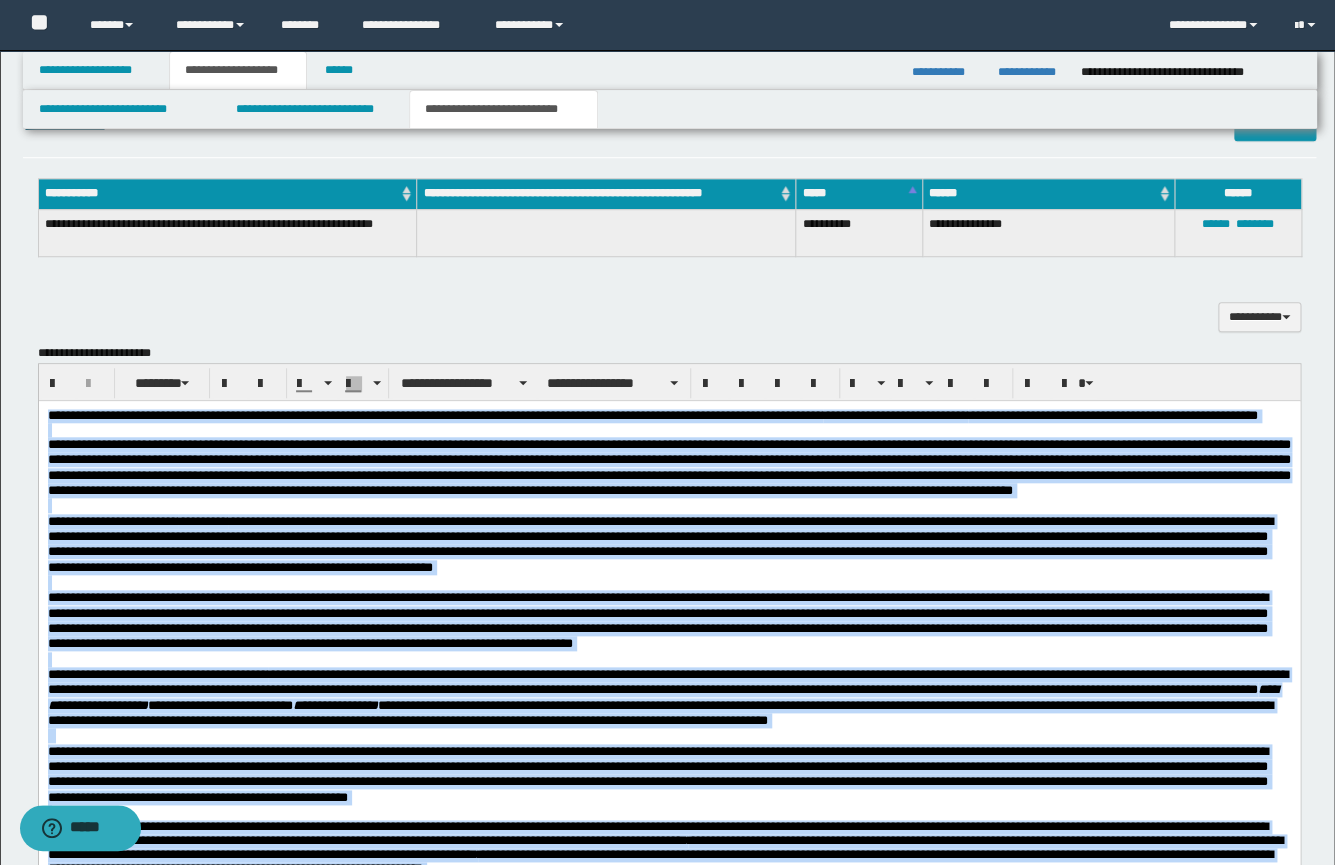 drag, startPoint x: 694, startPoint y: 1039, endPoint x: 61, endPoint y: 136, distance: 1102.7683 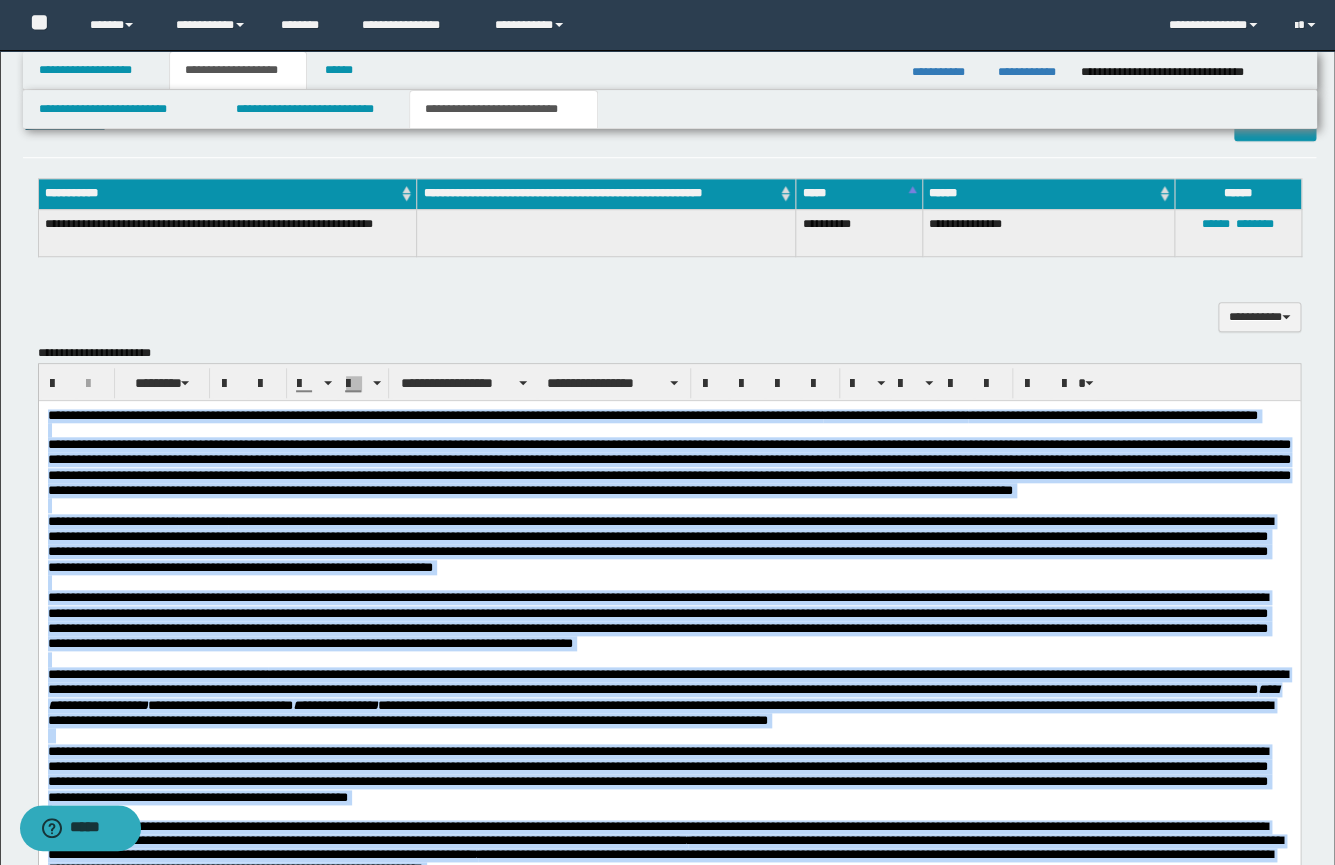click on "**********" at bounding box center (668, 722) 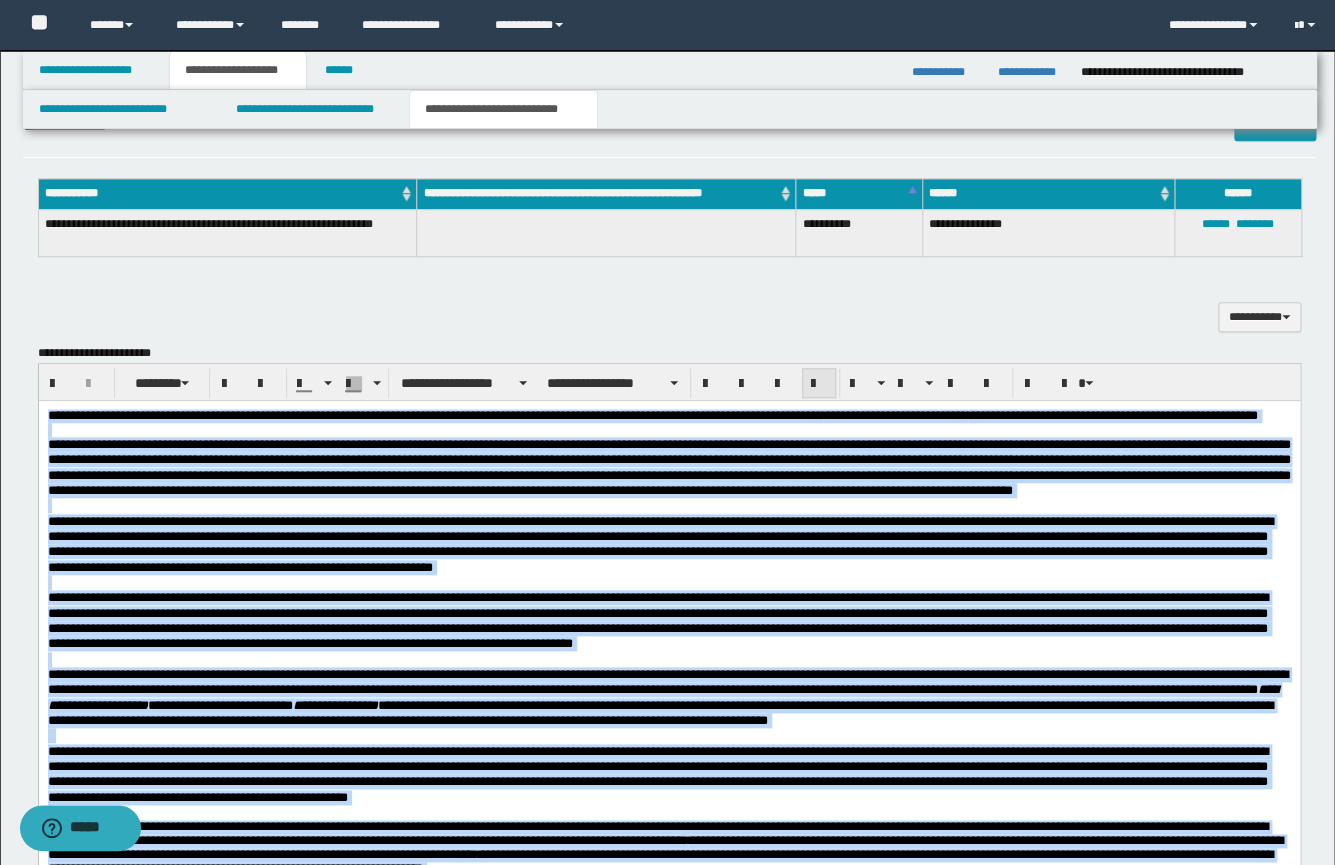 click at bounding box center (819, 383) 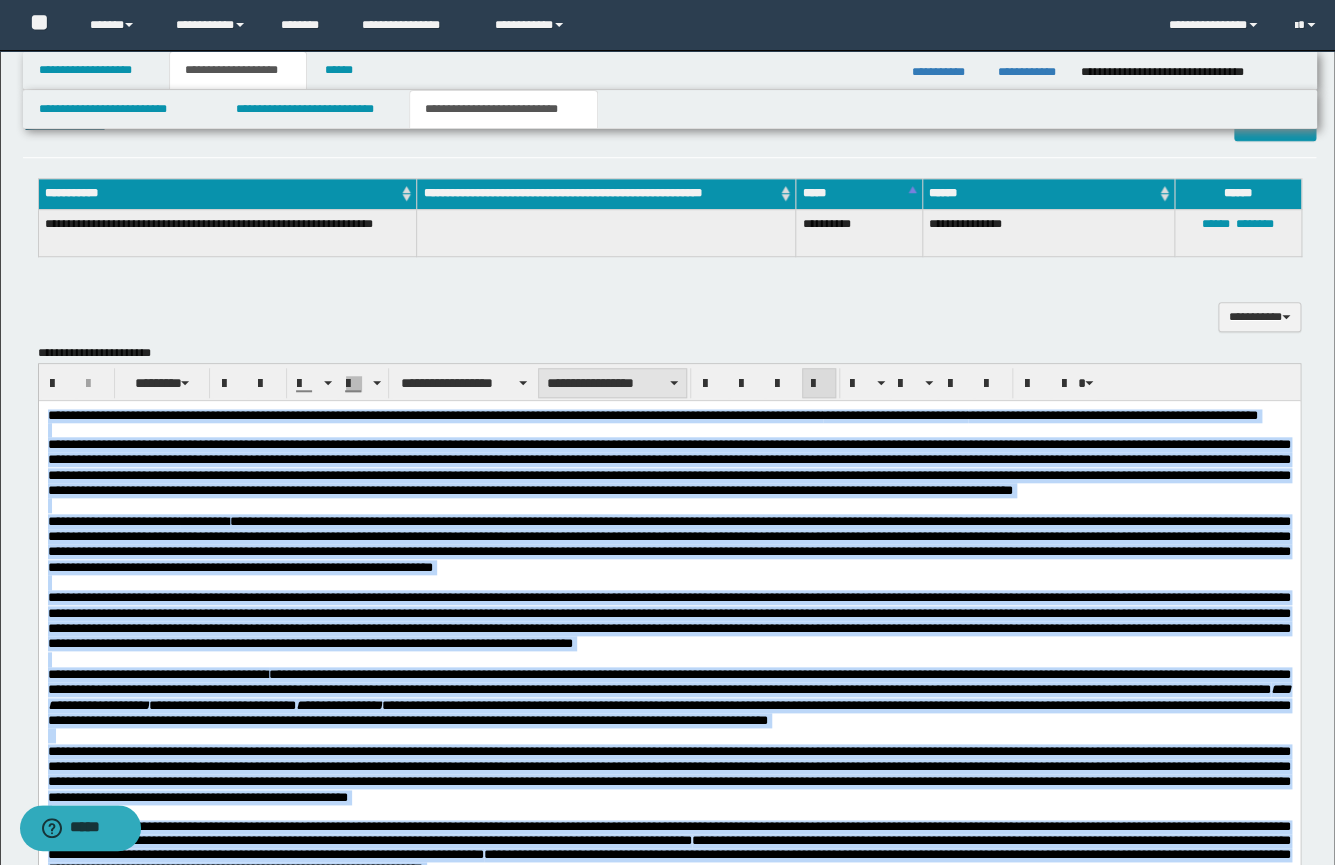 click on "**********" at bounding box center [612, 383] 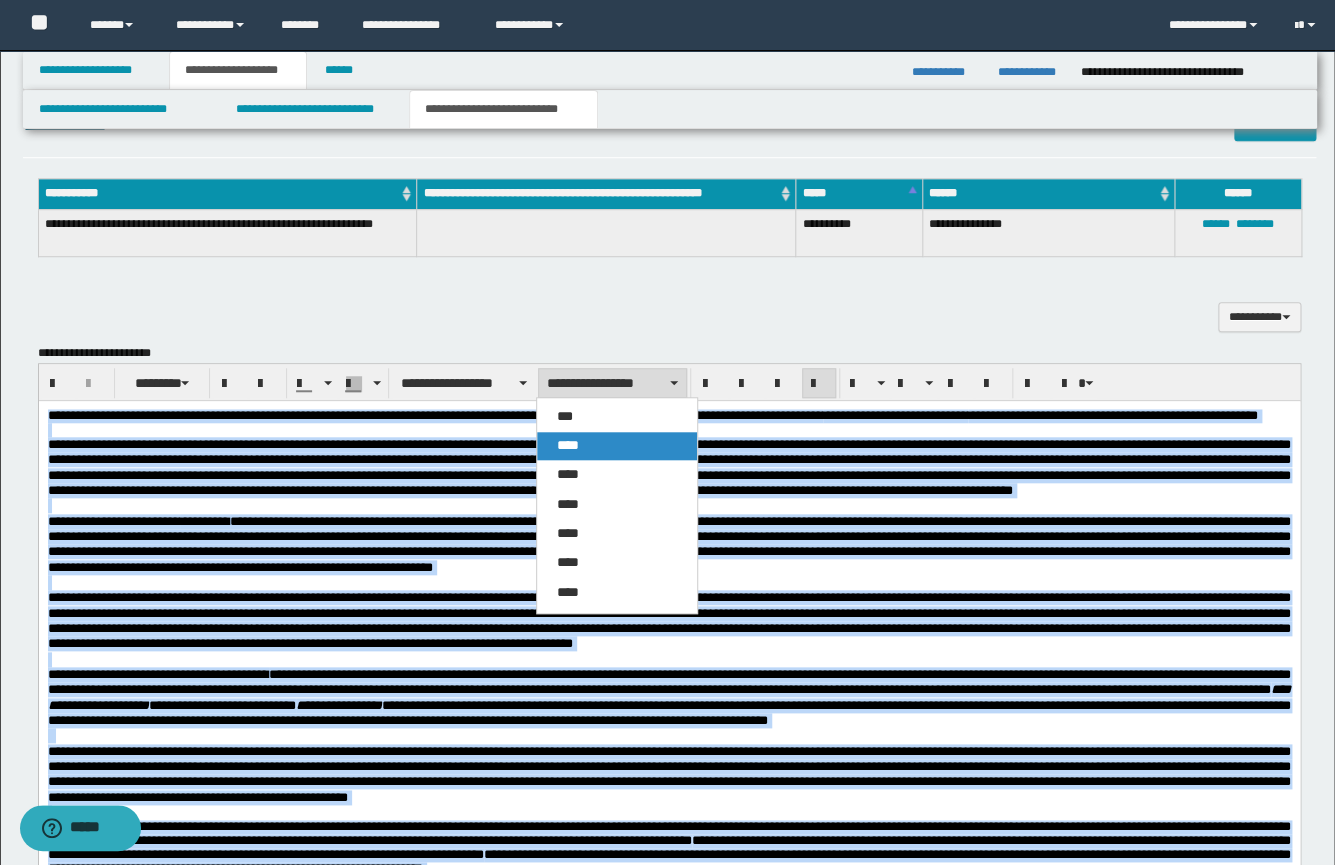 drag, startPoint x: 576, startPoint y: 443, endPoint x: 537, endPoint y: 43, distance: 401.89676 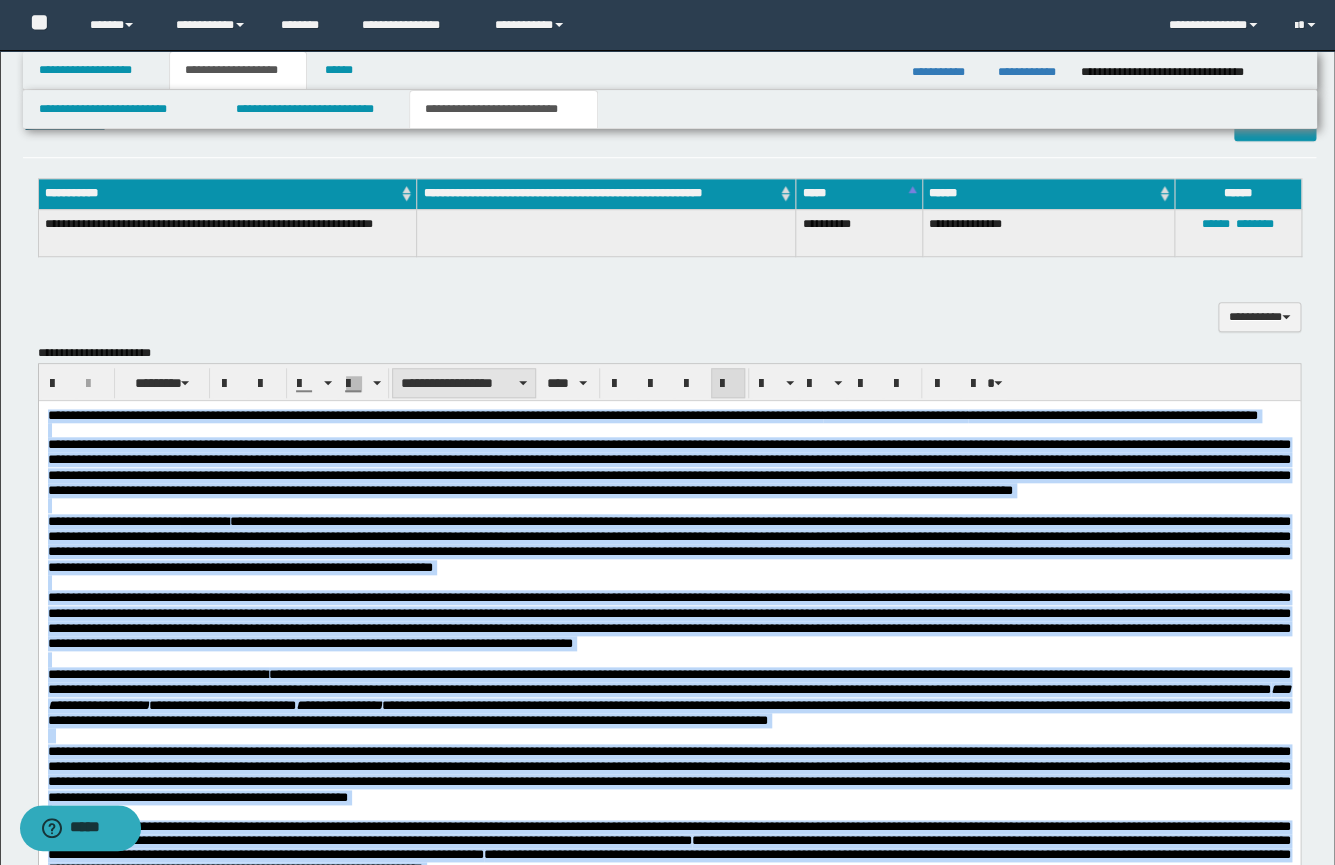 click on "**********" at bounding box center [464, 383] 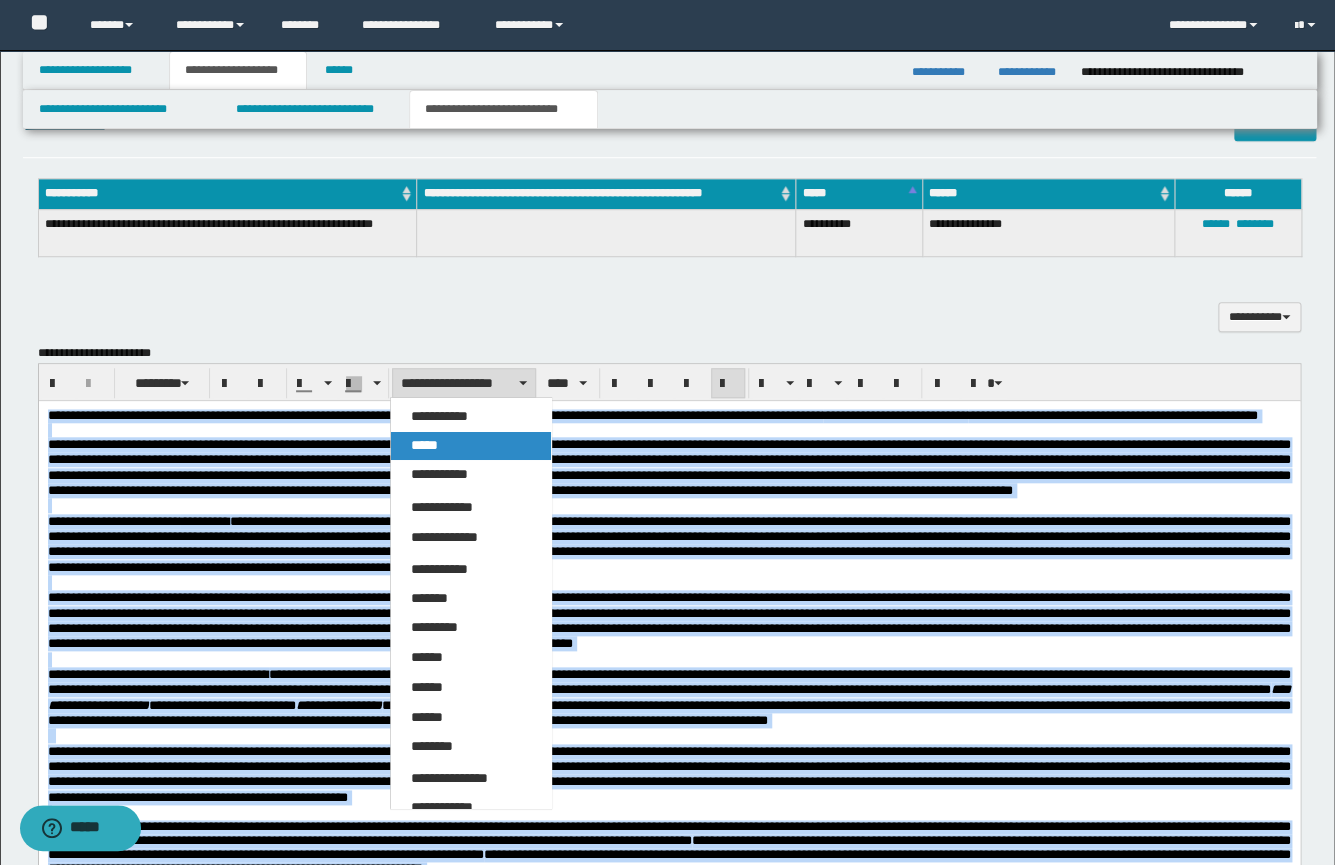 click on "*****" at bounding box center [471, 446] 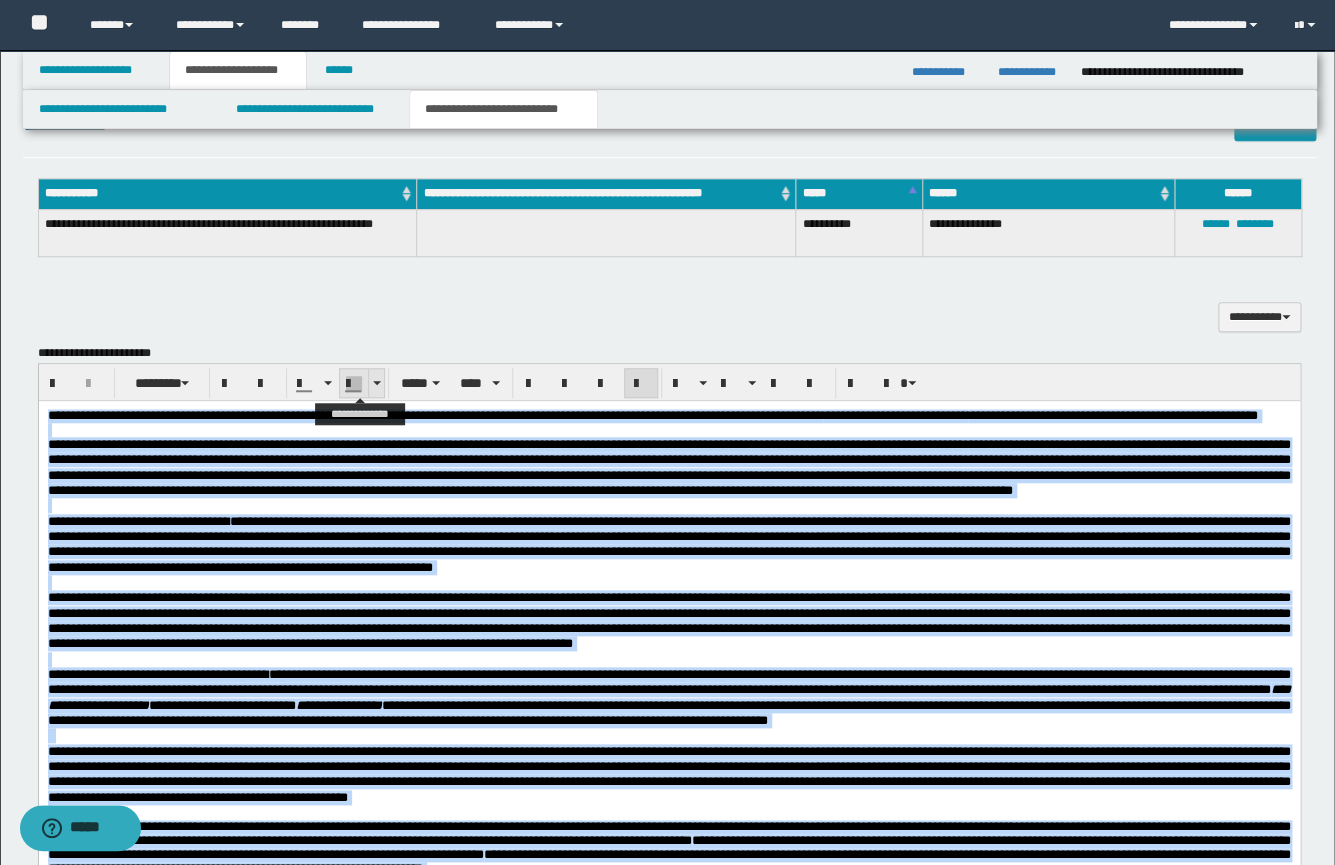 click at bounding box center (377, 383) 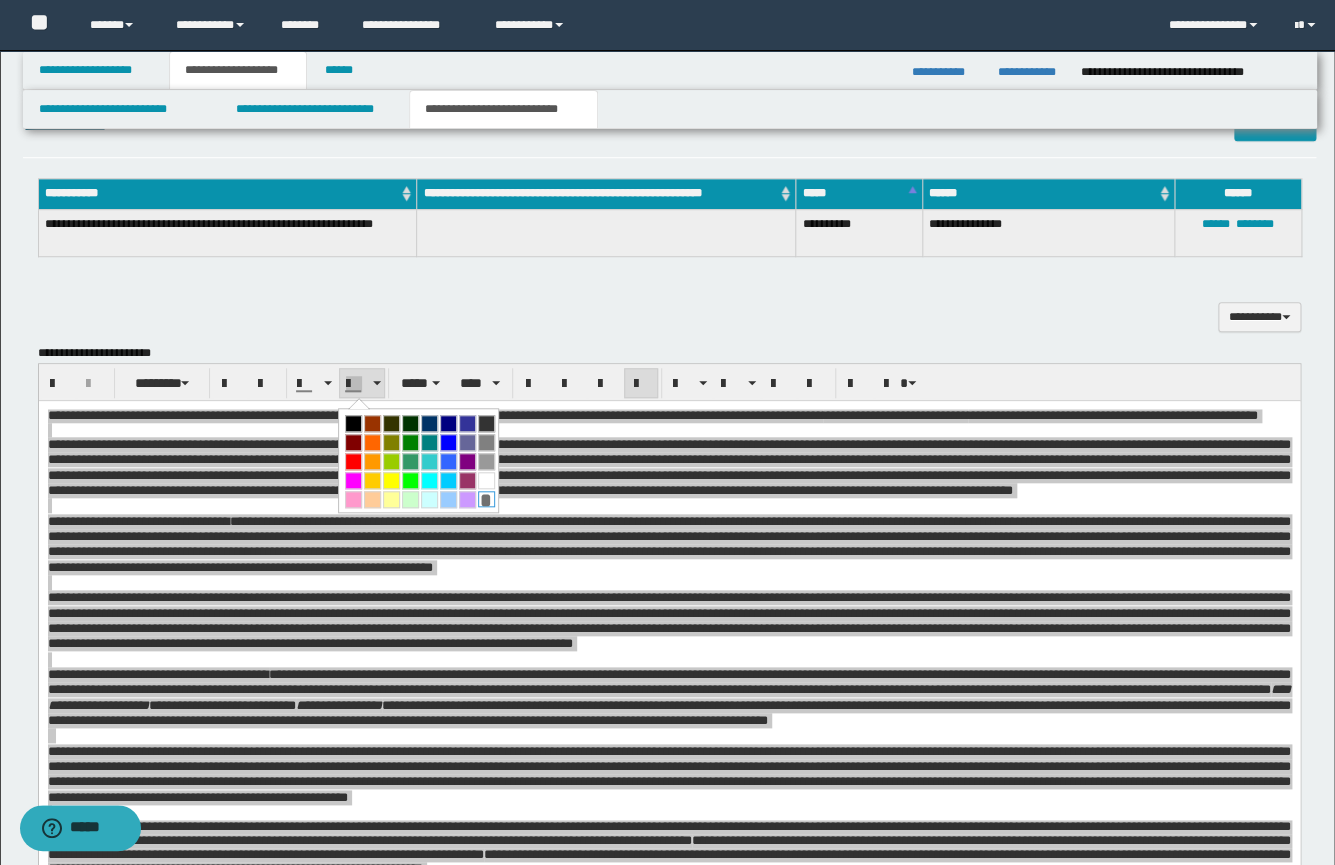 click on "*" at bounding box center [486, 499] 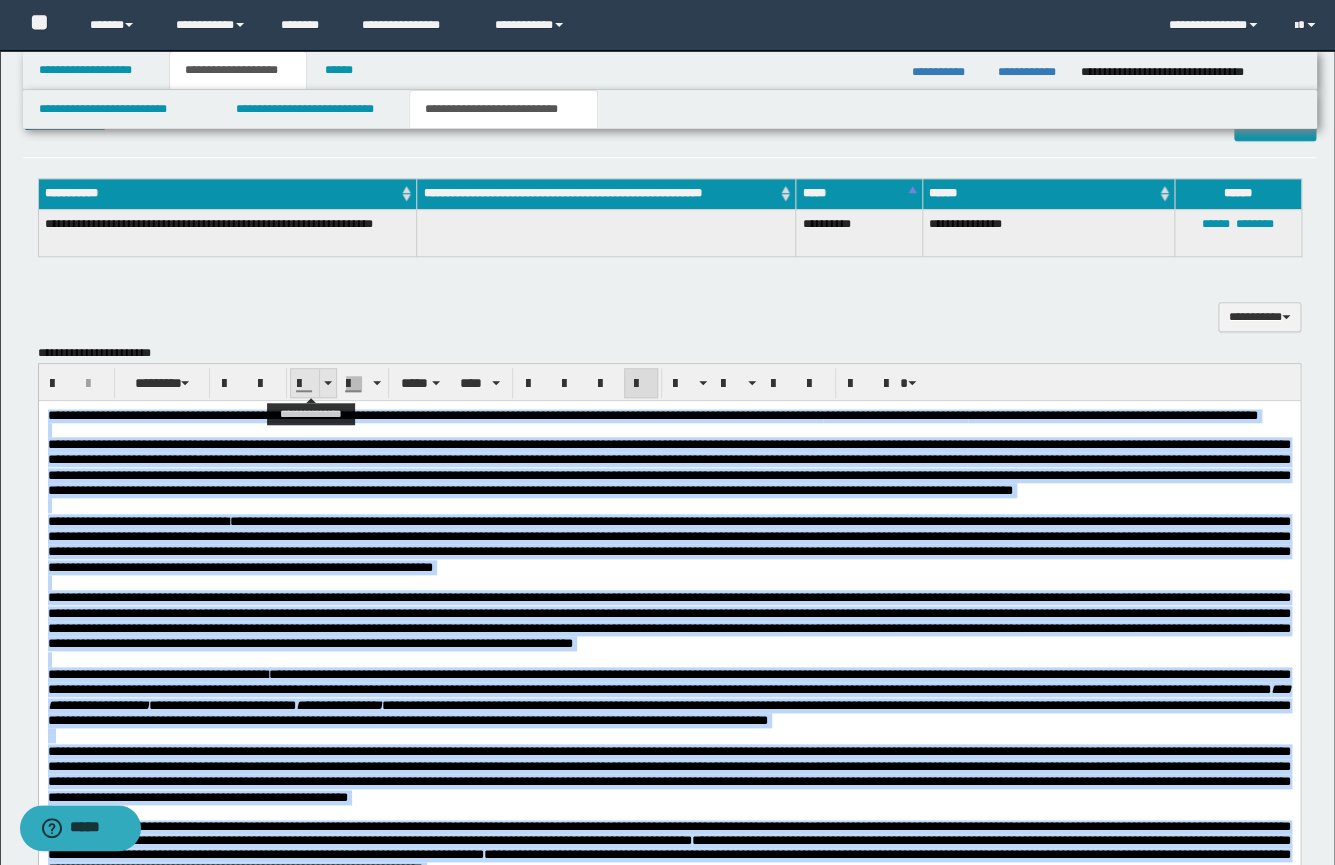 click at bounding box center (327, 383) 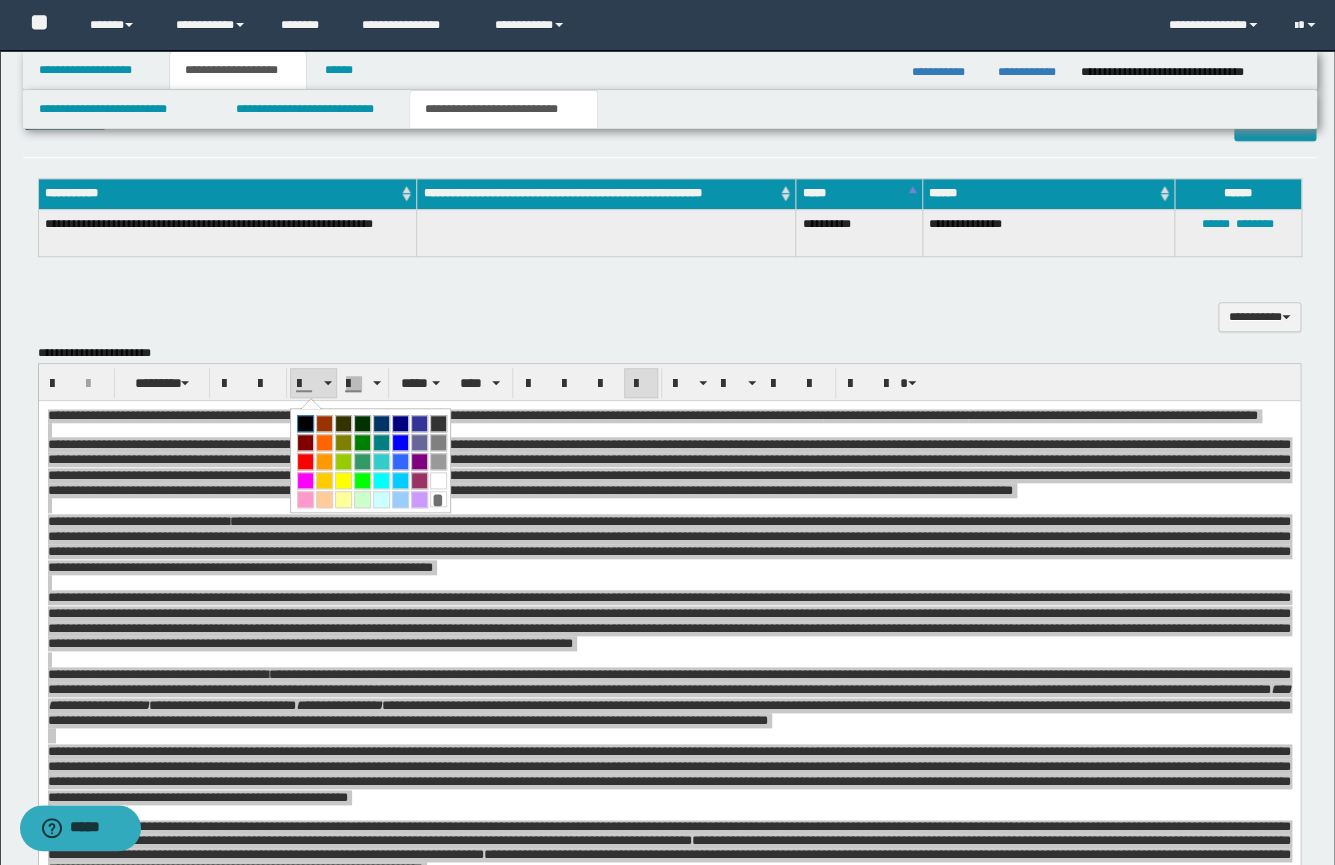 click at bounding box center (305, 423) 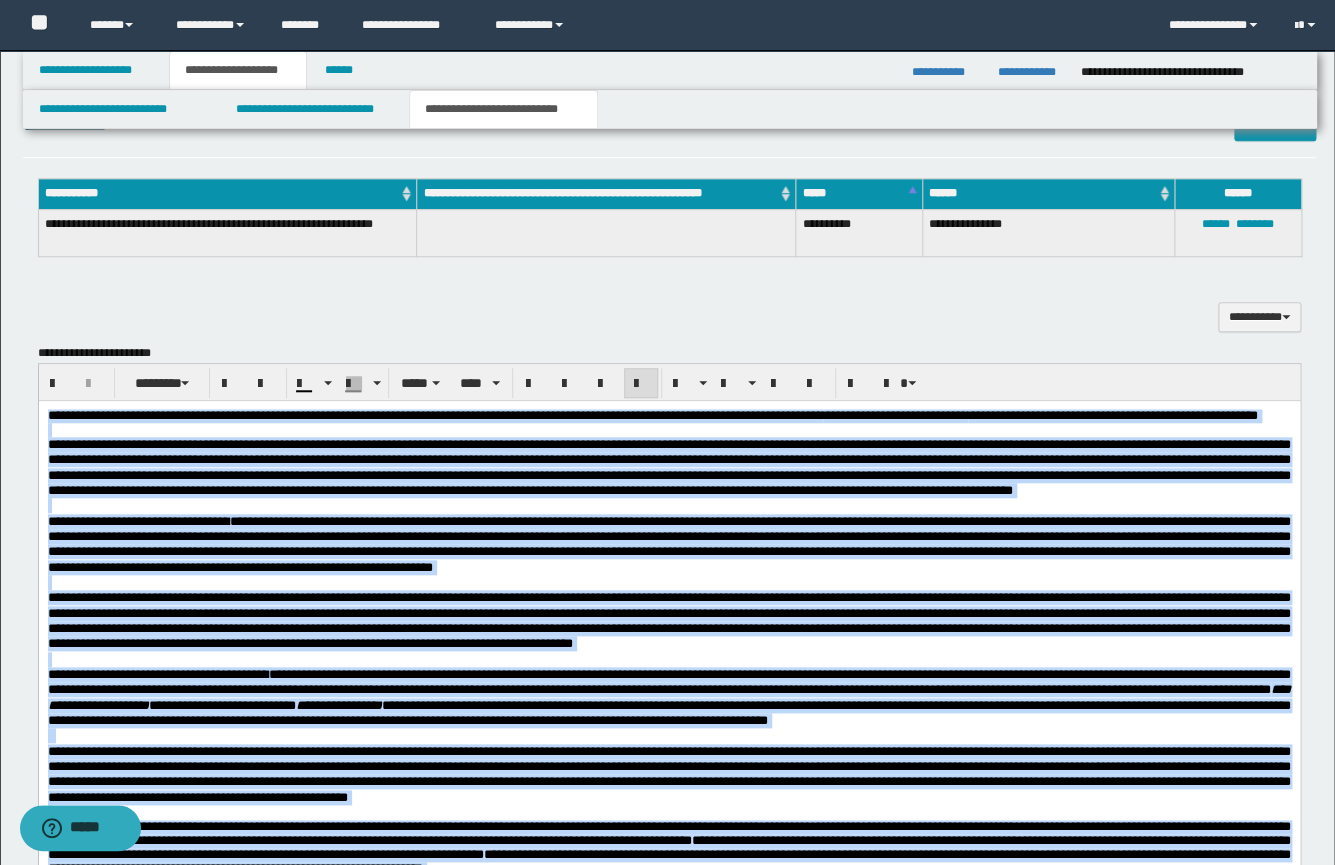 click on "**********" at bounding box center [668, 466] 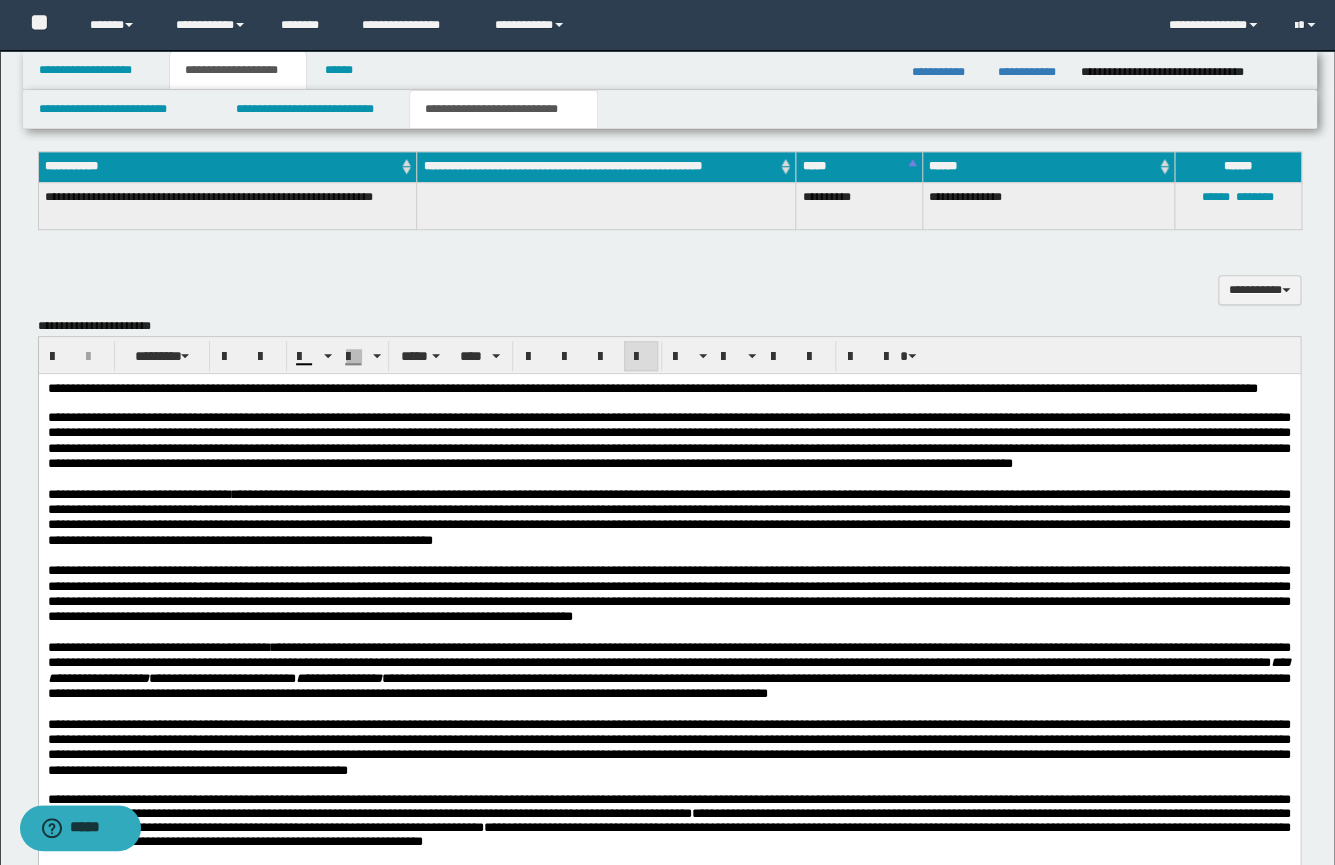 scroll, scrollTop: 471, scrollLeft: 0, axis: vertical 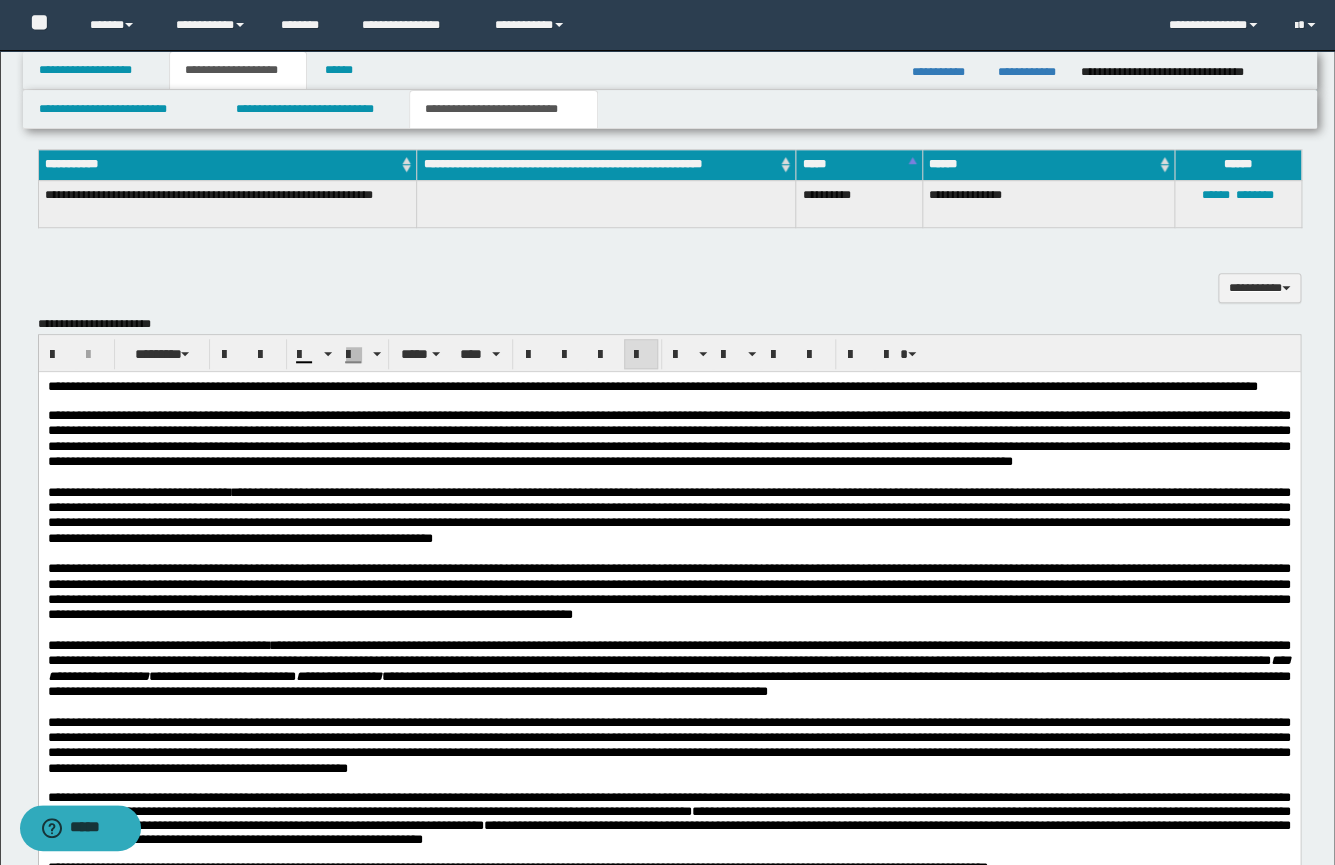 click on "**********" at bounding box center (668, 667) 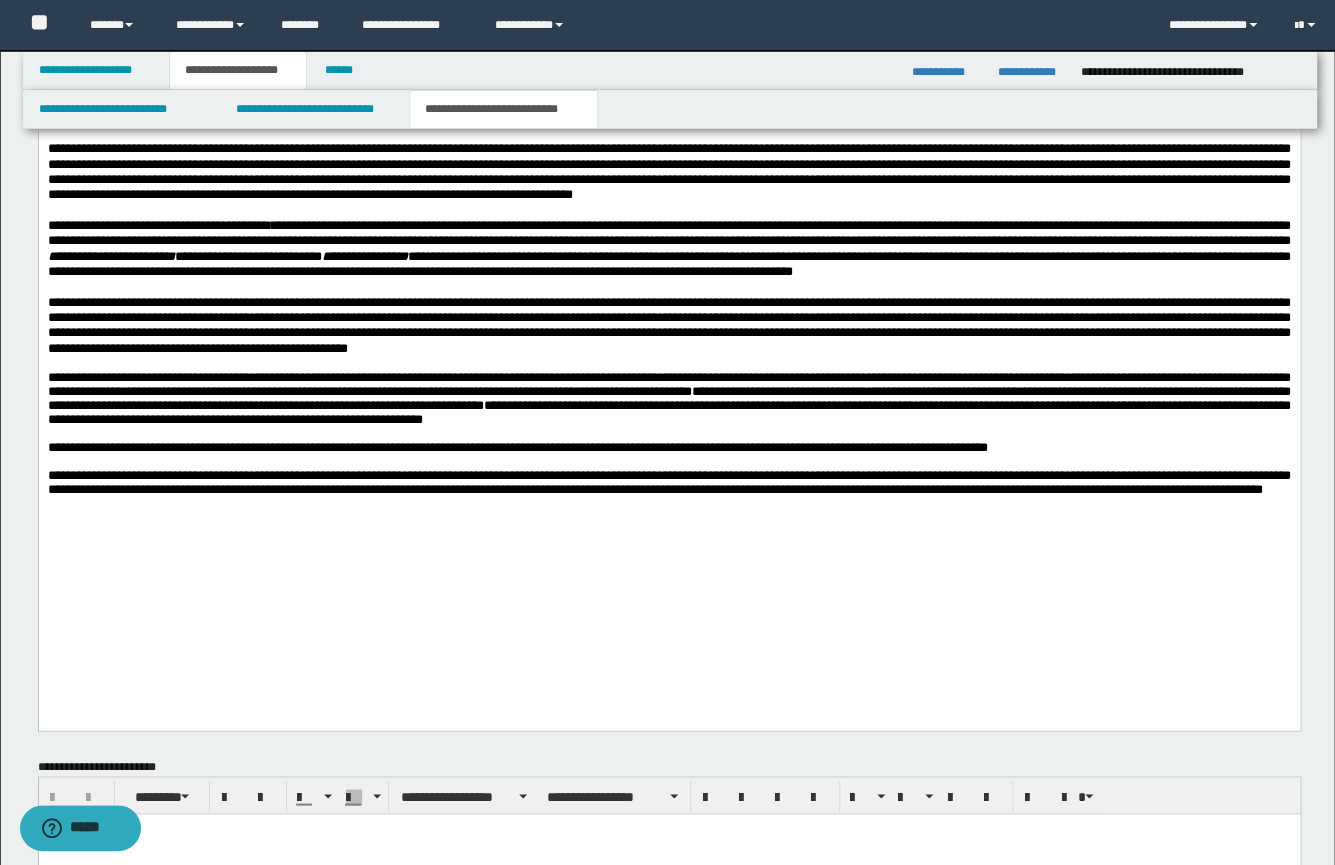 scroll, scrollTop: 910, scrollLeft: 0, axis: vertical 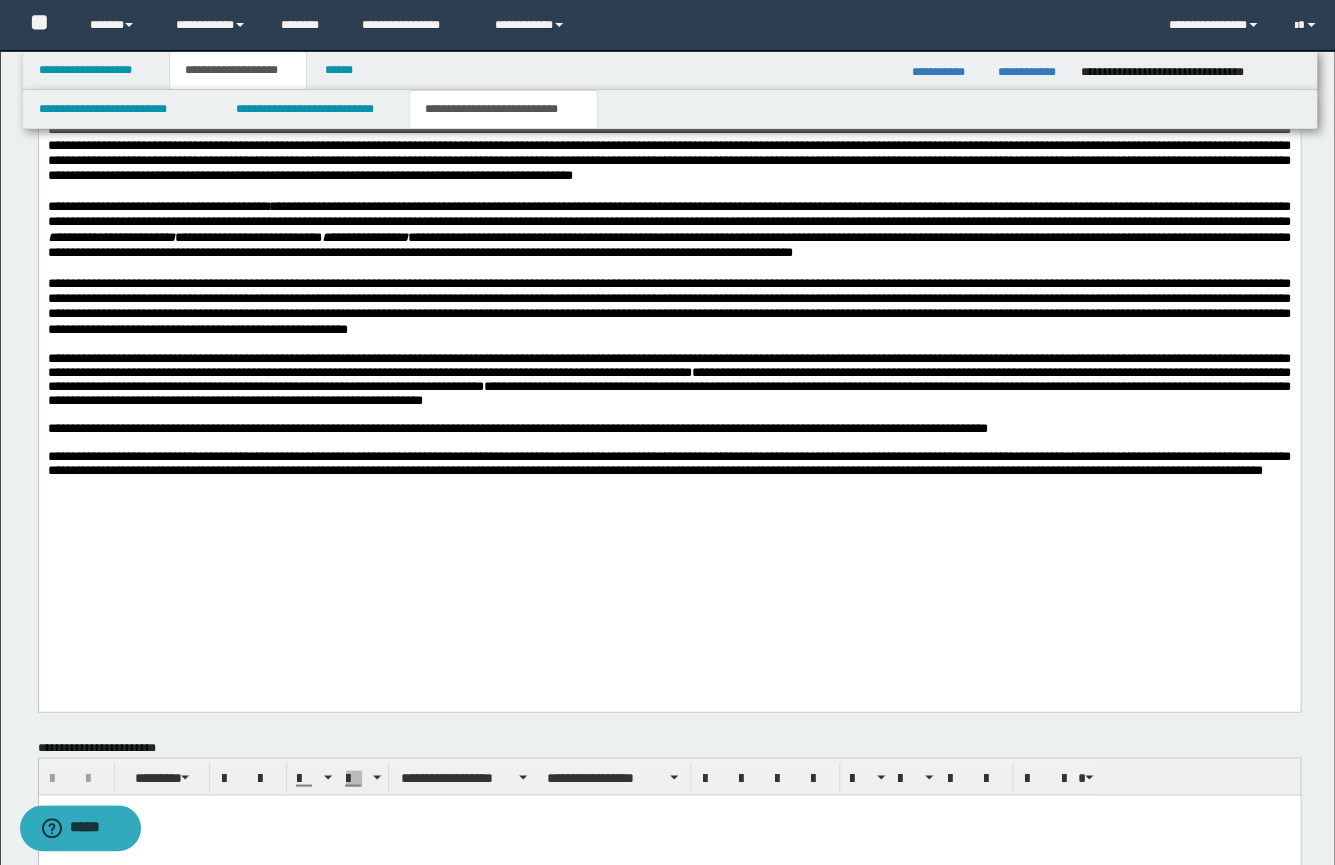 click on "**********" at bounding box center [668, 255] 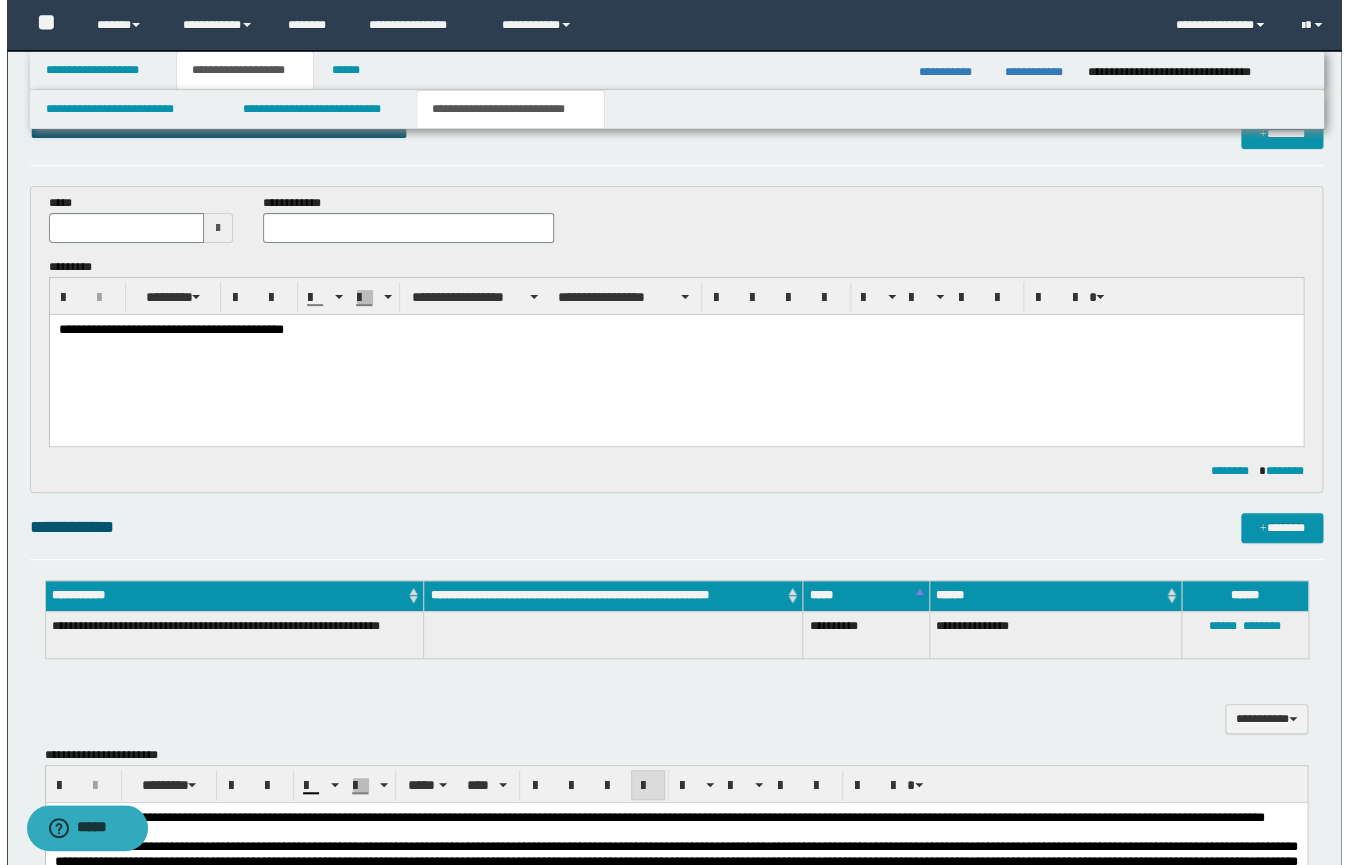 scroll, scrollTop: 0, scrollLeft: 0, axis: both 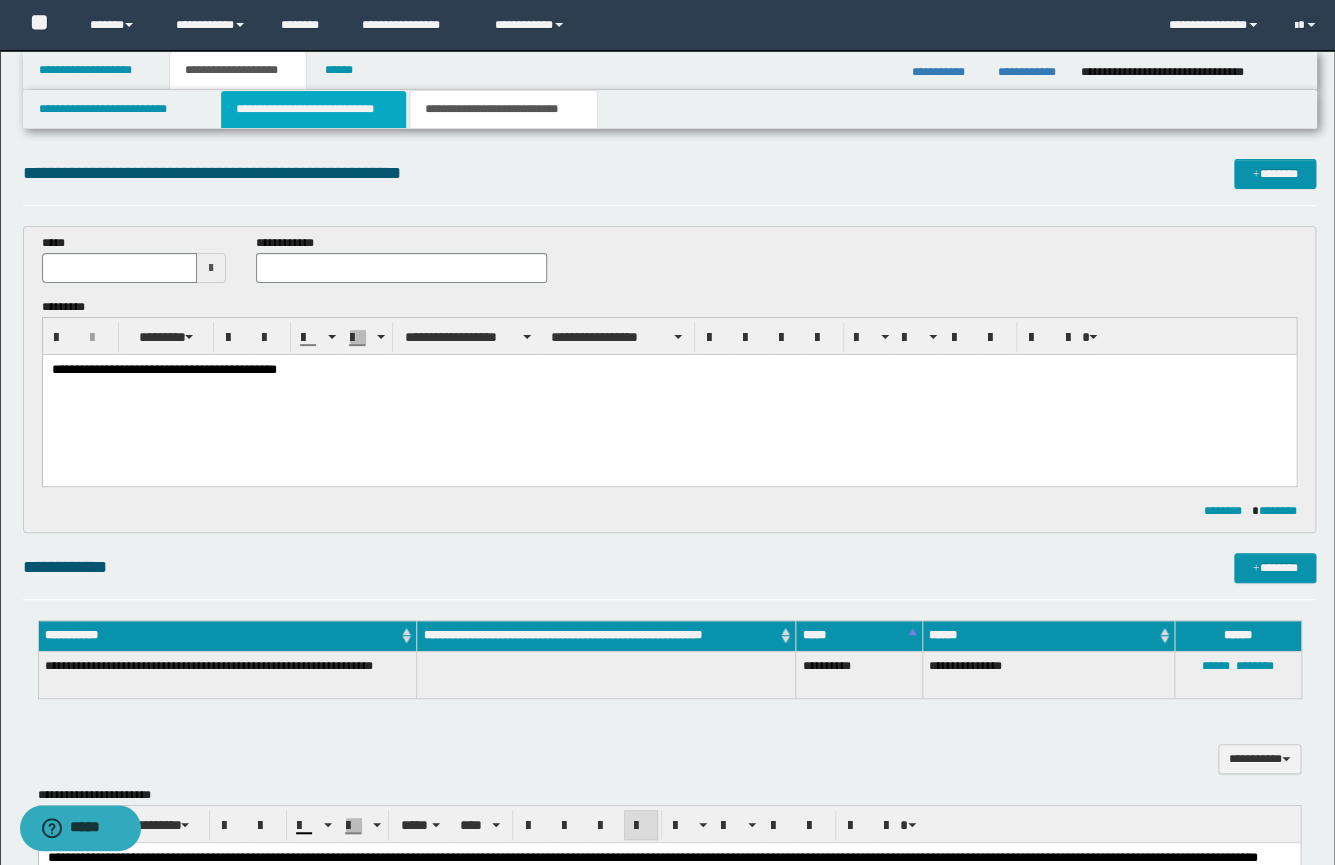 click on "**********" at bounding box center [313, 109] 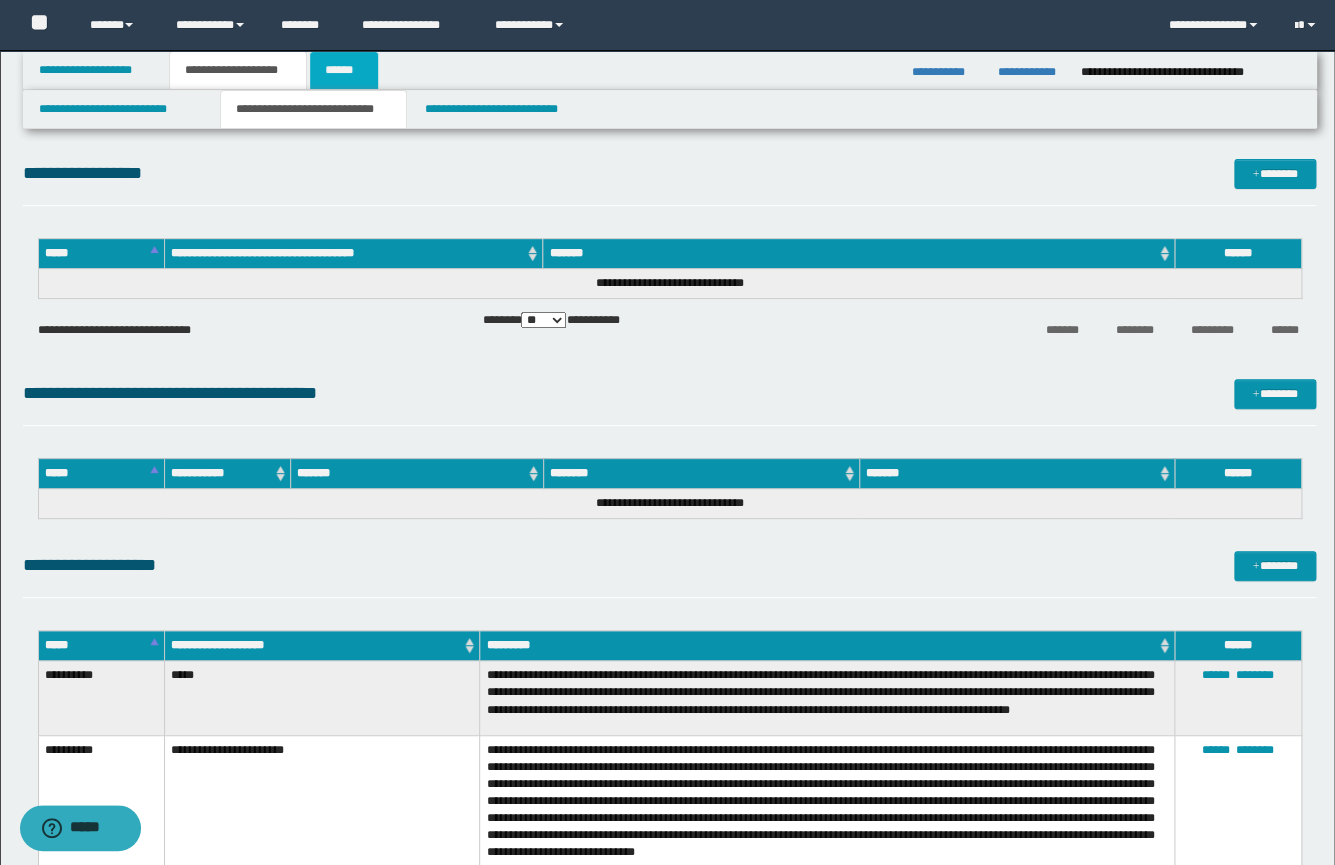 click on "******" at bounding box center [344, 70] 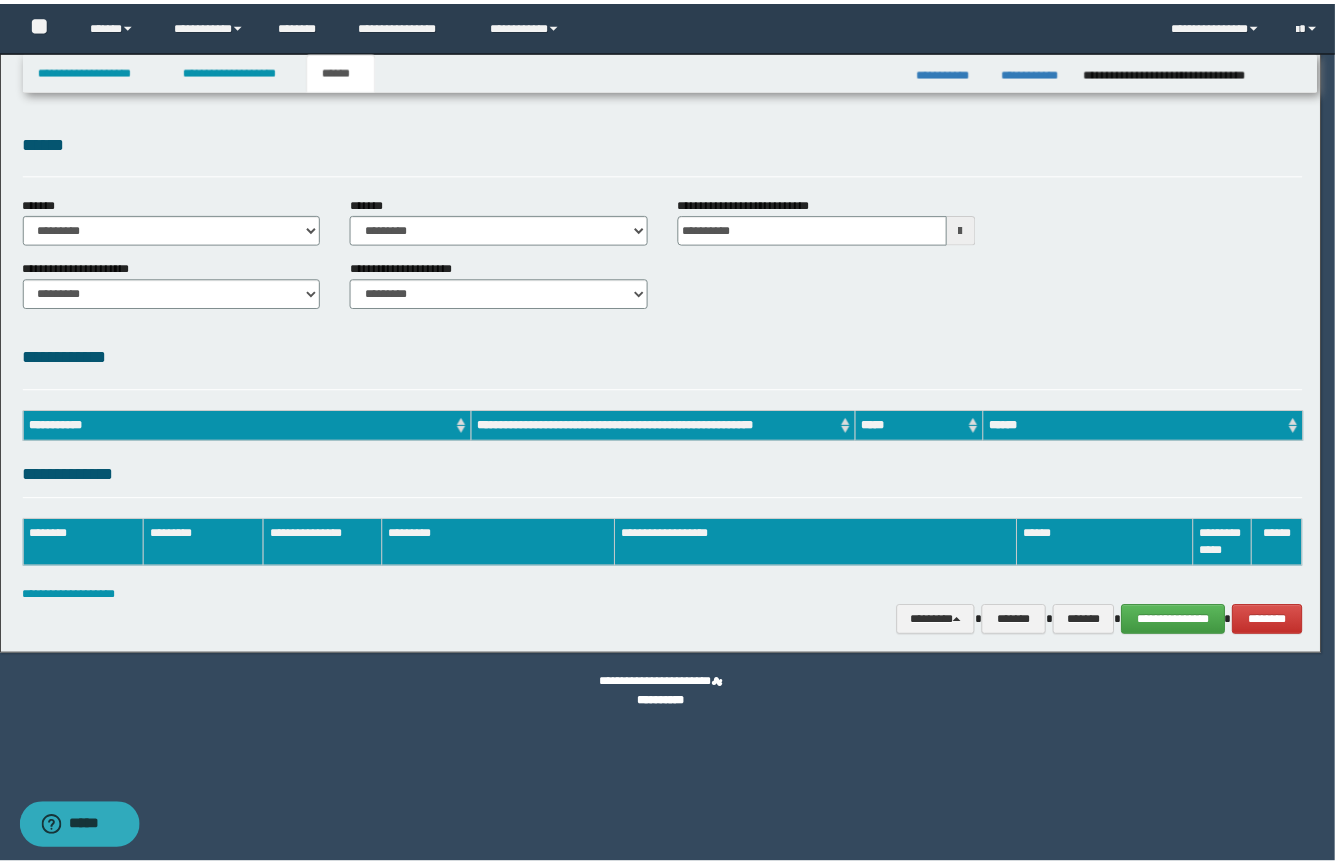 scroll, scrollTop: 0, scrollLeft: 0, axis: both 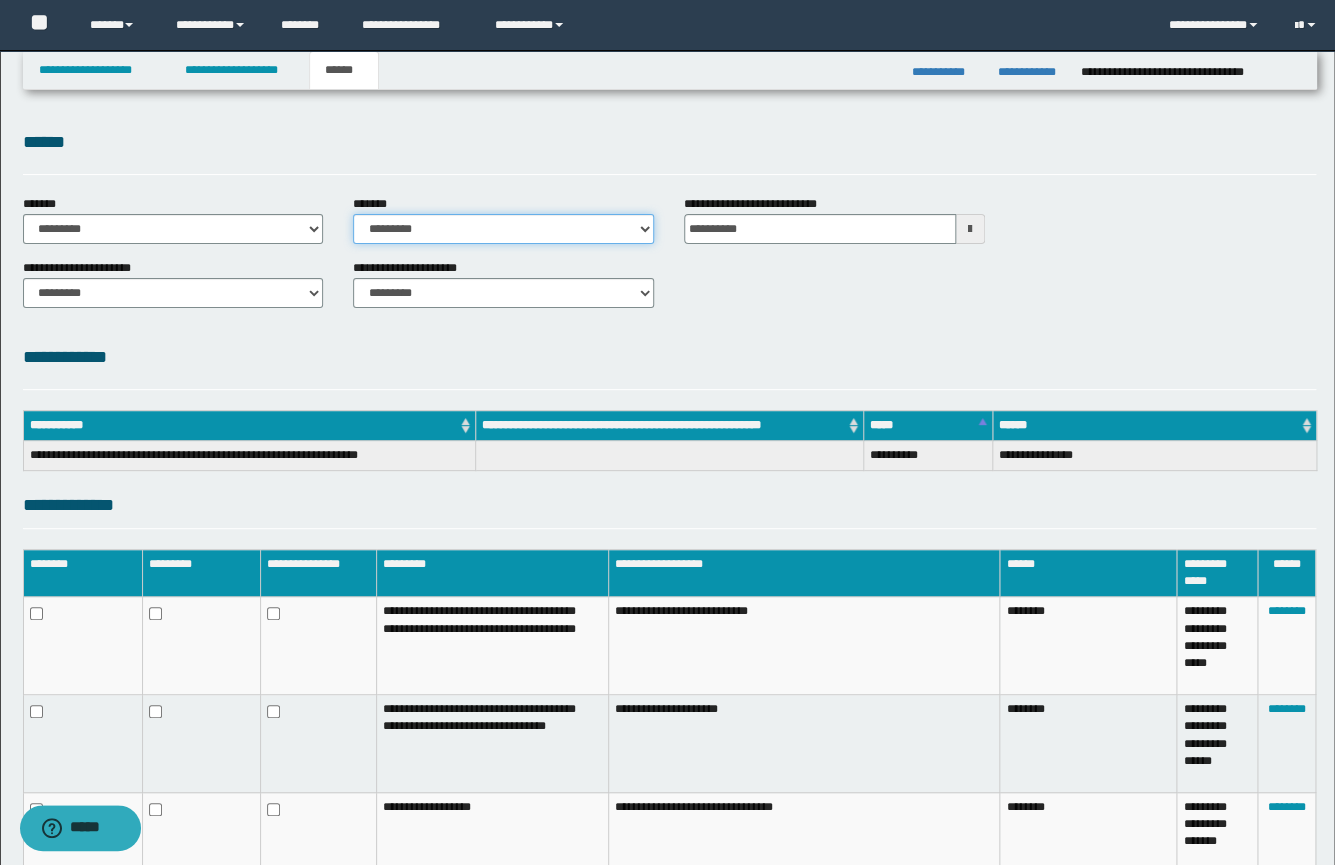 click on "**********" at bounding box center [503, 229] 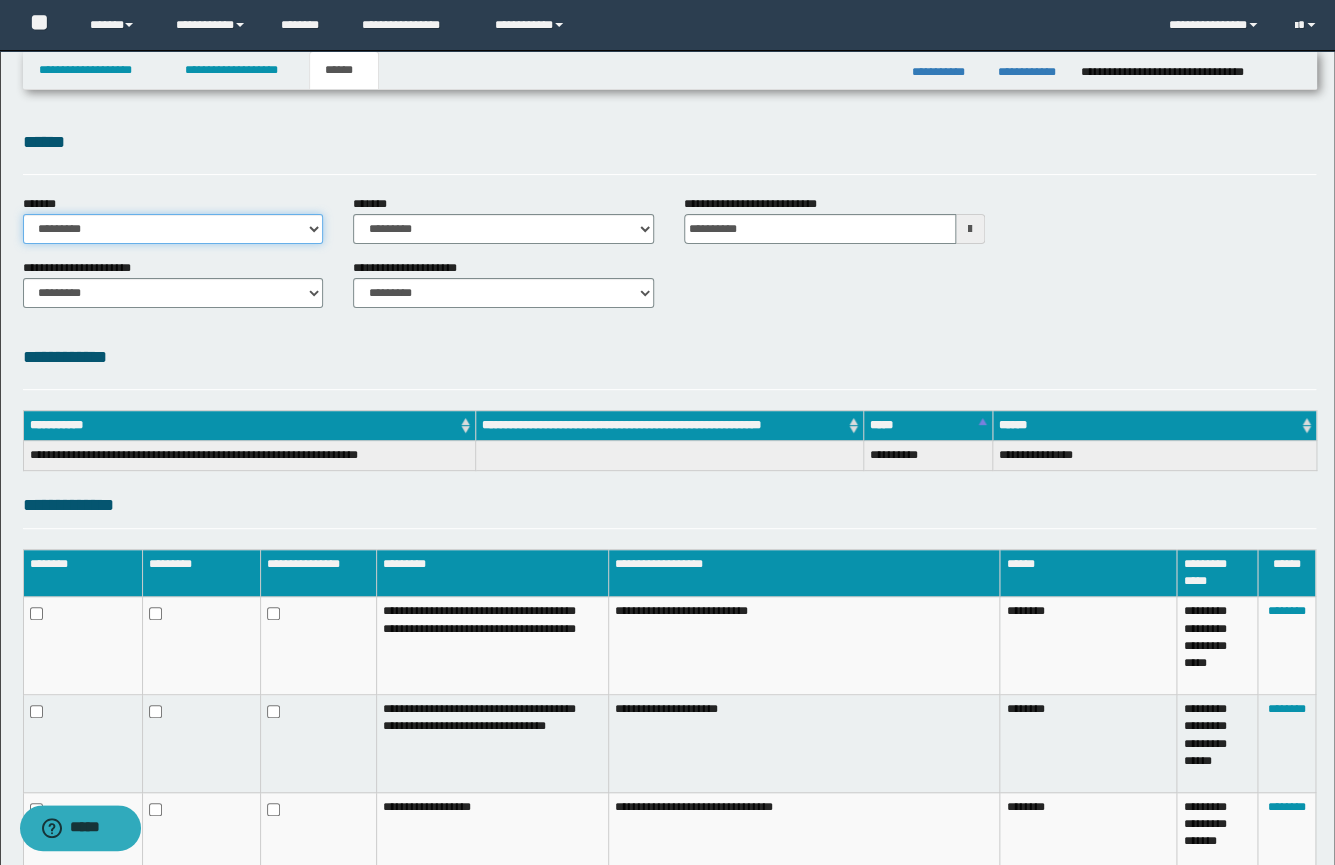click on "**********" at bounding box center [173, 229] 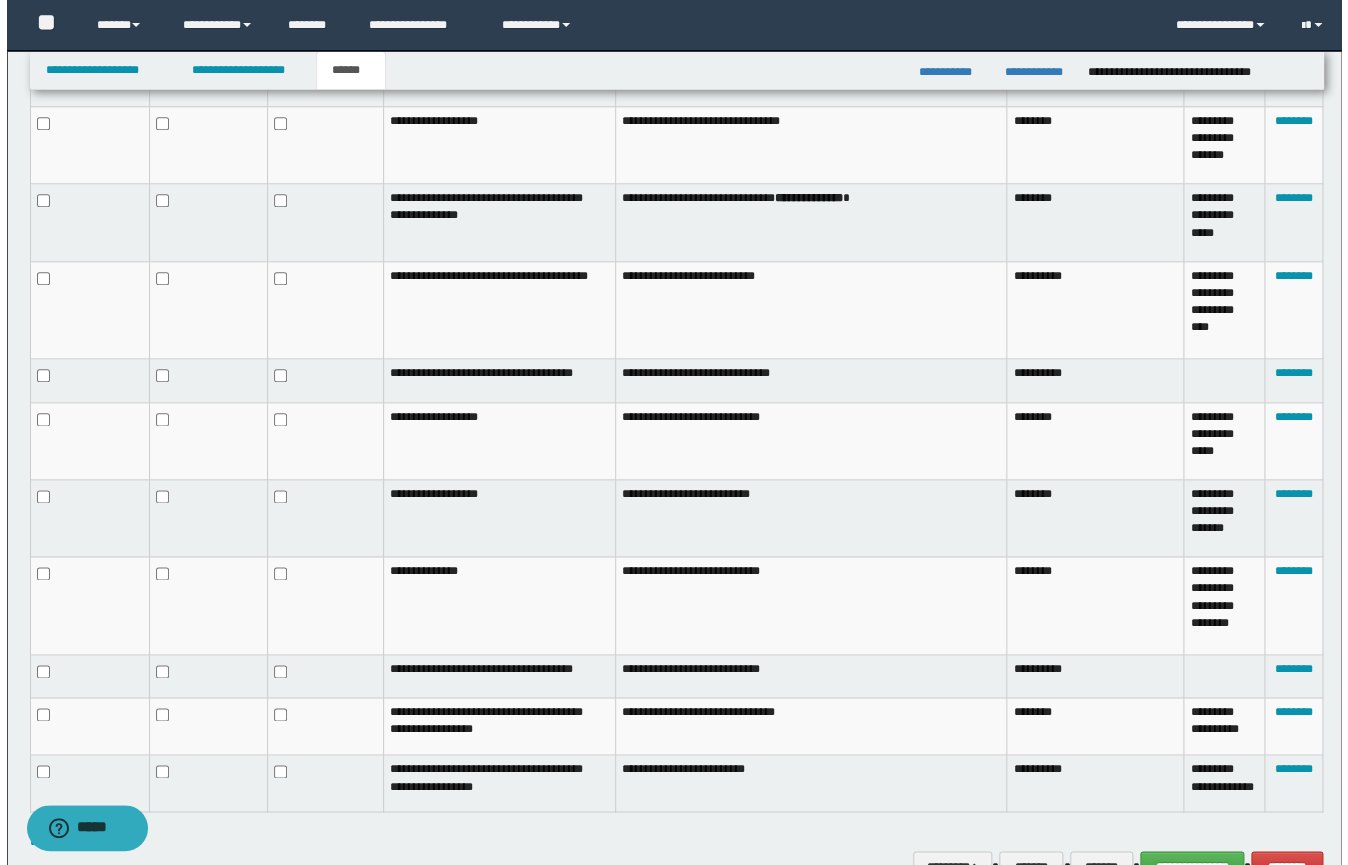 scroll, scrollTop: 797, scrollLeft: 0, axis: vertical 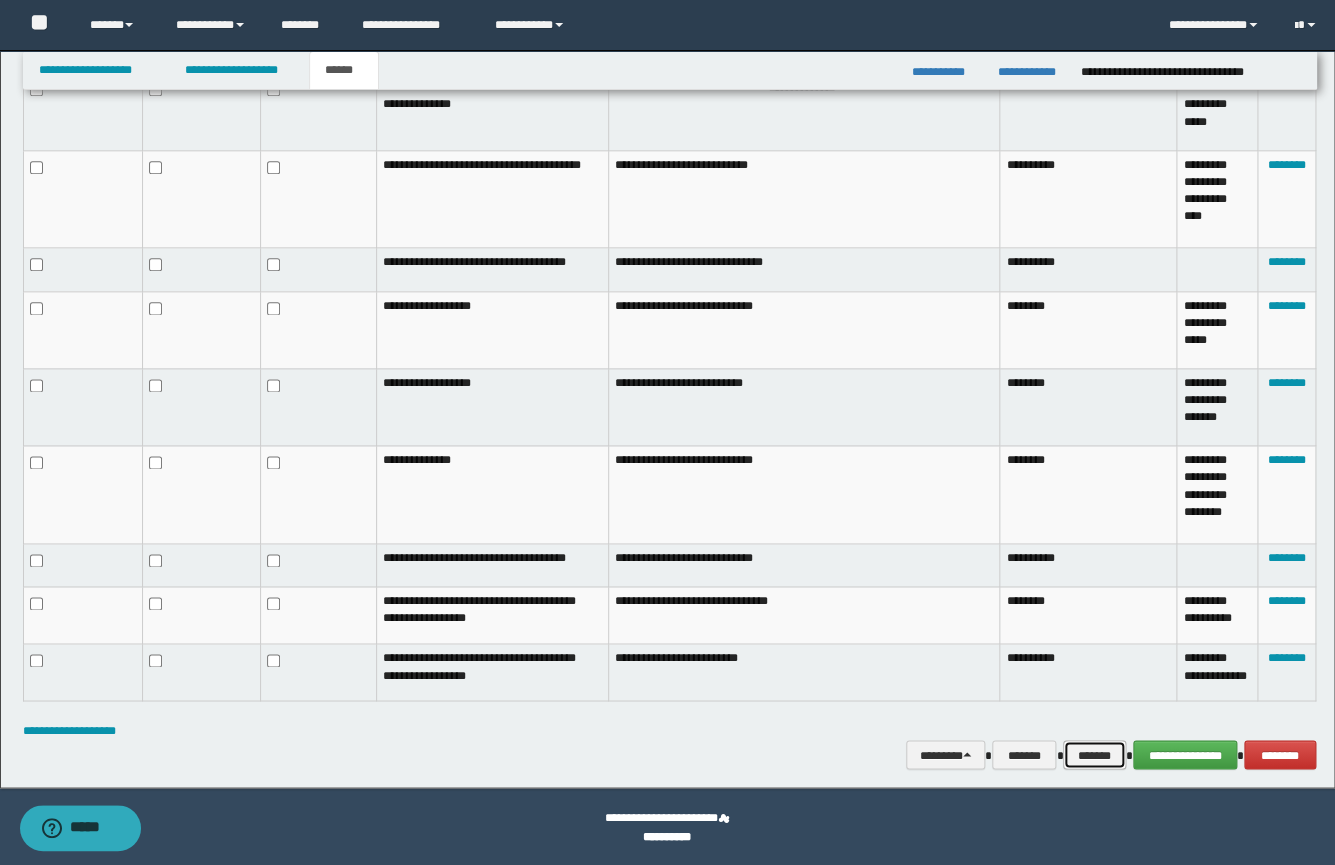 click on "*******" at bounding box center [1094, 755] 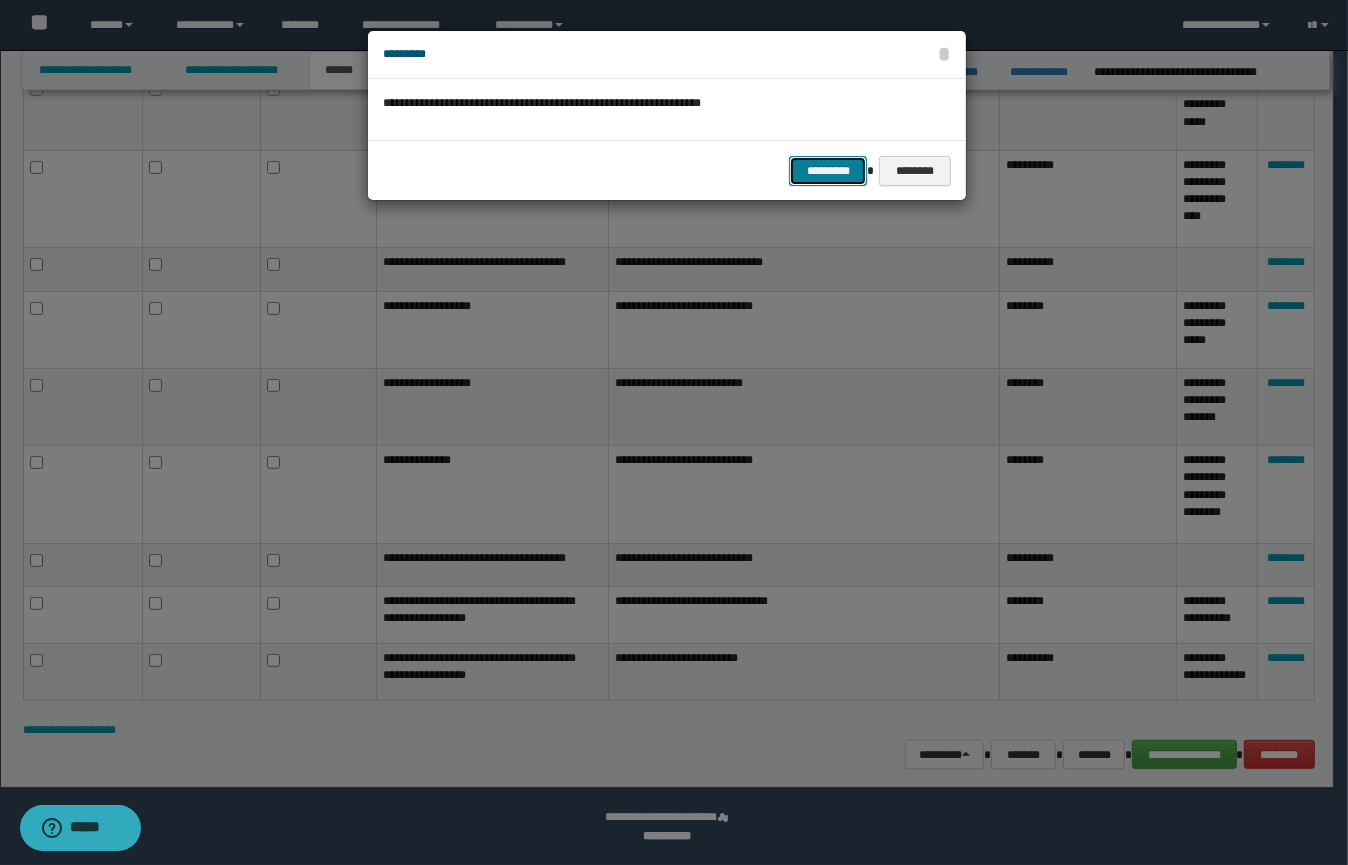 click on "*********" at bounding box center (828, 171) 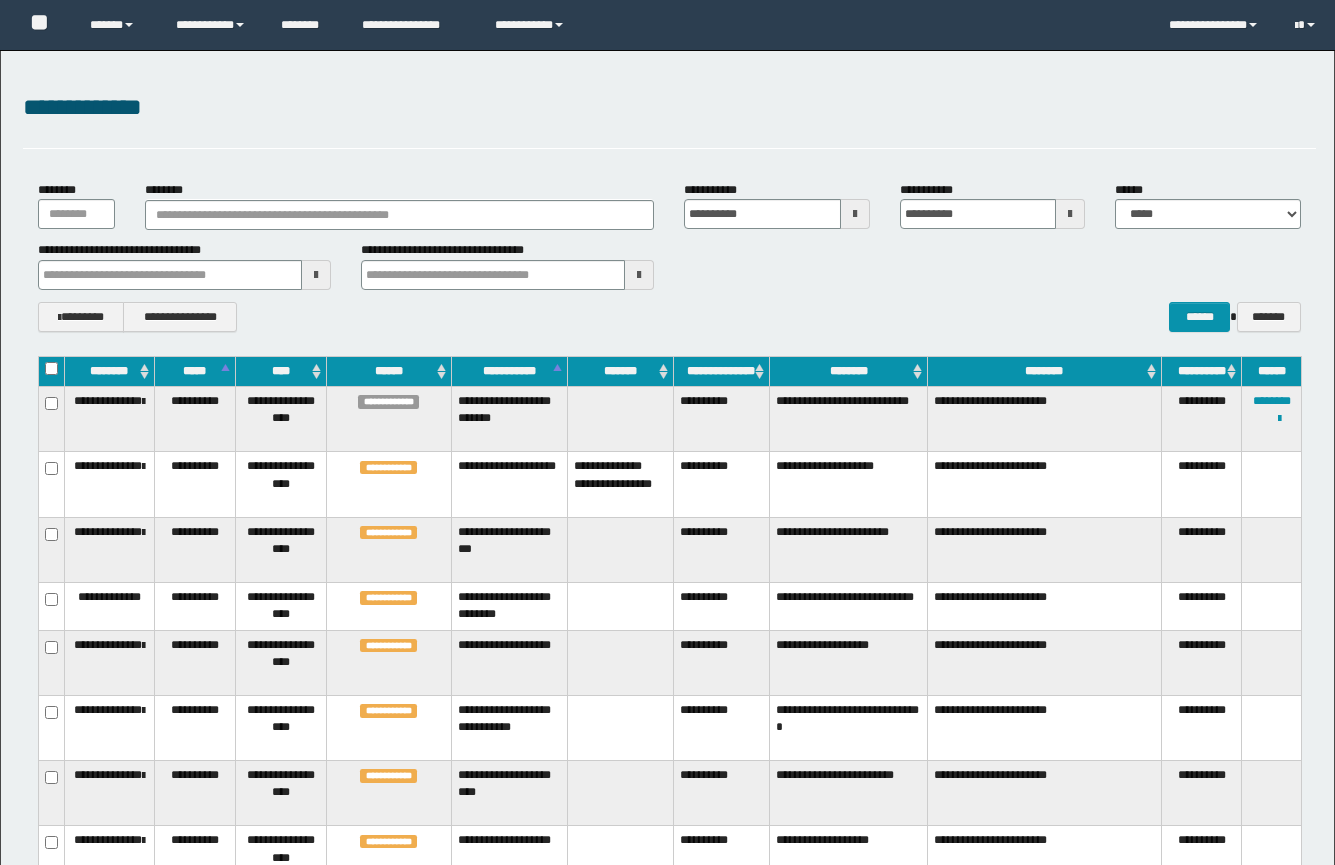 scroll, scrollTop: 900, scrollLeft: 0, axis: vertical 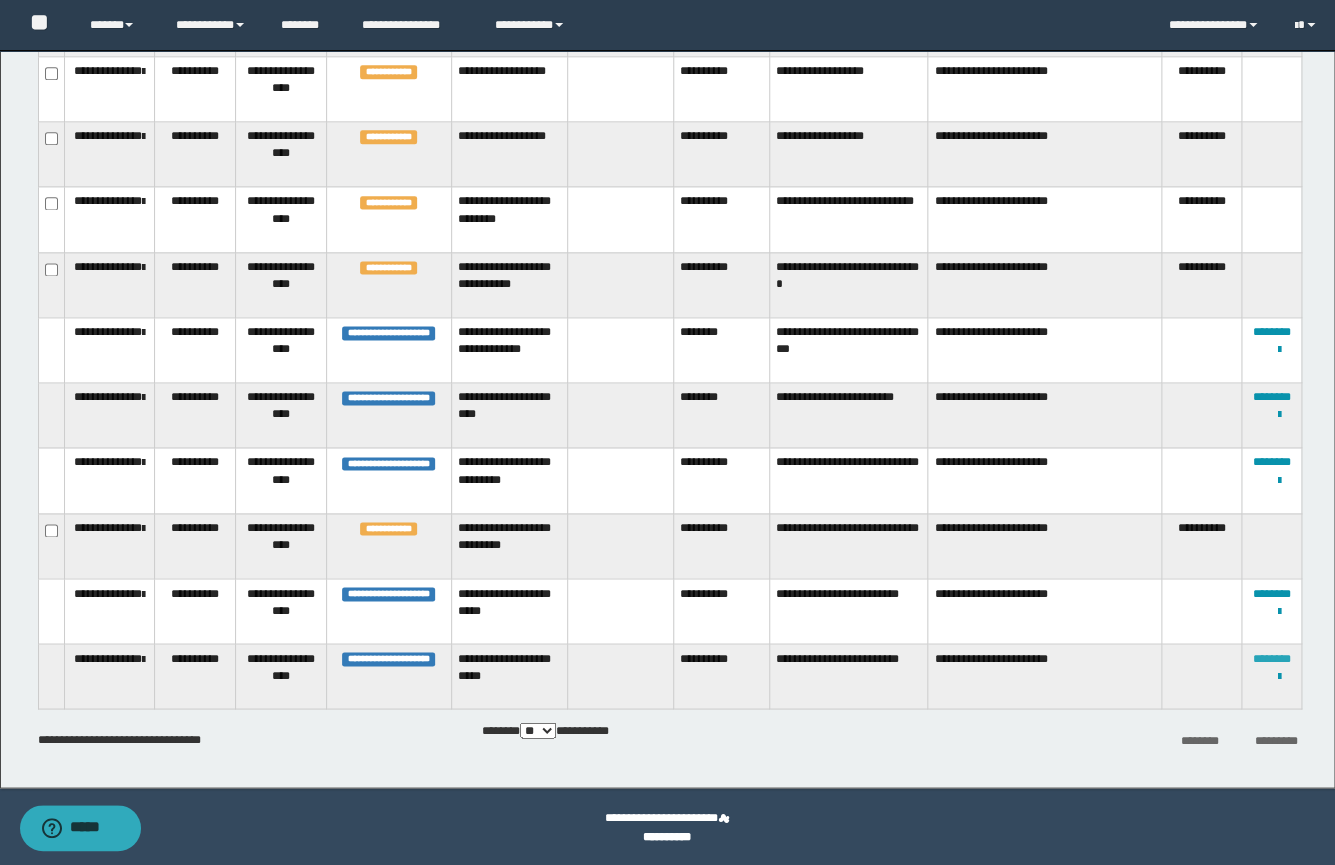 click on "********" at bounding box center (1272, 658) 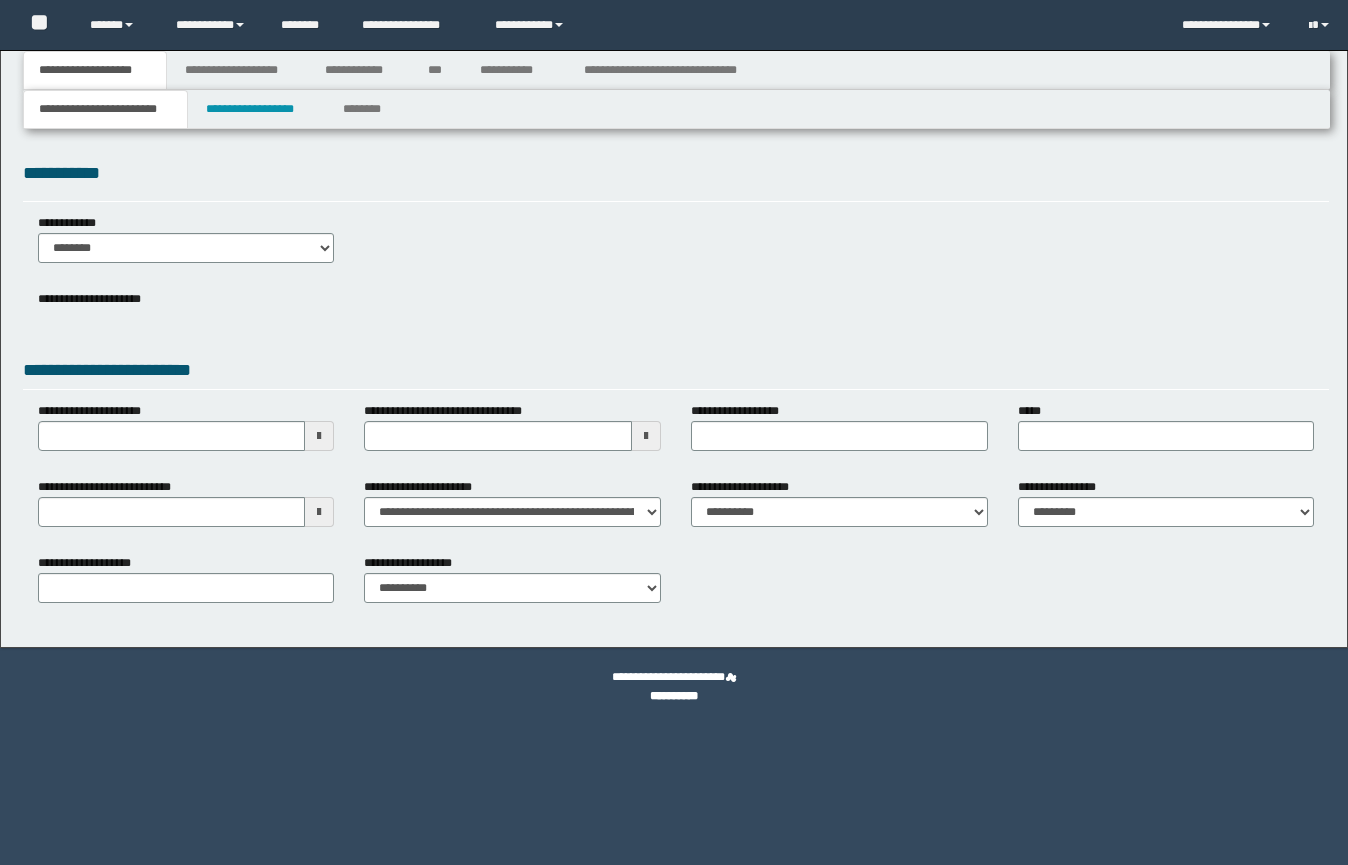 scroll, scrollTop: 0, scrollLeft: 0, axis: both 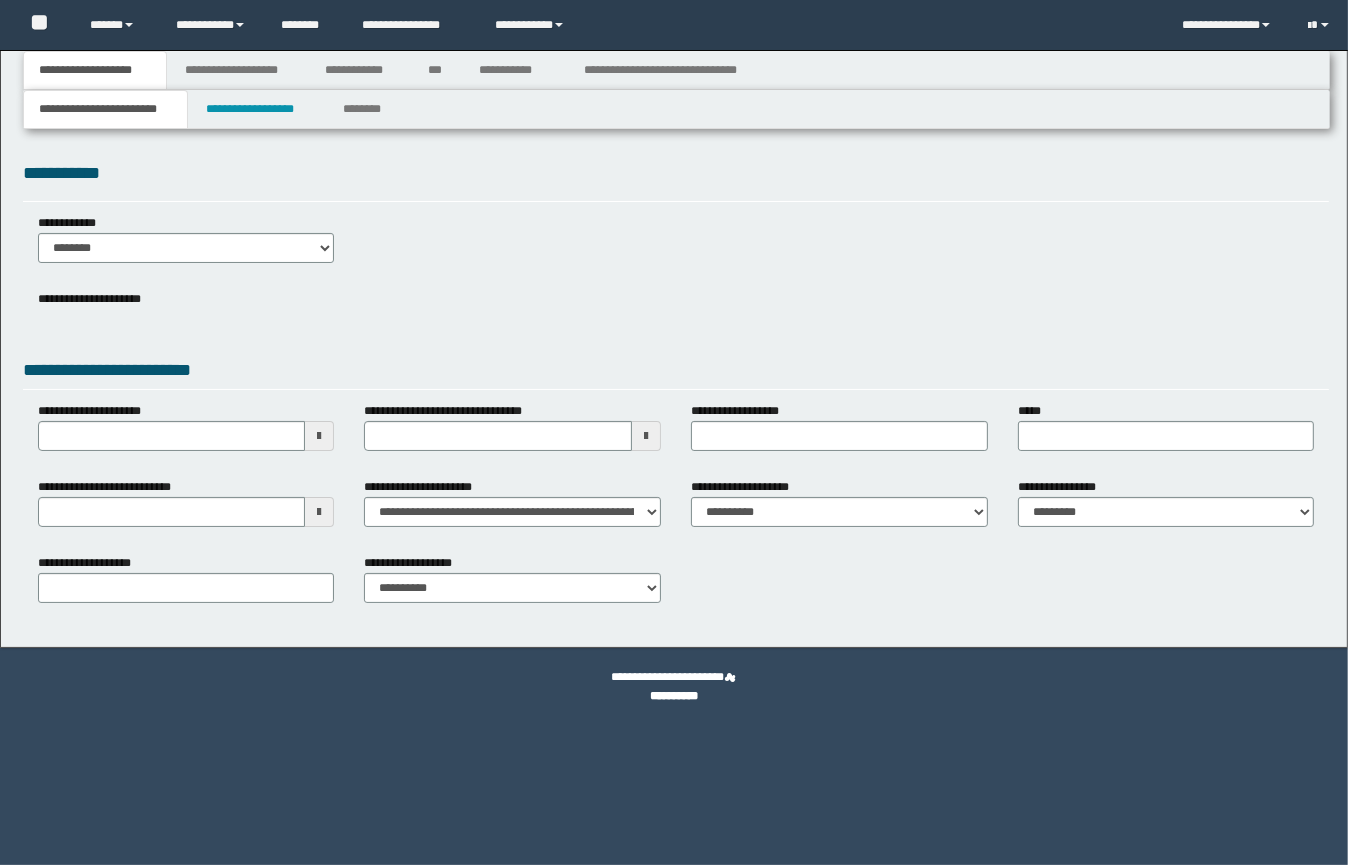 select on "*" 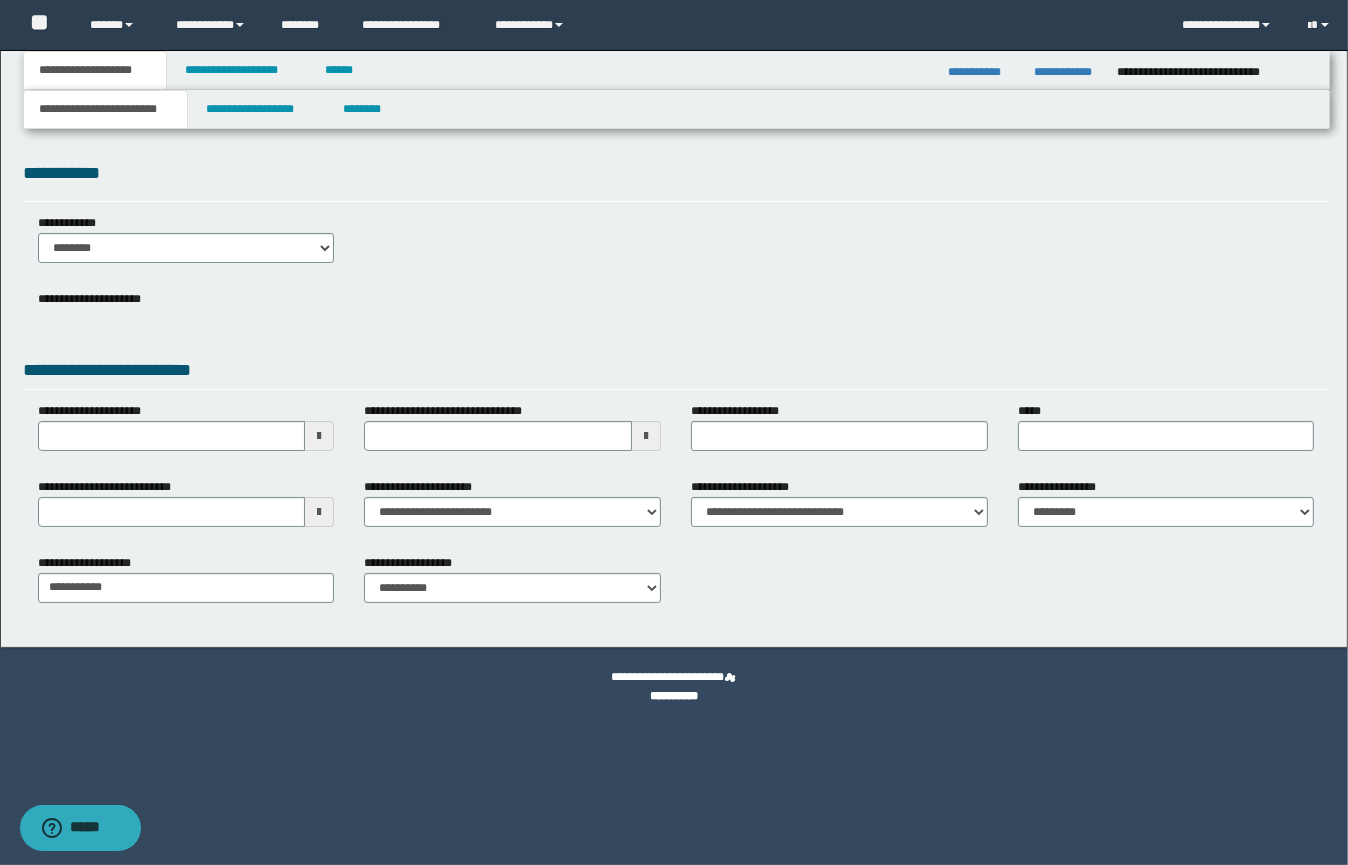 click at bounding box center [319, 512] 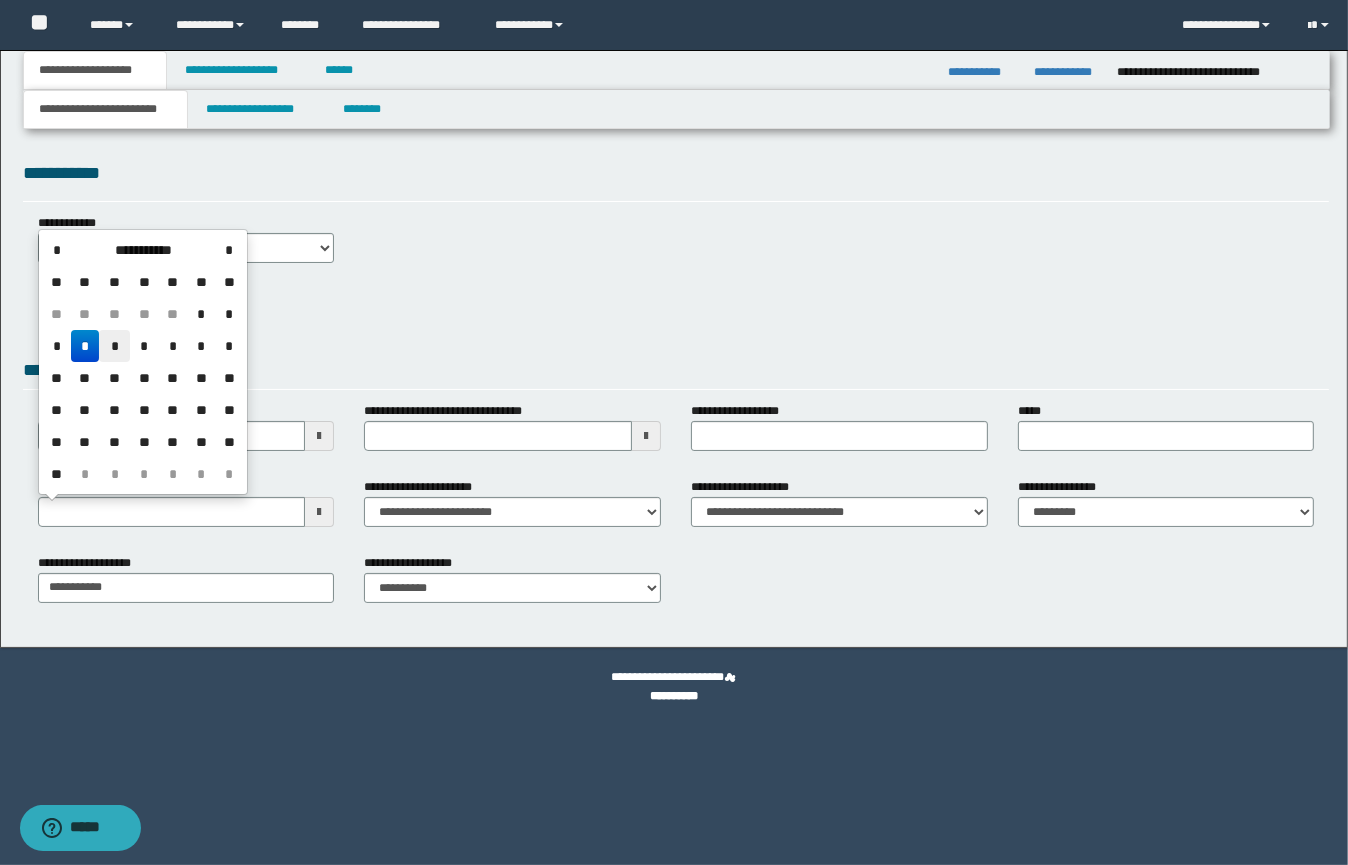 click on "*" at bounding box center [114, 346] 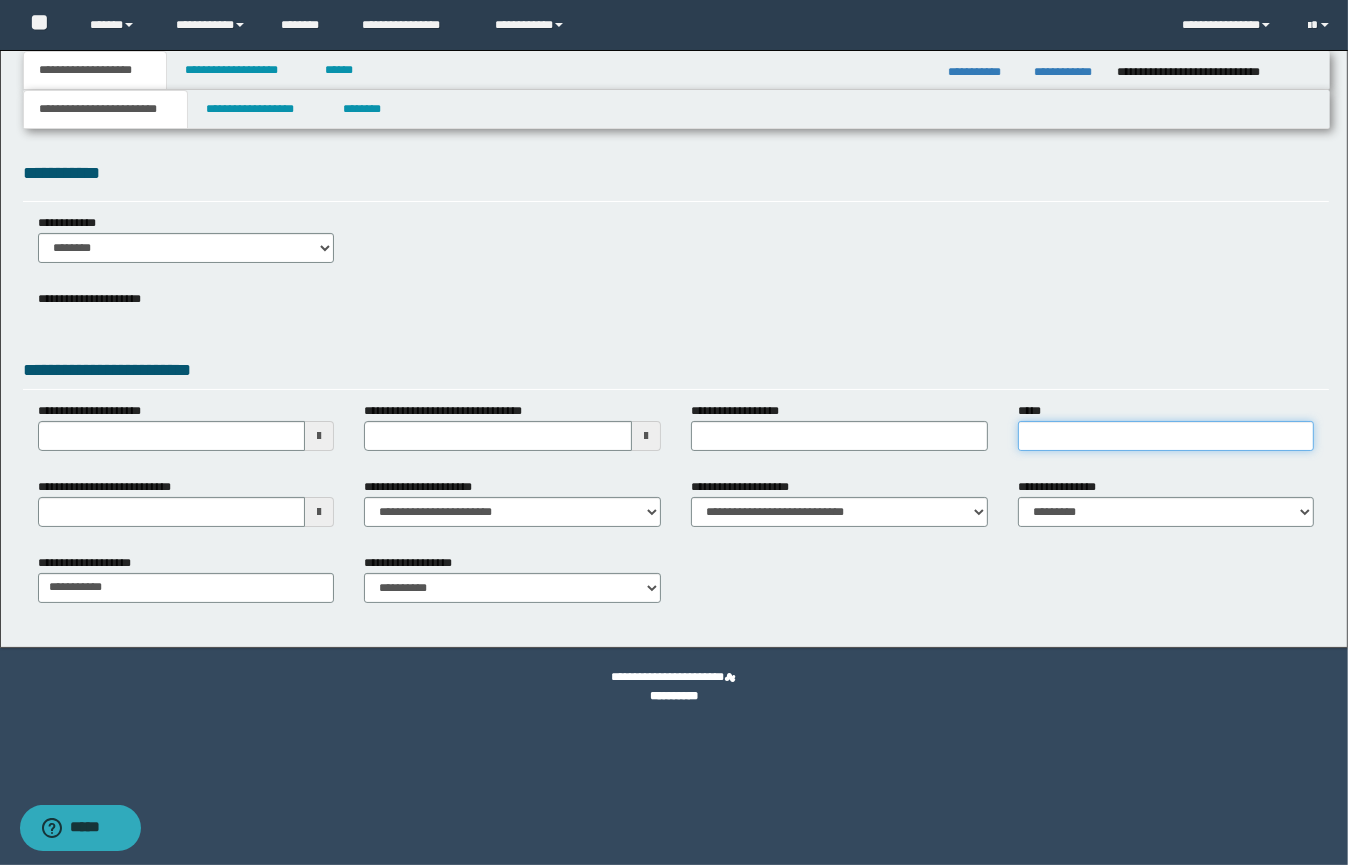 click on "*****" at bounding box center (1166, 436) 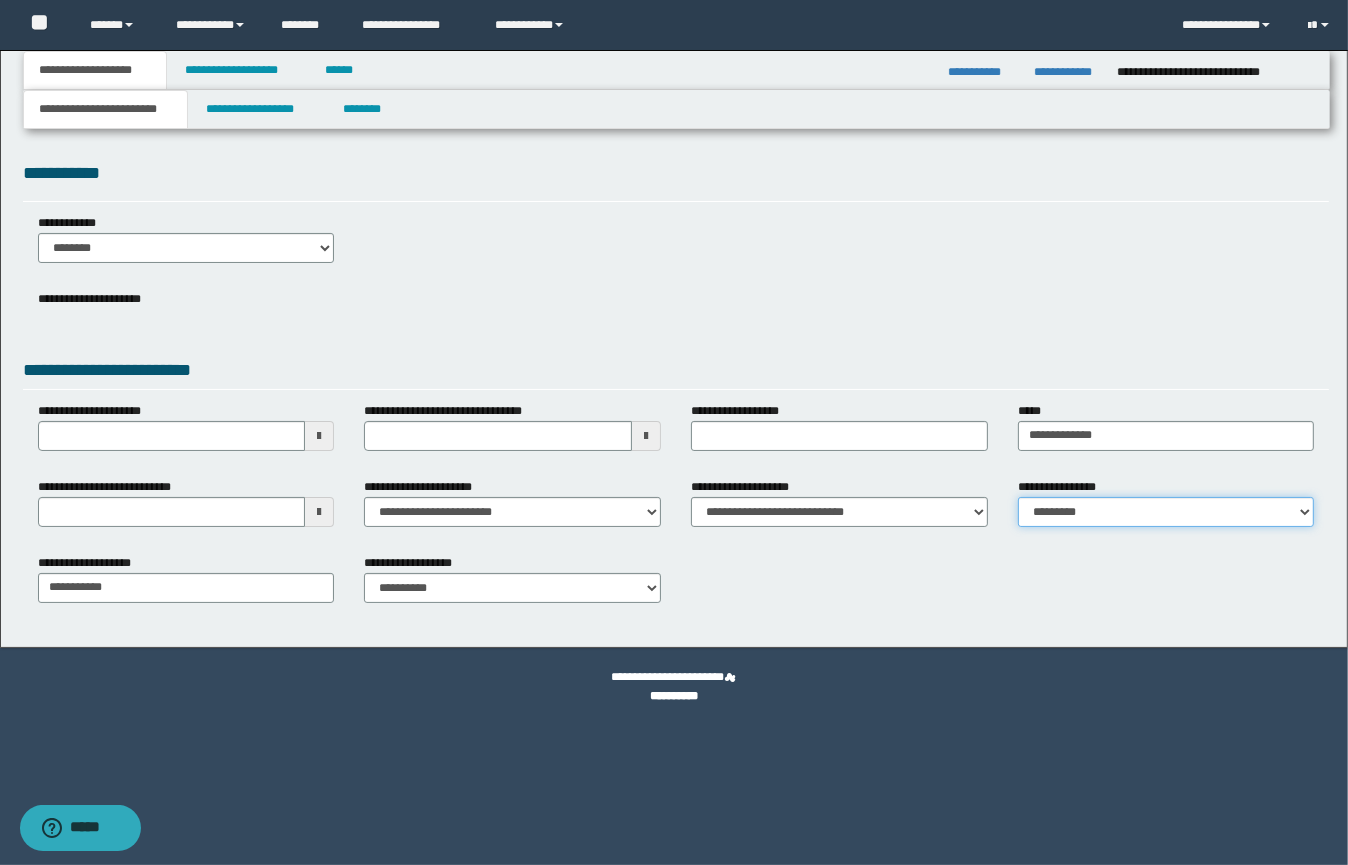 click on "**********" at bounding box center [1166, 512] 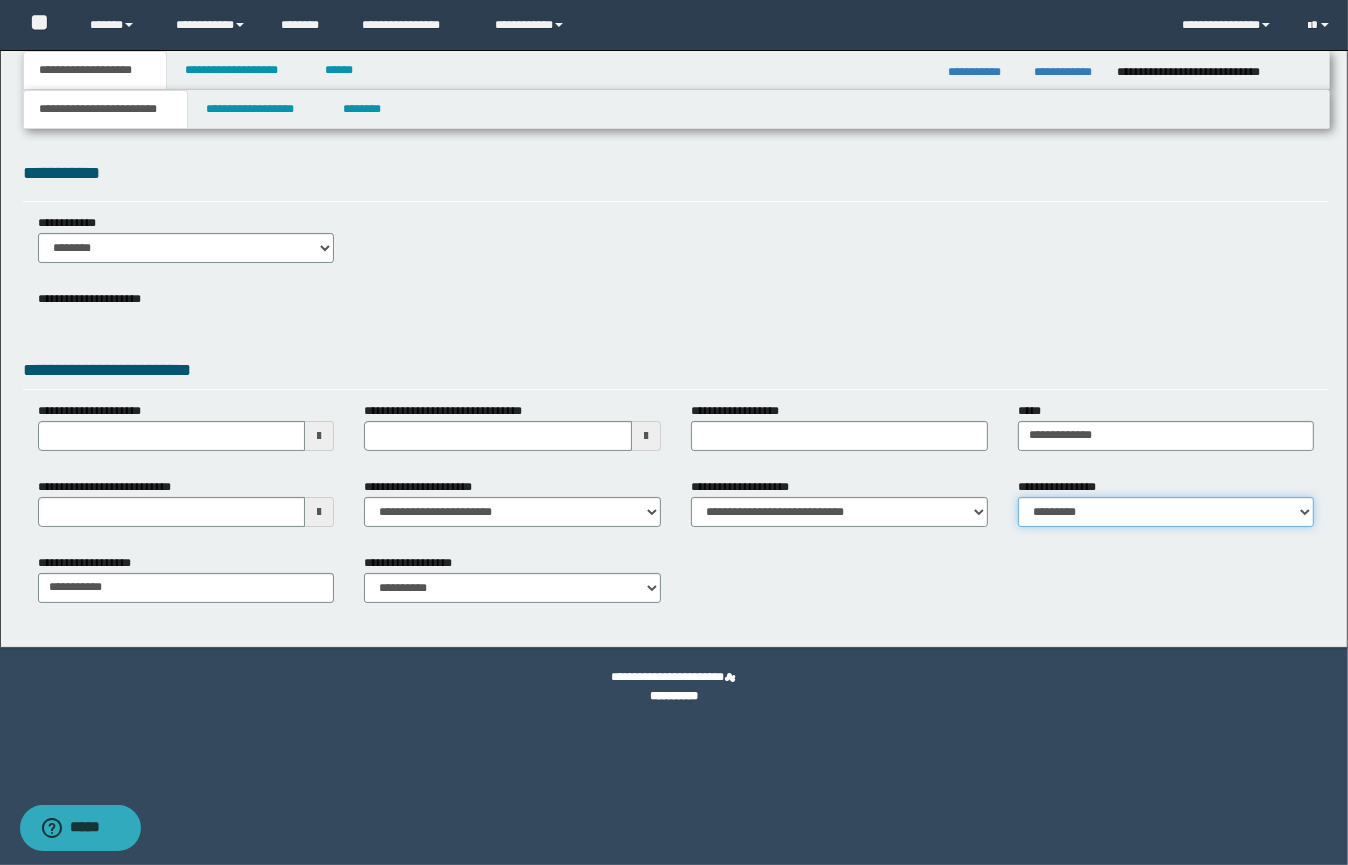 select on "*" 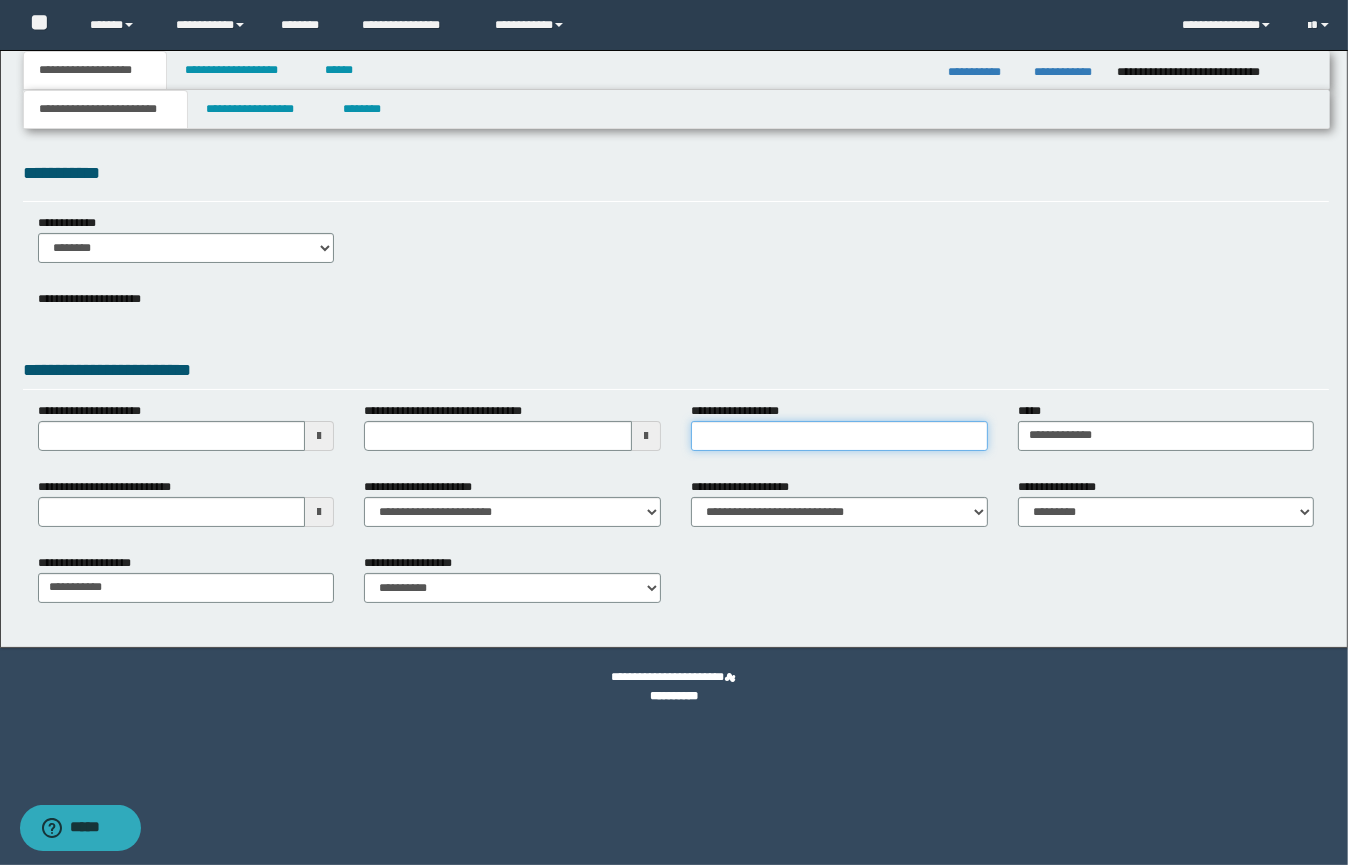 click on "**********" at bounding box center [839, 436] 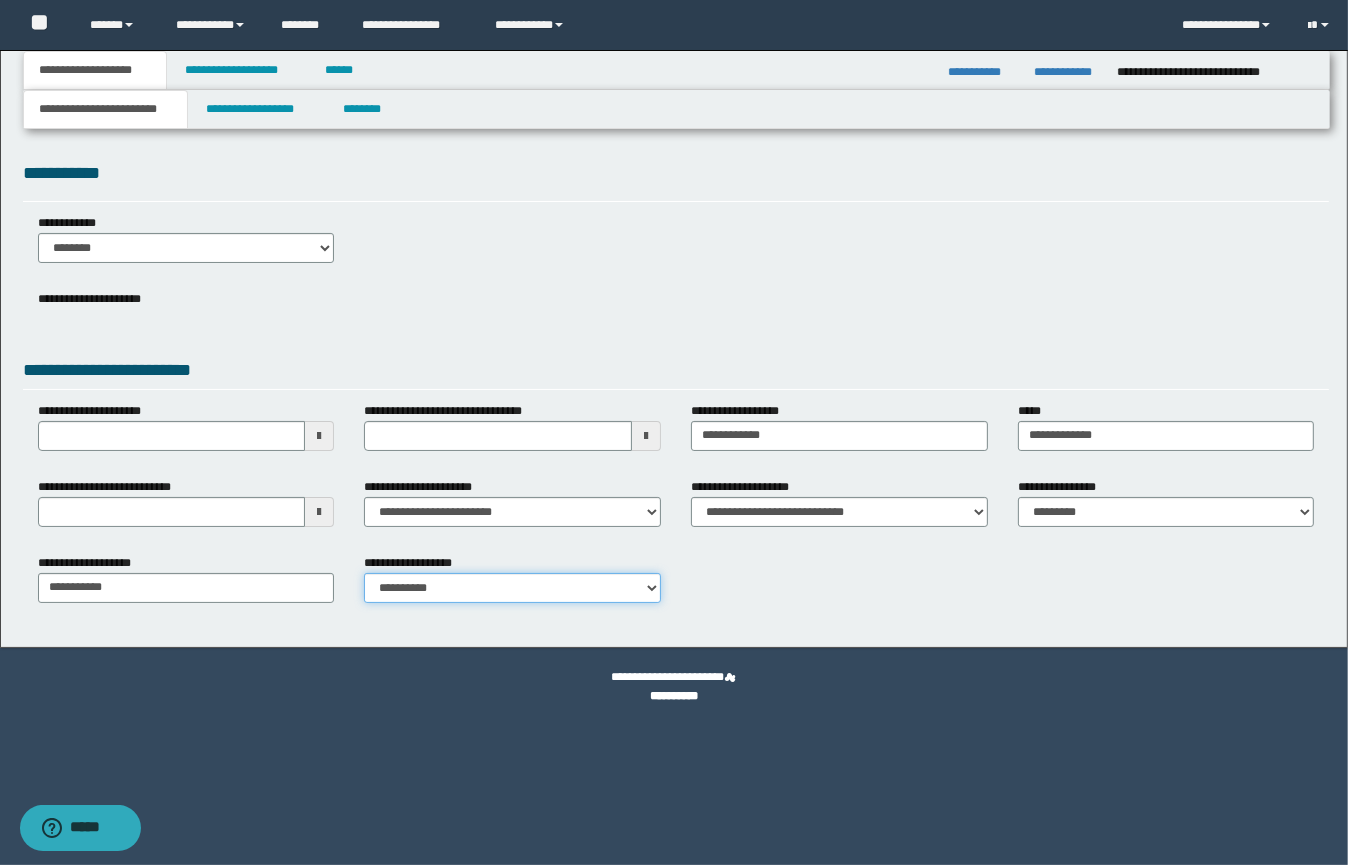 click on "**********" at bounding box center (512, 588) 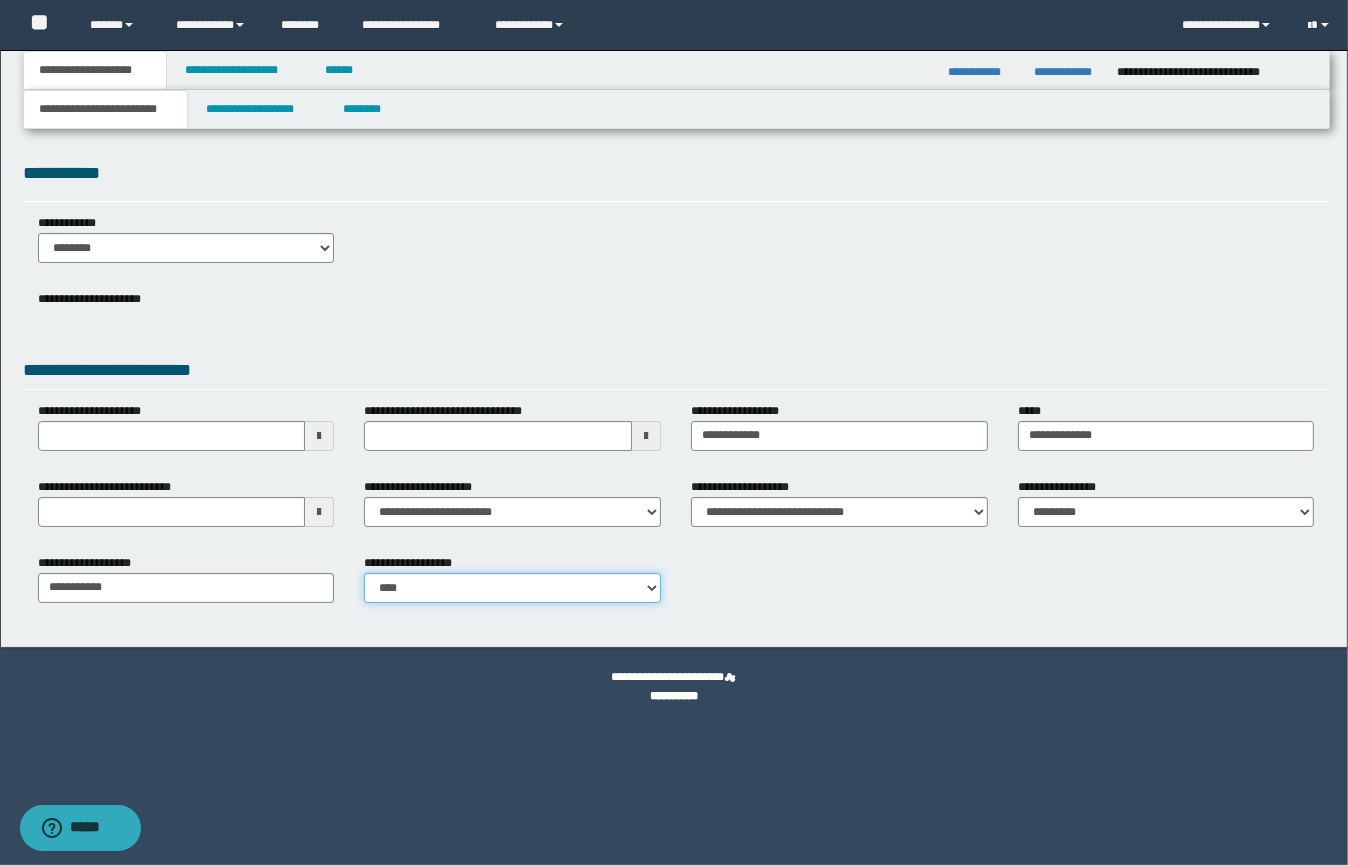 click on "**********" at bounding box center [512, 588] 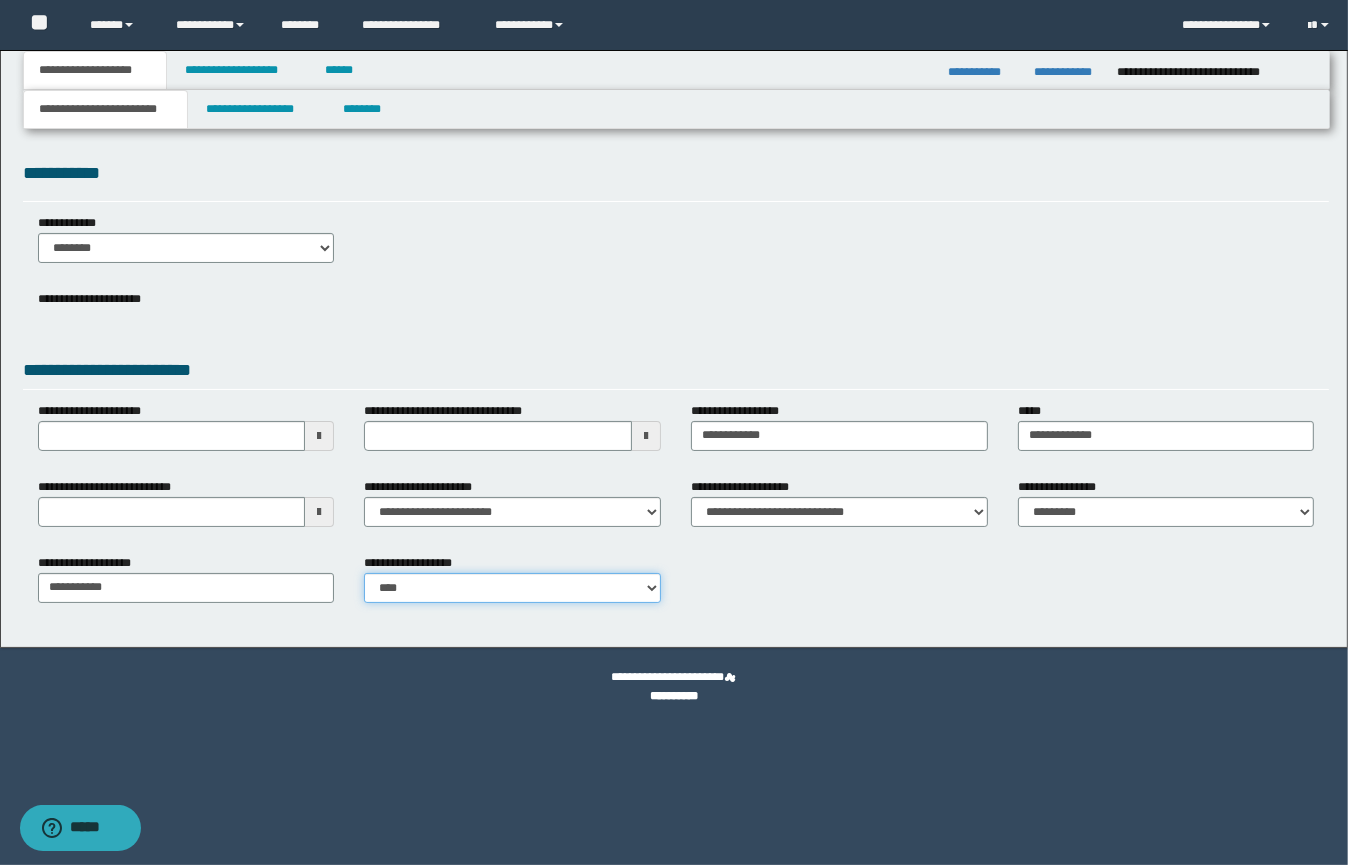 select on "*" 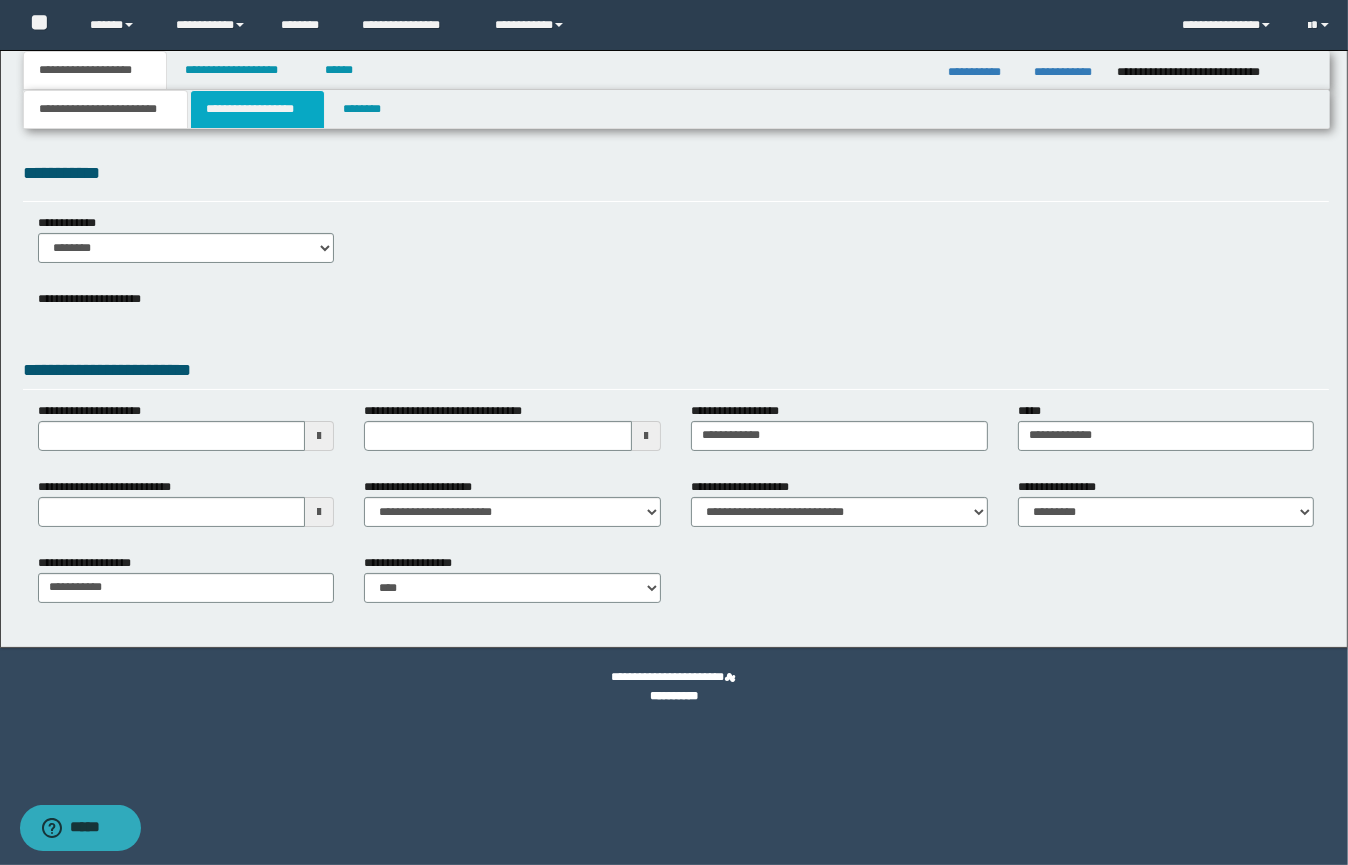 click on "**********" at bounding box center (257, 109) 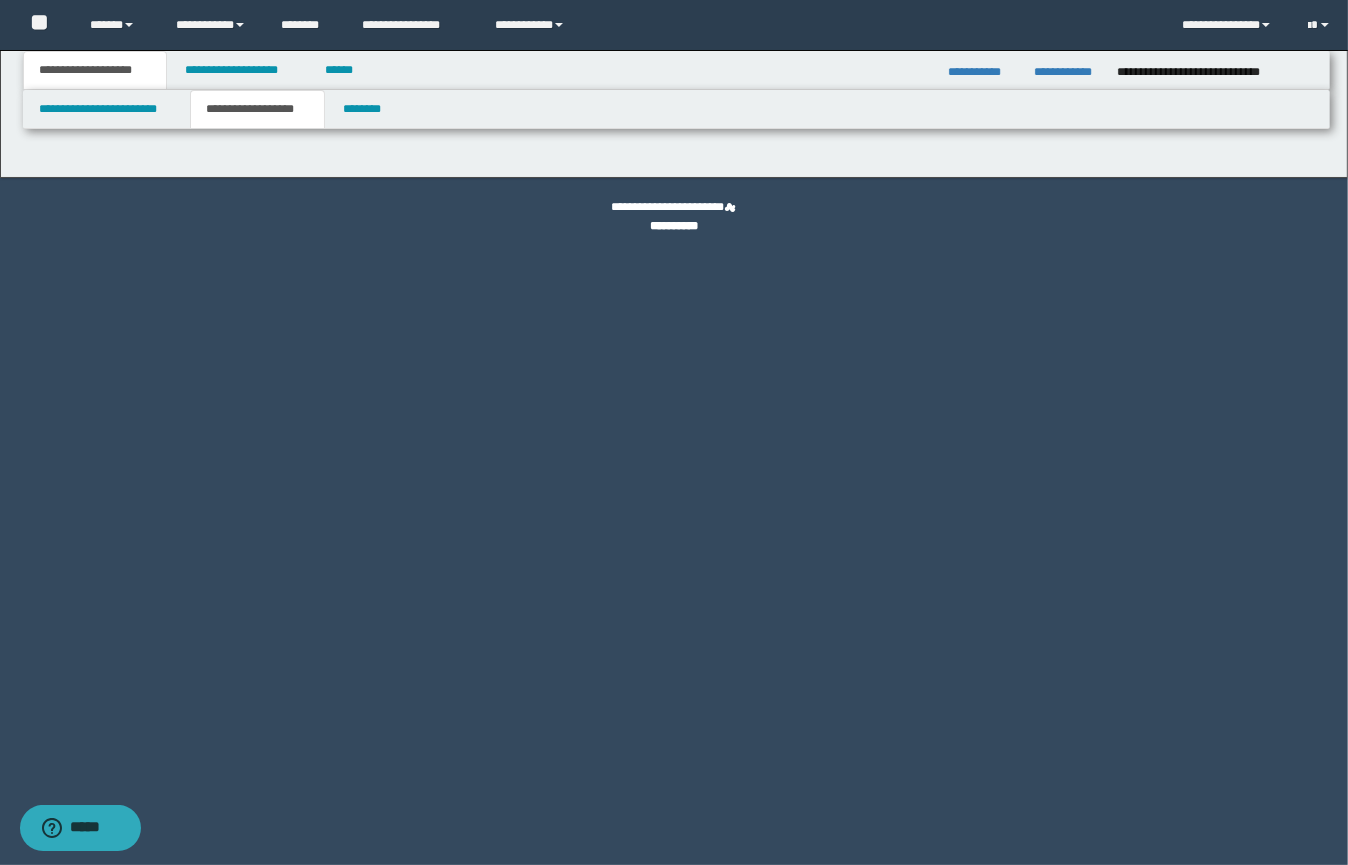 type on "**********" 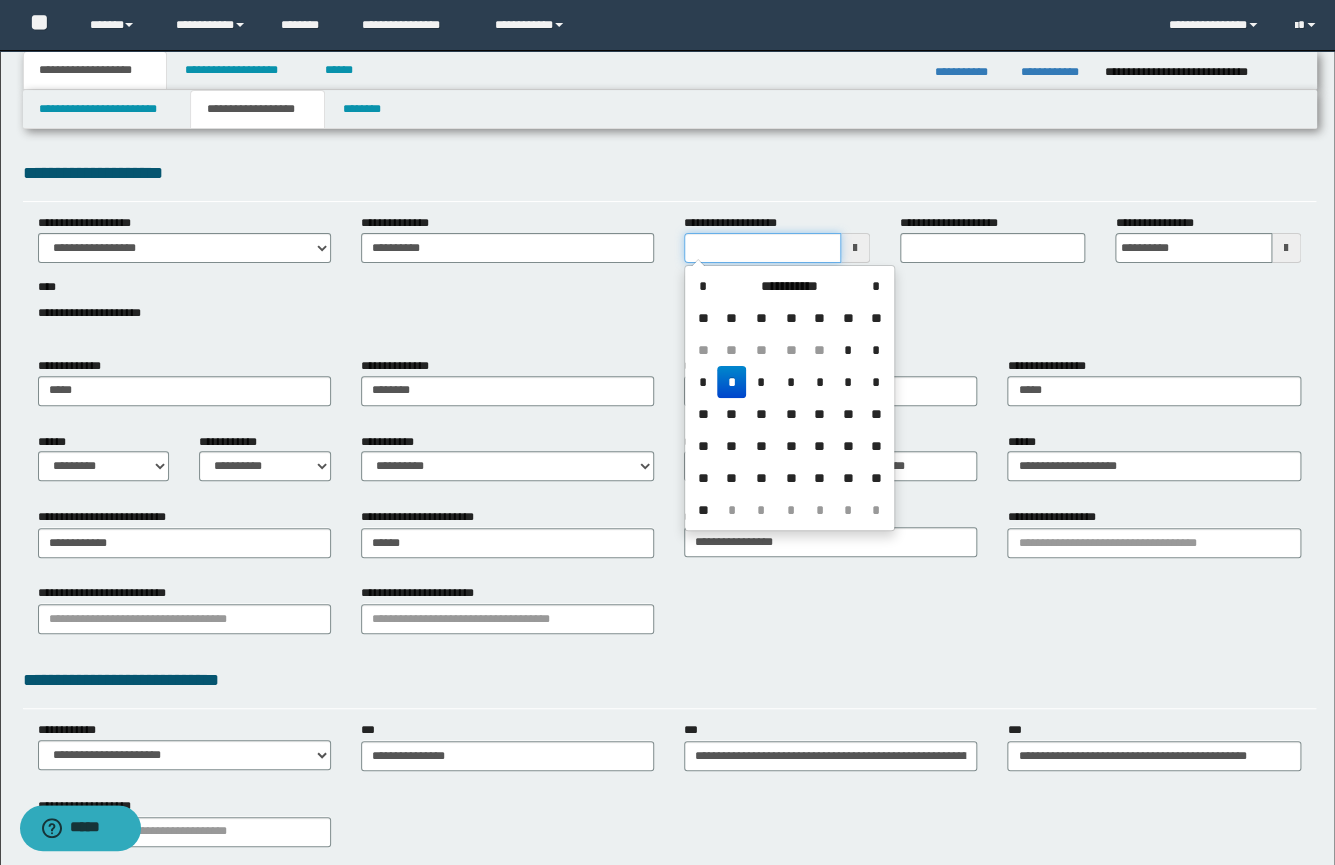 drag, startPoint x: 732, startPoint y: 245, endPoint x: 618, endPoint y: 235, distance: 114.43776 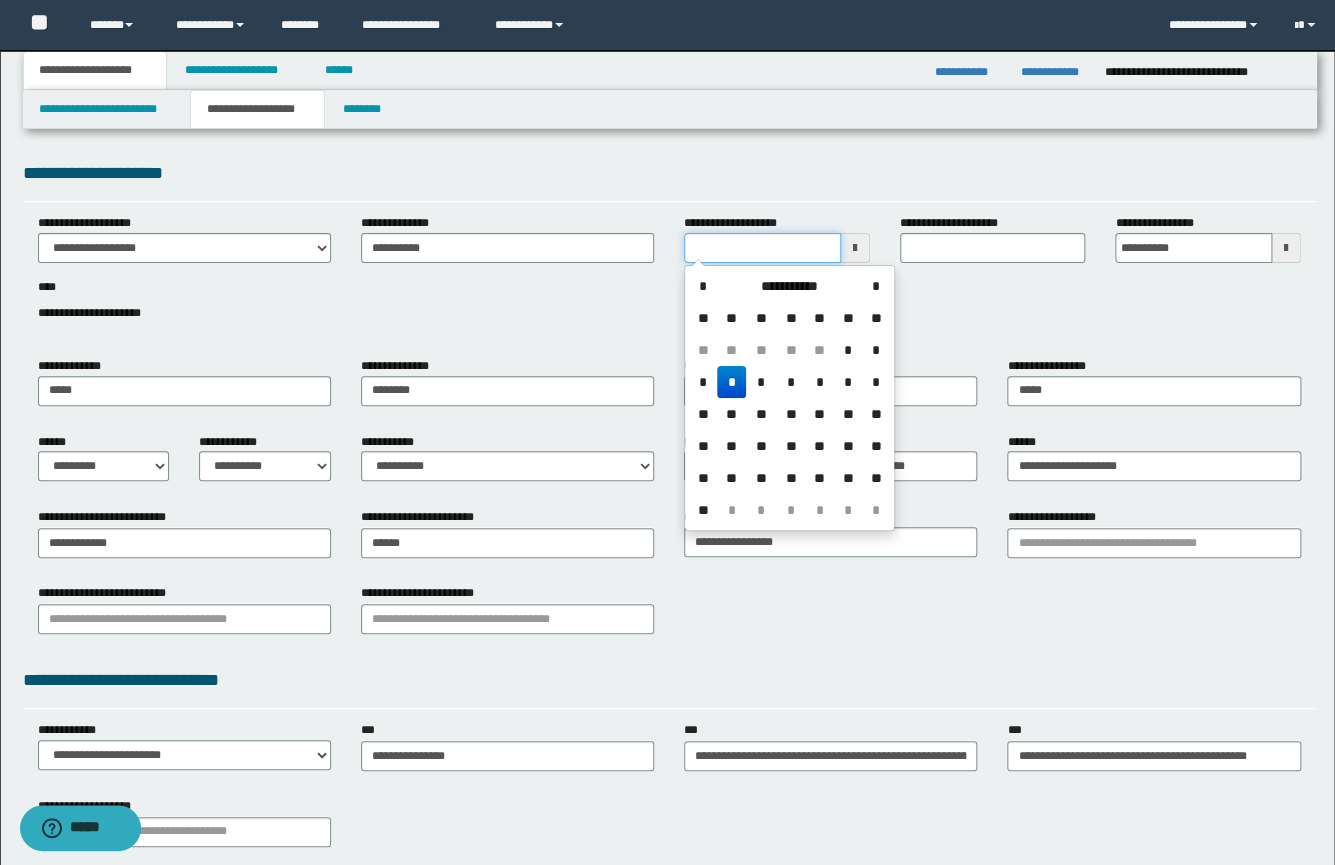 click on "**********" at bounding box center (669, 279) 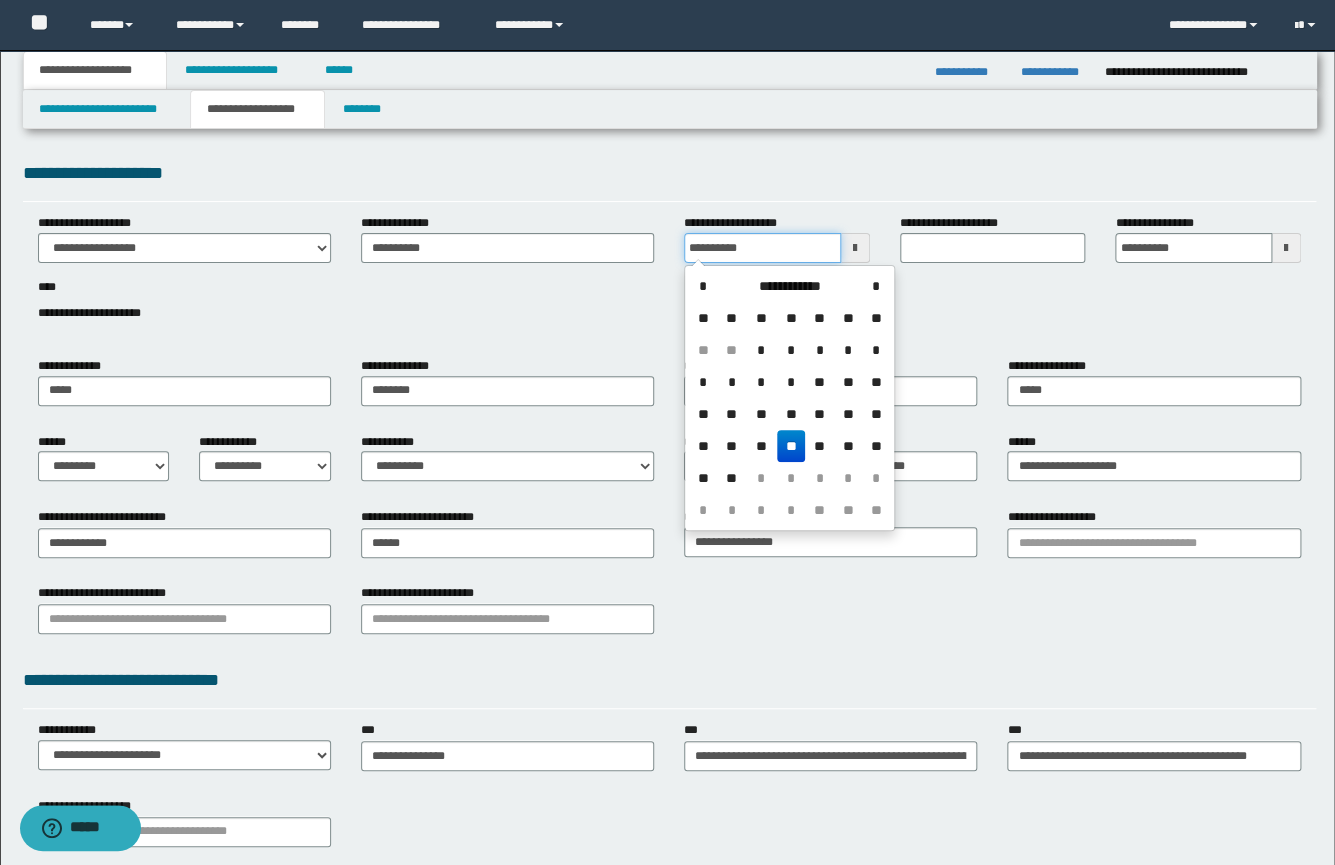 type on "**********" 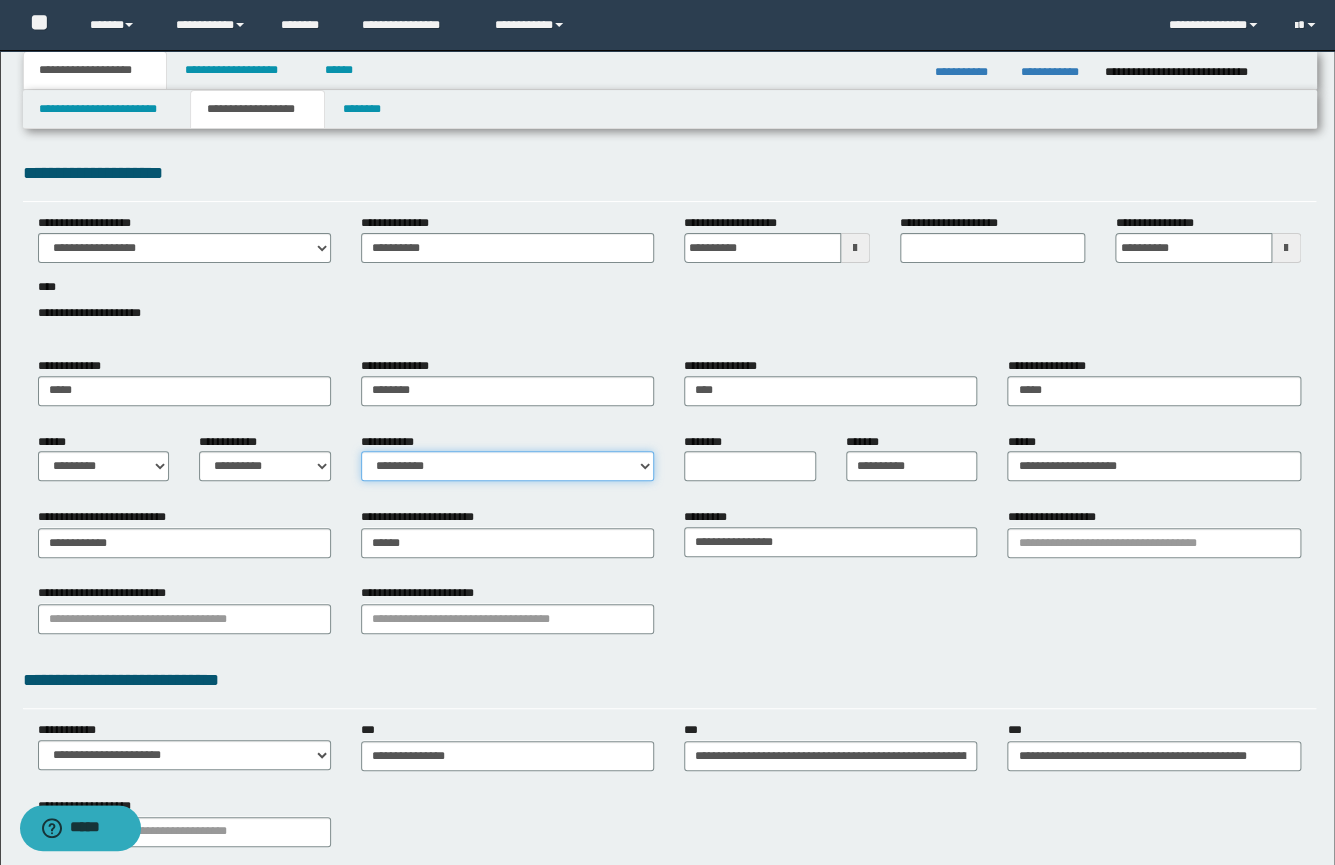 click on "**********" at bounding box center [507, 466] 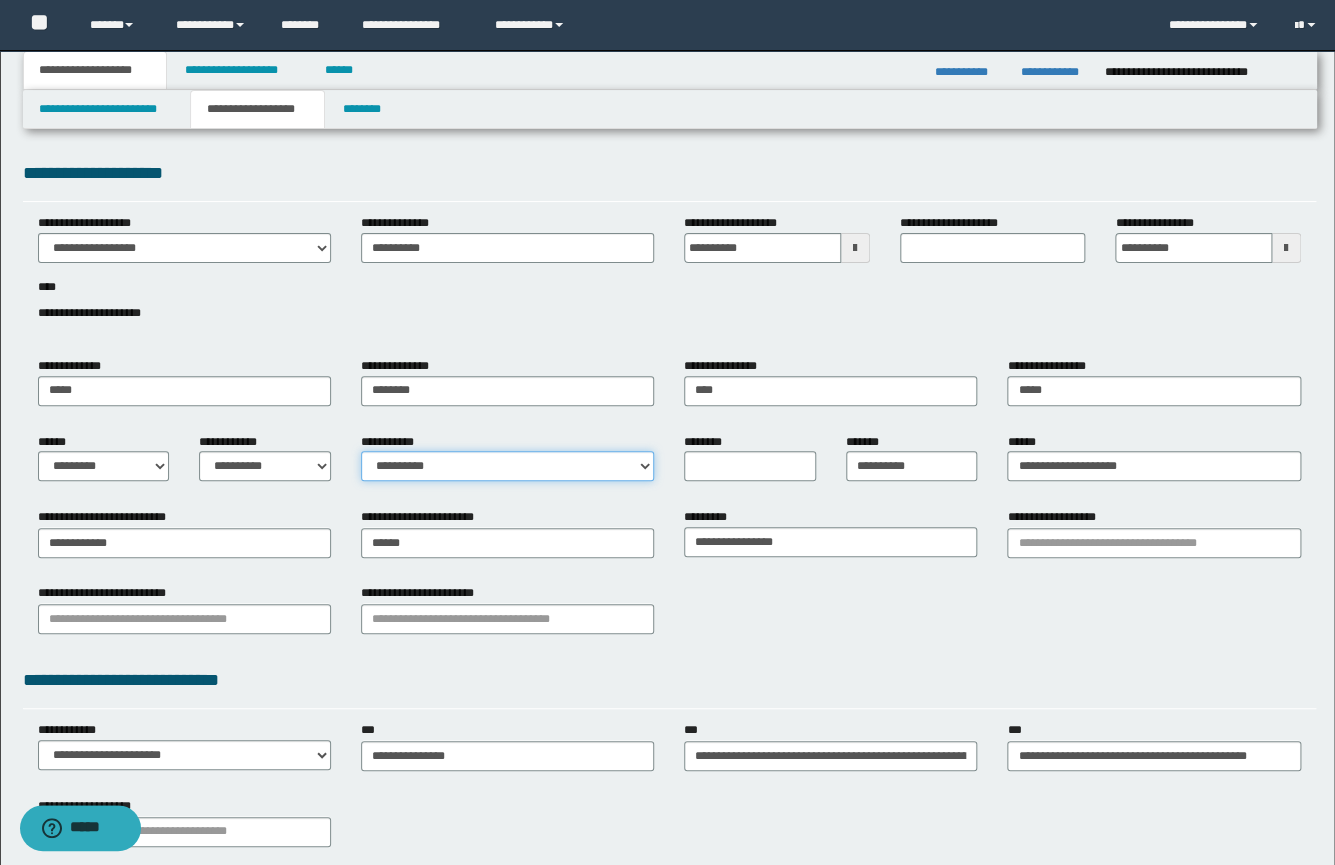 select on "*" 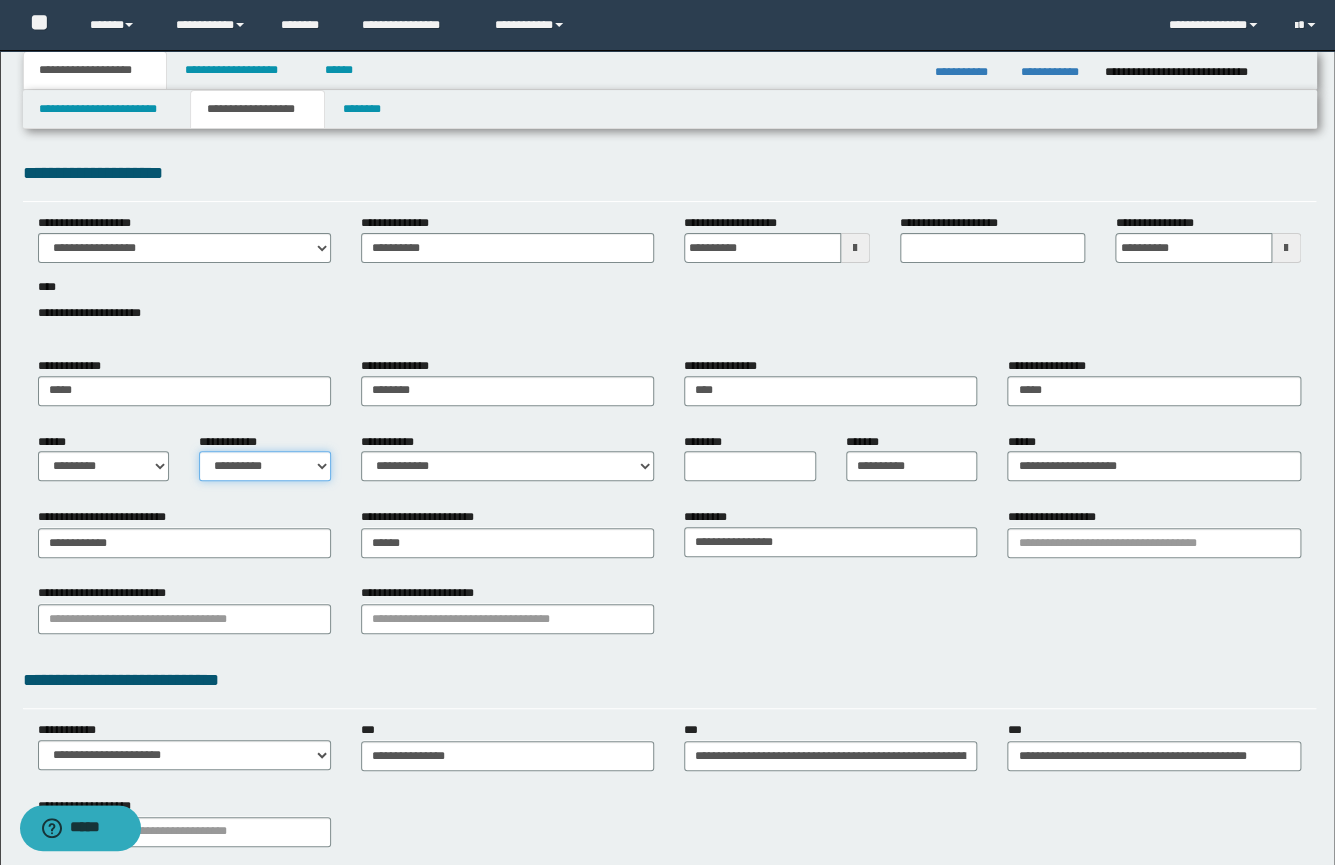 click on "**********" at bounding box center (265, 466) 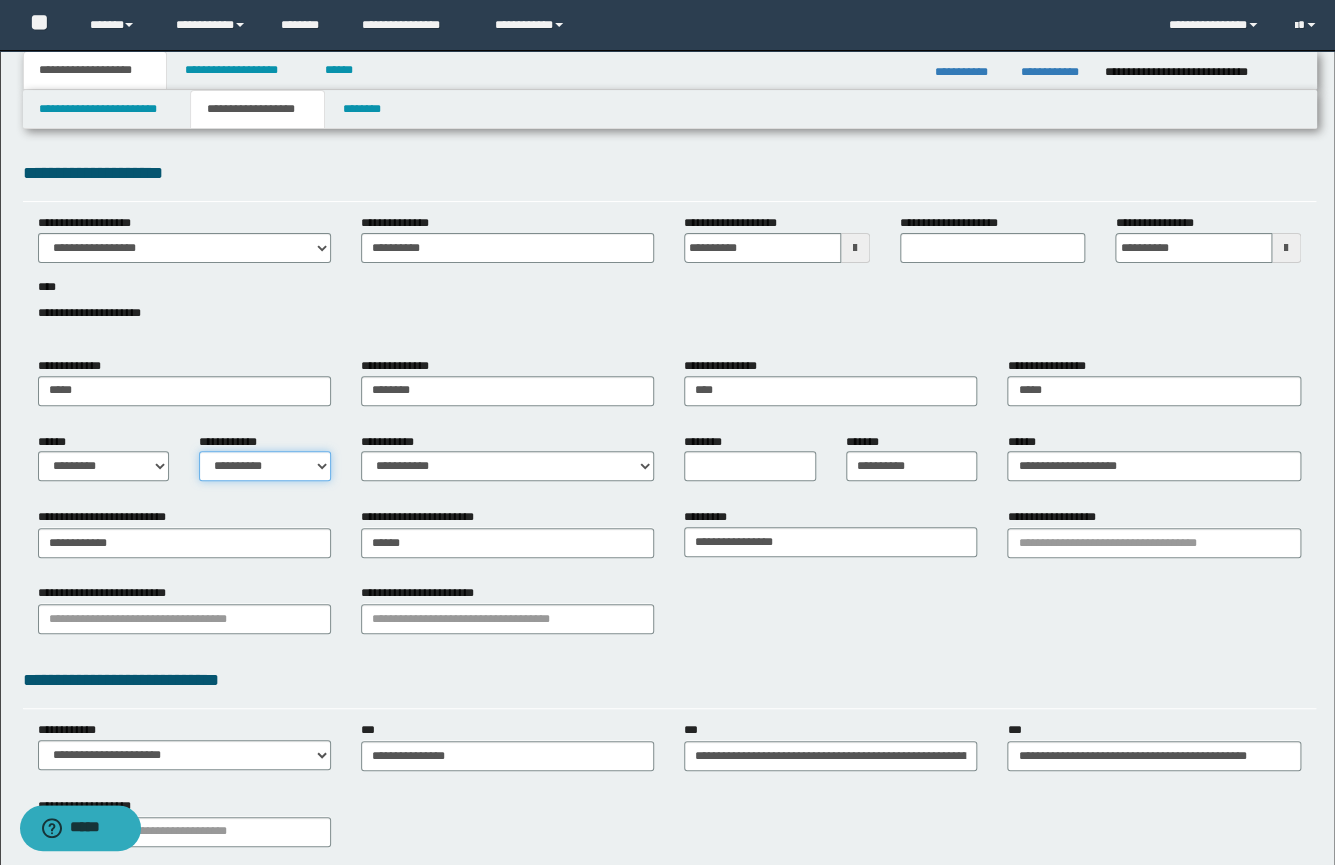 select on "*" 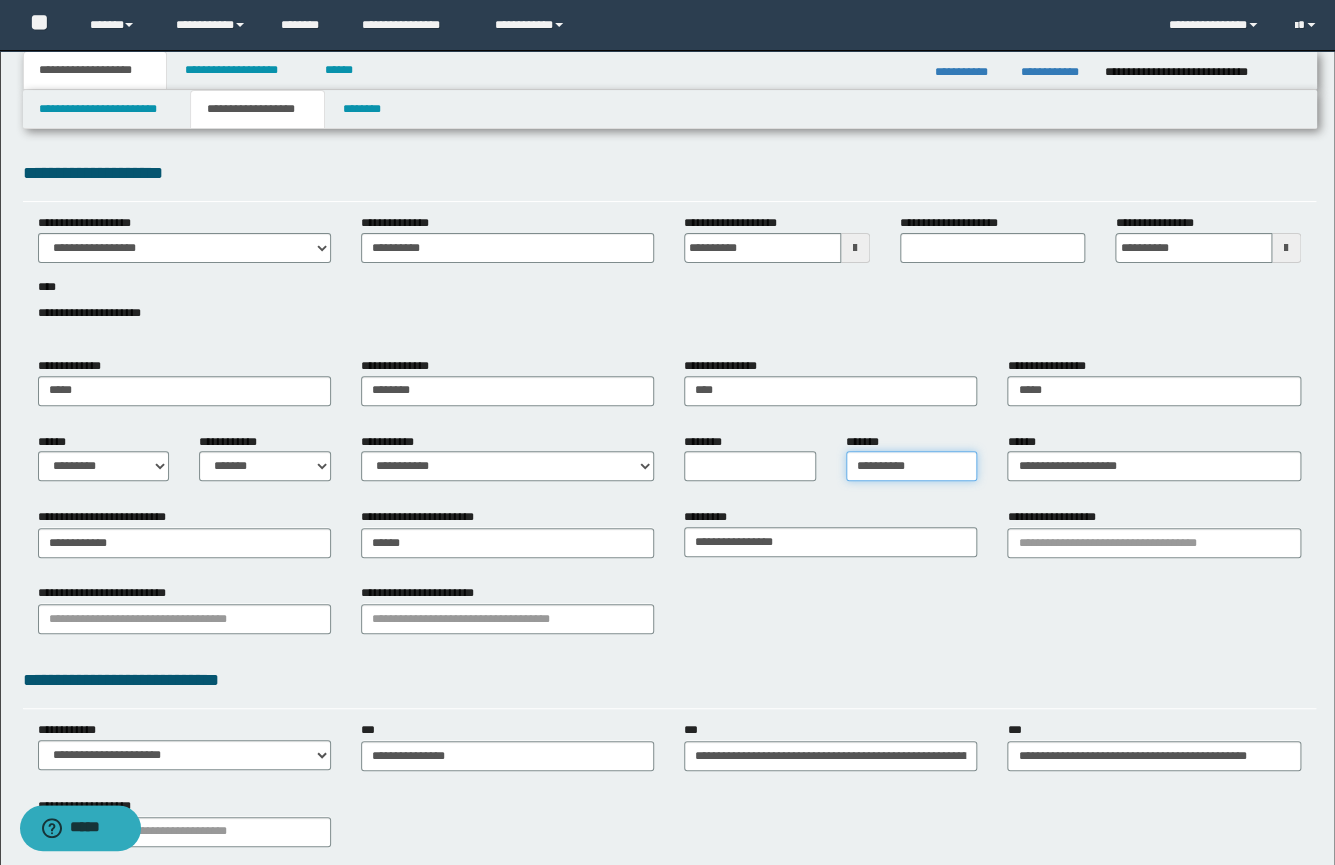 drag, startPoint x: 915, startPoint y: 459, endPoint x: 711, endPoint y: 451, distance: 204.1568 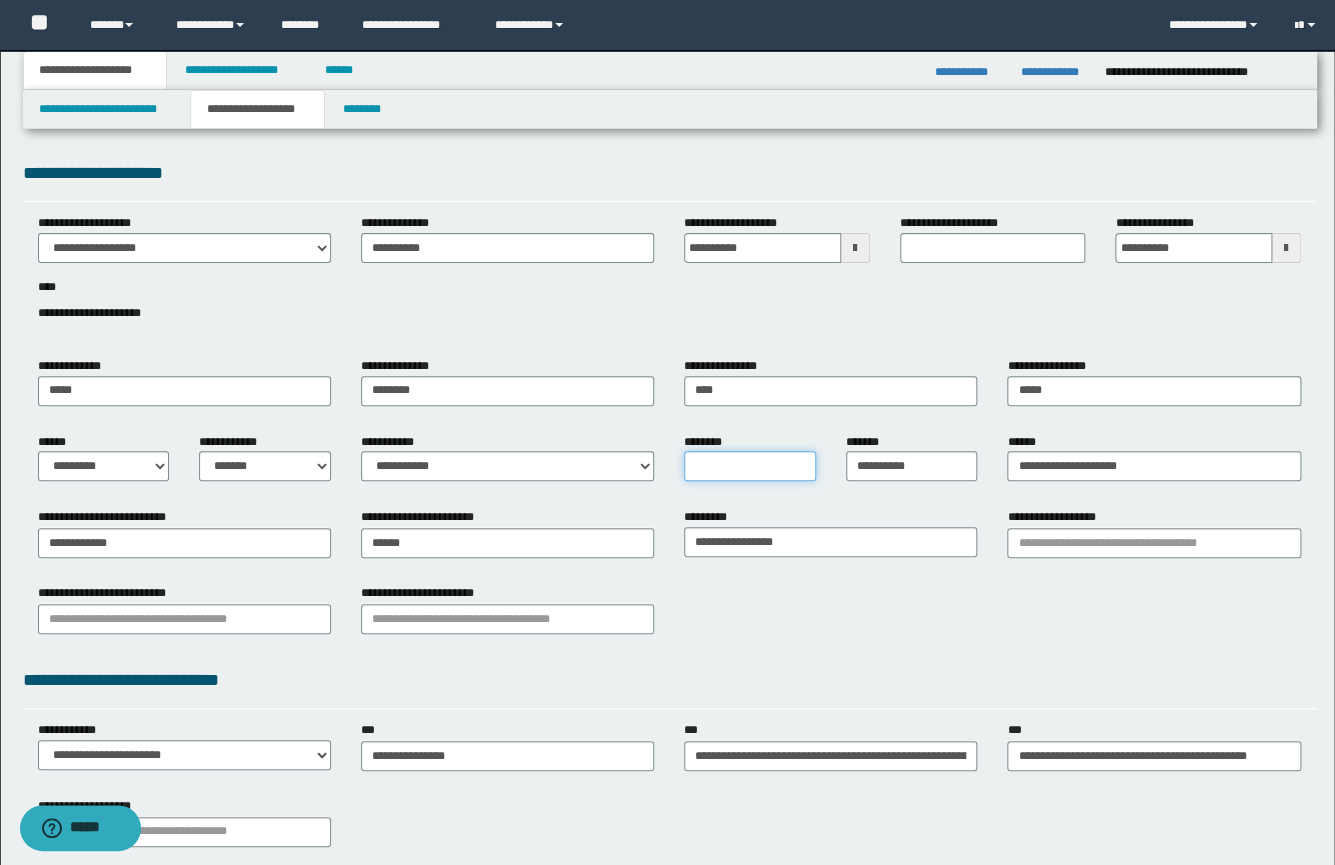 click on "********" at bounding box center (750, 466) 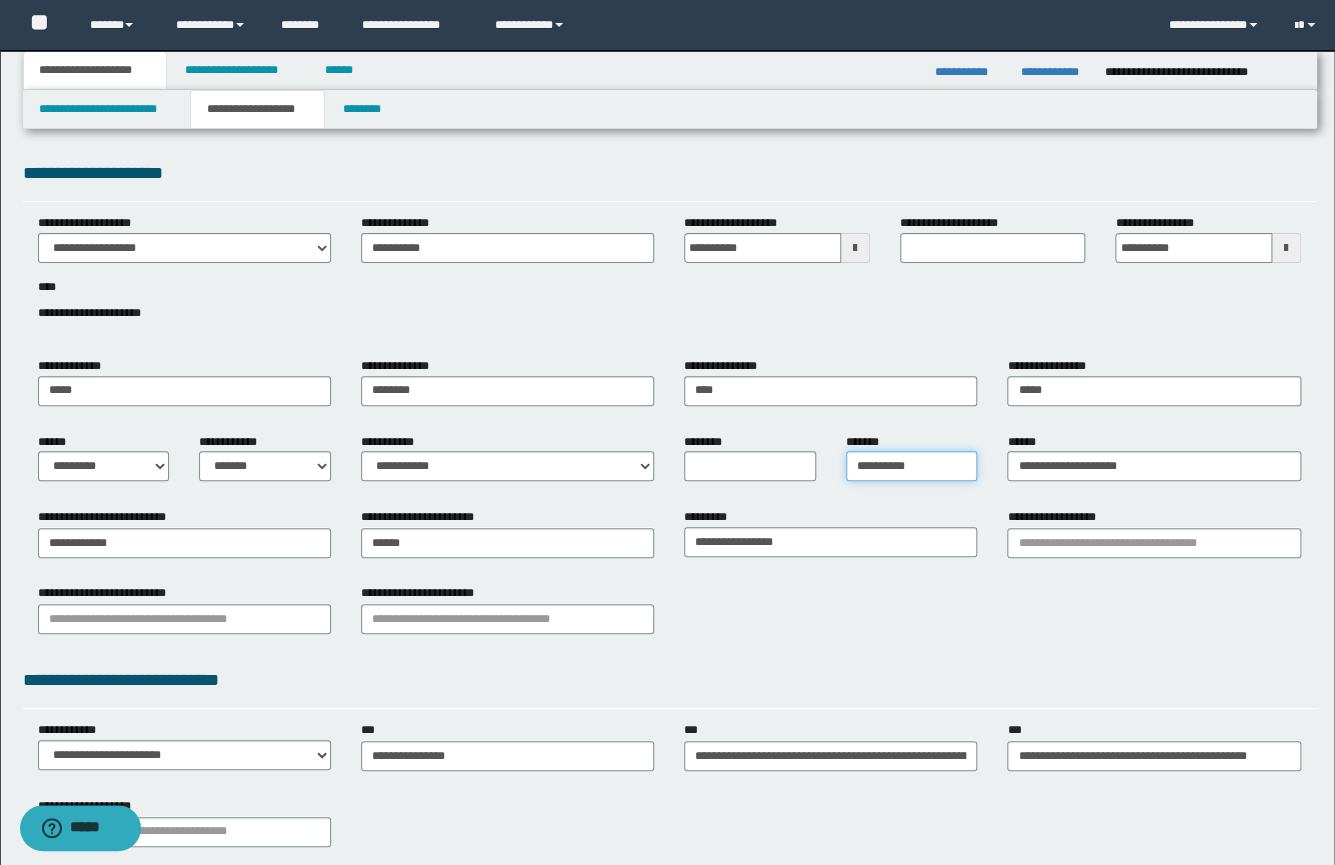 click on "**********" at bounding box center (912, 466) 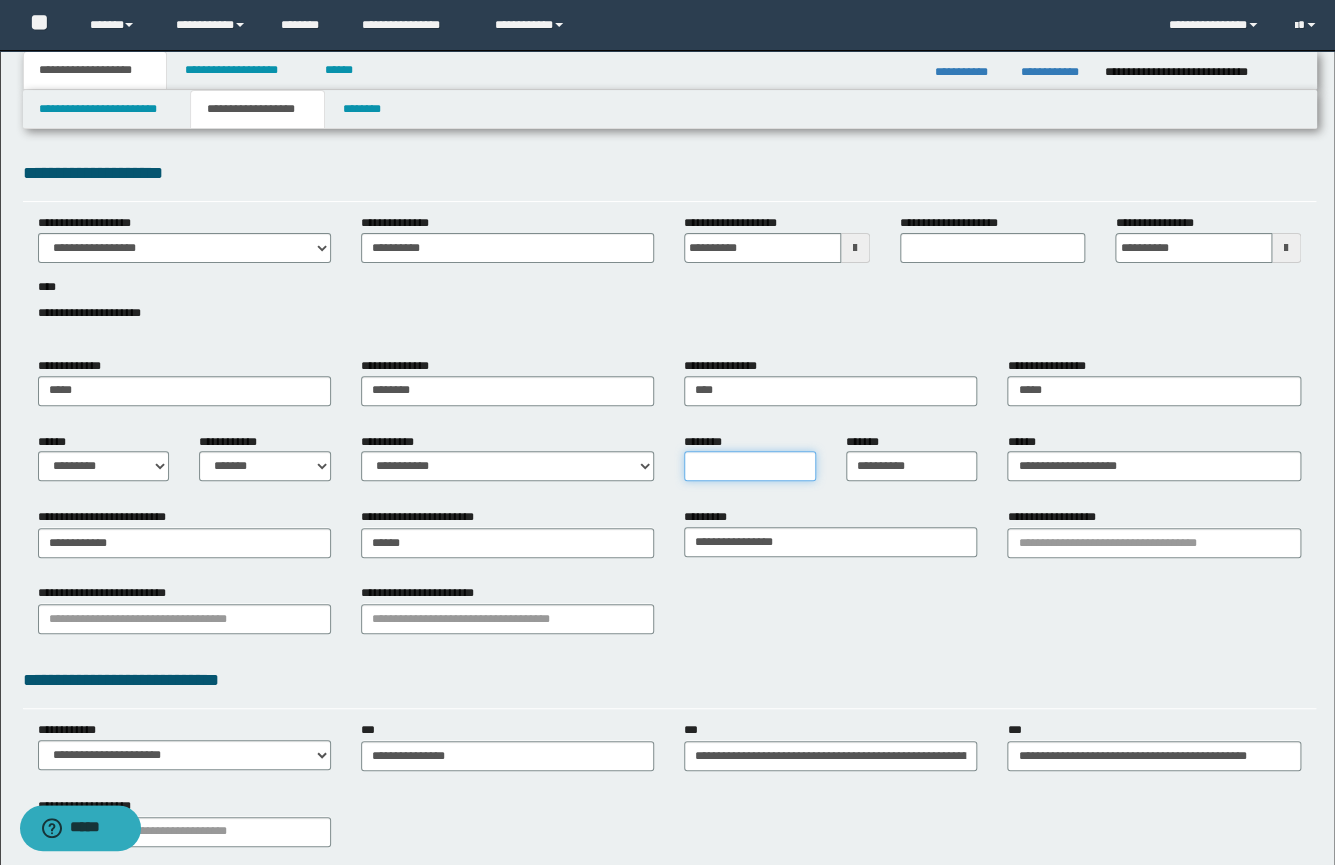 click on "********" at bounding box center [750, 466] 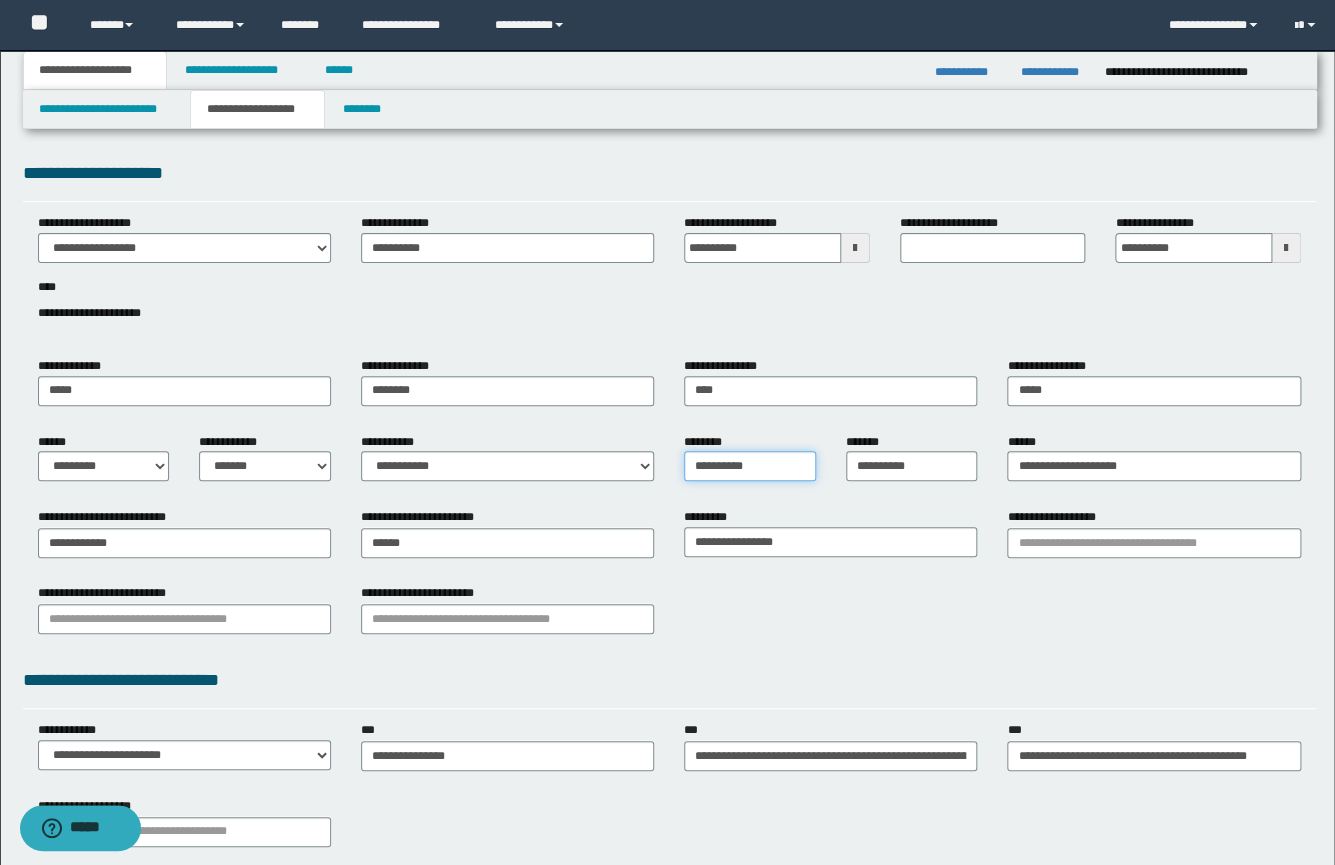 type on "**********" 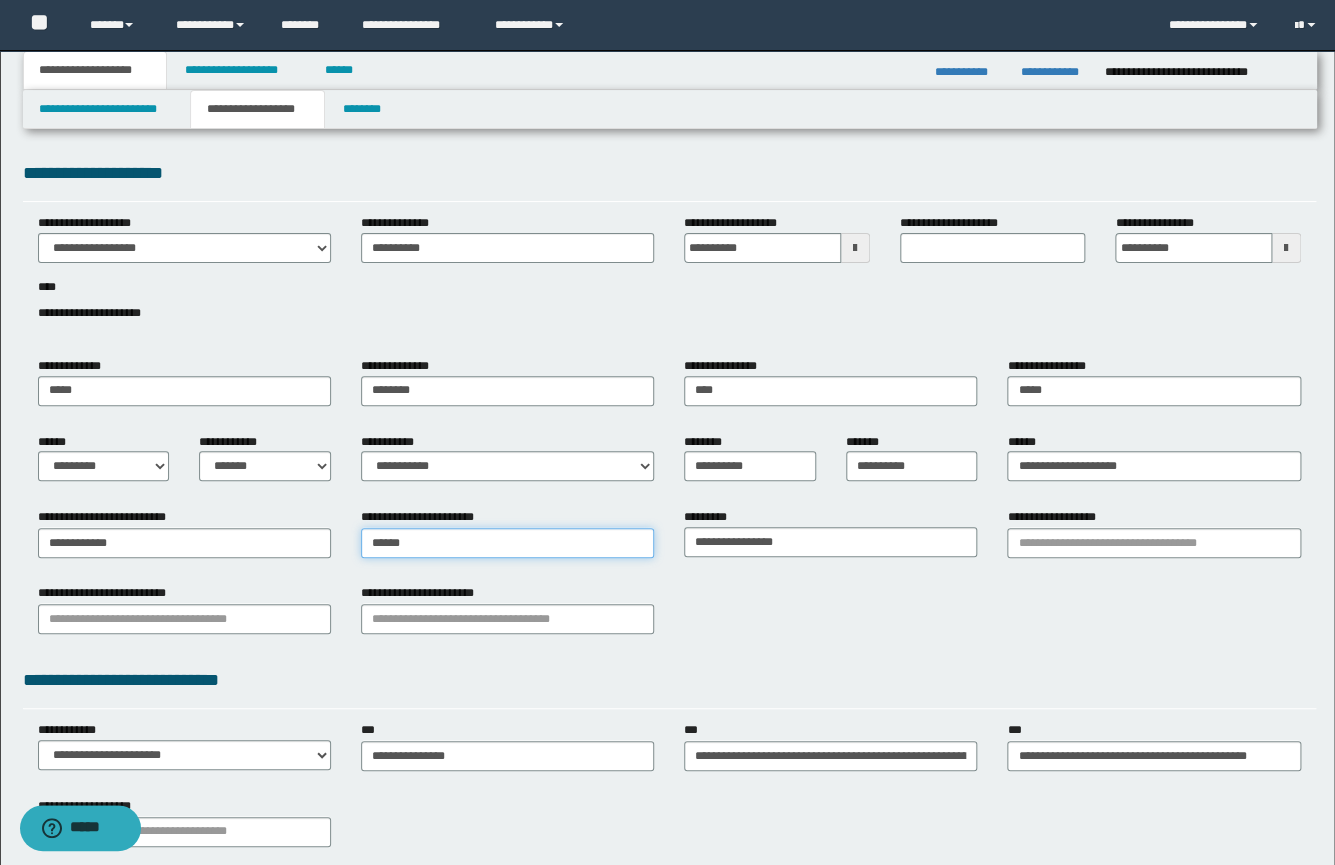 type on "******" 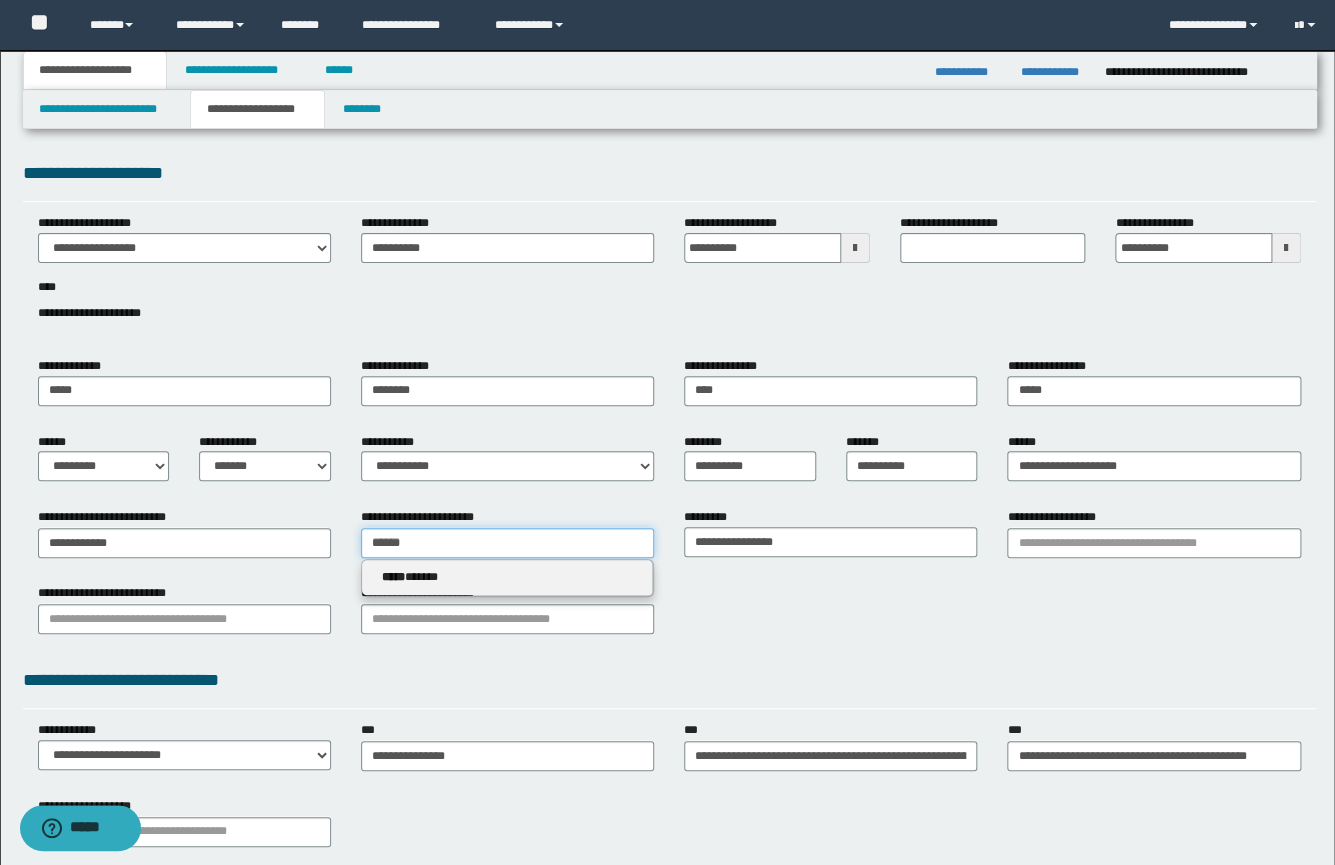 drag, startPoint x: 282, startPoint y: 529, endPoint x: 262, endPoint y: 529, distance: 20 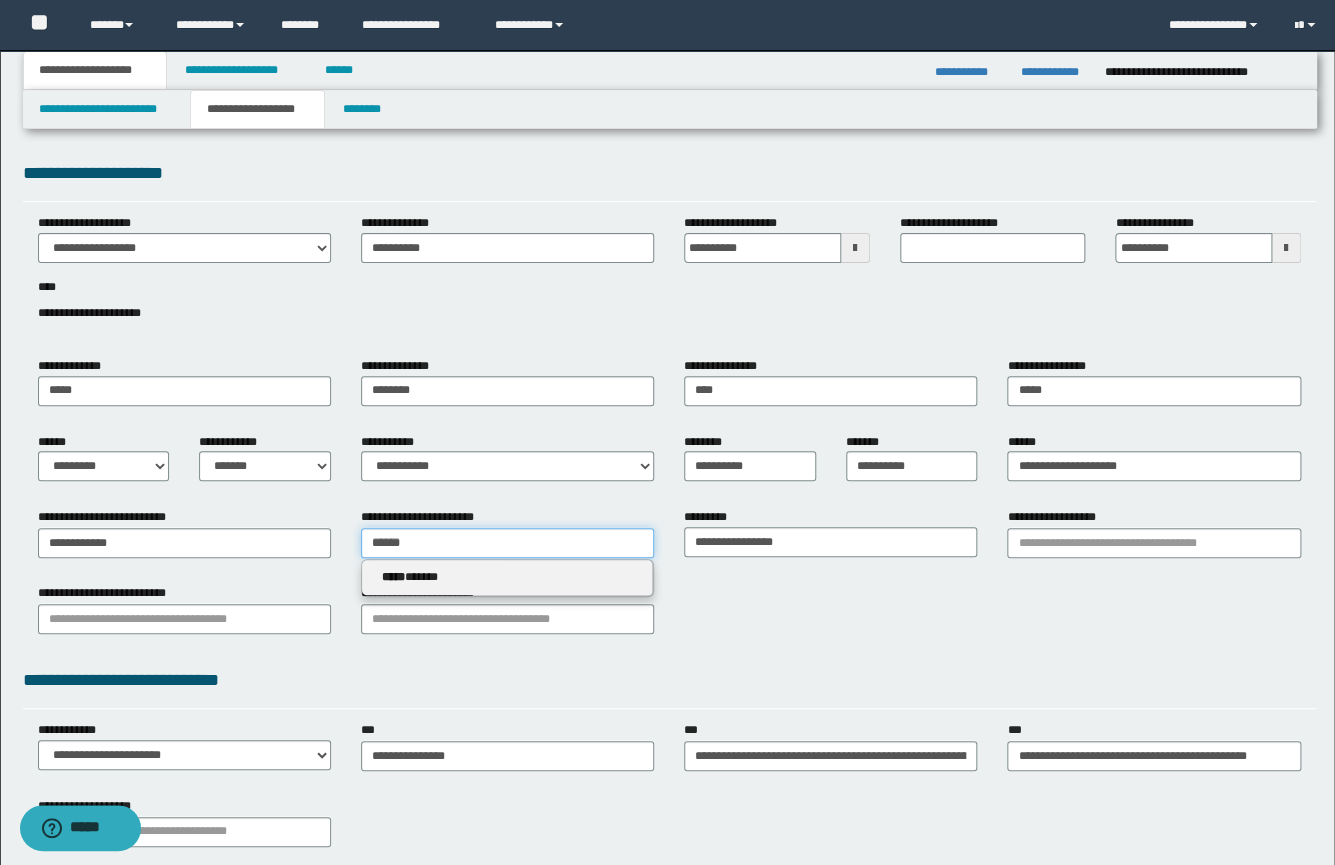 click on "**********" at bounding box center [669, 540] 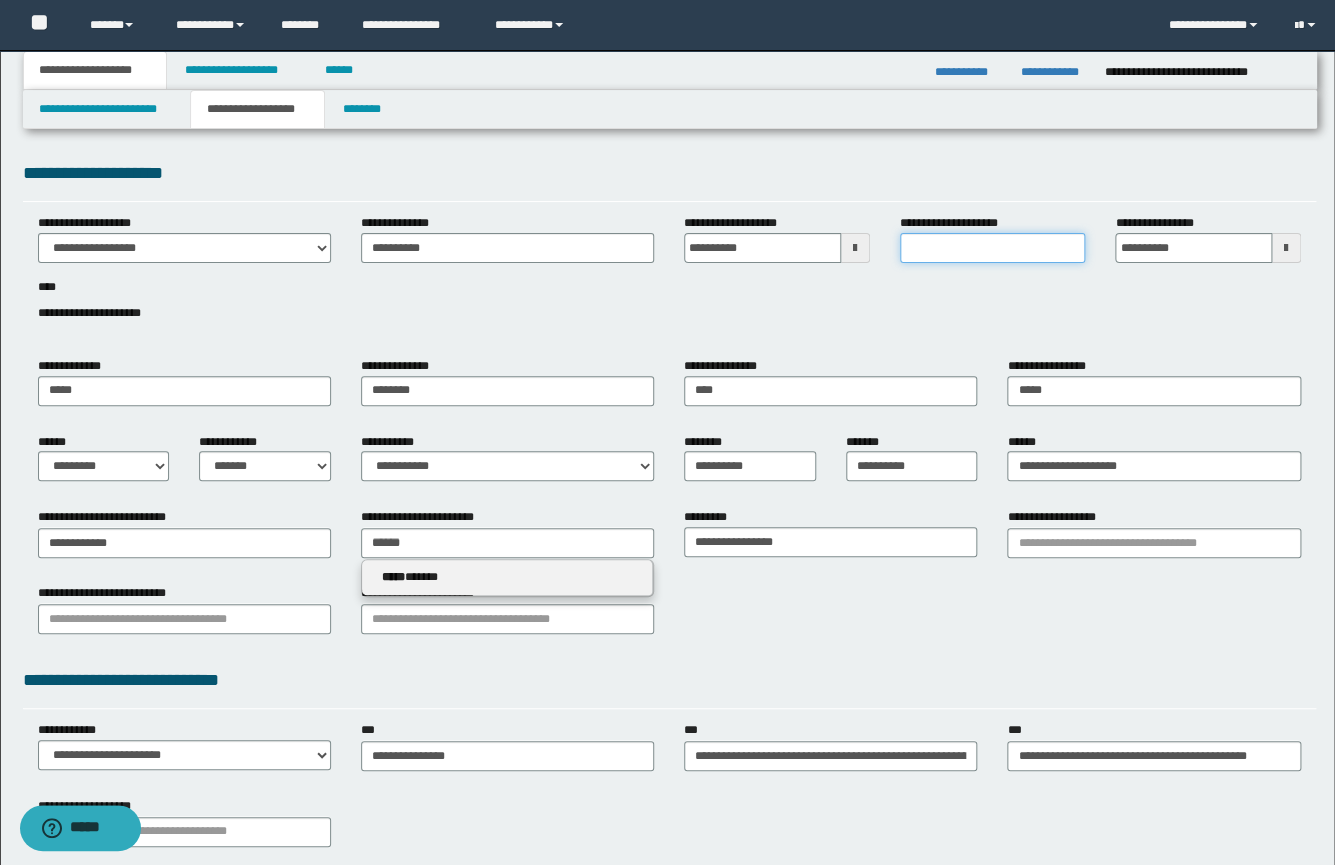 type 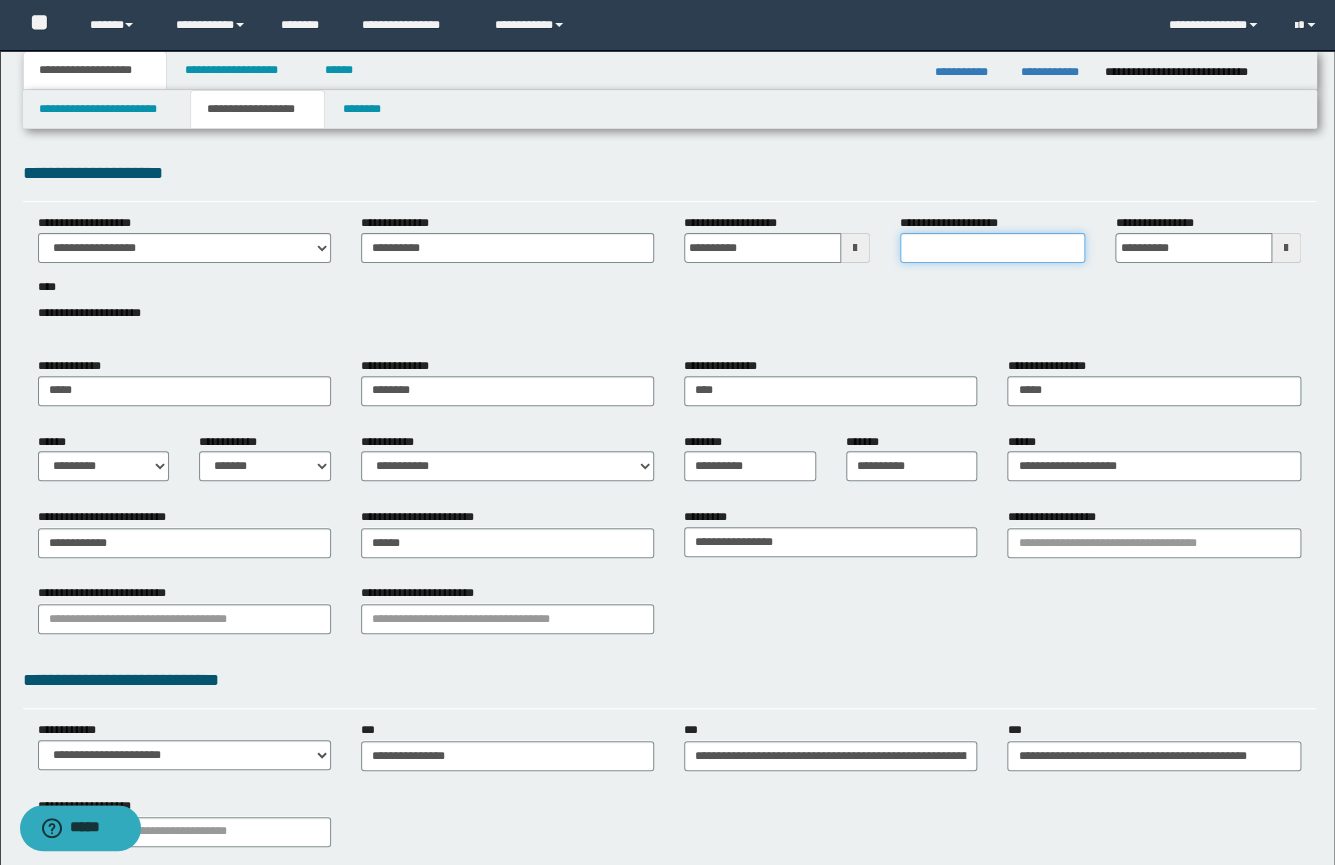 click on "**********" at bounding box center (993, 248) 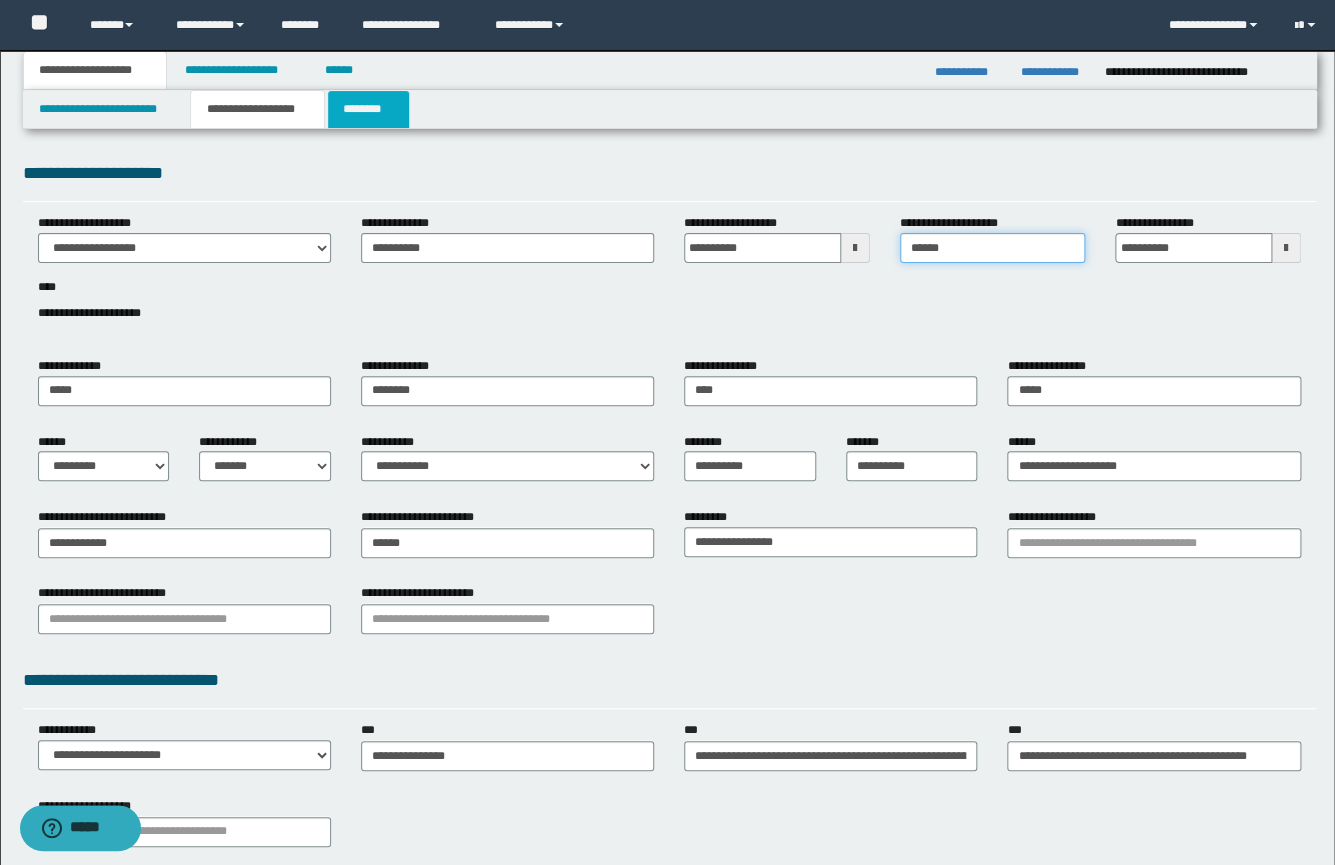 type on "******" 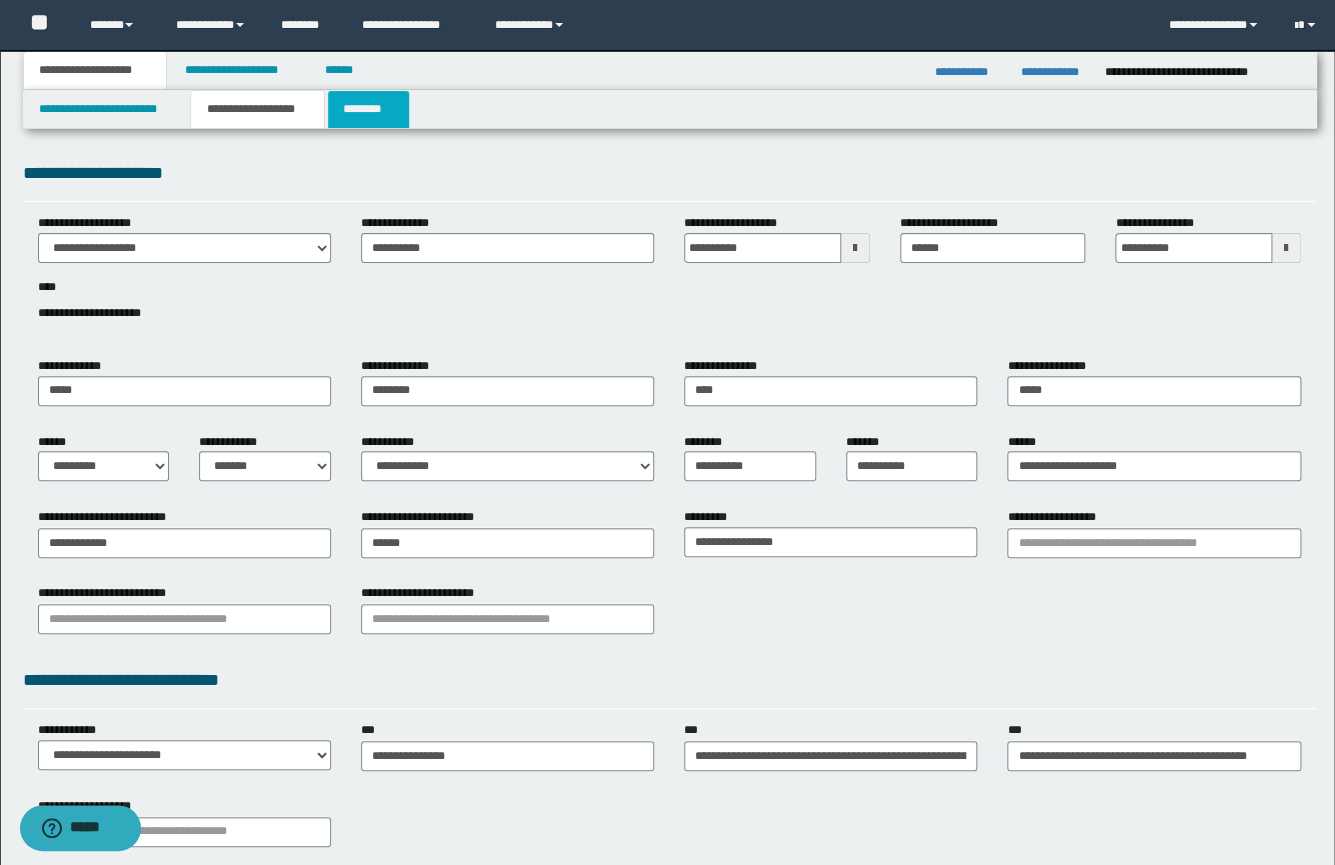 click on "********" at bounding box center [368, 109] 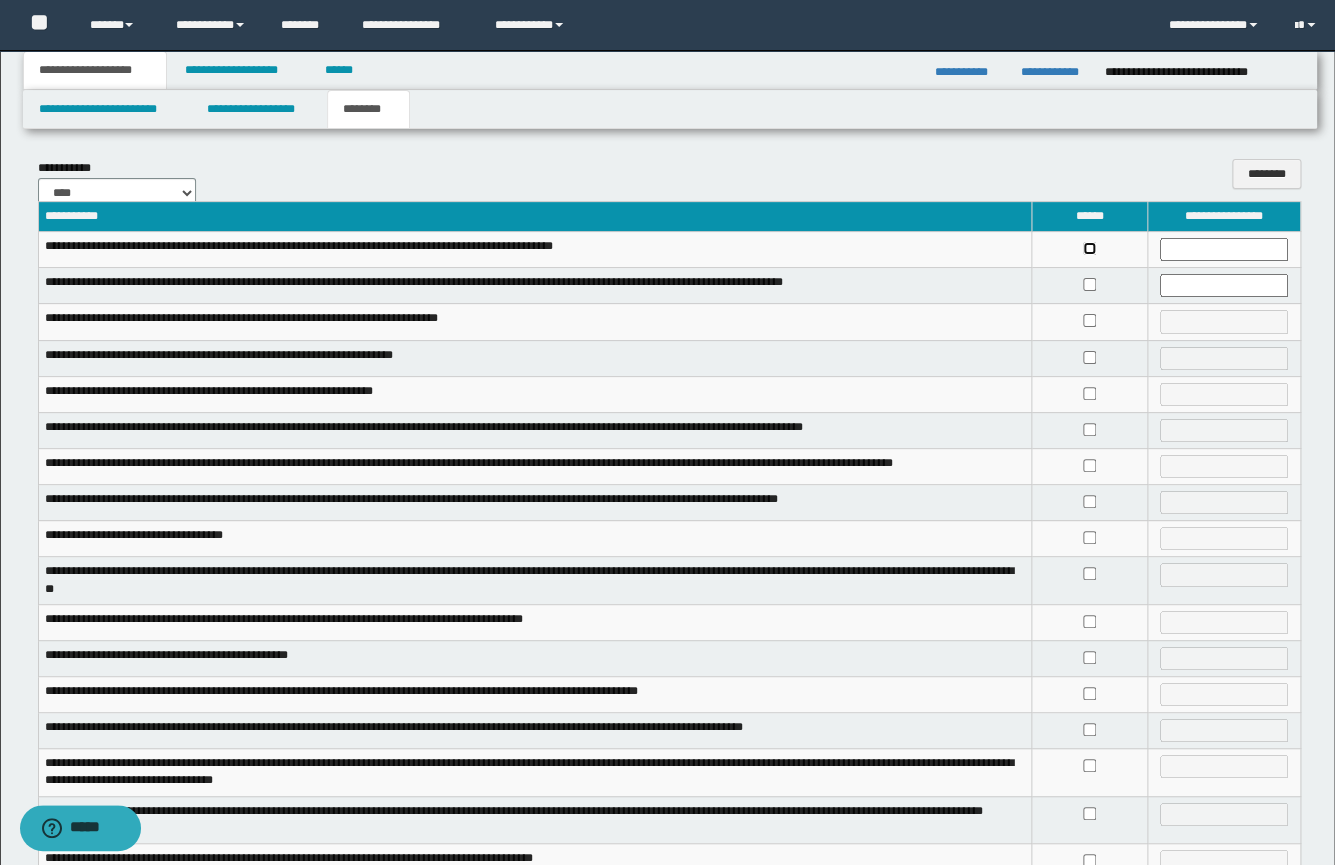 scroll, scrollTop: 278, scrollLeft: 0, axis: vertical 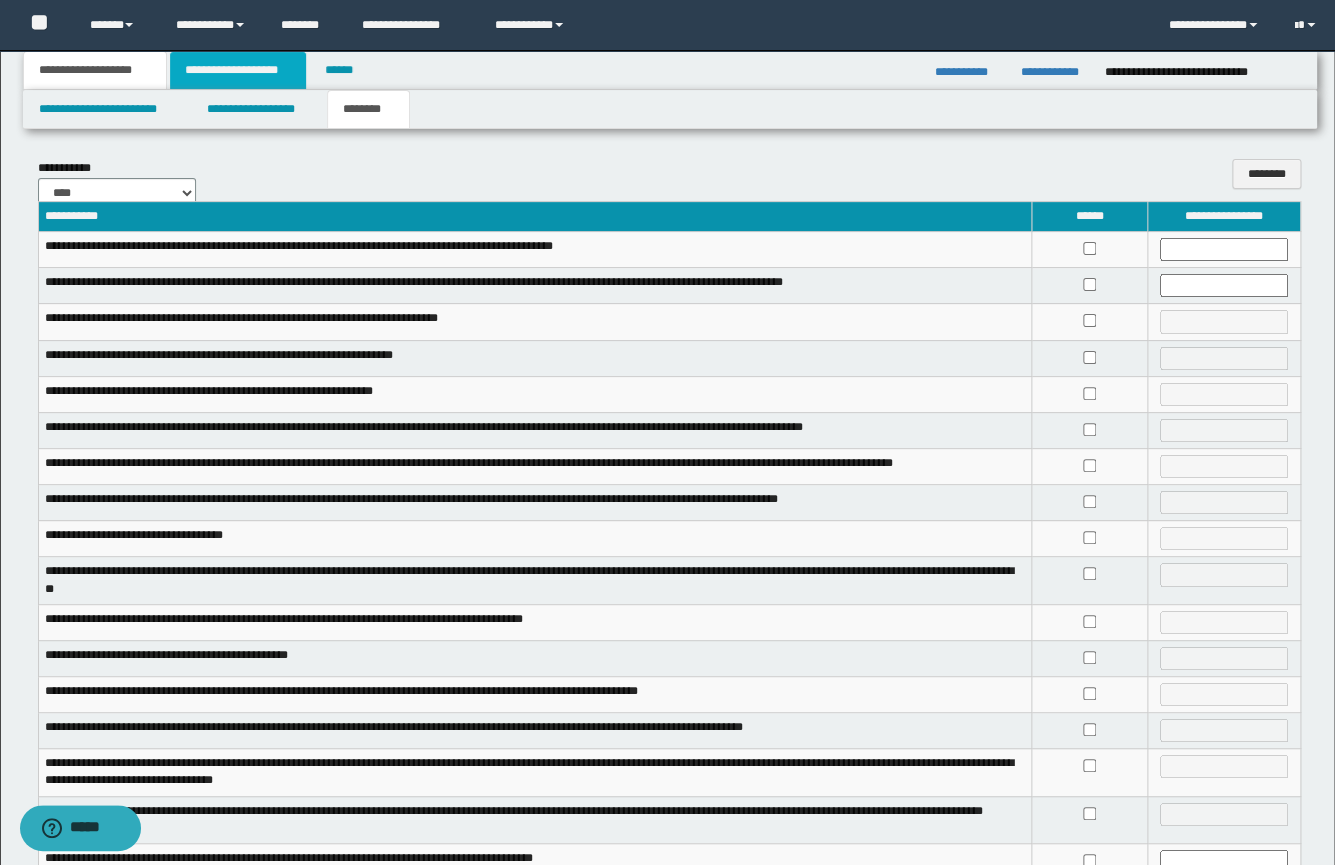 click on "**********" at bounding box center (238, 70) 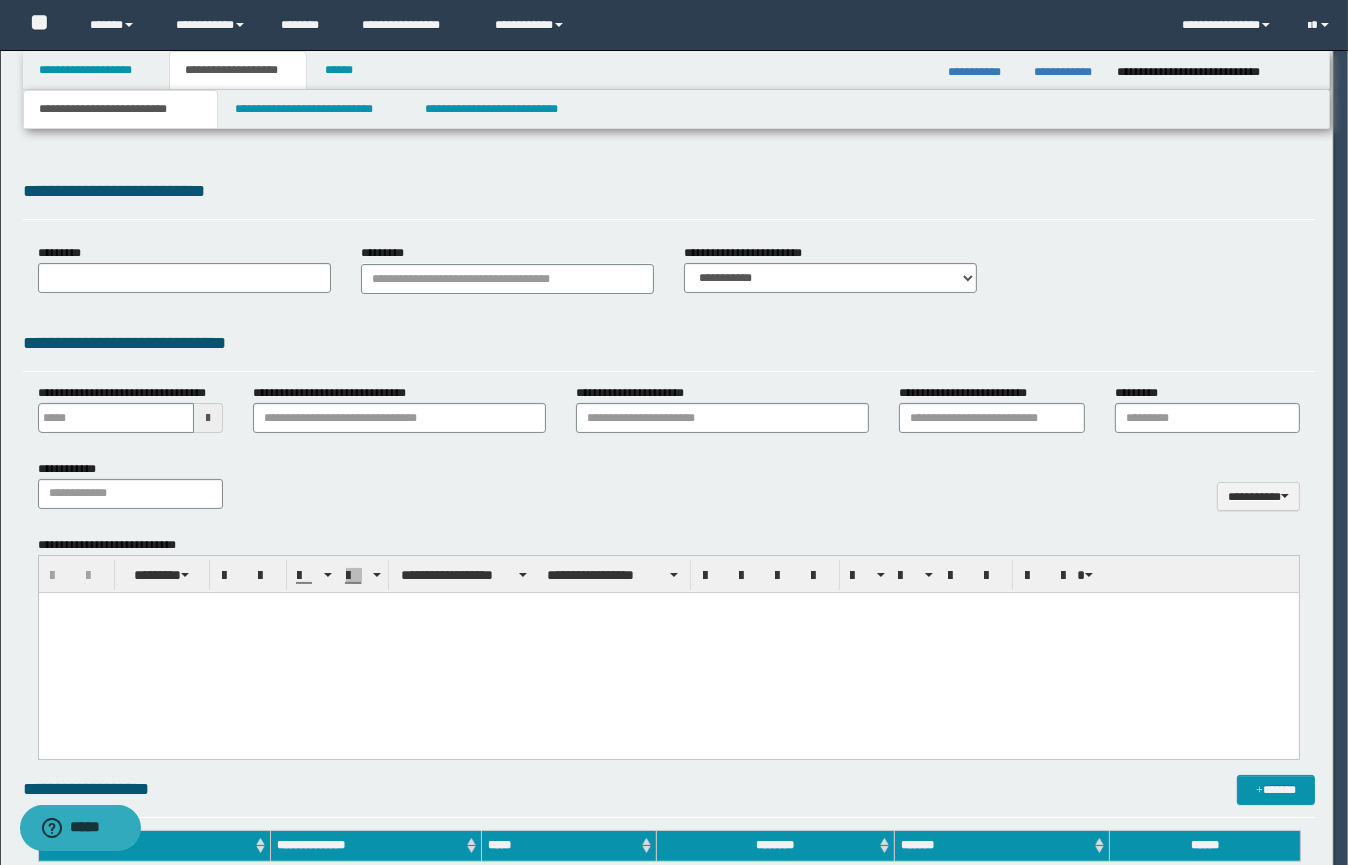 select on "*" 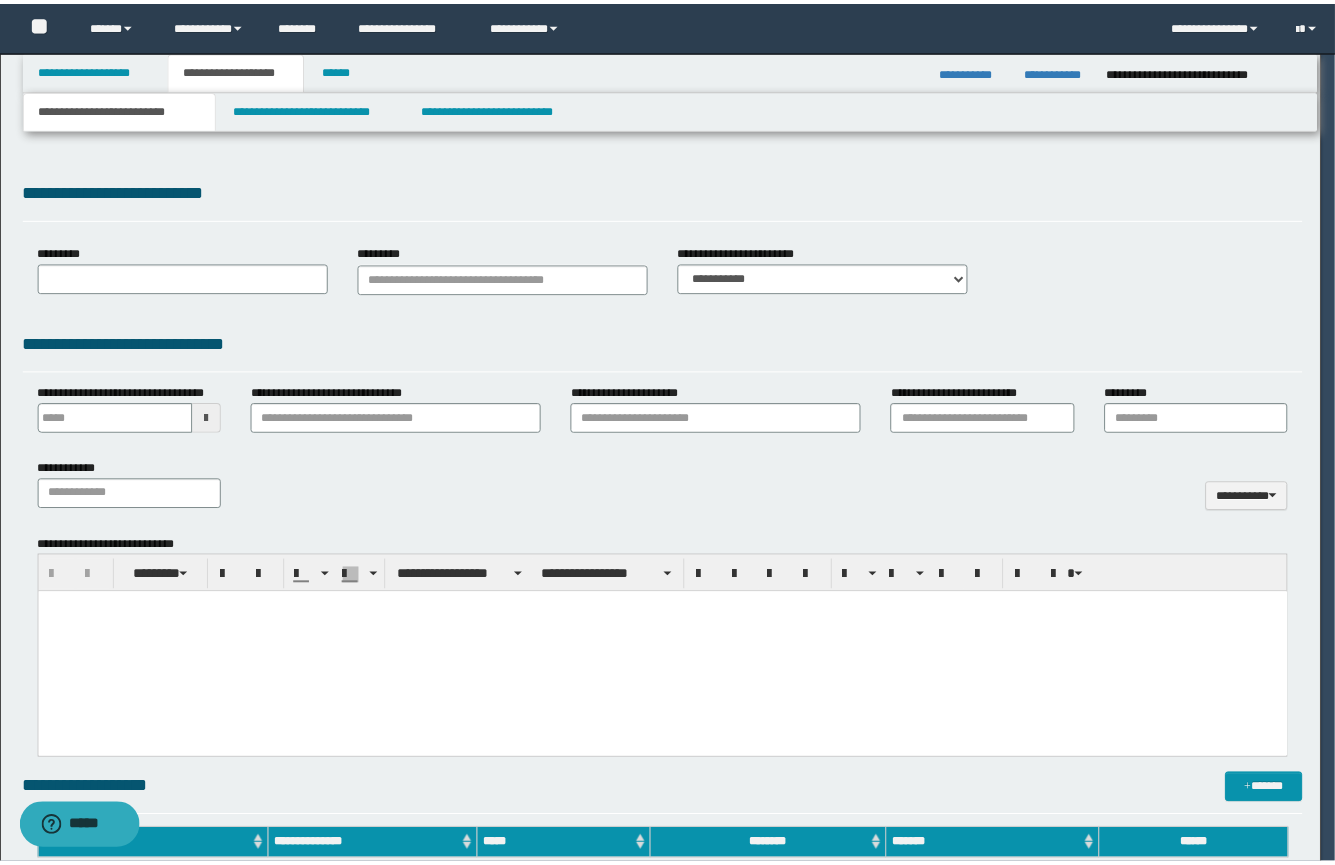 scroll, scrollTop: 0, scrollLeft: 0, axis: both 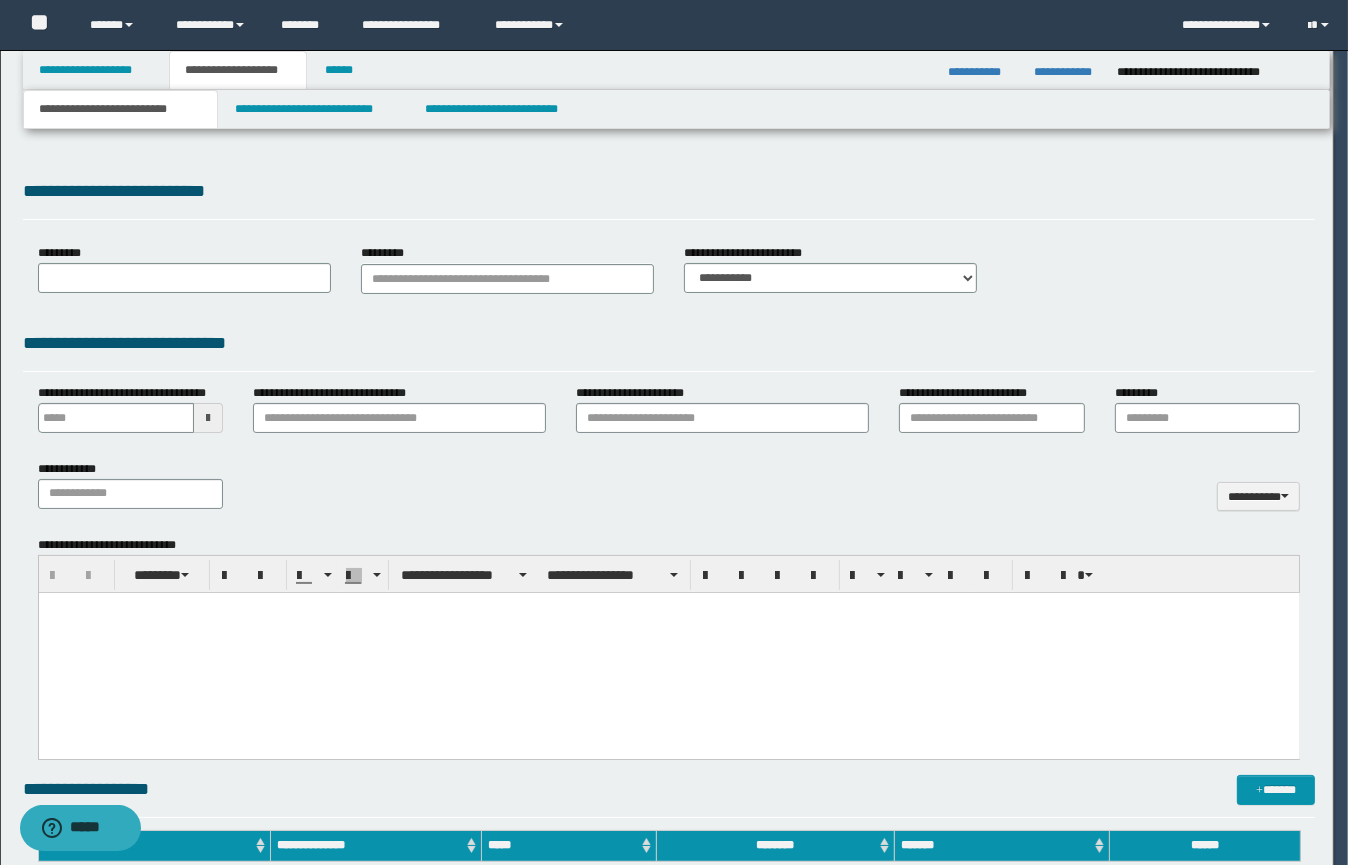 type 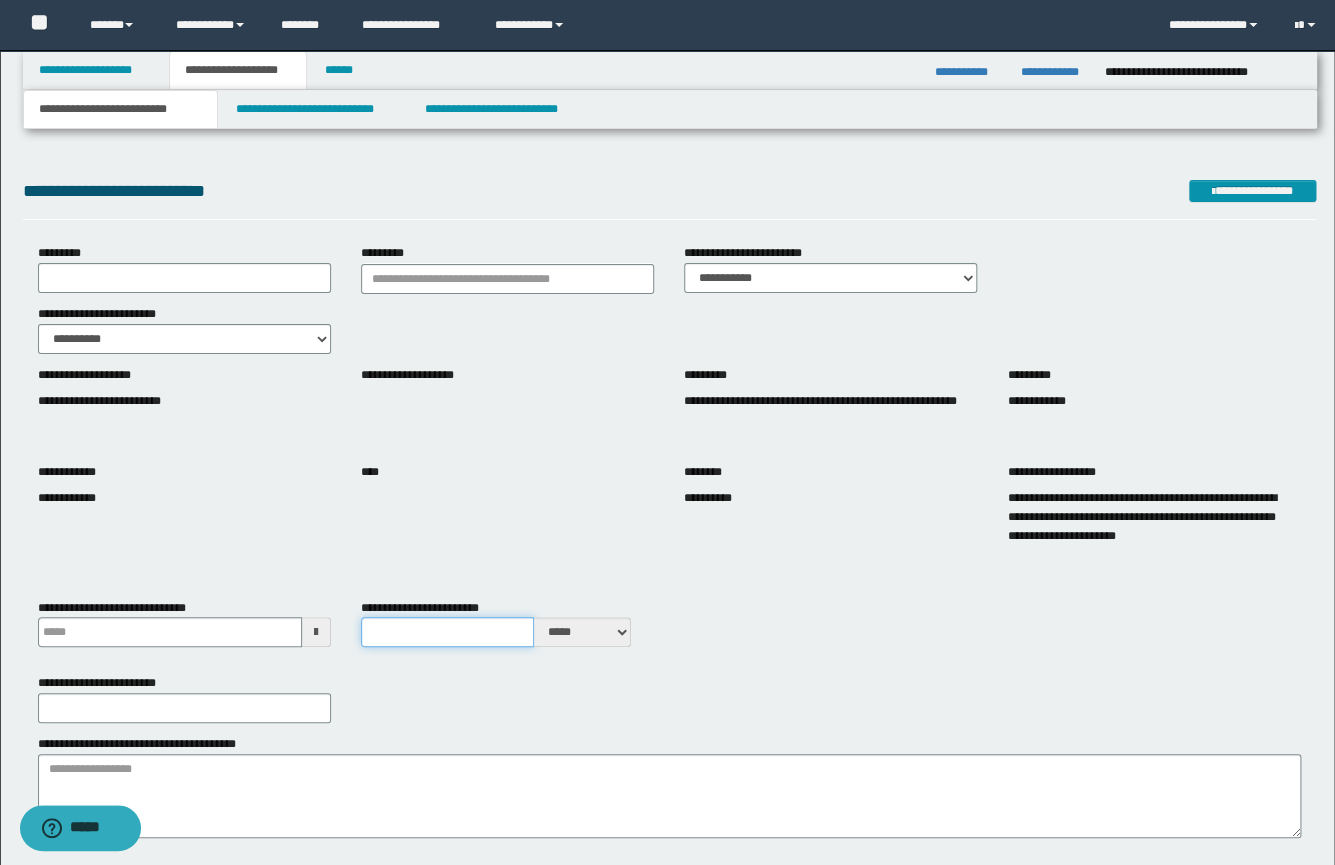 click on "**********" at bounding box center (447, 632) 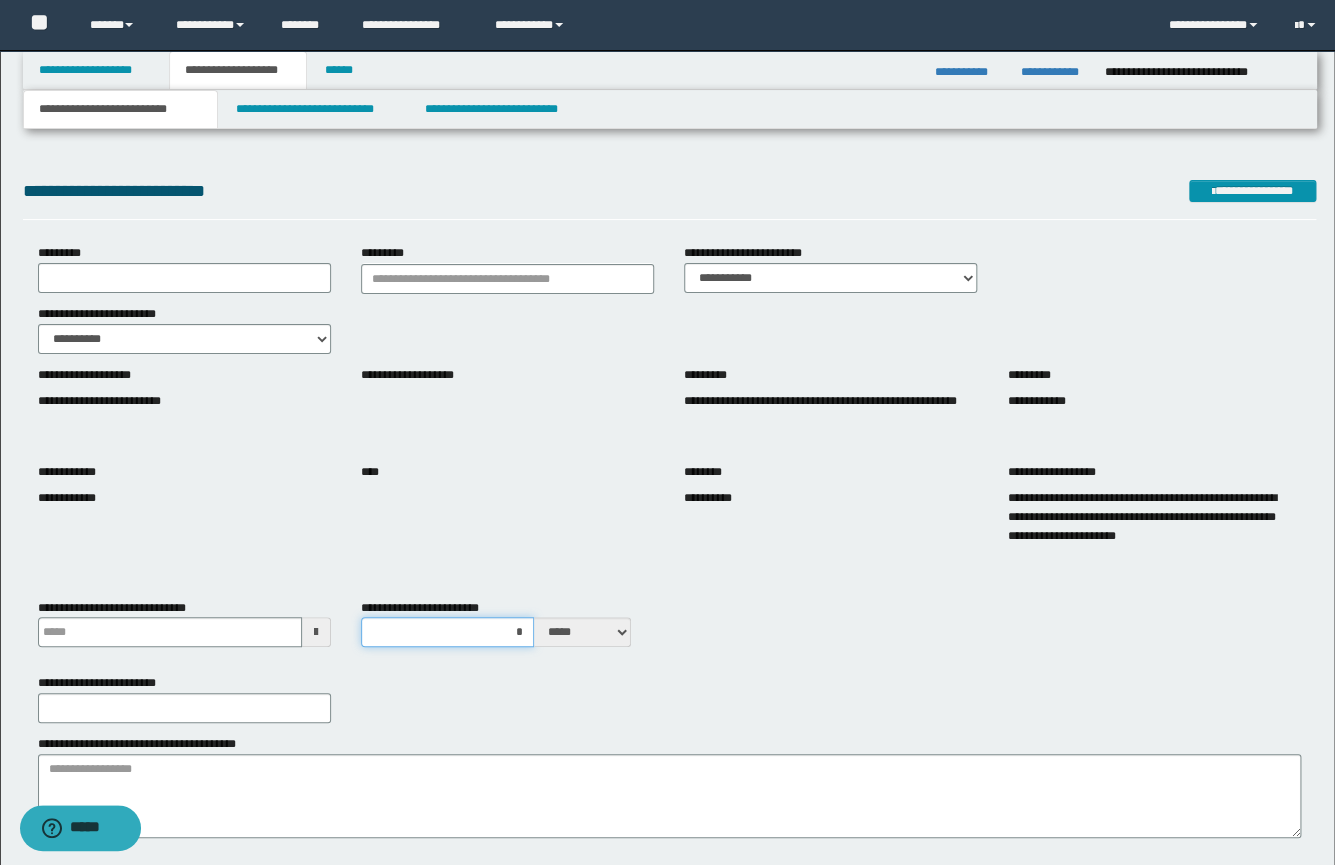type 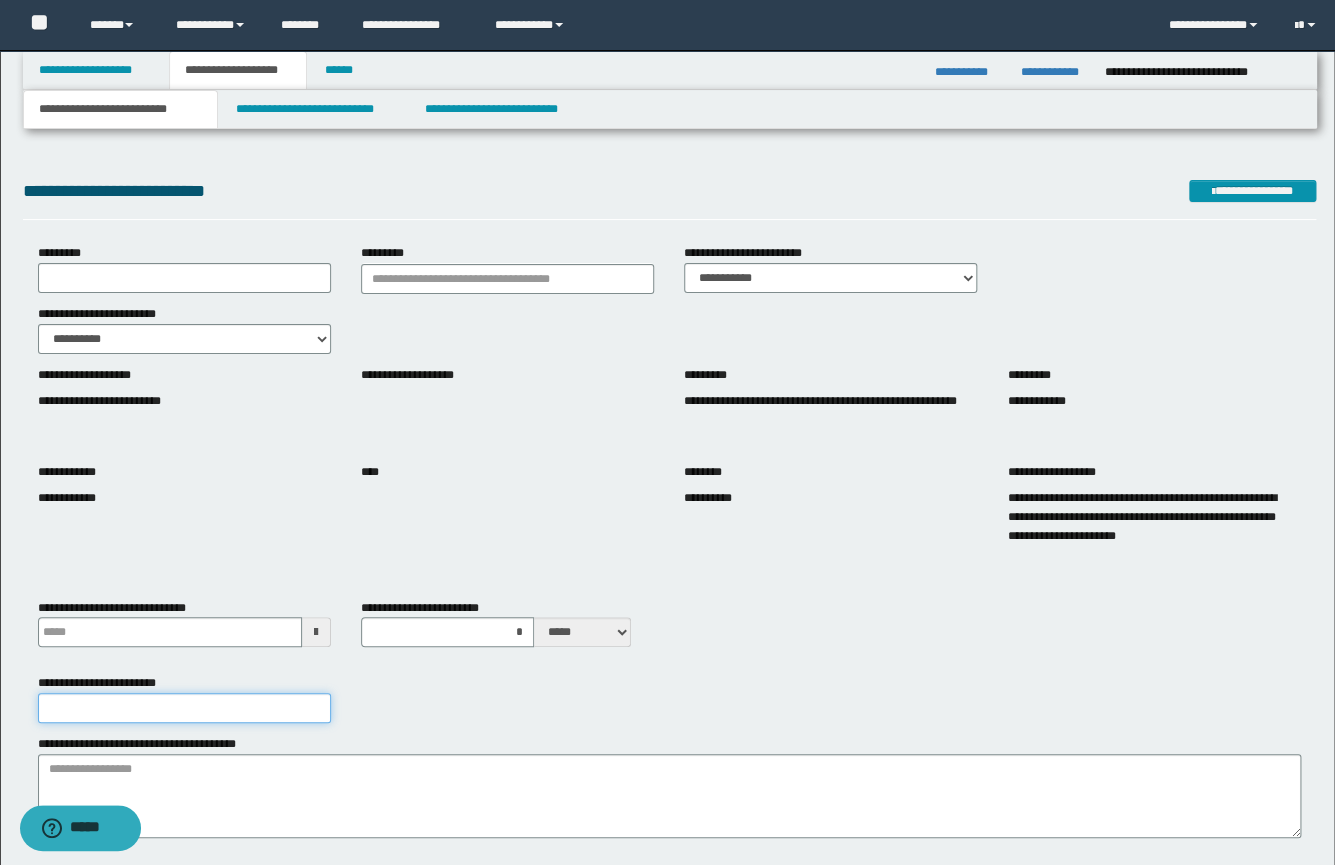 click on "**********" at bounding box center (184, 708) 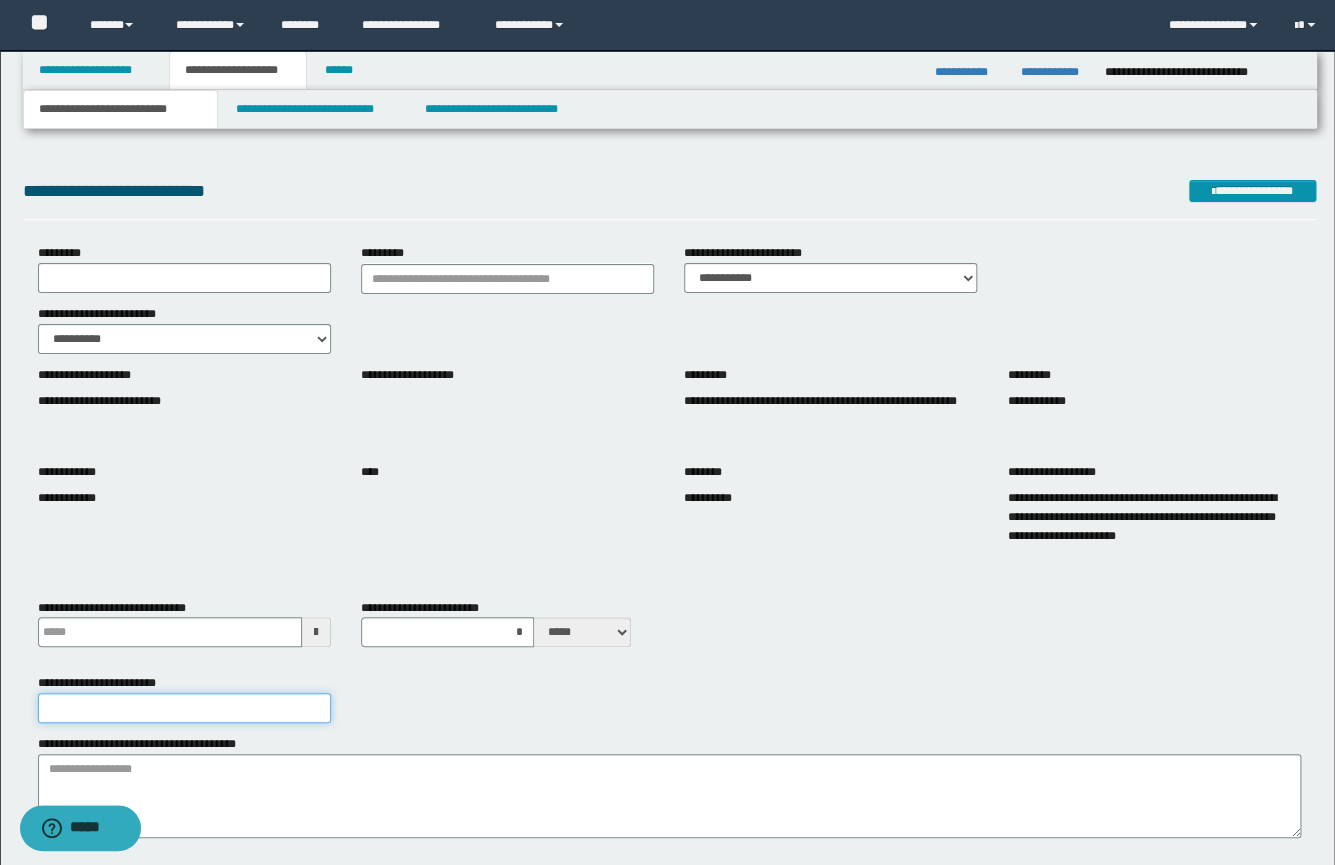 type on "********" 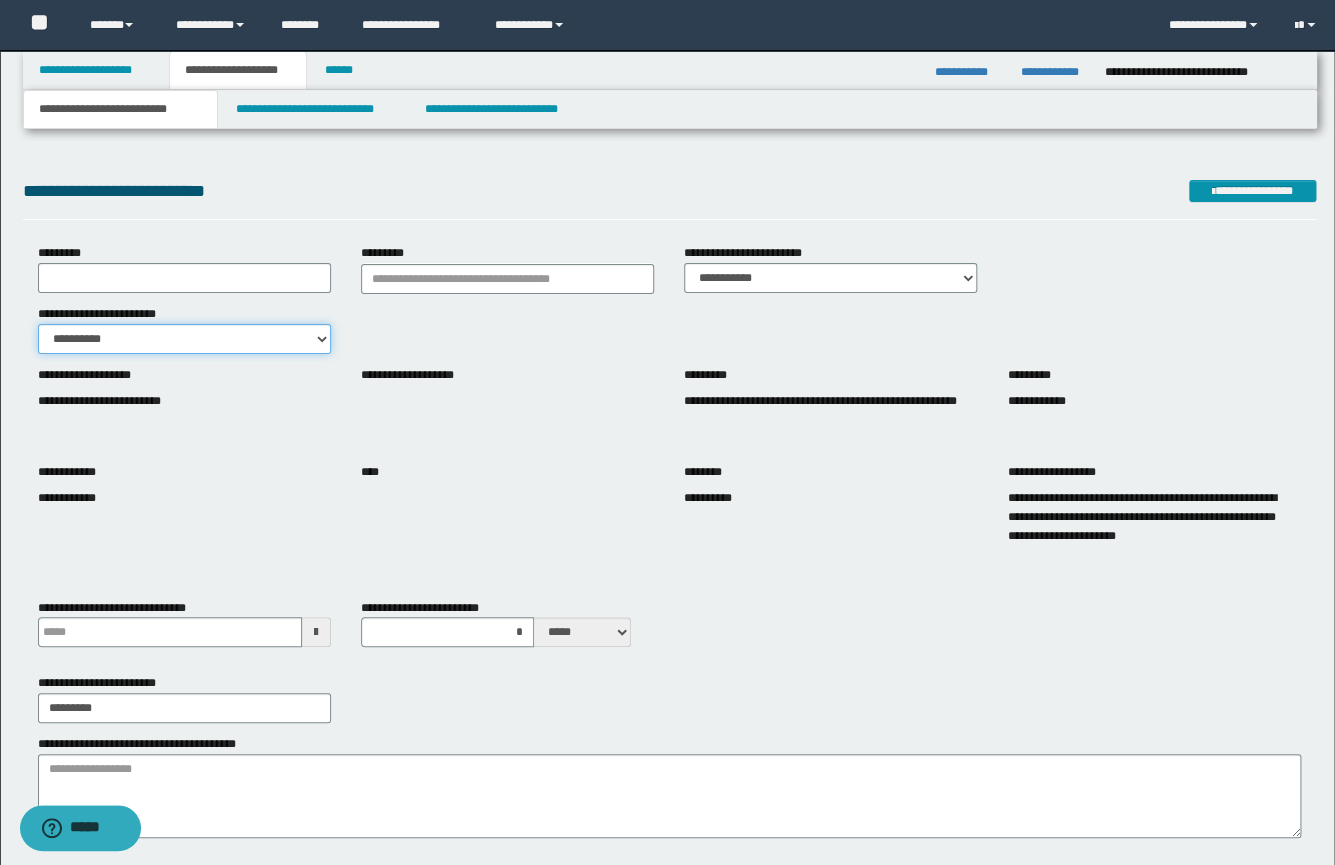 click on "**********" at bounding box center [184, 339] 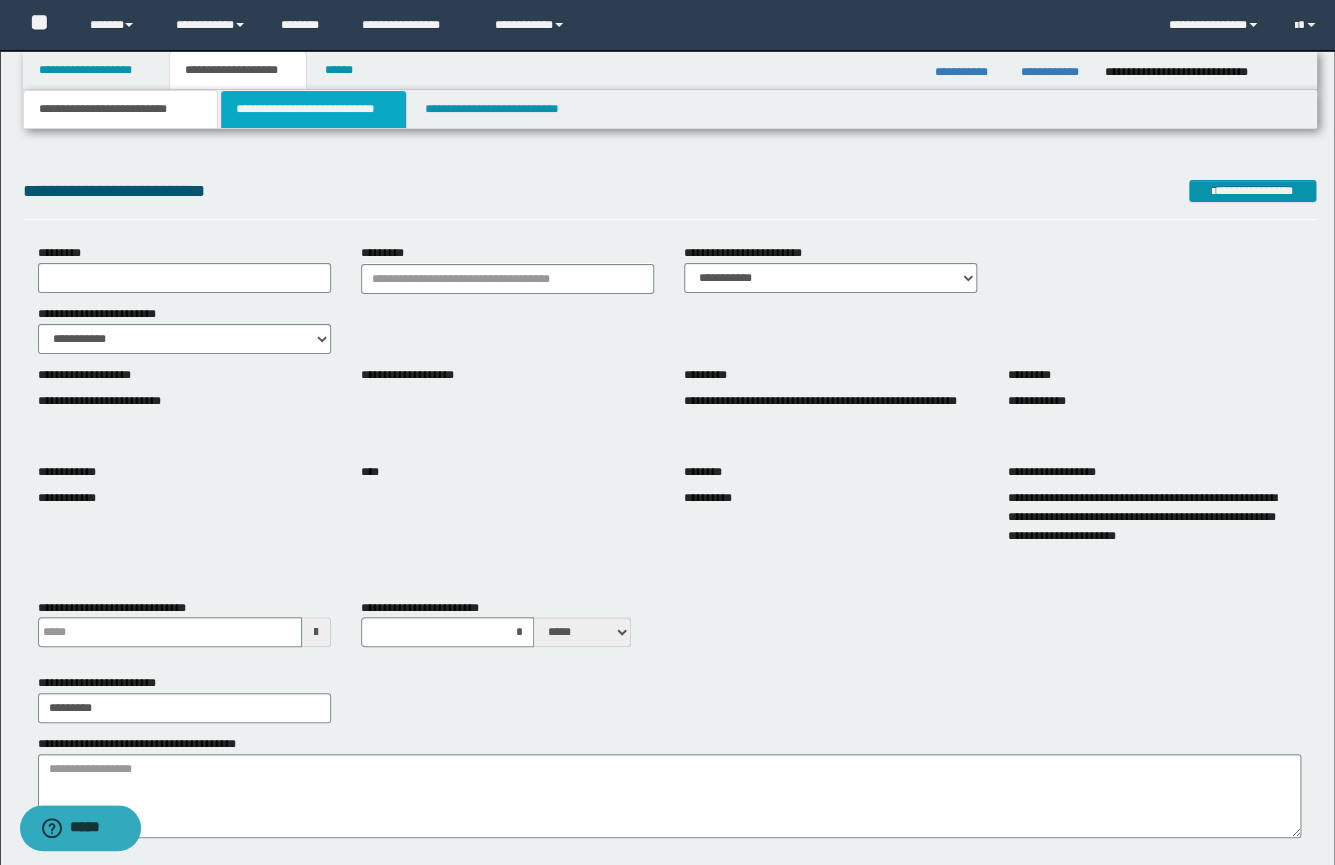 click on "**********" at bounding box center [313, 109] 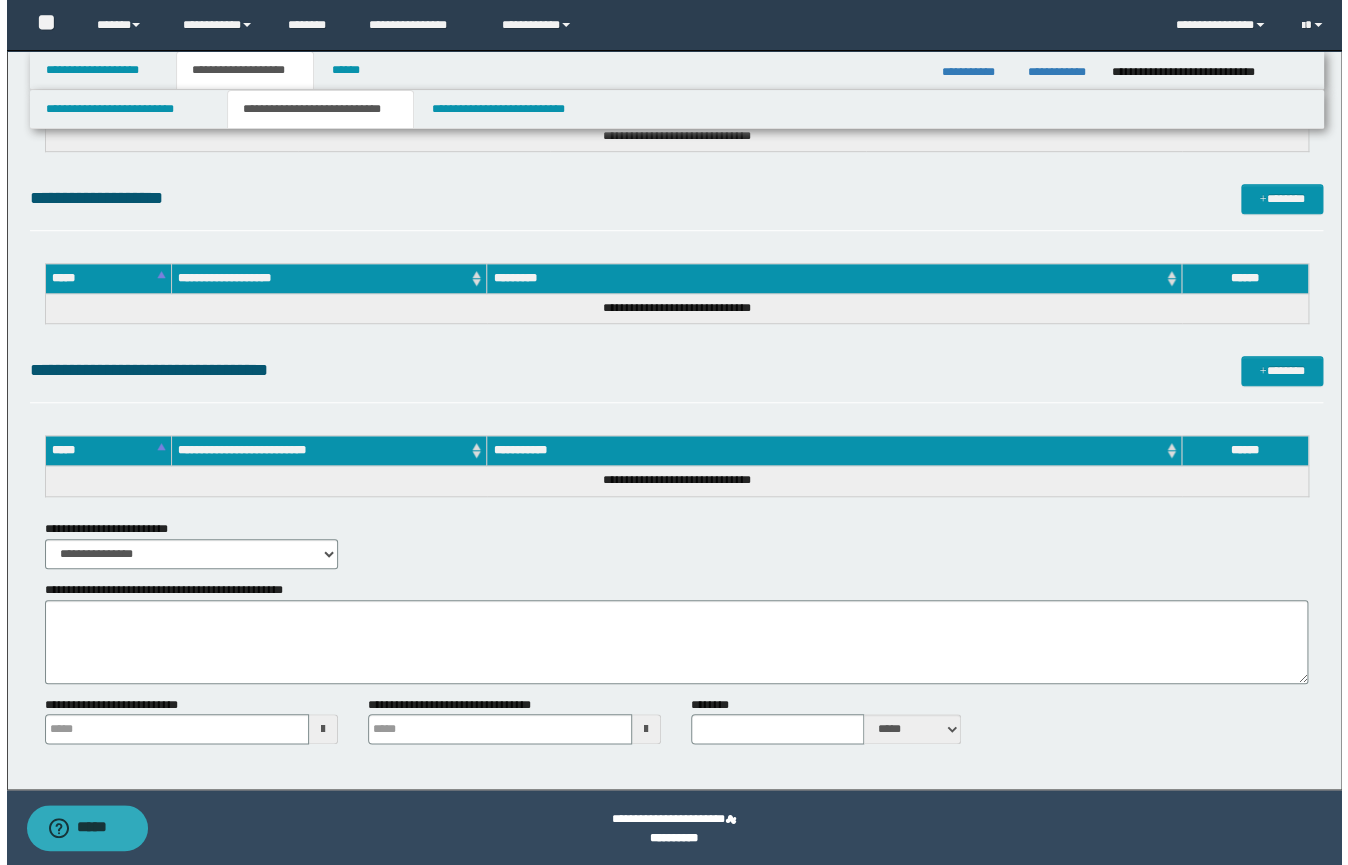 scroll, scrollTop: 369, scrollLeft: 0, axis: vertical 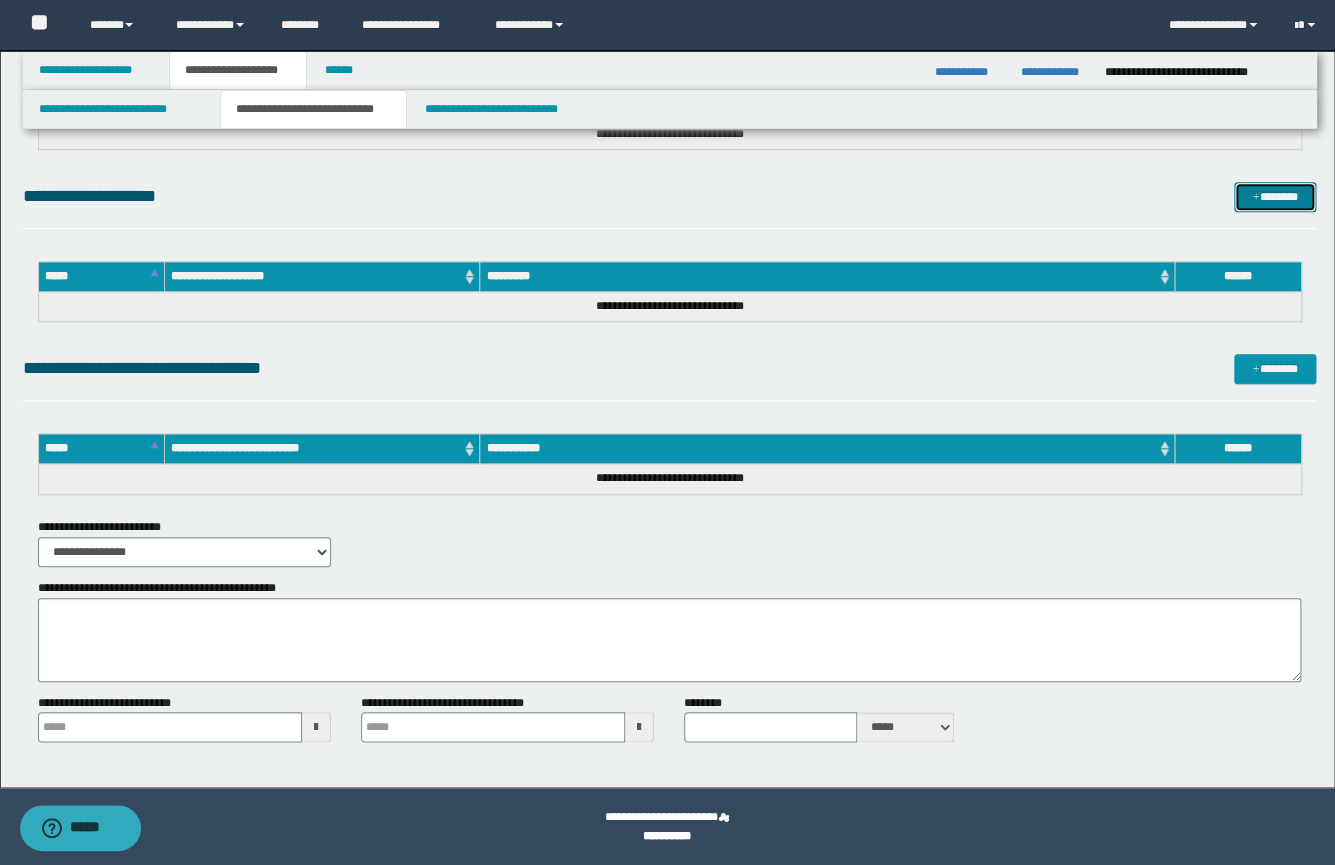 click on "*******" at bounding box center [1275, 197] 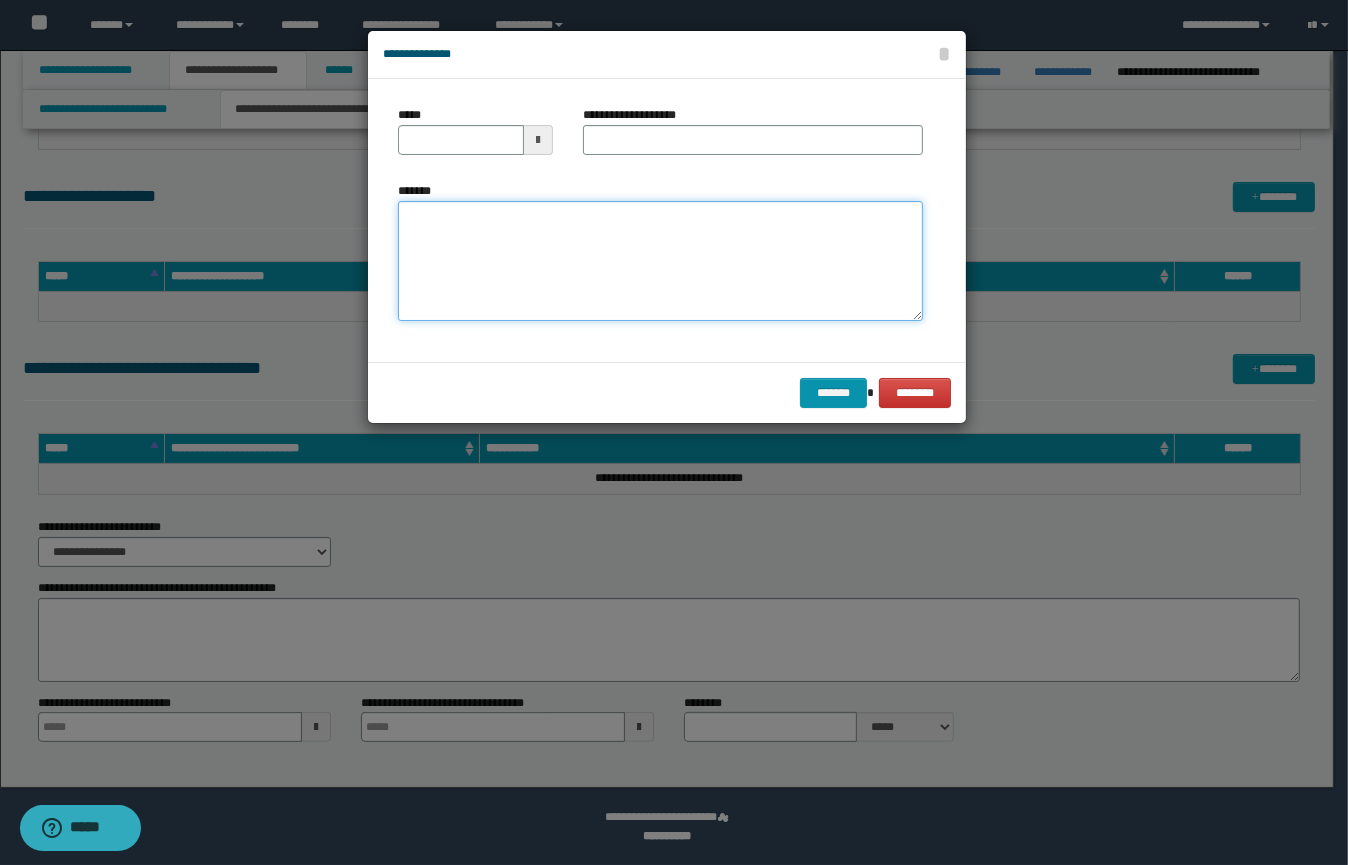 click on "*******" at bounding box center (660, 261) 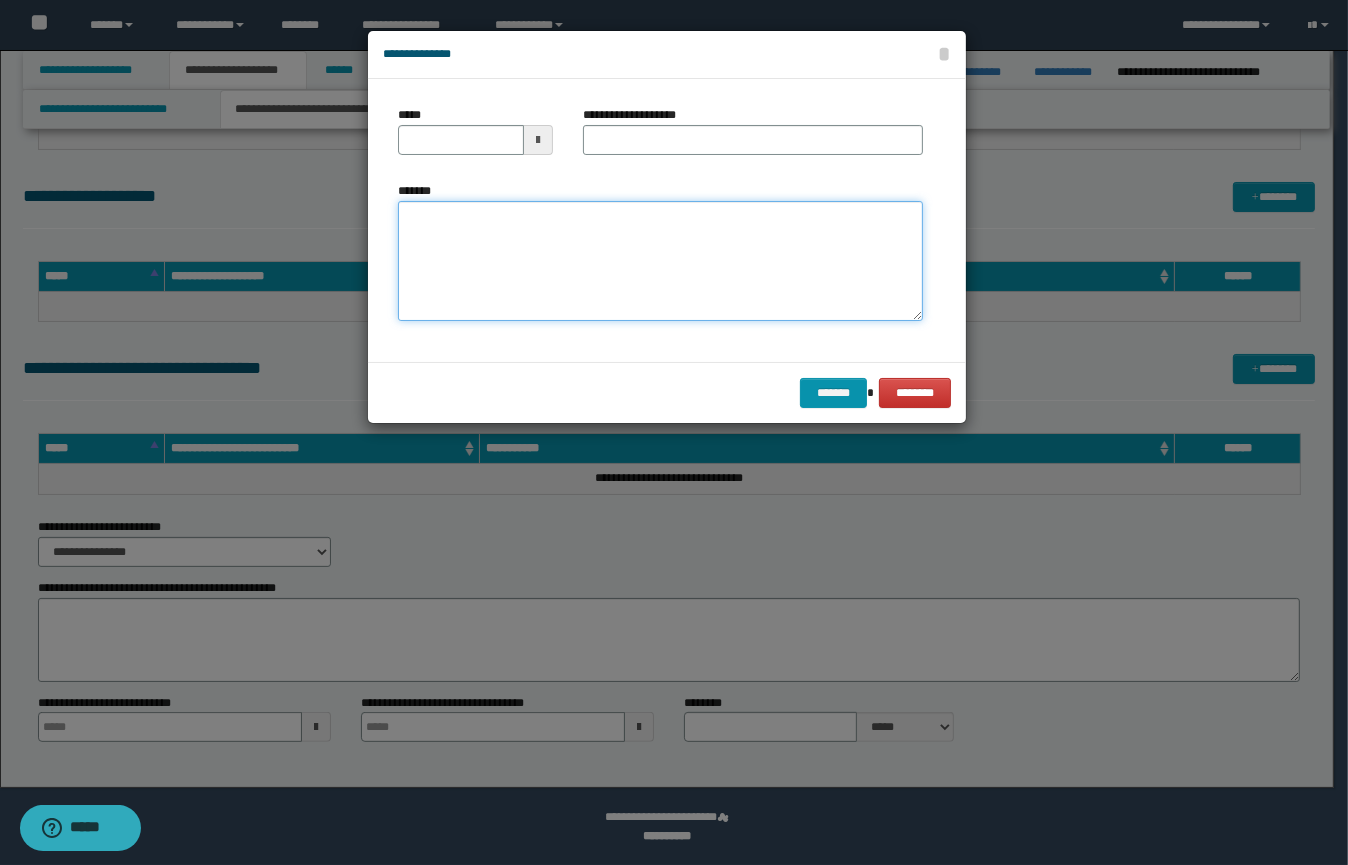 paste on "**********" 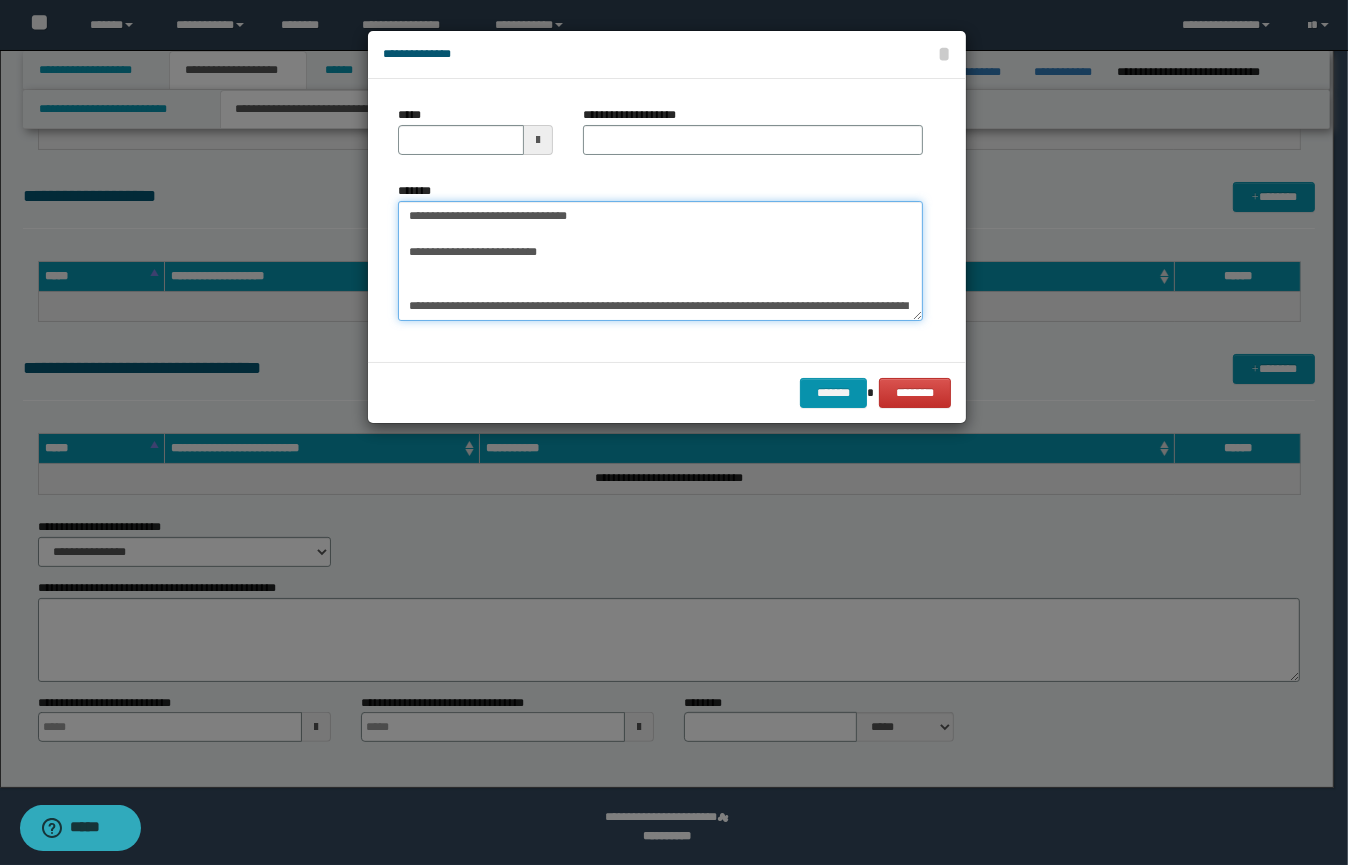 scroll, scrollTop: 137, scrollLeft: 0, axis: vertical 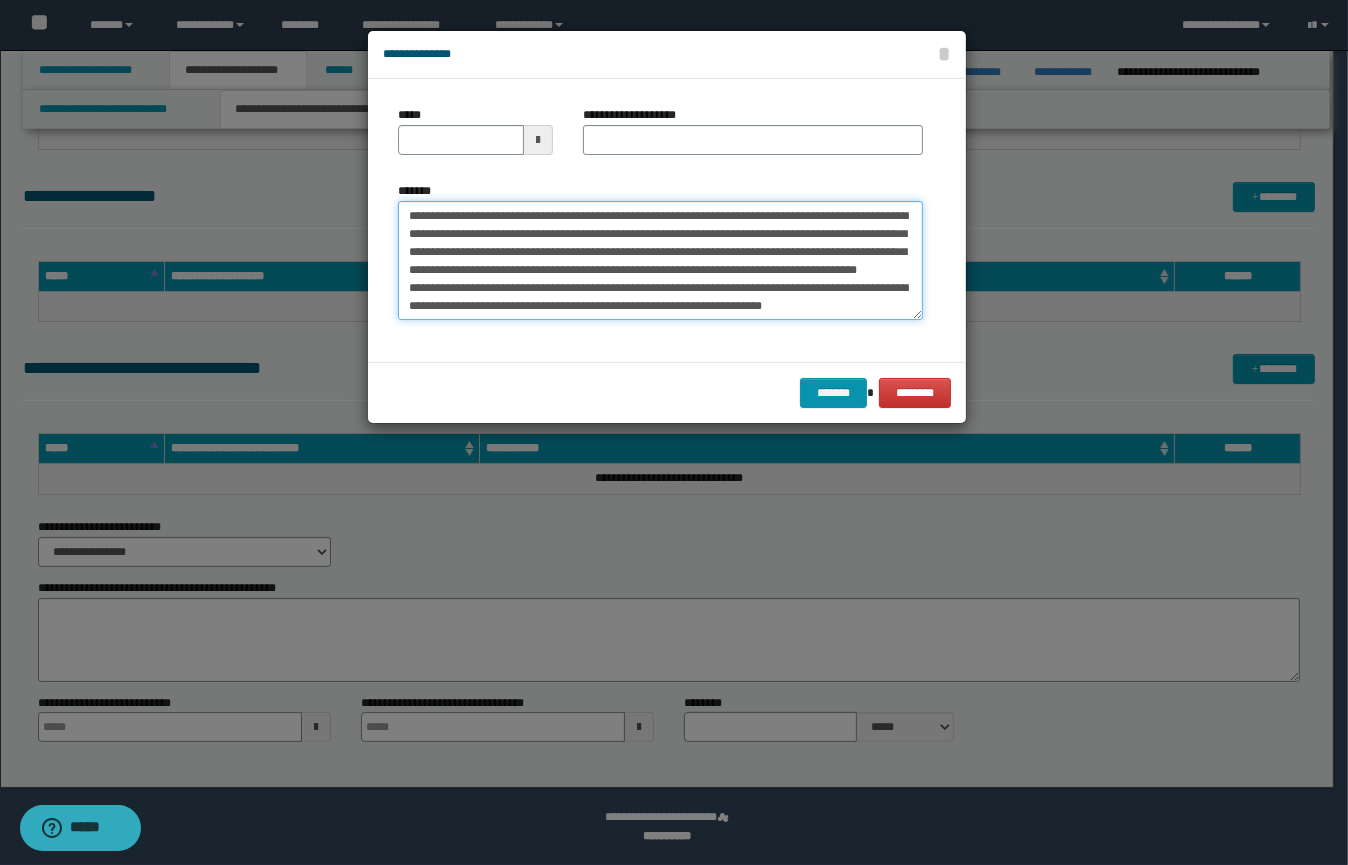 type on "**********" 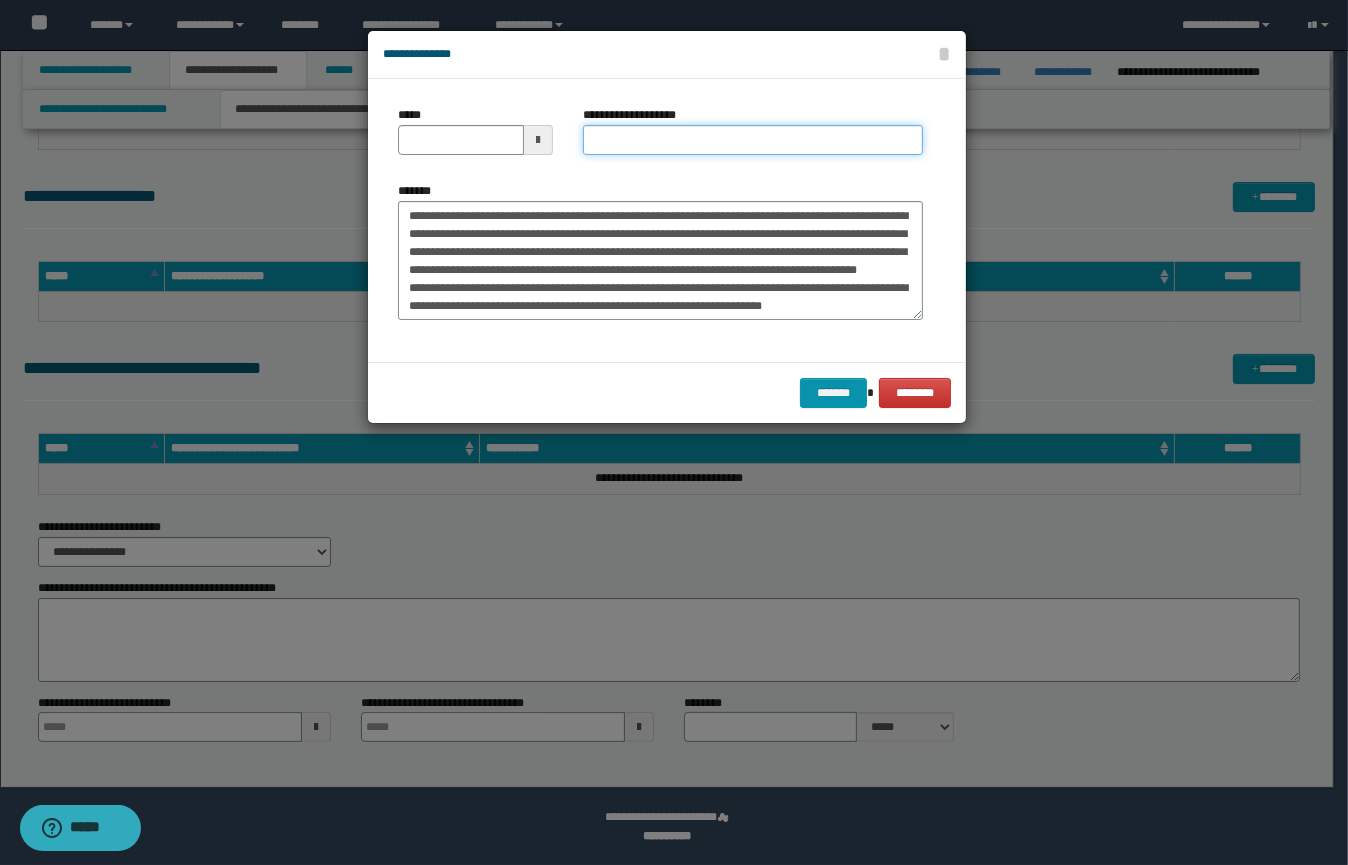 click on "**********" at bounding box center (753, 140) 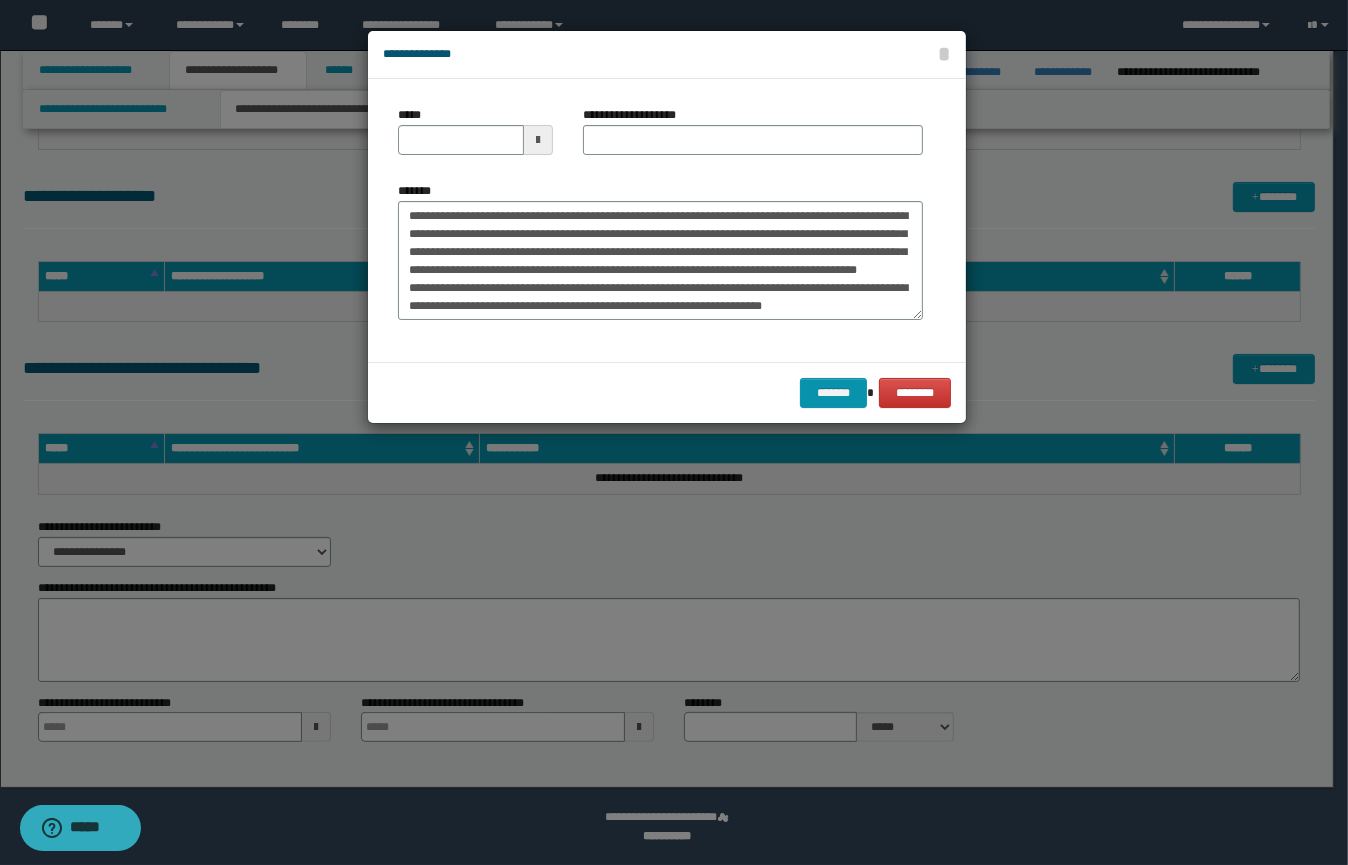 click at bounding box center (538, 140) 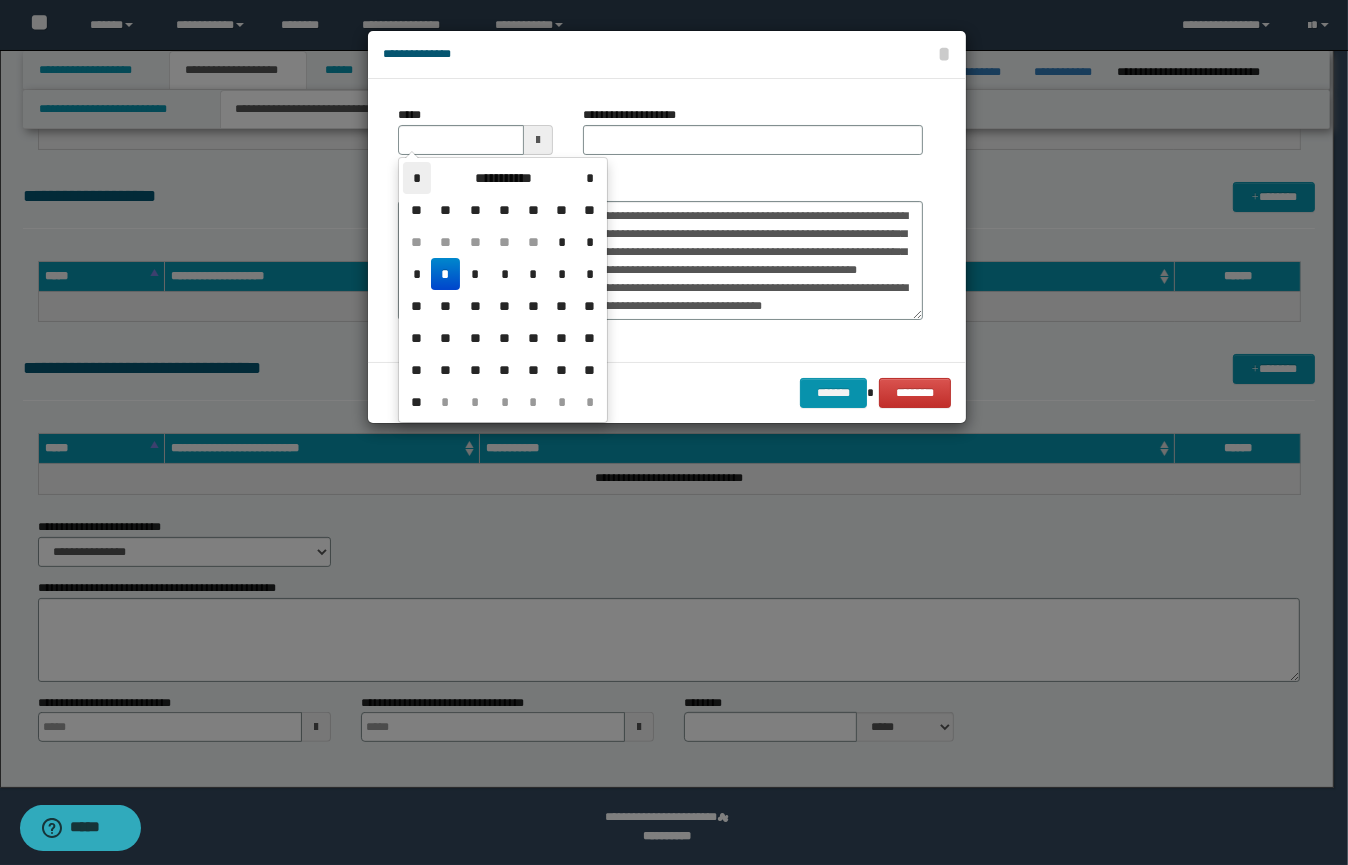 click on "*" at bounding box center (417, 178) 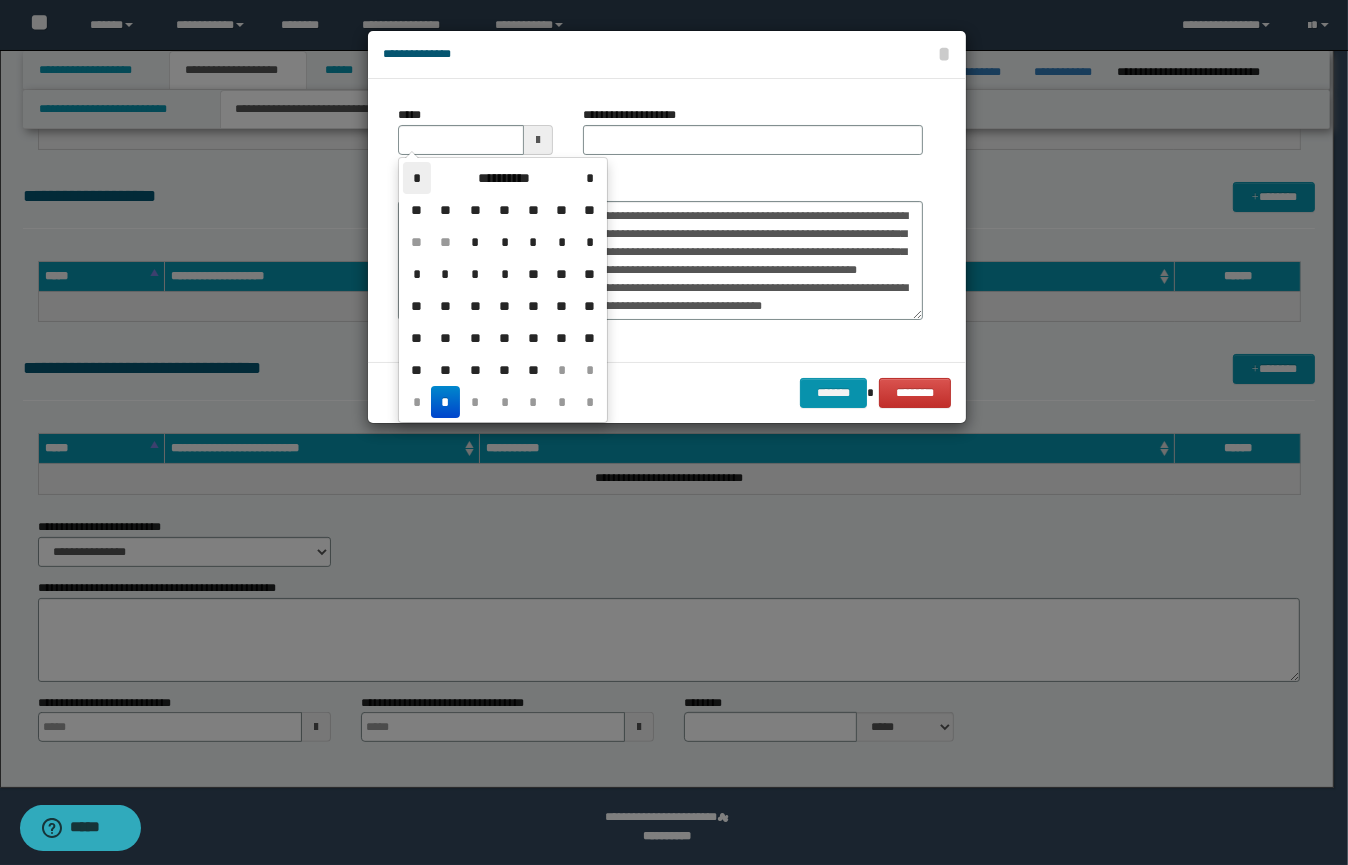 click on "*" at bounding box center (417, 178) 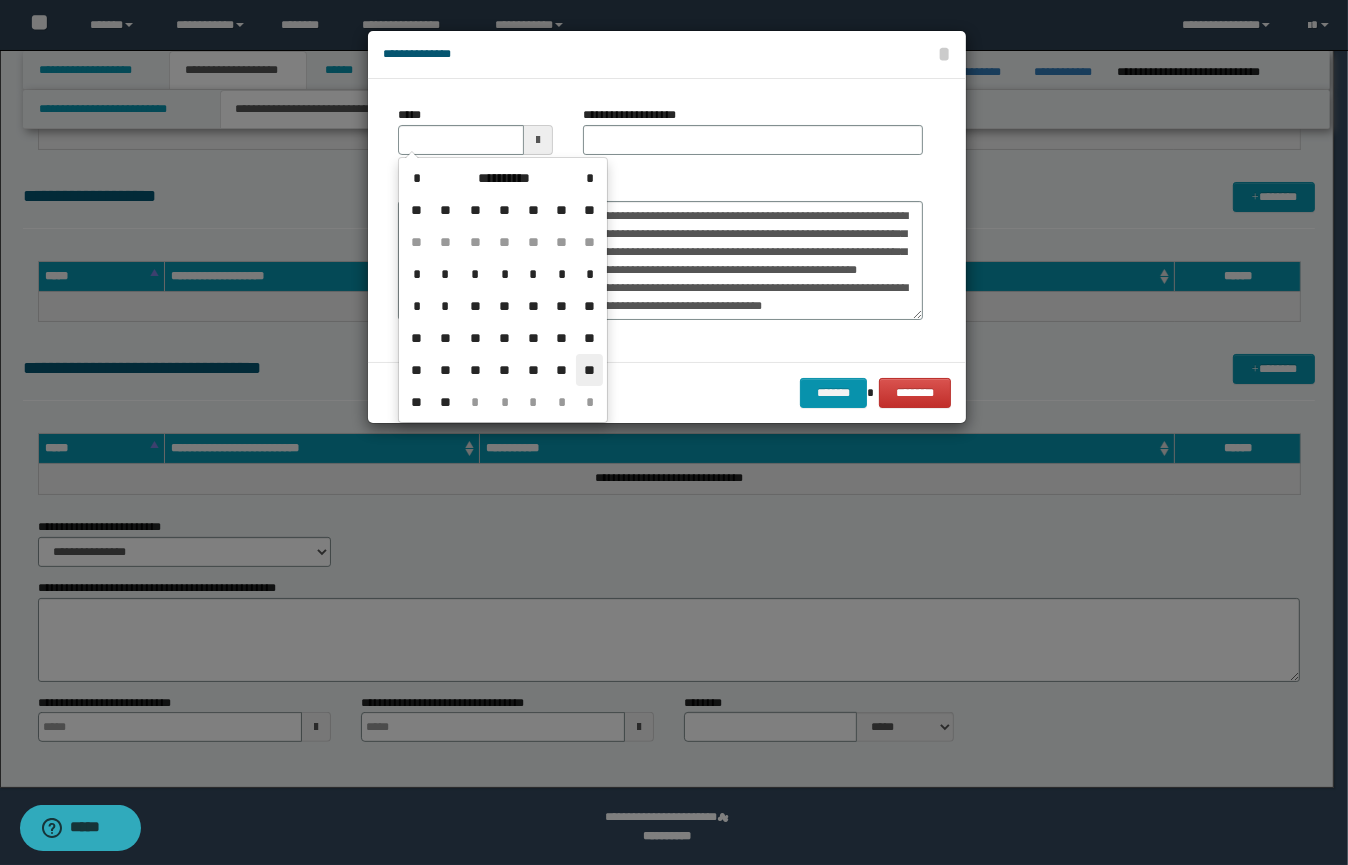 click on "**" at bounding box center [589, 370] 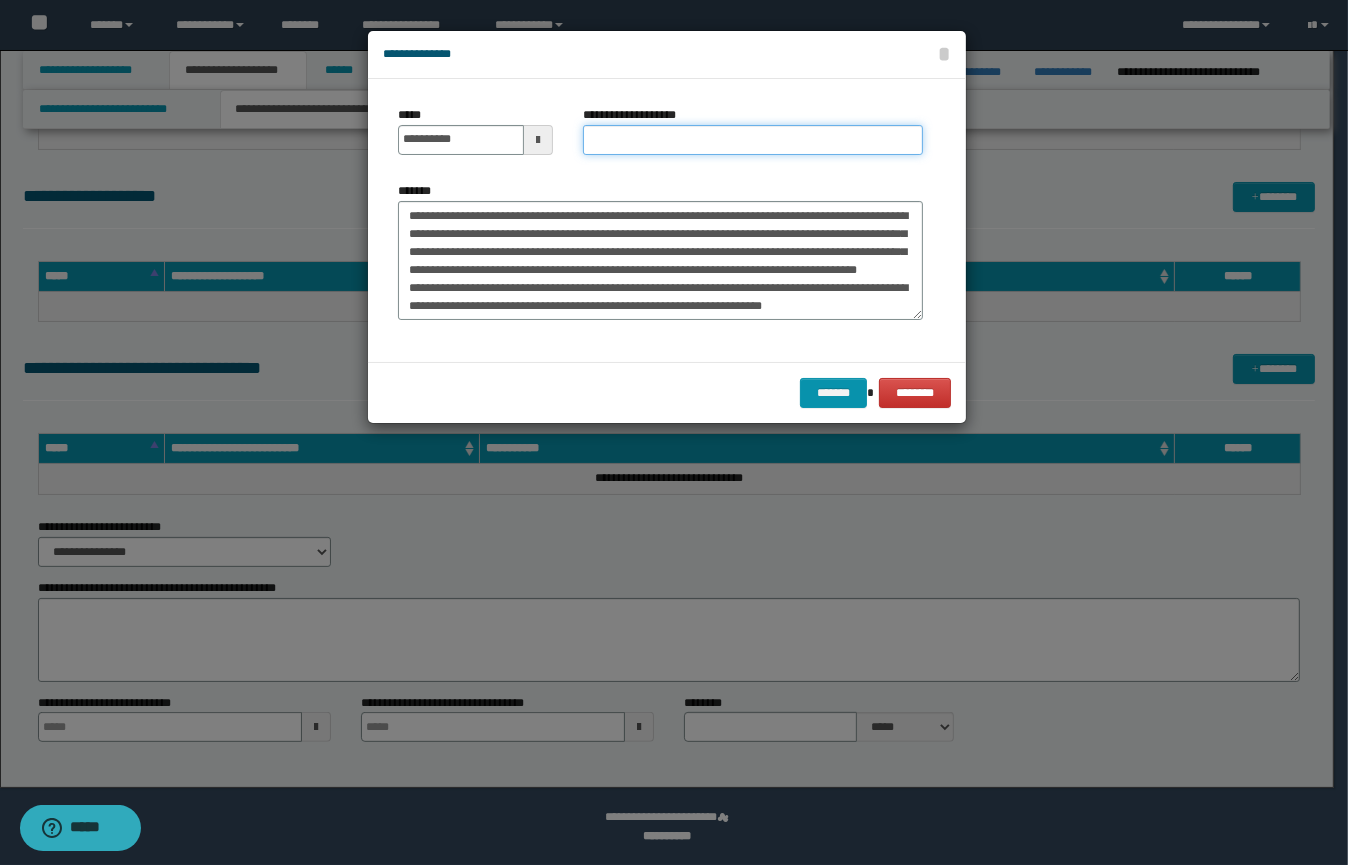 click on "**********" at bounding box center (753, 140) 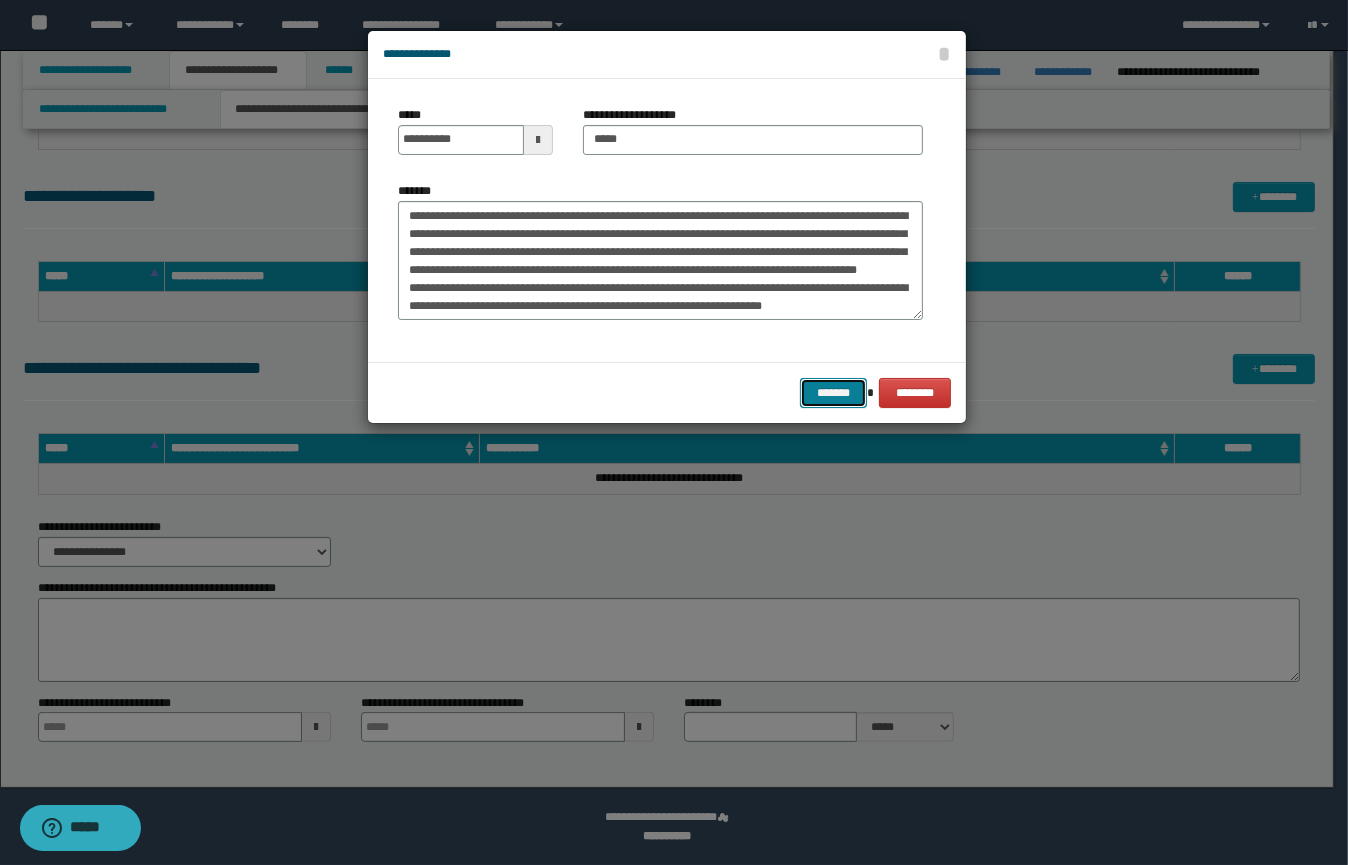 click on "*******" at bounding box center (833, 393) 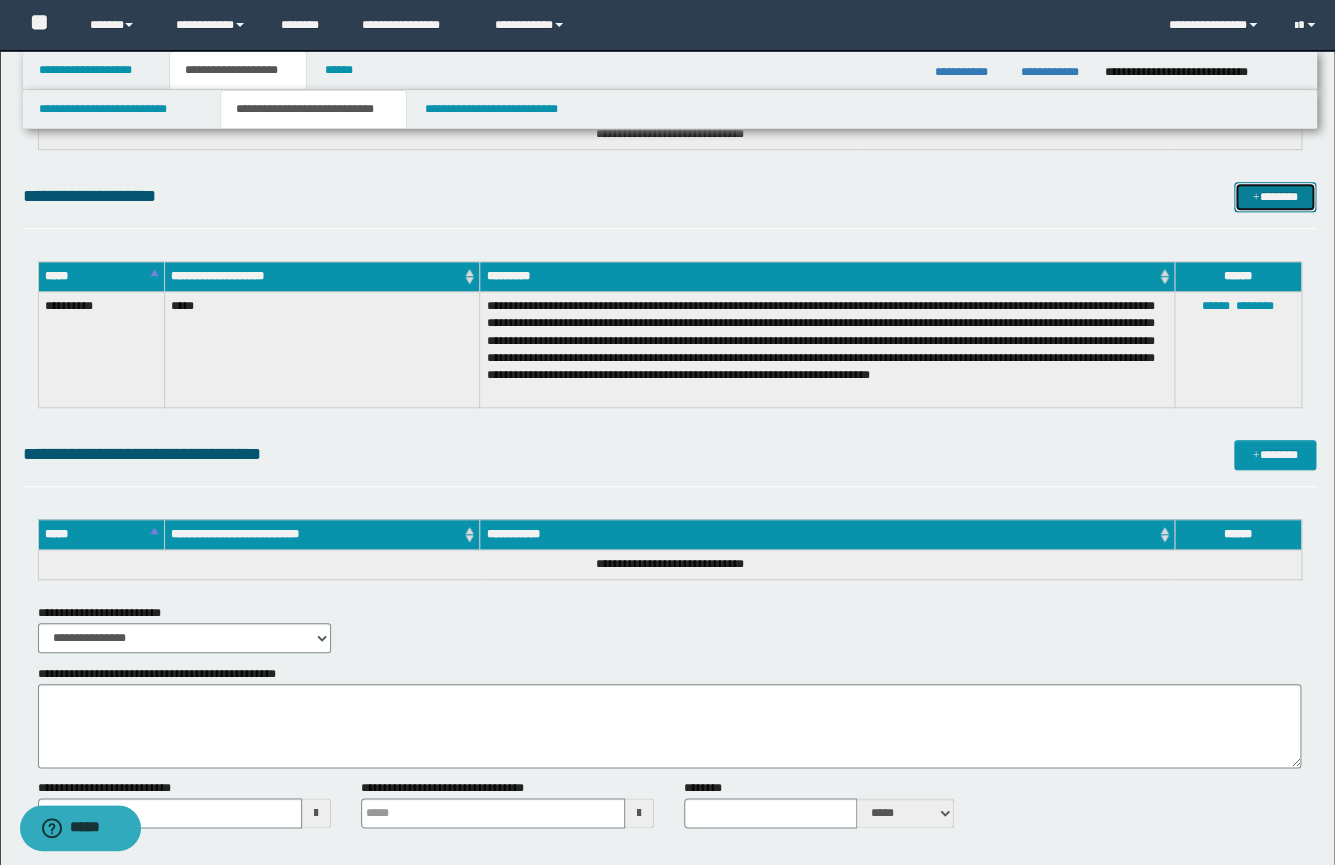 click on "*******" at bounding box center (1275, 197) 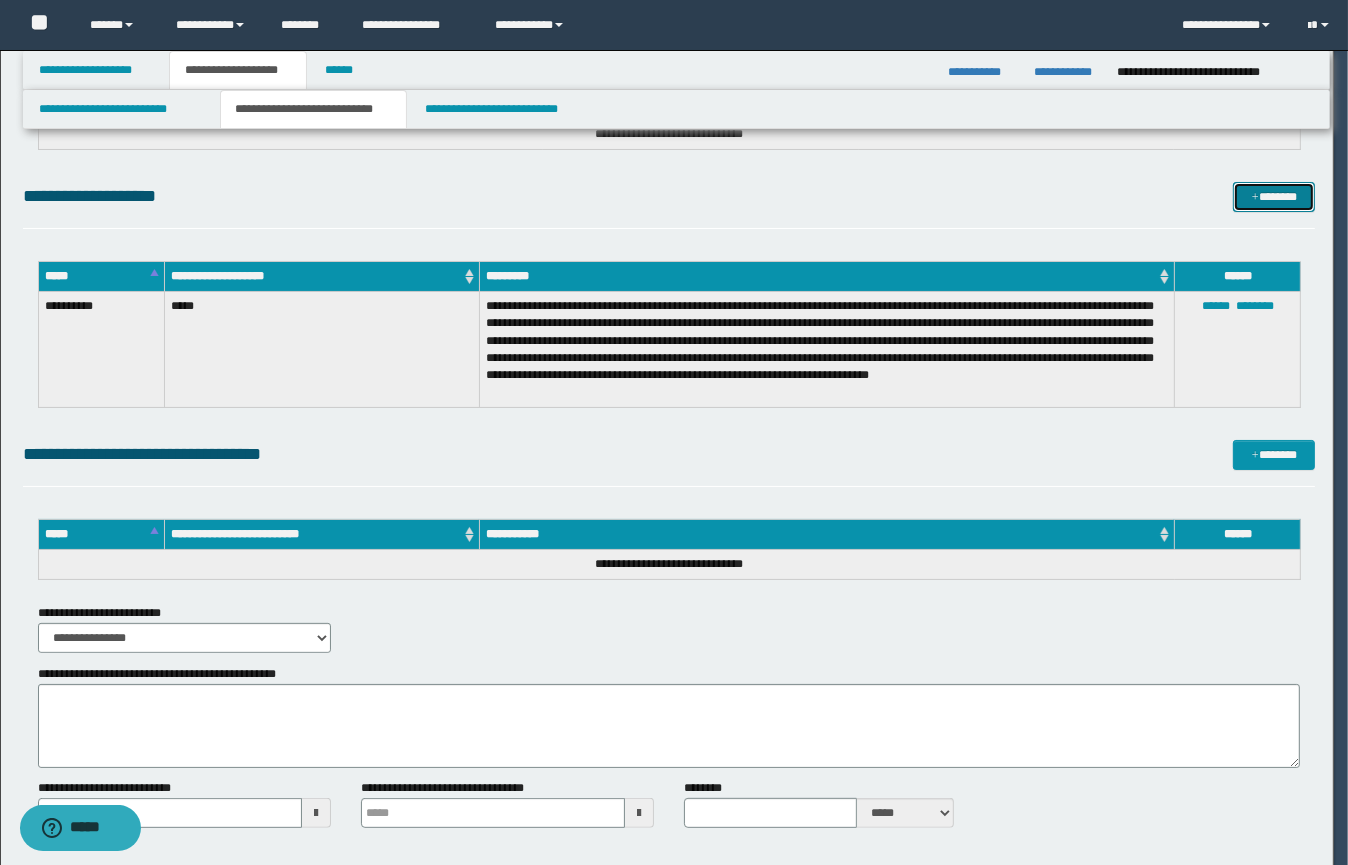 scroll, scrollTop: 0, scrollLeft: 0, axis: both 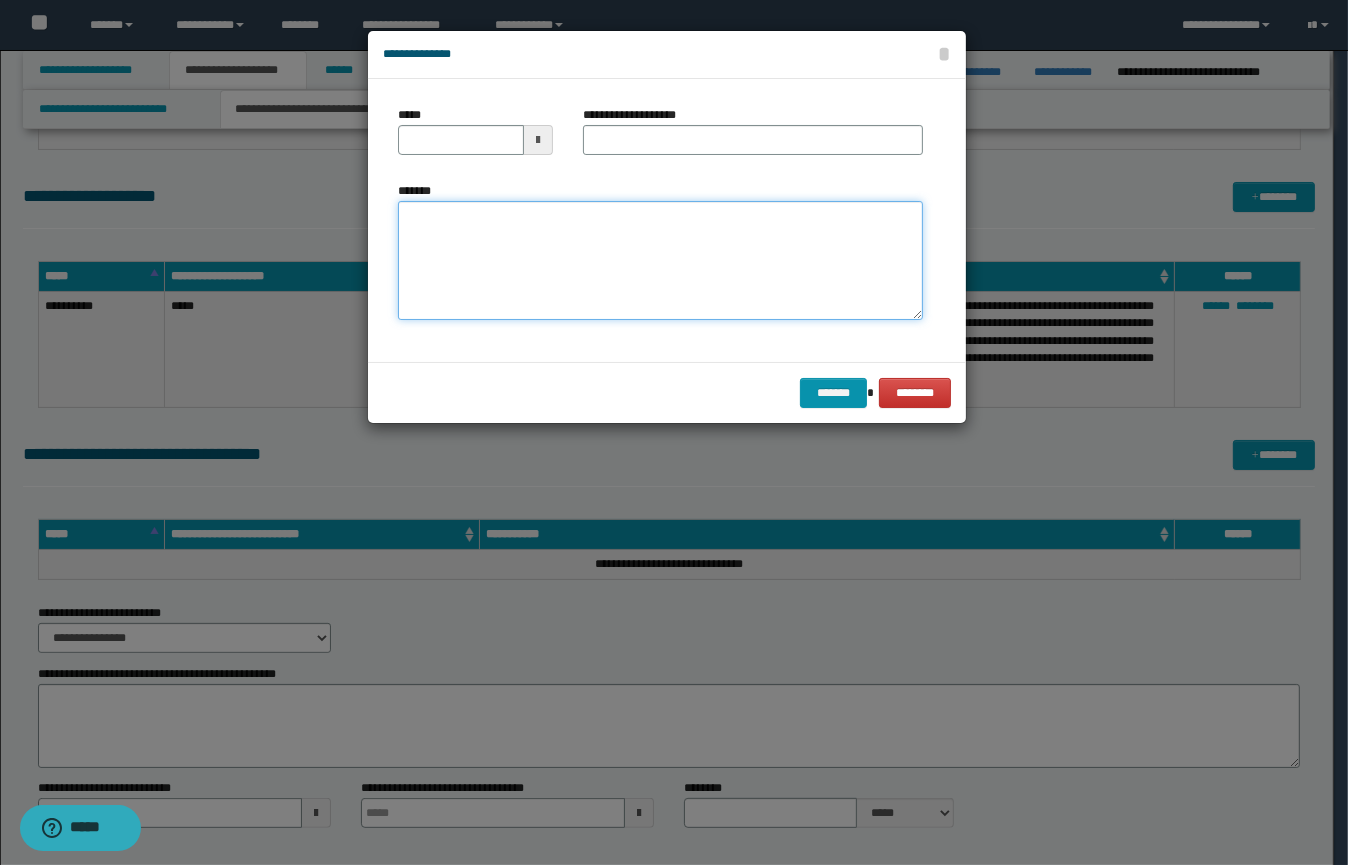 click on "*******" at bounding box center [660, 261] 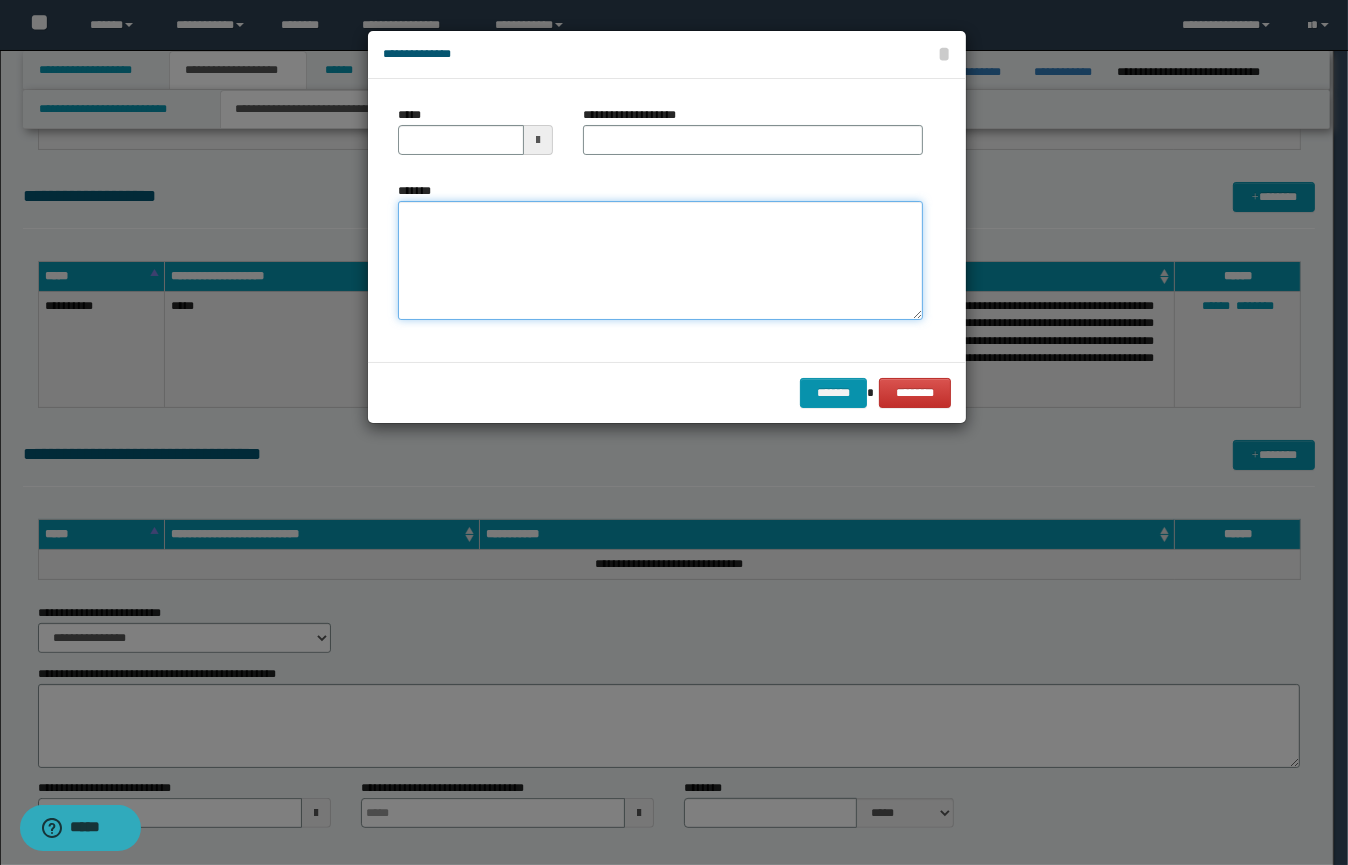 paste on "**********" 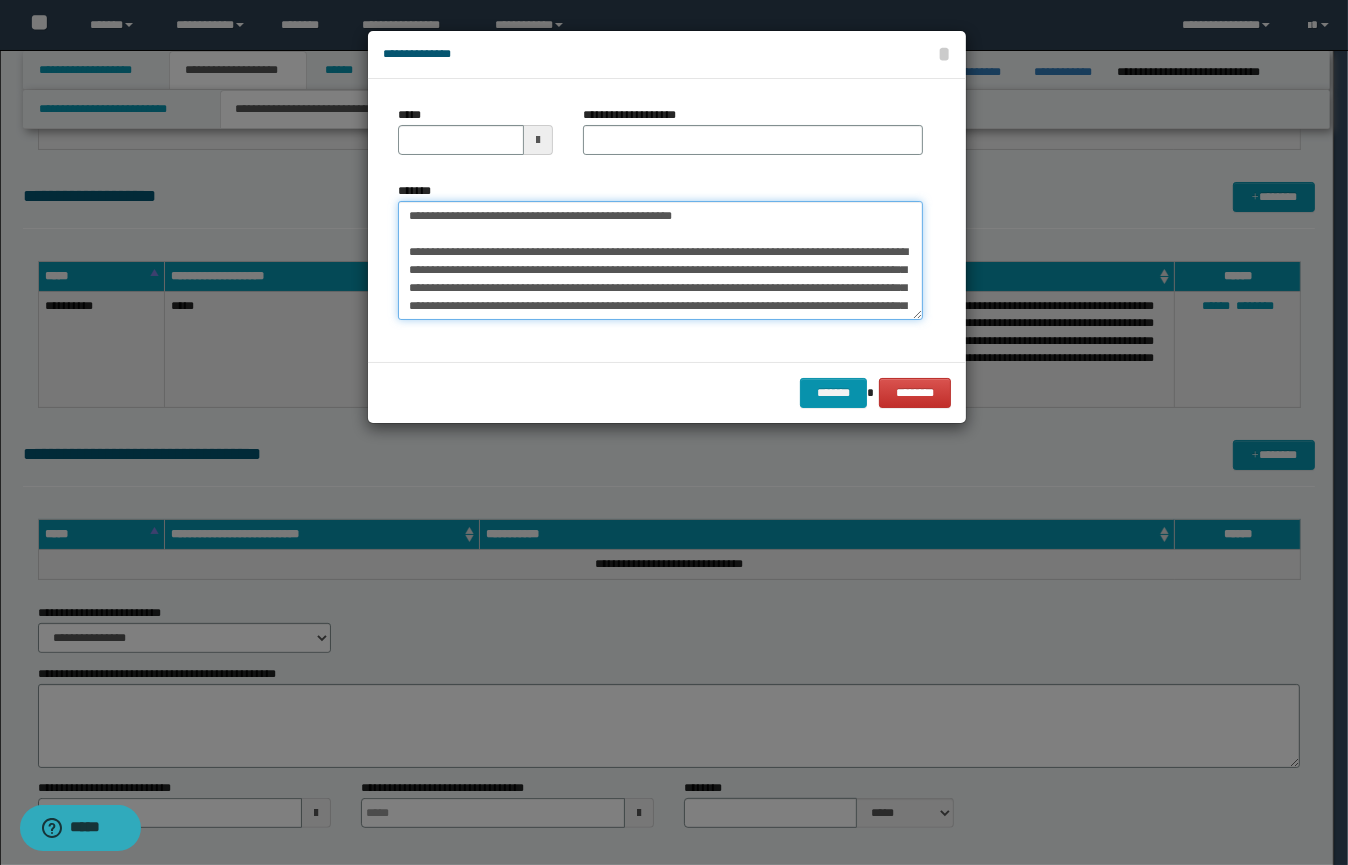 scroll, scrollTop: 425, scrollLeft: 0, axis: vertical 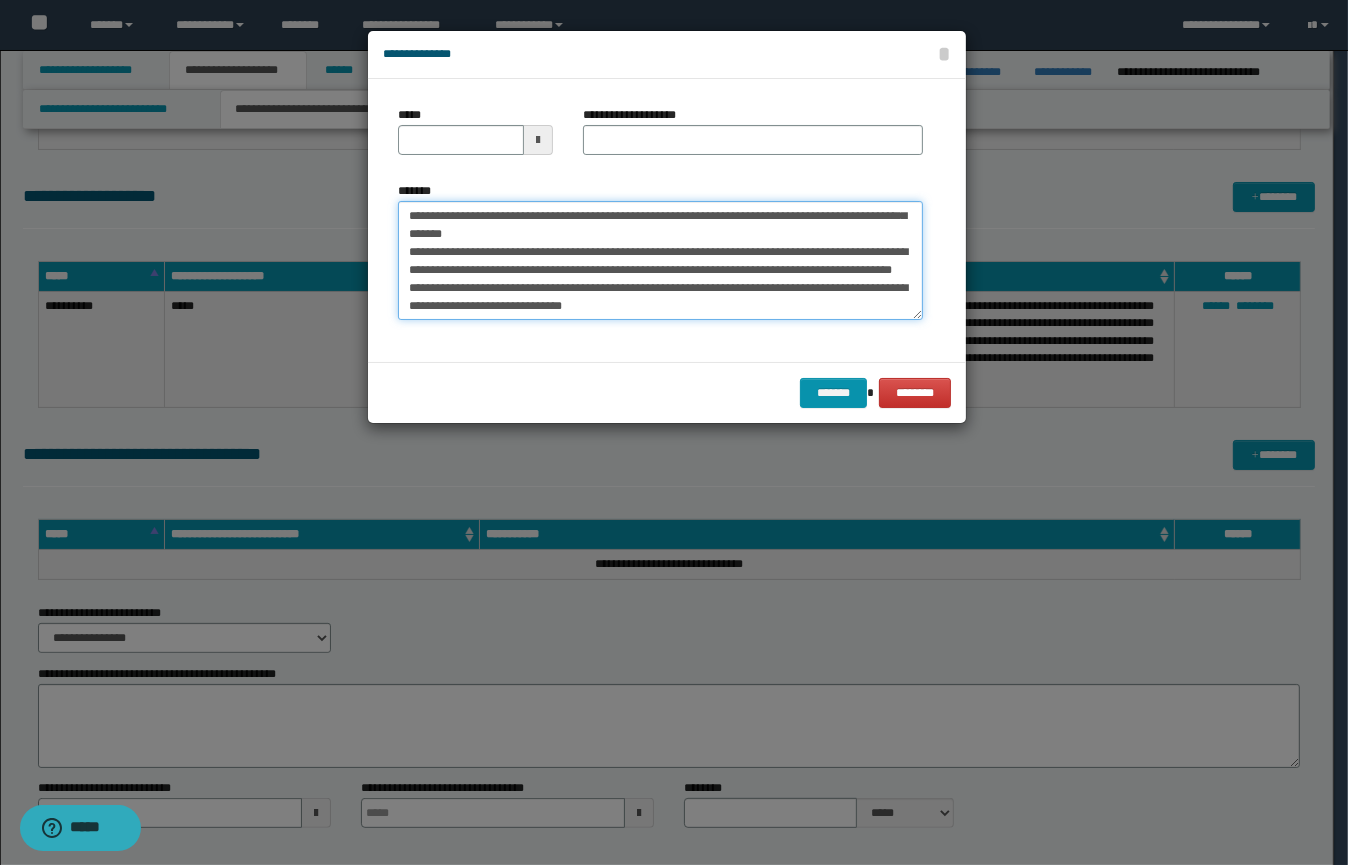 type on "**********" 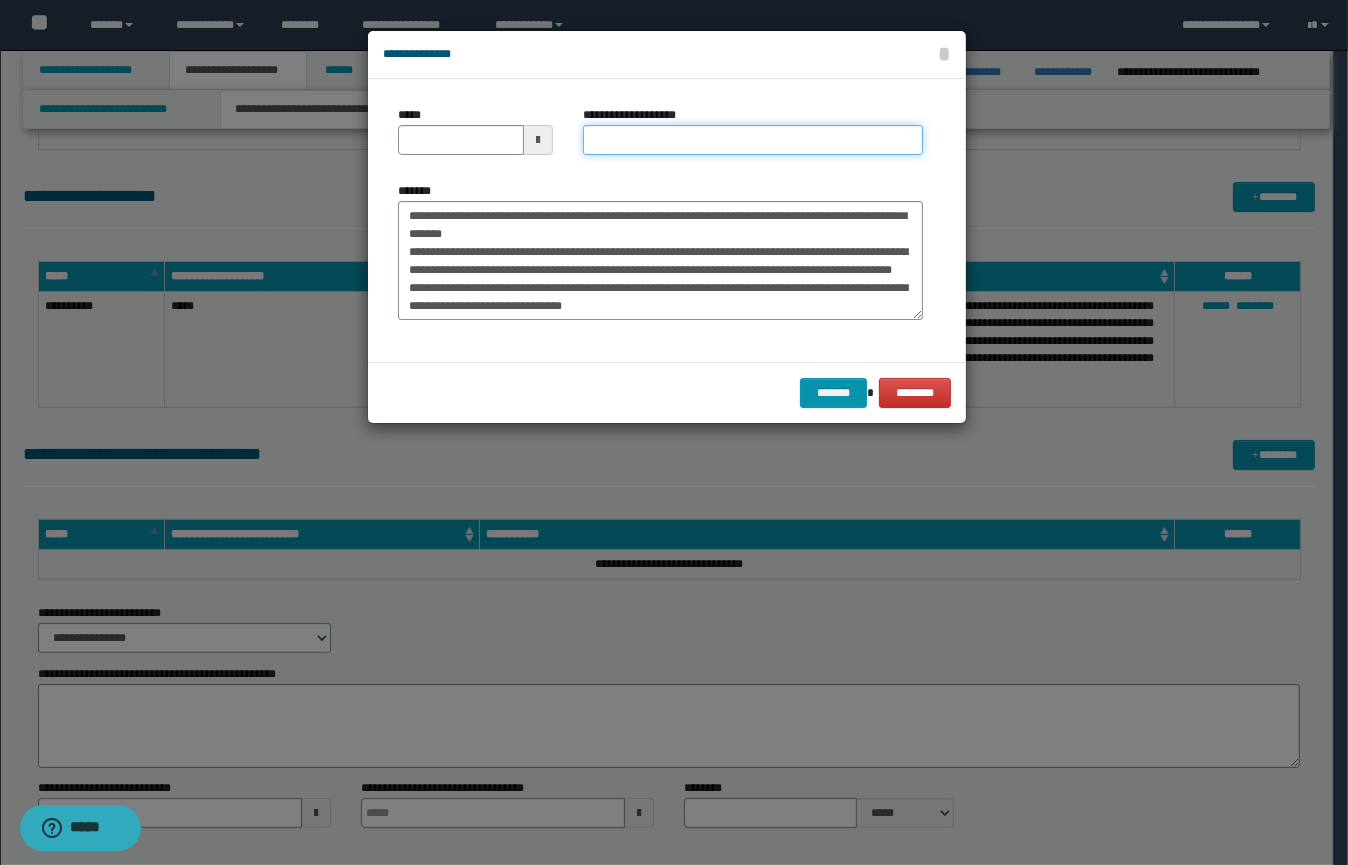 click on "**********" at bounding box center (753, 140) 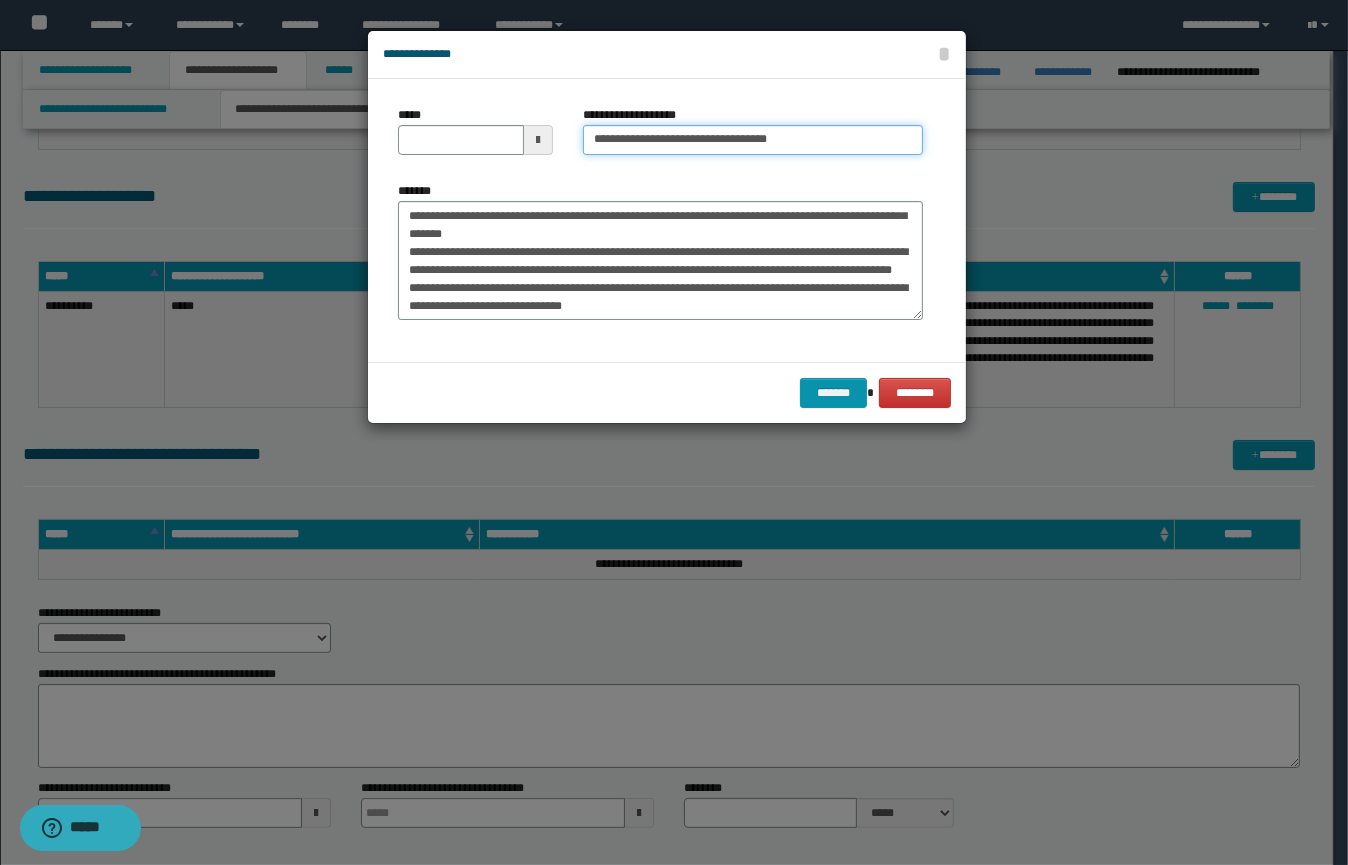 click on "**********" at bounding box center [753, 140] 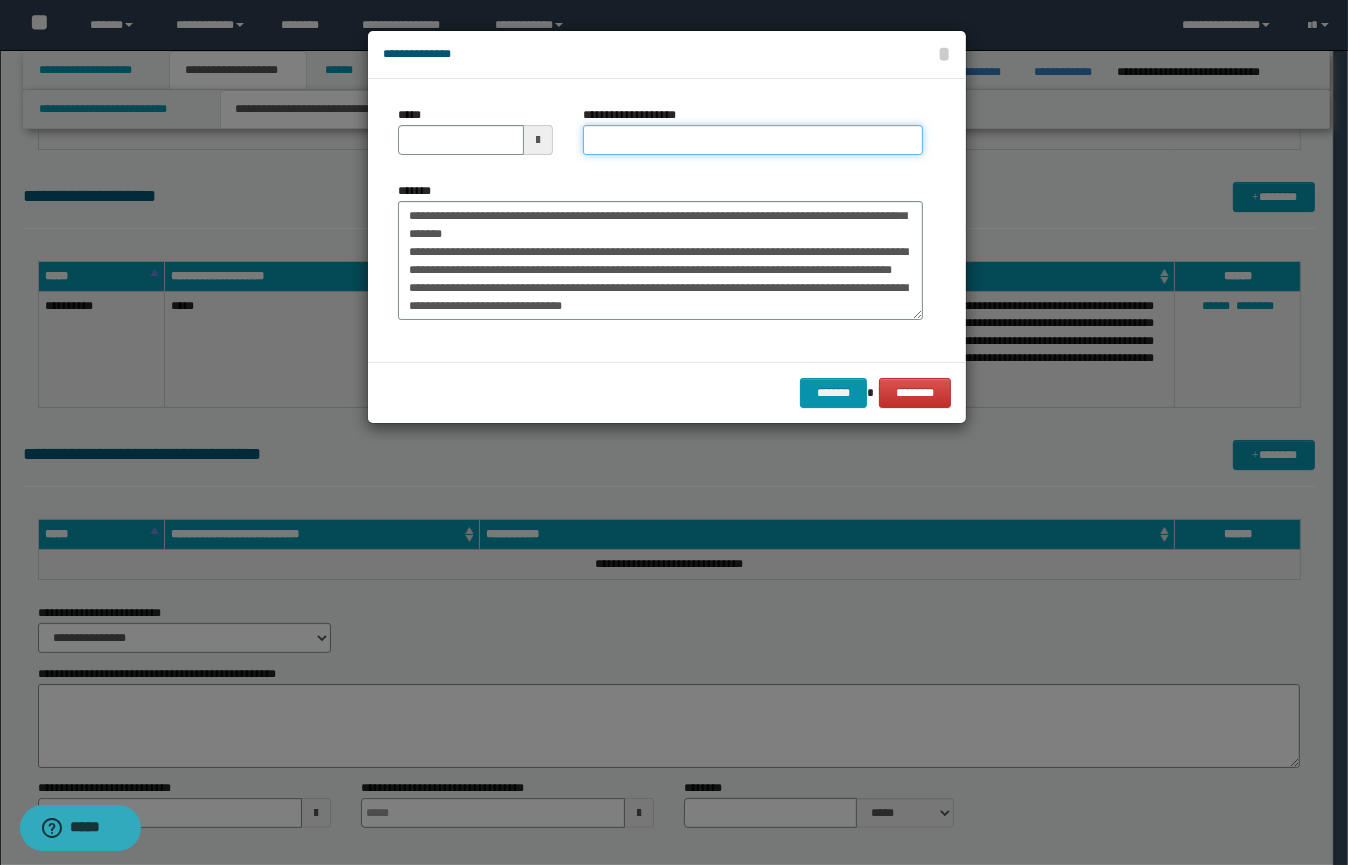 click on "**********" at bounding box center [753, 140] 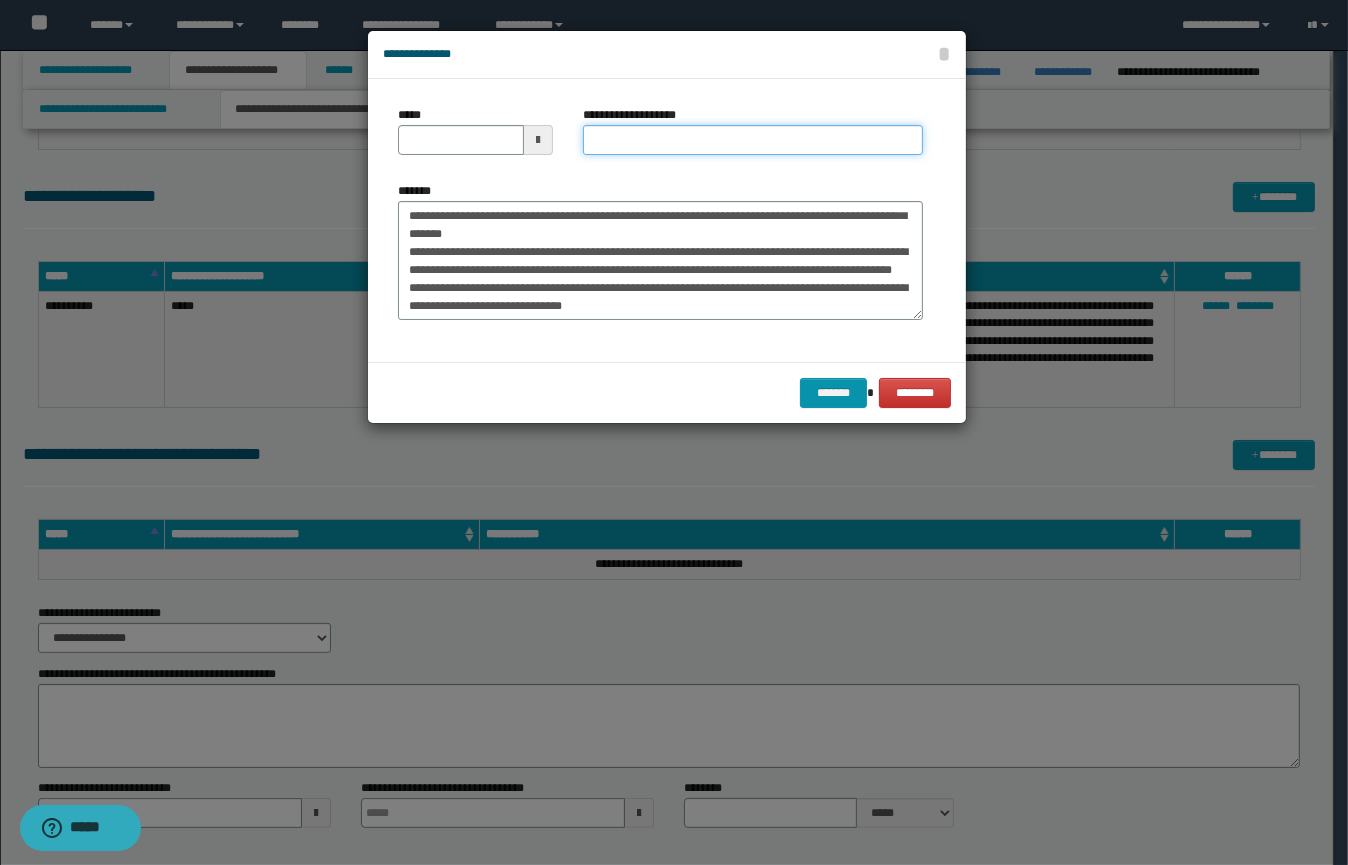 type on "**********" 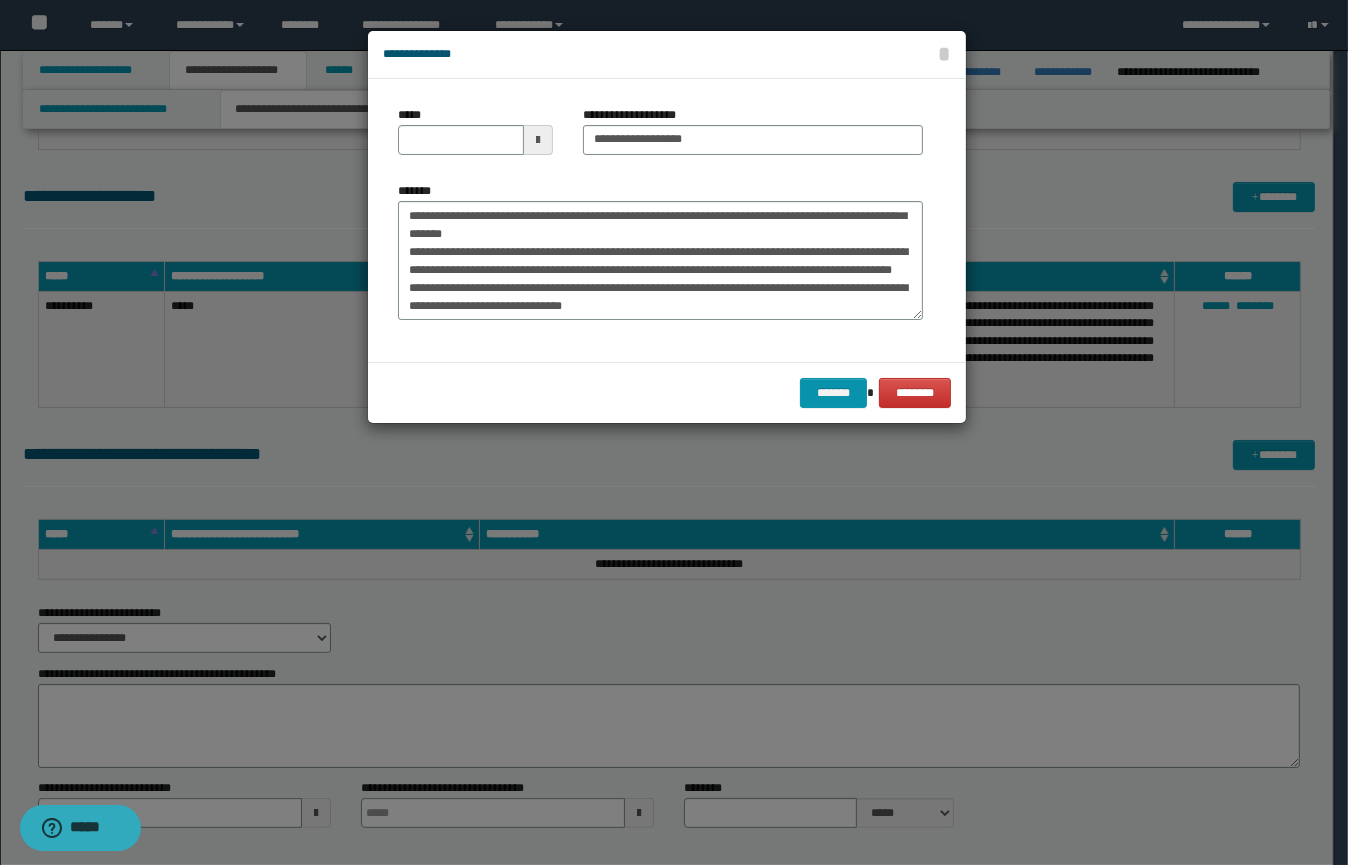 click at bounding box center [538, 140] 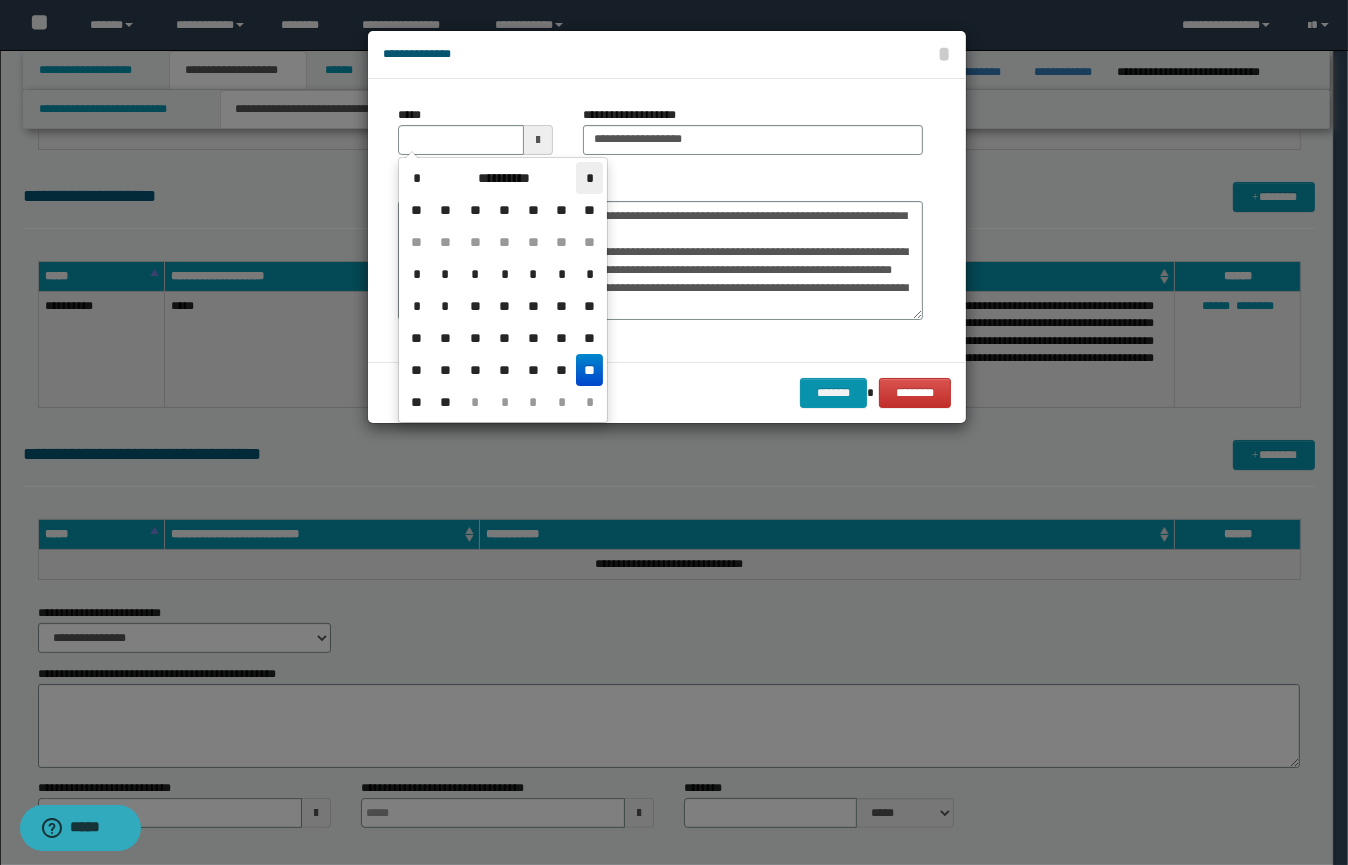click on "*" at bounding box center (589, 178) 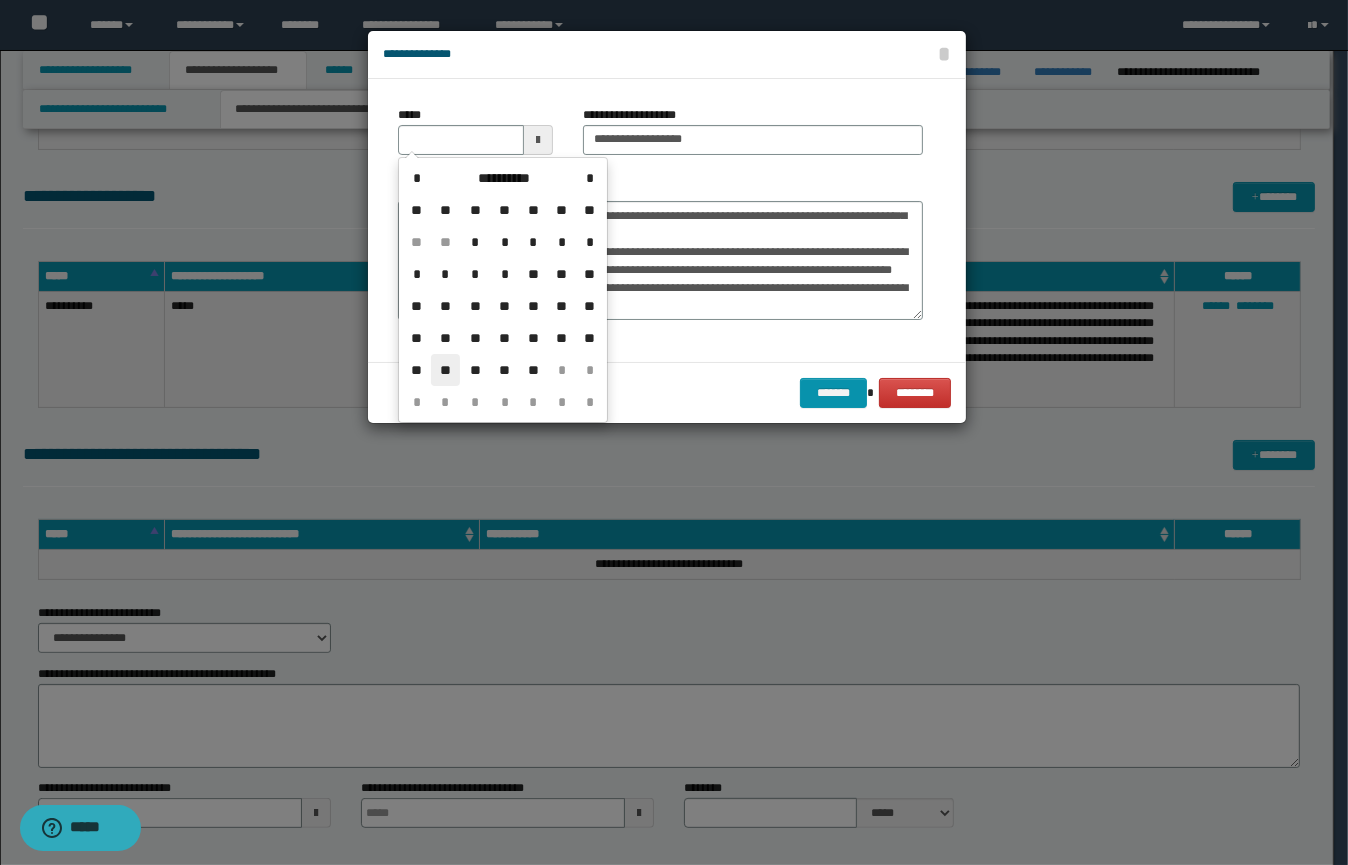 click on "**" at bounding box center (445, 370) 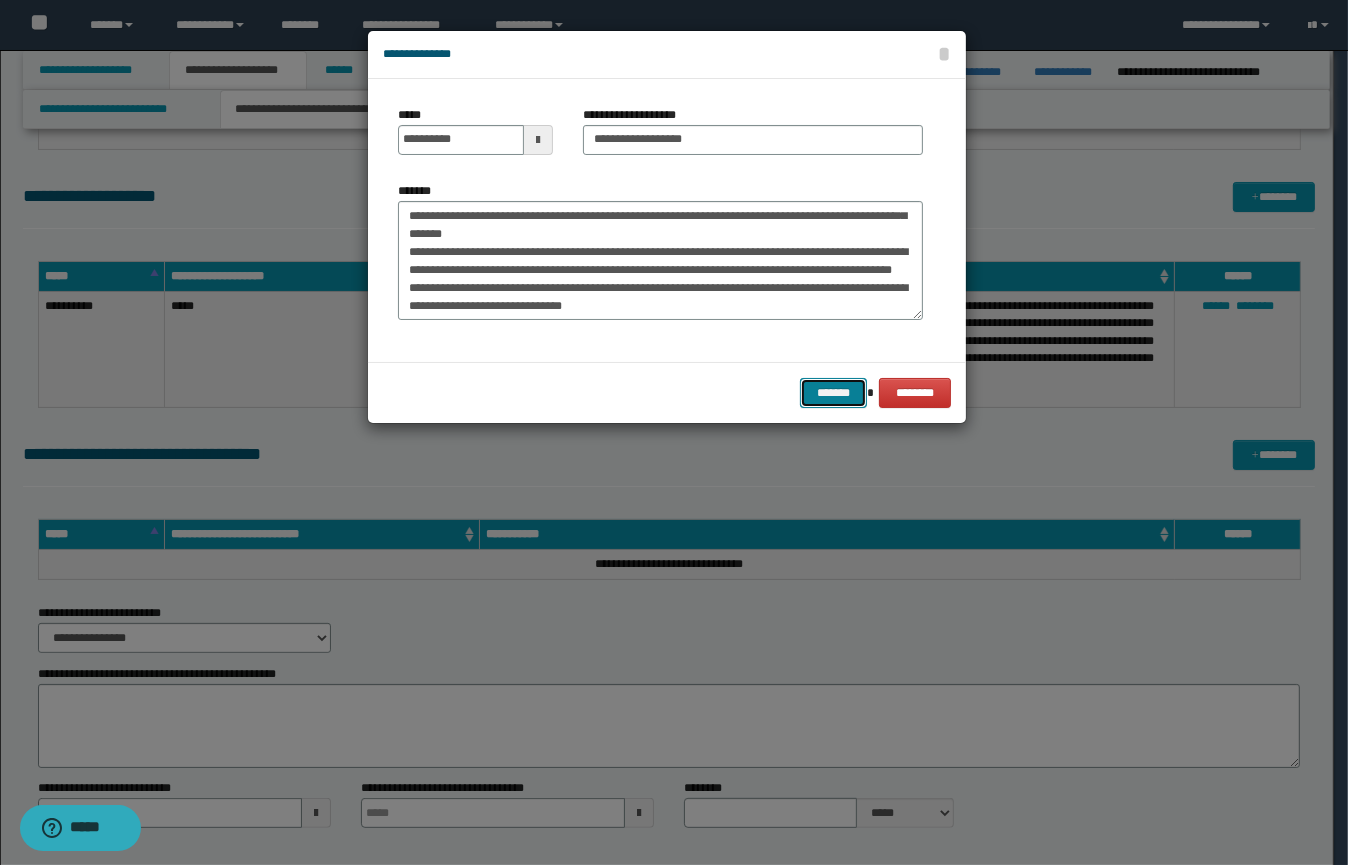 click on "*******" at bounding box center (833, 393) 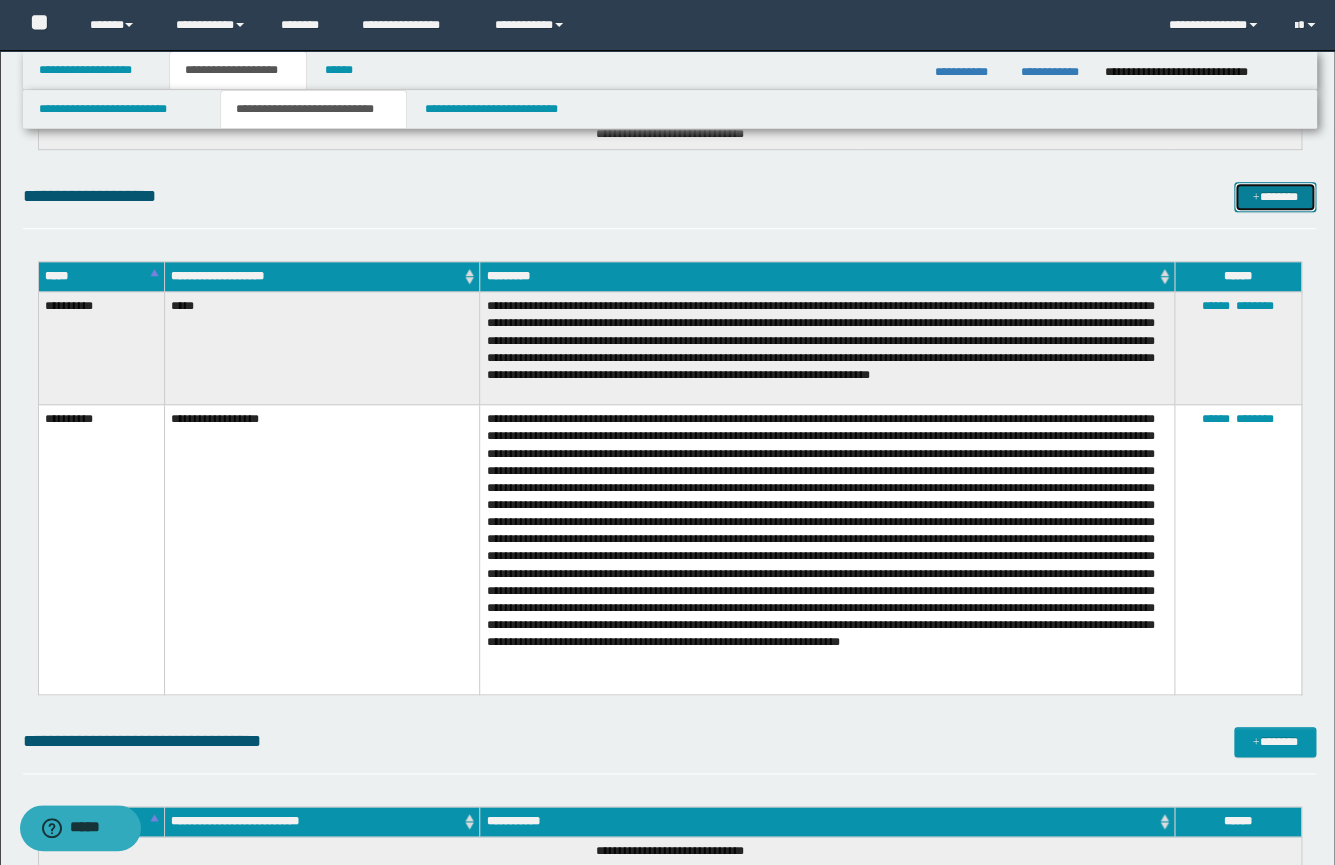 click on "*******" at bounding box center [1275, 197] 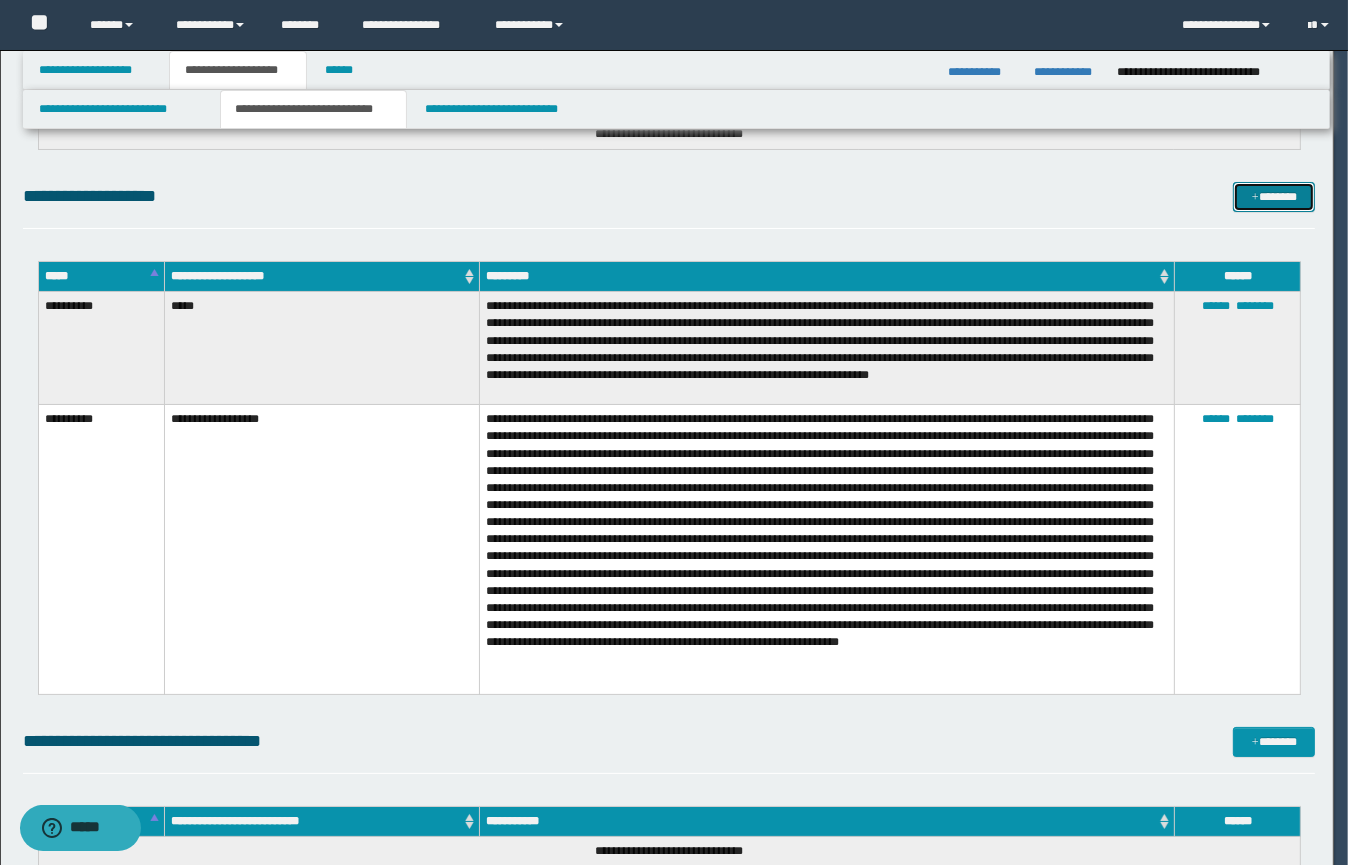 scroll, scrollTop: 0, scrollLeft: 0, axis: both 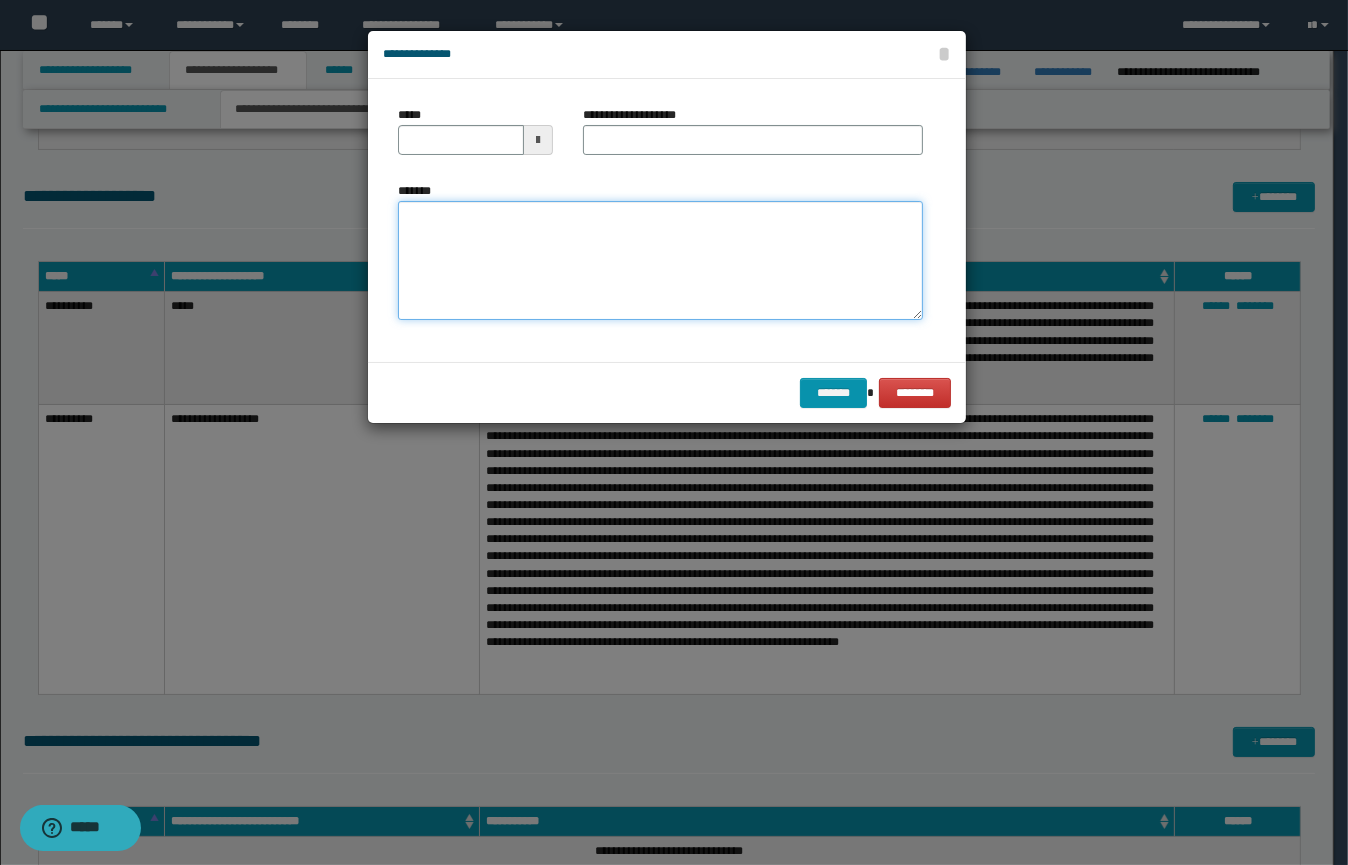 click on "*******" at bounding box center (660, 261) 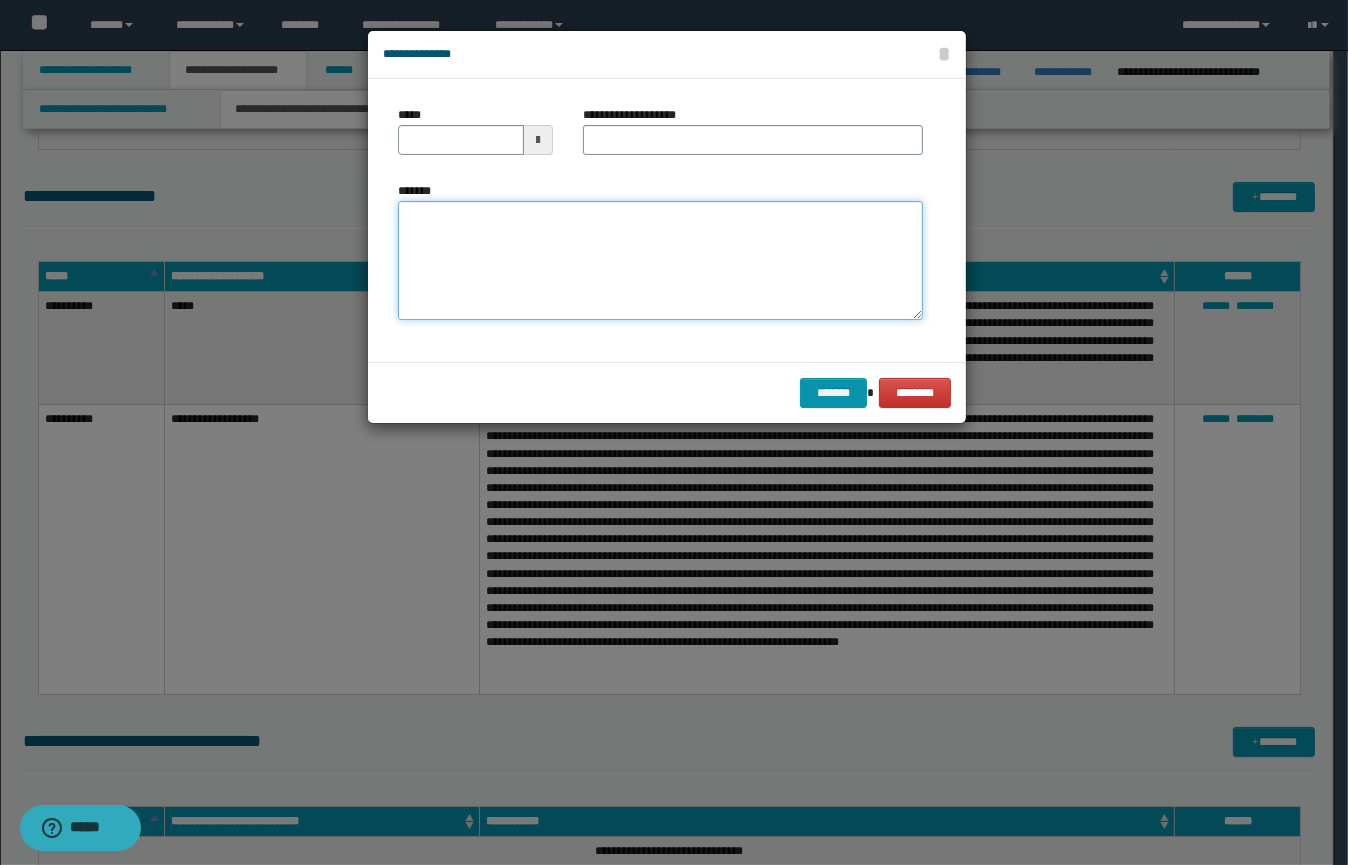 paste on "**********" 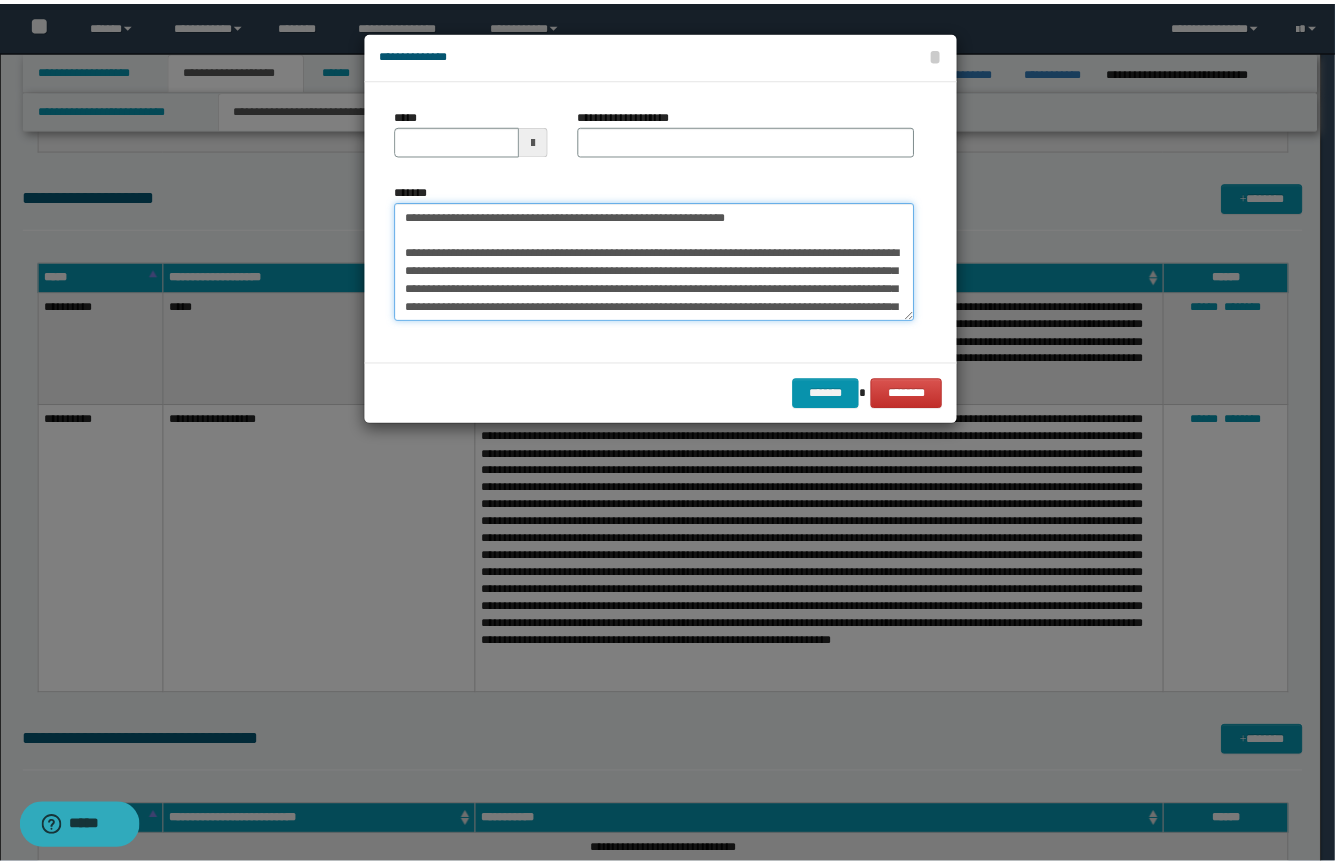 scroll, scrollTop: 2350, scrollLeft: 0, axis: vertical 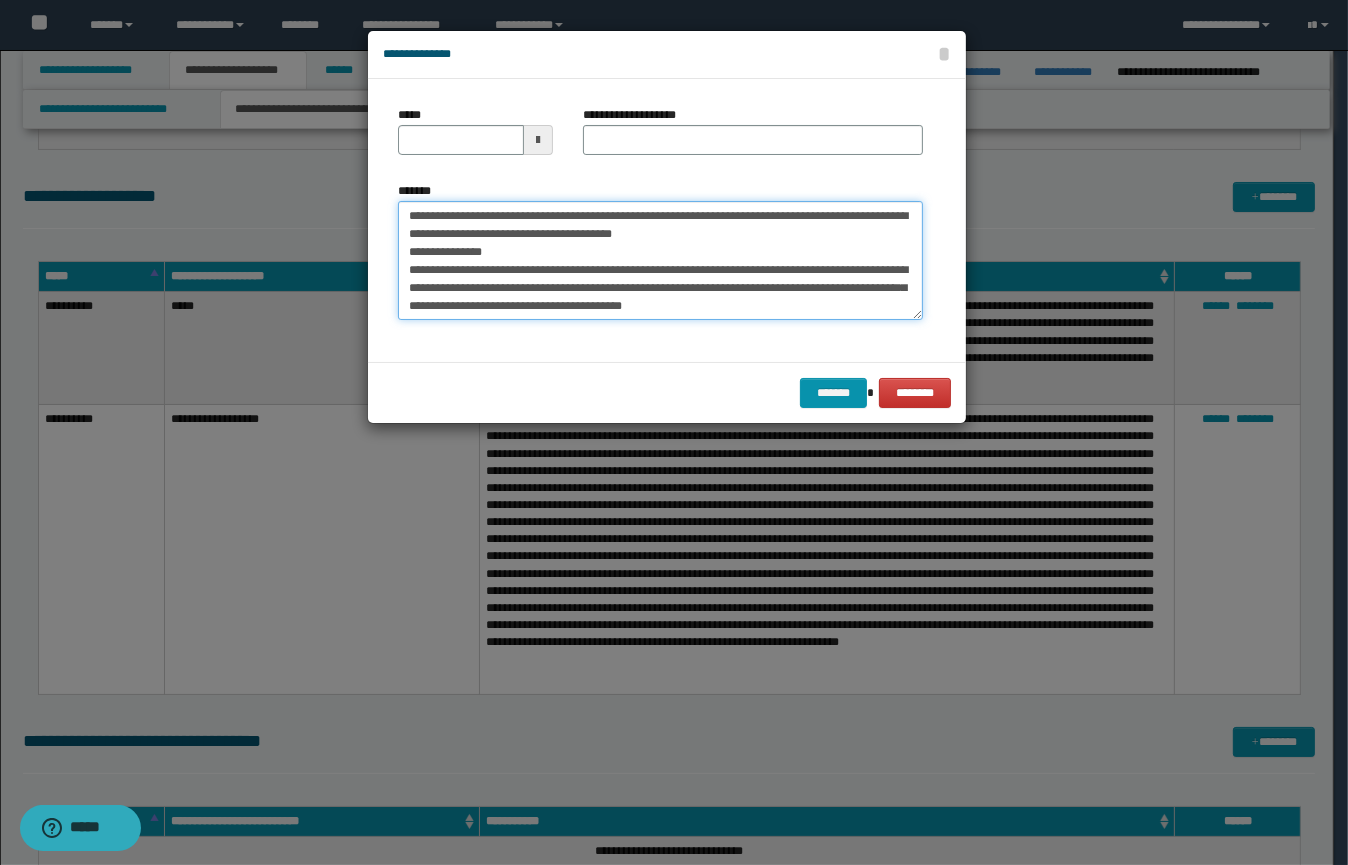 type on "**********" 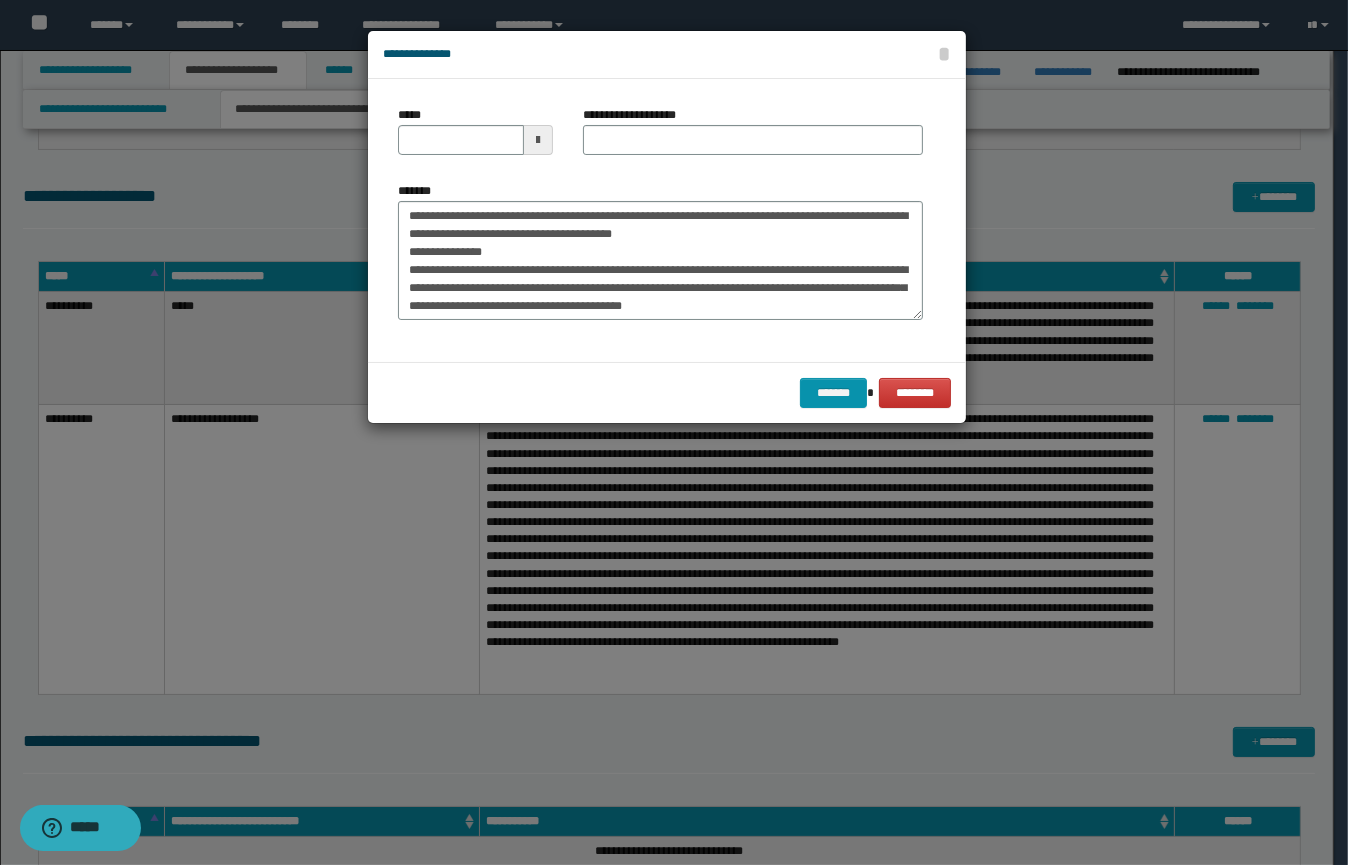 click on "**********" at bounding box center (642, 115) 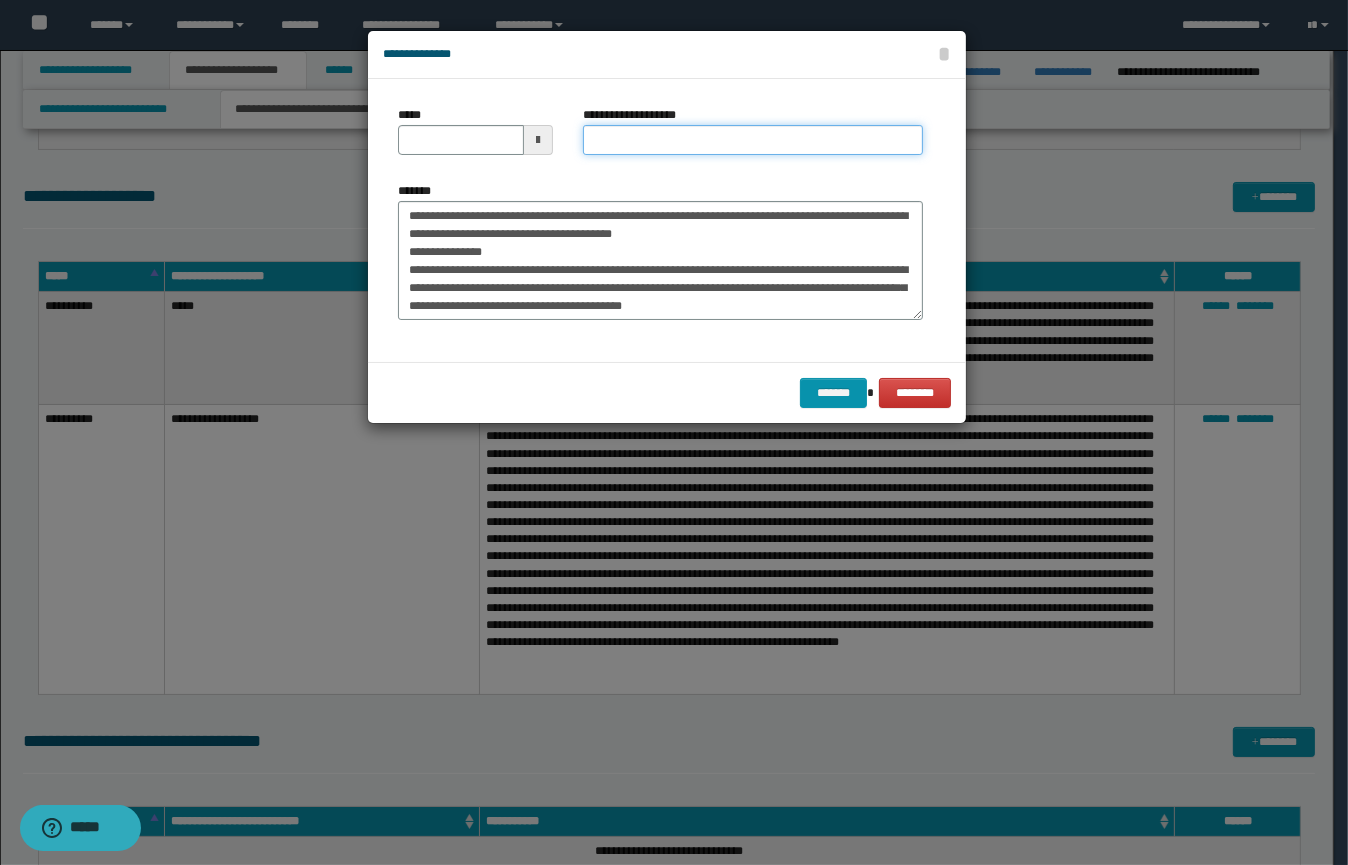 click on "**********" at bounding box center [753, 140] 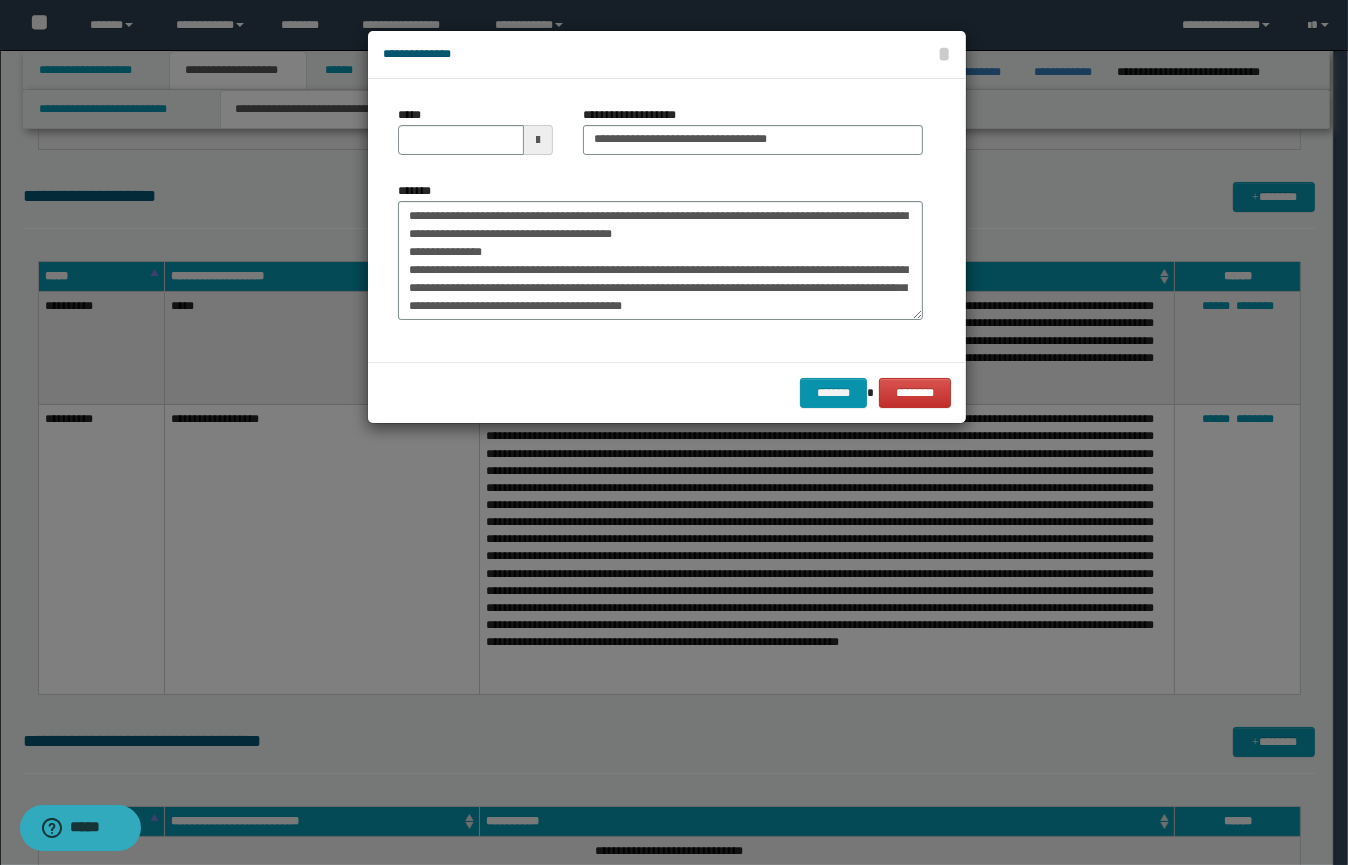 click at bounding box center [538, 140] 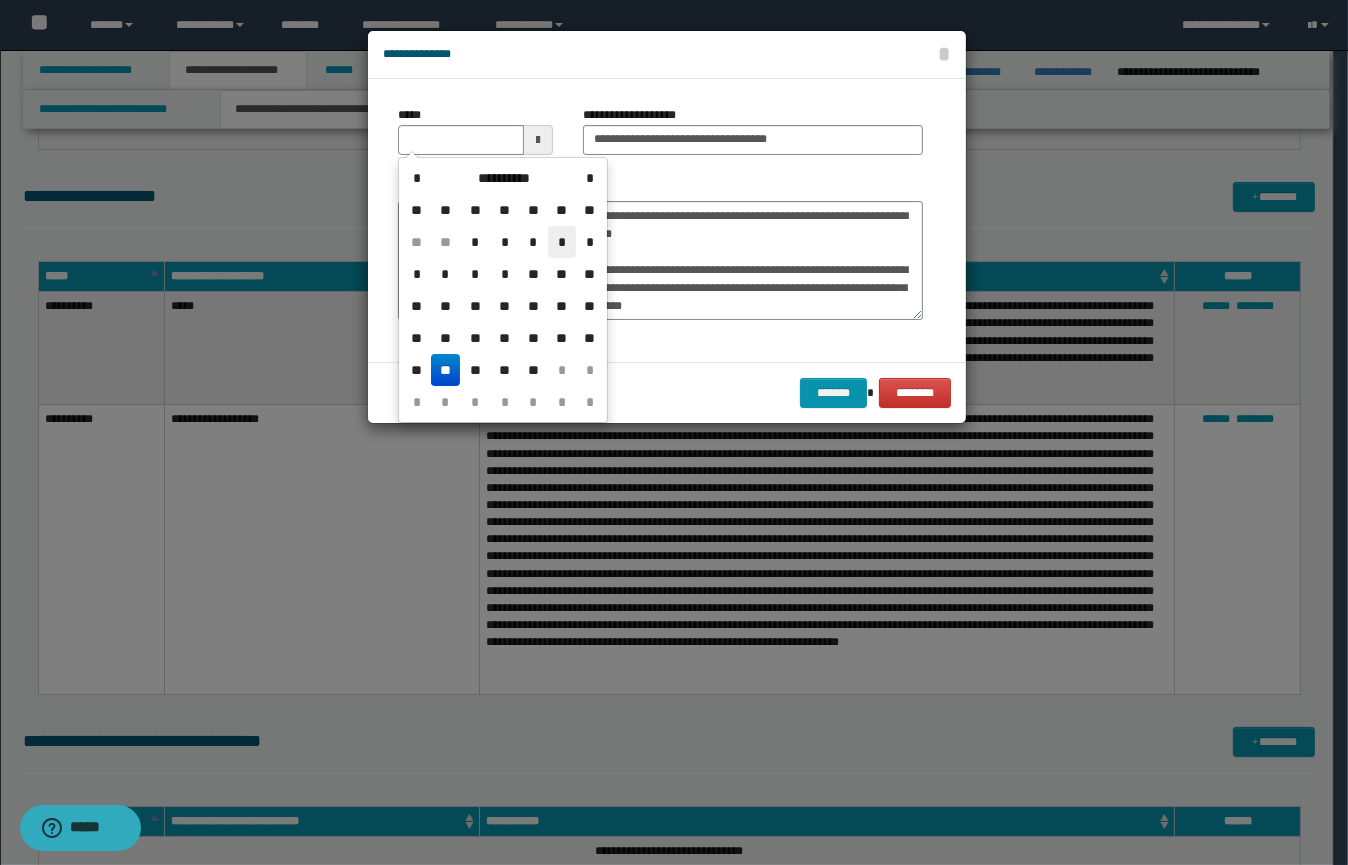 click on "*" at bounding box center (562, 242) 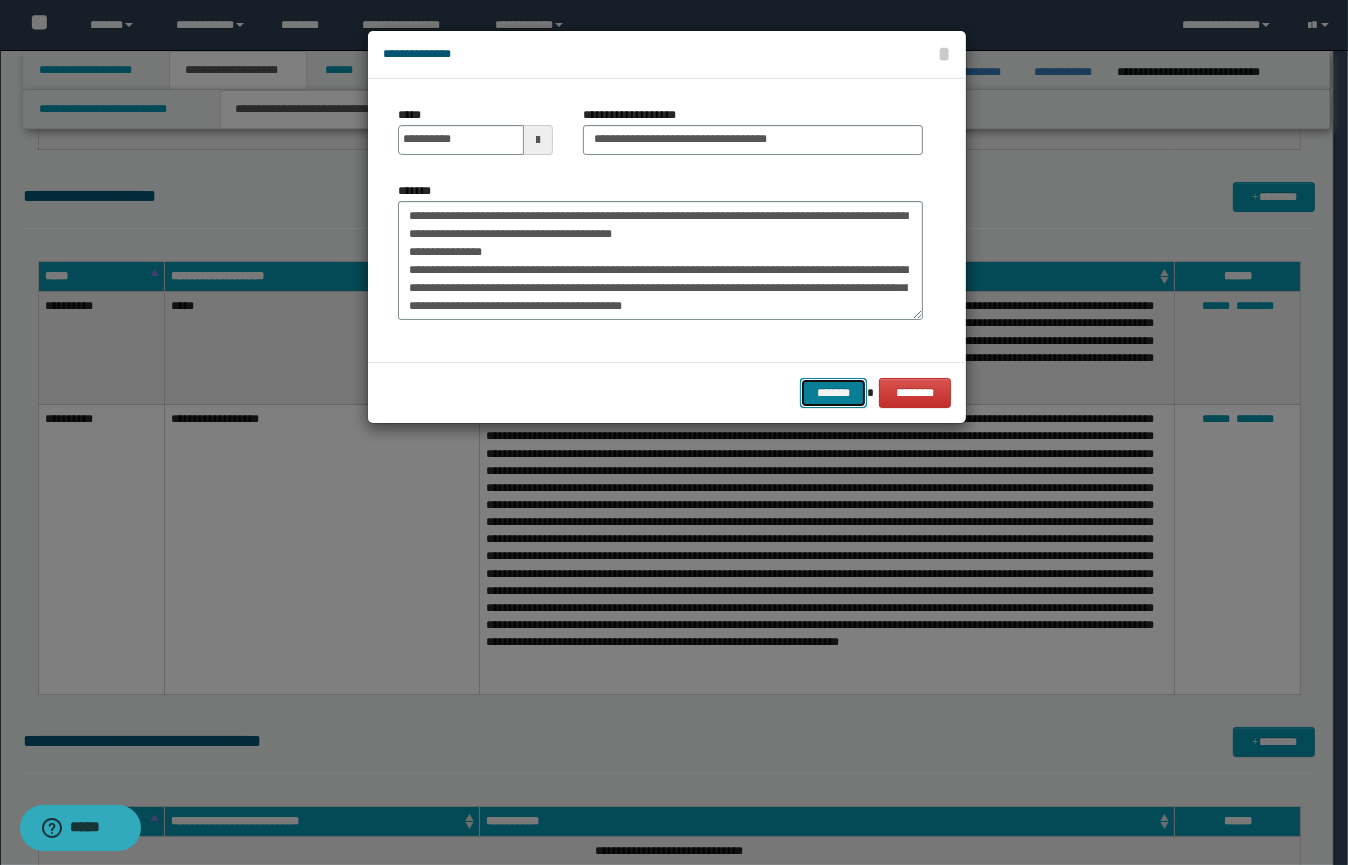 click on "*******" at bounding box center (833, 393) 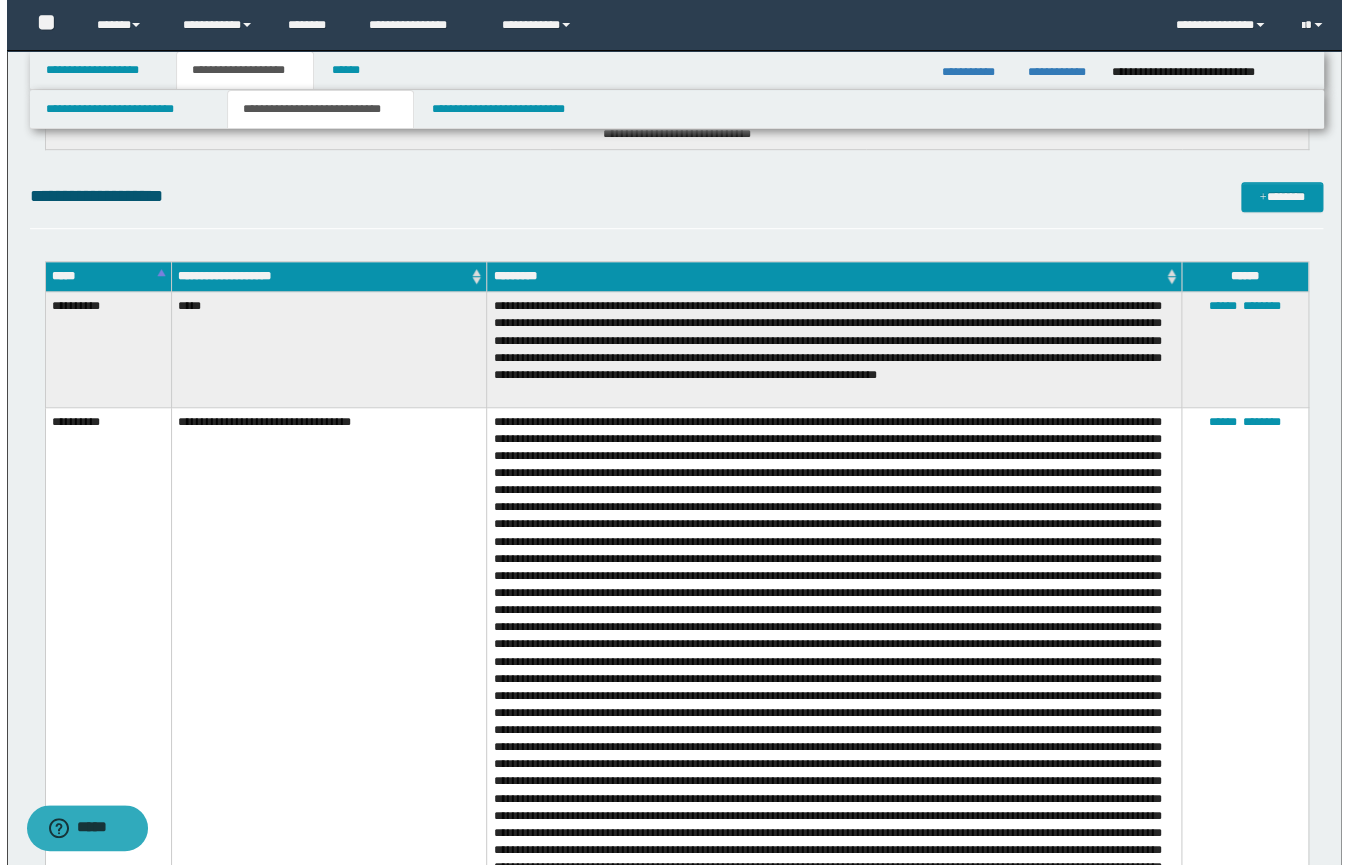 scroll, scrollTop: 12, scrollLeft: 0, axis: vertical 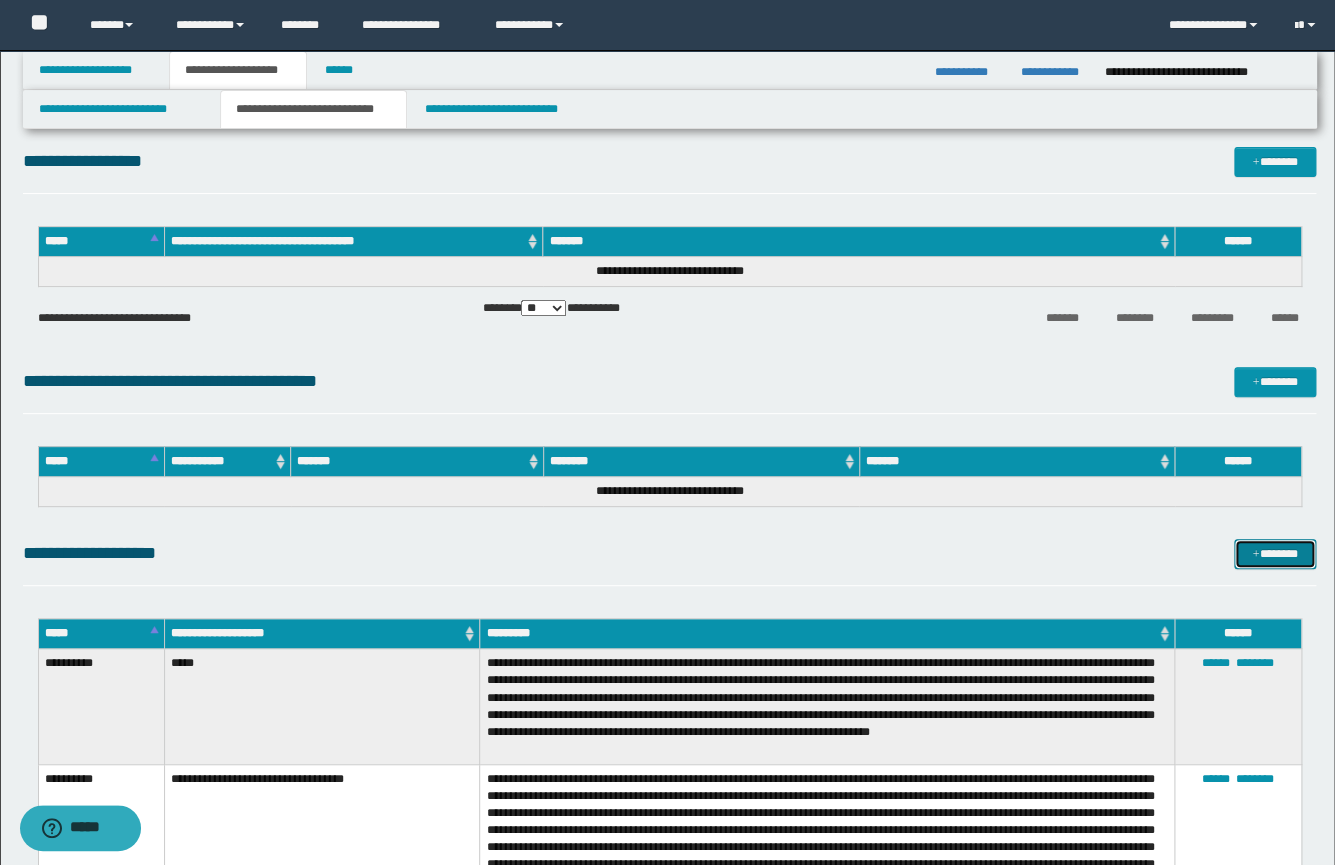 click on "*******" at bounding box center (1275, 554) 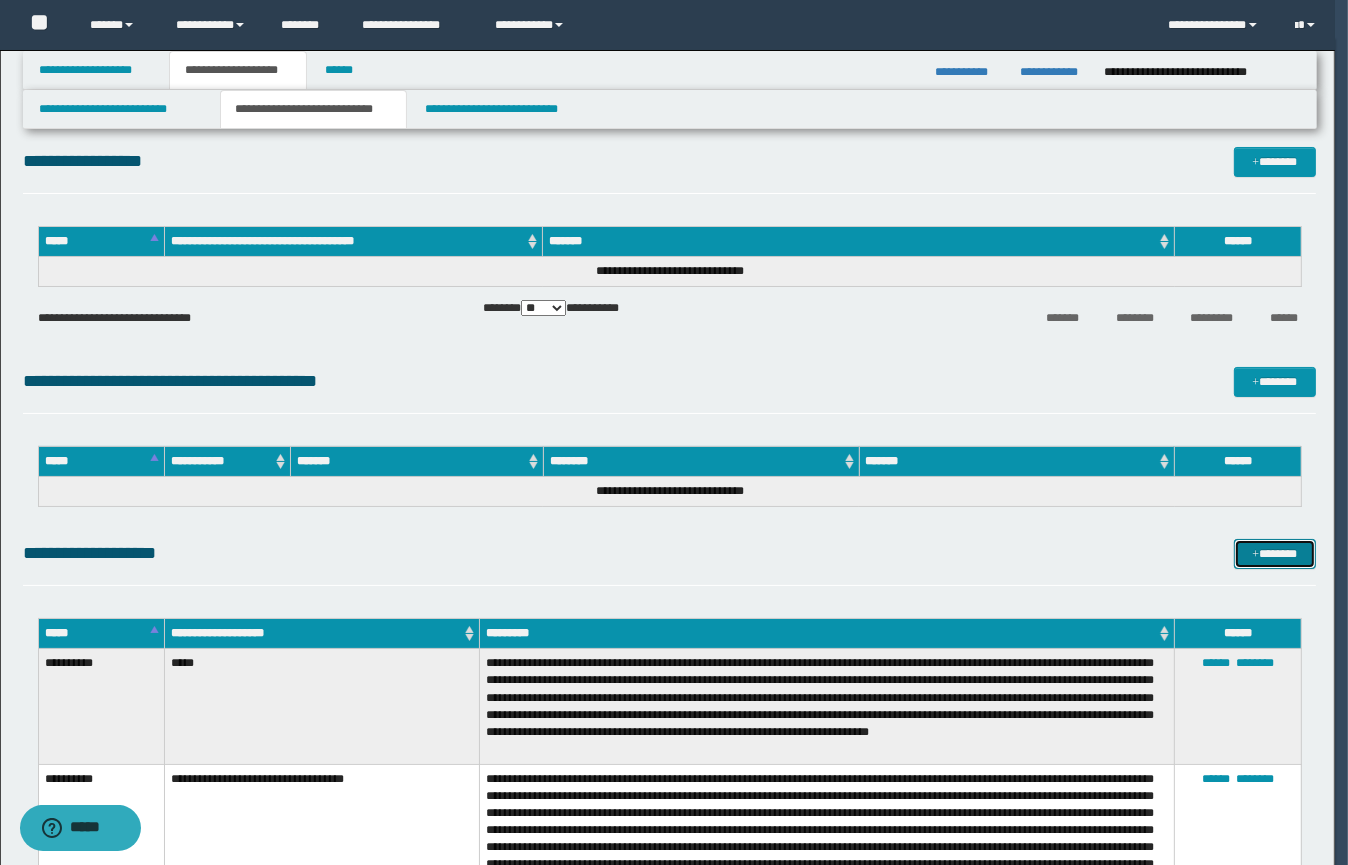click on "*******" at bounding box center (1275, 554) 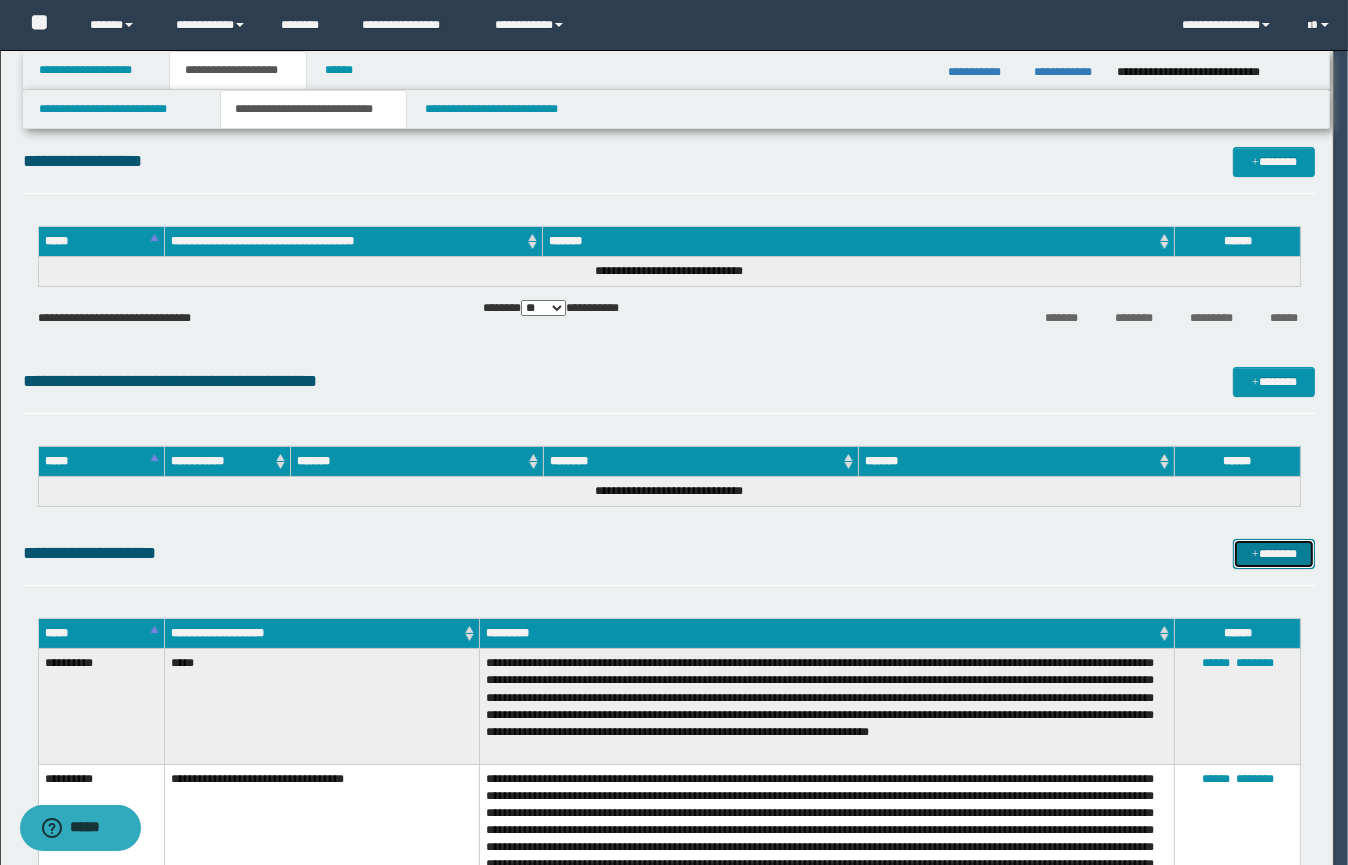 scroll, scrollTop: 0, scrollLeft: 0, axis: both 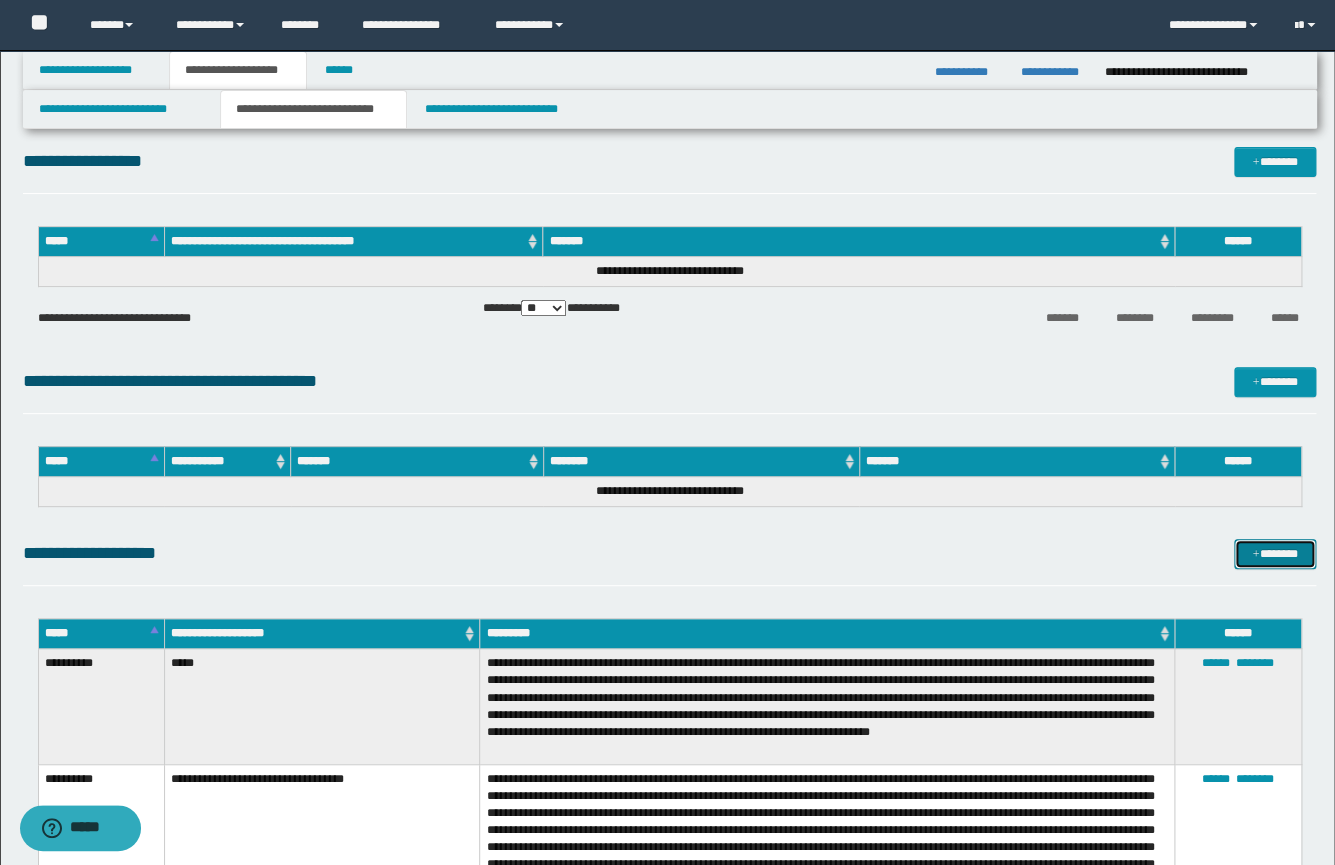 click on "*******" at bounding box center (1275, 554) 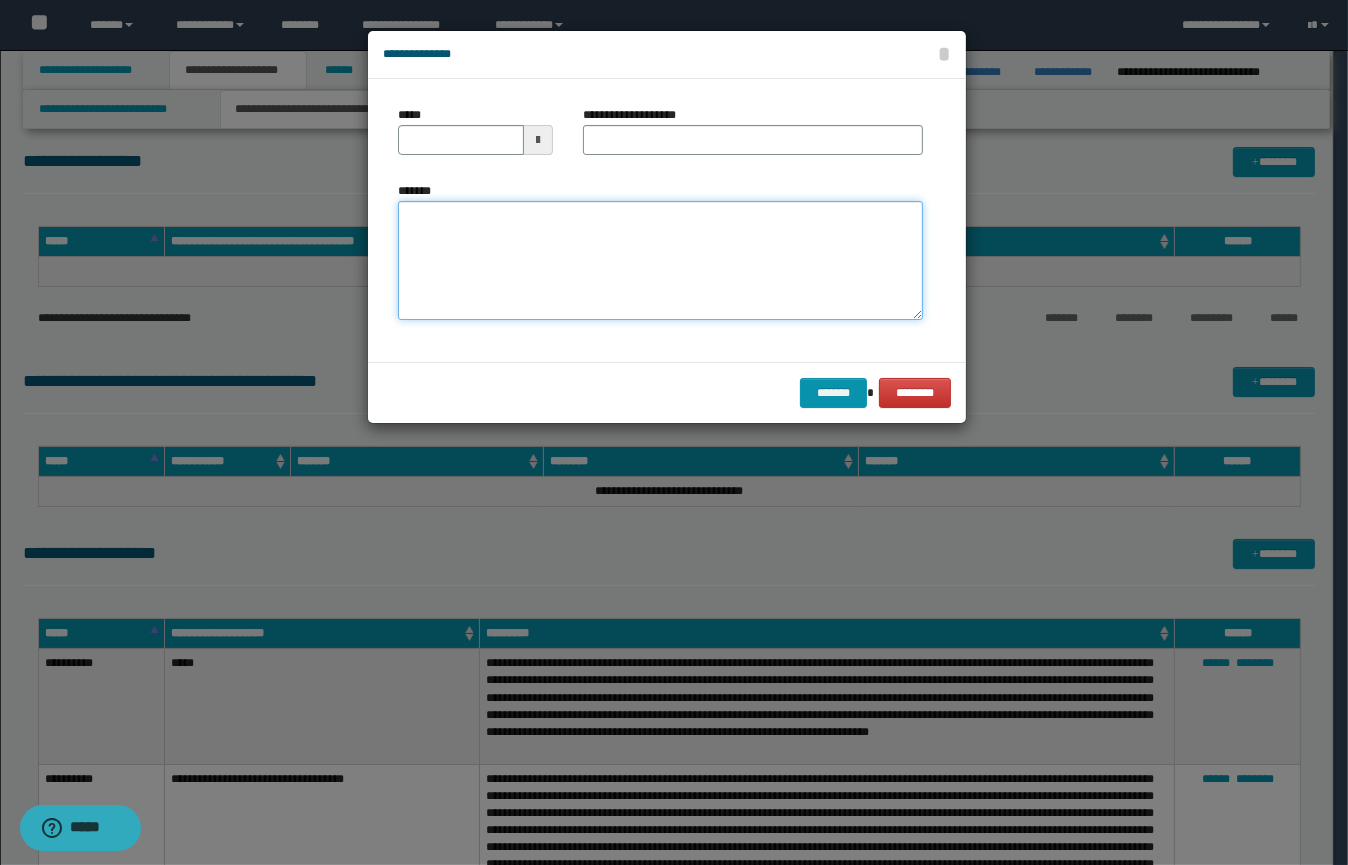 click on "*******" at bounding box center [660, 261] 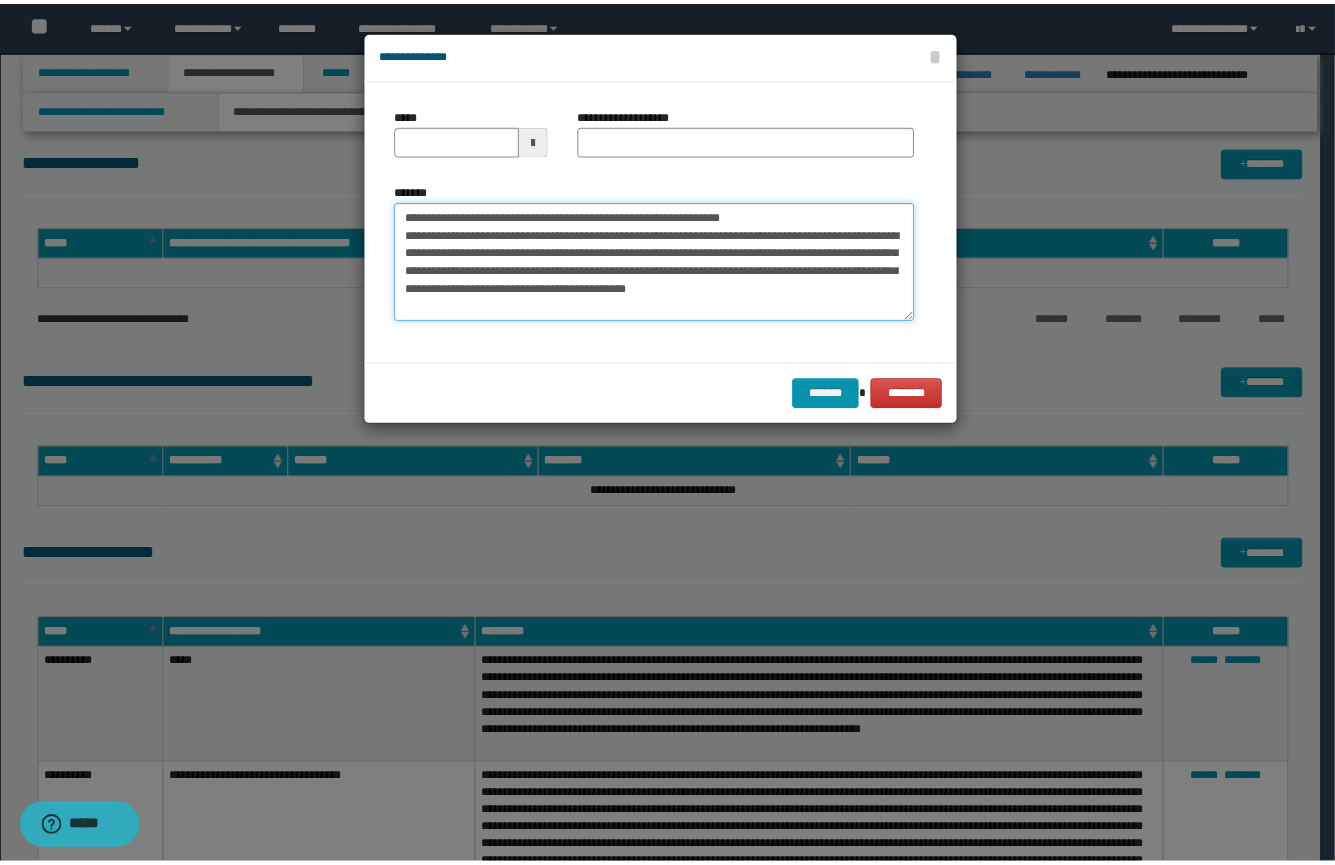 scroll, scrollTop: 803, scrollLeft: 0, axis: vertical 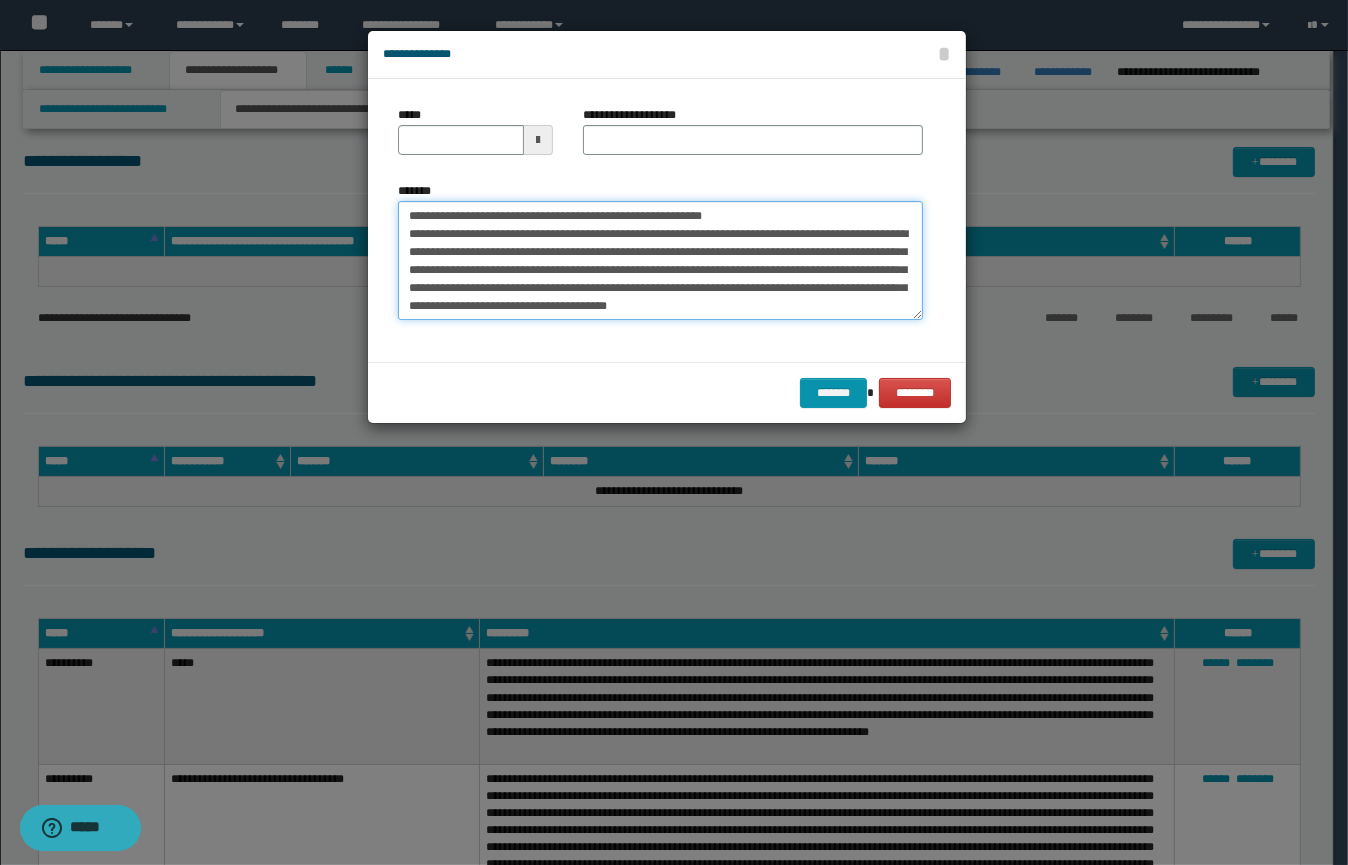 type on "**********" 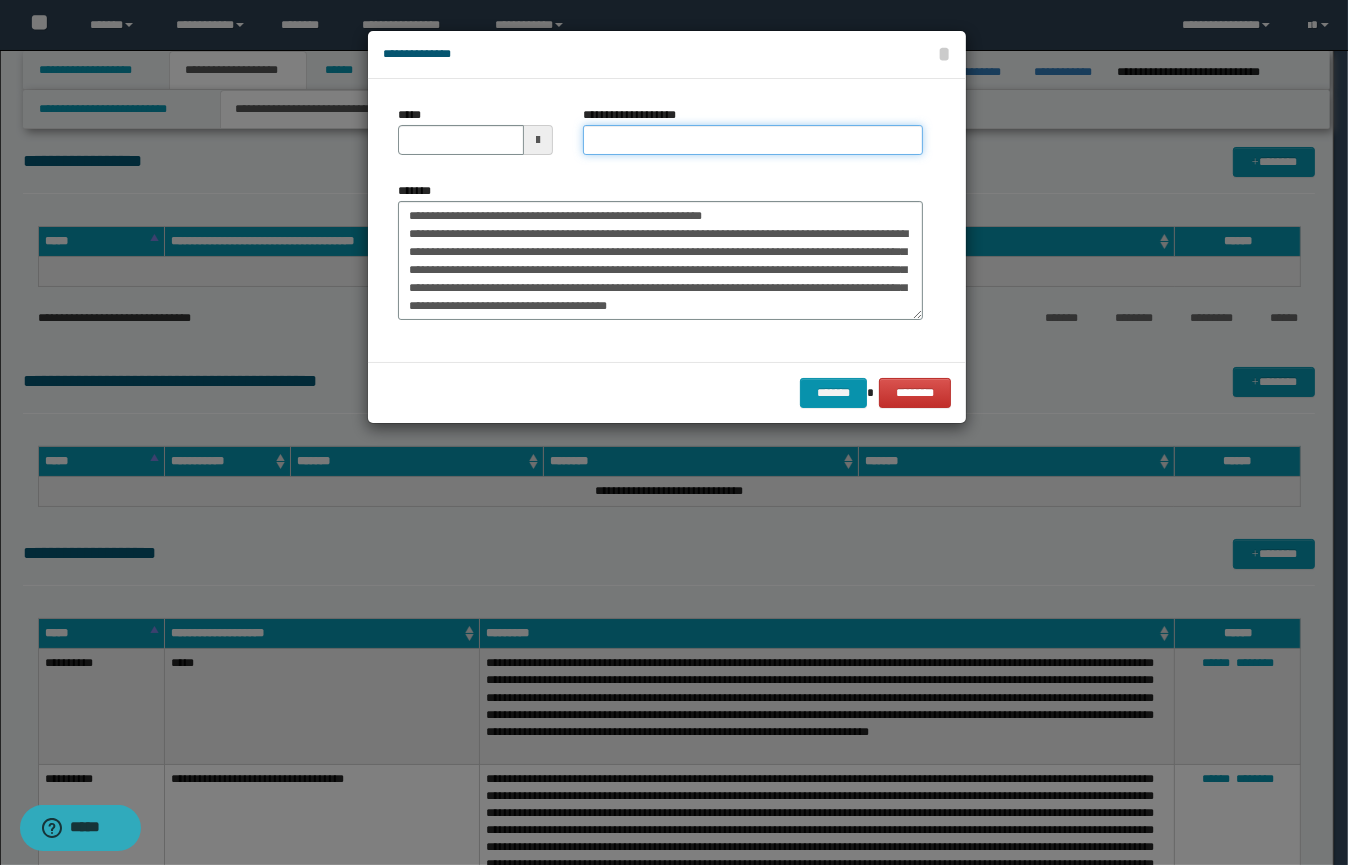 click on "**********" at bounding box center (753, 140) 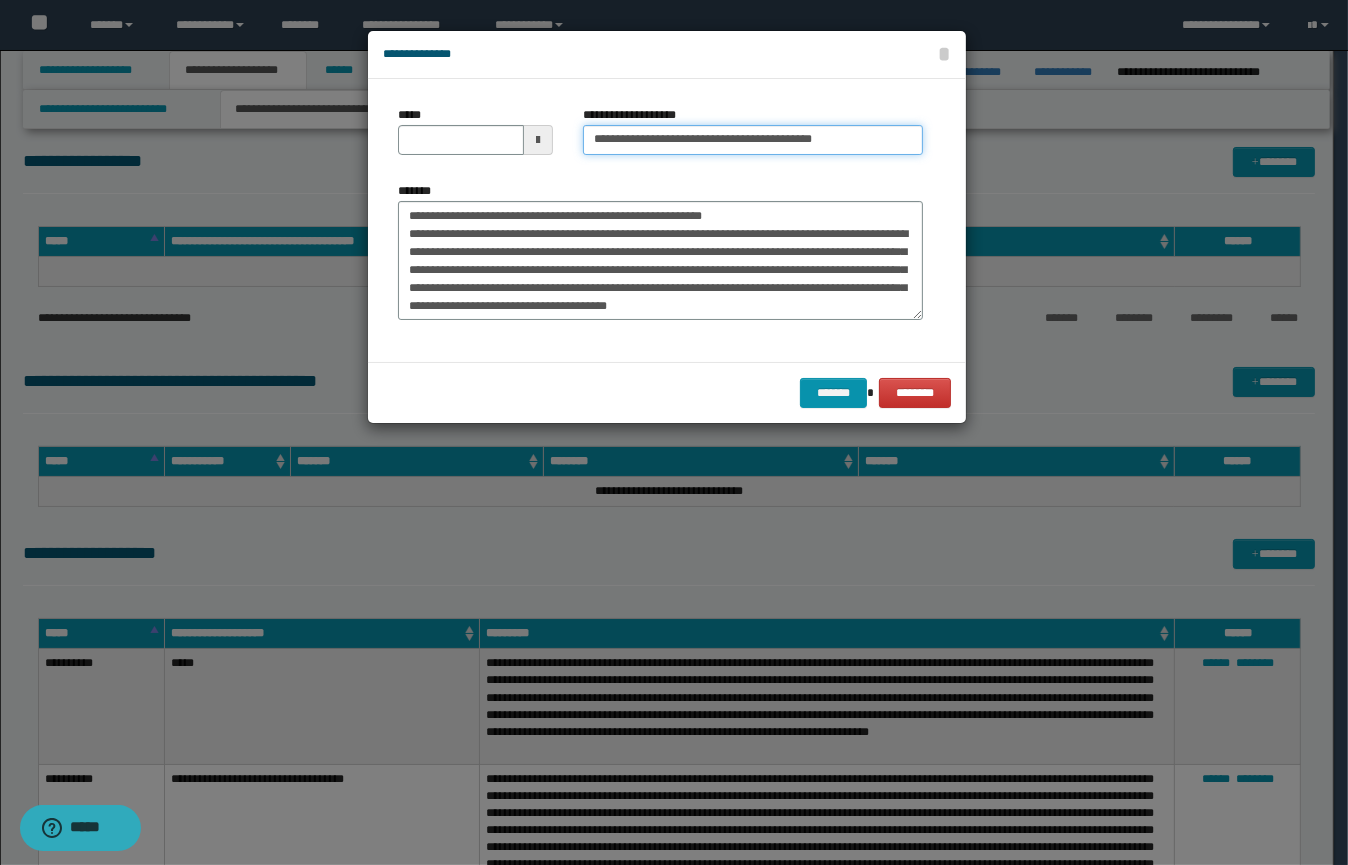 type on "**********" 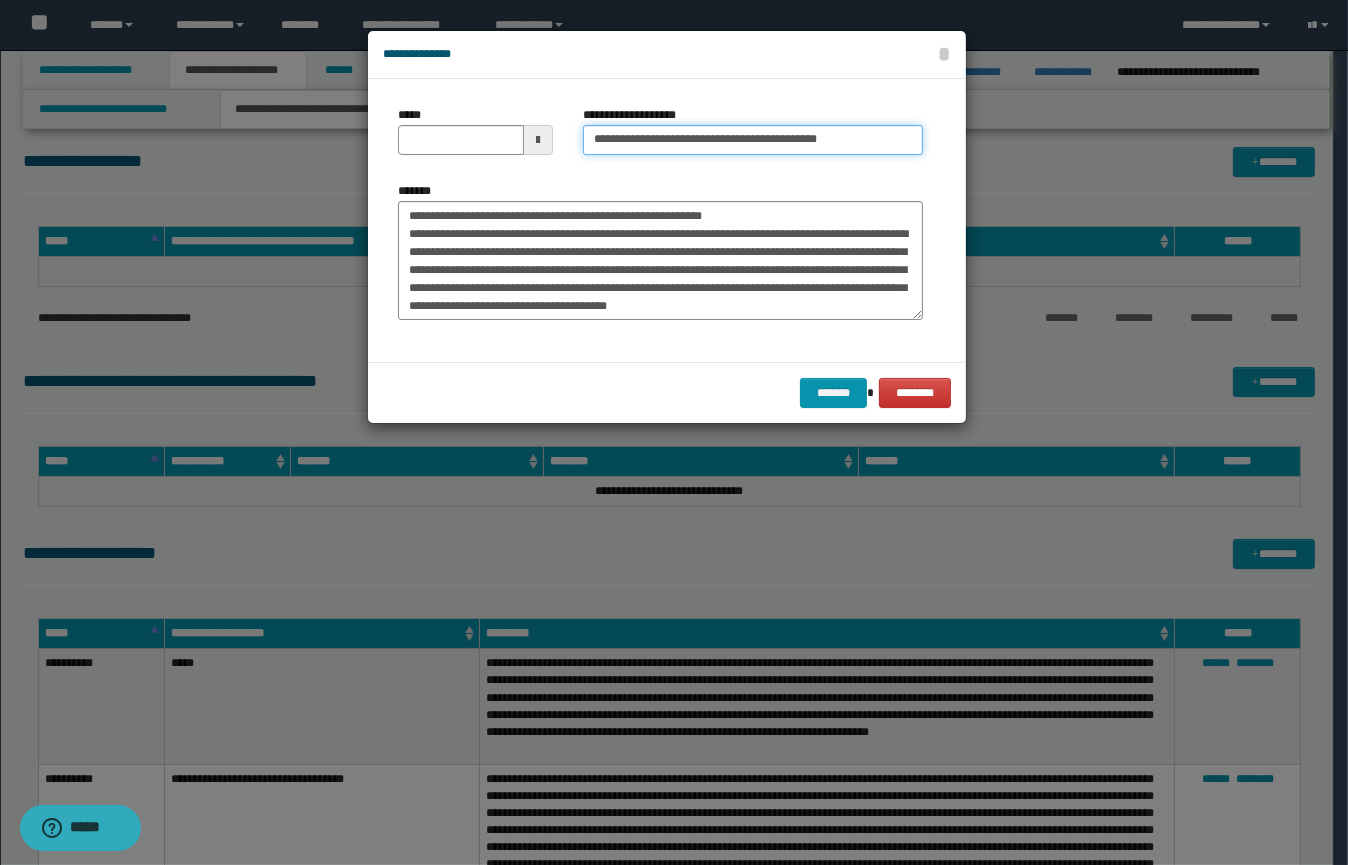 type 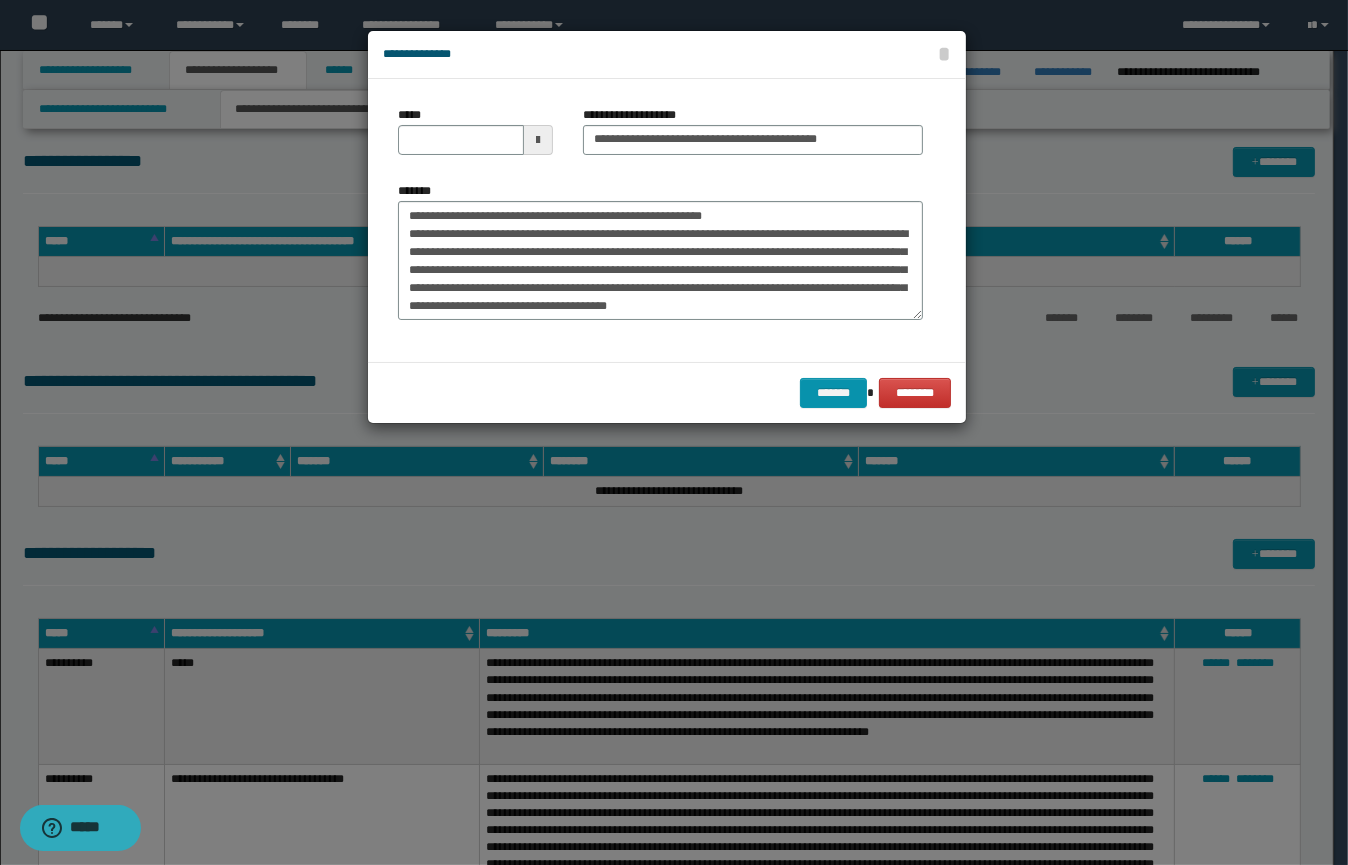 click at bounding box center (538, 140) 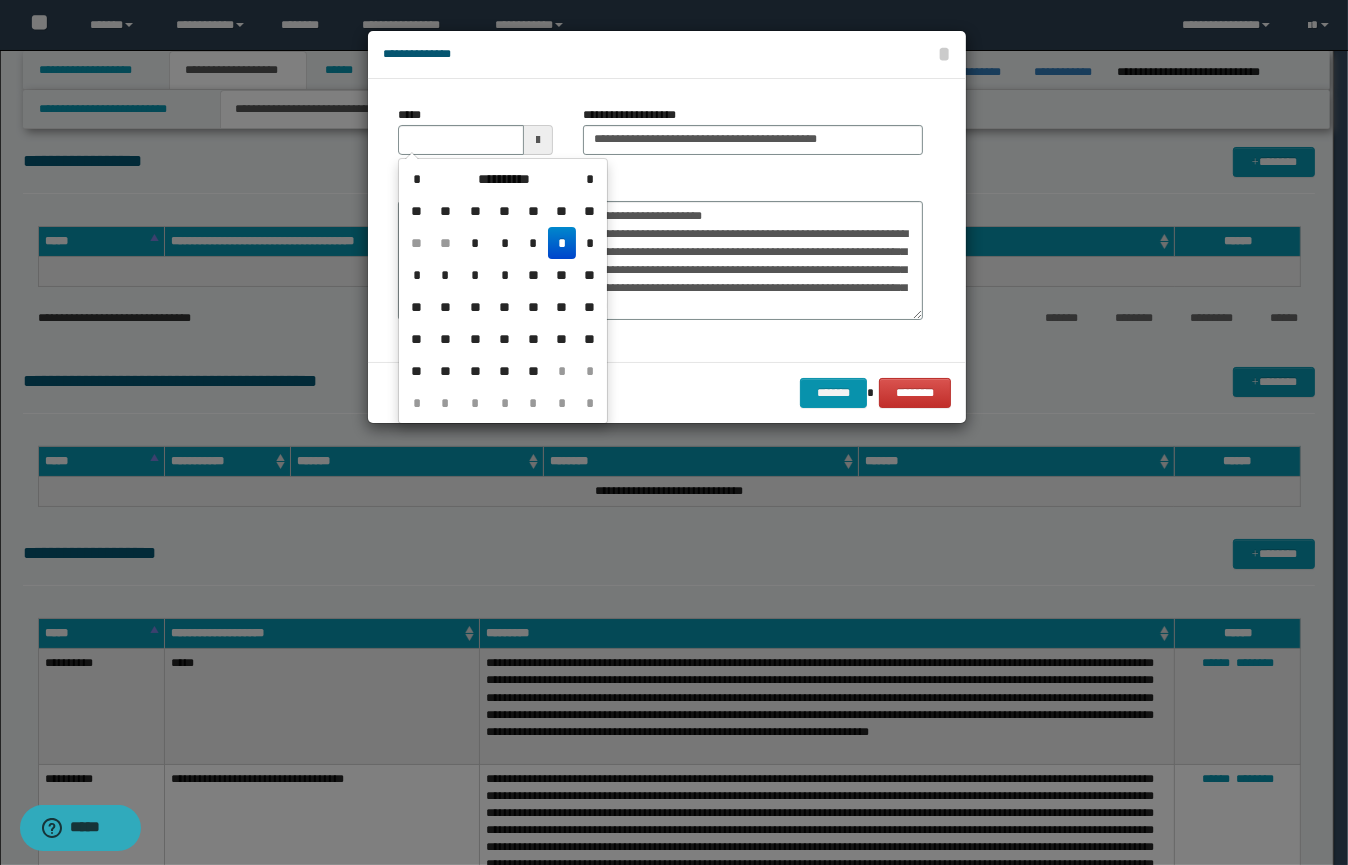 click on "*" at bounding box center [562, 243] 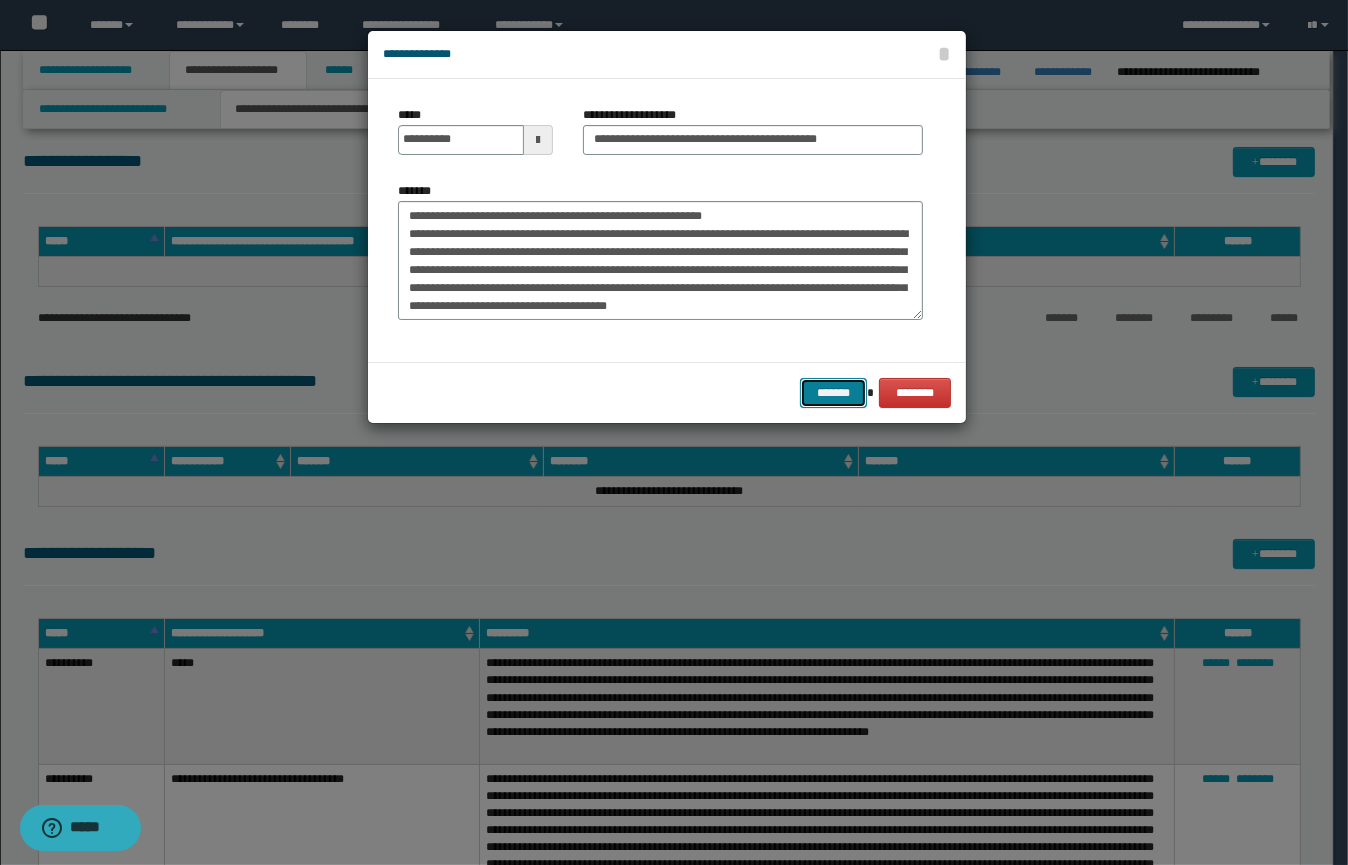 click on "*******" at bounding box center (833, 393) 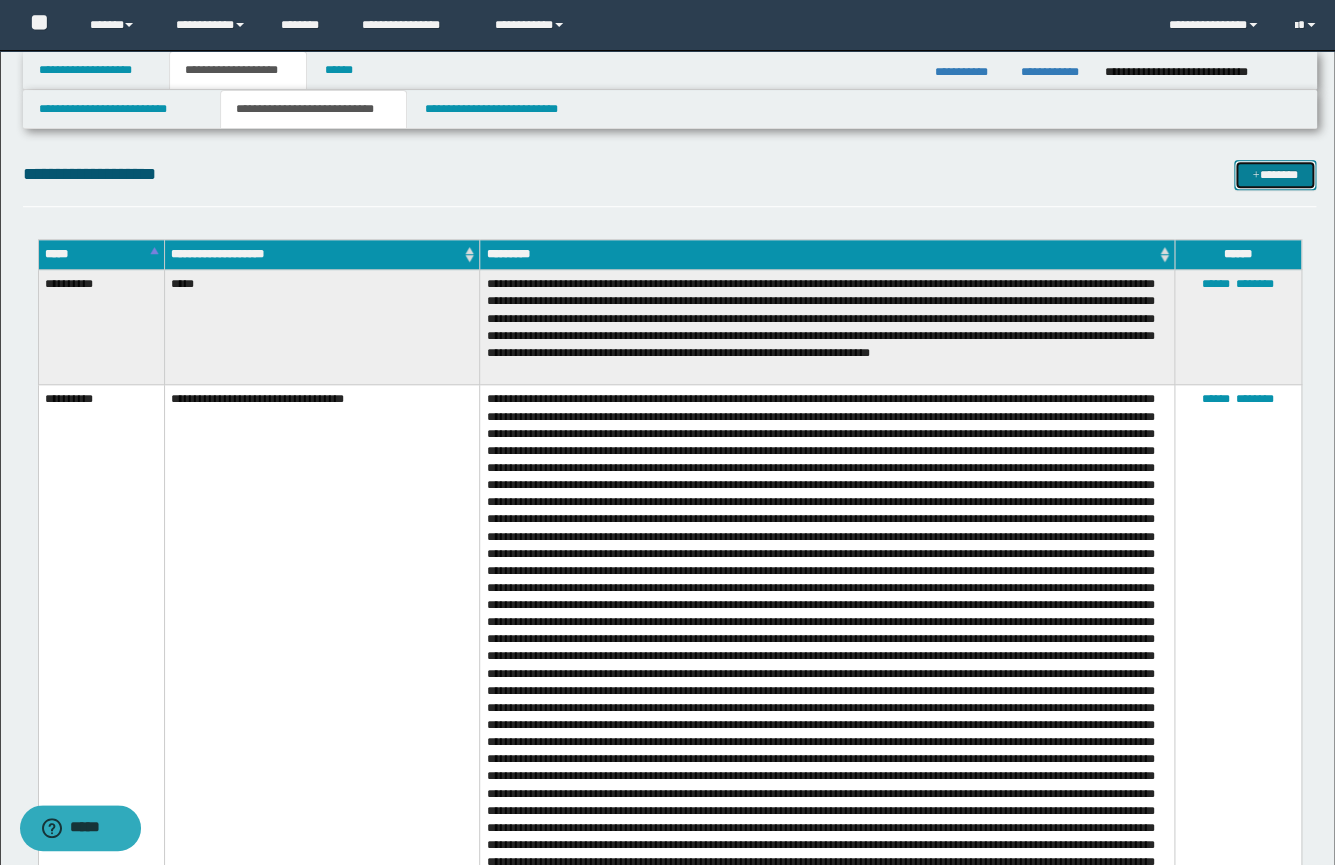 scroll, scrollTop: 348, scrollLeft: 0, axis: vertical 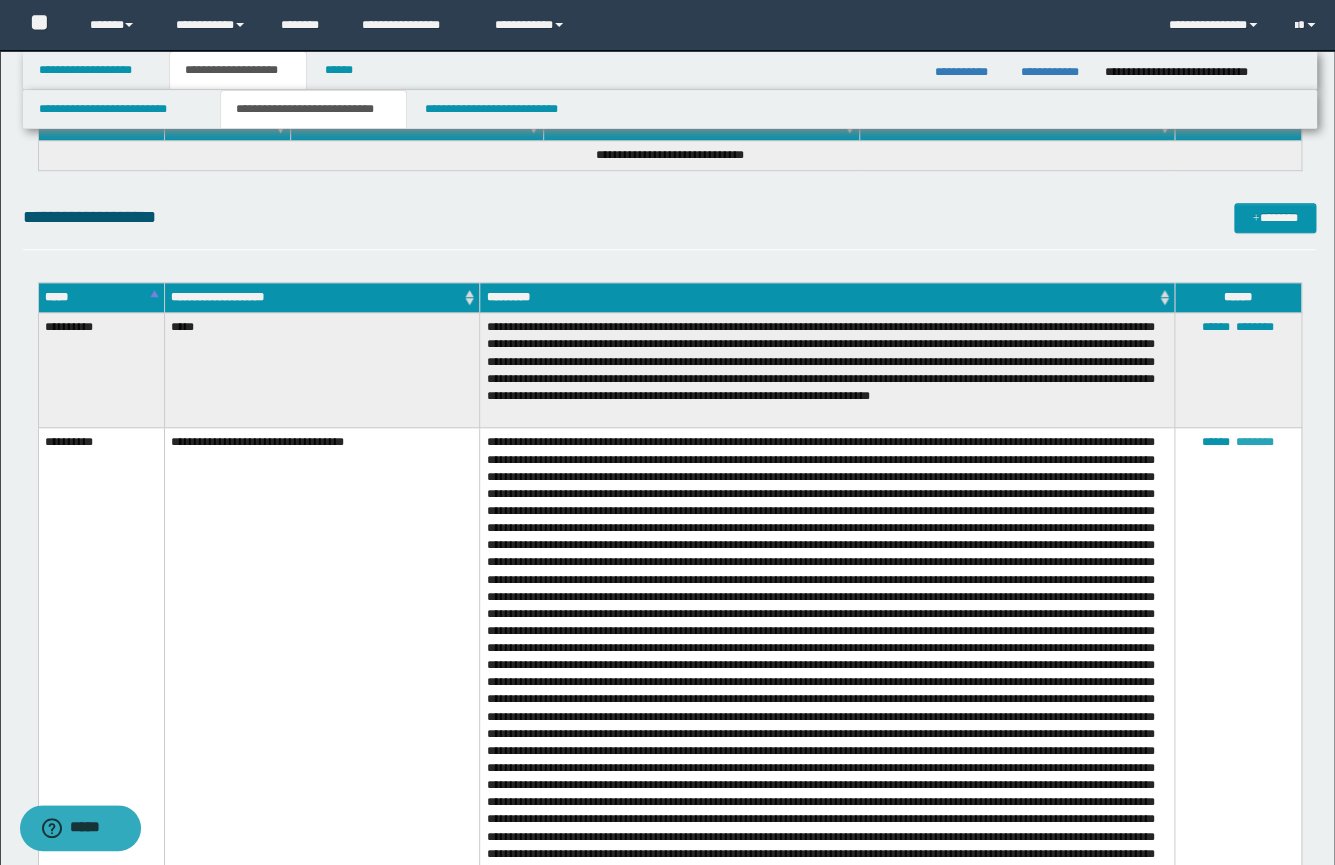 click on "********" at bounding box center [1255, 442] 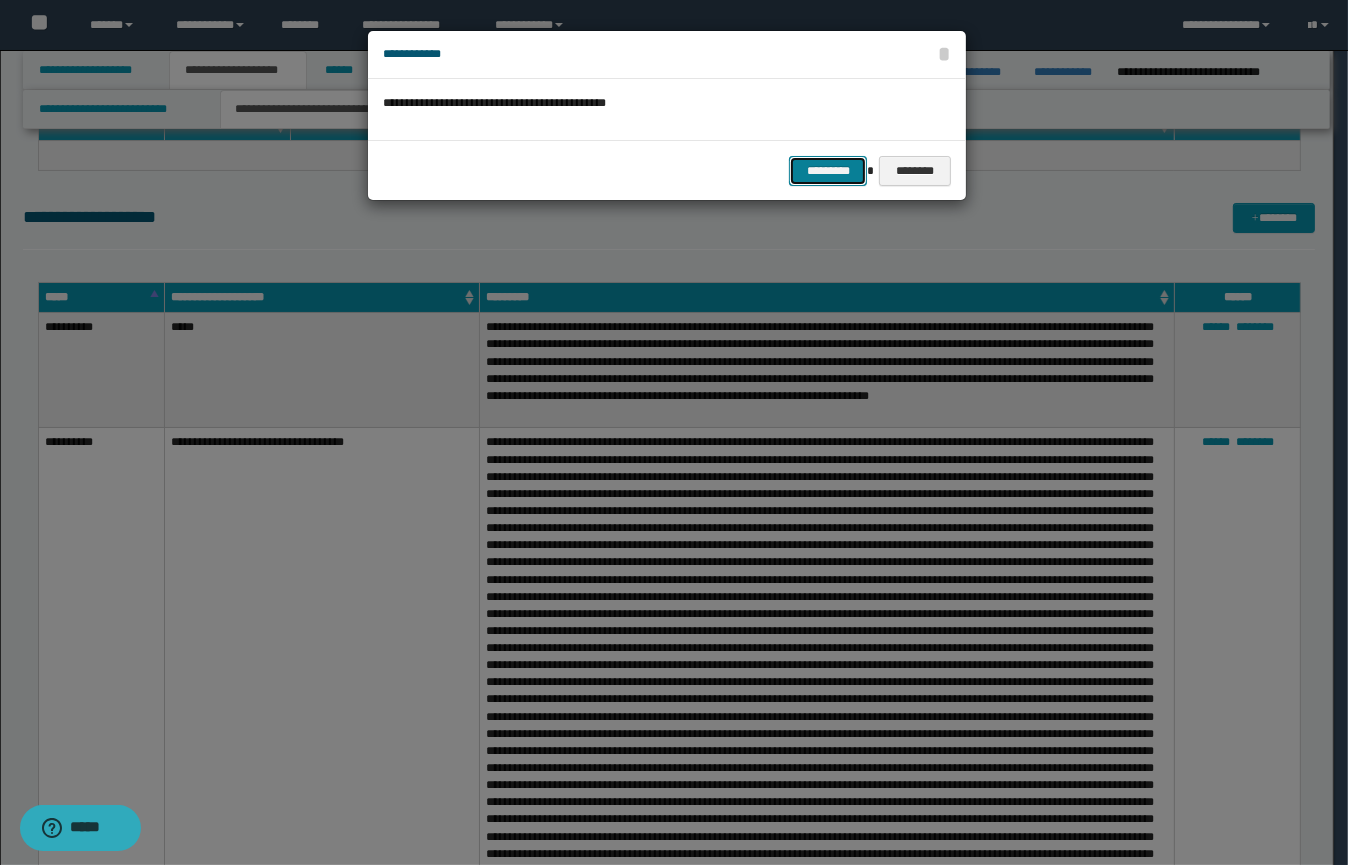 click on "*********" at bounding box center (828, 171) 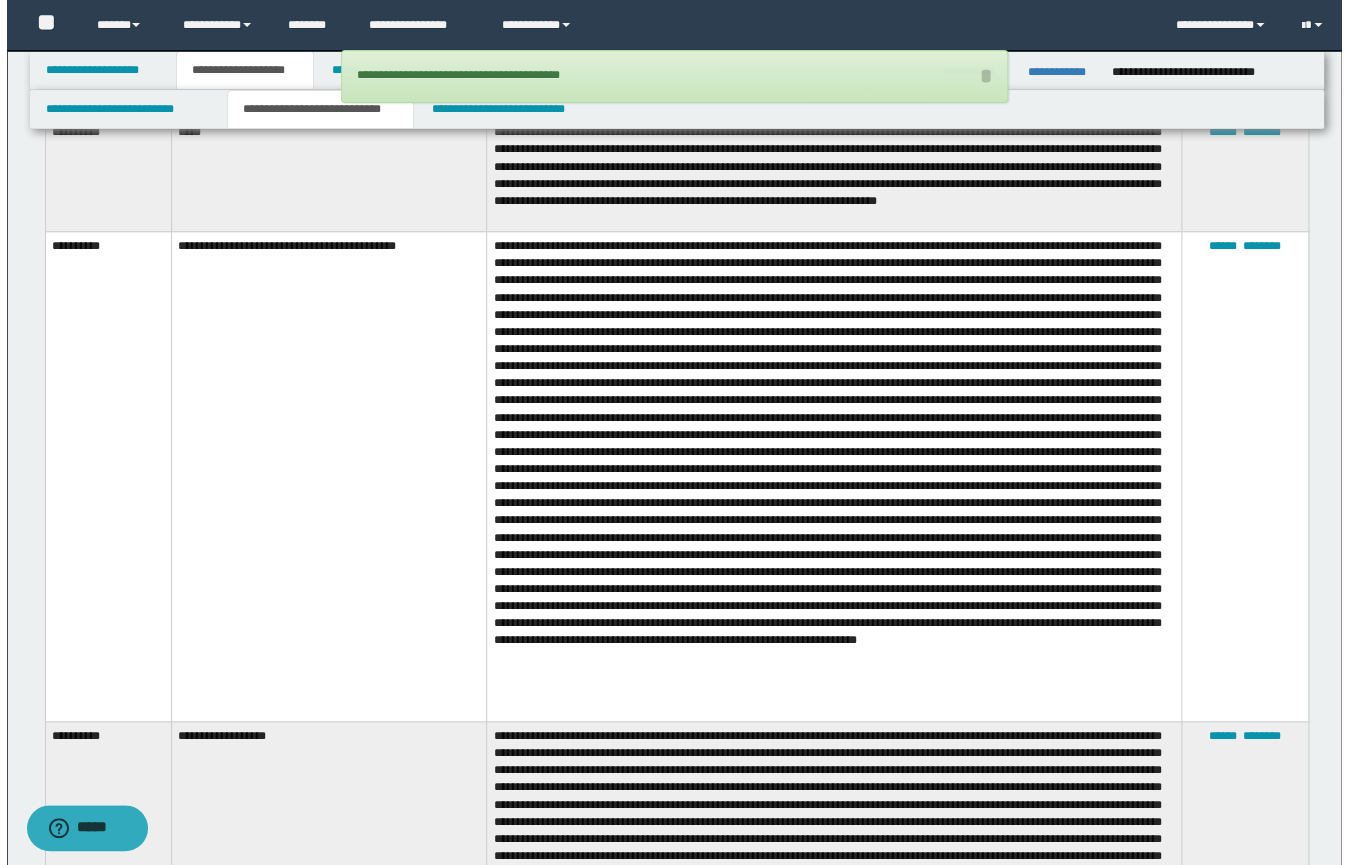 scroll, scrollTop: 470, scrollLeft: 0, axis: vertical 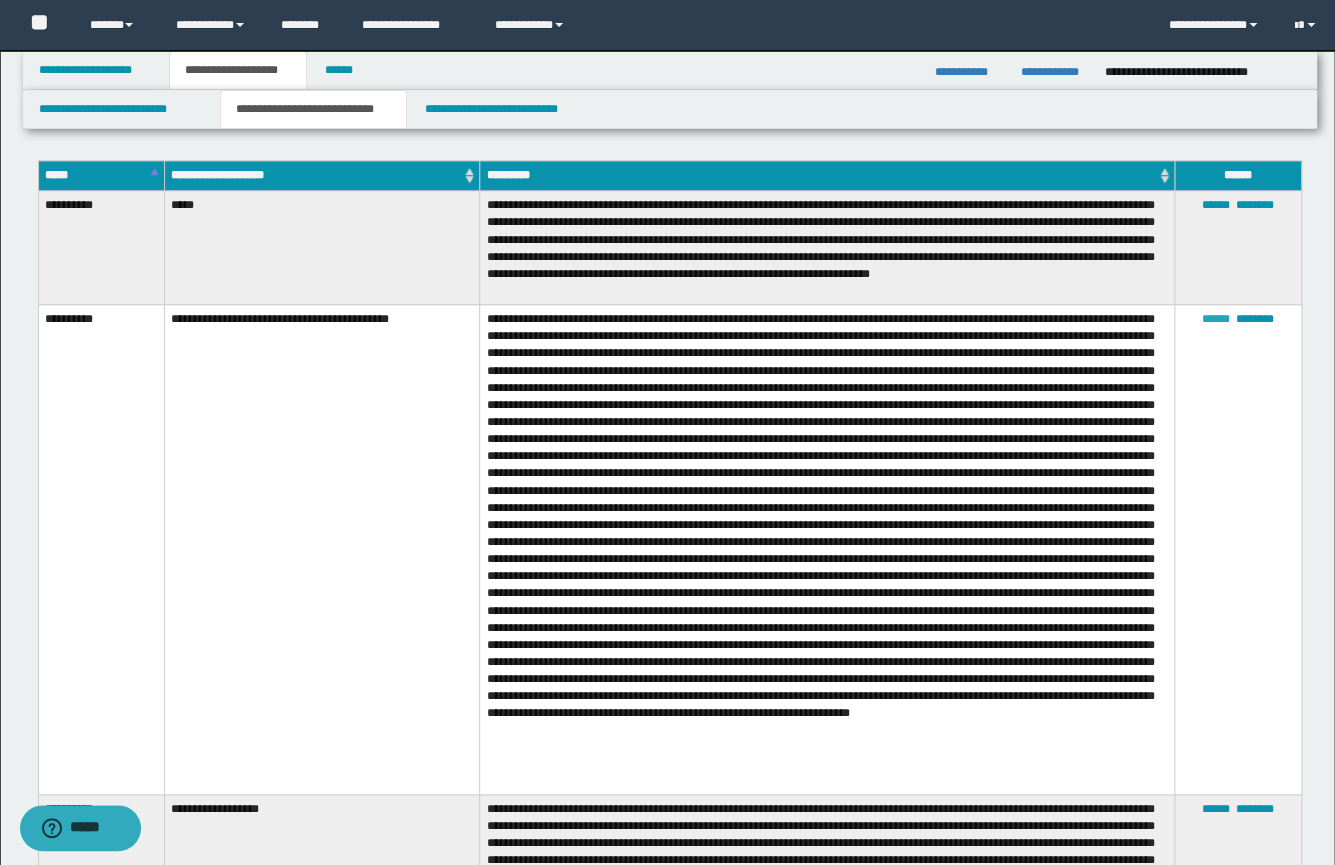 click on "******" at bounding box center [1216, 319] 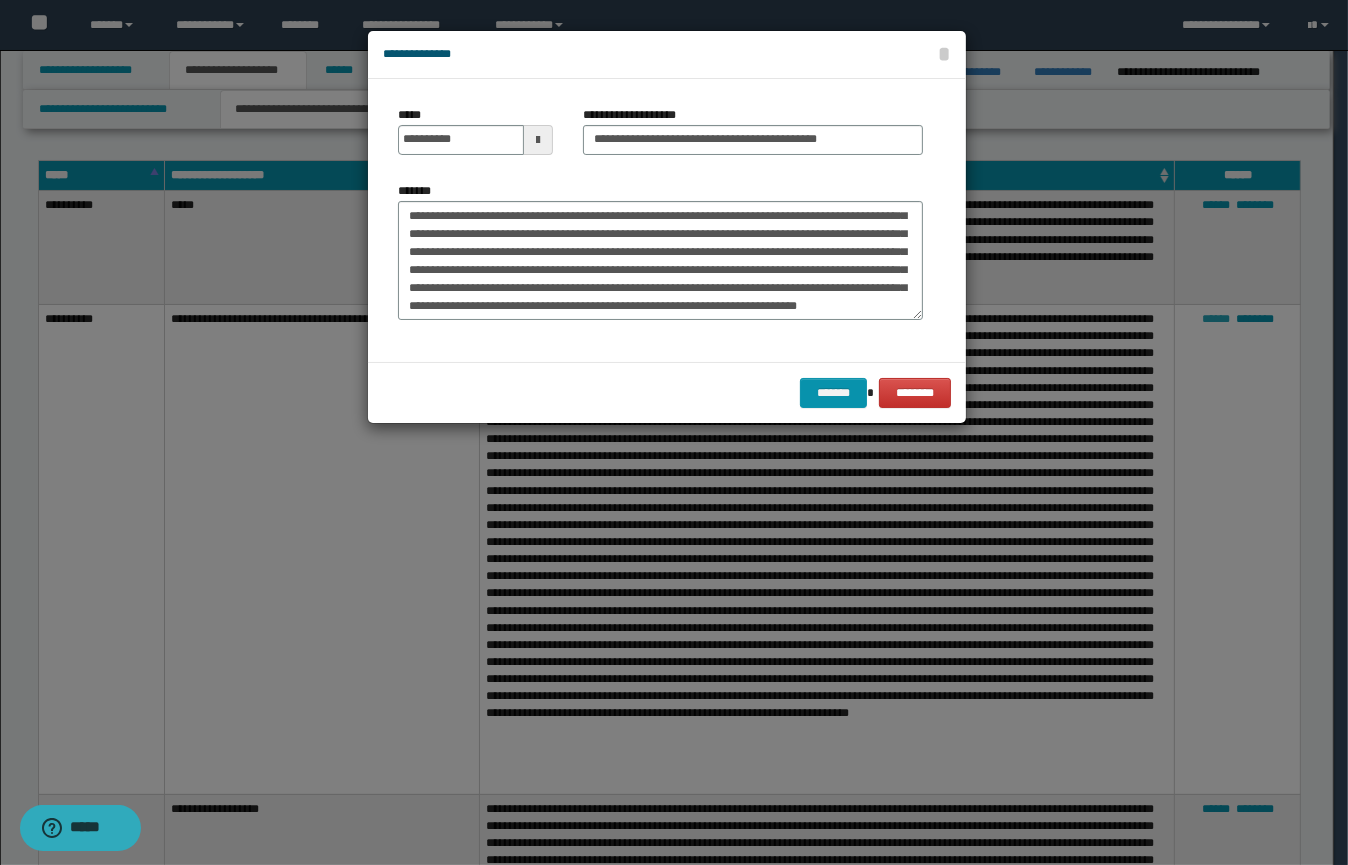 scroll, scrollTop: 593, scrollLeft: 0, axis: vertical 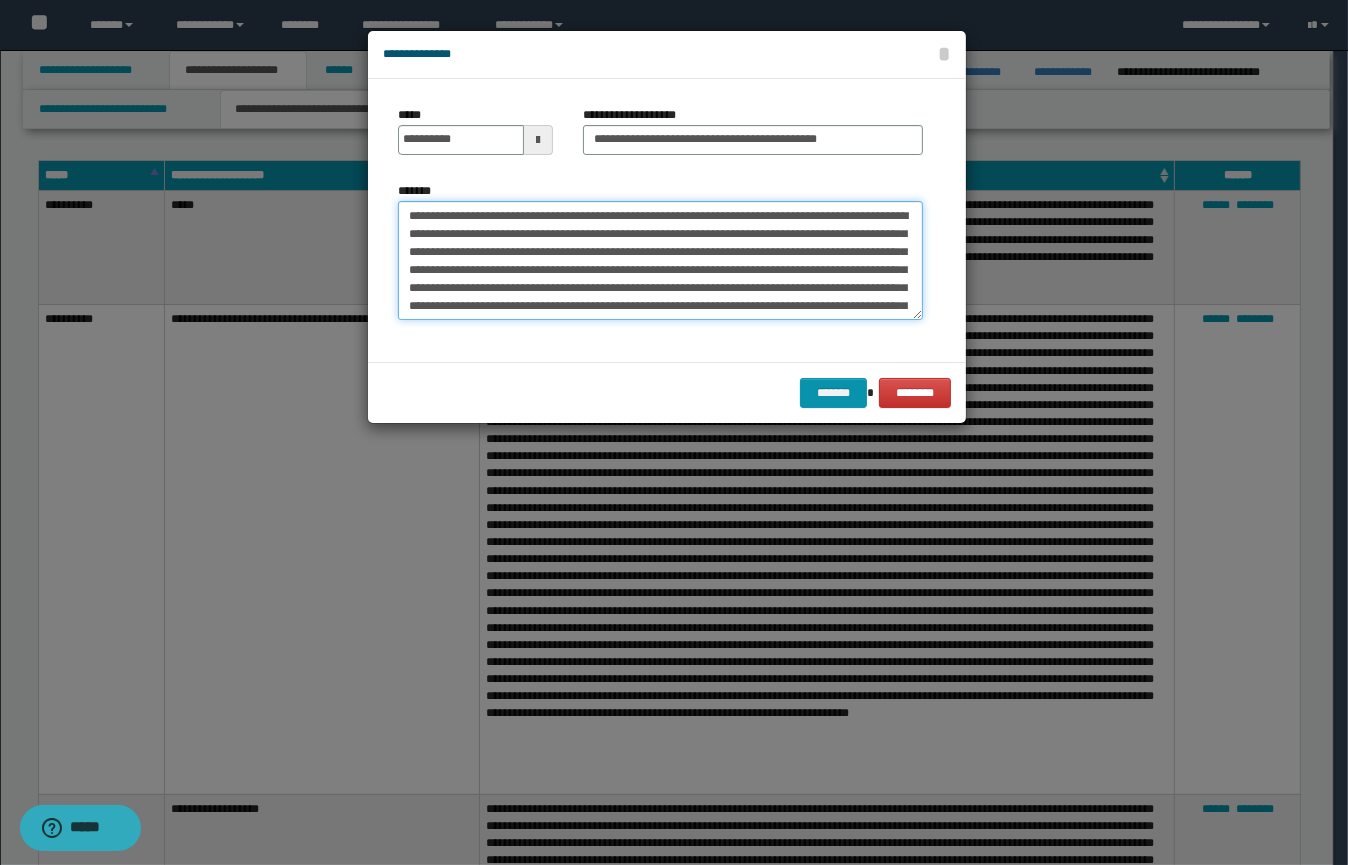 click on "*******" at bounding box center (660, 261) 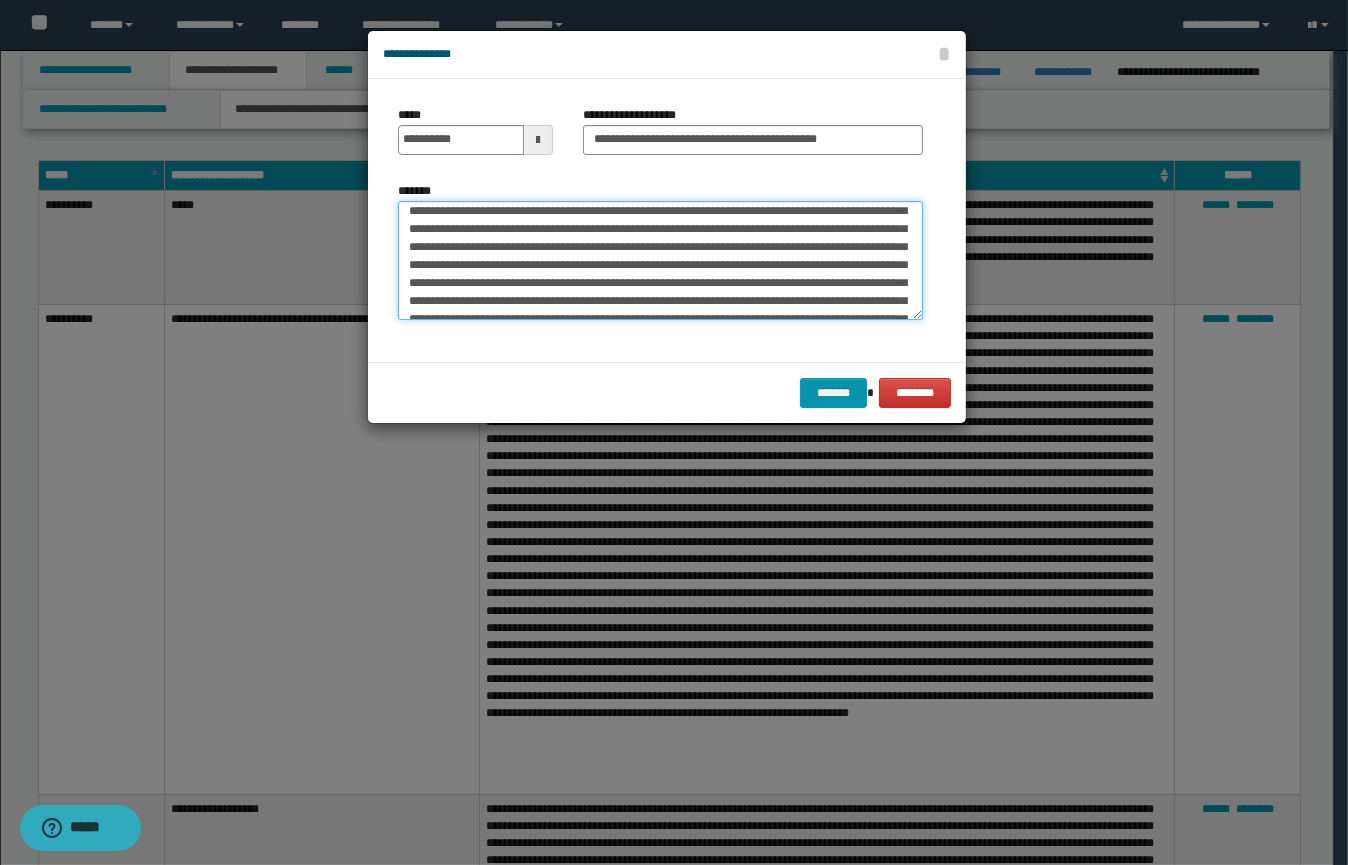 scroll, scrollTop: 27, scrollLeft: 0, axis: vertical 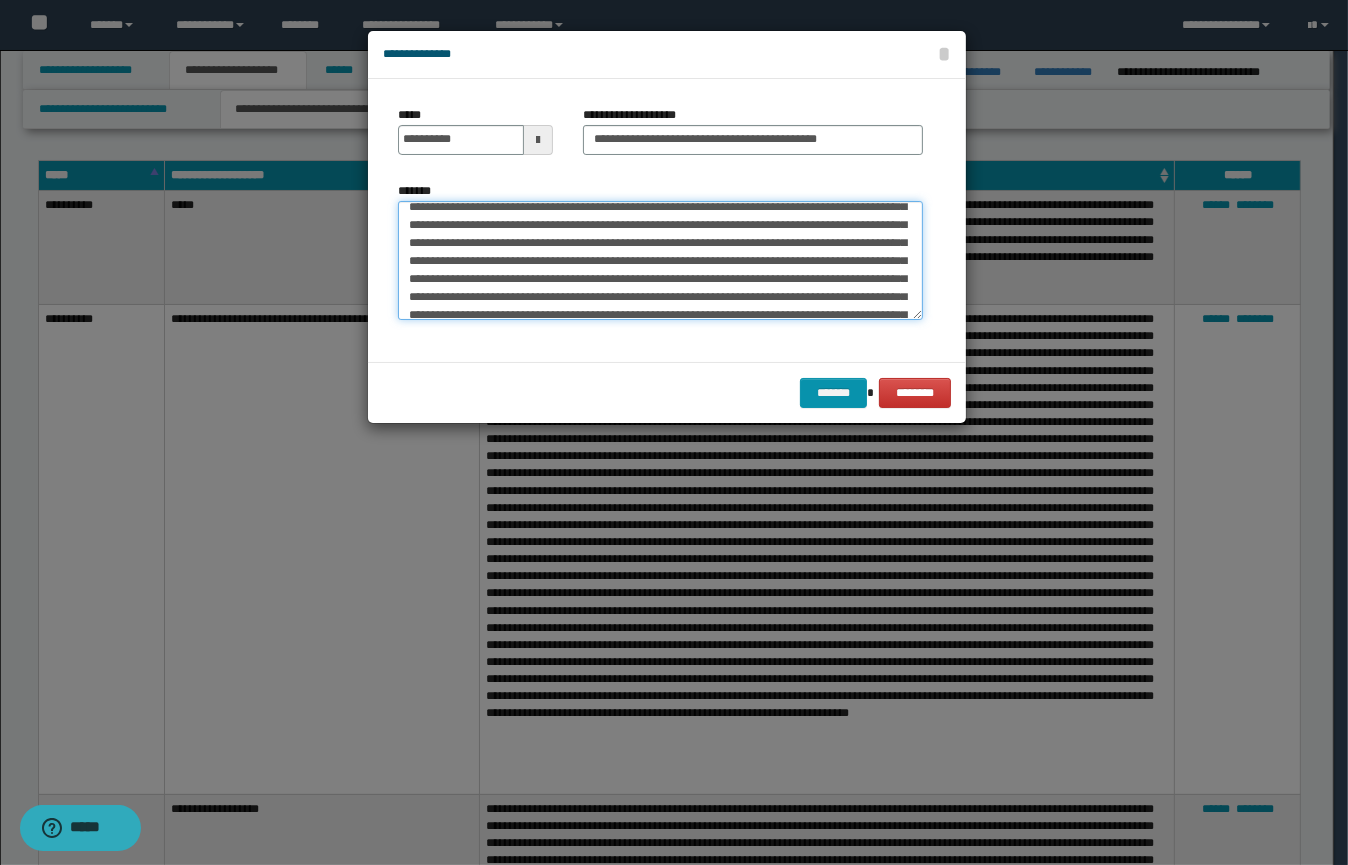 click on "*******" at bounding box center (660, 261) 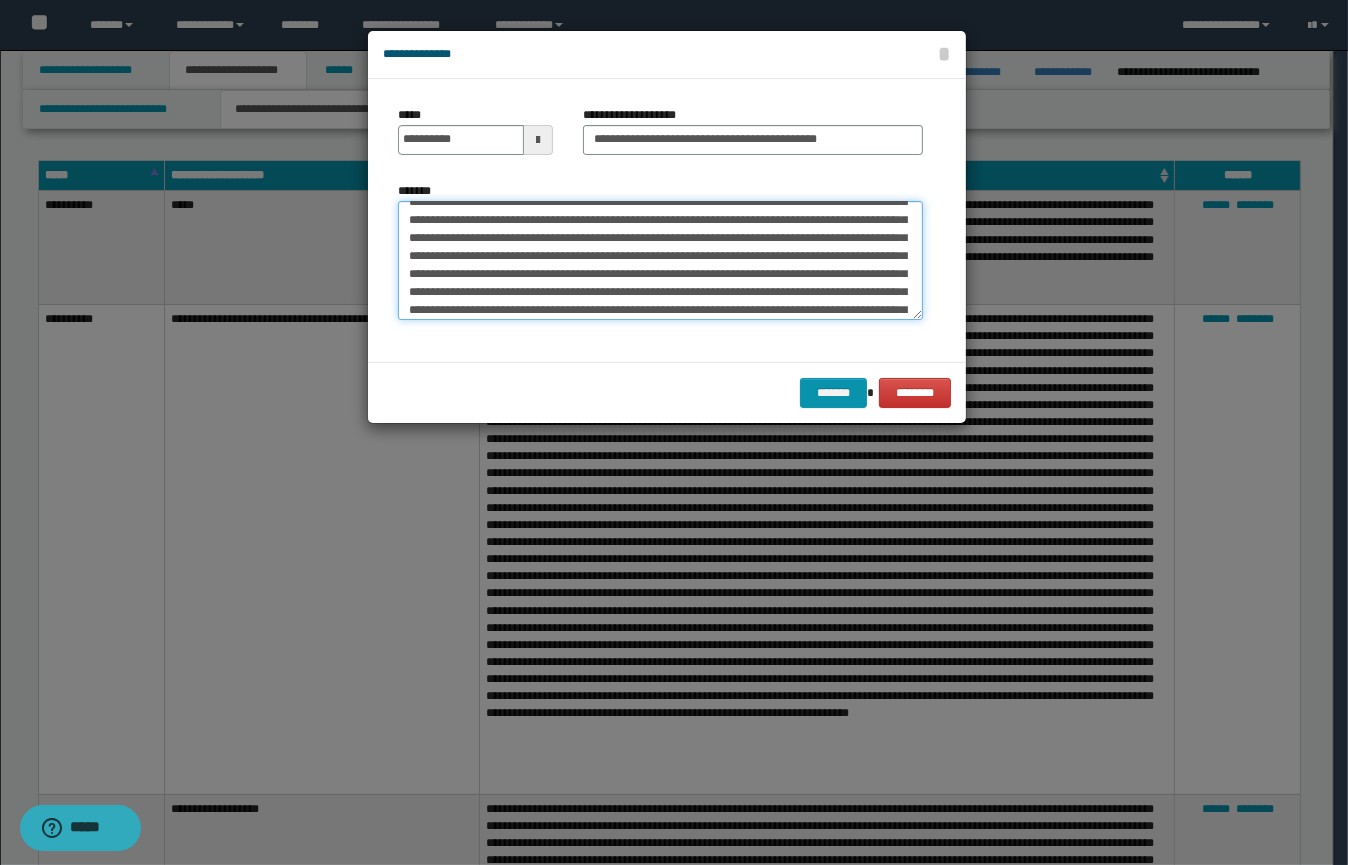 scroll, scrollTop: 87, scrollLeft: 0, axis: vertical 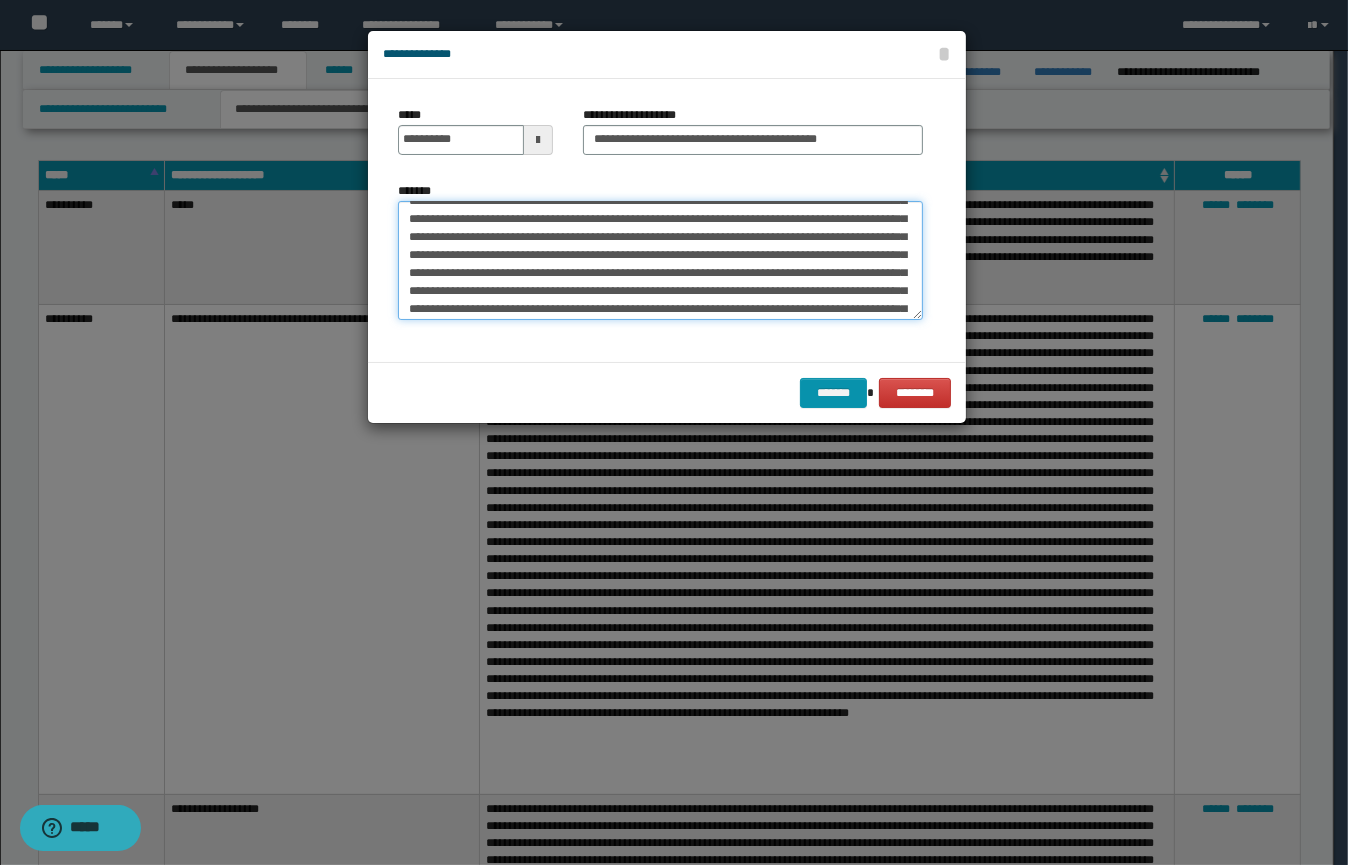 click on "*******" at bounding box center (660, 261) 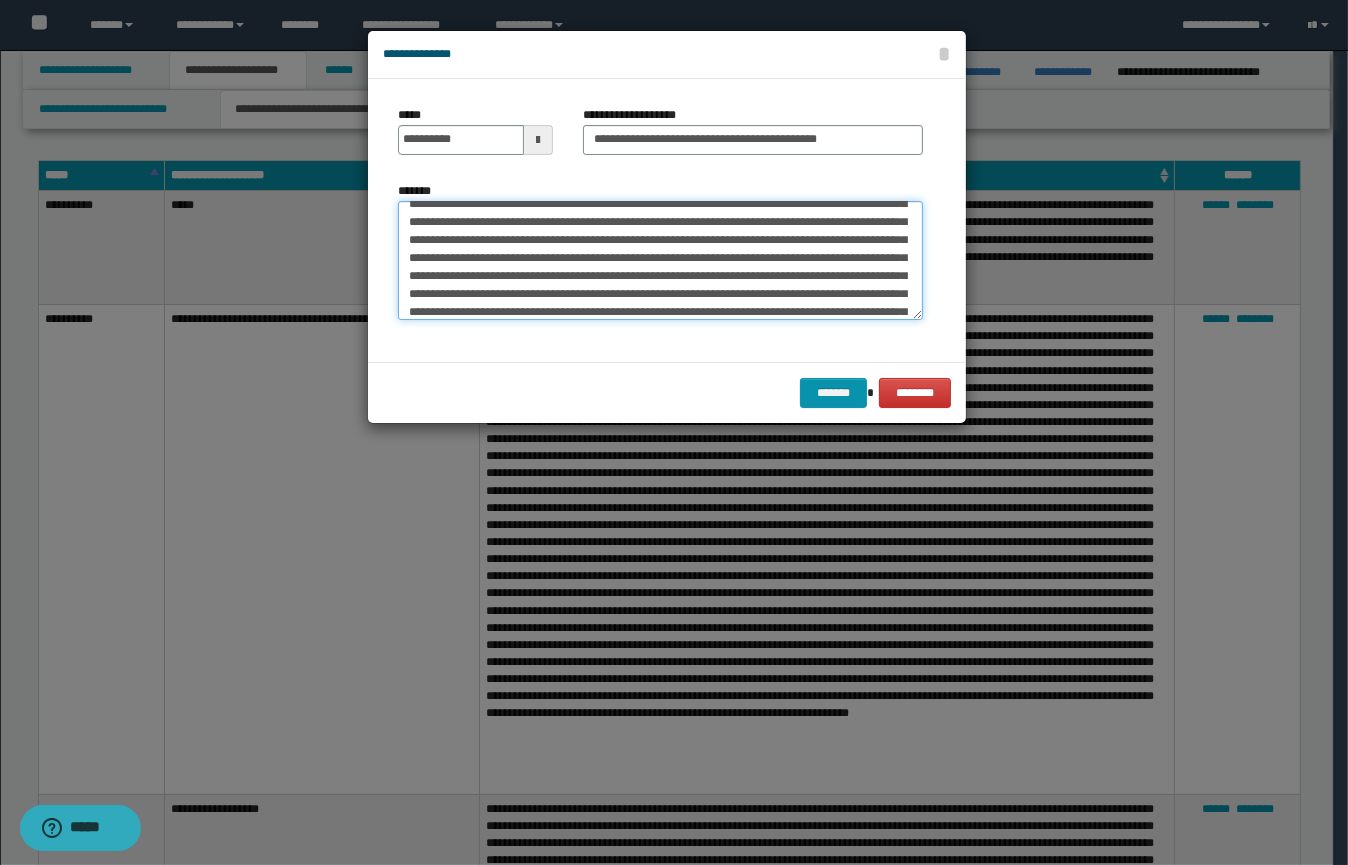 scroll, scrollTop: 316, scrollLeft: 0, axis: vertical 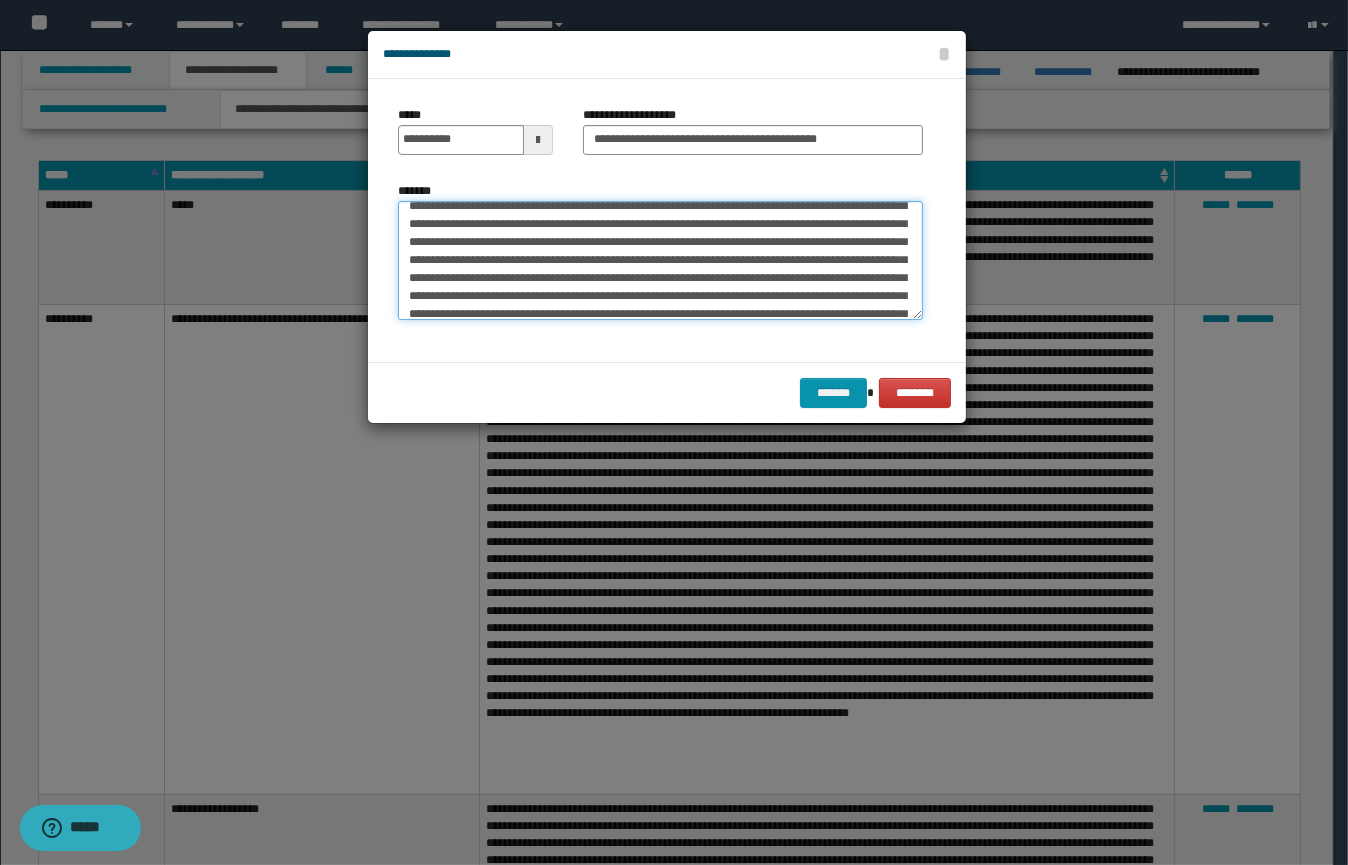 click on "*******" at bounding box center (660, 261) 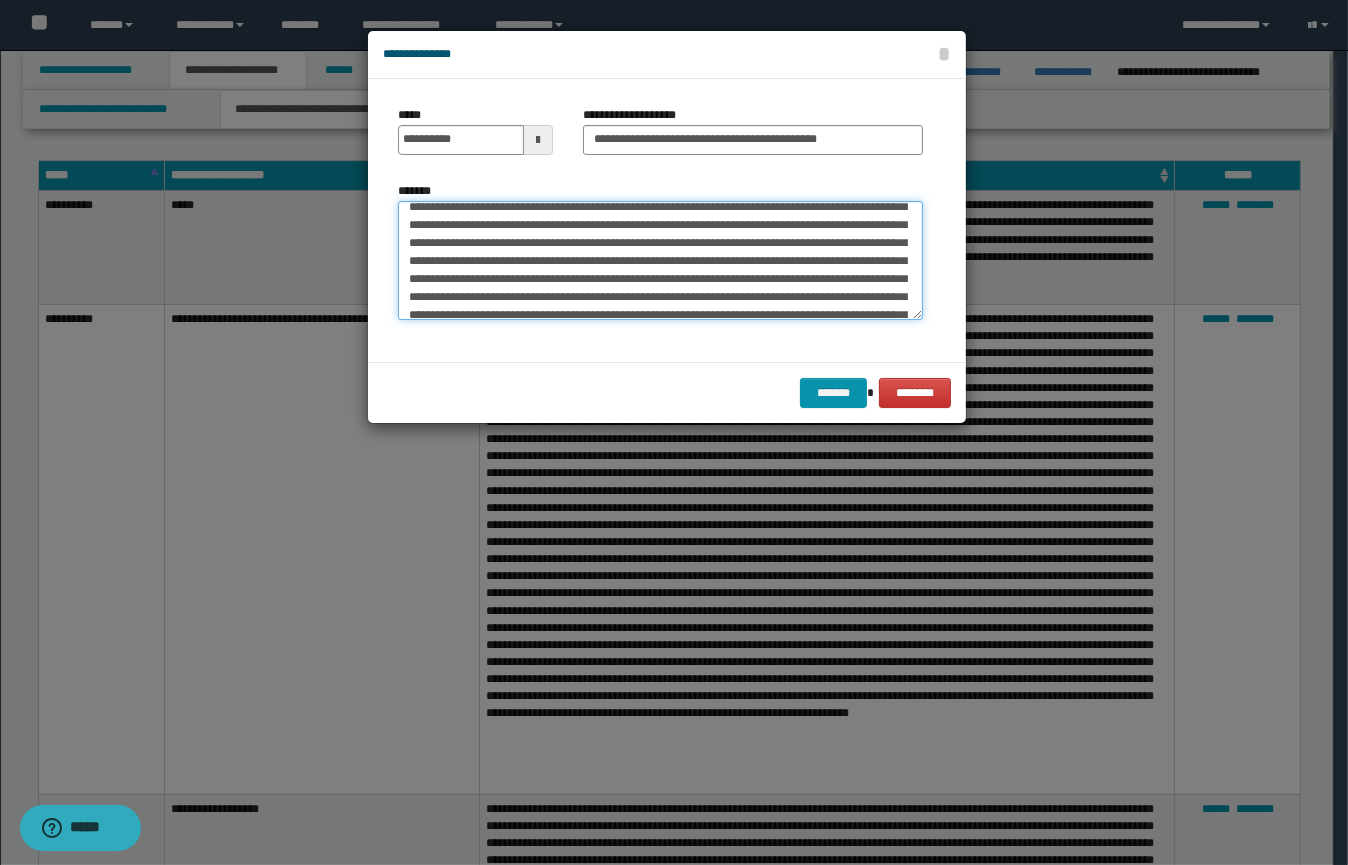 scroll, scrollTop: 424, scrollLeft: 0, axis: vertical 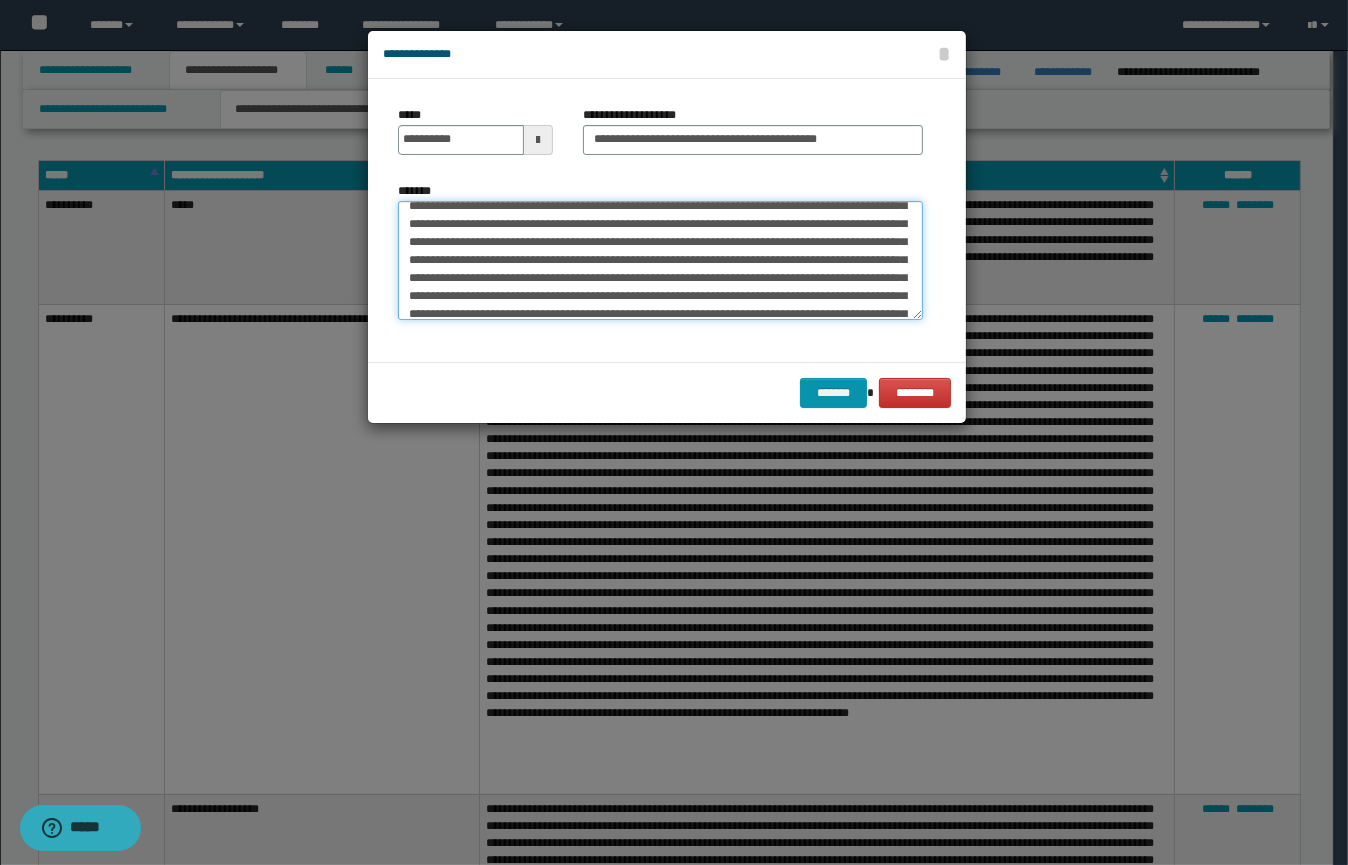 click on "*******" at bounding box center [660, 261] 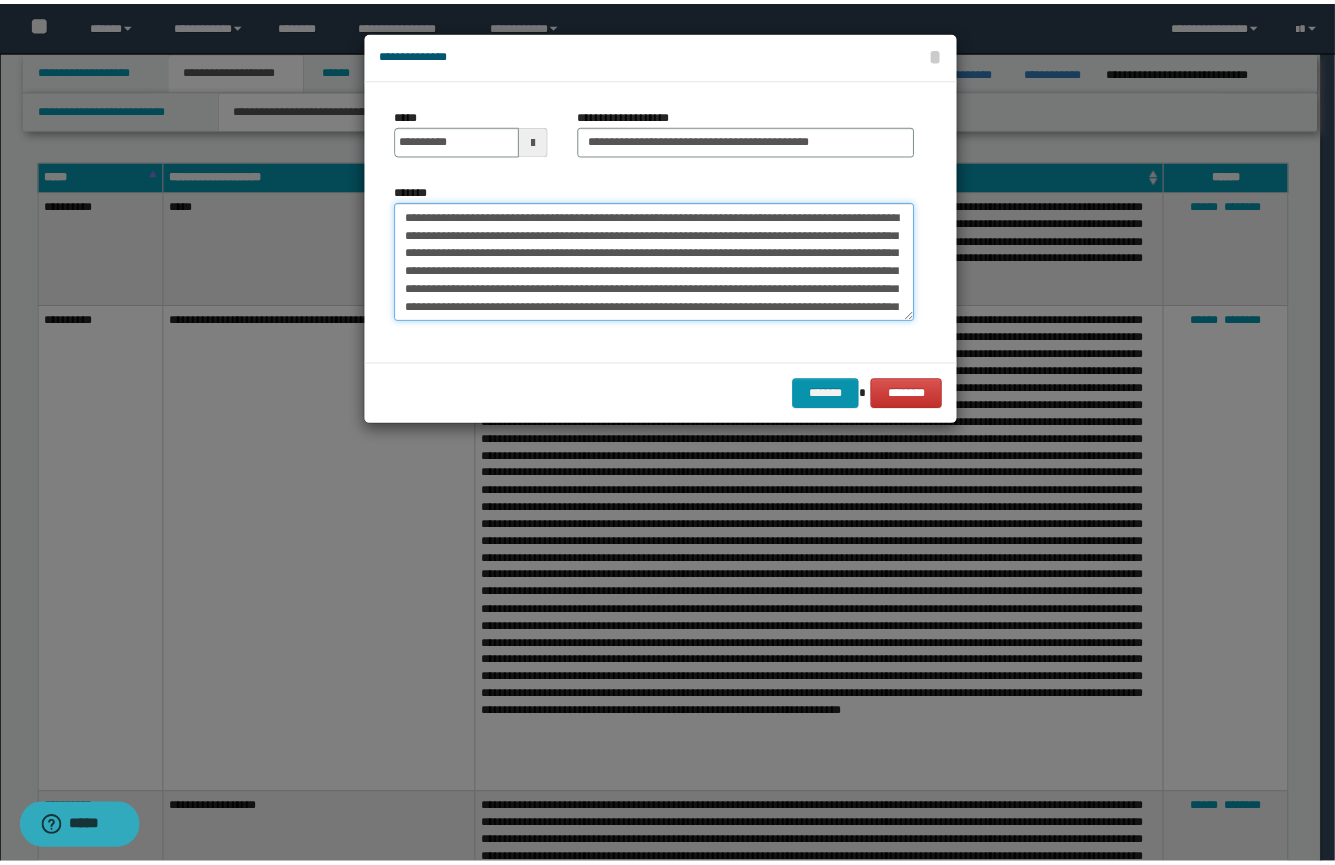 scroll, scrollTop: 0, scrollLeft: 0, axis: both 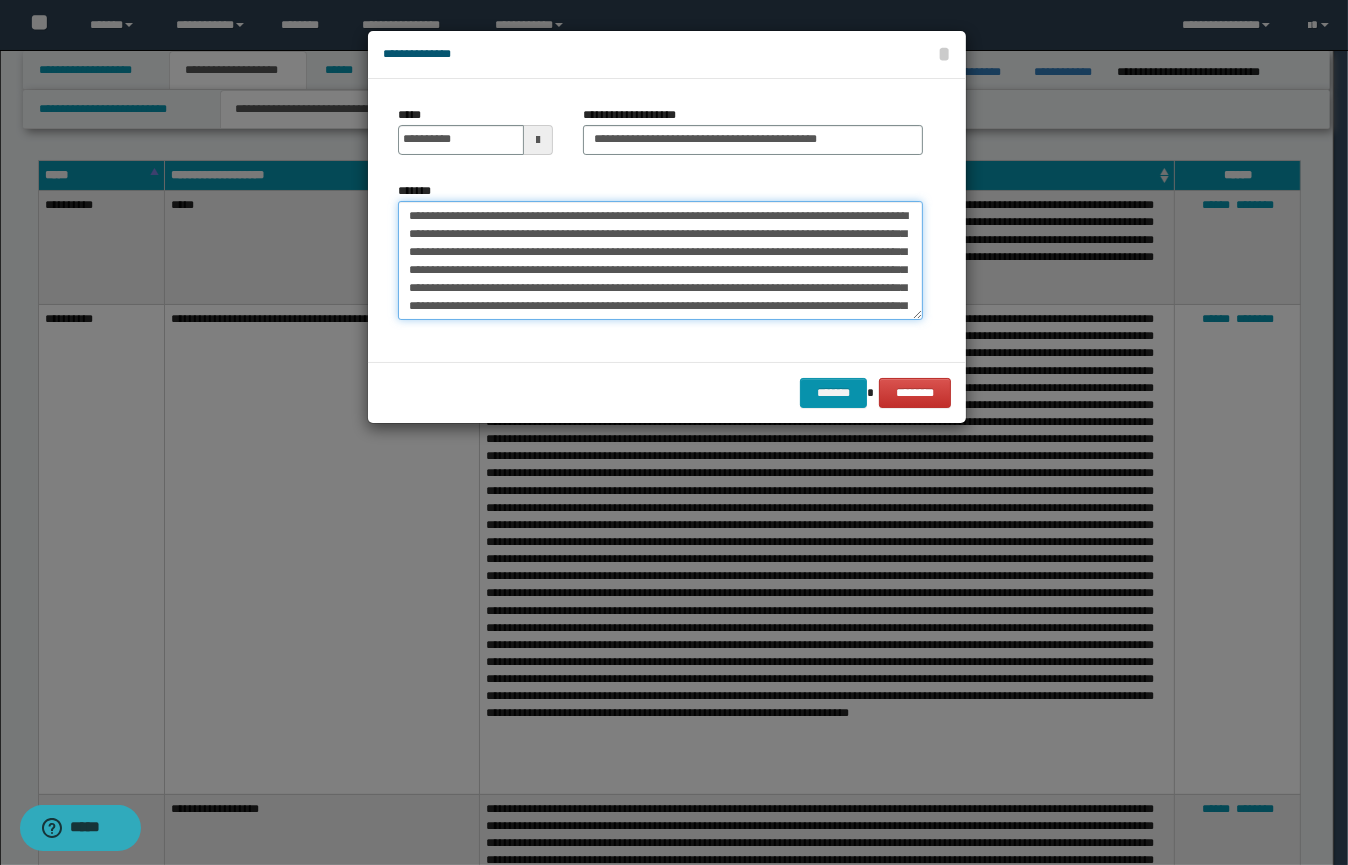click on "*******" at bounding box center (660, 261) 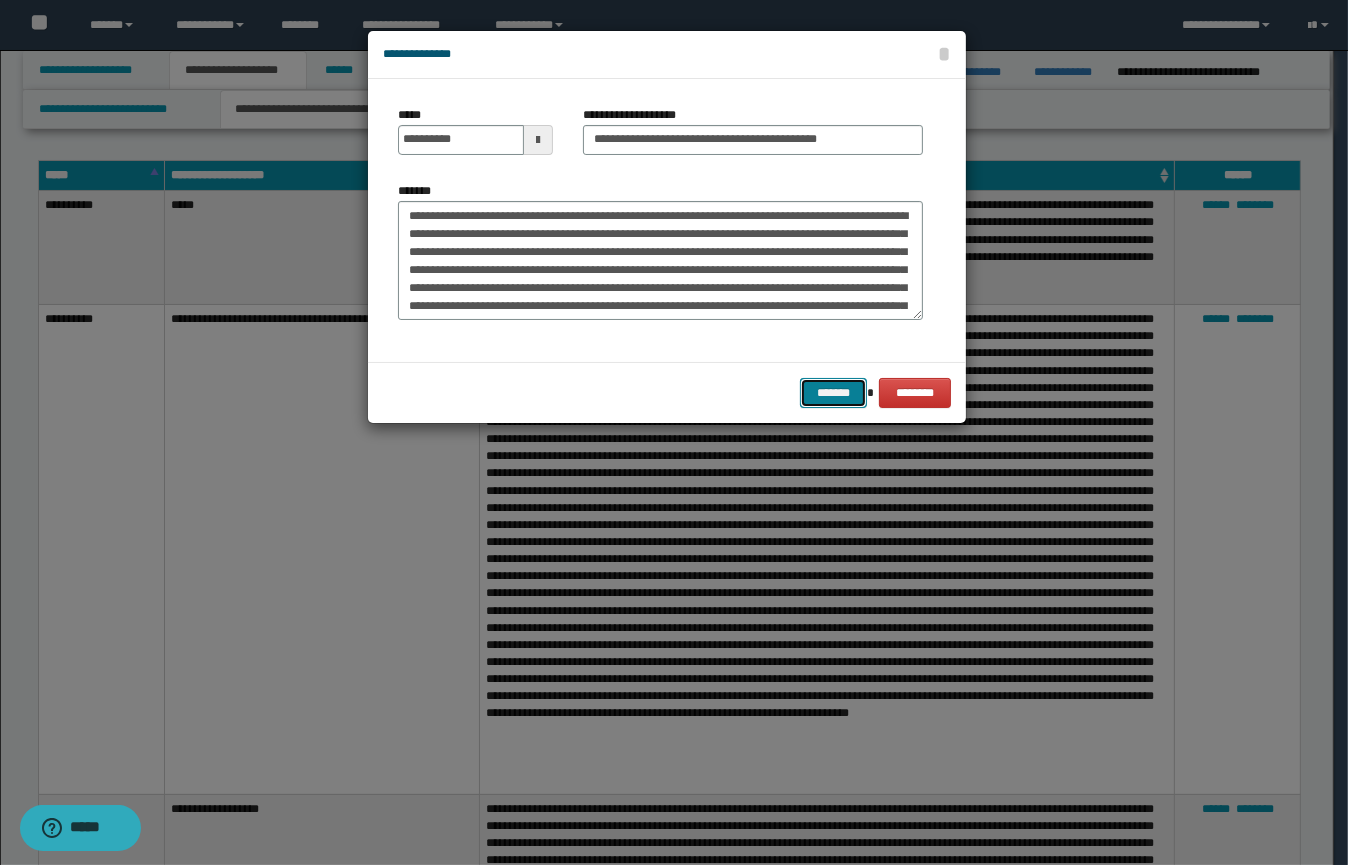 click on "*******" at bounding box center [833, 393] 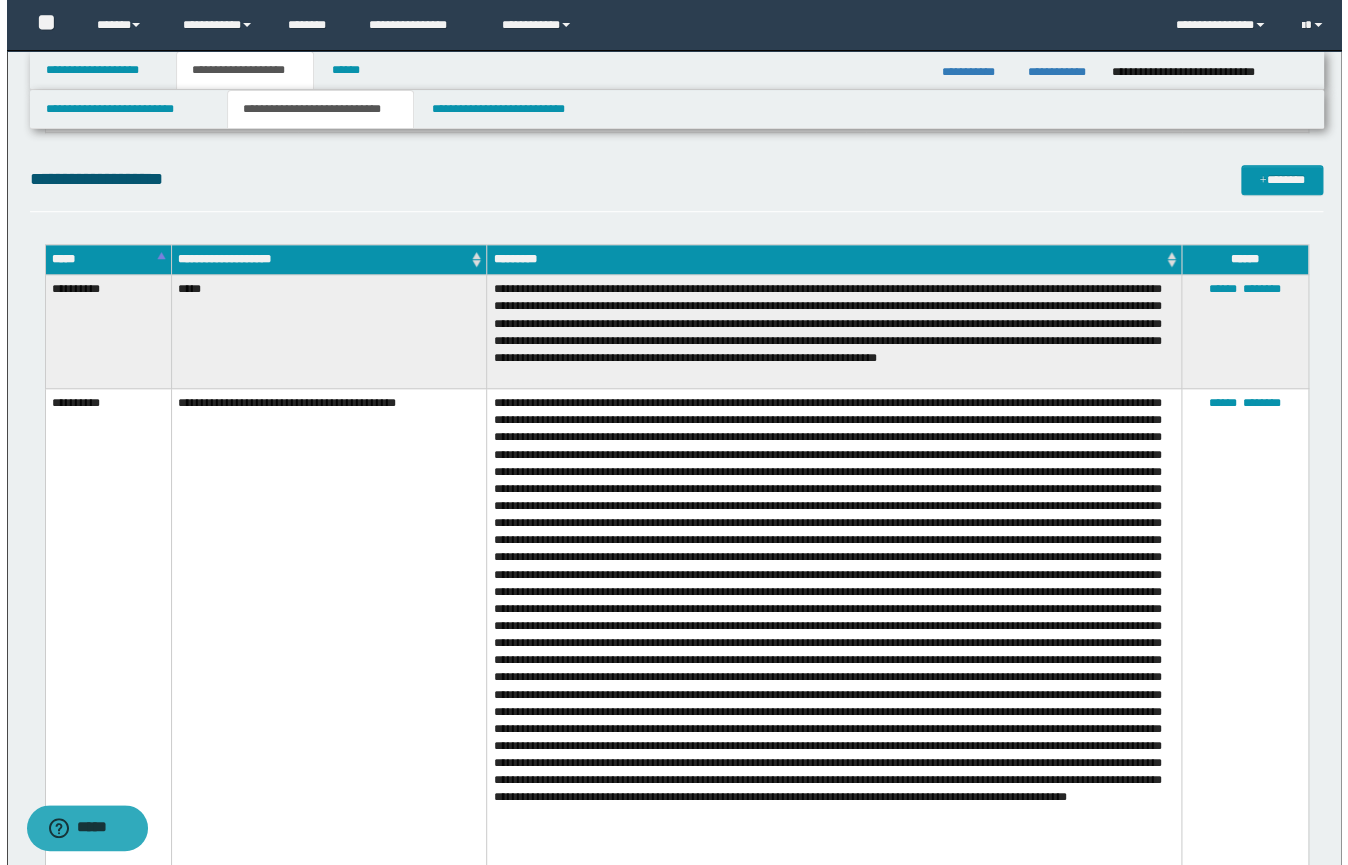scroll, scrollTop: 360, scrollLeft: 0, axis: vertical 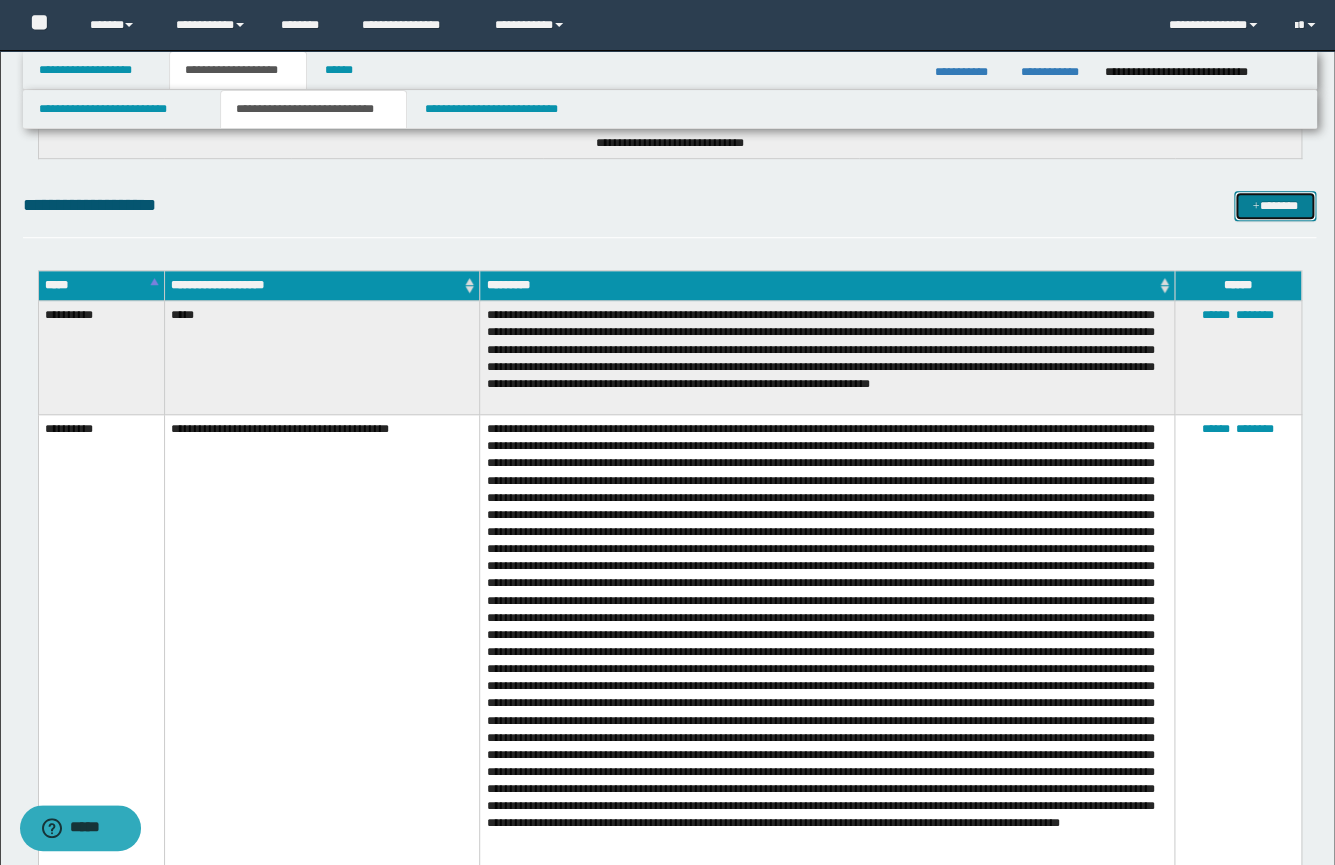 click on "*******" at bounding box center [1275, 206] 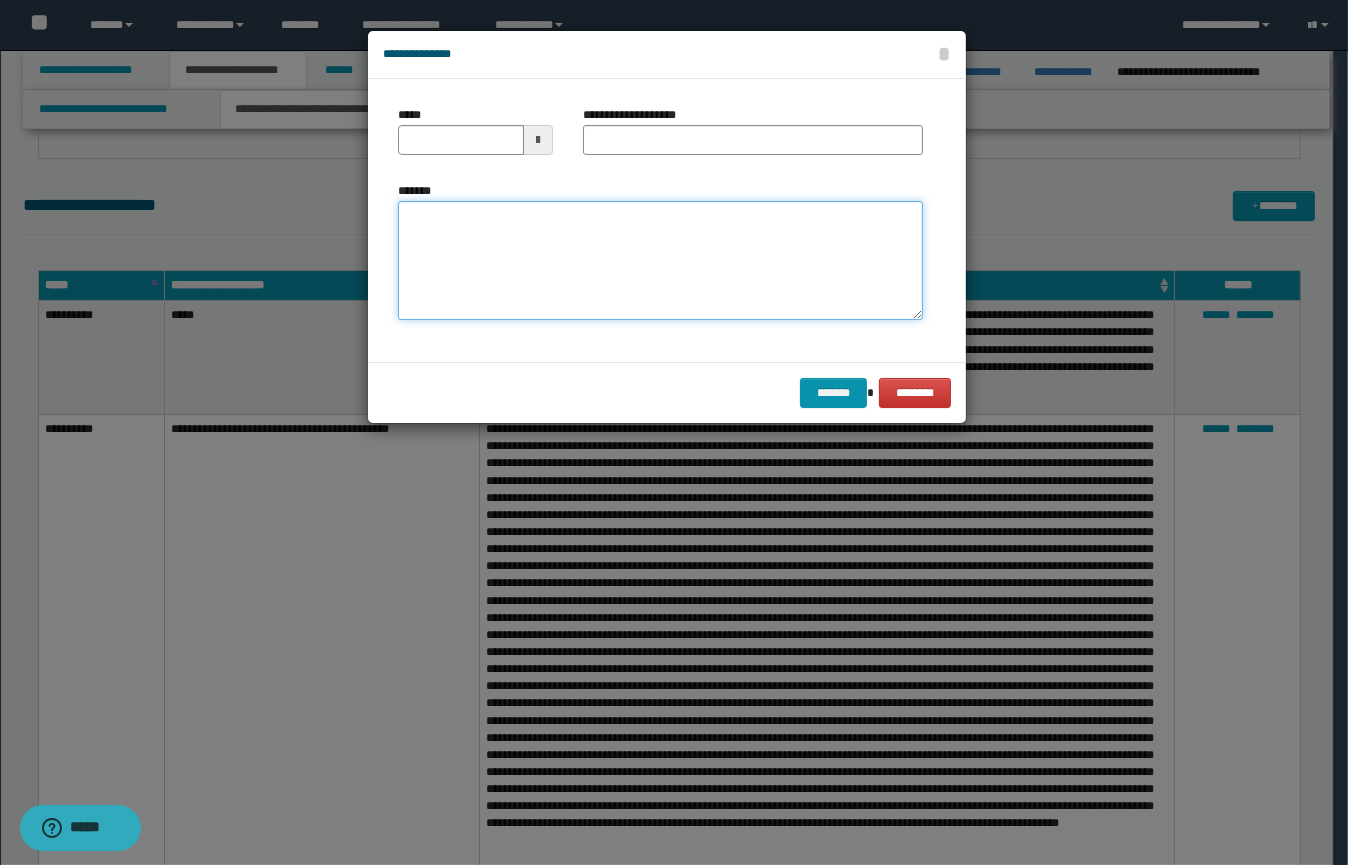 click on "*******" at bounding box center (660, 261) 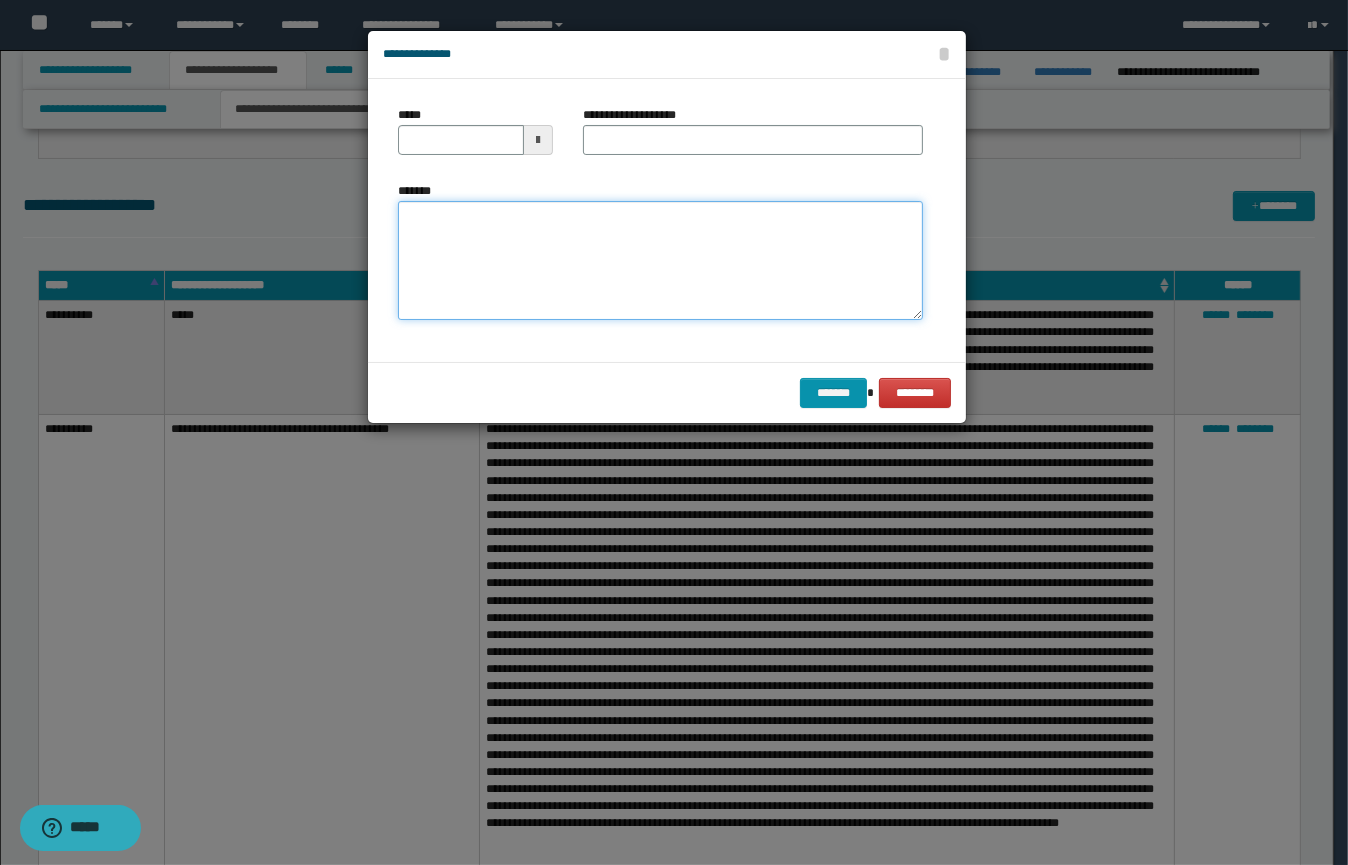 paste on "**********" 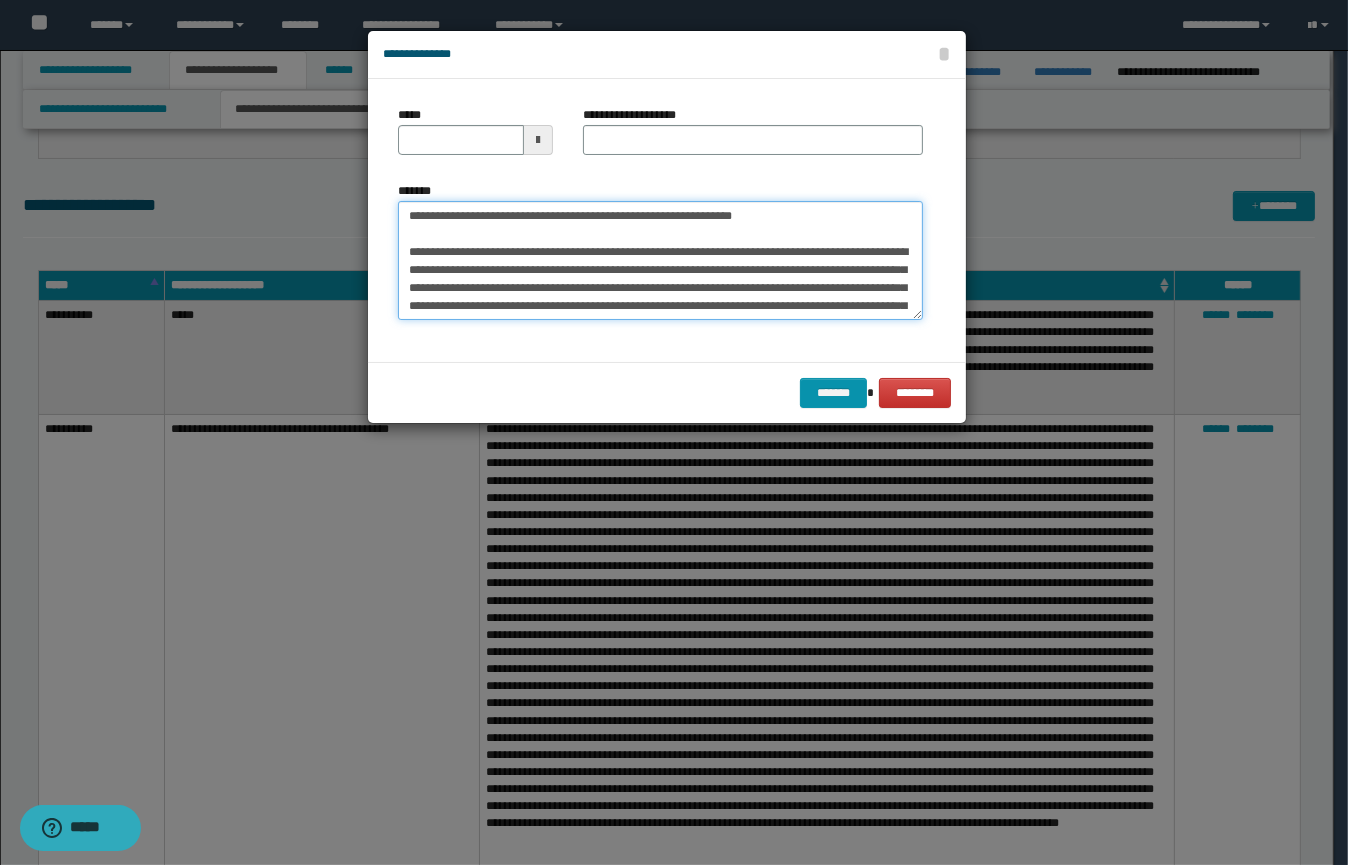 scroll, scrollTop: 1307, scrollLeft: 0, axis: vertical 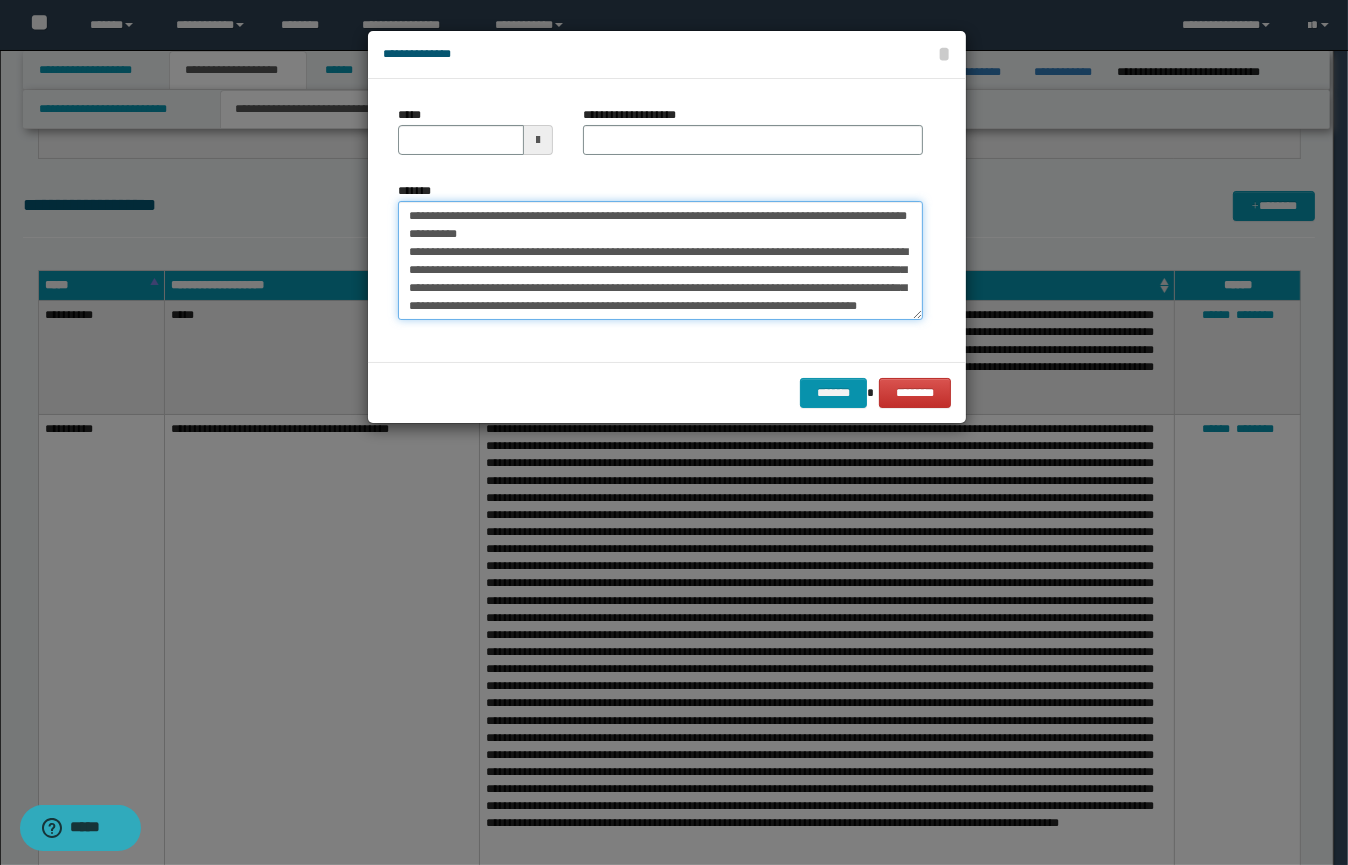type on "**********" 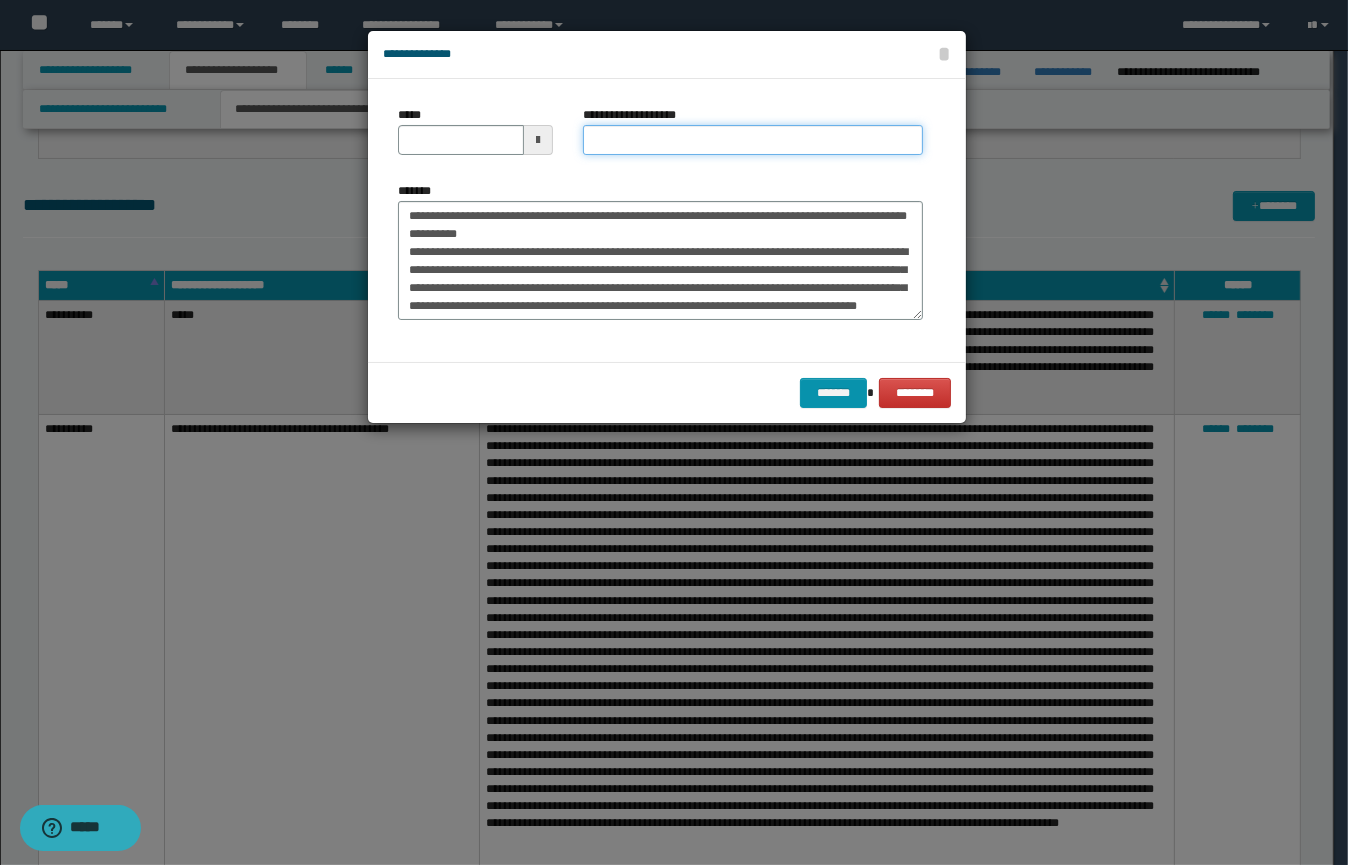 click on "**********" at bounding box center (753, 140) 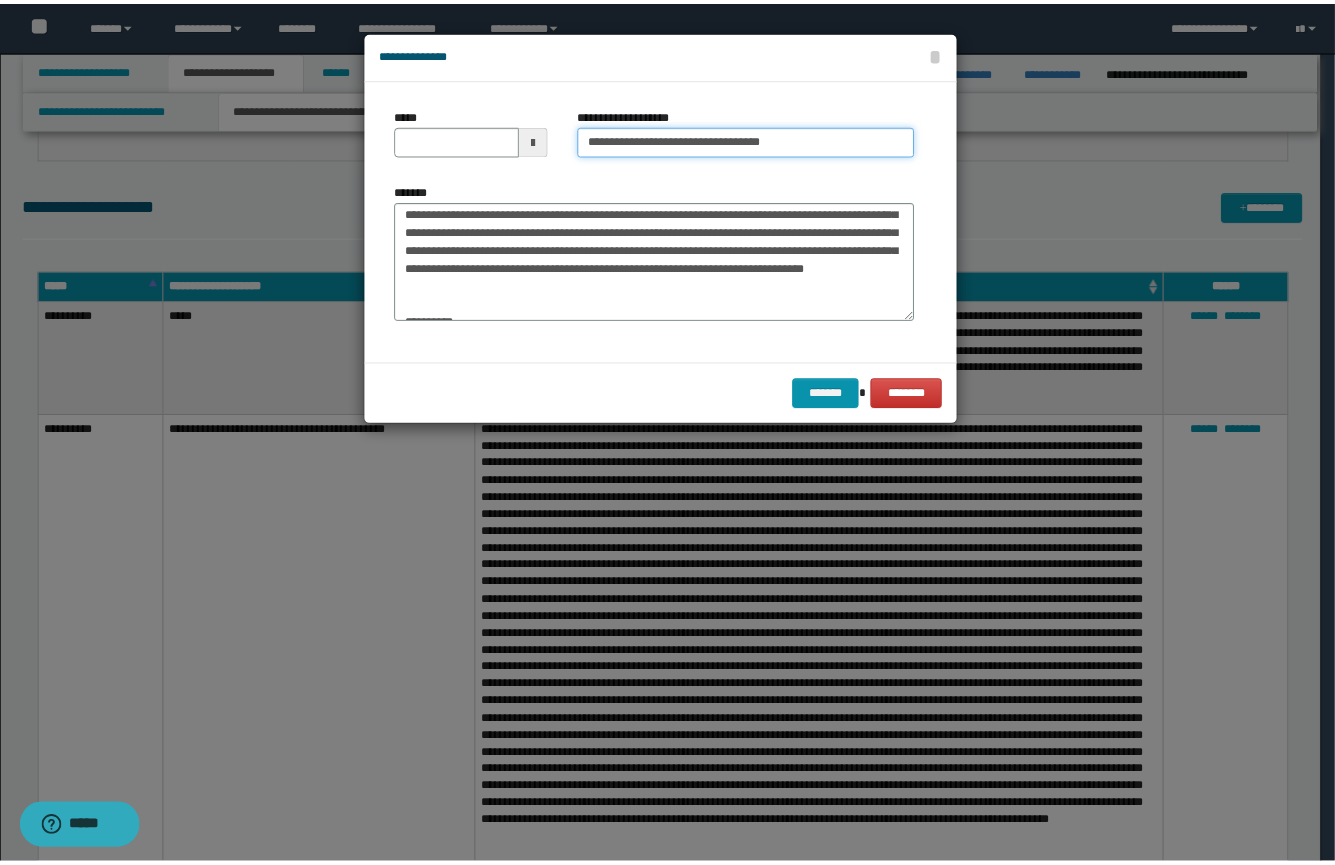 scroll, scrollTop: 0, scrollLeft: 0, axis: both 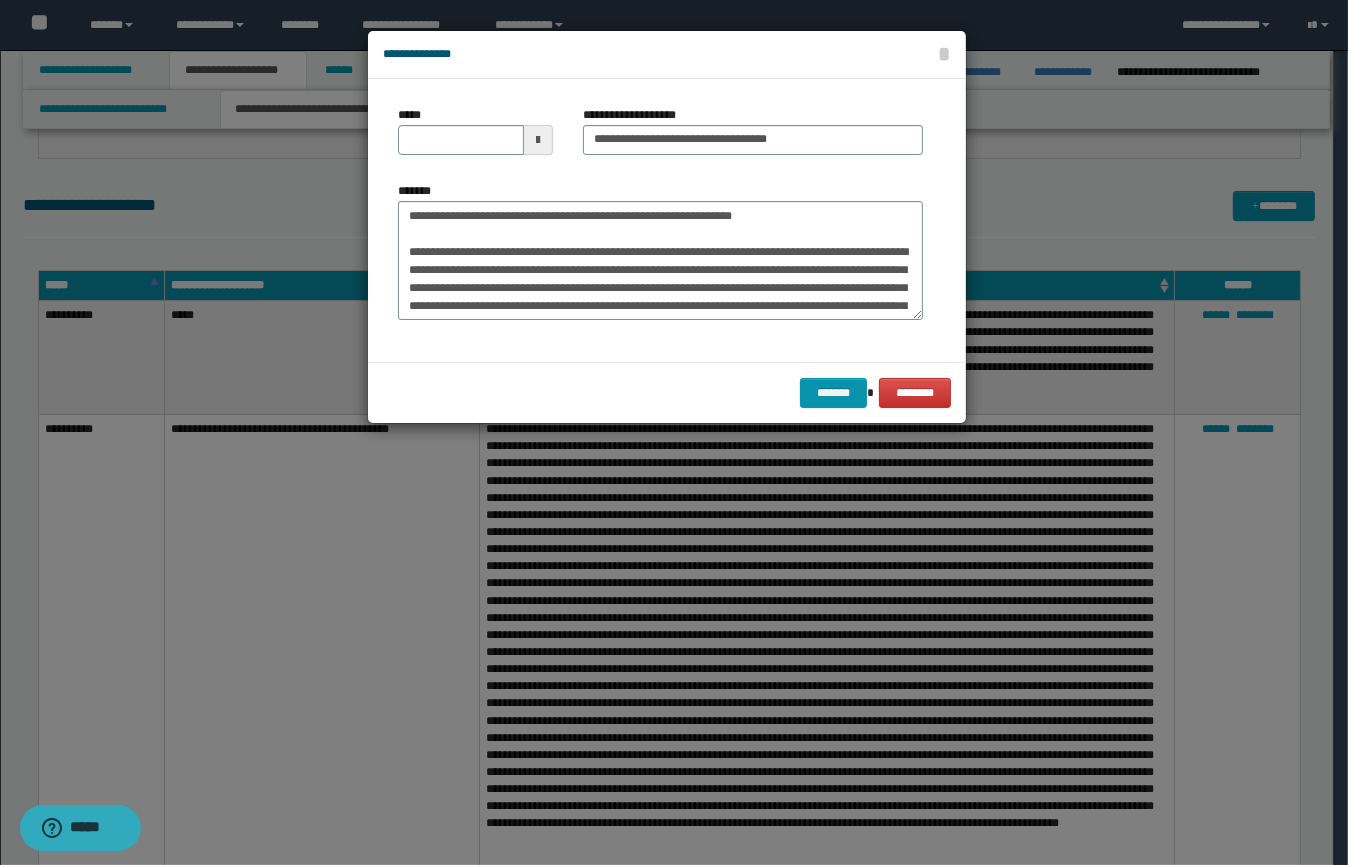 click at bounding box center [538, 140] 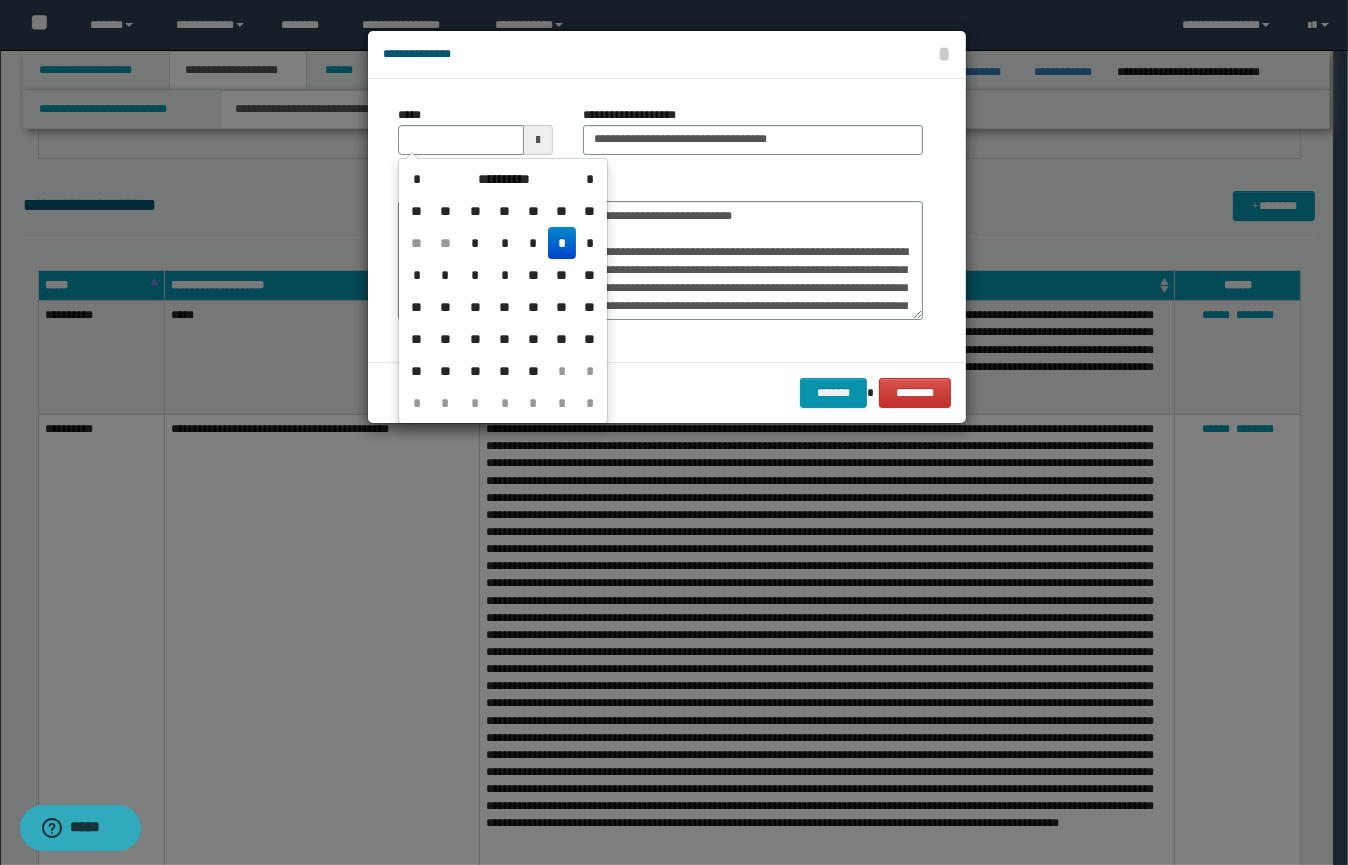 click on "*" at bounding box center (562, 243) 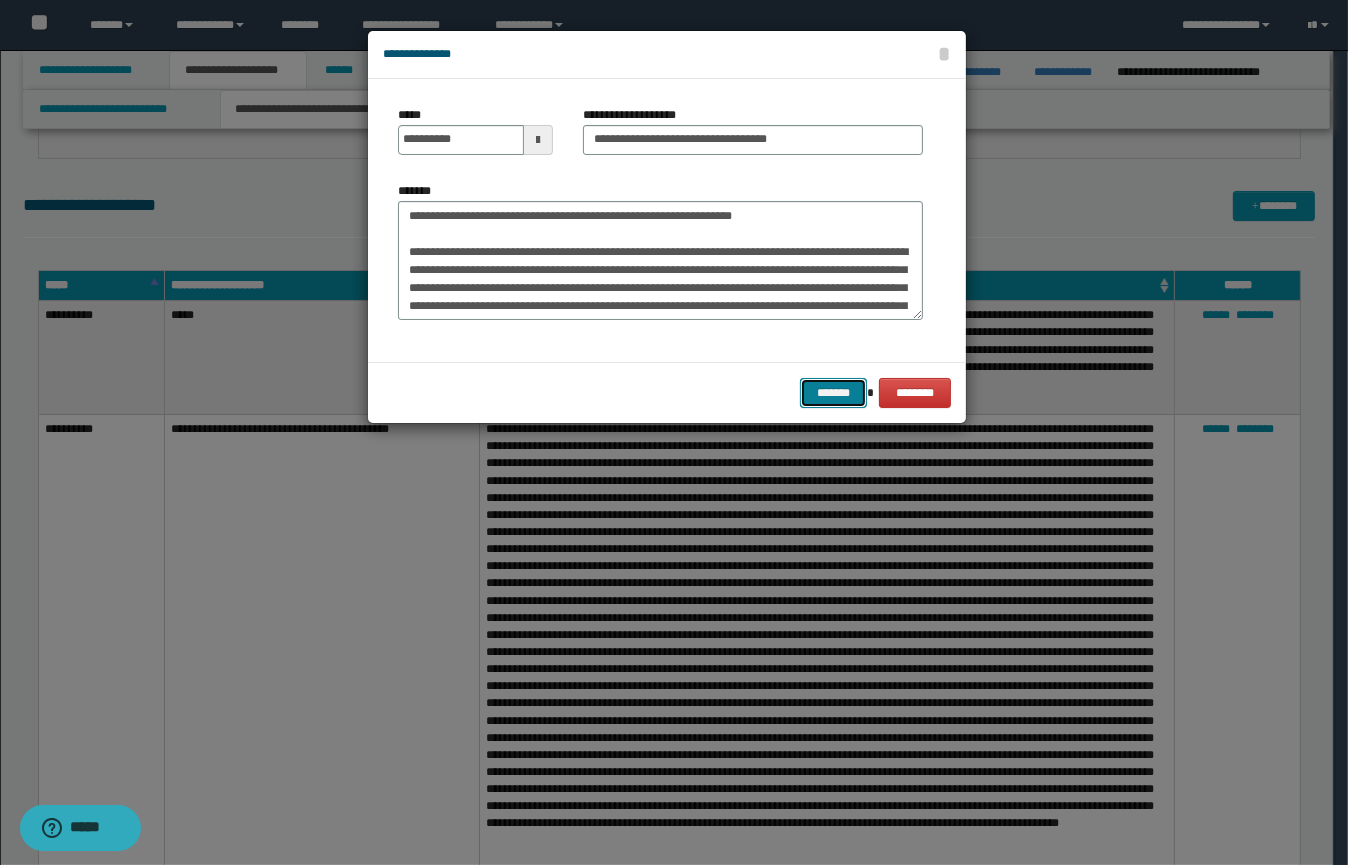 click on "*******" at bounding box center [833, 393] 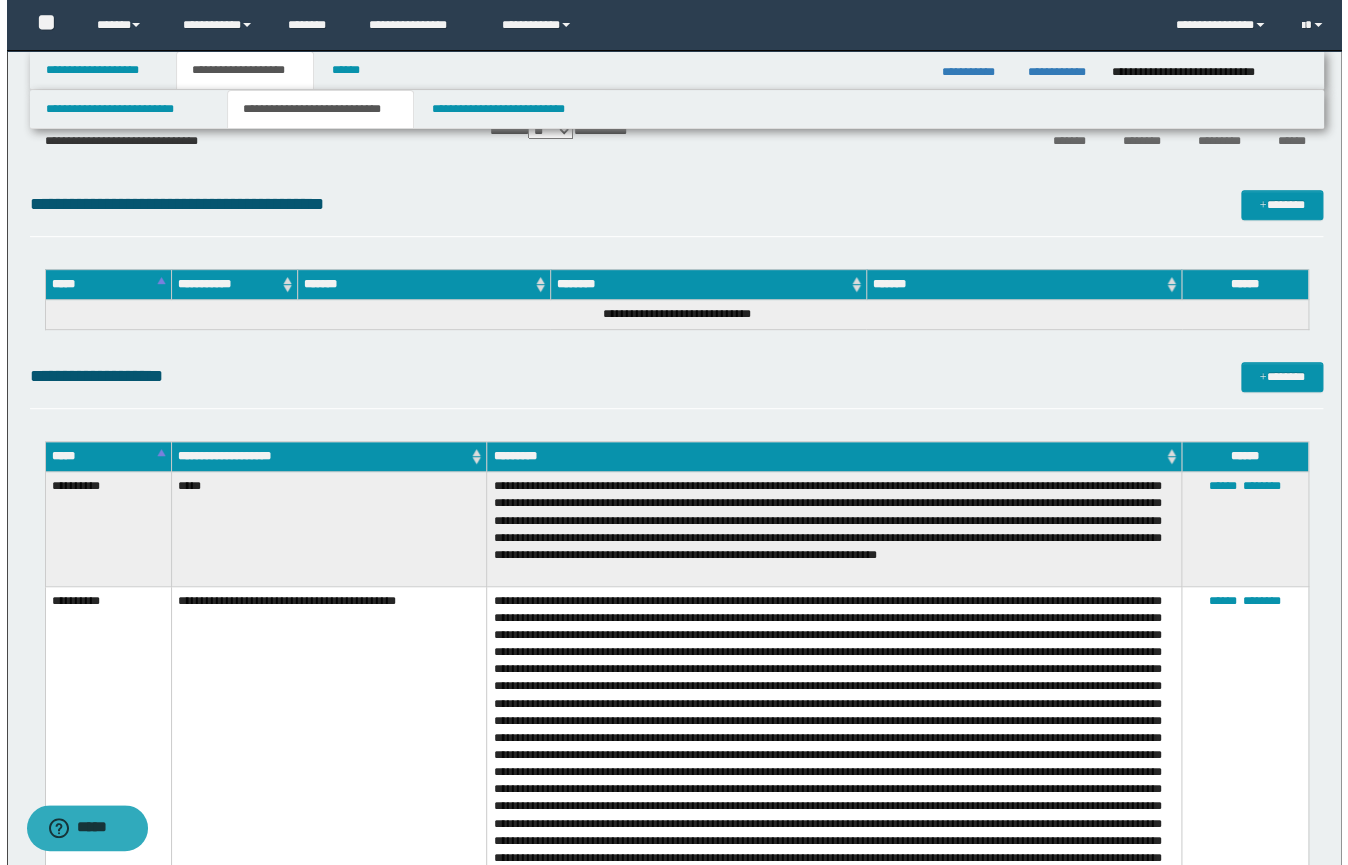 scroll, scrollTop: 398, scrollLeft: 0, axis: vertical 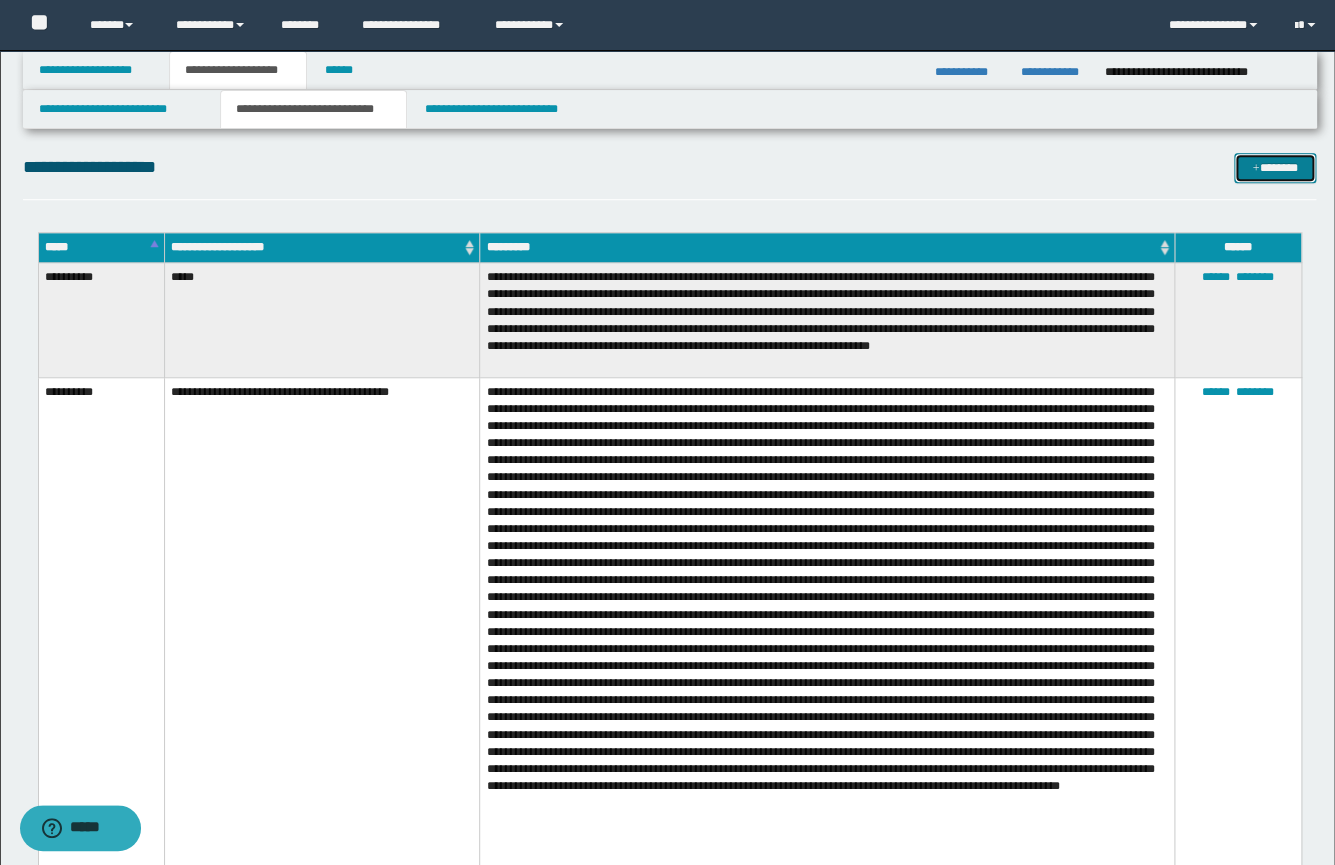 click on "*******" at bounding box center (1275, 168) 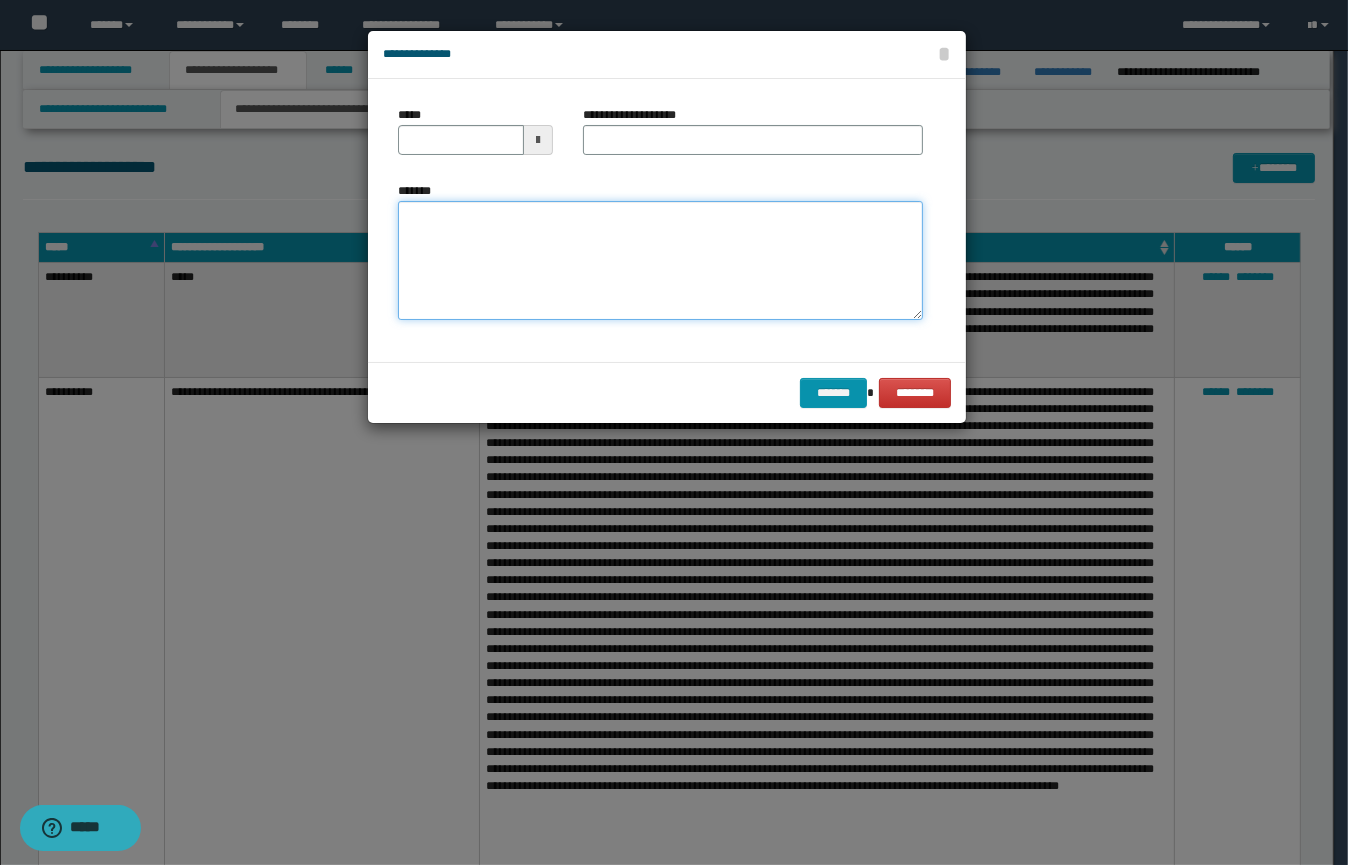 click on "*******" at bounding box center [660, 261] 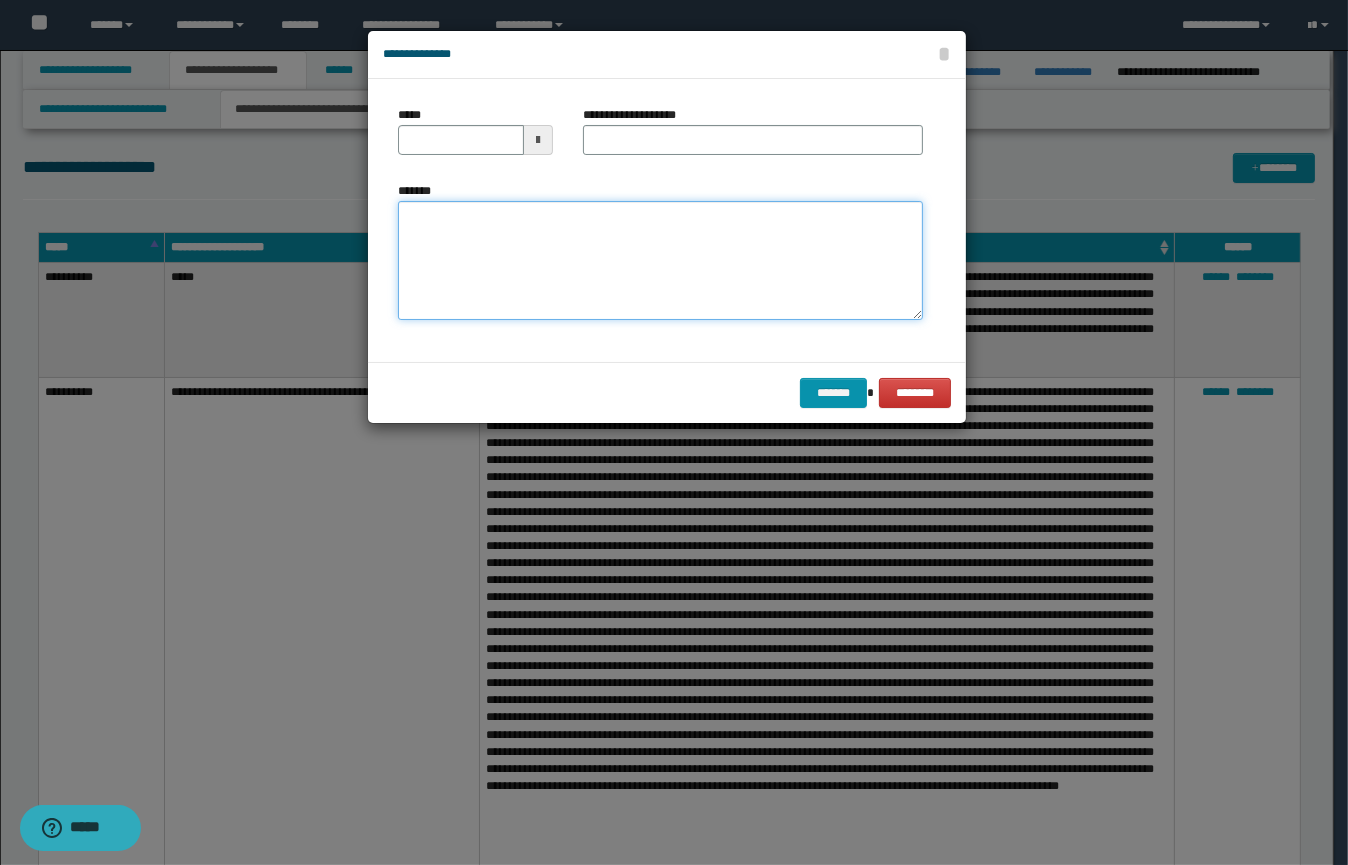 paste on "**********" 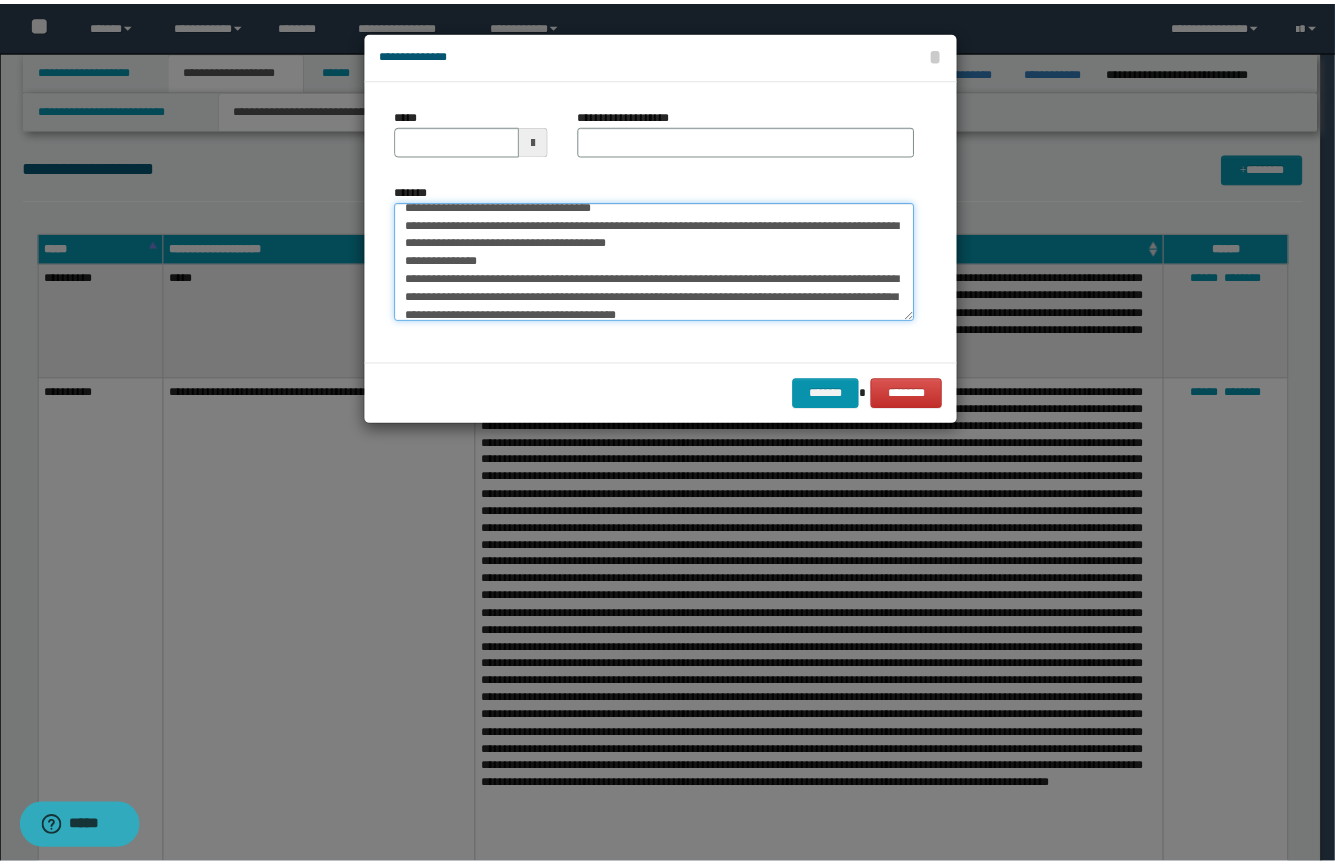 scroll, scrollTop: 0, scrollLeft: 0, axis: both 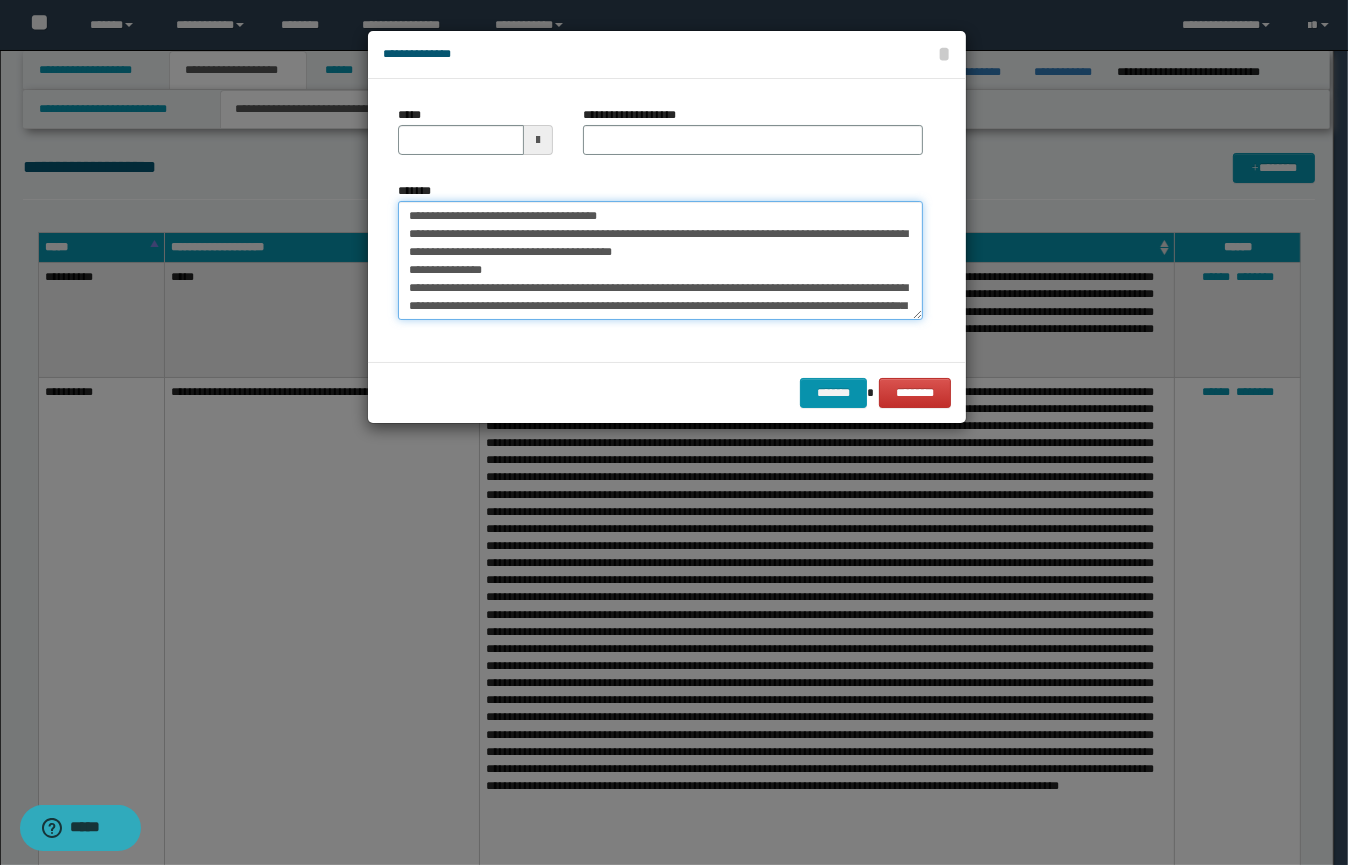 type on "**********" 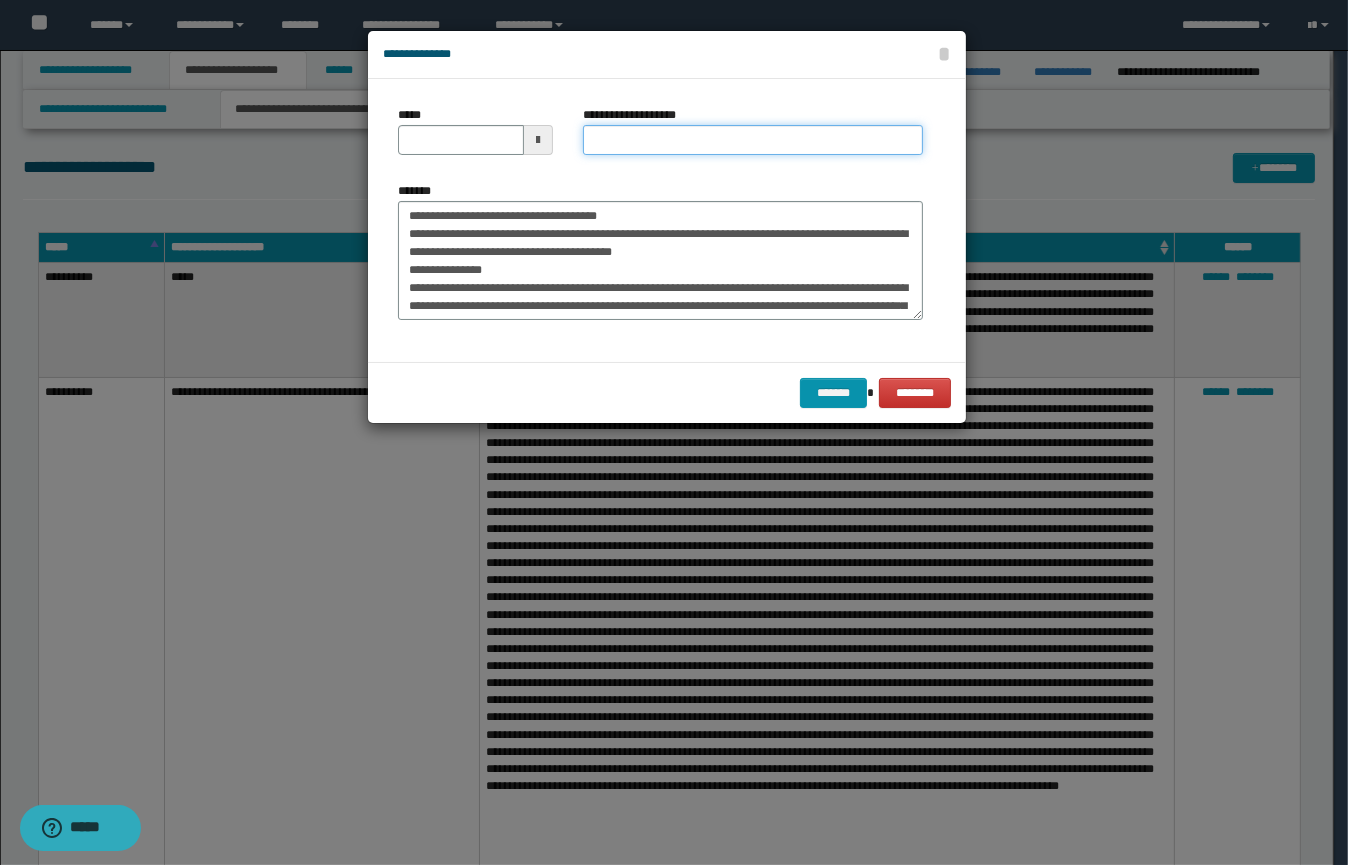 click on "**********" at bounding box center (753, 140) 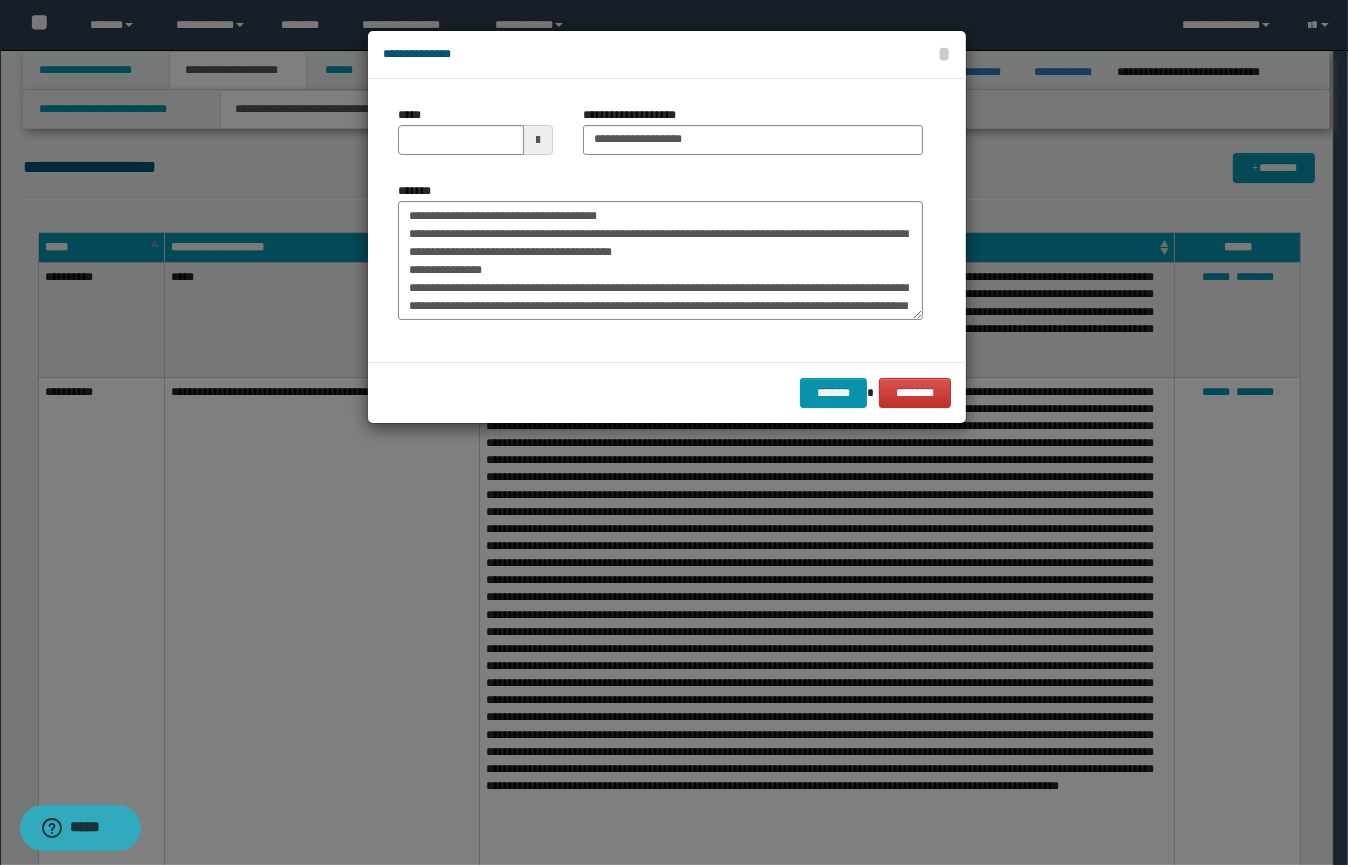 click at bounding box center [538, 140] 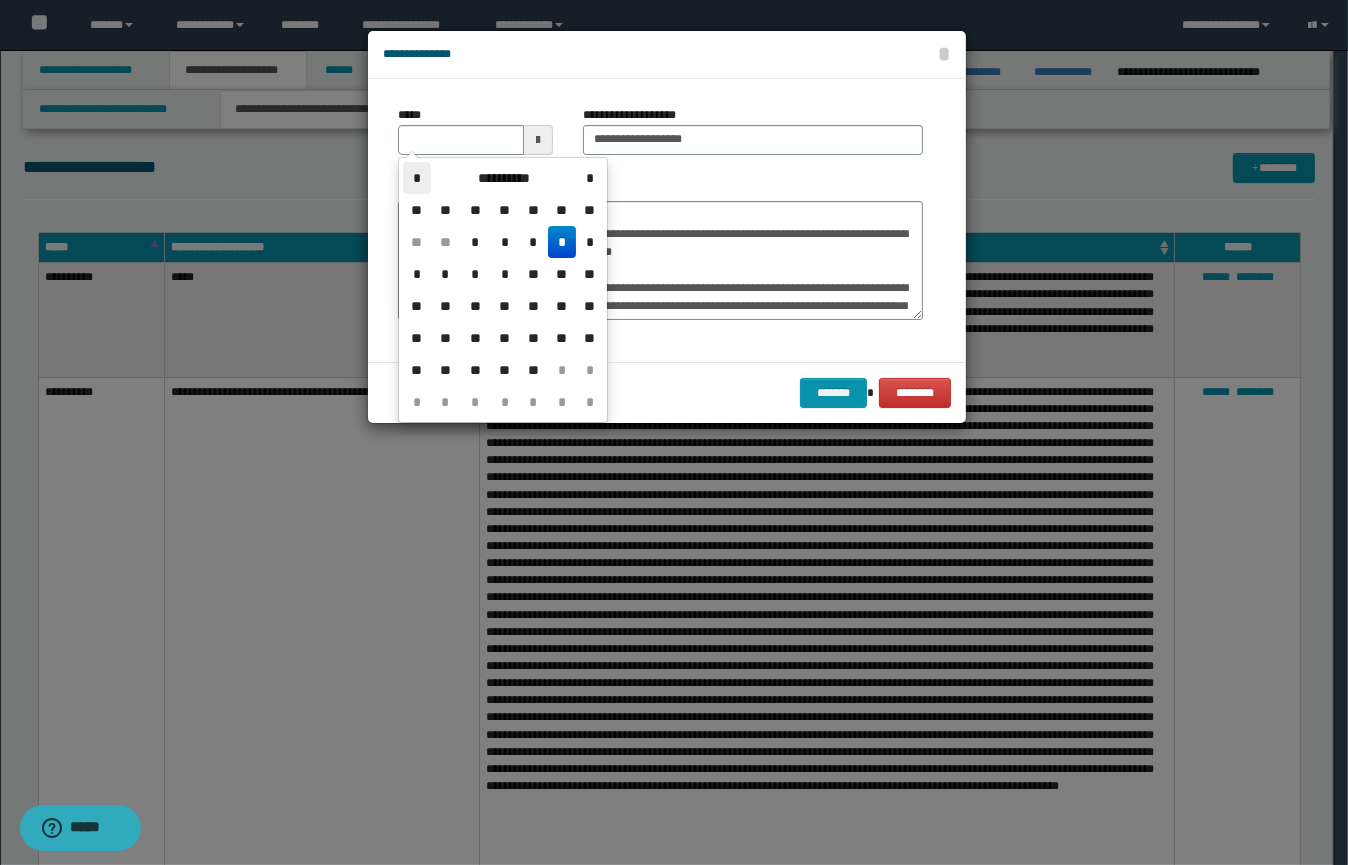 click on "*" at bounding box center [417, 178] 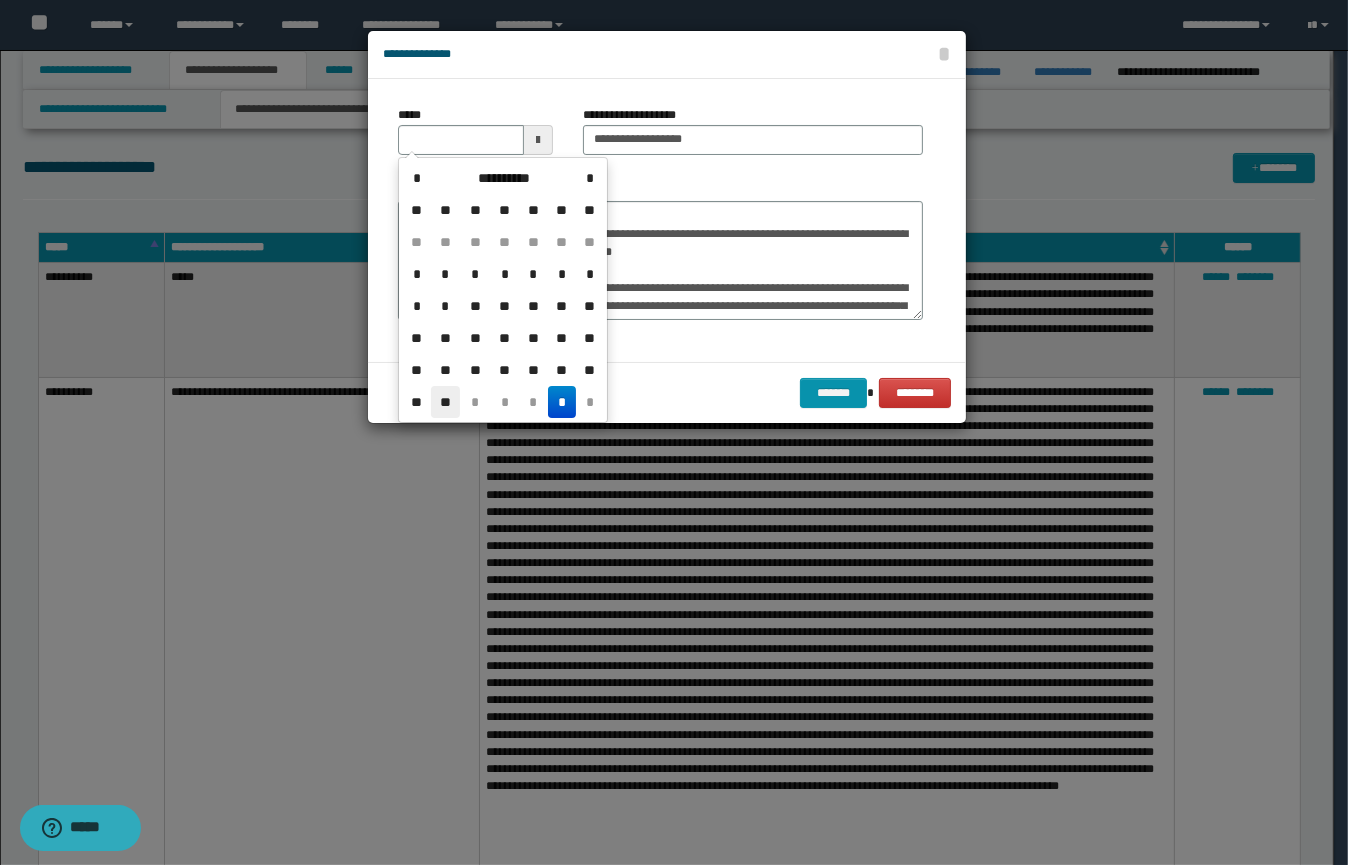 click on "**" at bounding box center (445, 402) 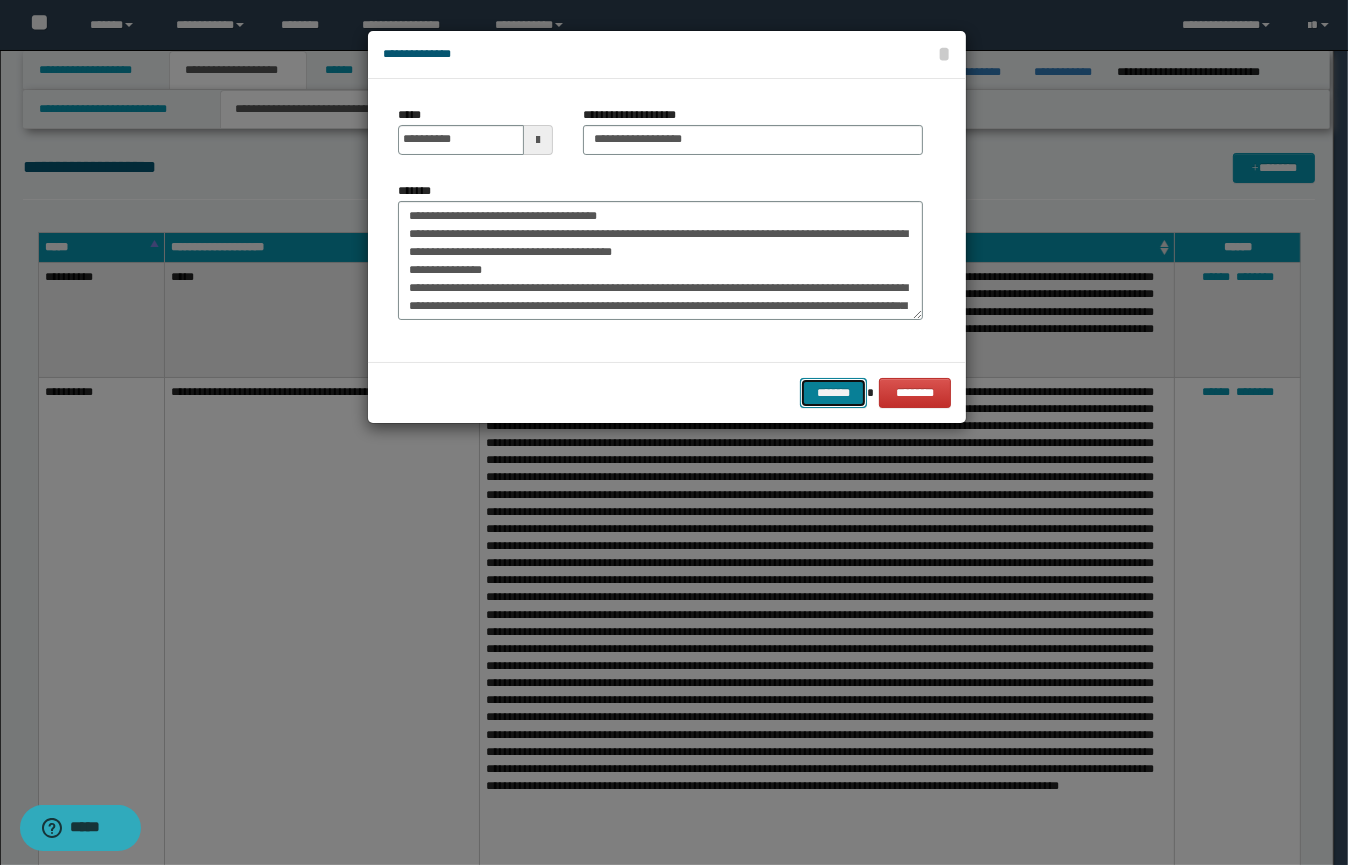 click on "*******" at bounding box center (833, 393) 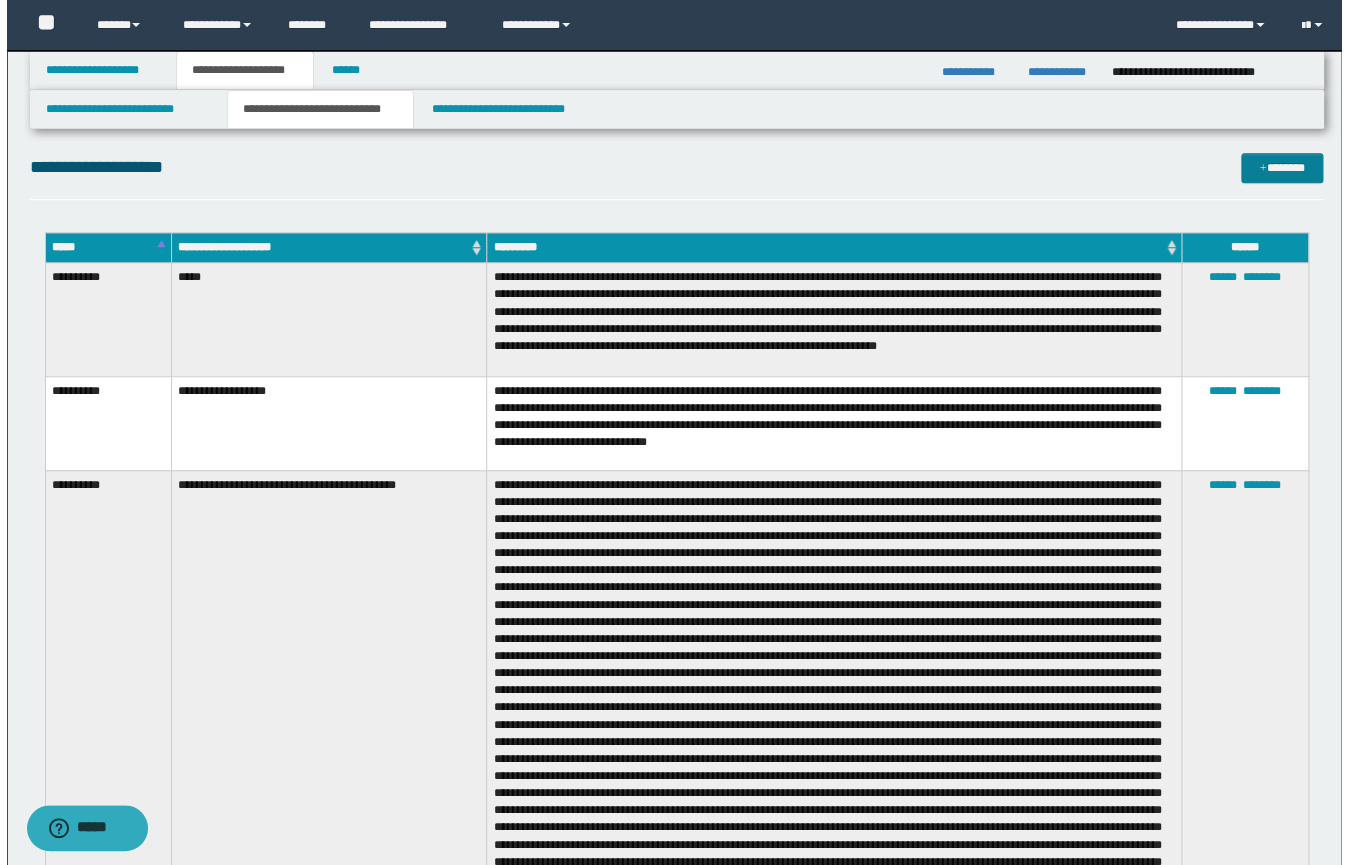 scroll, scrollTop: 0, scrollLeft: 0, axis: both 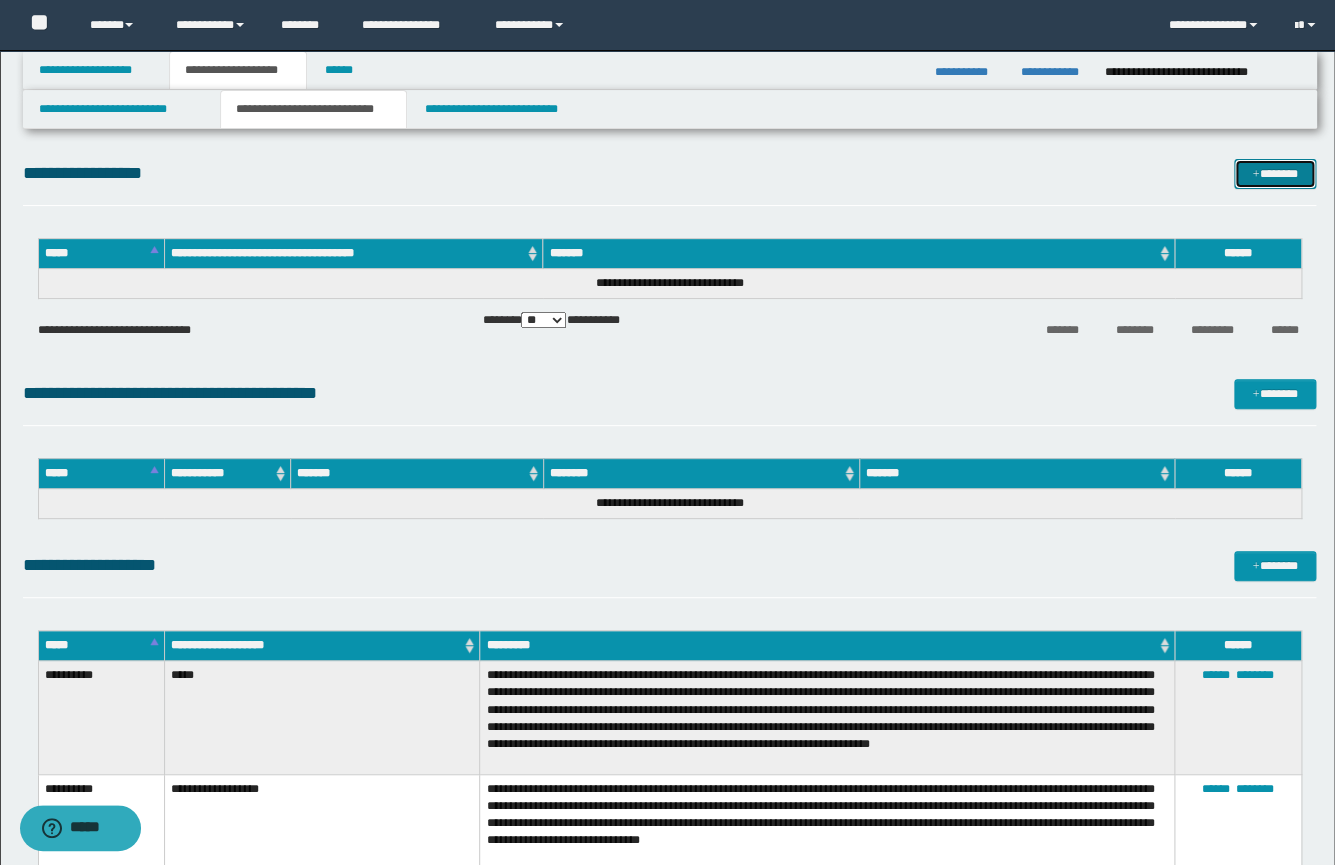 click on "*******" at bounding box center [1275, 174] 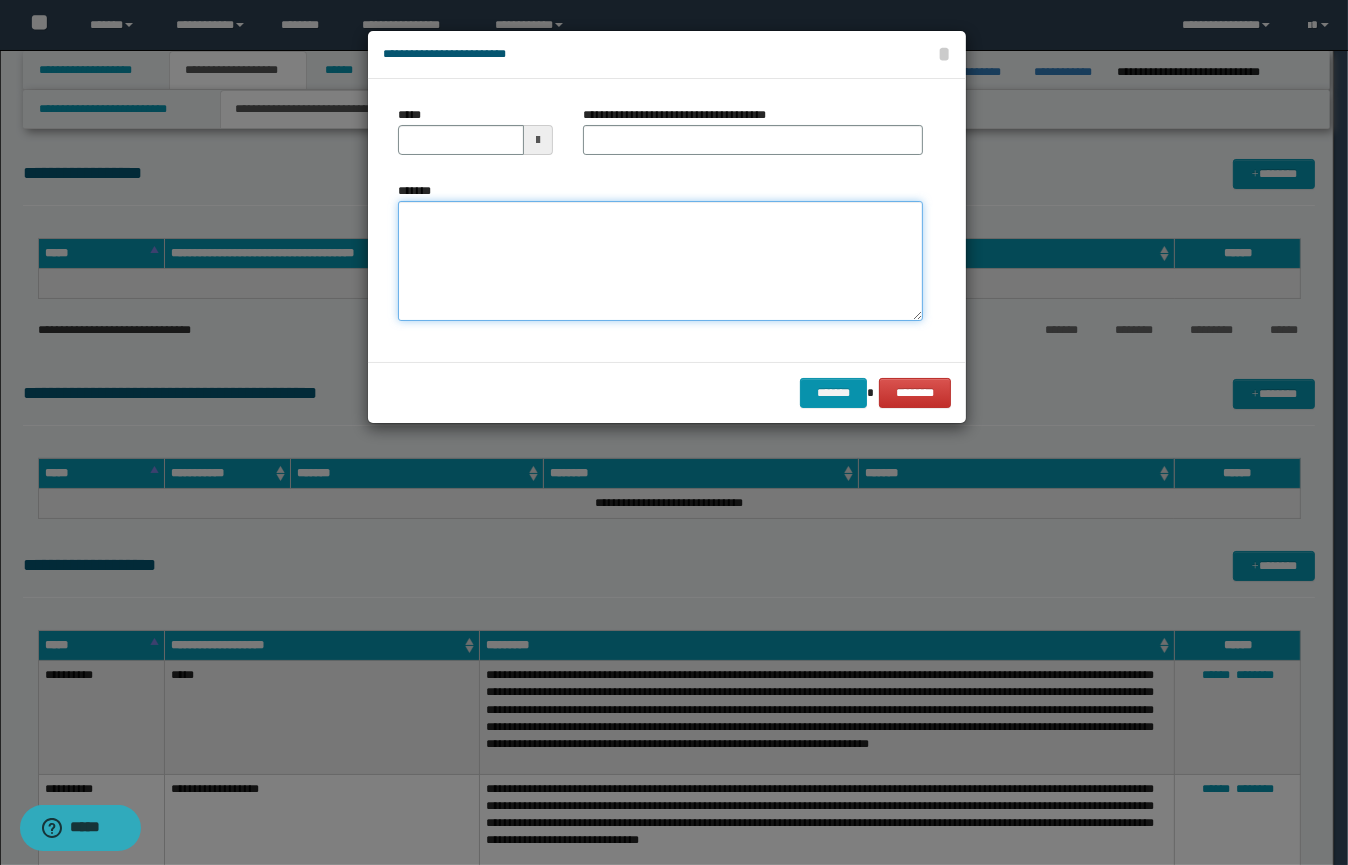 click on "*******" at bounding box center (660, 261) 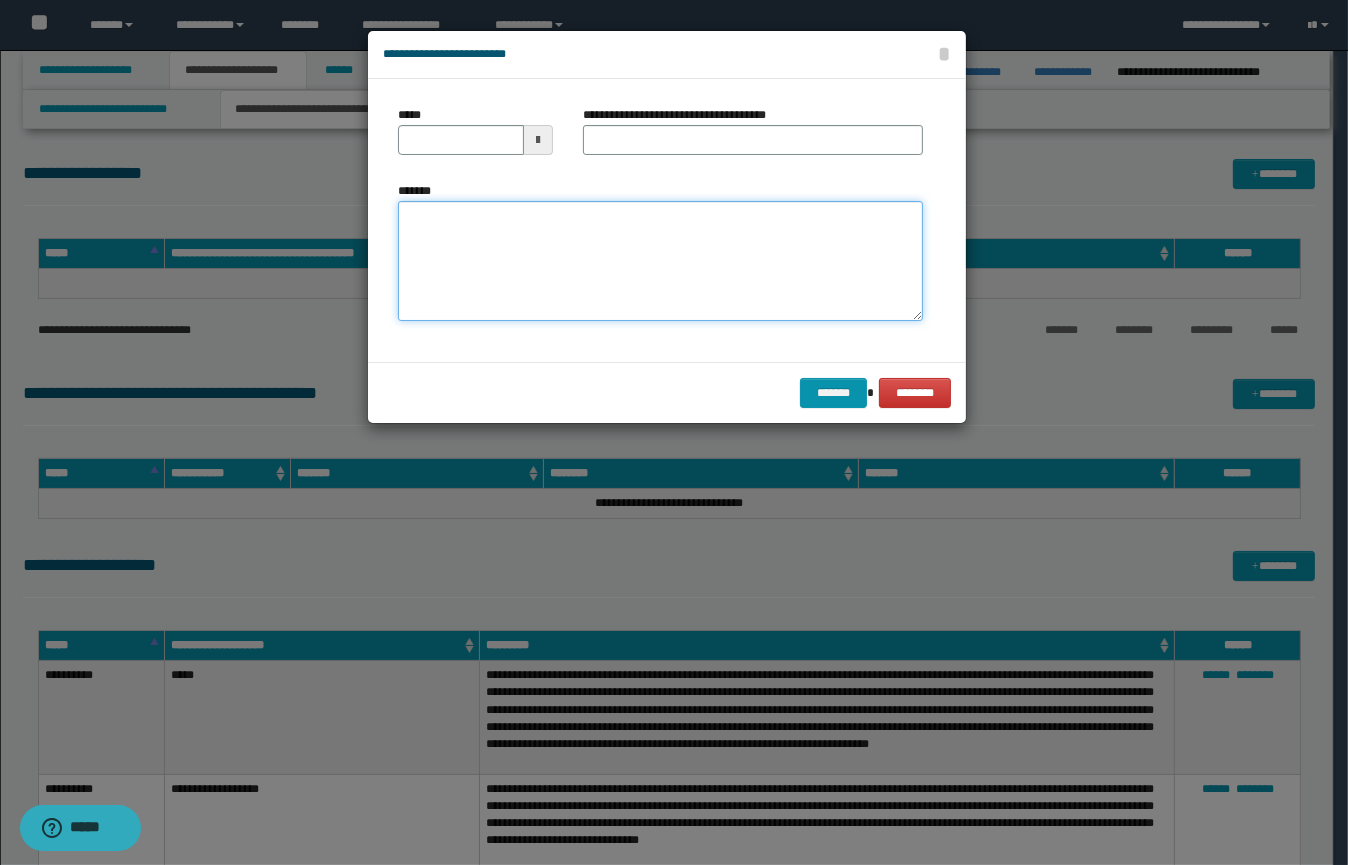 paste on "**********" 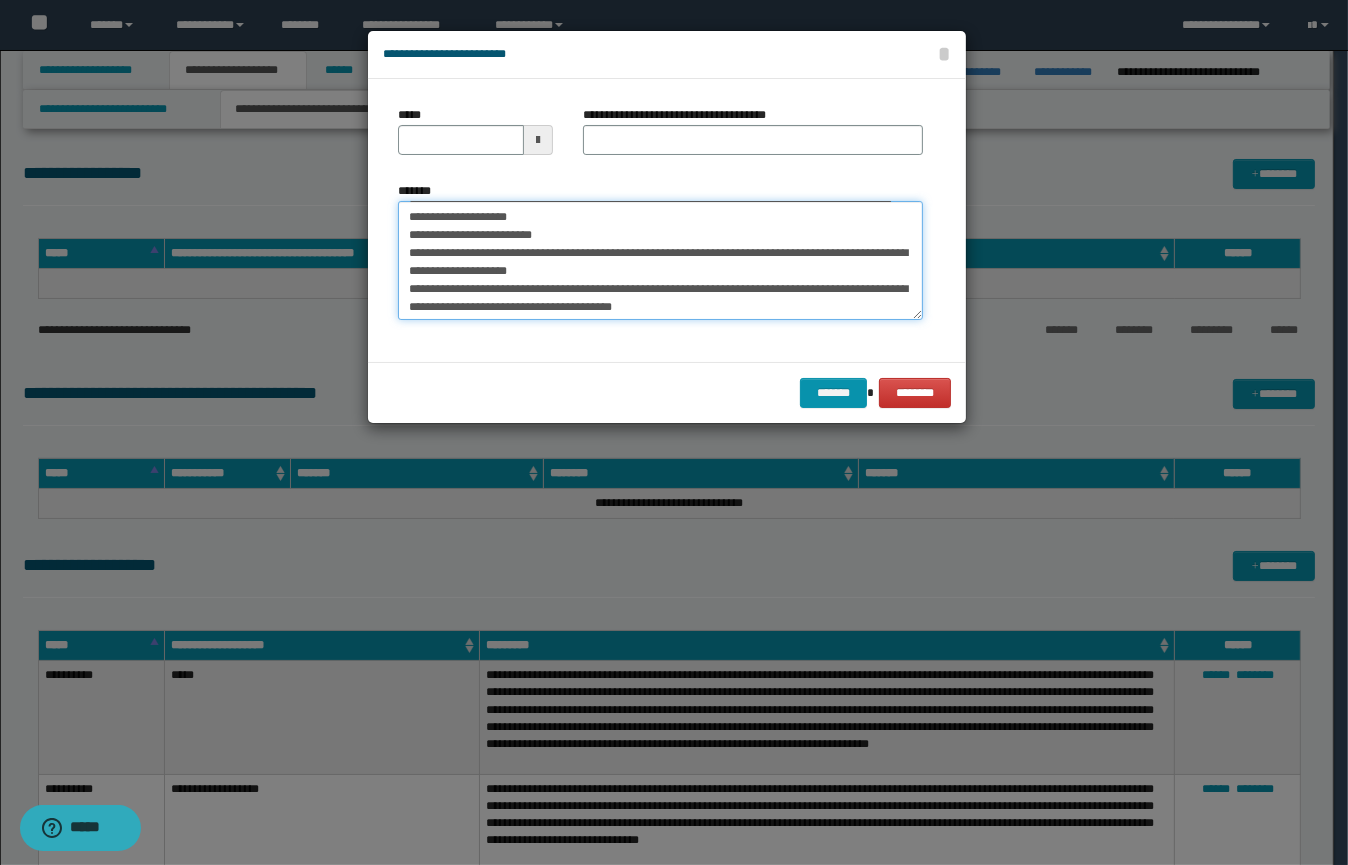 scroll, scrollTop: 0, scrollLeft: 0, axis: both 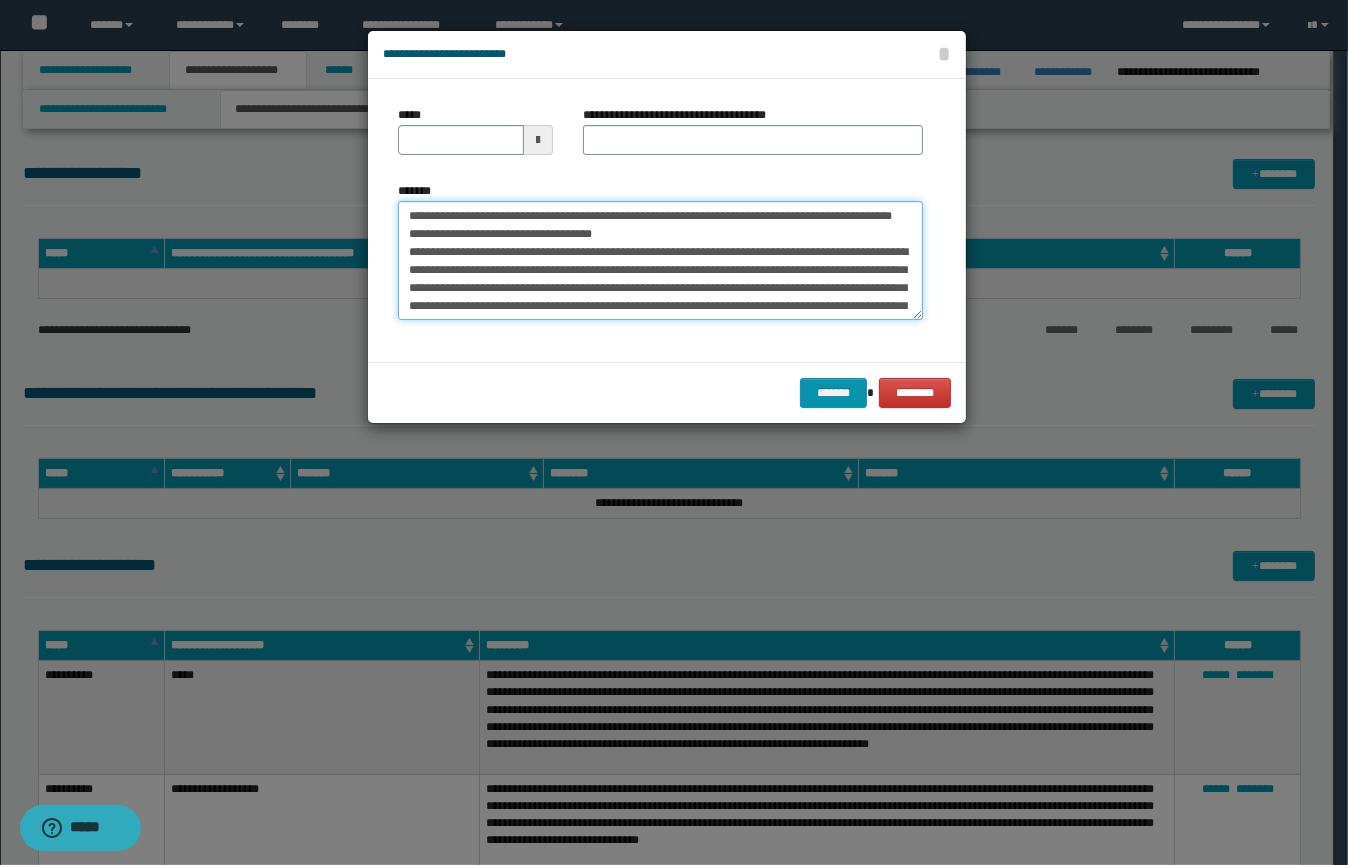 type on "**********" 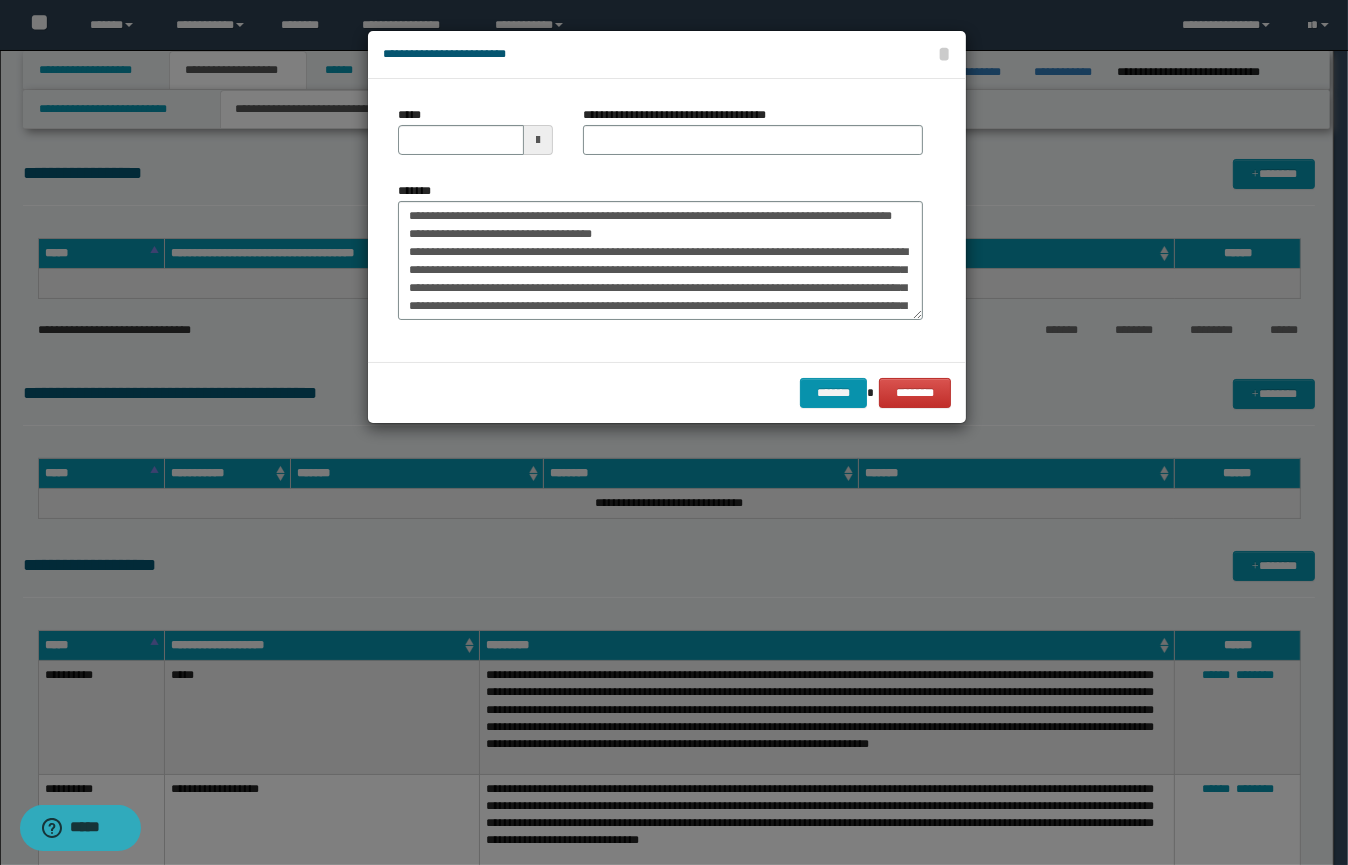 click at bounding box center [538, 140] 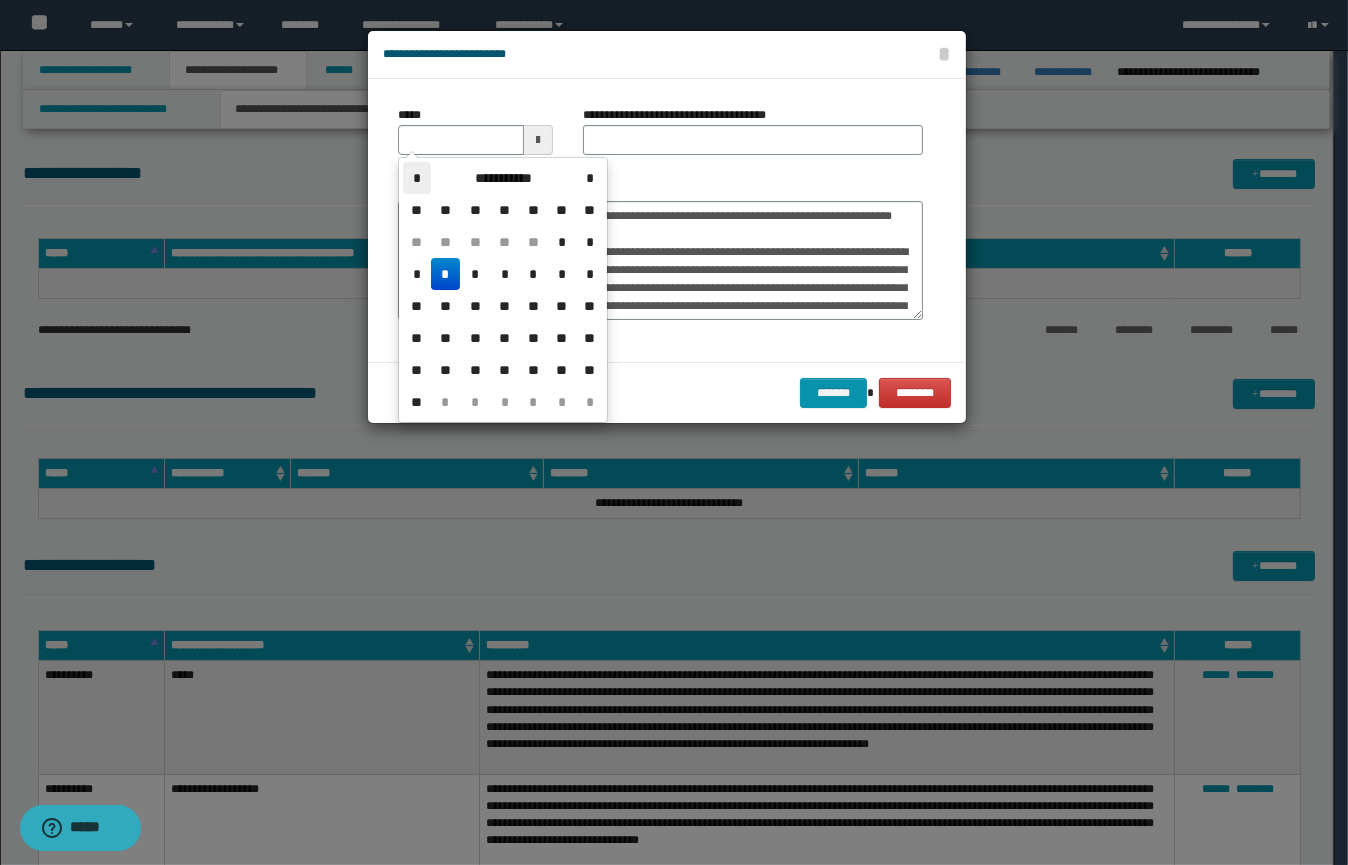 click on "*" at bounding box center [417, 178] 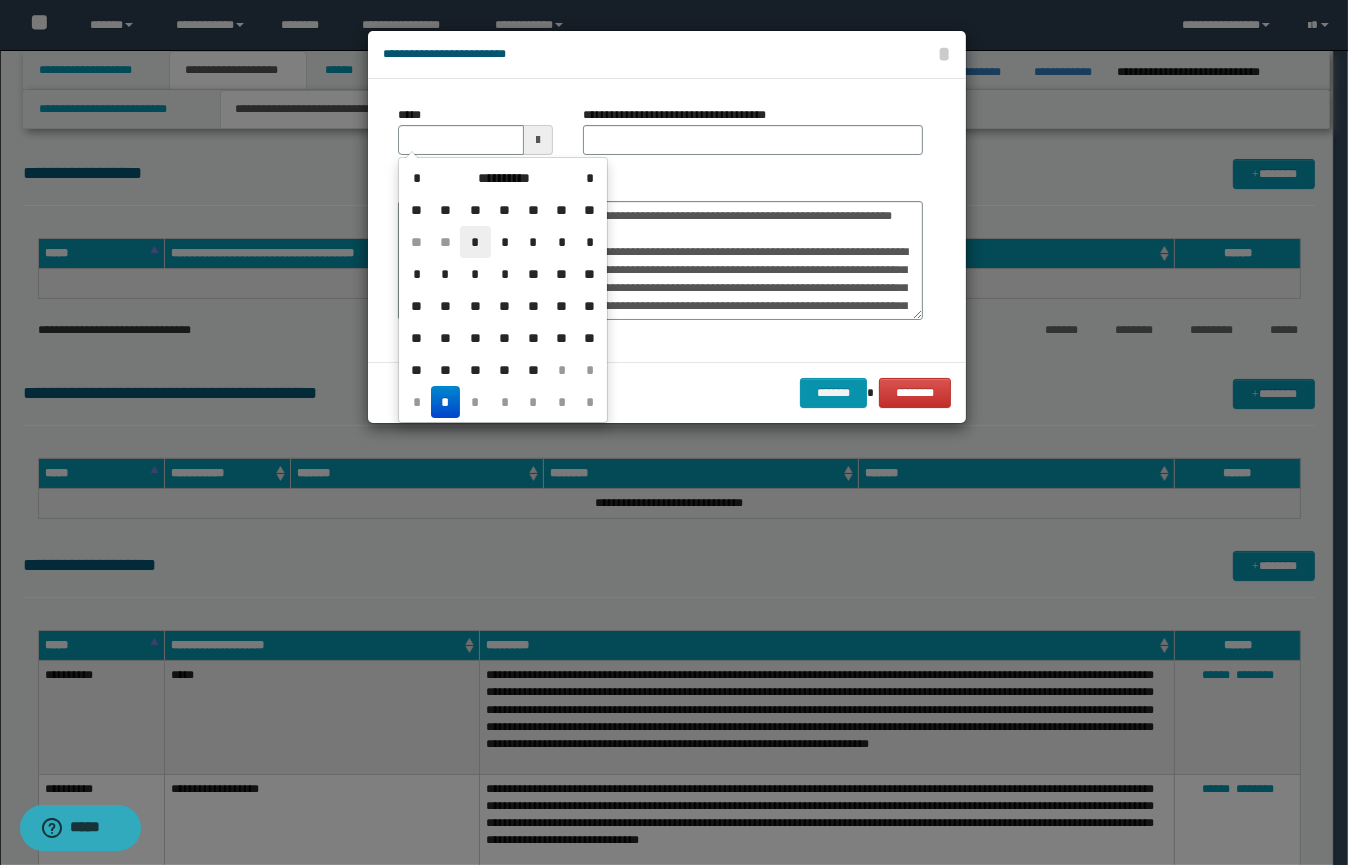 click on "*" at bounding box center [475, 242] 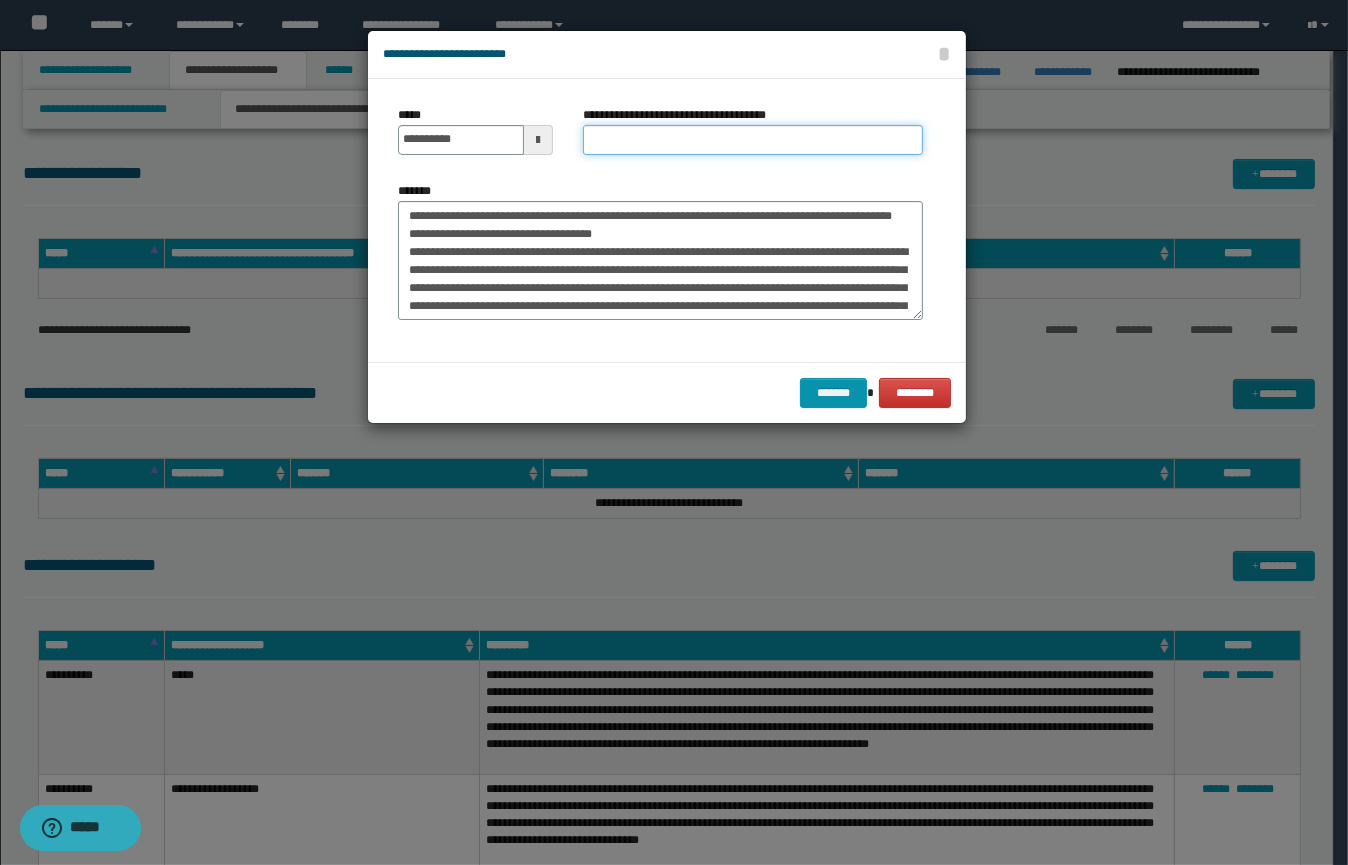 click on "**********" at bounding box center (753, 140) 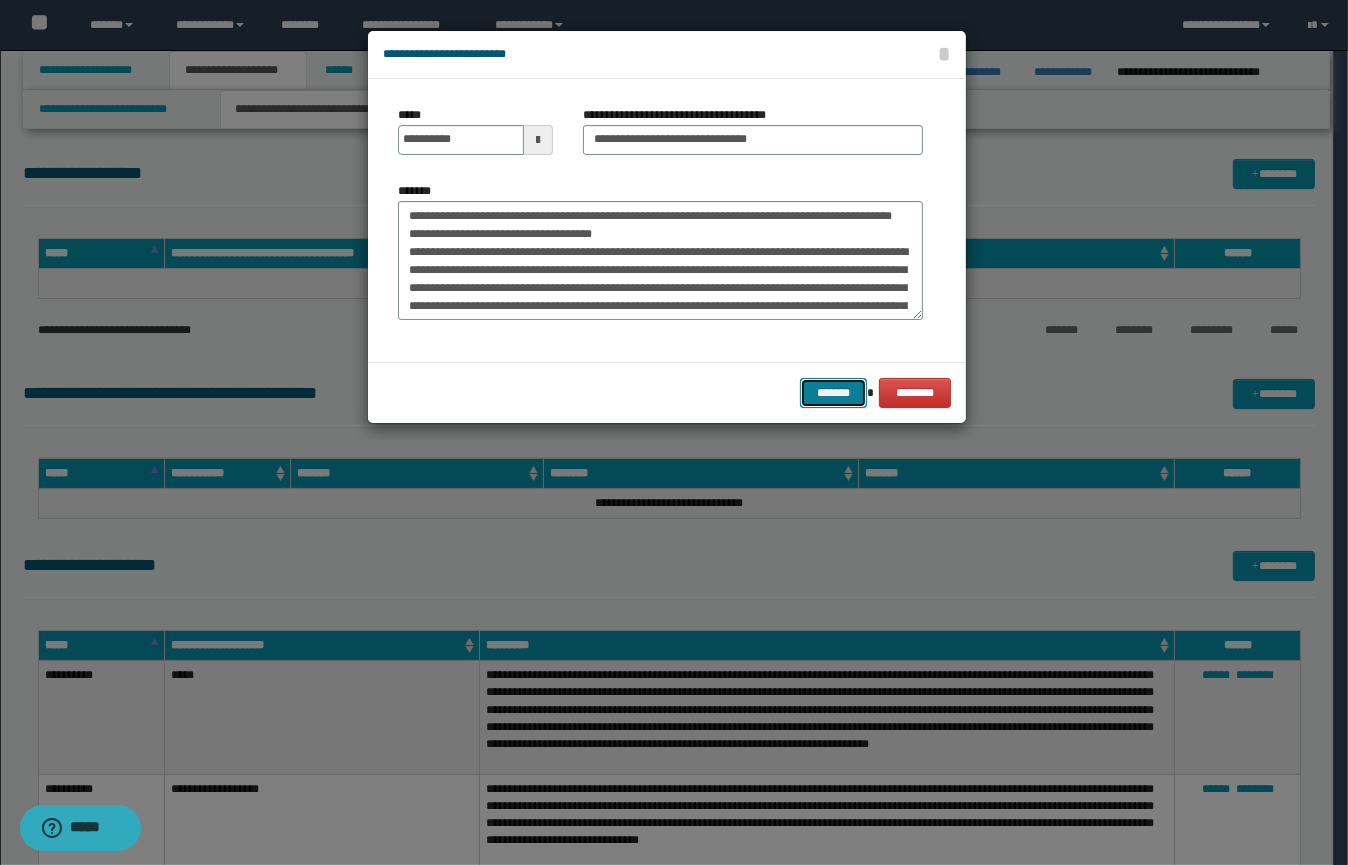 click on "*******" at bounding box center (833, 393) 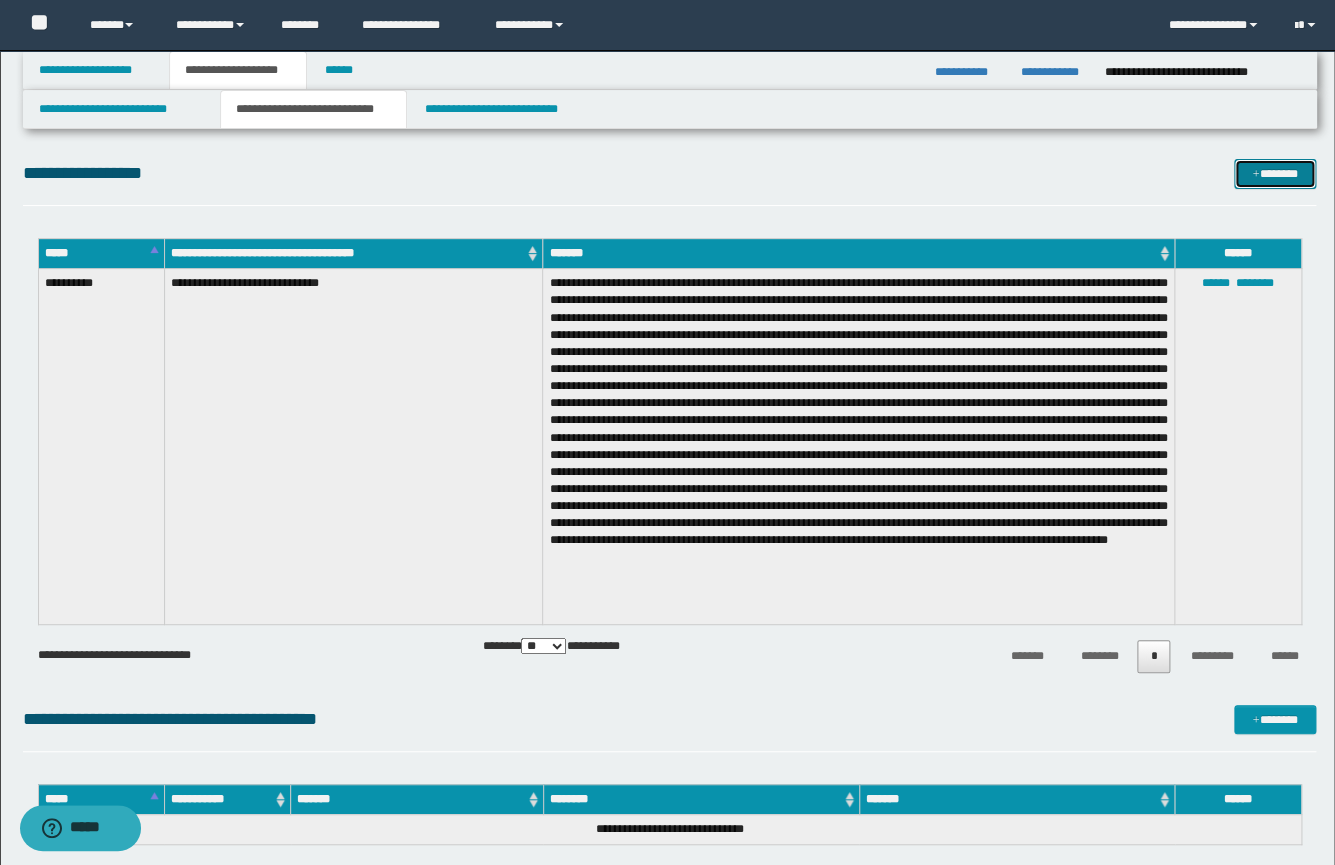 click on "*******" at bounding box center [1275, 174] 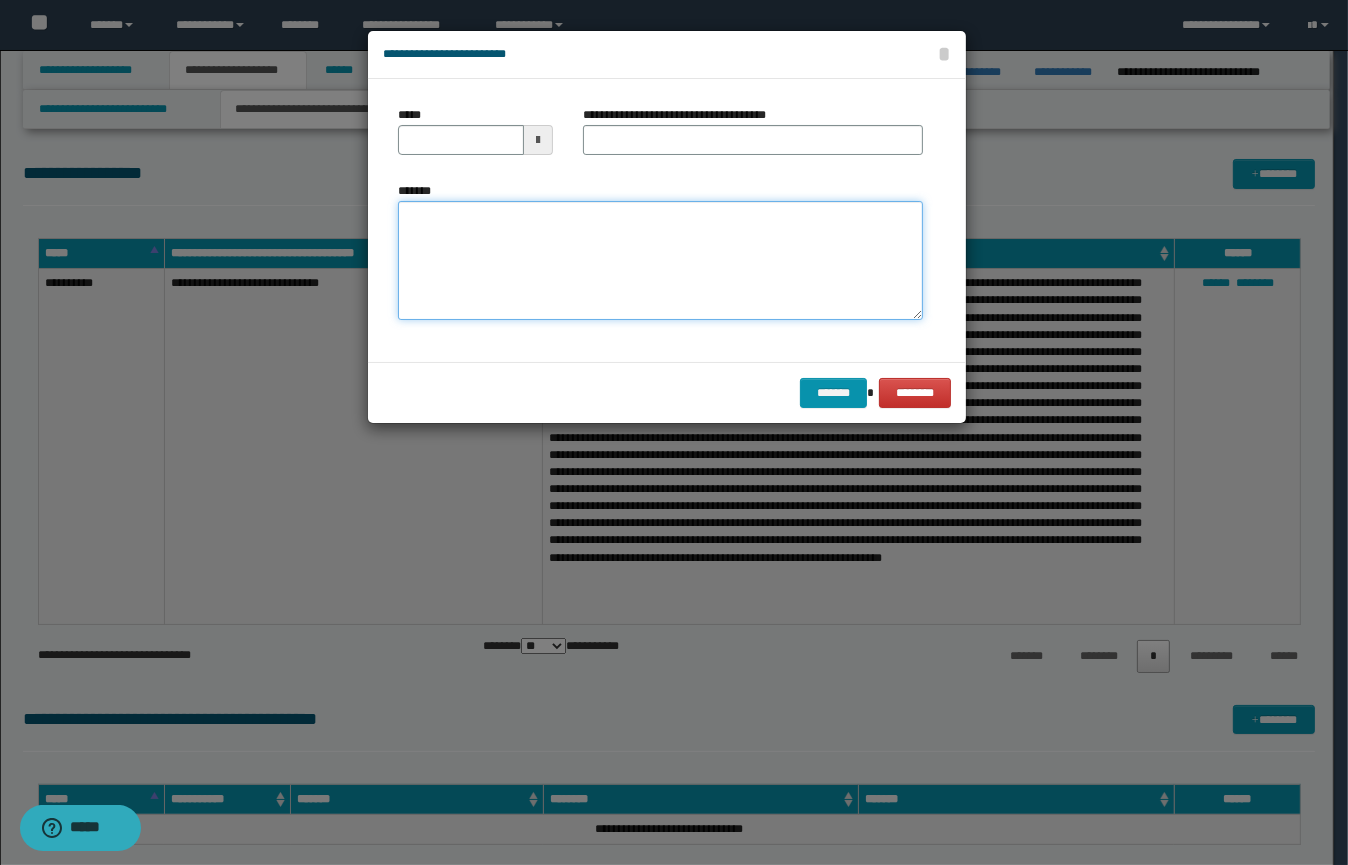 click on "*******" at bounding box center (660, 261) 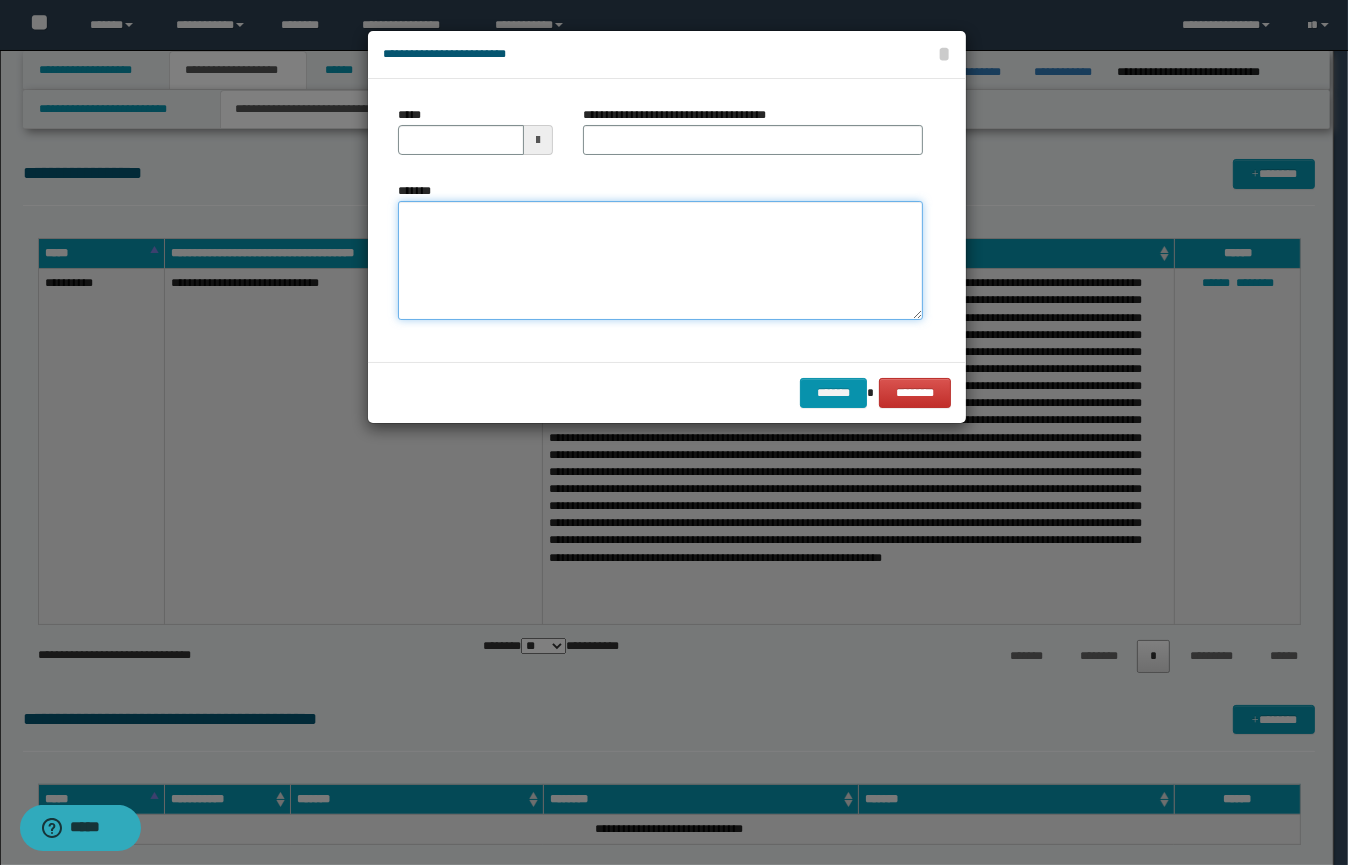 paste on "**********" 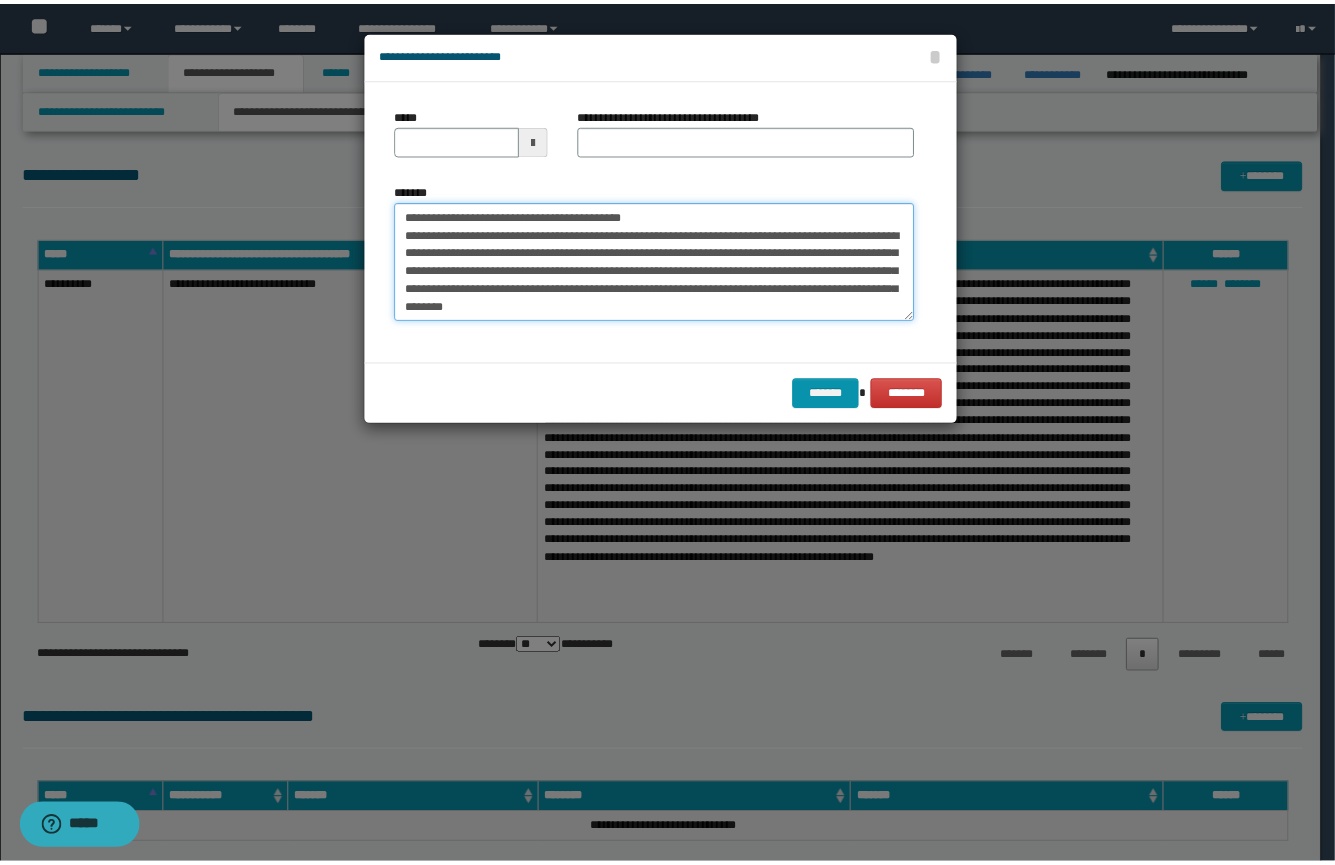 scroll, scrollTop: 245, scrollLeft: 0, axis: vertical 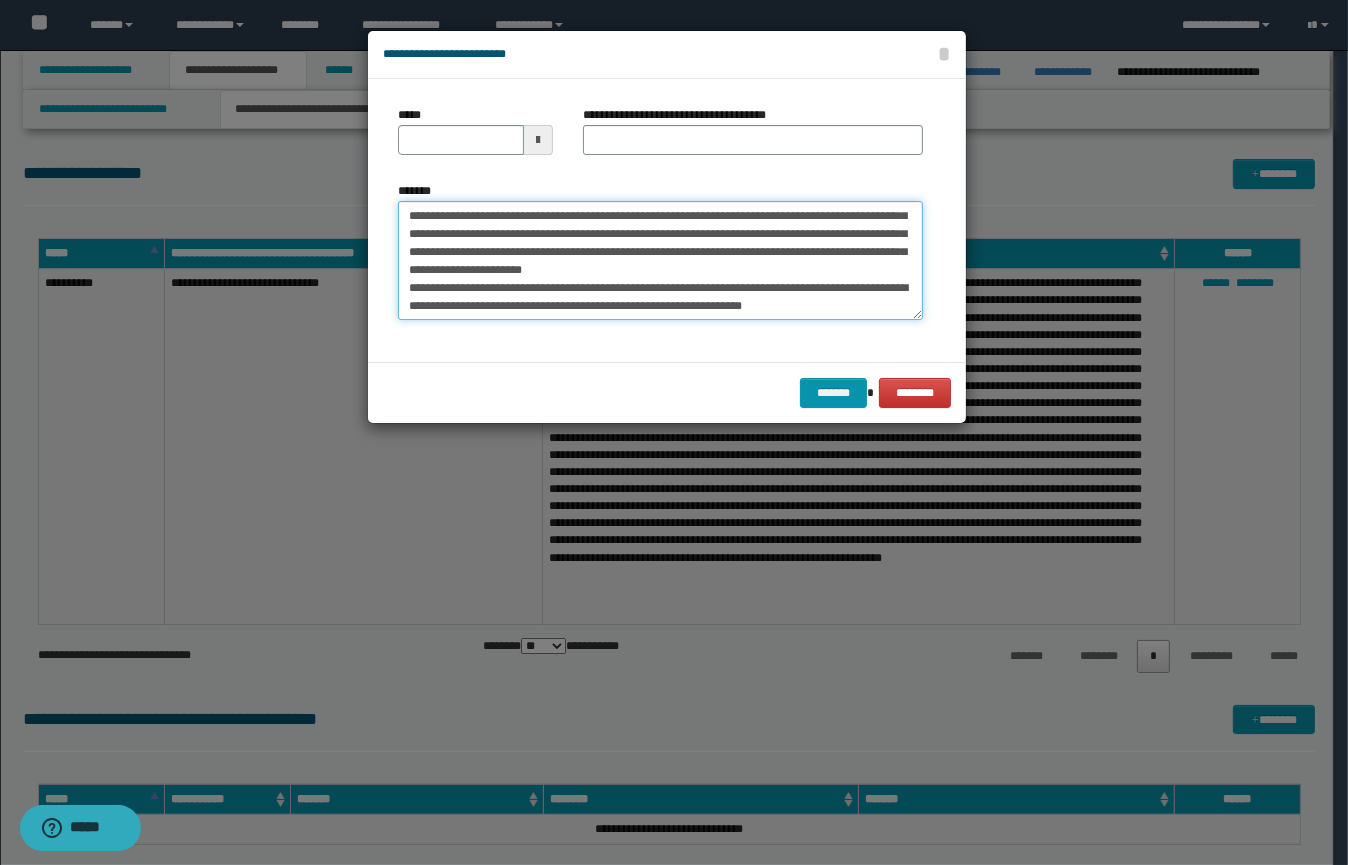 type on "**********" 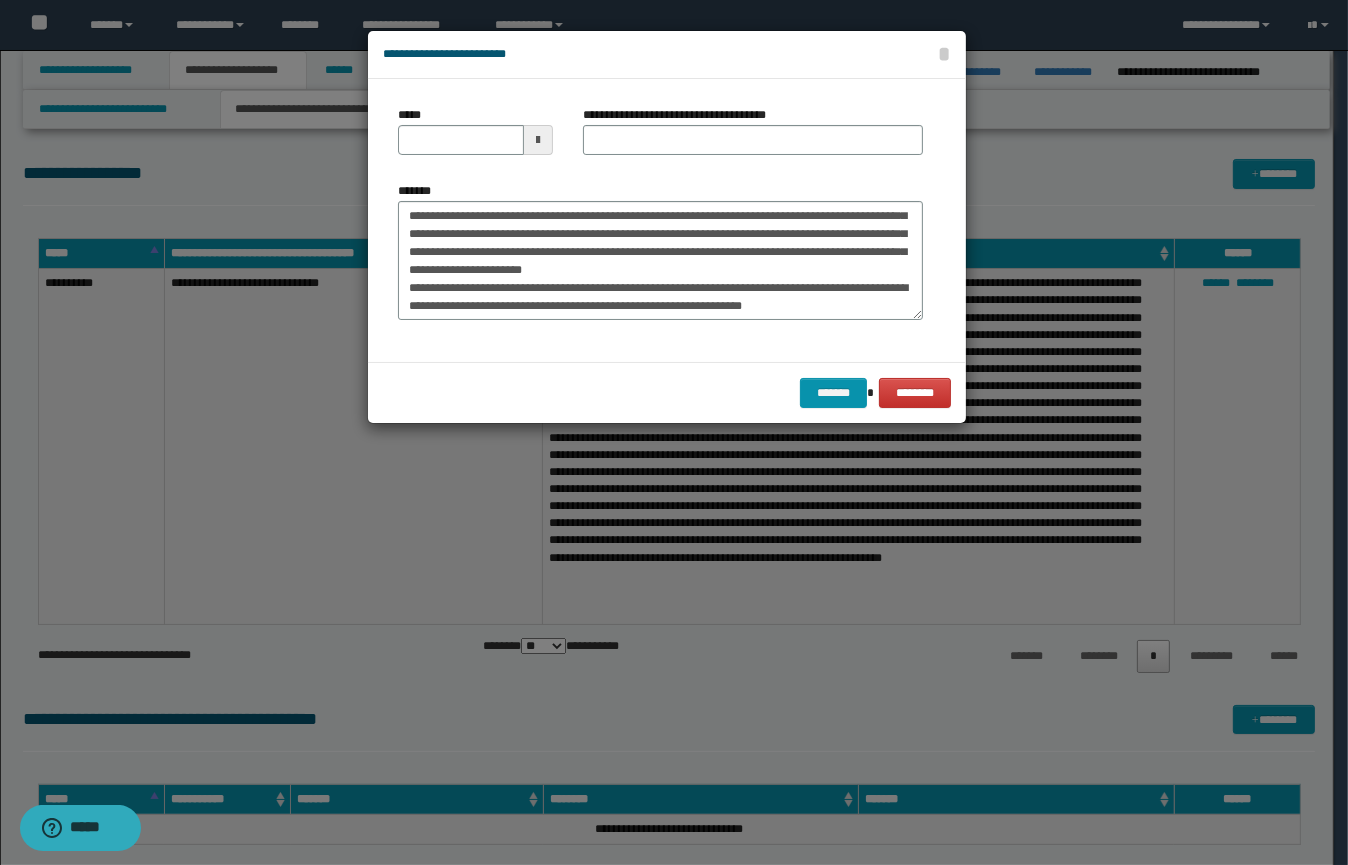 click at bounding box center (538, 140) 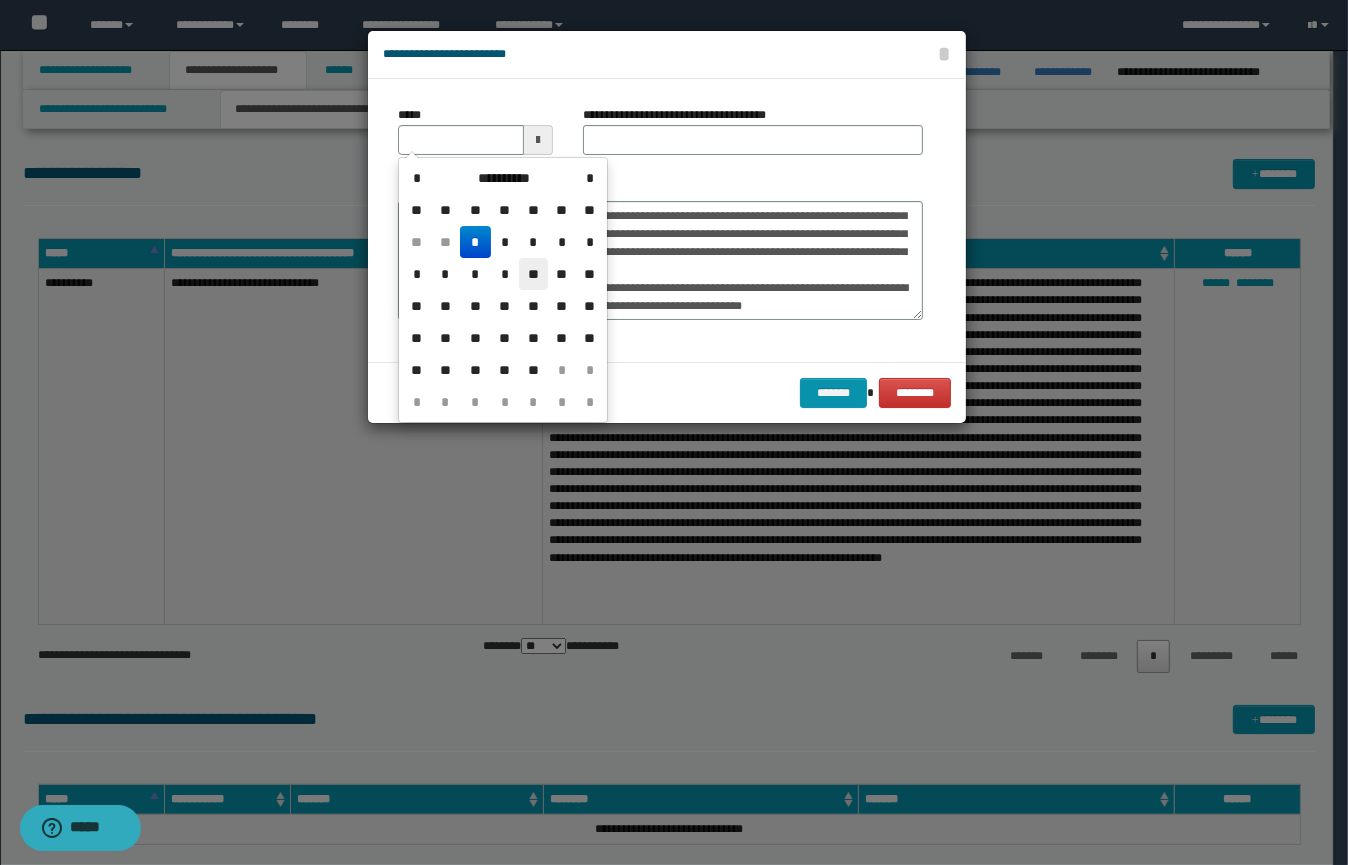 click on "**" at bounding box center [533, 274] 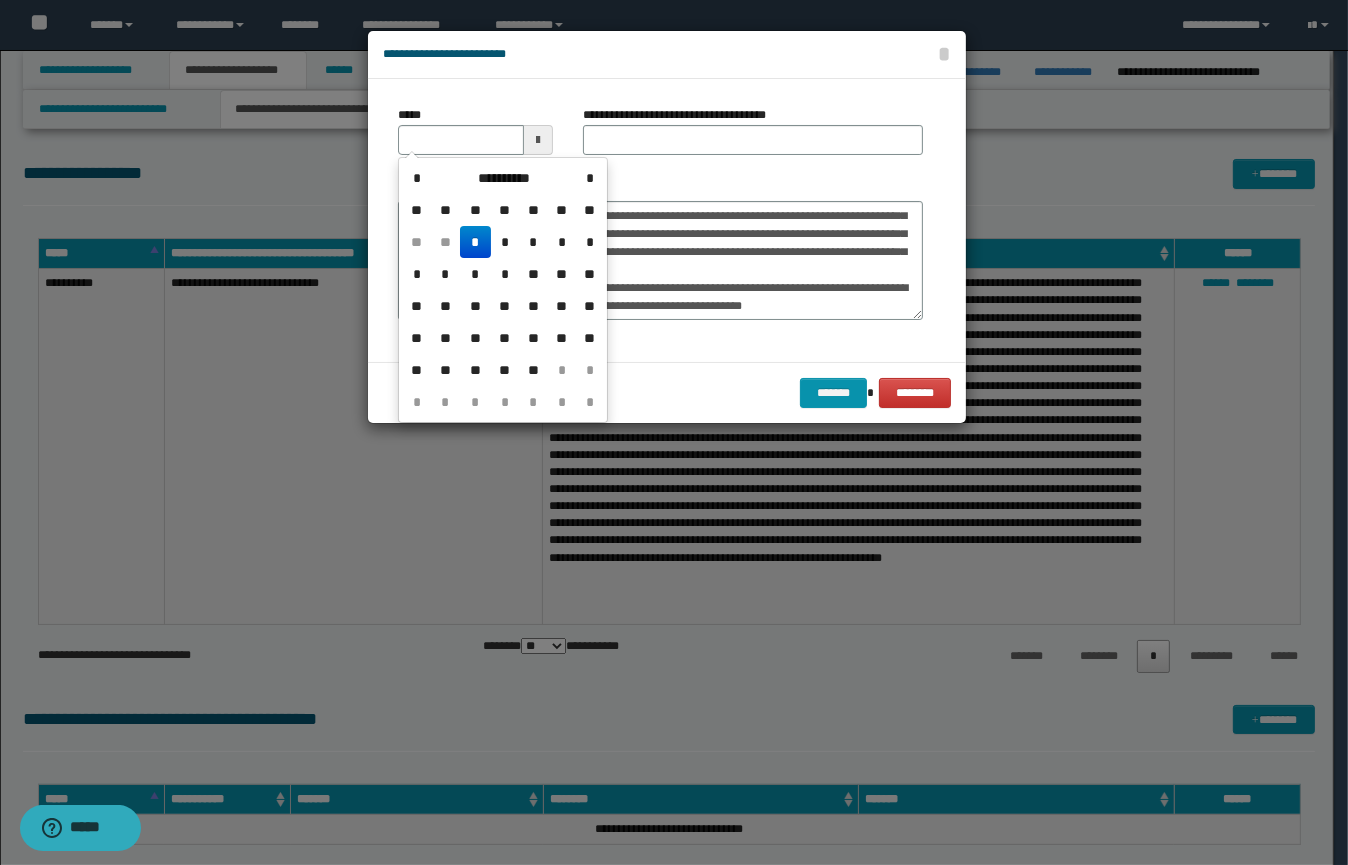 type on "**********" 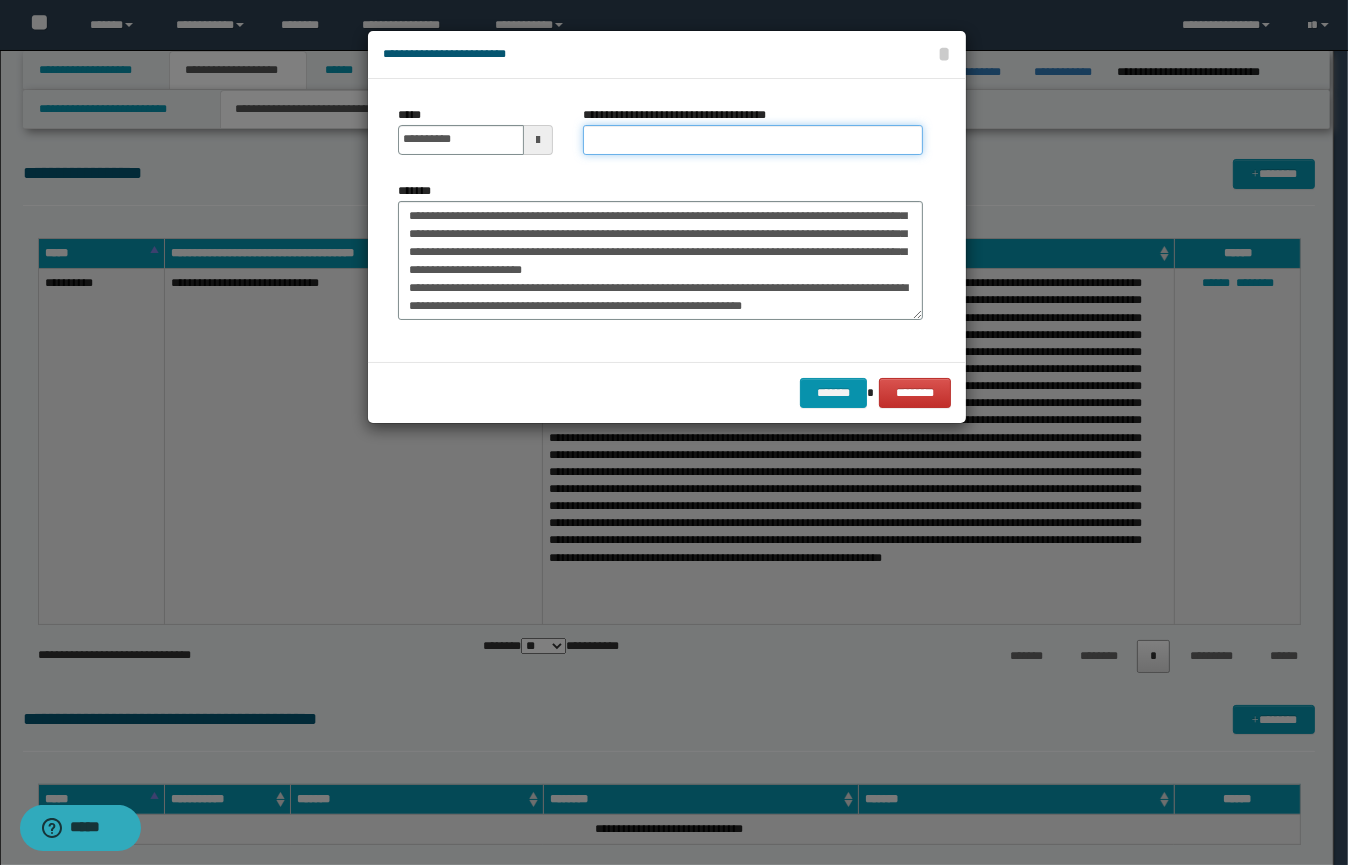 click on "**********" at bounding box center [753, 140] 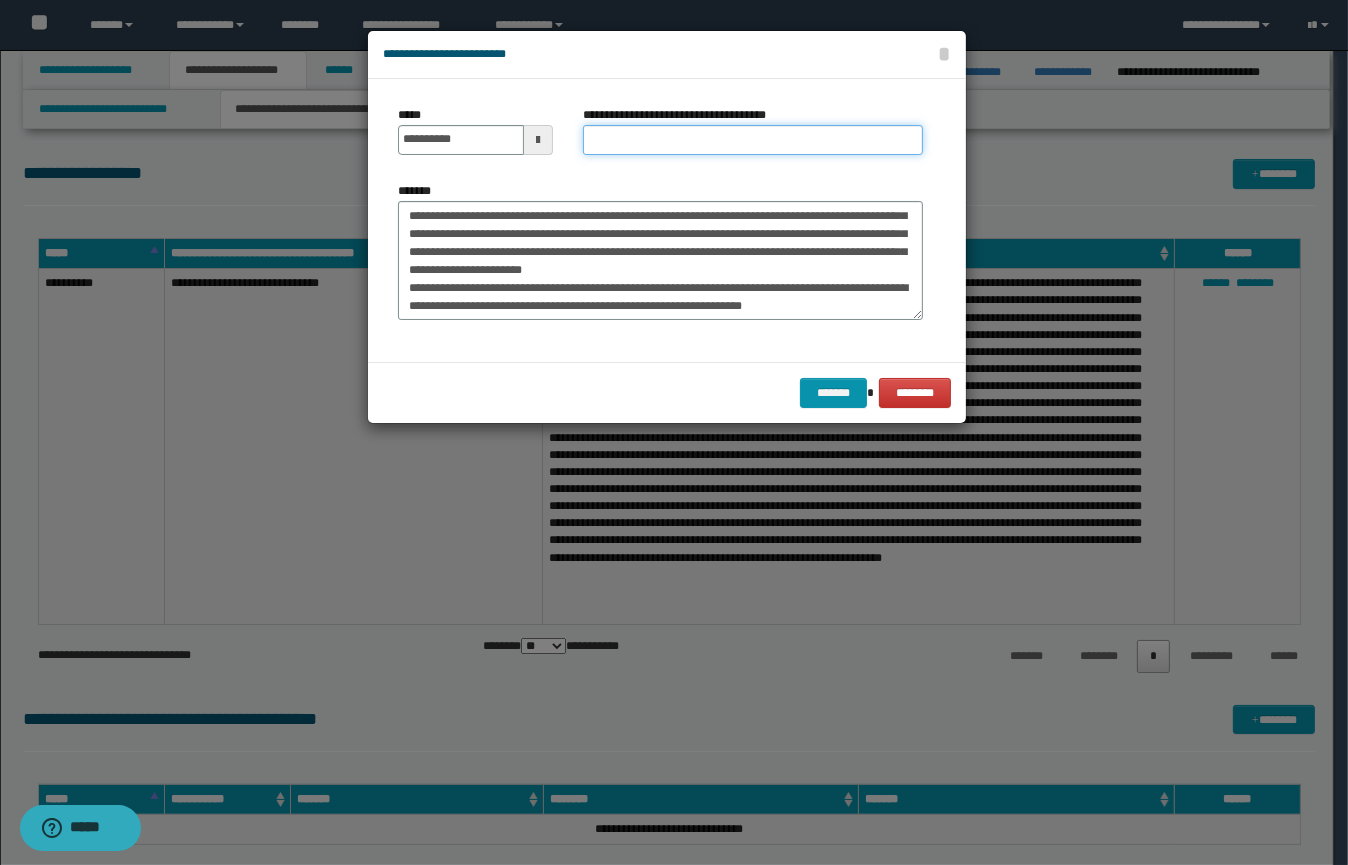 type on "**********" 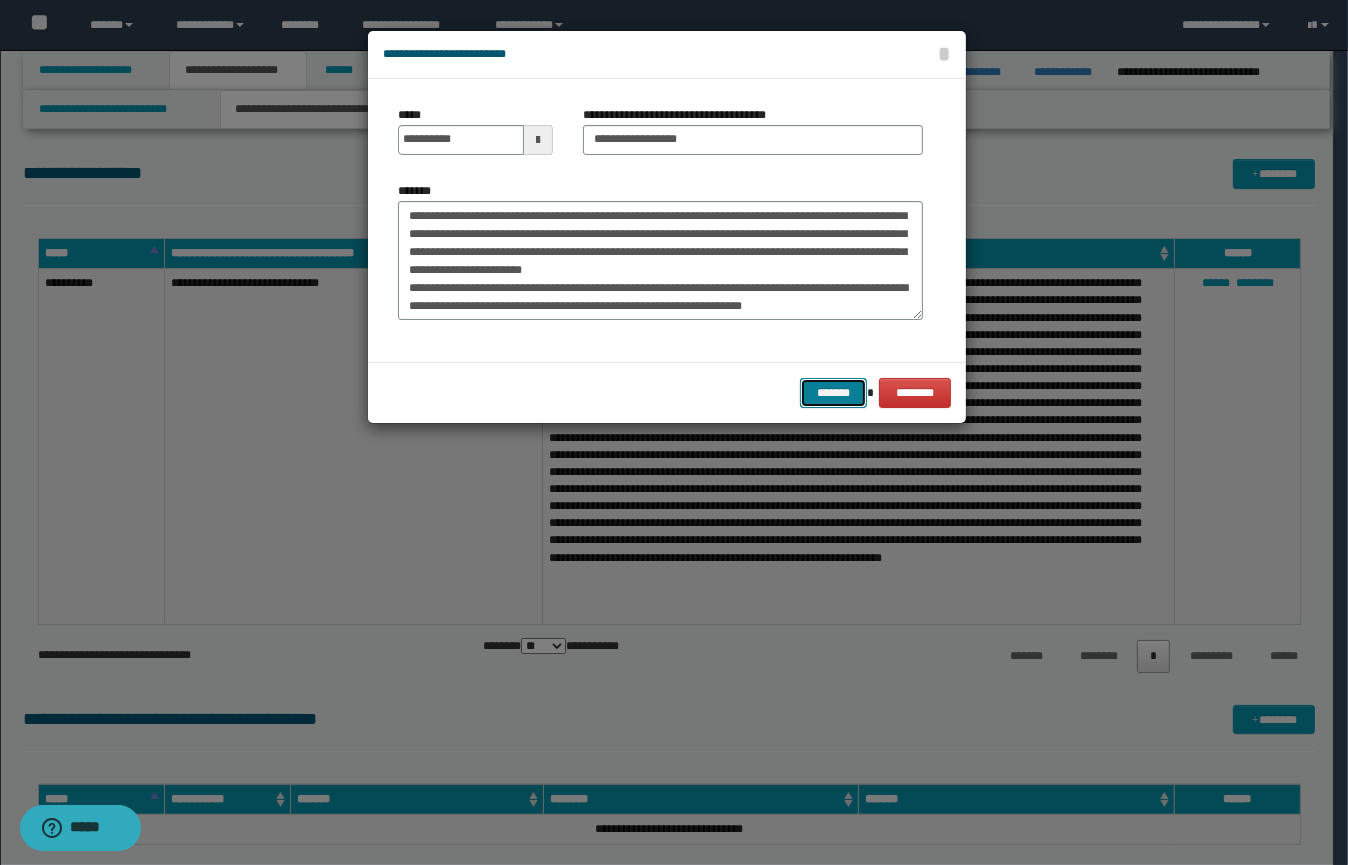 click on "*******" at bounding box center [833, 393] 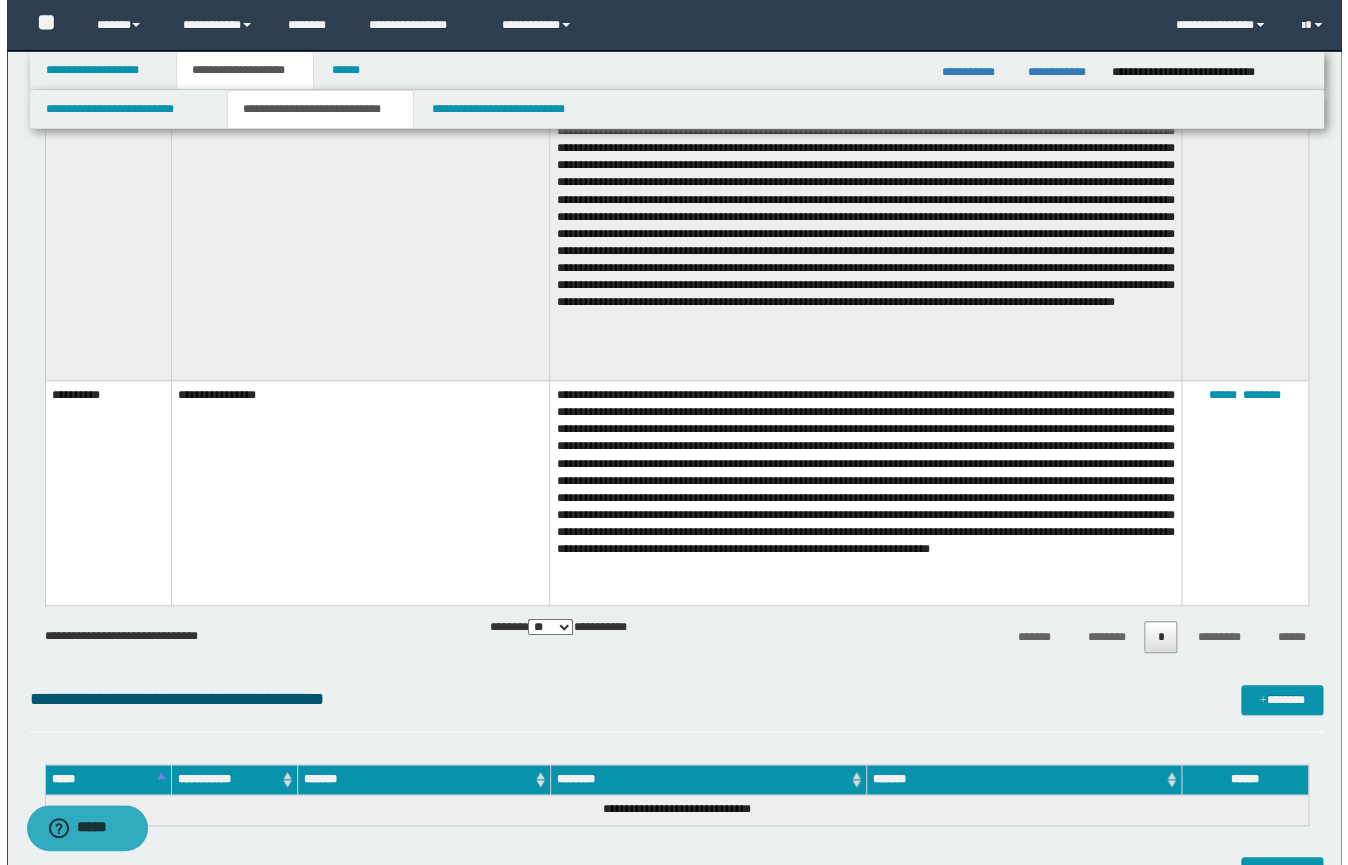 scroll, scrollTop: 0, scrollLeft: 0, axis: both 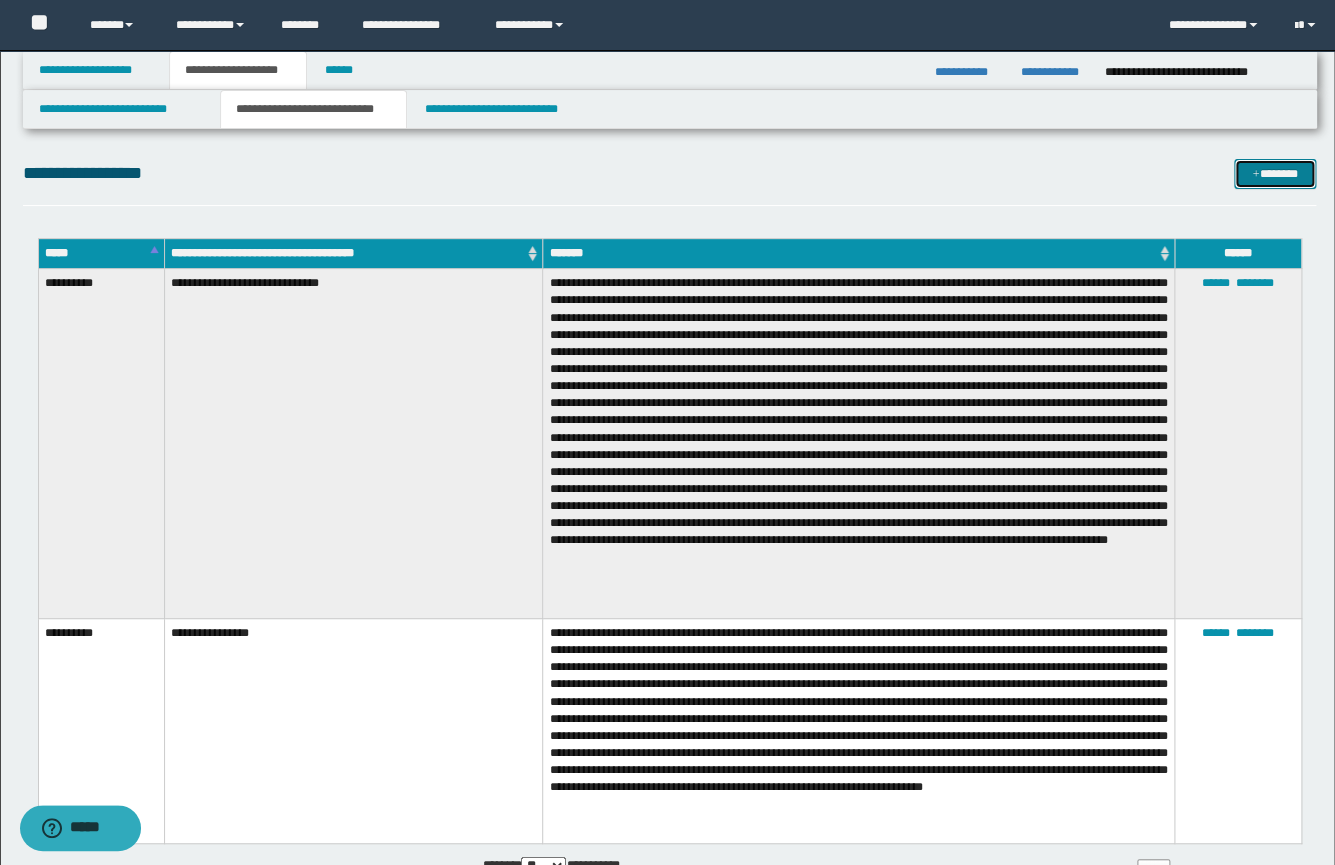 click on "*******" at bounding box center (1275, 174) 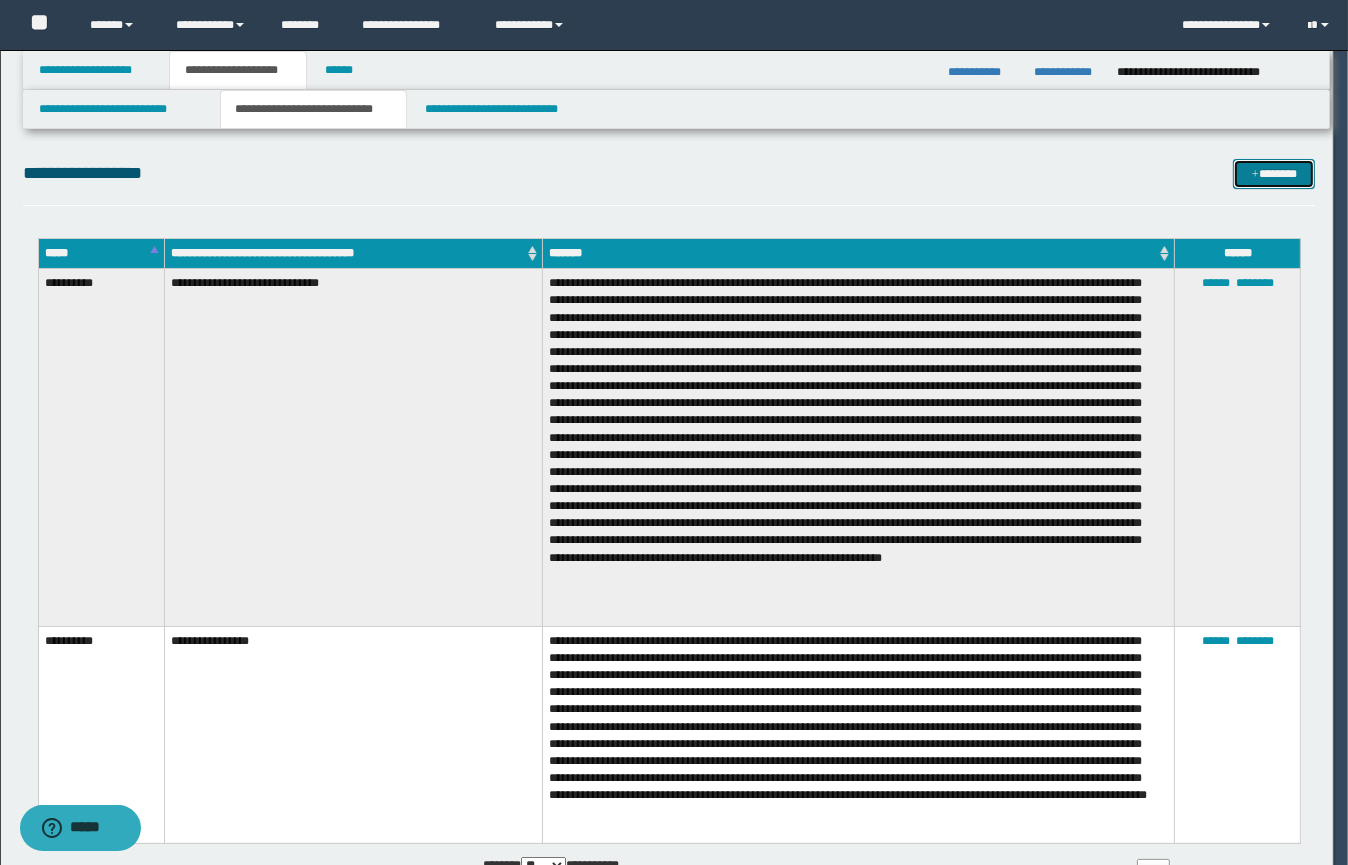 scroll, scrollTop: 0, scrollLeft: 0, axis: both 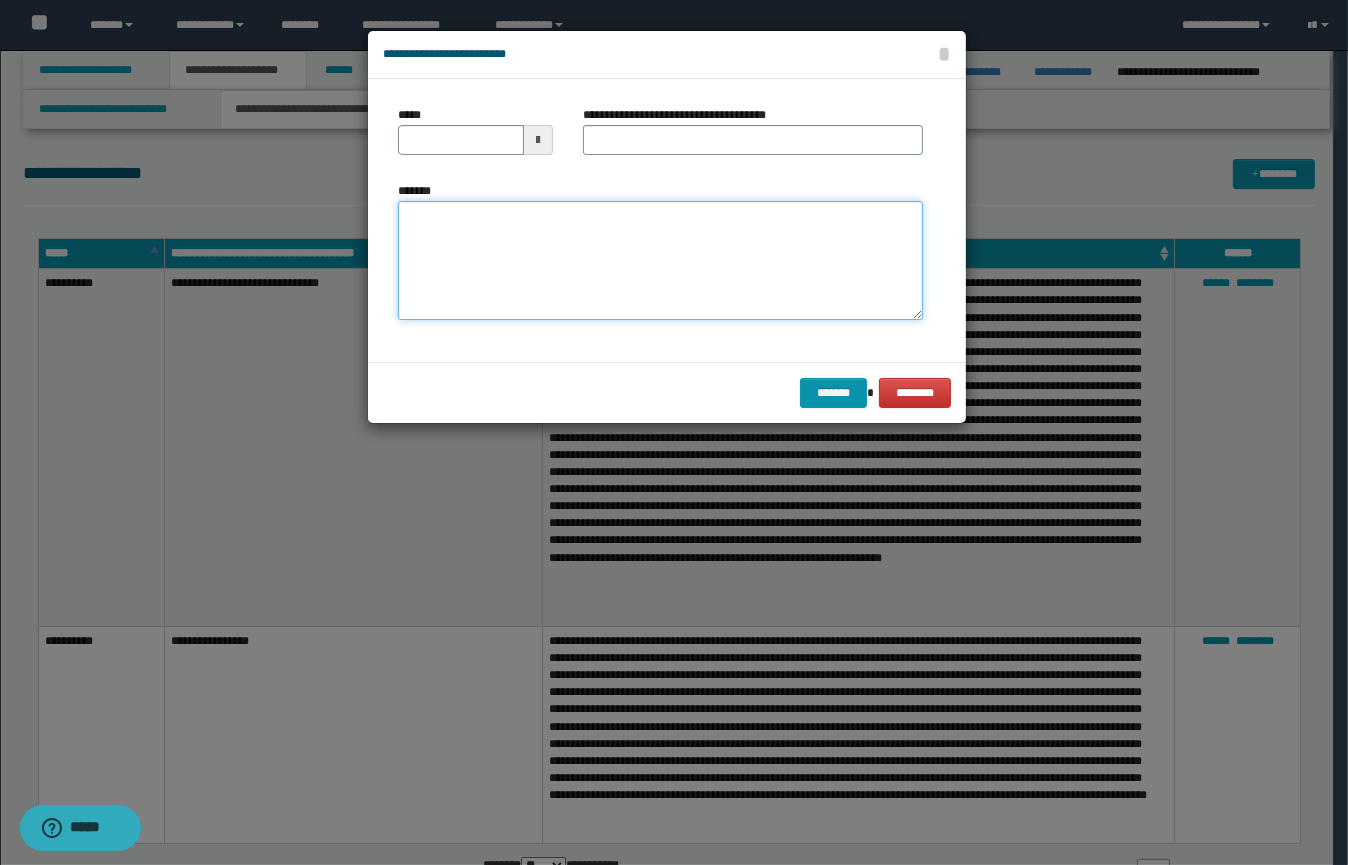click on "*******" at bounding box center [660, 261] 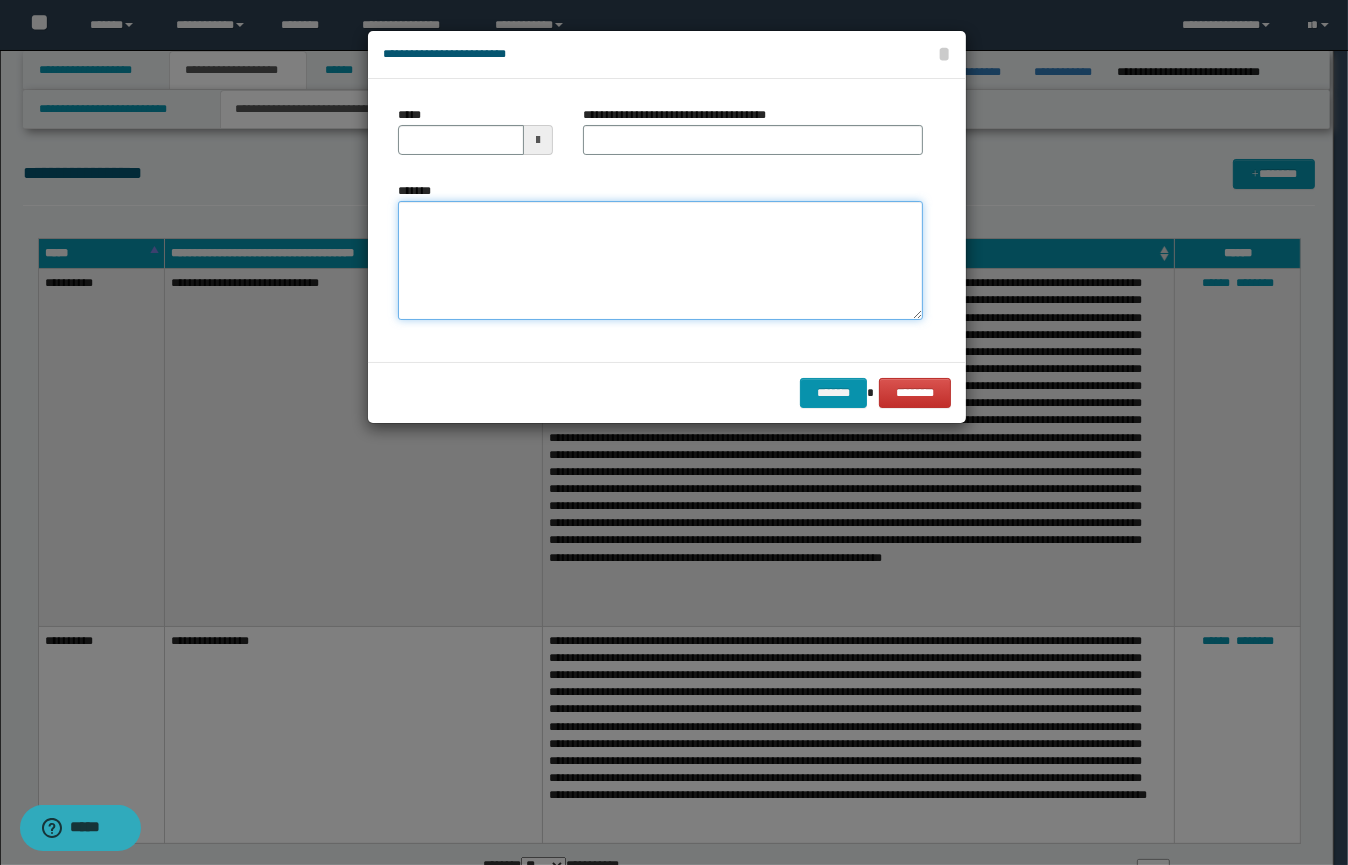 paste on "**********" 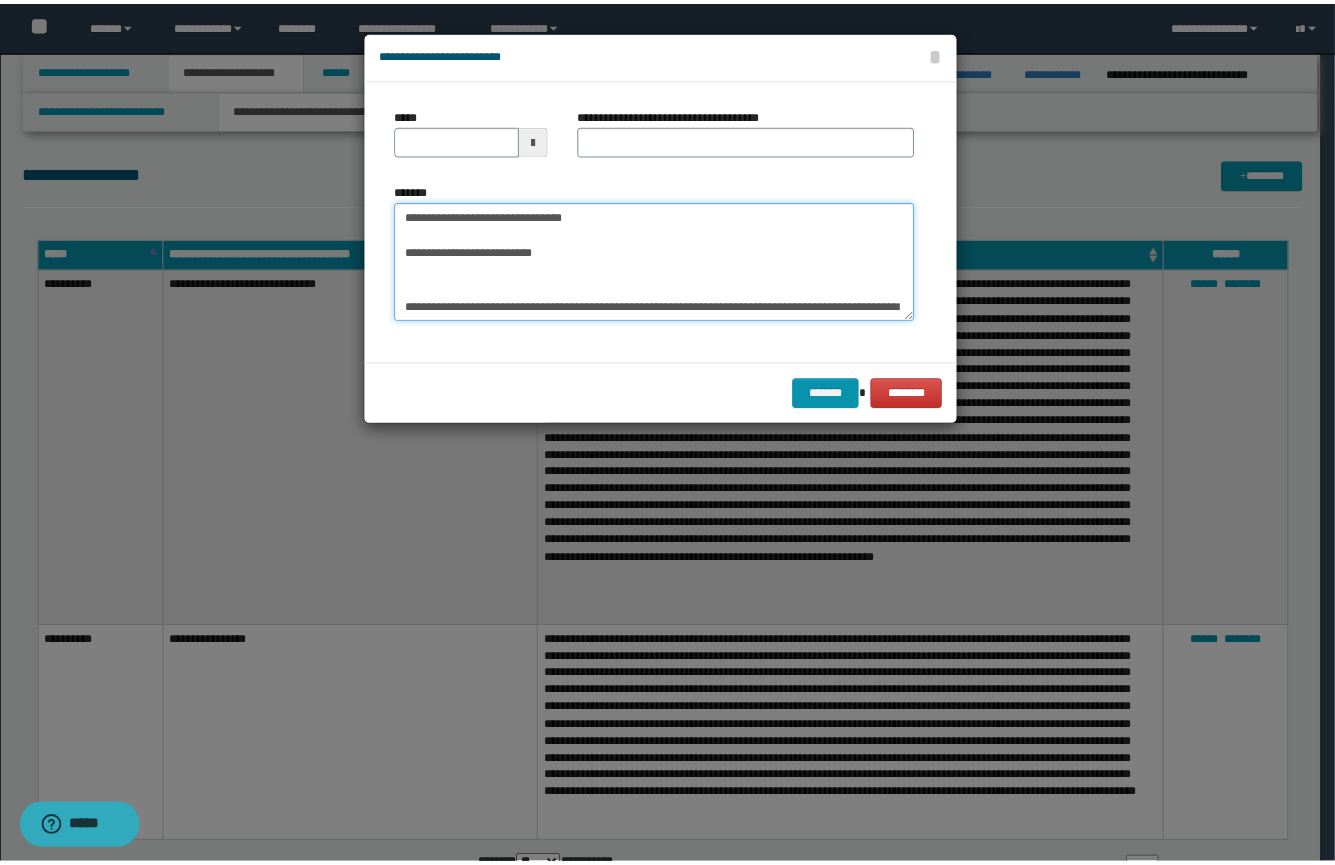 scroll, scrollTop: 119, scrollLeft: 0, axis: vertical 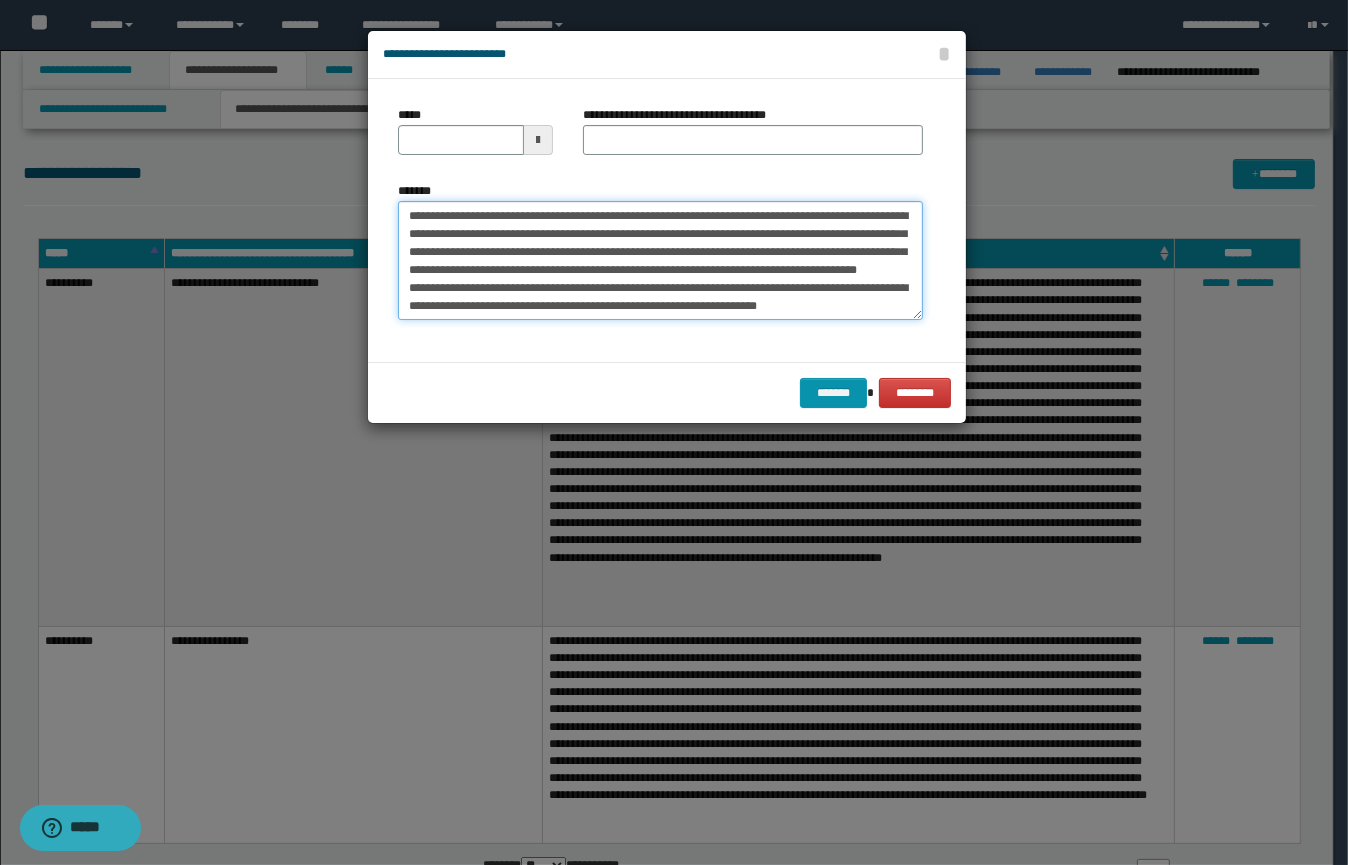 type on "**********" 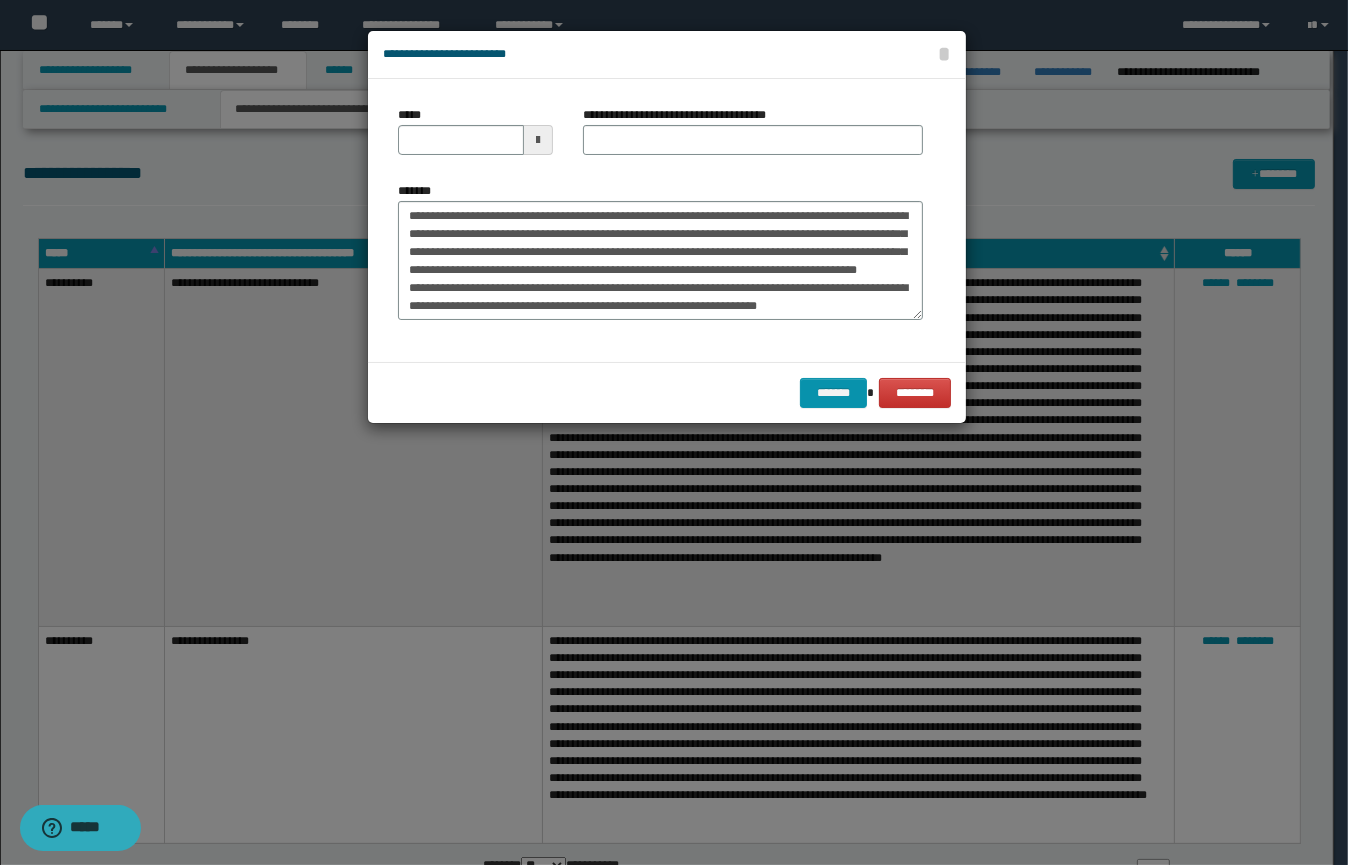 click at bounding box center [538, 140] 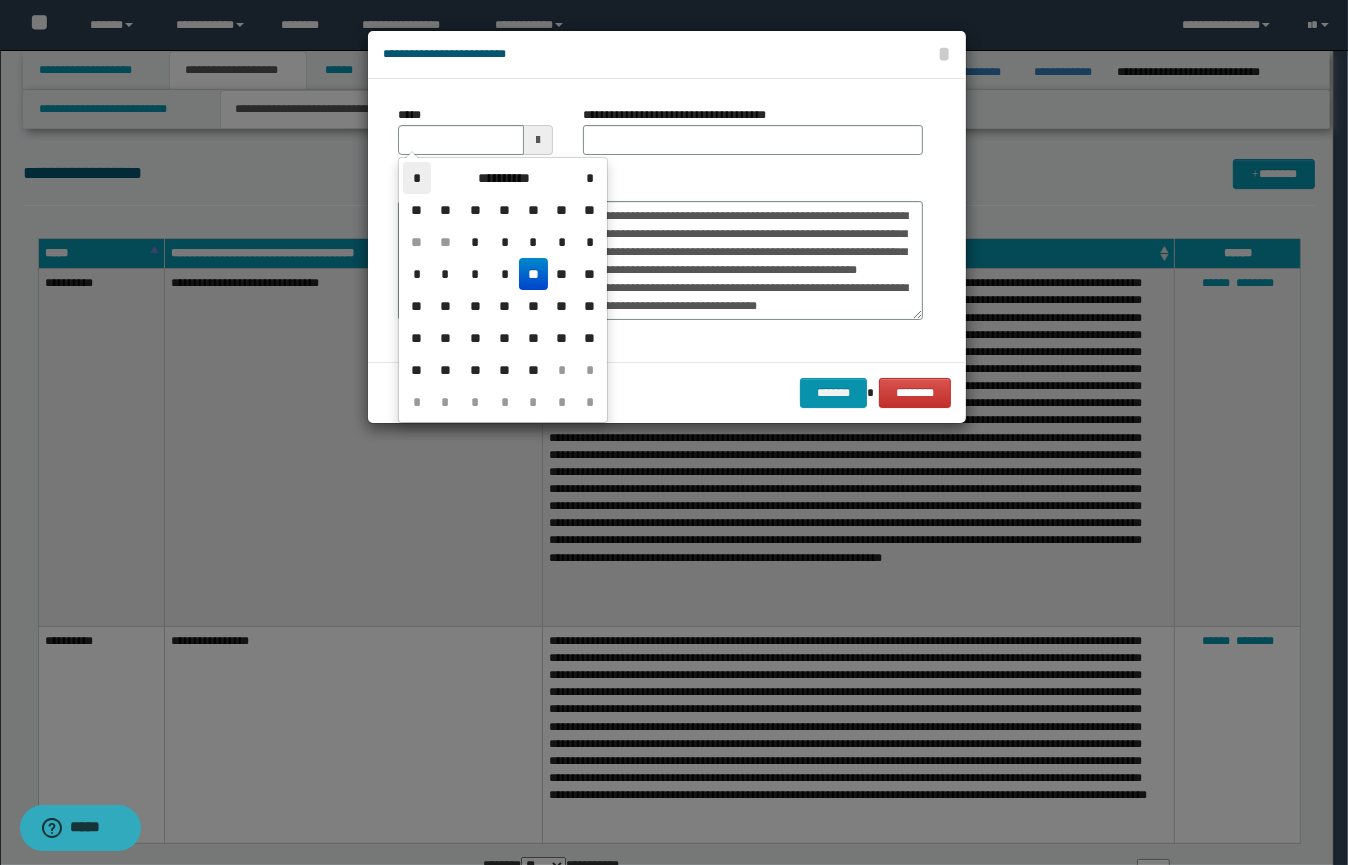 click on "*" at bounding box center [417, 178] 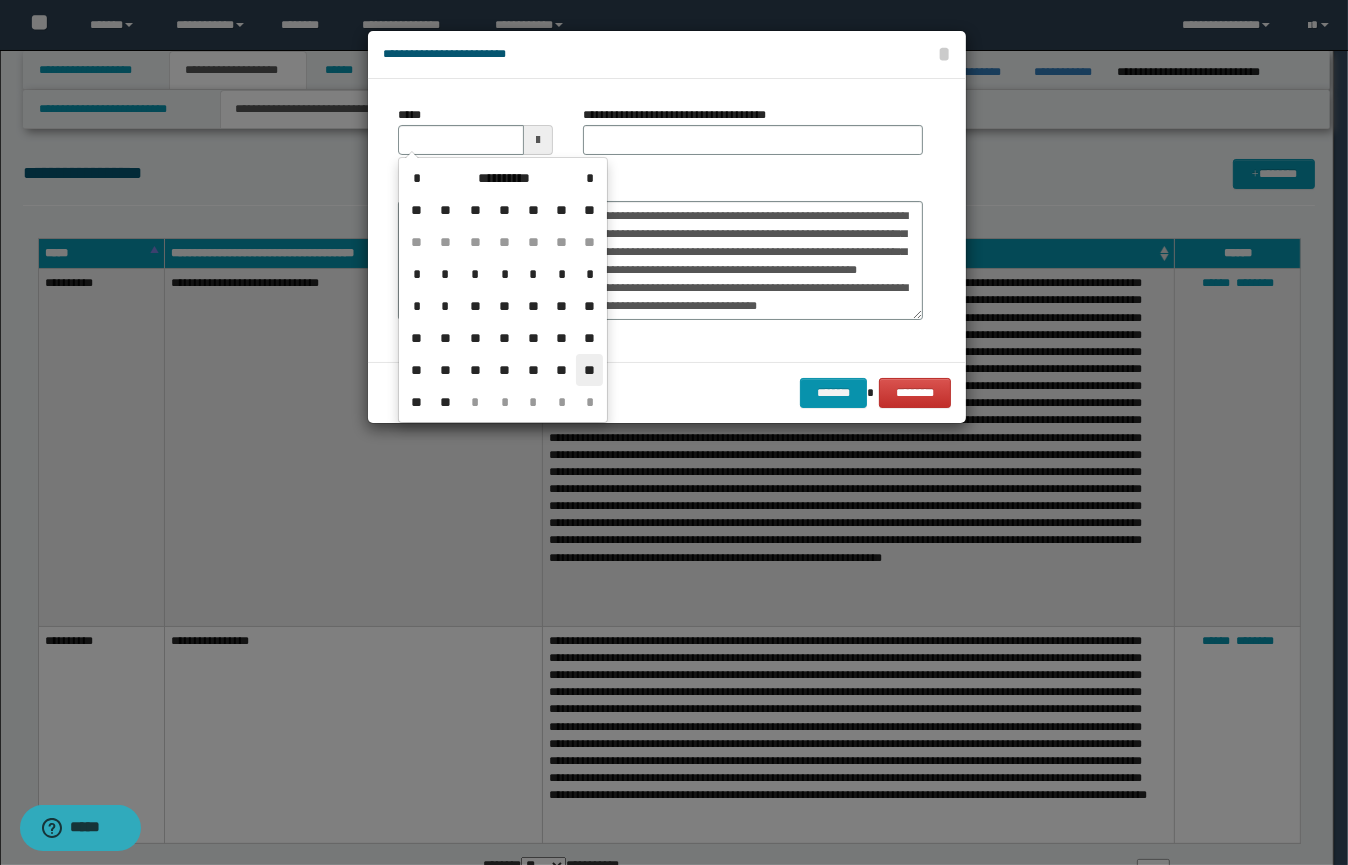 click on "**" at bounding box center [589, 370] 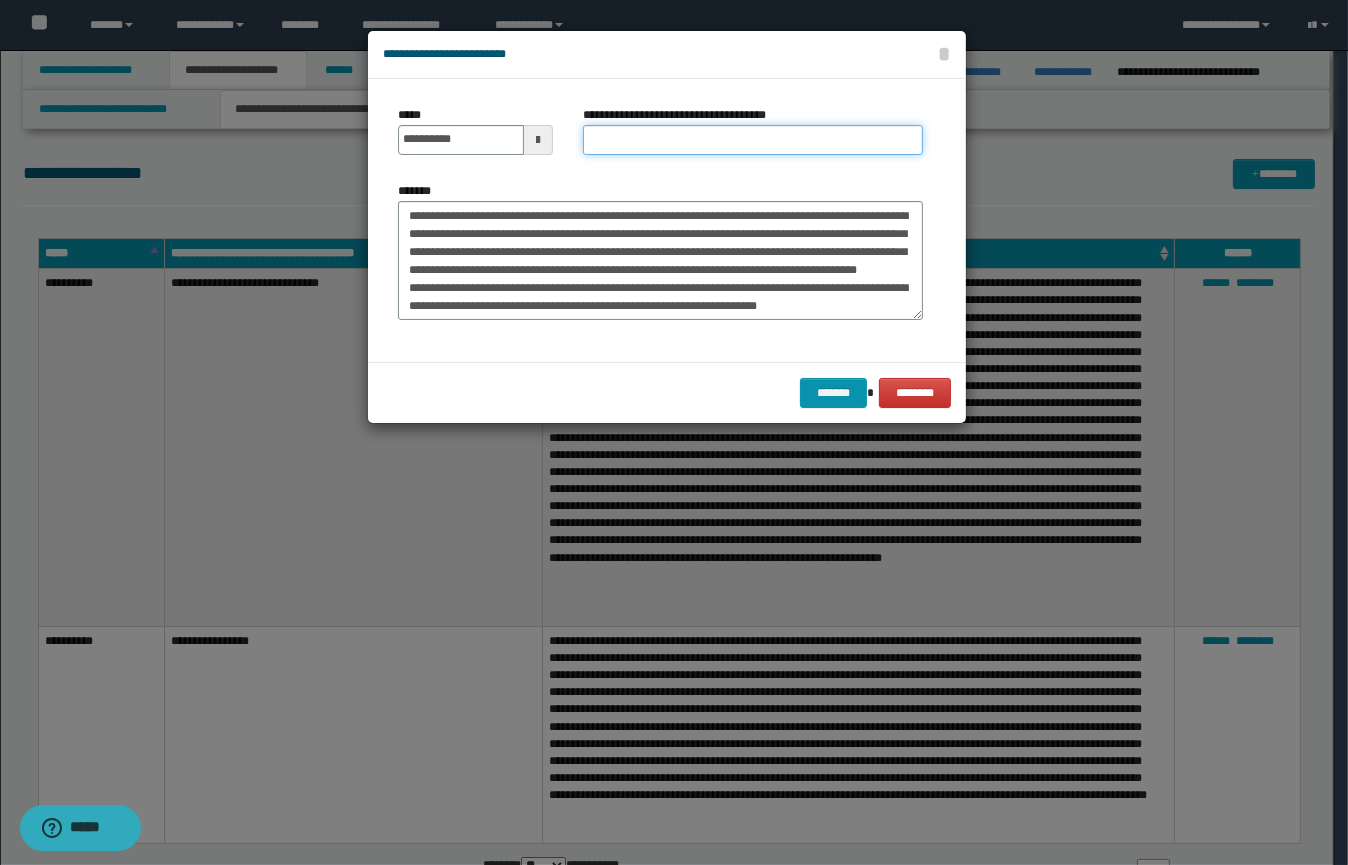 click on "**********" at bounding box center (753, 140) 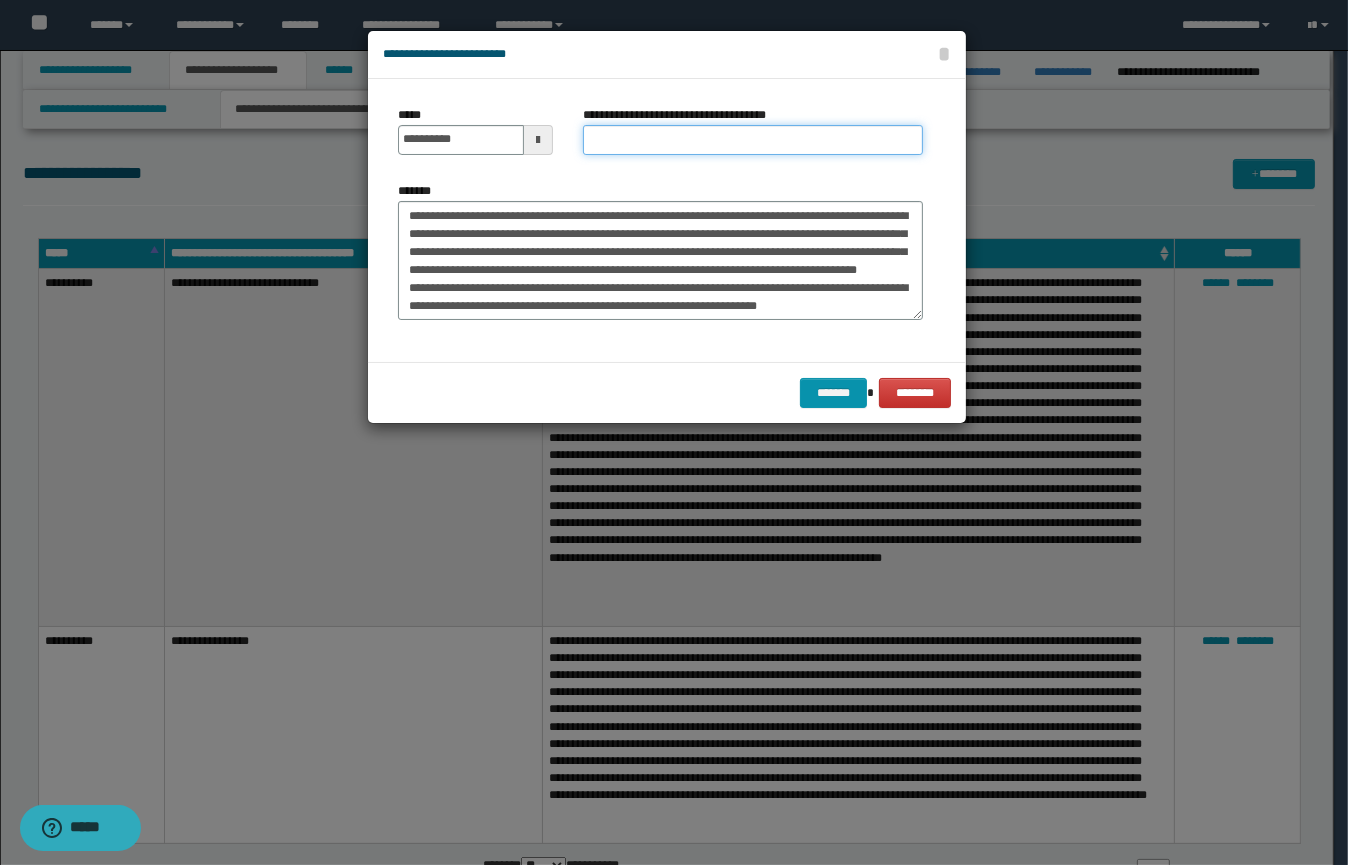 click on "**********" at bounding box center [753, 140] 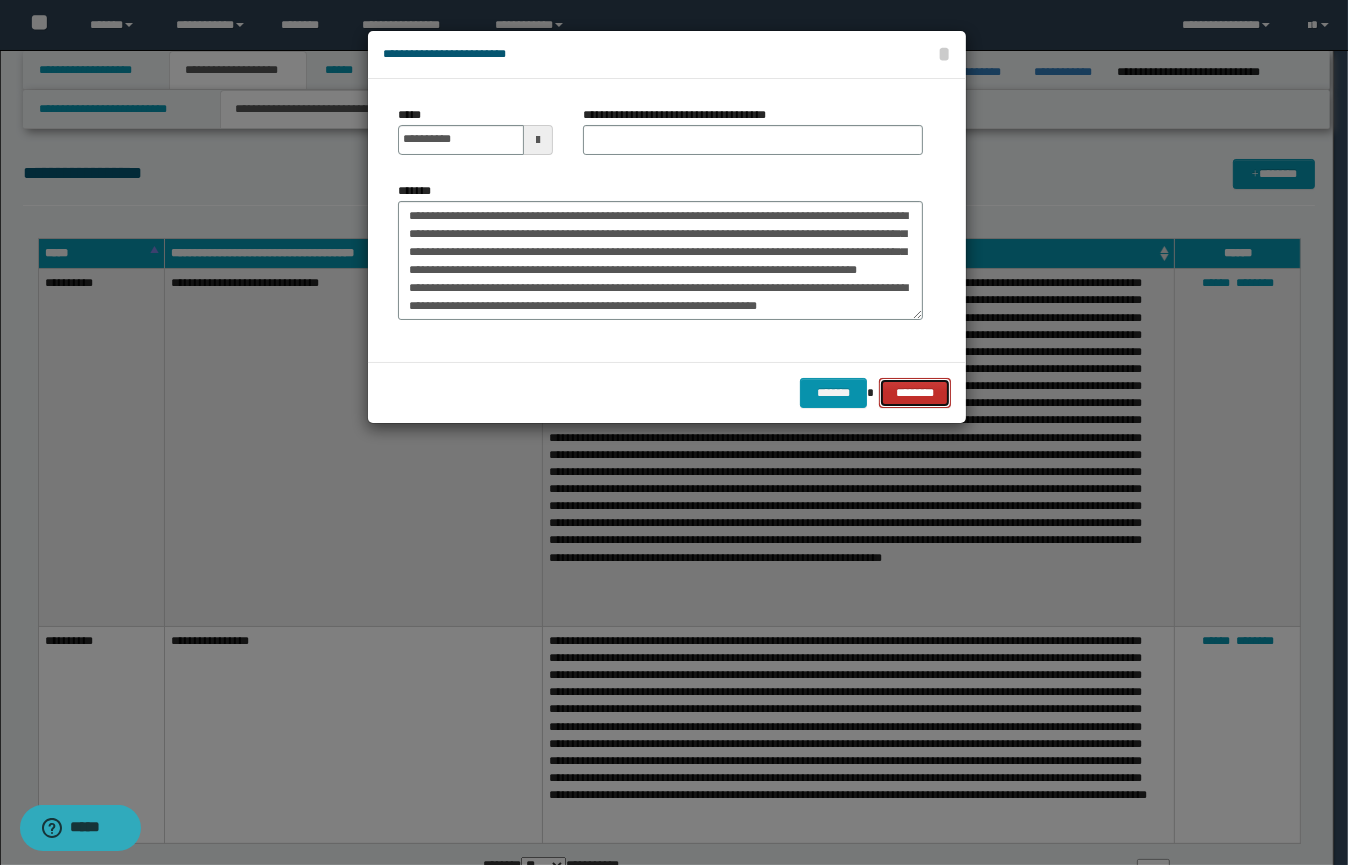 click on "********" at bounding box center (915, 393) 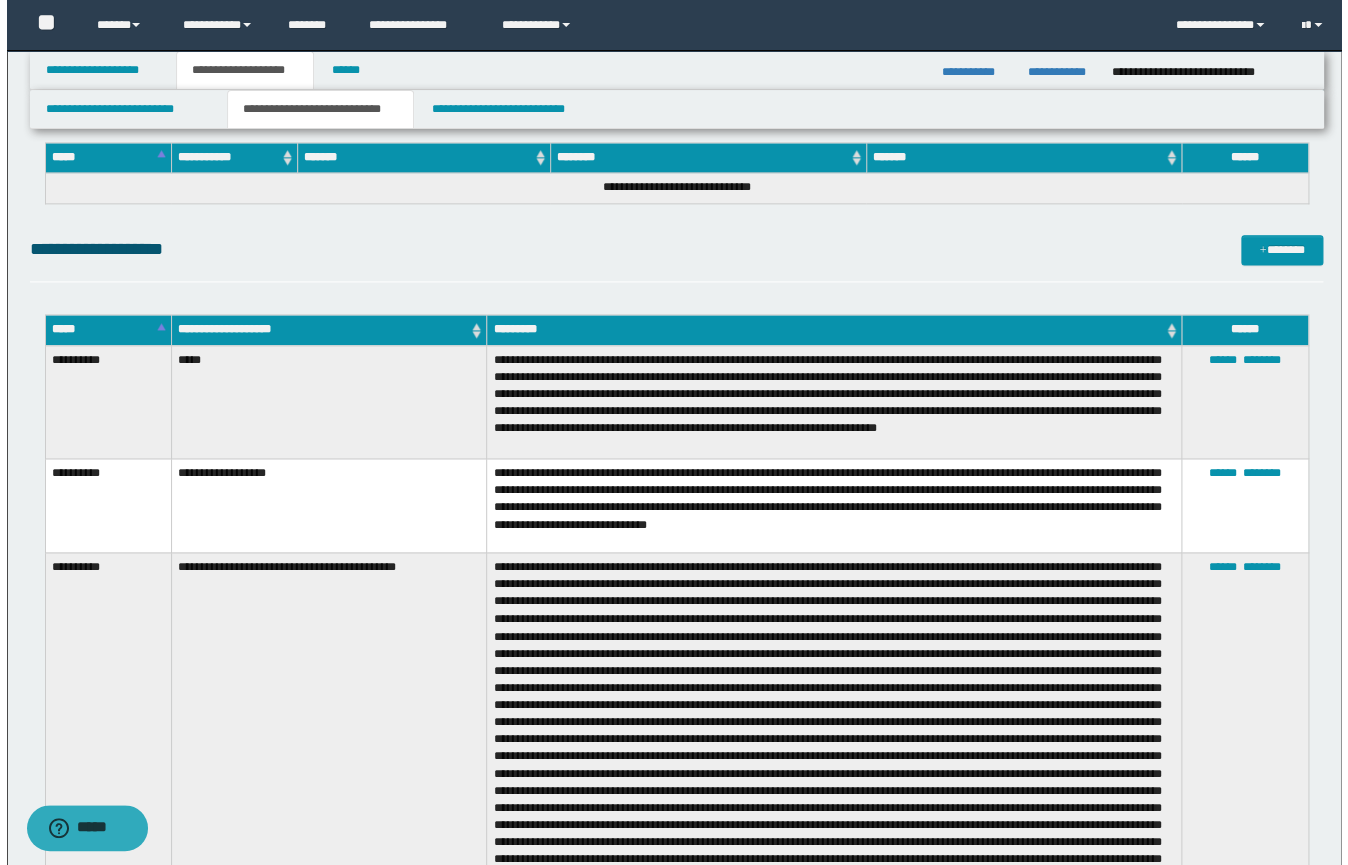 scroll, scrollTop: 863, scrollLeft: 0, axis: vertical 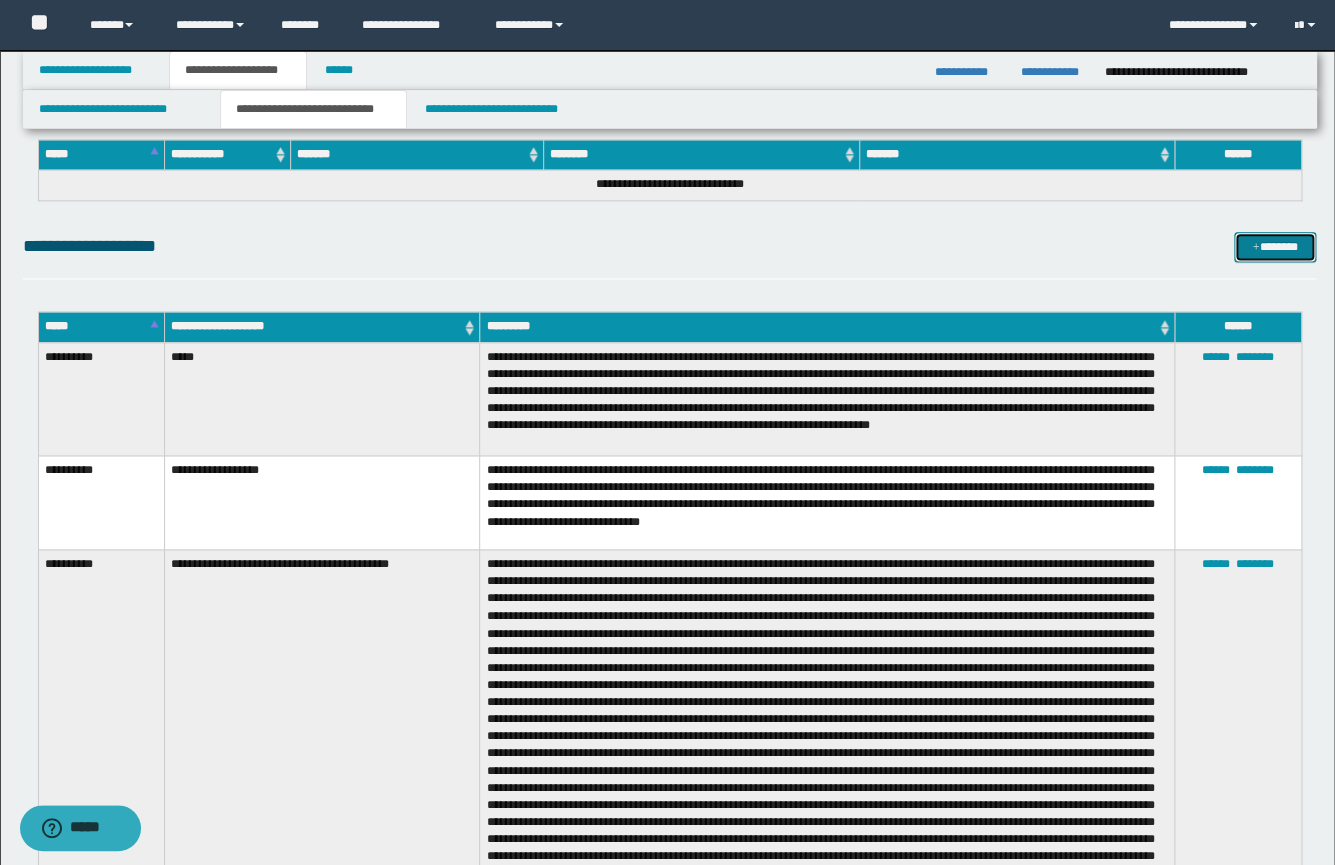 click on "*******" at bounding box center [1275, 247] 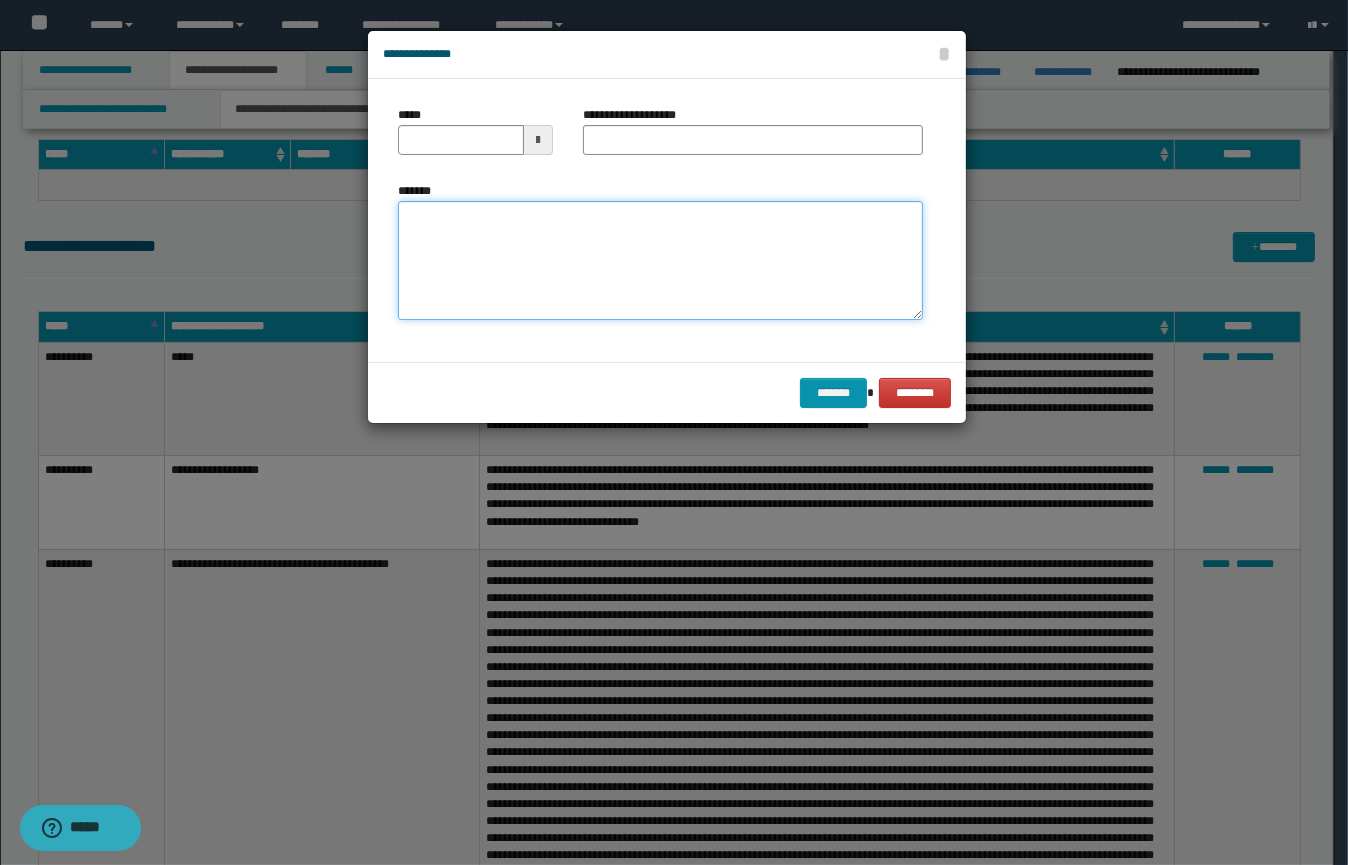 click on "*******" at bounding box center [660, 261] 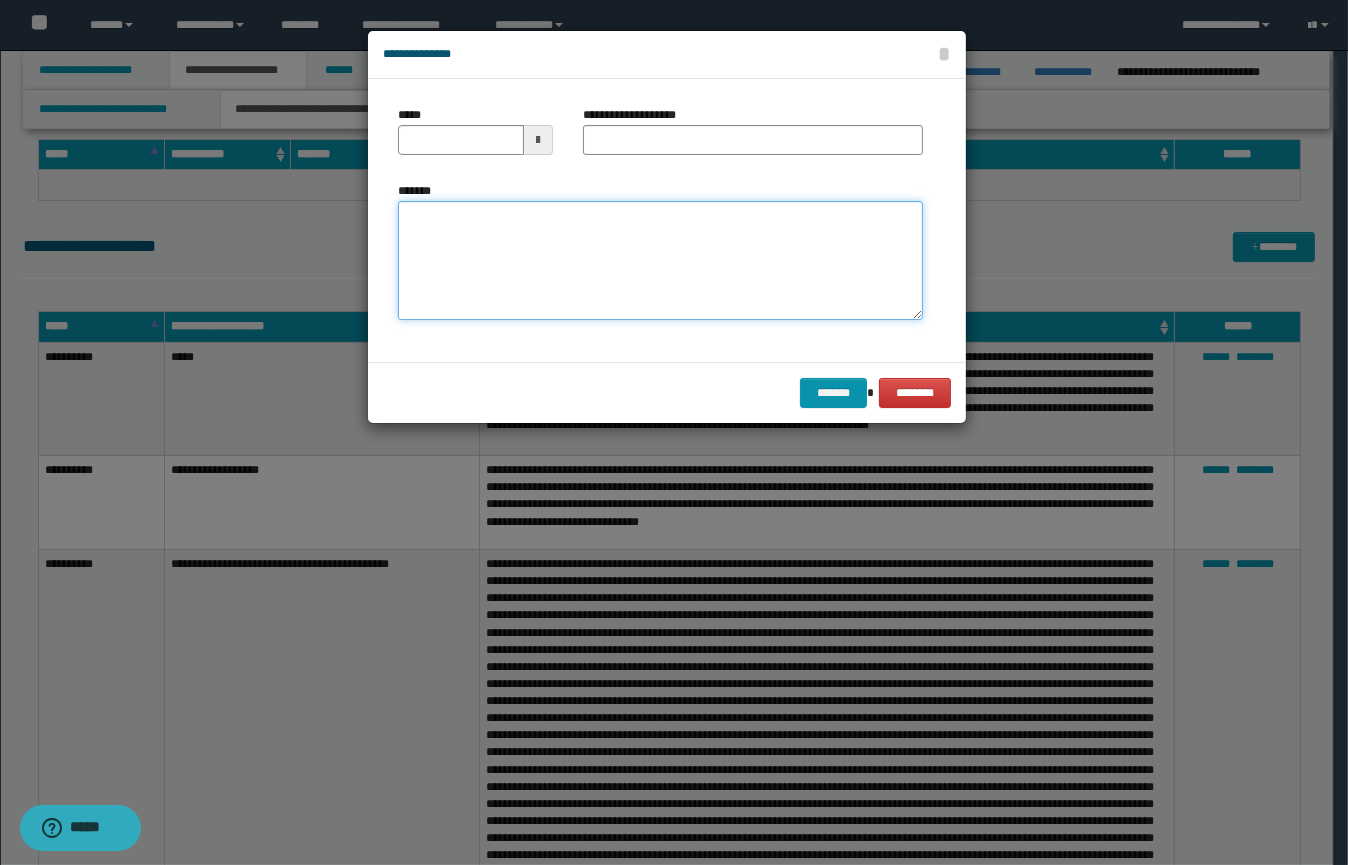 paste on "**********" 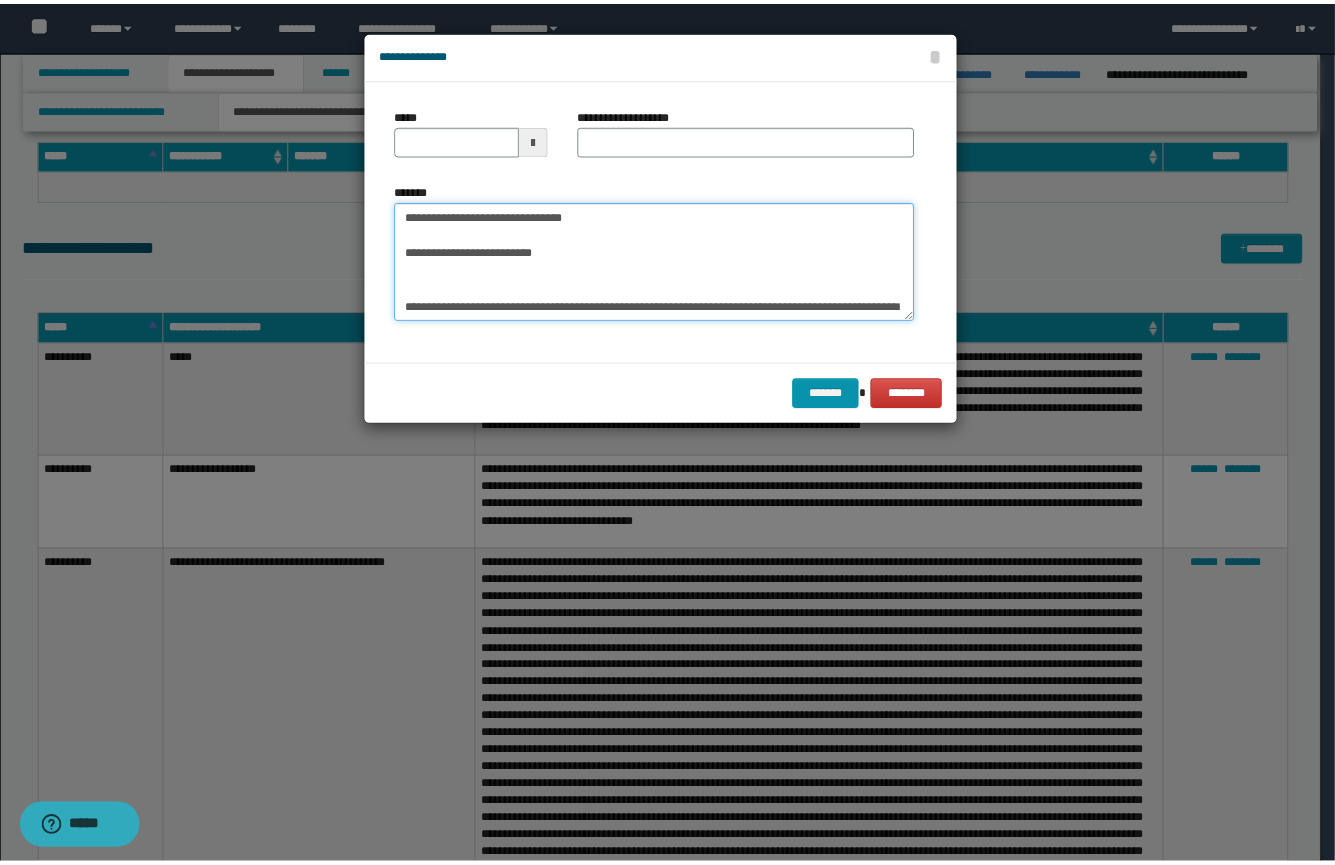 scroll, scrollTop: 119, scrollLeft: 0, axis: vertical 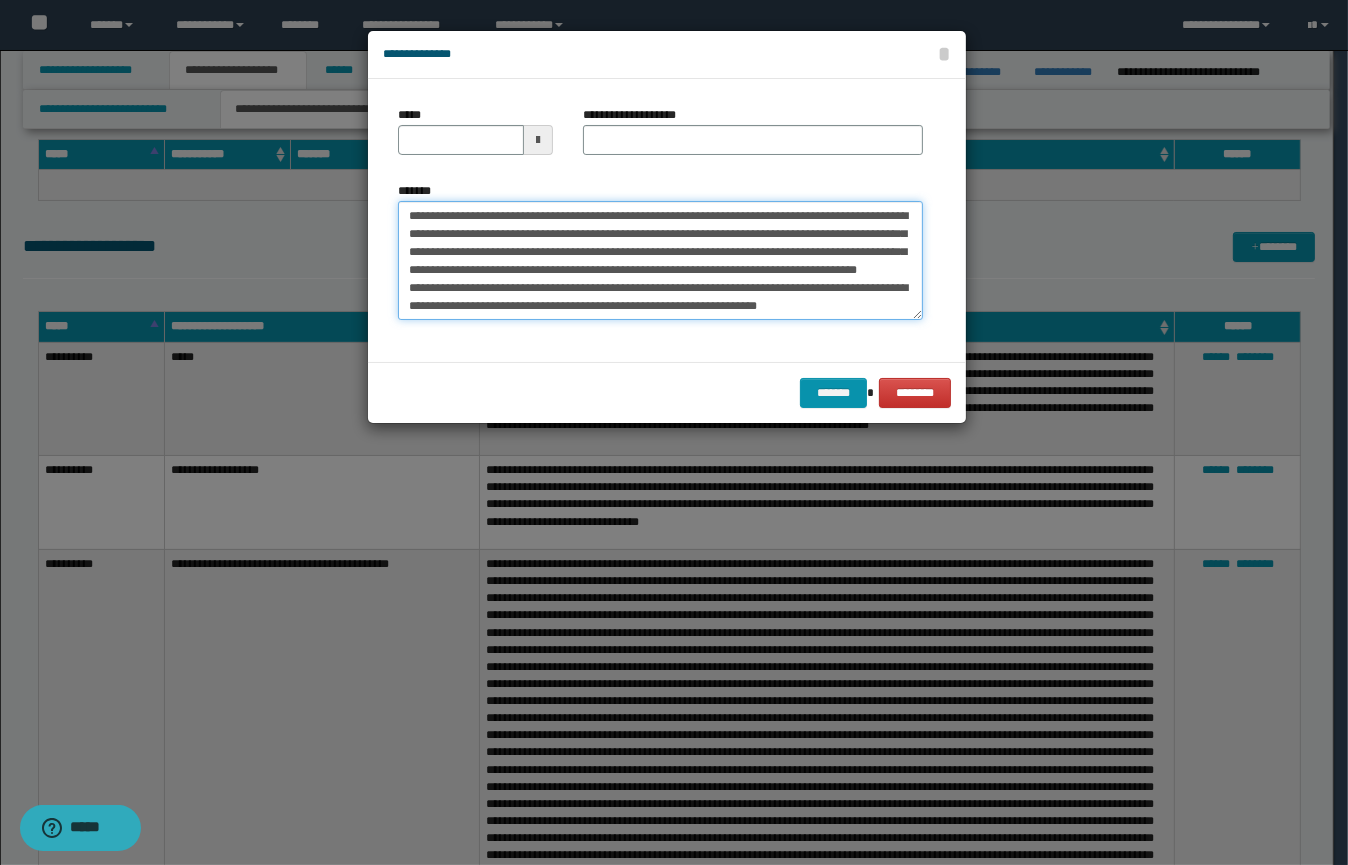 type on "**********" 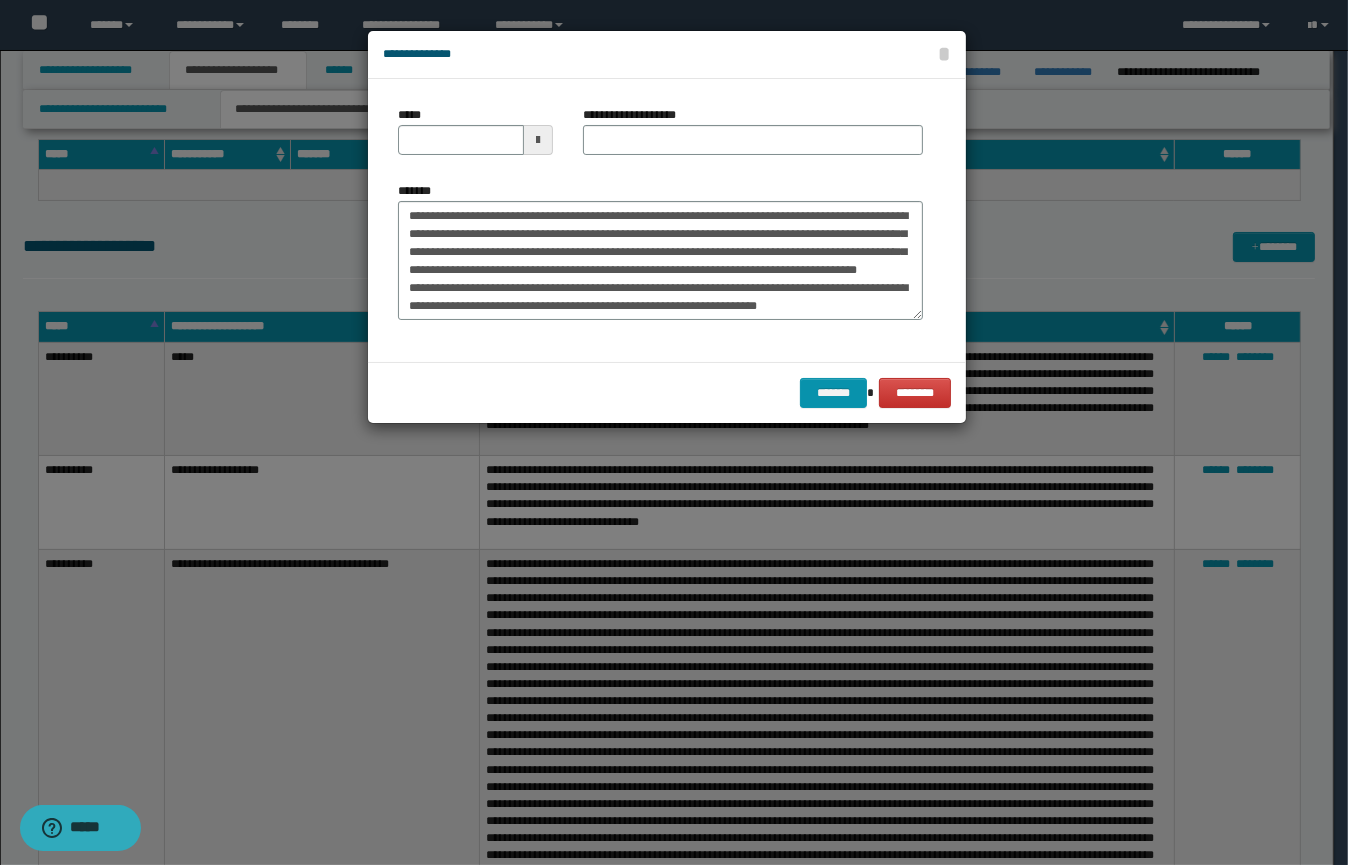 click at bounding box center [538, 140] 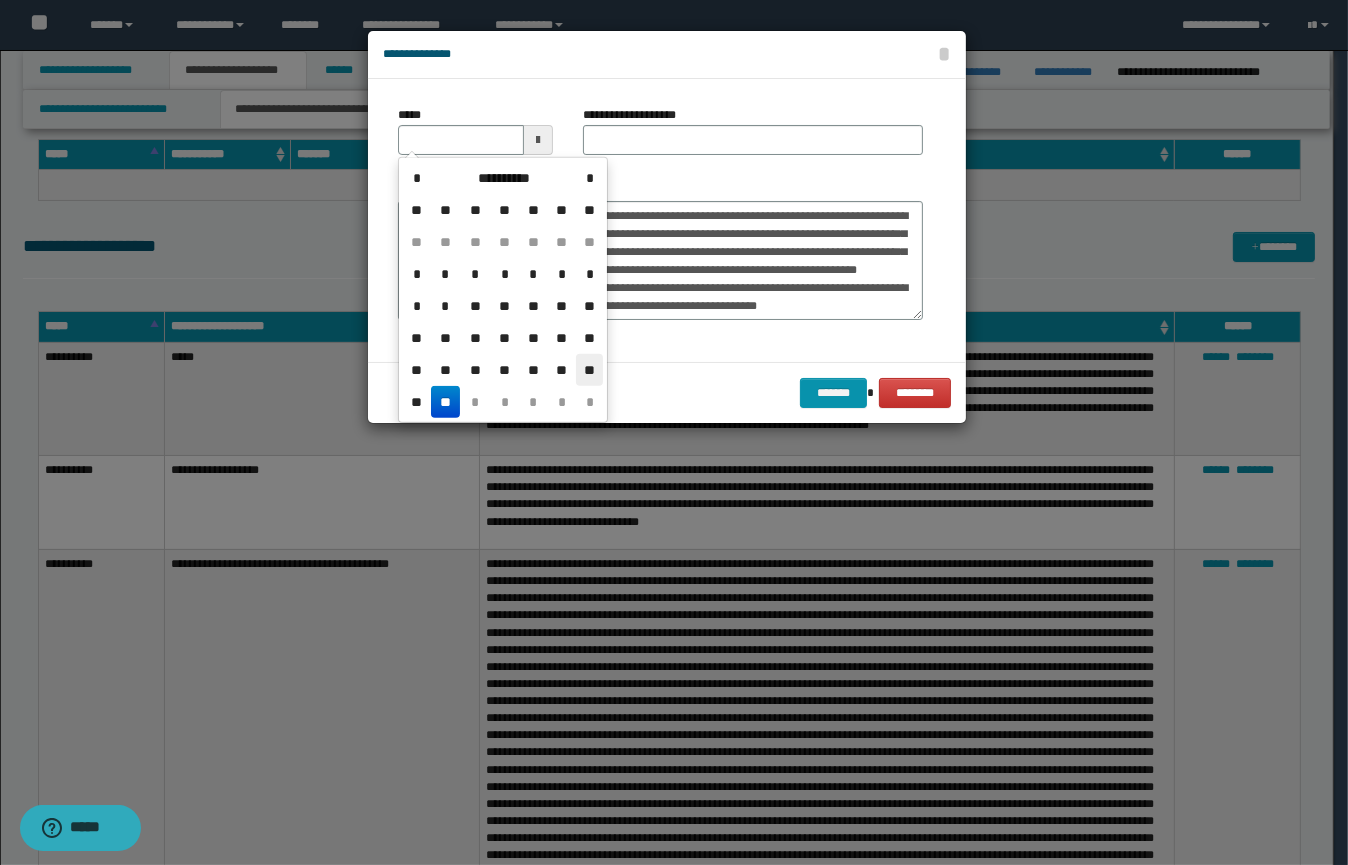 click on "**" at bounding box center [589, 370] 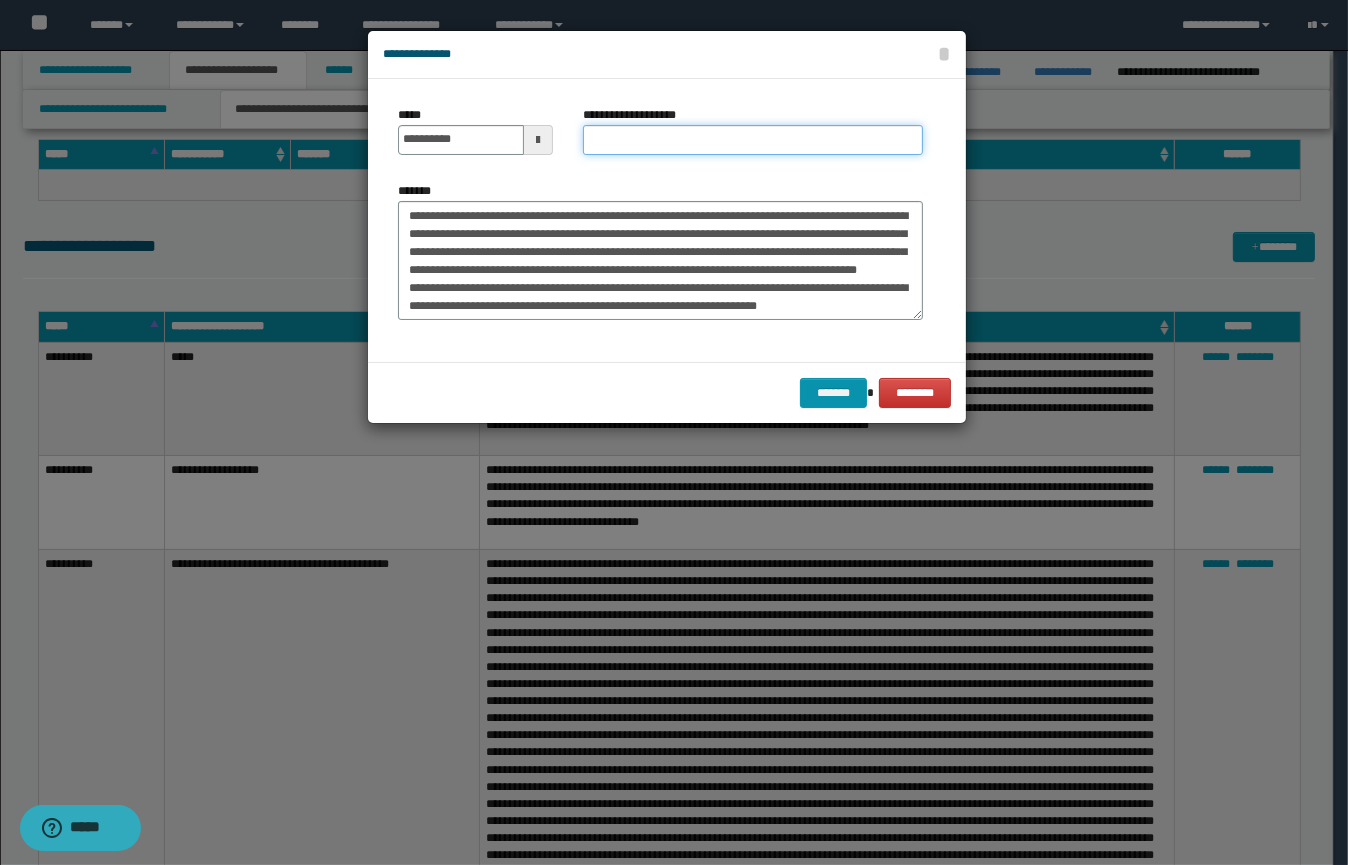 click on "**********" at bounding box center [753, 140] 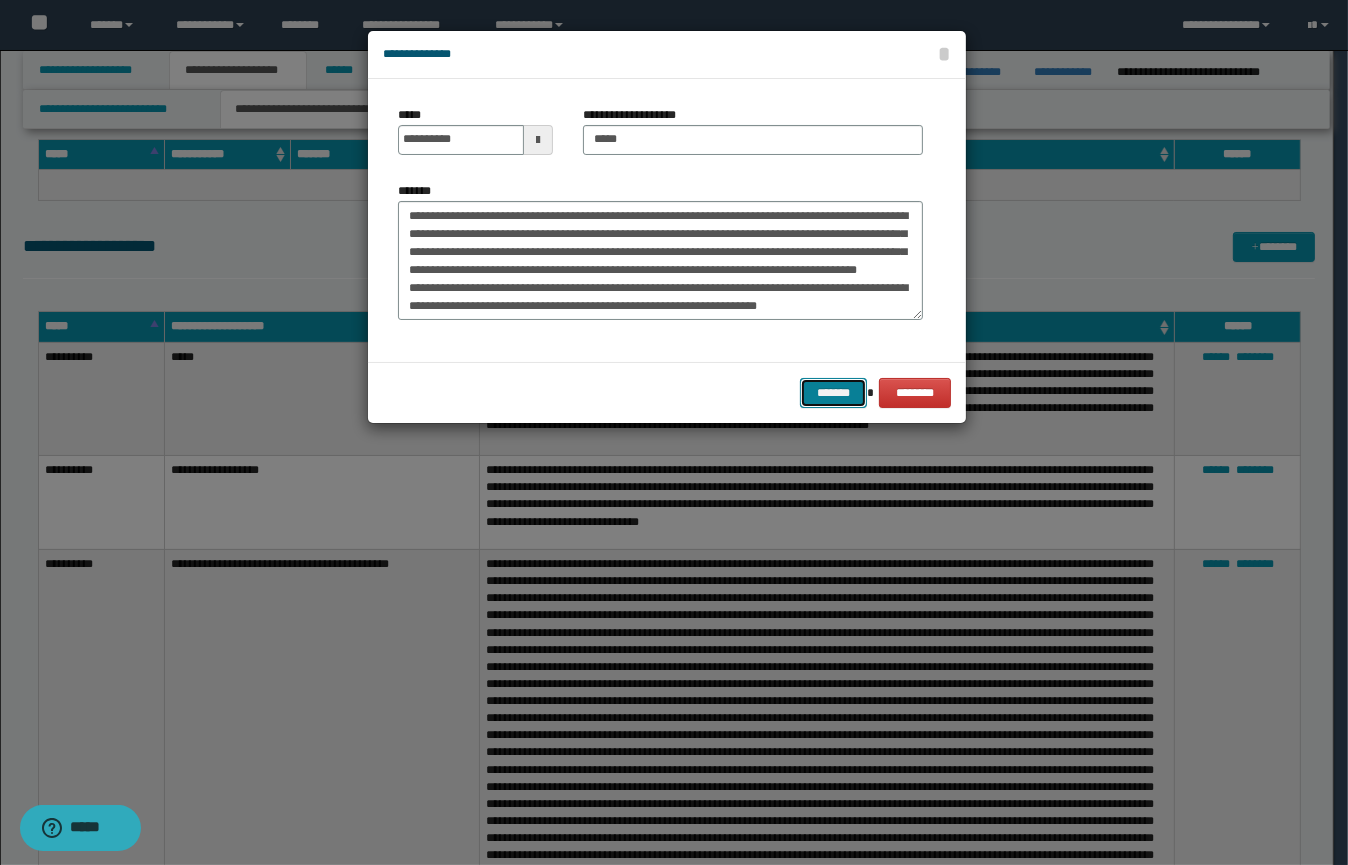 click on "*******" at bounding box center [833, 393] 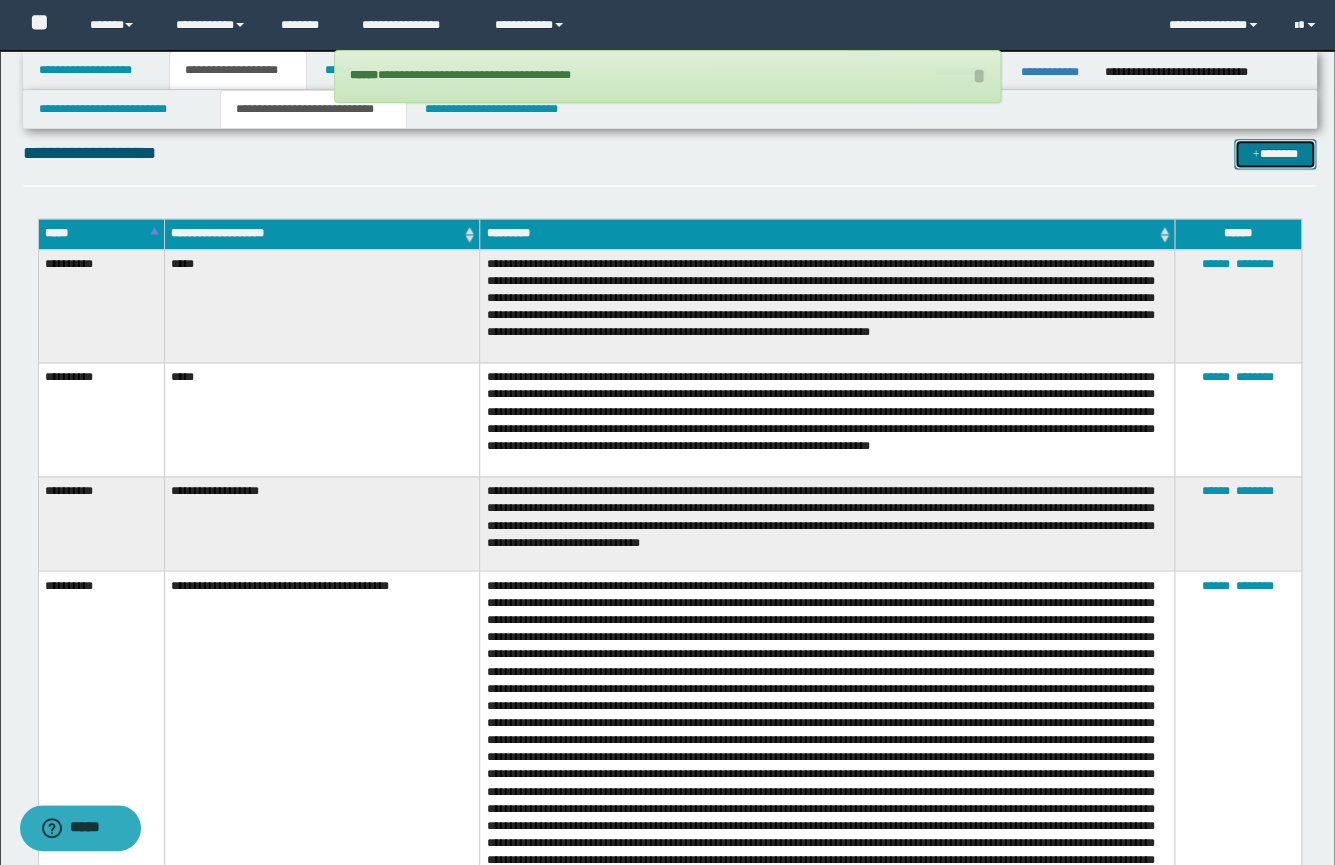 scroll, scrollTop: 965, scrollLeft: 0, axis: vertical 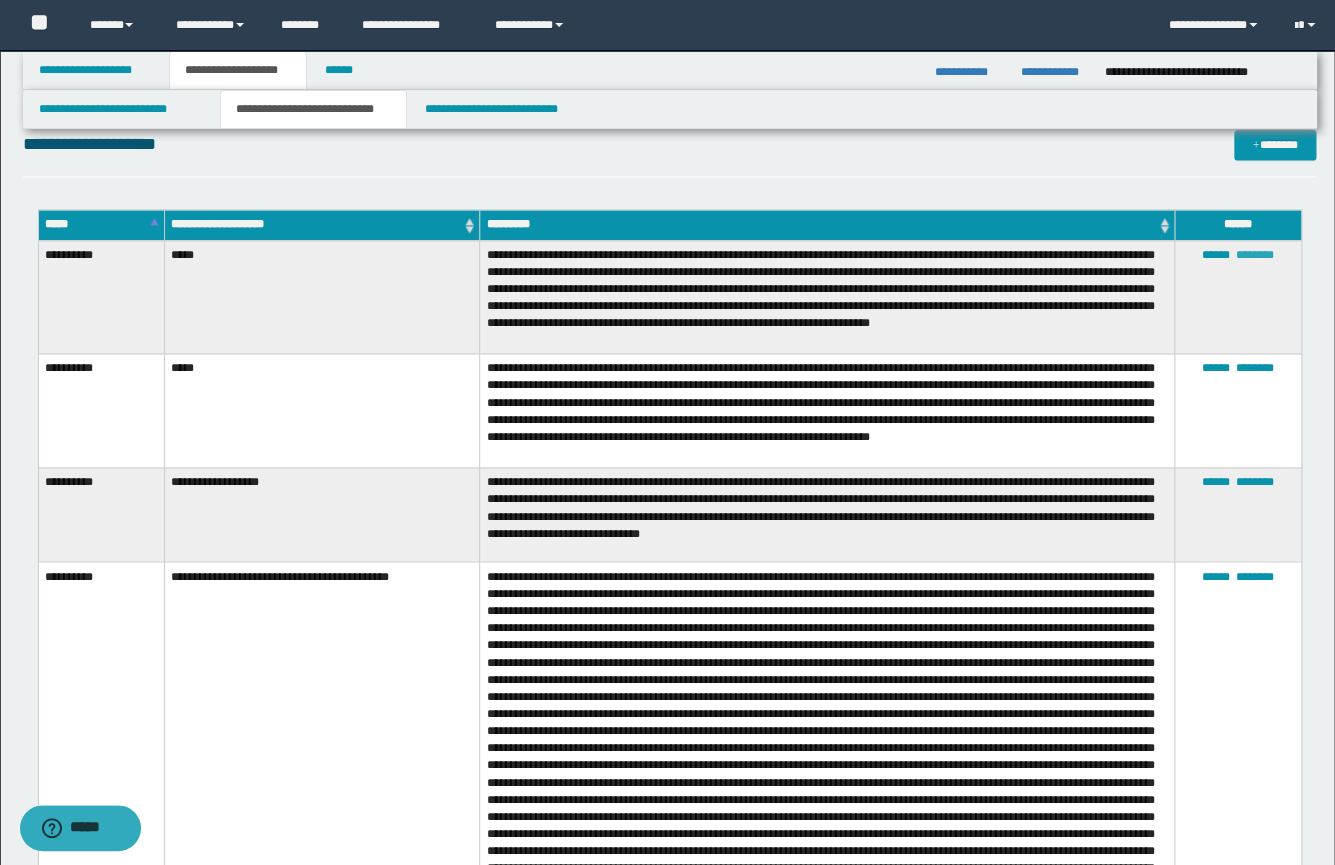 click on "********" at bounding box center [1255, 255] 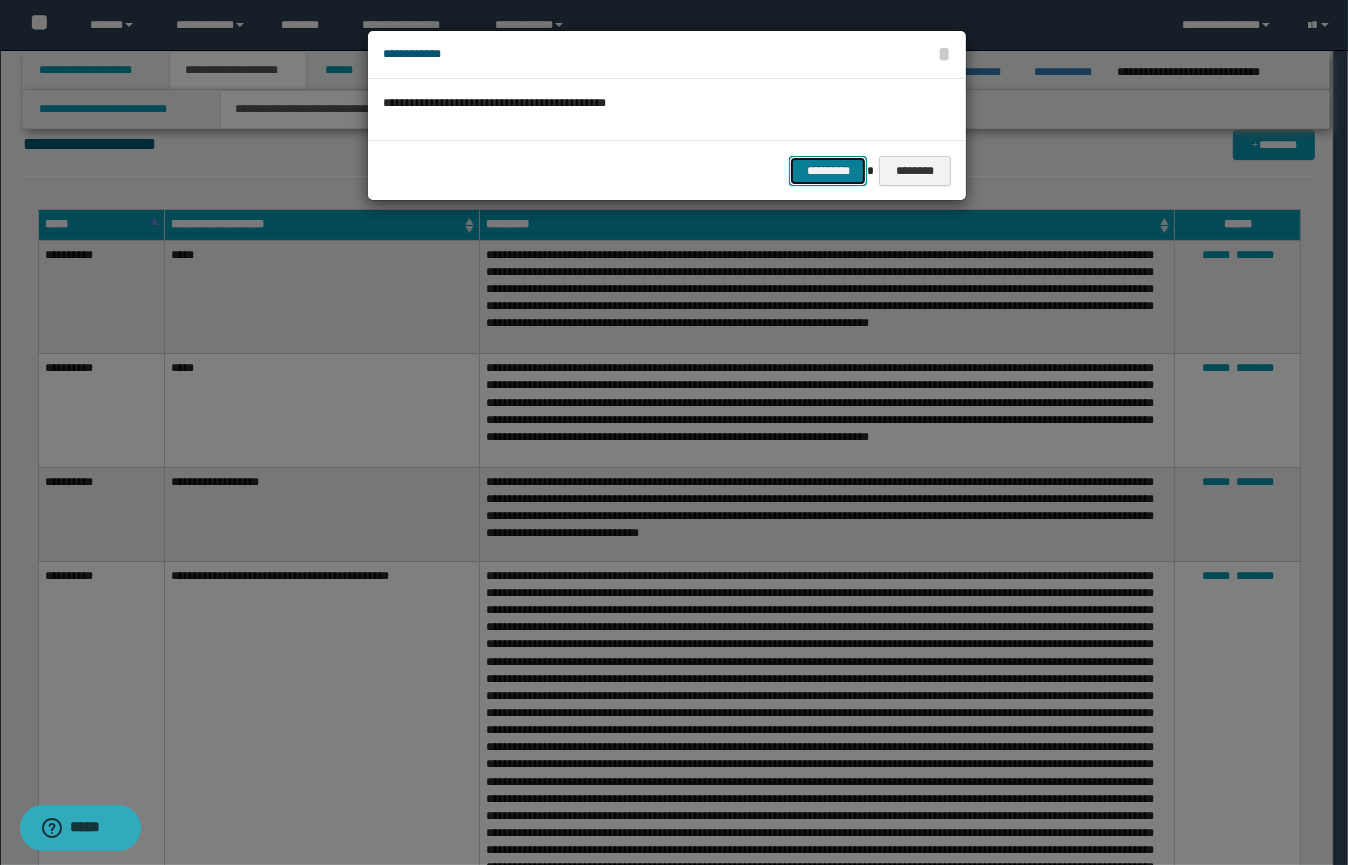 click on "*********" at bounding box center (828, 171) 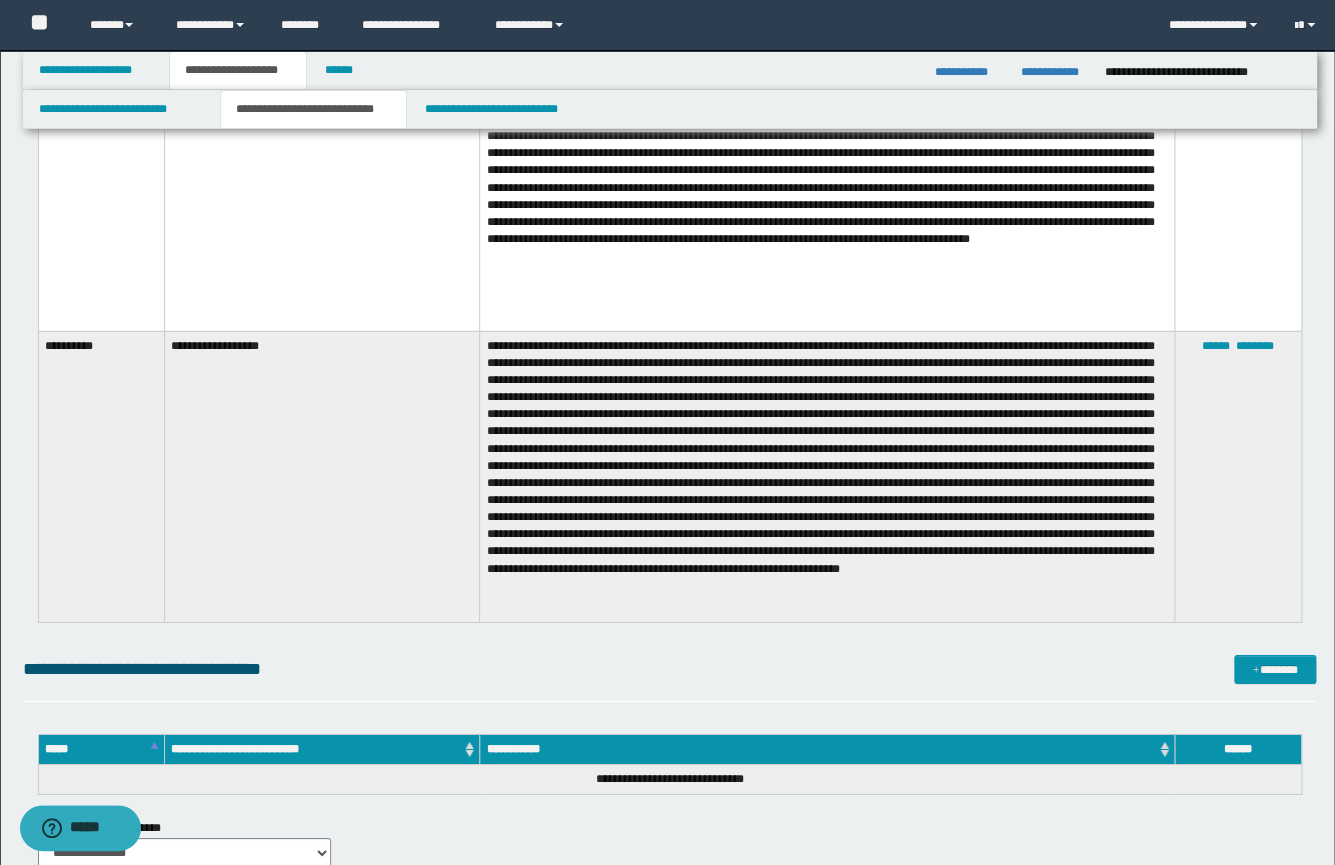 scroll, scrollTop: 2182, scrollLeft: 0, axis: vertical 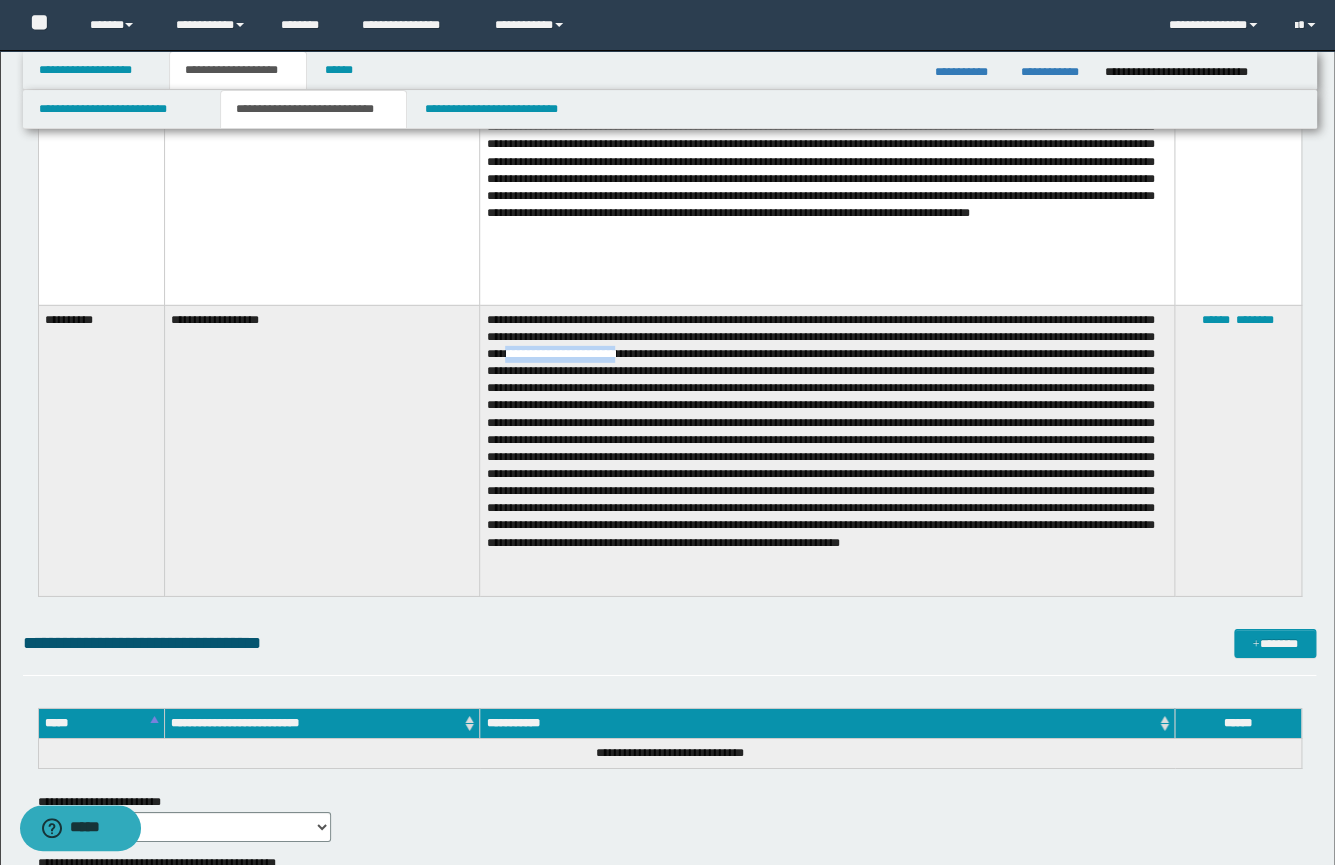 drag, startPoint x: 878, startPoint y: 355, endPoint x: 769, endPoint y: 353, distance: 109.01835 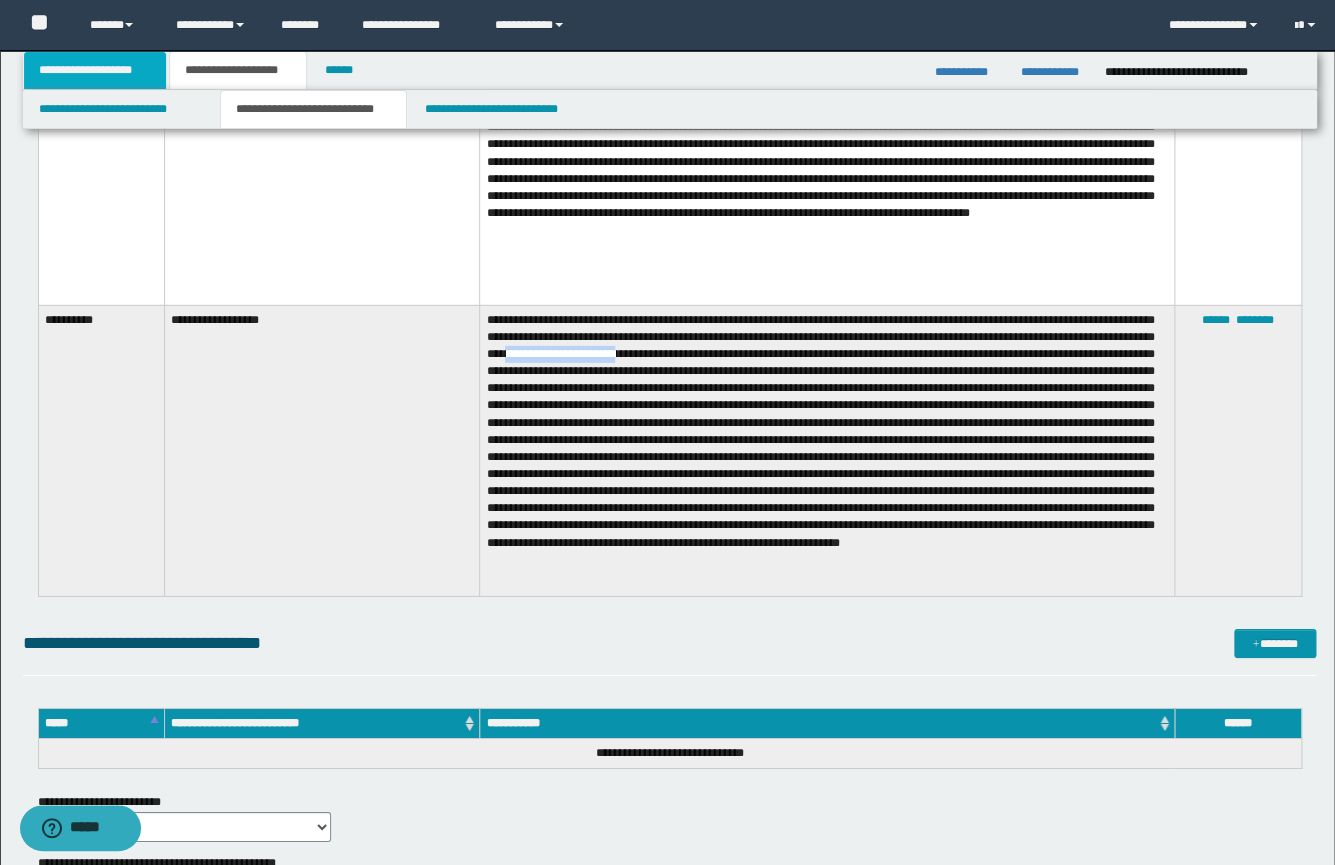 click on "**********" at bounding box center (95, 70) 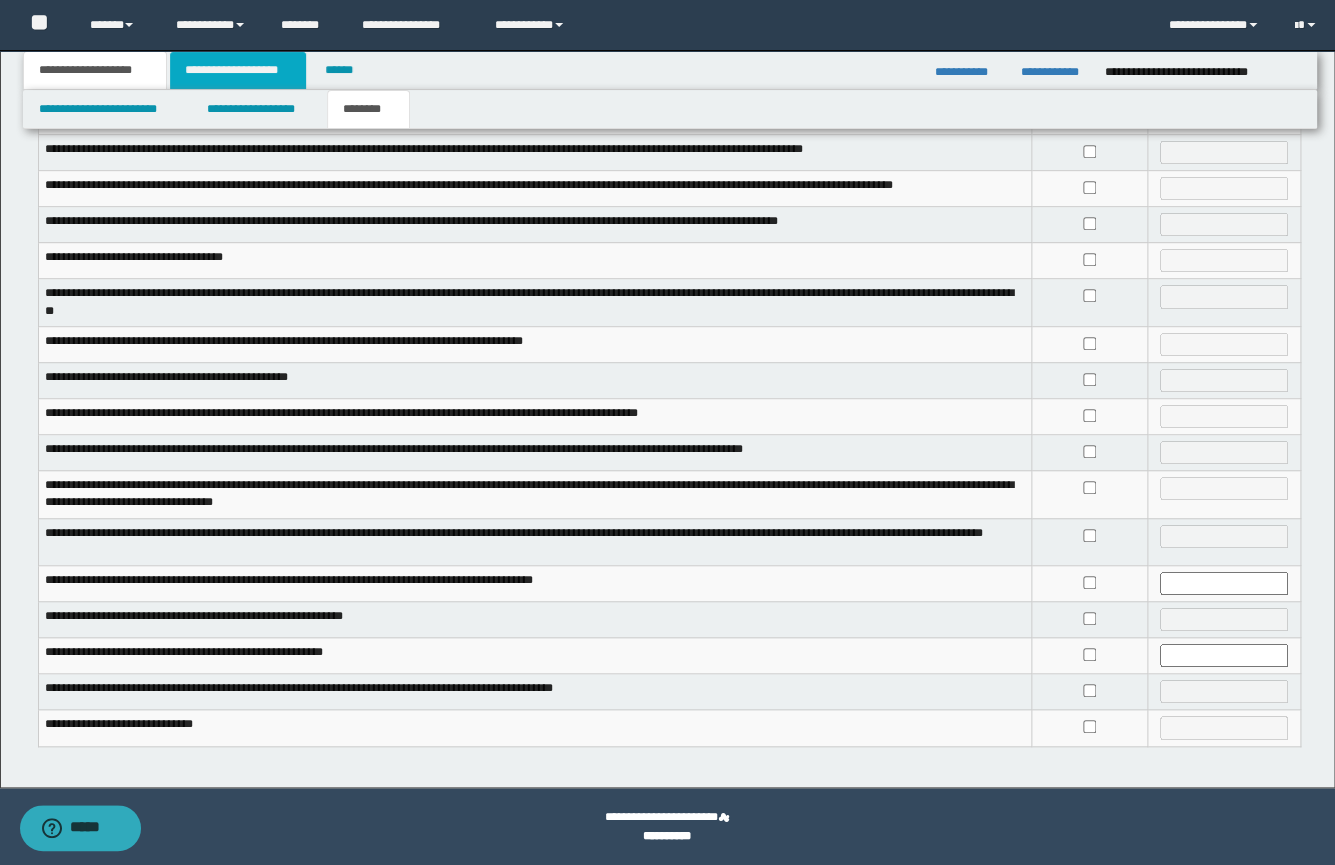 click on "**********" at bounding box center (238, 70) 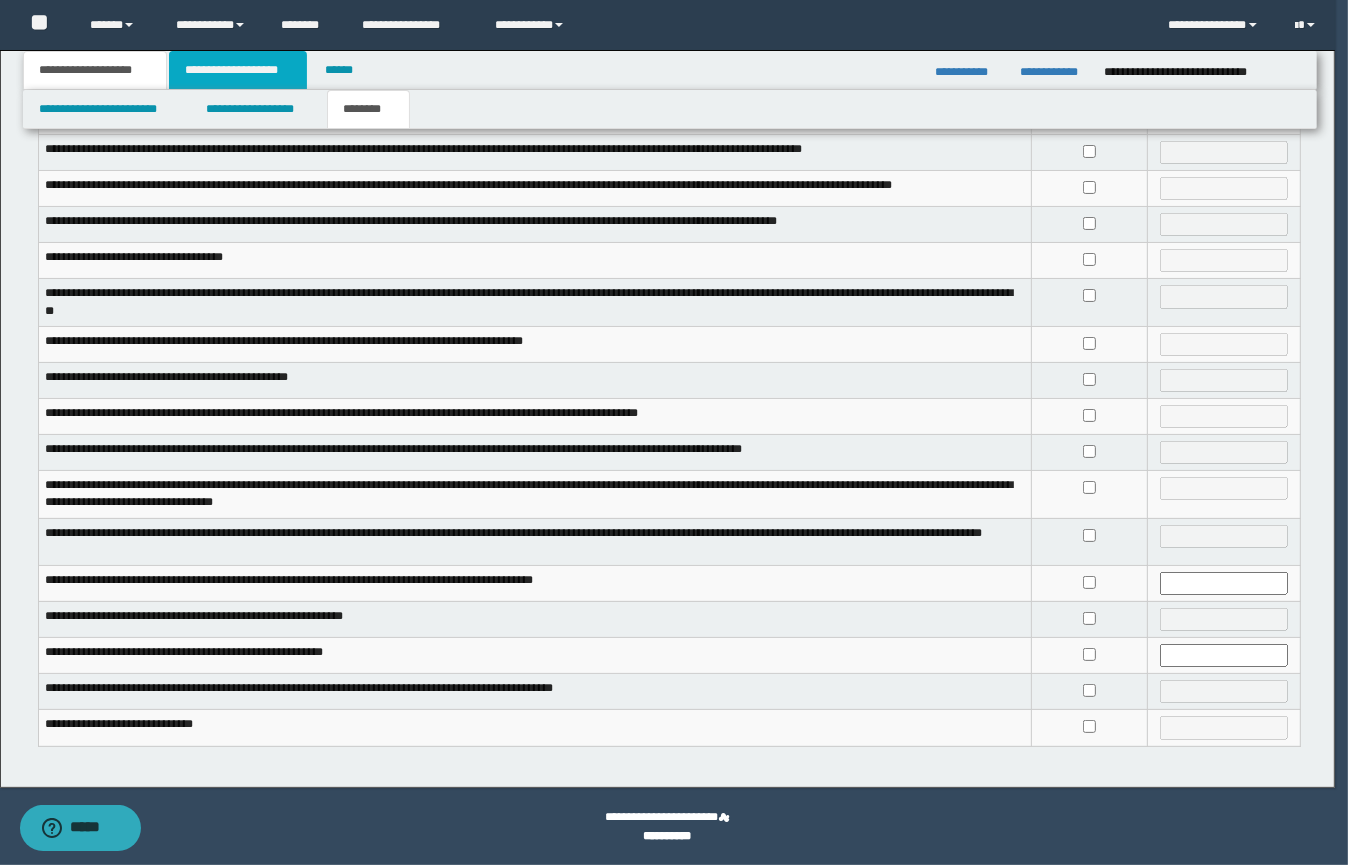 type 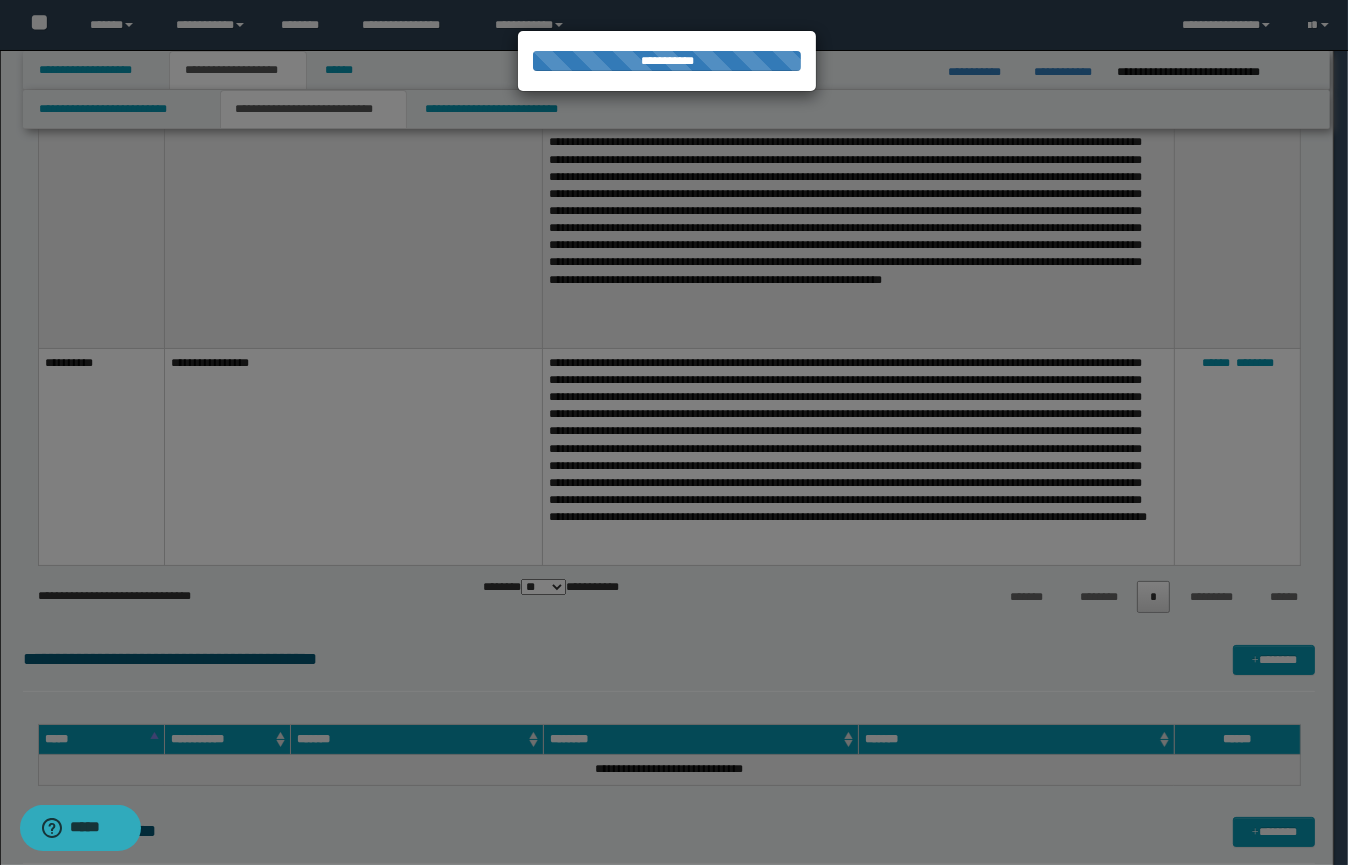 type 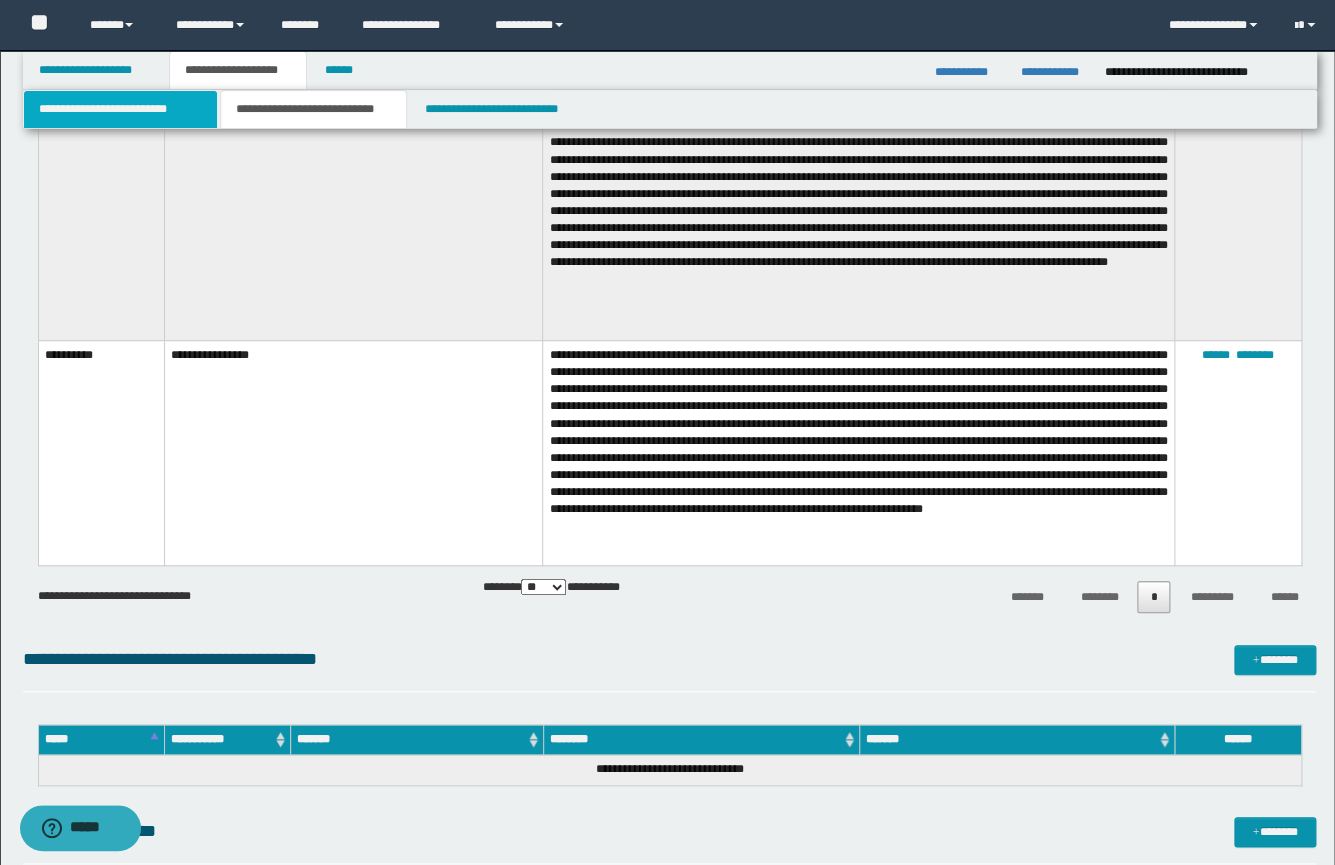 click on "**********" at bounding box center (120, 109) 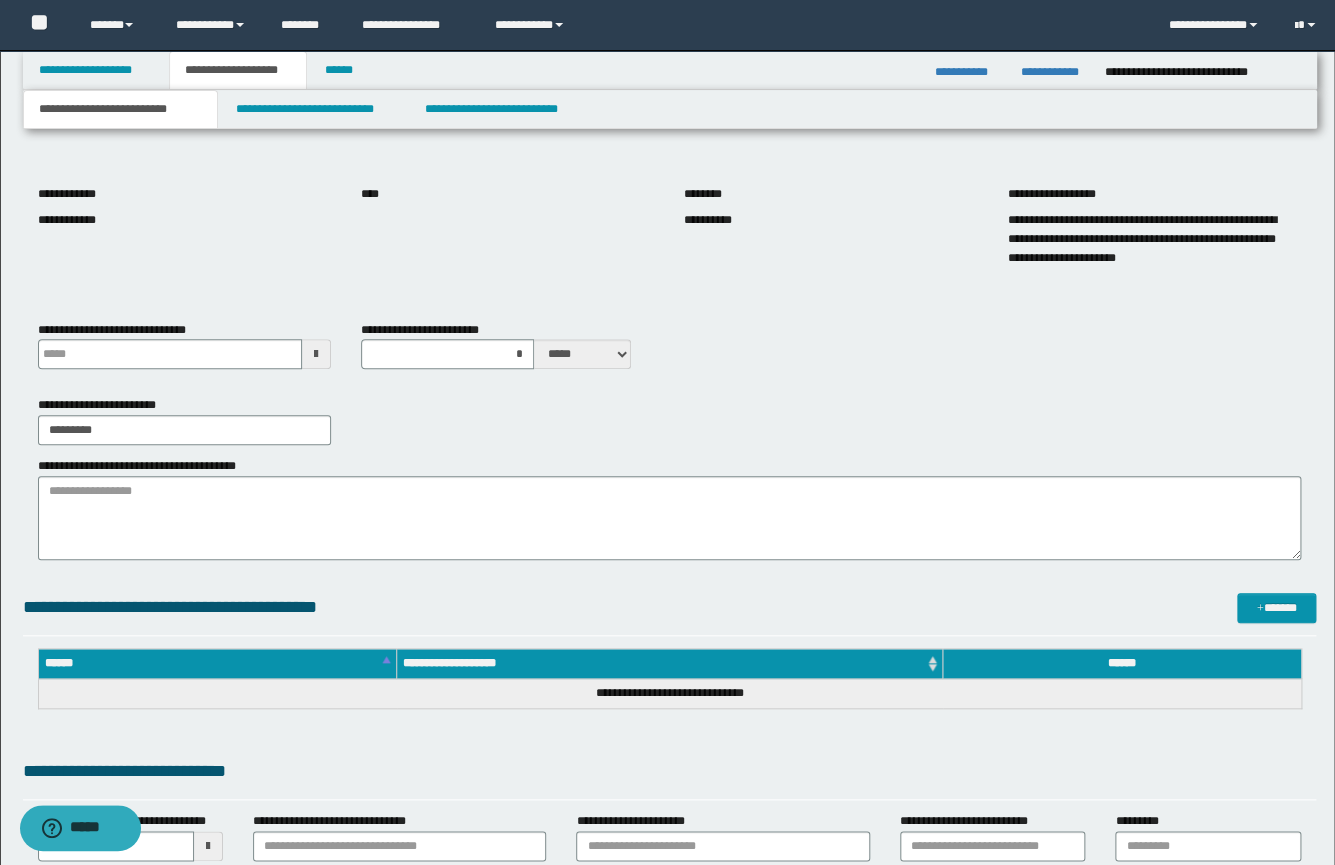 type 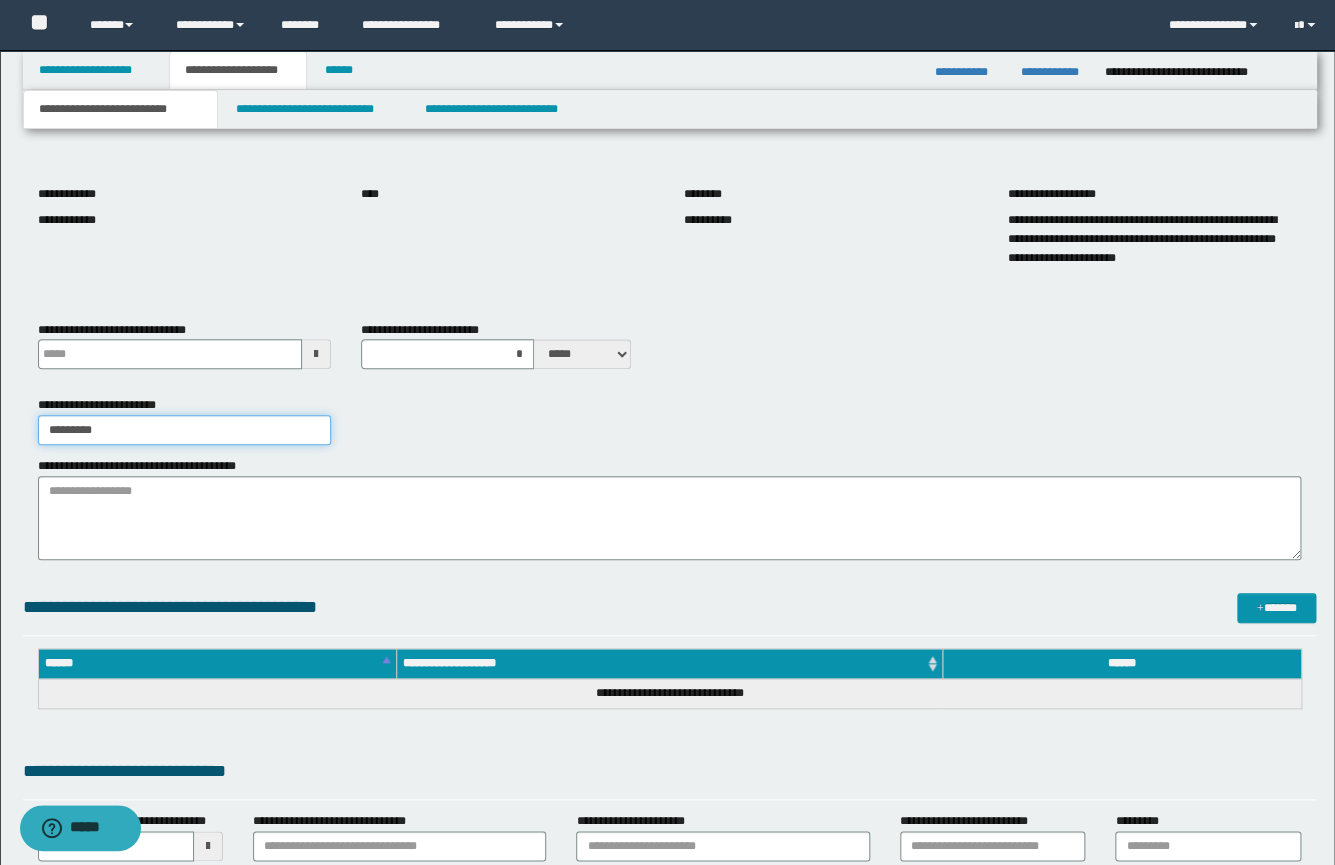 drag, startPoint x: 125, startPoint y: 433, endPoint x: 0, endPoint y: 408, distance: 127.47549 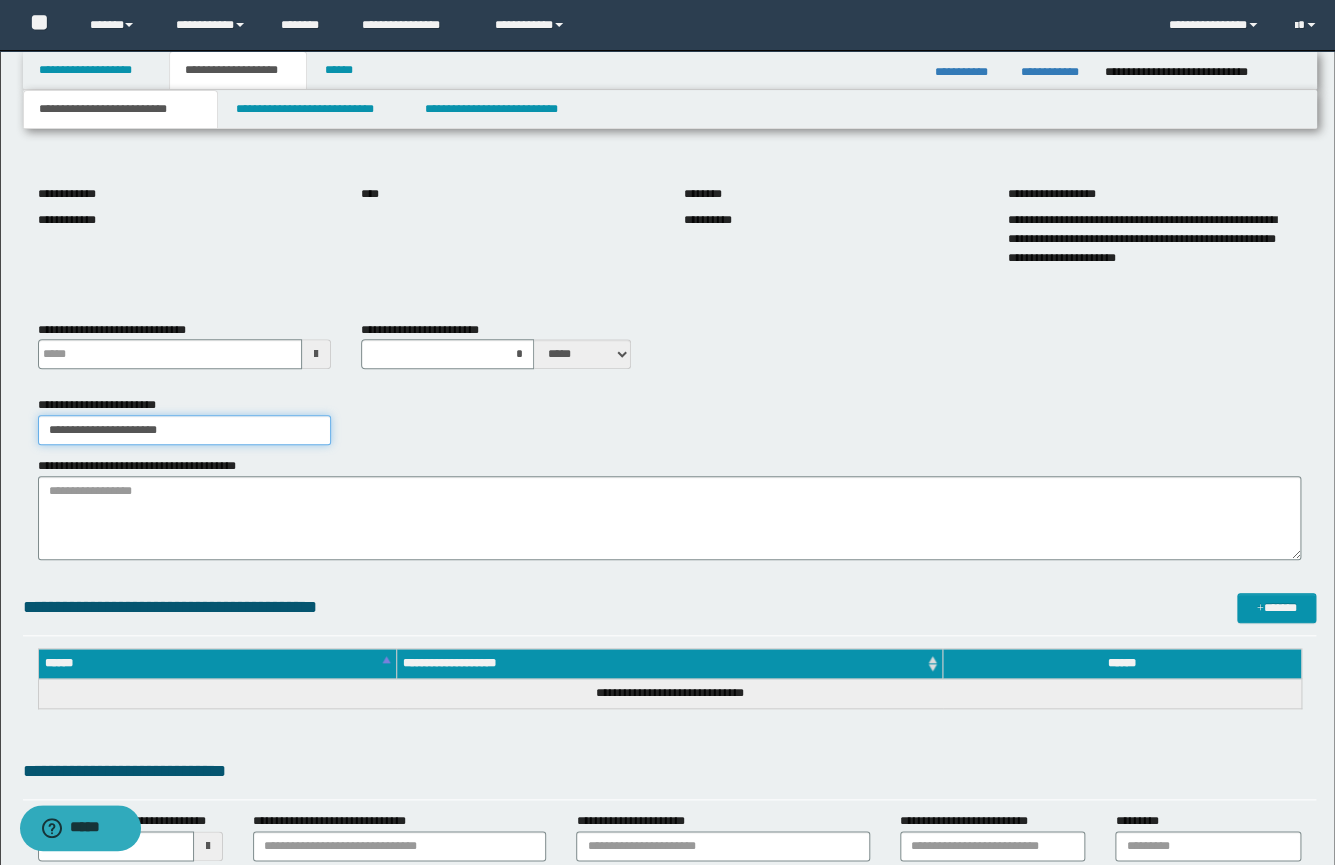 type on "**********" 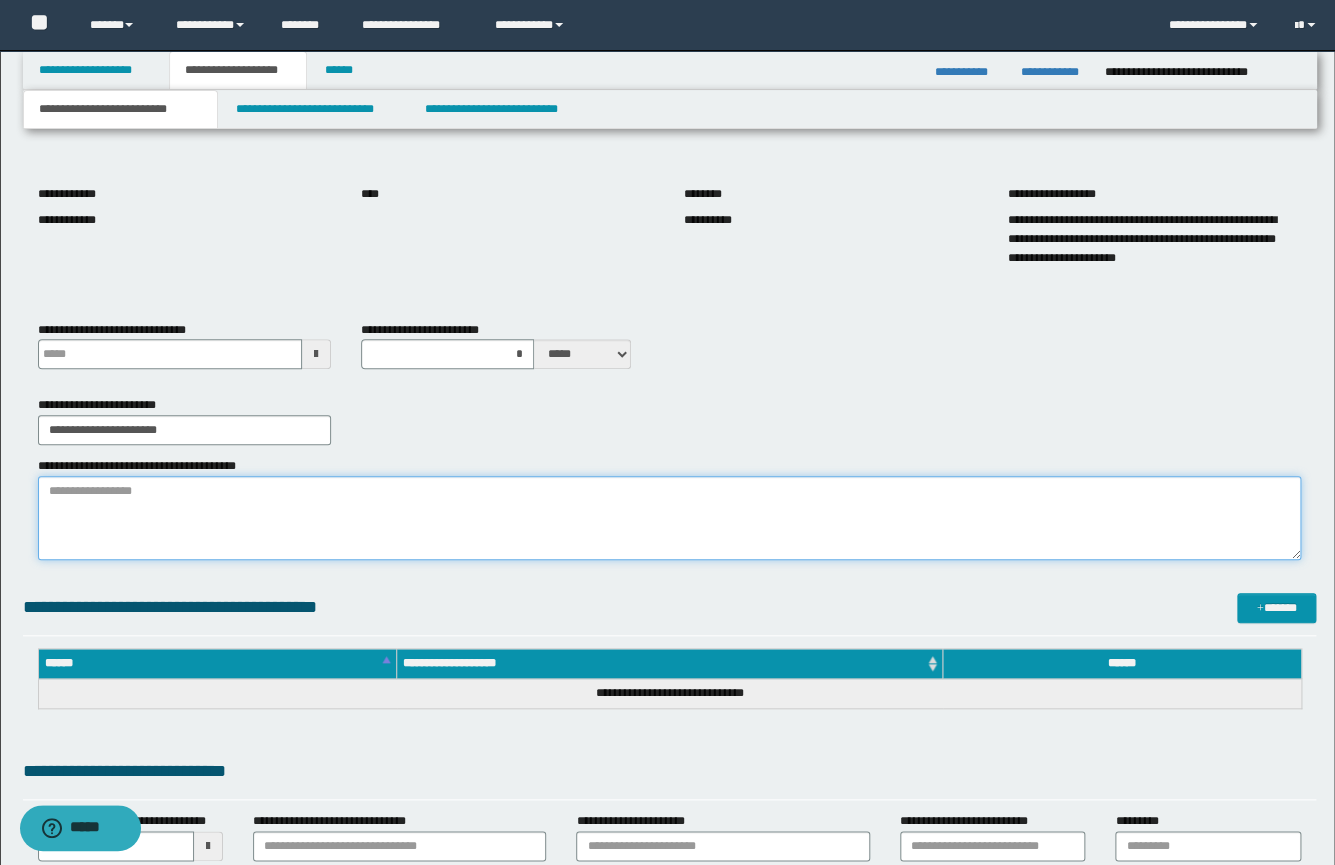 click on "**********" at bounding box center (669, 518) 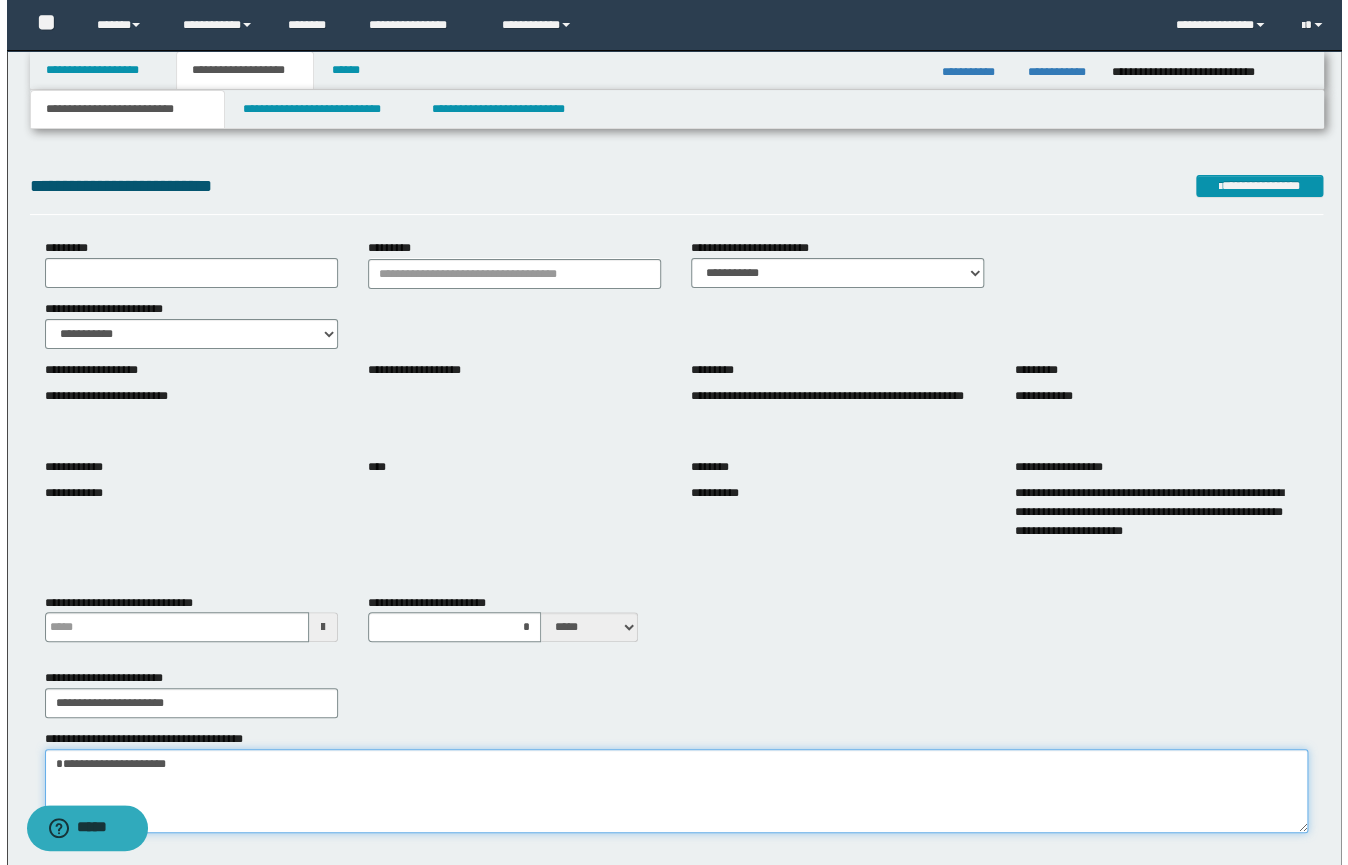 scroll, scrollTop: 0, scrollLeft: 0, axis: both 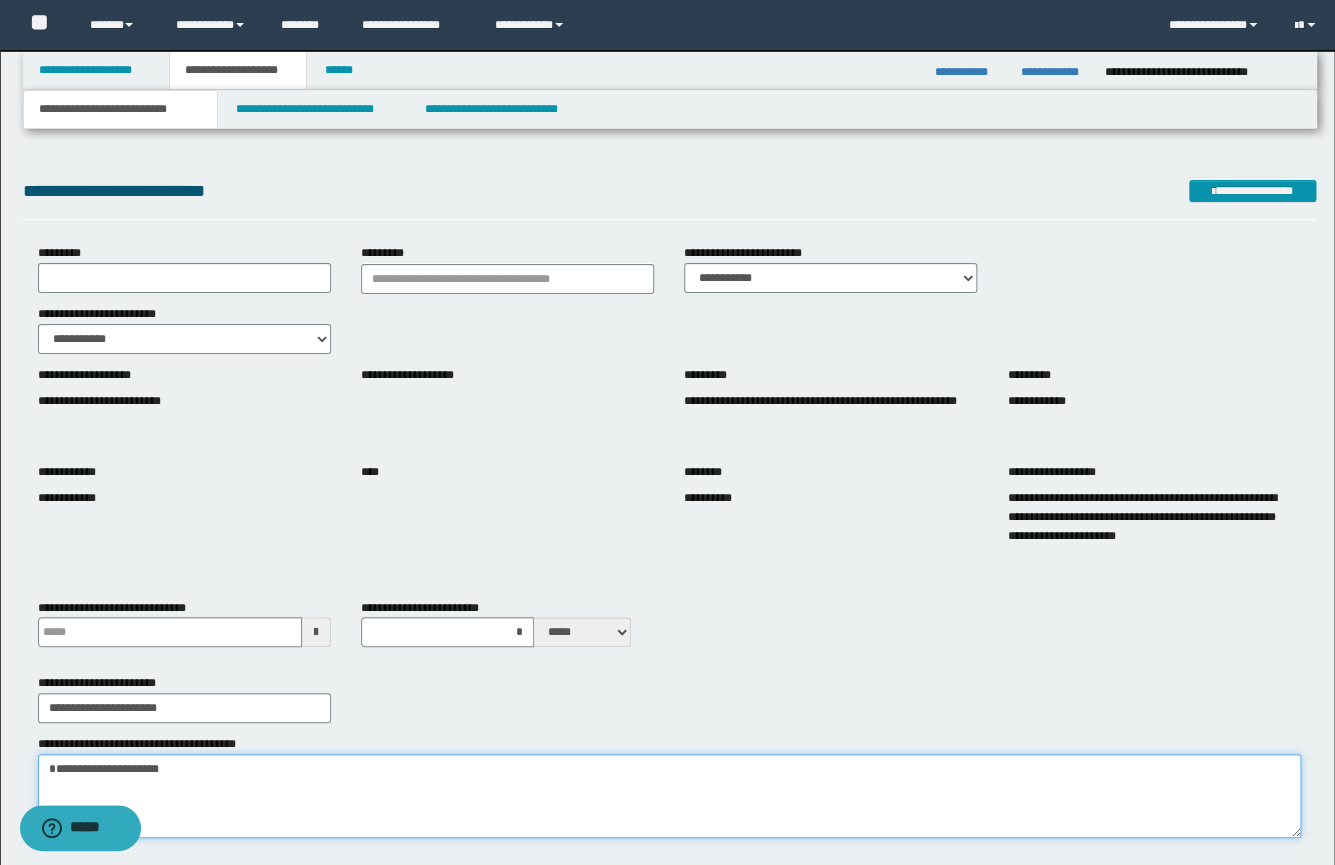 type on "**********" 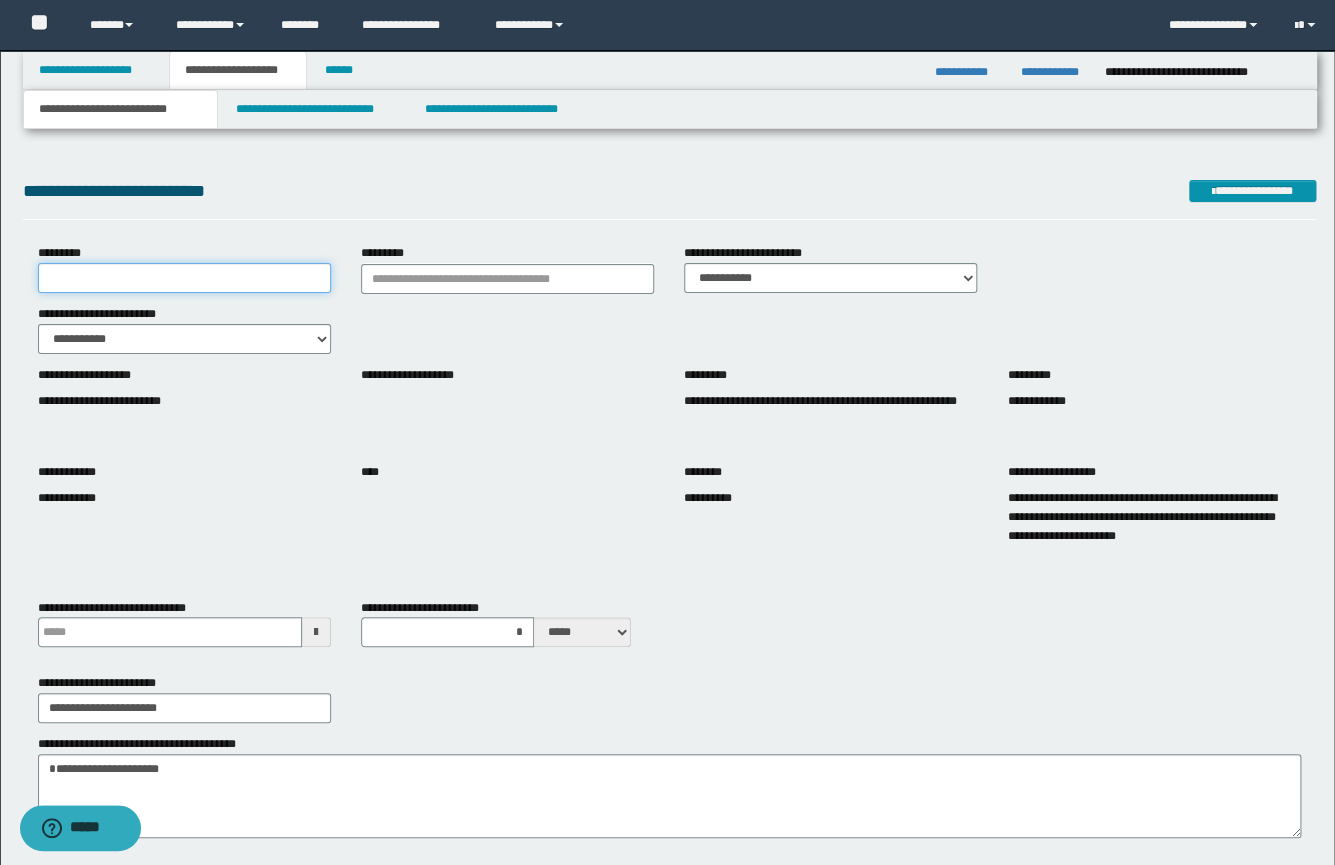 click on "*********" at bounding box center [184, 278] 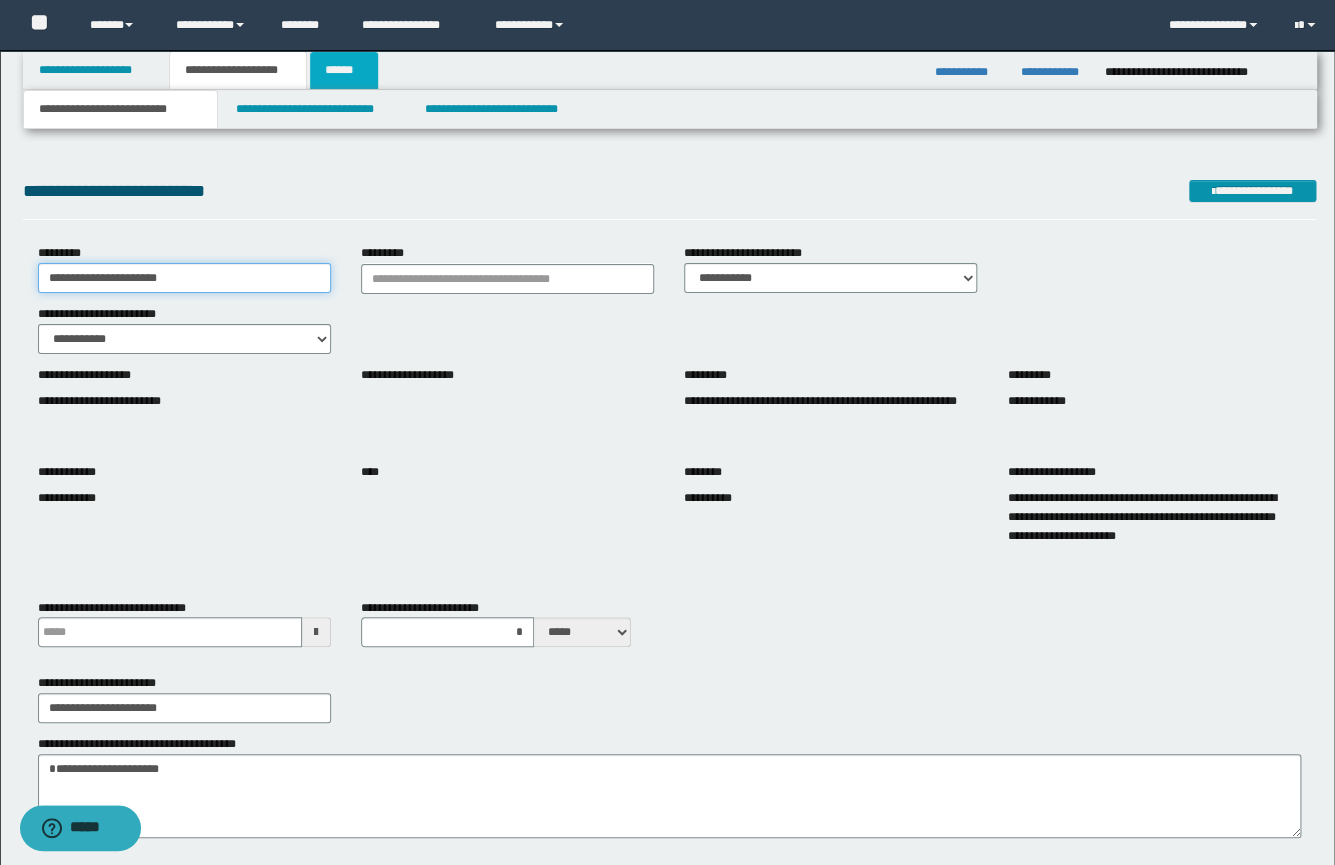 type on "**********" 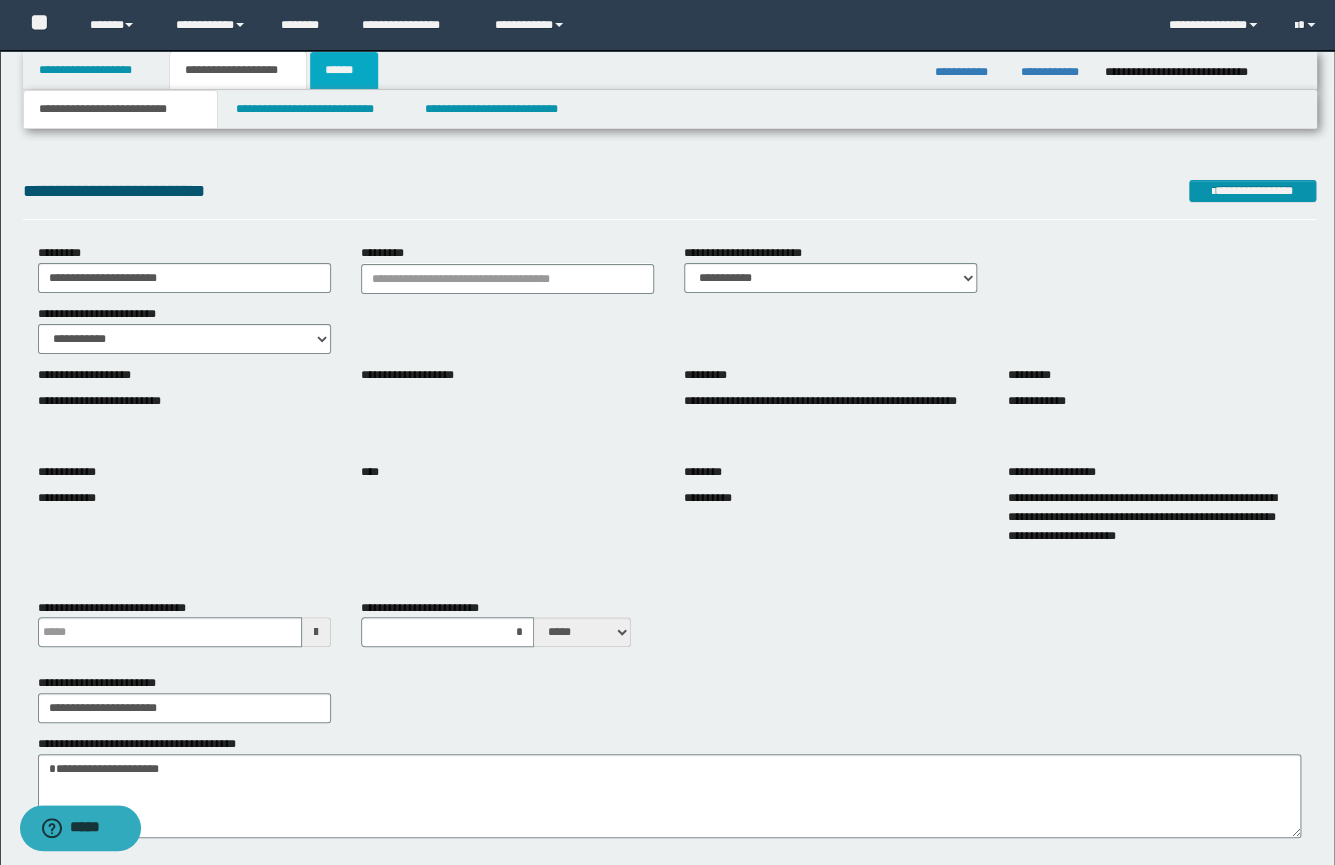 click on "******" at bounding box center [344, 70] 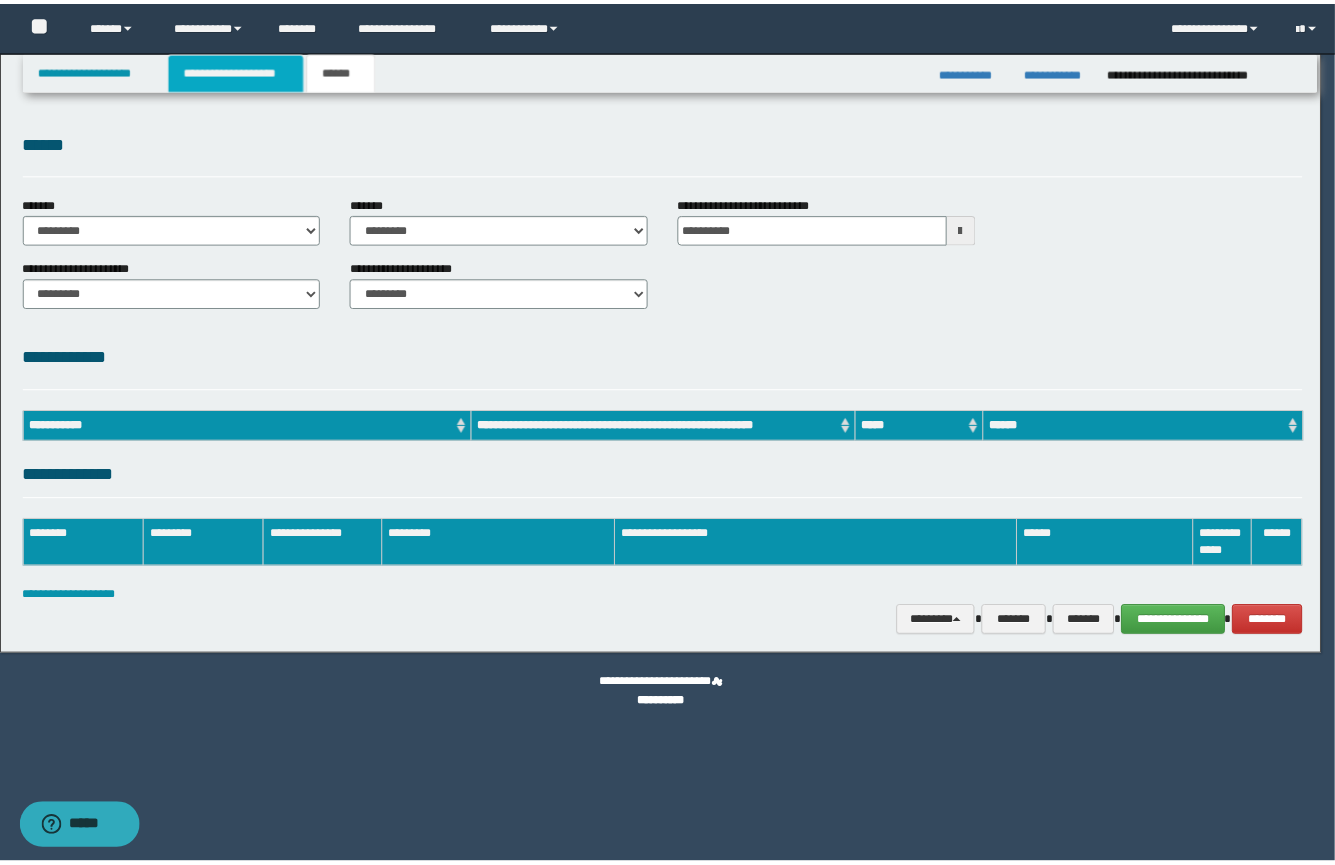scroll, scrollTop: 0, scrollLeft: 0, axis: both 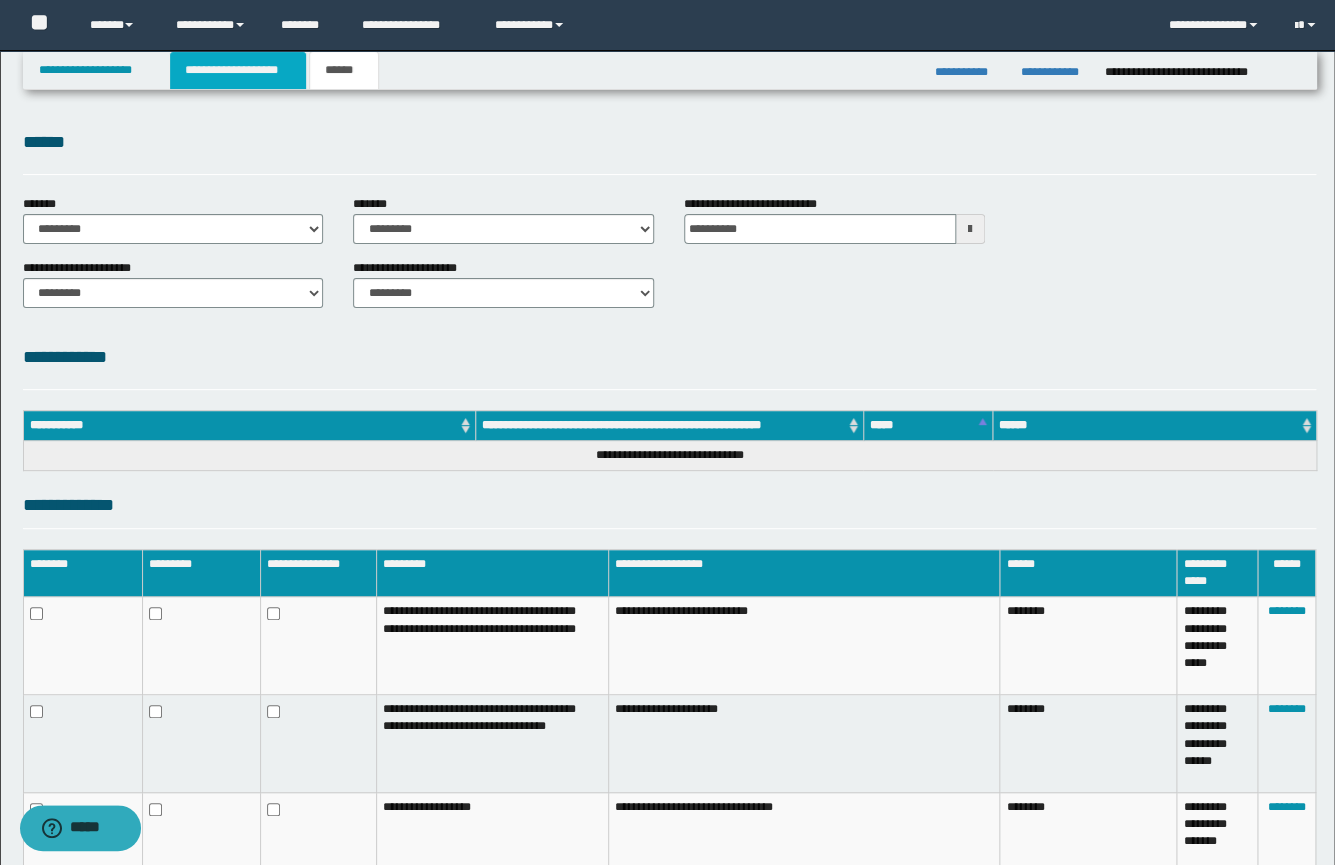click on "**********" at bounding box center (238, 70) 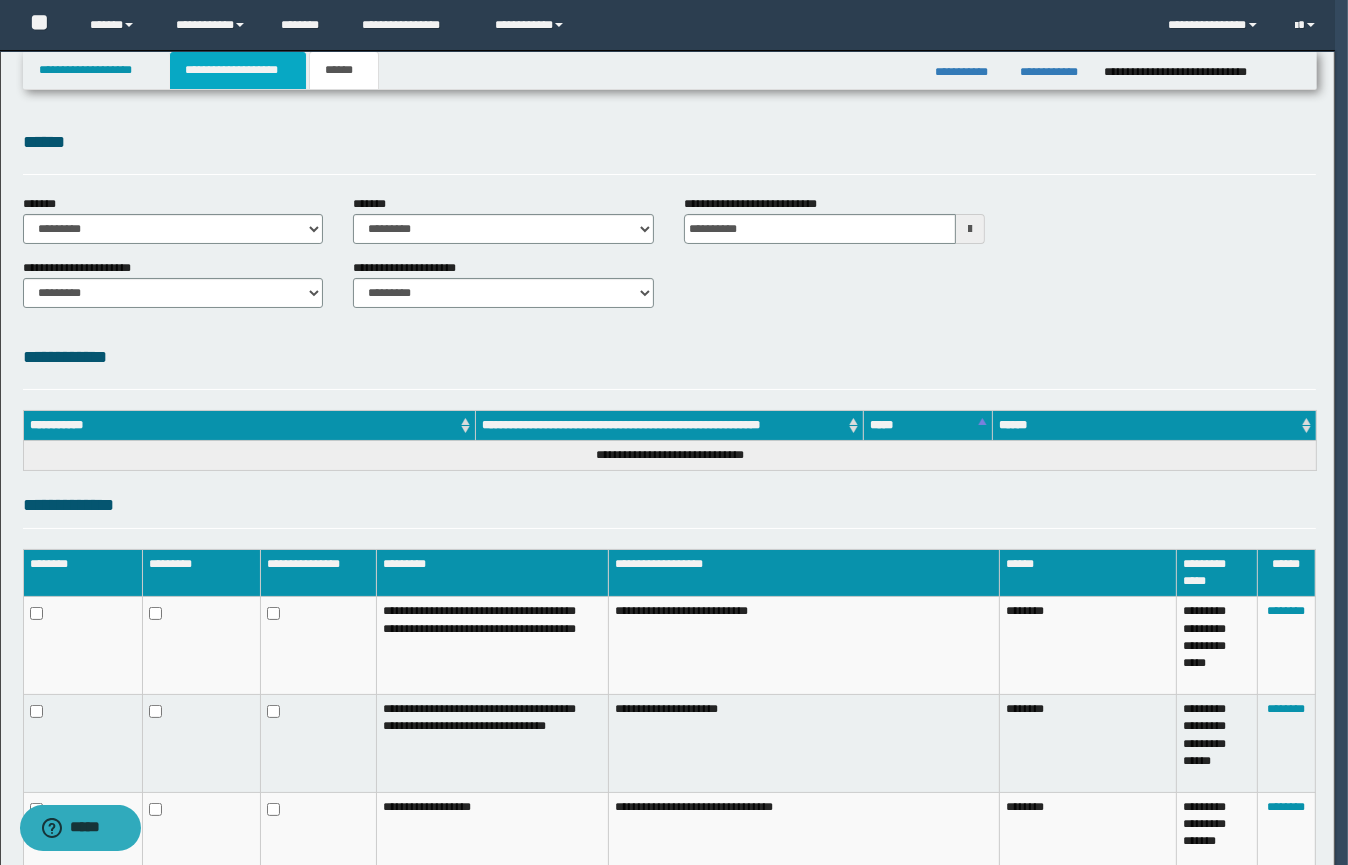 type 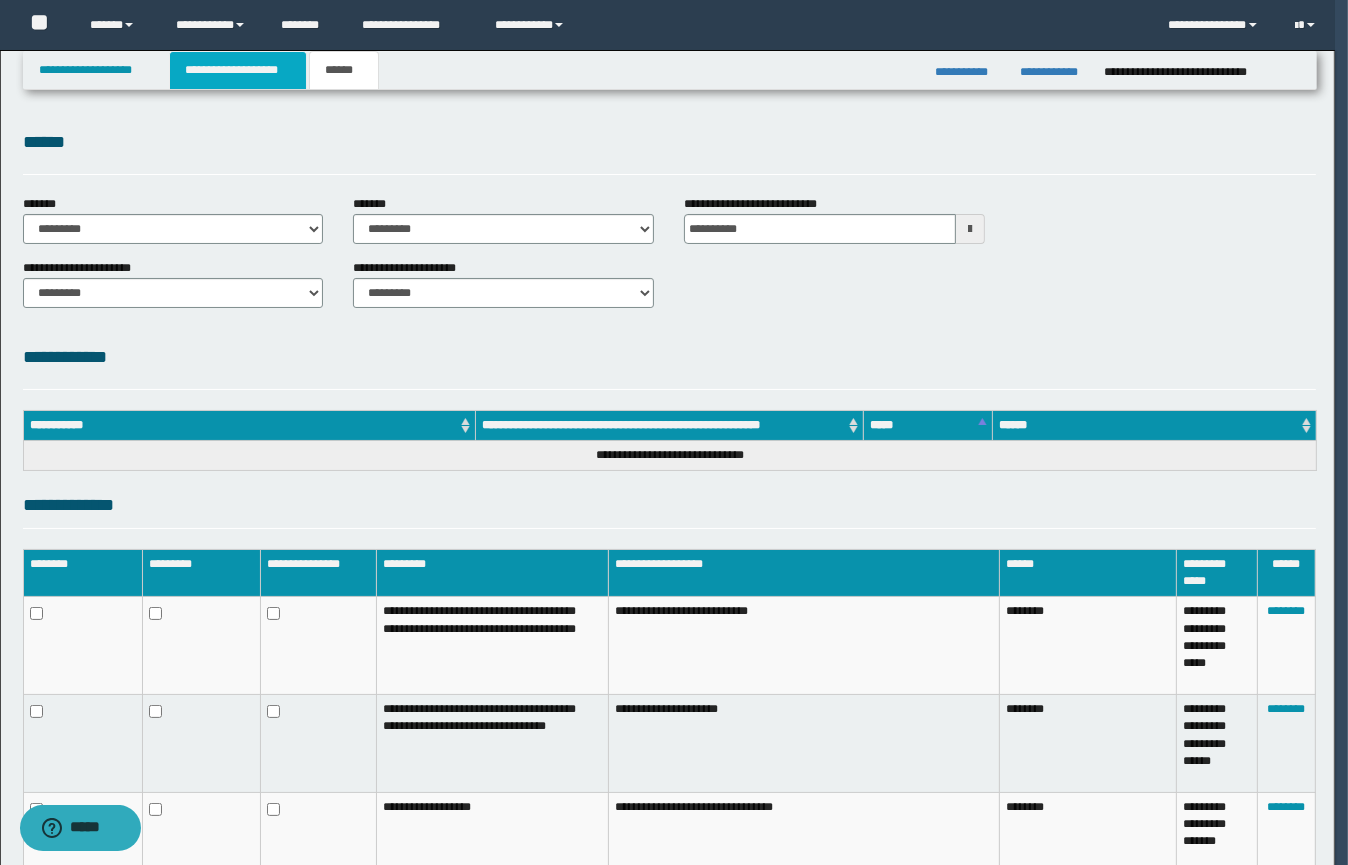 type on "*" 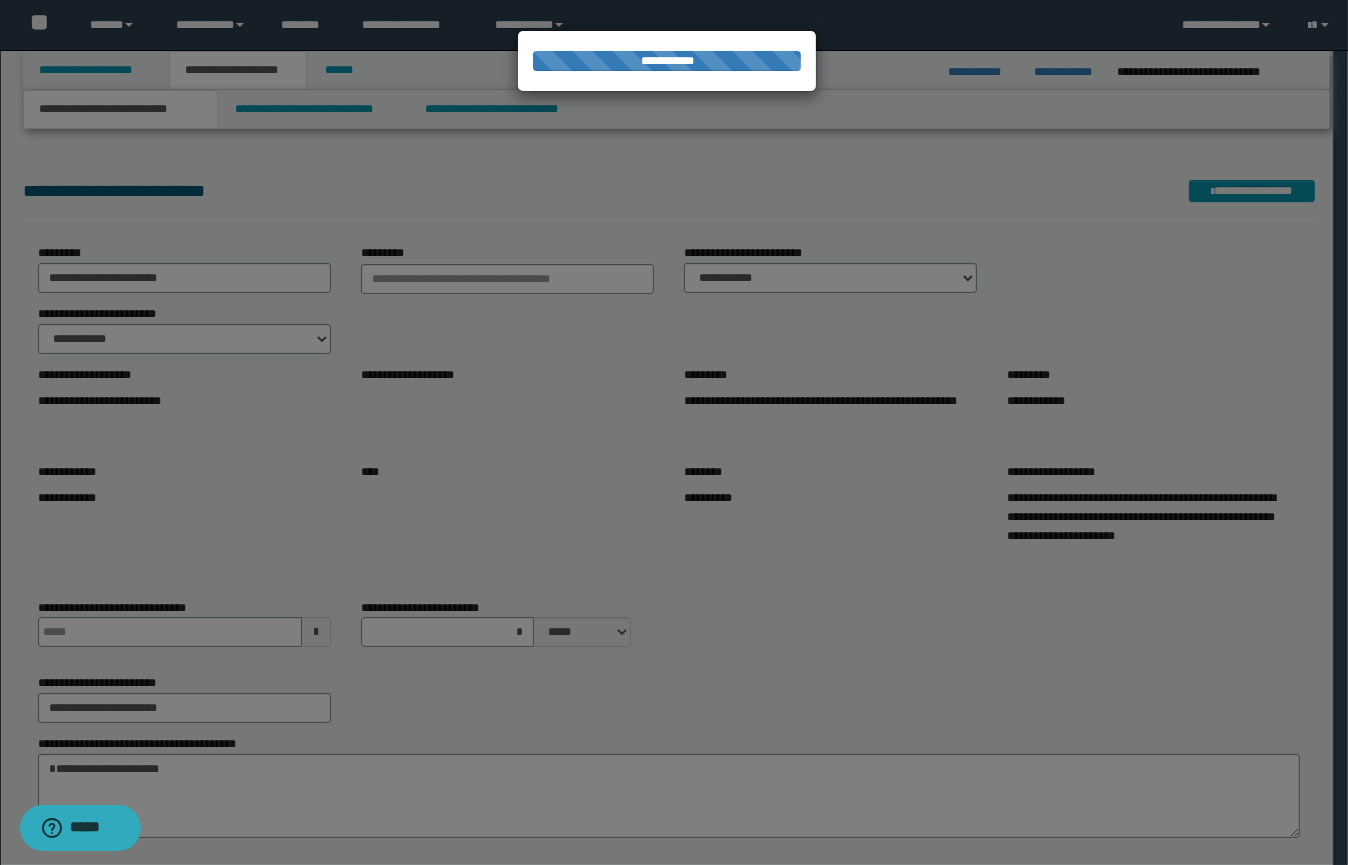 type 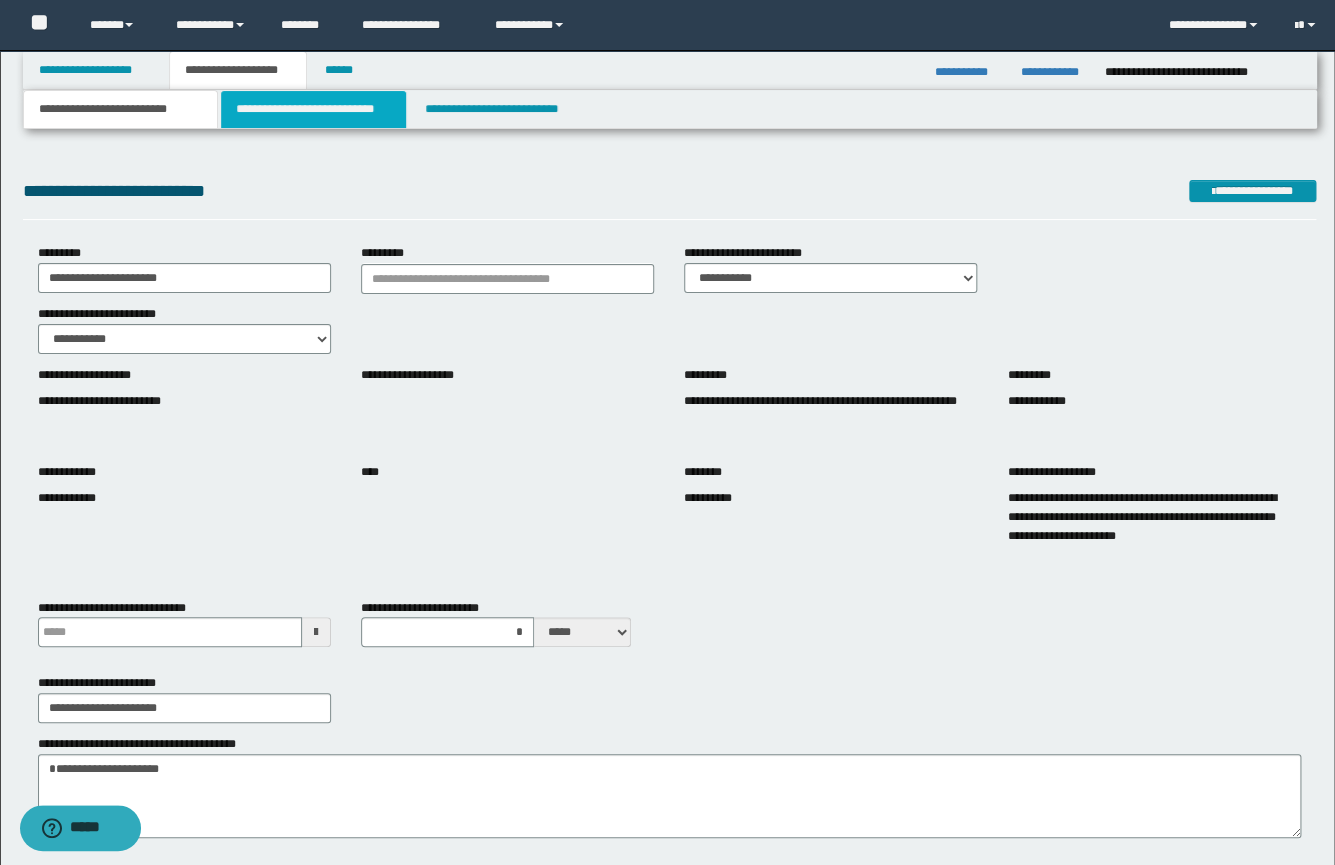 click on "**********" at bounding box center (313, 109) 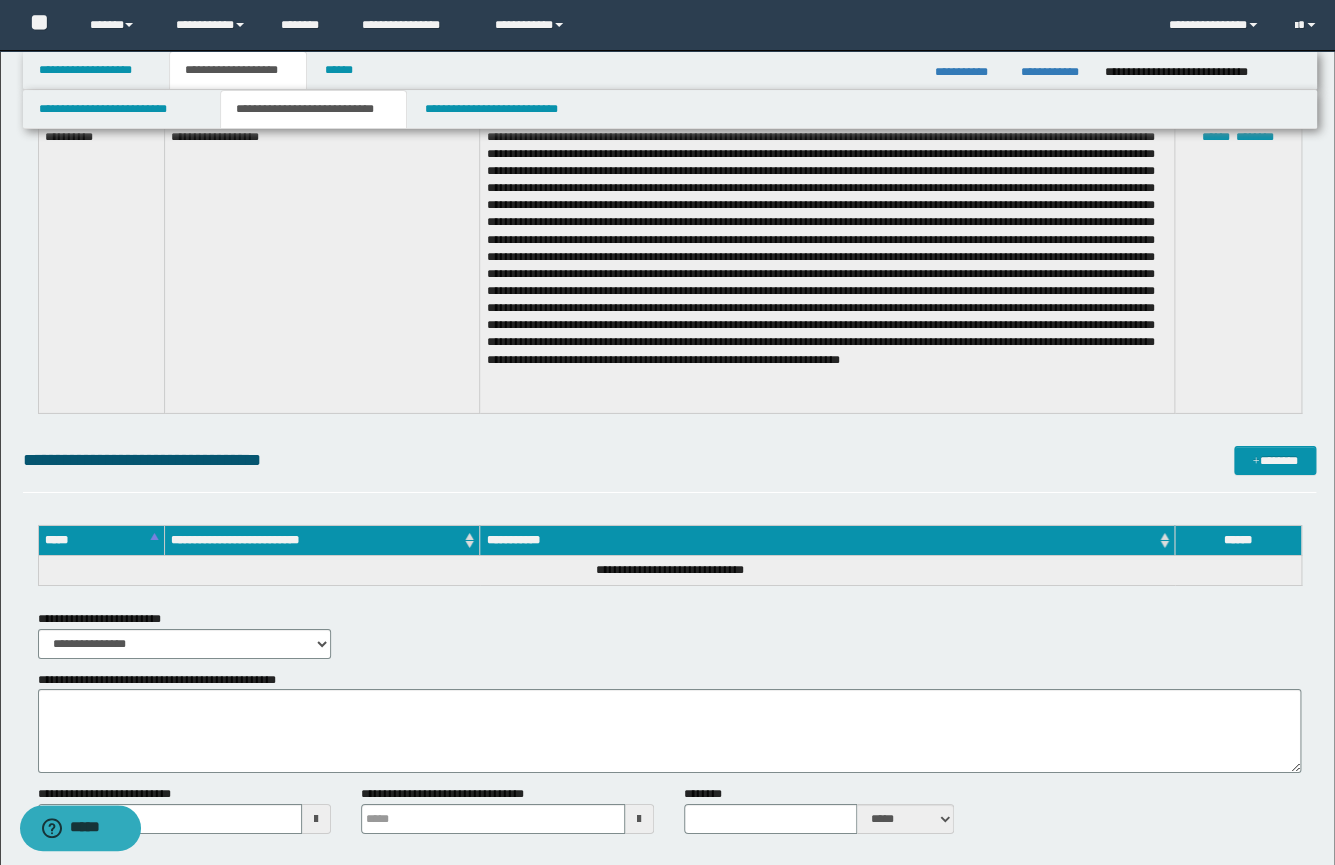 scroll, scrollTop: 2372, scrollLeft: 0, axis: vertical 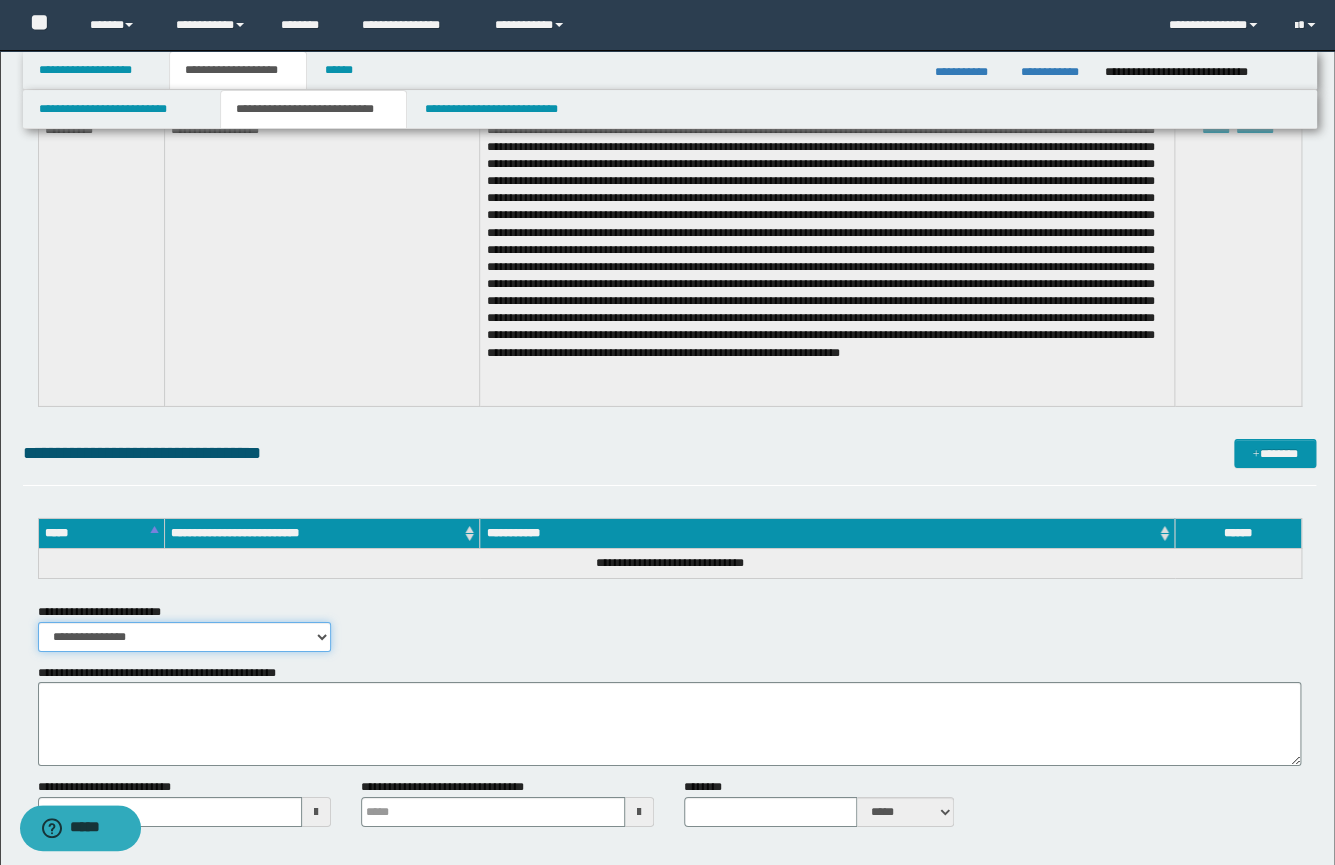 click on "**********" at bounding box center [184, 637] 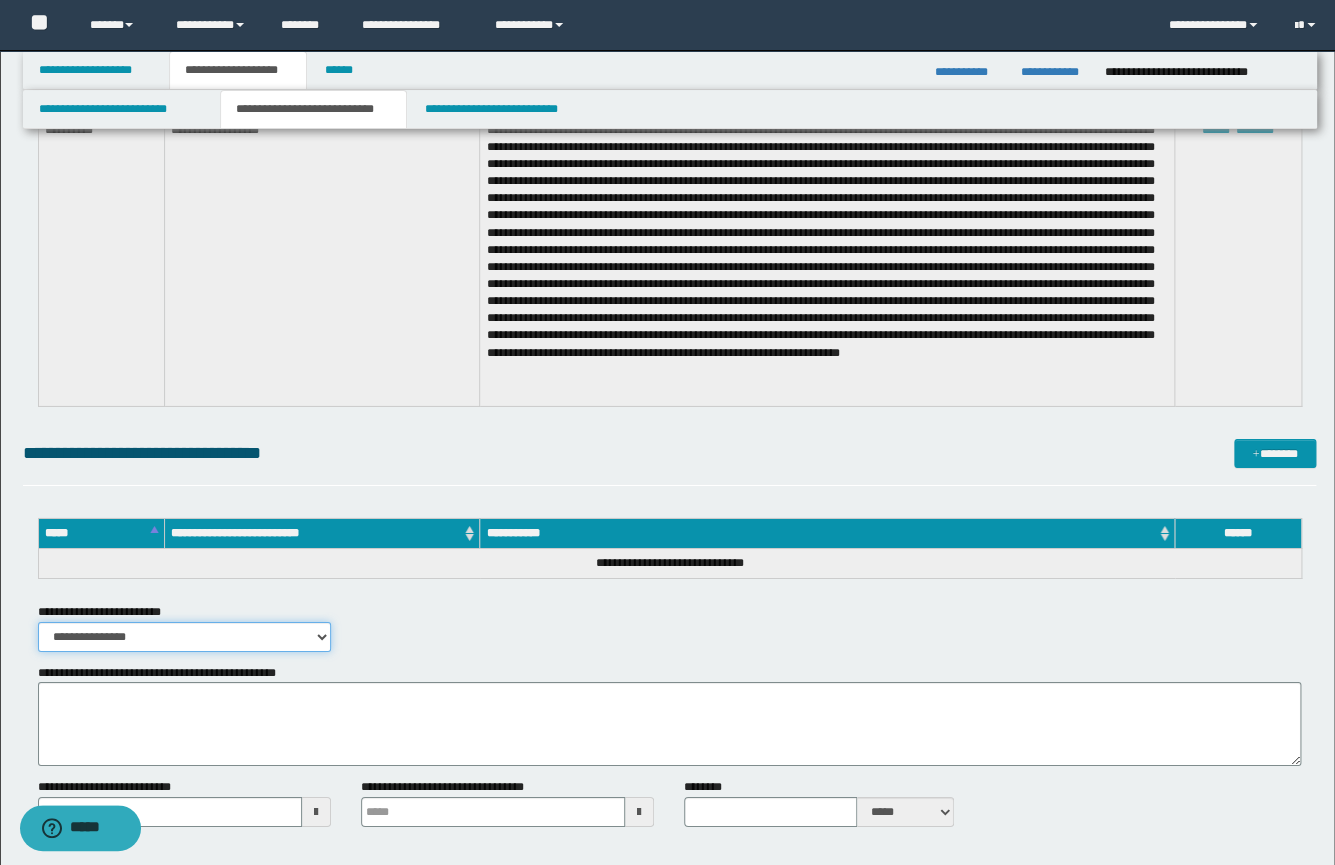 select on "*" 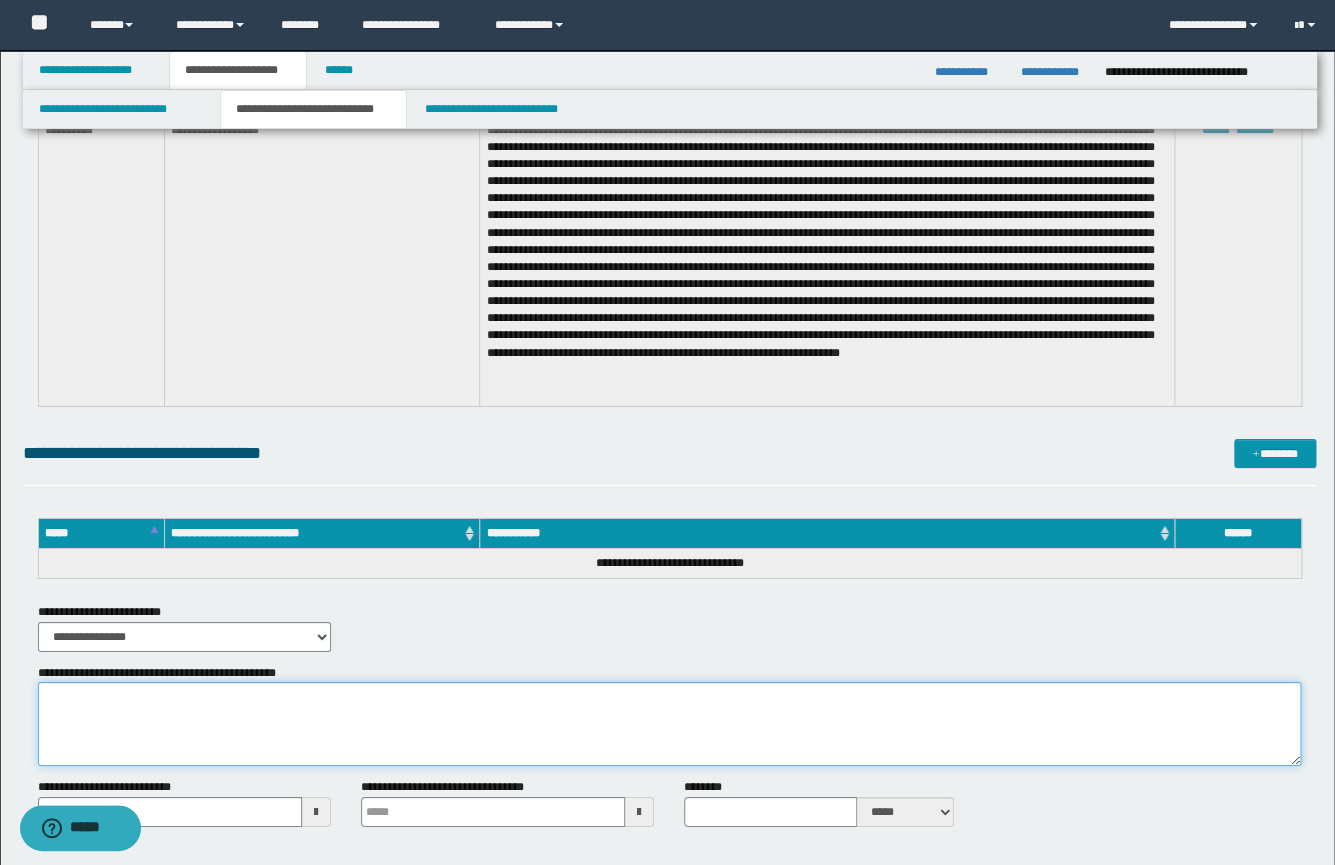 click on "**********" at bounding box center (669, 724) 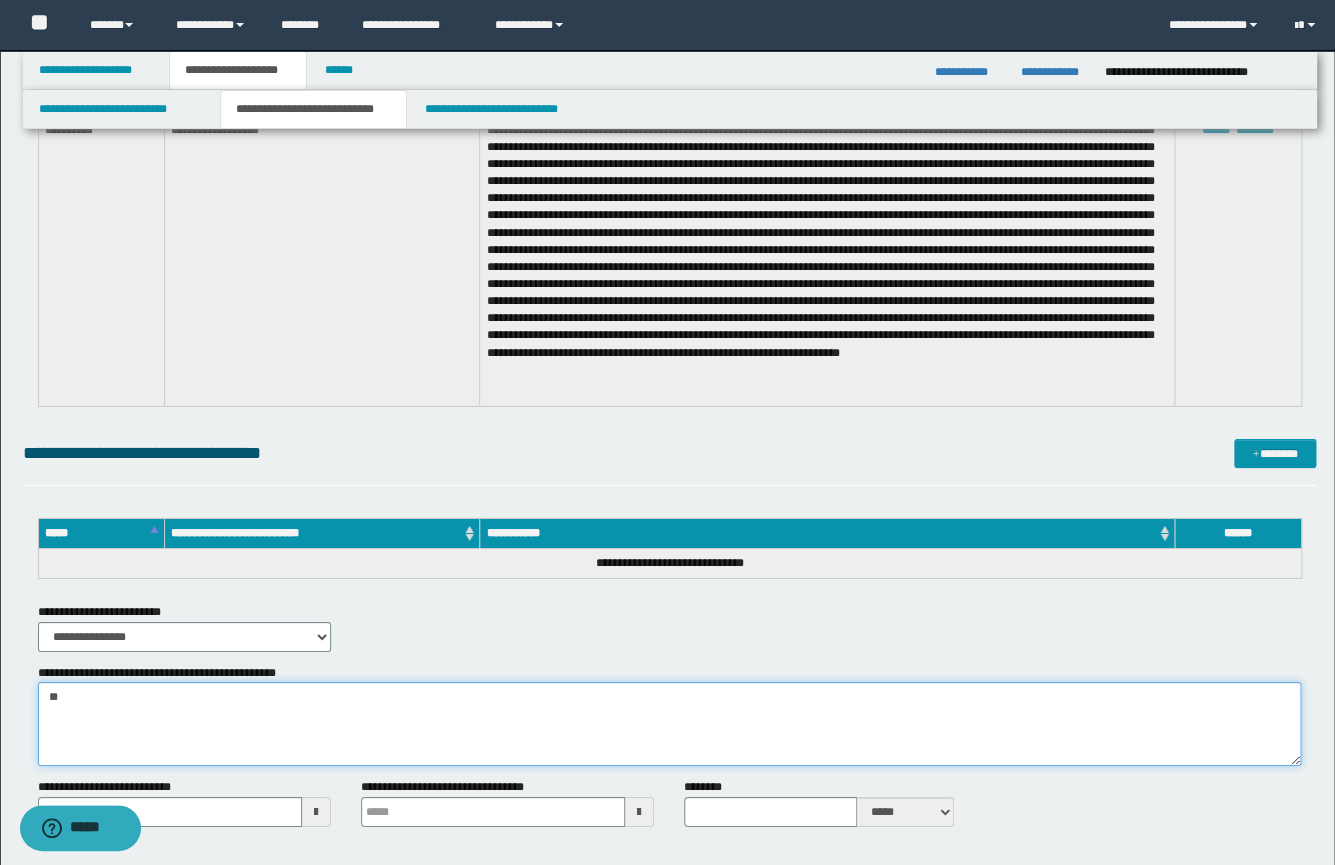 type on "*" 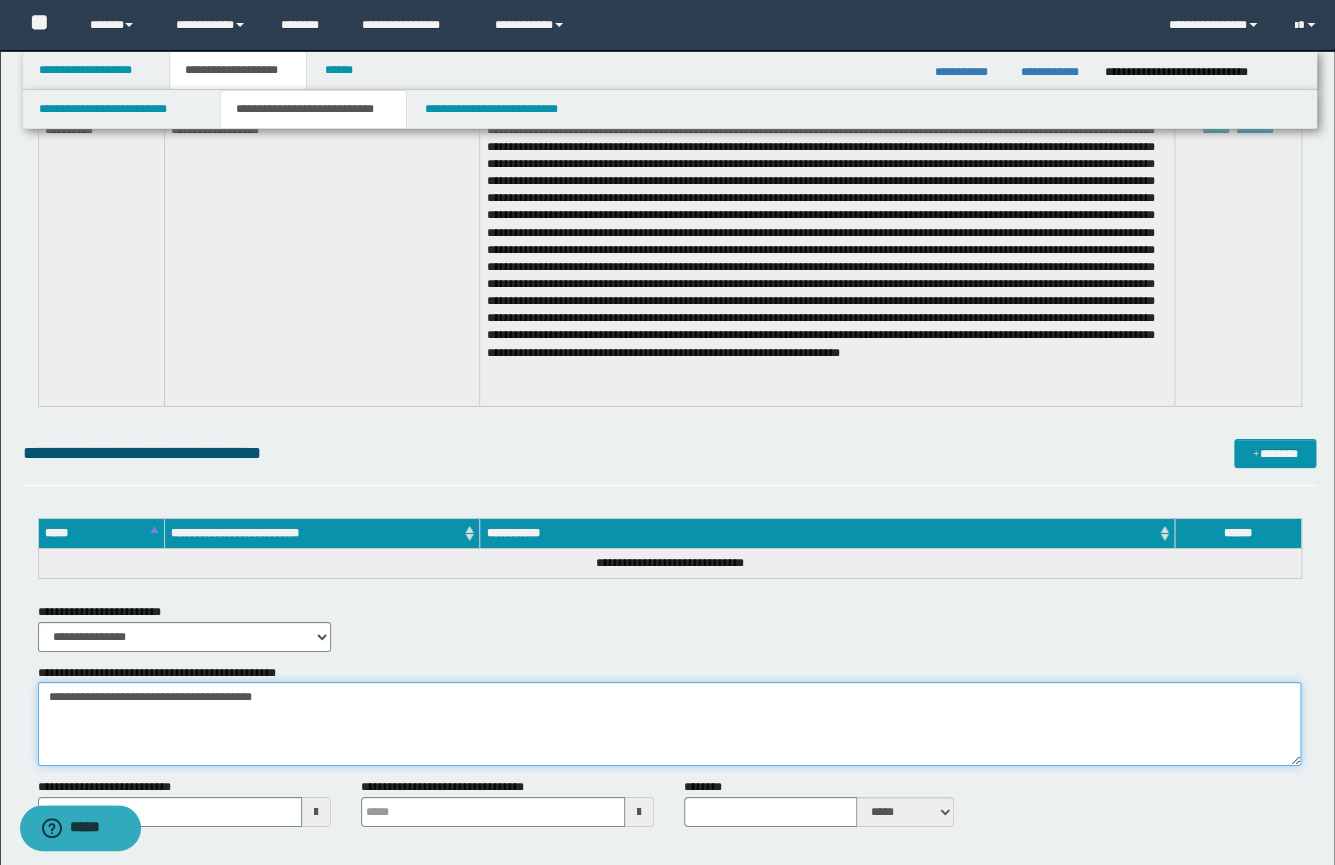 click on "**********" at bounding box center (669, 724) 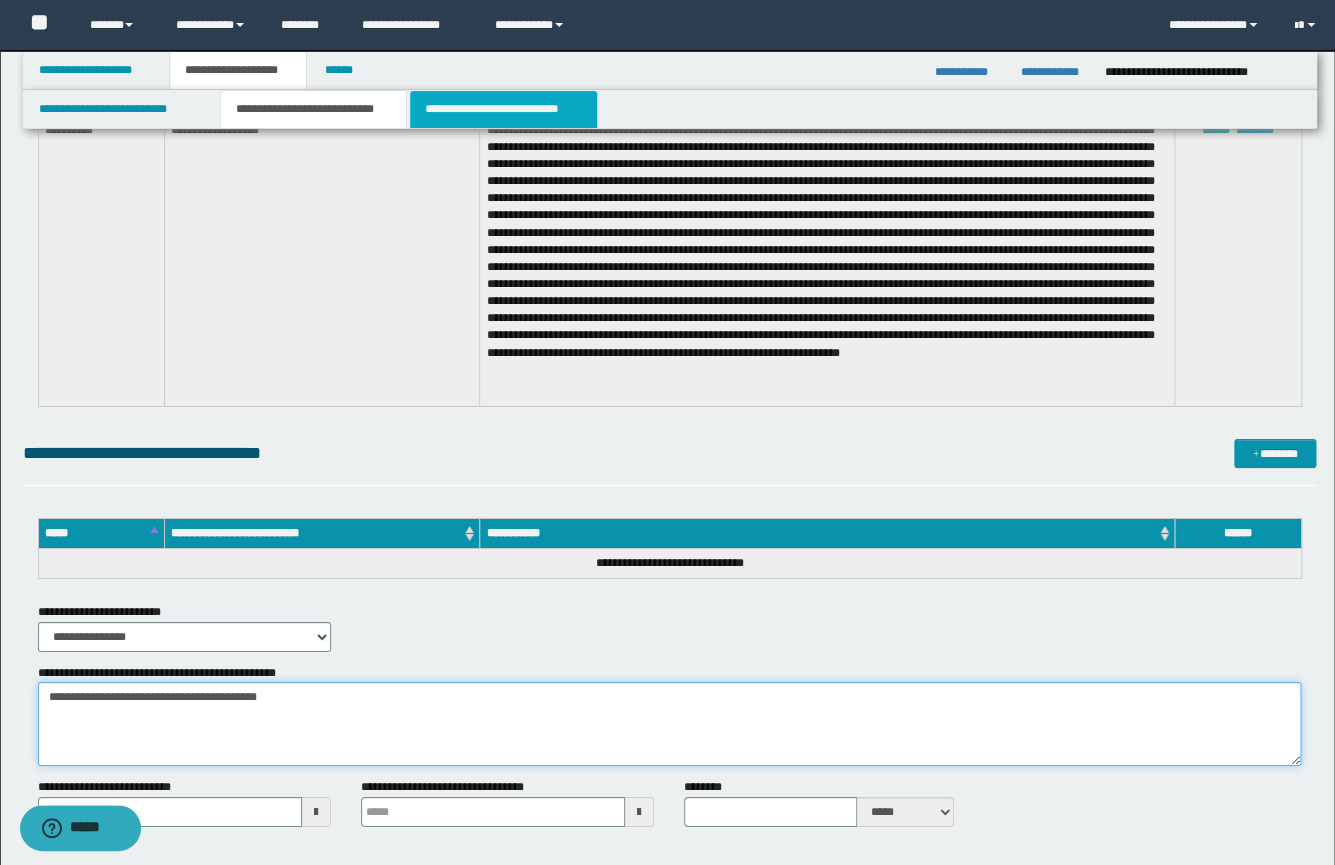 type on "**********" 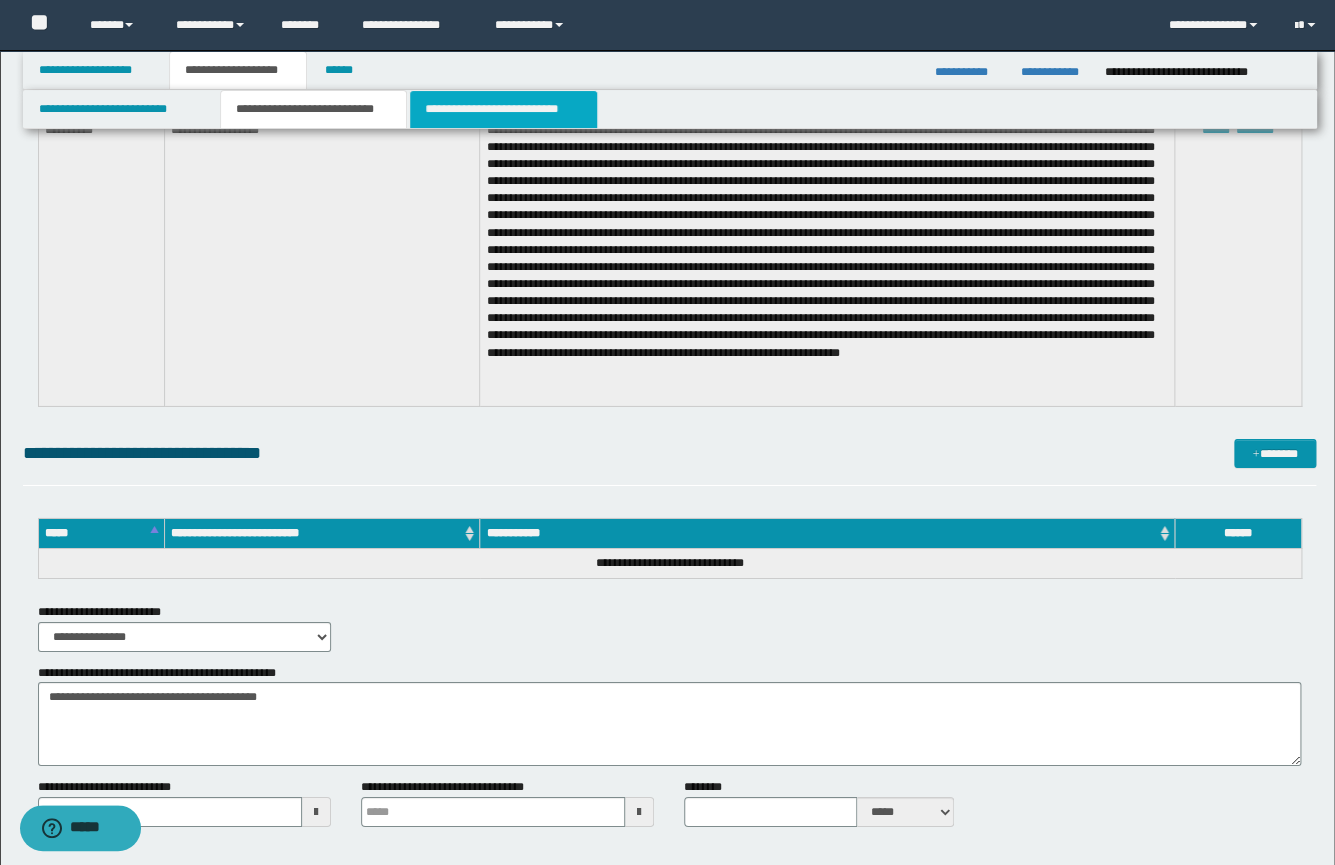 click on "**********" at bounding box center (503, 109) 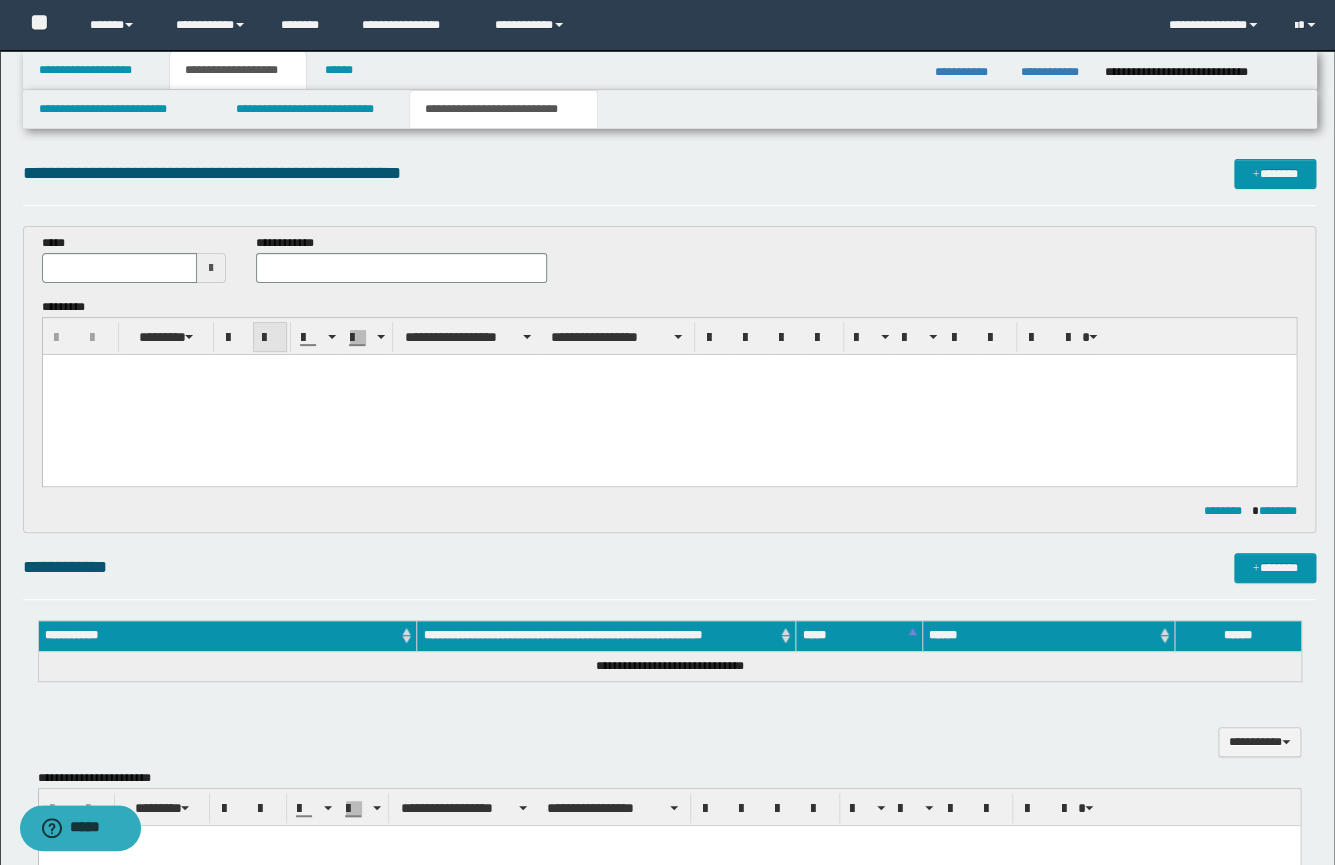 scroll, scrollTop: 0, scrollLeft: 0, axis: both 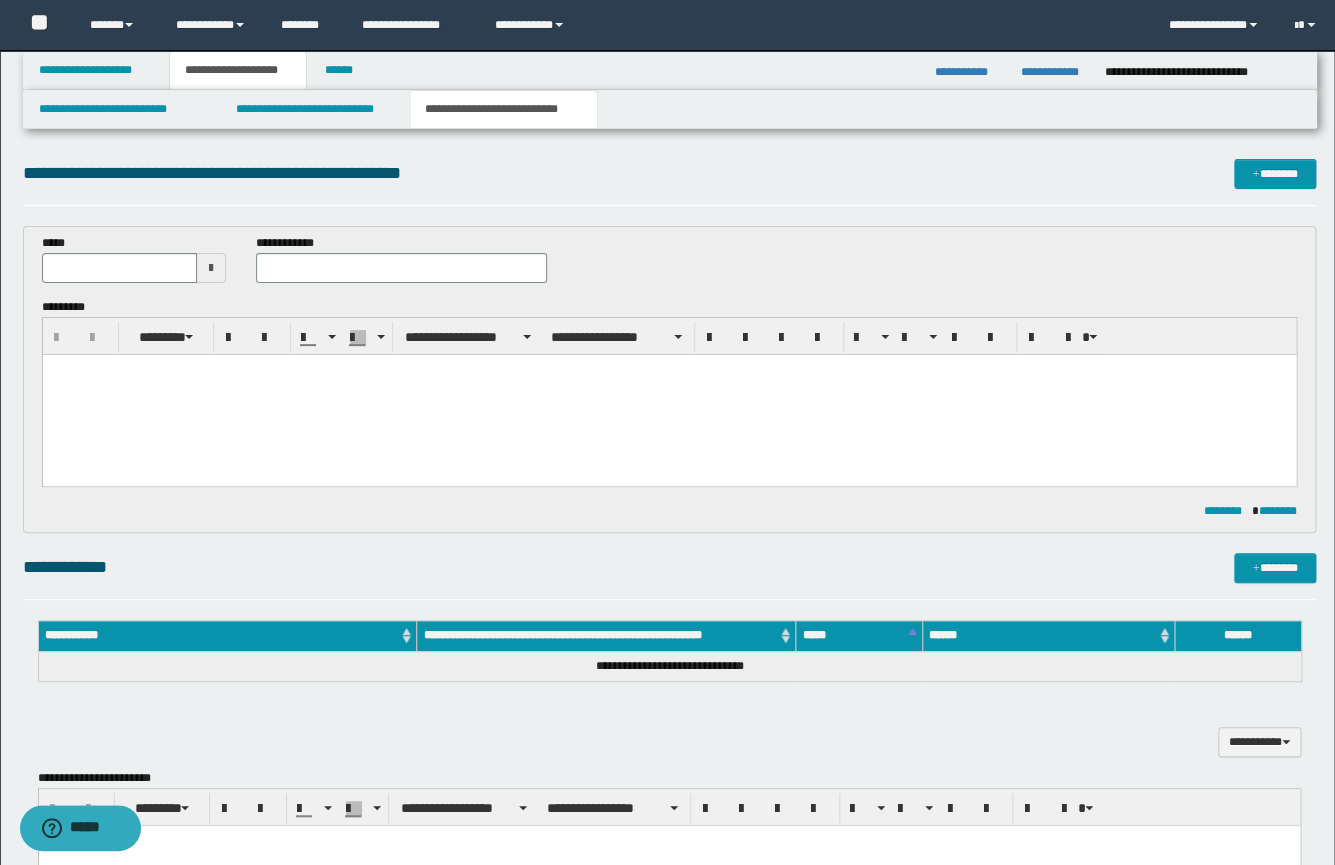 click at bounding box center (668, 395) 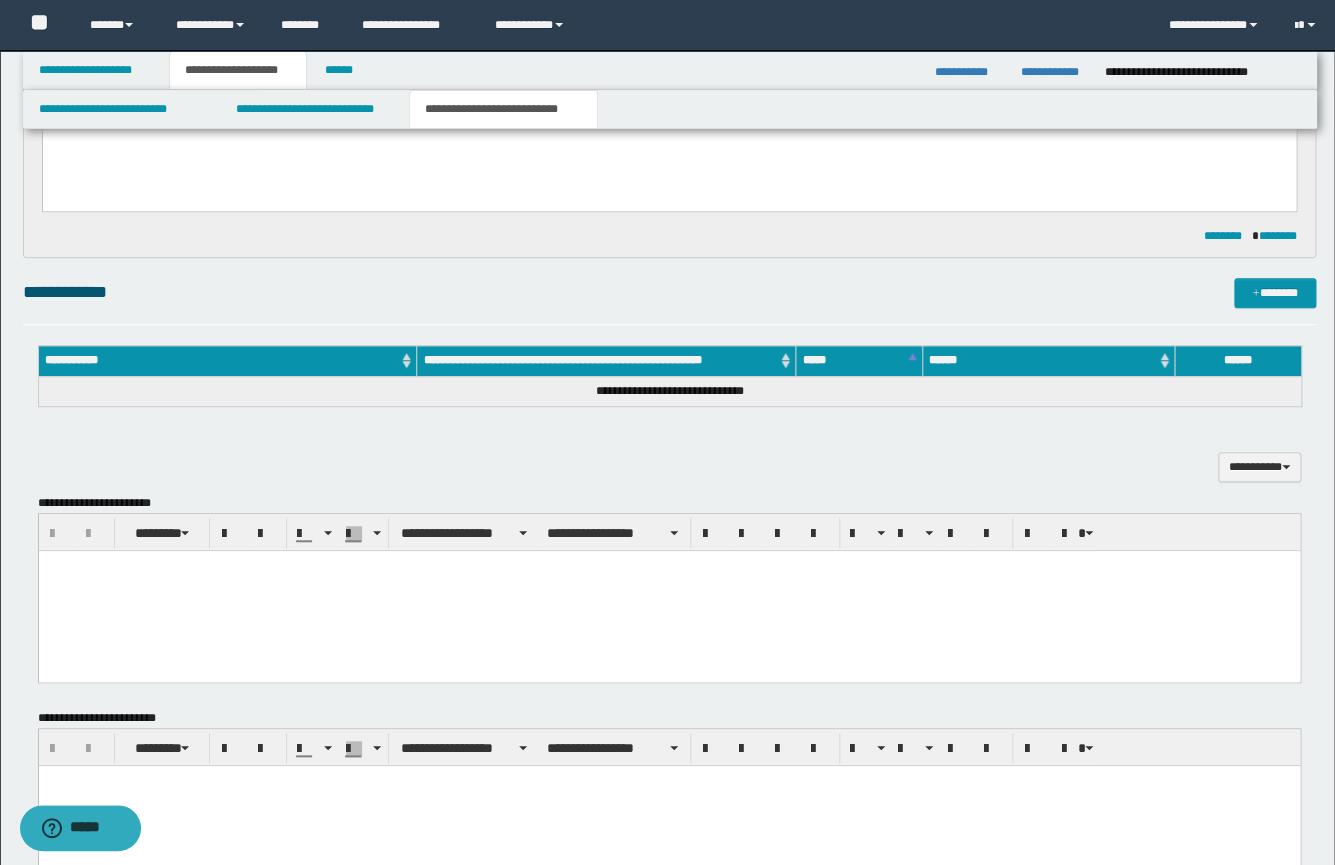 scroll, scrollTop: 309, scrollLeft: 0, axis: vertical 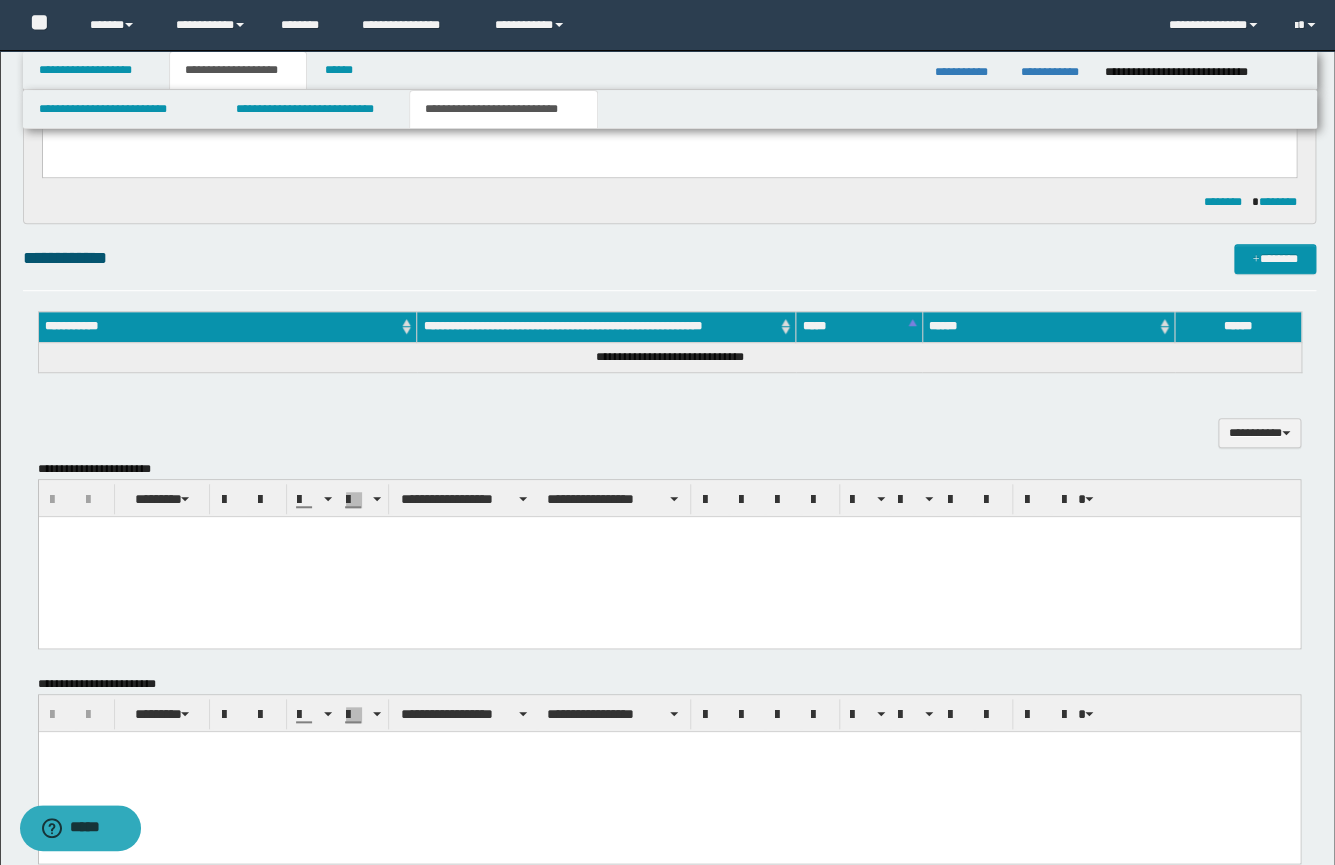 click at bounding box center (668, 557) 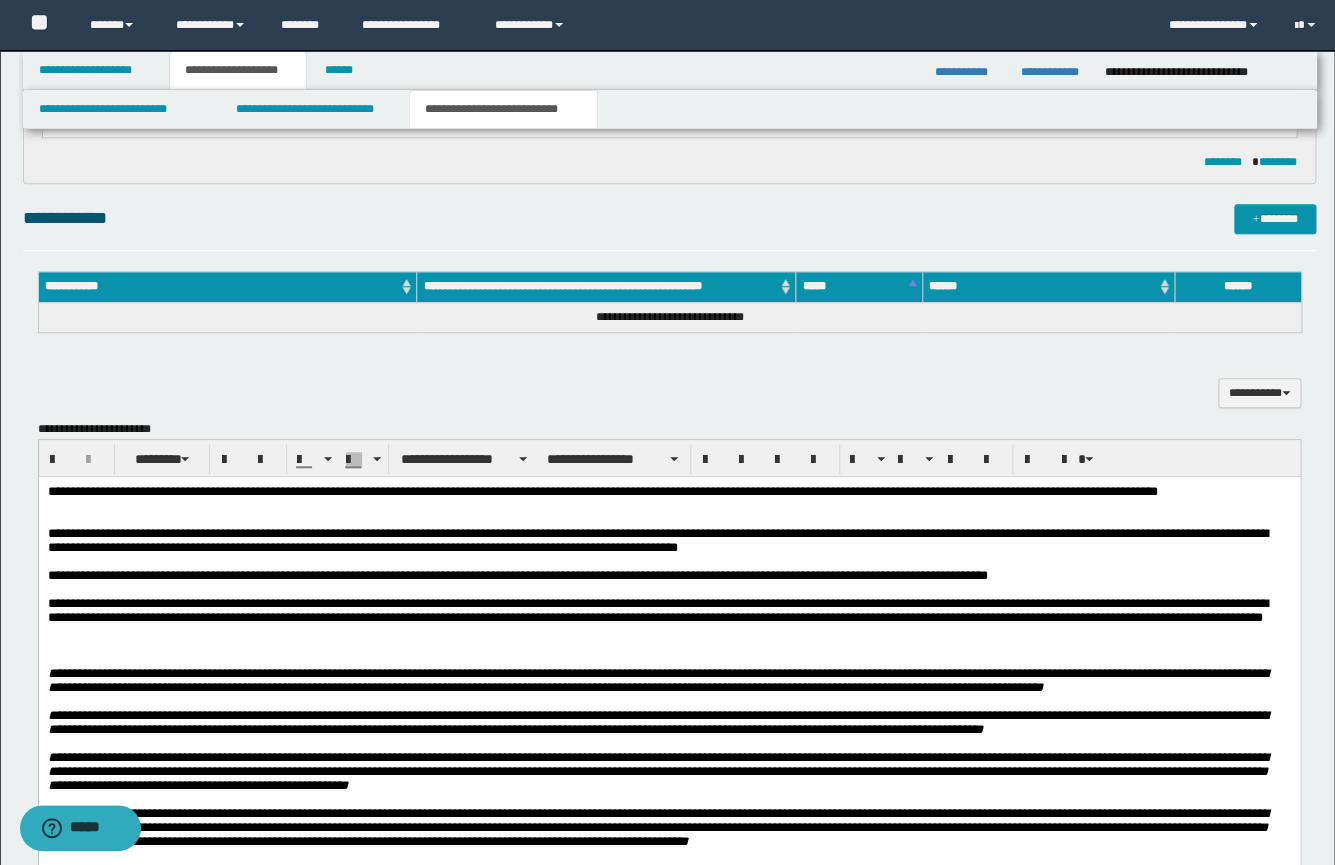 scroll, scrollTop: 631, scrollLeft: 0, axis: vertical 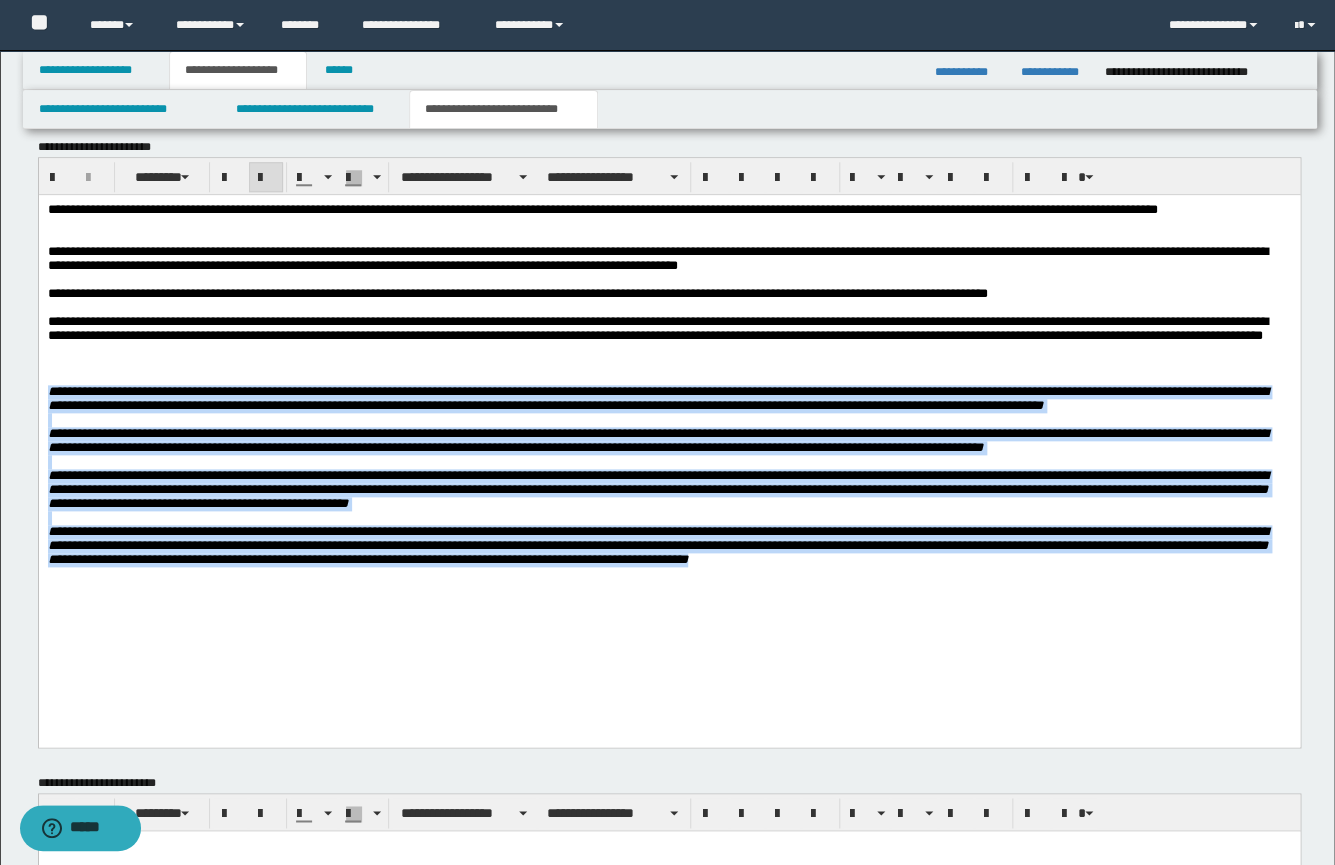 drag, startPoint x: 94, startPoint y: 461, endPoint x: 713, endPoint y: 669, distance: 653.01227 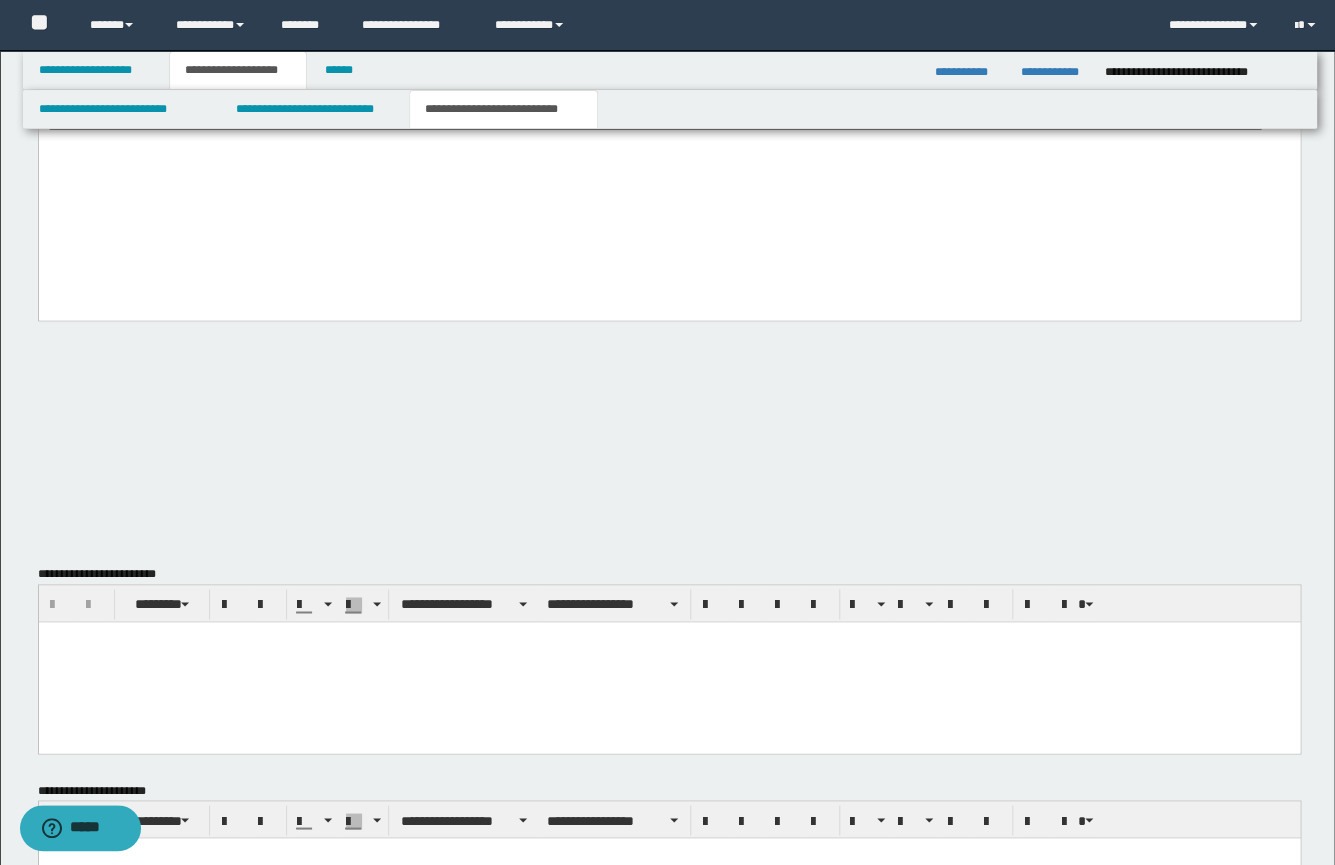 scroll, scrollTop: 849, scrollLeft: 0, axis: vertical 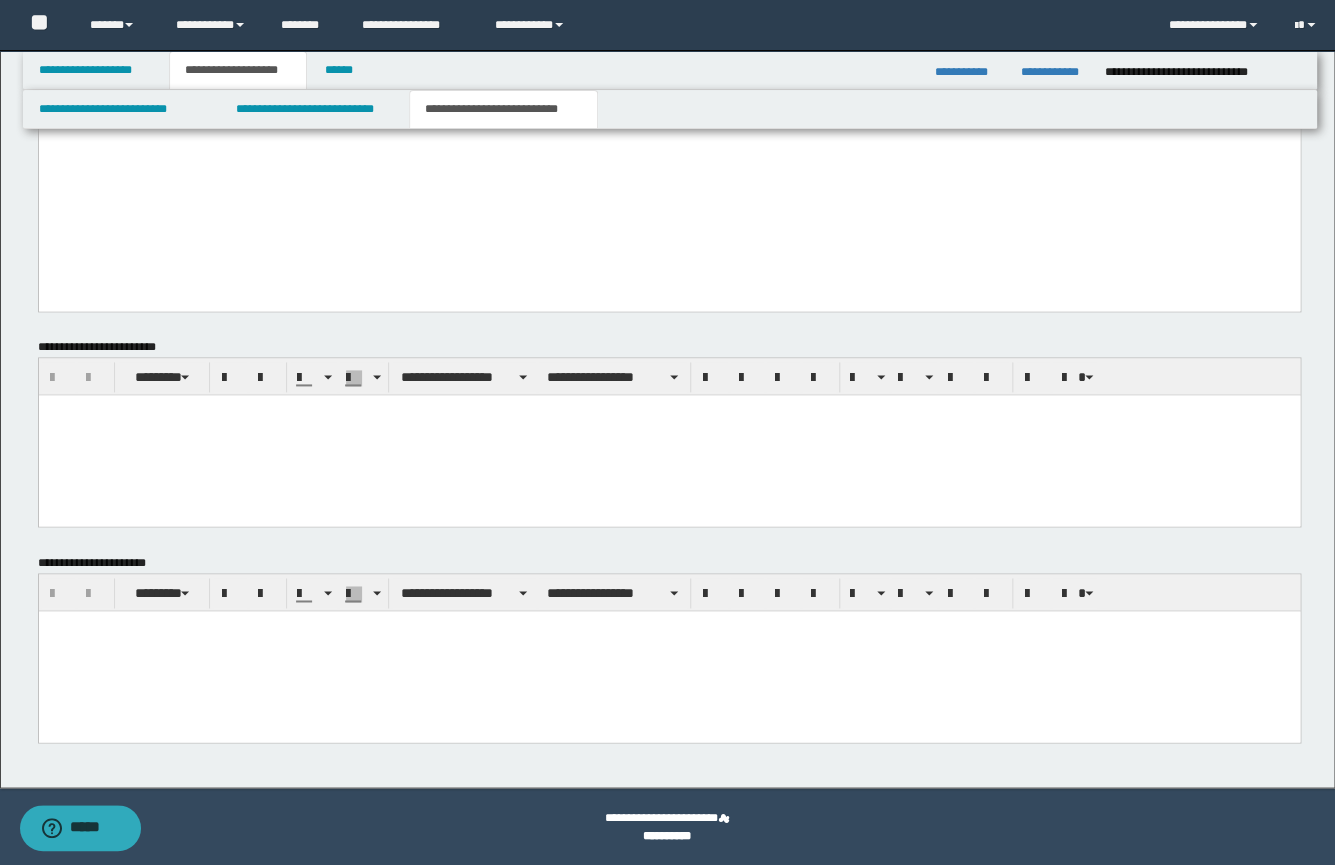 click at bounding box center [668, 650] 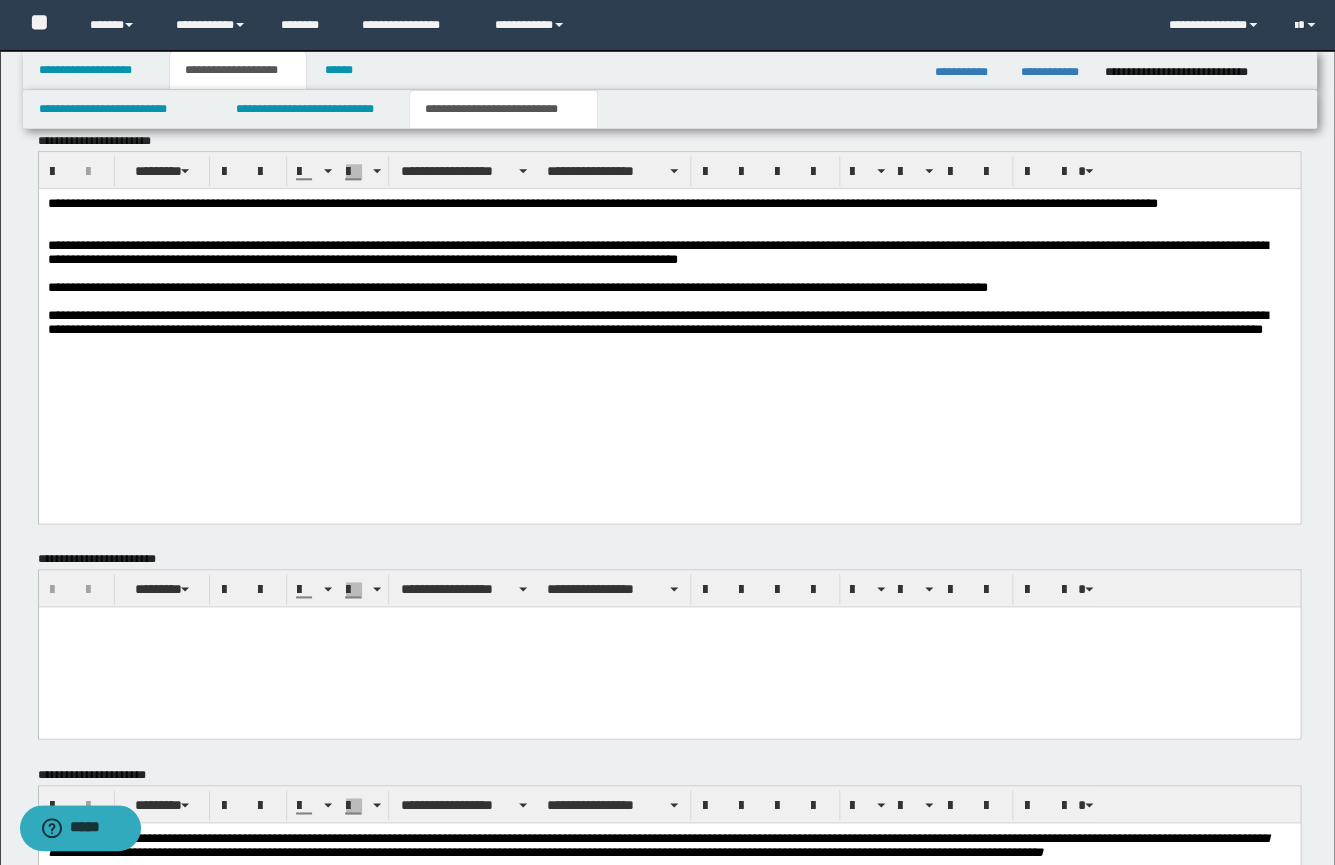 scroll, scrollTop: 638, scrollLeft: 0, axis: vertical 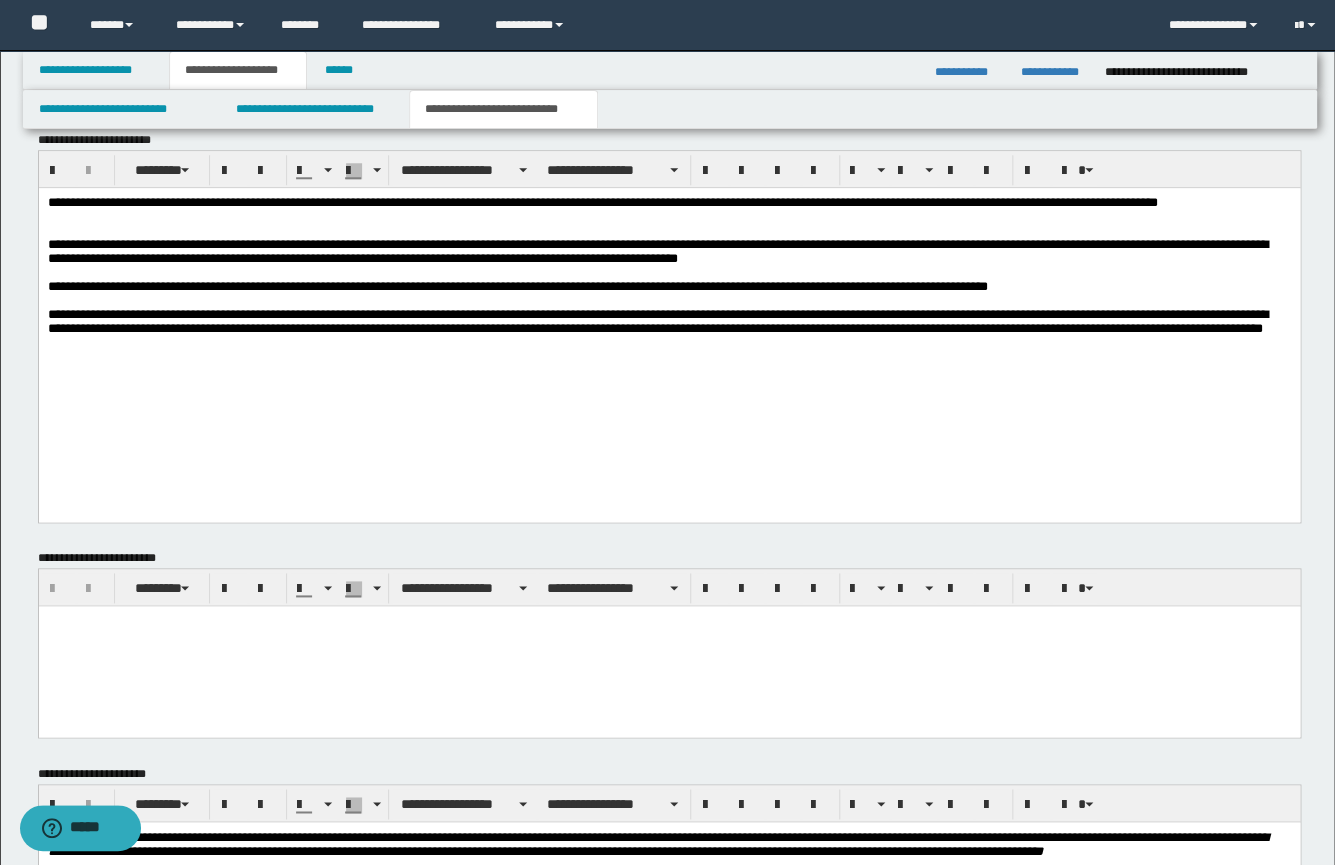 click at bounding box center [668, 342] 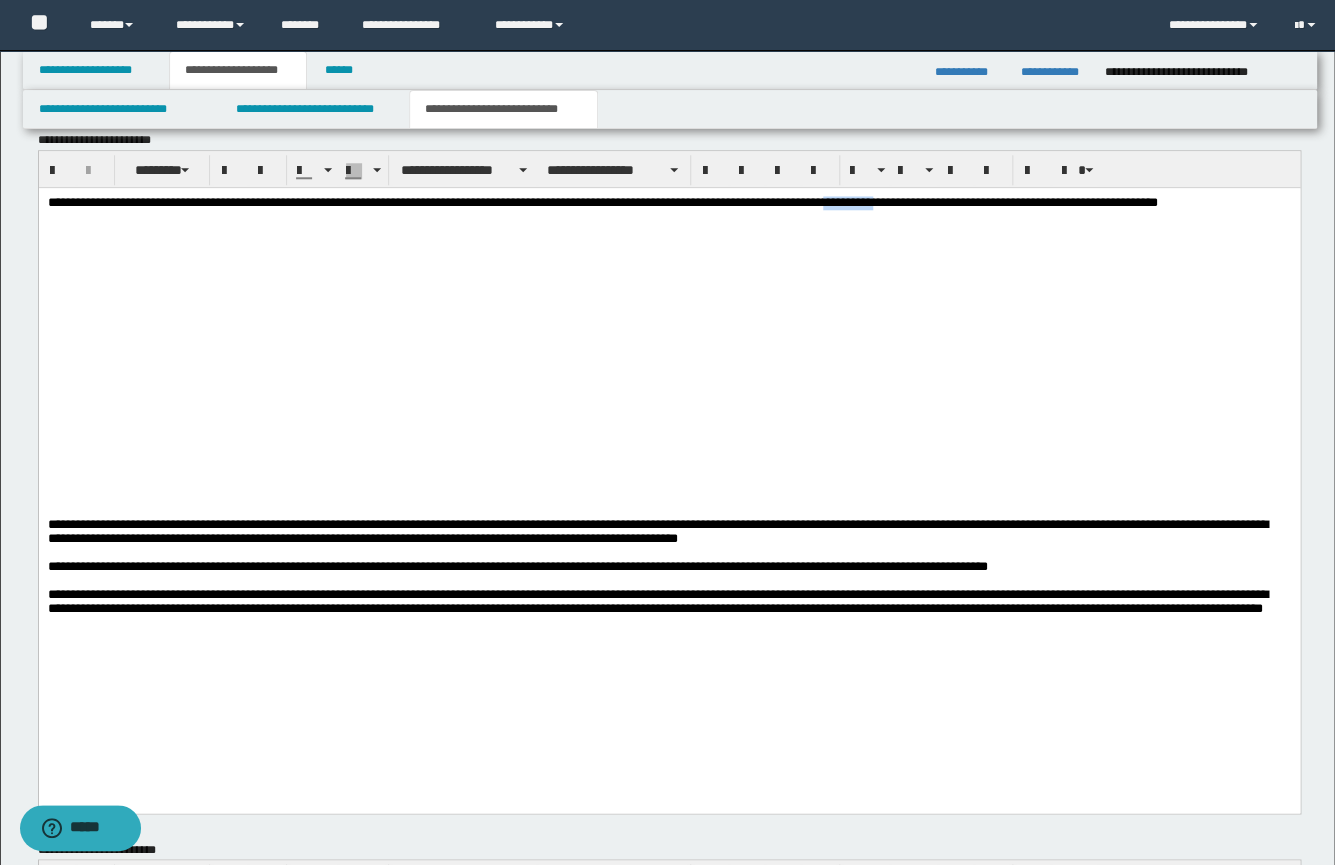 drag, startPoint x: 1032, startPoint y: 202, endPoint x: 949, endPoint y: 206, distance: 83.09633 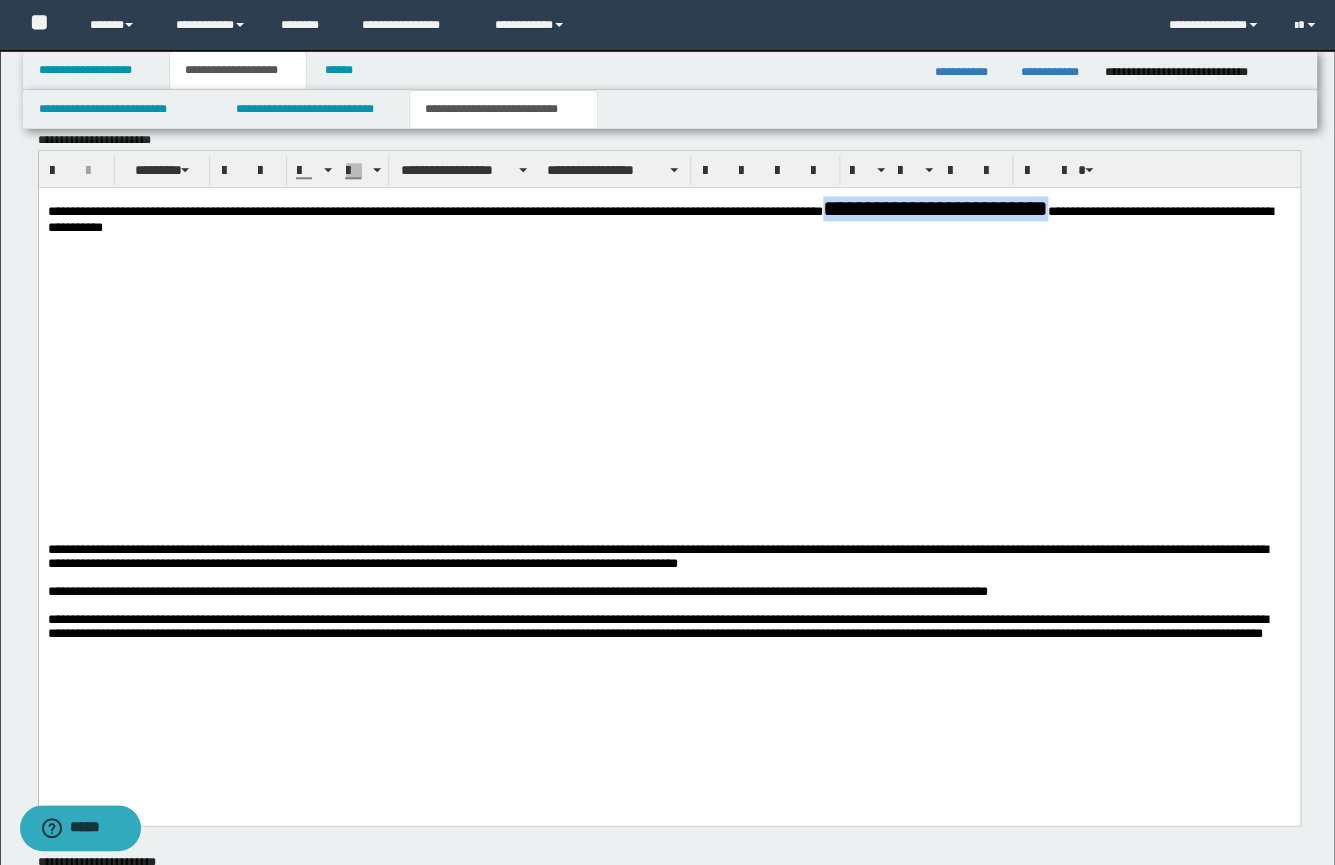 drag, startPoint x: 1226, startPoint y: 207, endPoint x: 949, endPoint y: 207, distance: 277 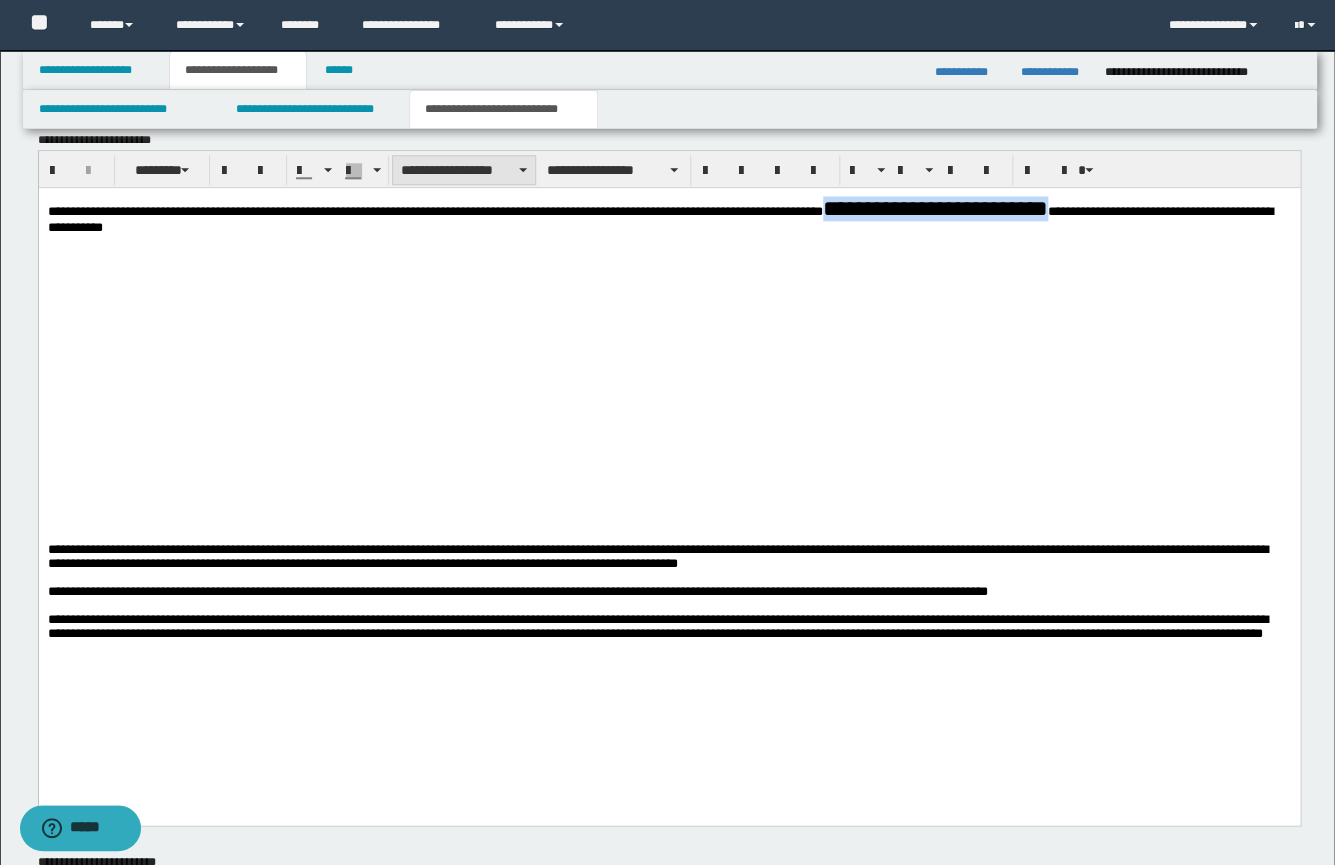 click on "**********" at bounding box center (464, 170) 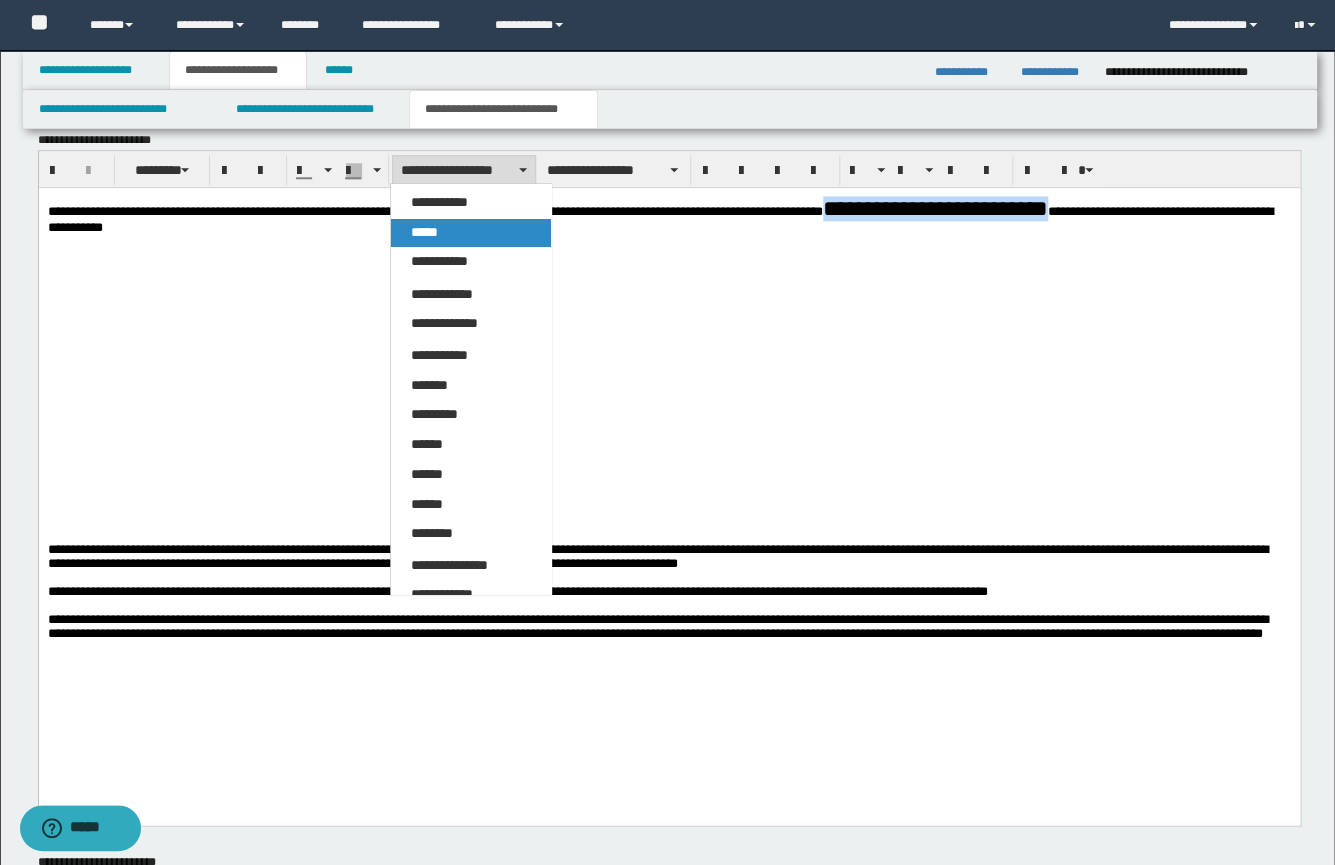 click on "*****" at bounding box center (471, 233) 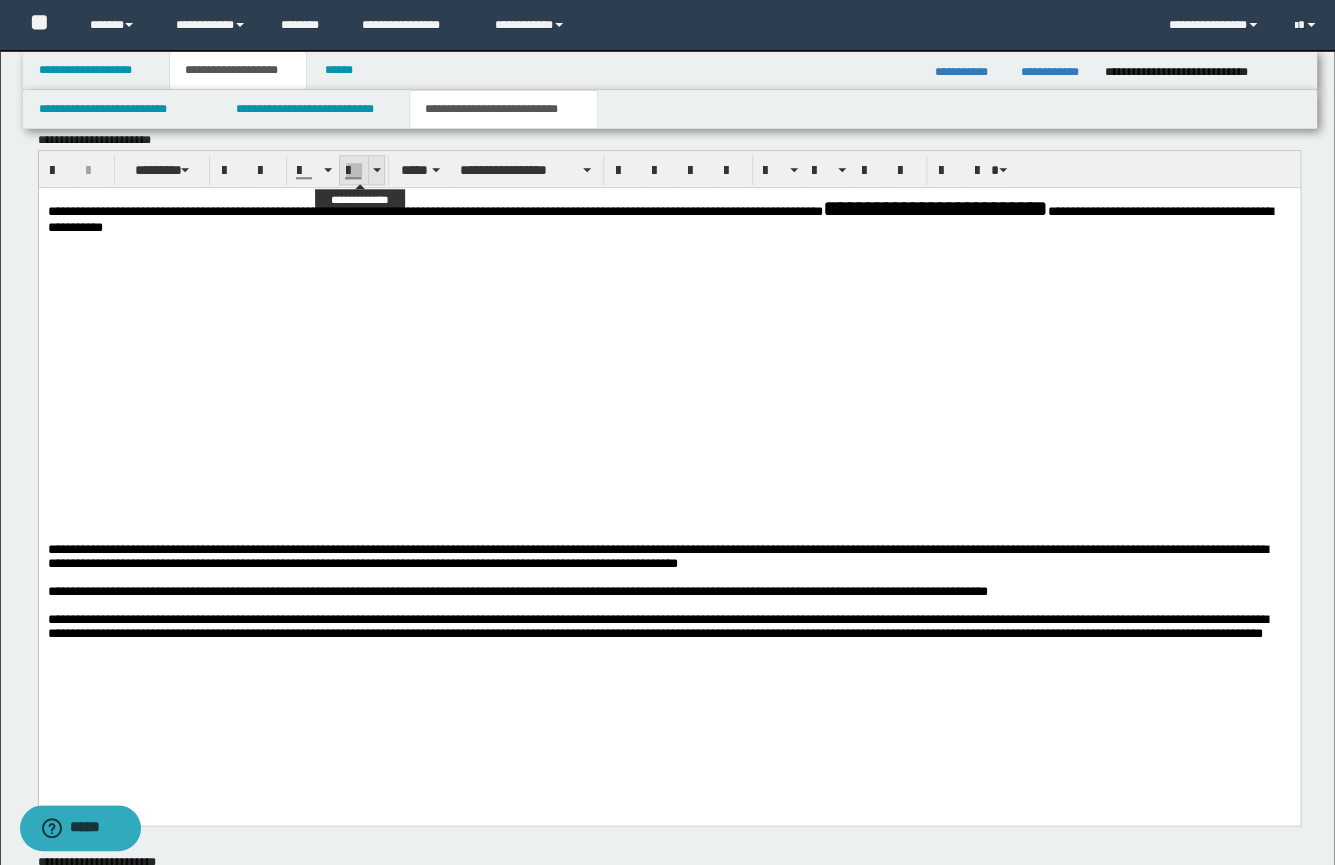 click at bounding box center (377, 170) 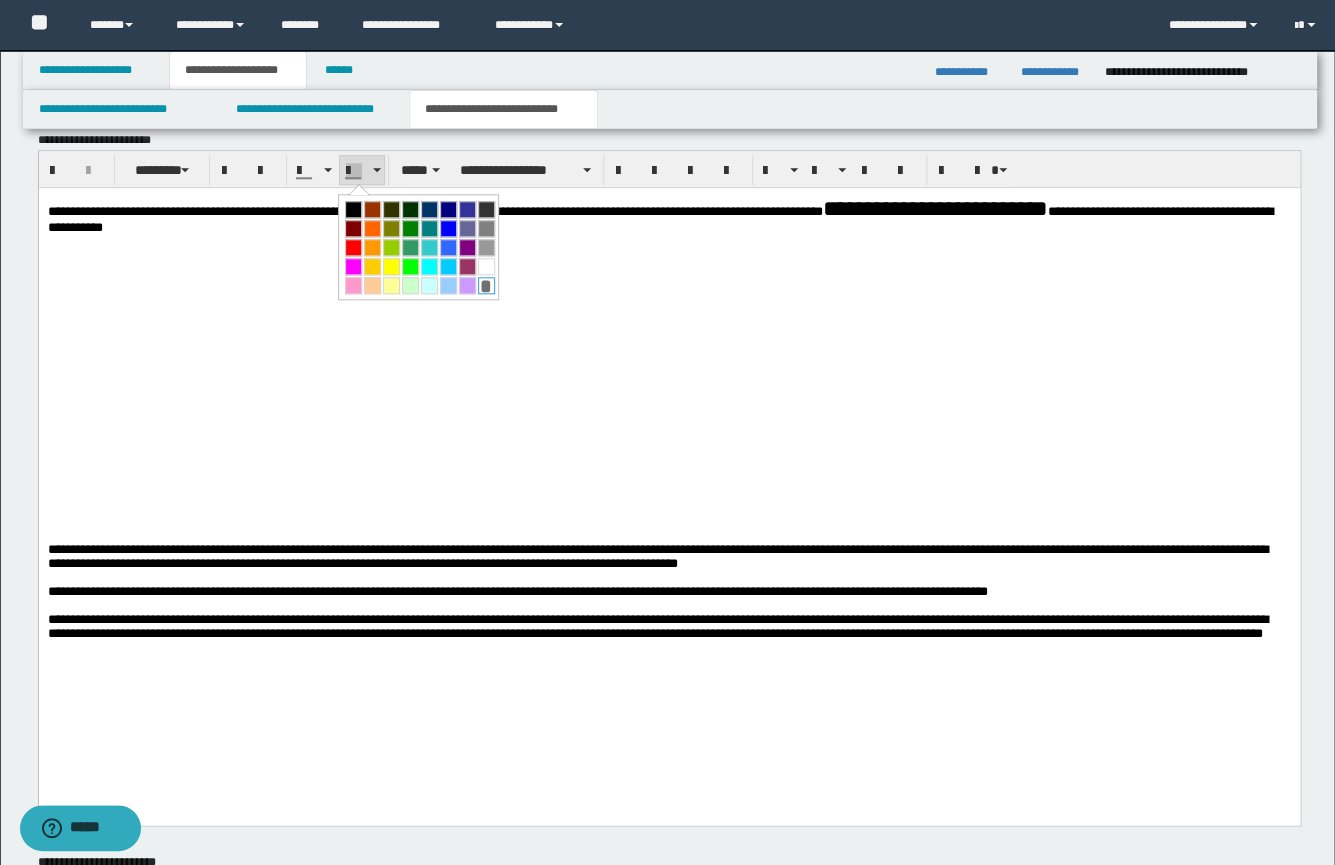 click on "*" at bounding box center (486, 285) 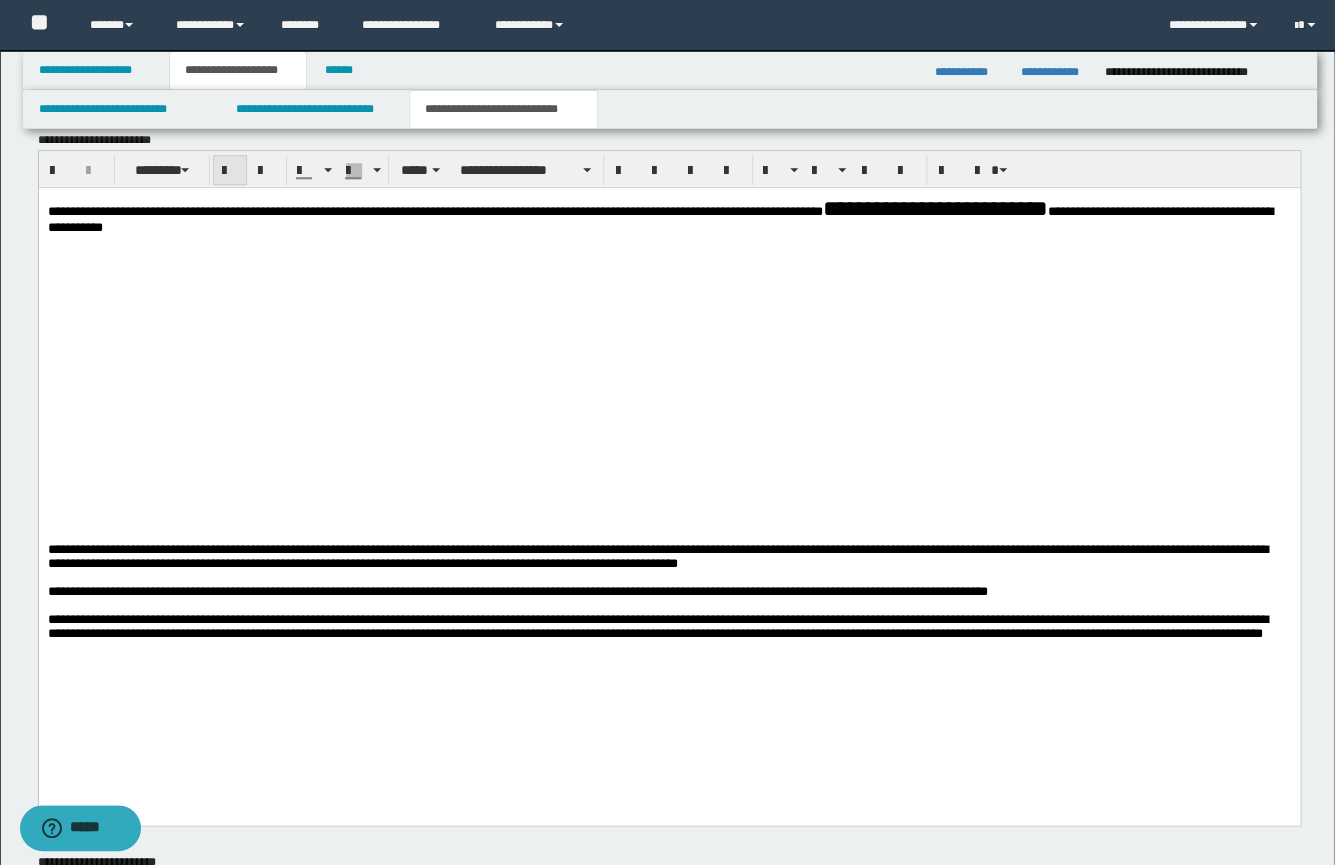 click at bounding box center [230, 171] 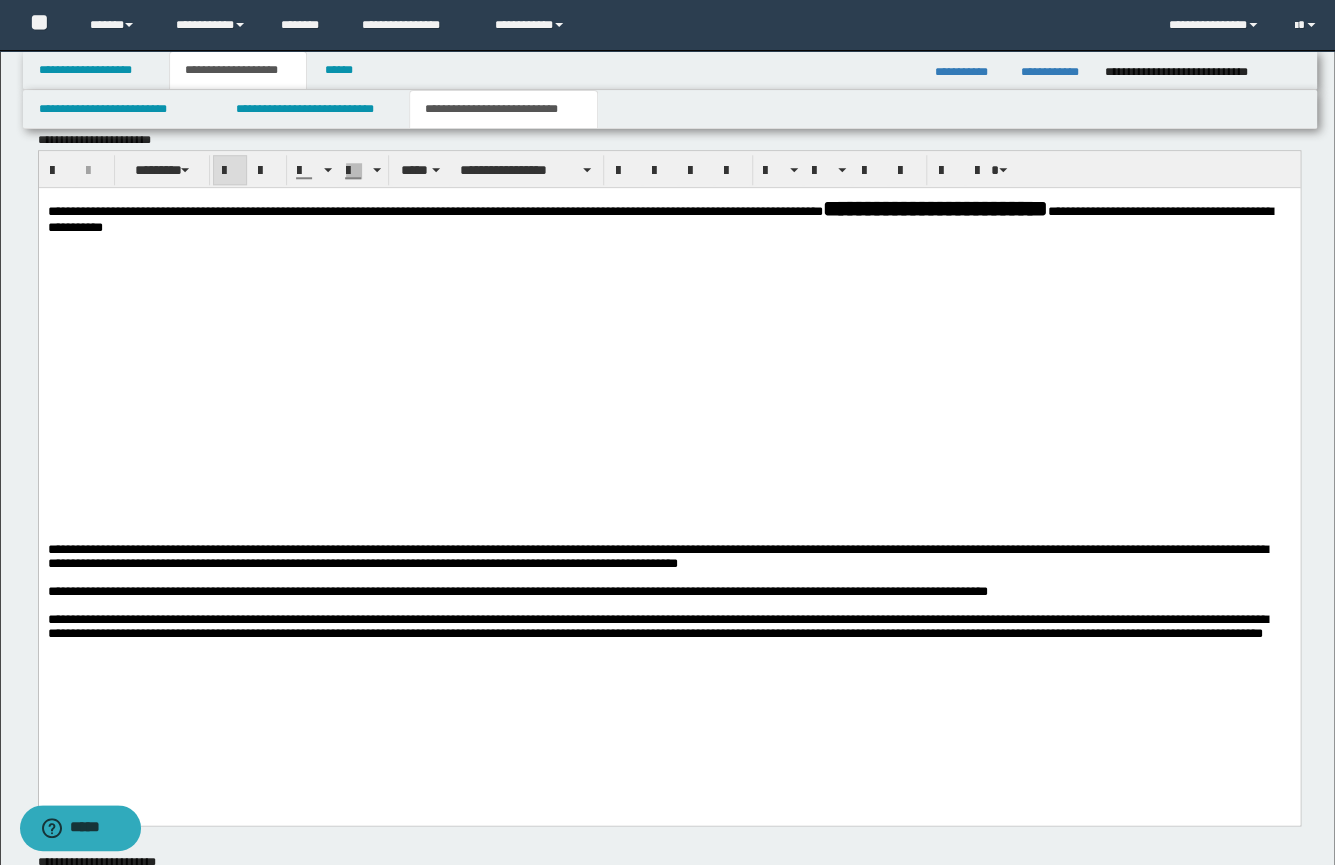 click at bounding box center (230, 171) 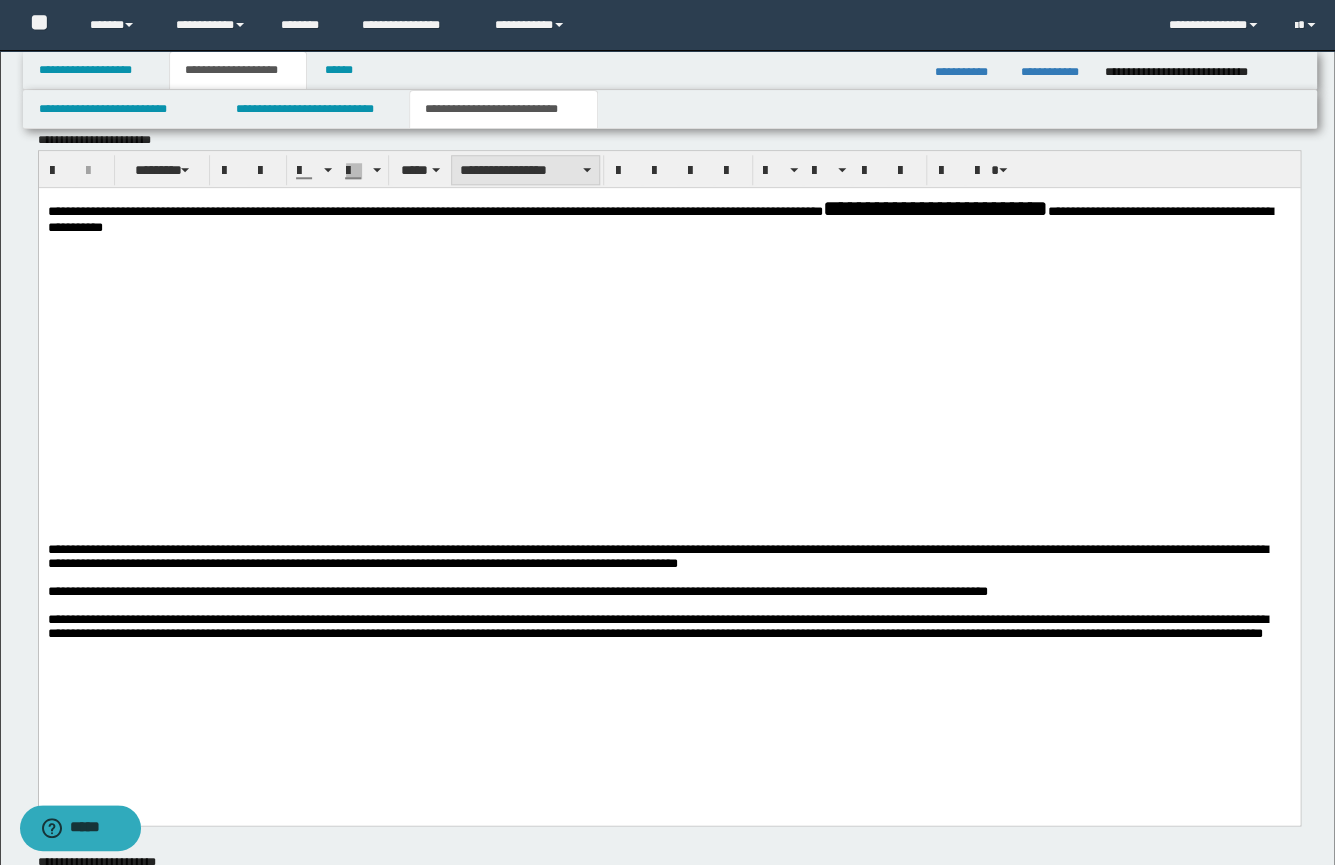 click on "**********" at bounding box center [525, 170] 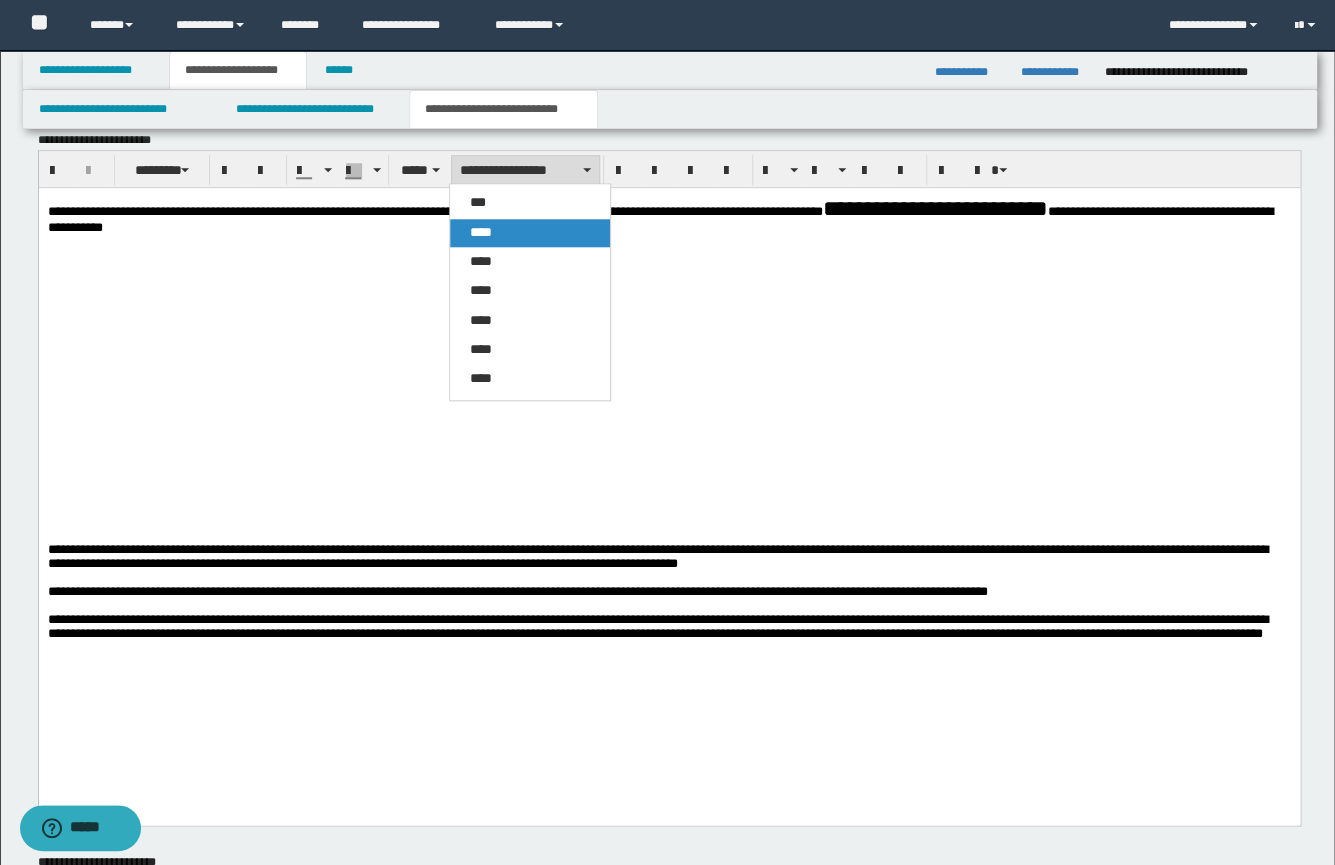 click on "****" at bounding box center [530, 233] 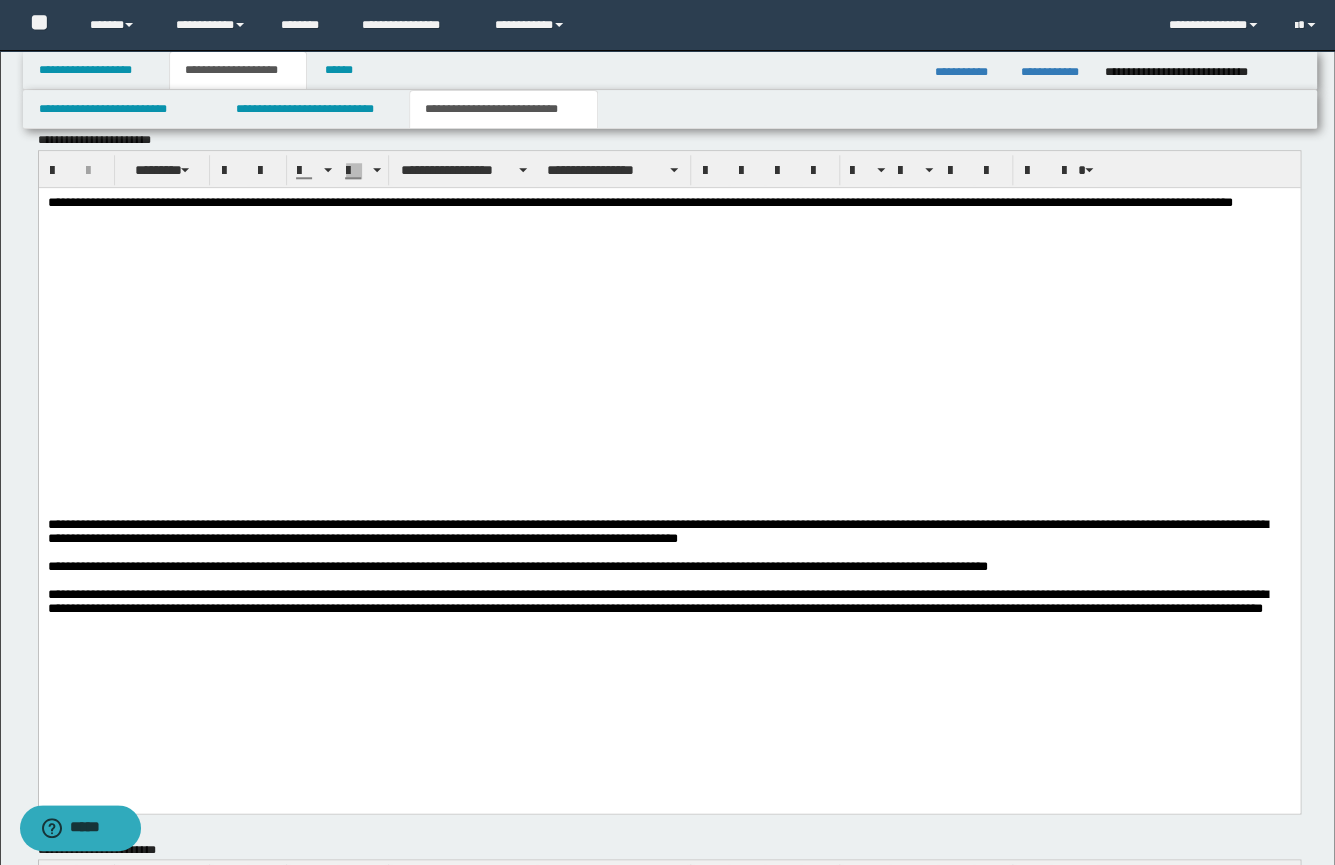 drag, startPoint x: 778, startPoint y: 323, endPoint x: 764, endPoint y: 321, distance: 14.142136 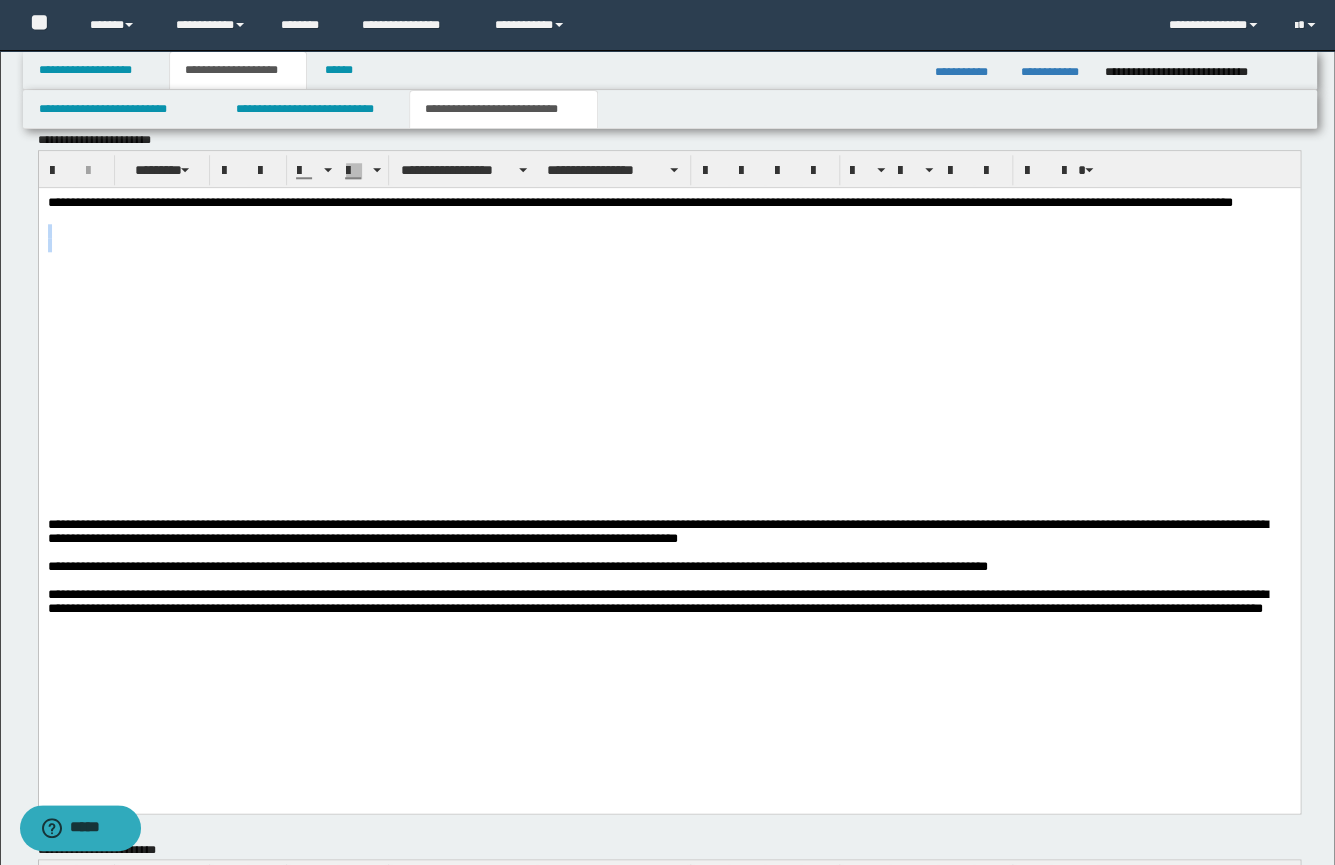 click at bounding box center [668, 230] 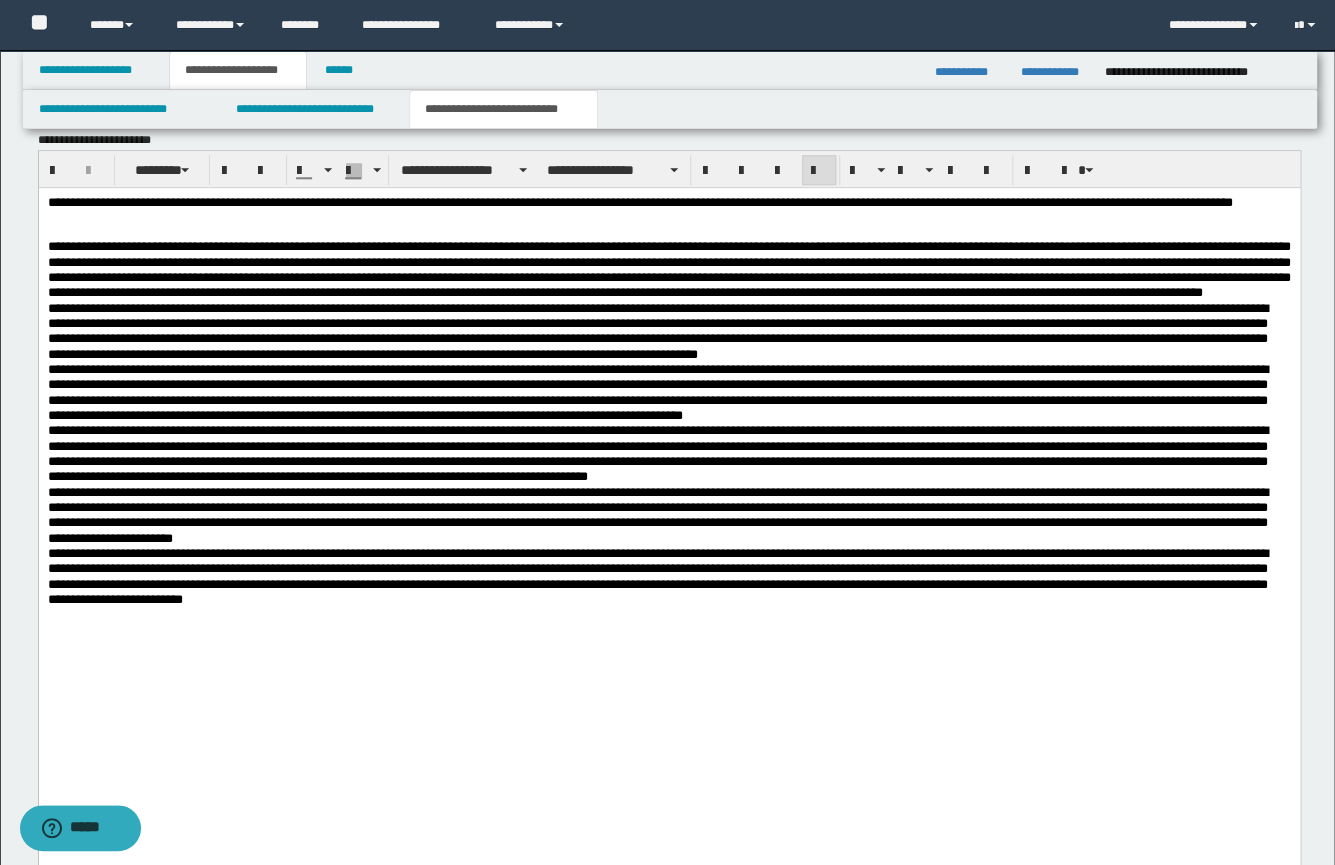 click on "**********" at bounding box center (668, 268) 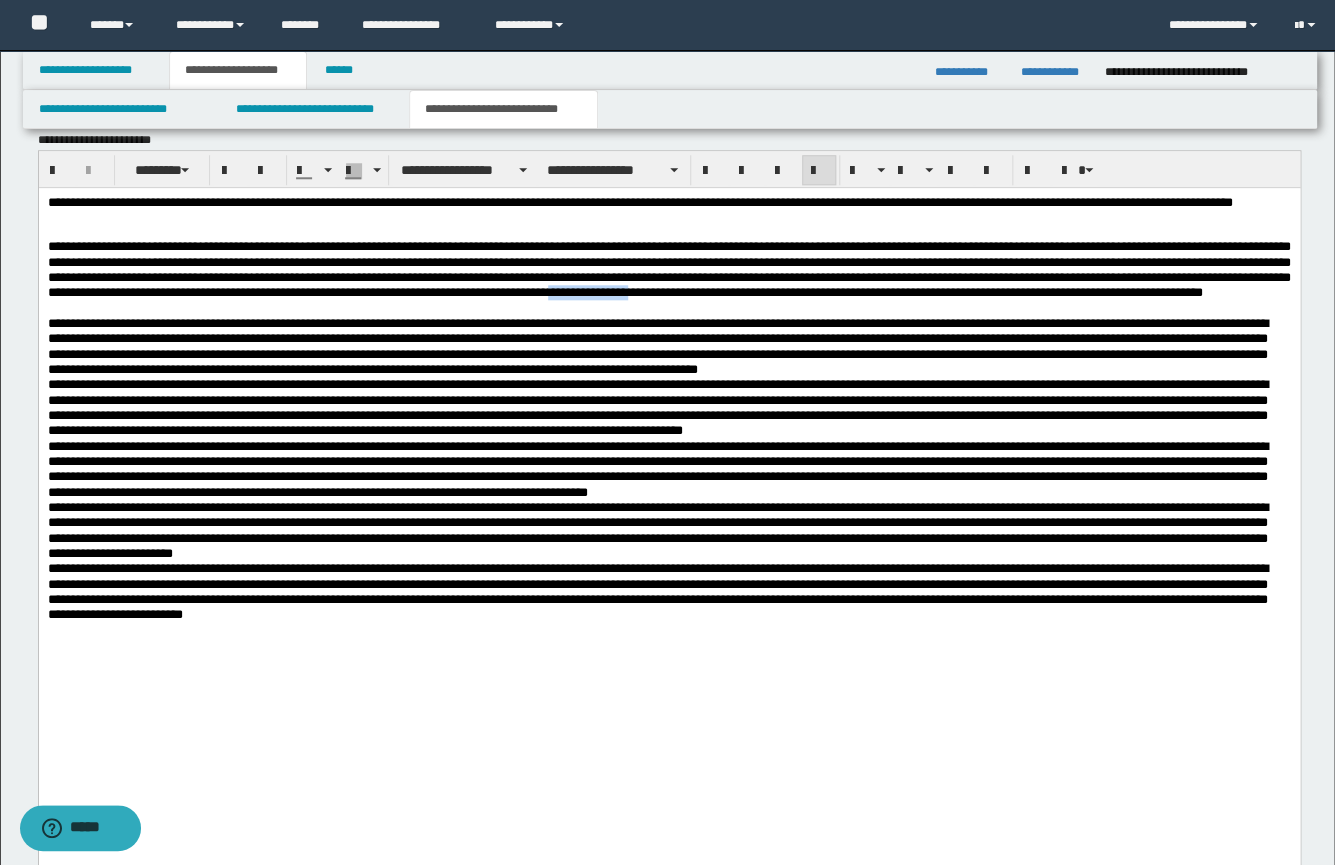 drag, startPoint x: 278, startPoint y: 323, endPoint x: 181, endPoint y: 325, distance: 97.020615 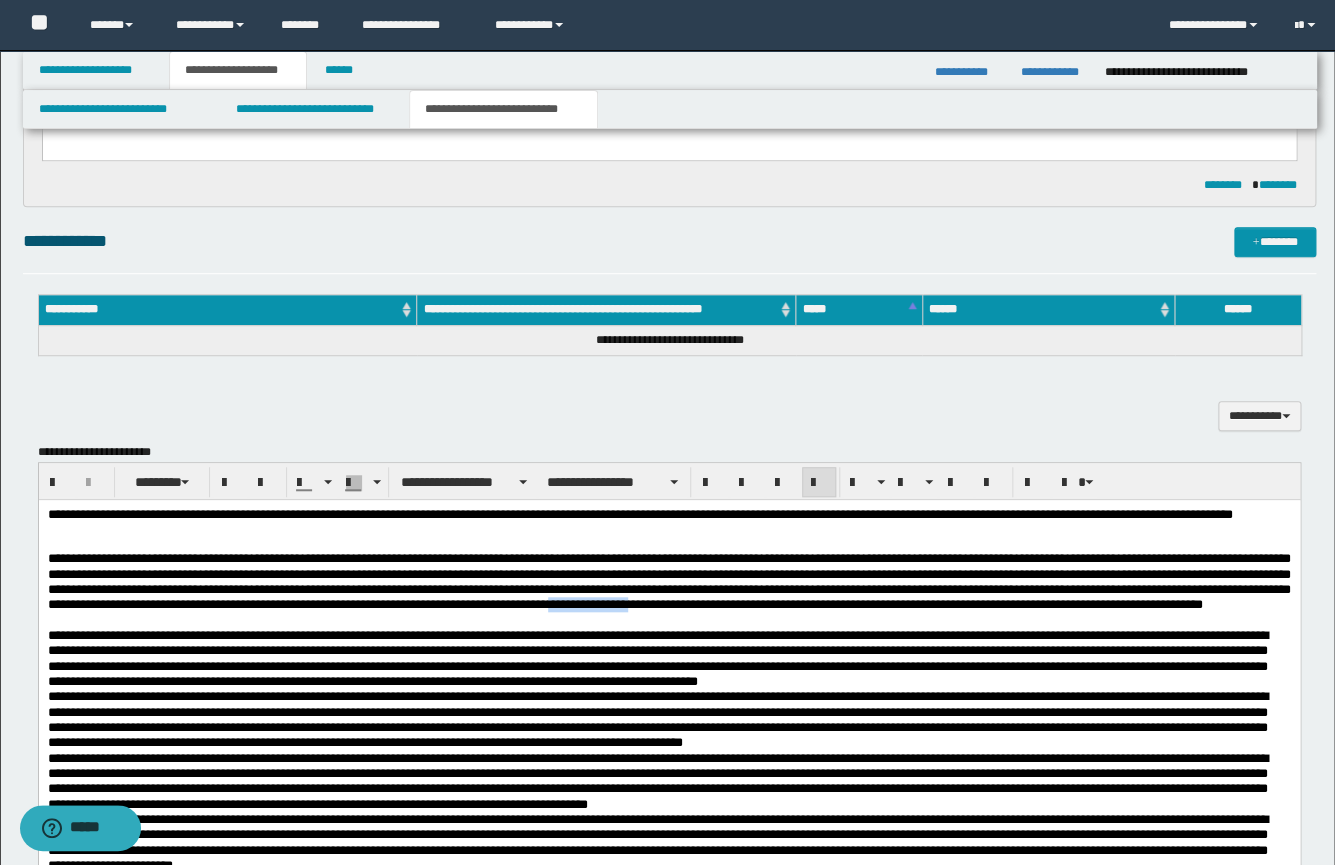 scroll, scrollTop: 312, scrollLeft: 0, axis: vertical 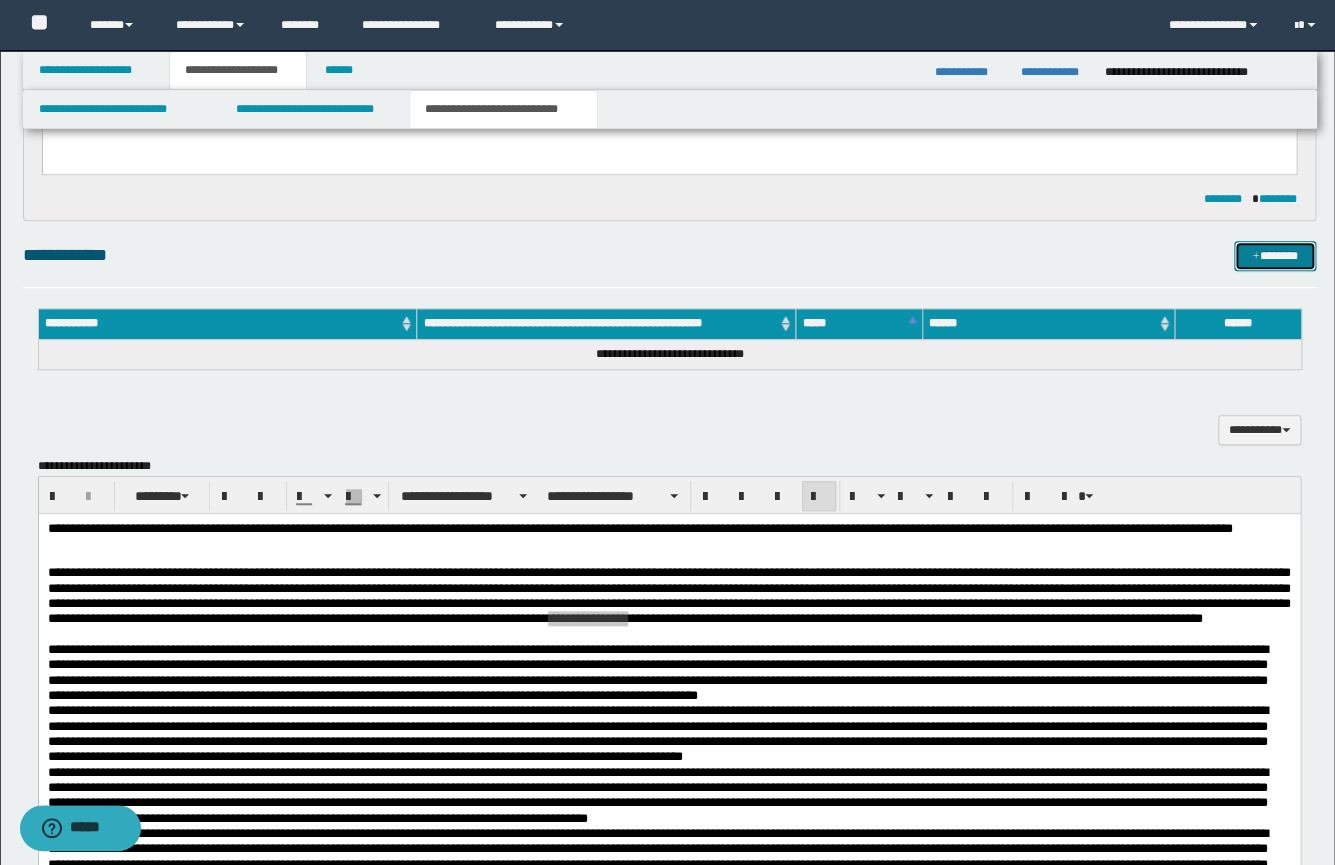 click on "*******" at bounding box center (1275, 256) 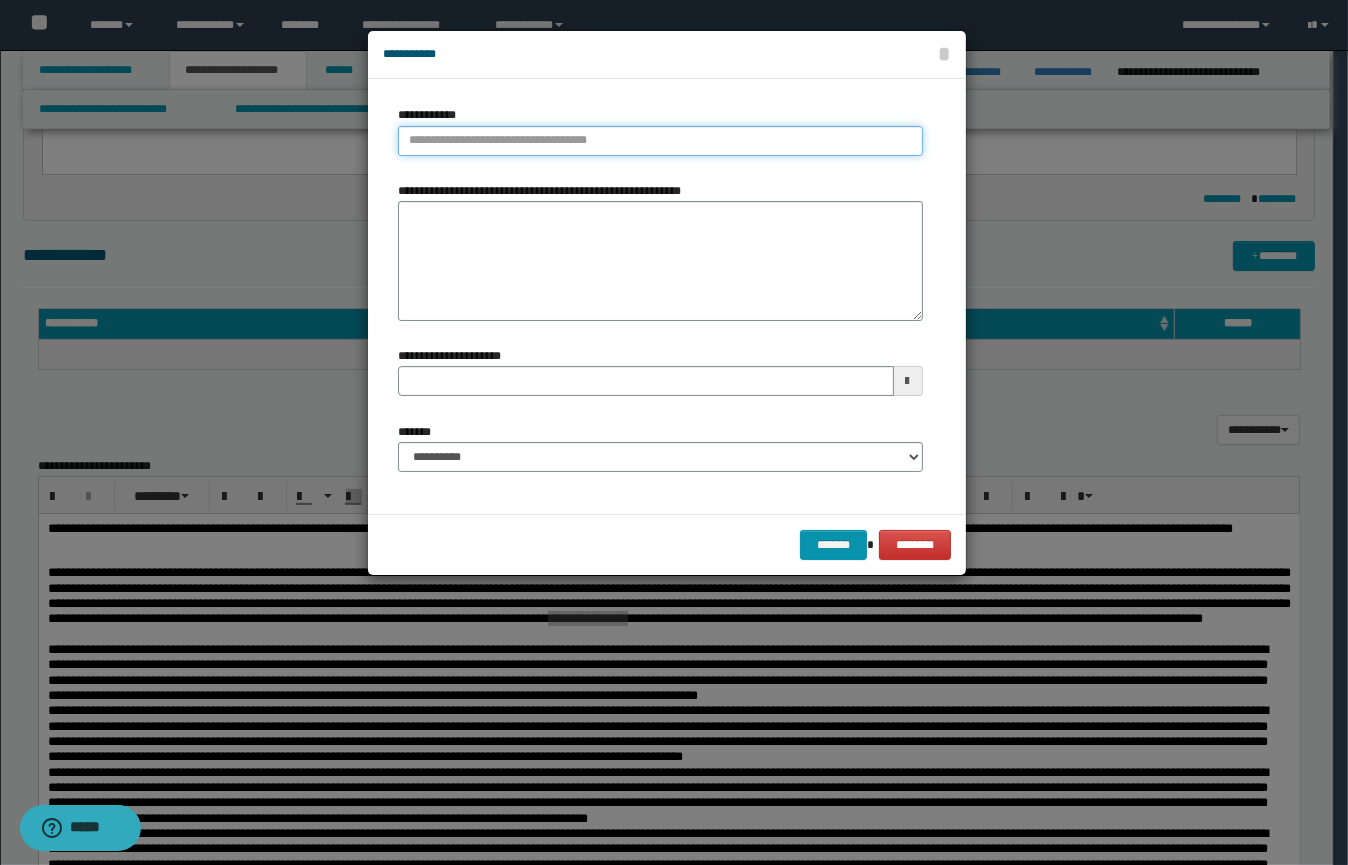 click on "**********" at bounding box center [660, 141] 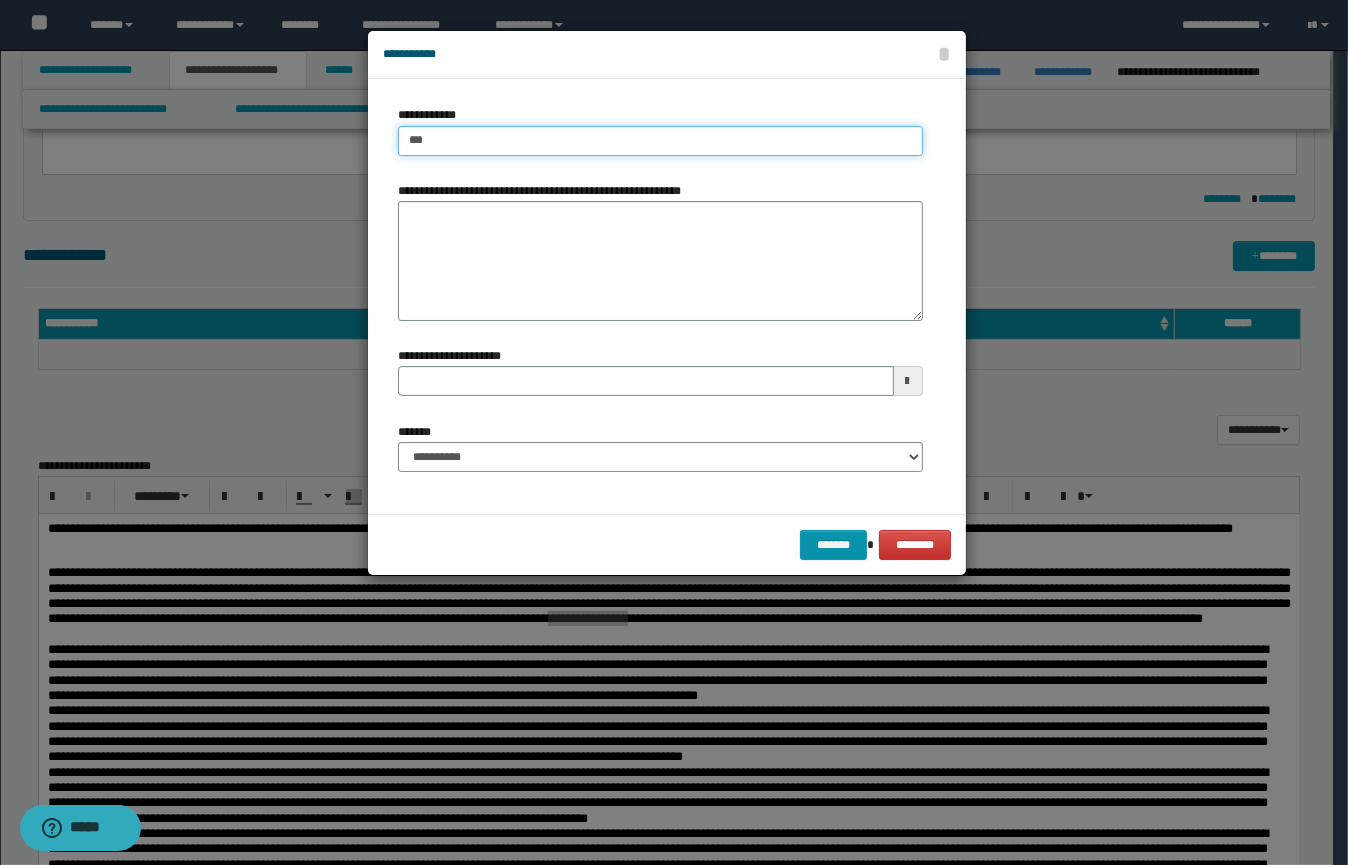 type on "****" 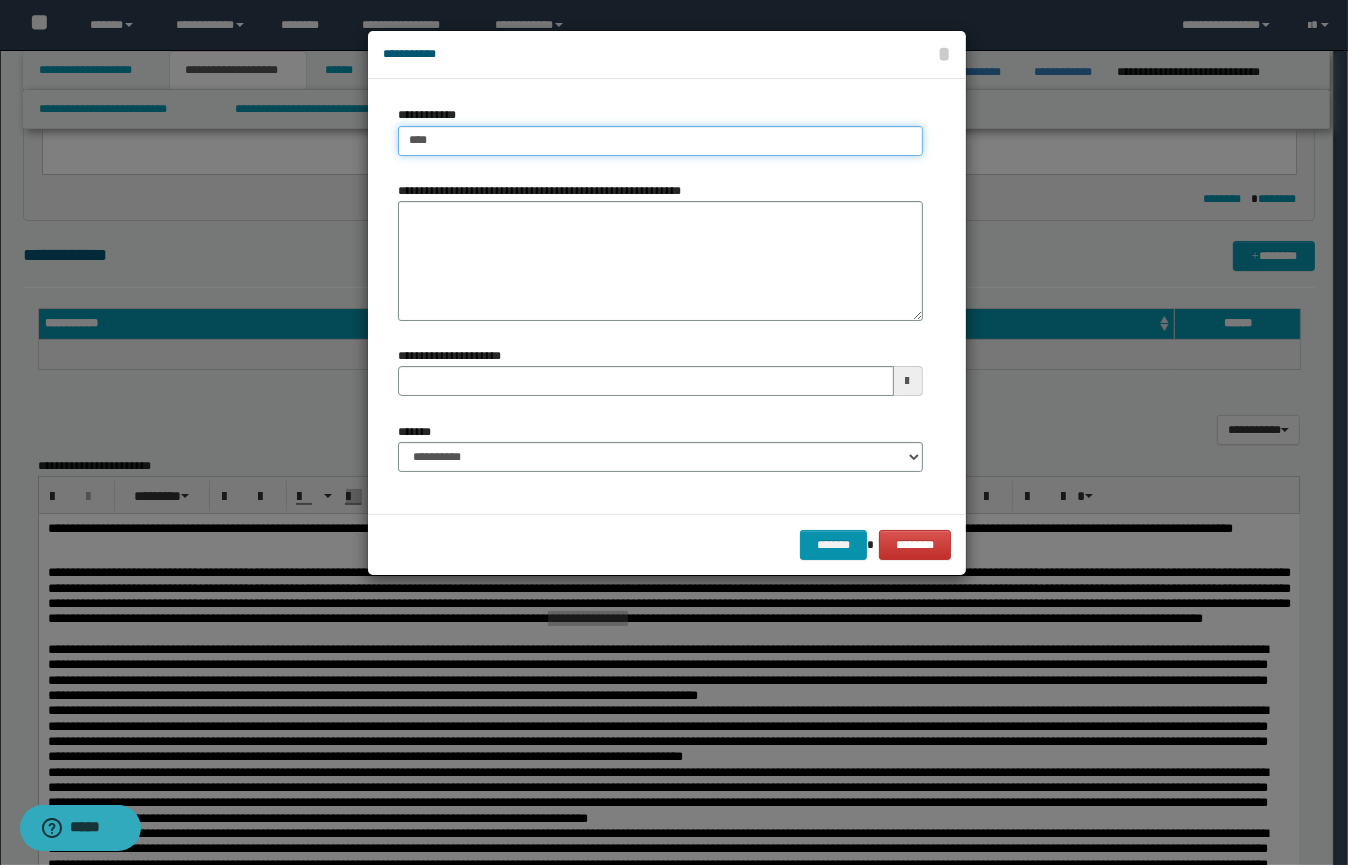 type on "****" 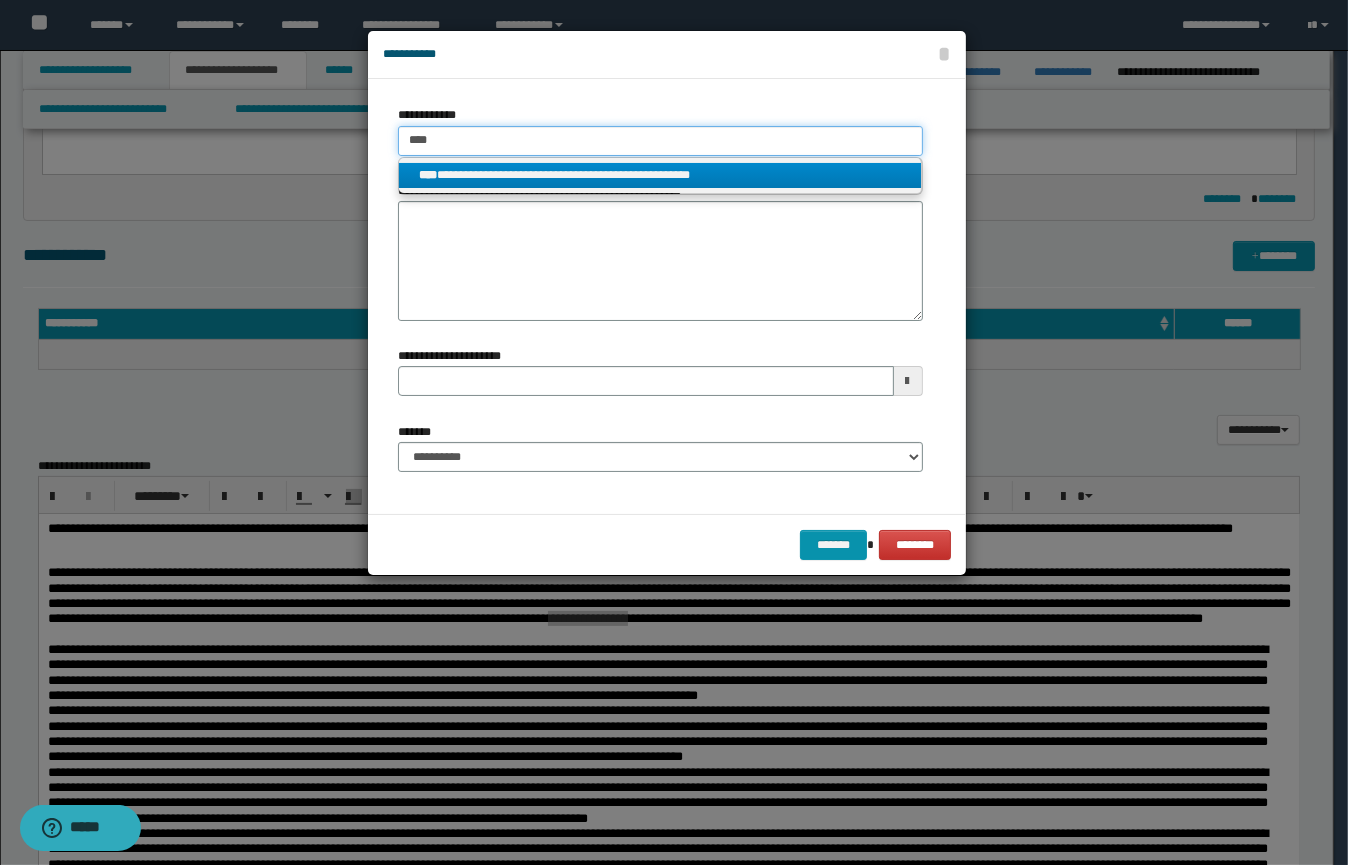 type on "****" 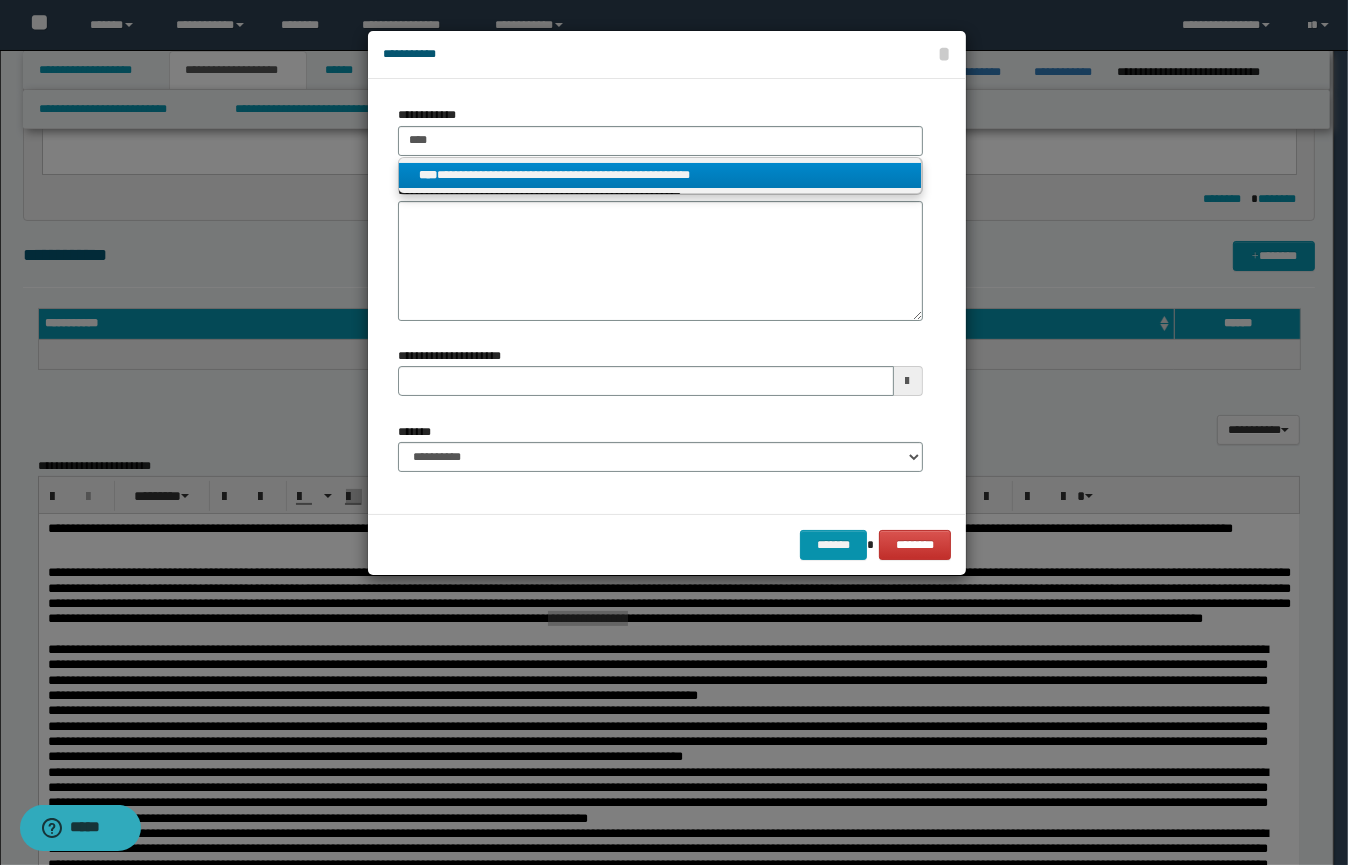click on "**********" at bounding box center (660, 175) 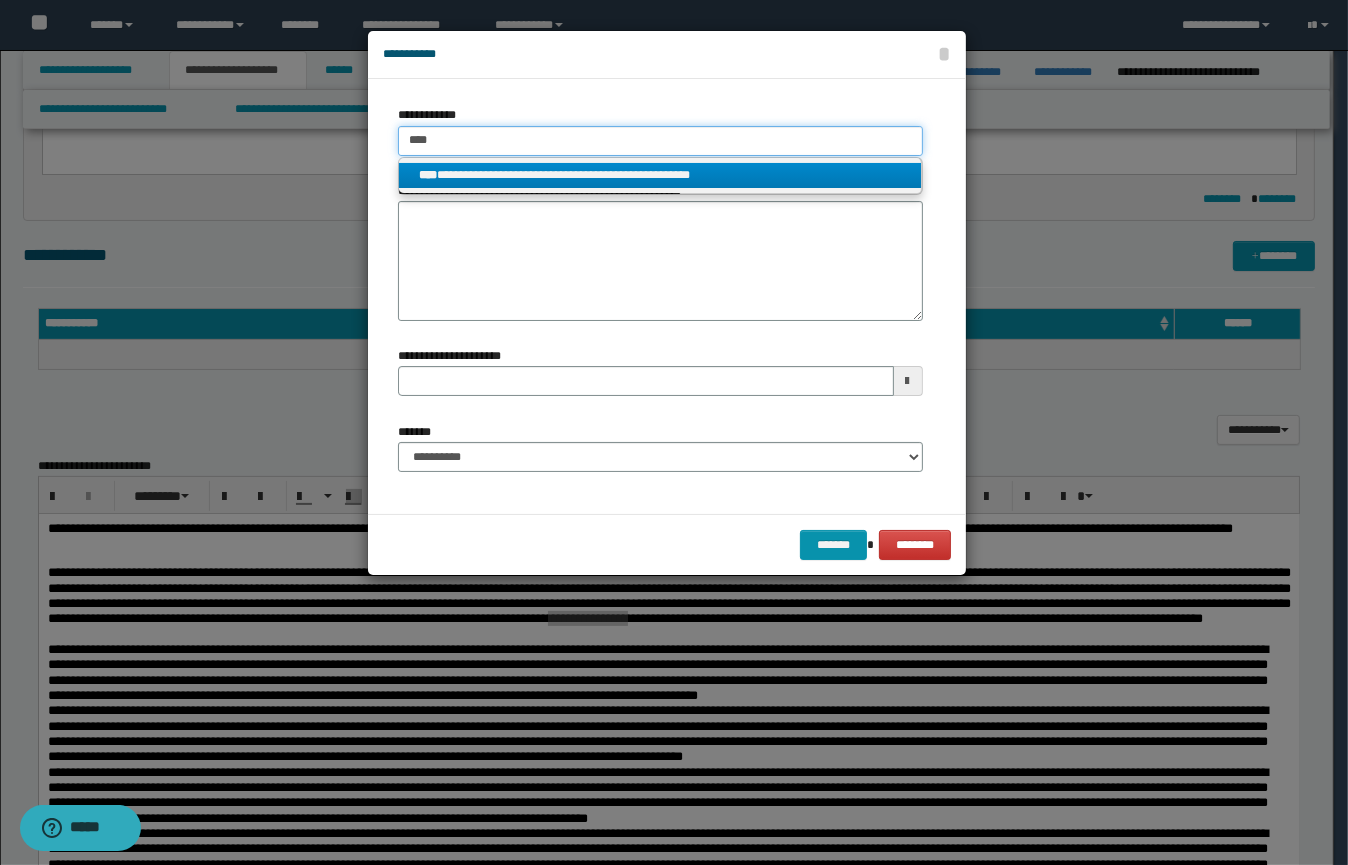 type 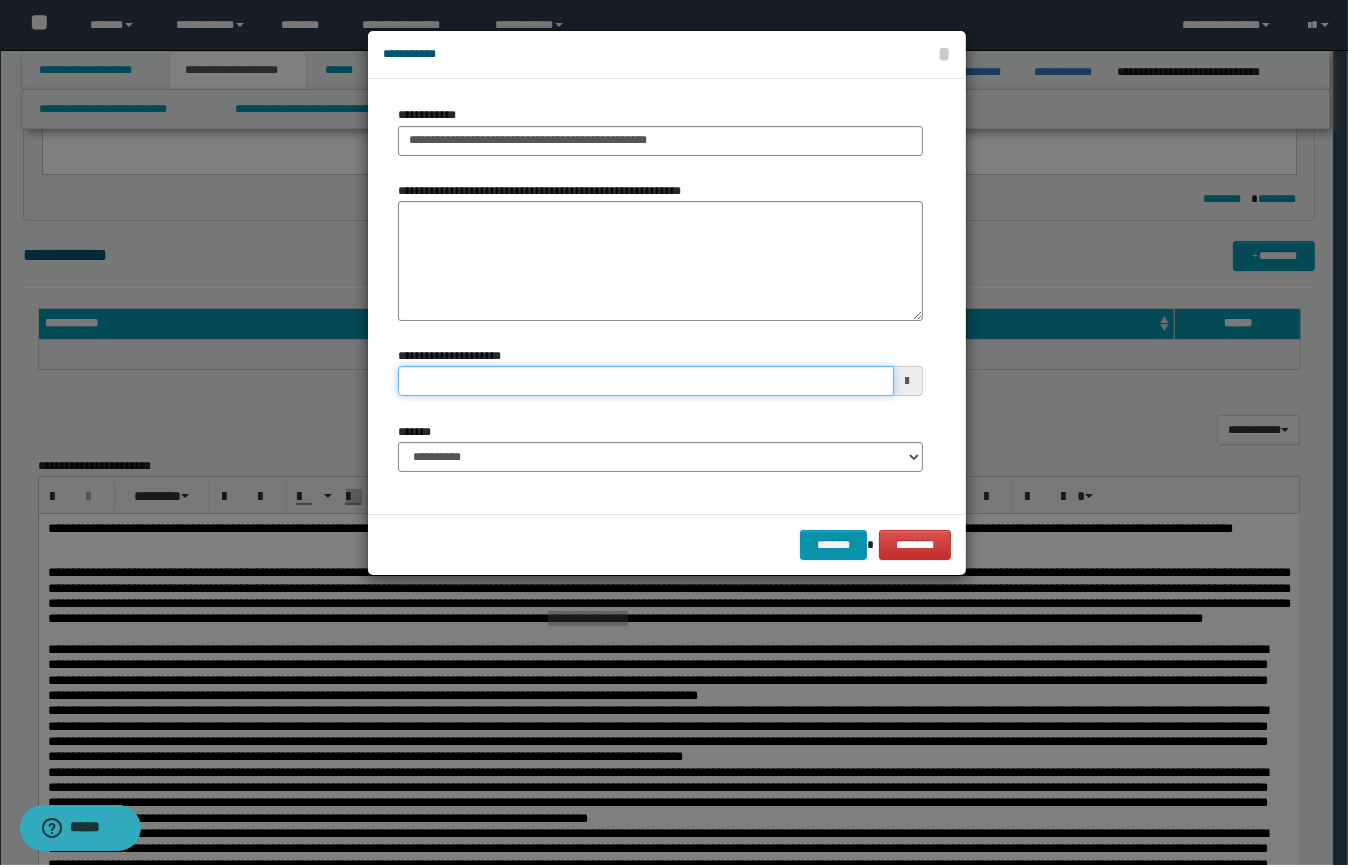 click on "**********" at bounding box center (646, 381) 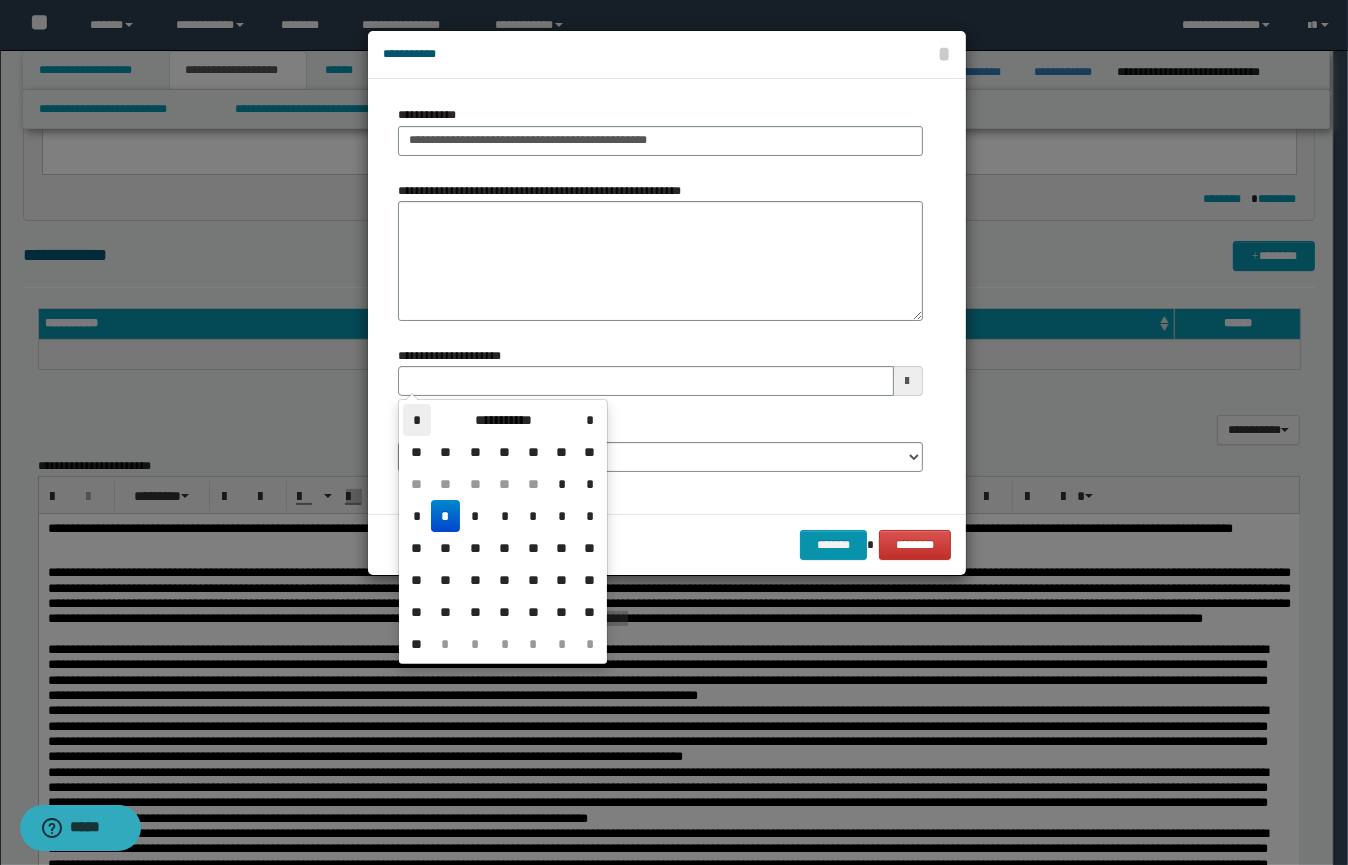 click on "*" at bounding box center (417, 420) 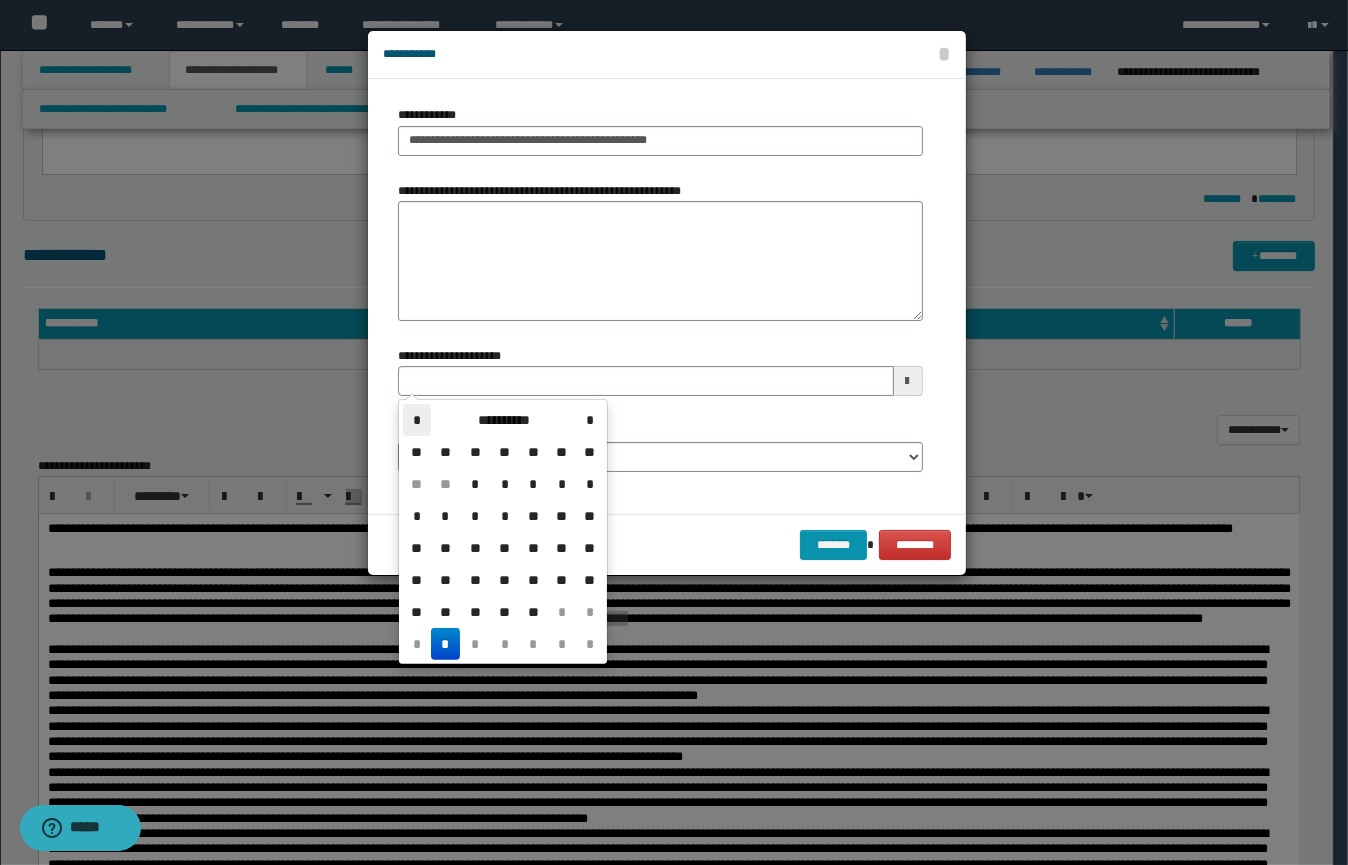 click on "*" at bounding box center [417, 420] 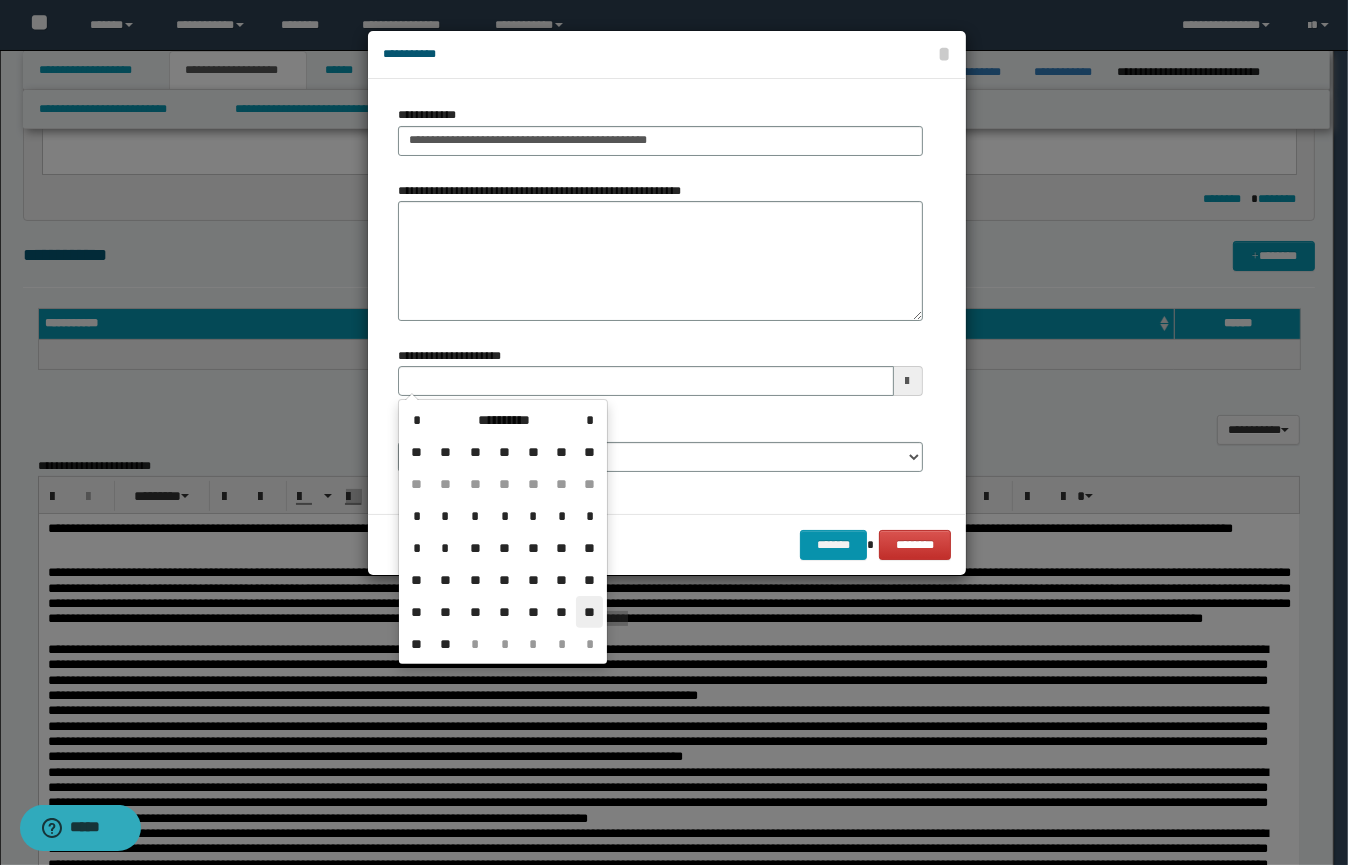 click on "**" at bounding box center (589, 612) 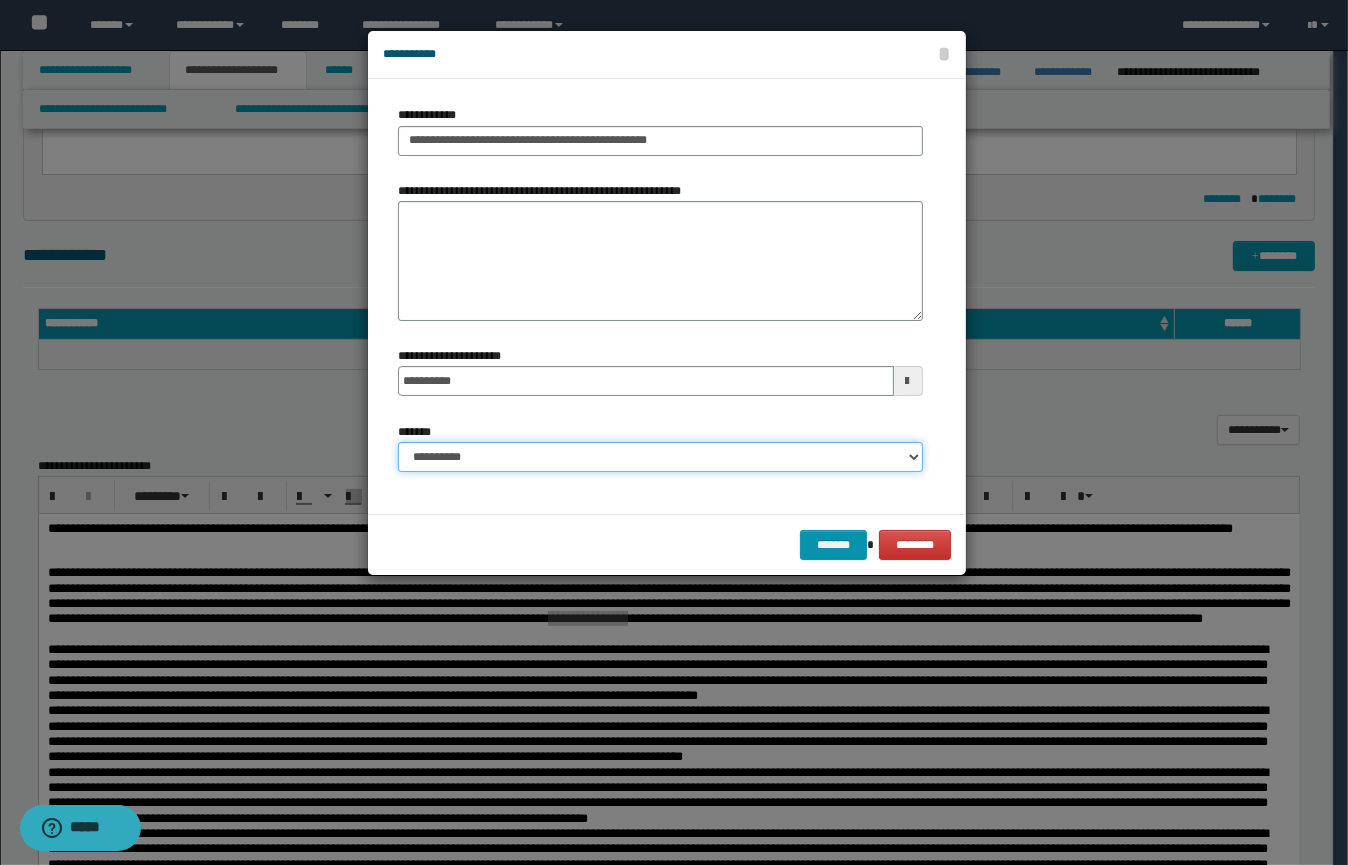 click on "**********" at bounding box center (660, 457) 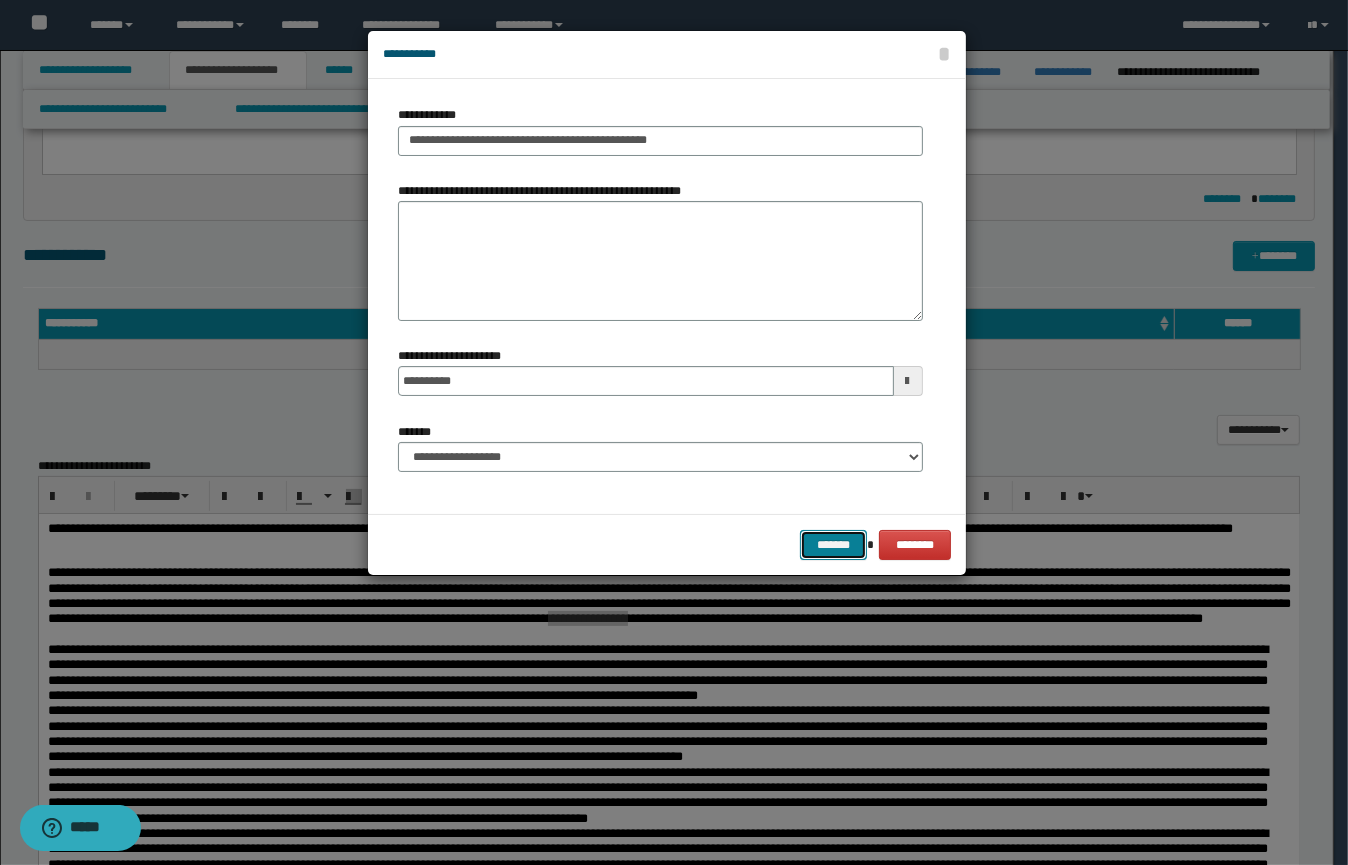 drag, startPoint x: 831, startPoint y: 543, endPoint x: 823, endPoint y: 530, distance: 15.264338 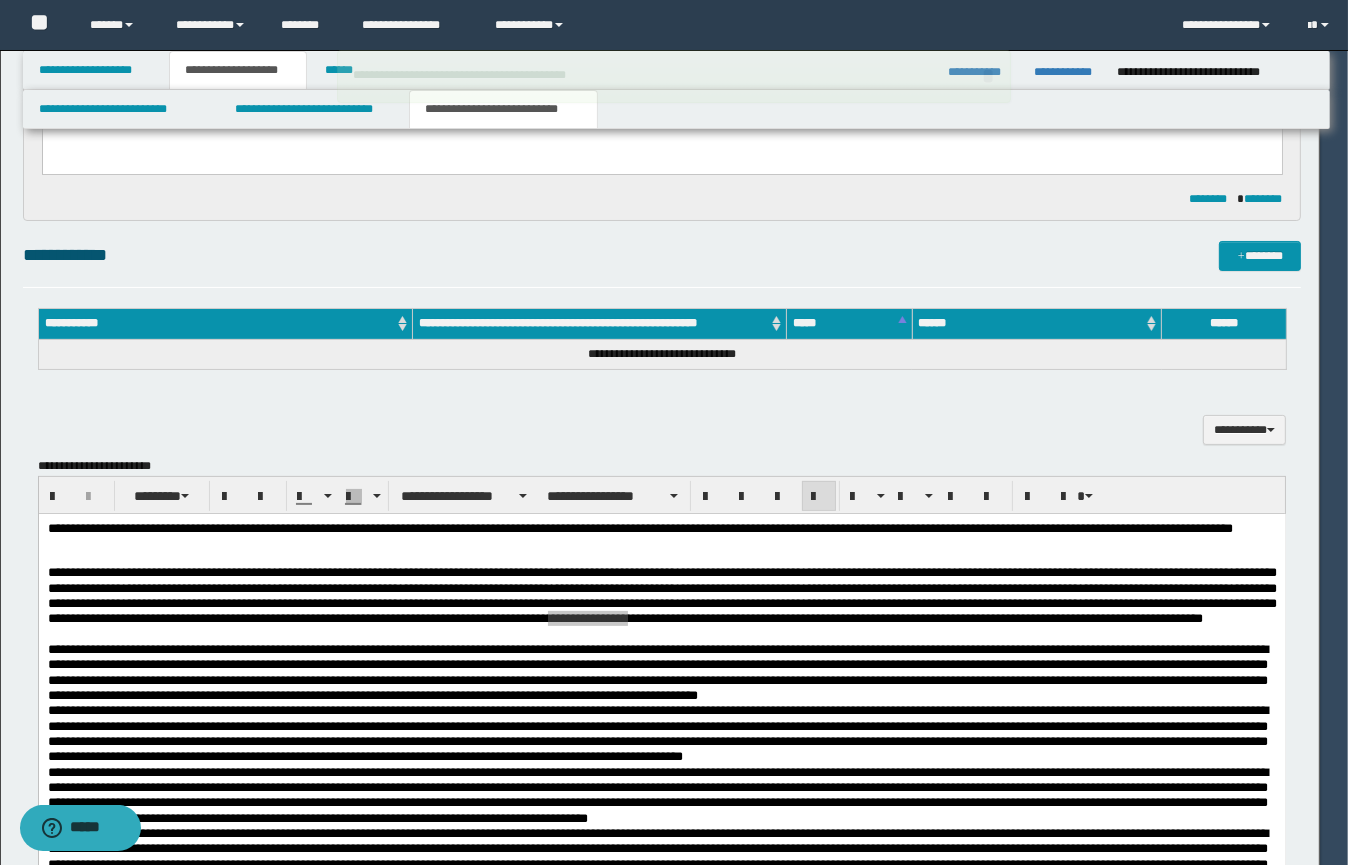 type 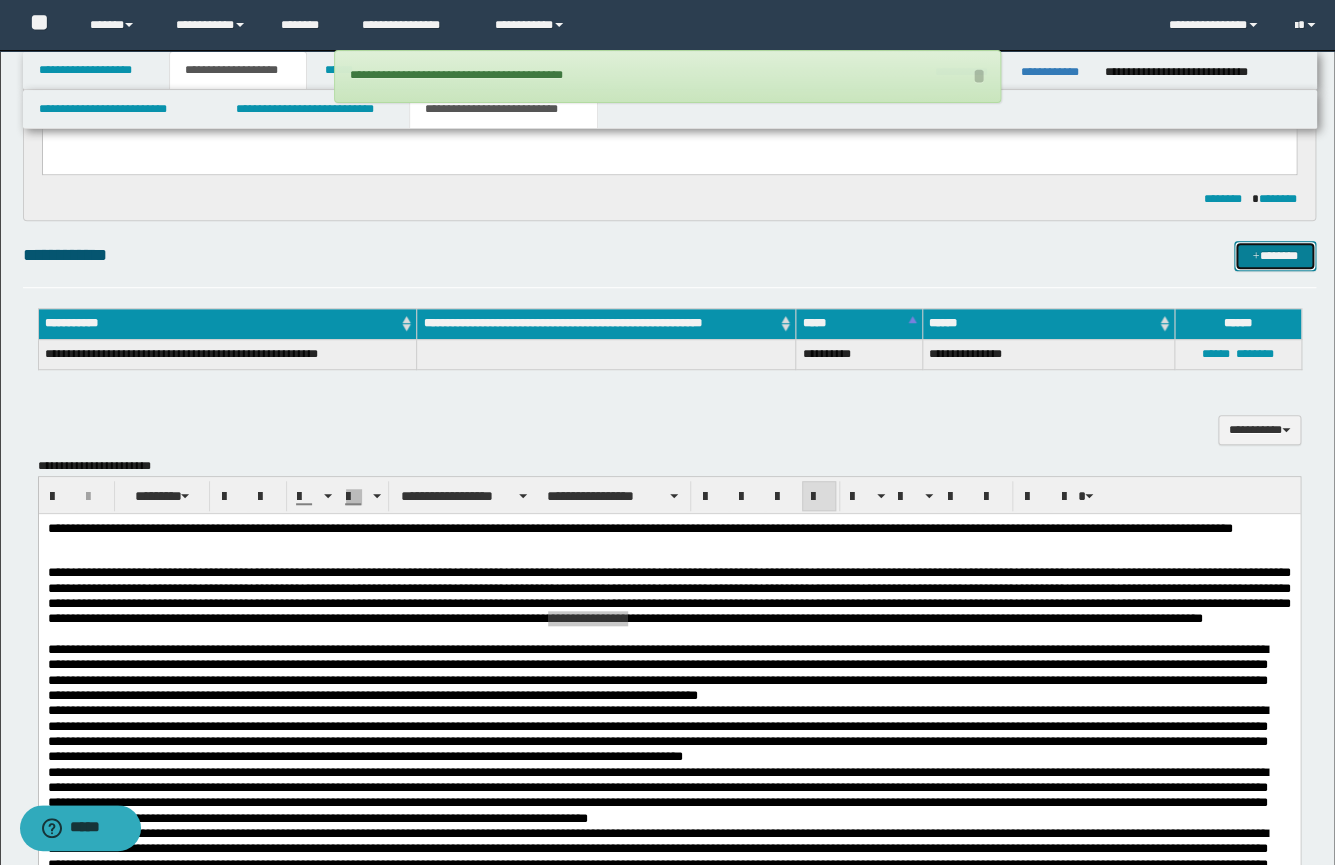 click on "*******" at bounding box center [1275, 256] 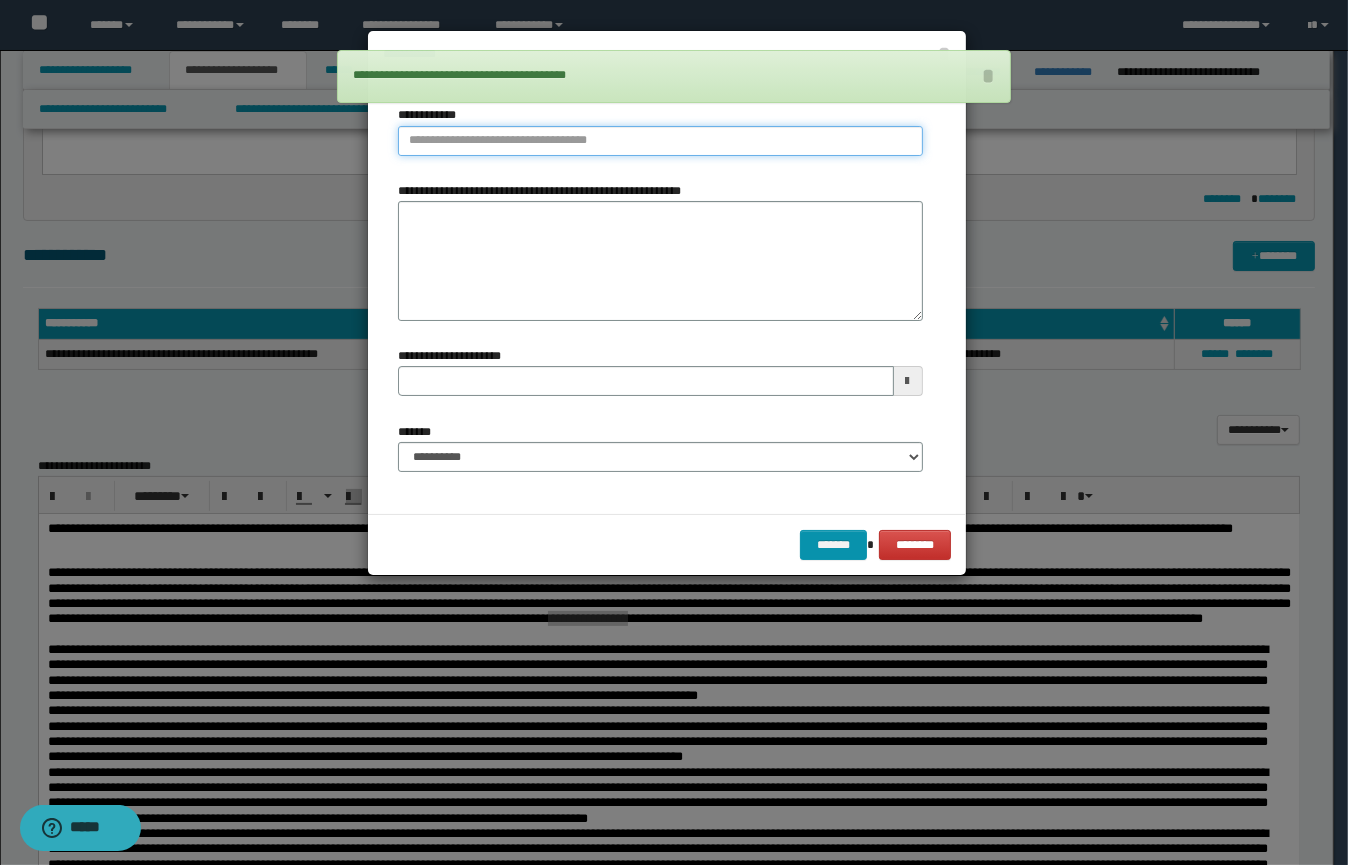 type on "**********" 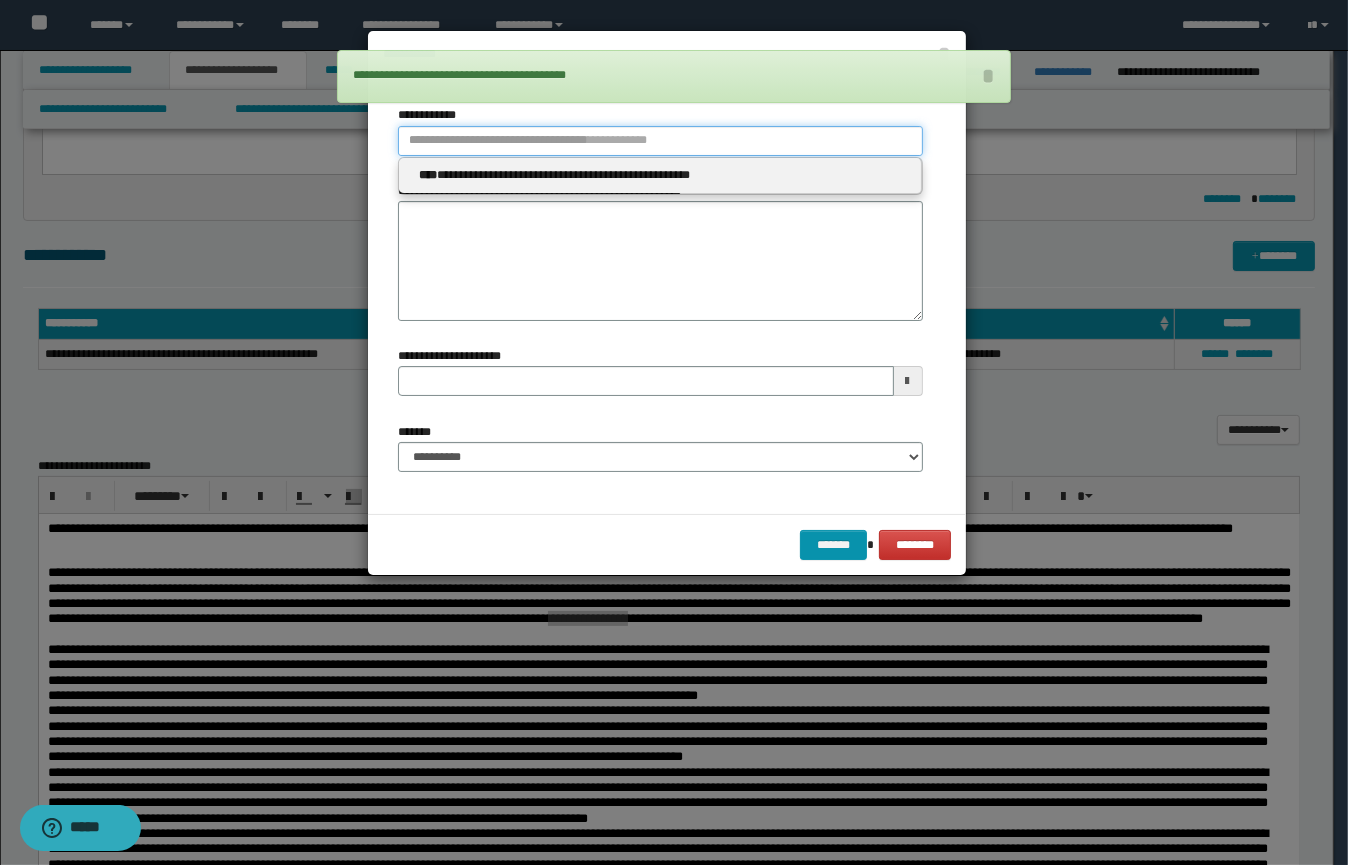 click on "**********" at bounding box center (660, 141) 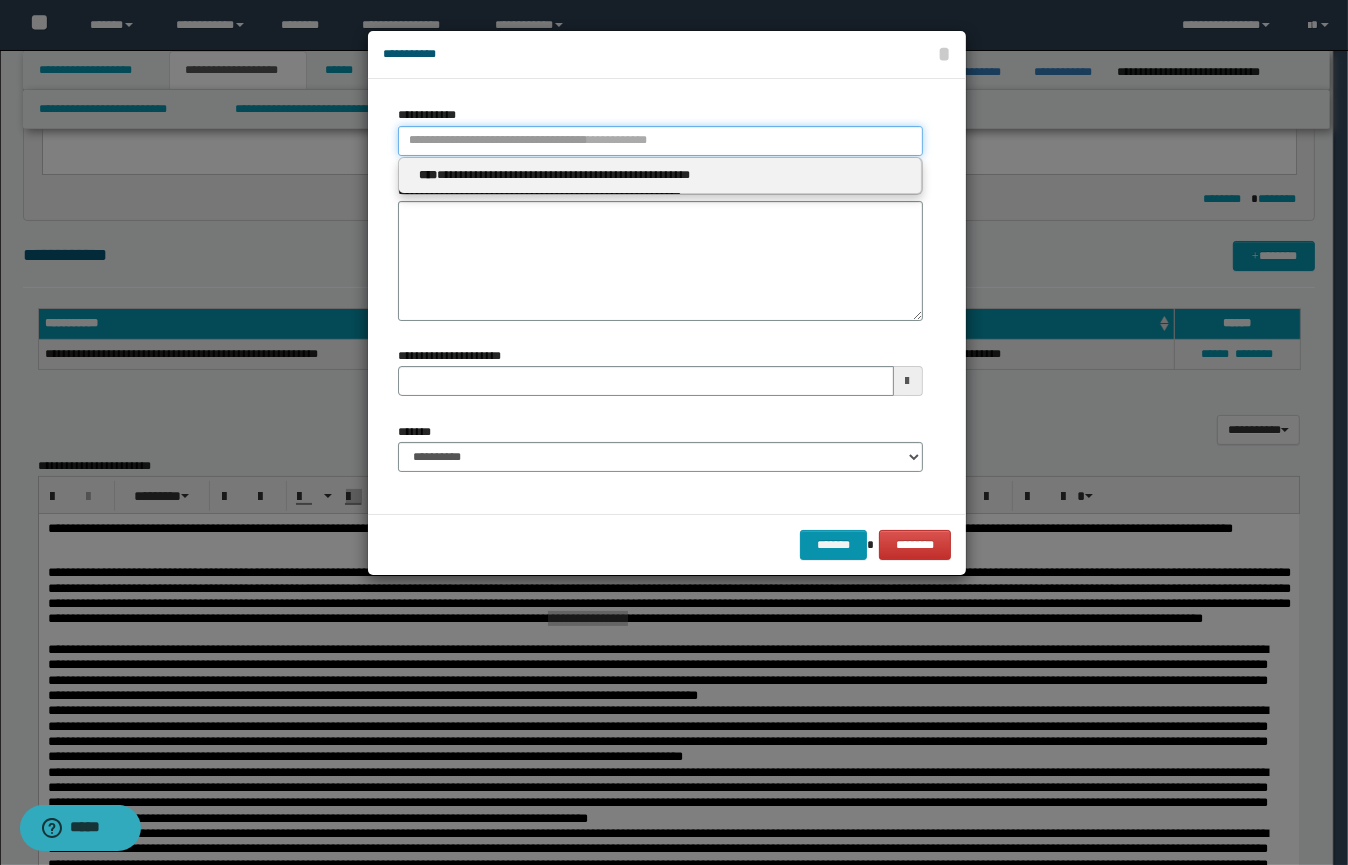 type 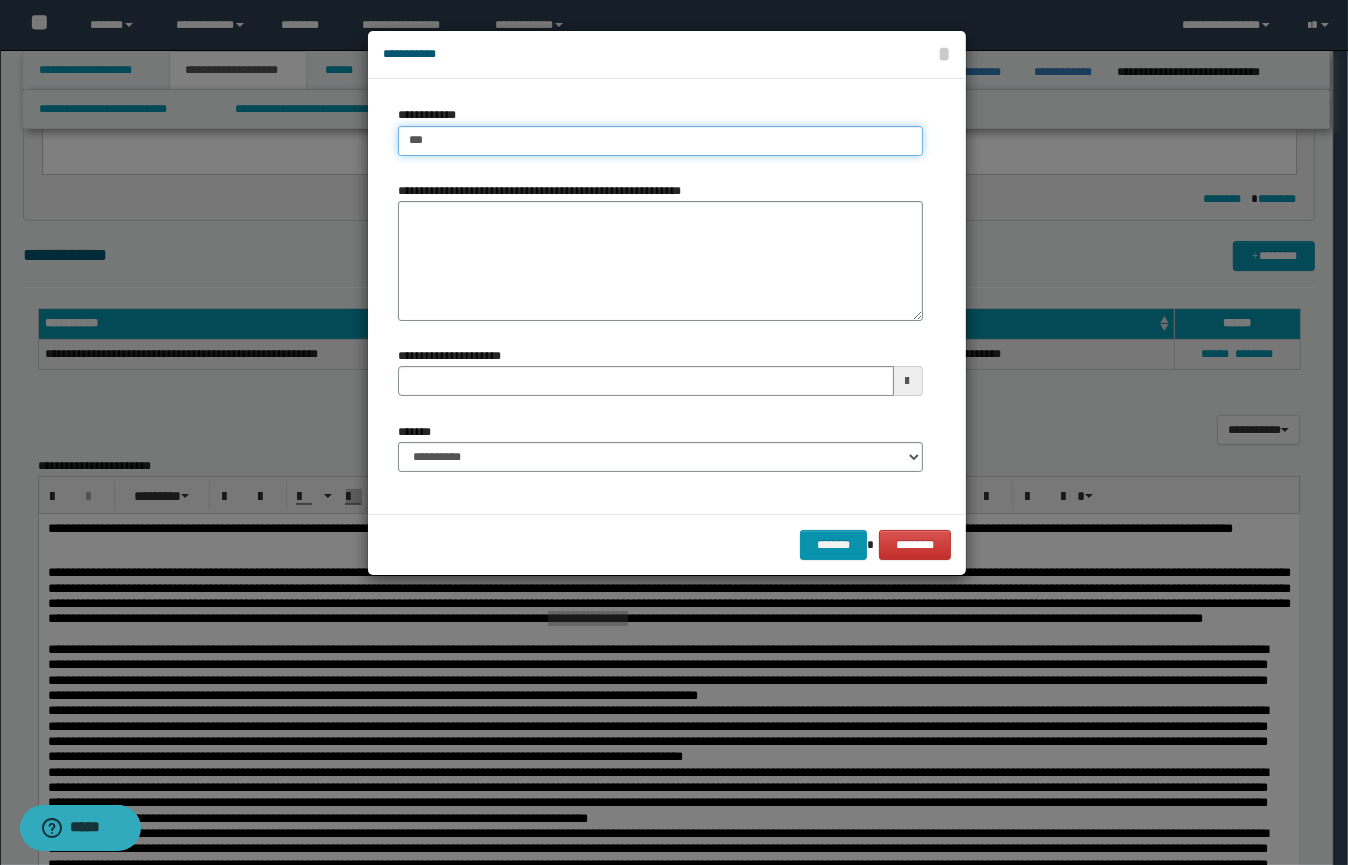 type on "****" 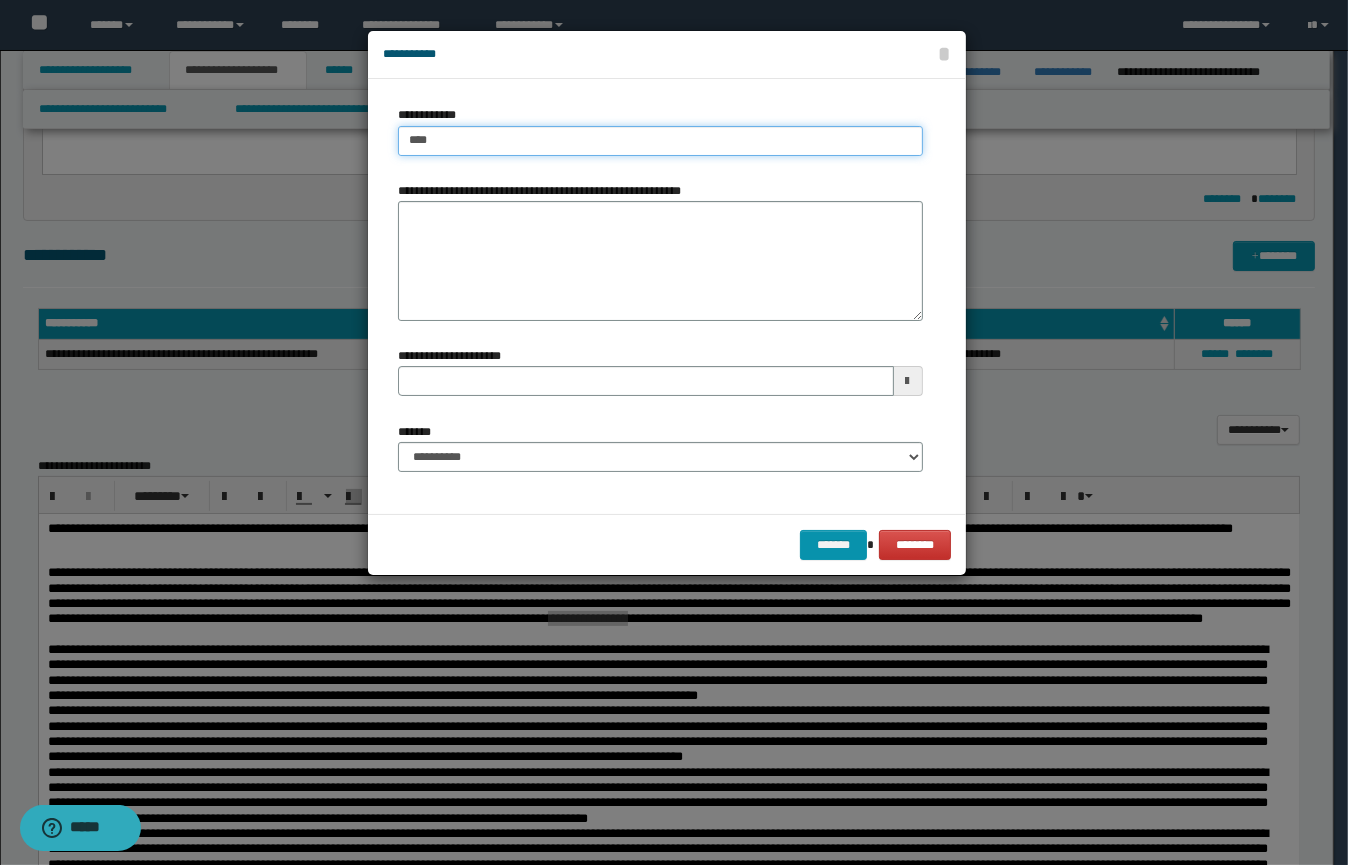 type on "****" 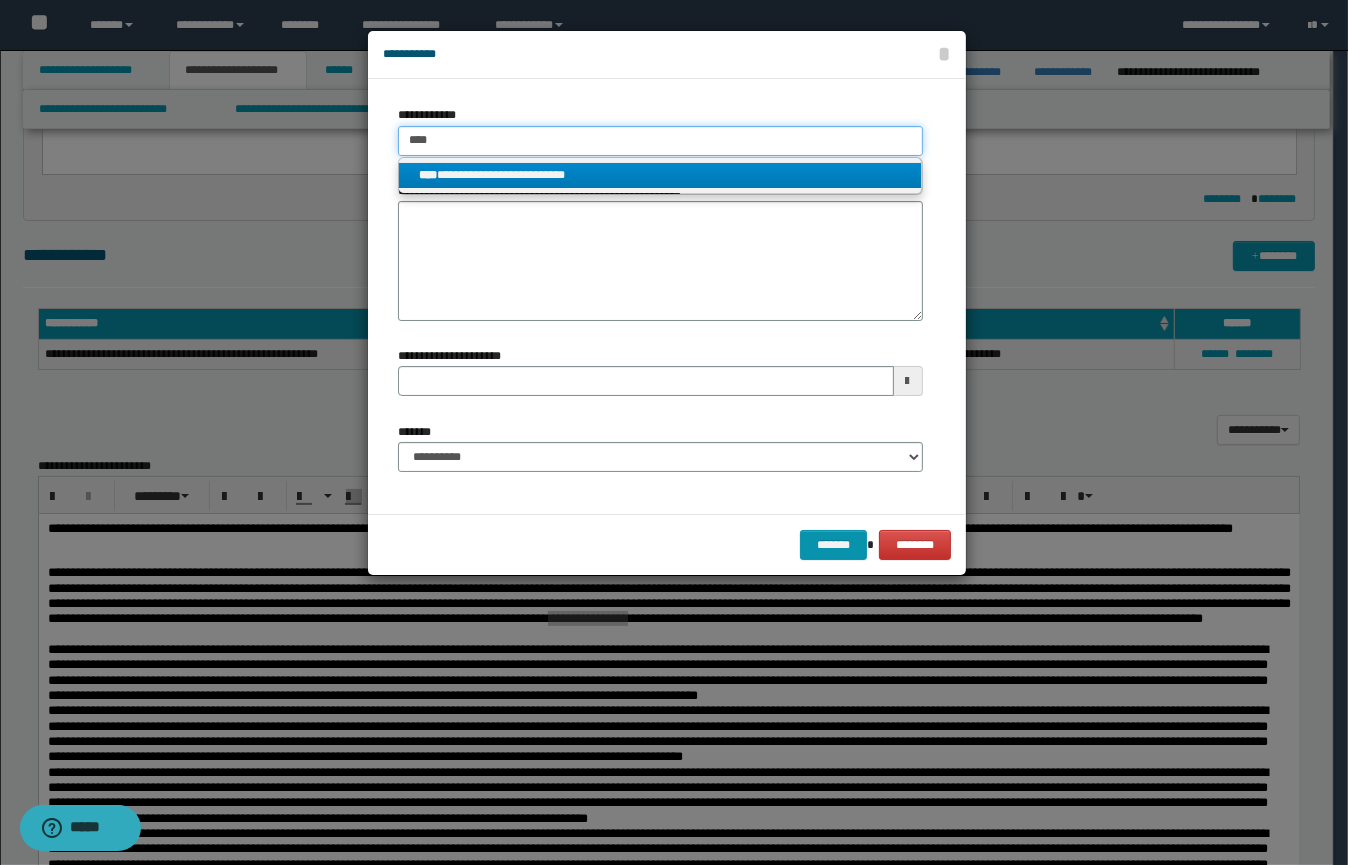 type on "****" 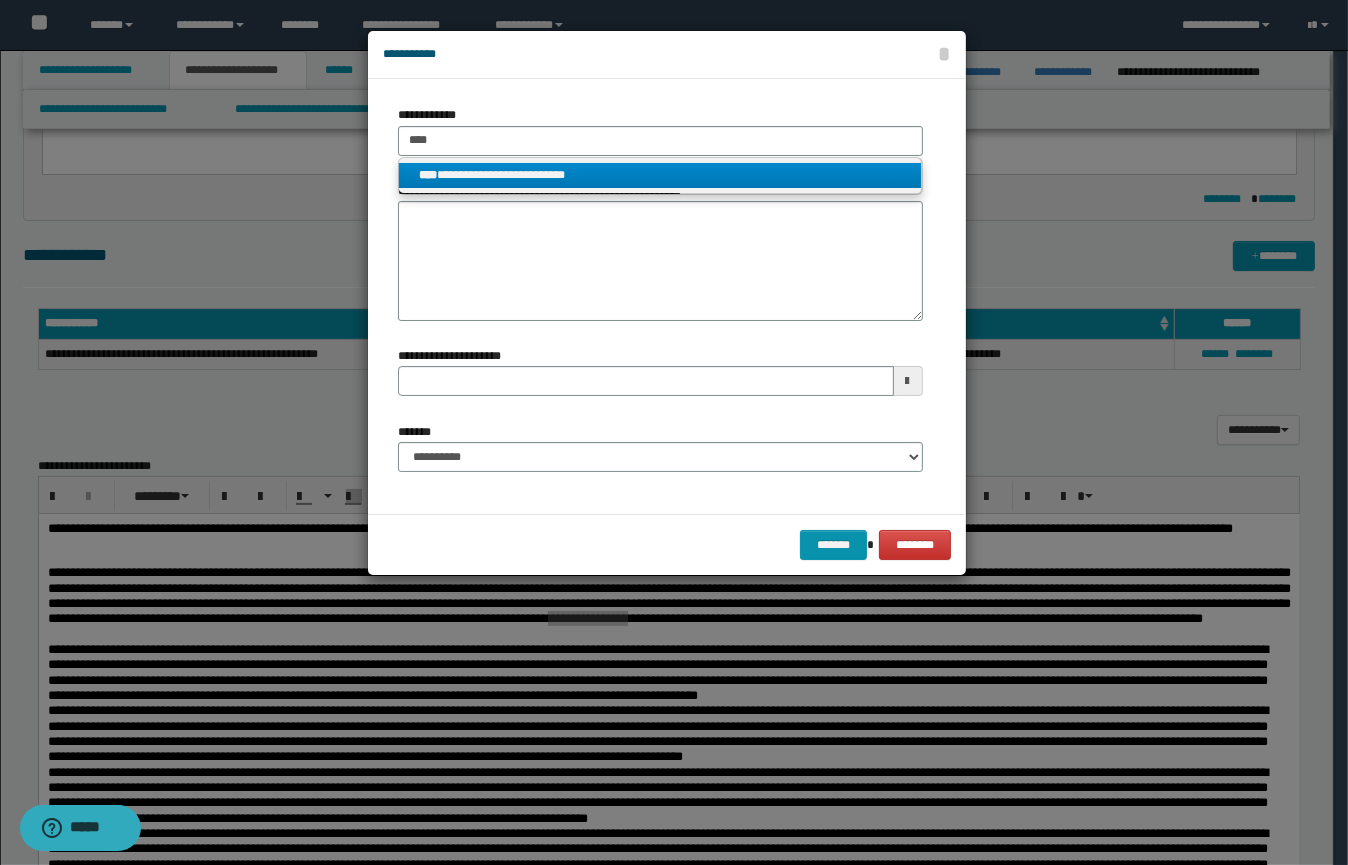click on "**********" at bounding box center (660, 175) 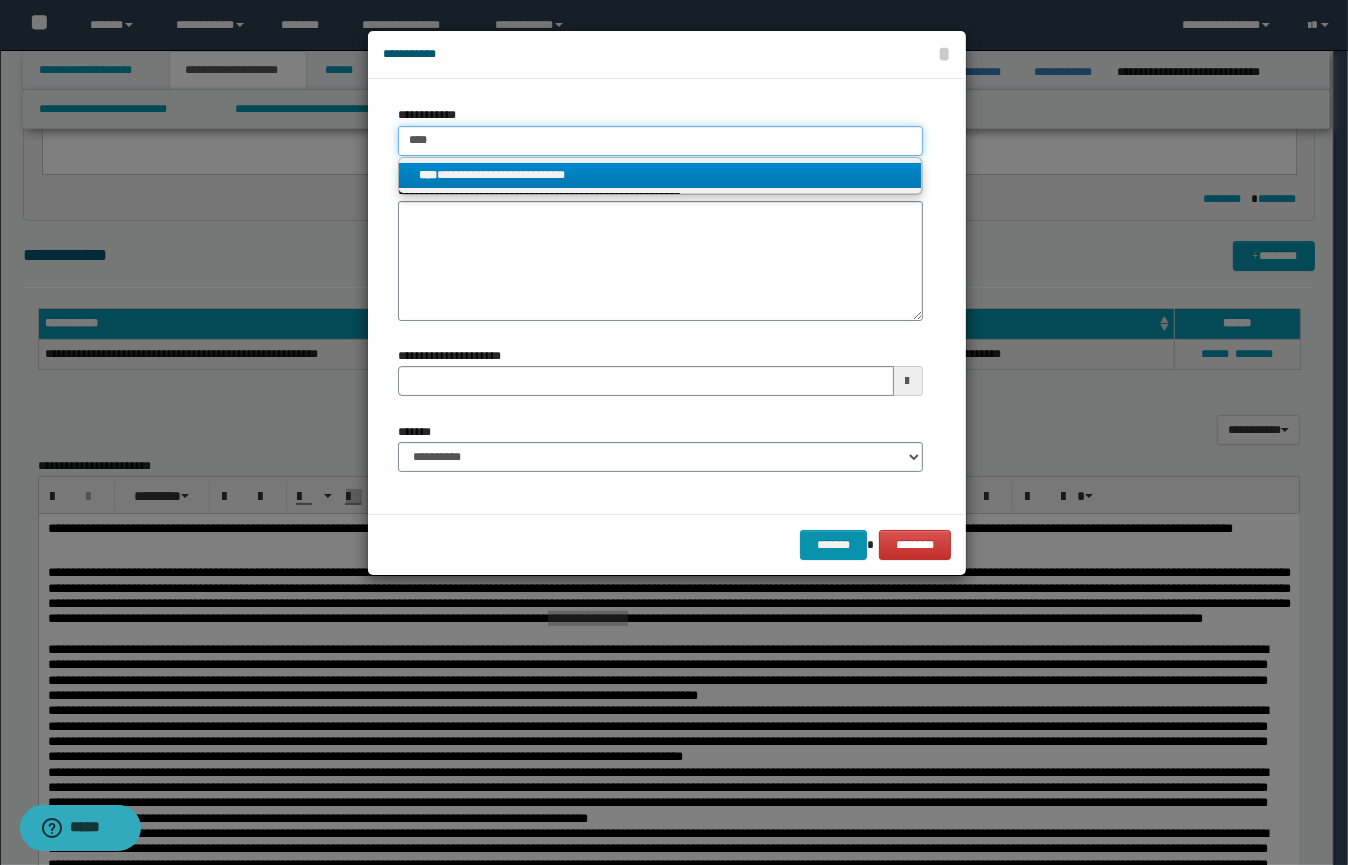 type 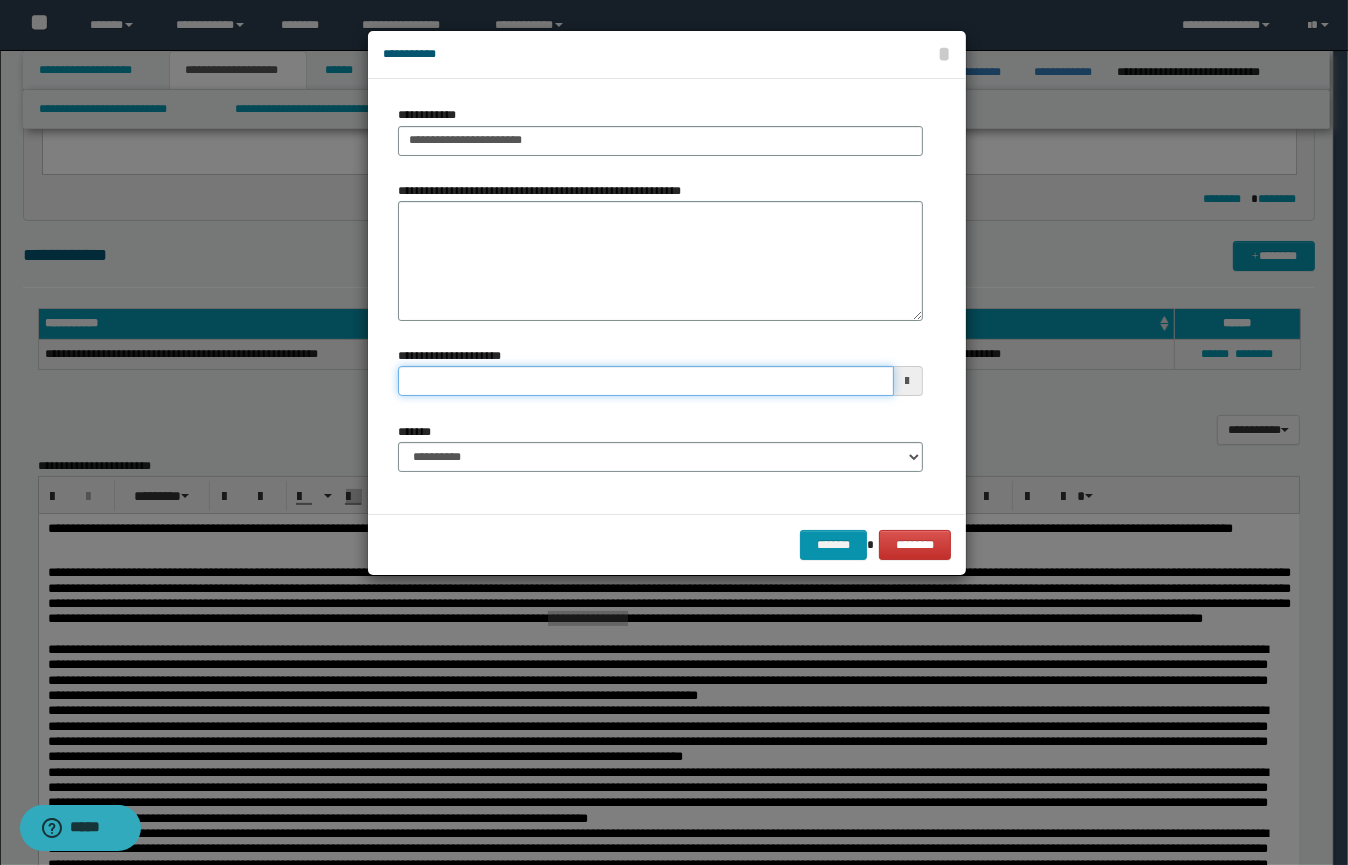 click on "**********" at bounding box center [646, 381] 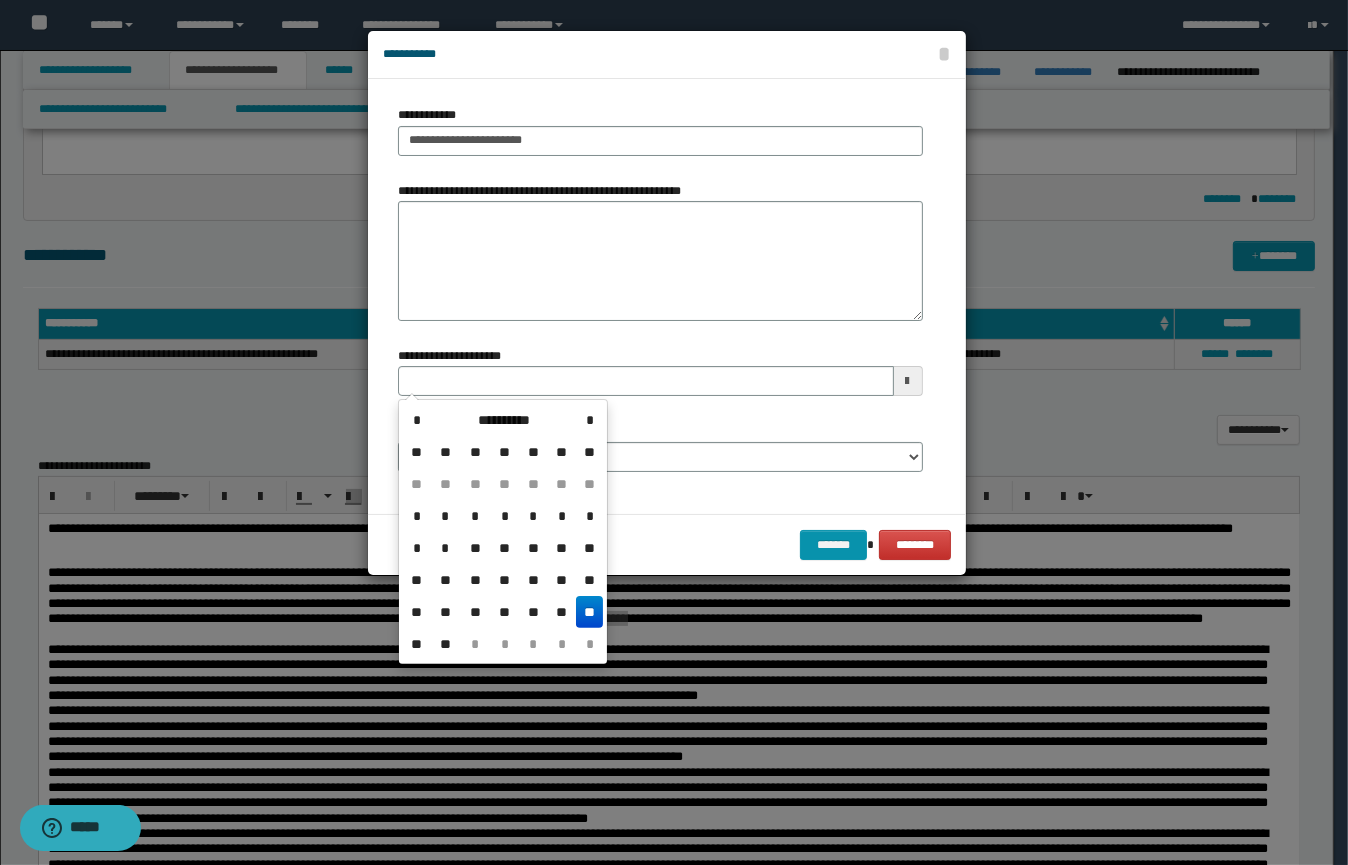 click on "**" at bounding box center (589, 612) 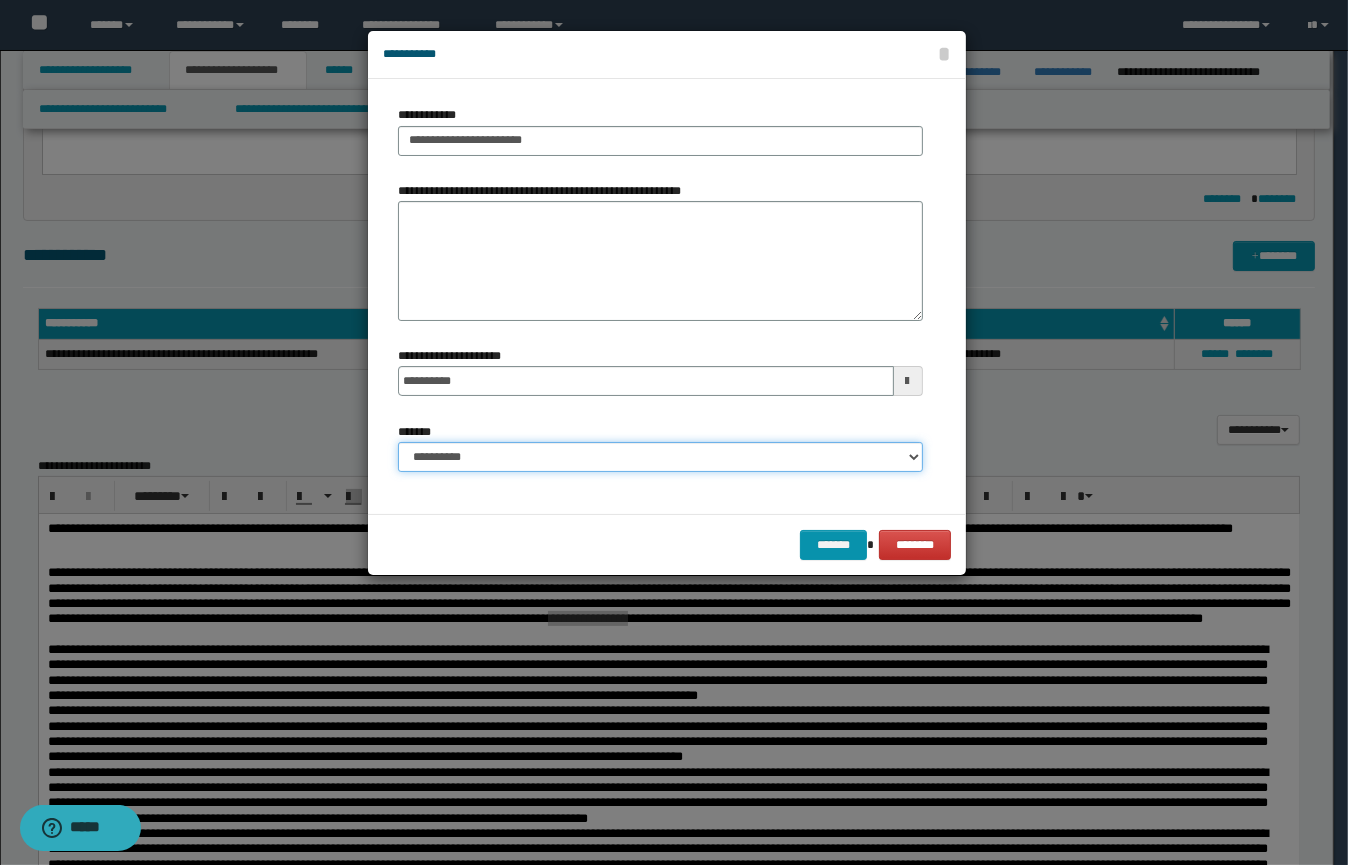 click on "**********" at bounding box center [660, 457] 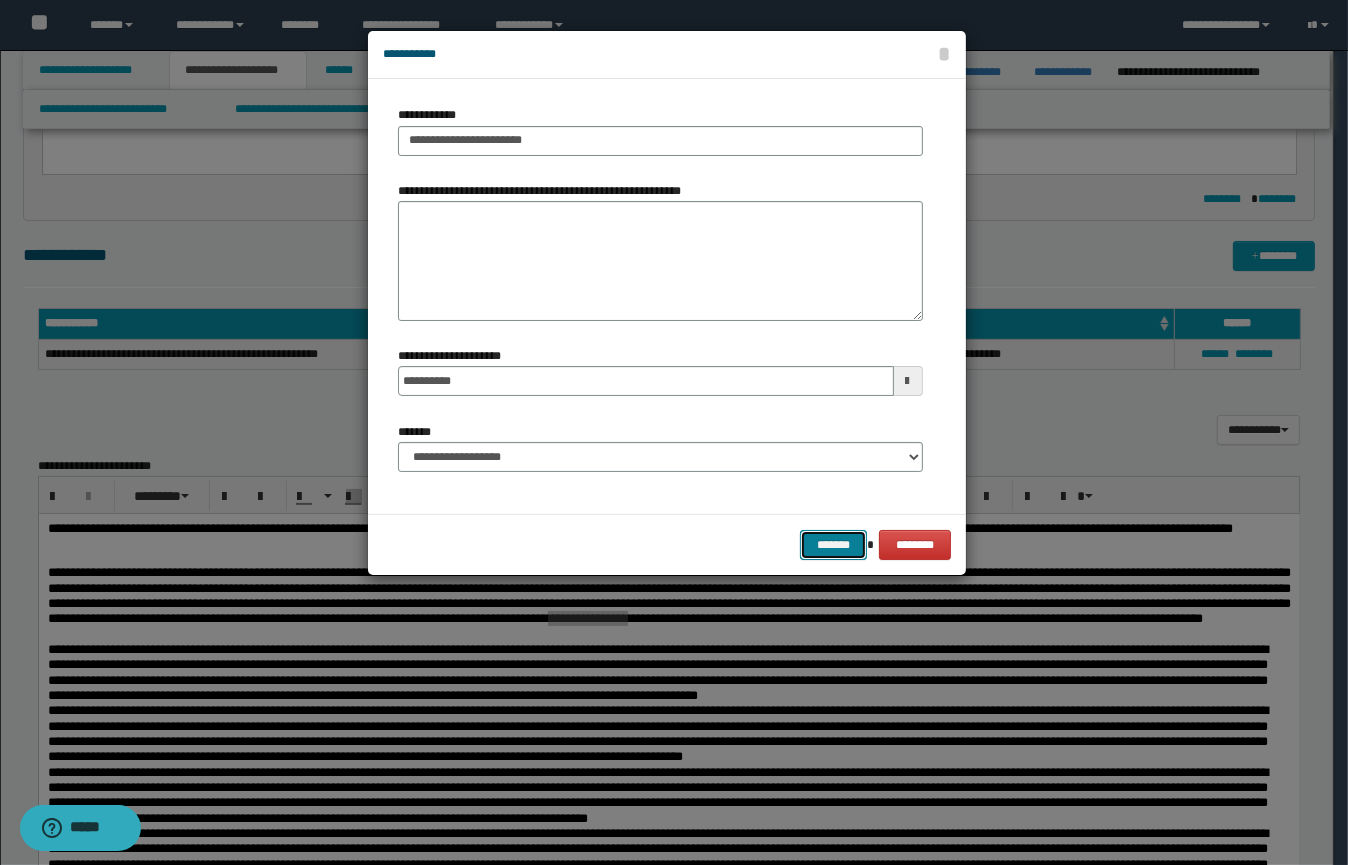 click on "*******" at bounding box center [833, 545] 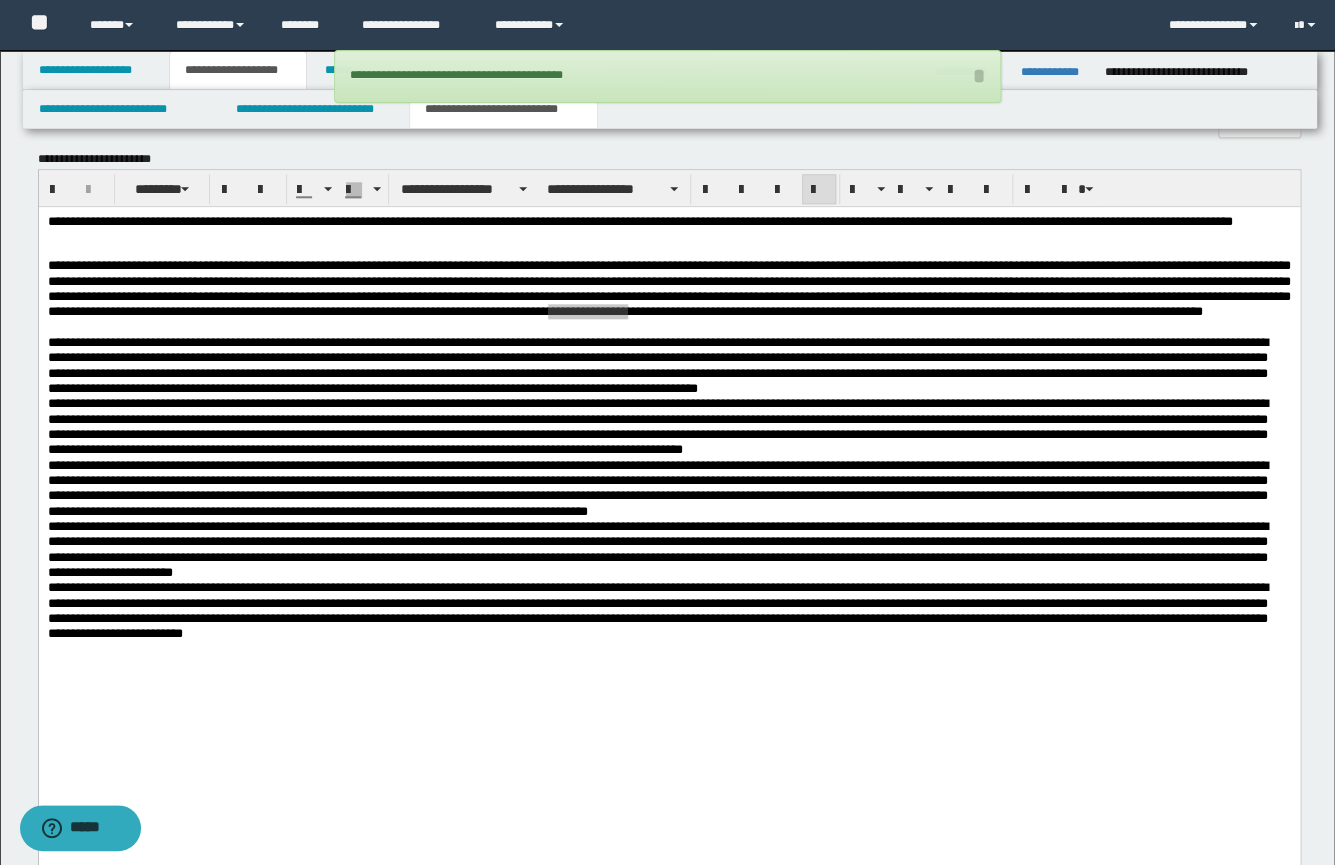 scroll, scrollTop: 652, scrollLeft: 0, axis: vertical 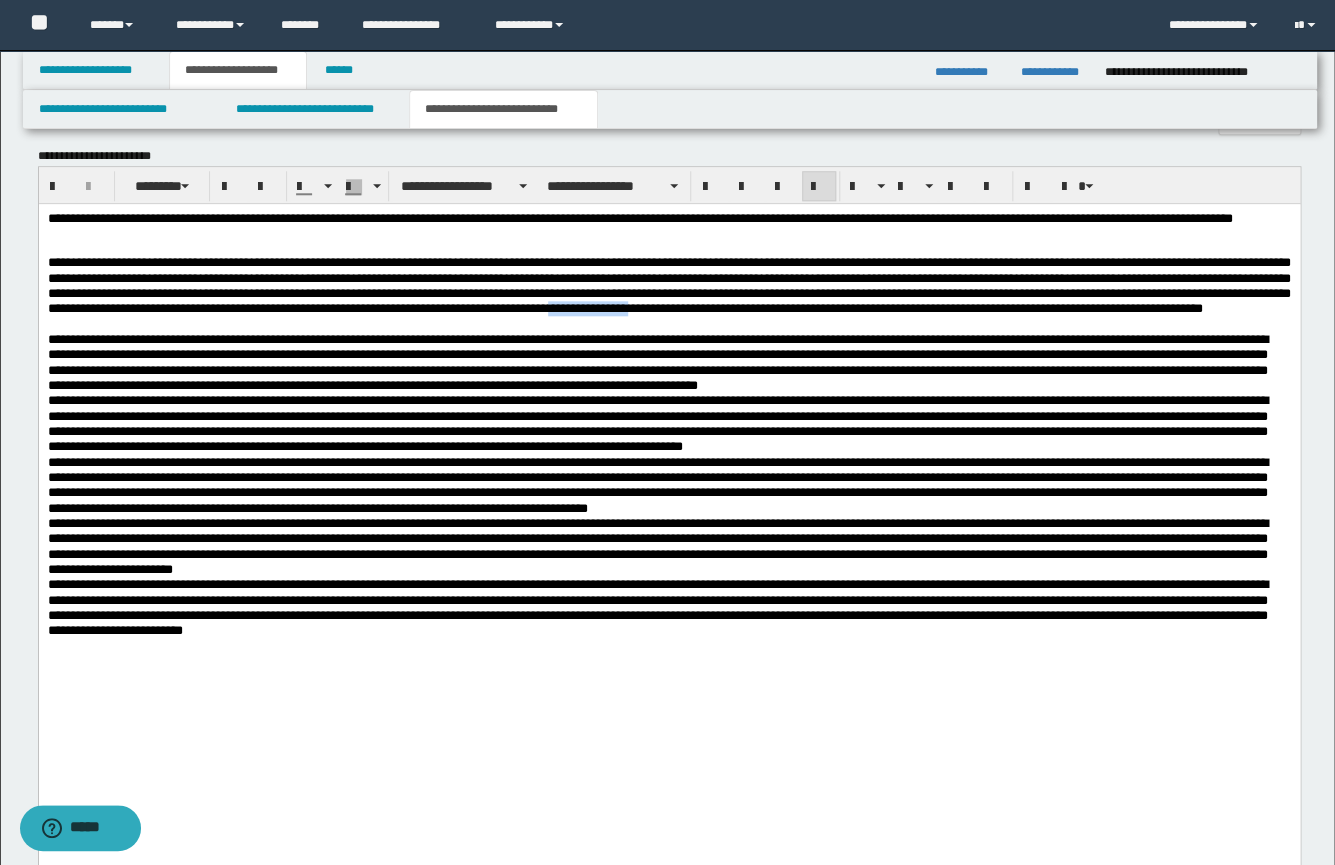 click on "**********" at bounding box center (668, 285) 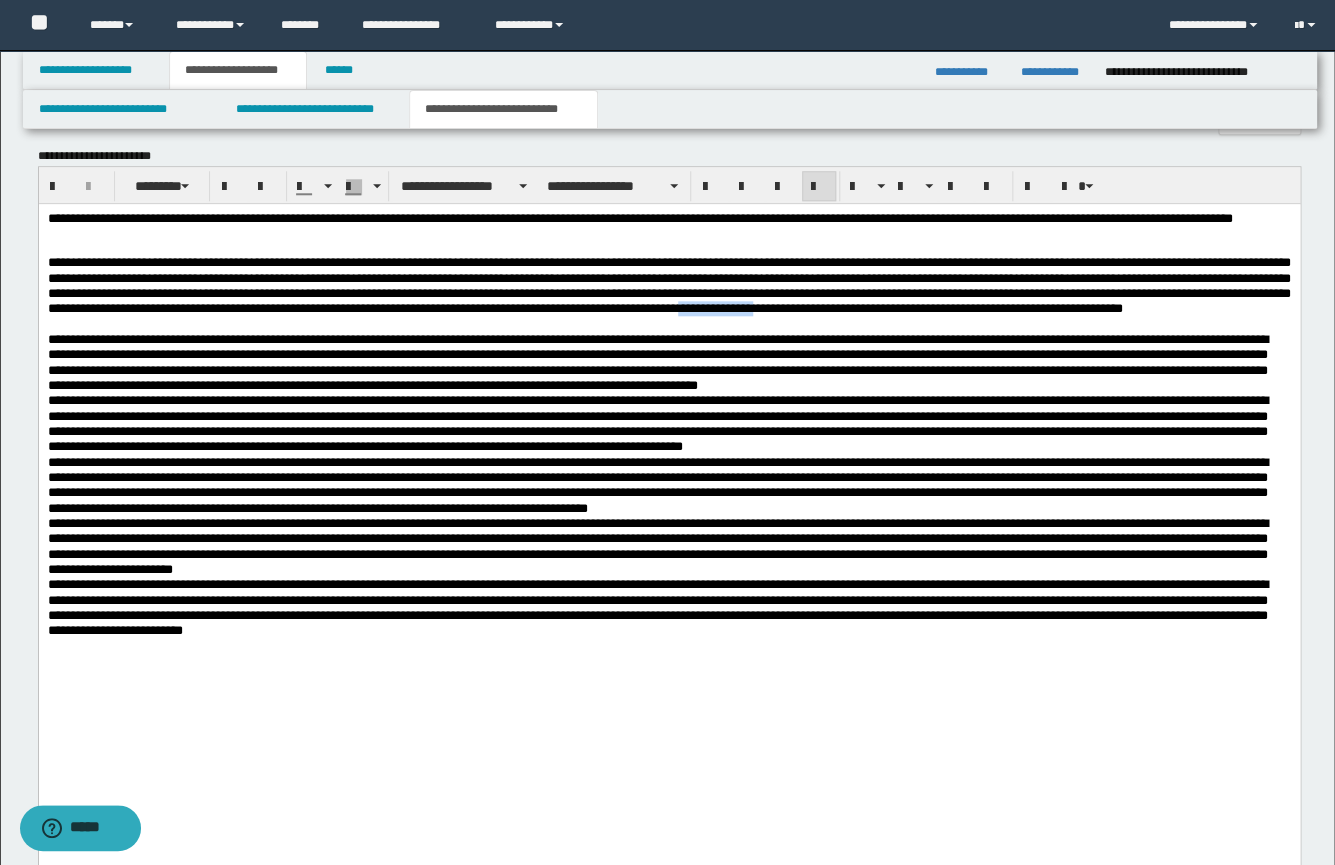 drag, startPoint x: 437, startPoint y: 338, endPoint x: 342, endPoint y: 341, distance: 95.047356 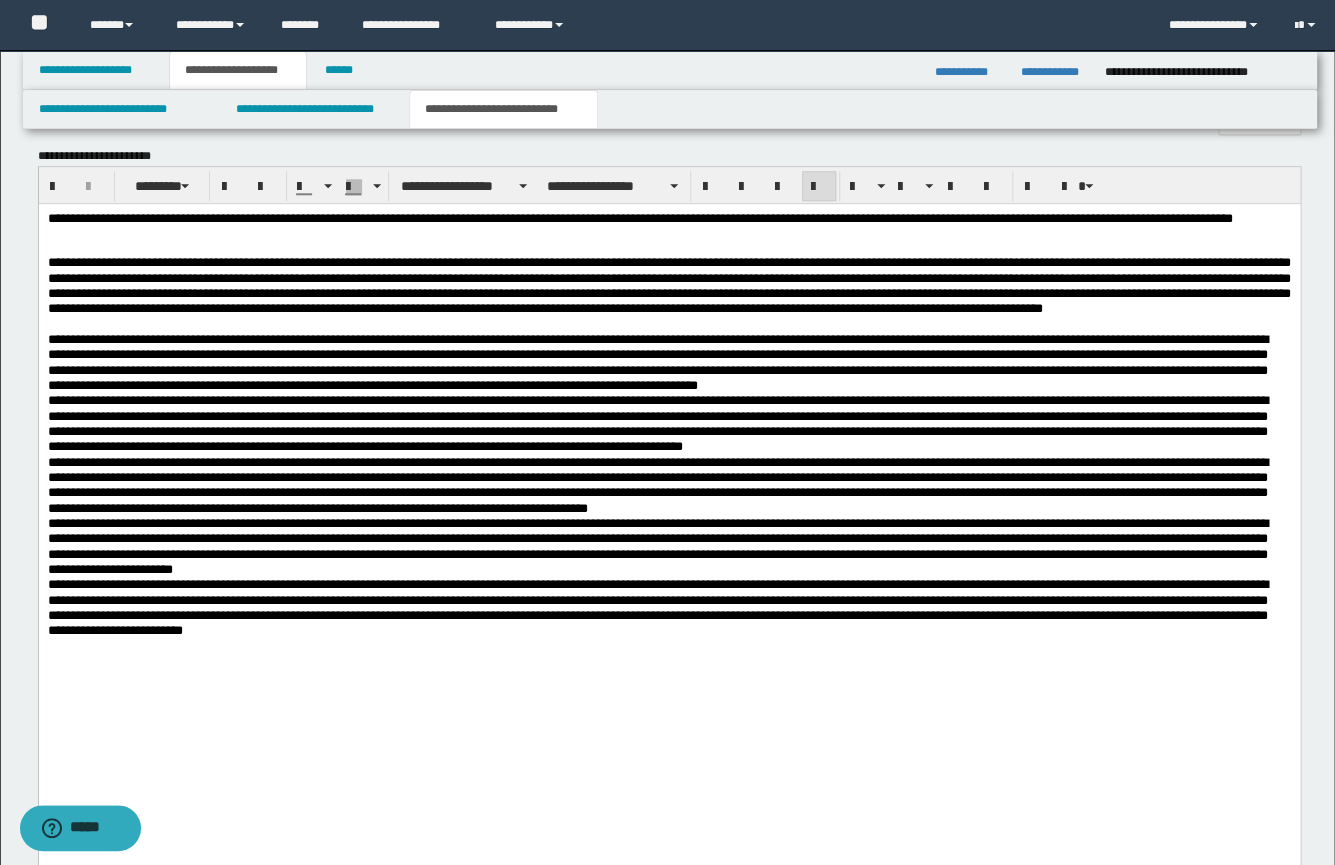 click on "**********" at bounding box center [668, 362] 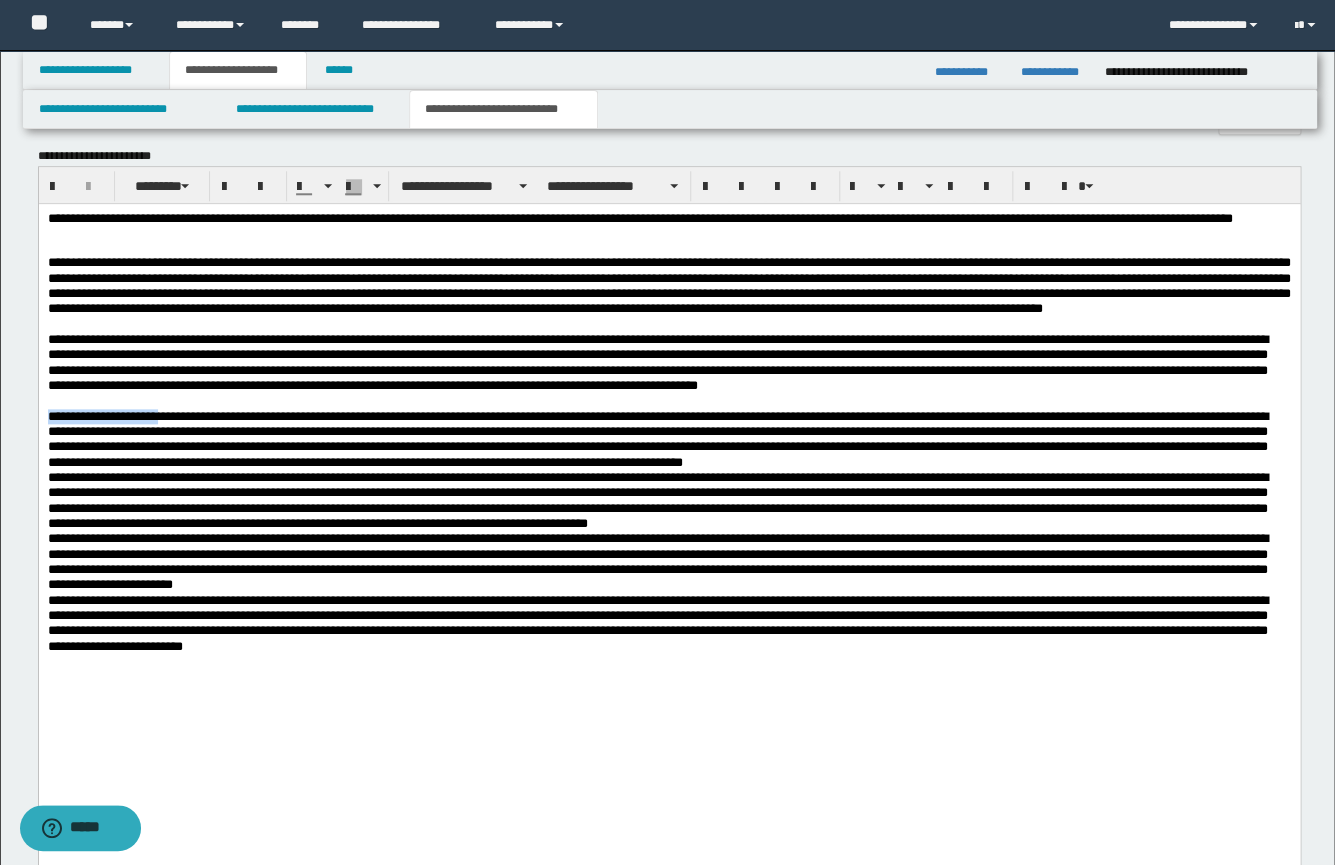 drag, startPoint x: 184, startPoint y: 464, endPoint x: 0, endPoint y: 459, distance: 184.06792 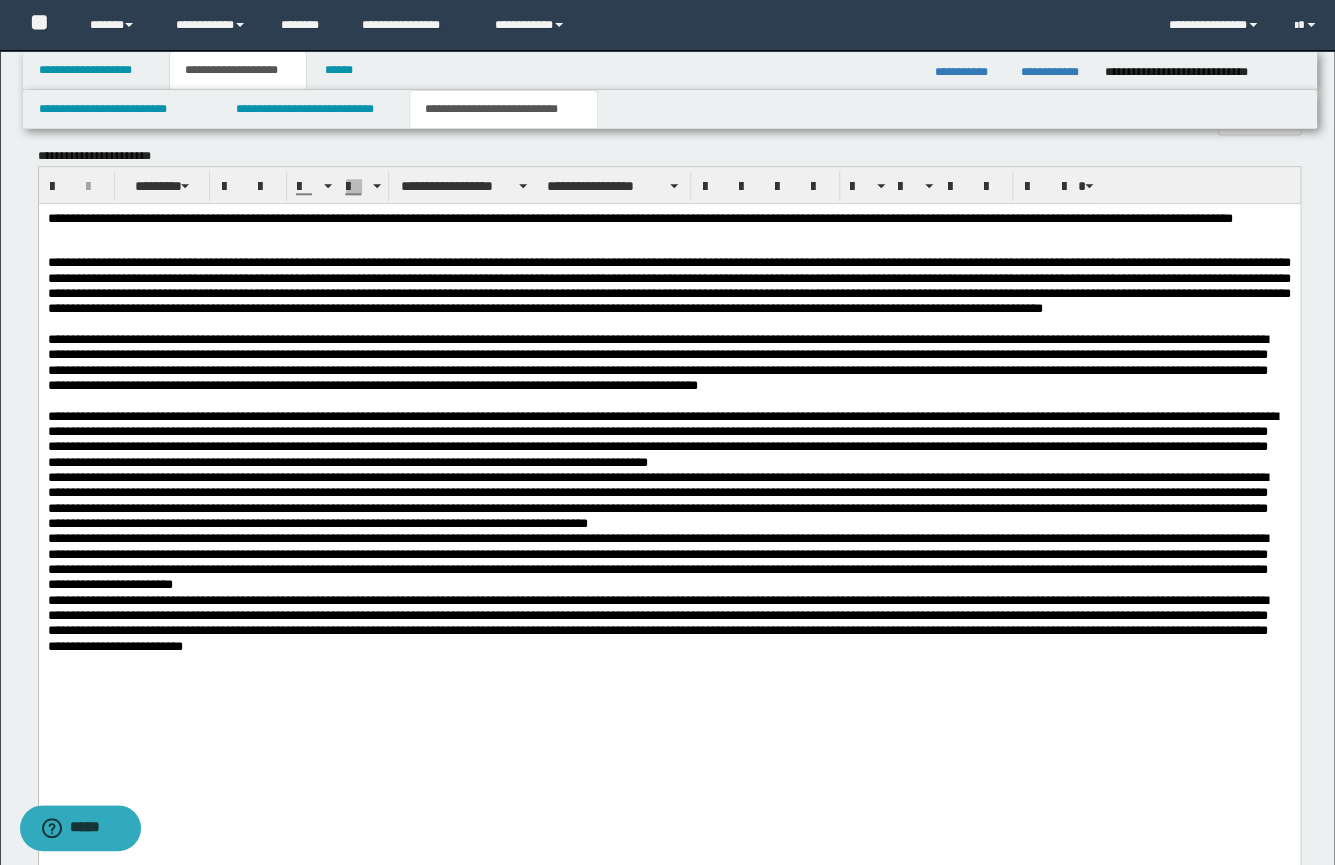 click at bounding box center (668, 233) 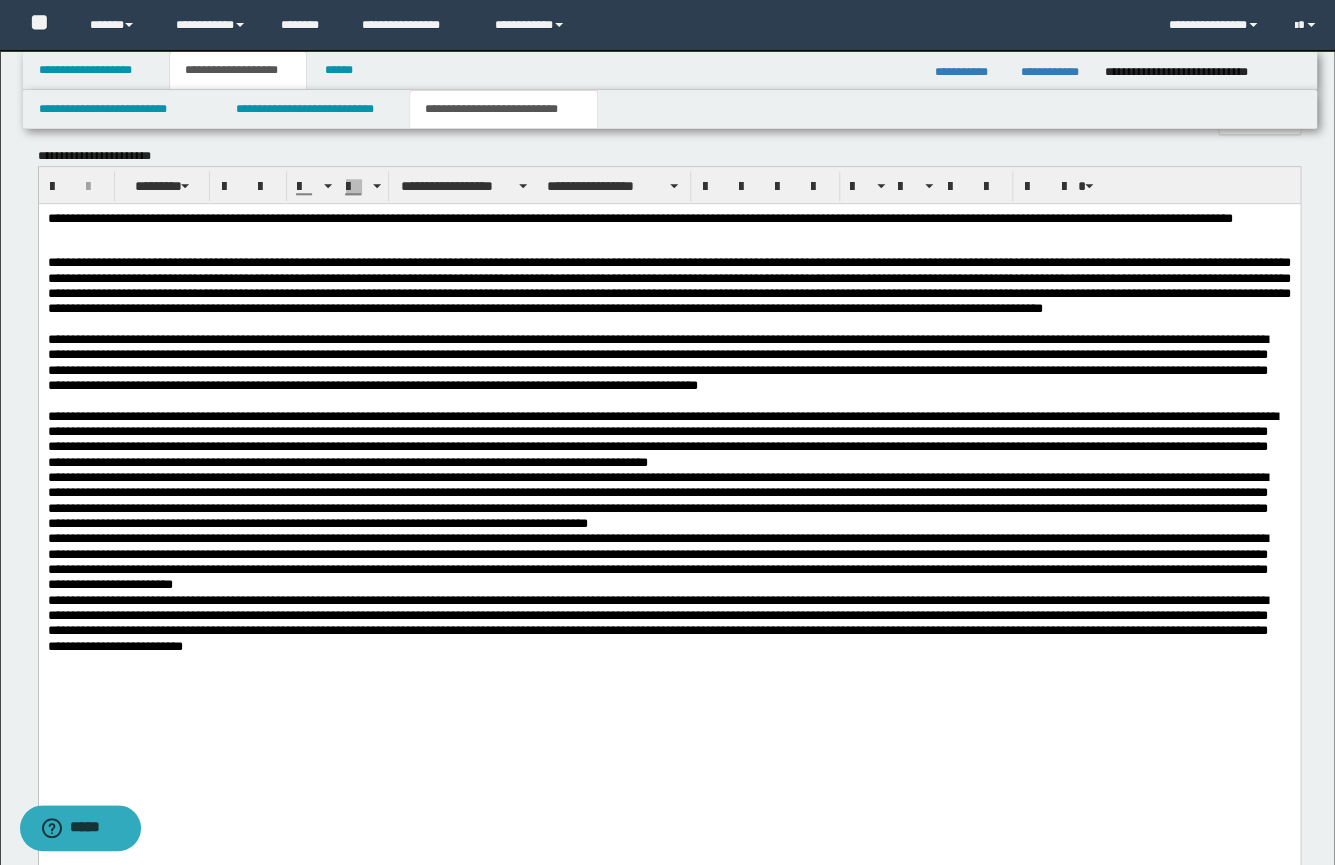 click at bounding box center (668, 247) 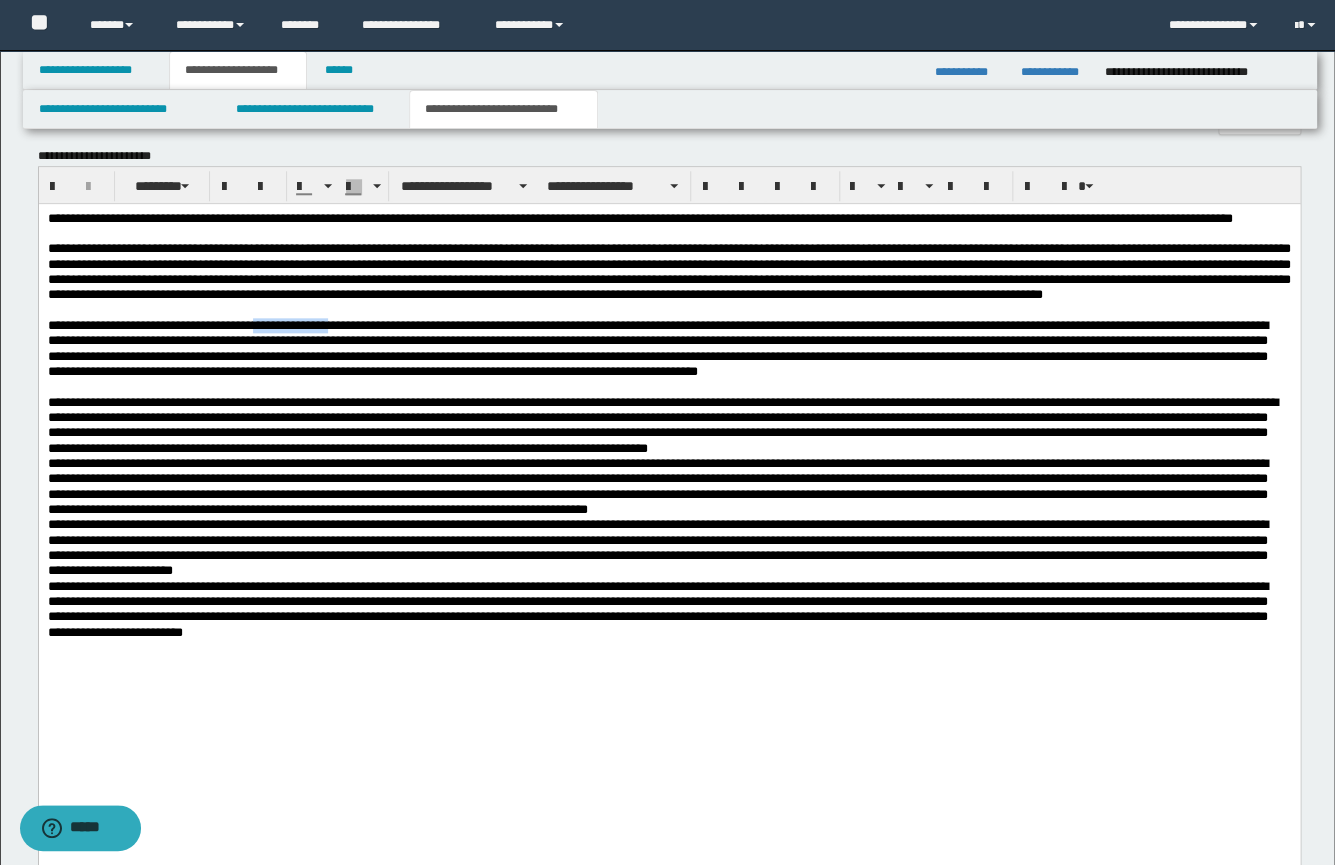drag, startPoint x: 383, startPoint y: 356, endPoint x: 284, endPoint y: 360, distance: 99.08077 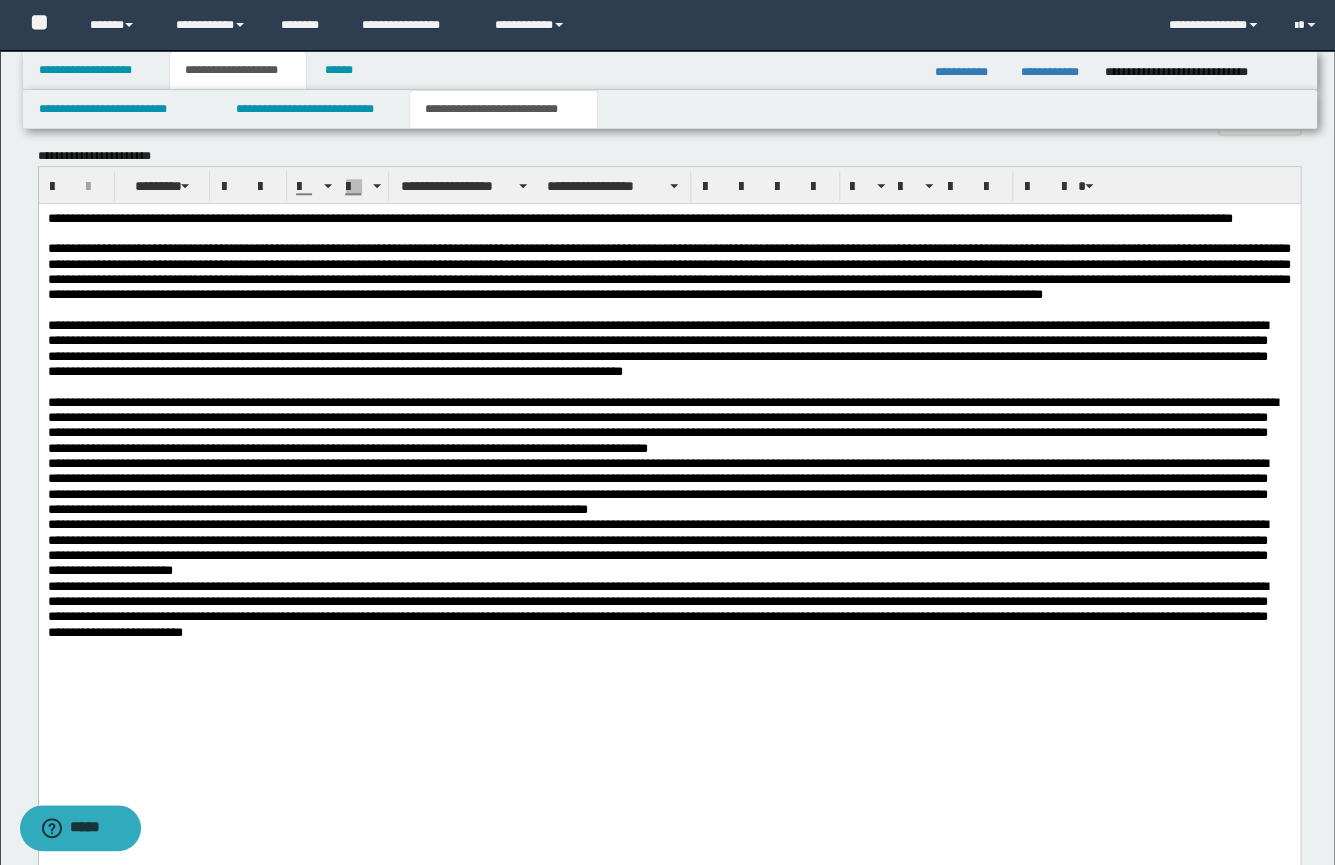 click on "**********" at bounding box center (668, 348) 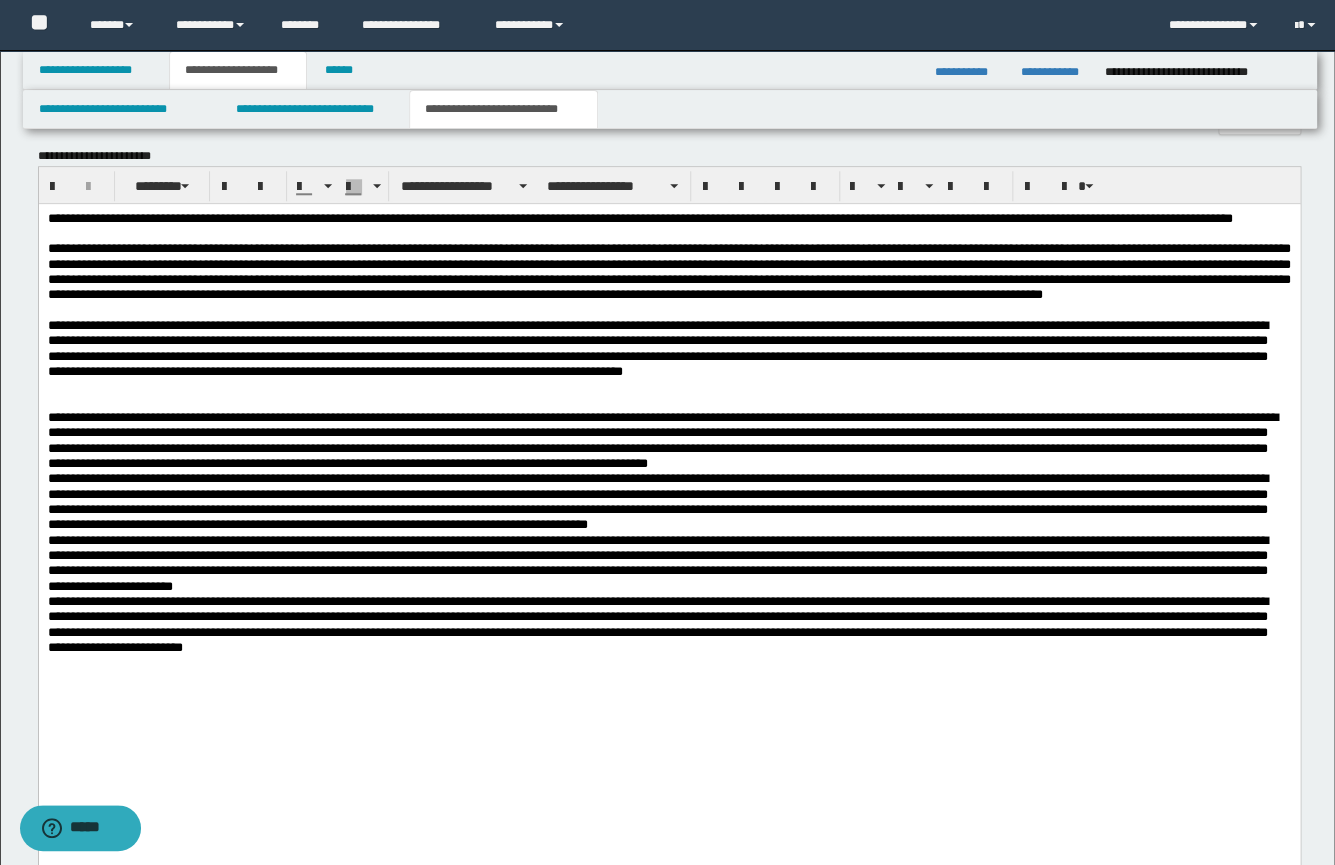 click at bounding box center [668, 402] 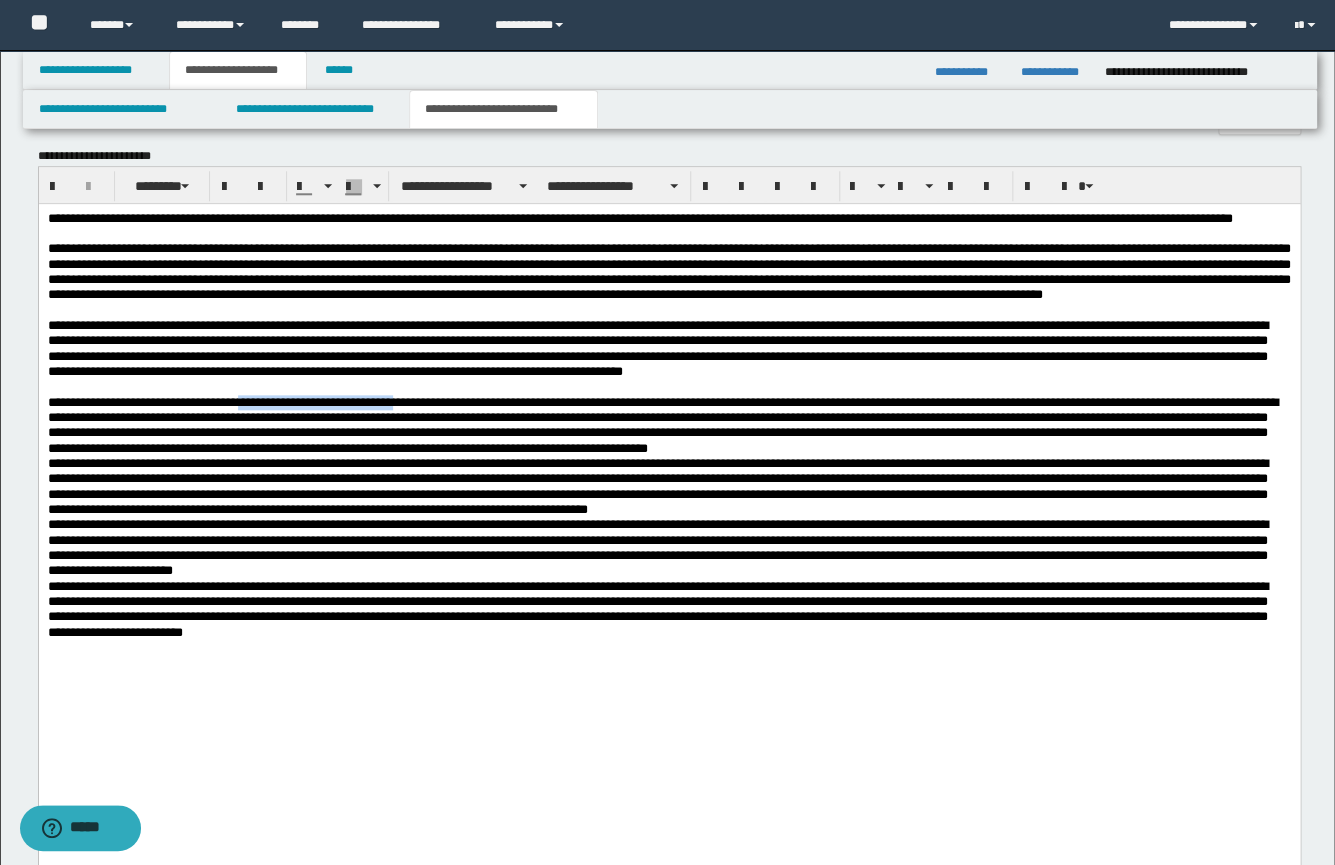 drag, startPoint x: 473, startPoint y: 447, endPoint x: 262, endPoint y: 453, distance: 211.0853 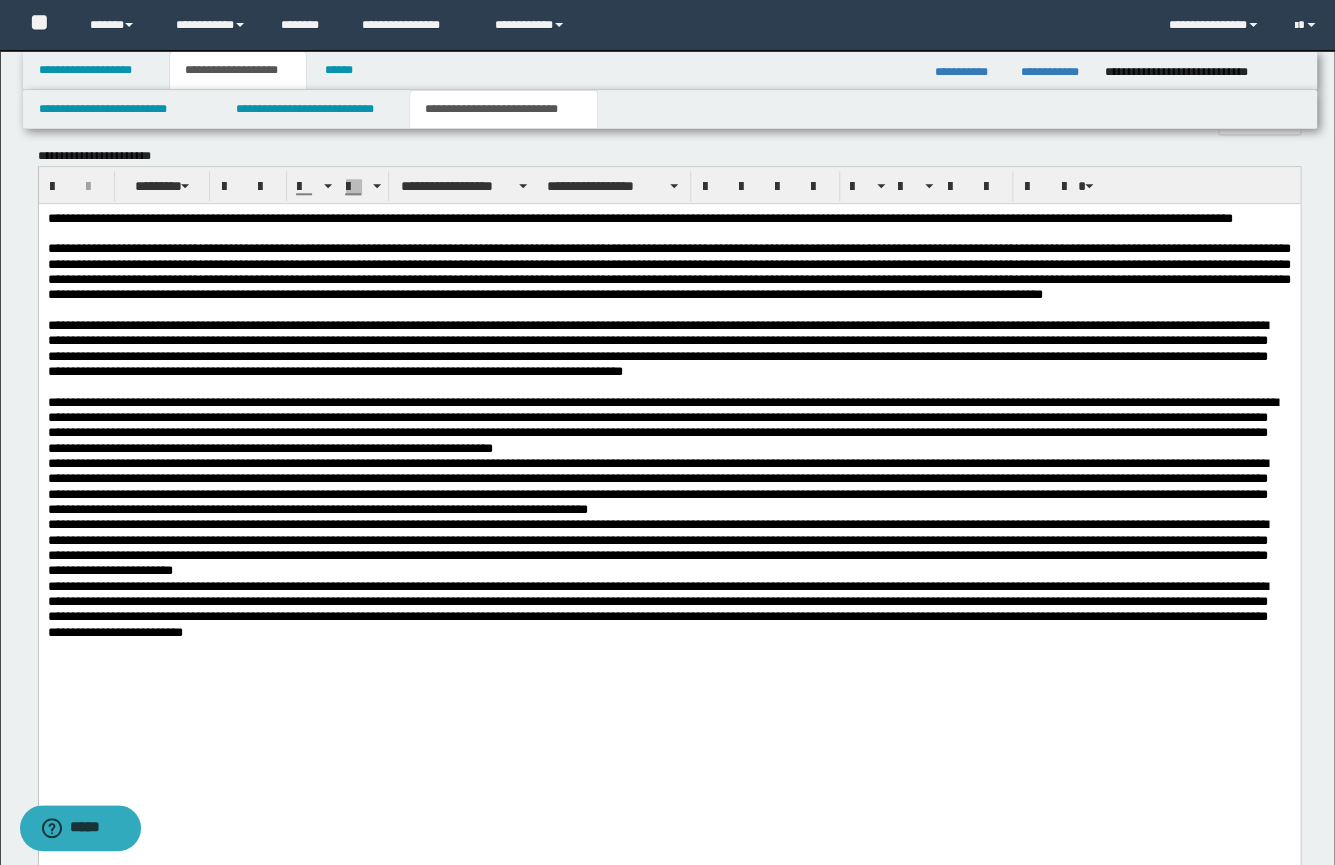 click on "**********" at bounding box center [668, 425] 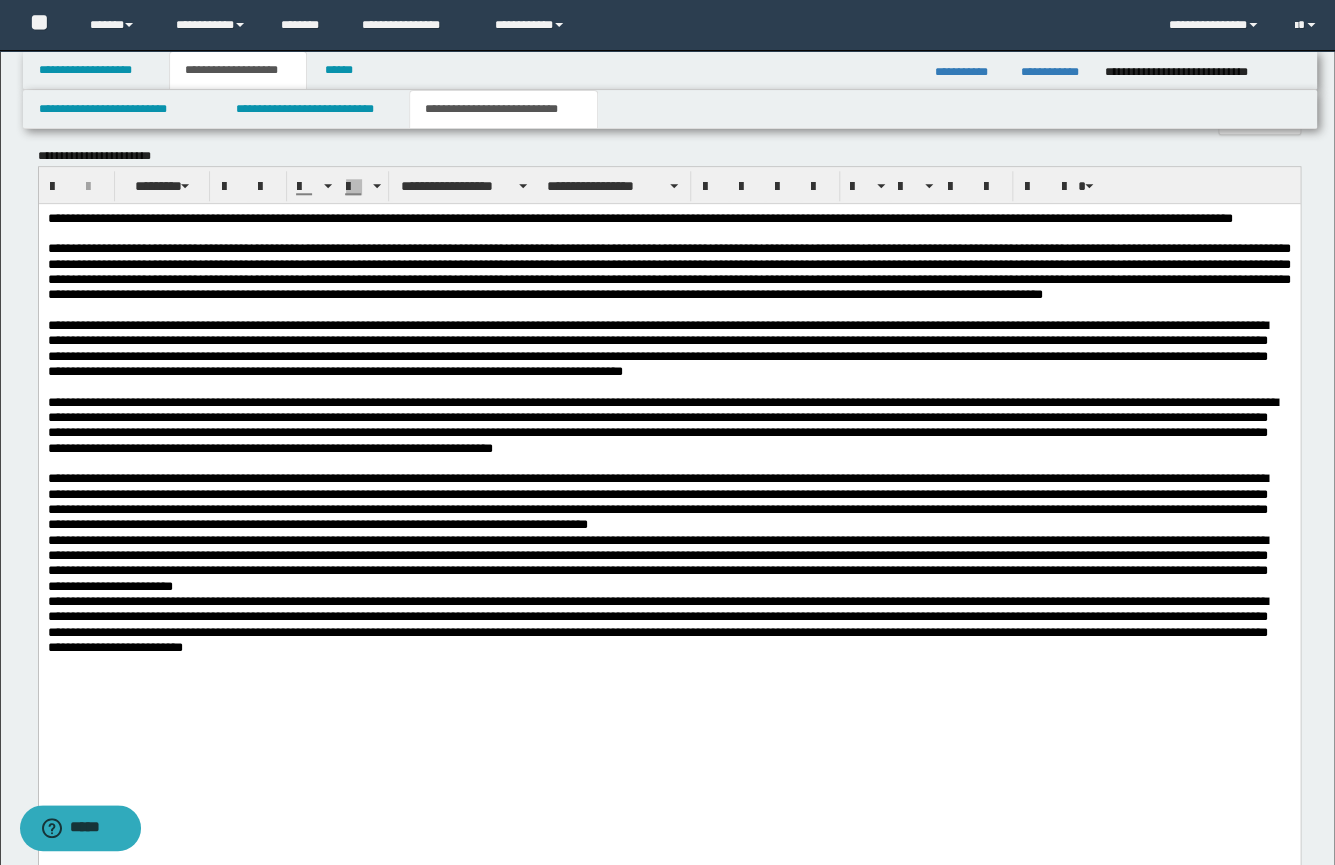 click on "**********" at bounding box center [668, 501] 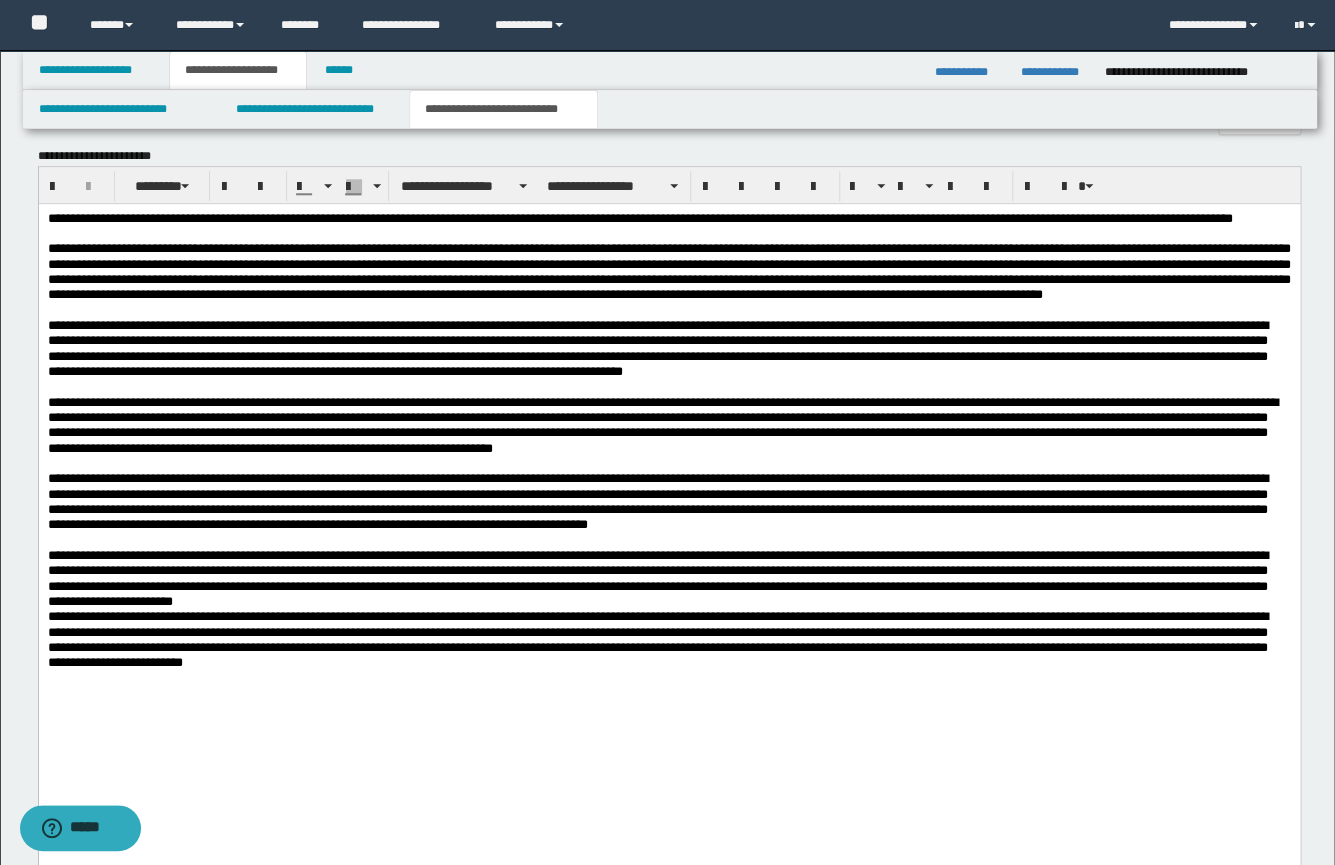 drag, startPoint x: 386, startPoint y: 617, endPoint x: 450, endPoint y: 602, distance: 65.734314 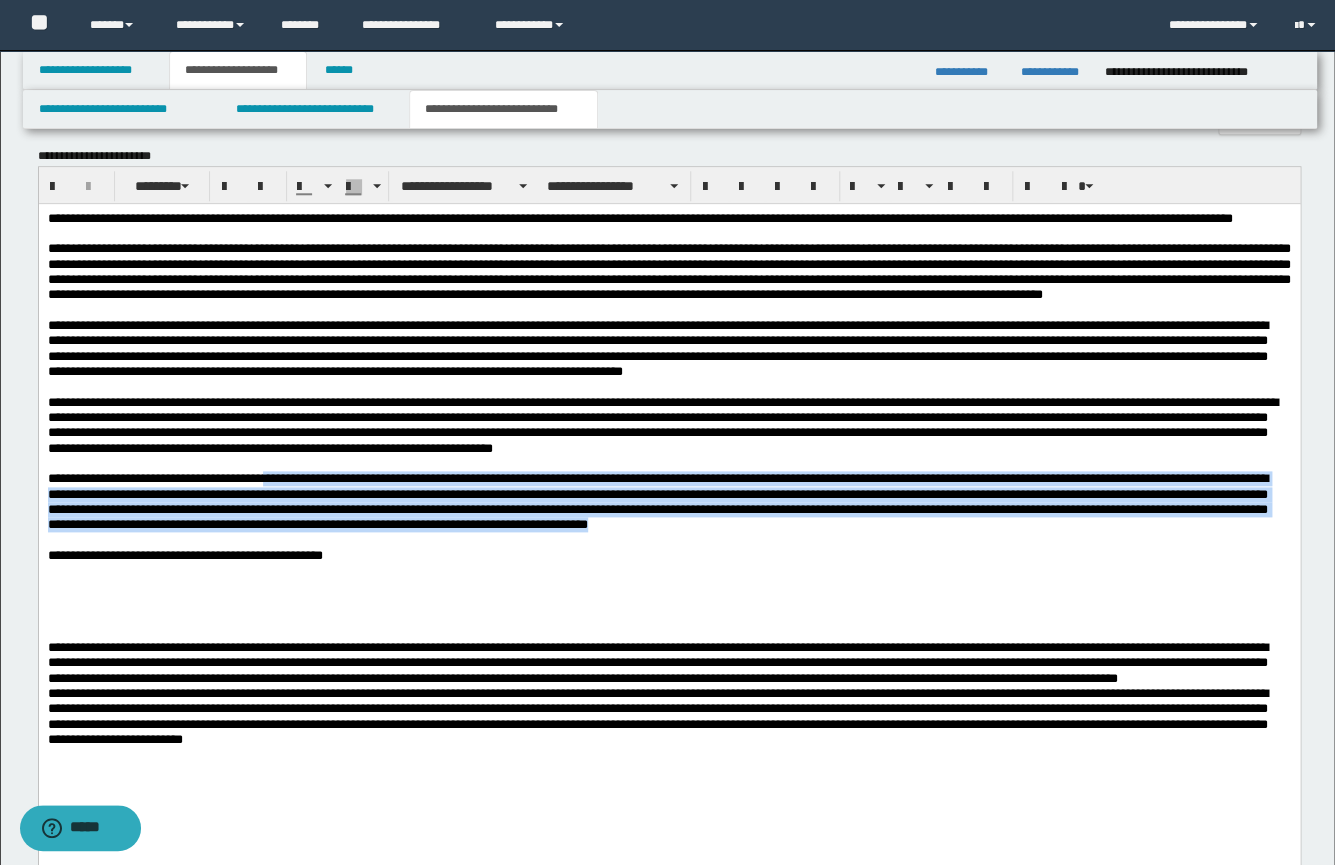 drag, startPoint x: 320, startPoint y: 525, endPoint x: 344, endPoint y: 580, distance: 60.00833 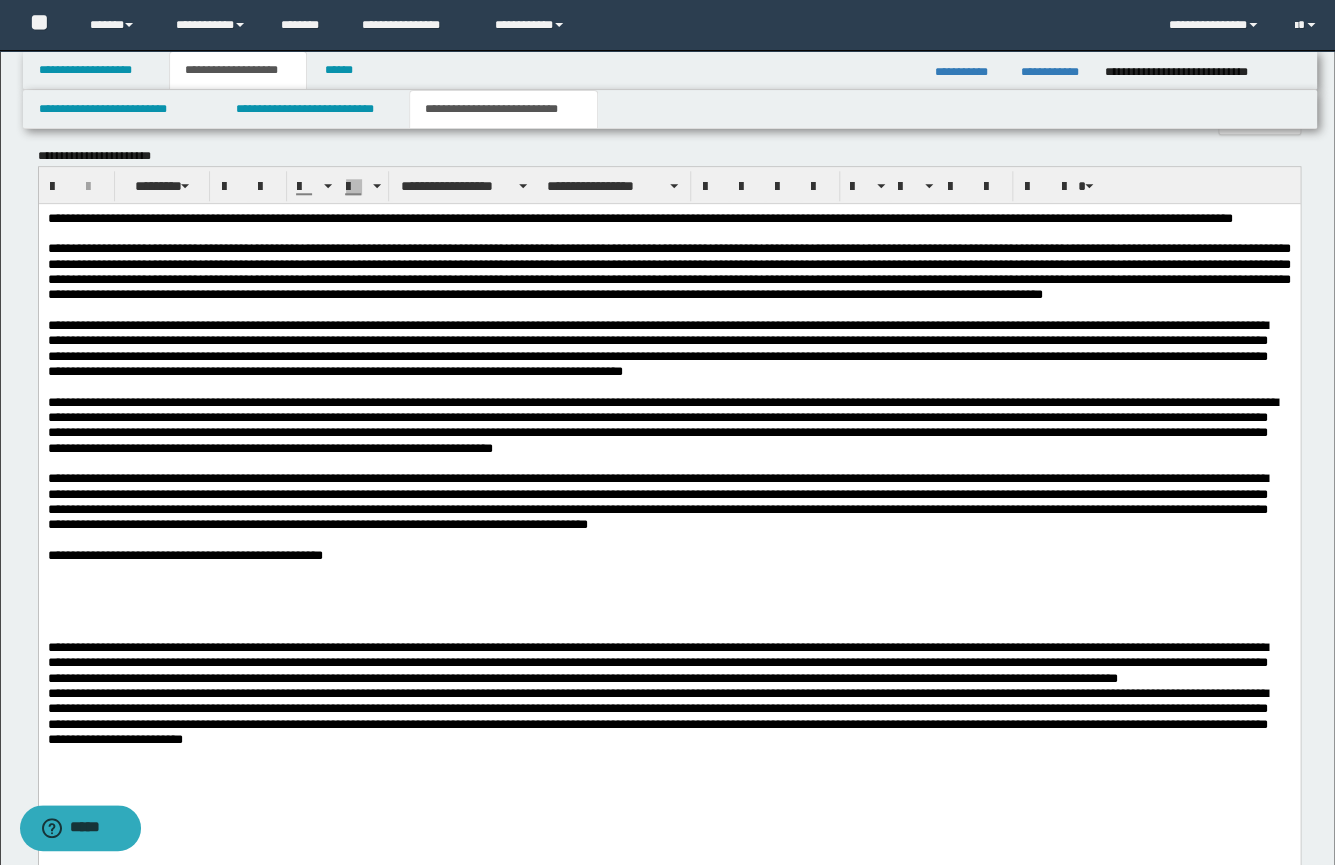 click on "**********" at bounding box center [668, 555] 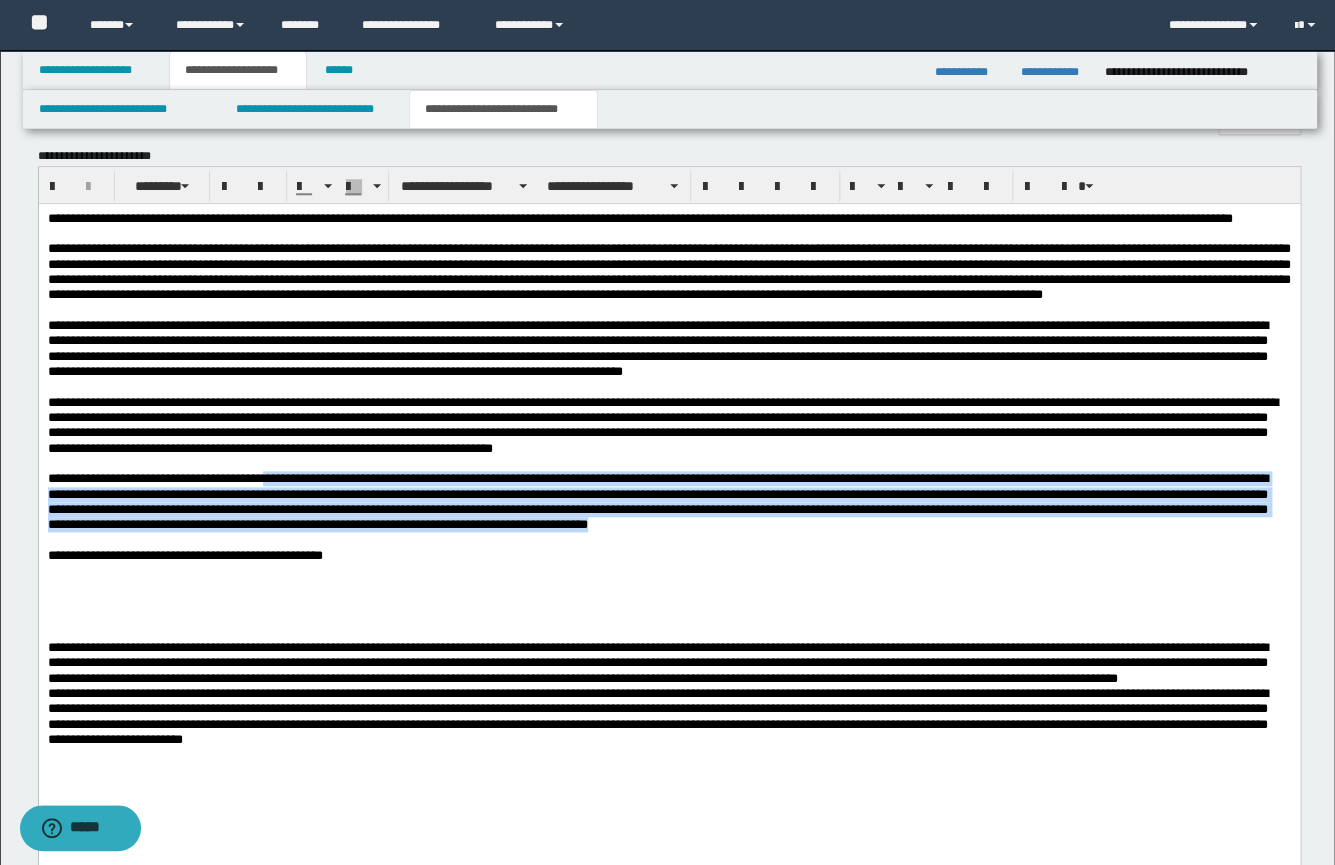 drag, startPoint x: 322, startPoint y: 524, endPoint x: 386, endPoint y: 580, distance: 85.04117 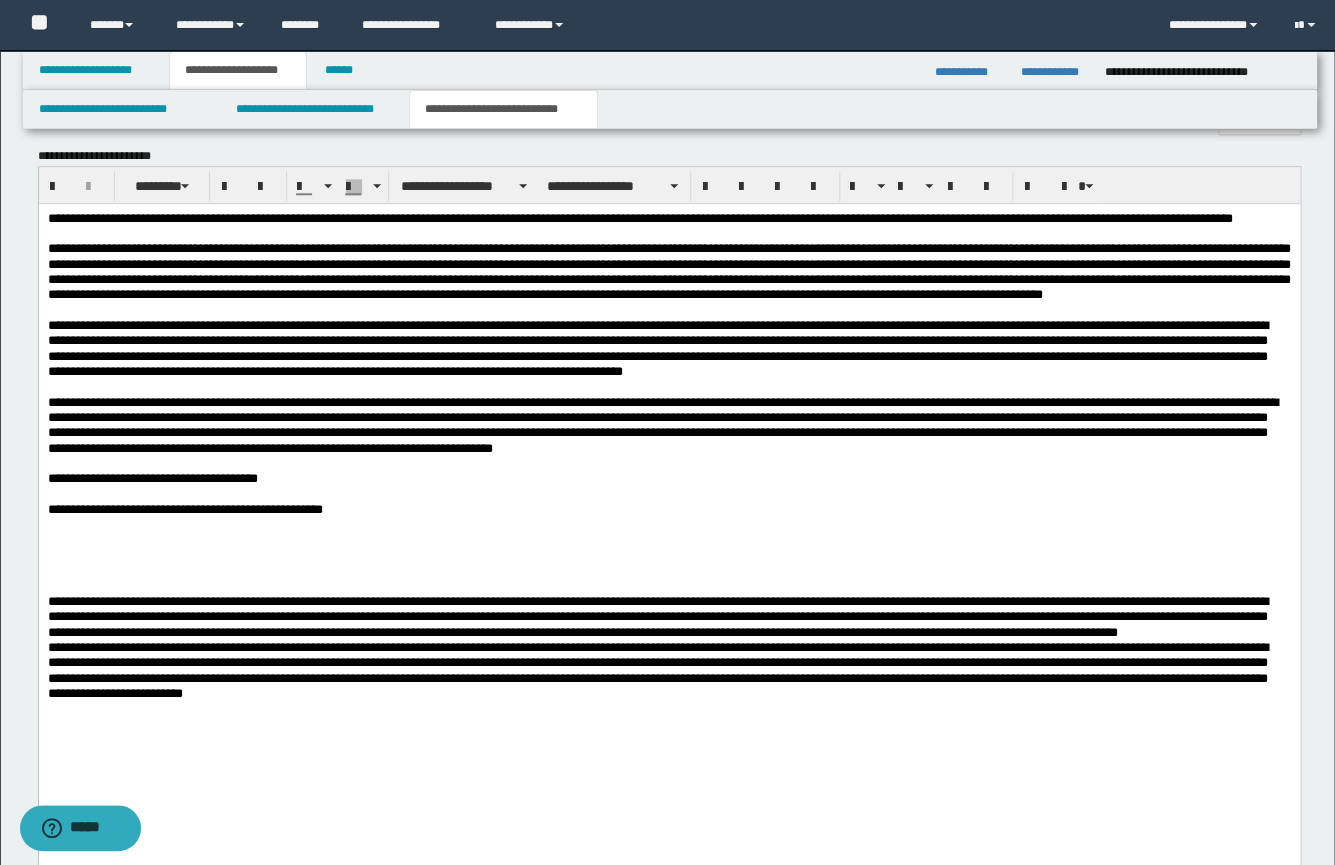 click on "**********" at bounding box center (668, 509) 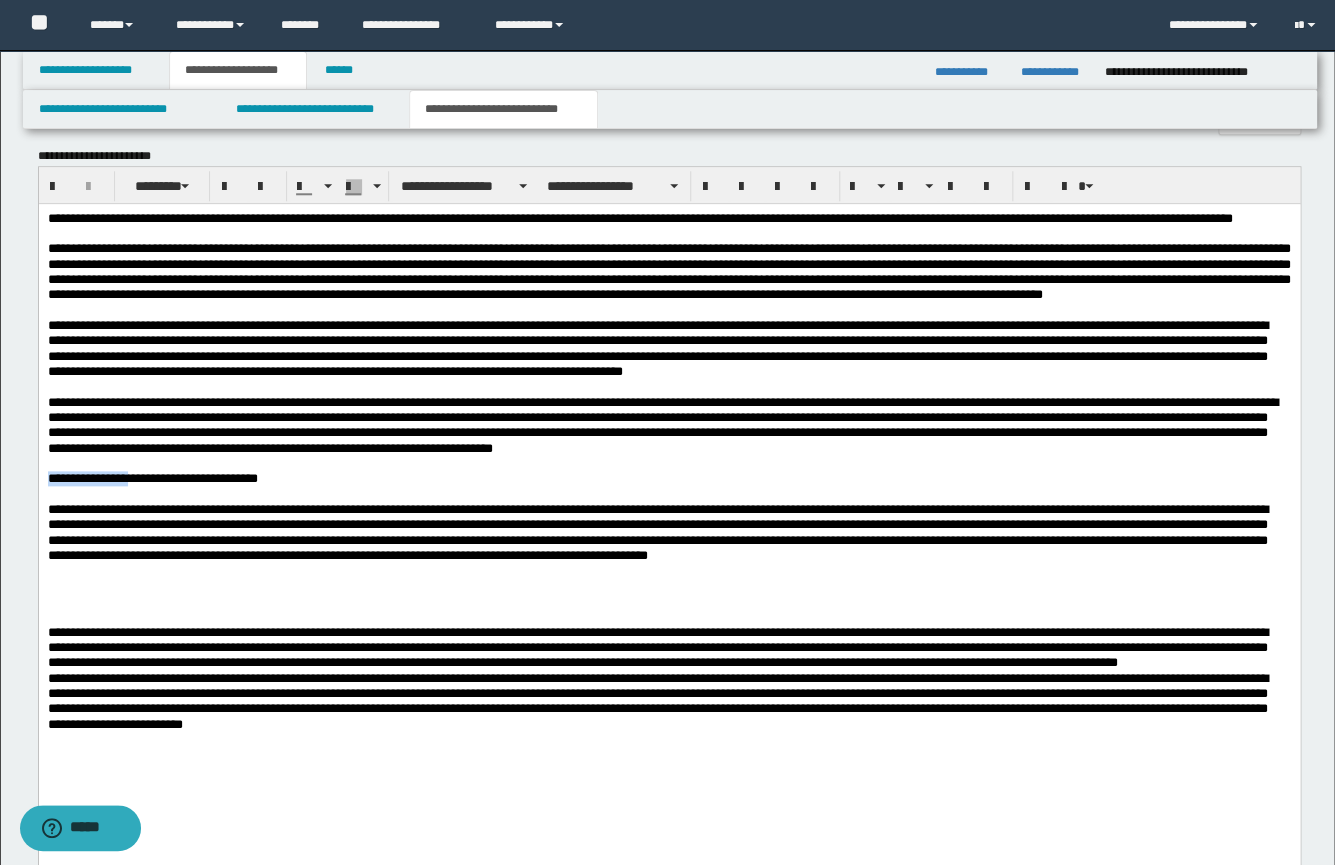 drag, startPoint x: 150, startPoint y: 524, endPoint x: 68, endPoint y: 722, distance: 214.30818 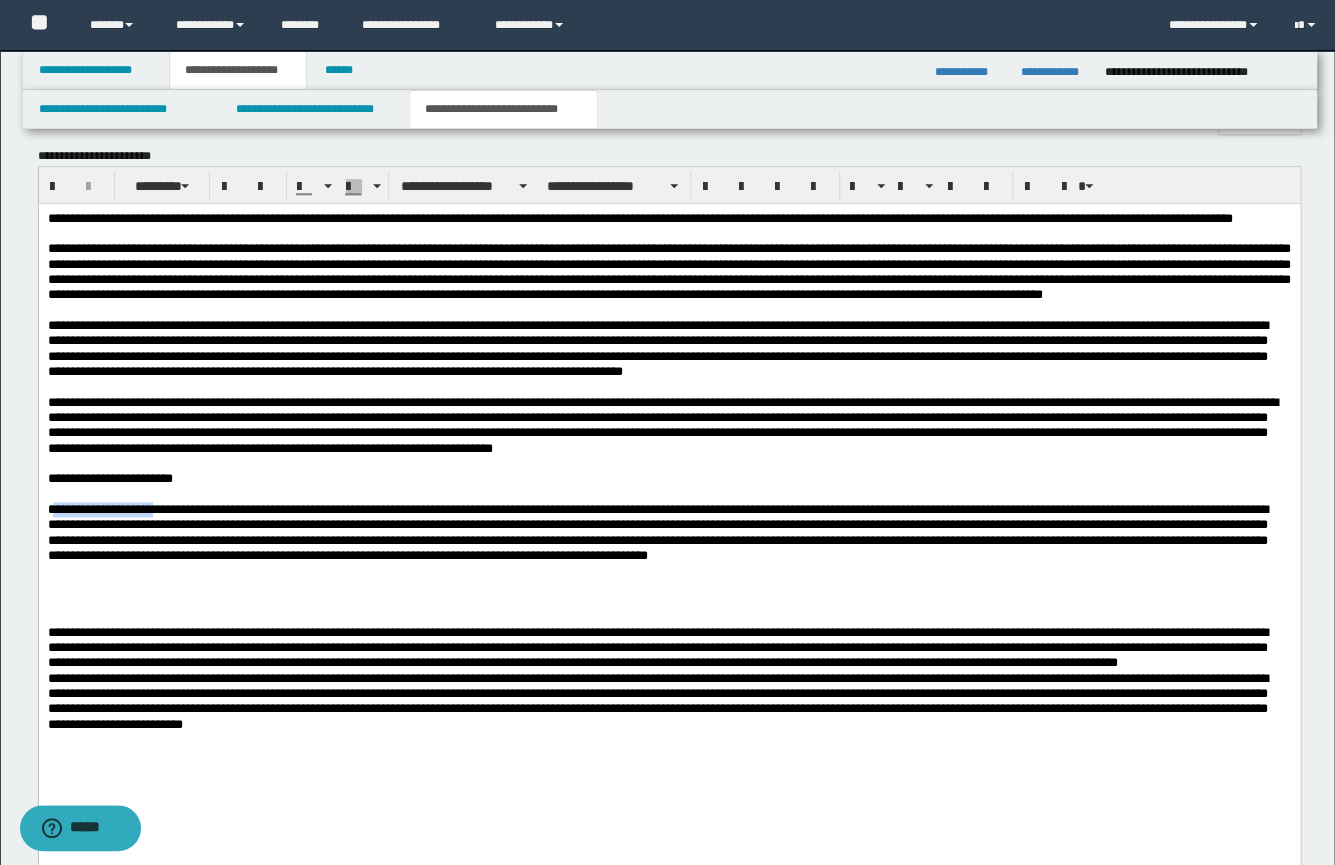 drag, startPoint x: 180, startPoint y: 555, endPoint x: 53, endPoint y: 547, distance: 127.25172 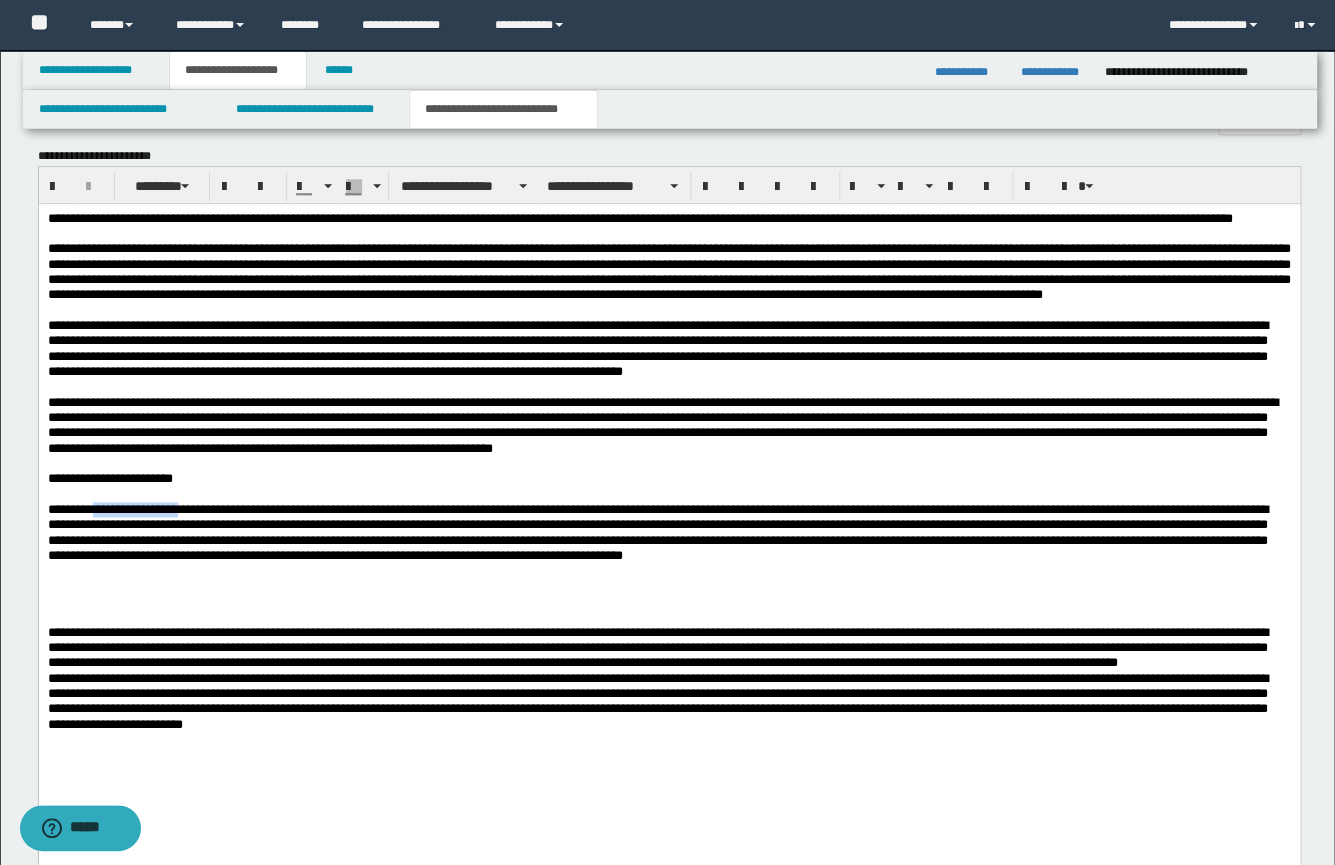 drag, startPoint x: 211, startPoint y: 555, endPoint x: 104, endPoint y: 557, distance: 107.01869 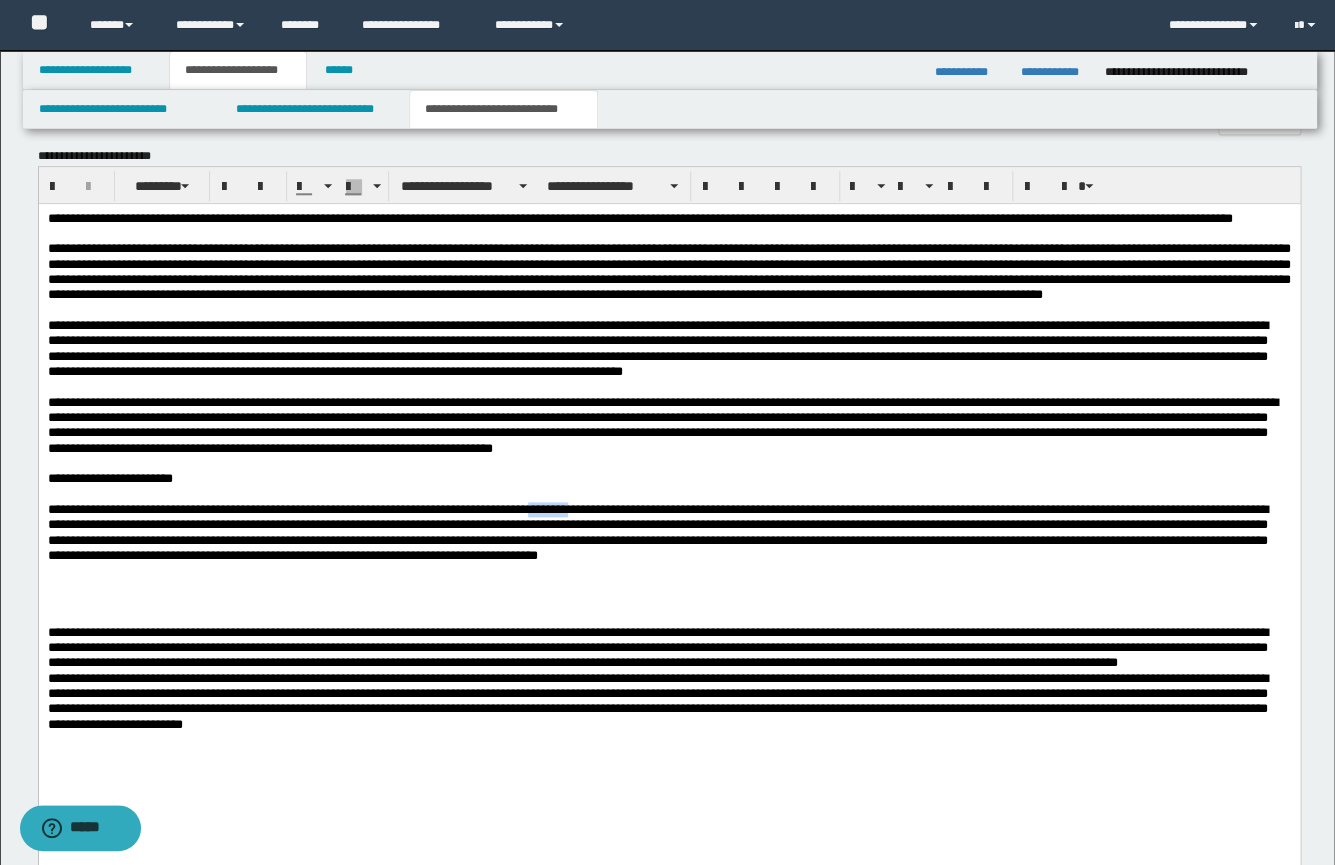 drag, startPoint x: 664, startPoint y: 555, endPoint x: 618, endPoint y: 559, distance: 46.173584 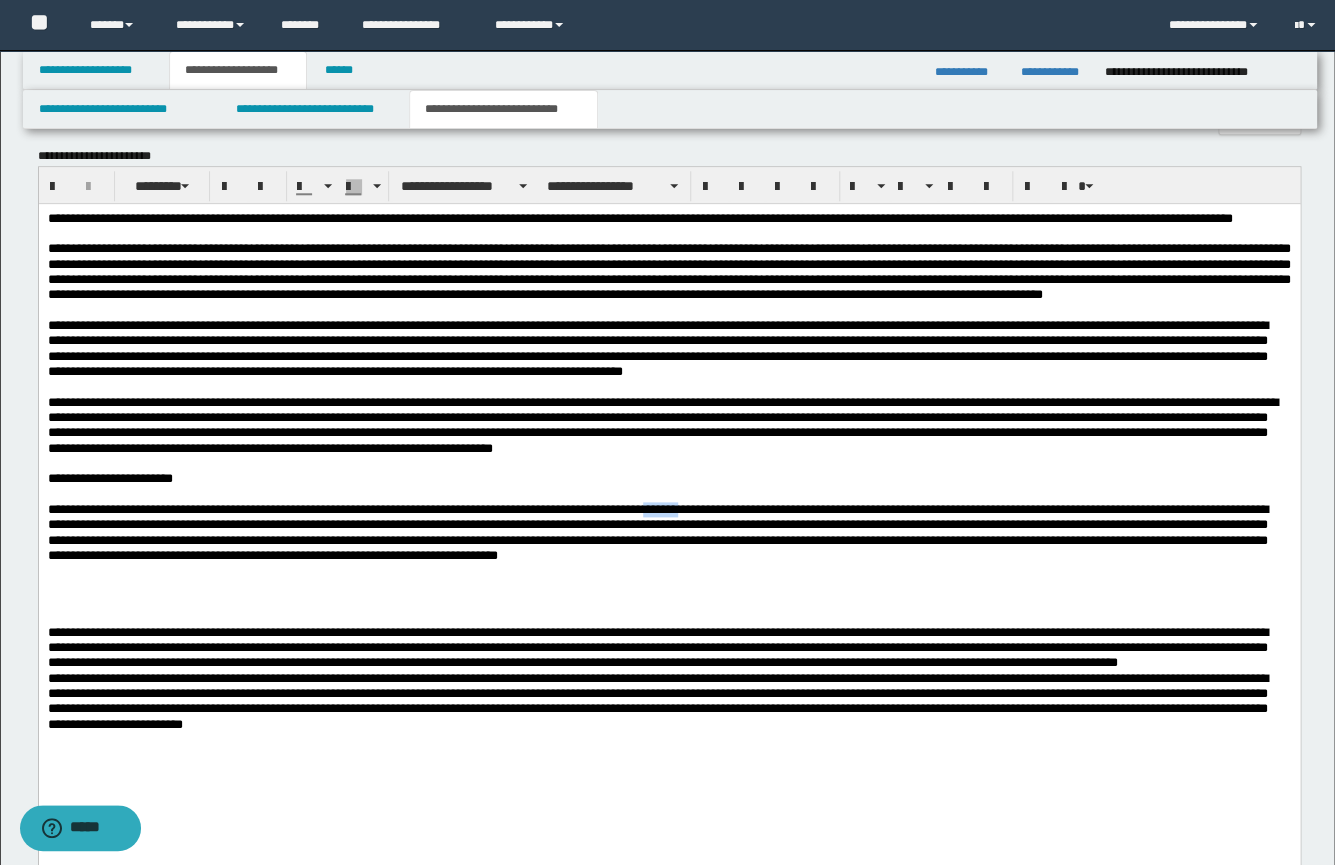 drag, startPoint x: 803, startPoint y: 555, endPoint x: 755, endPoint y: 558, distance: 48.09366 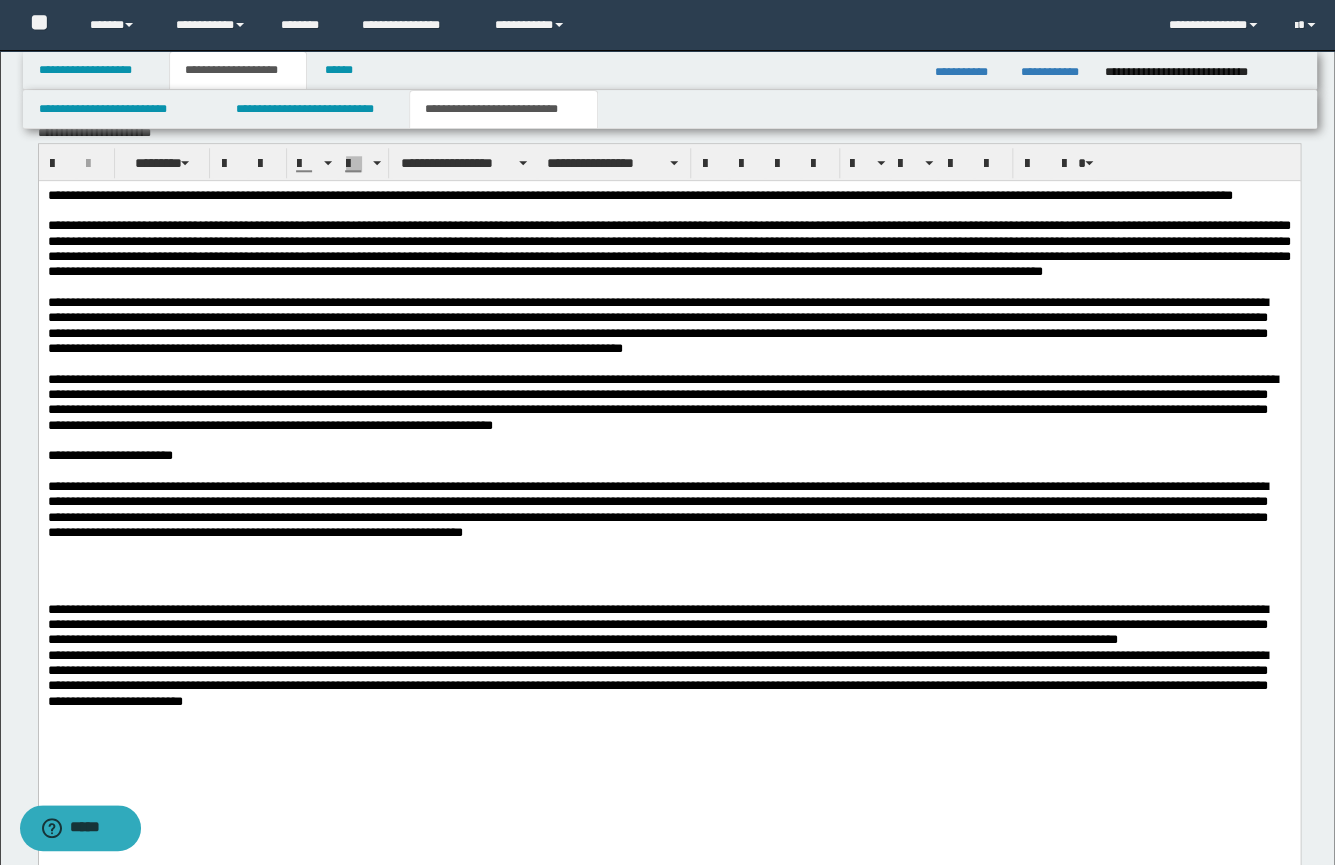 scroll, scrollTop: 681, scrollLeft: 0, axis: vertical 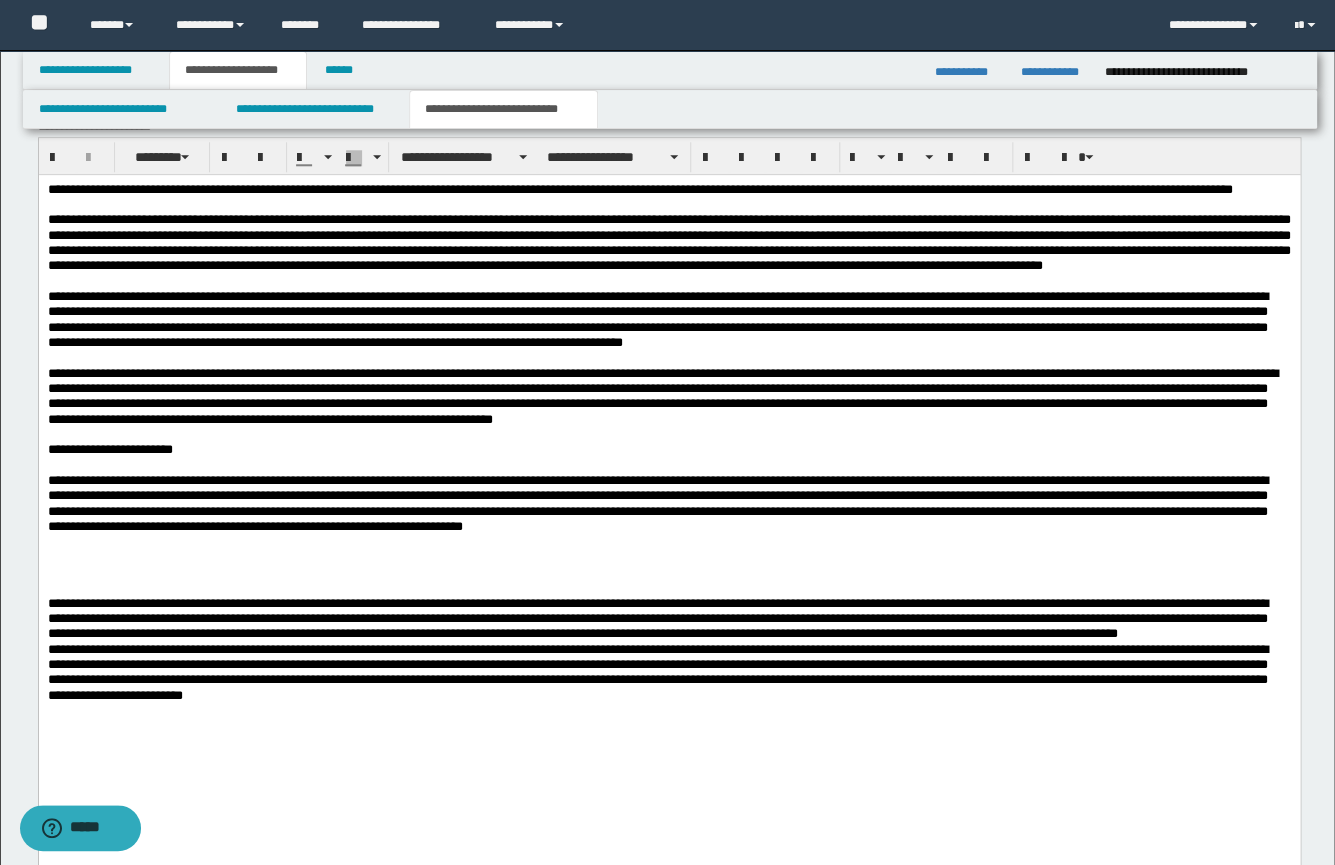 click on "**********" at bounding box center (657, 503) 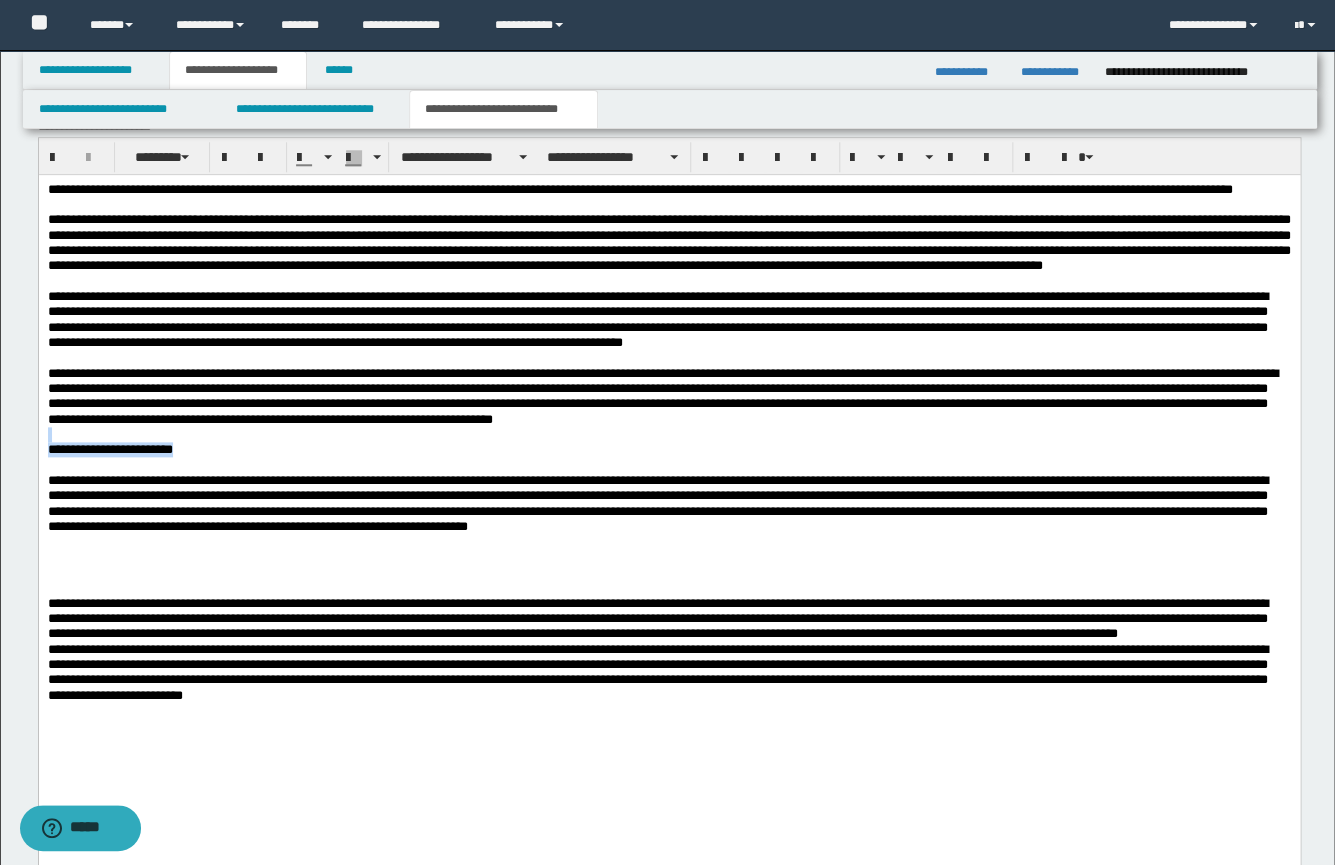 drag, startPoint x: 226, startPoint y: 496, endPoint x: -1, endPoint y: 480, distance: 227.56317 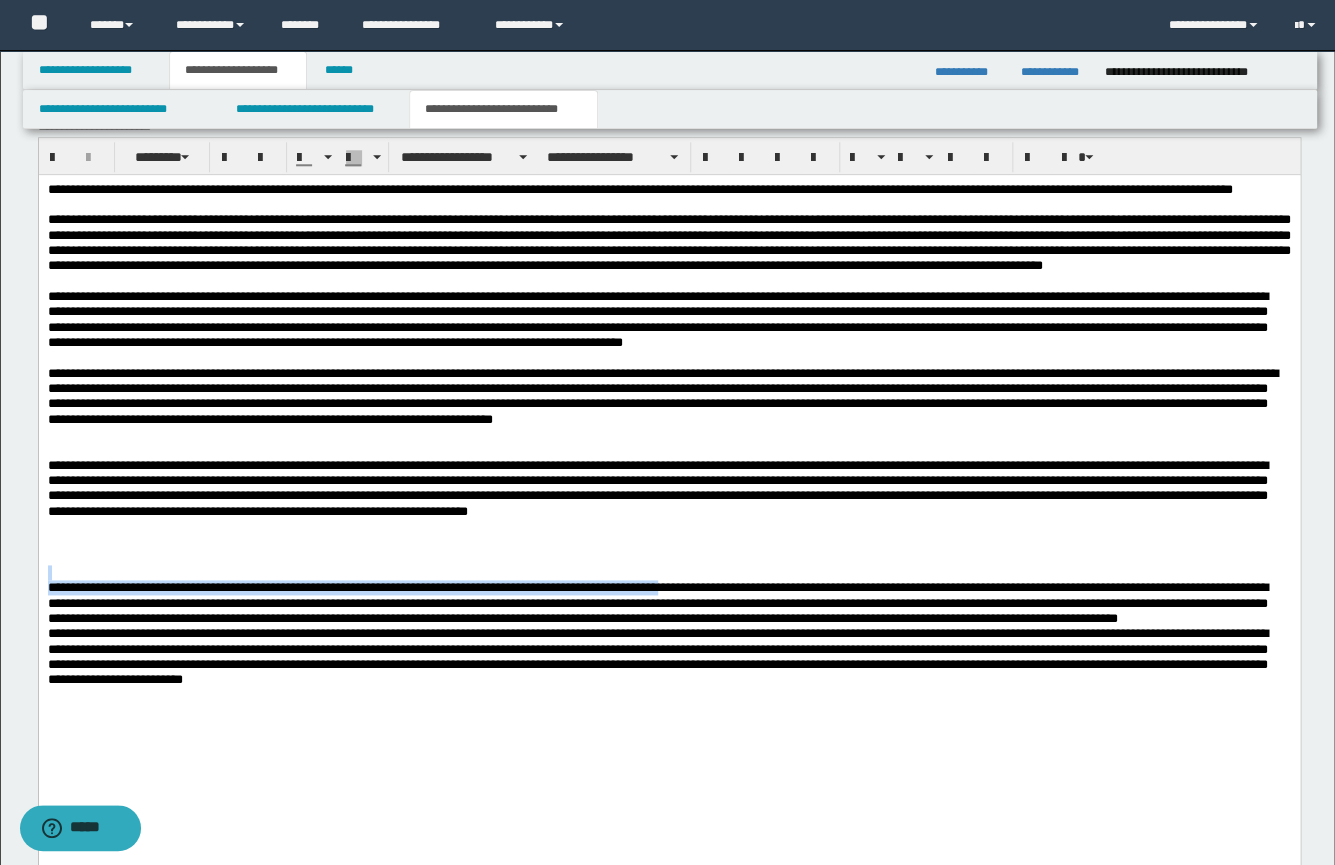 drag, startPoint x: 806, startPoint y: 650, endPoint x: -1, endPoint y: 632, distance: 807.20074 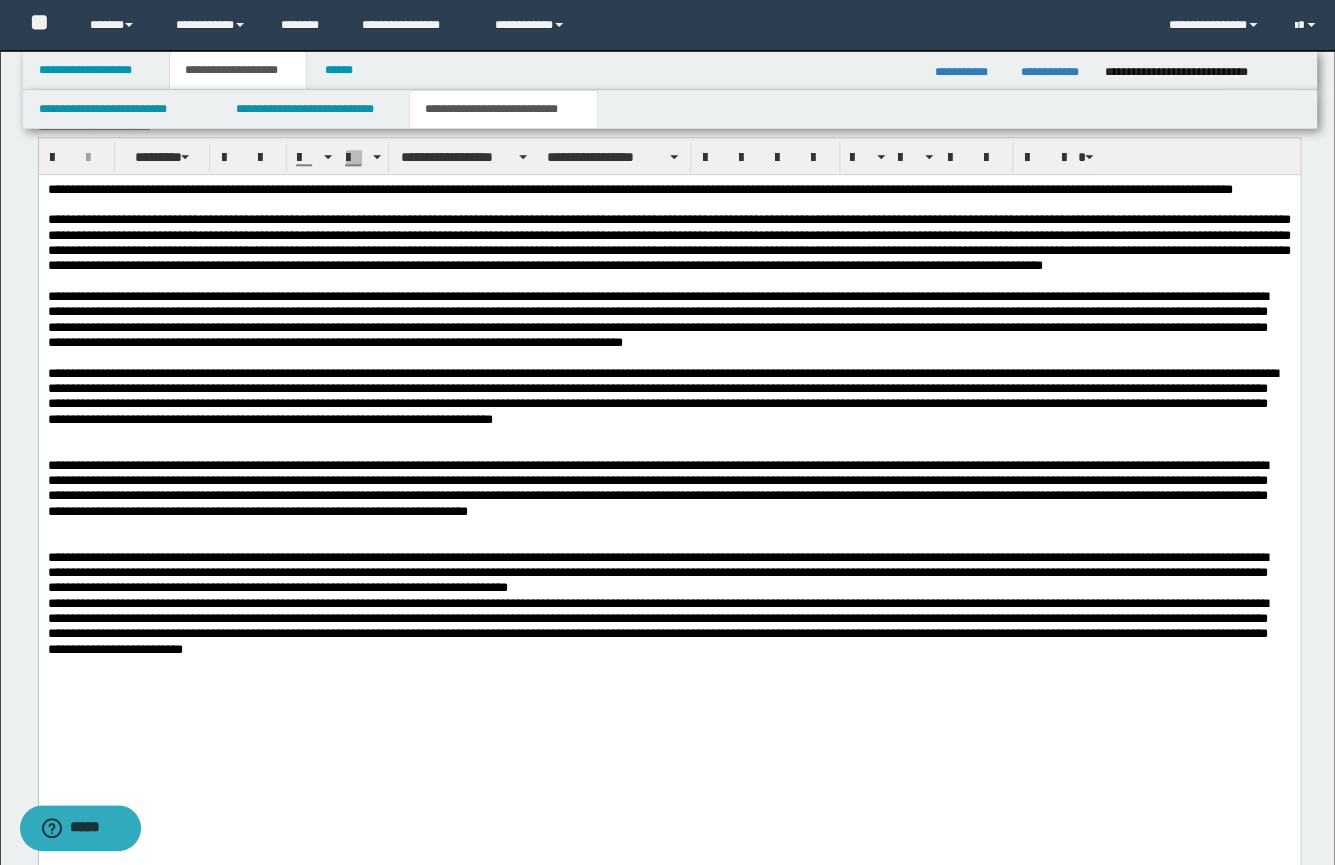 click on "**********" at bounding box center (668, 573) 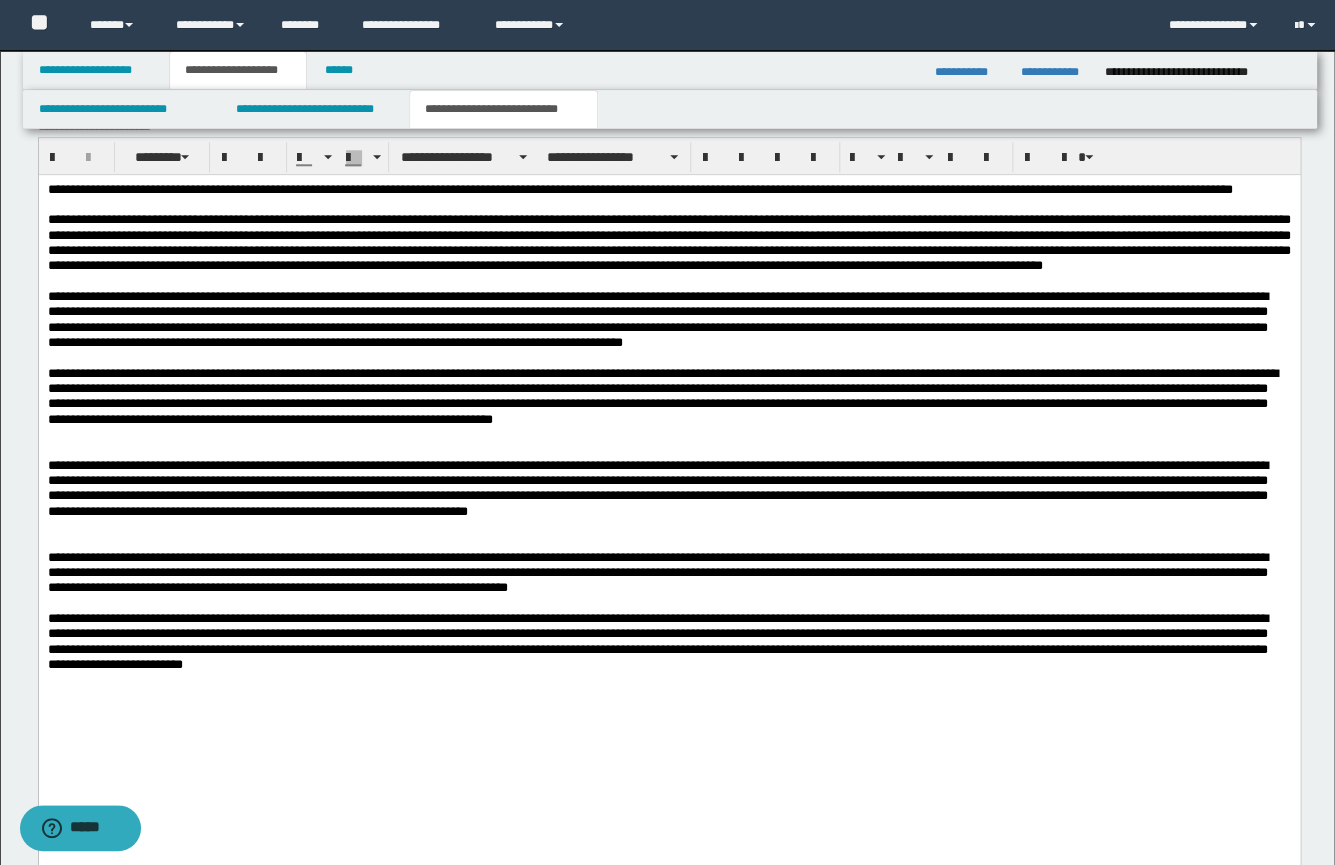 click on "**********" at bounding box center [668, 655] 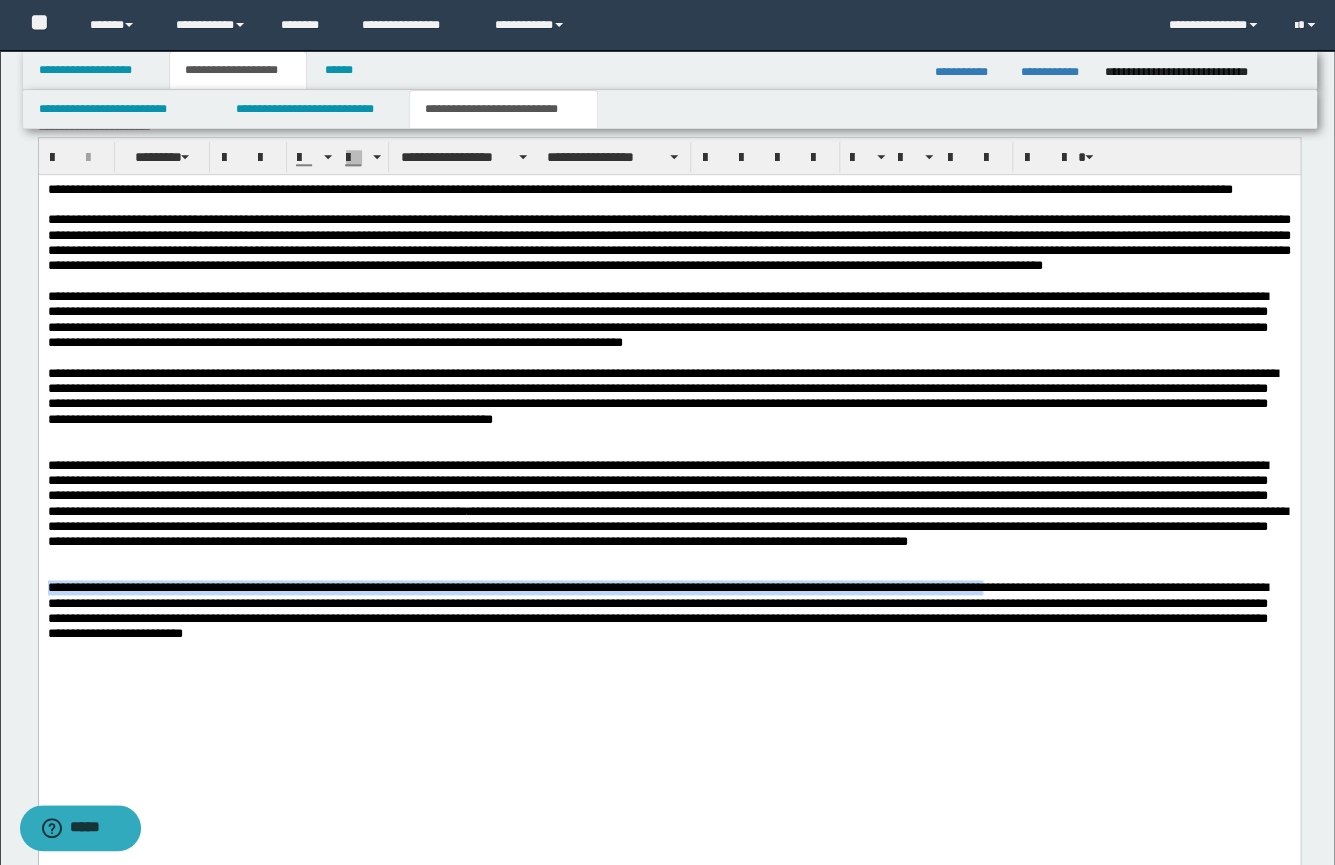 drag, startPoint x: 1027, startPoint y: 625, endPoint x: -1, endPoint y: 630, distance: 1028.0122 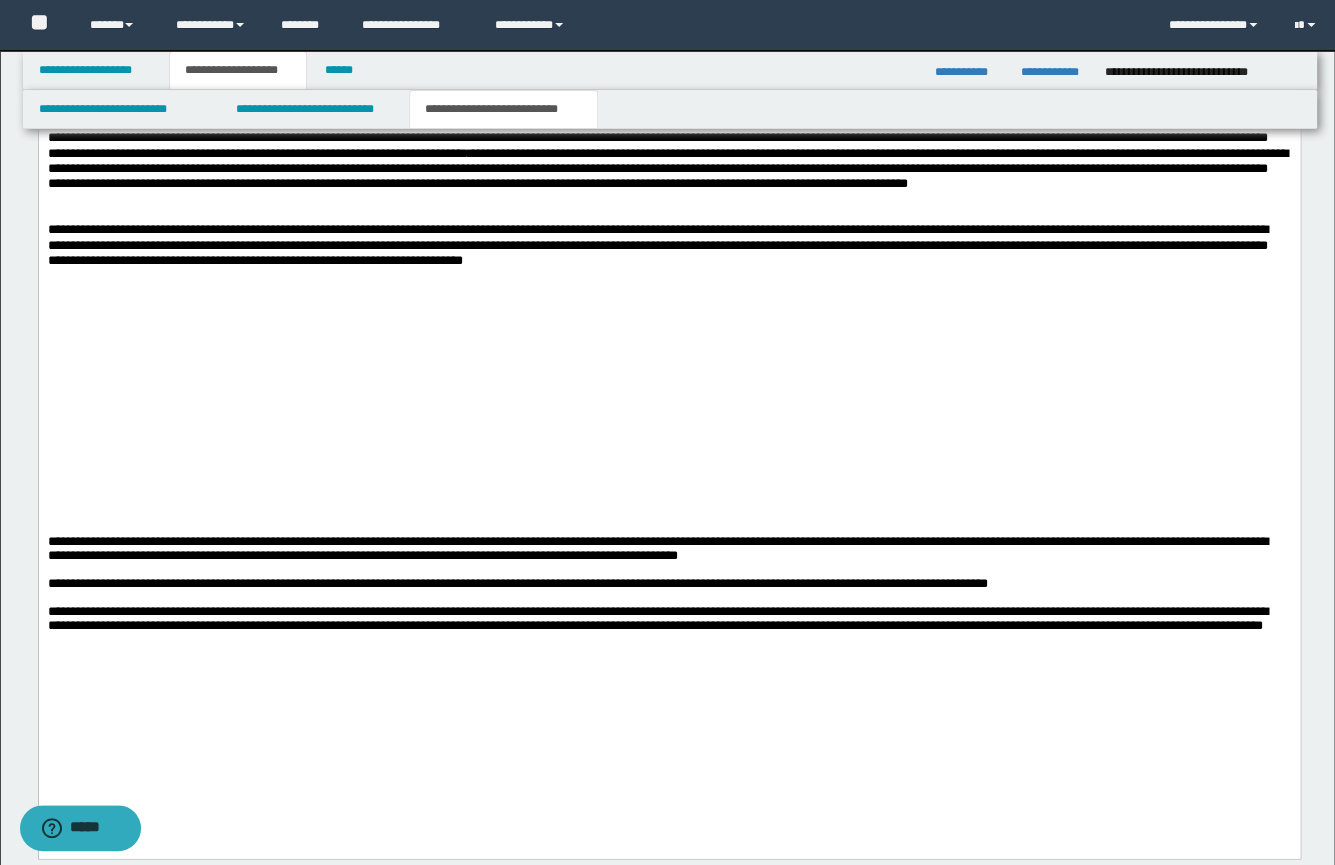 scroll, scrollTop: 1065, scrollLeft: 0, axis: vertical 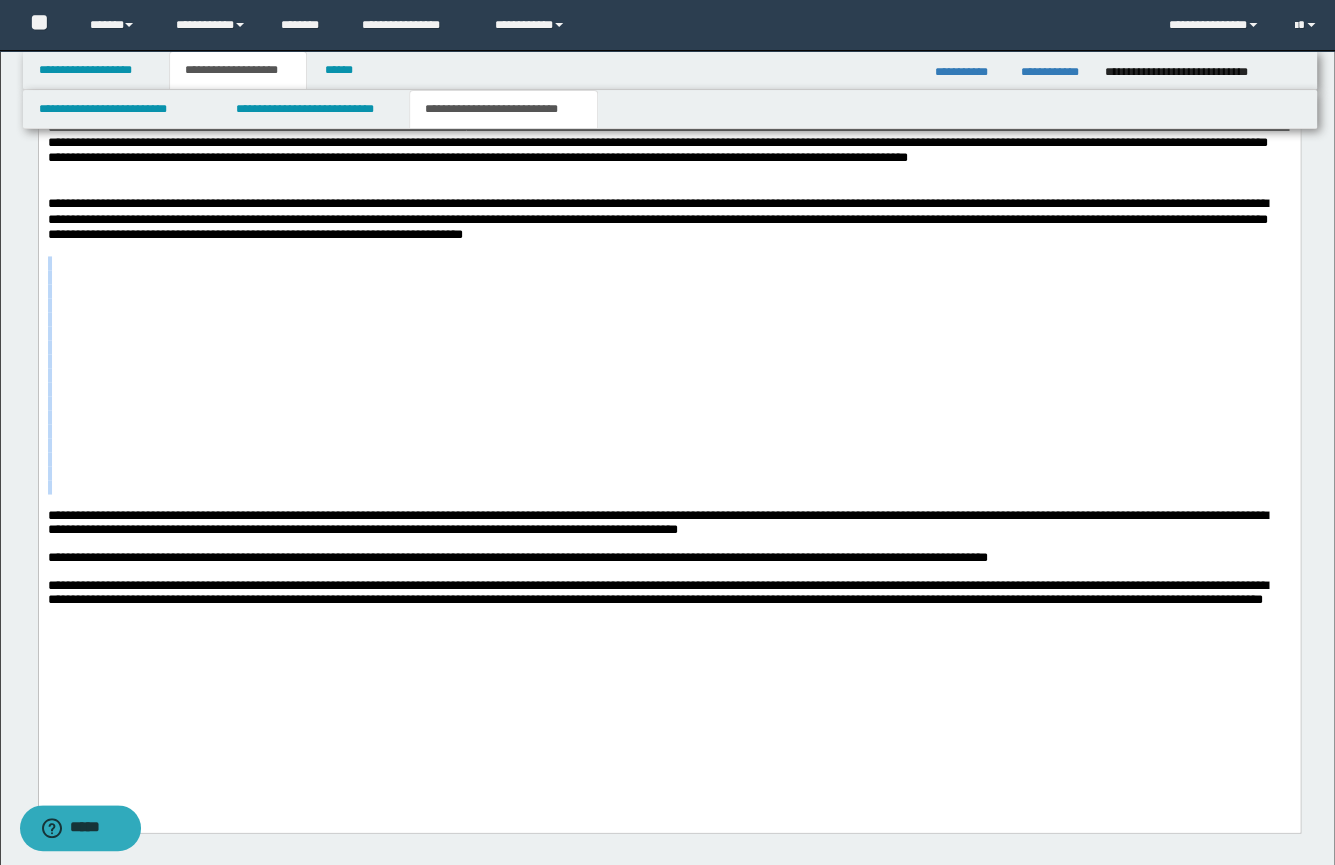 drag, startPoint x: 113, startPoint y: 536, endPoint x: 93, endPoint y: 310, distance: 226.88322 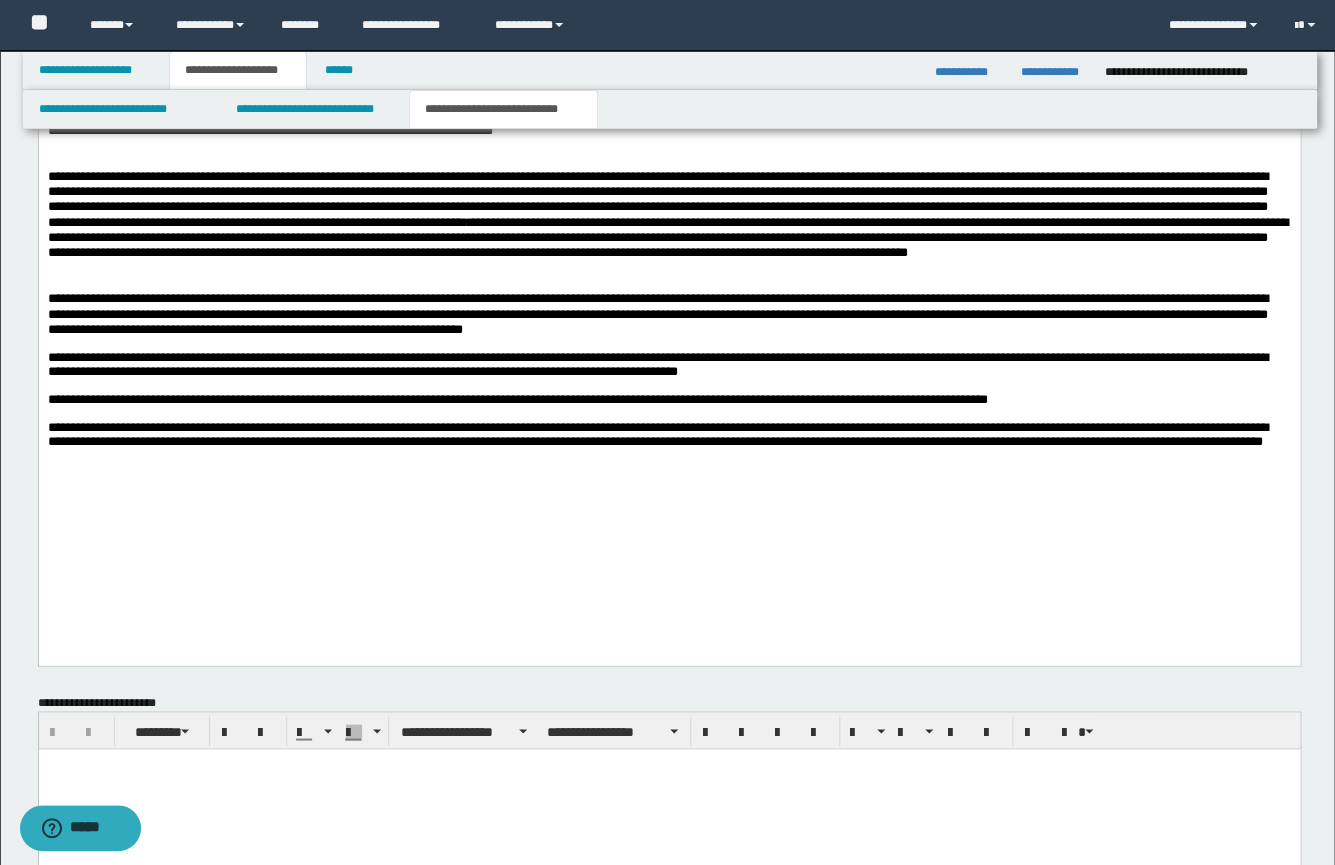 scroll, scrollTop: 966, scrollLeft: 0, axis: vertical 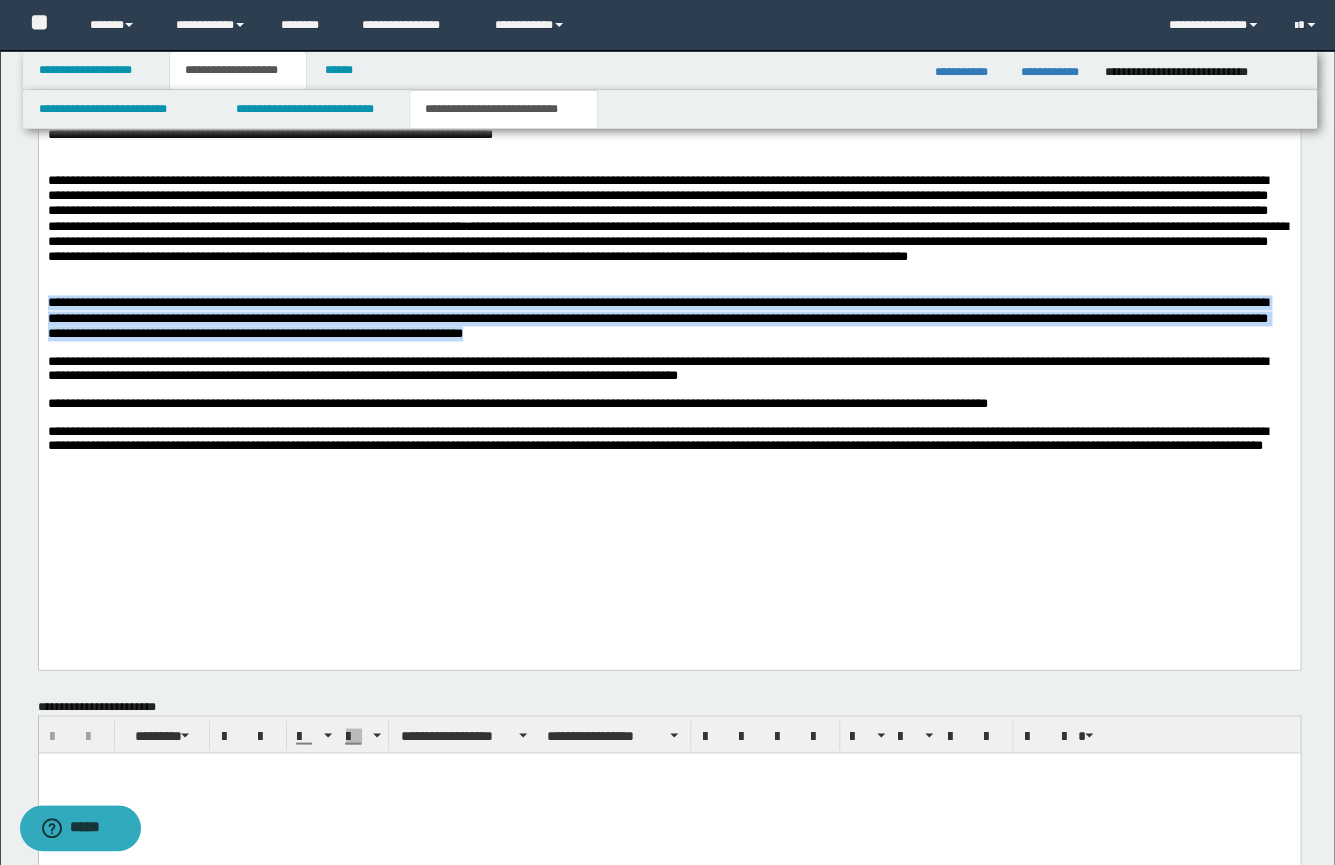 drag, startPoint x: 48, startPoint y: 348, endPoint x: 871, endPoint y: 373, distance: 823.37964 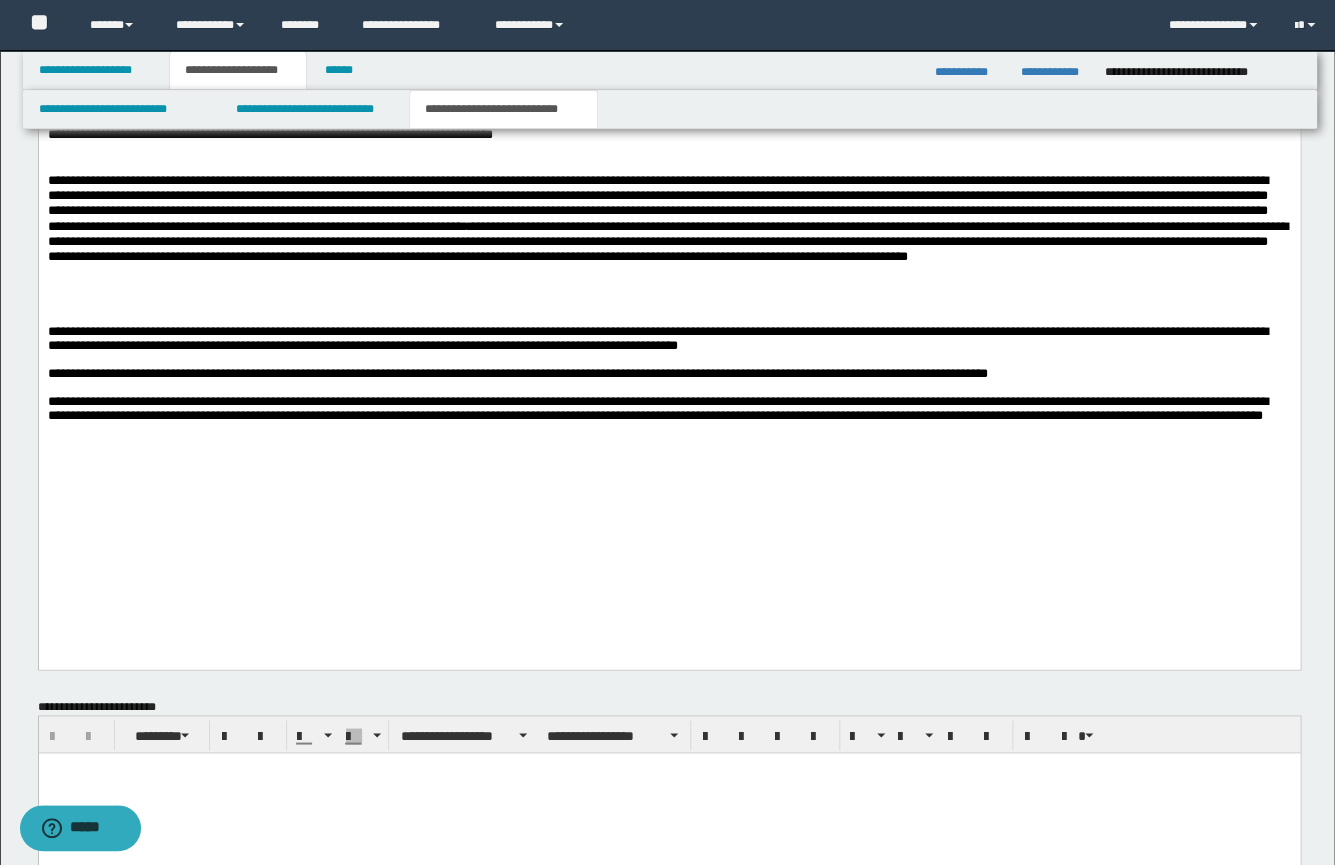 click on "**********" at bounding box center [668, 340] 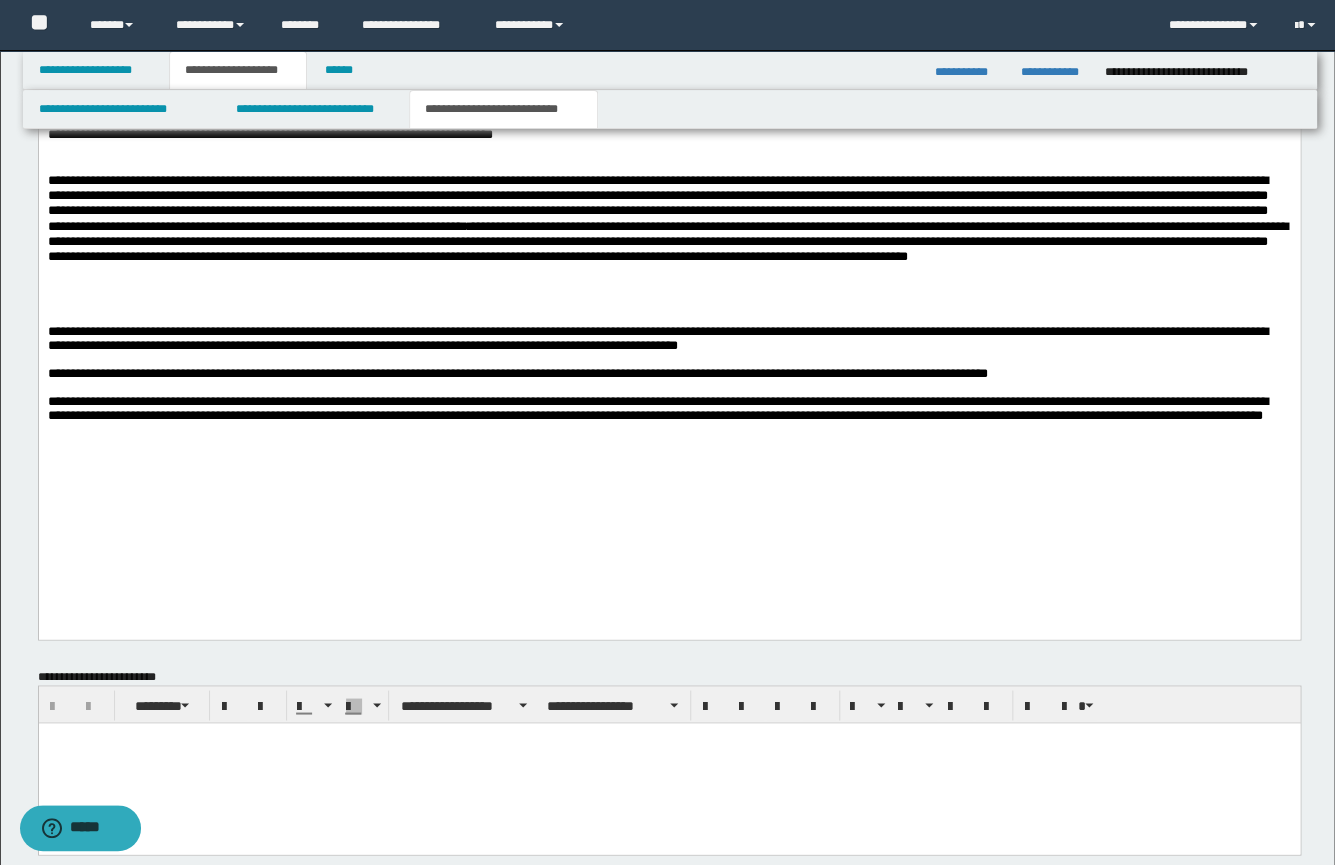 click at bounding box center (668, 303) 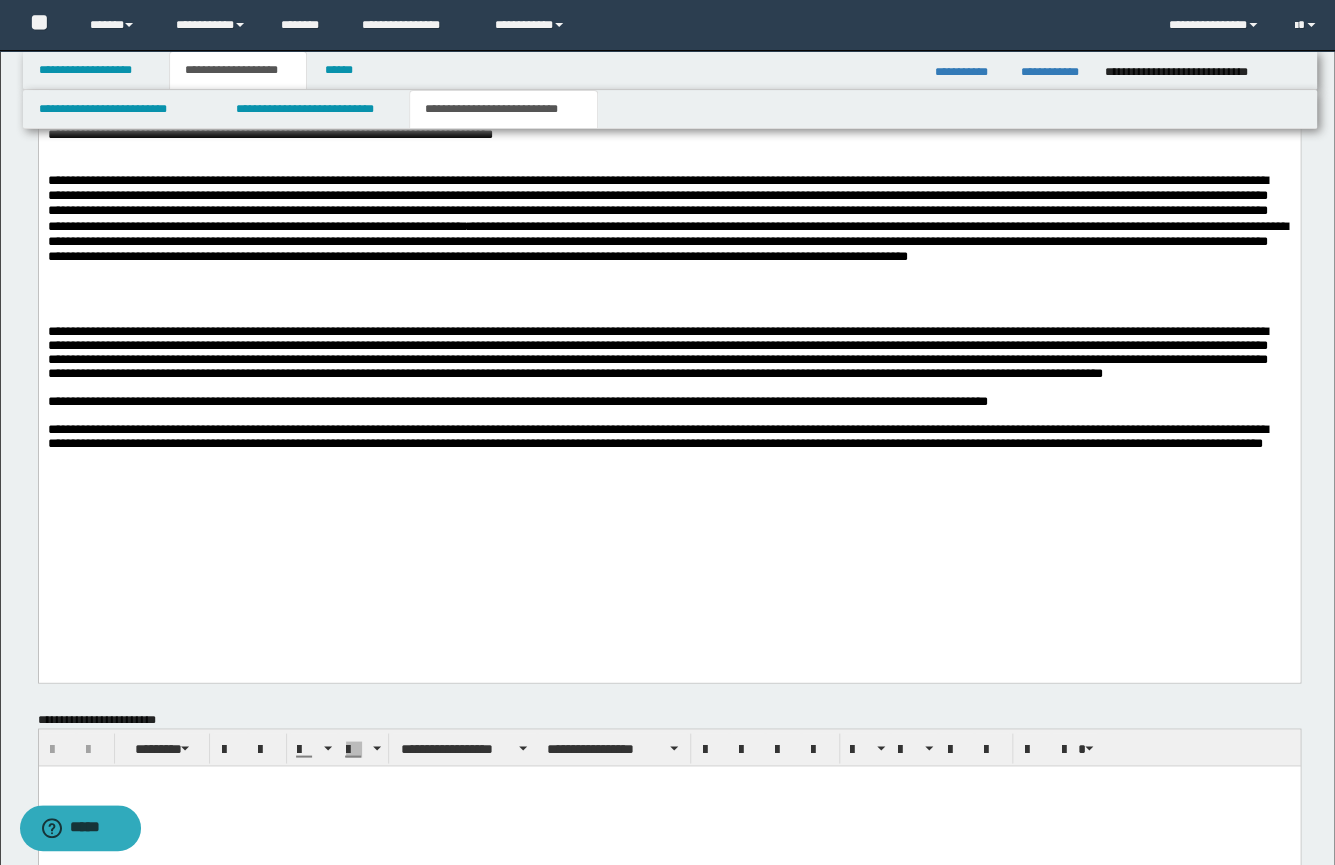 click on "**********" at bounding box center [657, 353] 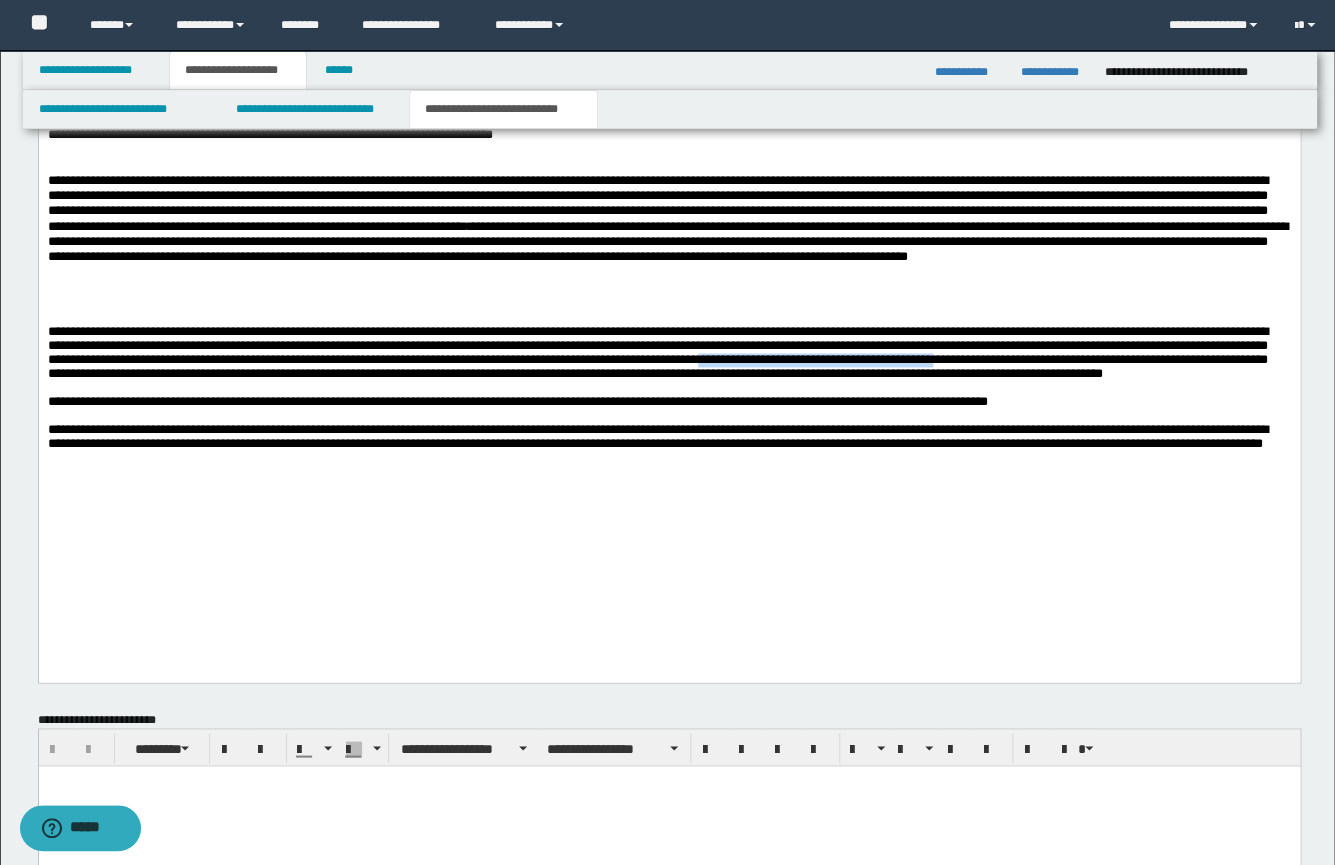 drag, startPoint x: 1251, startPoint y: 408, endPoint x: 229, endPoint y: 426, distance: 1022.1585 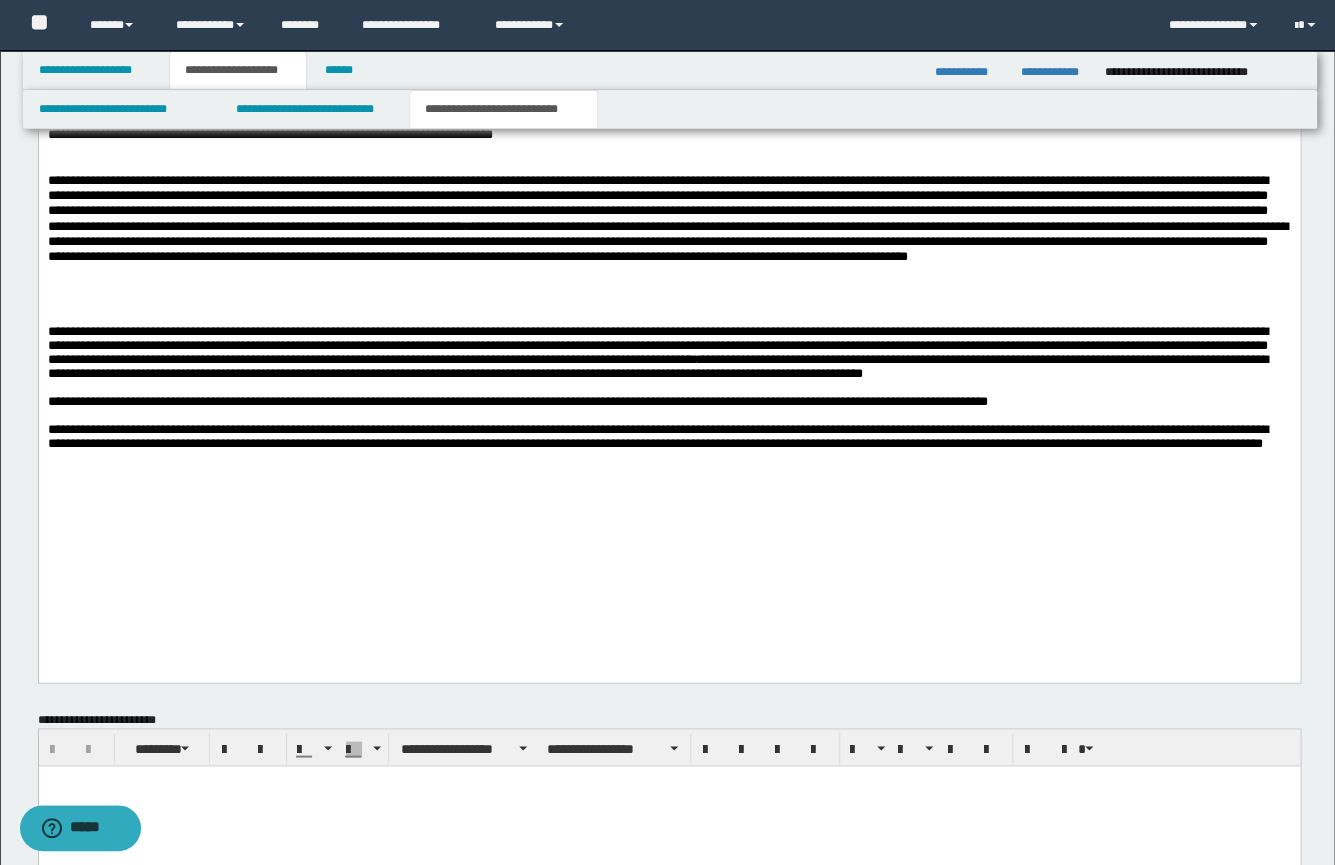 click on "**********" at bounding box center (657, 353) 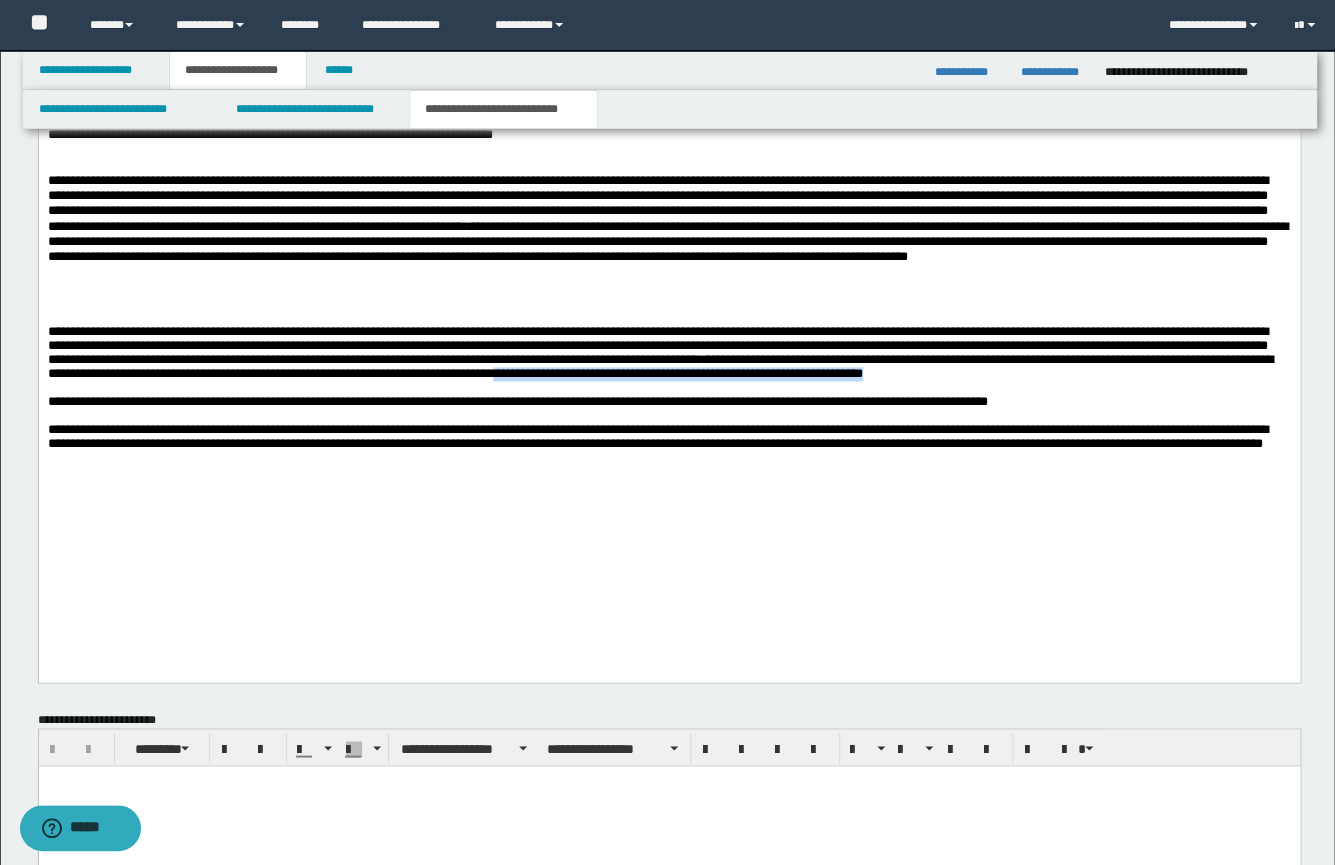 drag, startPoint x: 1225, startPoint y: 420, endPoint x: 1242, endPoint y: 441, distance: 27.018513 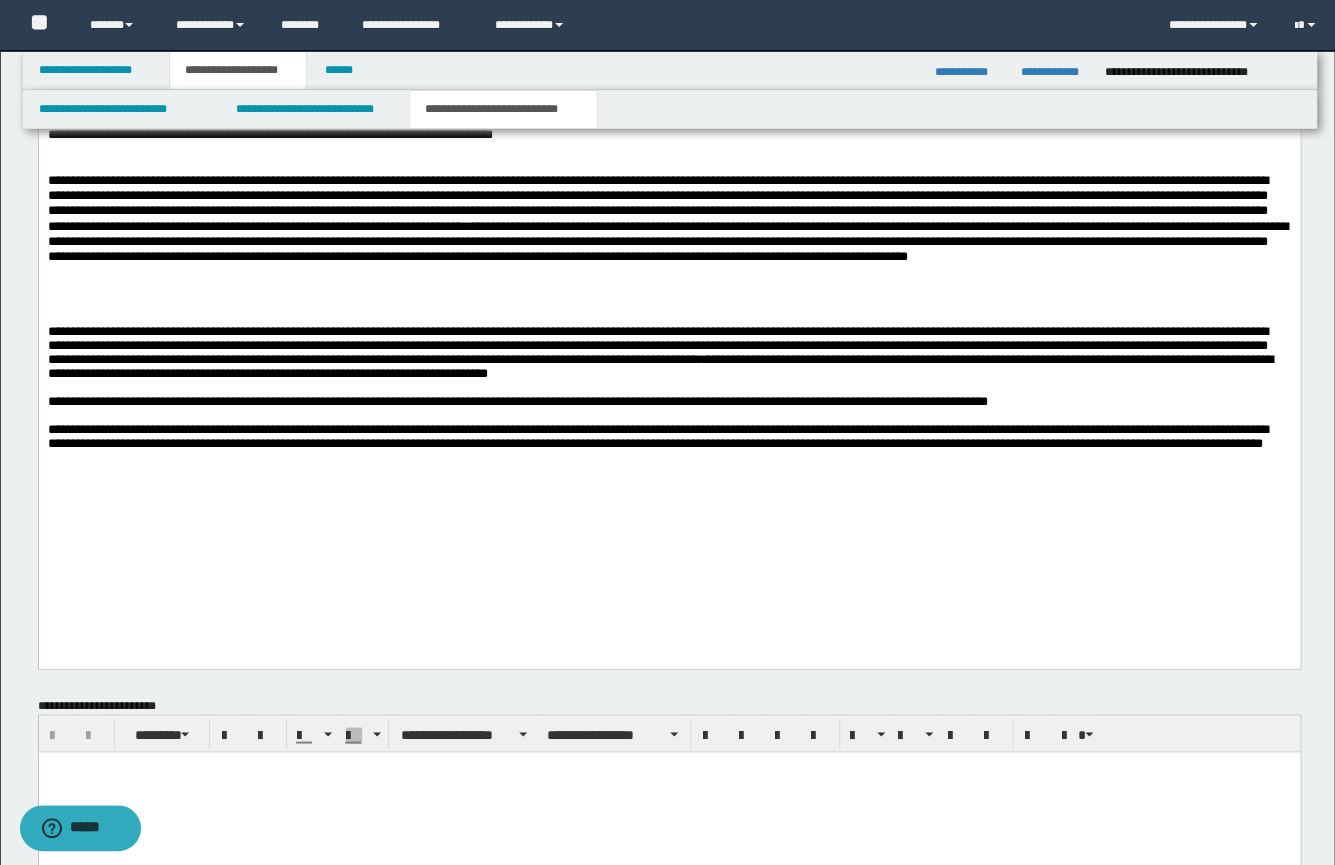 click at bounding box center [668, 319] 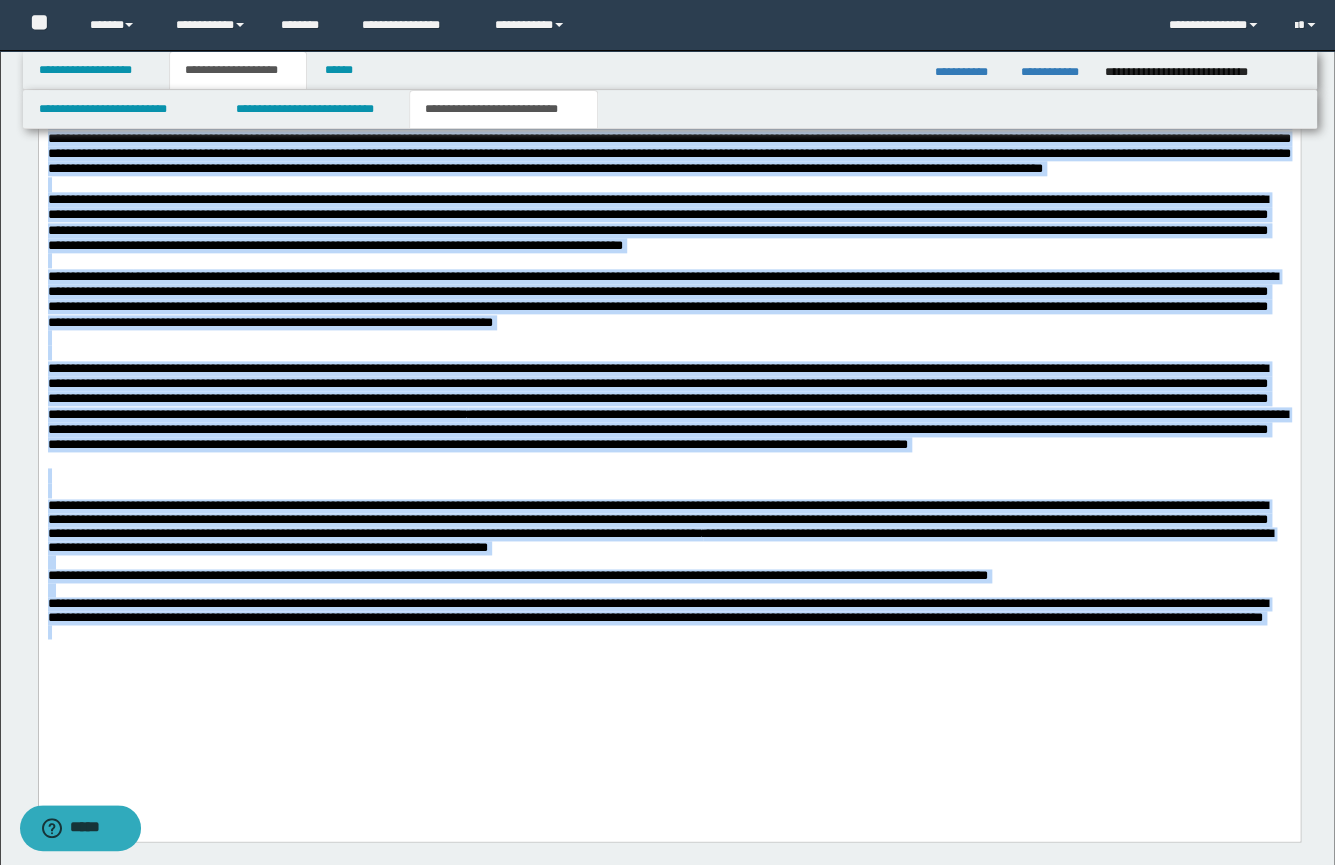 scroll, scrollTop: 691, scrollLeft: 0, axis: vertical 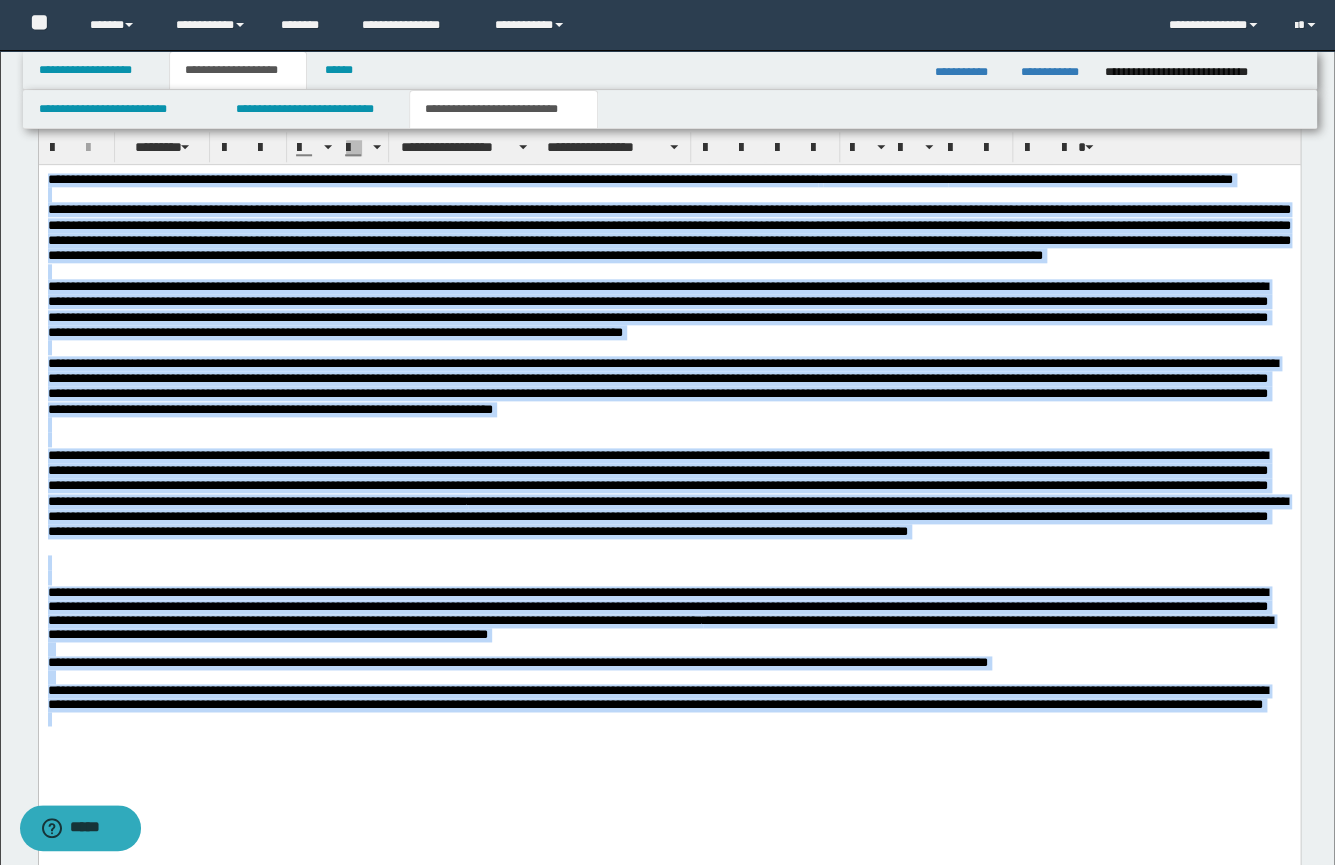 drag, startPoint x: 531, startPoint y: 785, endPoint x: 32, endPoint y: 170, distance: 791.976 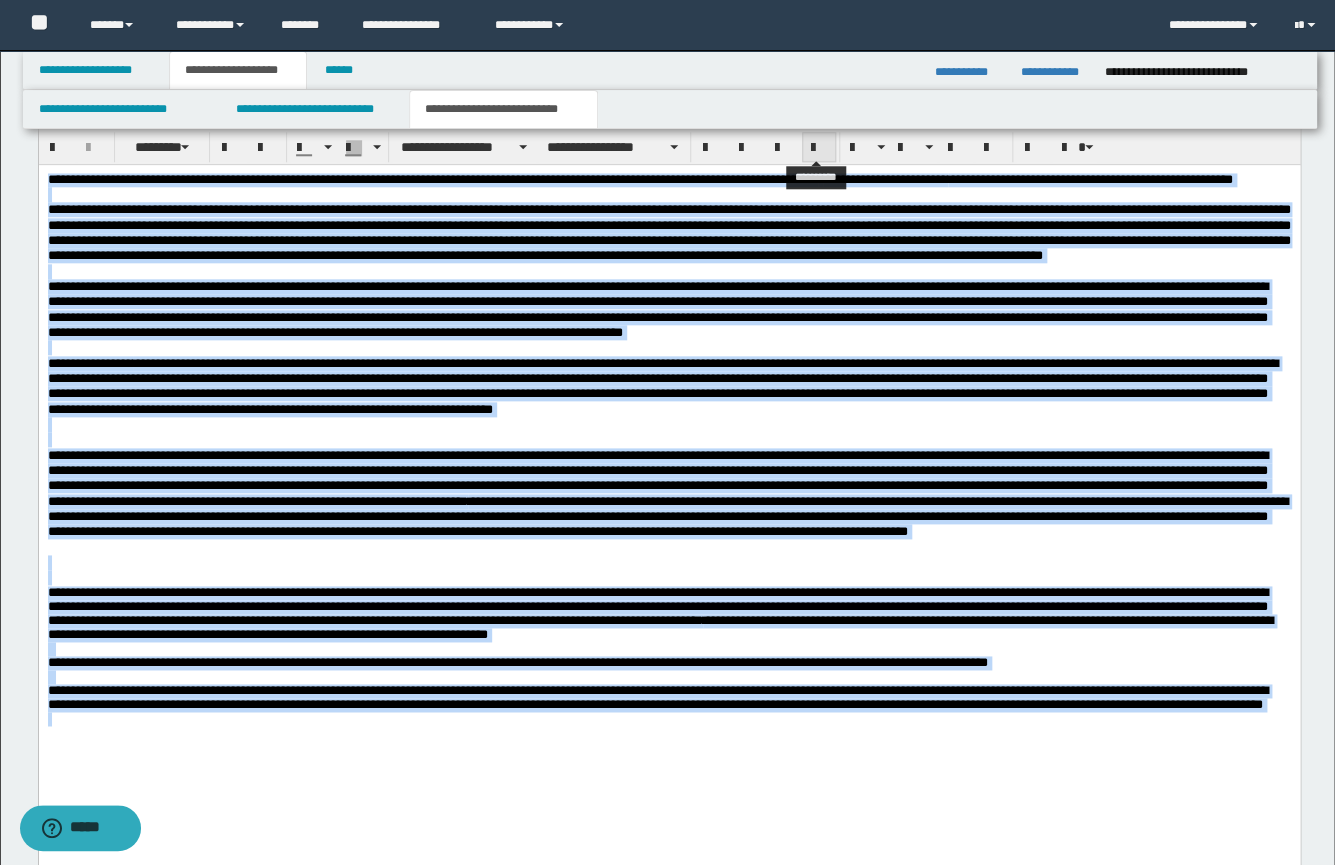 click at bounding box center (819, 148) 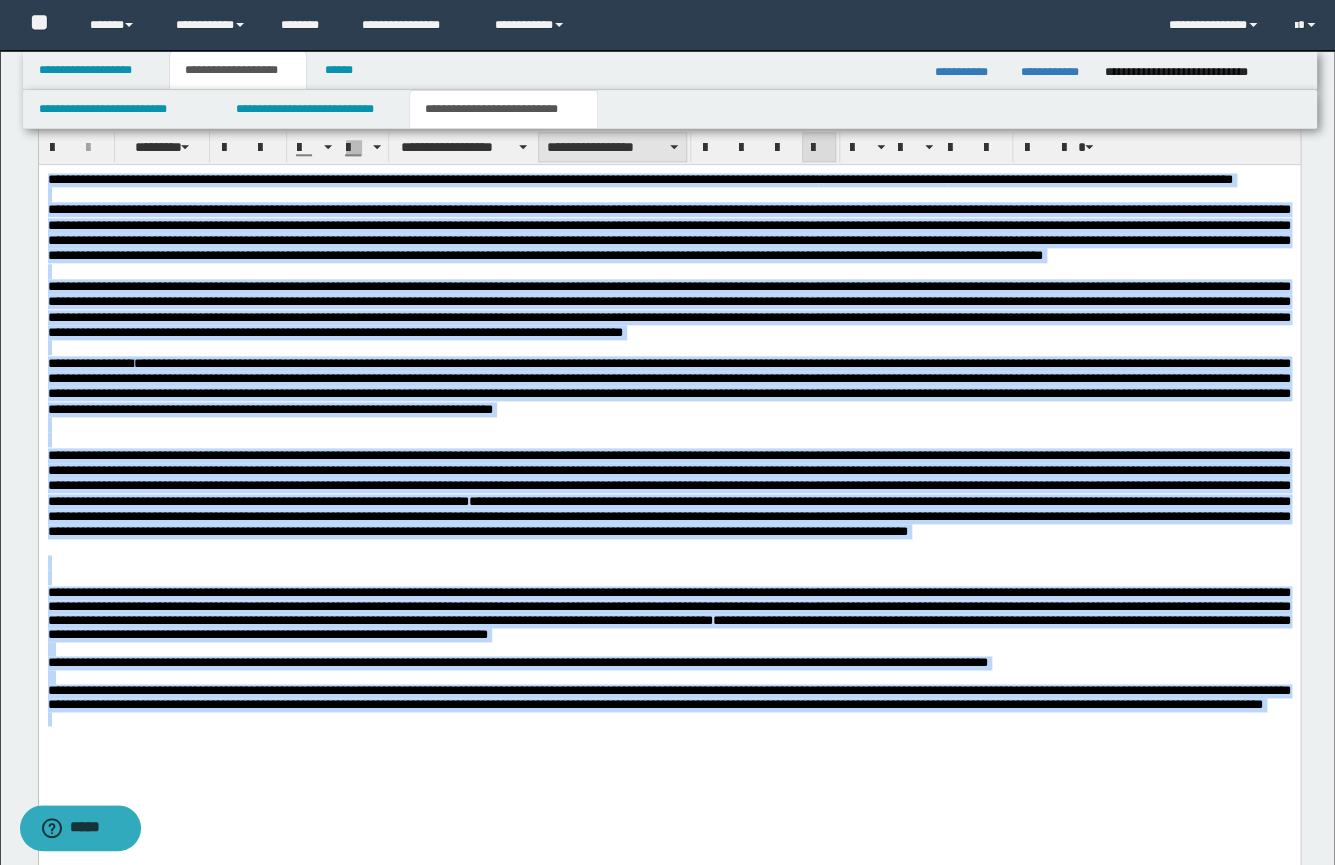 click on "**********" at bounding box center (612, 147) 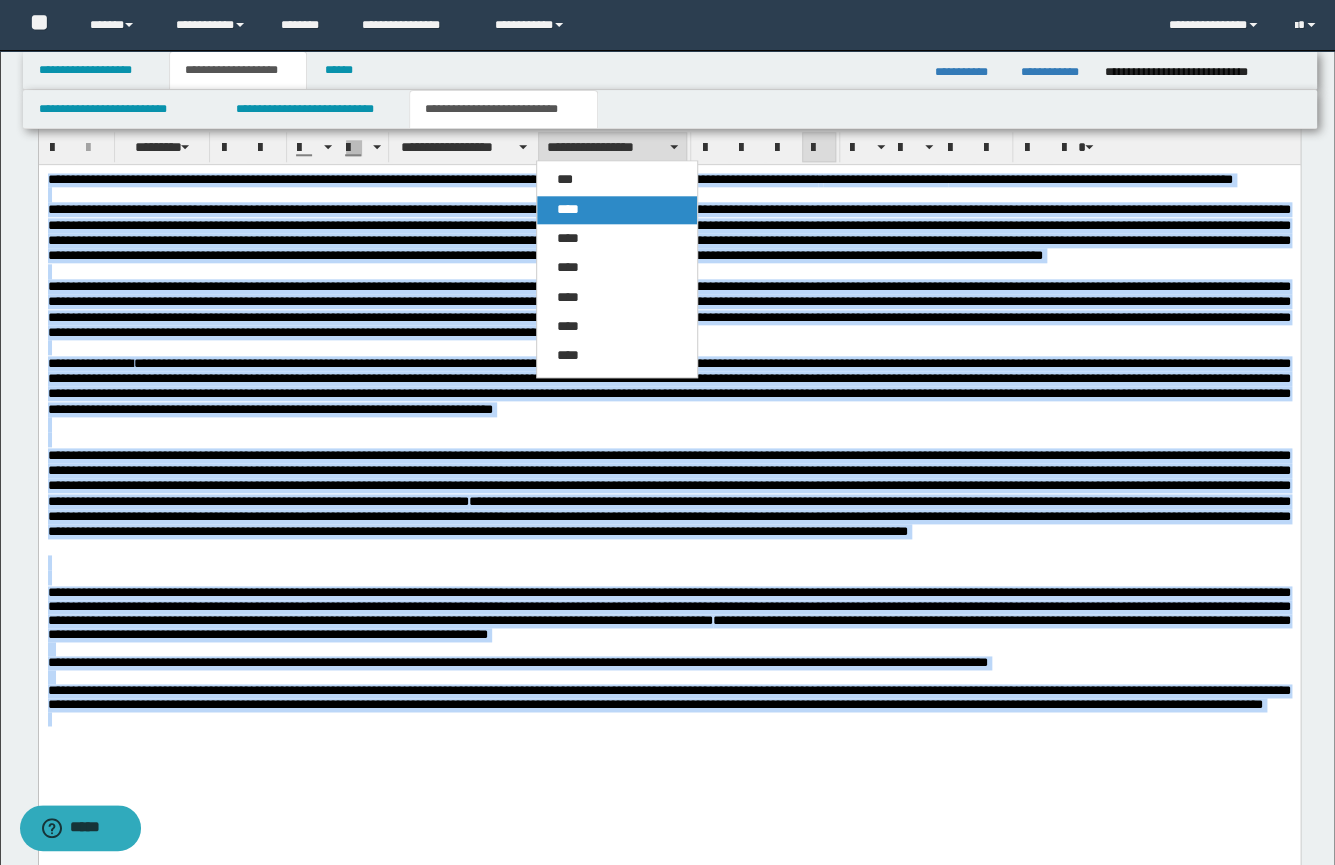 click on "****" at bounding box center [617, 210] 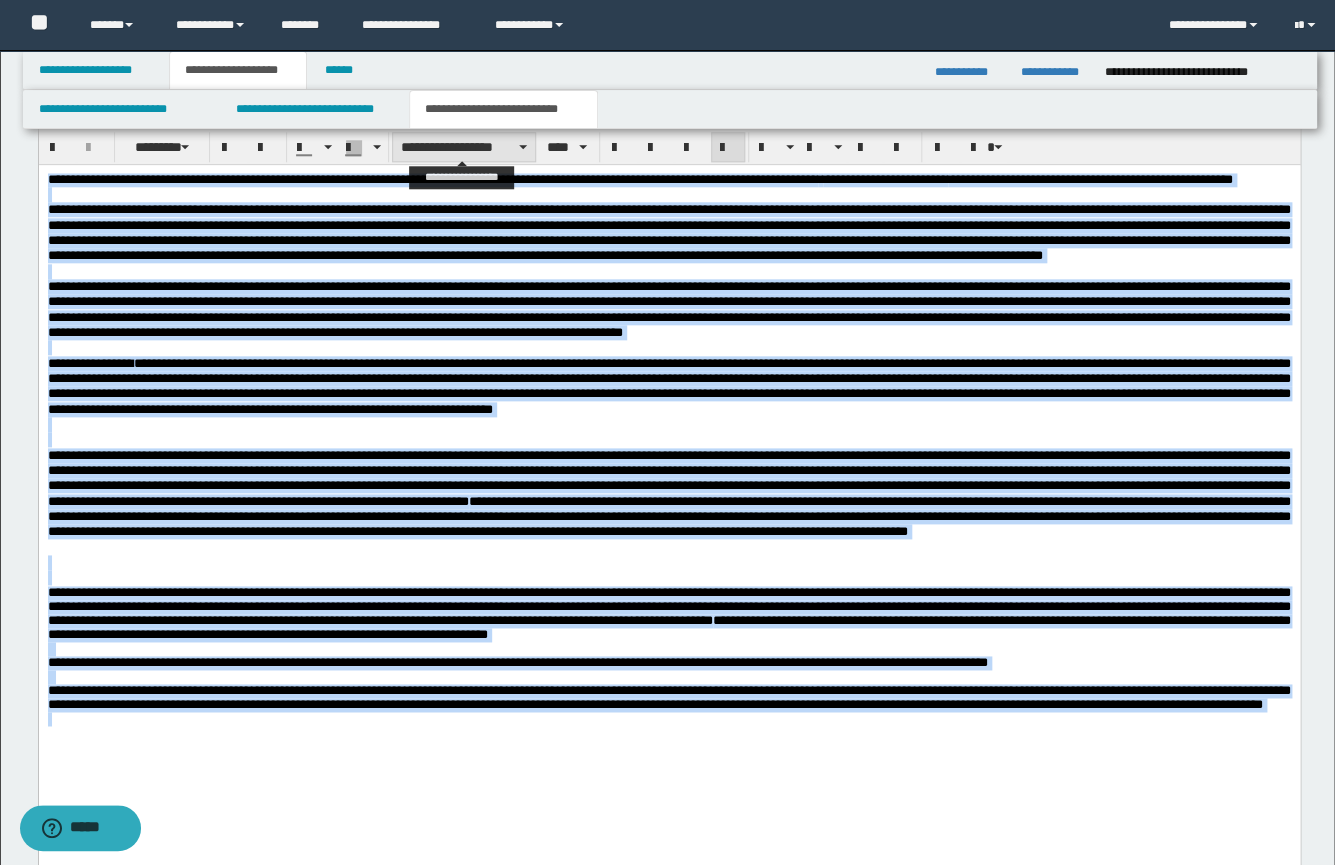 click on "**********" at bounding box center [464, 147] 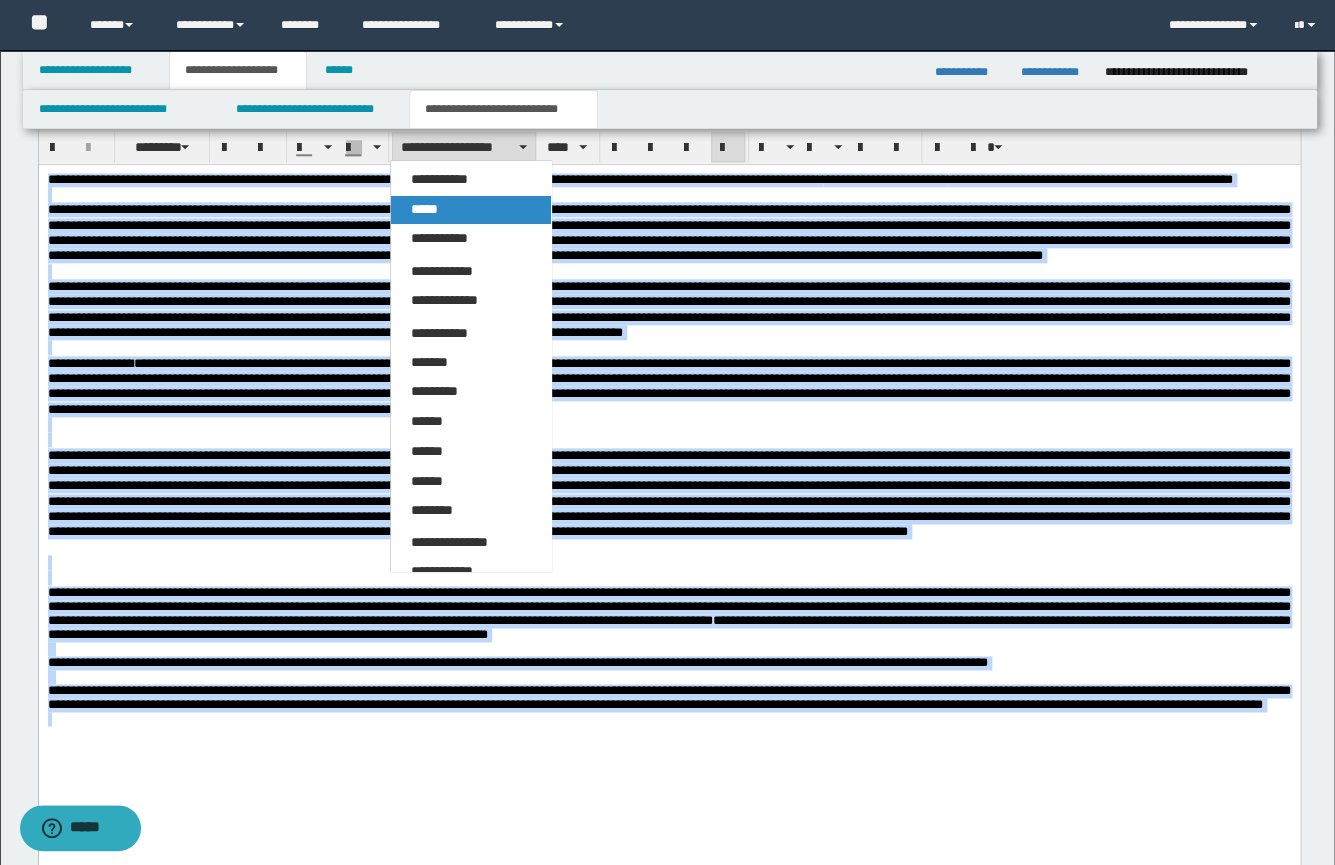 click on "*****" at bounding box center [471, 210] 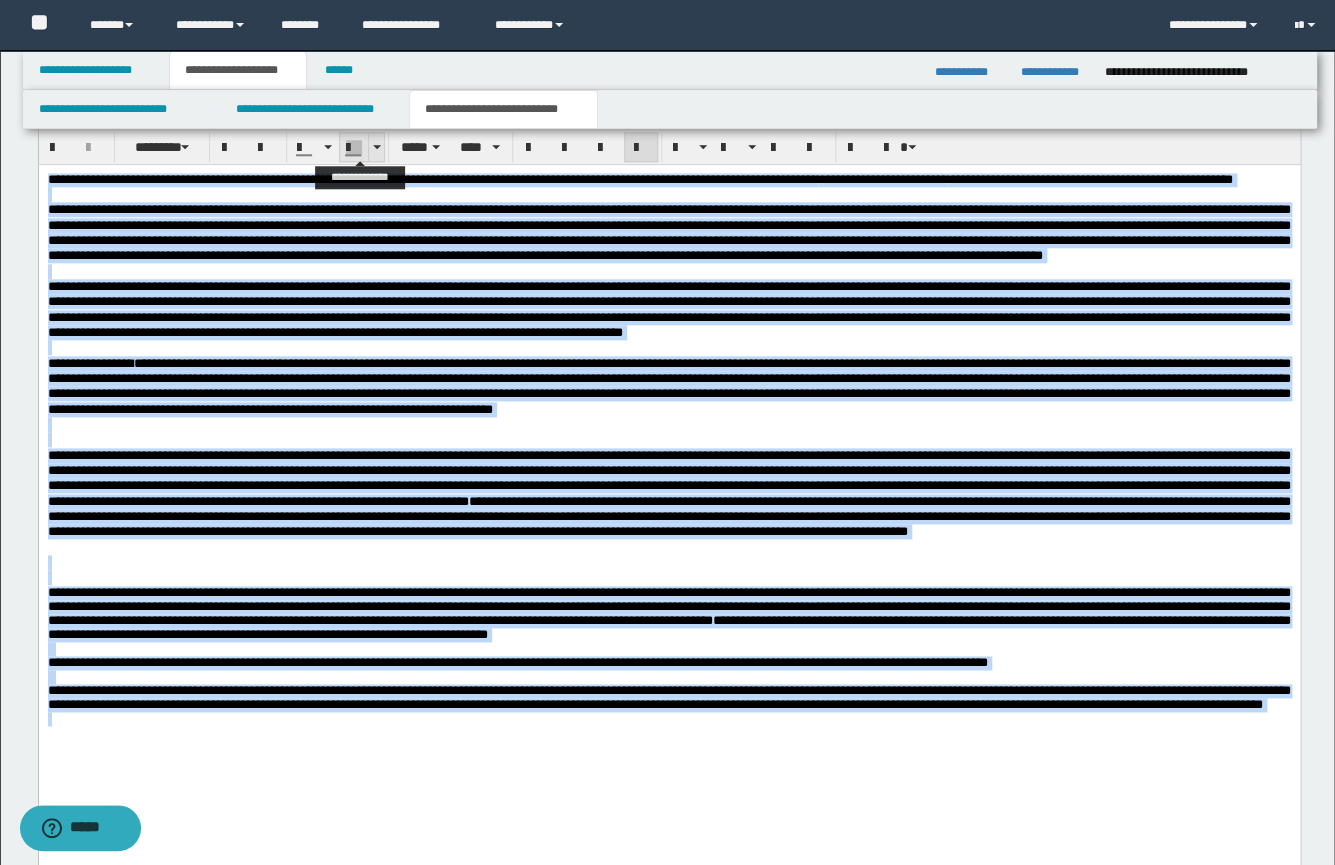 click at bounding box center [377, 147] 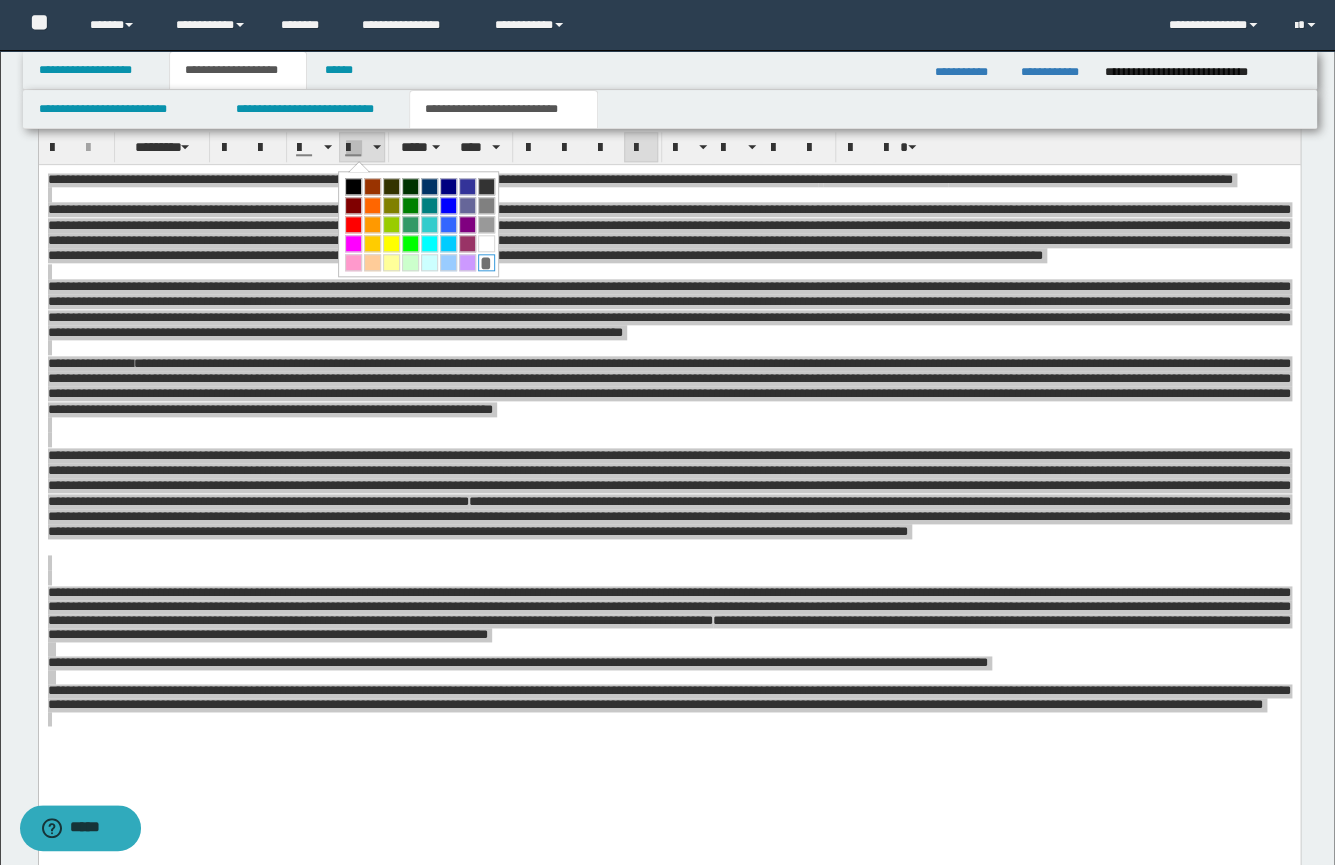 click on "*" at bounding box center [486, 262] 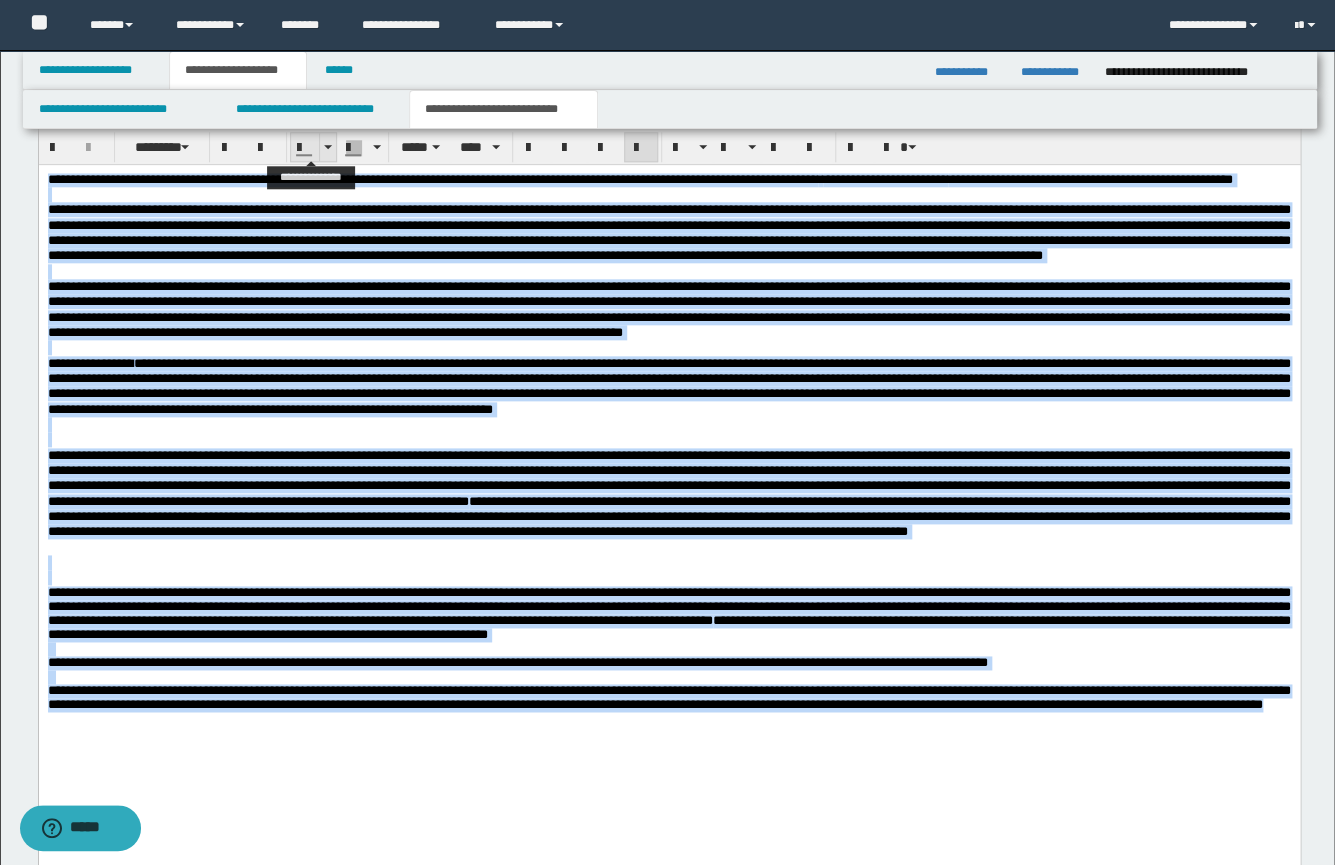 click at bounding box center (328, 147) 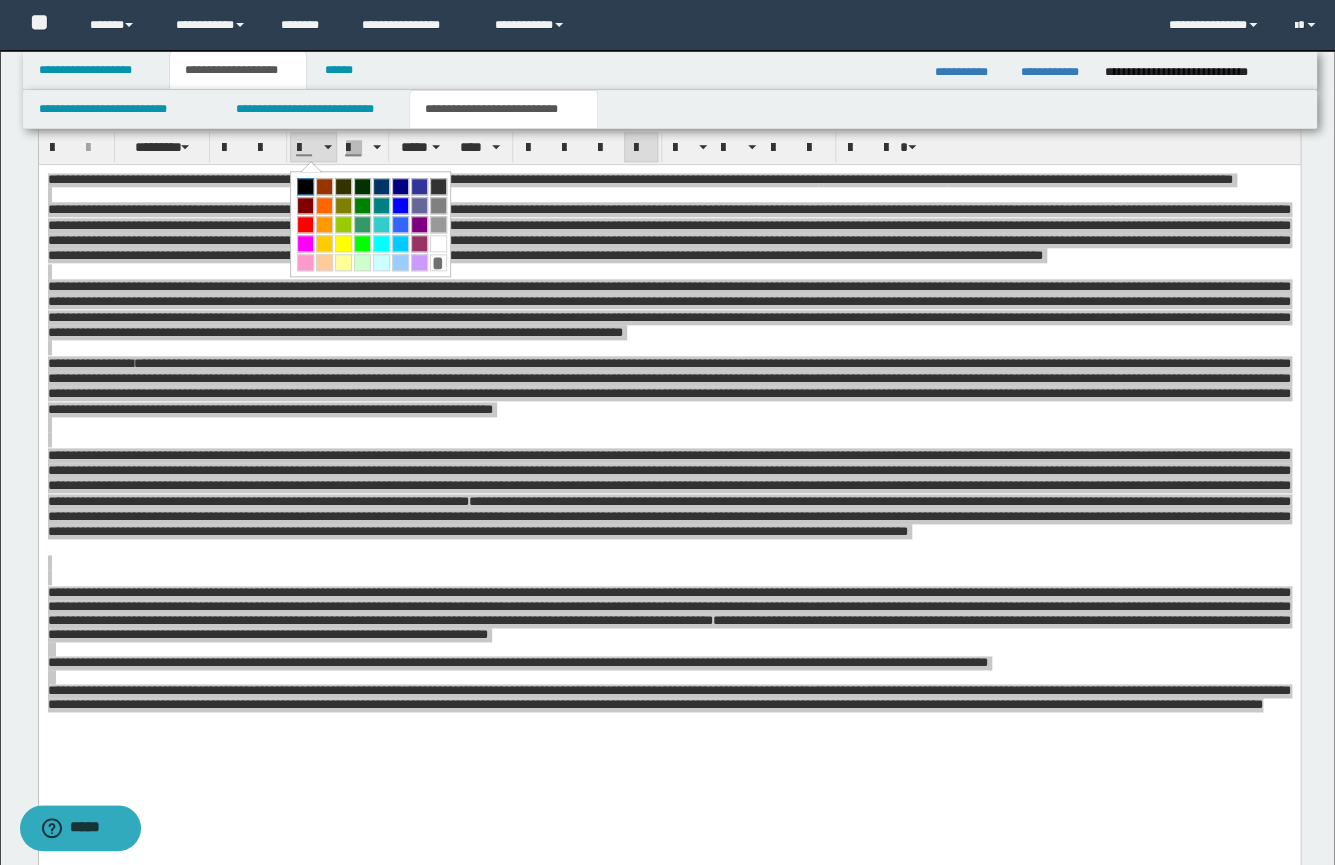 click at bounding box center [305, 186] 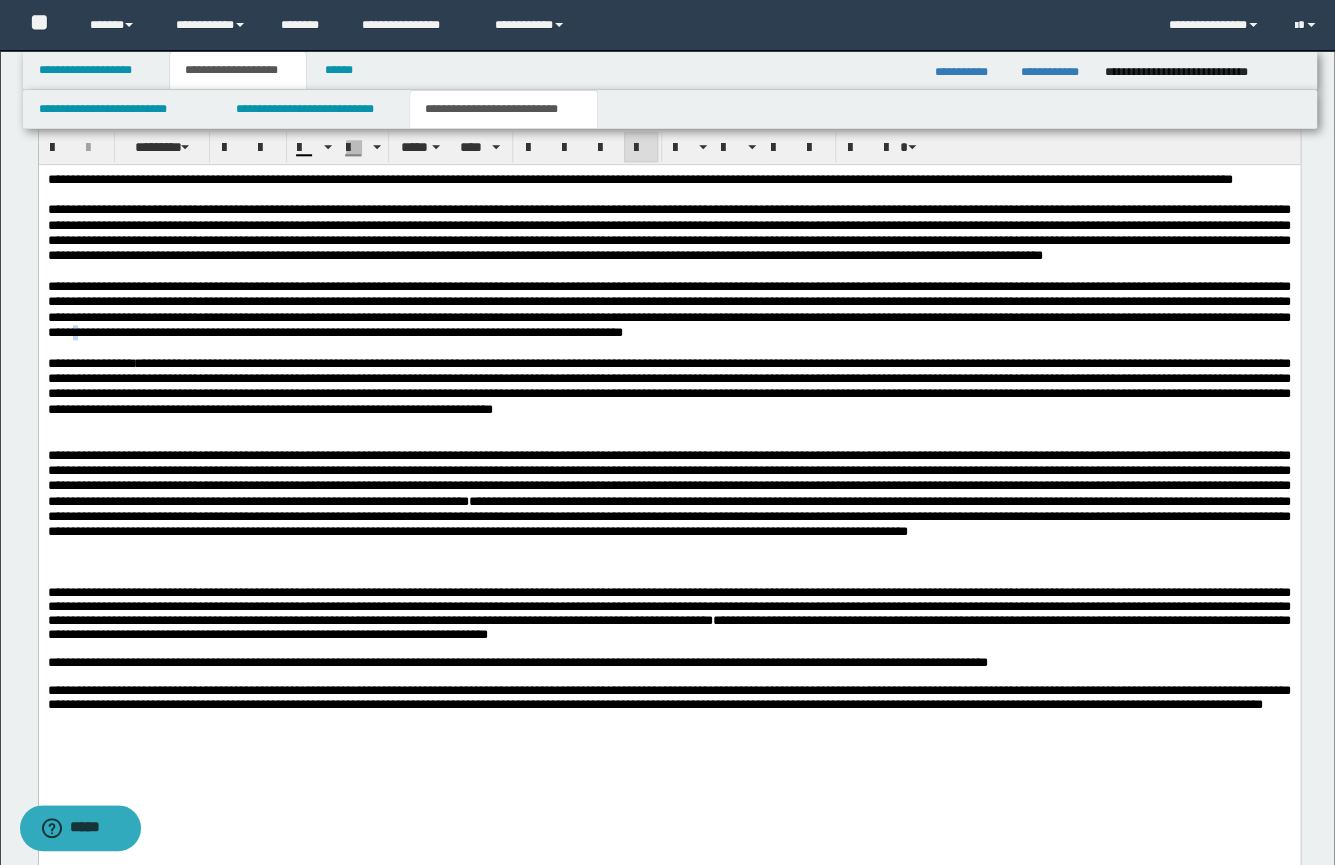 click on "**********" at bounding box center (668, 309) 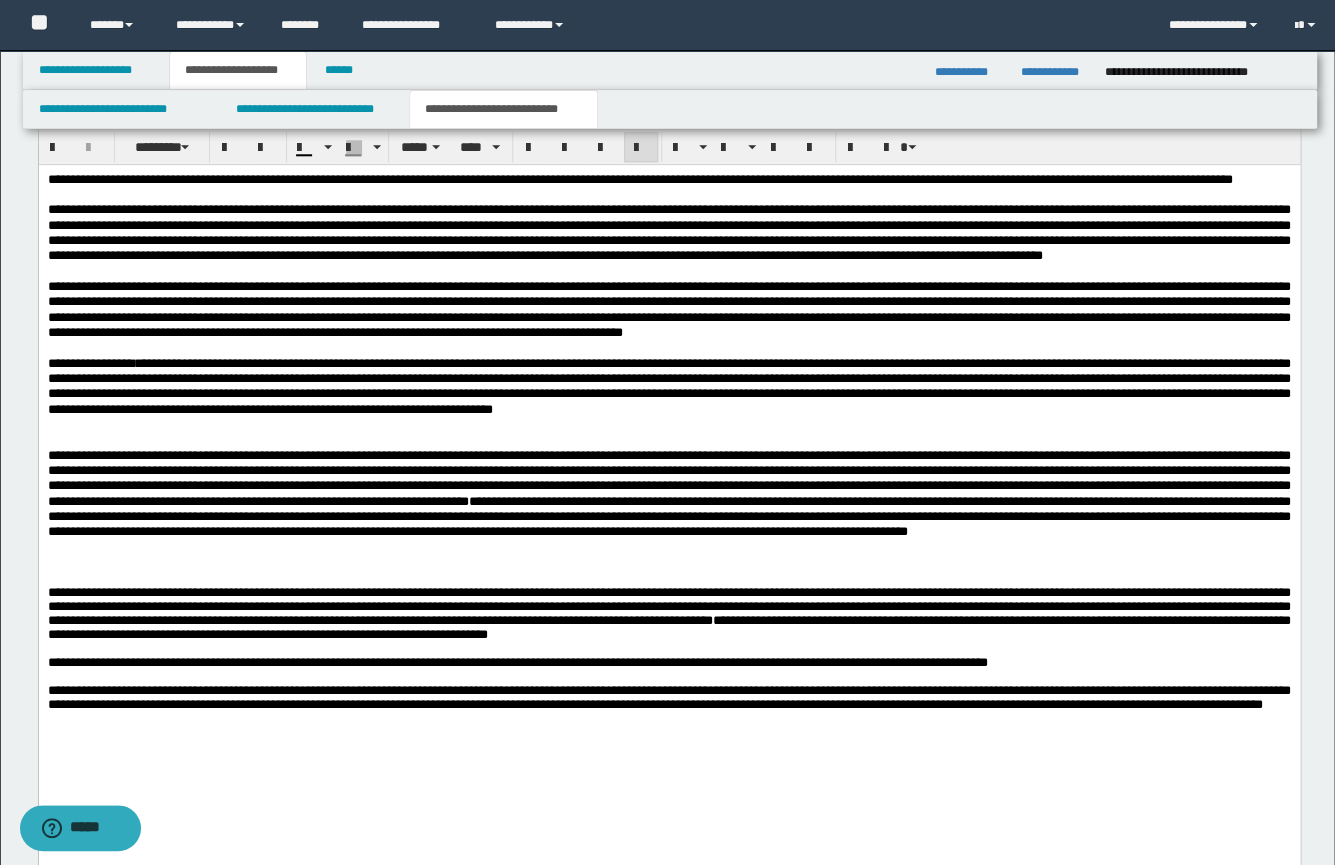 click at bounding box center [668, 439] 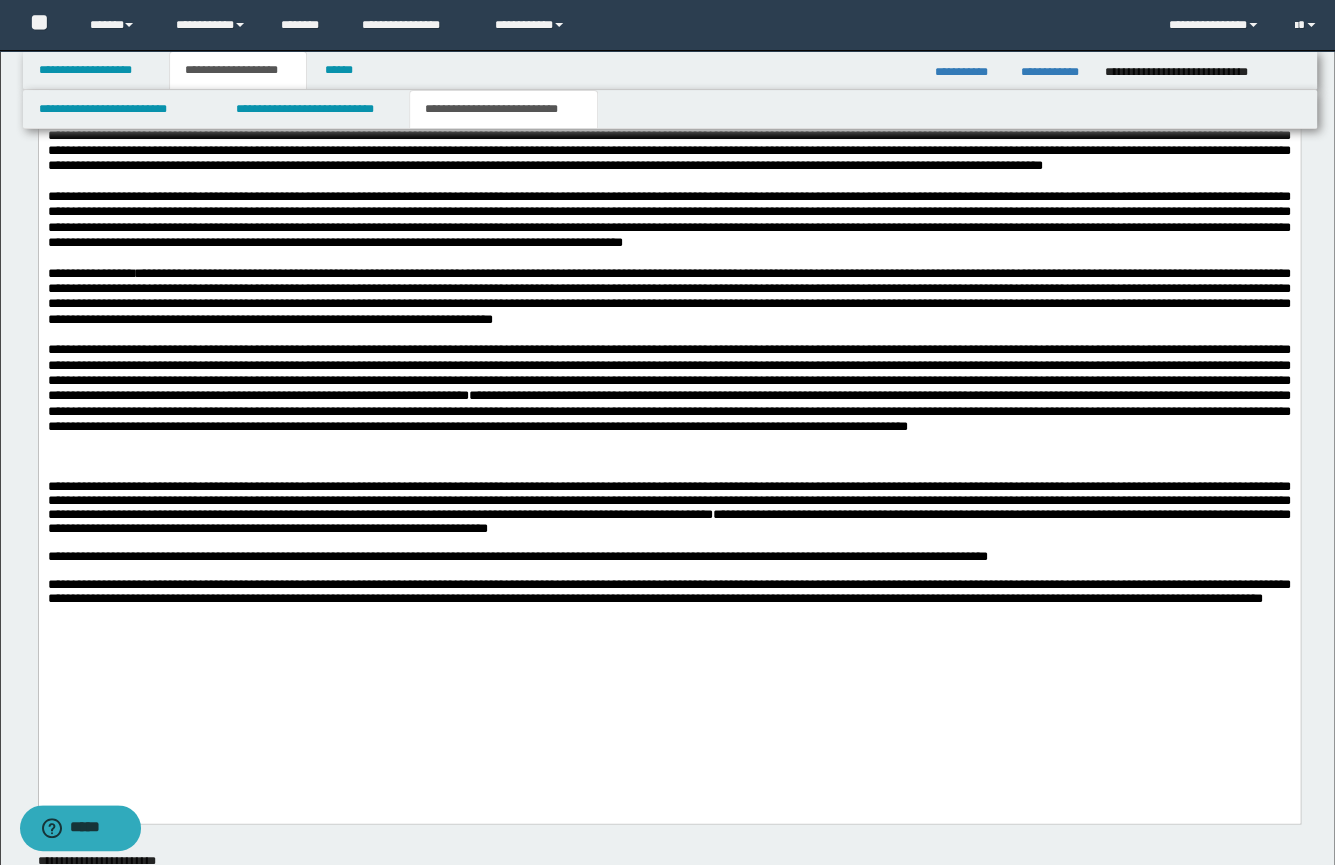 scroll, scrollTop: 782, scrollLeft: 0, axis: vertical 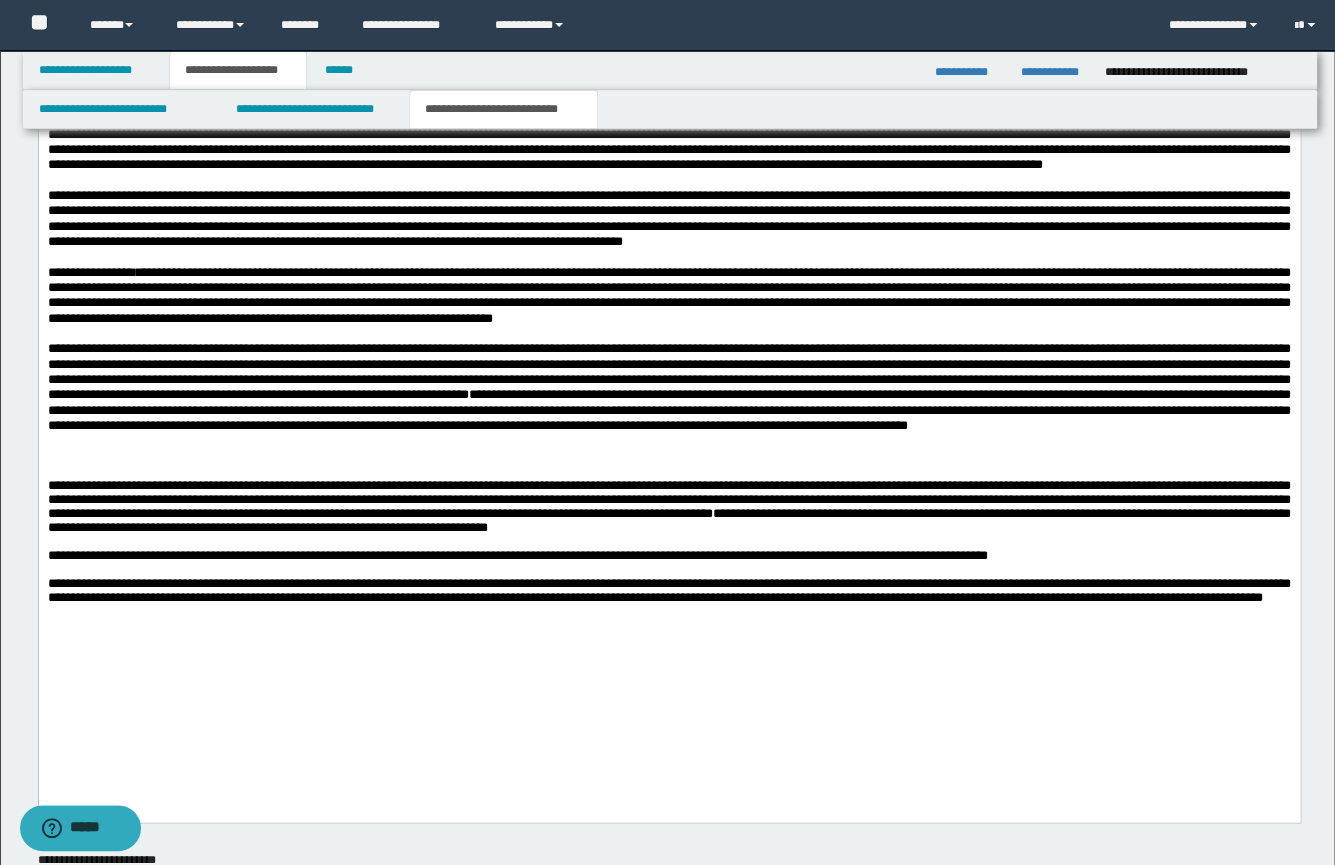 click at bounding box center (668, 471) 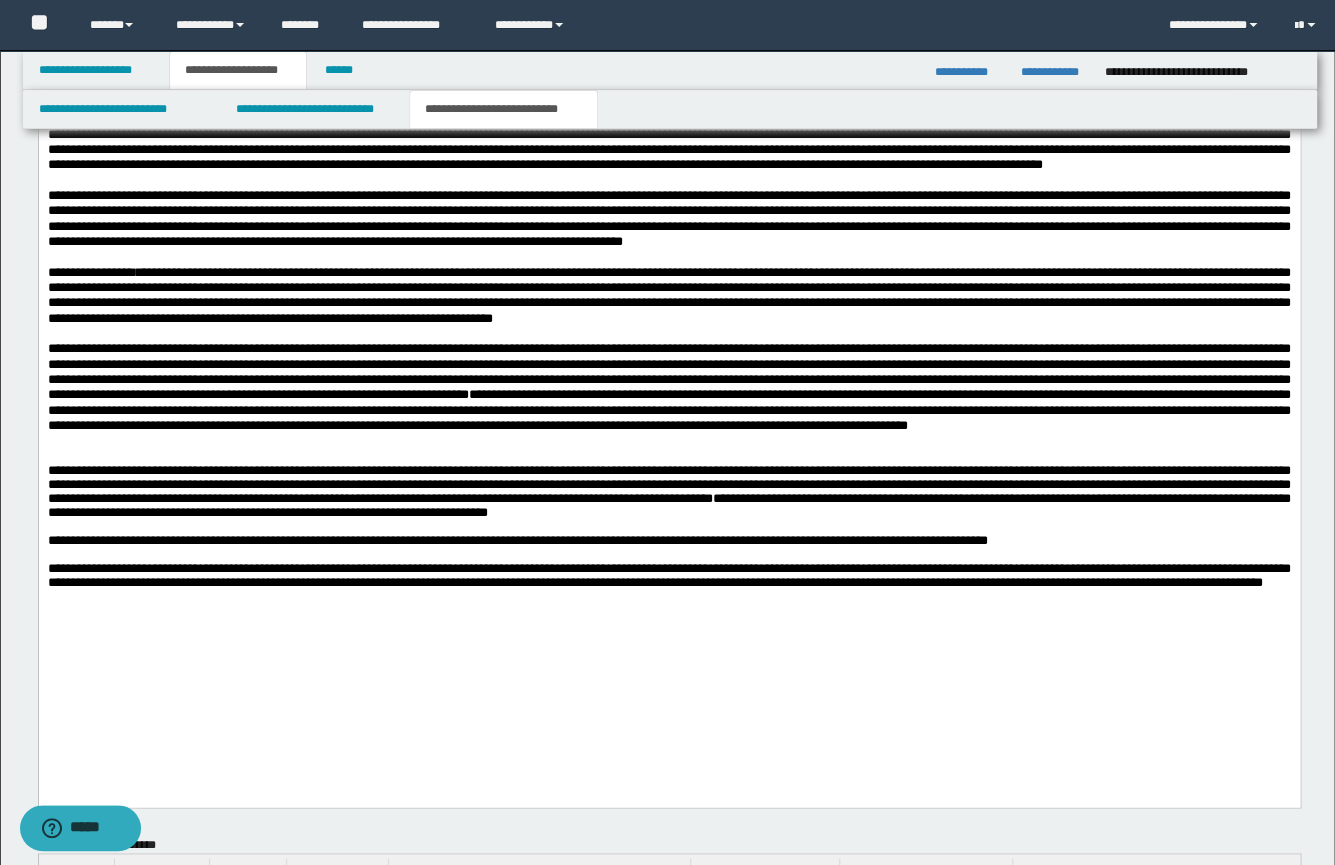 click at bounding box center (668, 597) 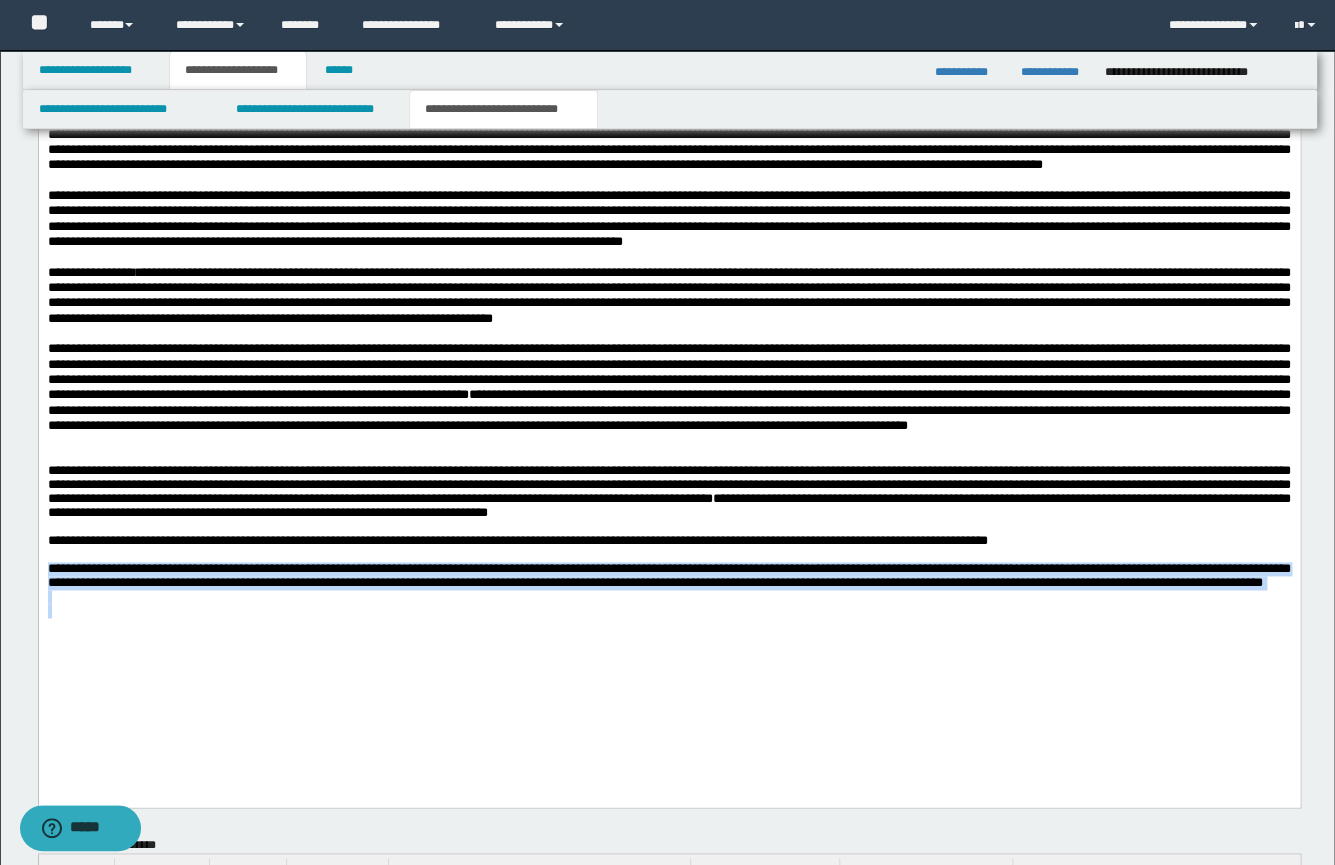 drag, startPoint x: 545, startPoint y: 664, endPoint x: 130, endPoint y: 538, distance: 433.70612 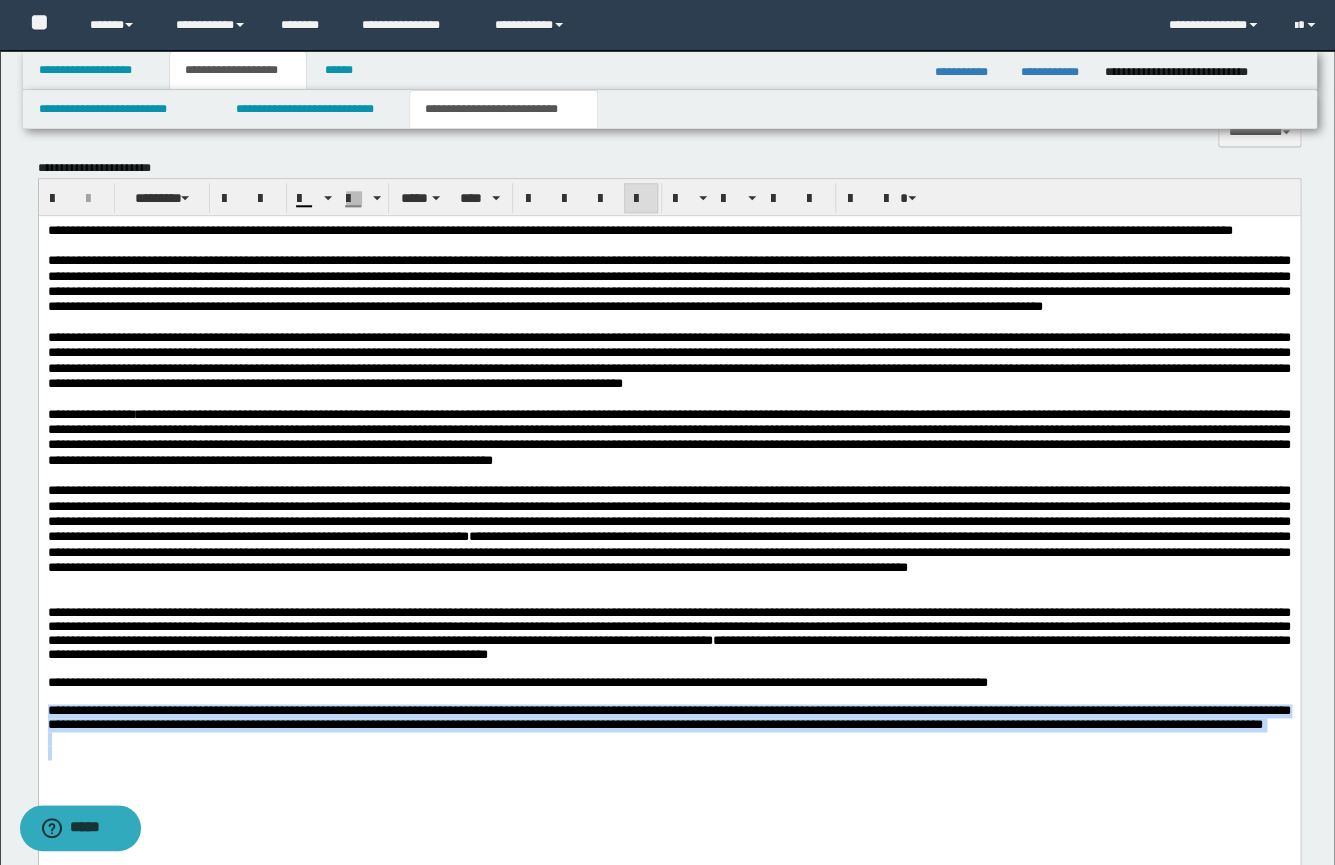 scroll, scrollTop: 639, scrollLeft: 0, axis: vertical 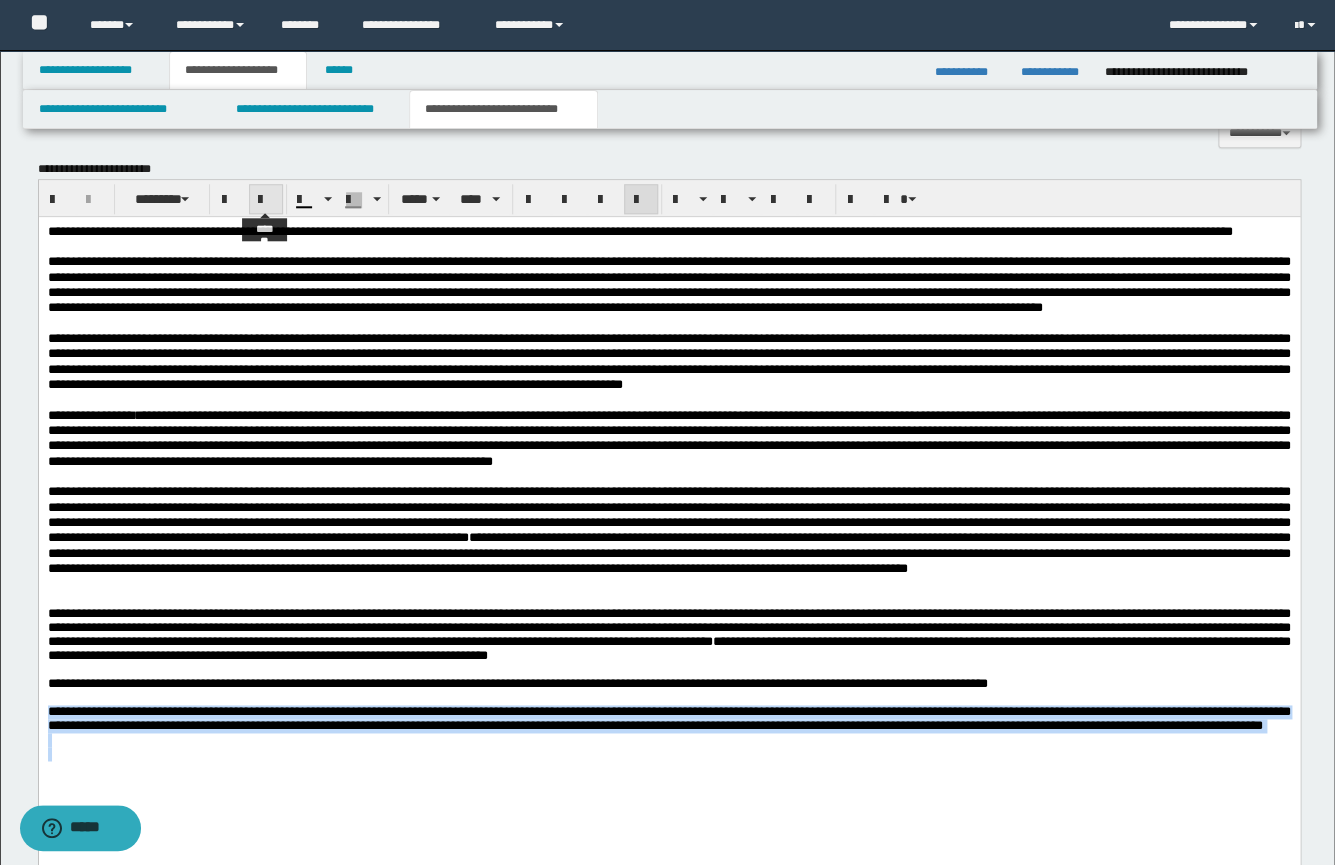 click at bounding box center (266, 200) 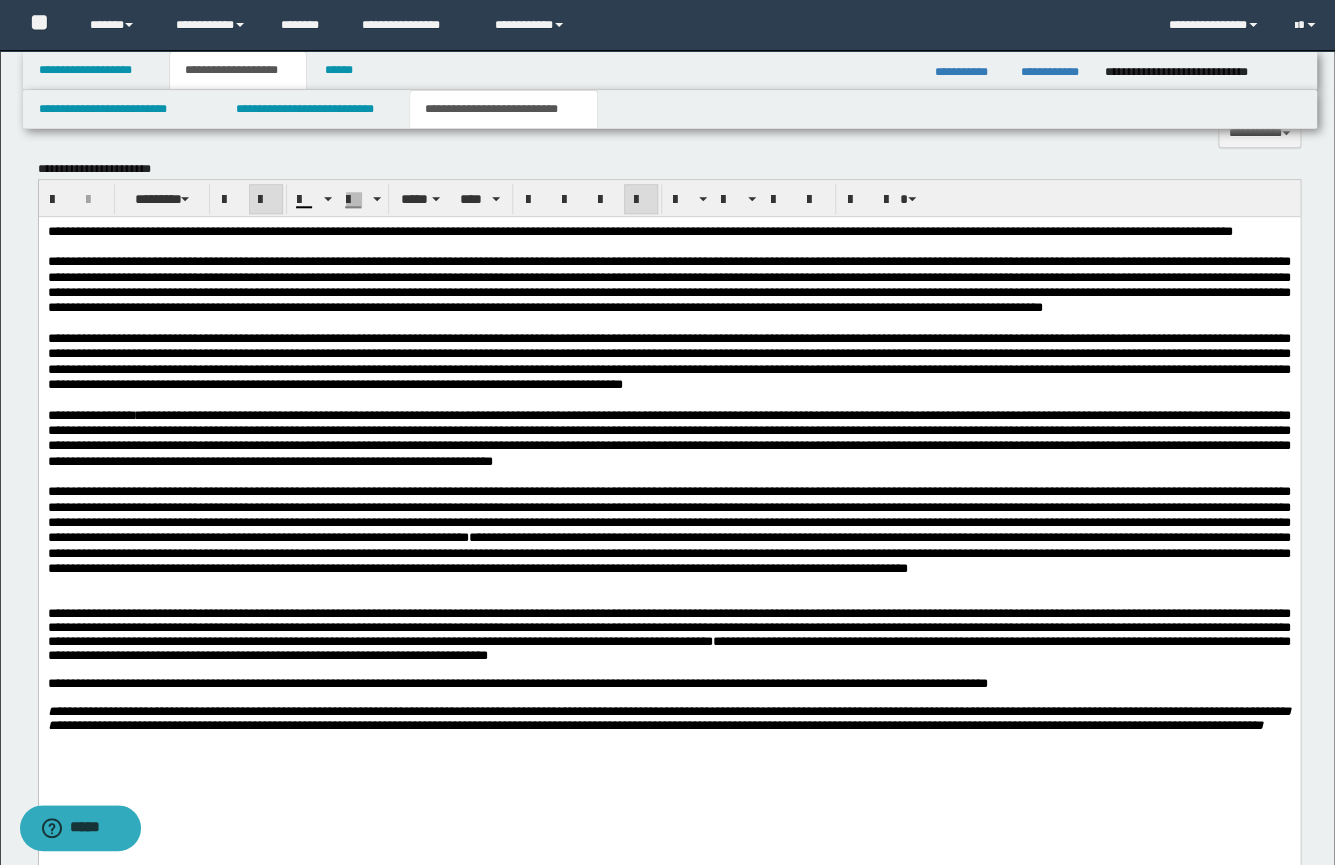click on "**********" at bounding box center (668, 530) 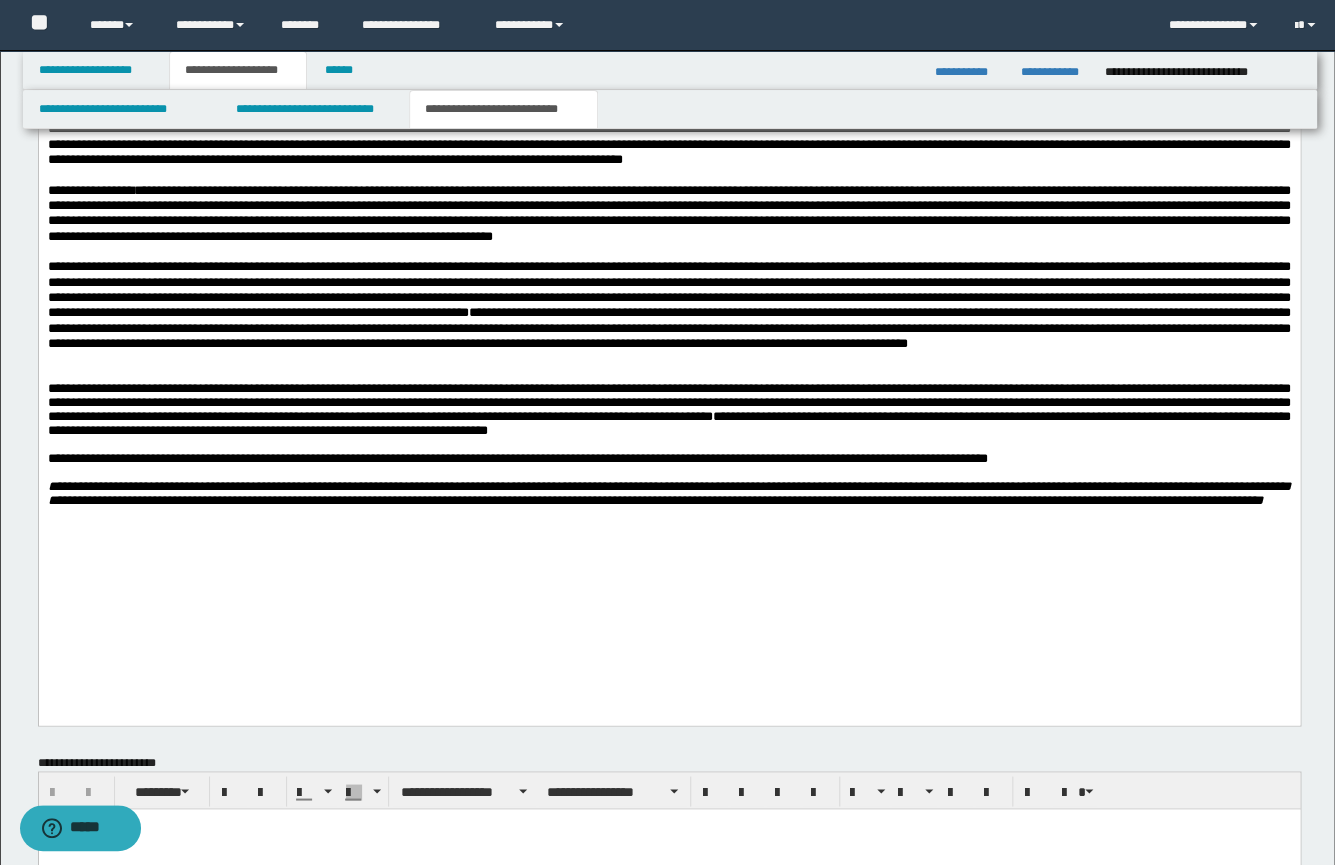 scroll, scrollTop: 951, scrollLeft: 0, axis: vertical 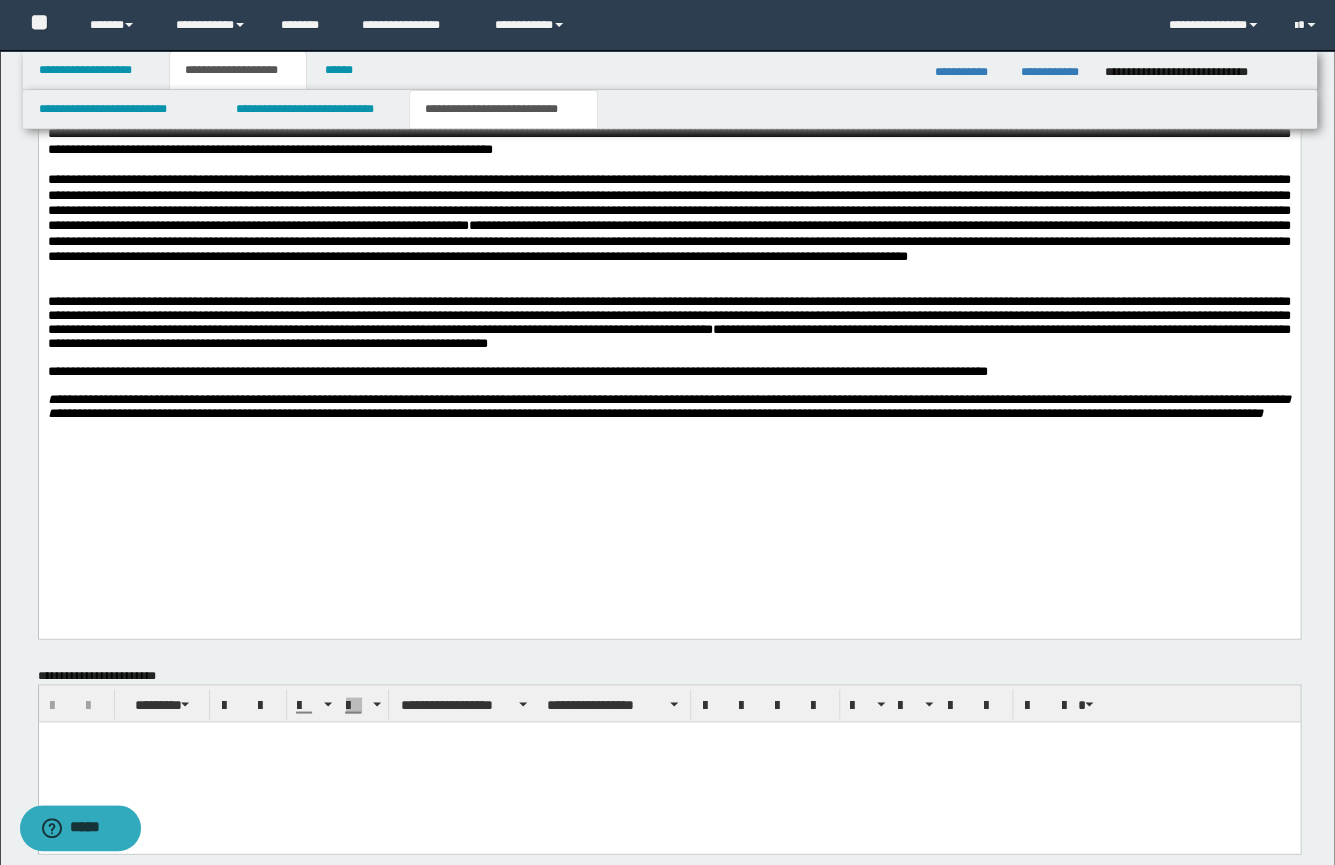 click on "**********" at bounding box center (668, 214) 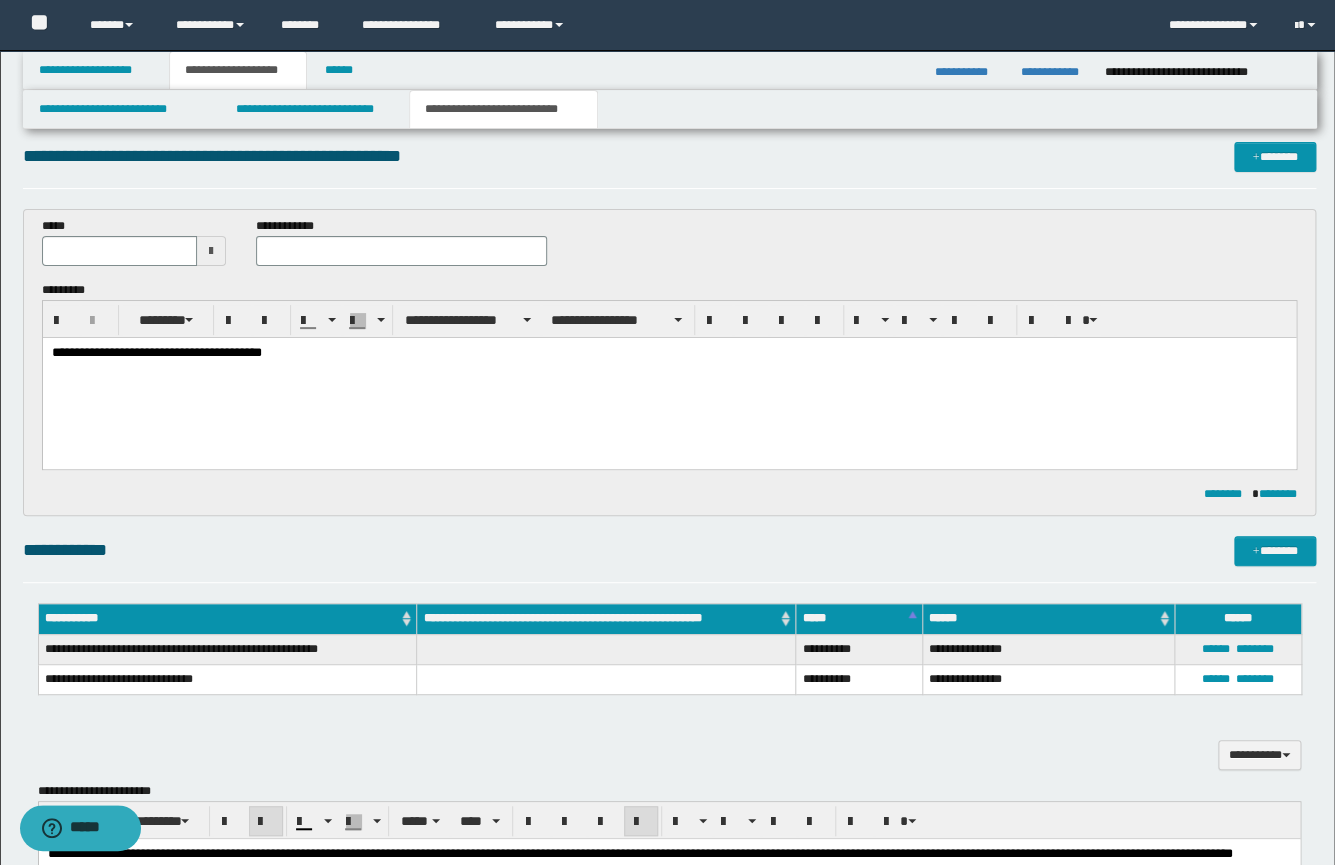 scroll, scrollTop: 0, scrollLeft: 0, axis: both 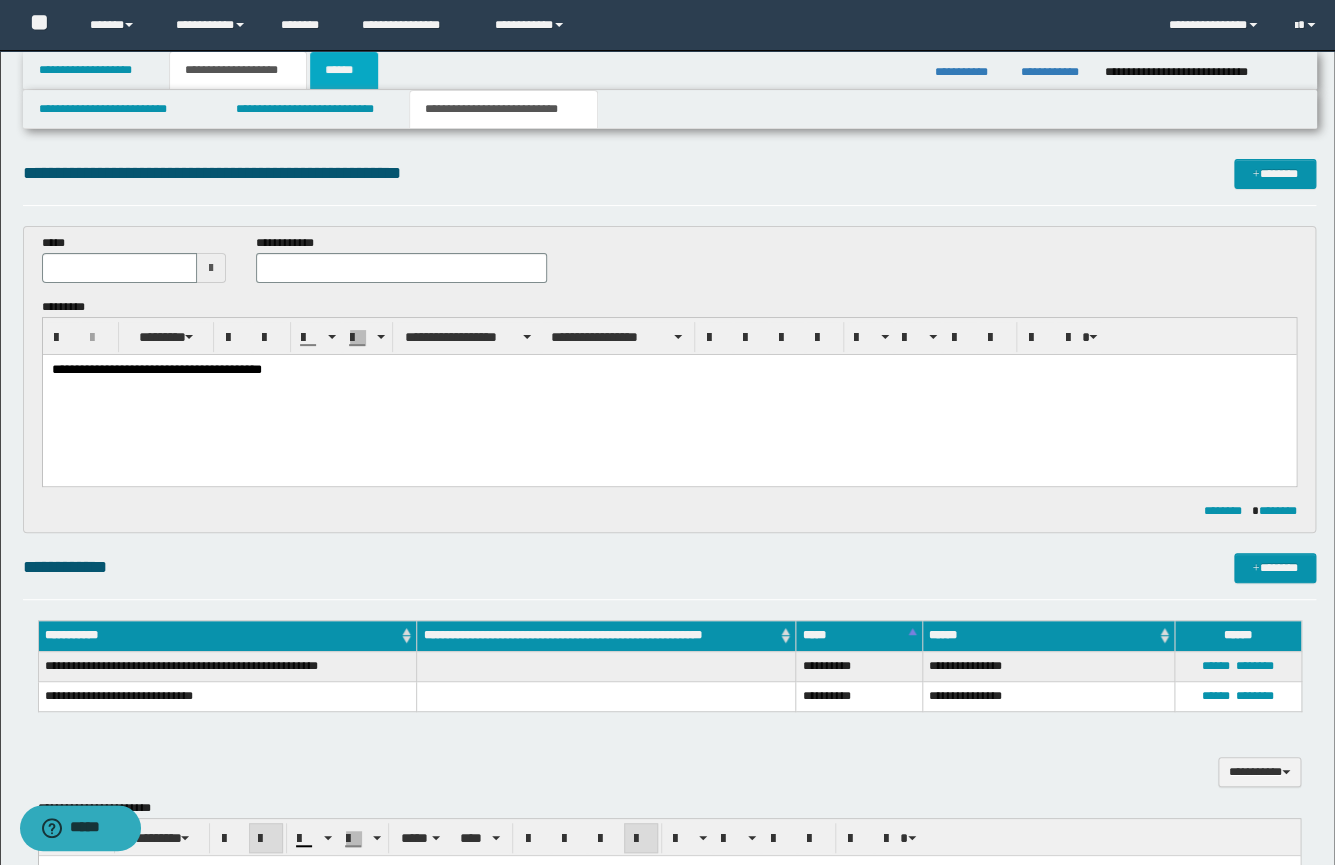 click on "******" at bounding box center (344, 70) 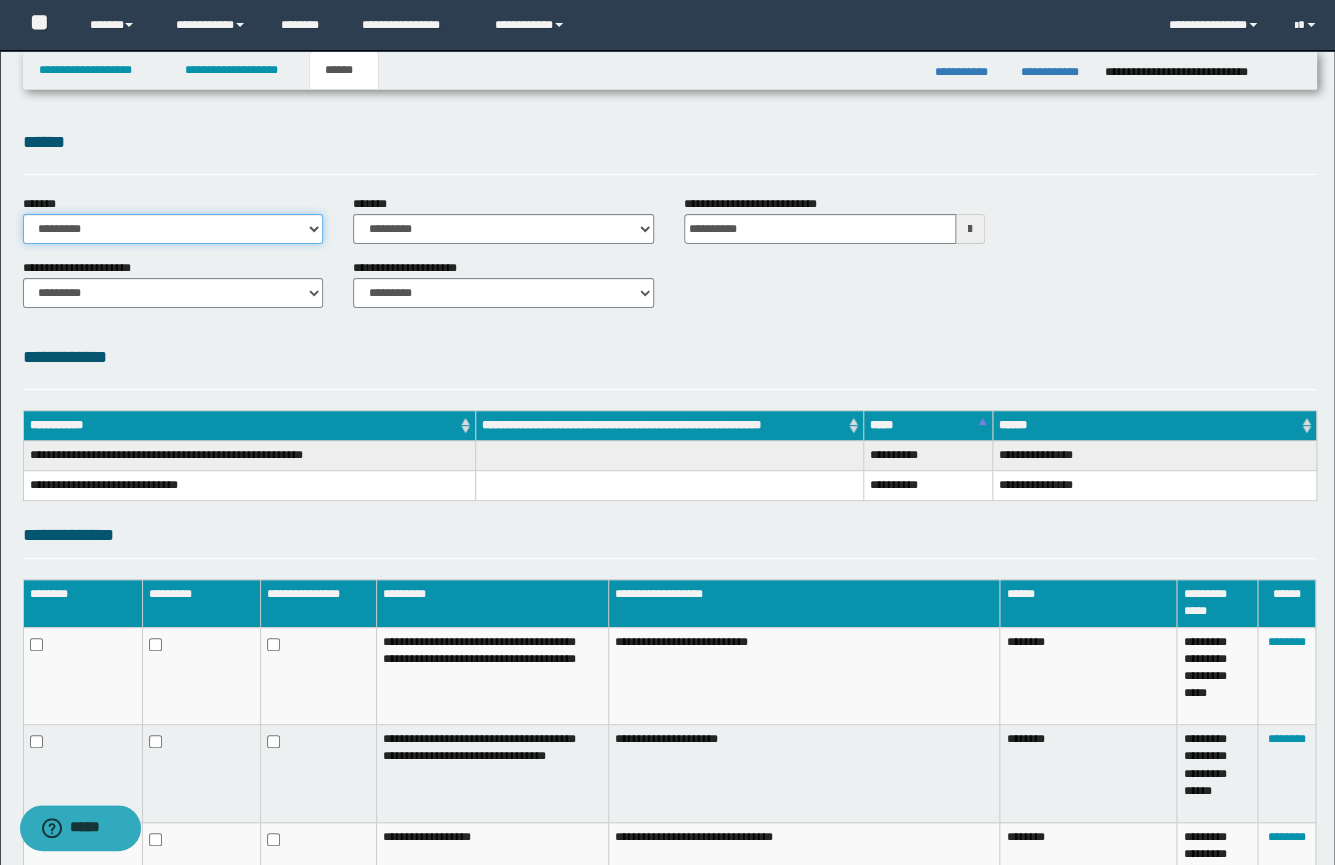 click on "**********" at bounding box center (173, 229) 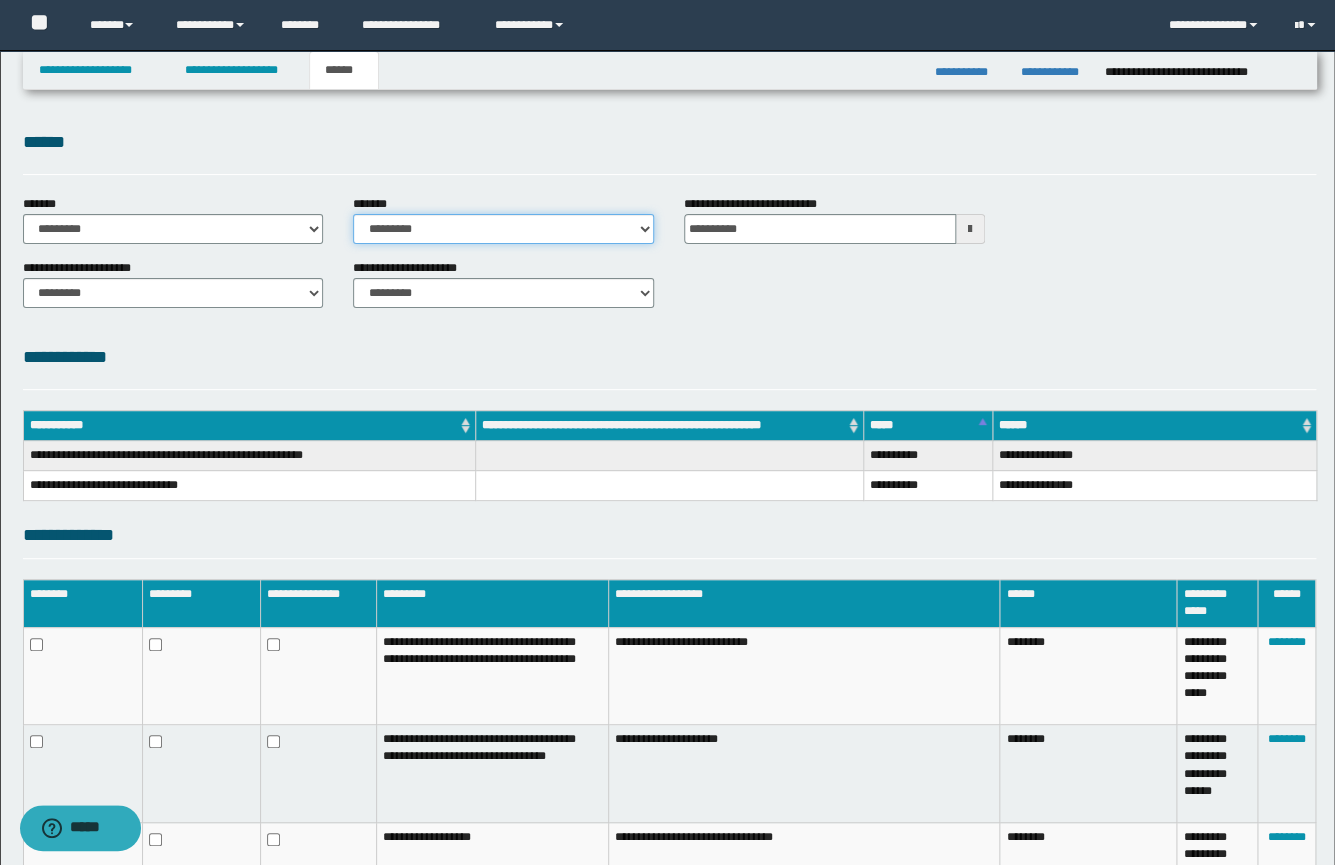 click on "**********" at bounding box center (503, 229) 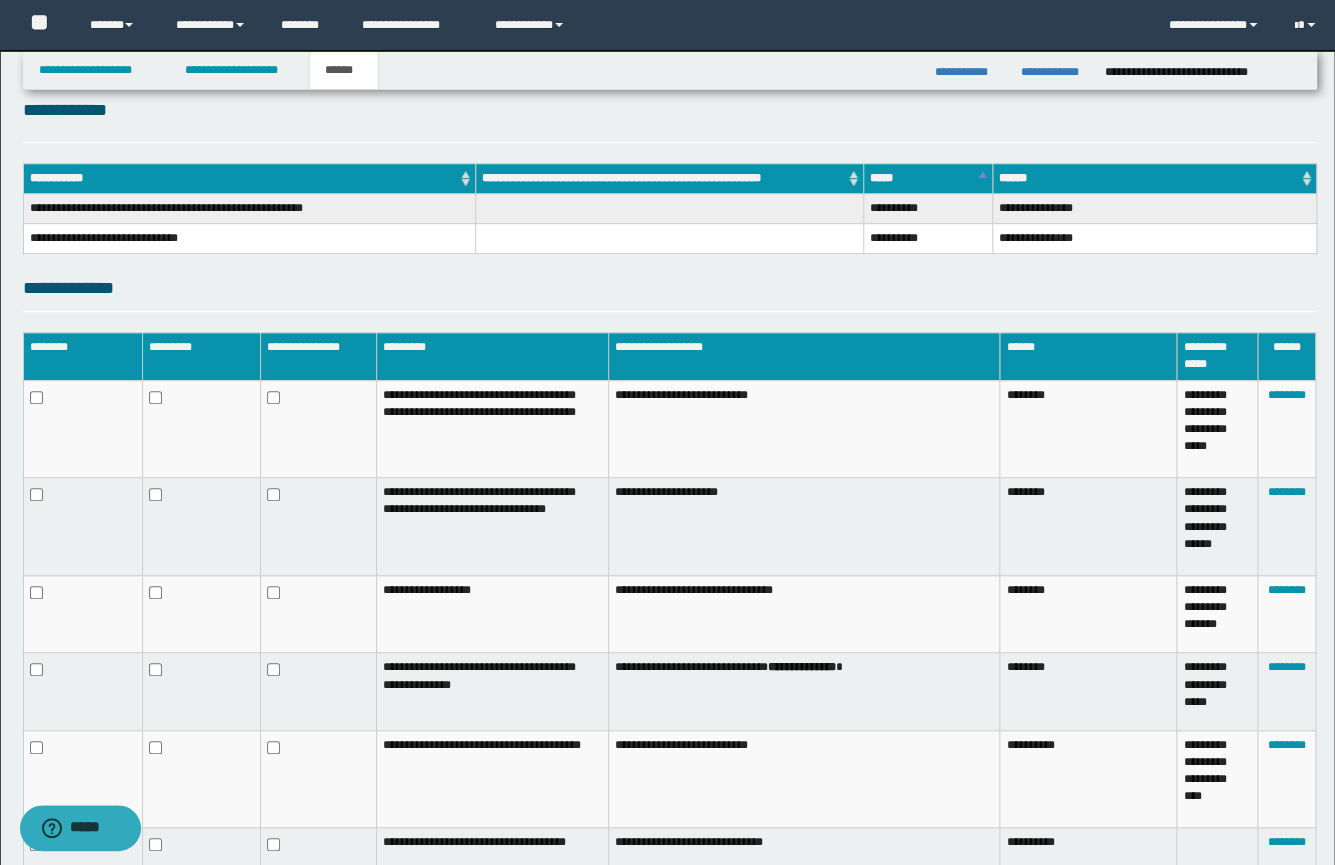 scroll, scrollTop: 0, scrollLeft: 0, axis: both 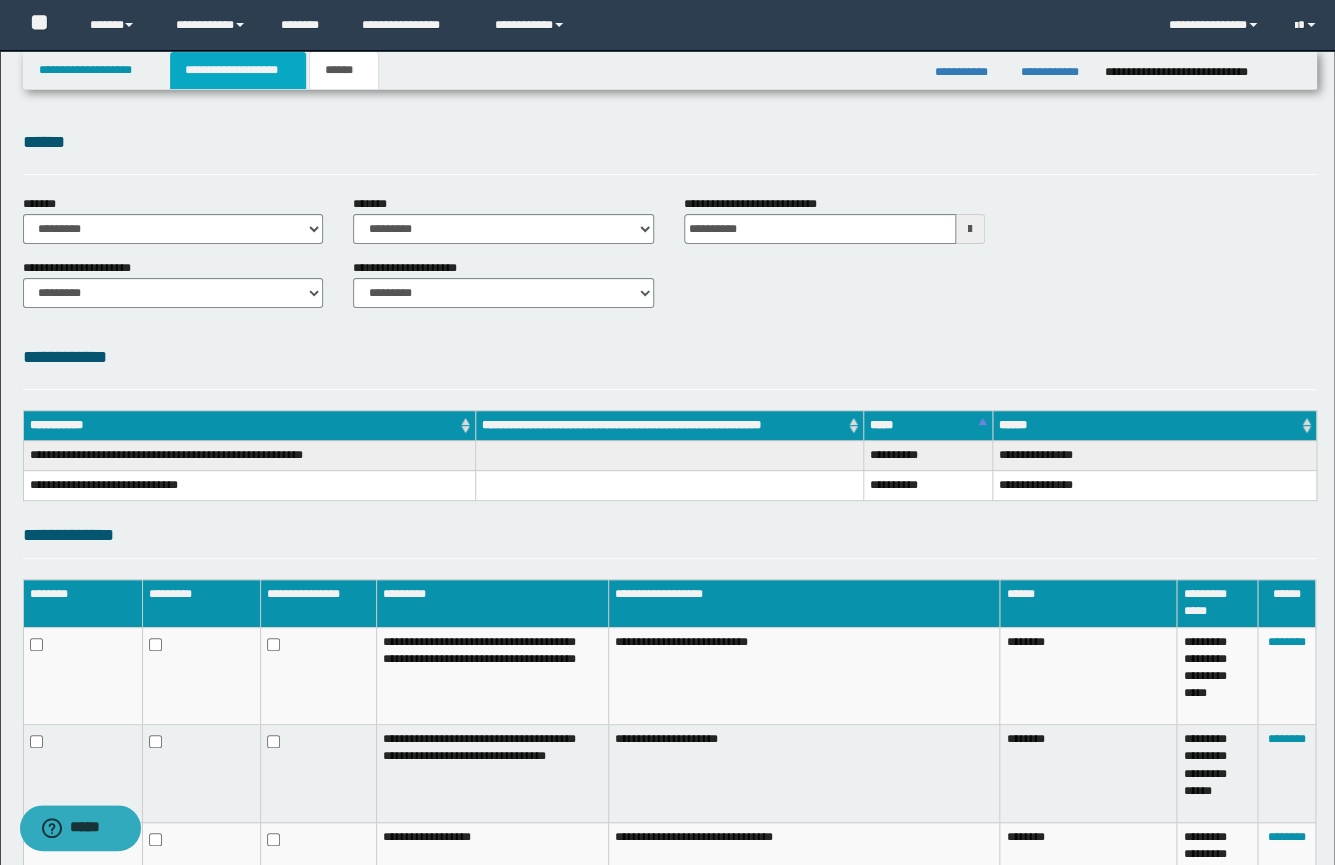 click on "**********" at bounding box center [238, 70] 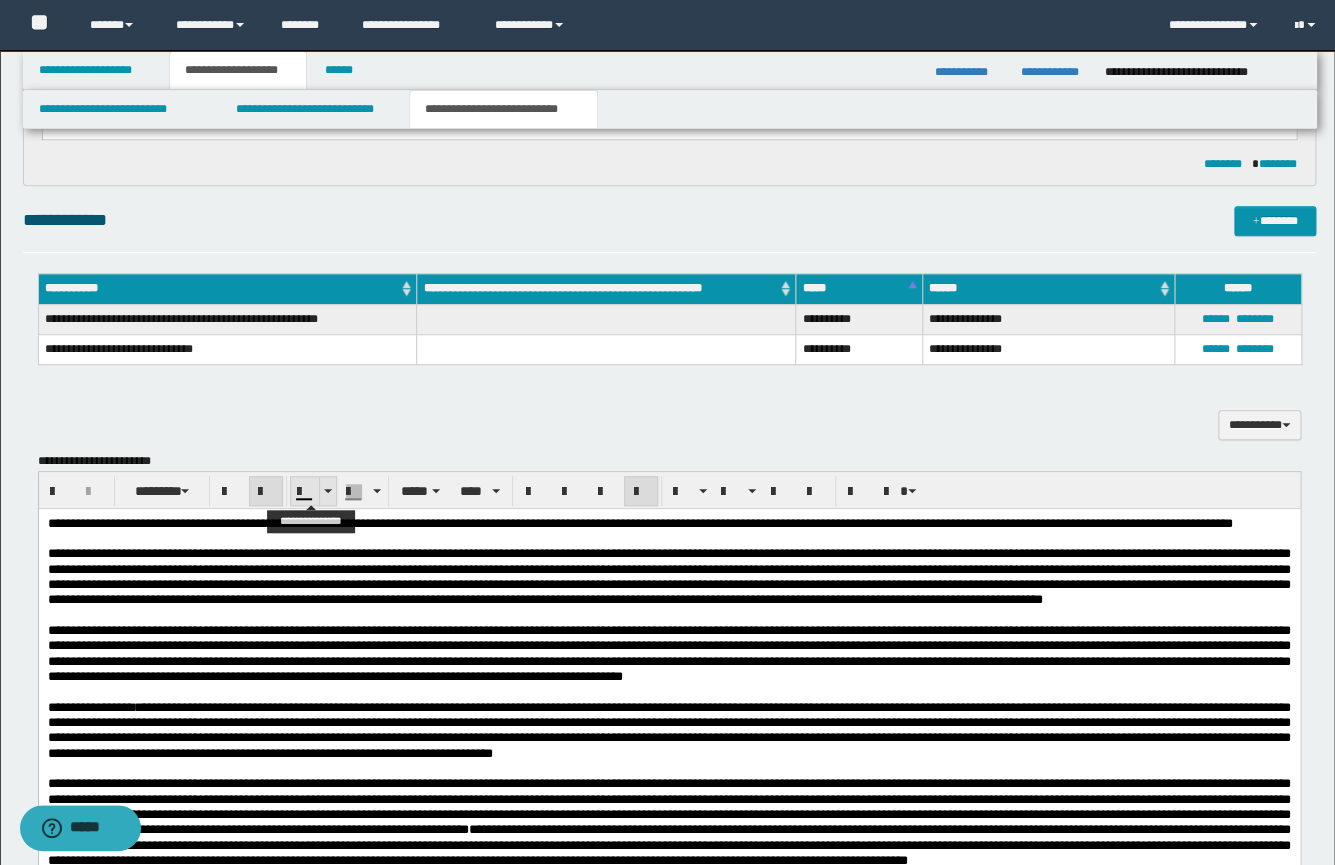 scroll, scrollTop: 477, scrollLeft: 0, axis: vertical 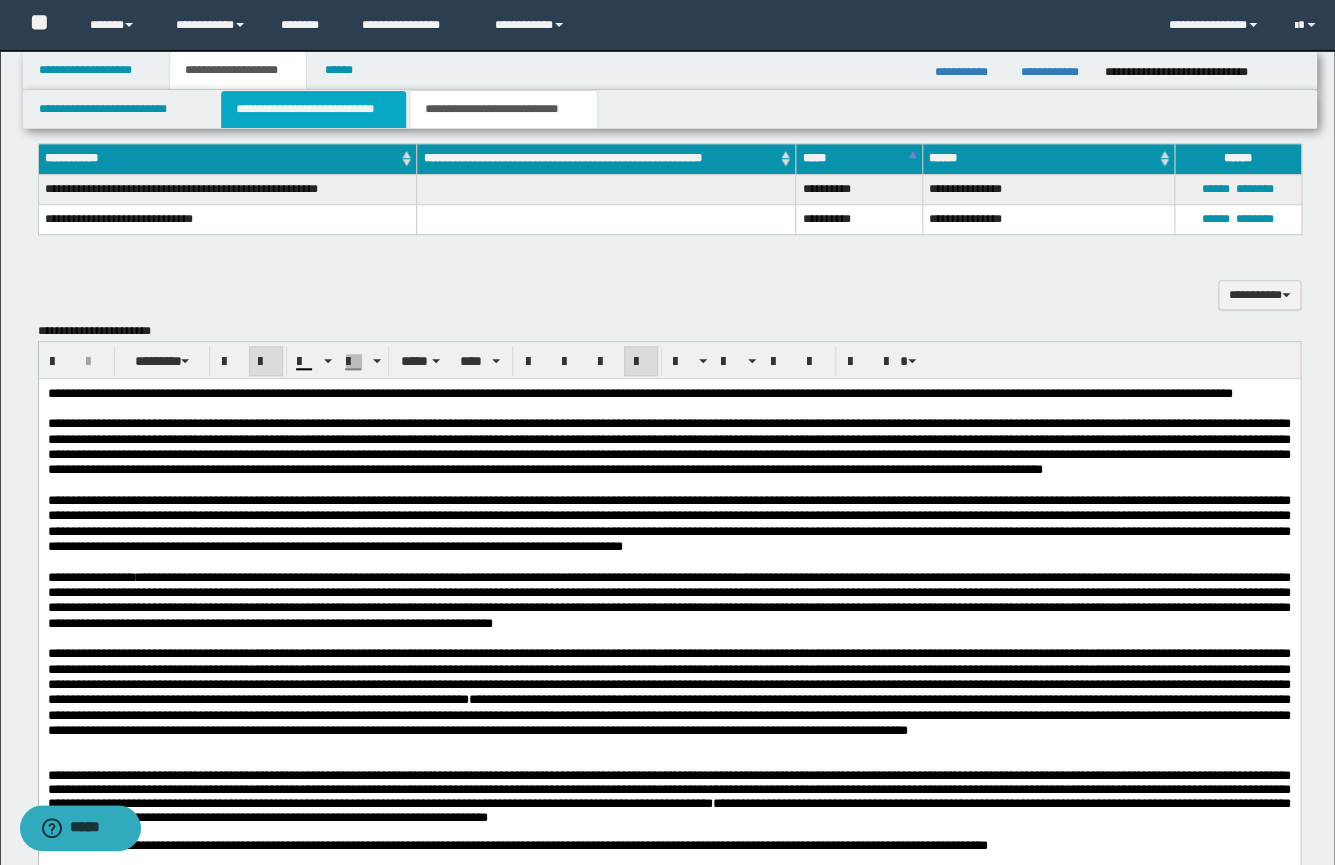 click on "**********" at bounding box center (313, 109) 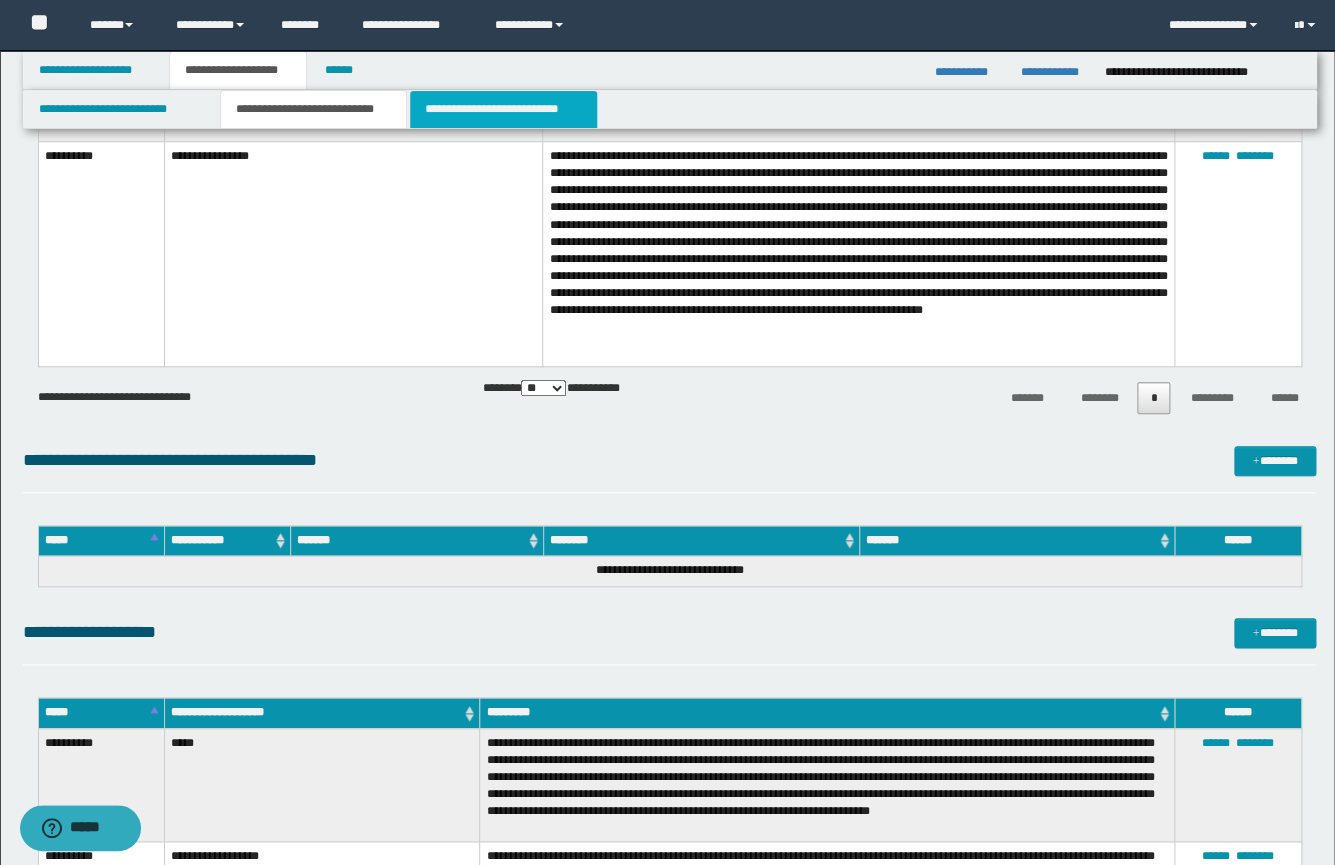 click on "**********" at bounding box center [503, 109] 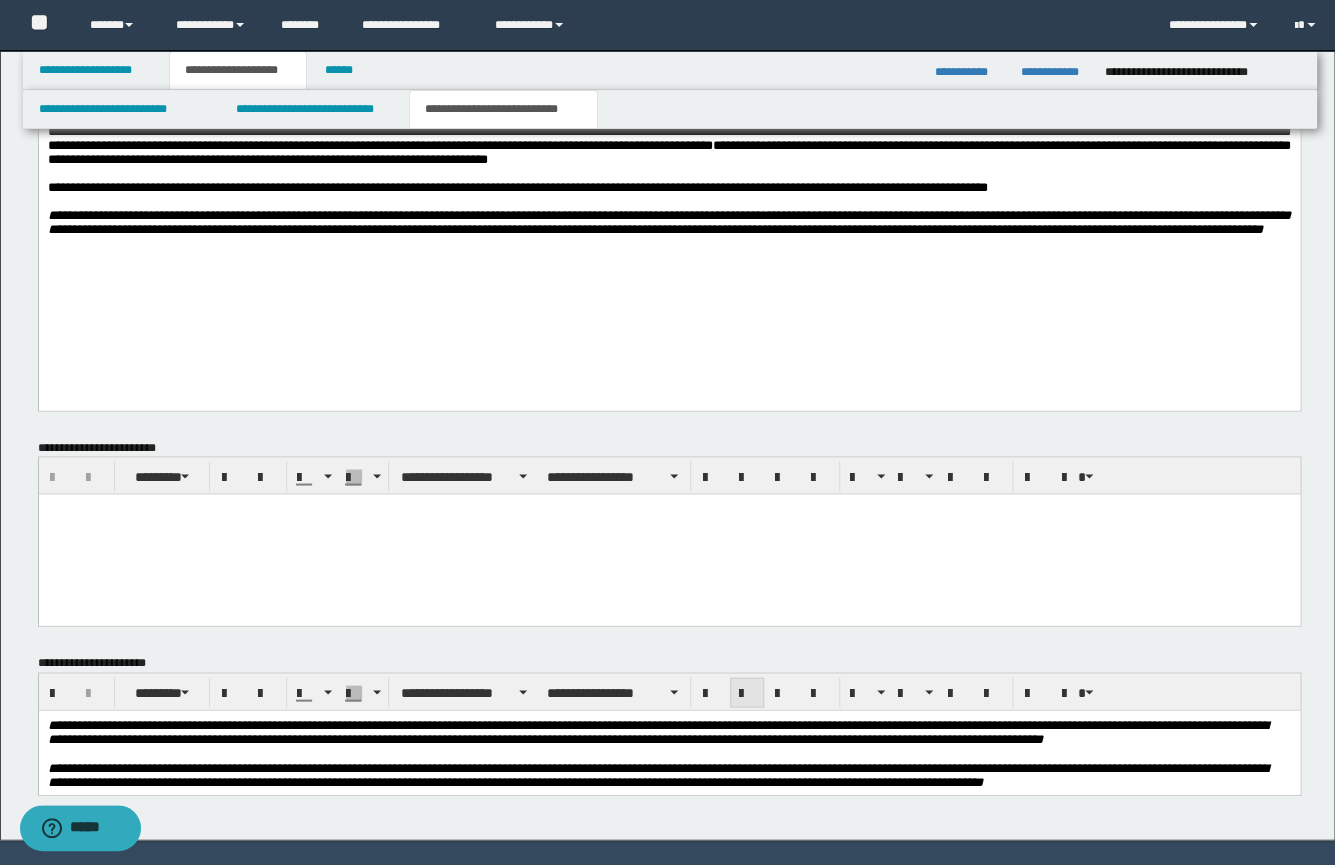 scroll, scrollTop: 1187, scrollLeft: 0, axis: vertical 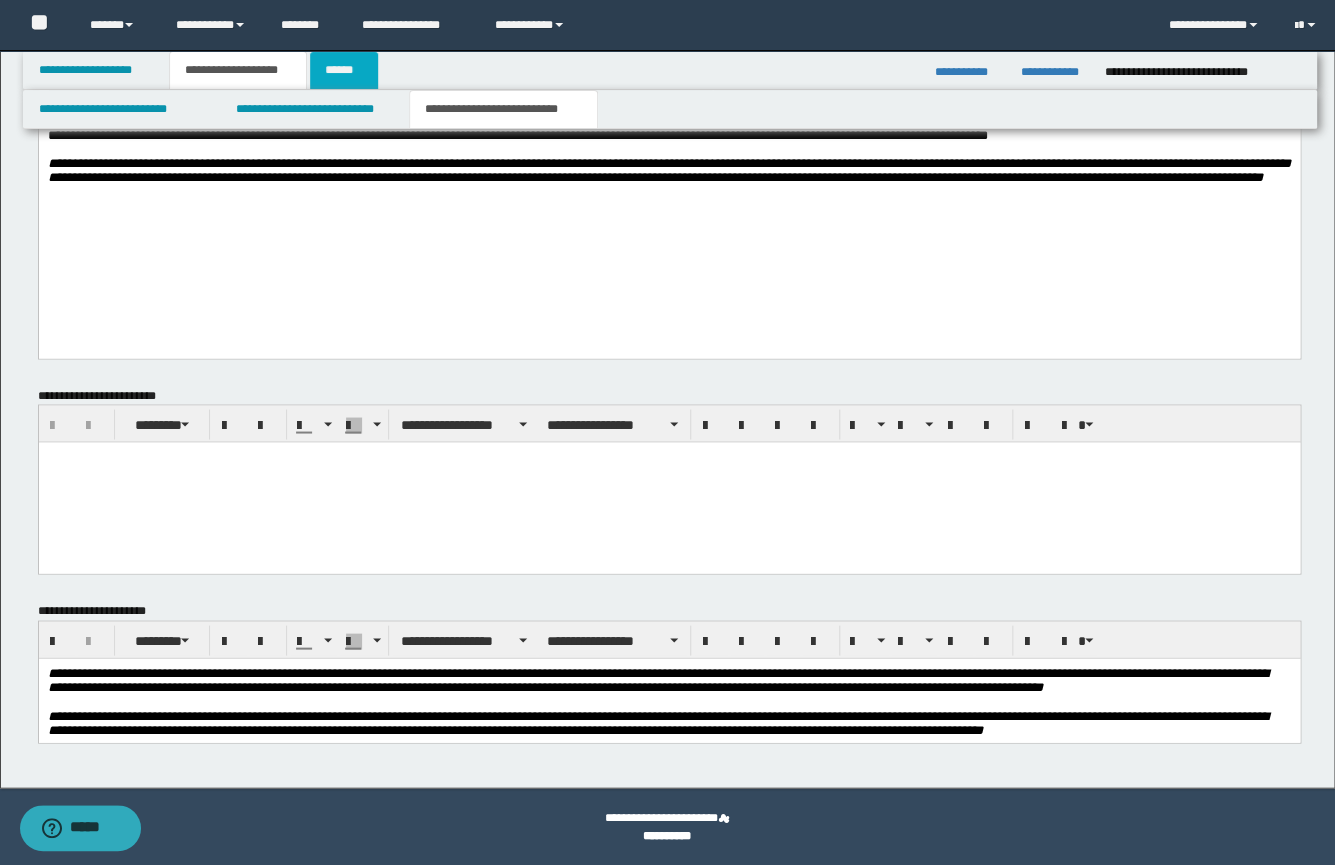 click on "******" at bounding box center (344, 70) 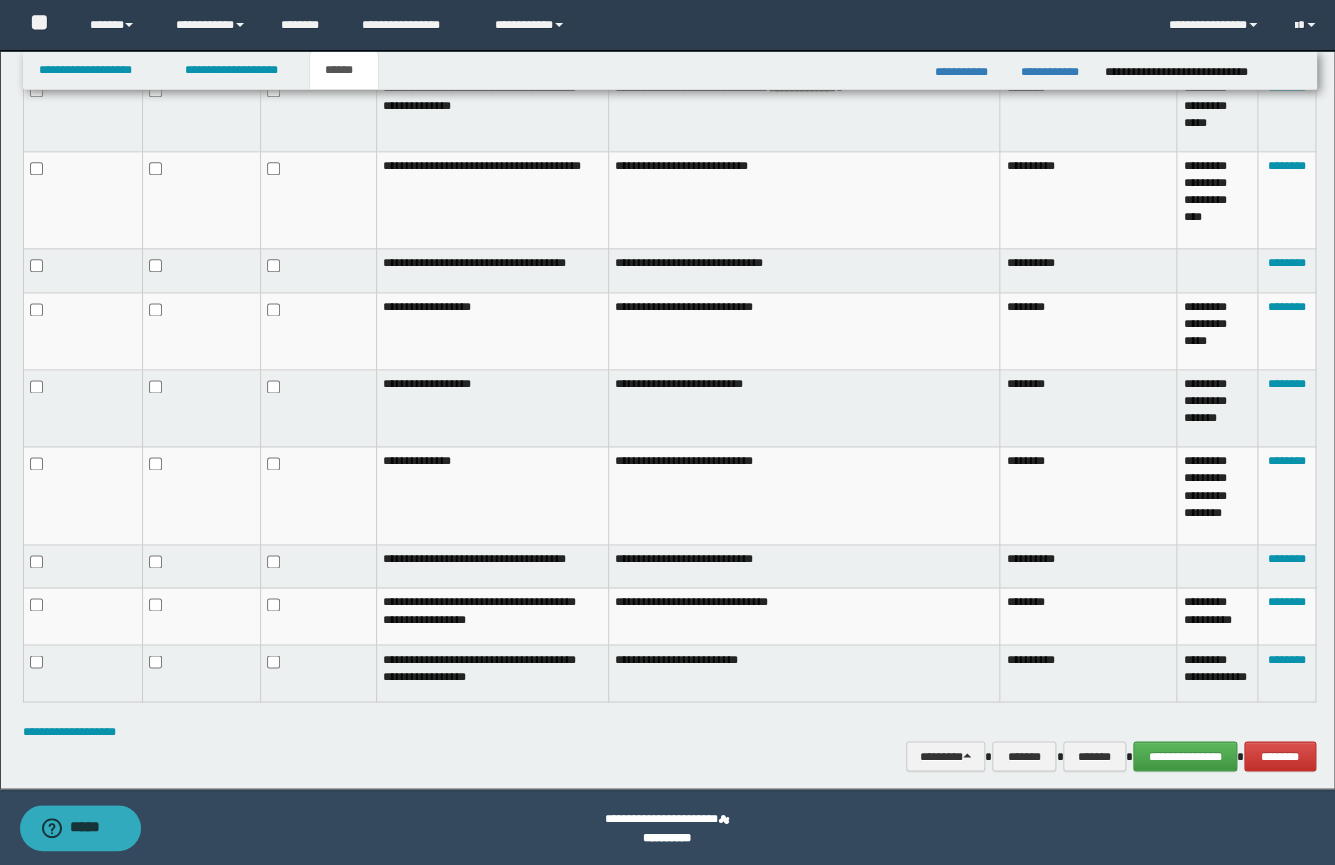 scroll, scrollTop: 827, scrollLeft: 0, axis: vertical 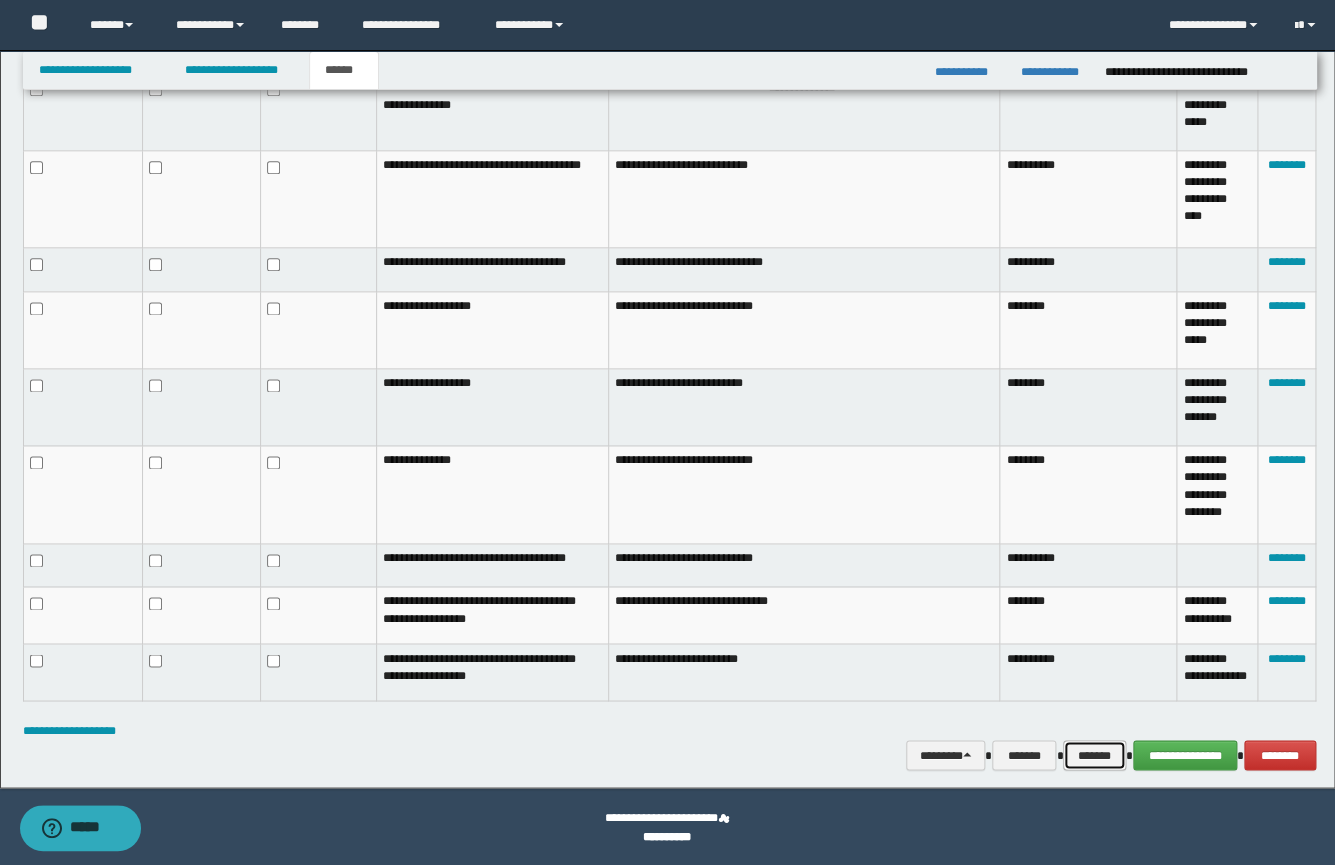click on "*******" at bounding box center [1094, 755] 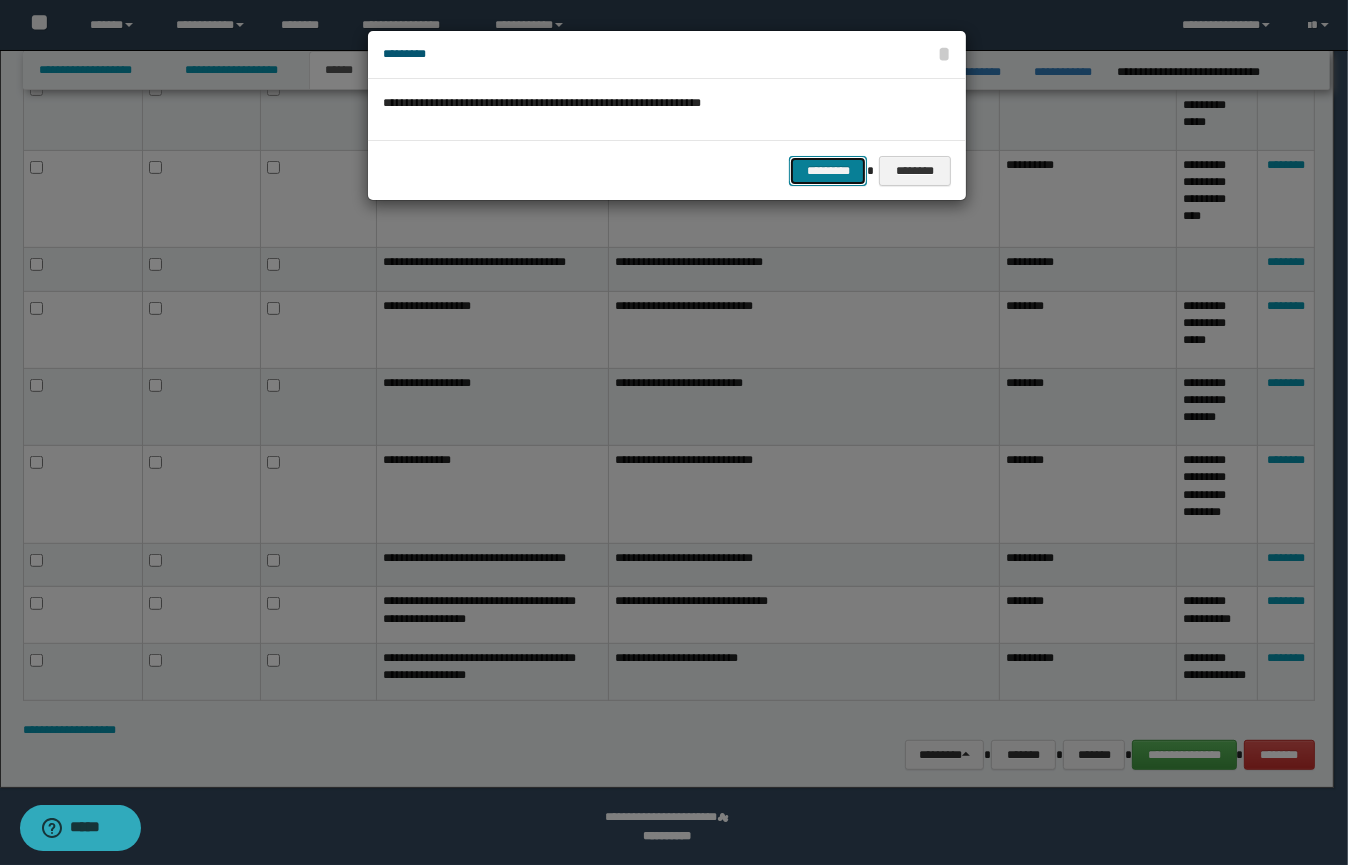 click on "*********" at bounding box center [828, 171] 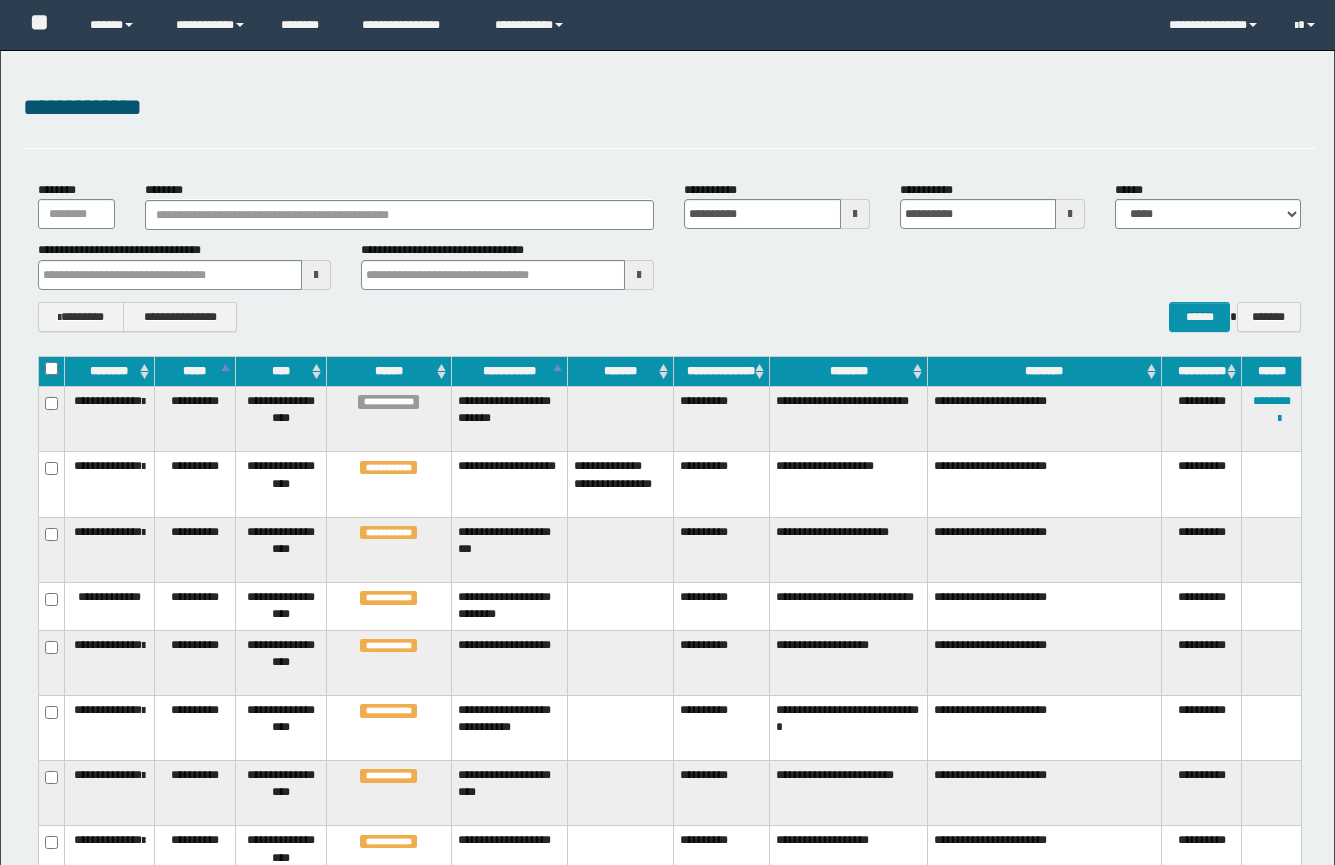 scroll, scrollTop: 900, scrollLeft: 0, axis: vertical 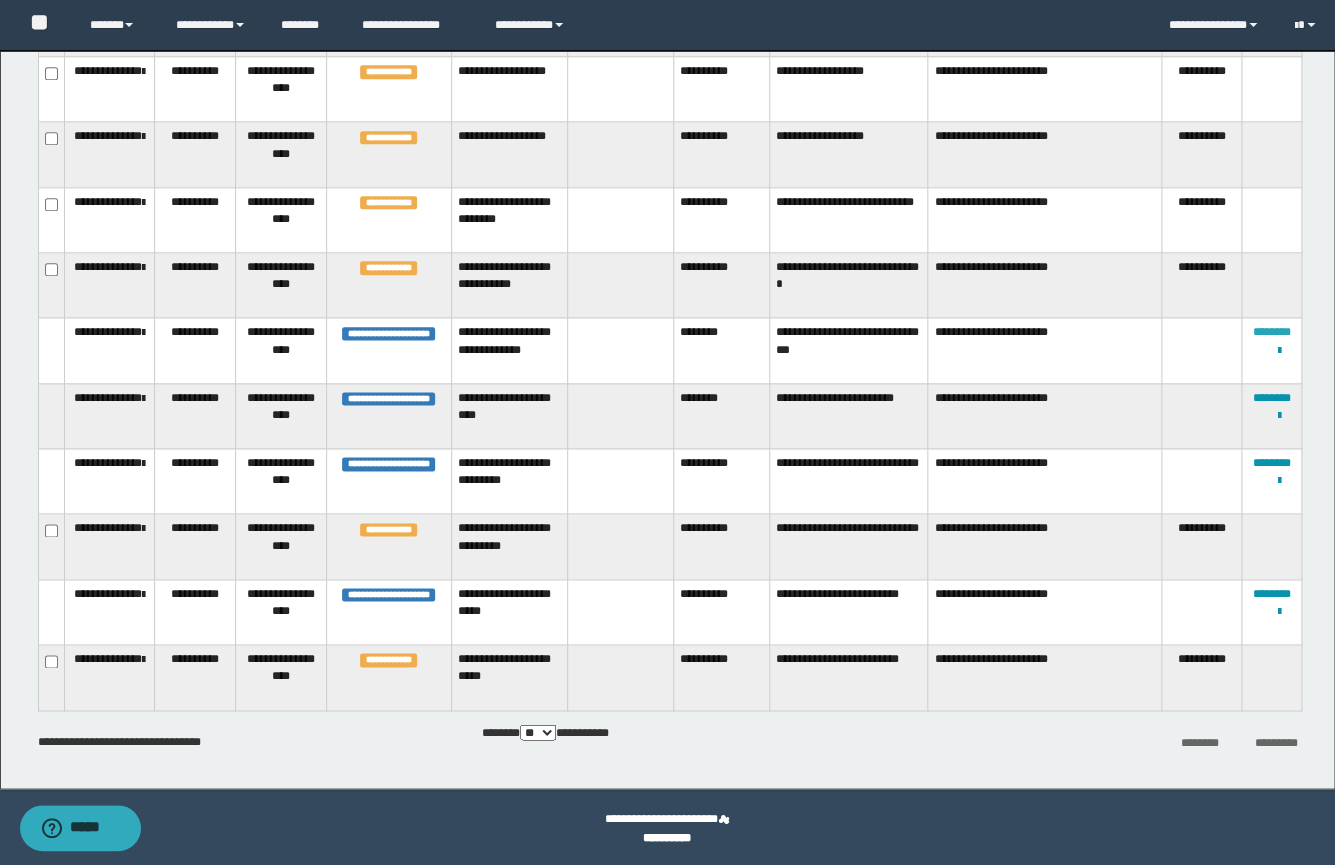 click on "********" at bounding box center (1272, 332) 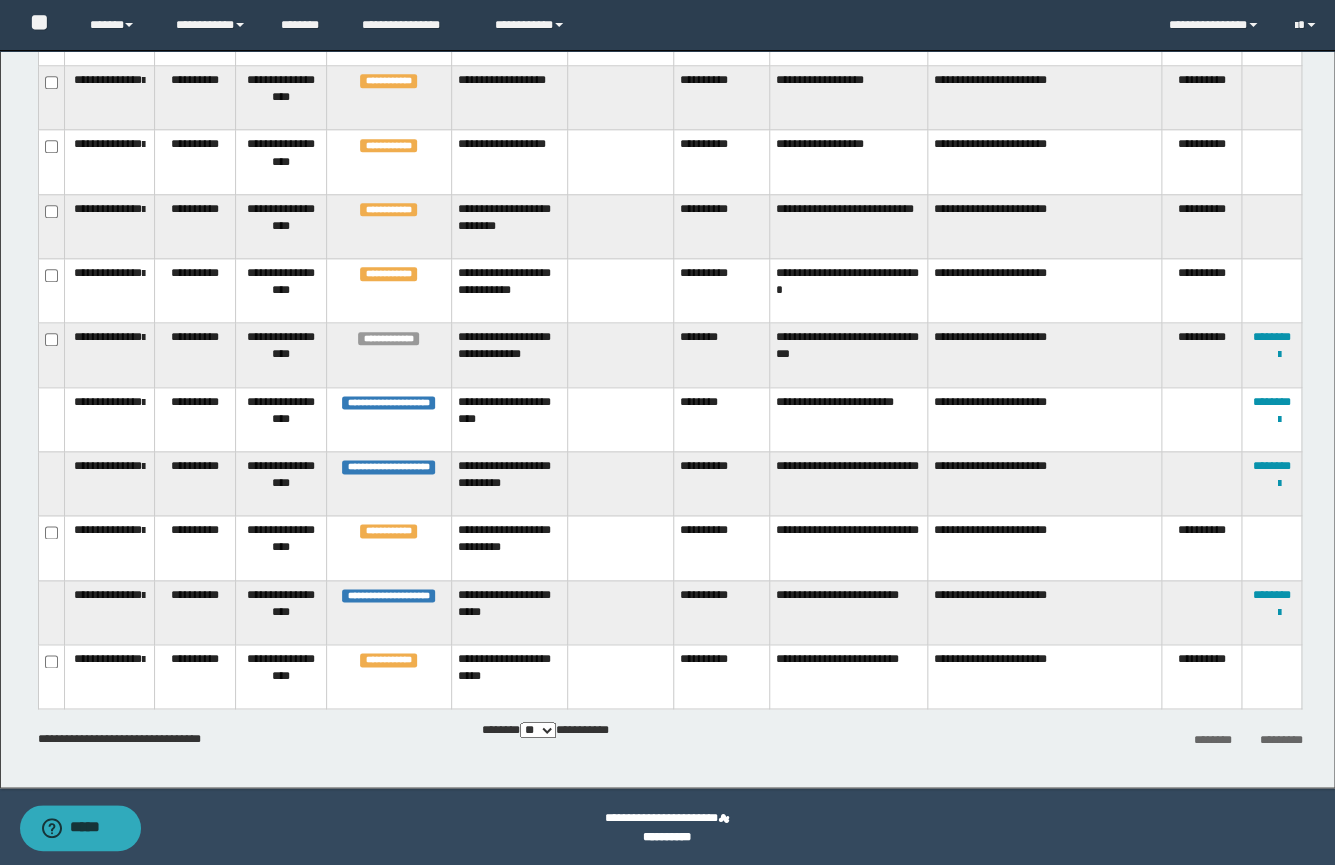 scroll, scrollTop: 707, scrollLeft: 0, axis: vertical 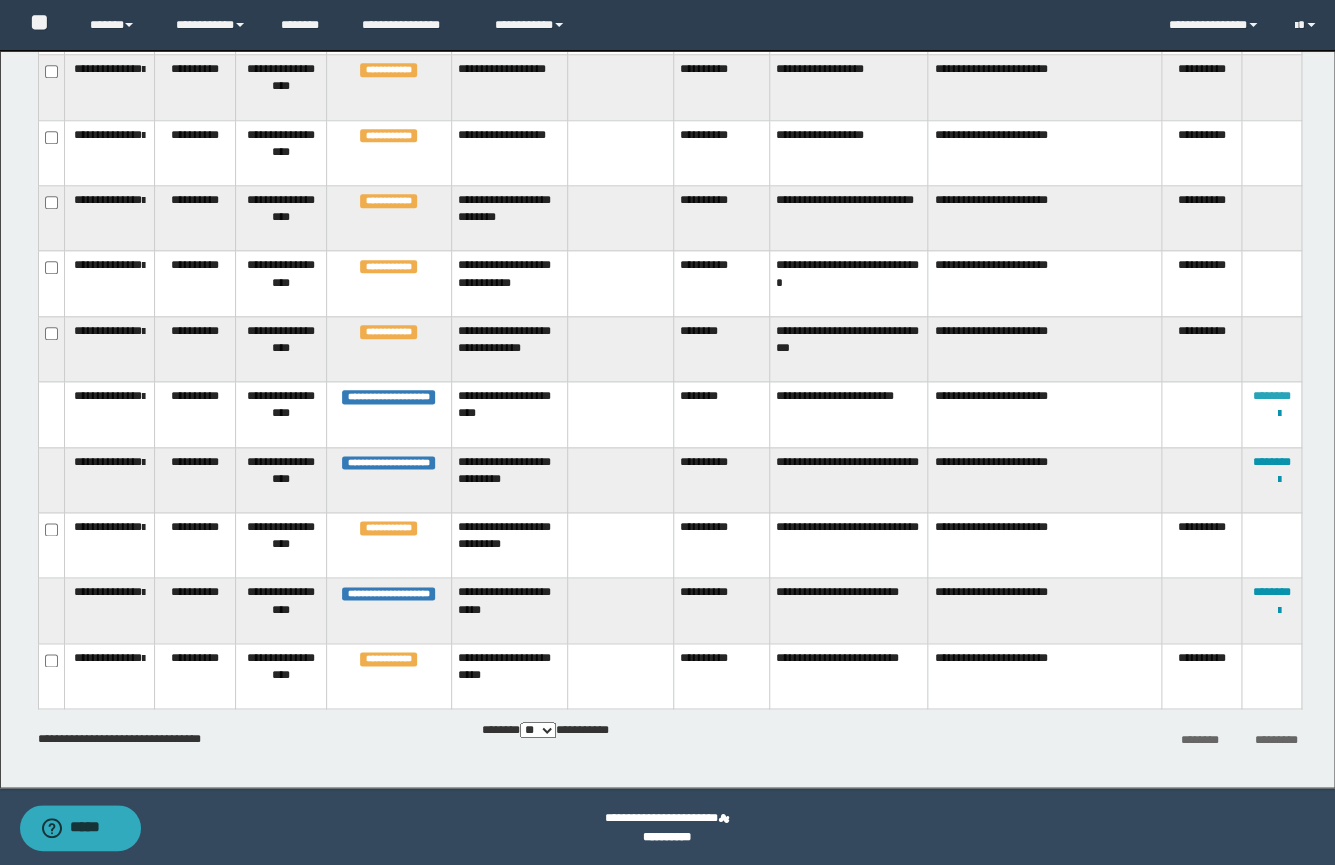 click on "********" at bounding box center (1272, 396) 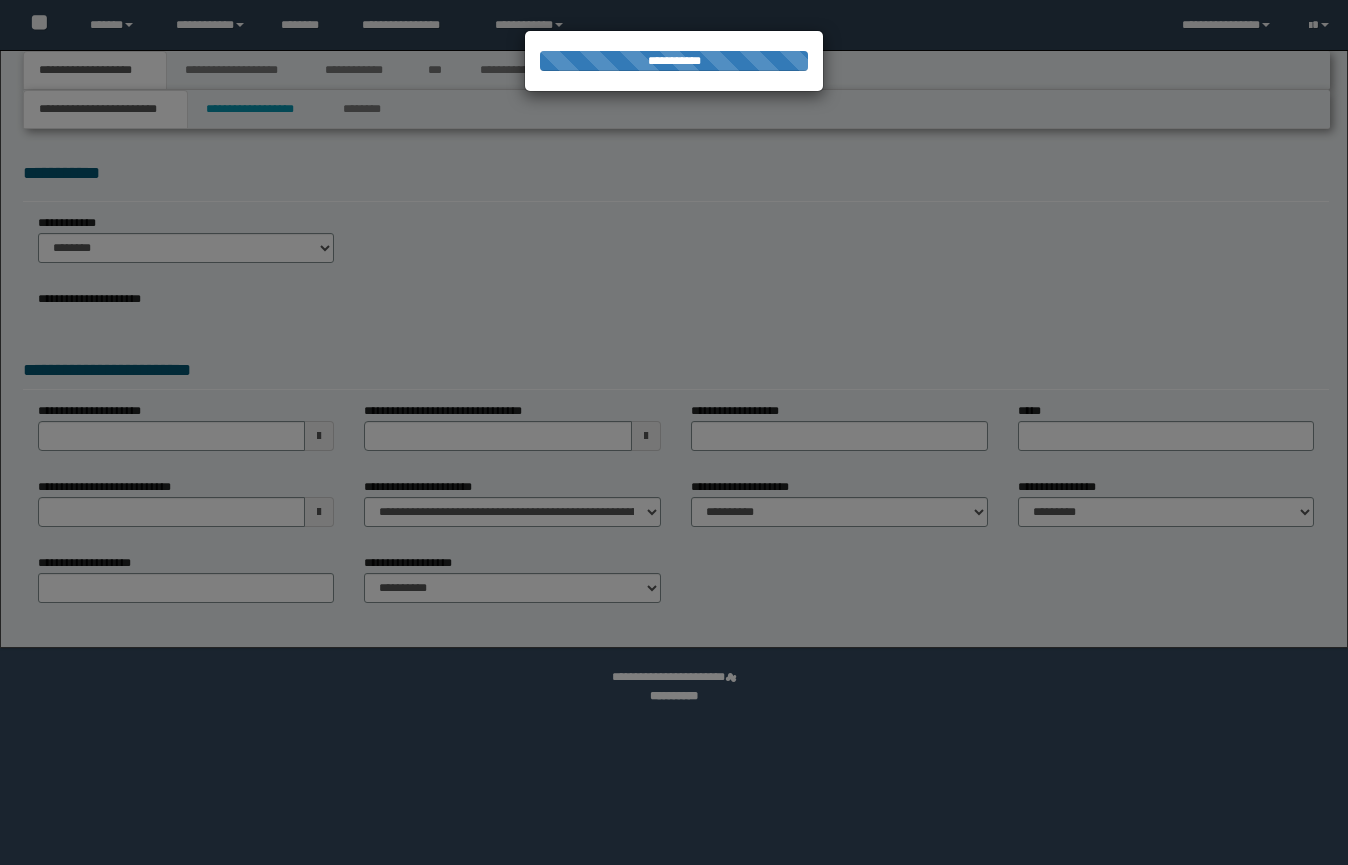 scroll, scrollTop: 0, scrollLeft: 0, axis: both 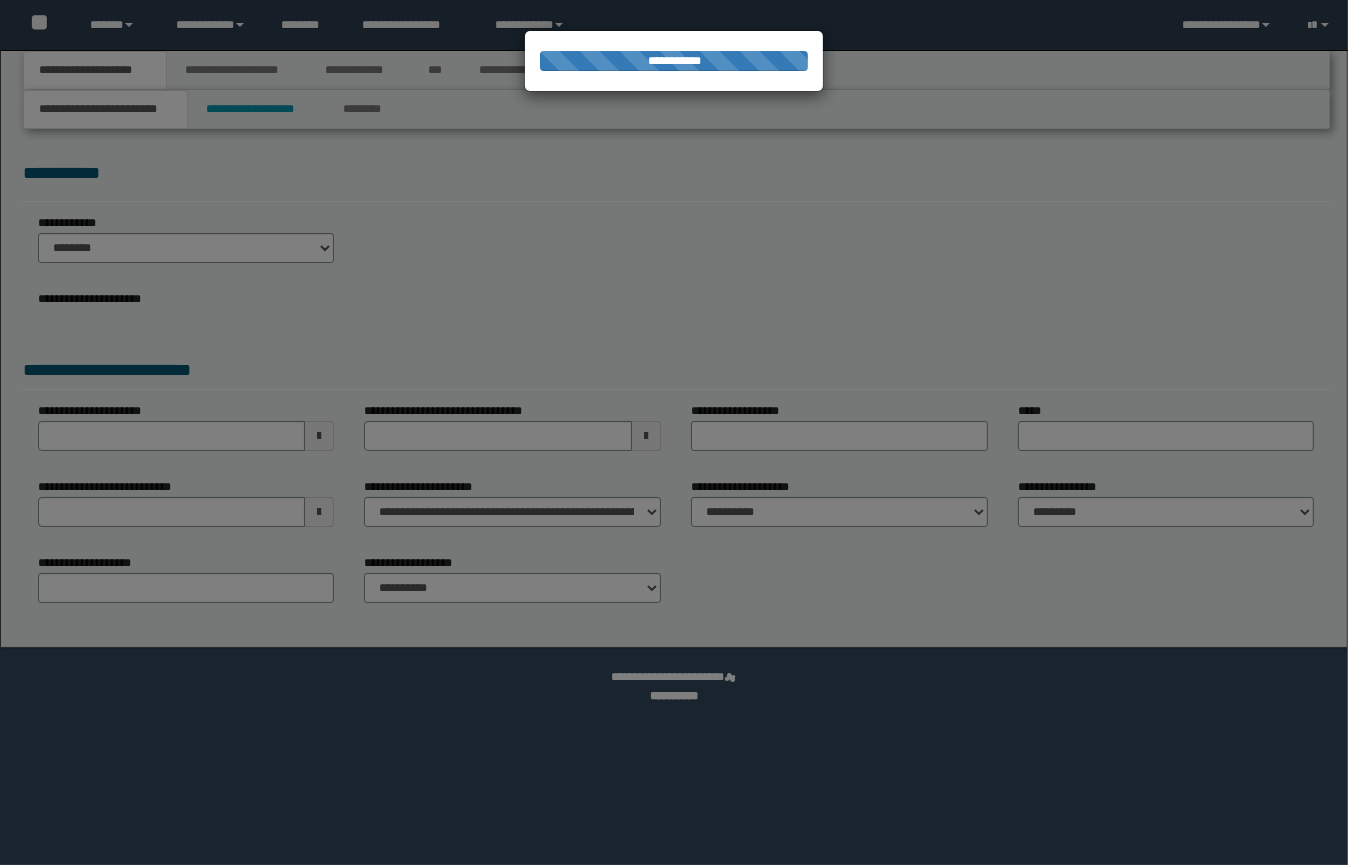 select on "*" 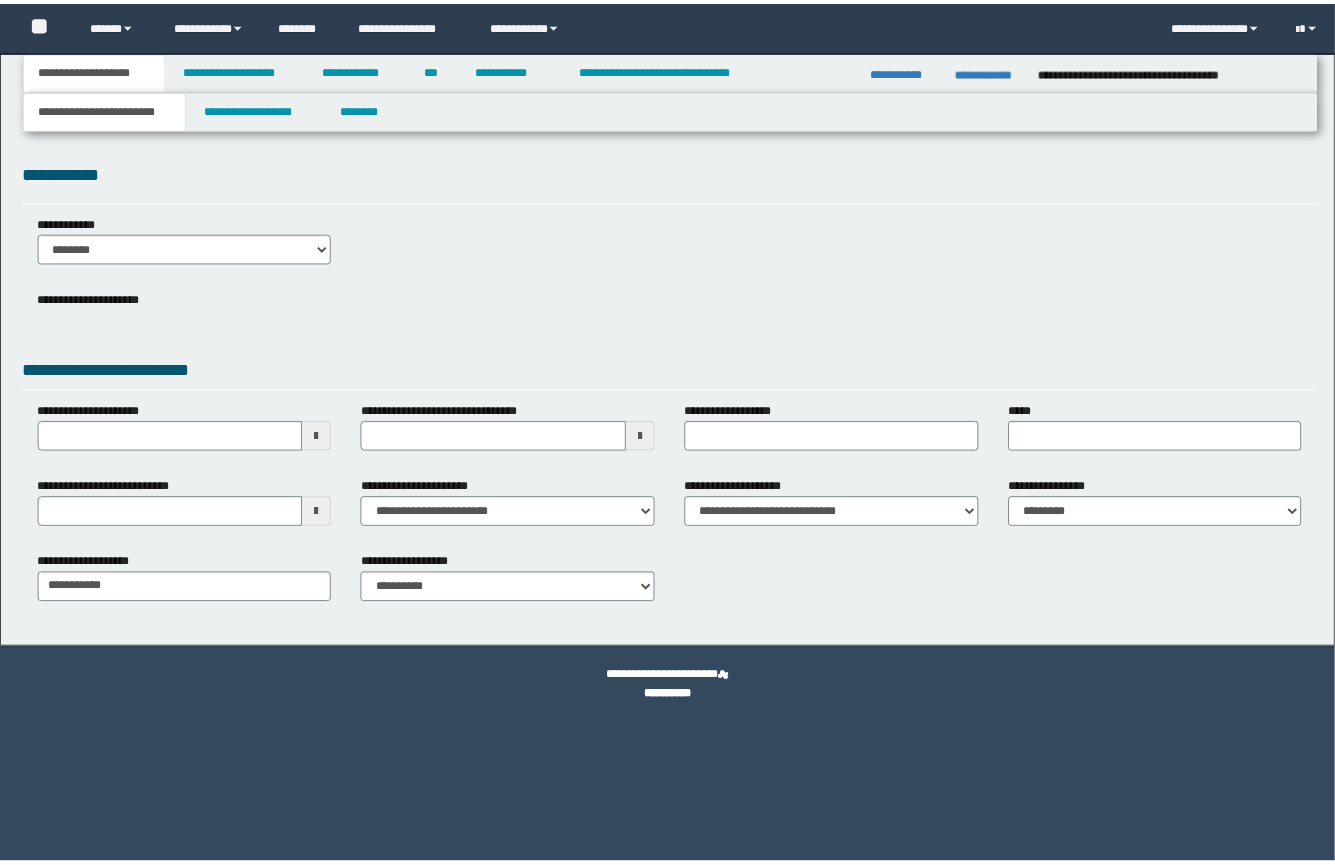 scroll, scrollTop: 0, scrollLeft: 0, axis: both 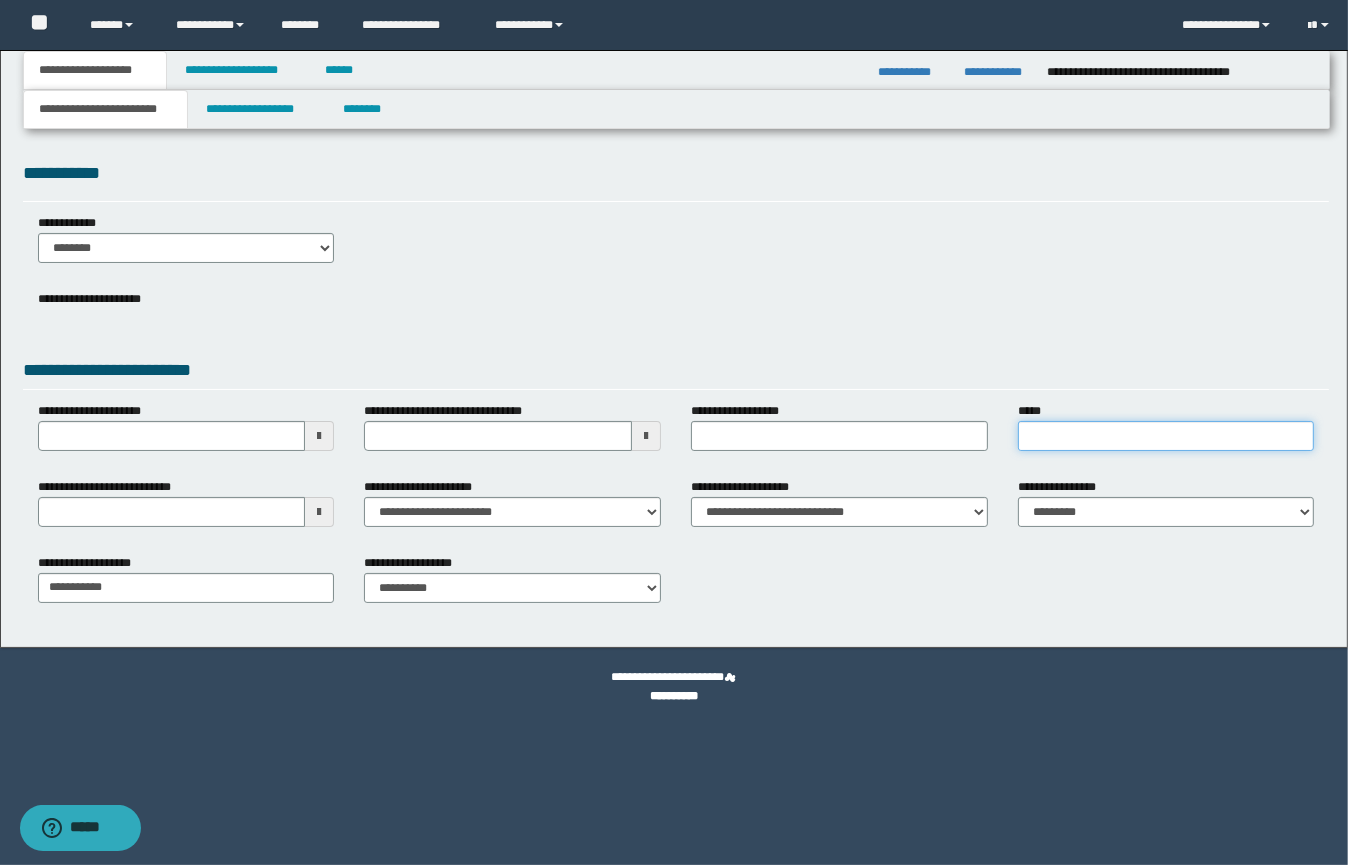 drag, startPoint x: 1042, startPoint y: 425, endPoint x: 1065, endPoint y: 438, distance: 26.41969 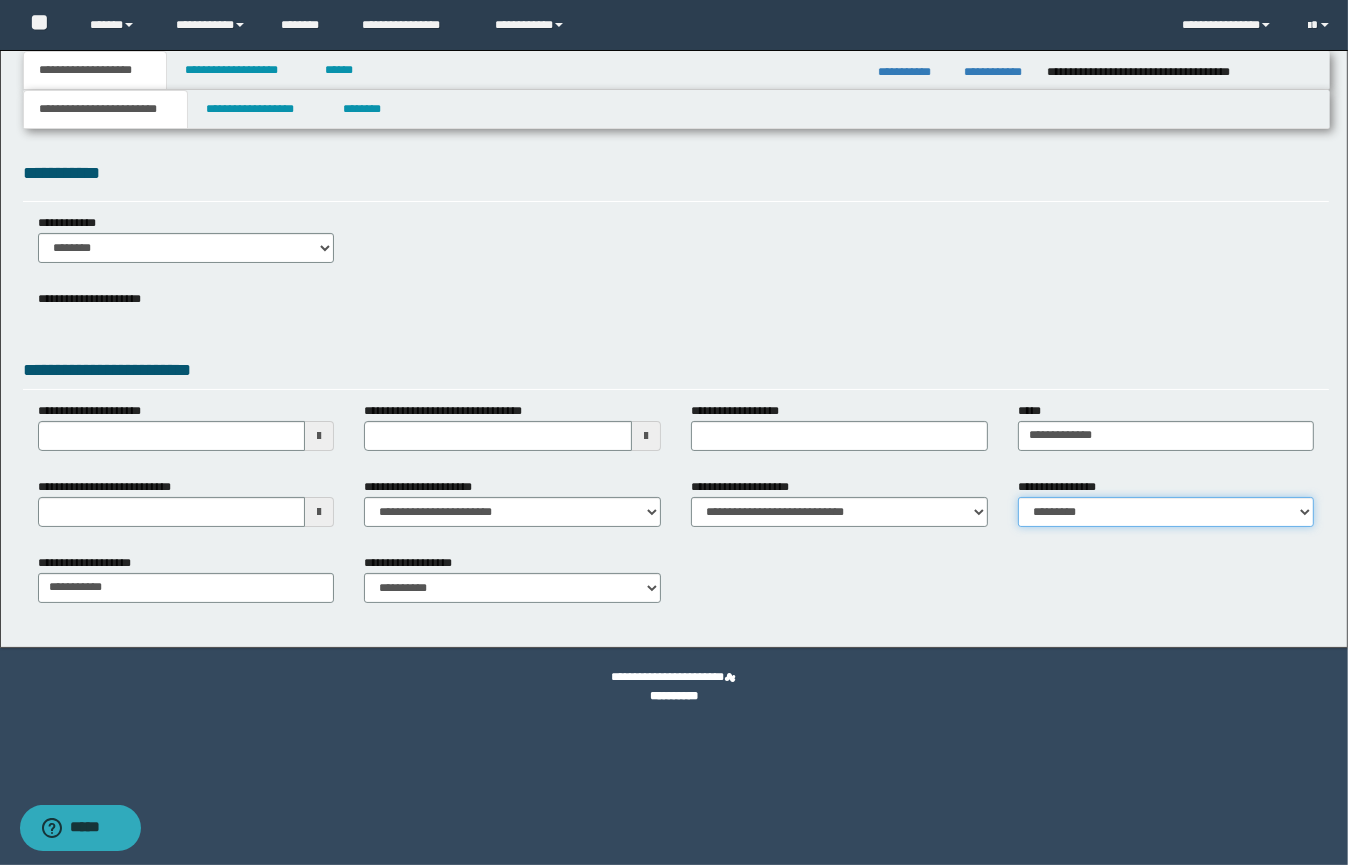click on "**********" at bounding box center (1166, 512) 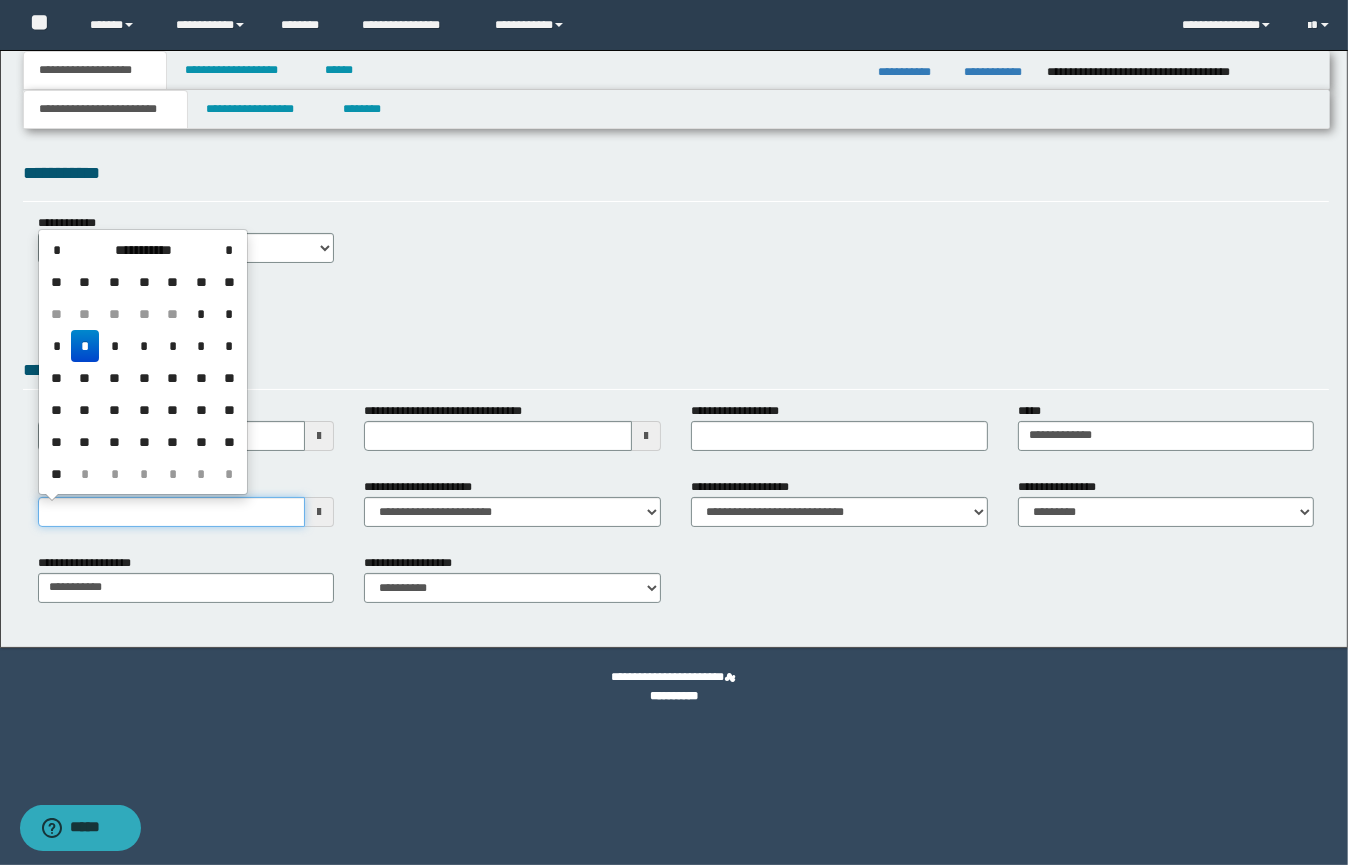 click on "**********" at bounding box center [172, 512] 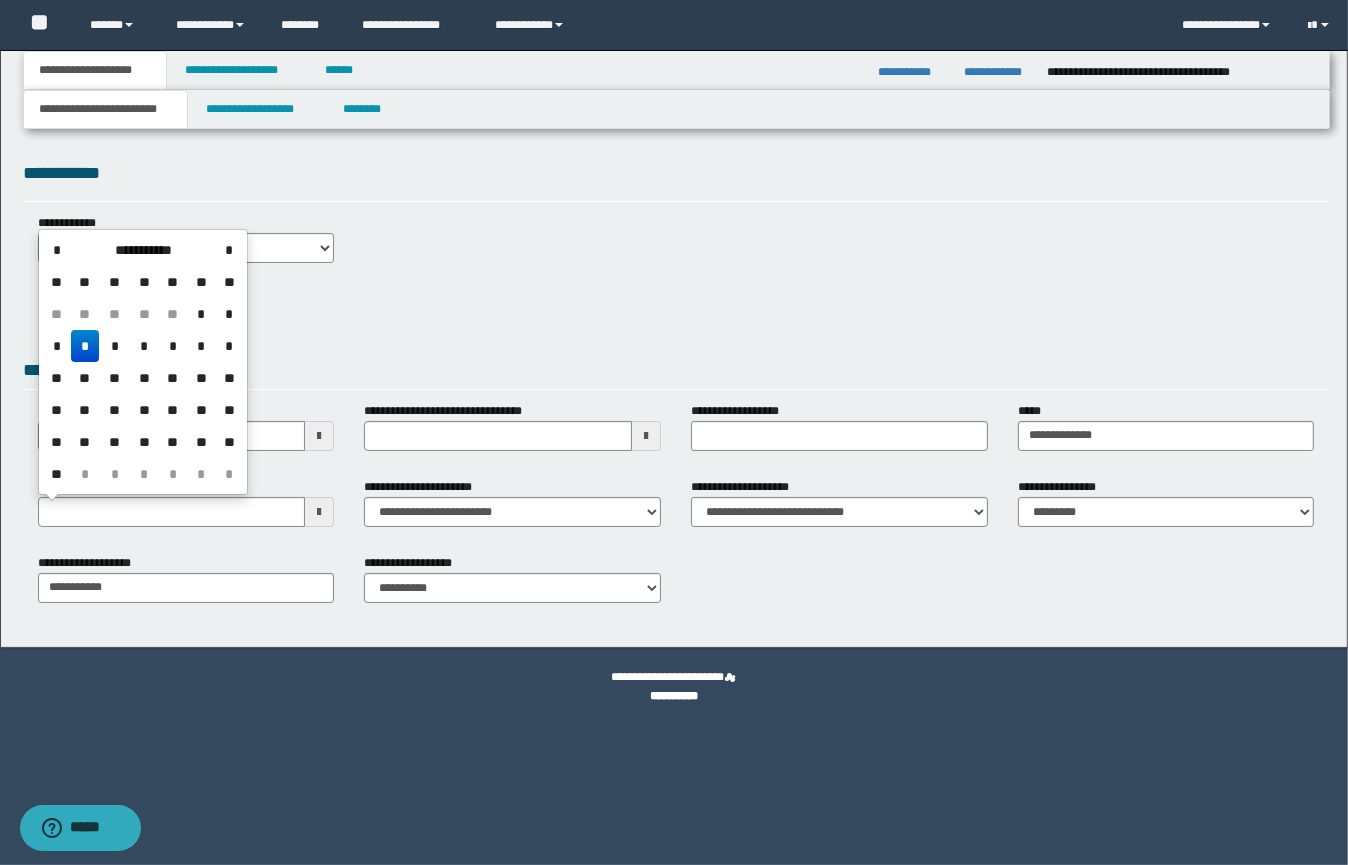 click on "*" at bounding box center (85, 346) 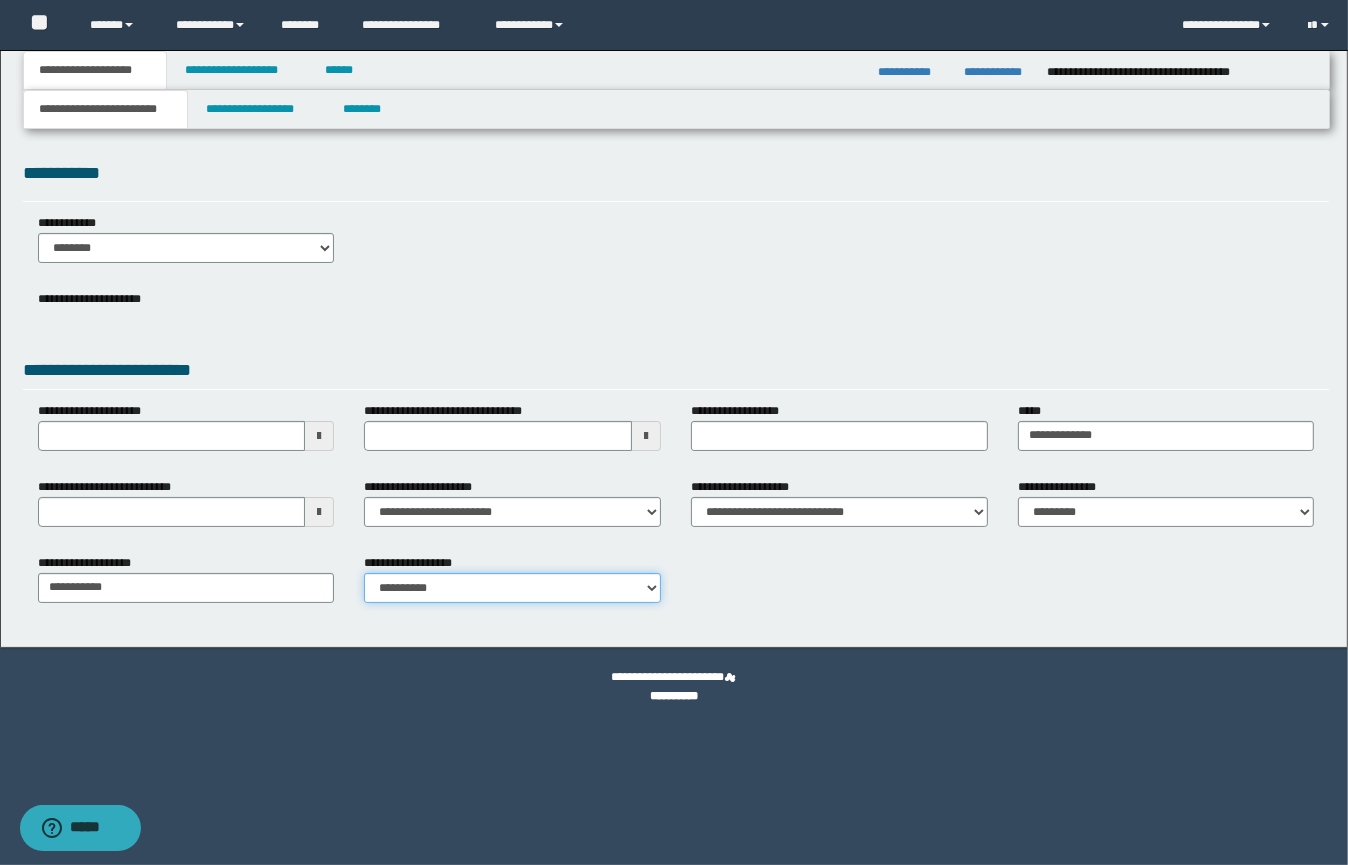 click on "**********" at bounding box center [512, 588] 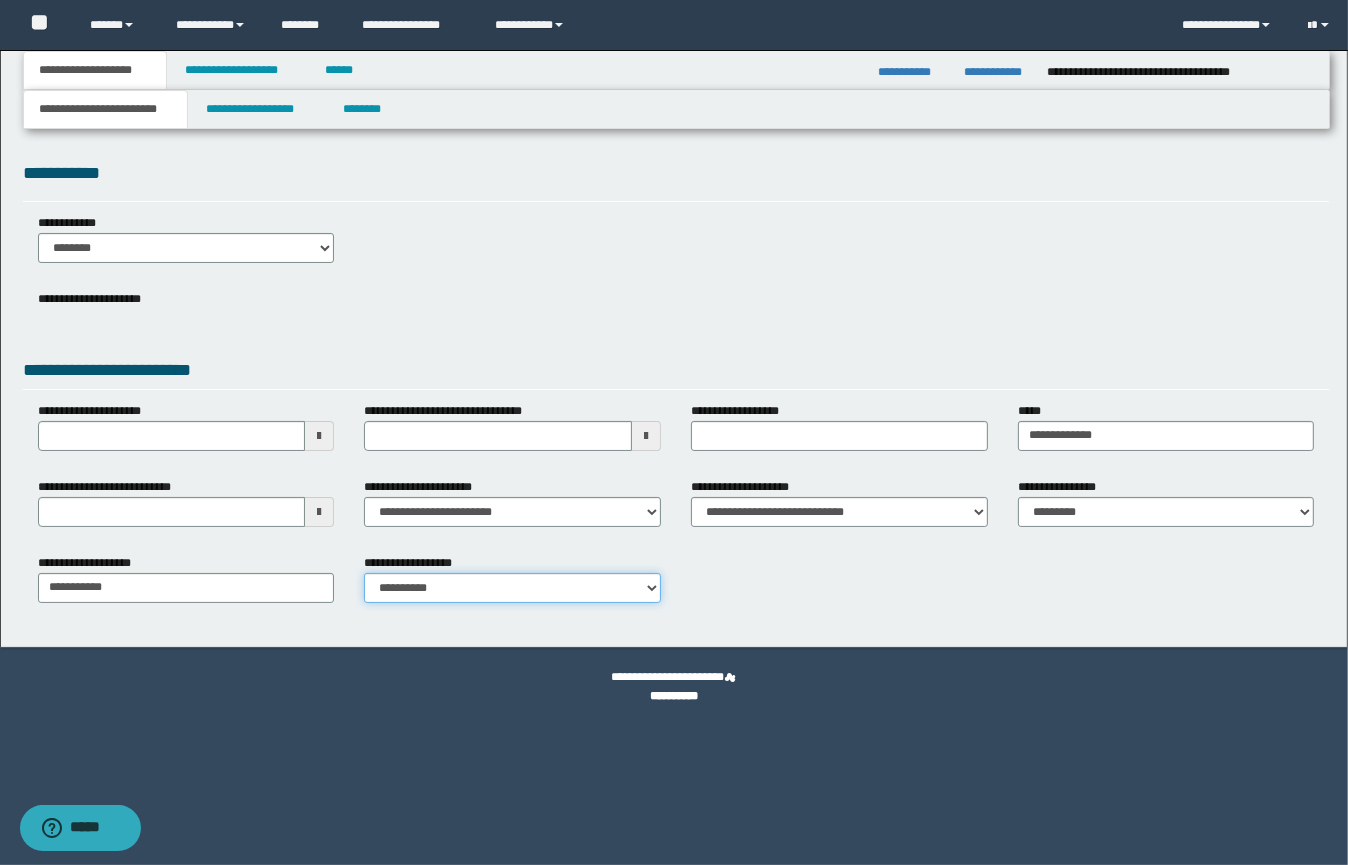 select on "*" 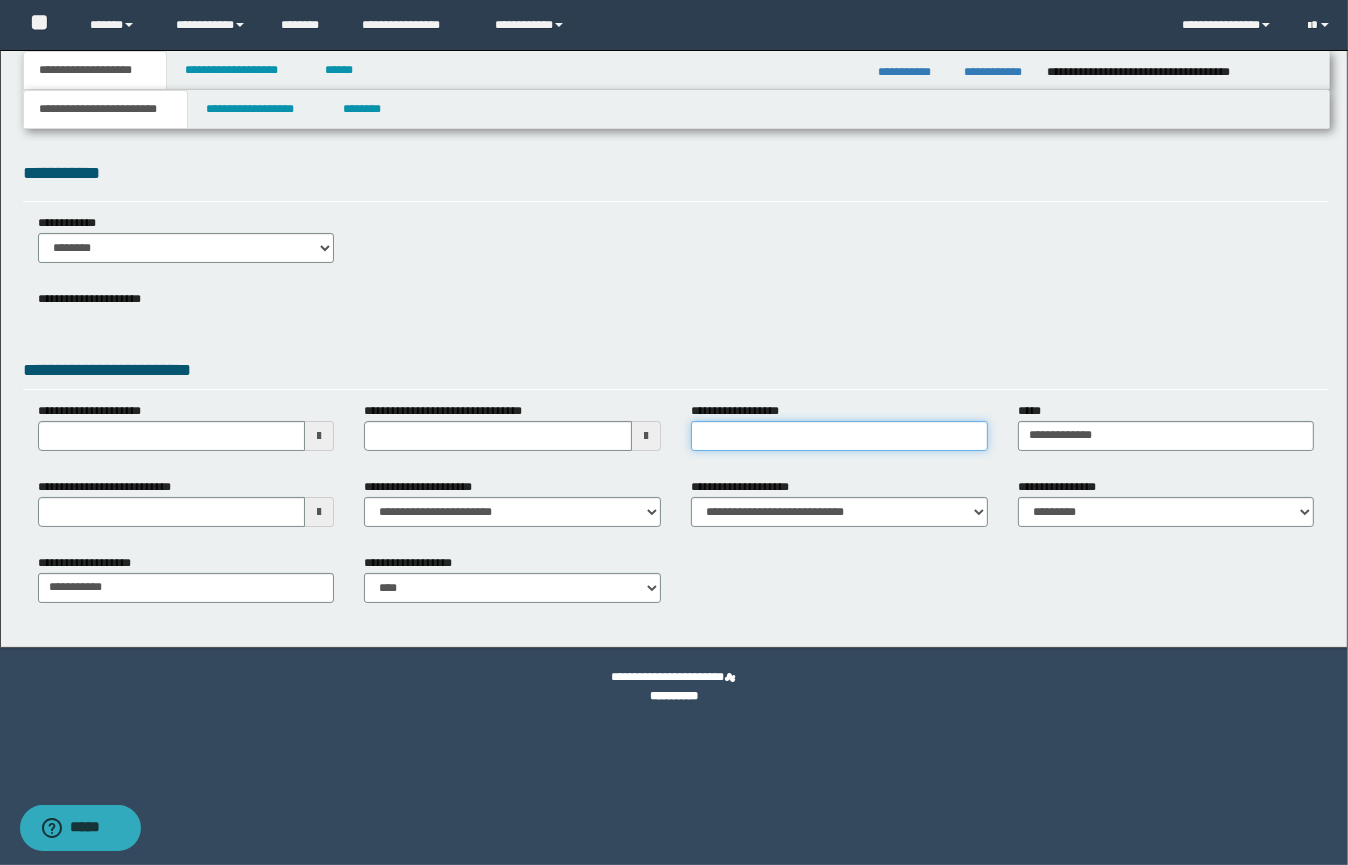 click on "**********" at bounding box center [839, 436] 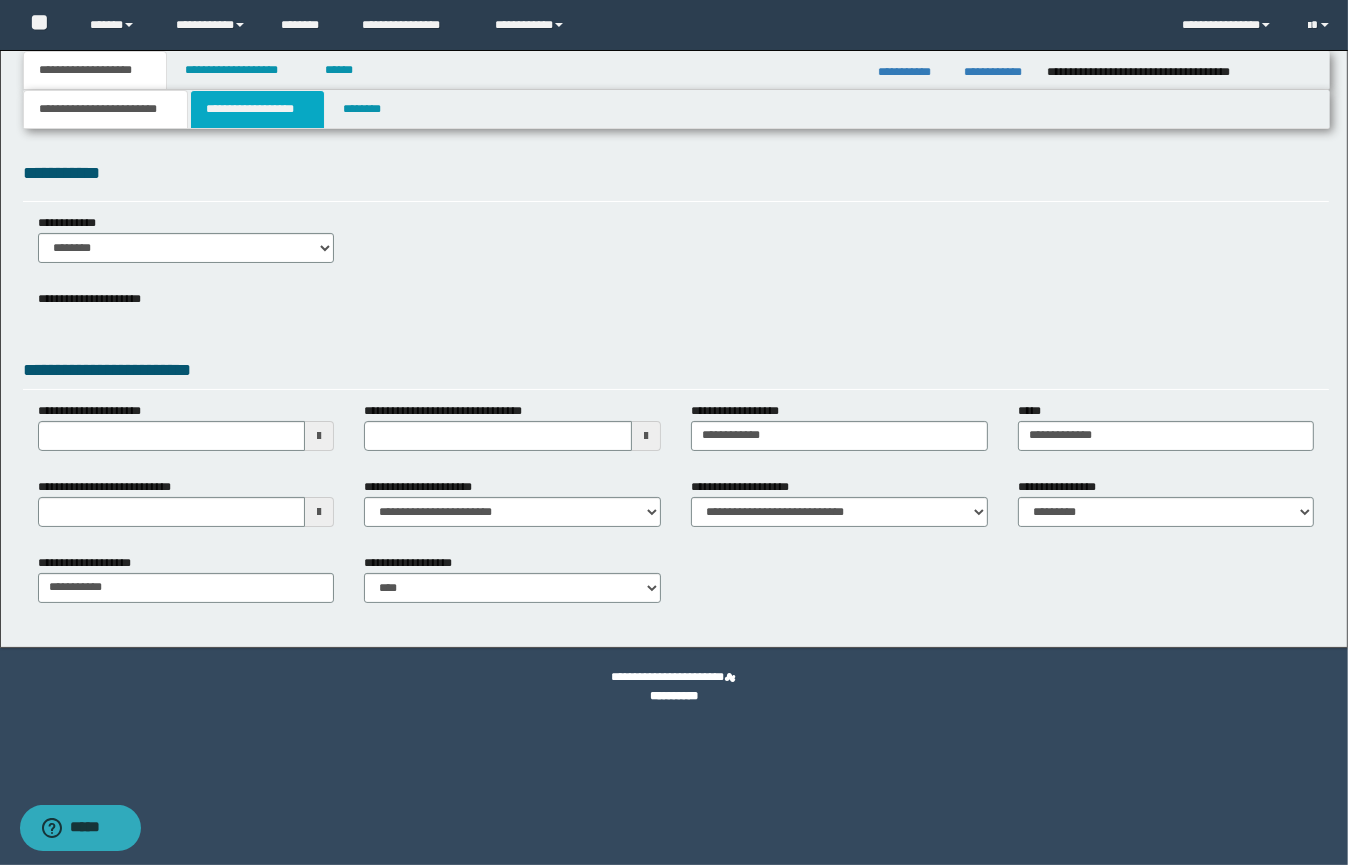 click on "**********" at bounding box center (257, 109) 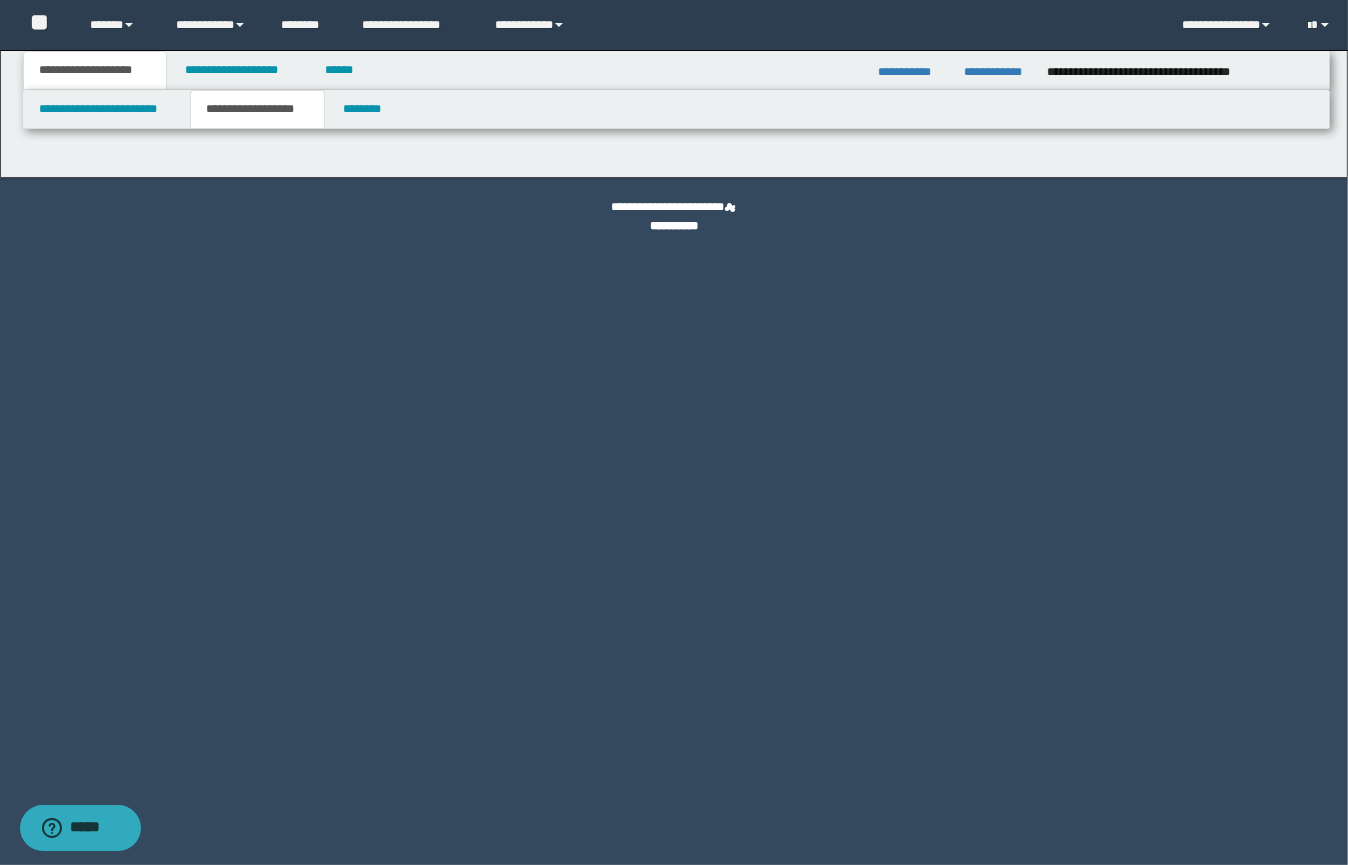 type on "********" 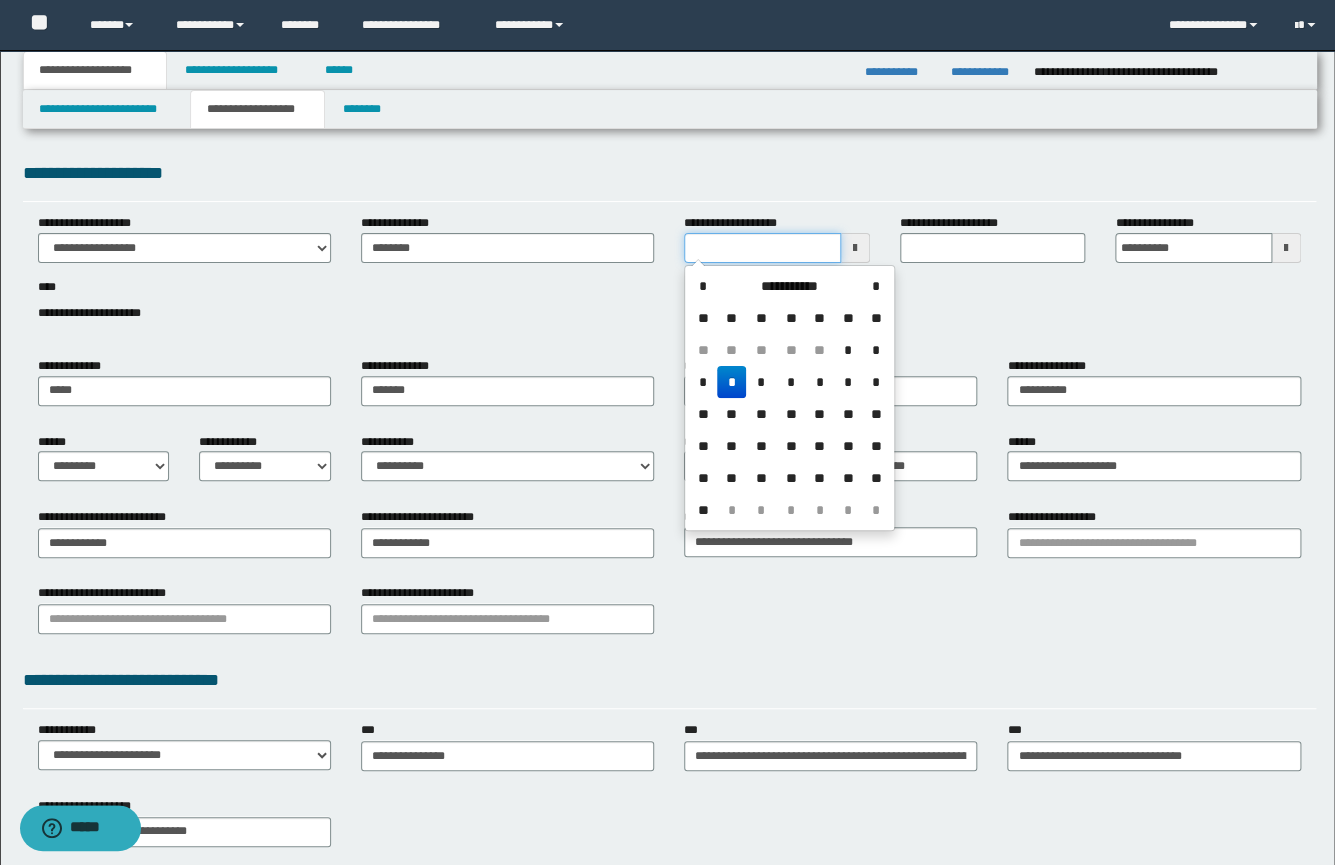 drag, startPoint x: 775, startPoint y: 252, endPoint x: 577, endPoint y: 241, distance: 198.30531 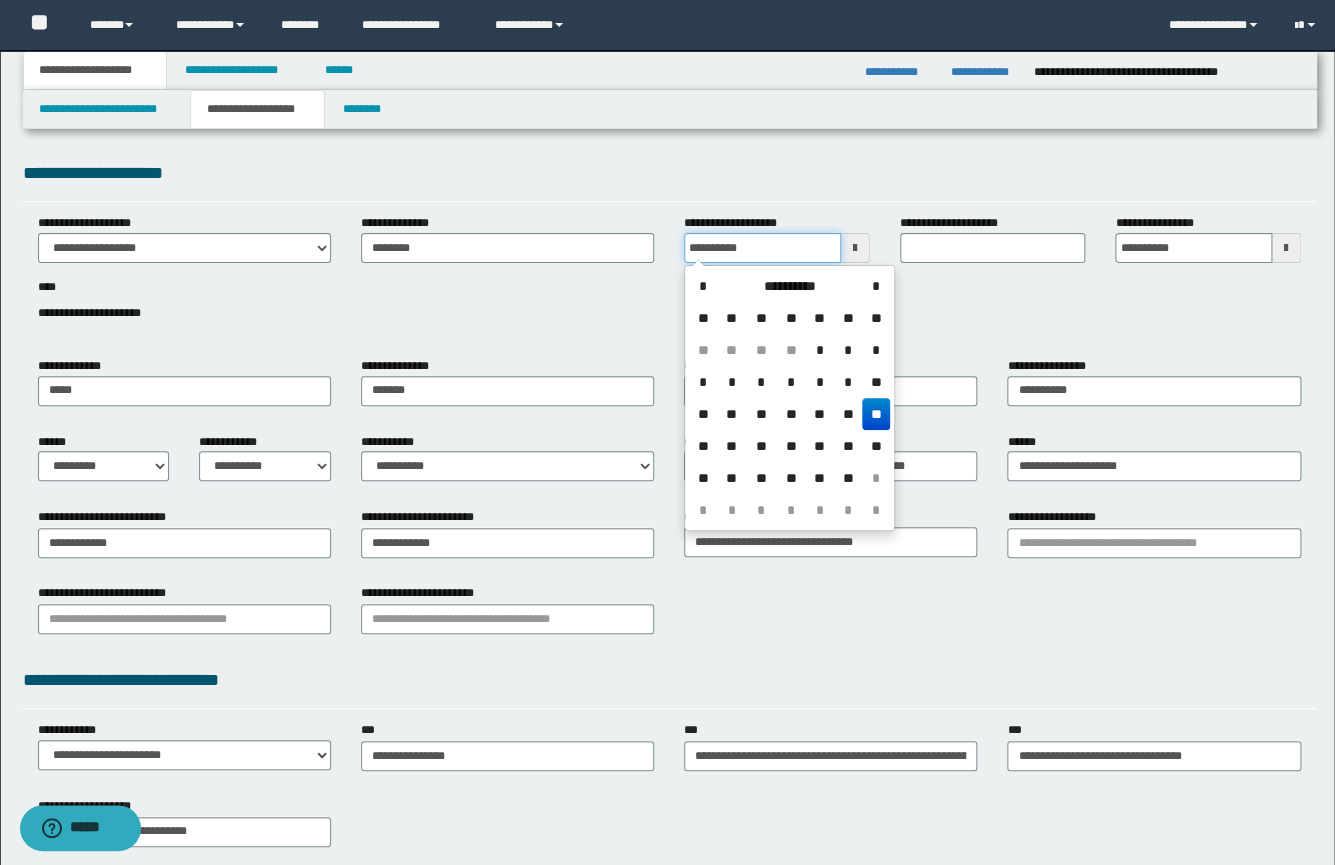 type on "**********" 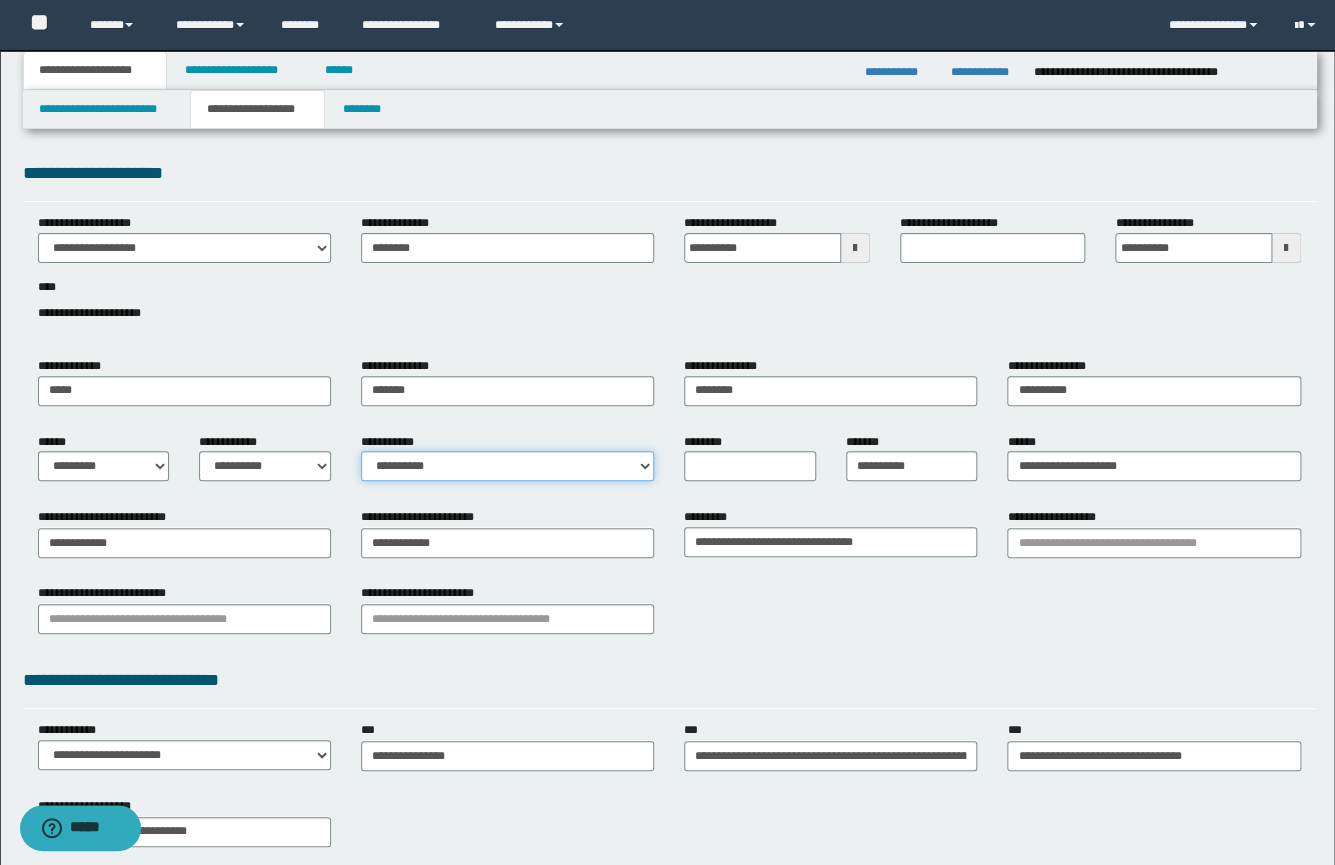 click on "**********" at bounding box center [507, 466] 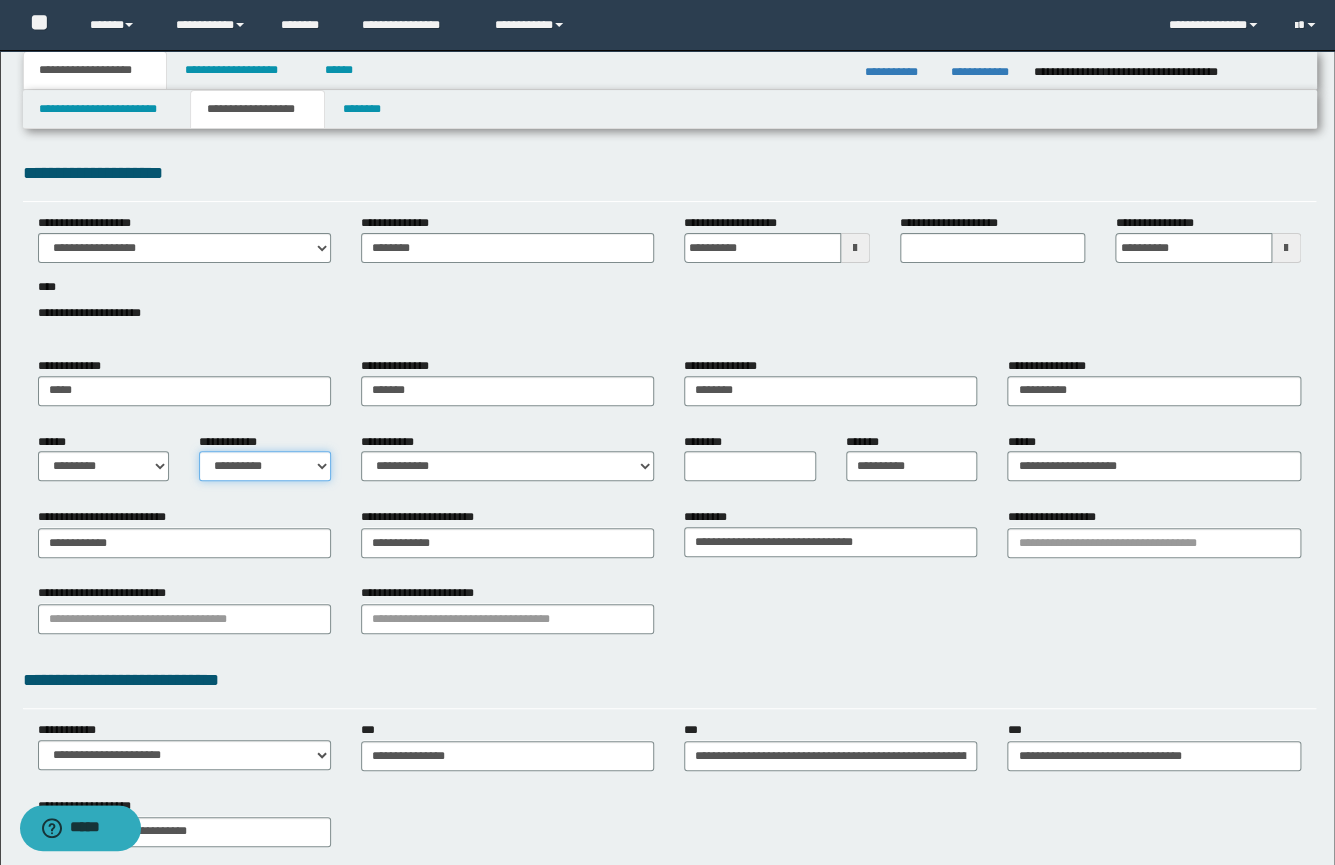 click on "**********" at bounding box center (265, 466) 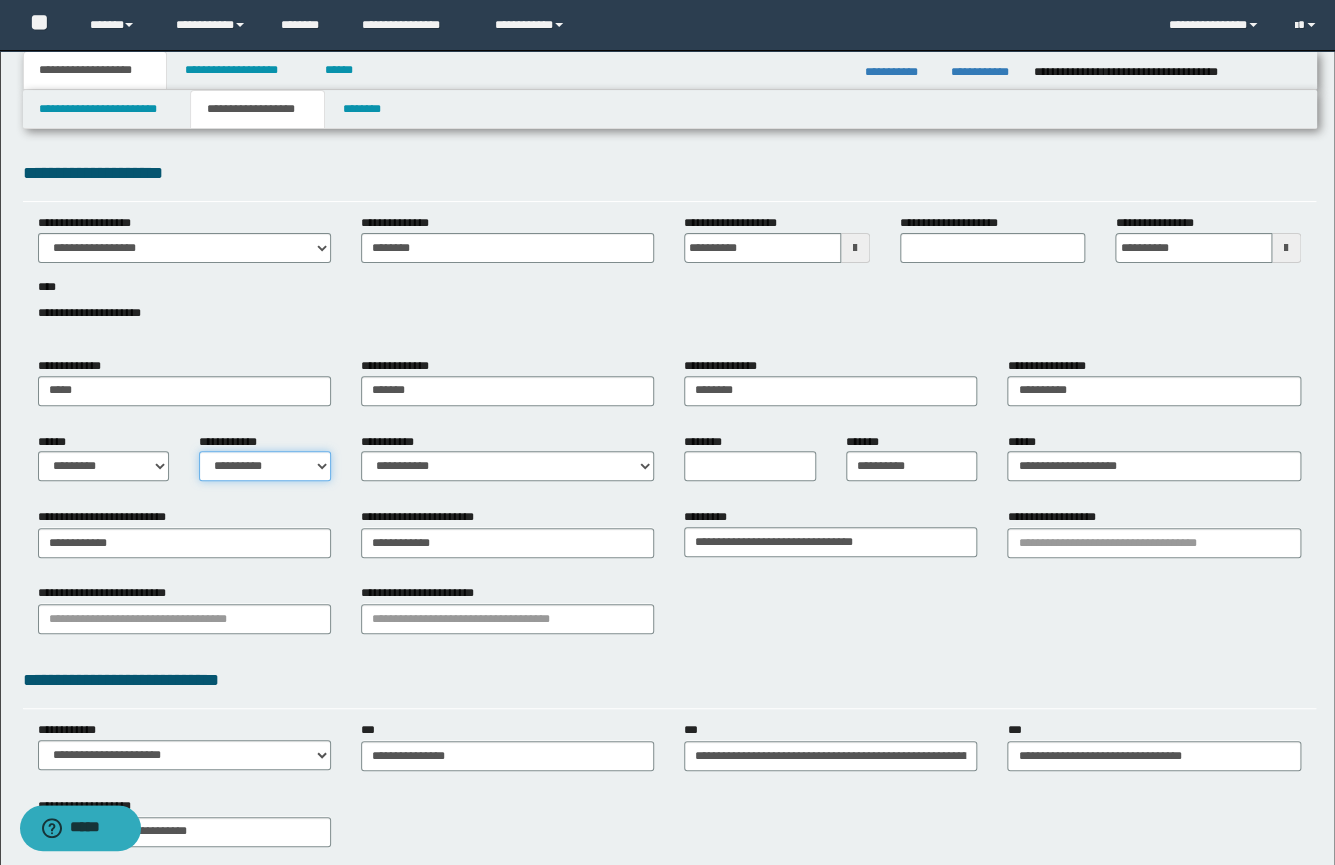 select on "*" 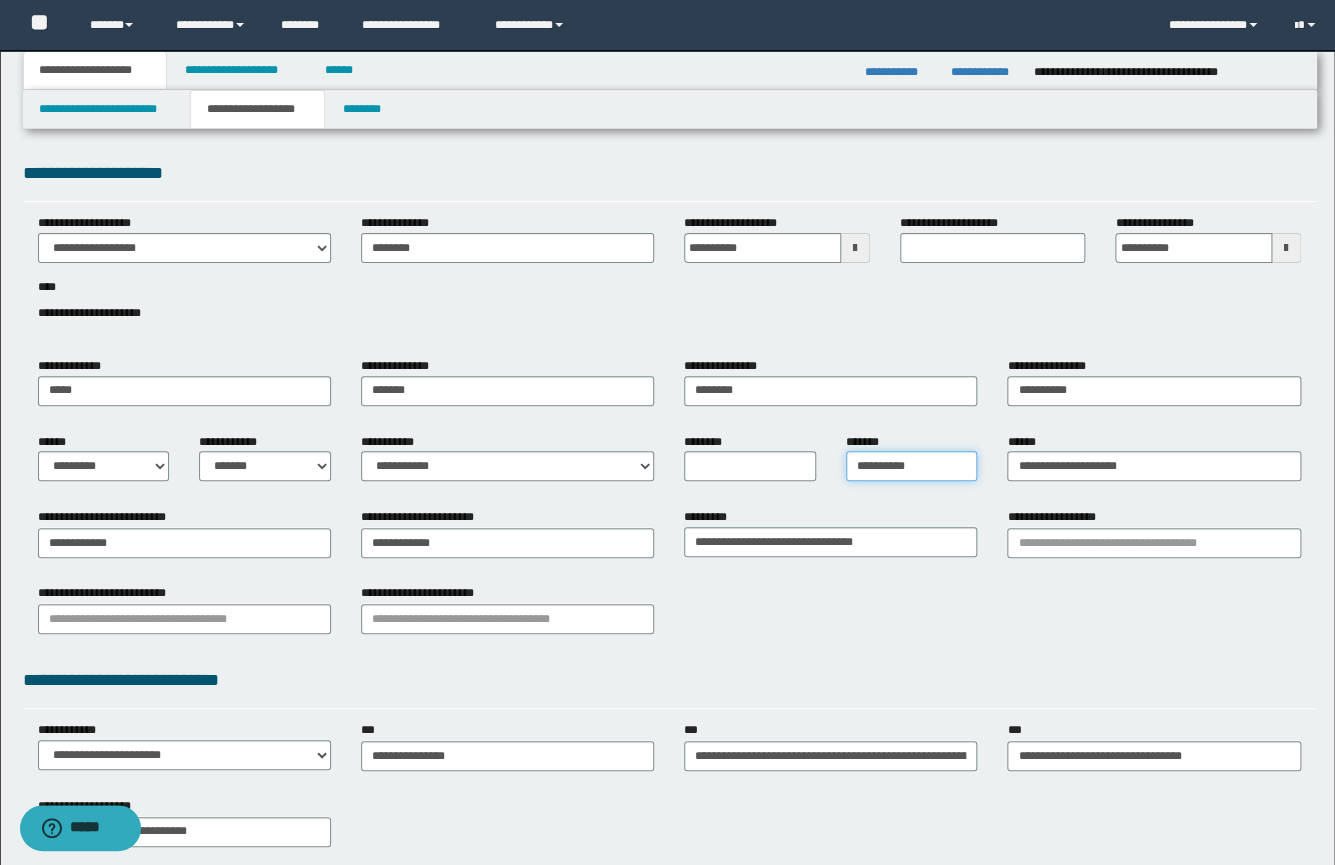 drag, startPoint x: 930, startPoint y: 467, endPoint x: 784, endPoint y: 463, distance: 146.05478 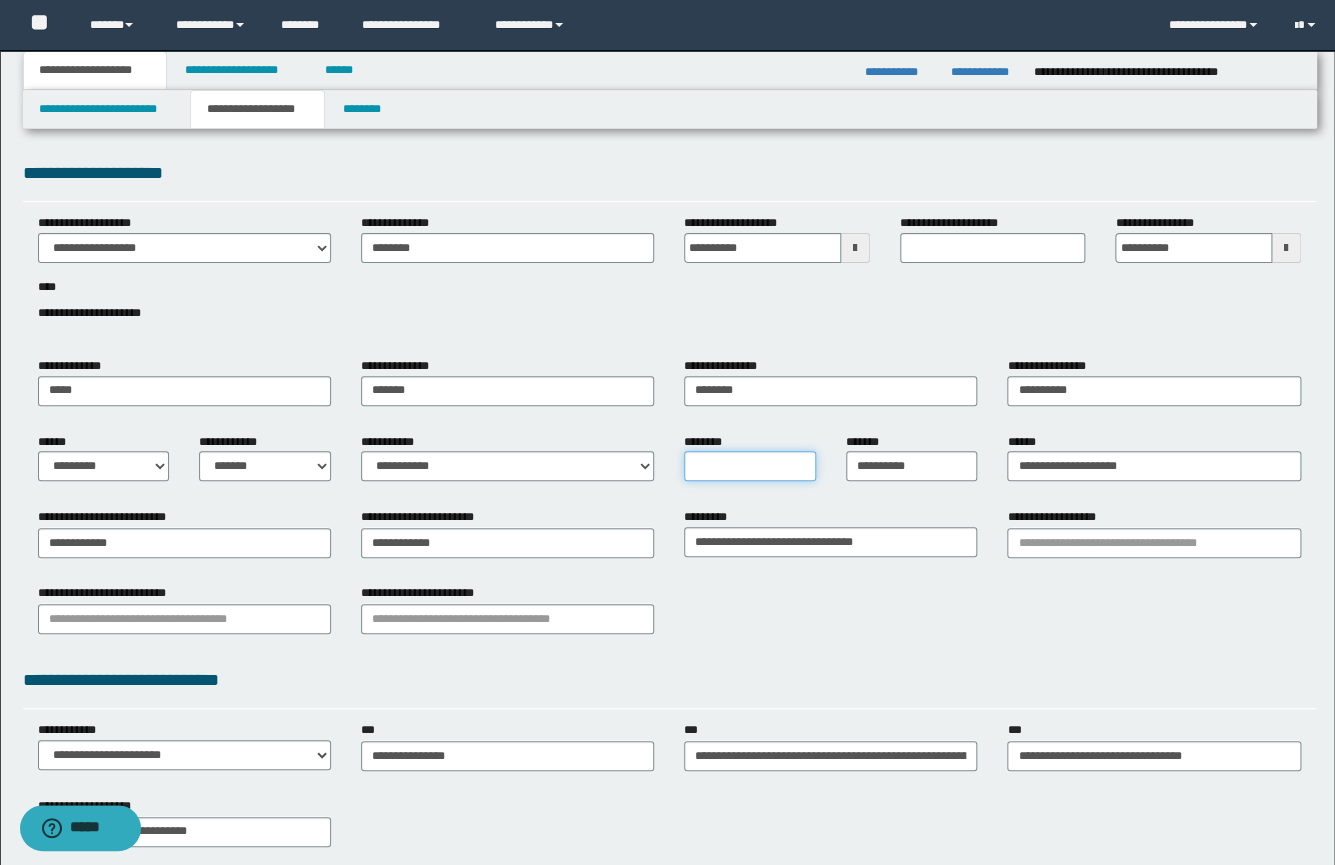 click on "********" at bounding box center [750, 466] 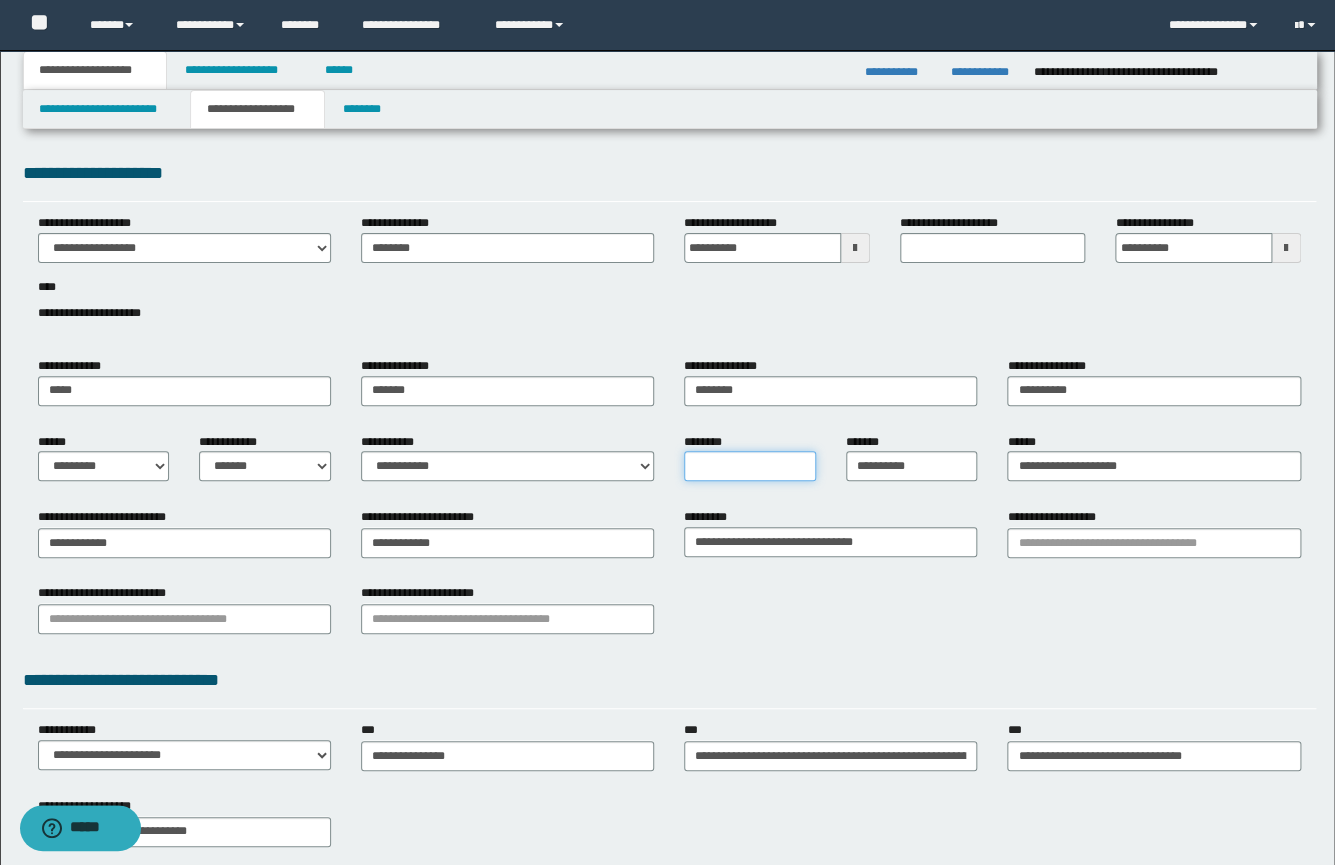 paste on "**********" 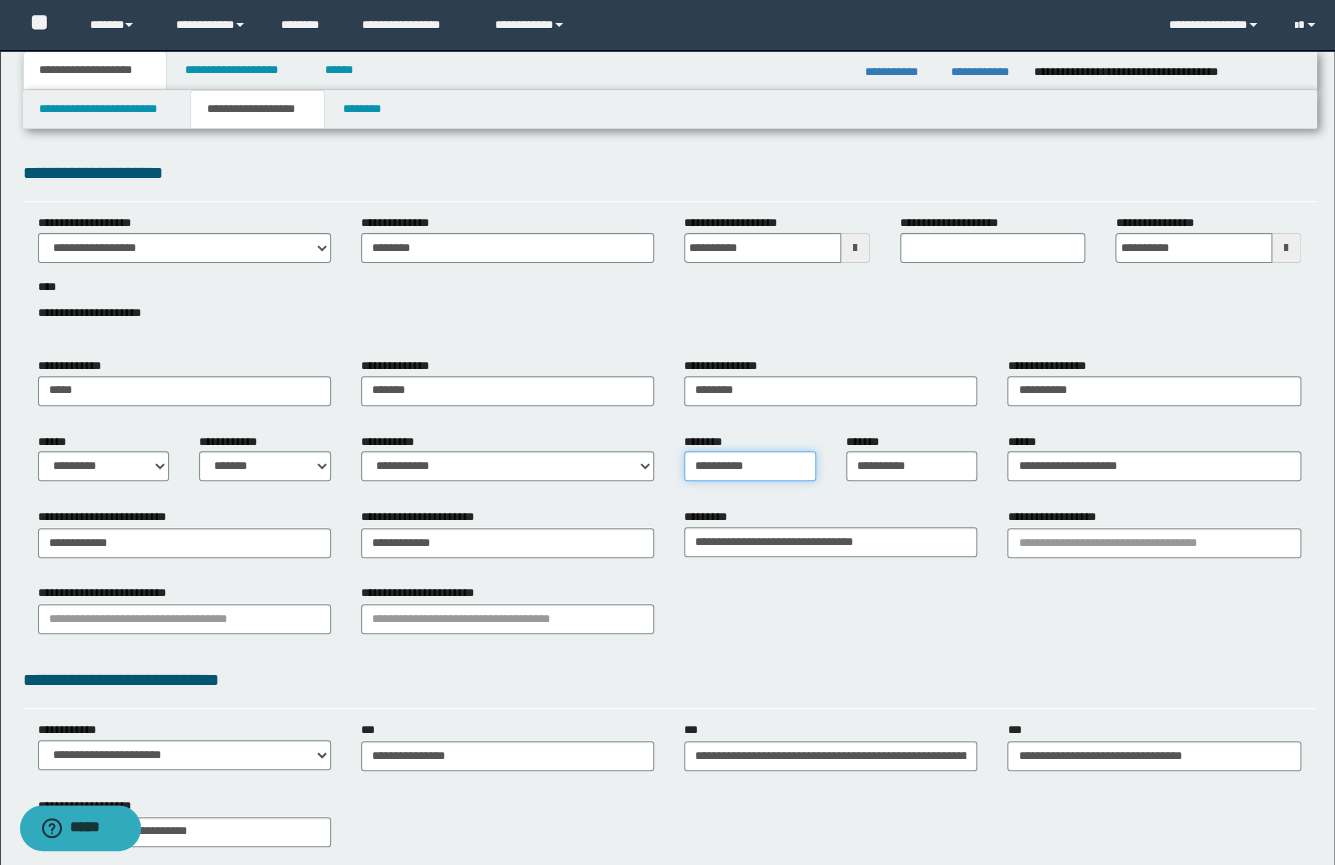type on "**********" 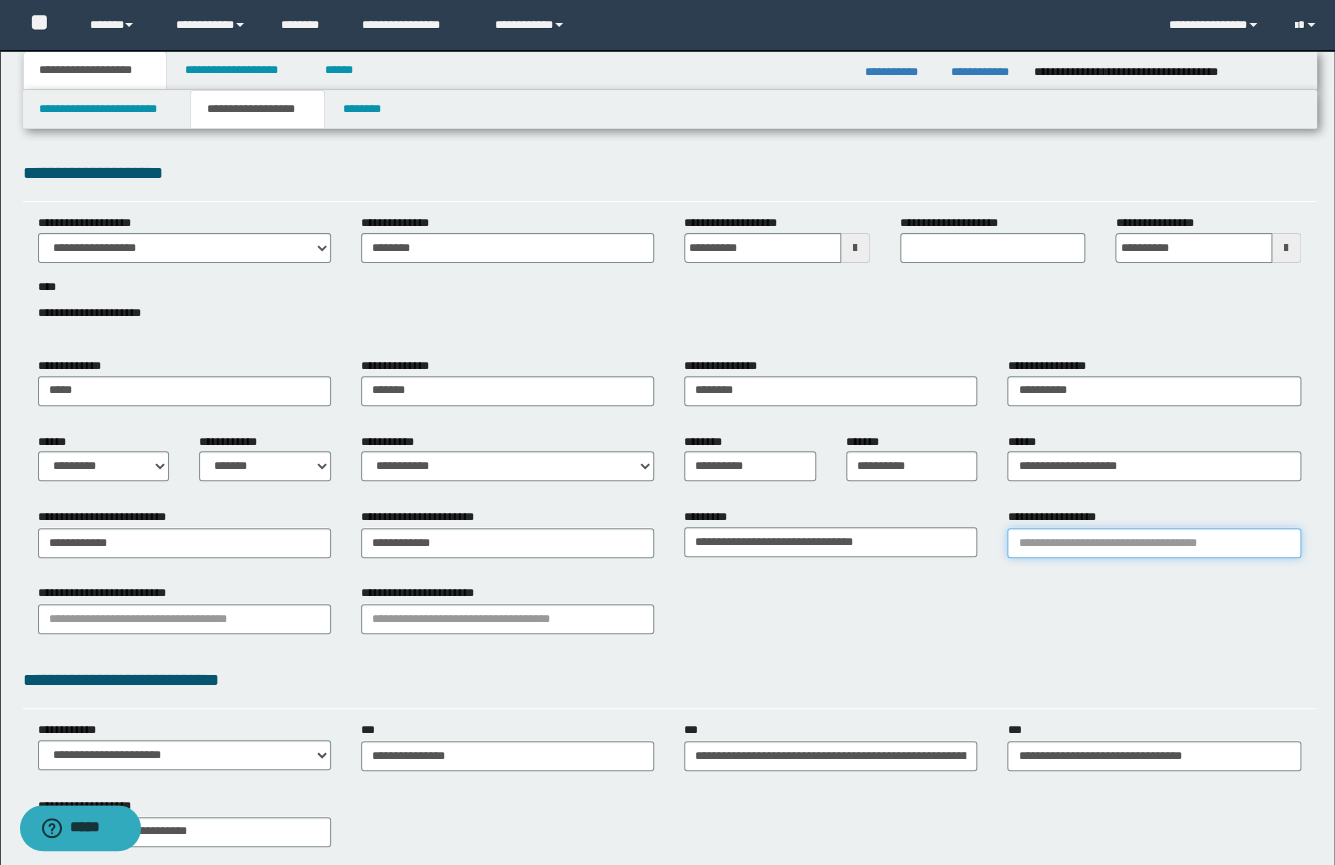click on "**********" at bounding box center [1153, 543] 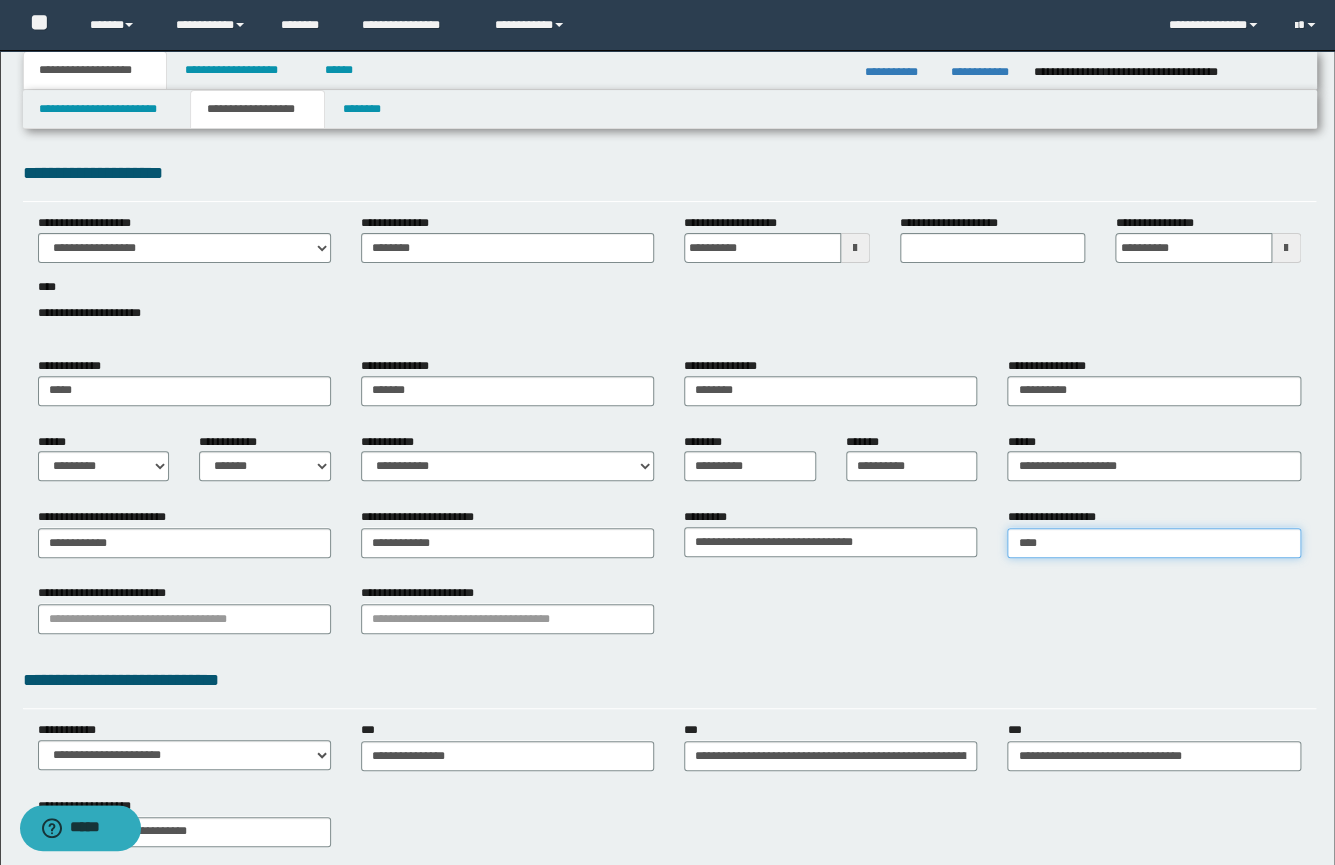 type on "****" 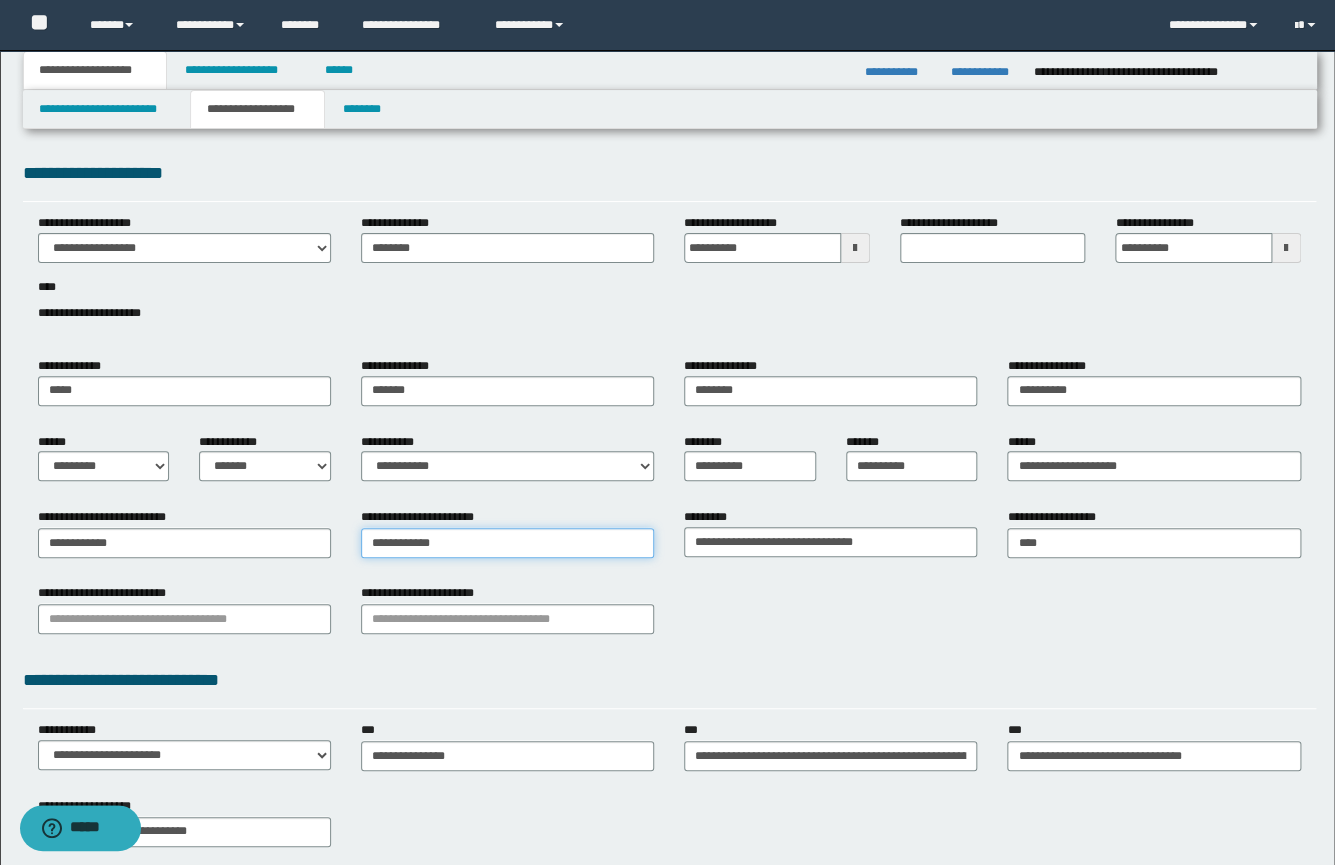 type on "**********" 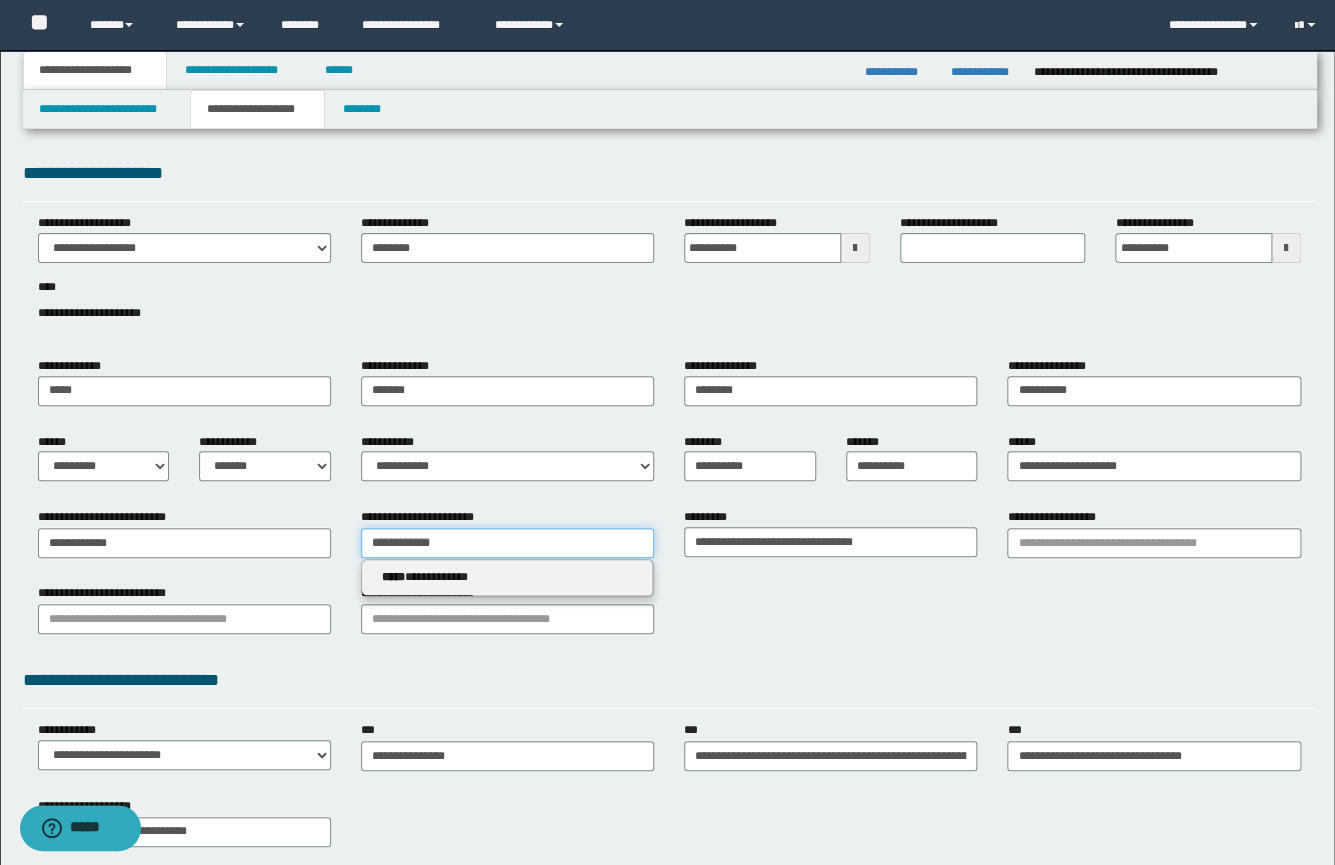 drag, startPoint x: 380, startPoint y: 531, endPoint x: 300, endPoint y: 530, distance: 80.00625 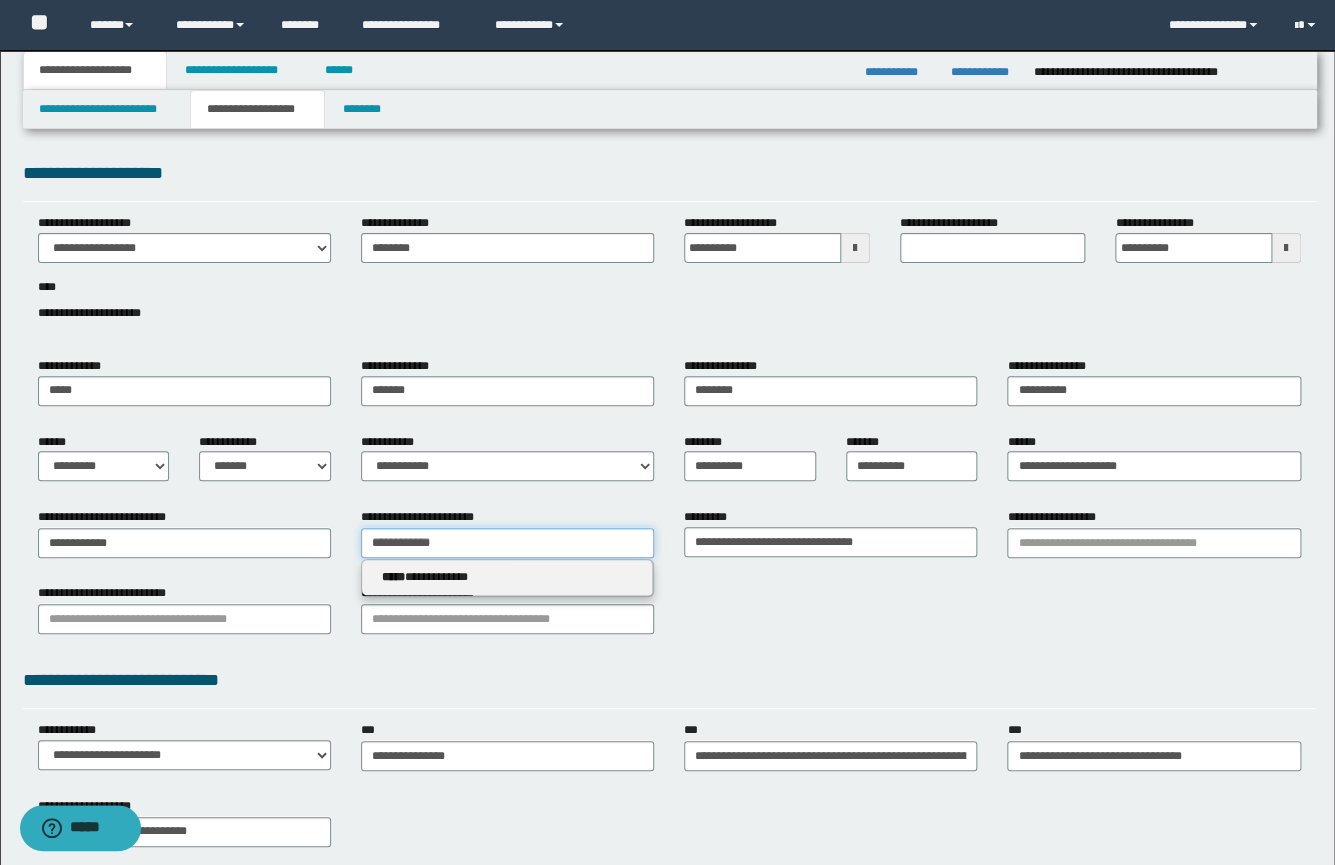 click on "**********" at bounding box center (669, 540) 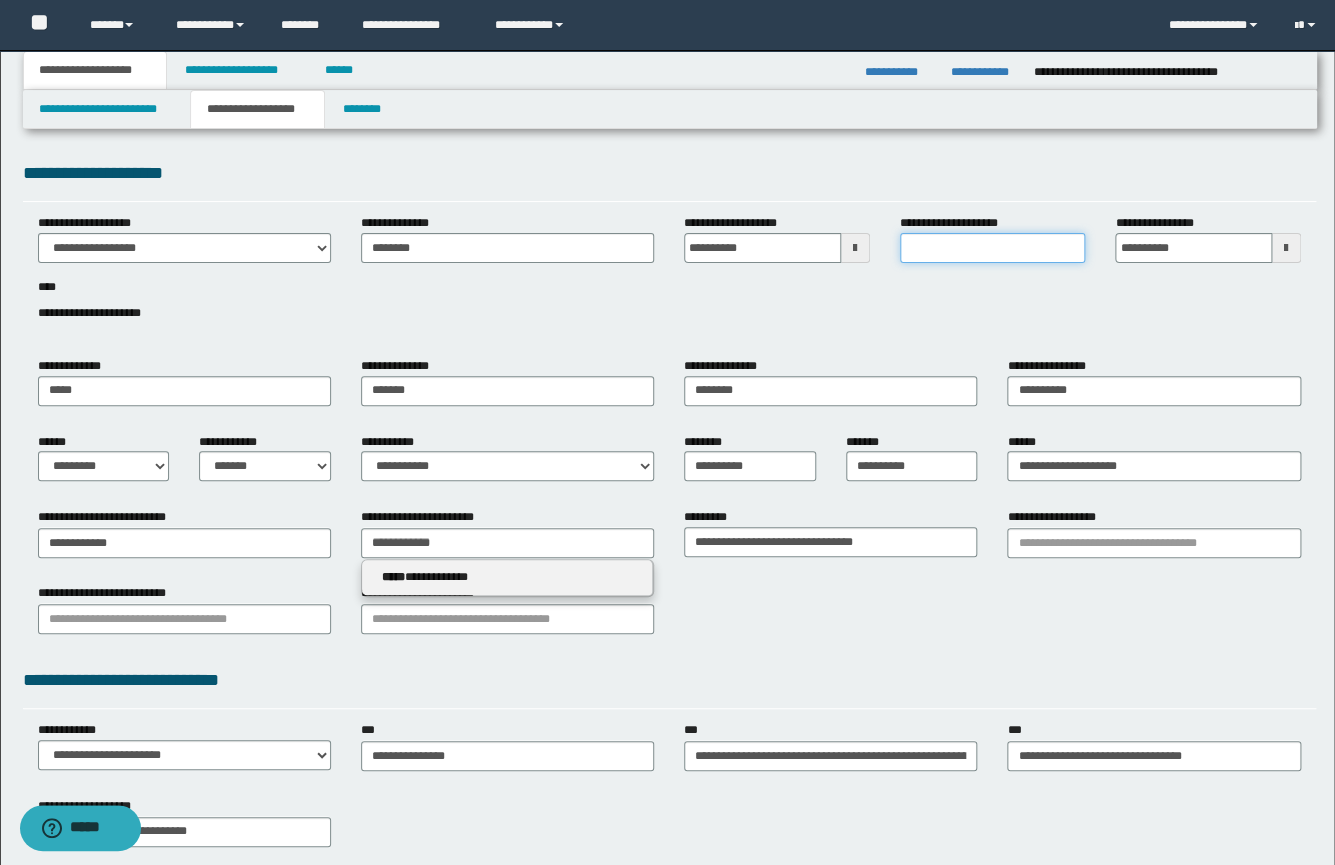 type 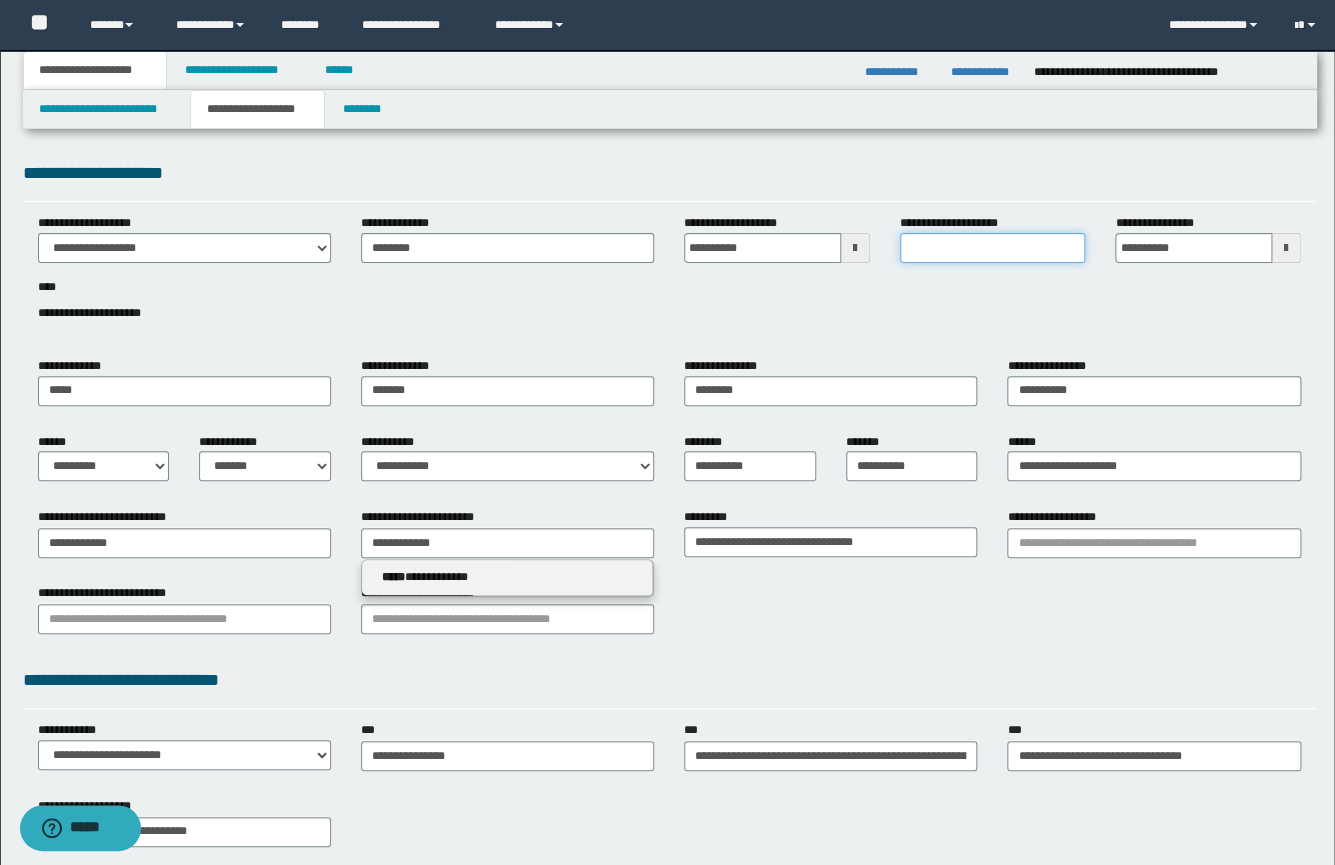 click on "**********" at bounding box center (993, 248) 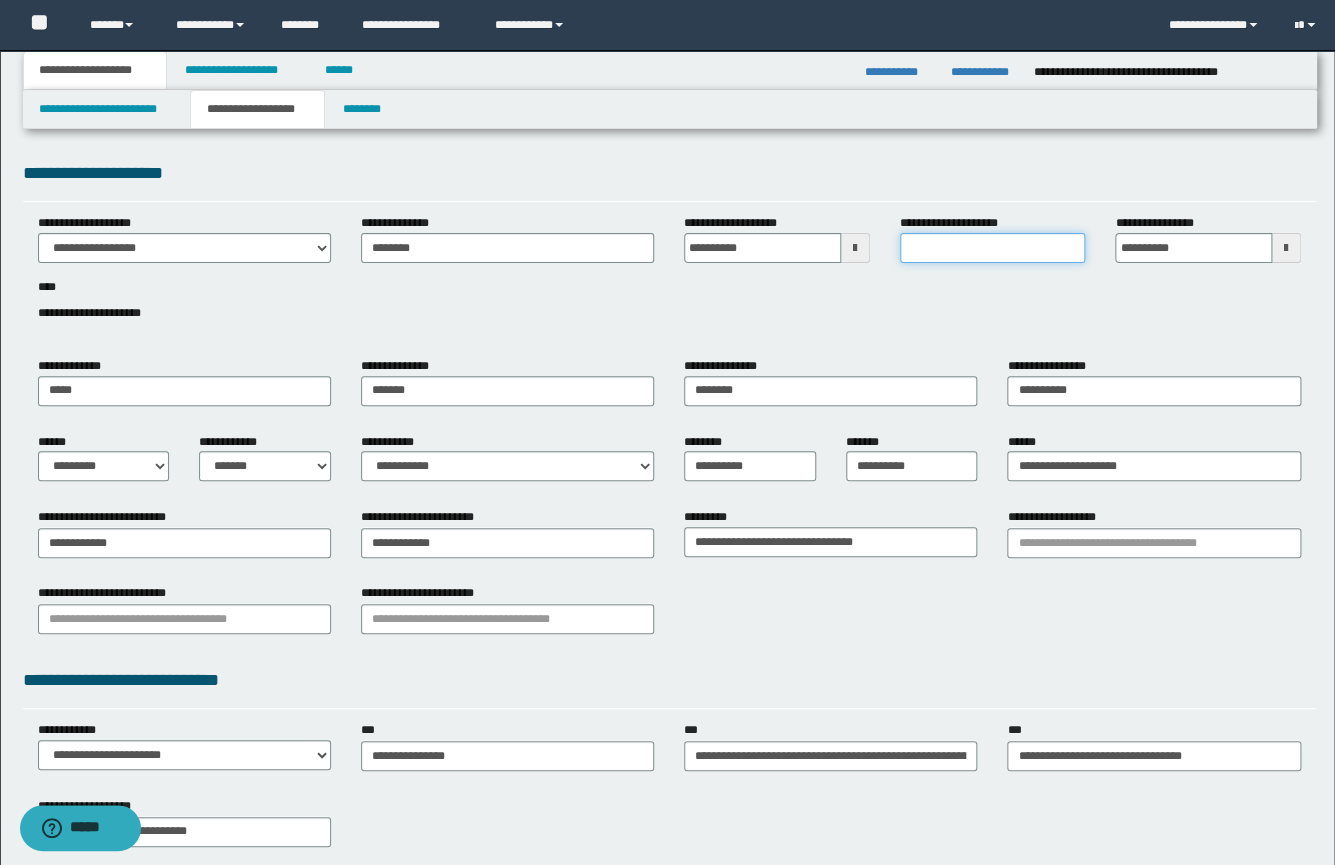 paste on "**********" 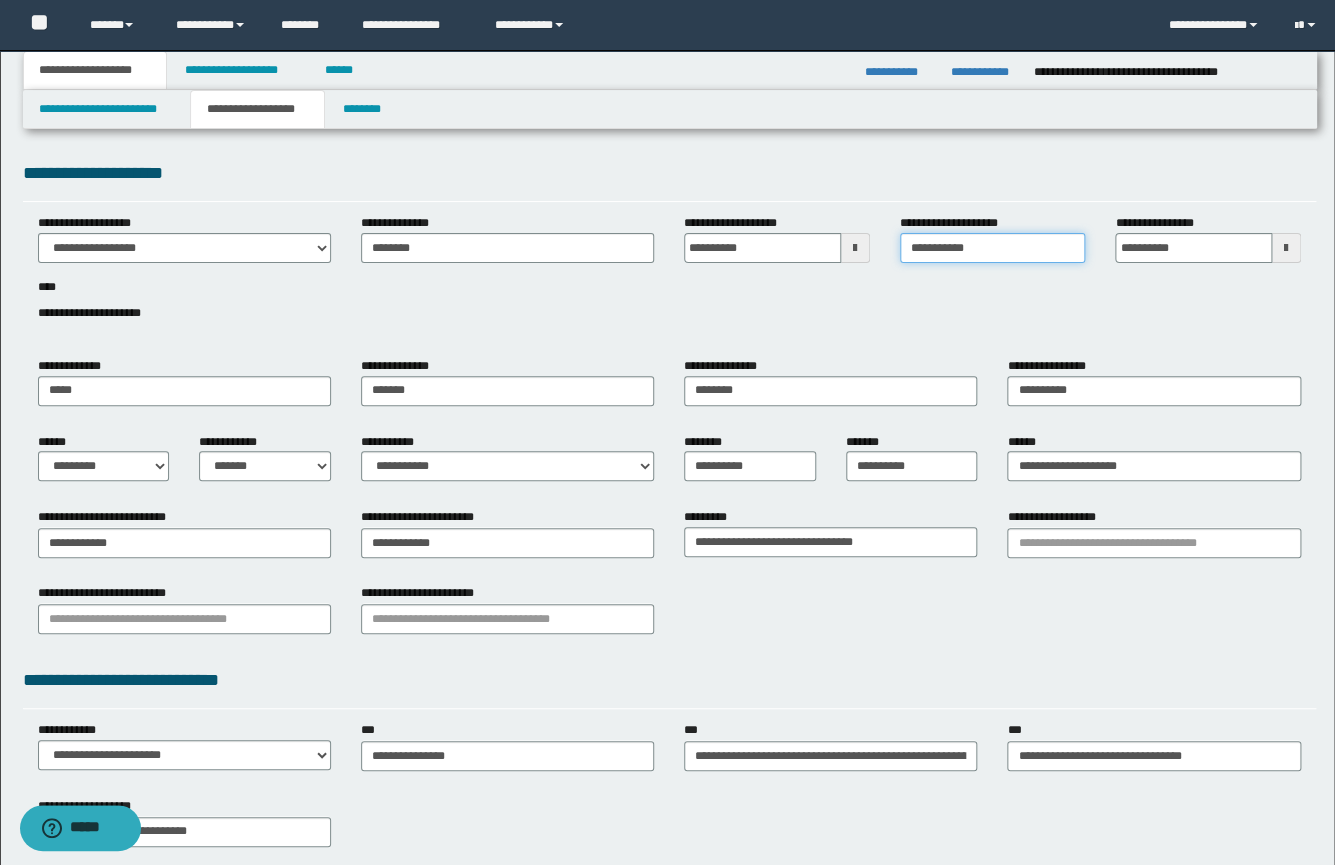 type on "**********" 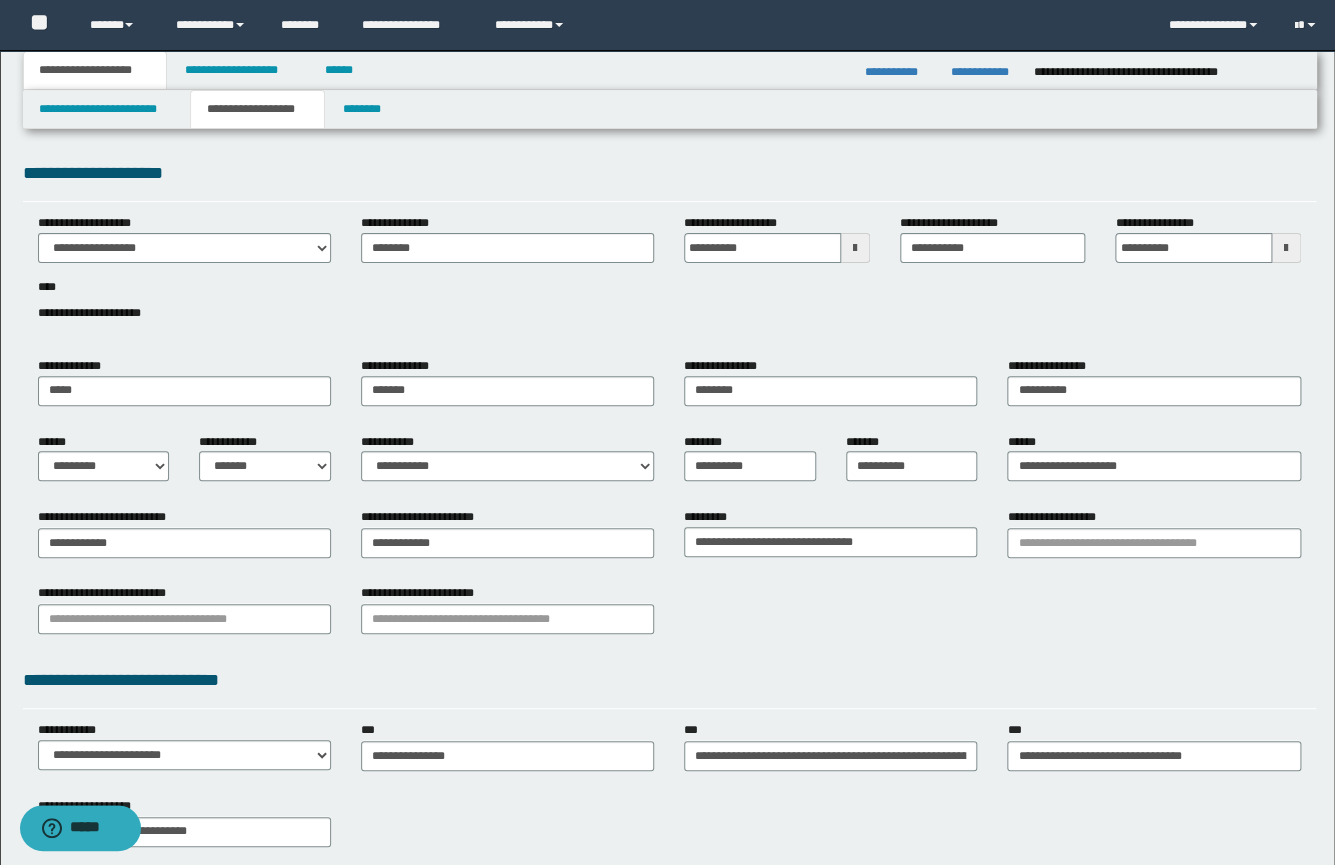 click on "**********" at bounding box center [669, 279] 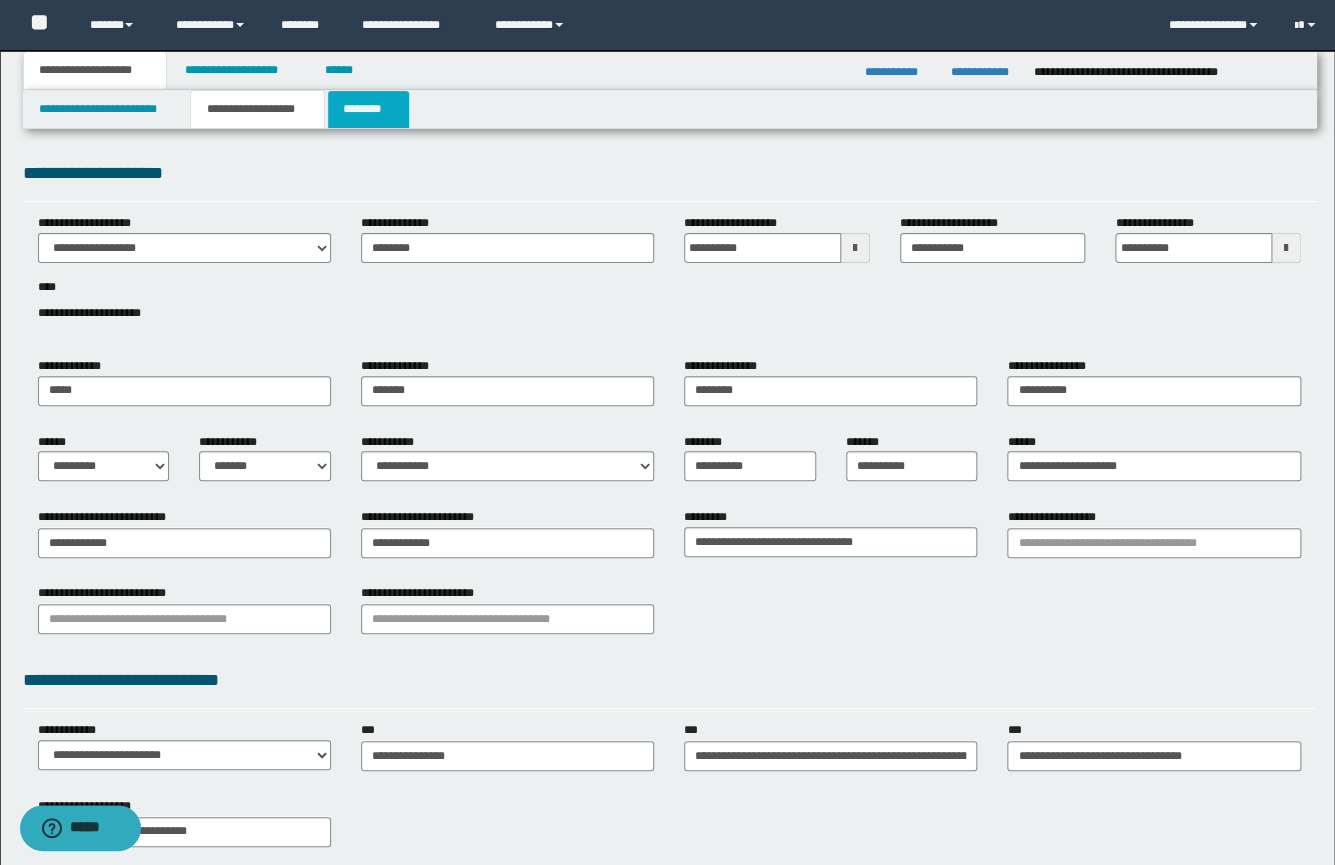 click on "********" at bounding box center (368, 109) 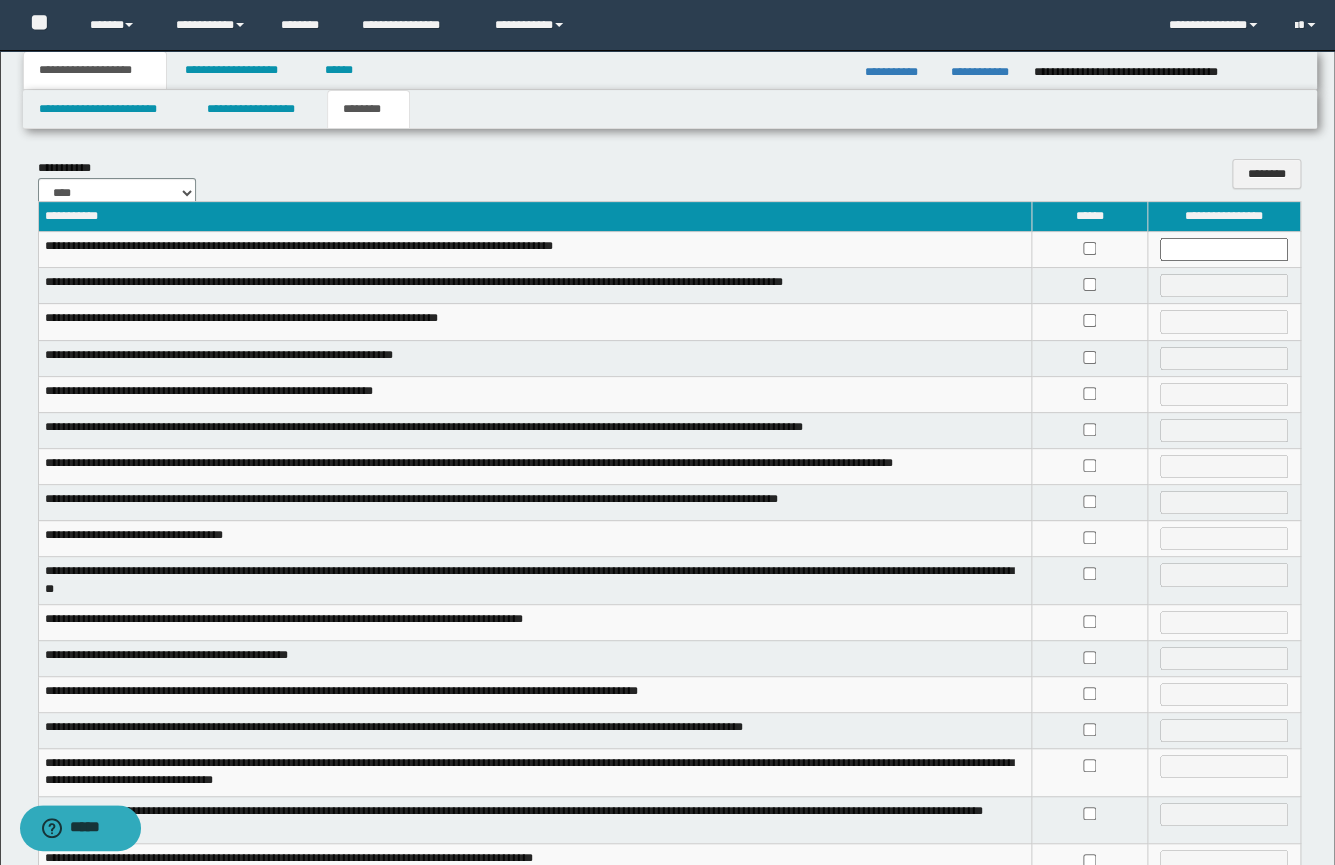 click at bounding box center [1089, 286] 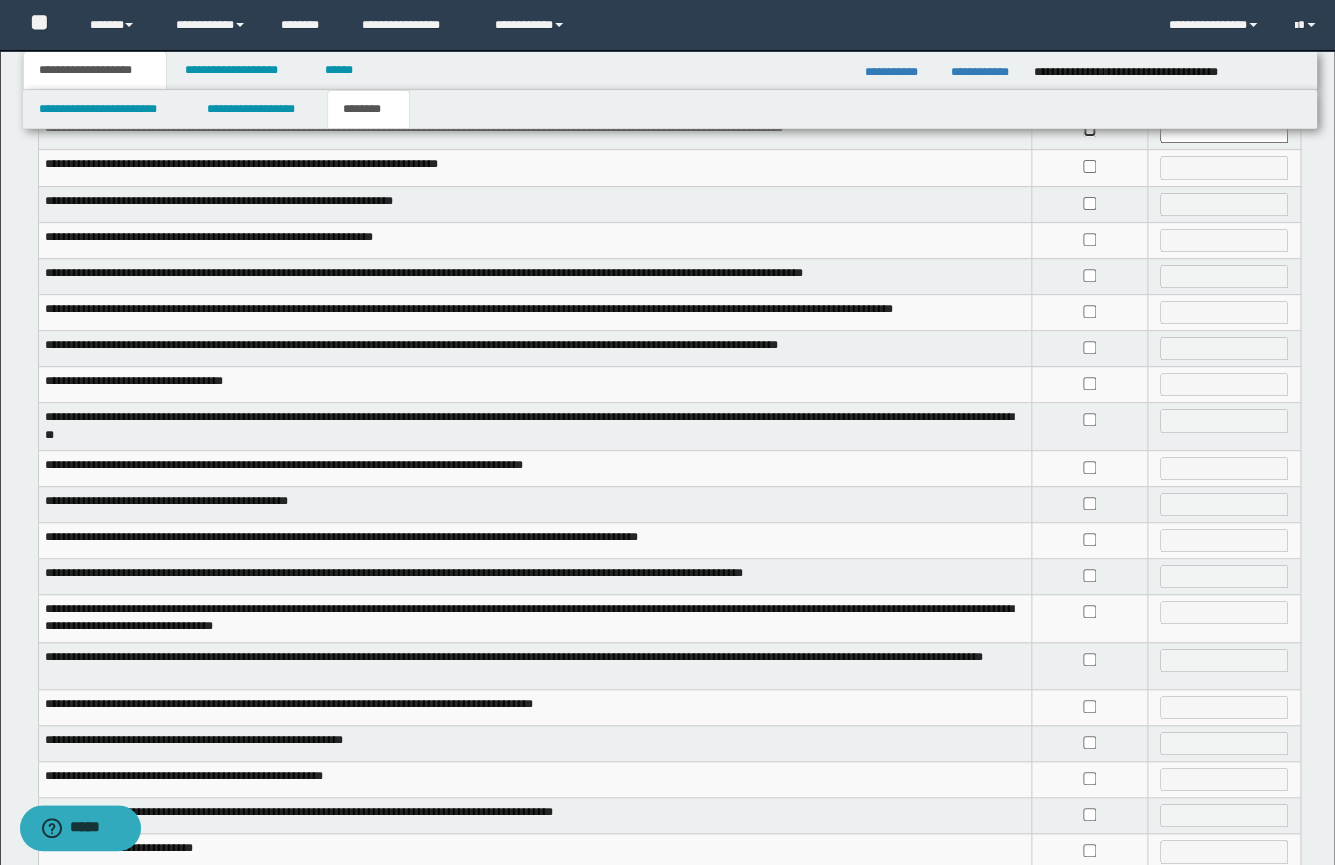 scroll, scrollTop: 278, scrollLeft: 0, axis: vertical 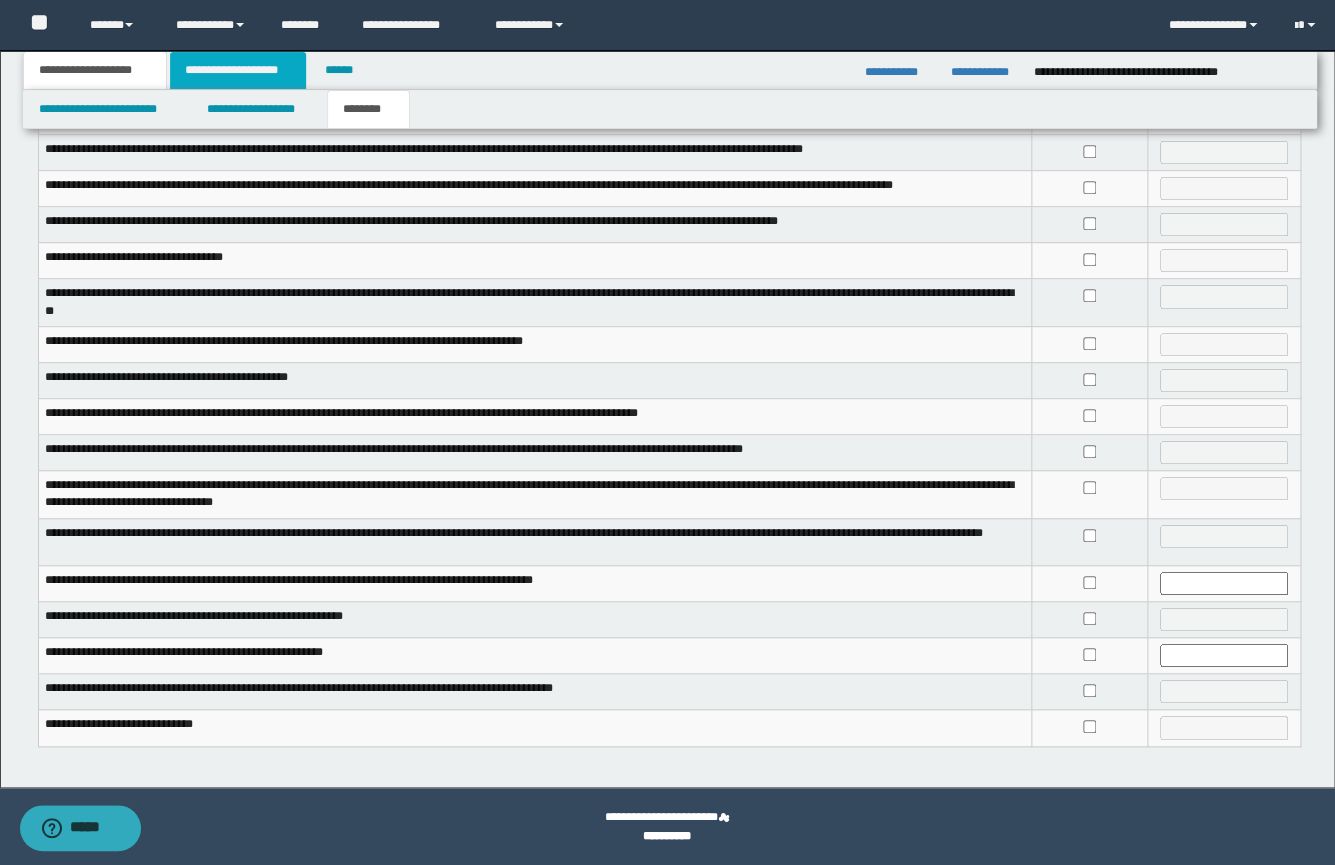 click on "**********" at bounding box center (238, 70) 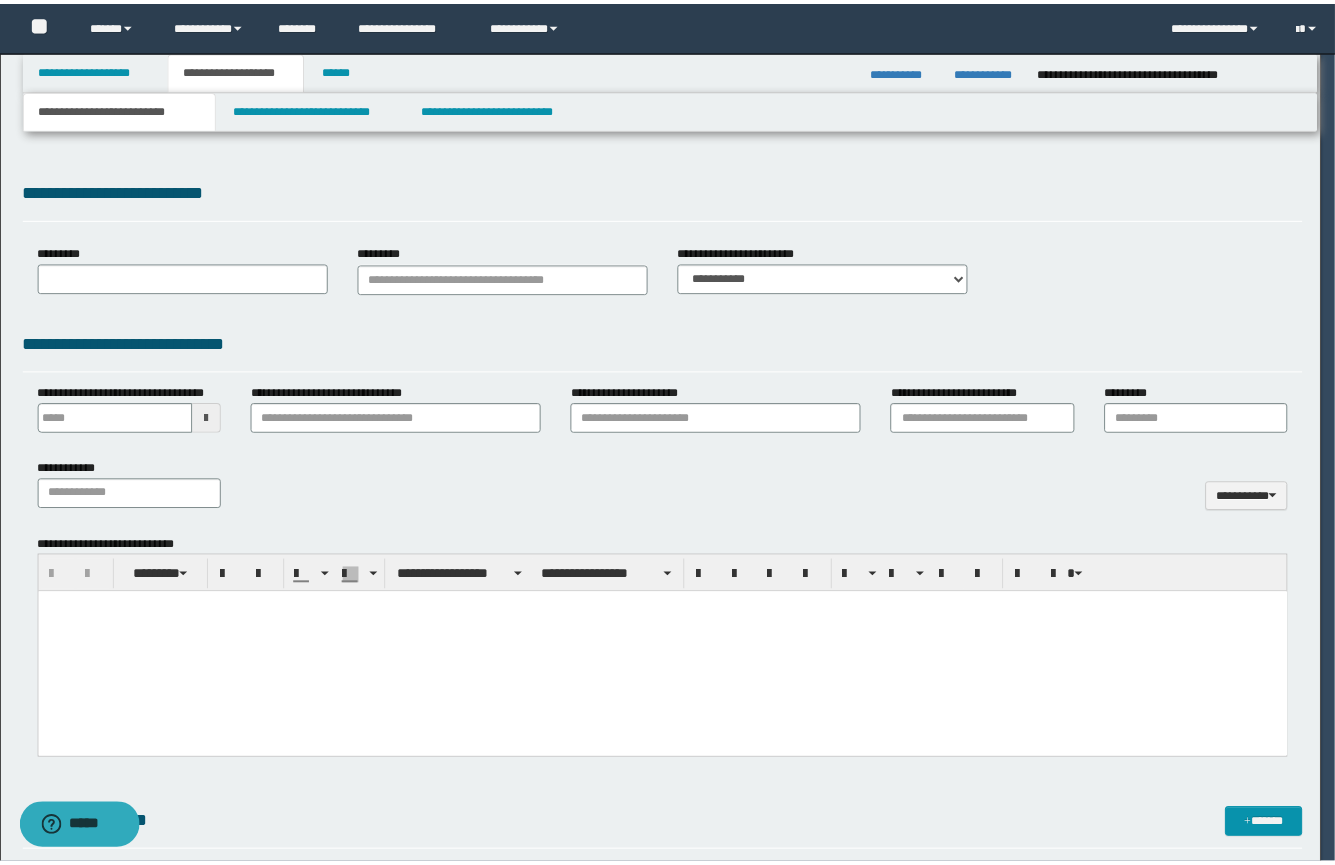 scroll, scrollTop: 0, scrollLeft: 0, axis: both 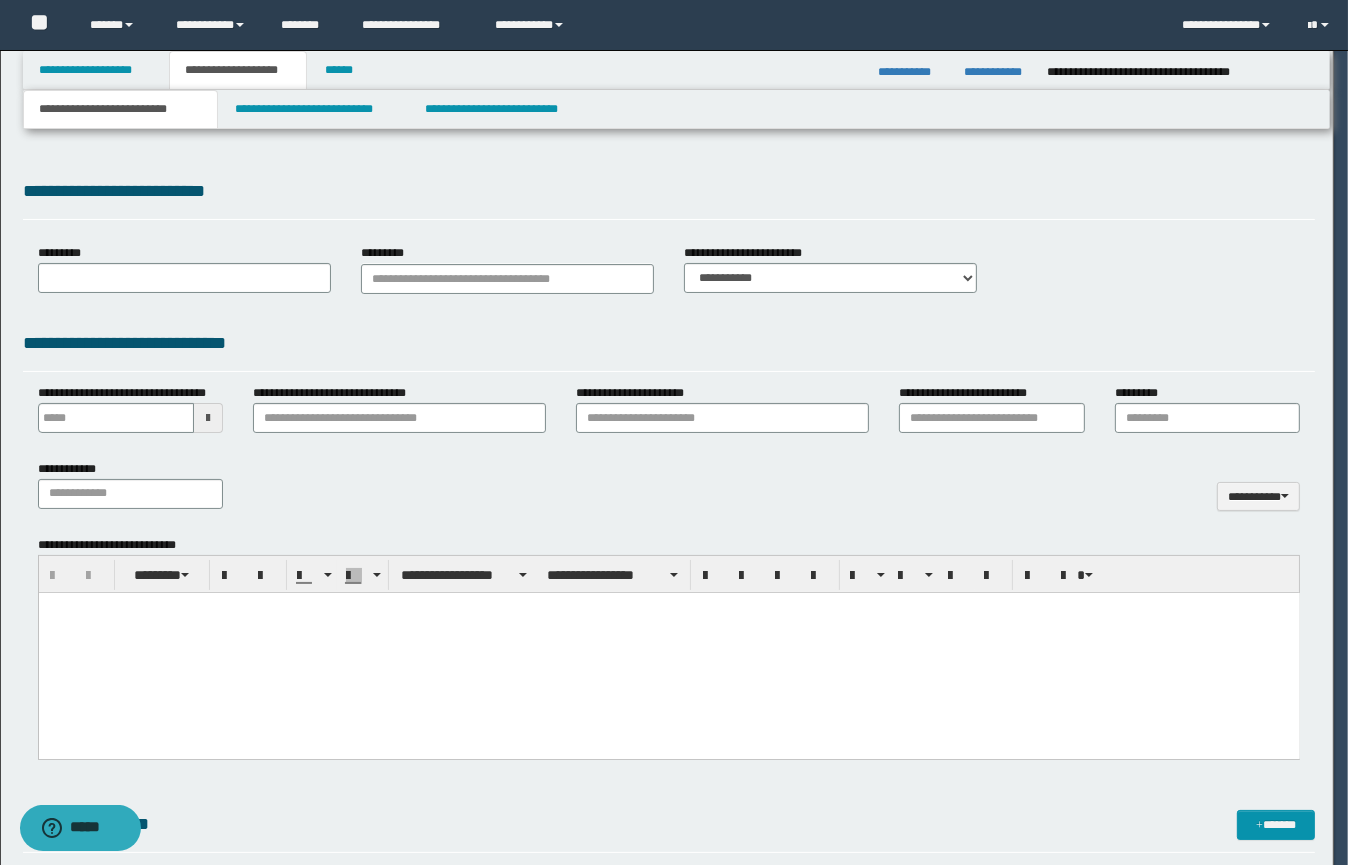 select on "*" 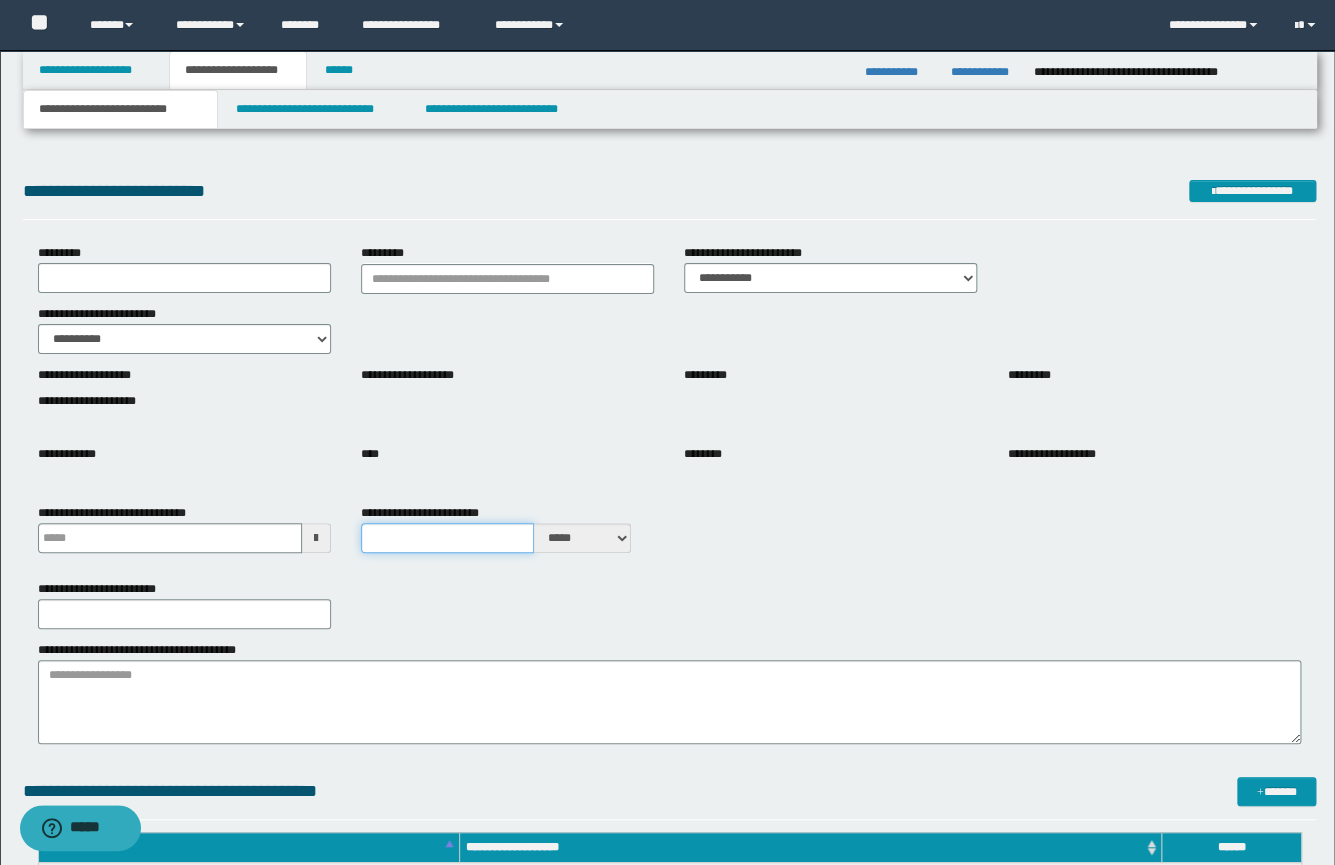 click on "**********" at bounding box center [447, 538] 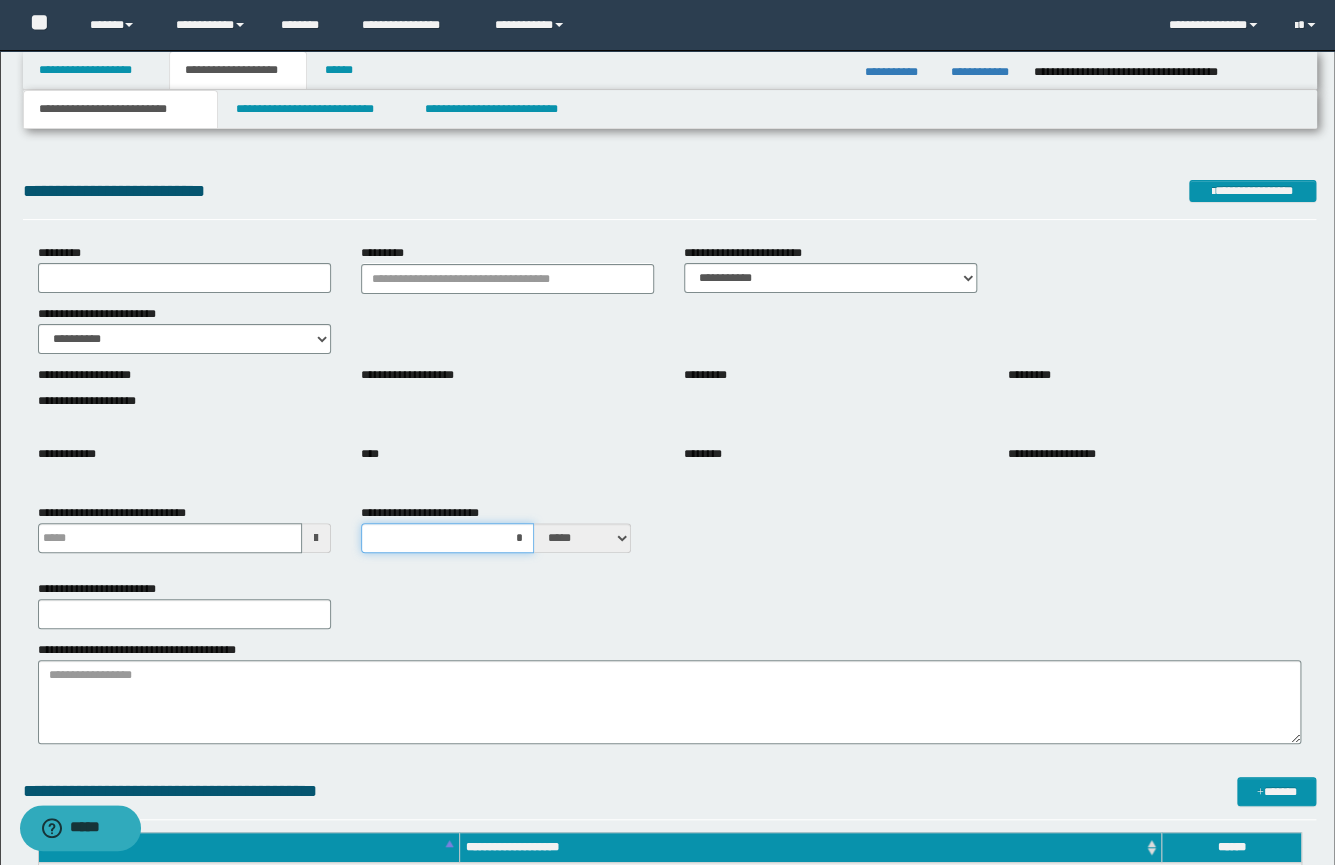 type on "*" 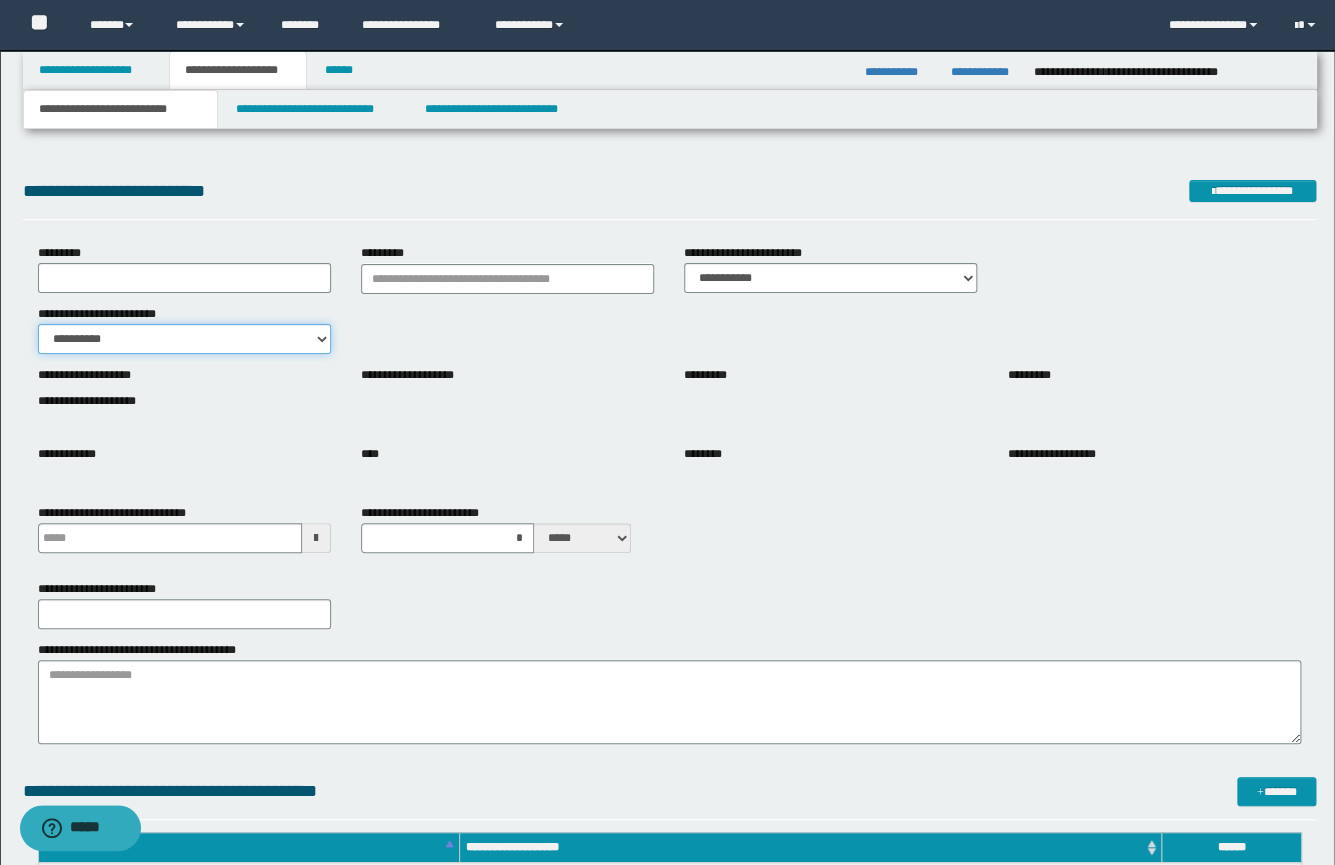 click on "**********" at bounding box center (184, 339) 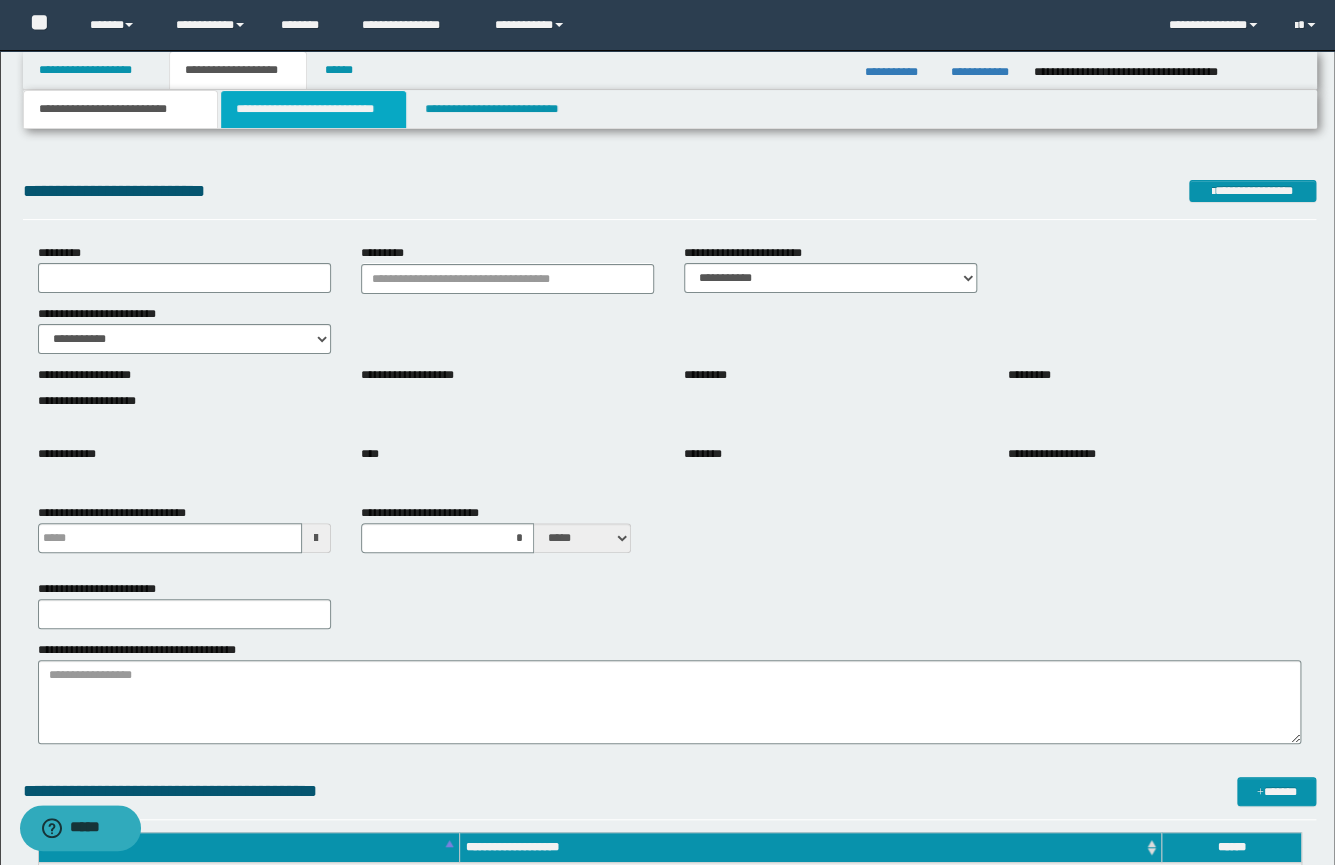click on "**********" at bounding box center (313, 109) 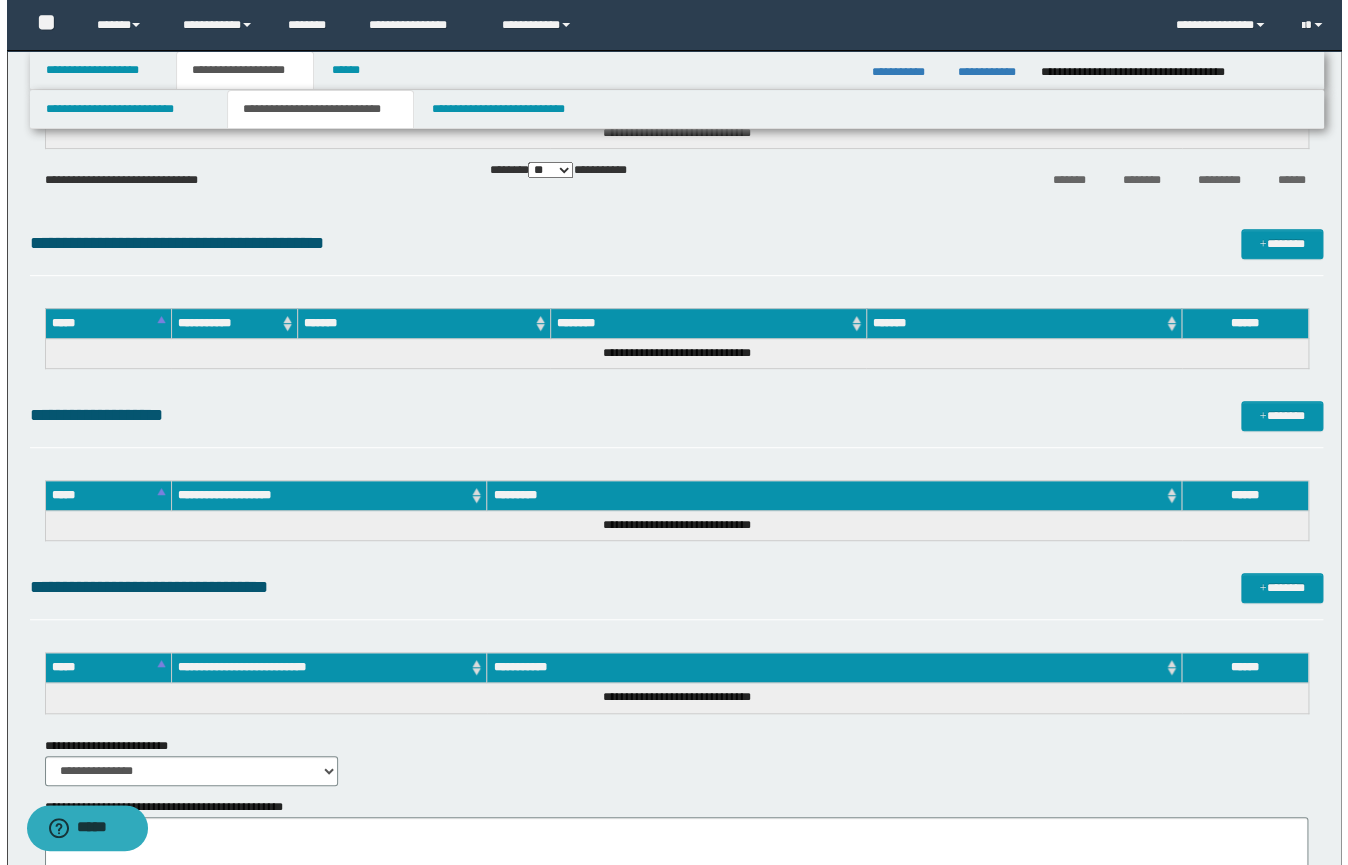 scroll, scrollTop: 369, scrollLeft: 0, axis: vertical 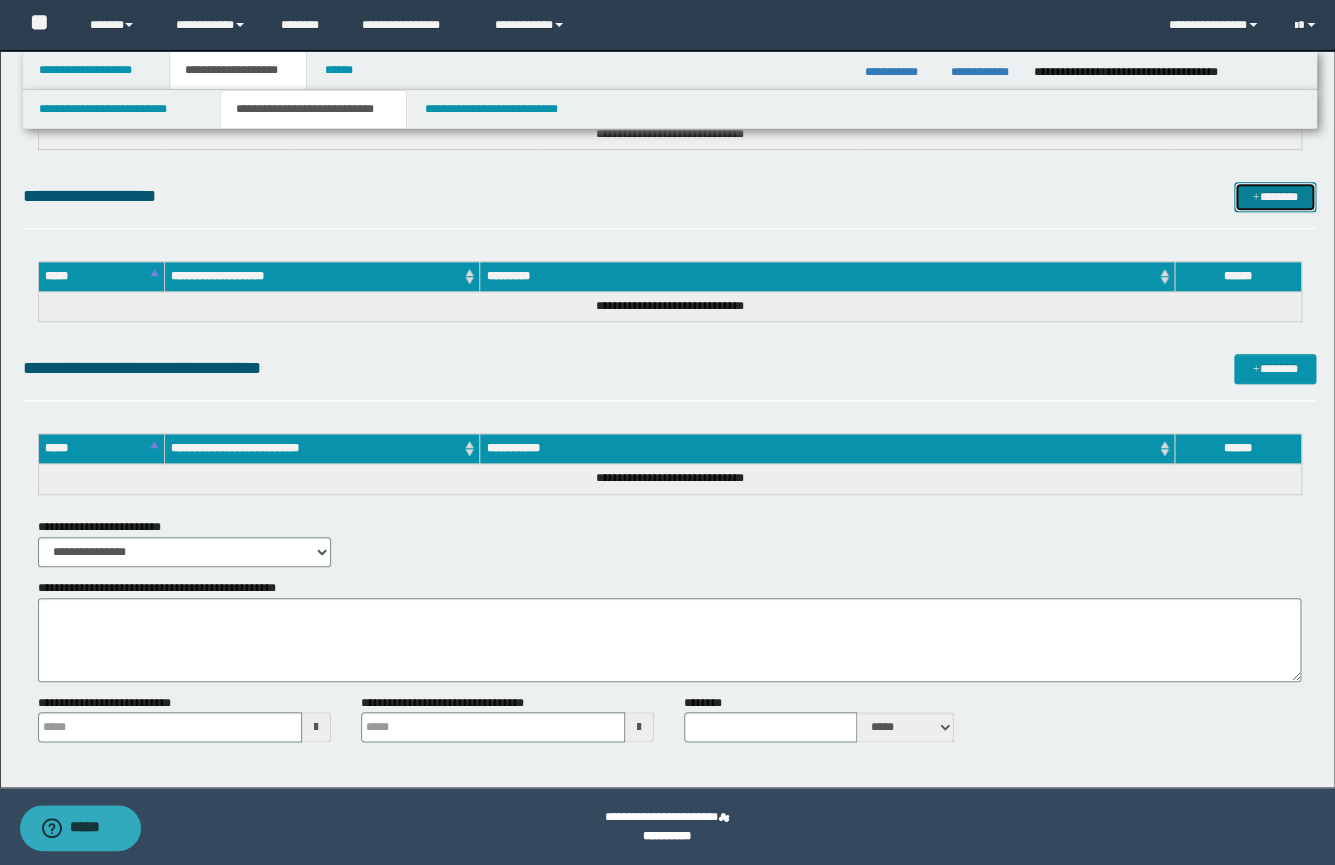 click on "*******" at bounding box center [1275, 197] 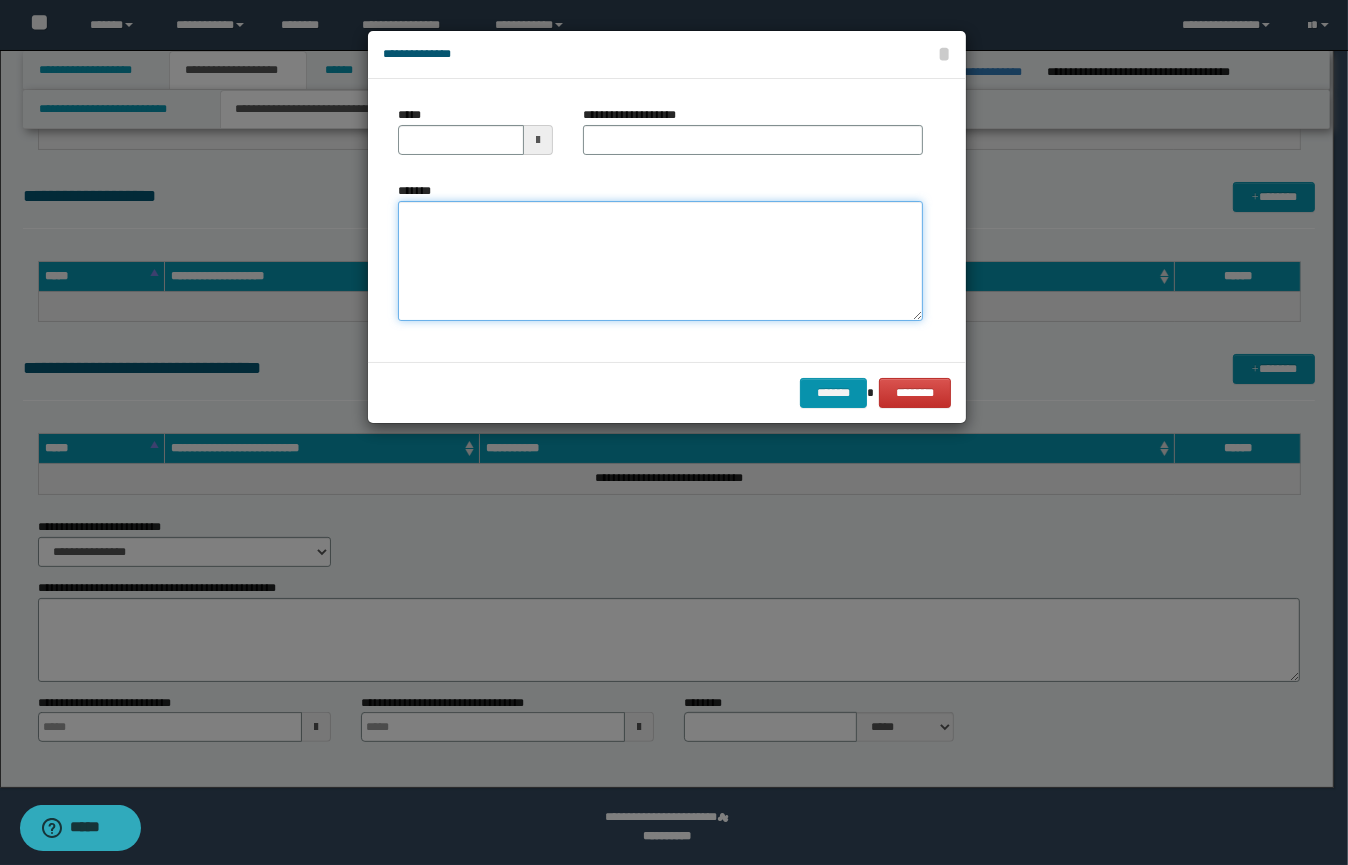 click on "*******" at bounding box center [660, 261] 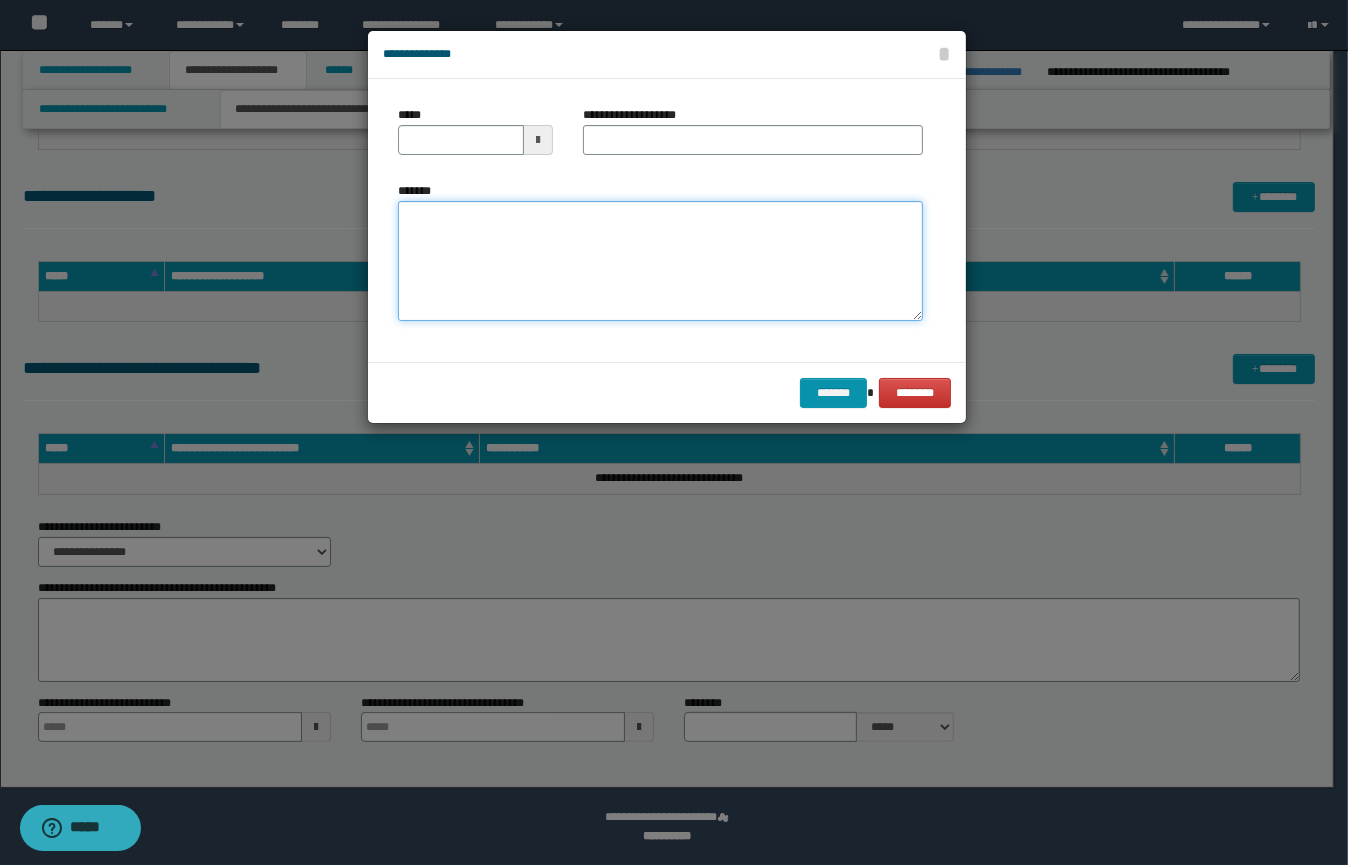 paste on "**********" 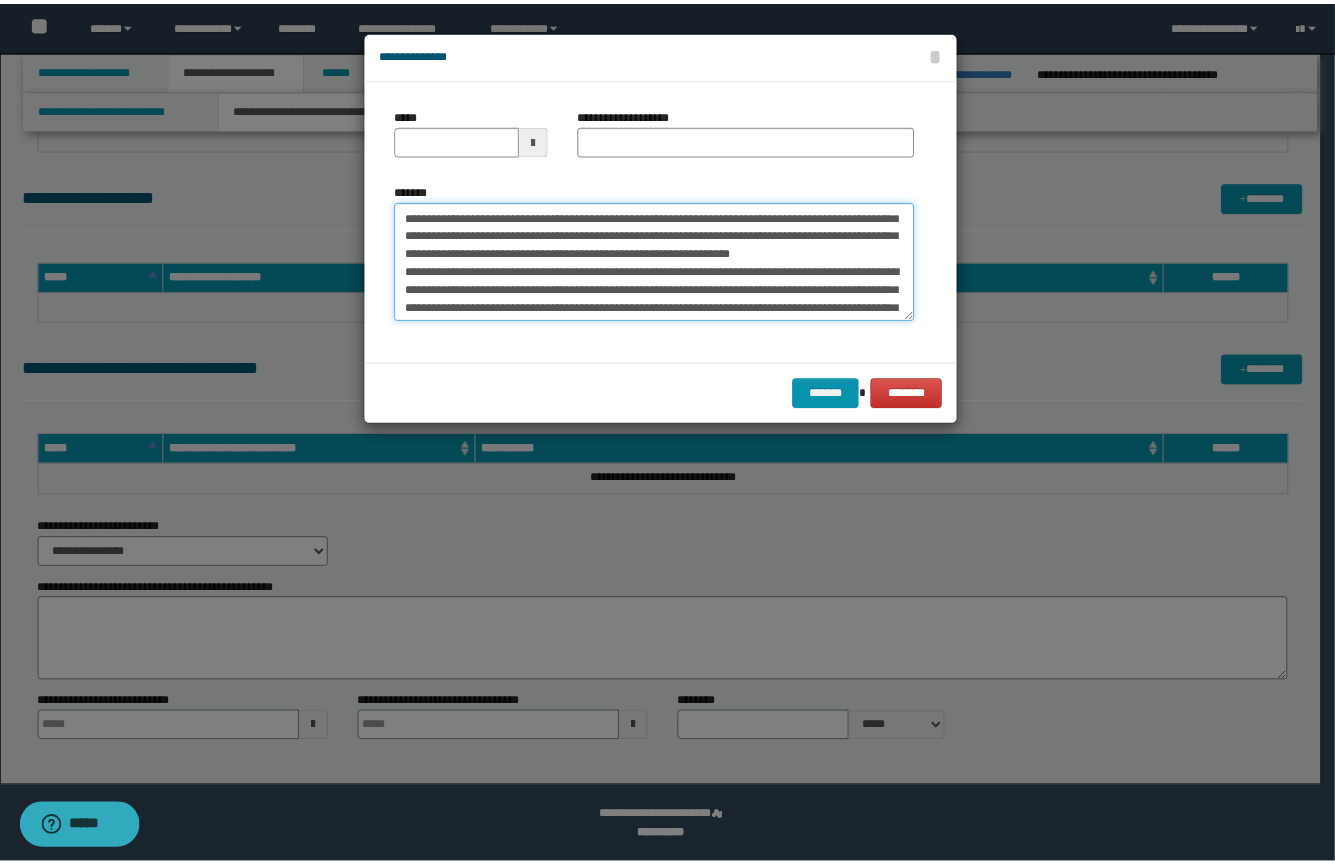 scroll, scrollTop: 0, scrollLeft: 0, axis: both 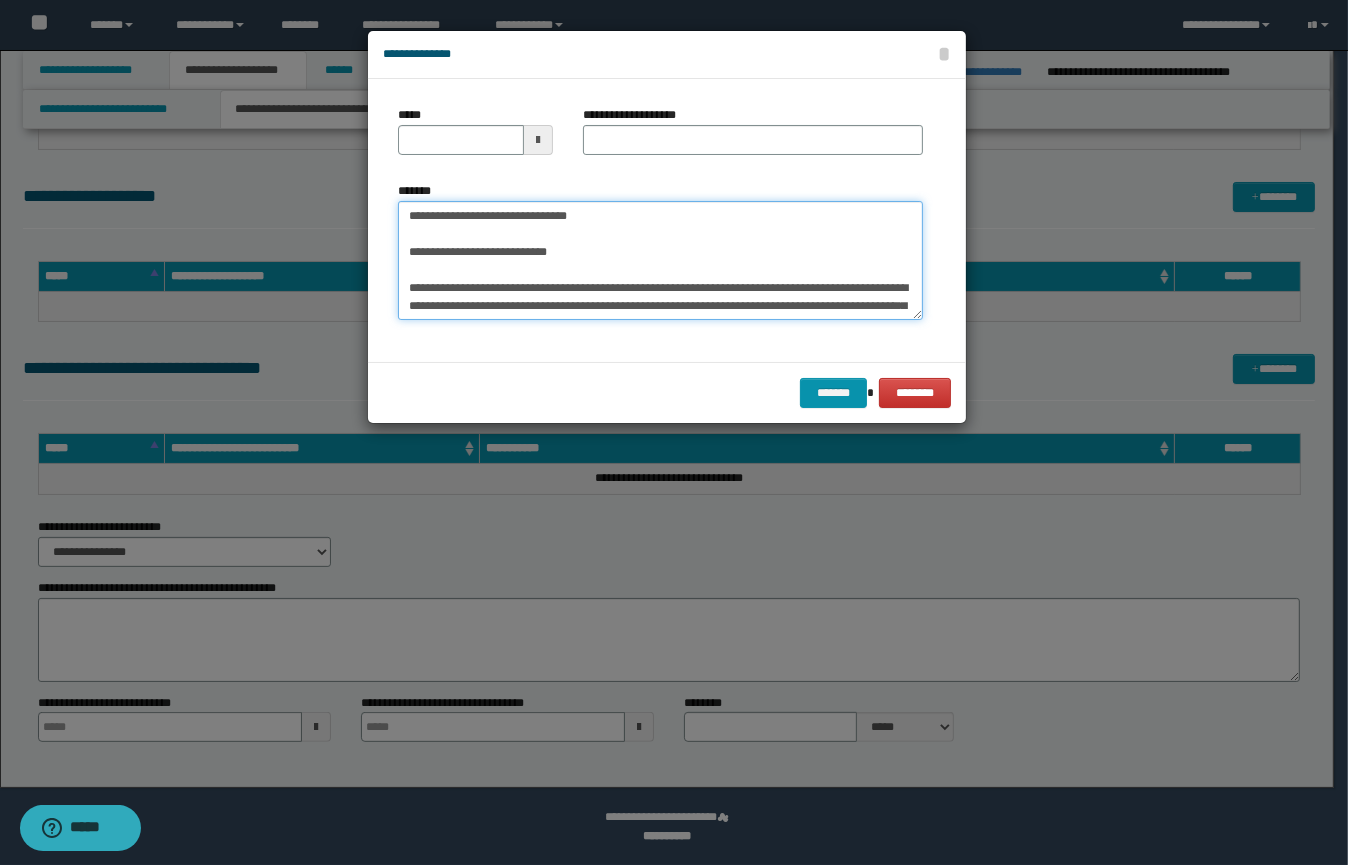 type on "**********" 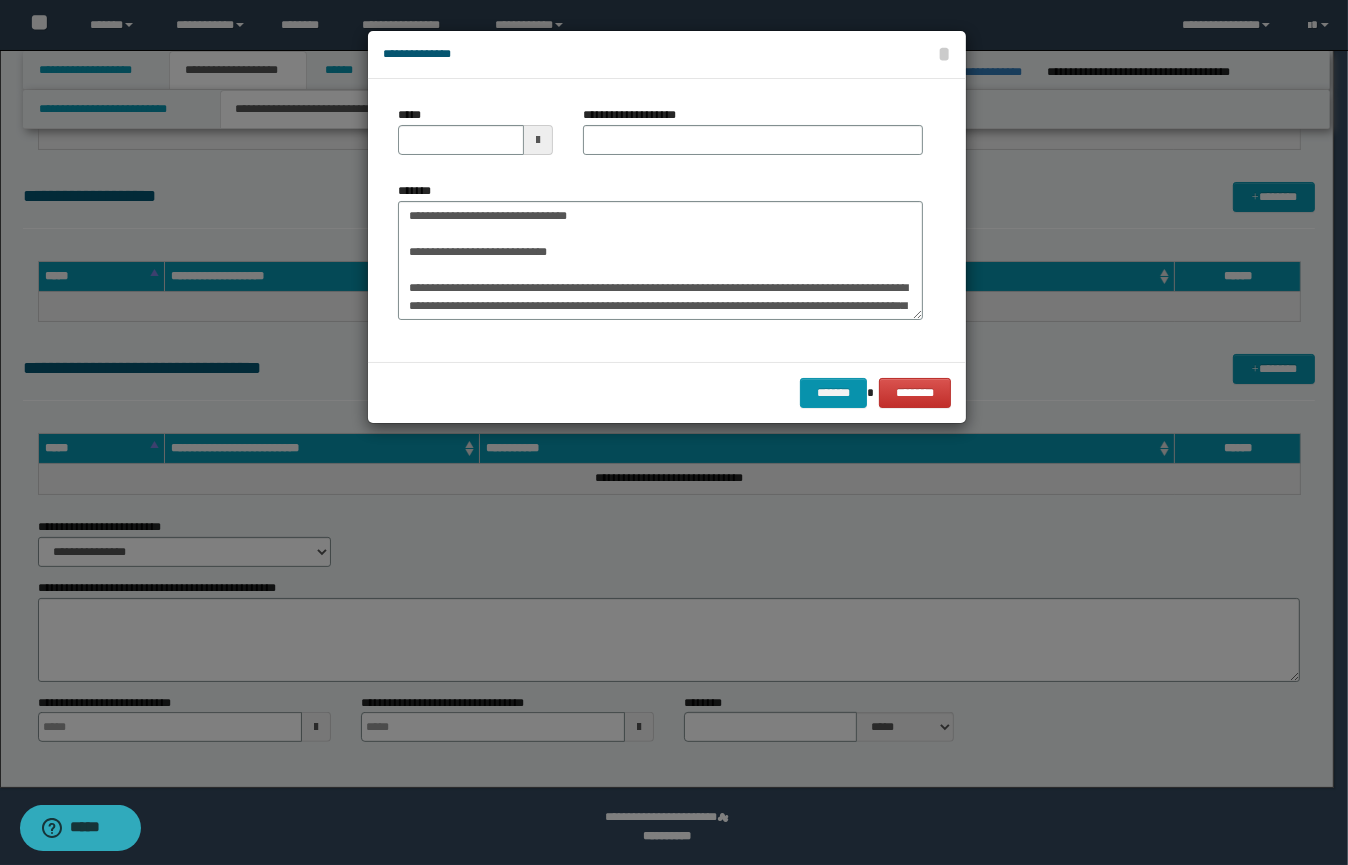 click at bounding box center [538, 140] 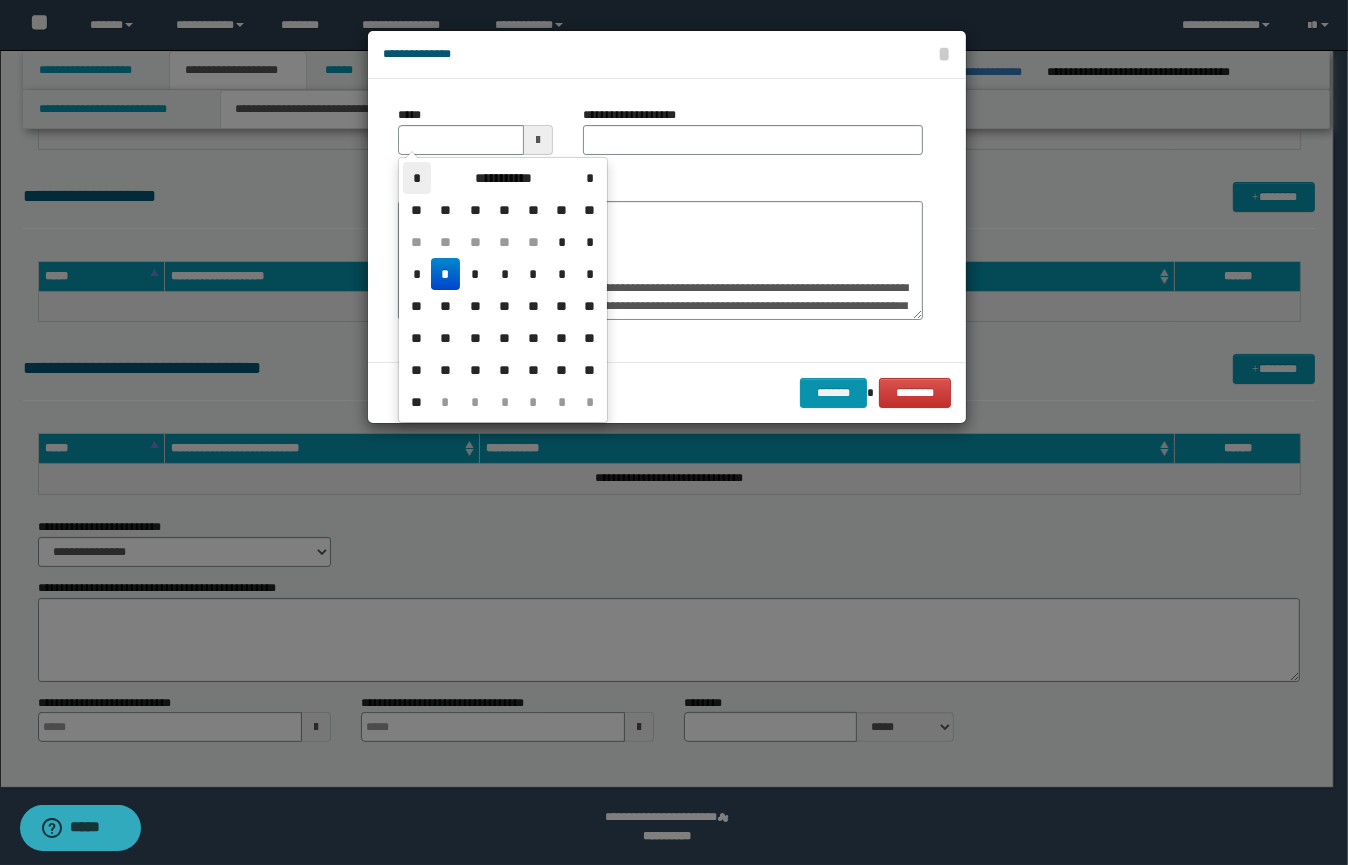 click on "*" at bounding box center (417, 178) 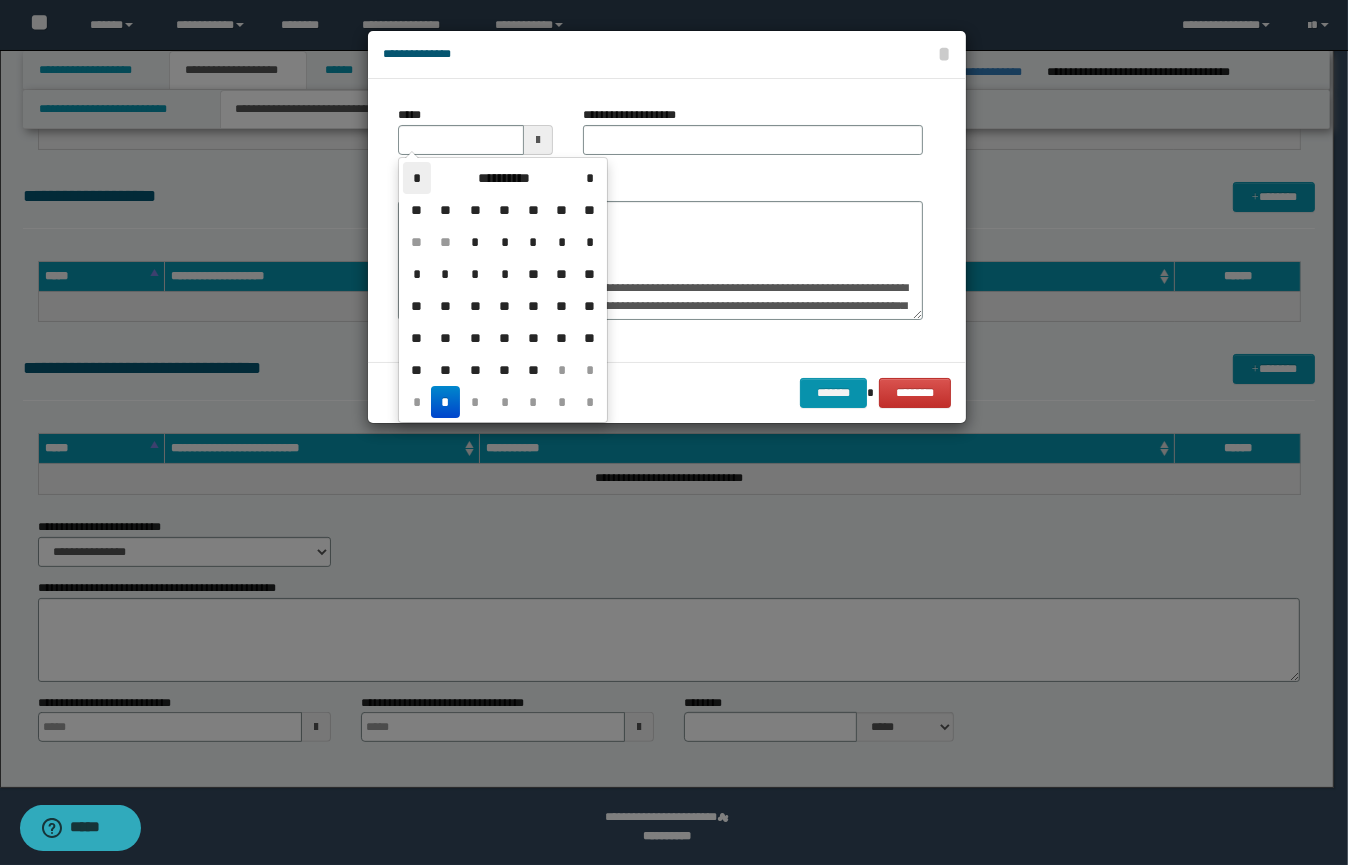 click on "*" at bounding box center (417, 178) 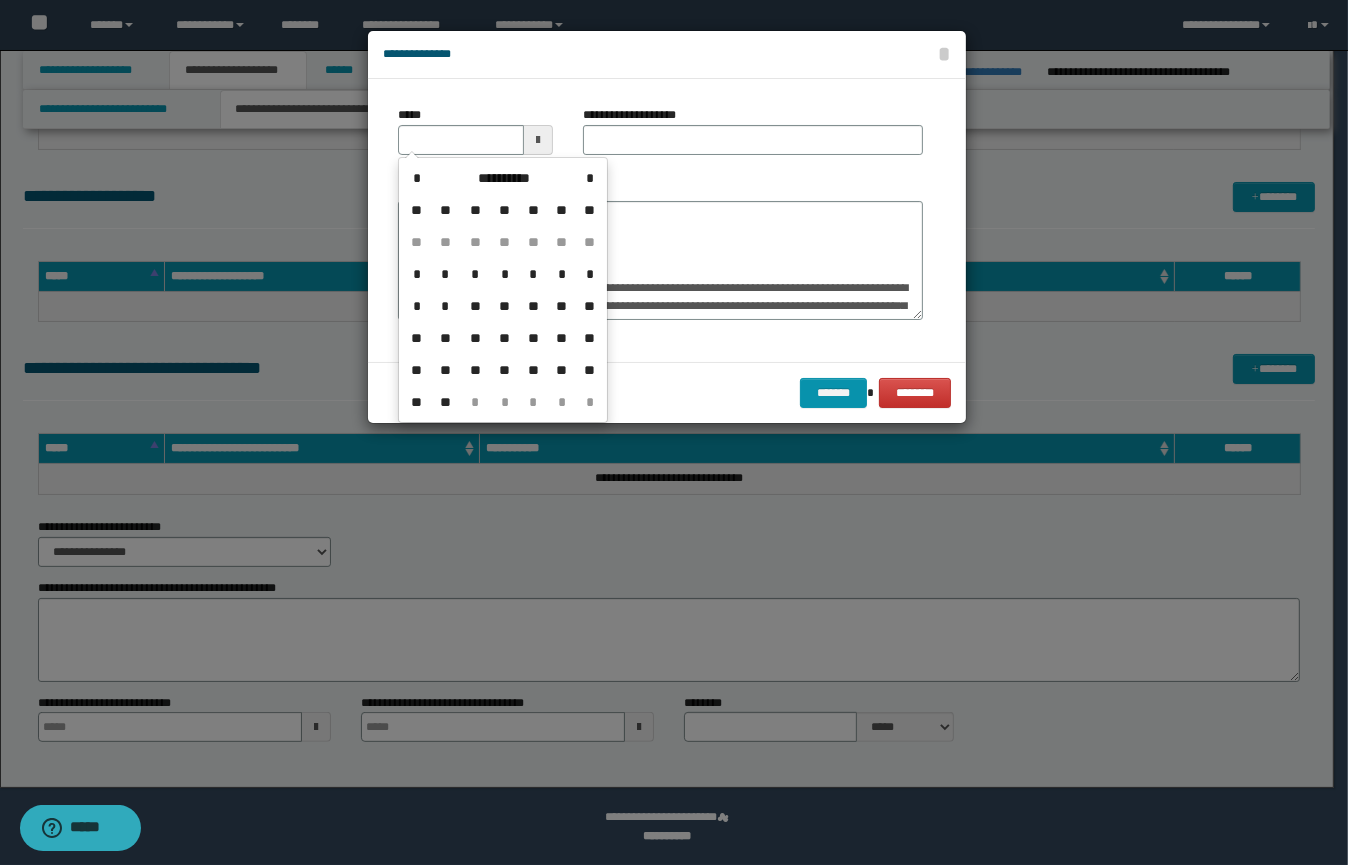 click on "**" at bounding box center [533, 370] 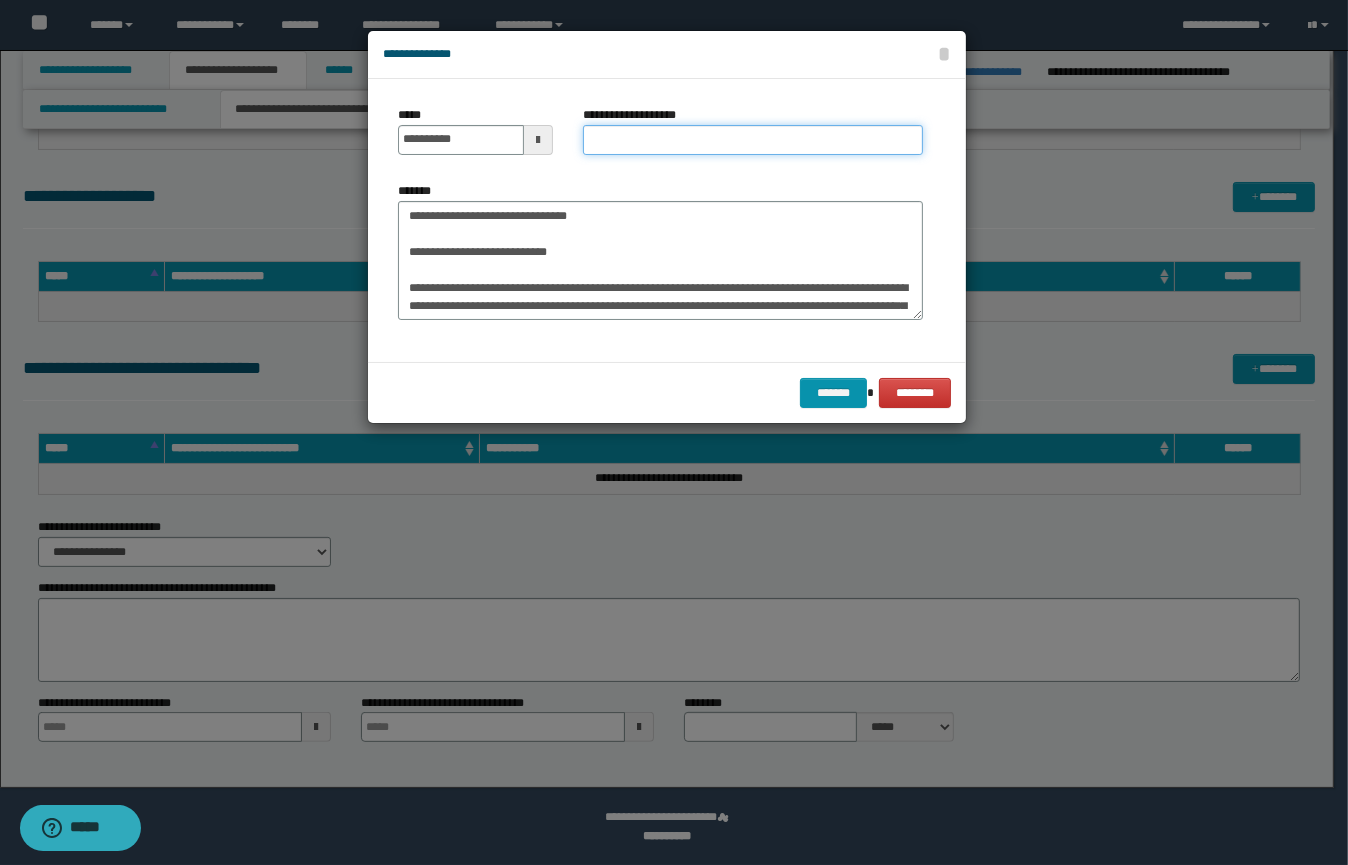 click on "**********" at bounding box center (753, 140) 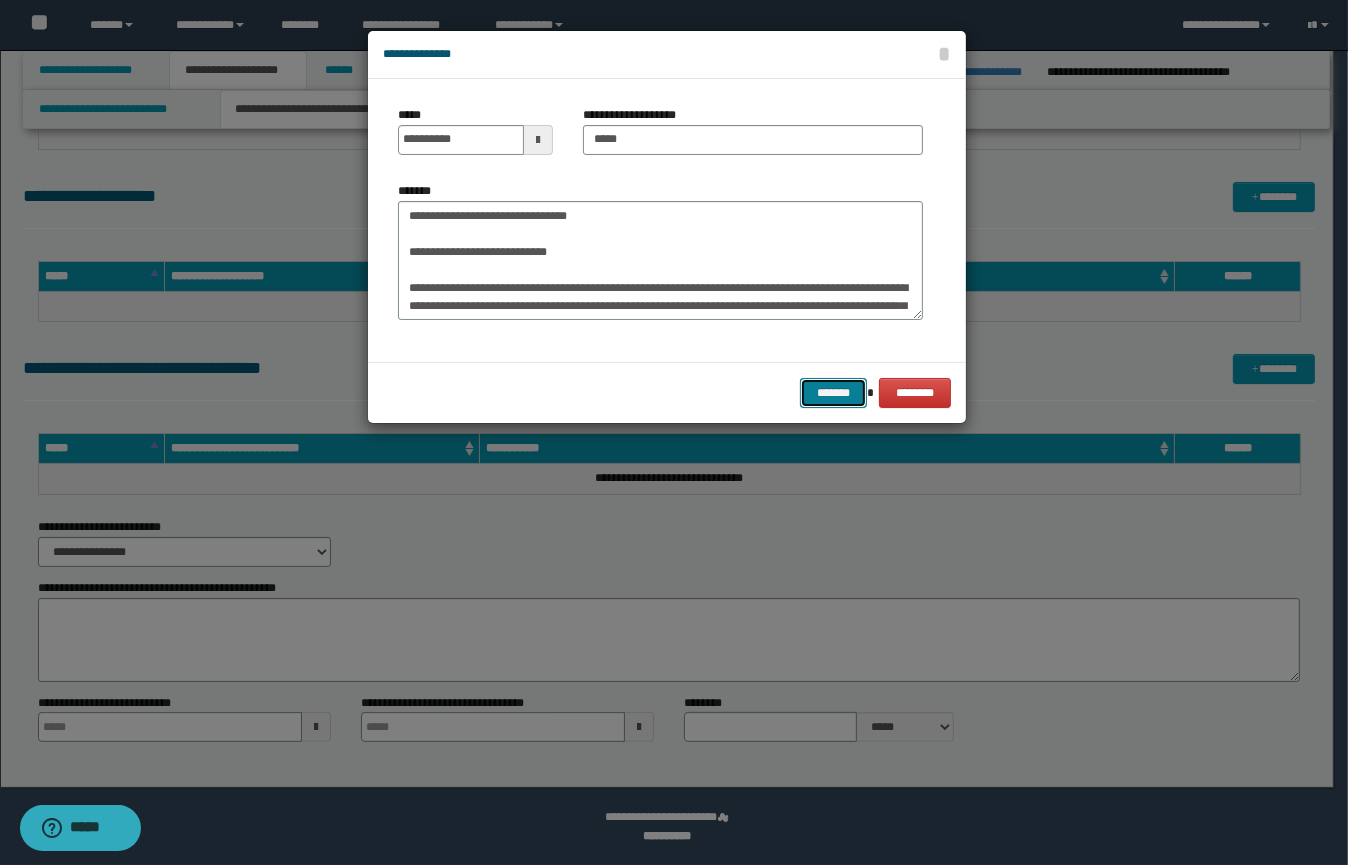 click on "*******" at bounding box center [833, 393] 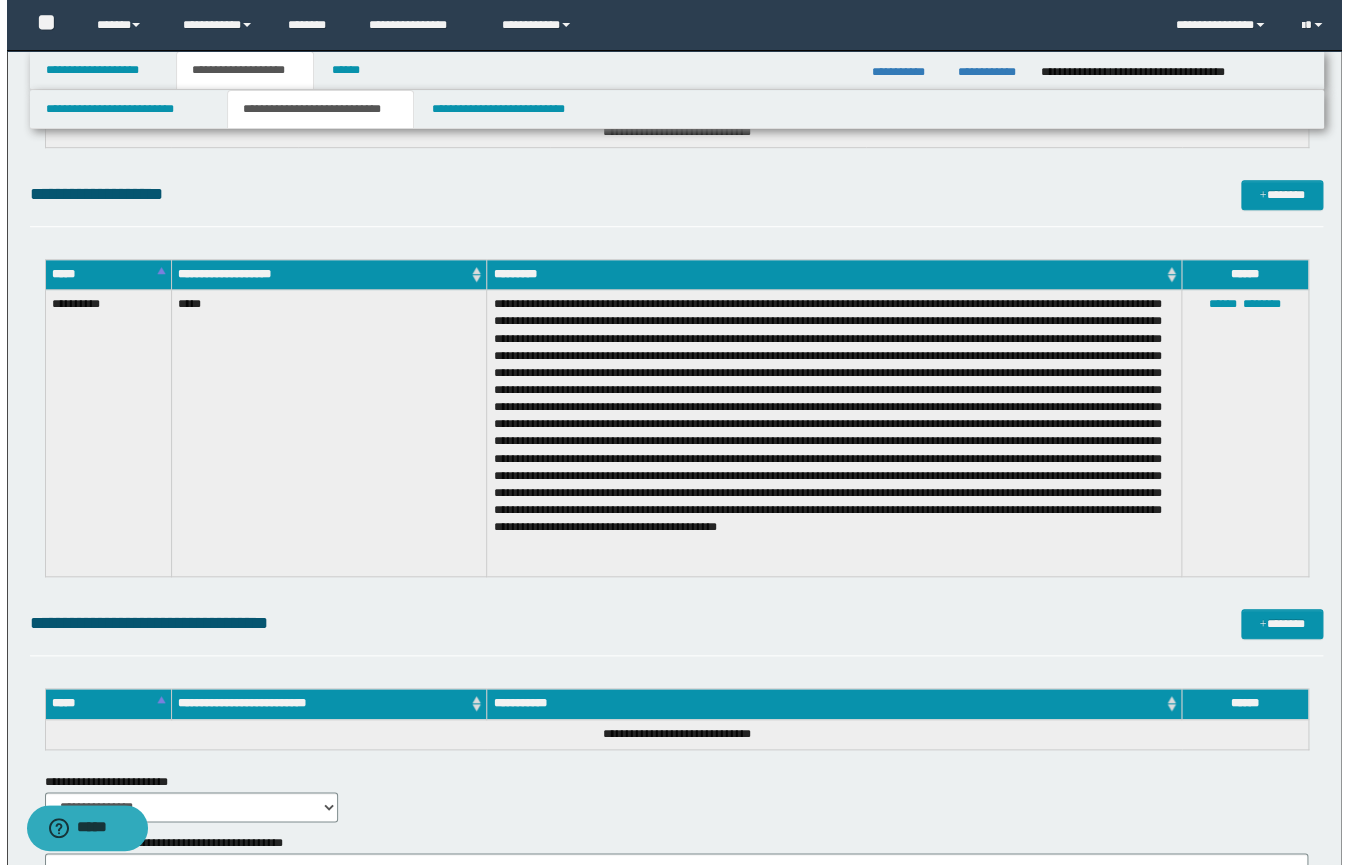scroll, scrollTop: 372, scrollLeft: 0, axis: vertical 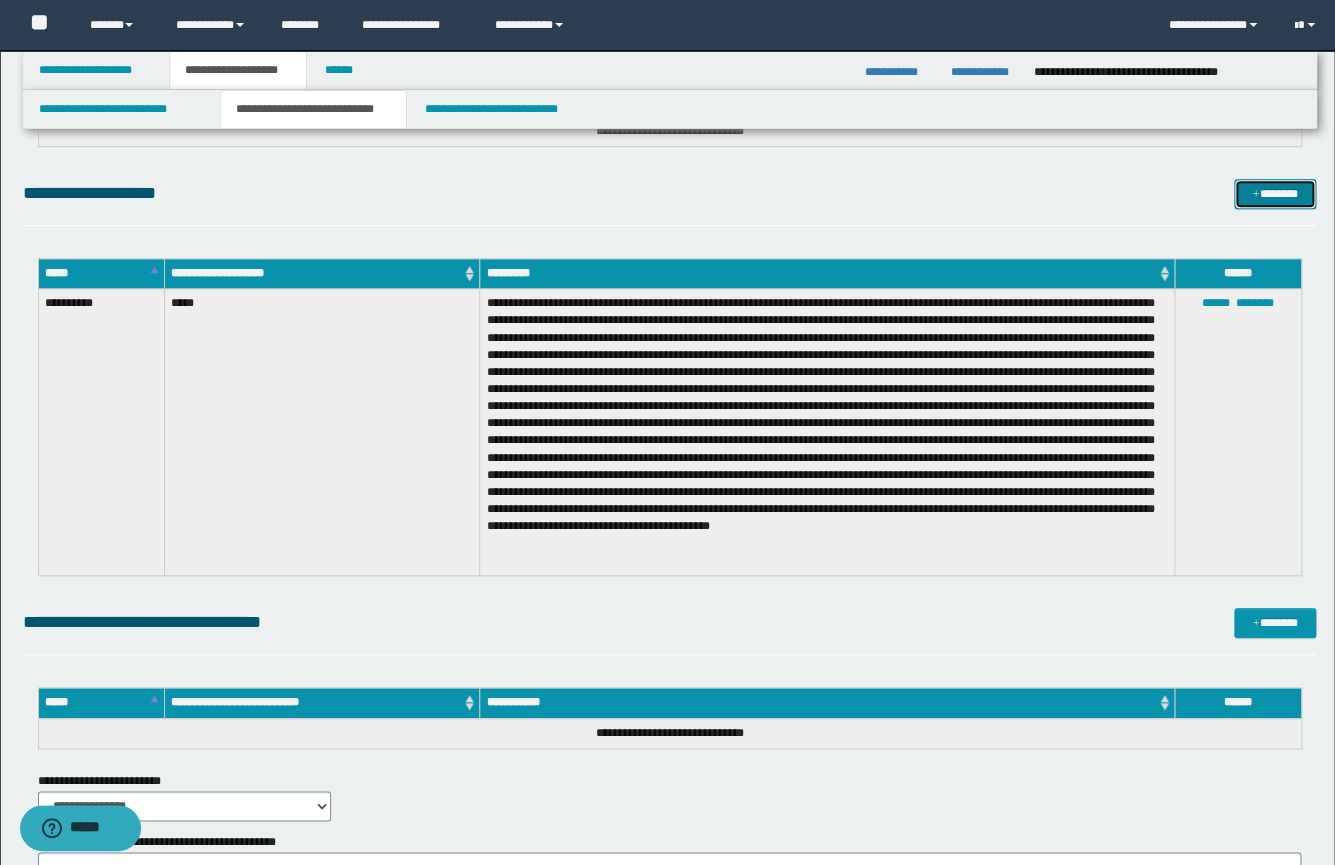 click on "*******" at bounding box center [1275, 194] 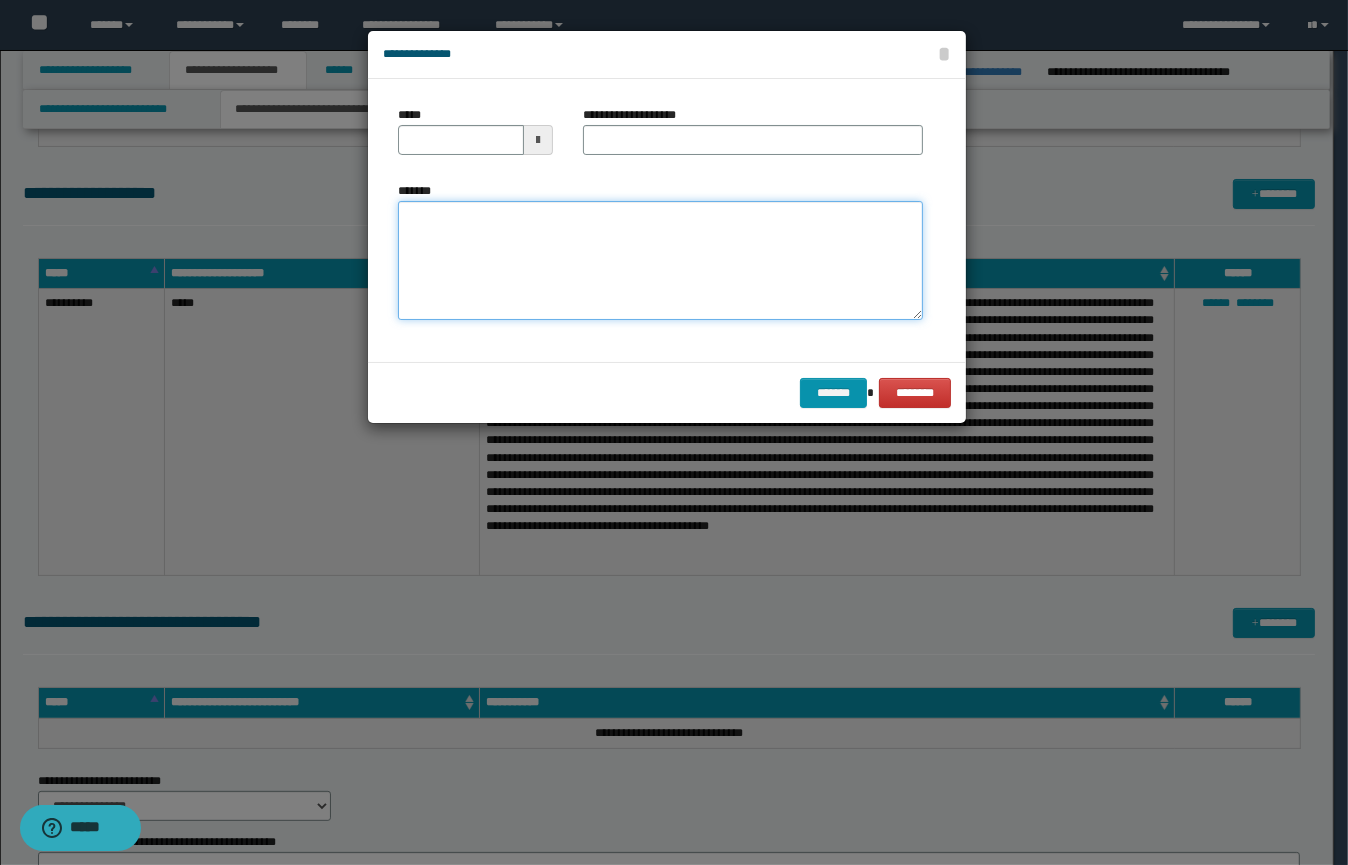 click on "*******" at bounding box center (660, 261) 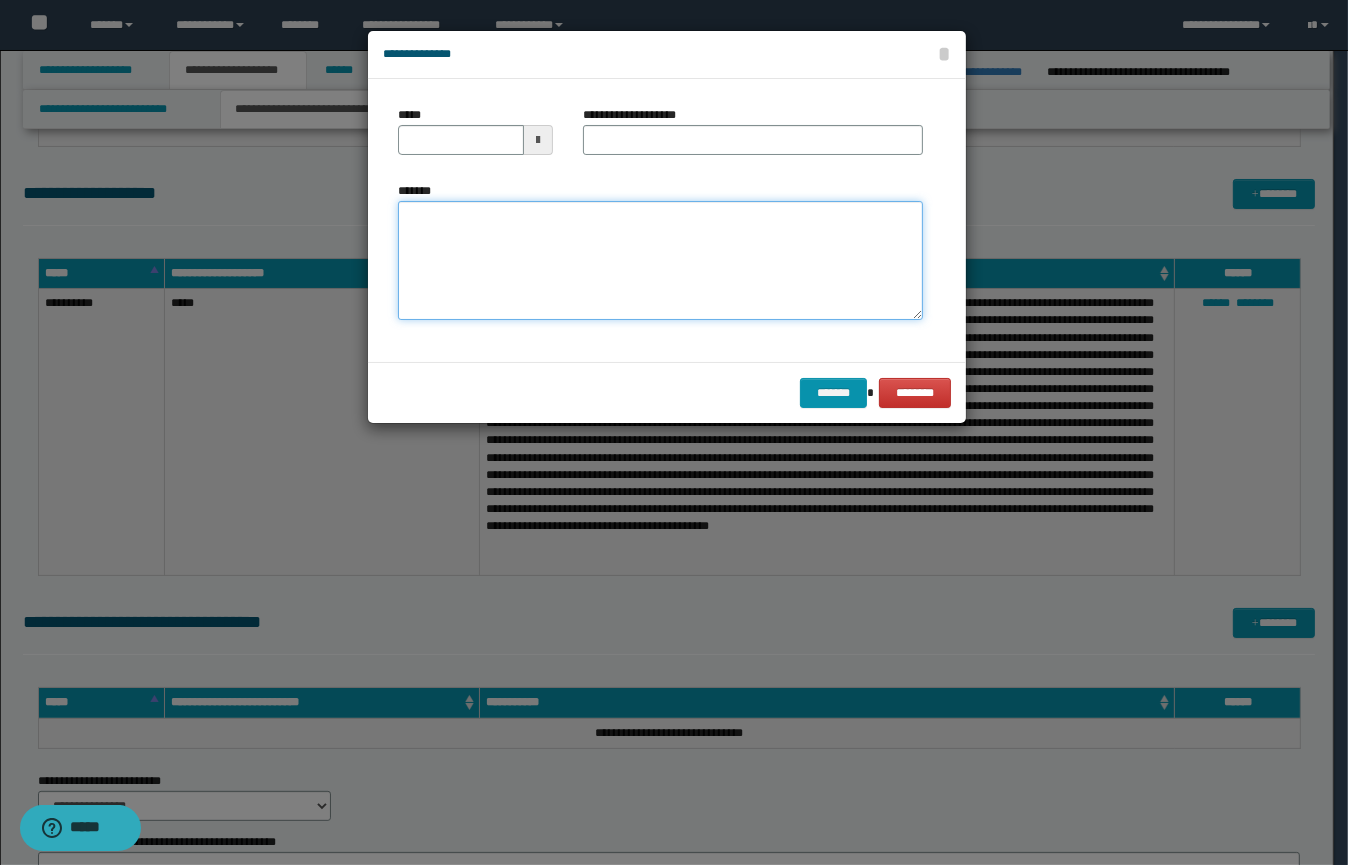 paste on "**********" 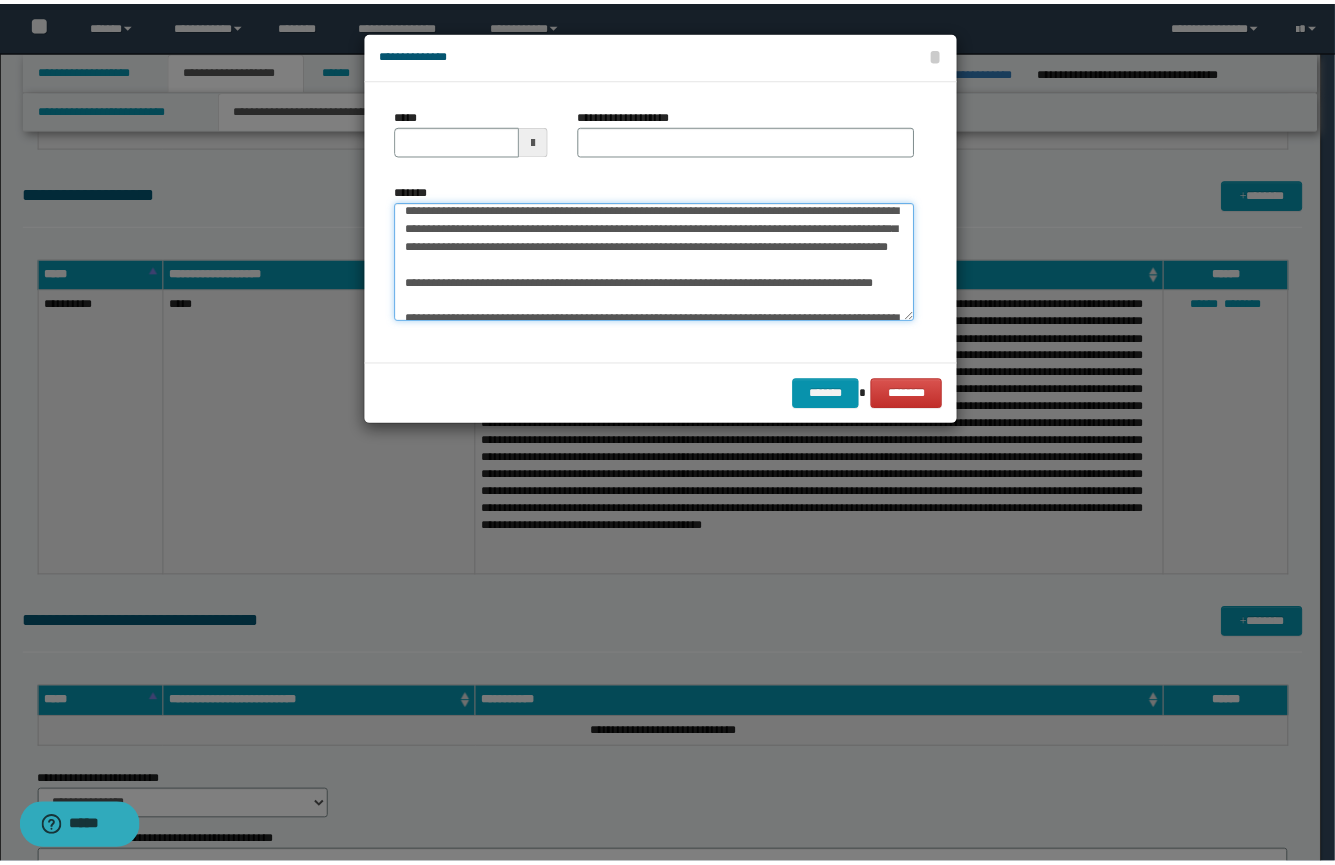 scroll, scrollTop: 0, scrollLeft: 0, axis: both 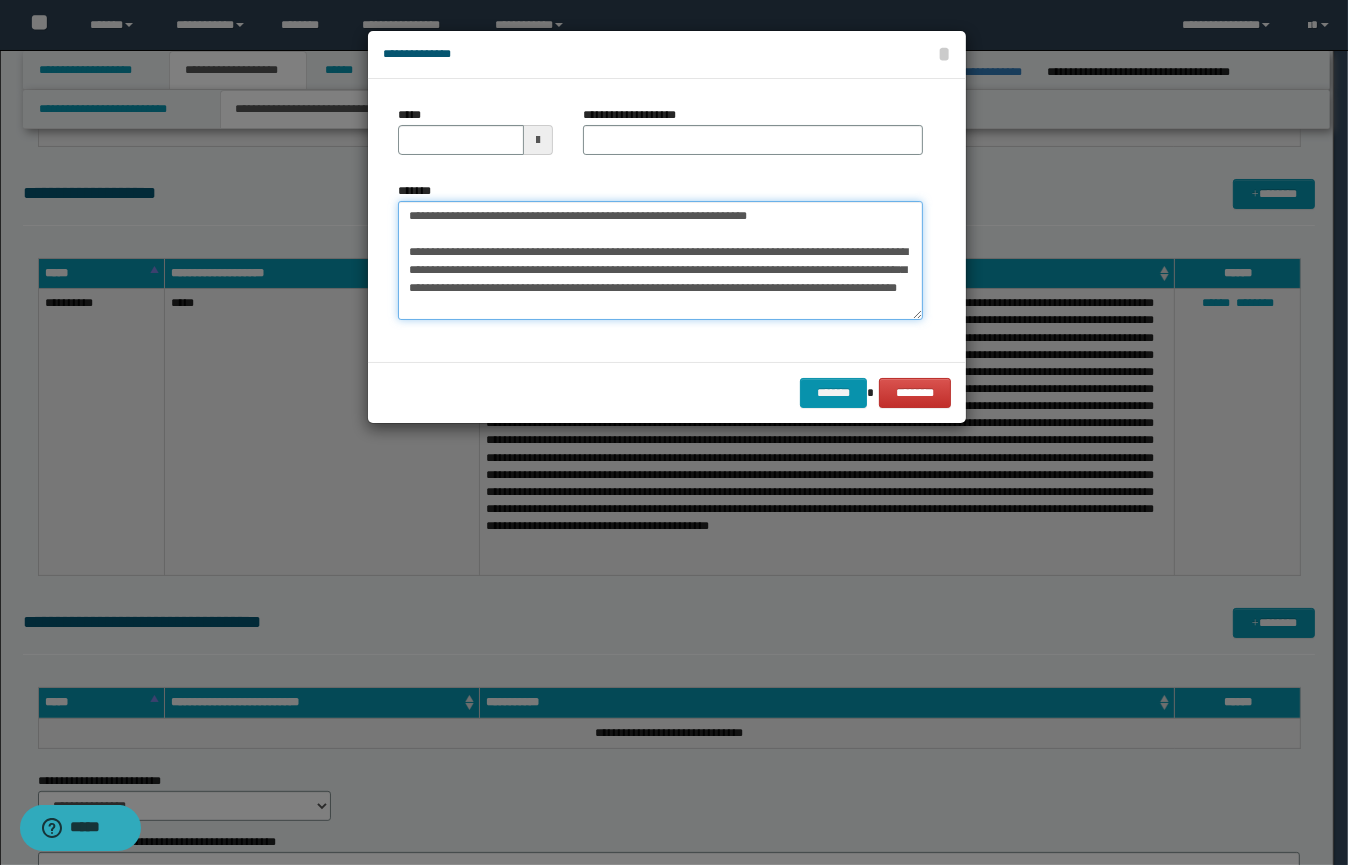type on "**********" 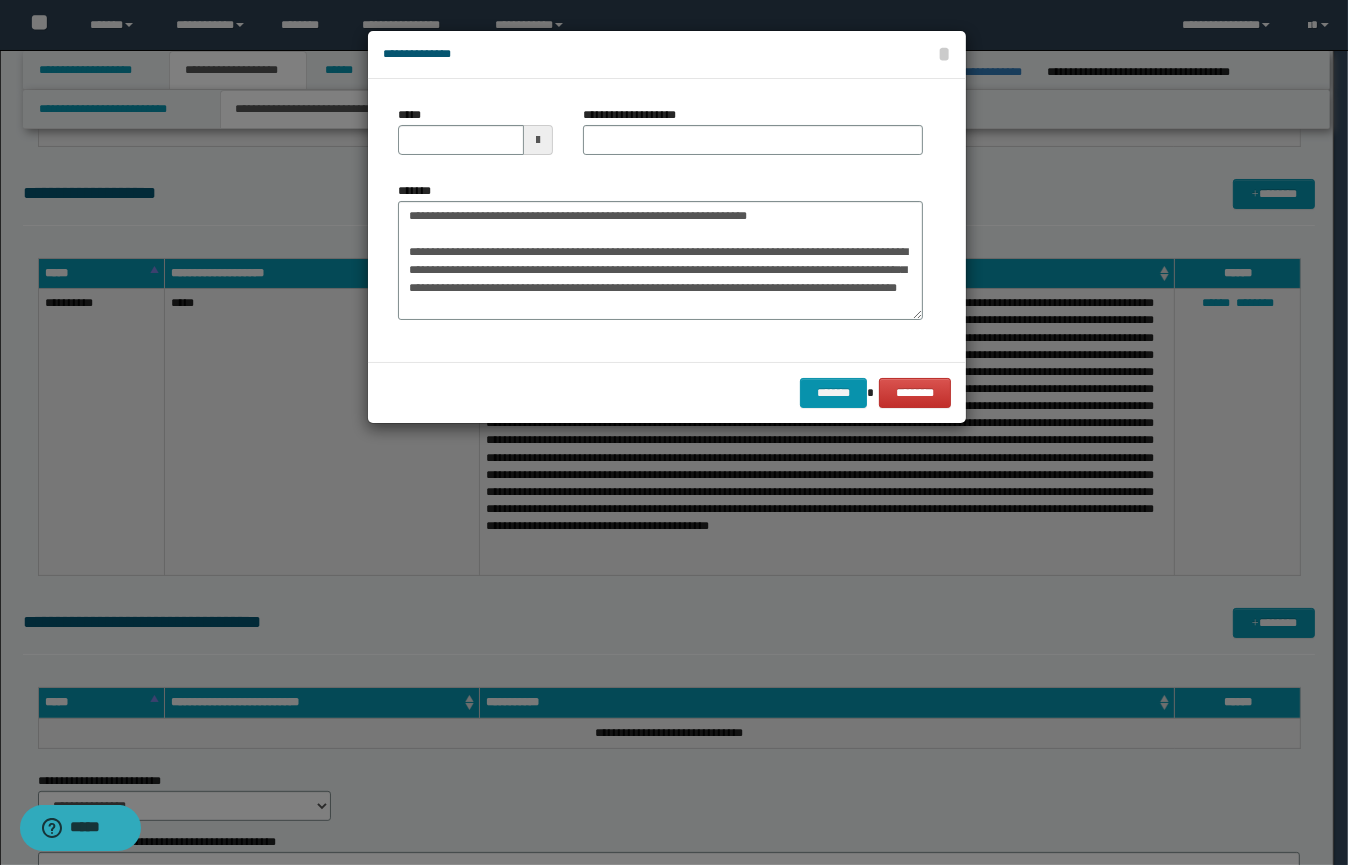 click at bounding box center (538, 140) 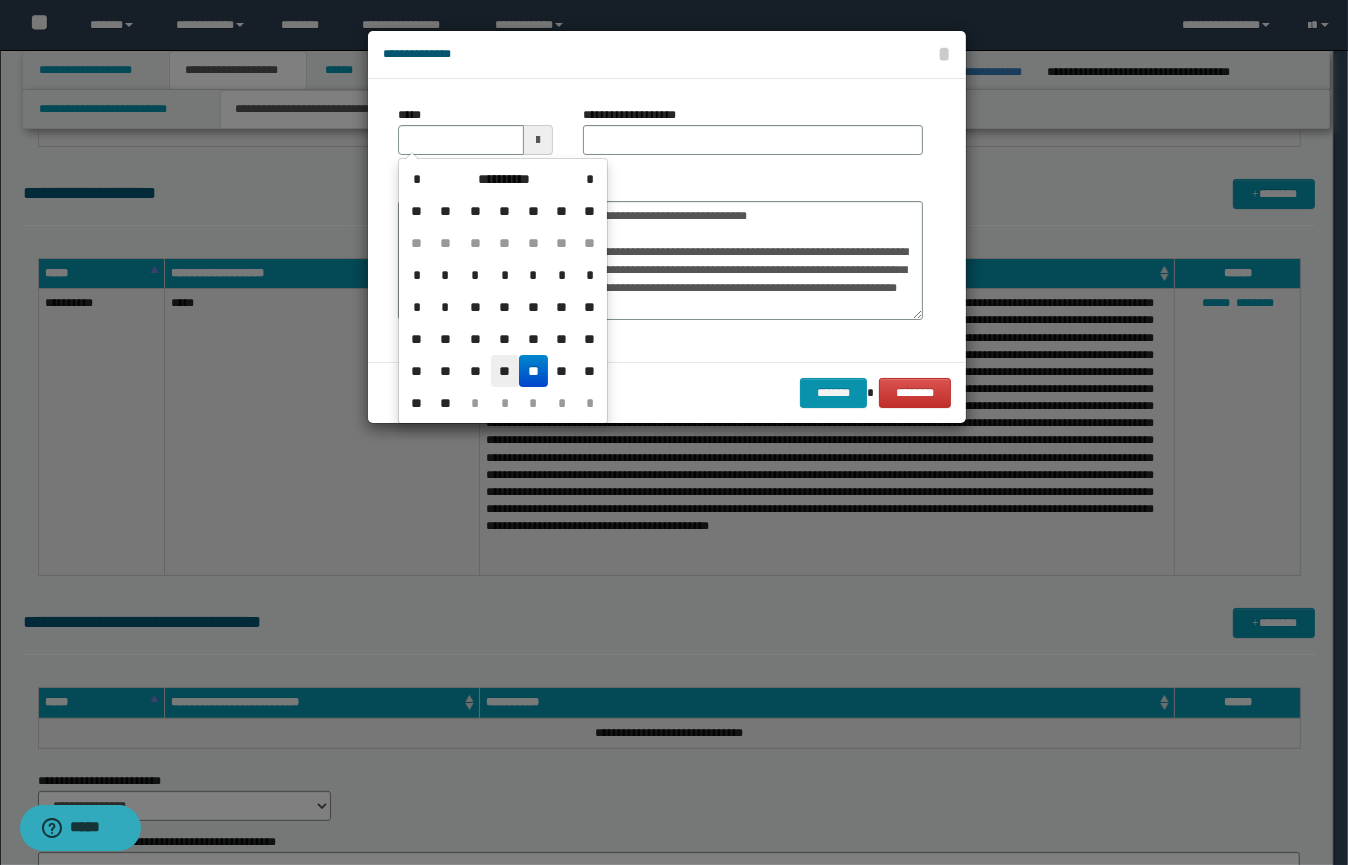 click on "**" at bounding box center [505, 371] 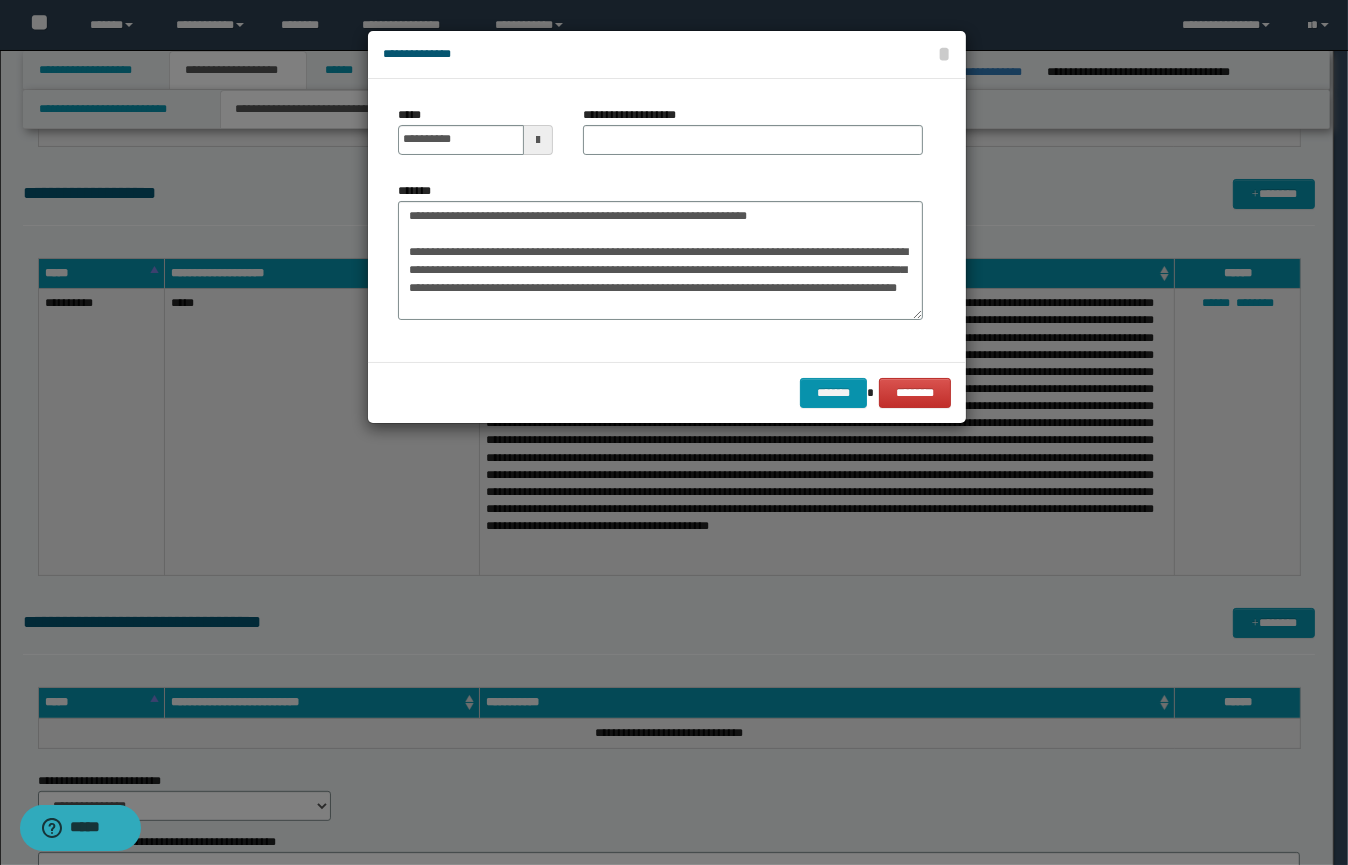 click at bounding box center (538, 140) 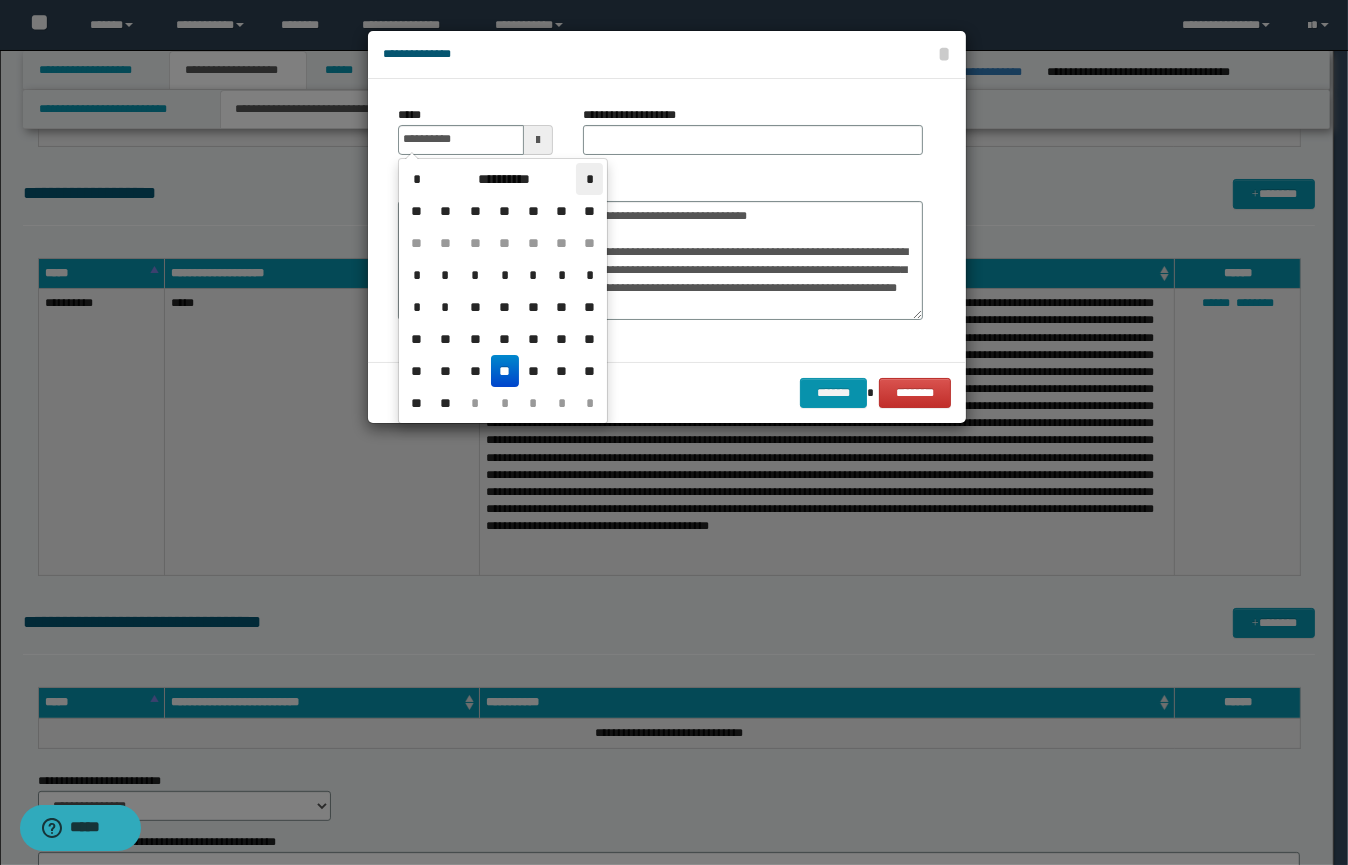 click on "*" at bounding box center (589, 179) 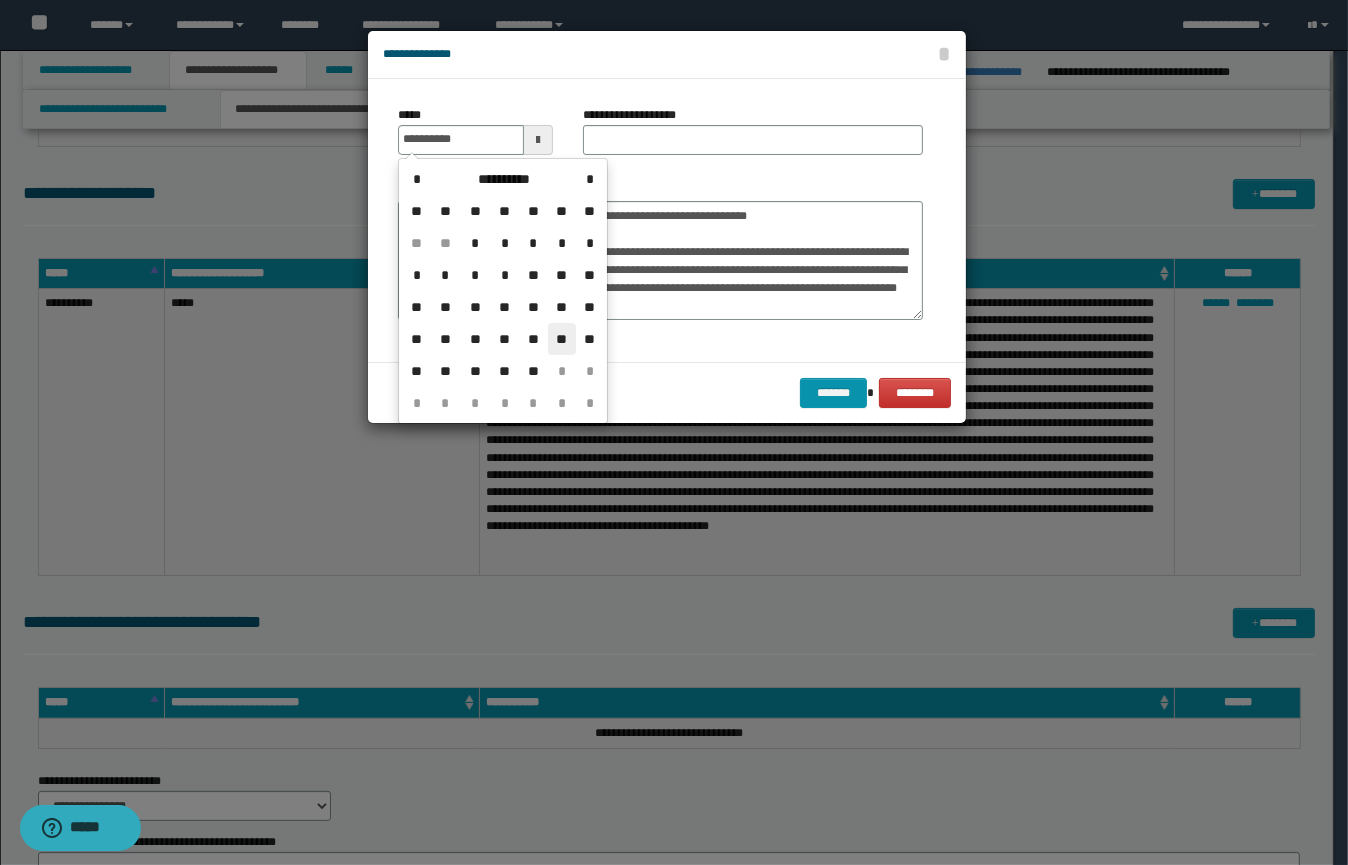 click on "**" at bounding box center (562, 339) 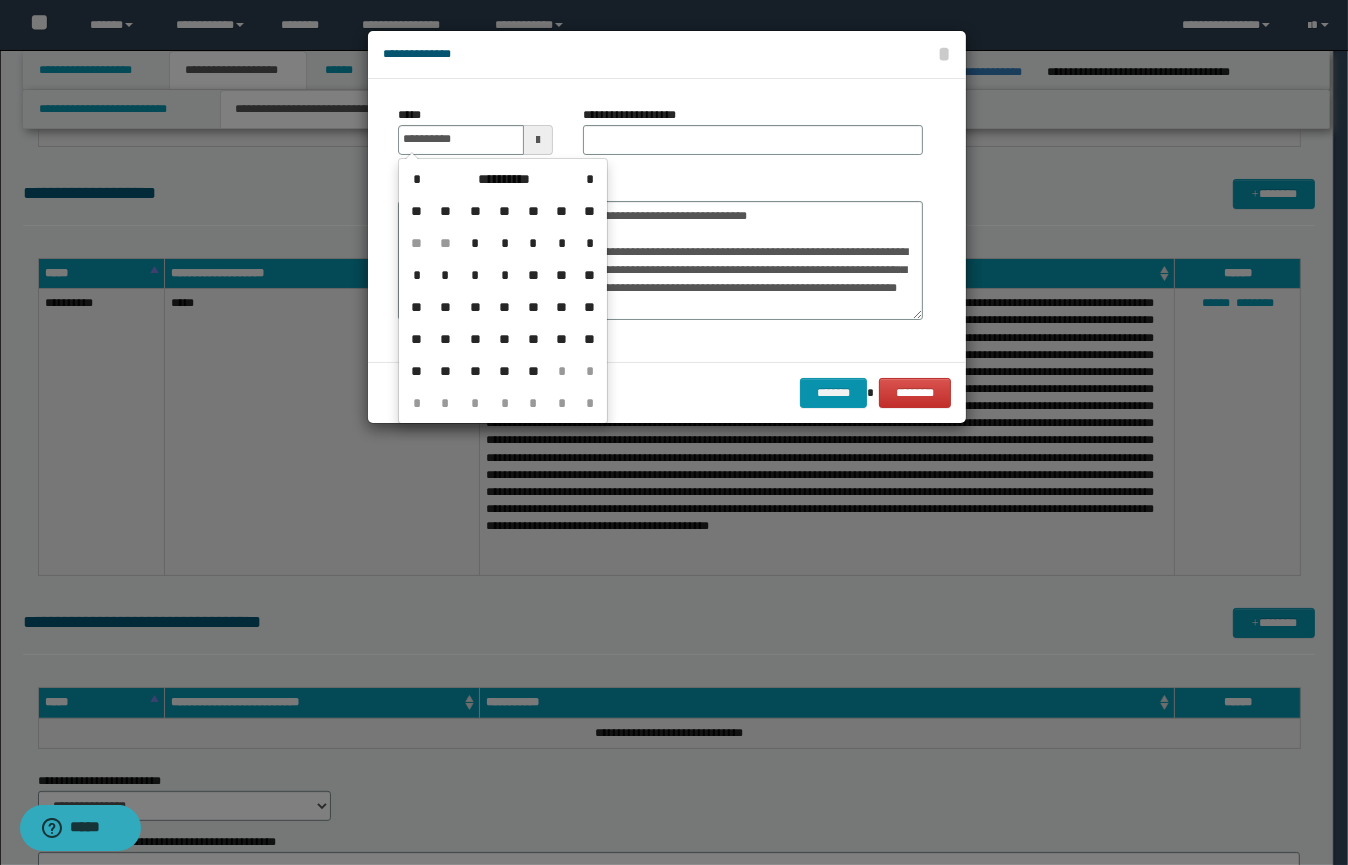 type on "**********" 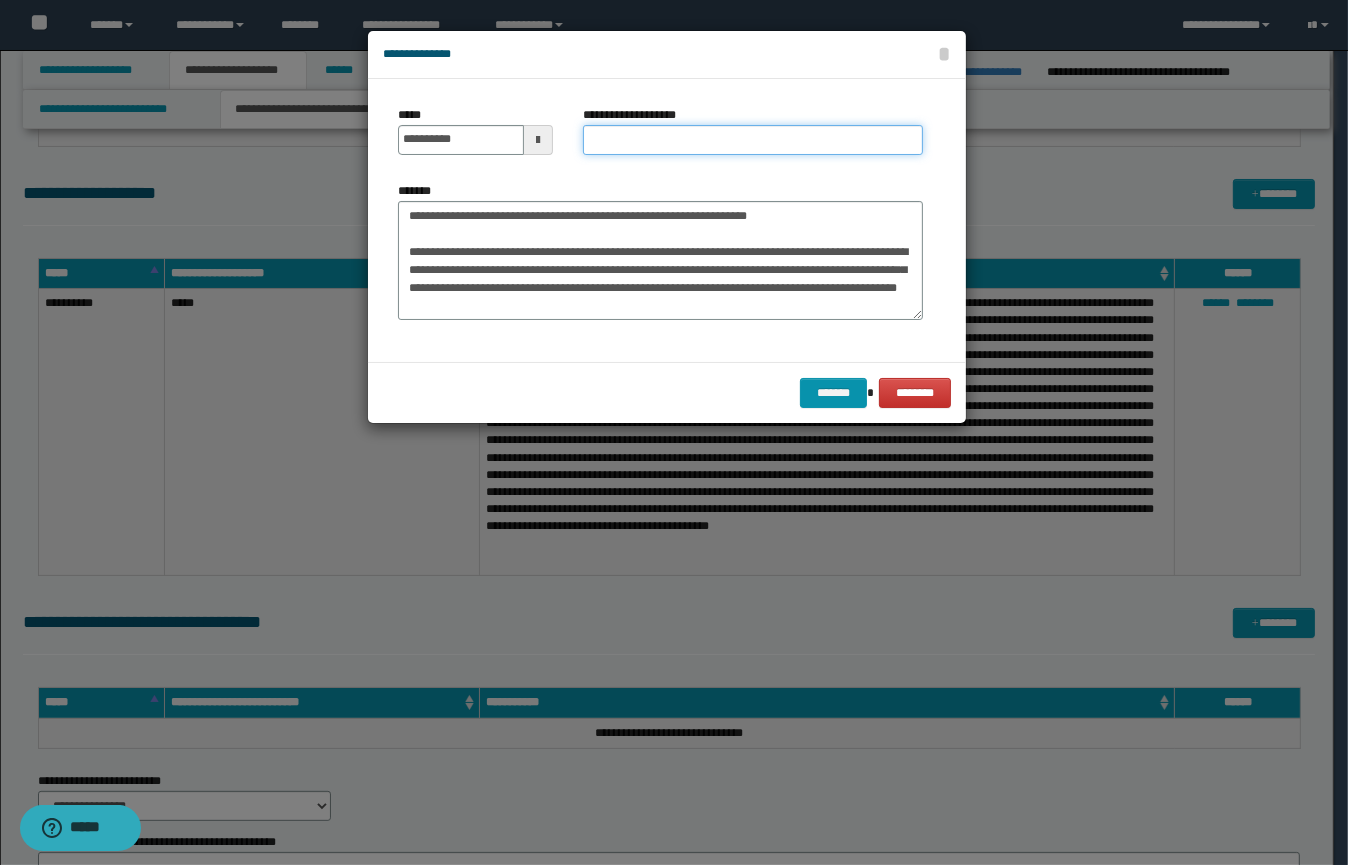 click on "**********" at bounding box center (753, 140) 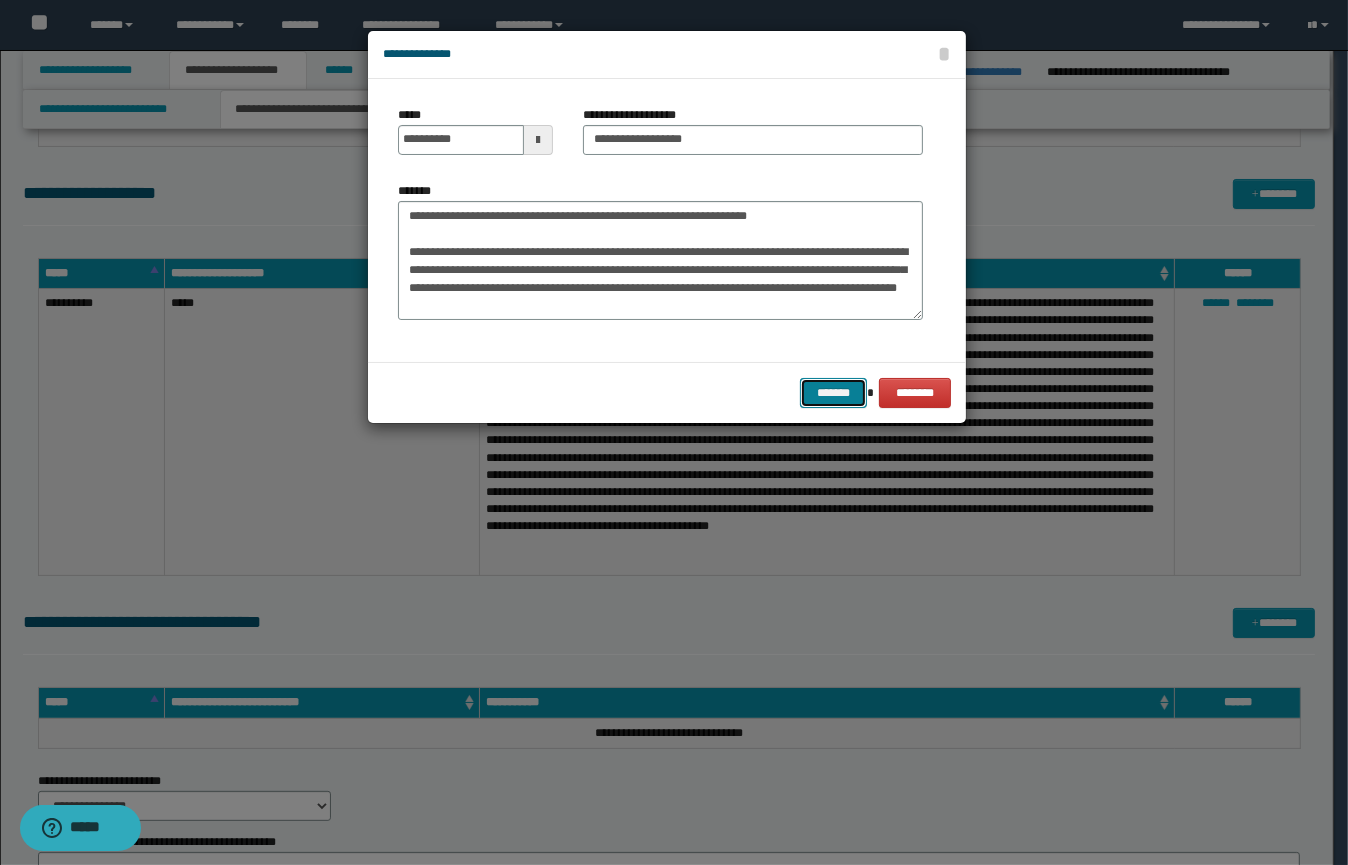 click on "*******" at bounding box center [833, 393] 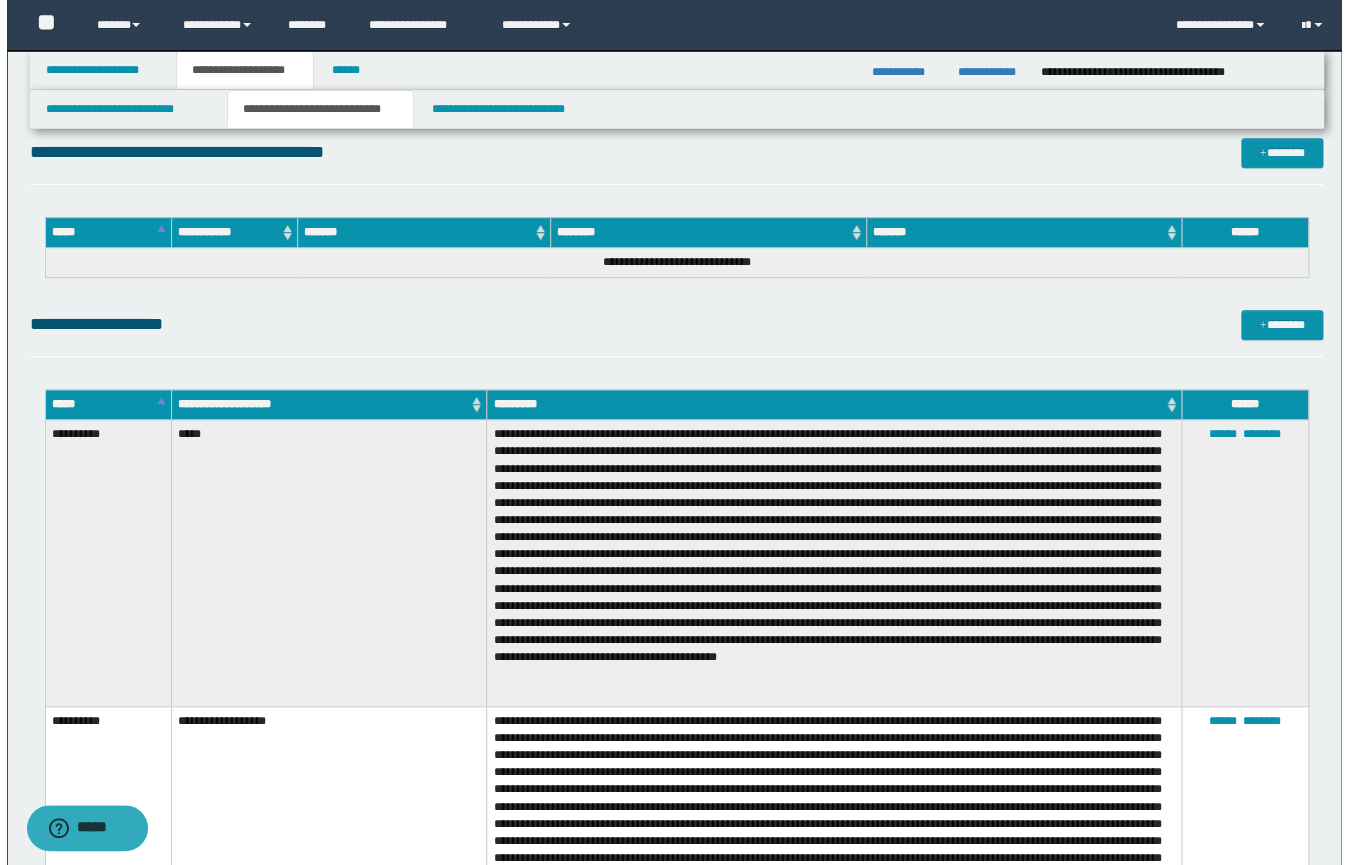 scroll, scrollTop: 186, scrollLeft: 0, axis: vertical 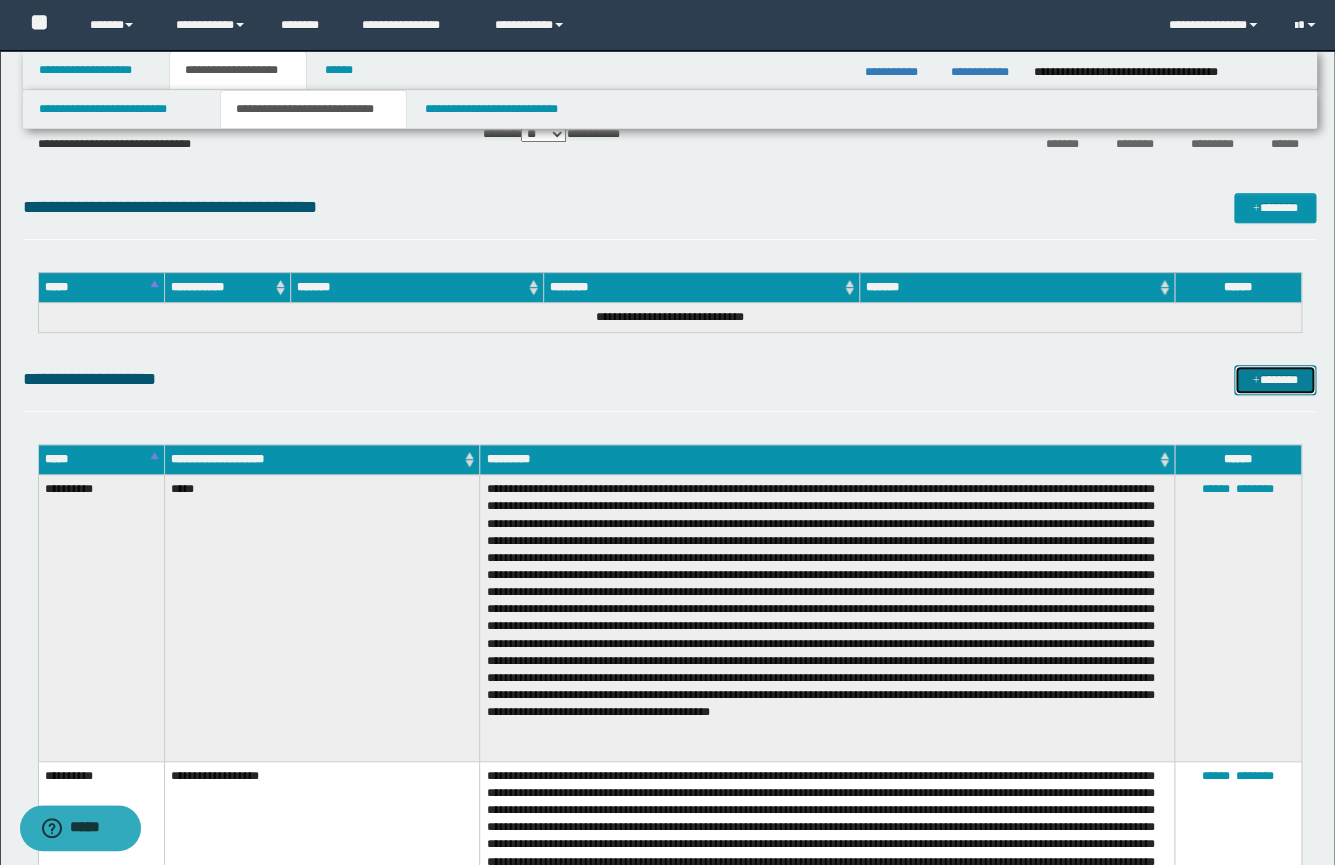 click on "*******" at bounding box center (1275, 380) 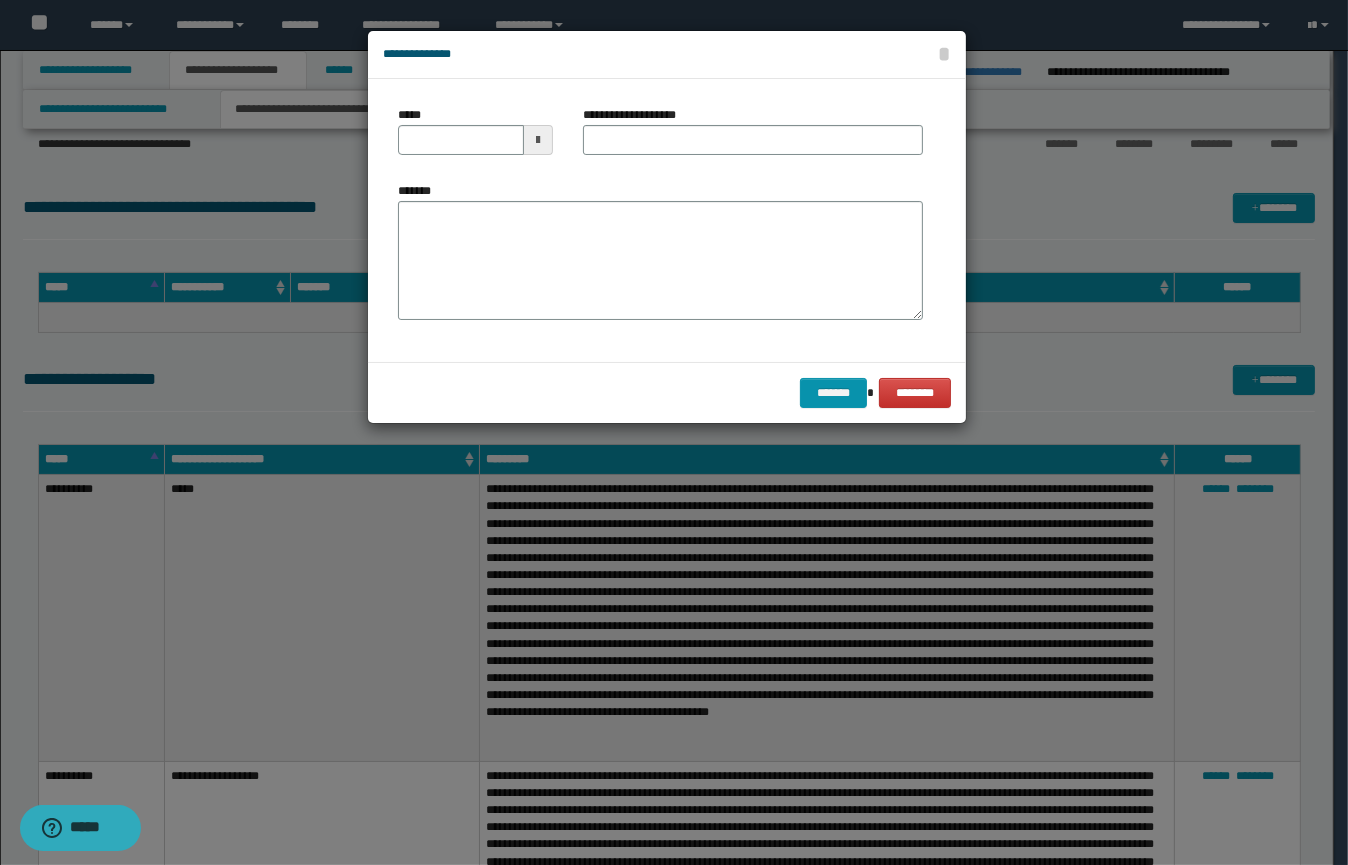 type 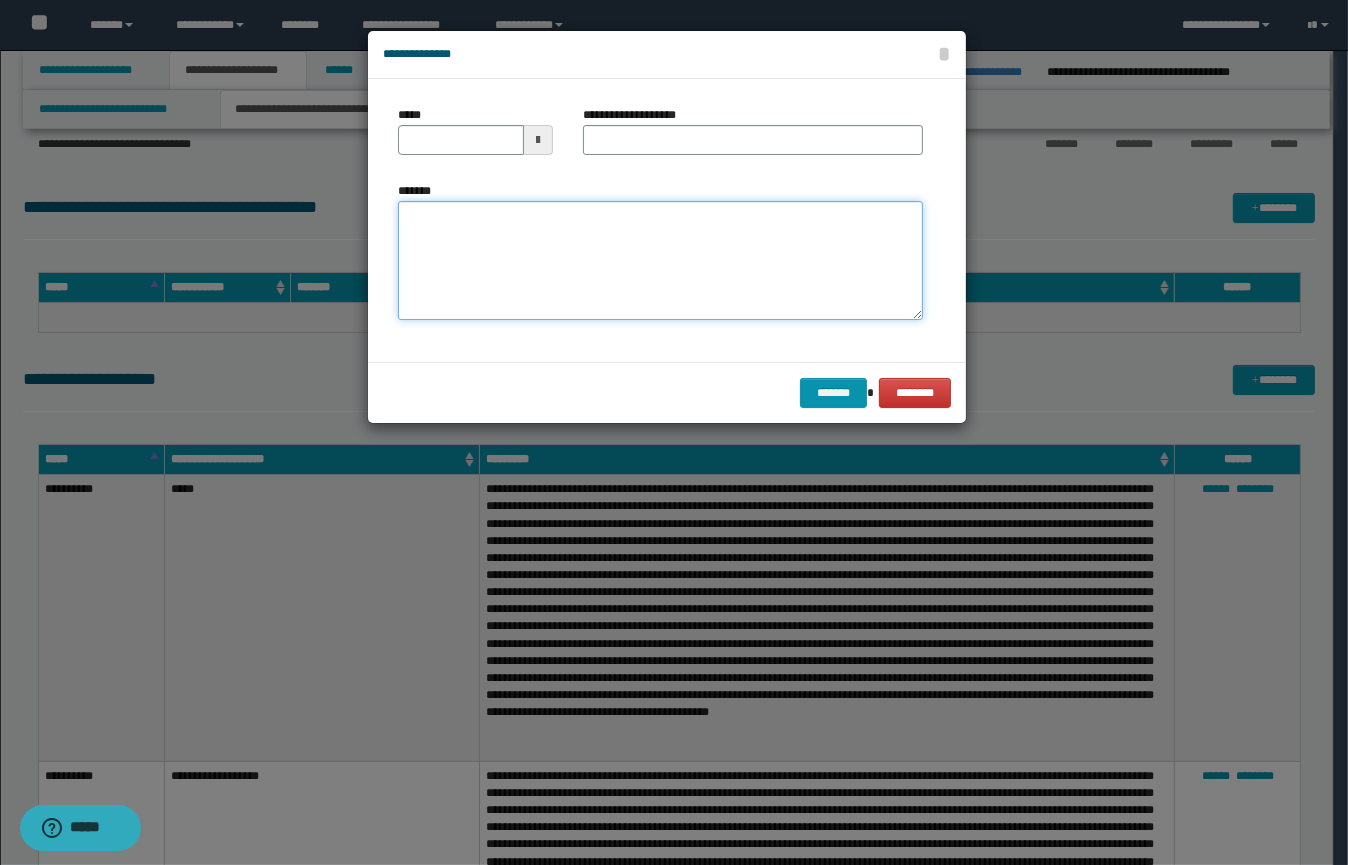 click on "*******" at bounding box center (660, 261) 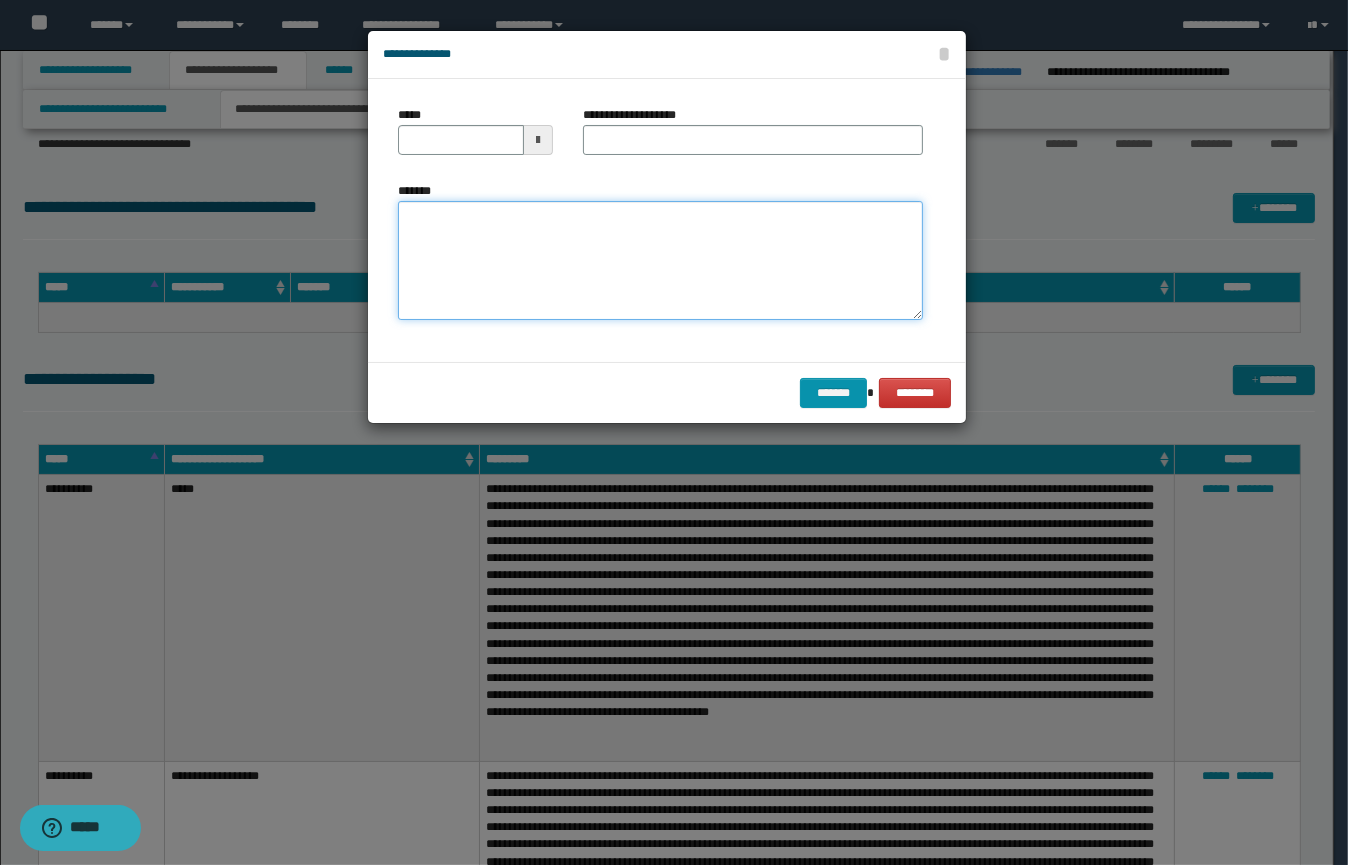 paste on "**********" 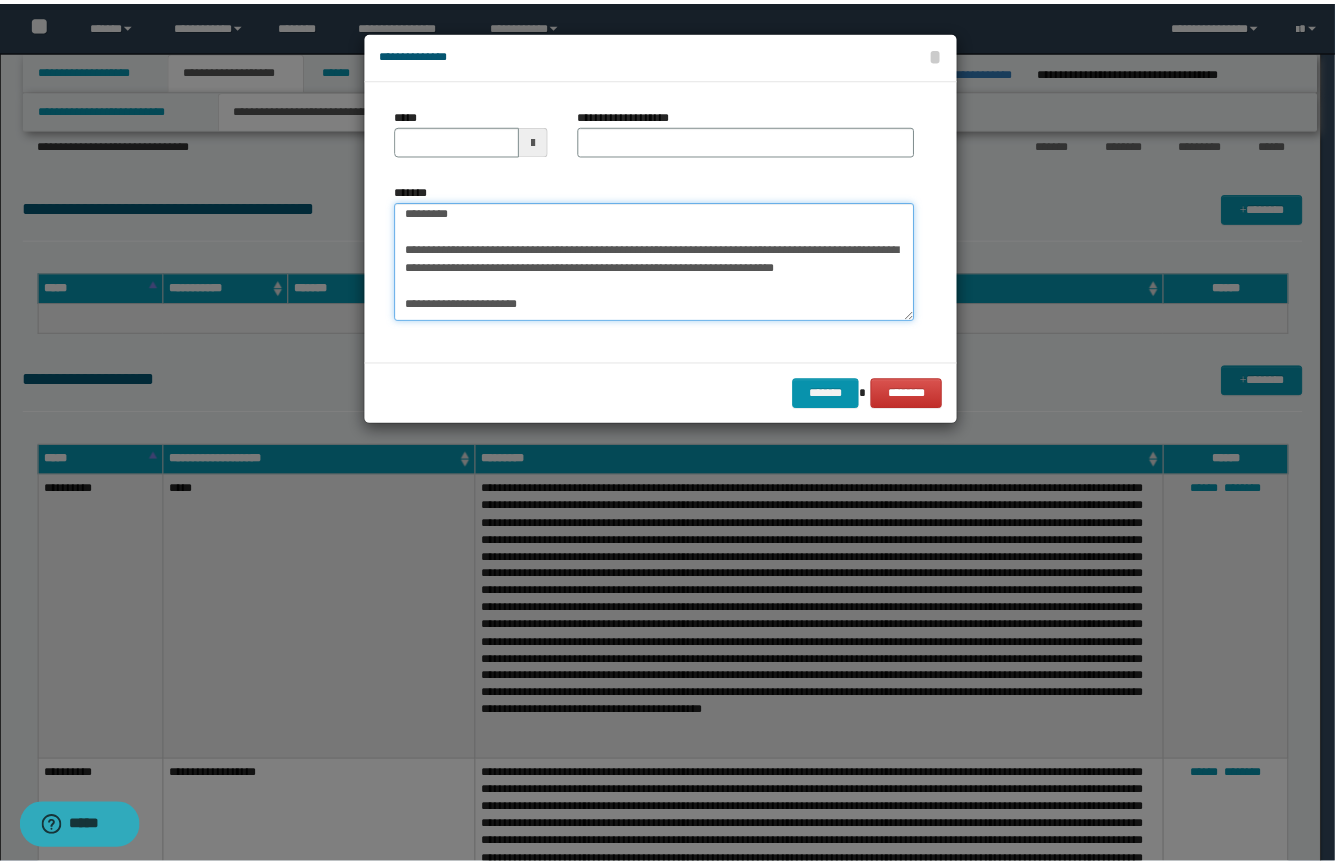 scroll, scrollTop: 0, scrollLeft: 0, axis: both 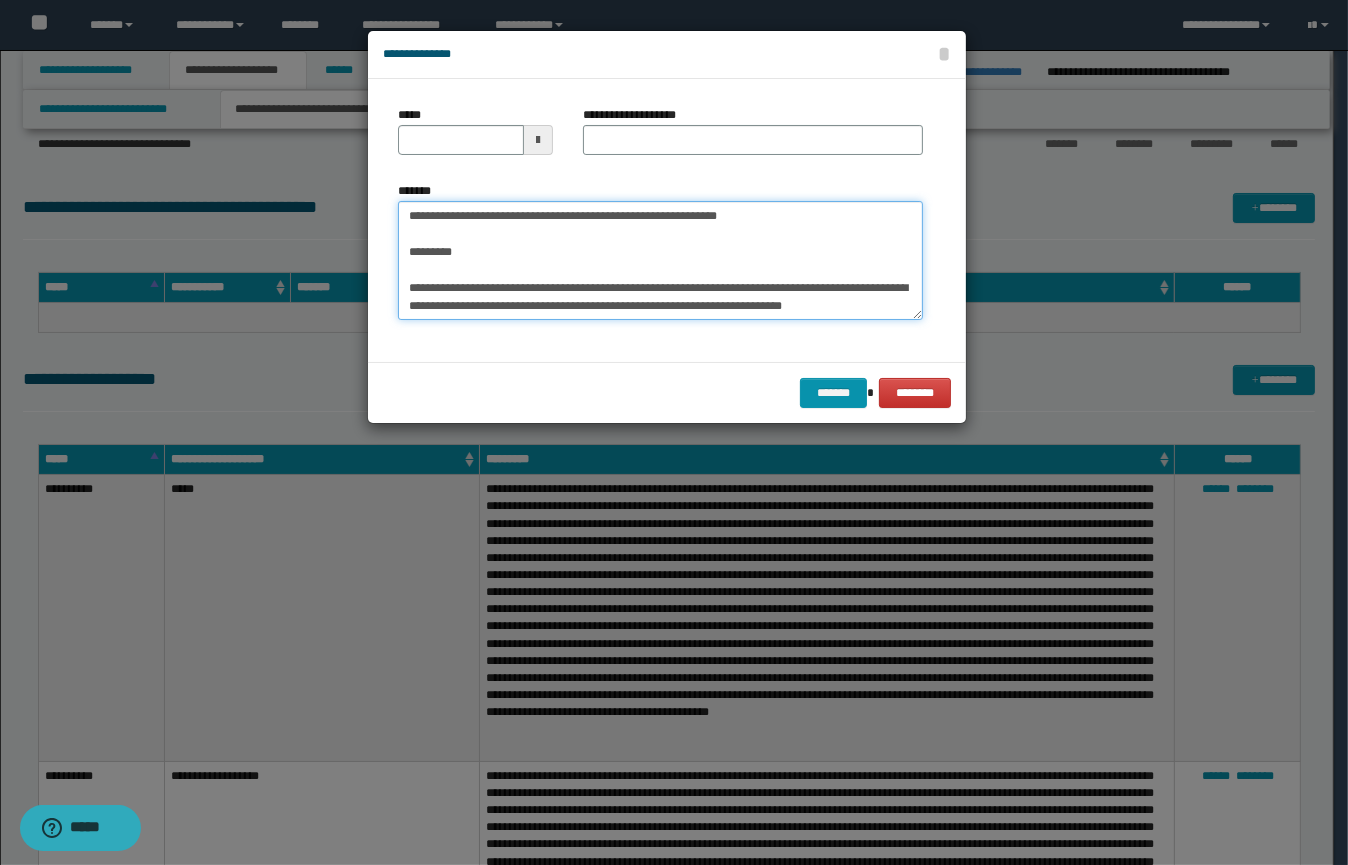 type on "**********" 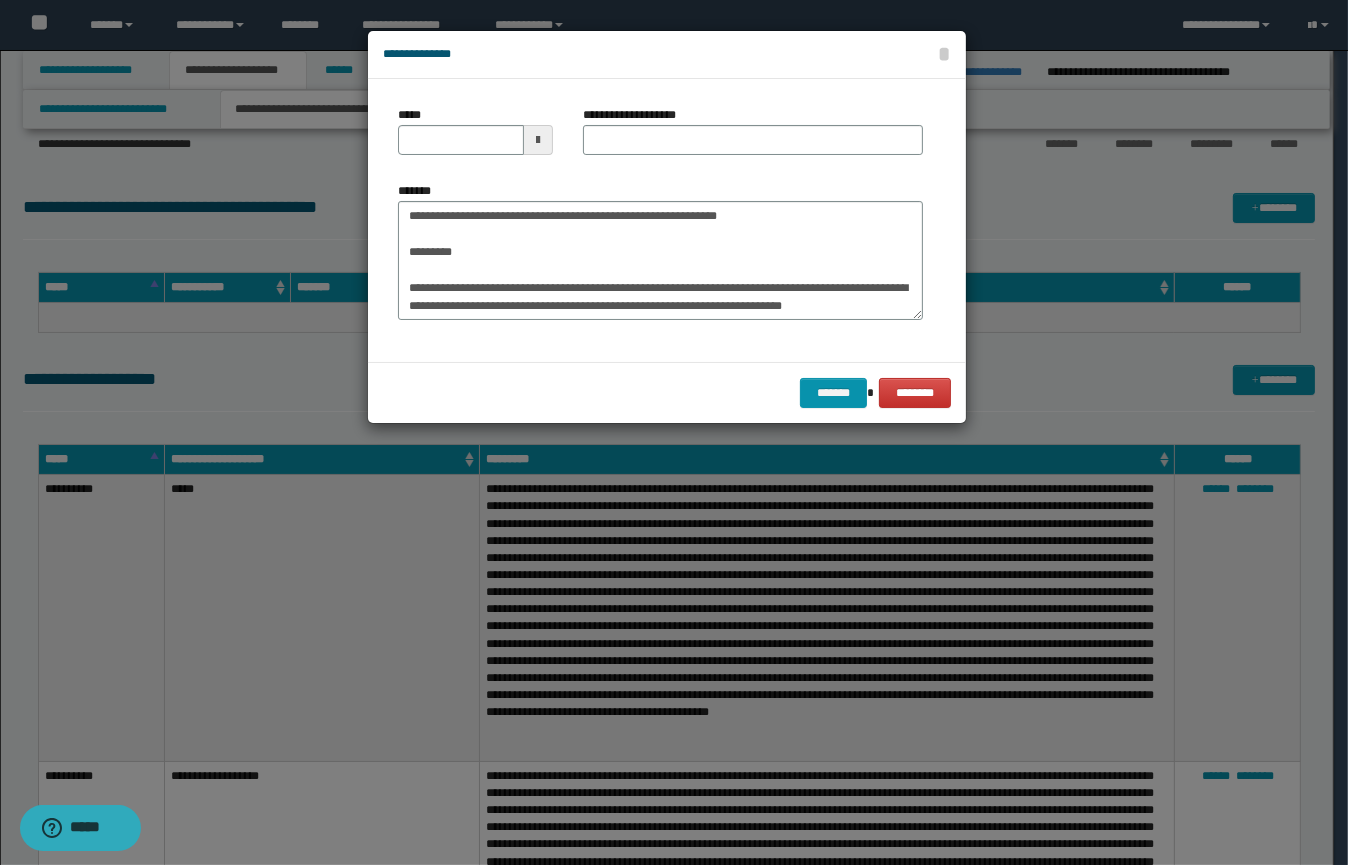 click at bounding box center [538, 140] 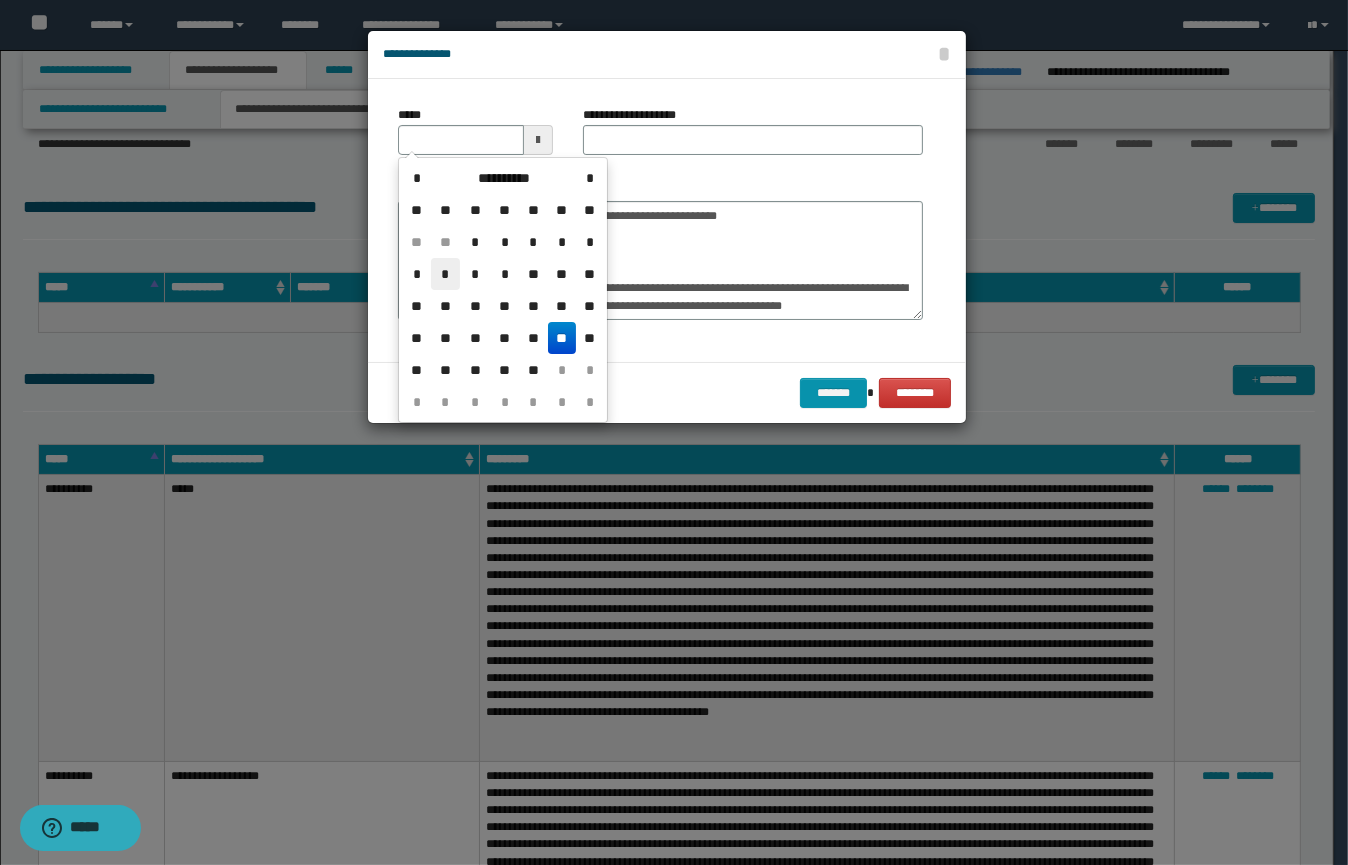 click on "*" at bounding box center (445, 274) 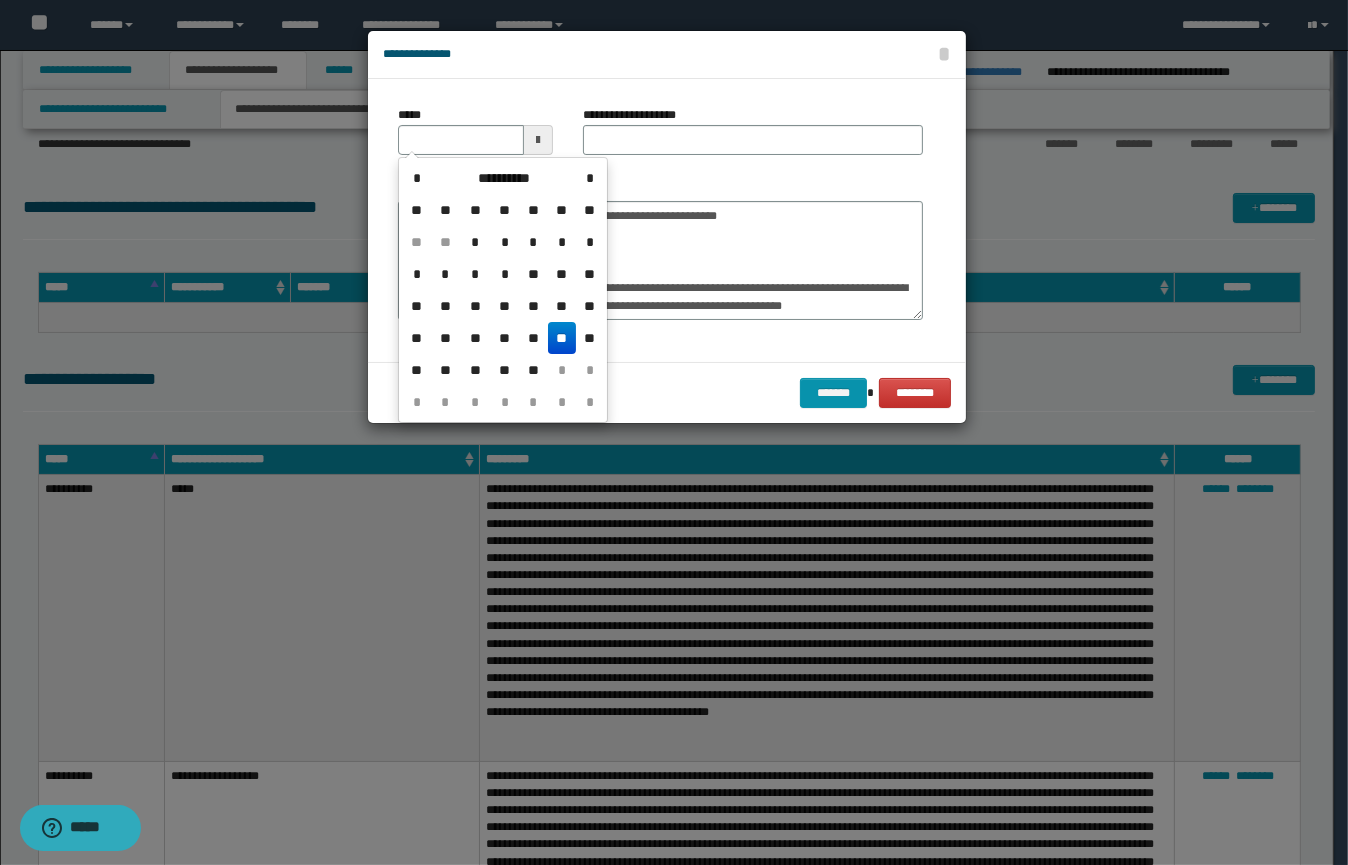 type on "**********" 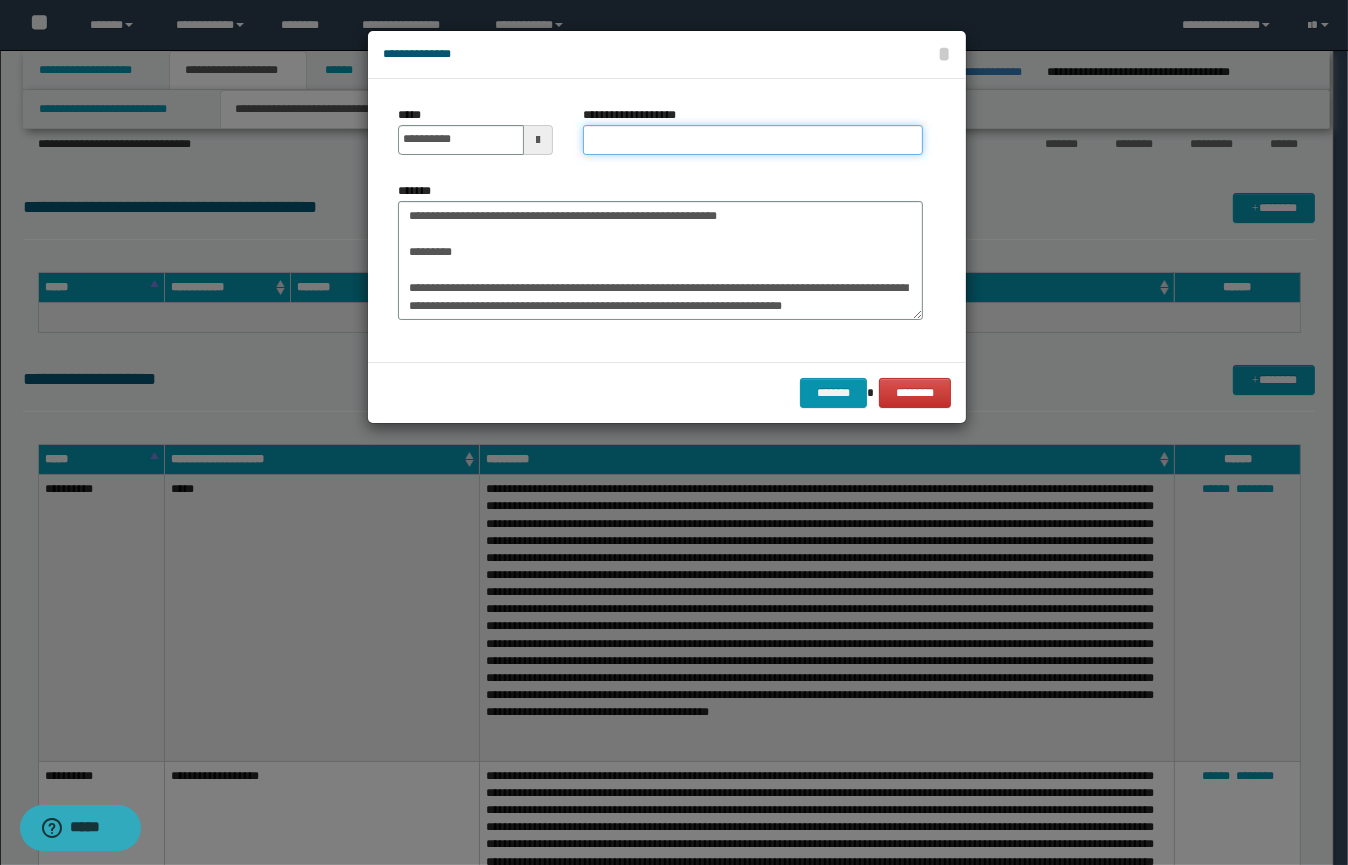 click on "**********" at bounding box center [753, 140] 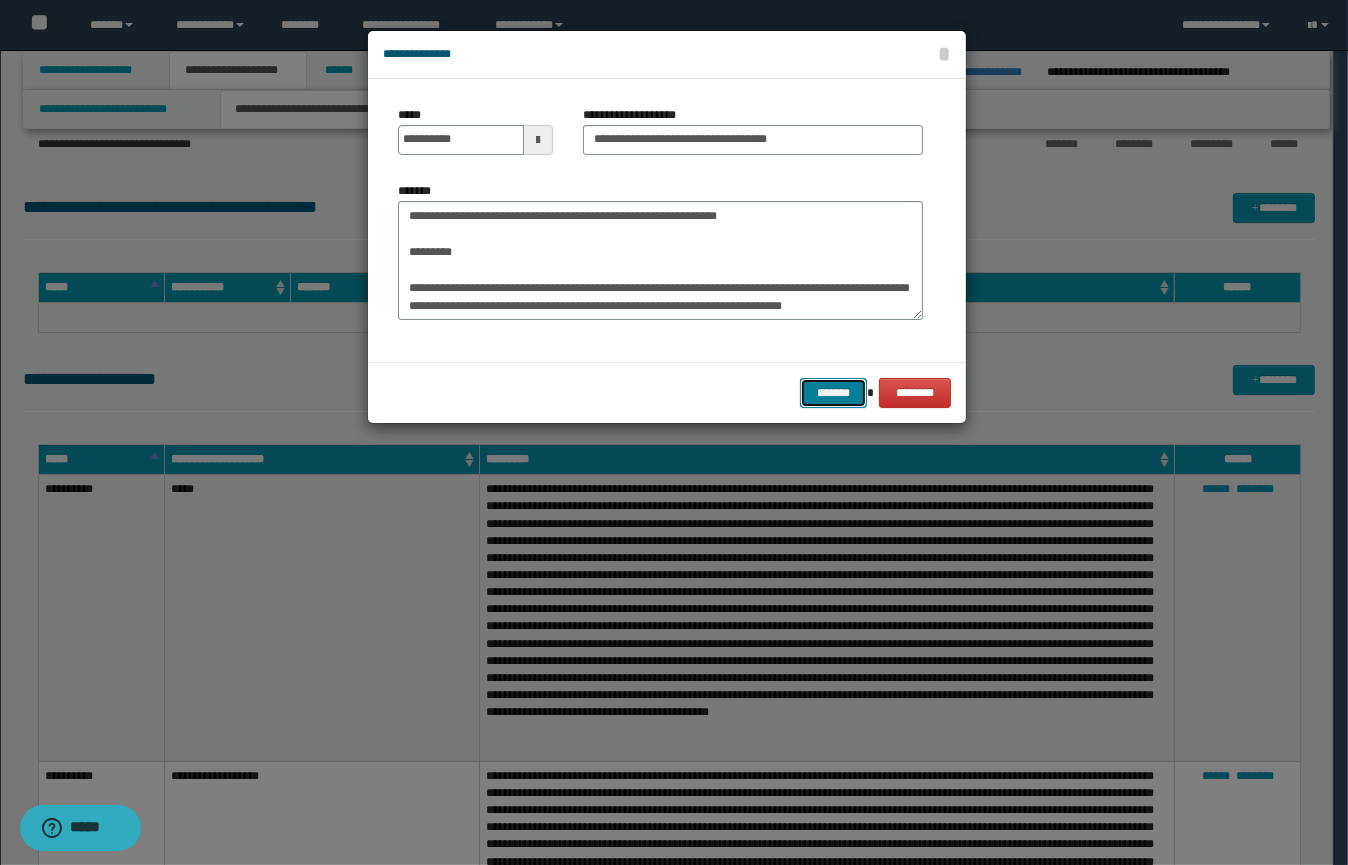 click on "*******" at bounding box center [833, 393] 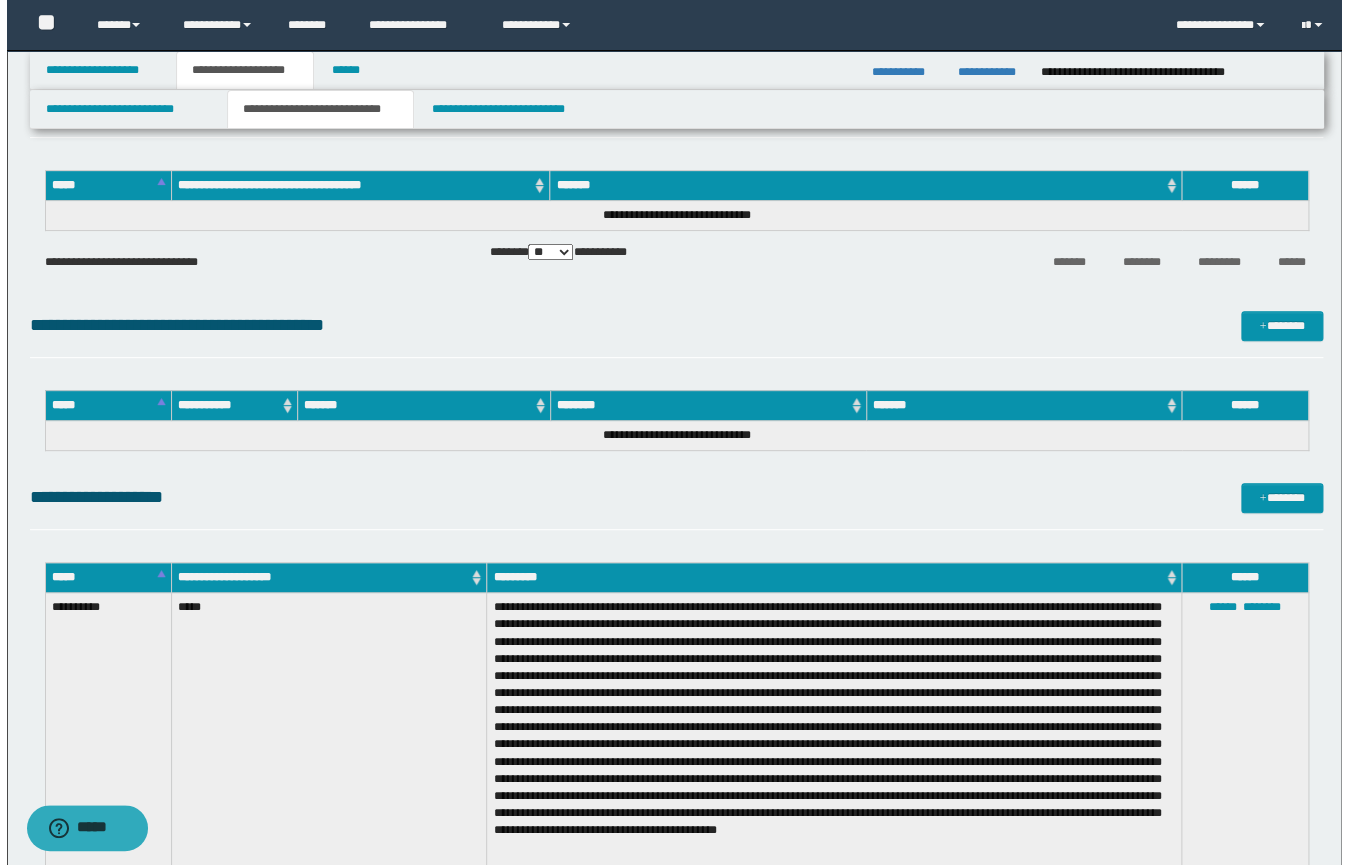 scroll, scrollTop: 0, scrollLeft: 0, axis: both 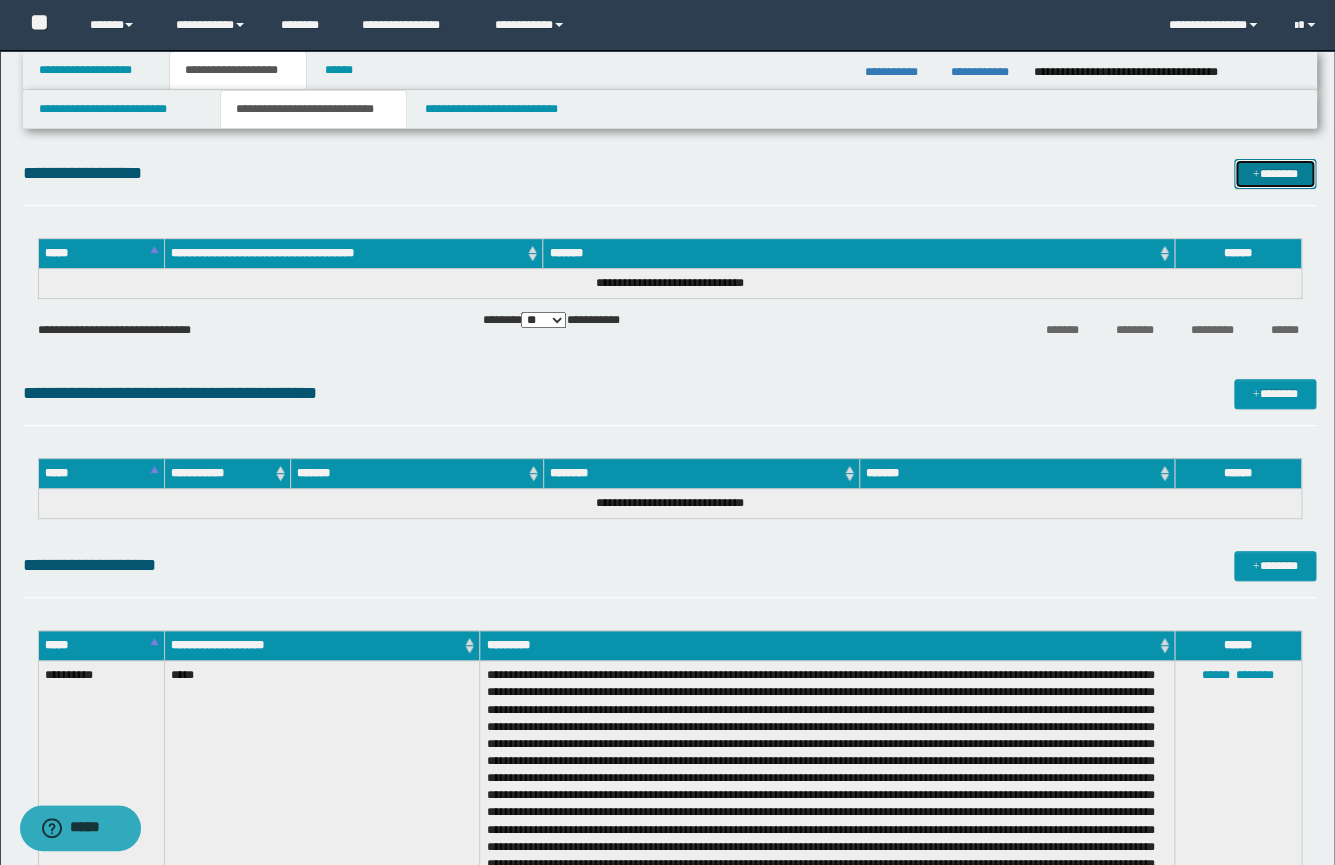 click on "*******" at bounding box center (1275, 174) 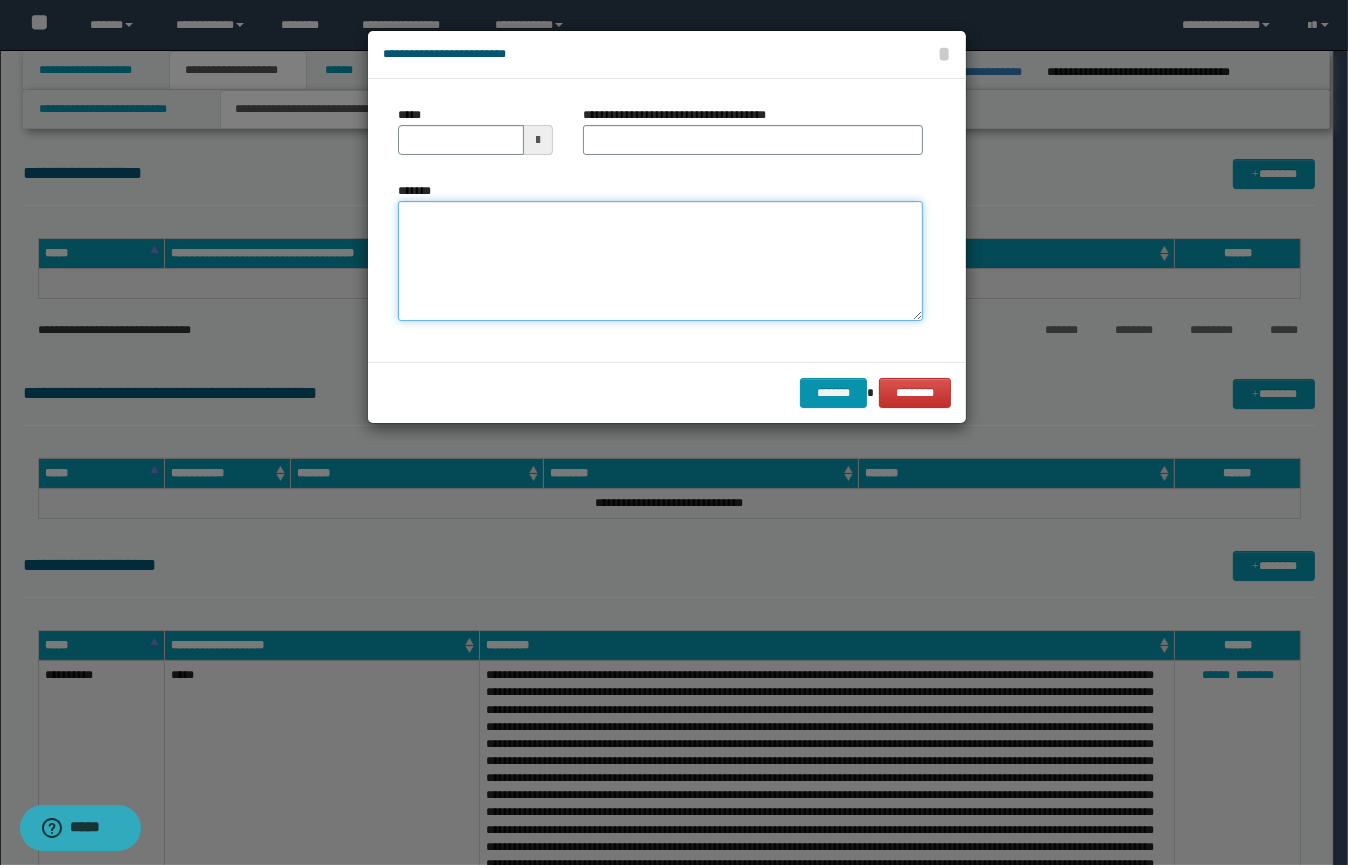 click on "*******" at bounding box center [660, 261] 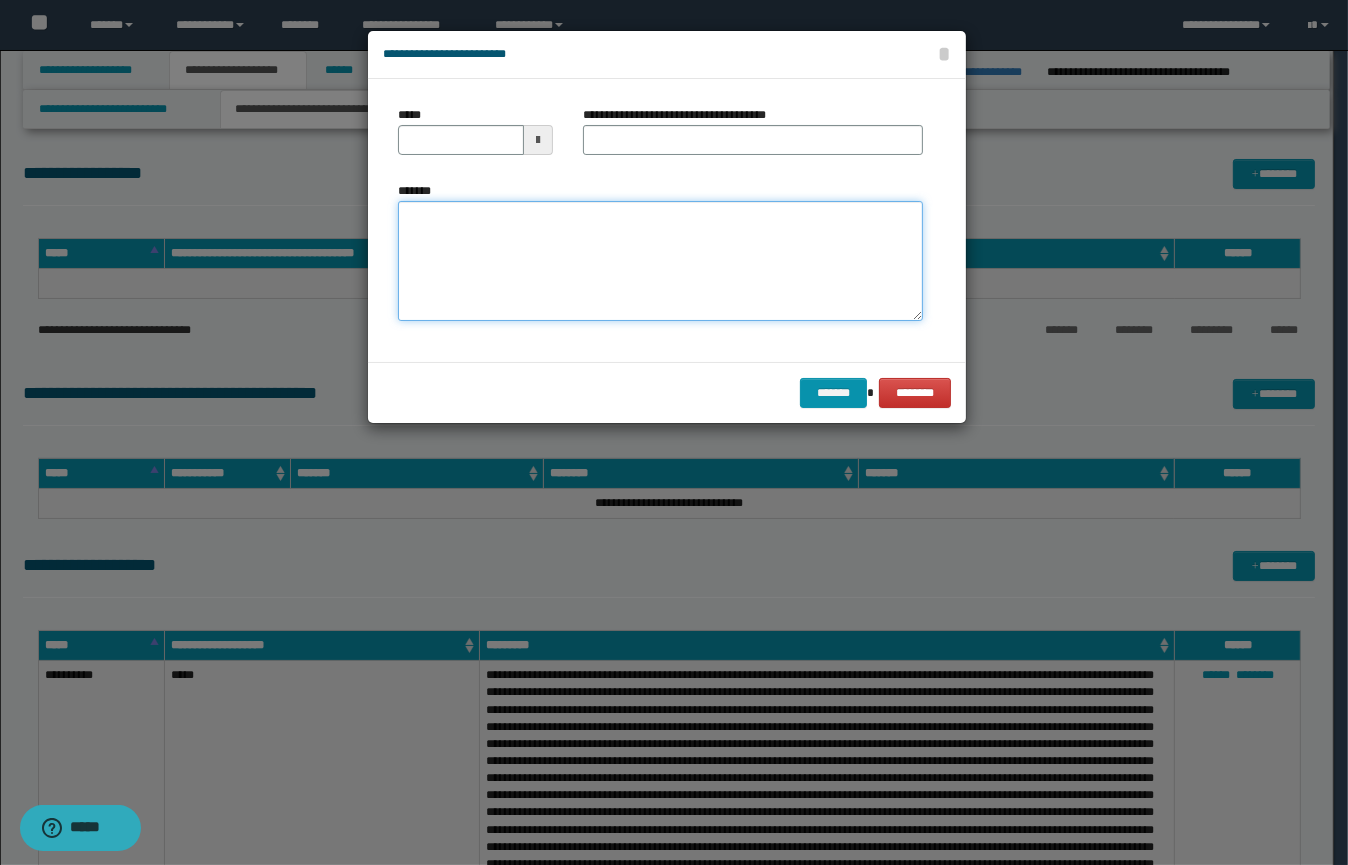 paste on "**********" 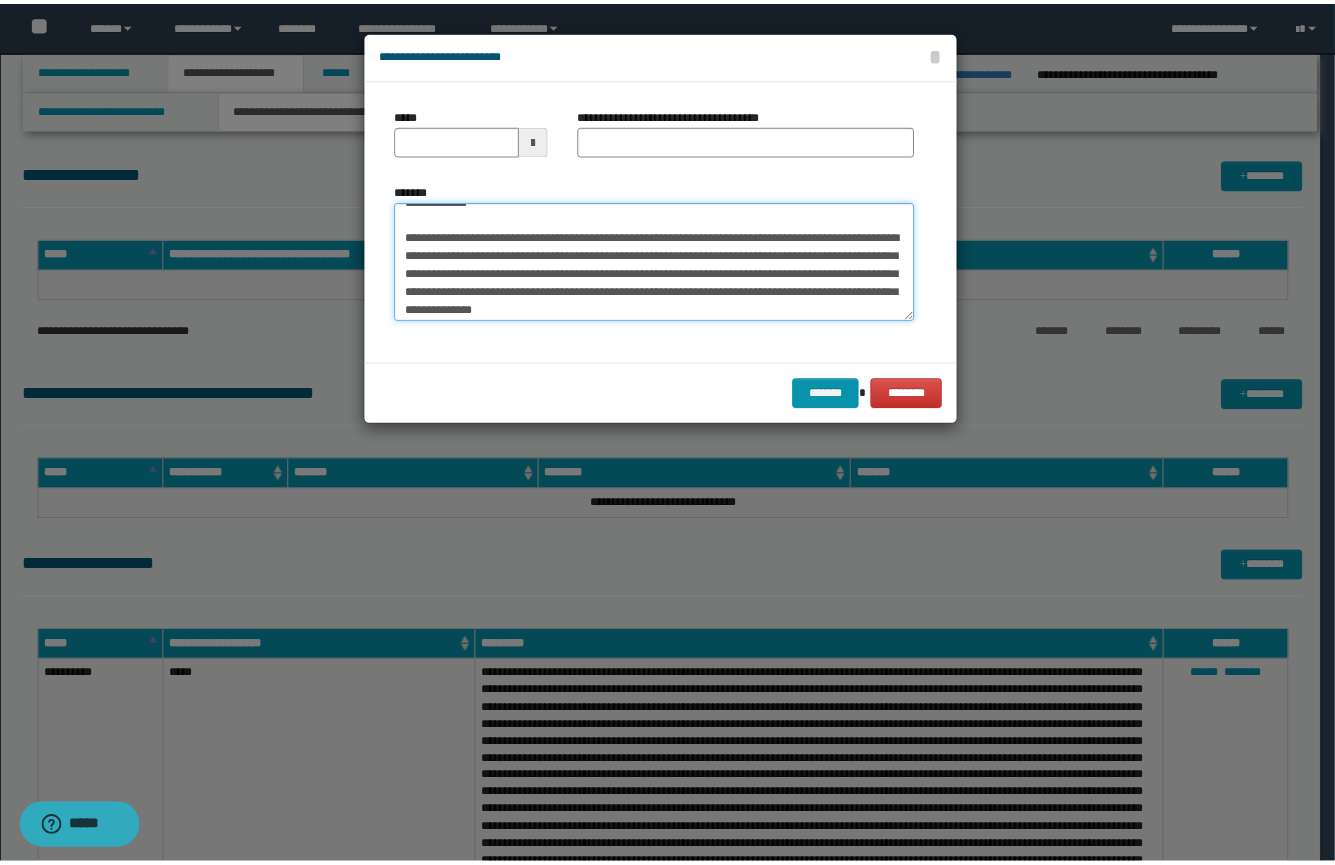 scroll, scrollTop: 0, scrollLeft: 0, axis: both 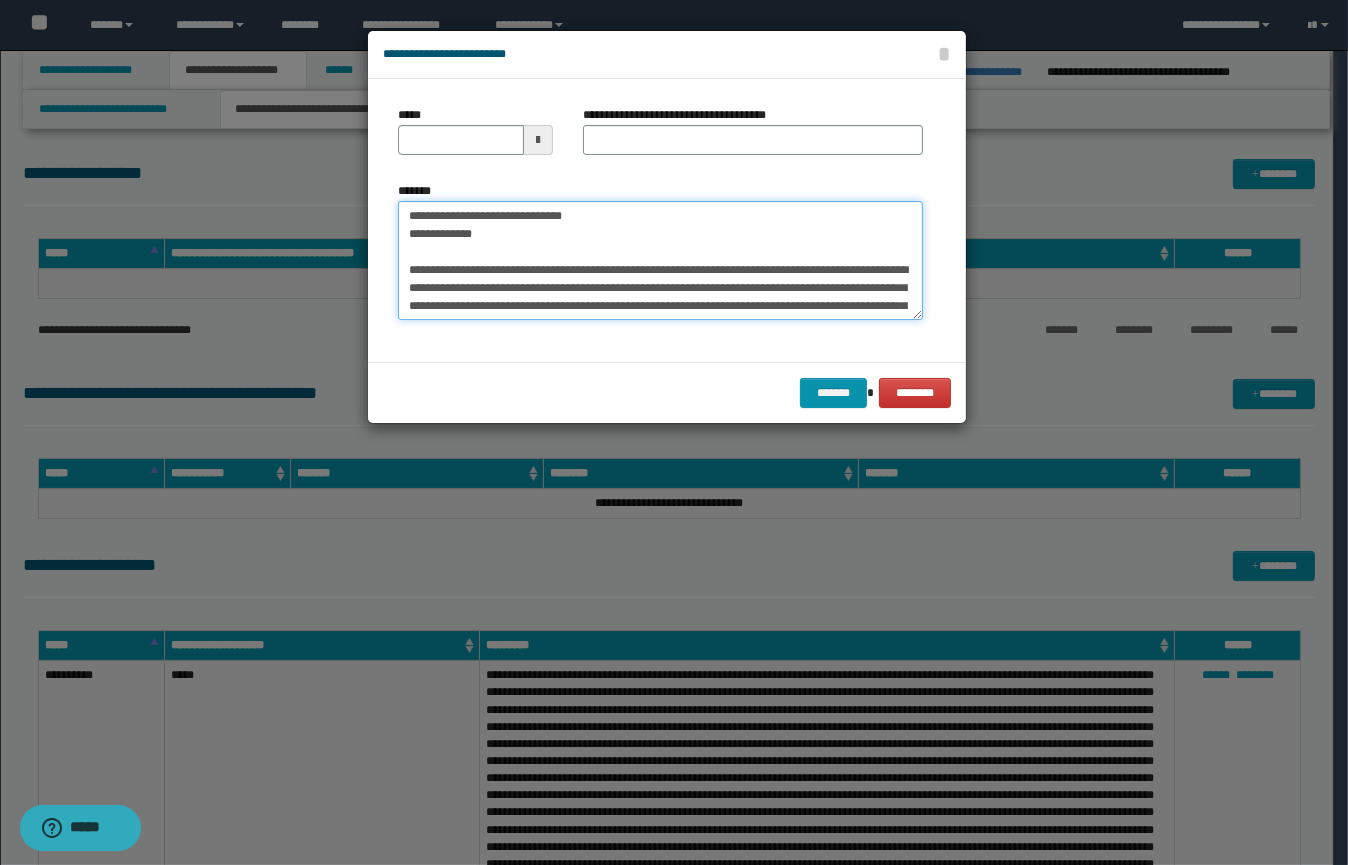 type 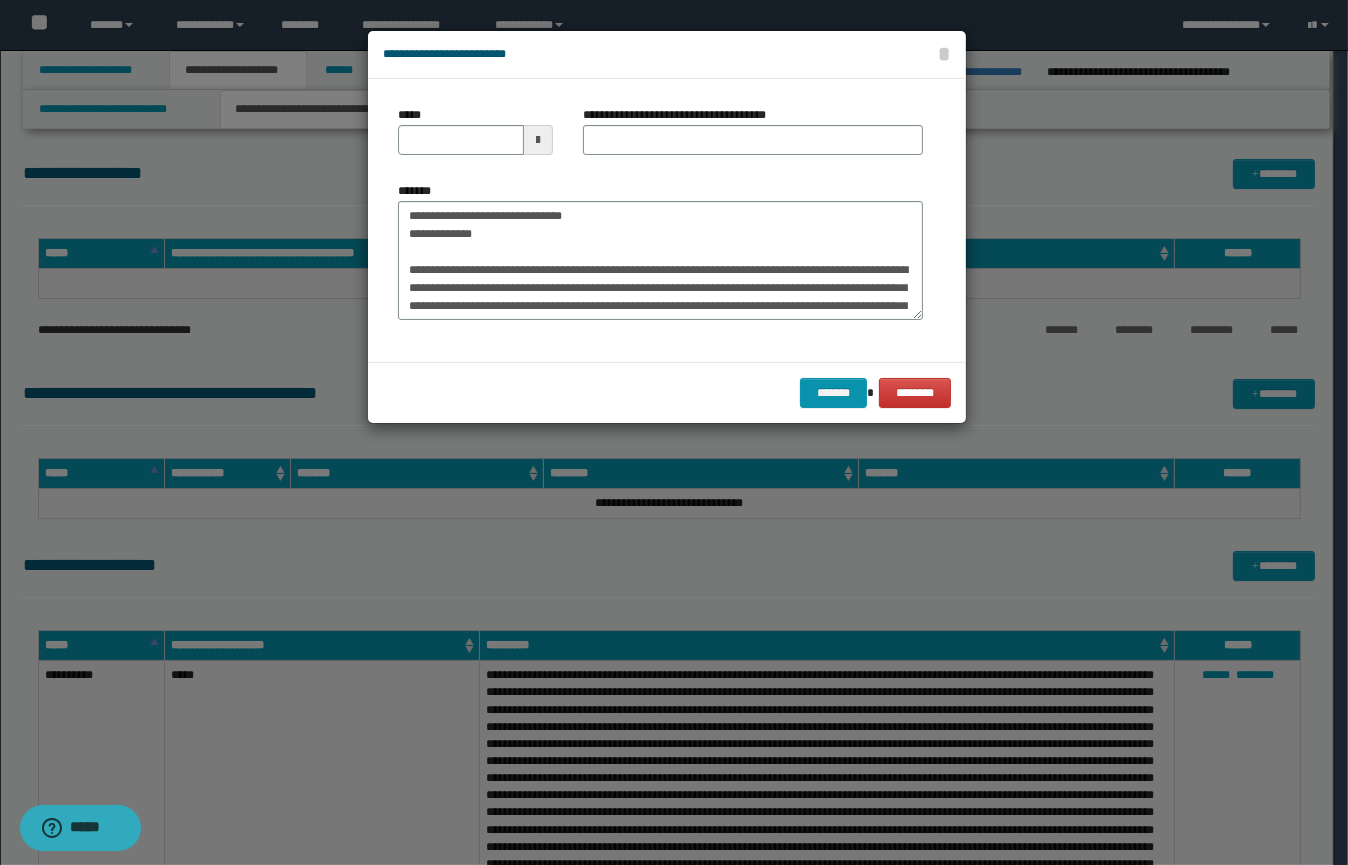 click at bounding box center [538, 140] 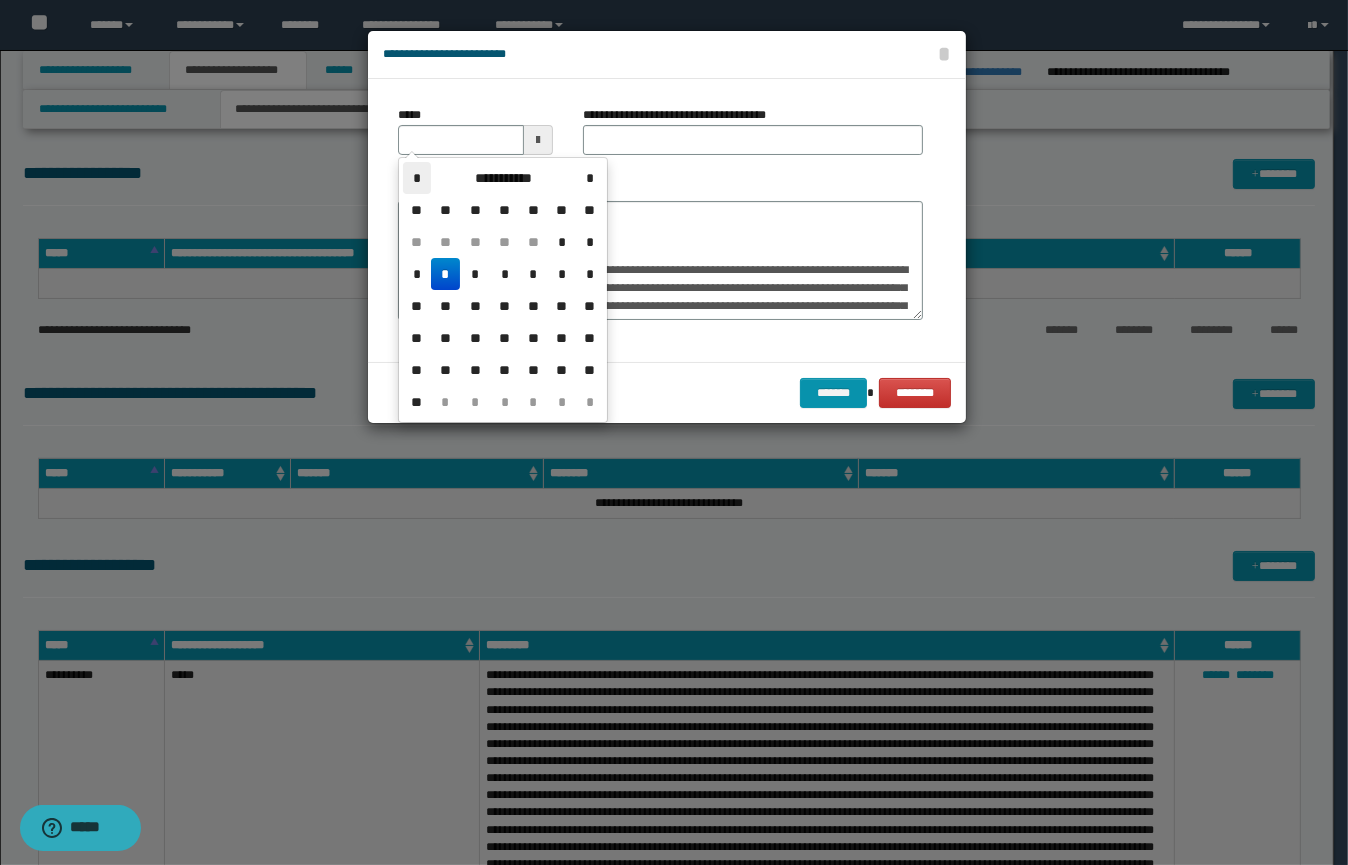 click on "*" at bounding box center [417, 178] 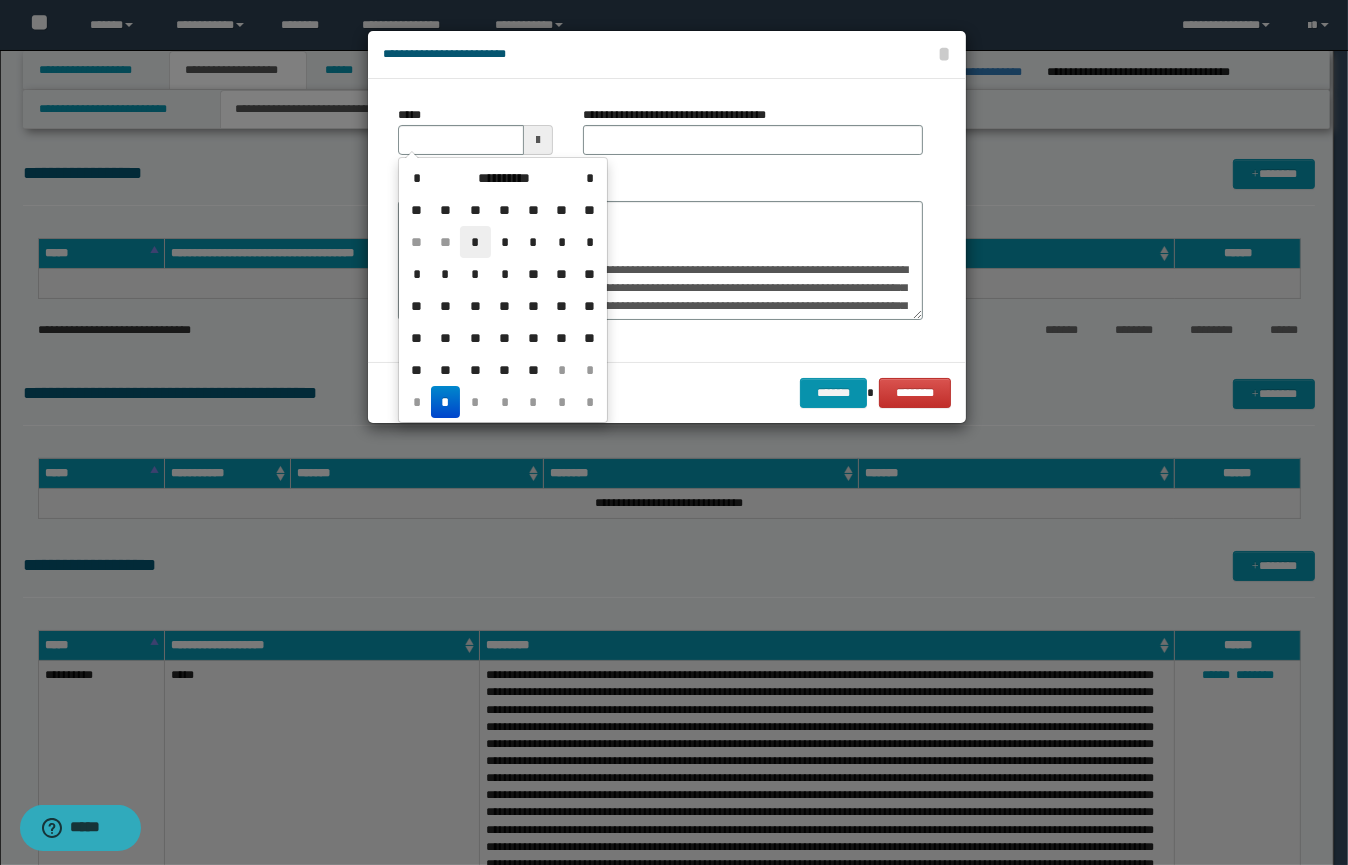 click on "*" at bounding box center (475, 242) 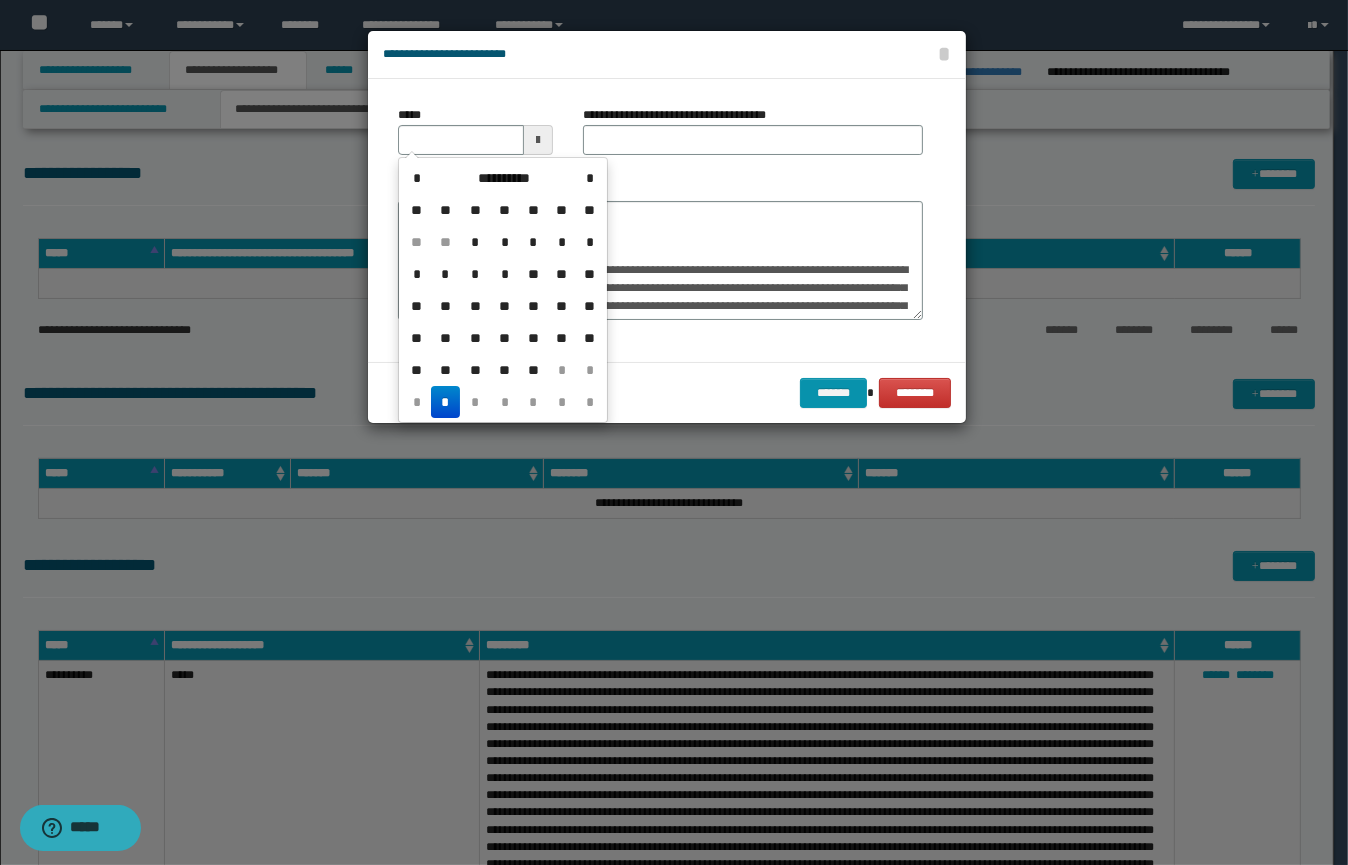 type on "**********" 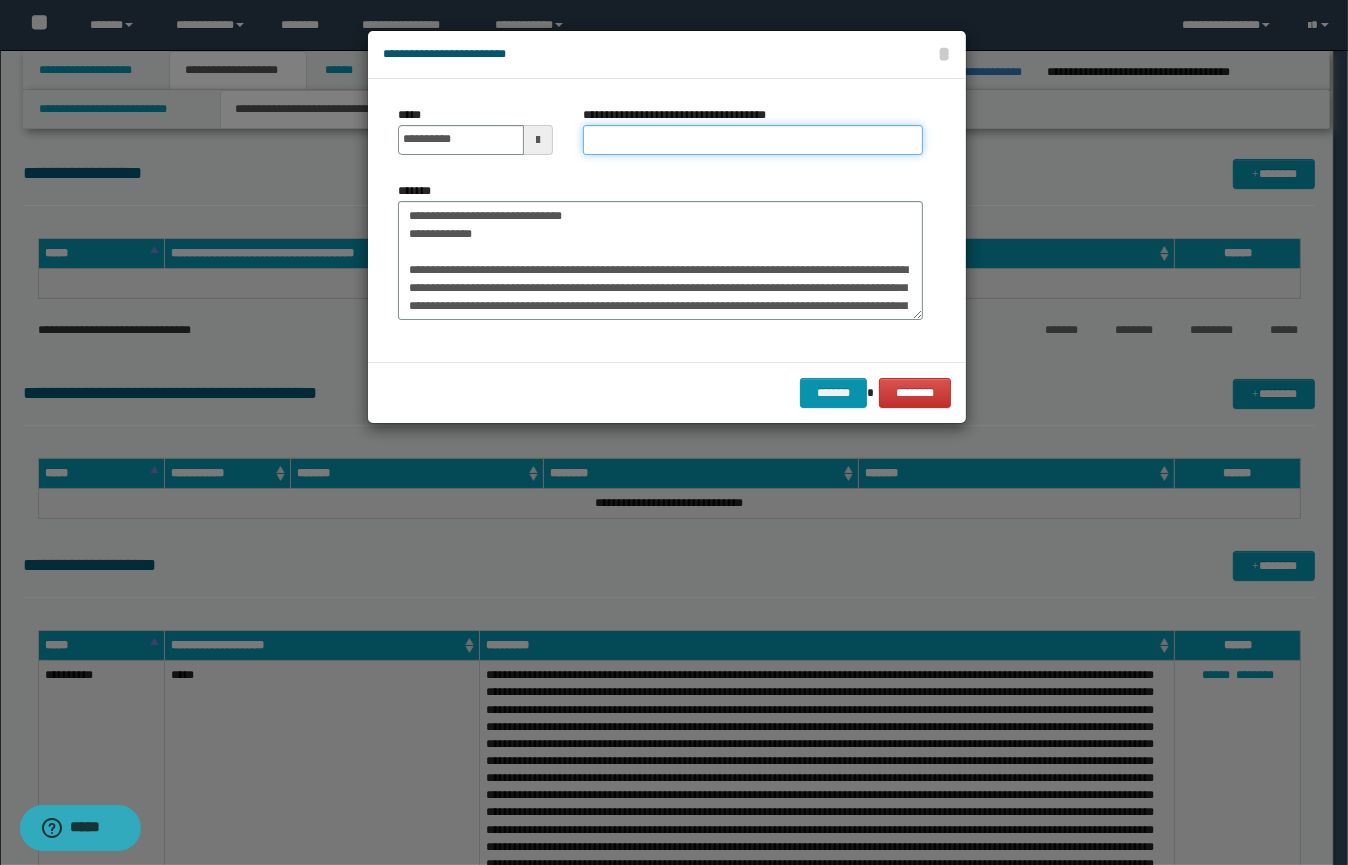 click on "**********" at bounding box center [753, 140] 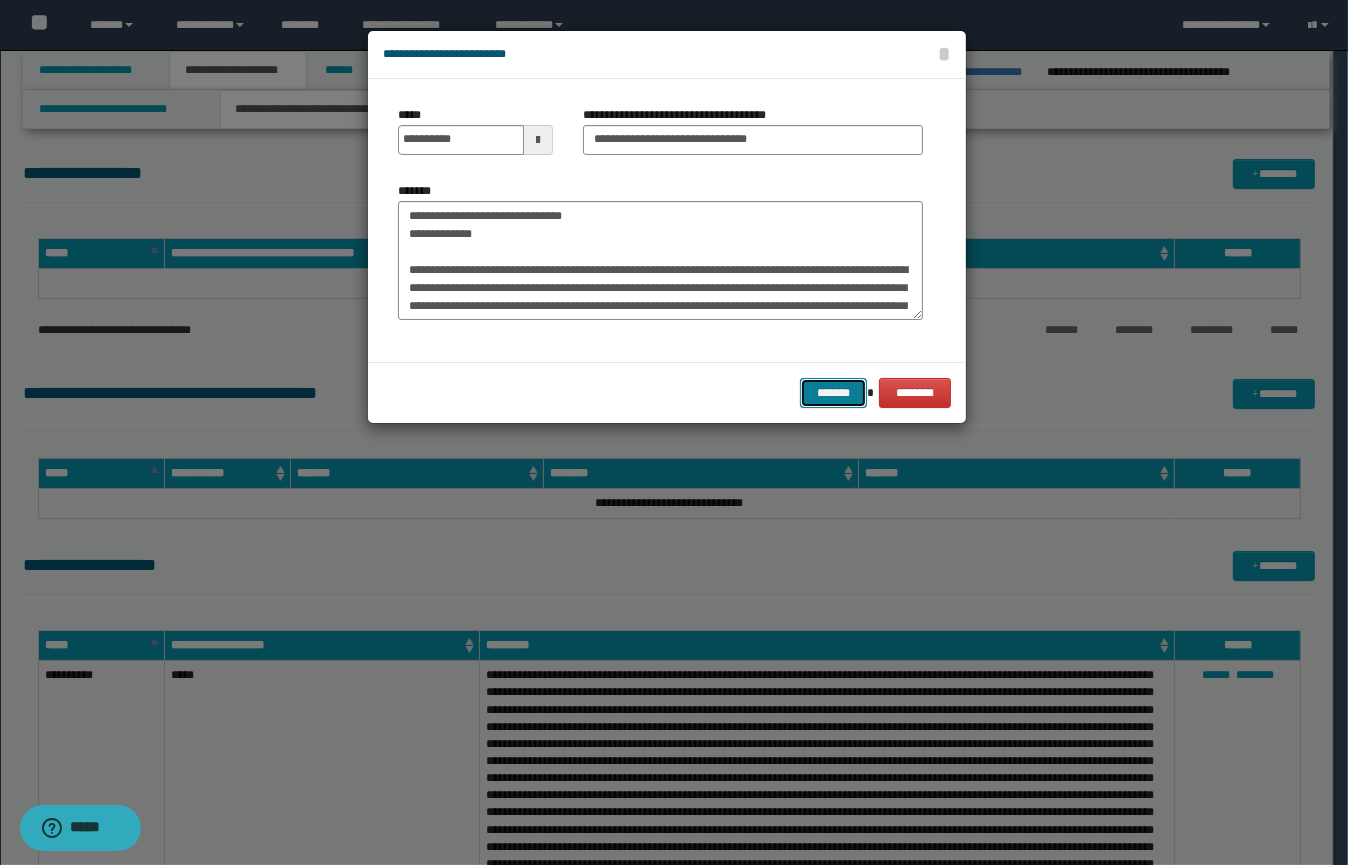 click on "*******" at bounding box center [833, 393] 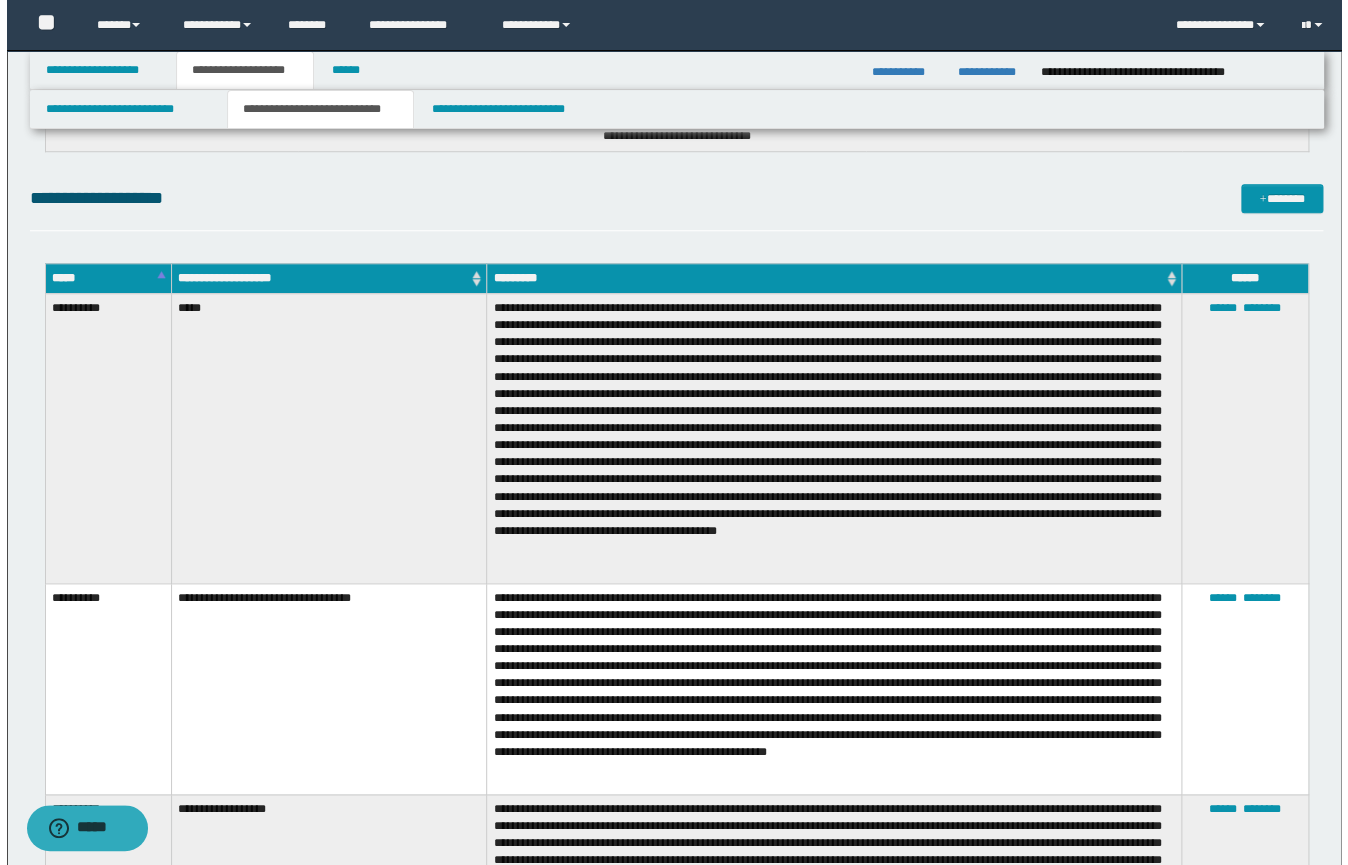 scroll, scrollTop: 574, scrollLeft: 0, axis: vertical 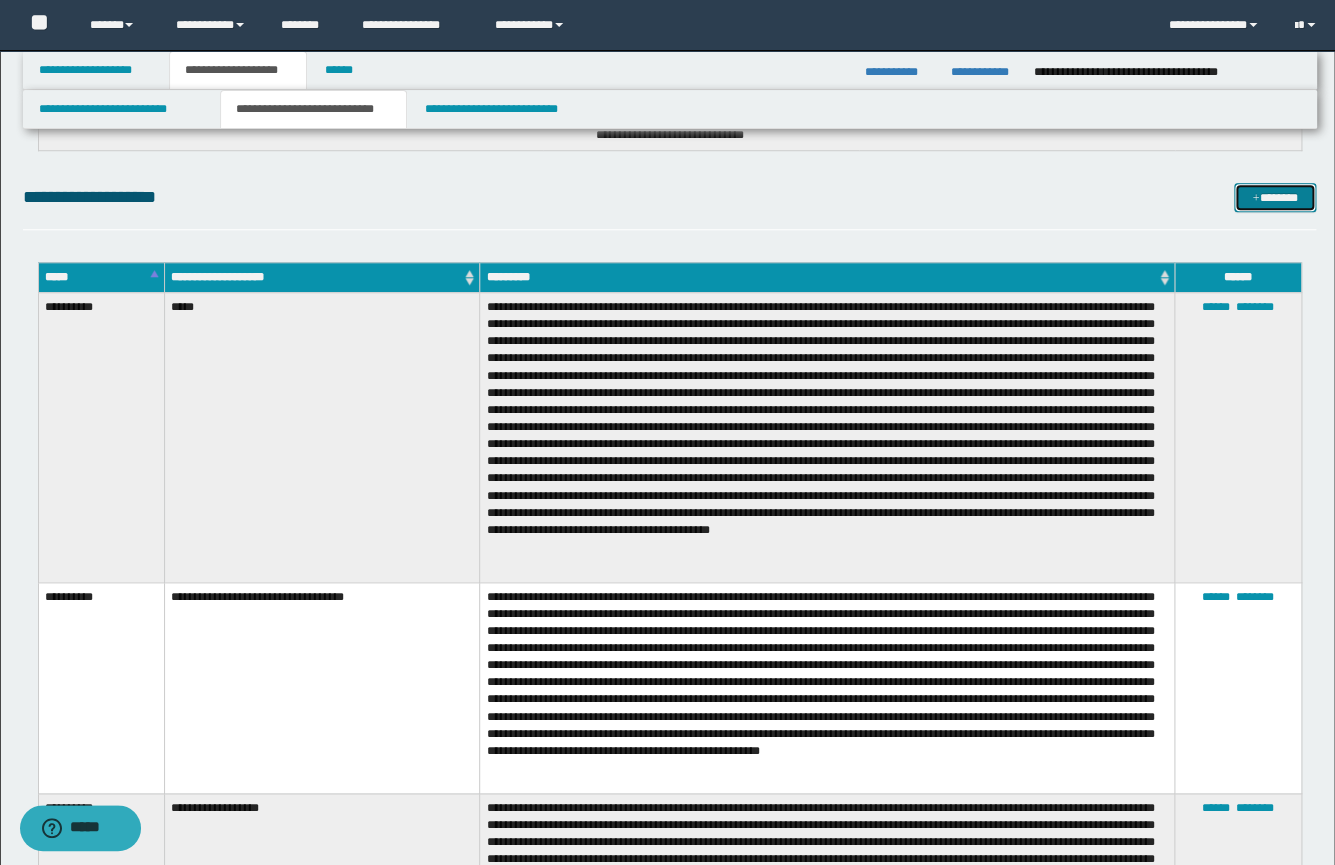 click on "*******" at bounding box center [1275, 198] 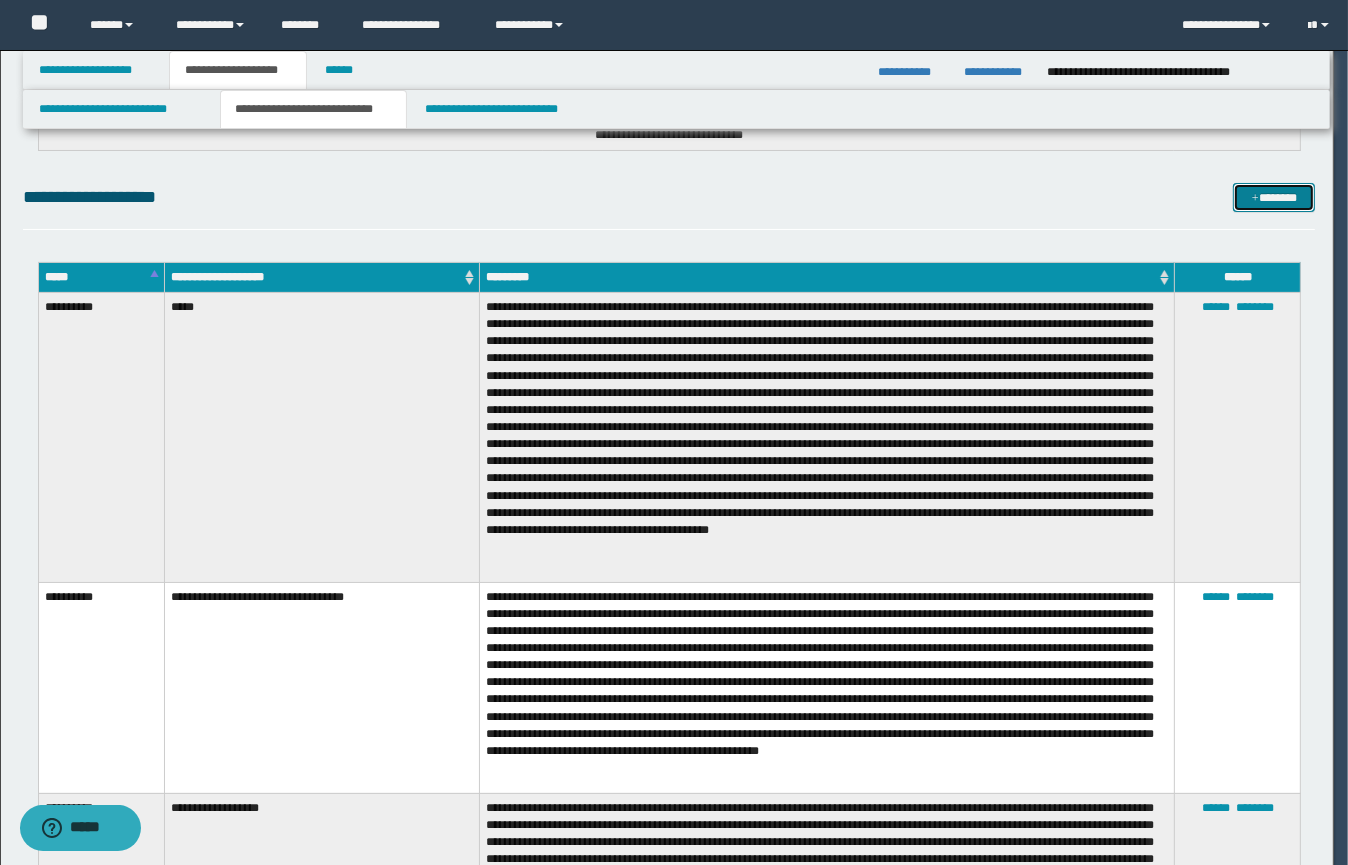 type 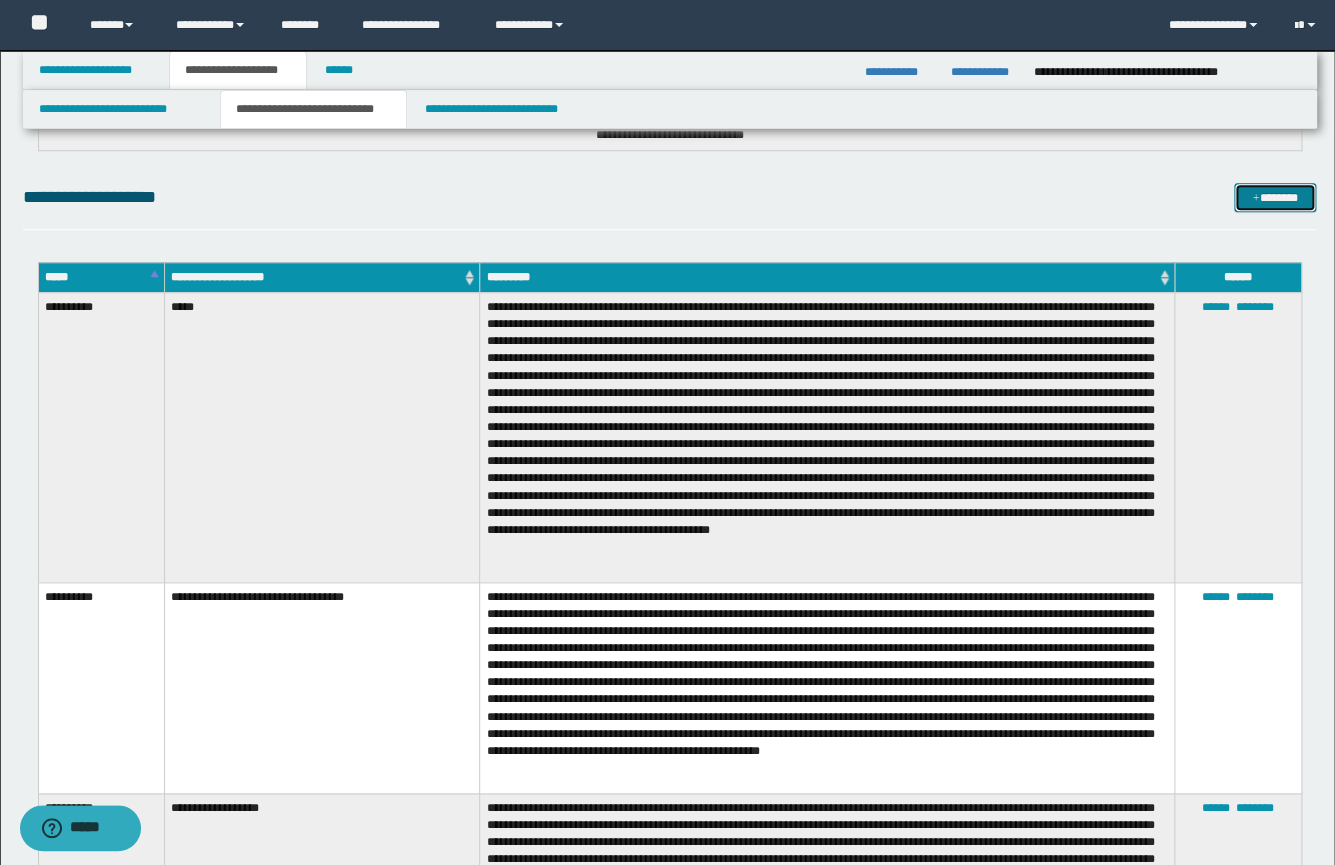 click on "*******" at bounding box center (1275, 198) 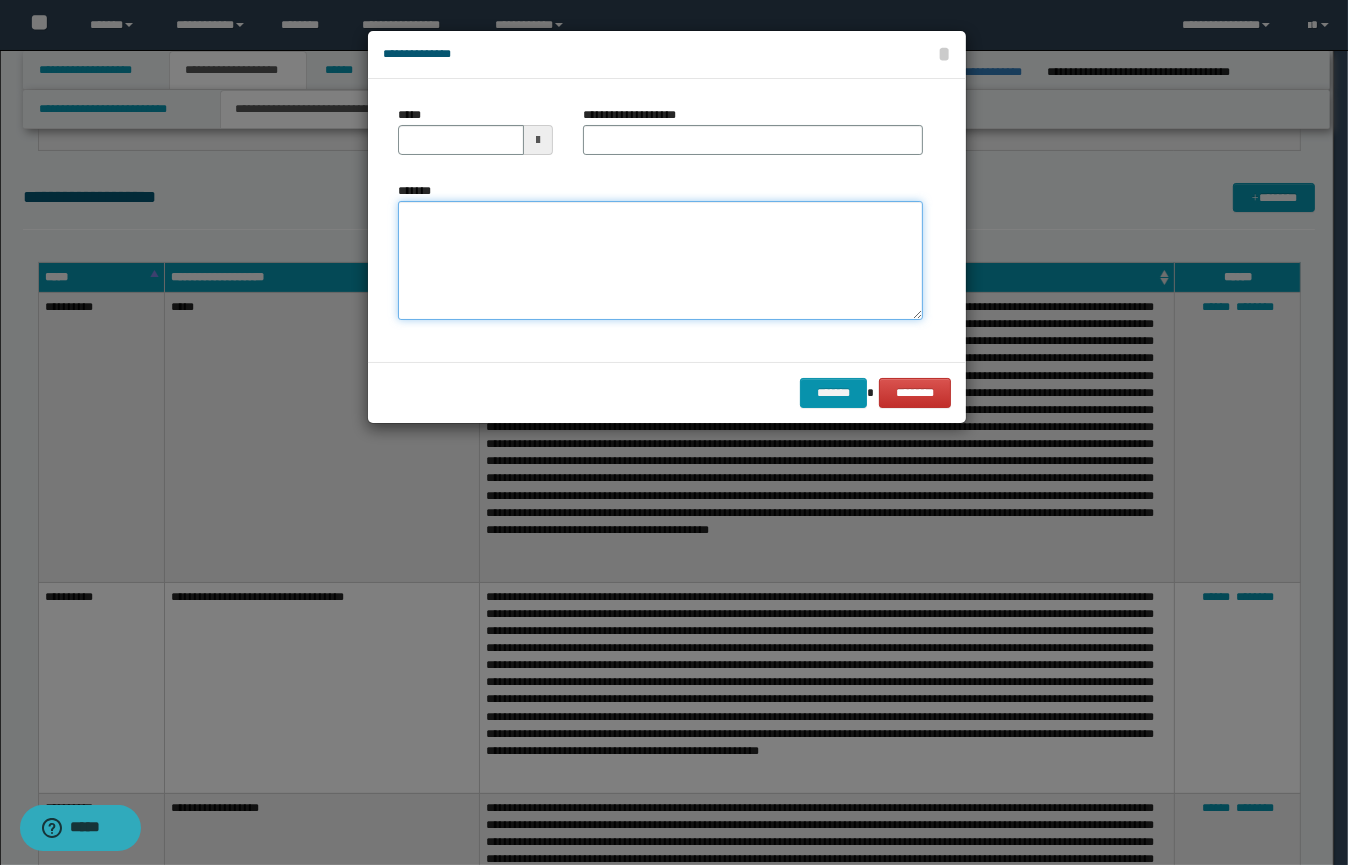 click on "*******" at bounding box center [660, 261] 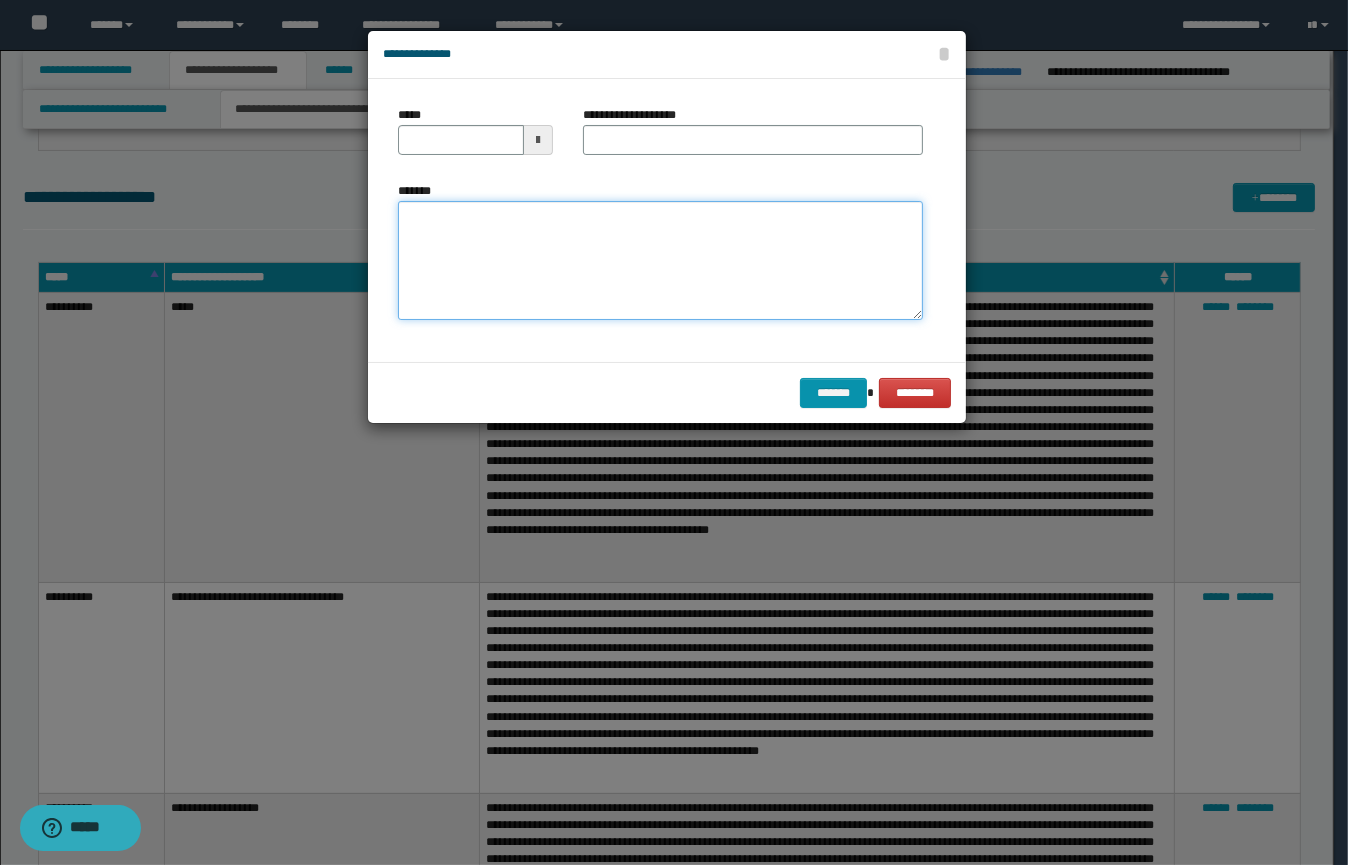 paste on "**********" 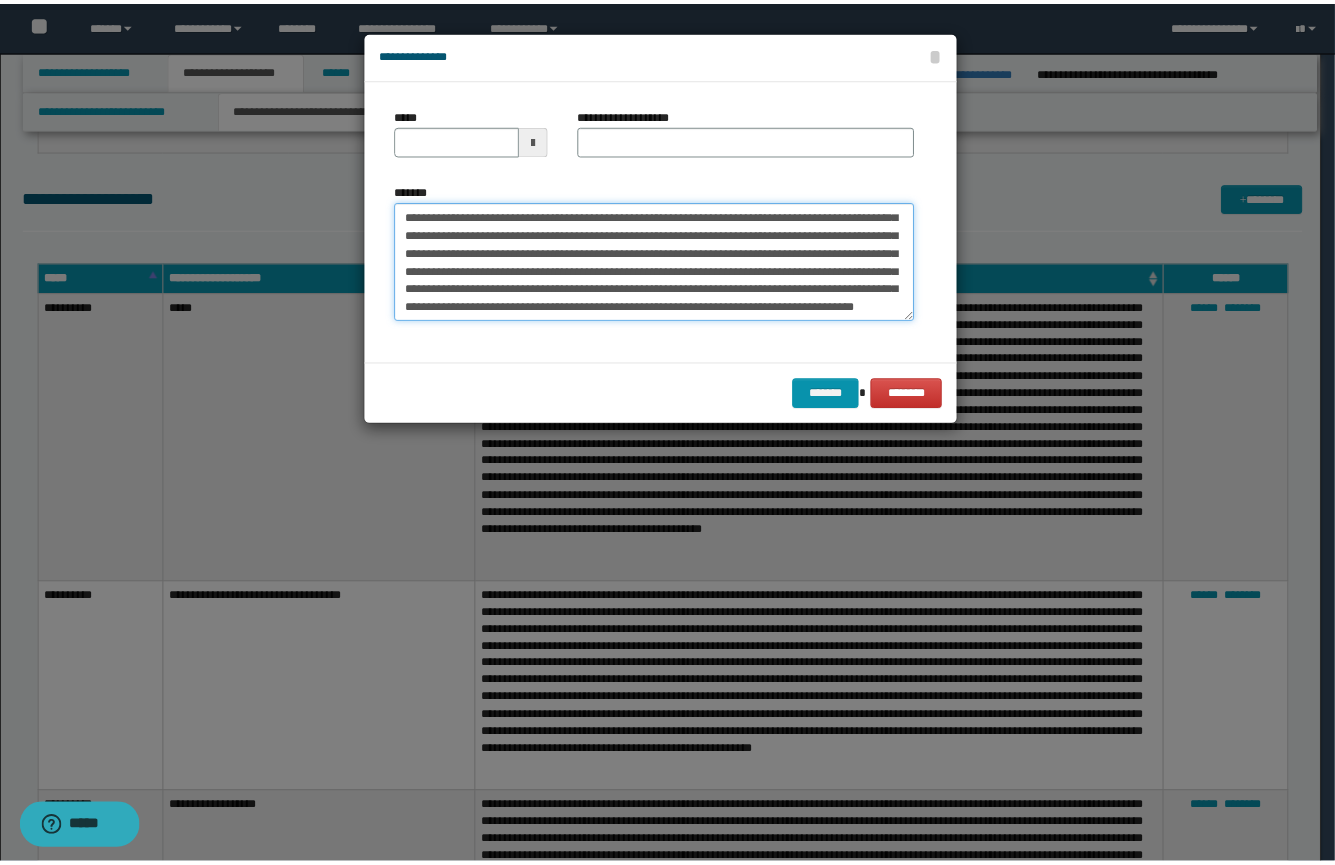 scroll, scrollTop: 0, scrollLeft: 0, axis: both 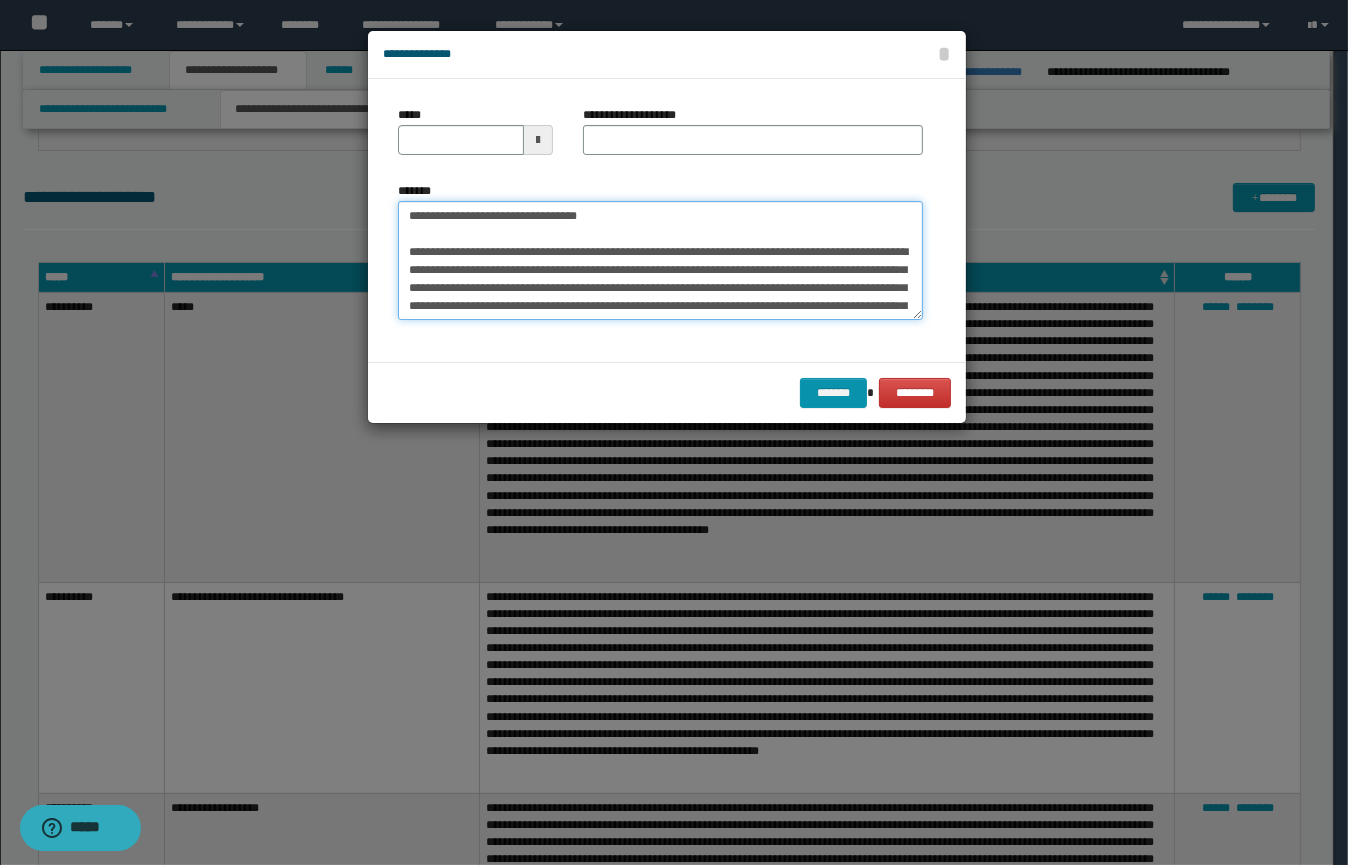 type on "**********" 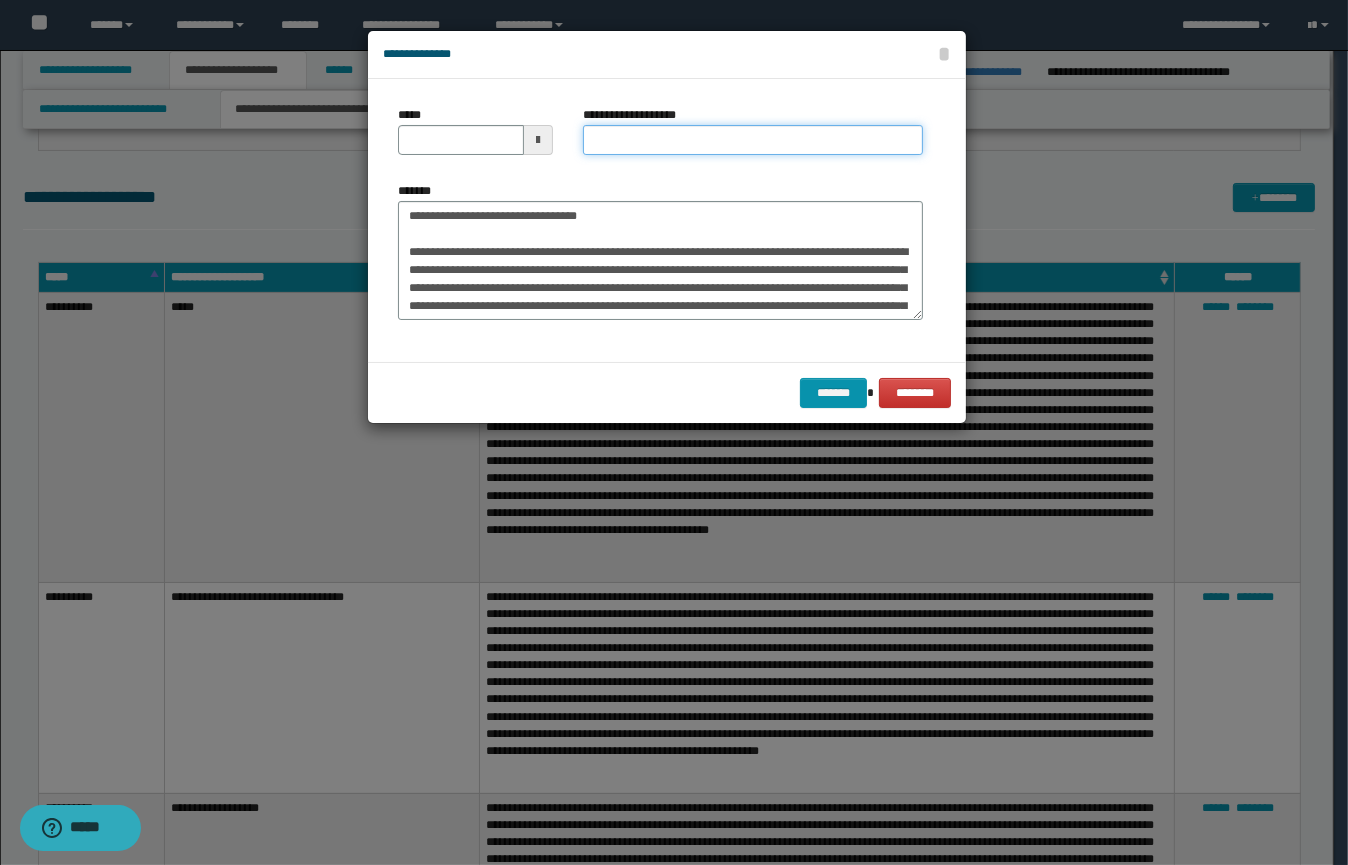 click on "**********" at bounding box center (753, 140) 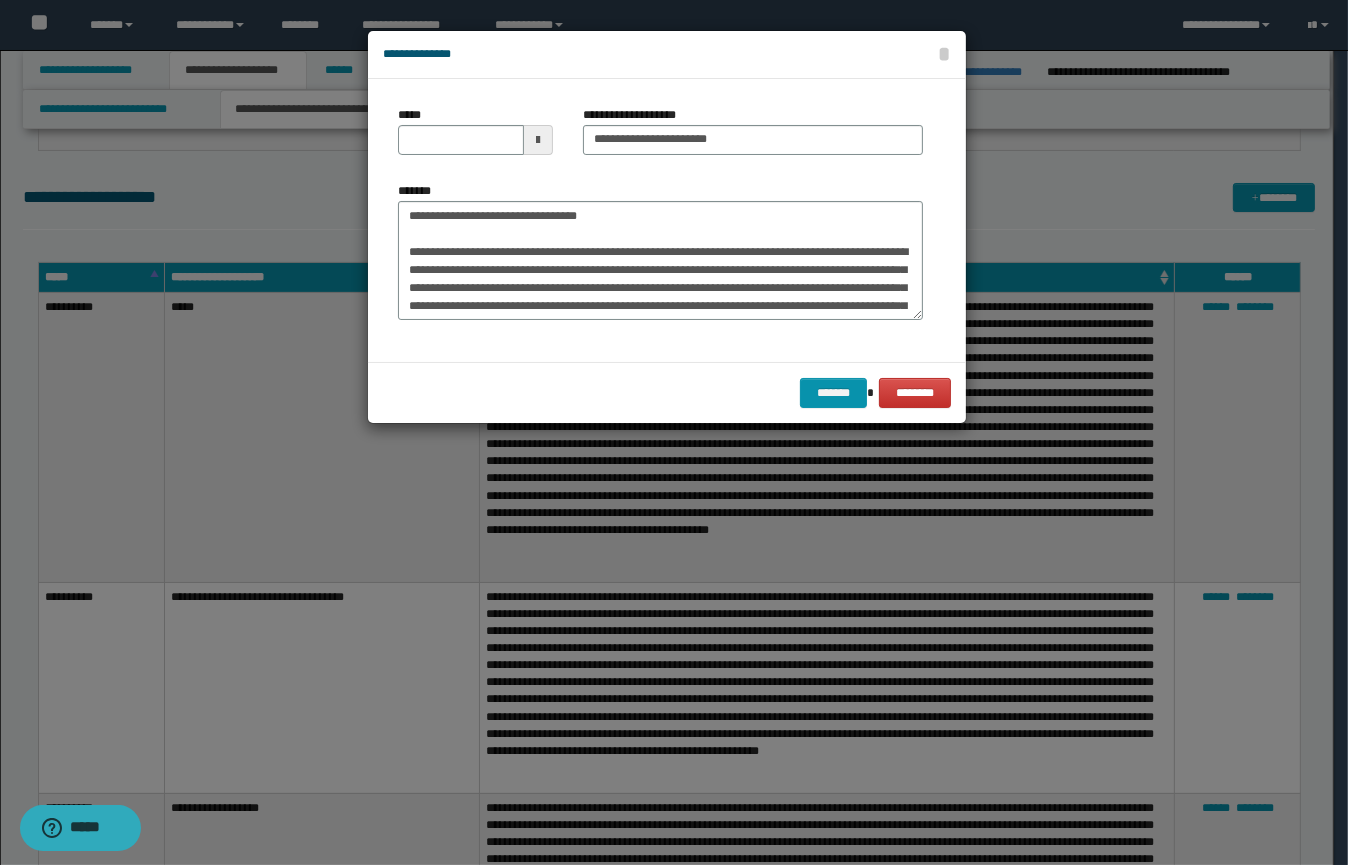 click at bounding box center (538, 140) 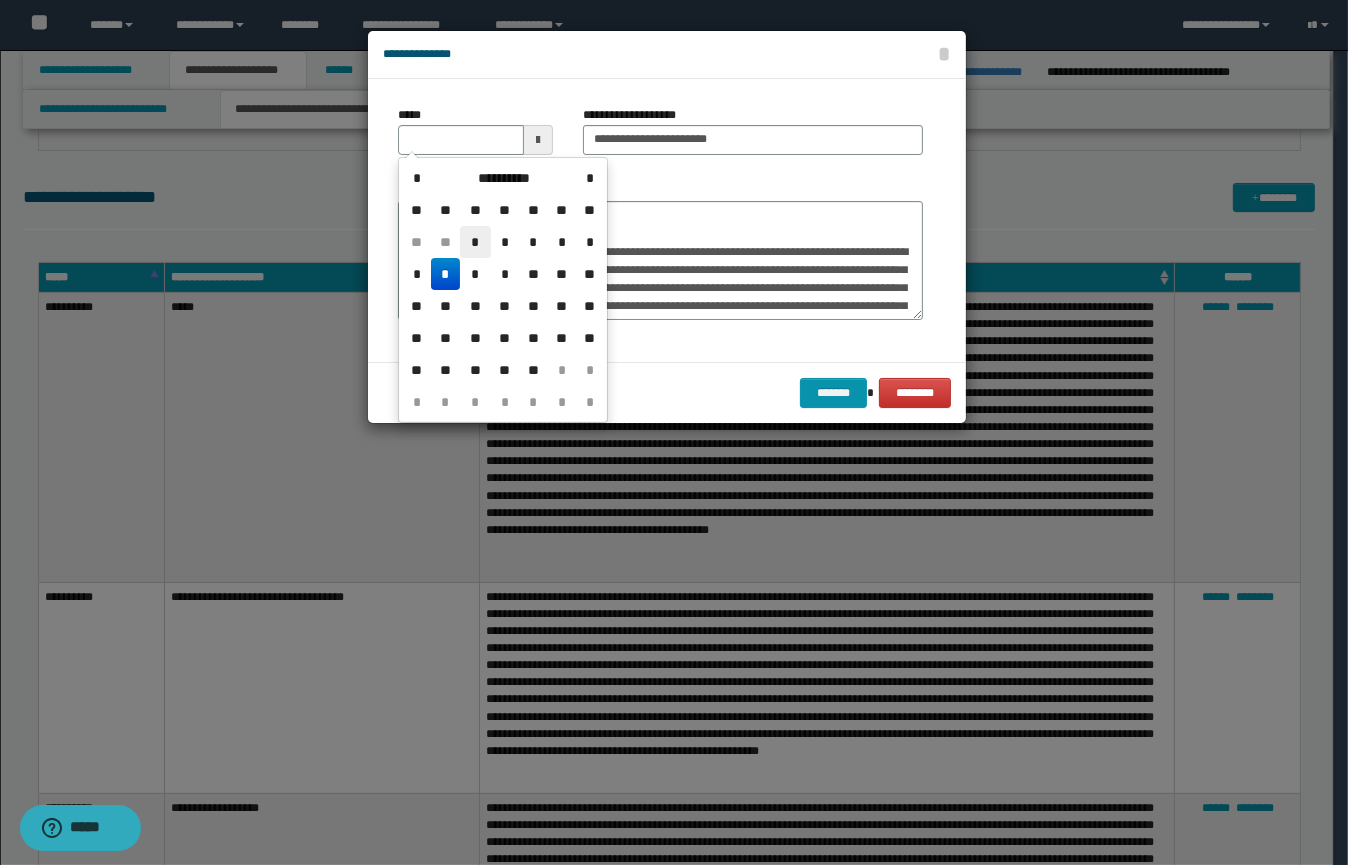 click on "*" at bounding box center [475, 242] 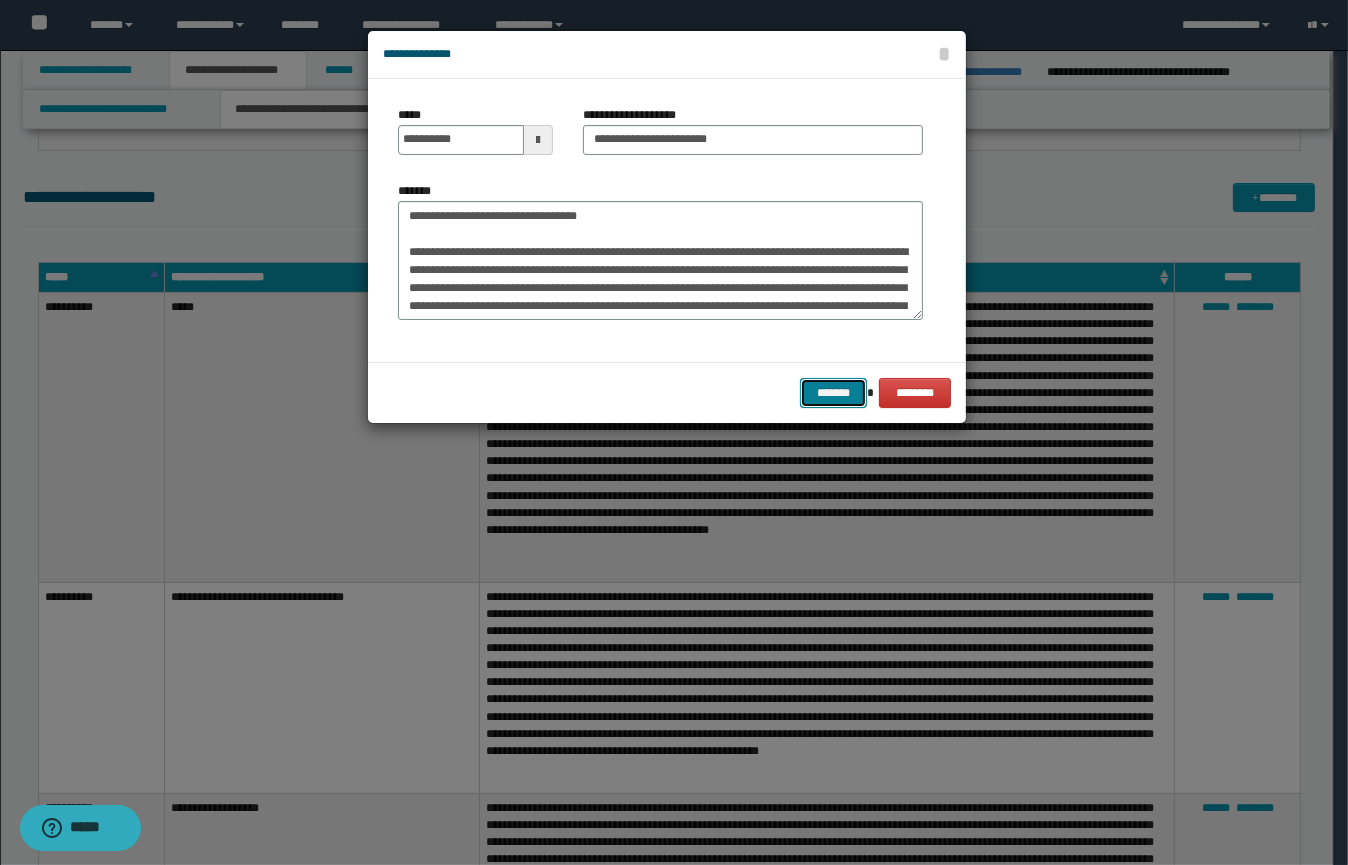 click on "*******" at bounding box center (833, 393) 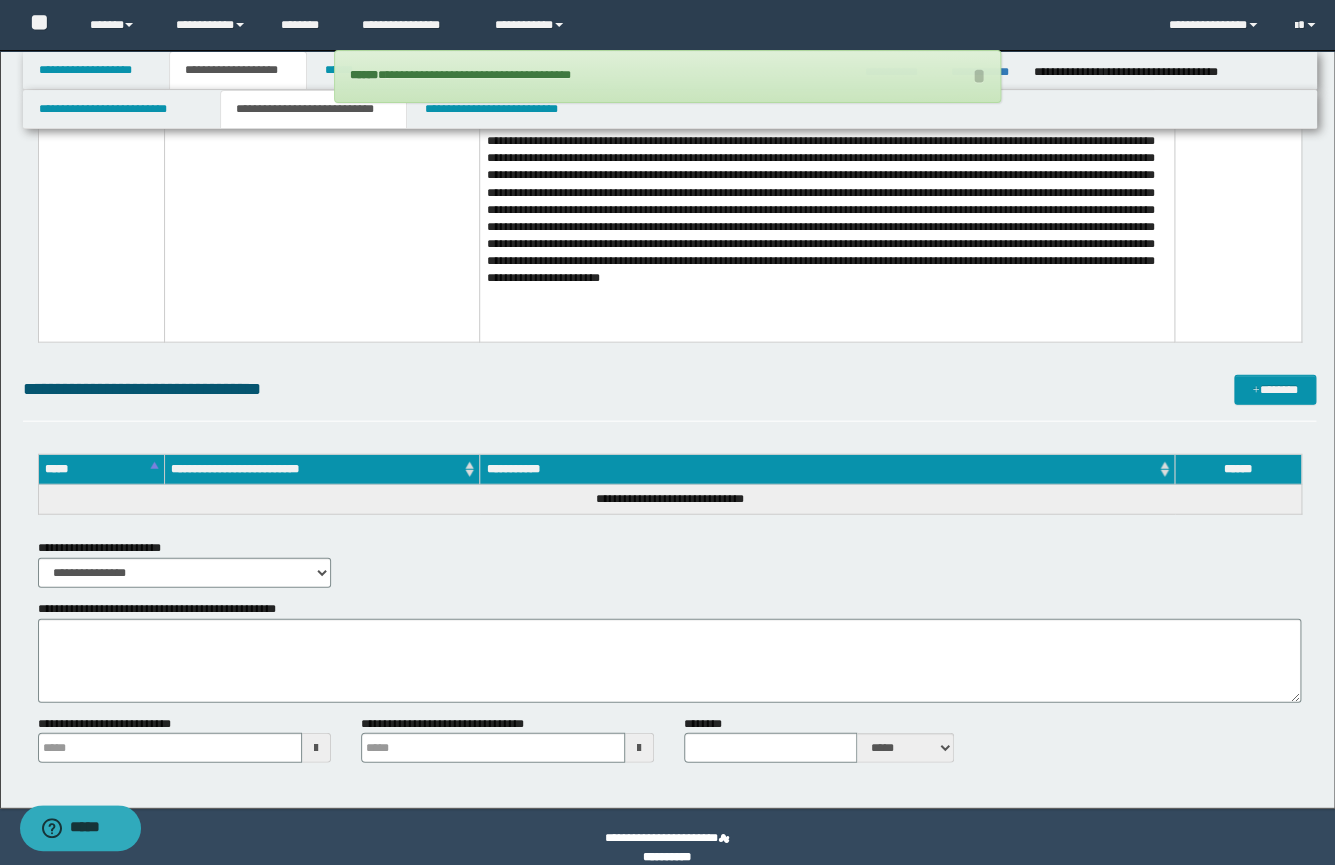 scroll, scrollTop: 1625, scrollLeft: 0, axis: vertical 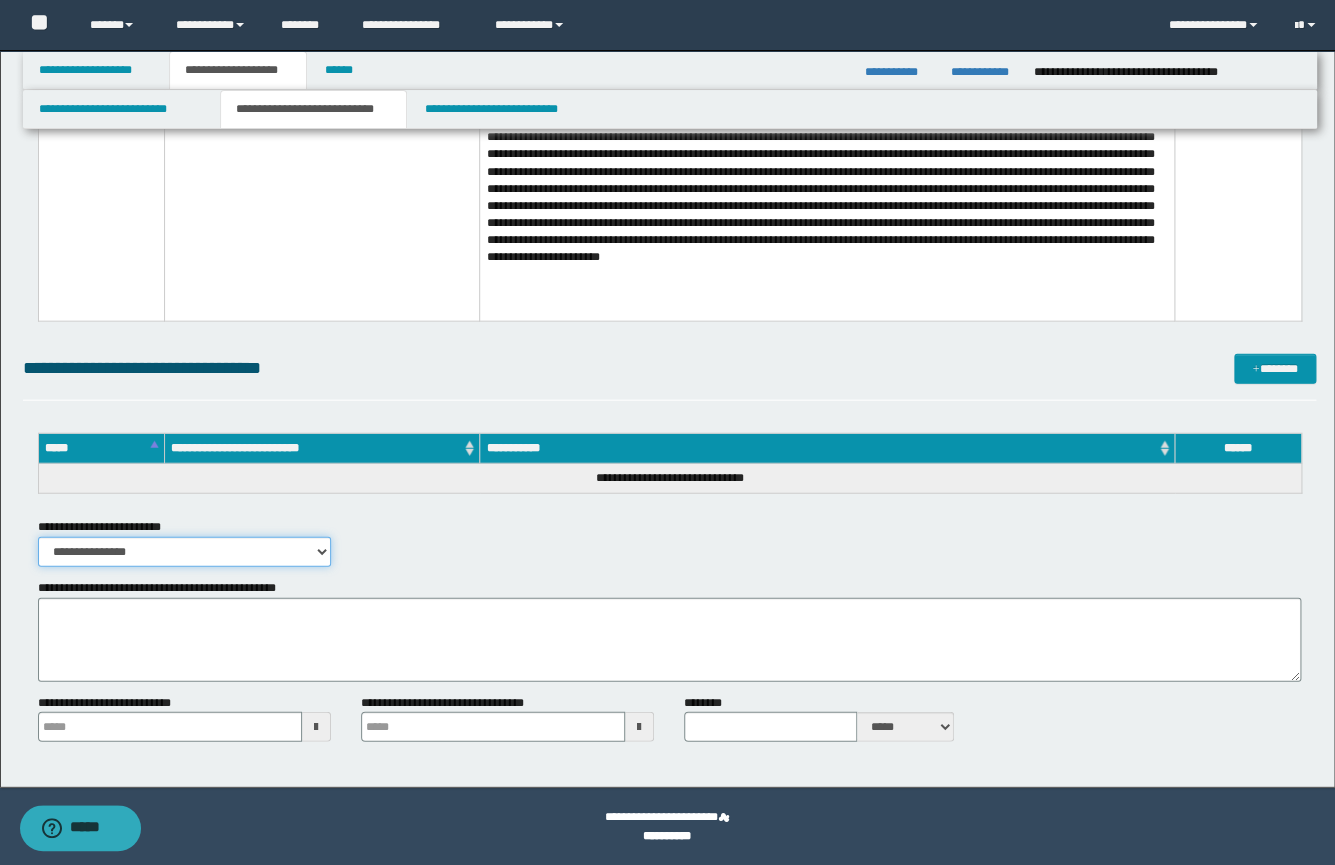 click on "**********" at bounding box center [184, 552] 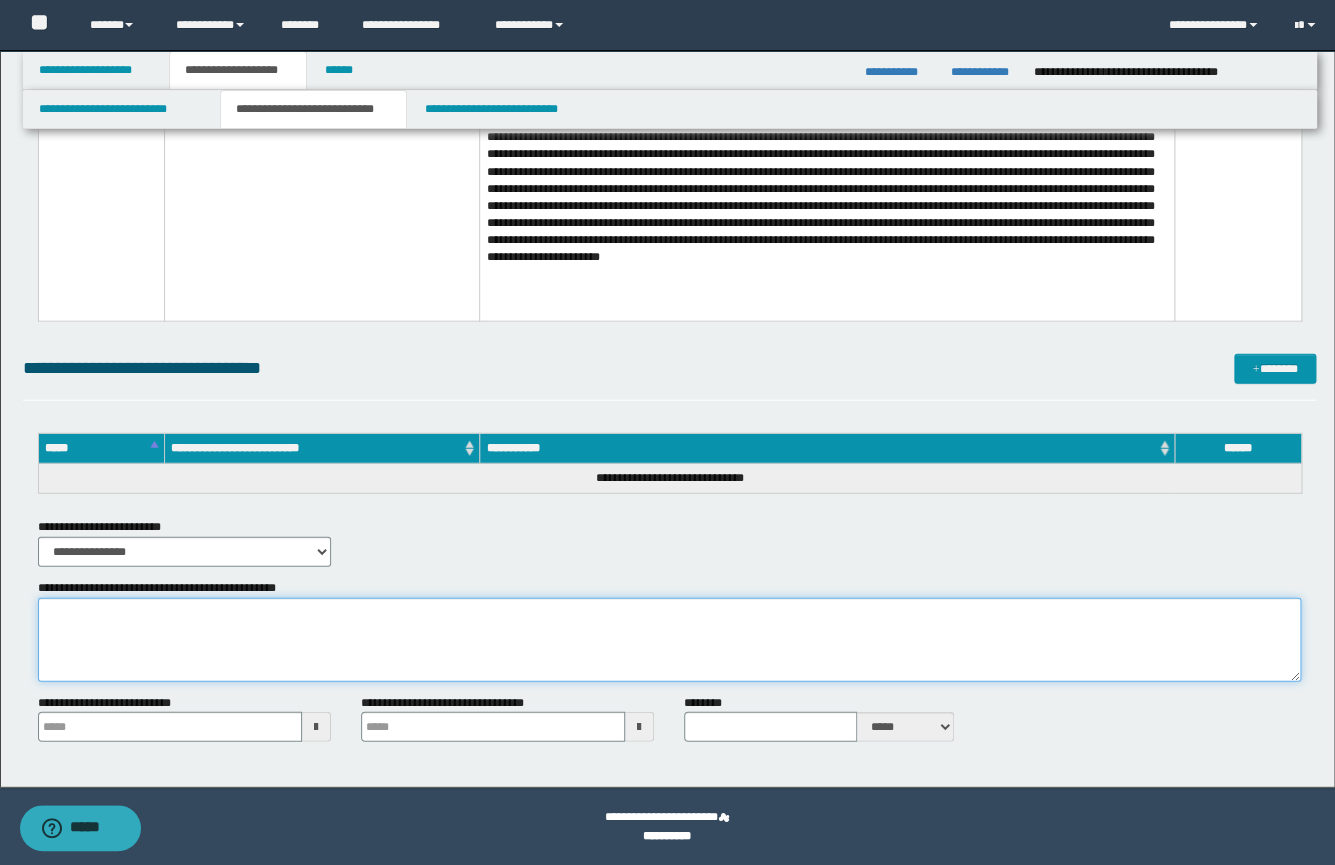 click on "**********" at bounding box center (669, 640) 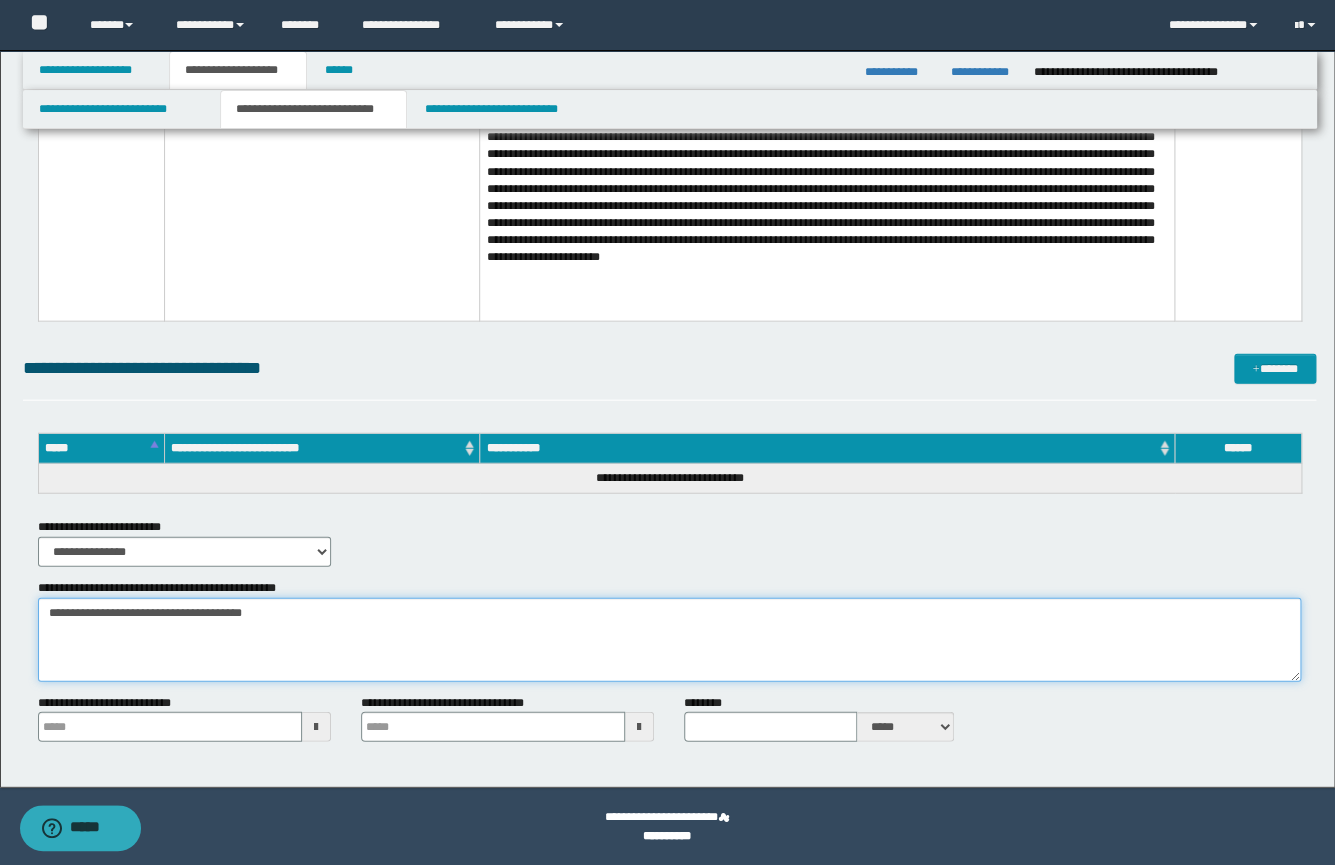 click on "**********" at bounding box center [669, 640] 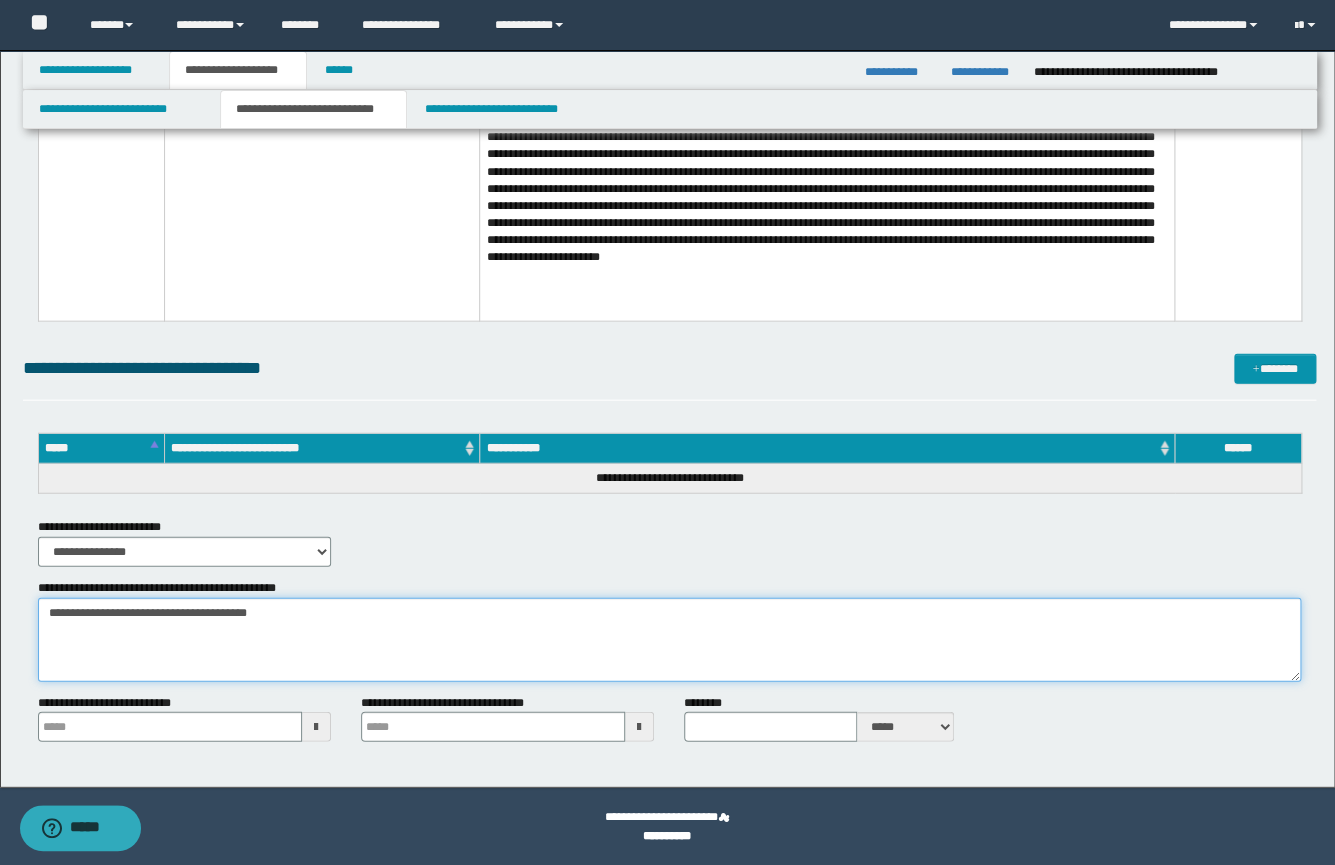 click on "**********" at bounding box center [669, 640] 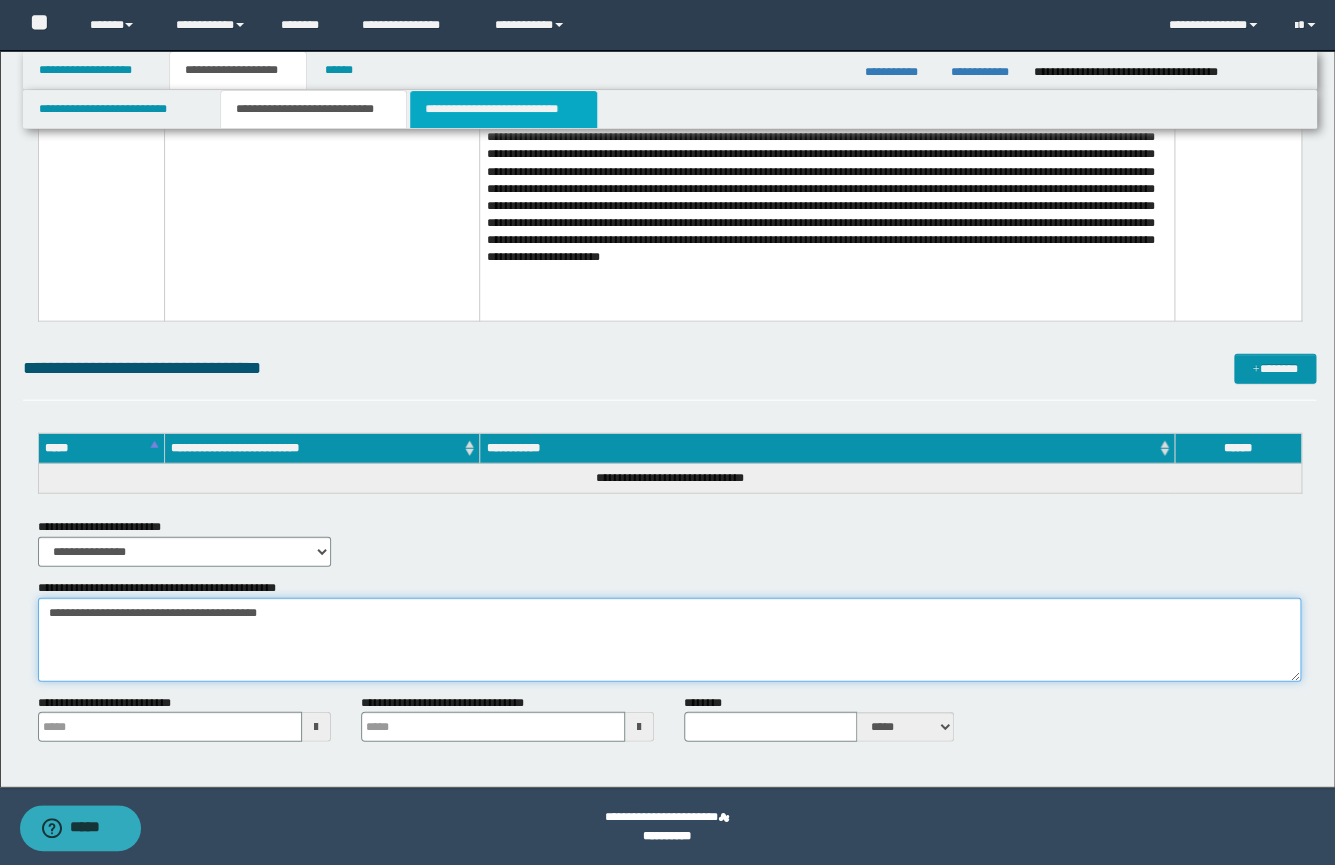 type on "**********" 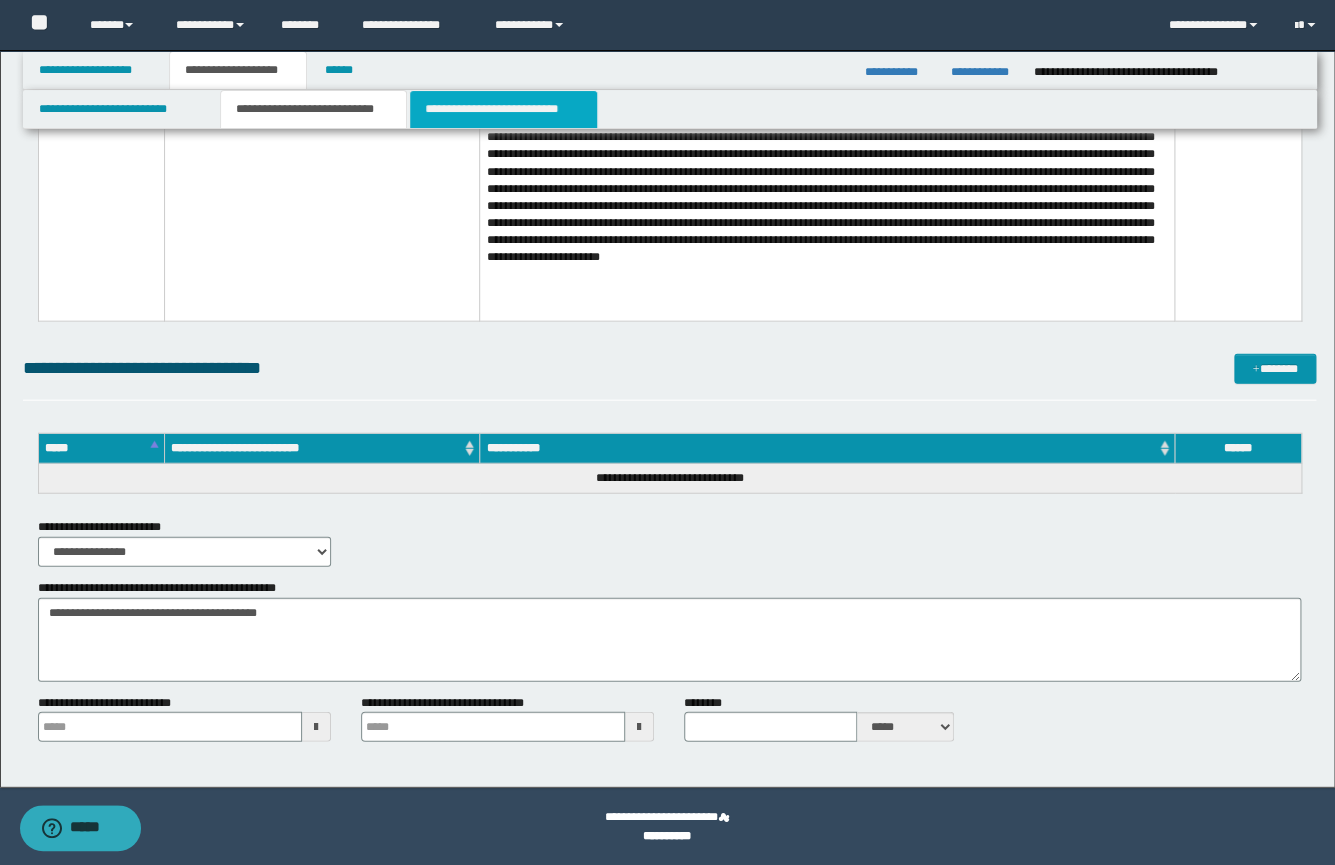 click on "**********" at bounding box center (503, 109) 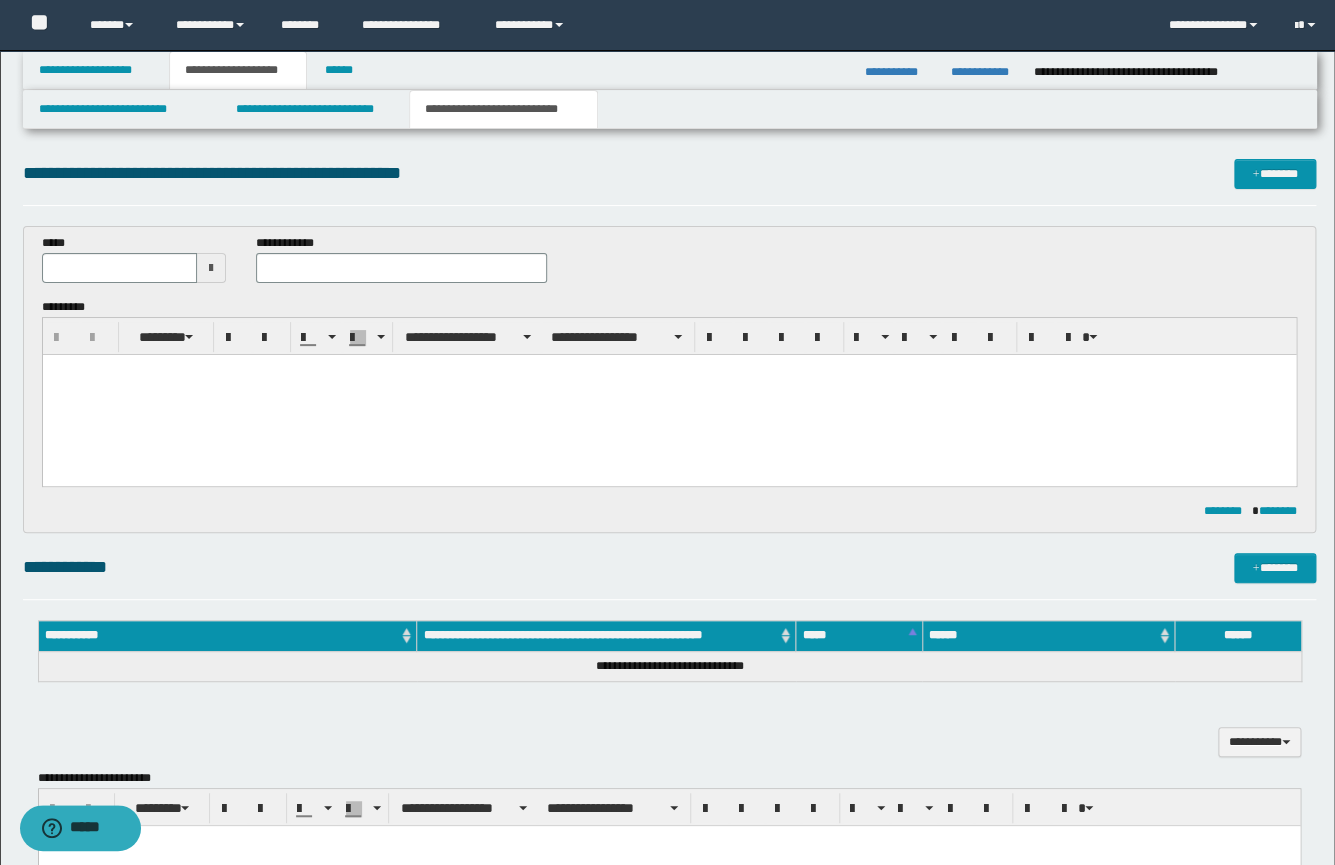 scroll, scrollTop: 0, scrollLeft: 0, axis: both 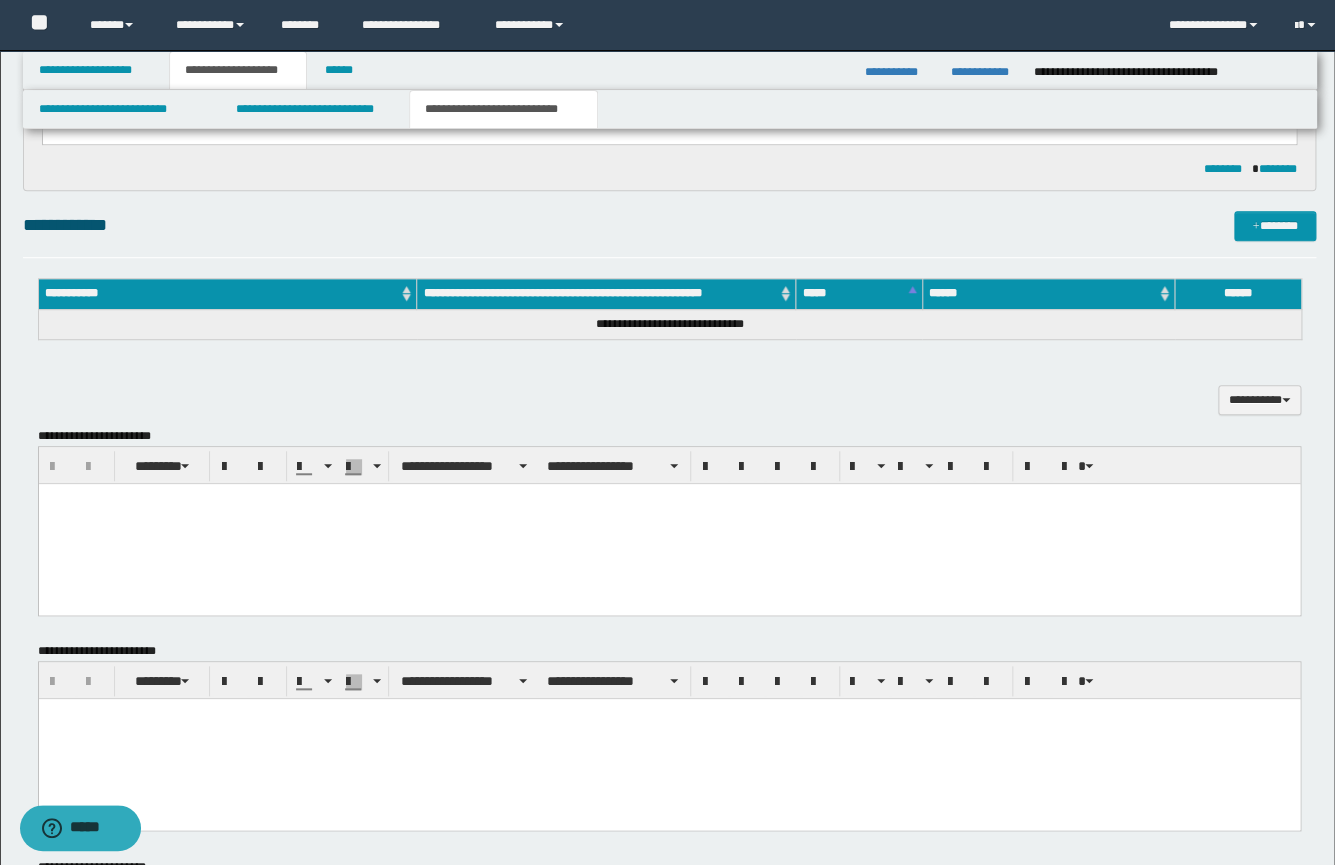 click at bounding box center [668, 524] 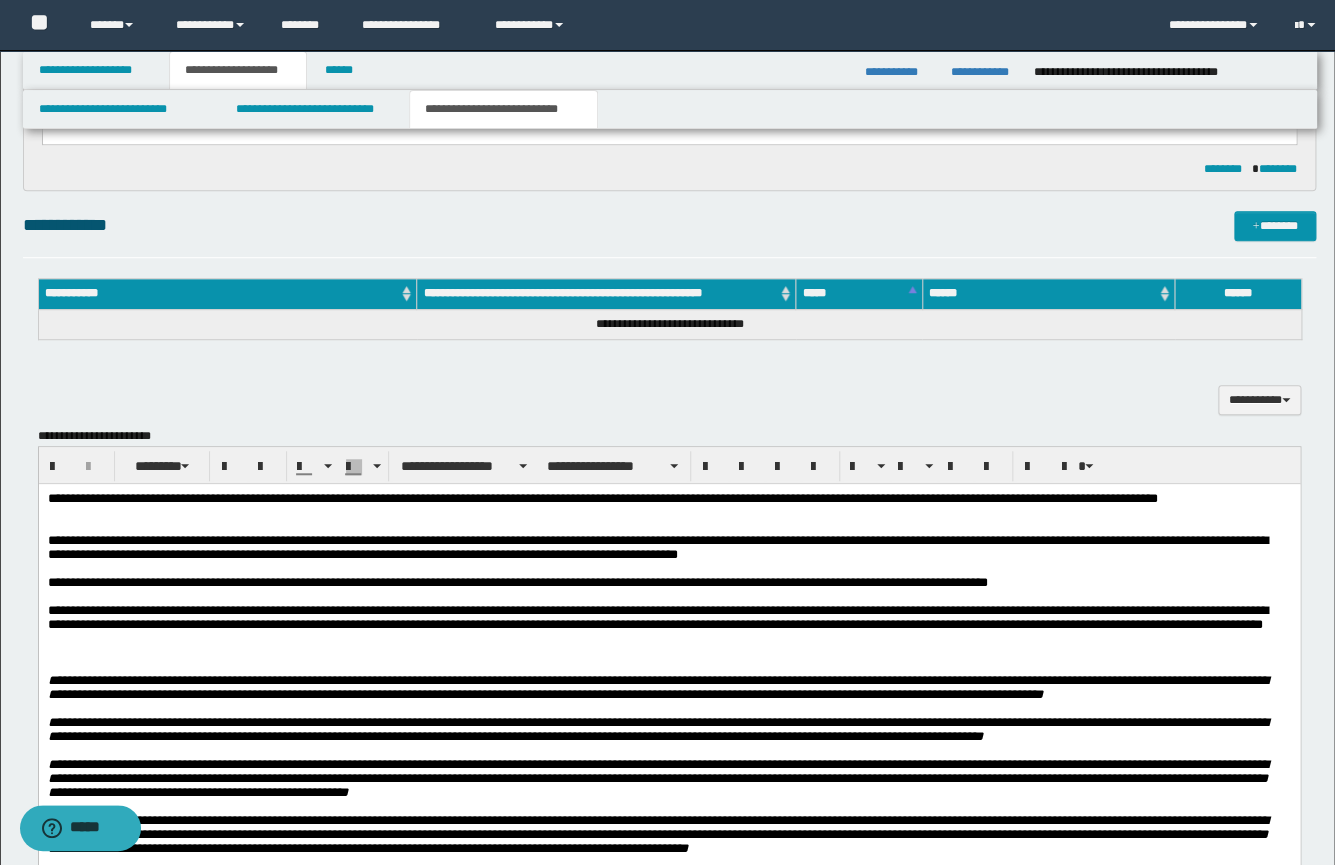 click on "**********" at bounding box center (657, 547) 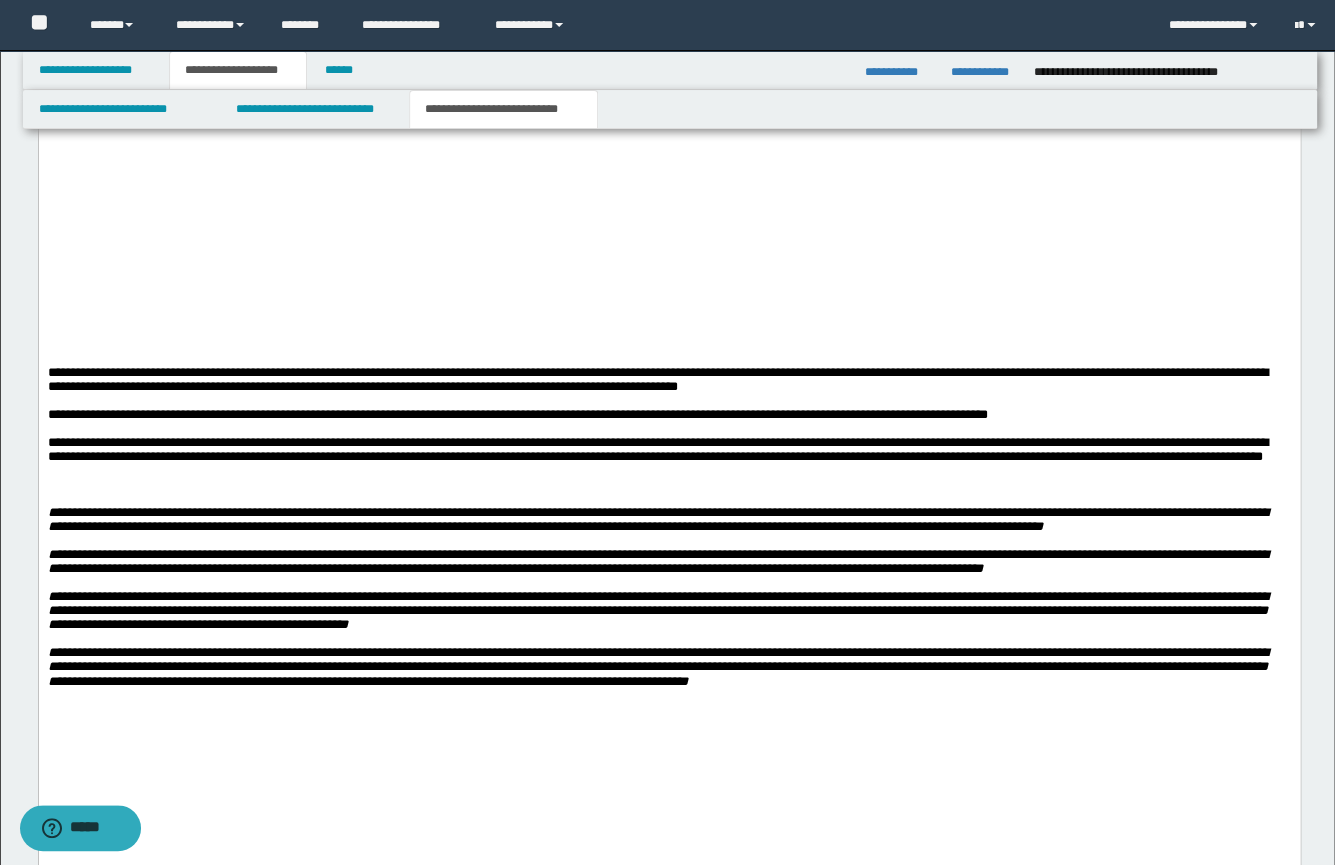 scroll, scrollTop: 850, scrollLeft: 0, axis: vertical 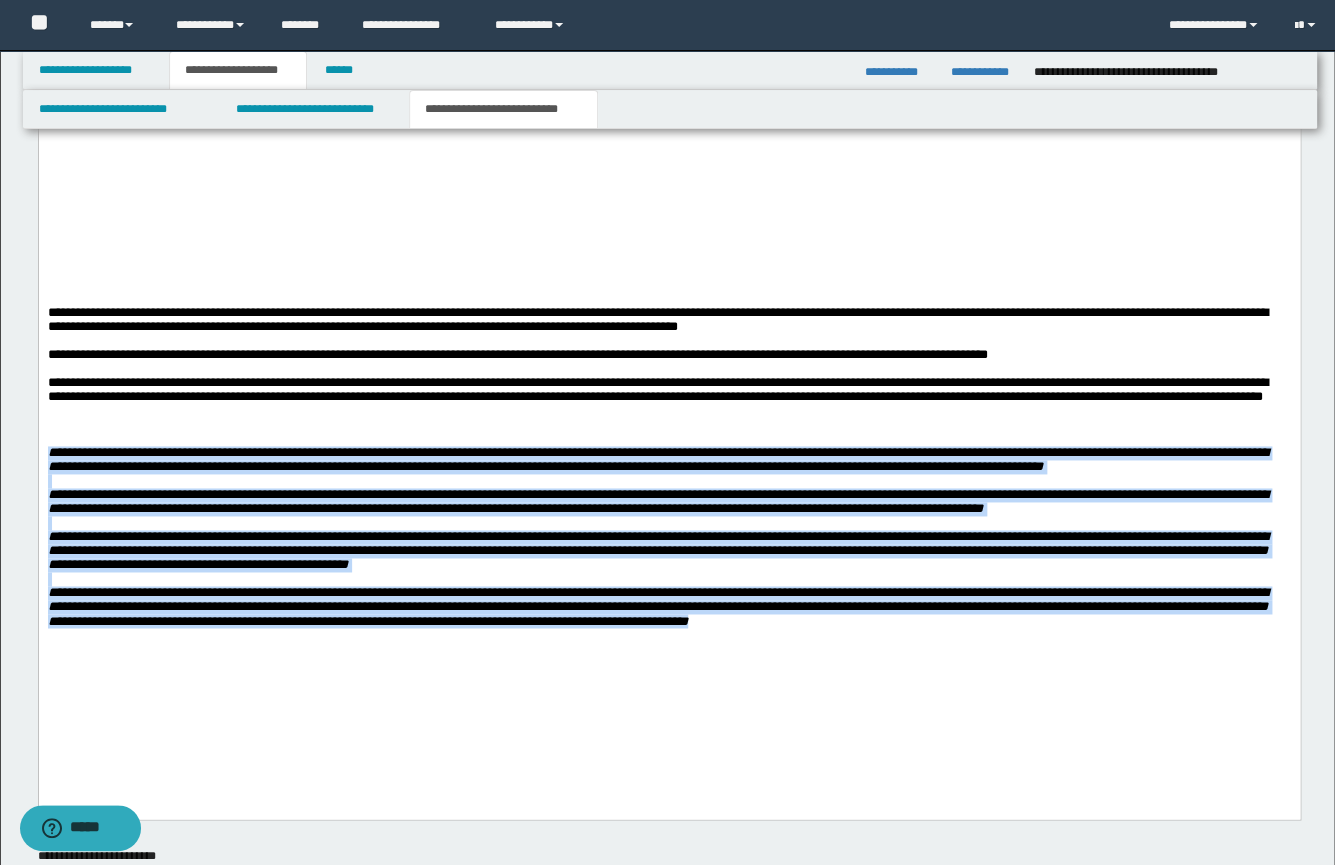 drag, startPoint x: 46, startPoint y: 504, endPoint x: 433, endPoint y: 782, distance: 476.5008 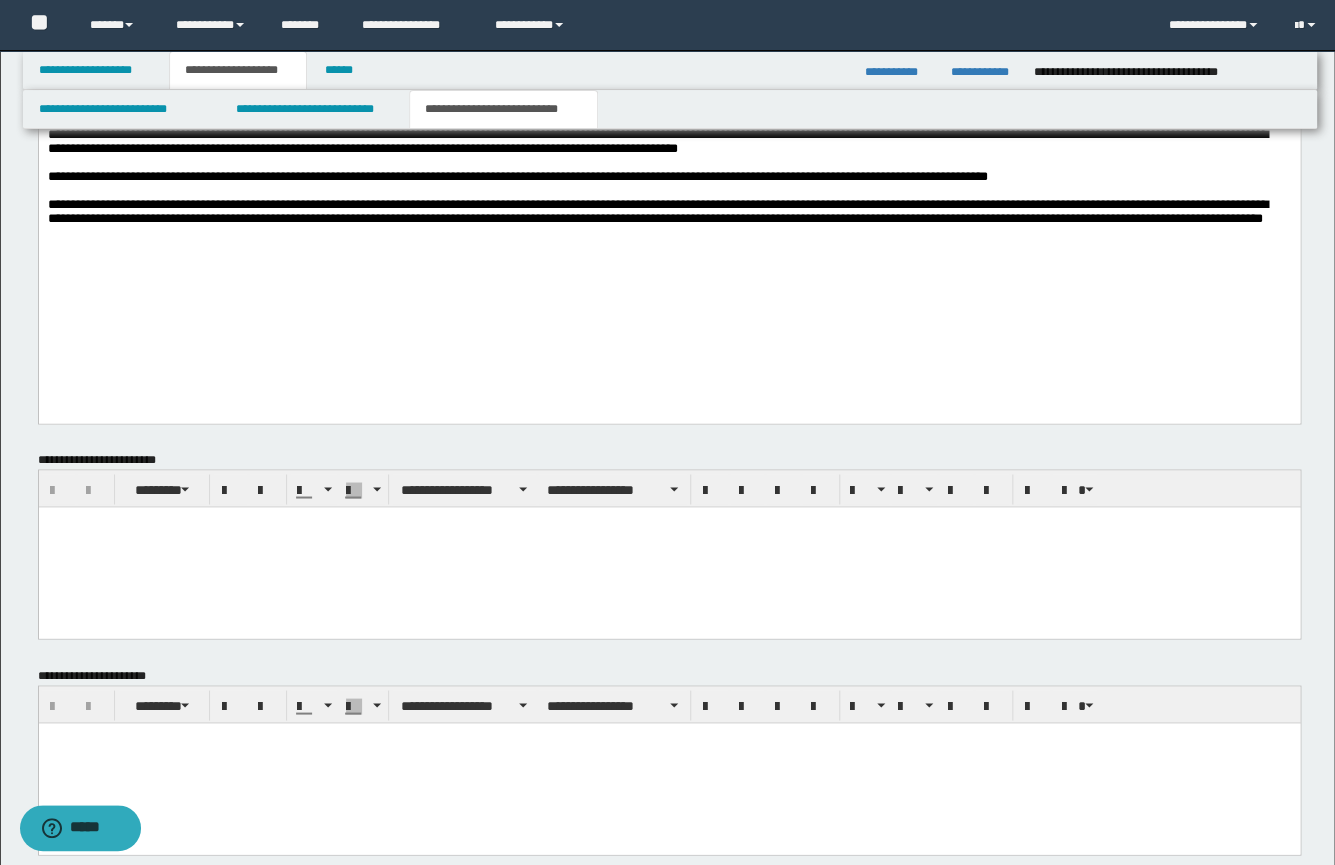 scroll, scrollTop: 1140, scrollLeft: 0, axis: vertical 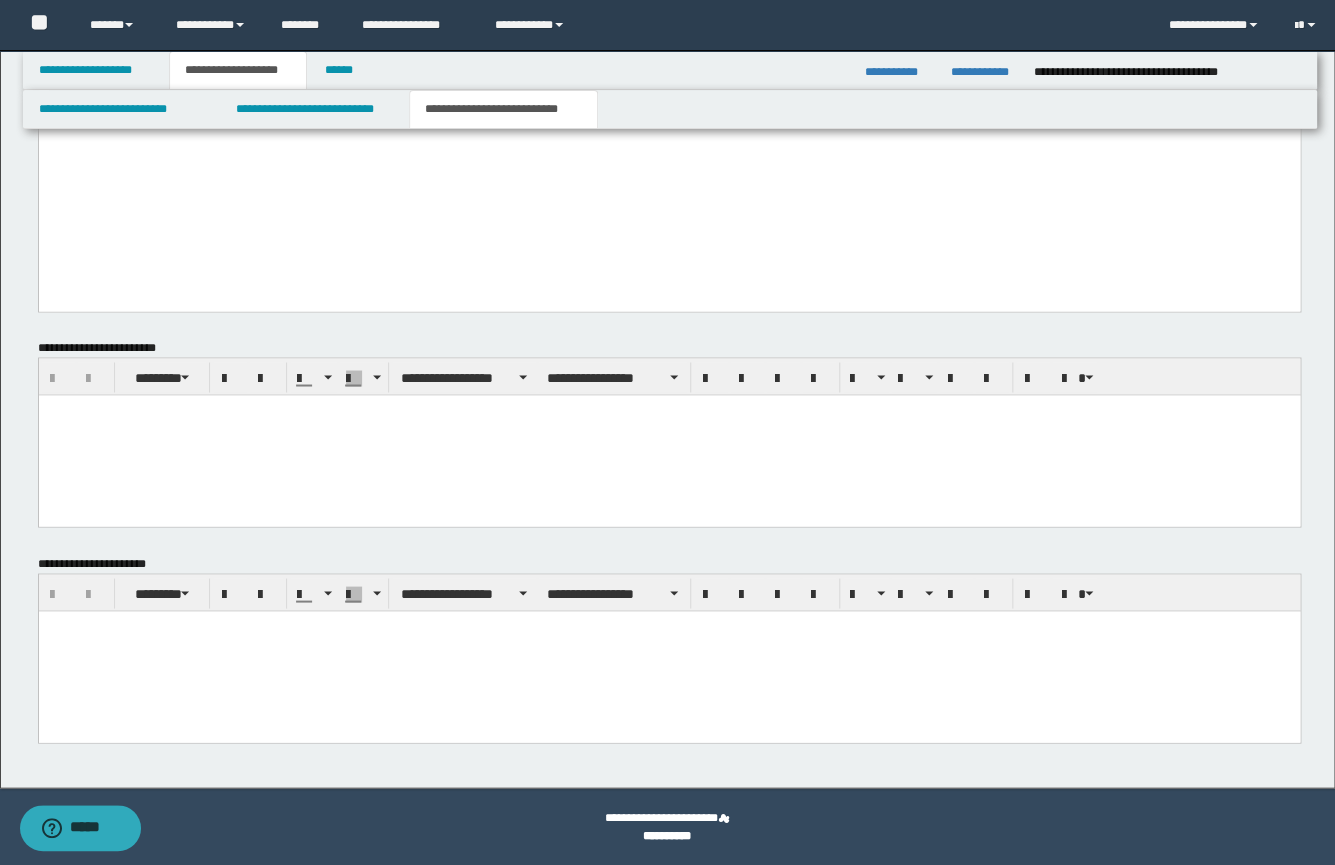 click at bounding box center (668, 625) 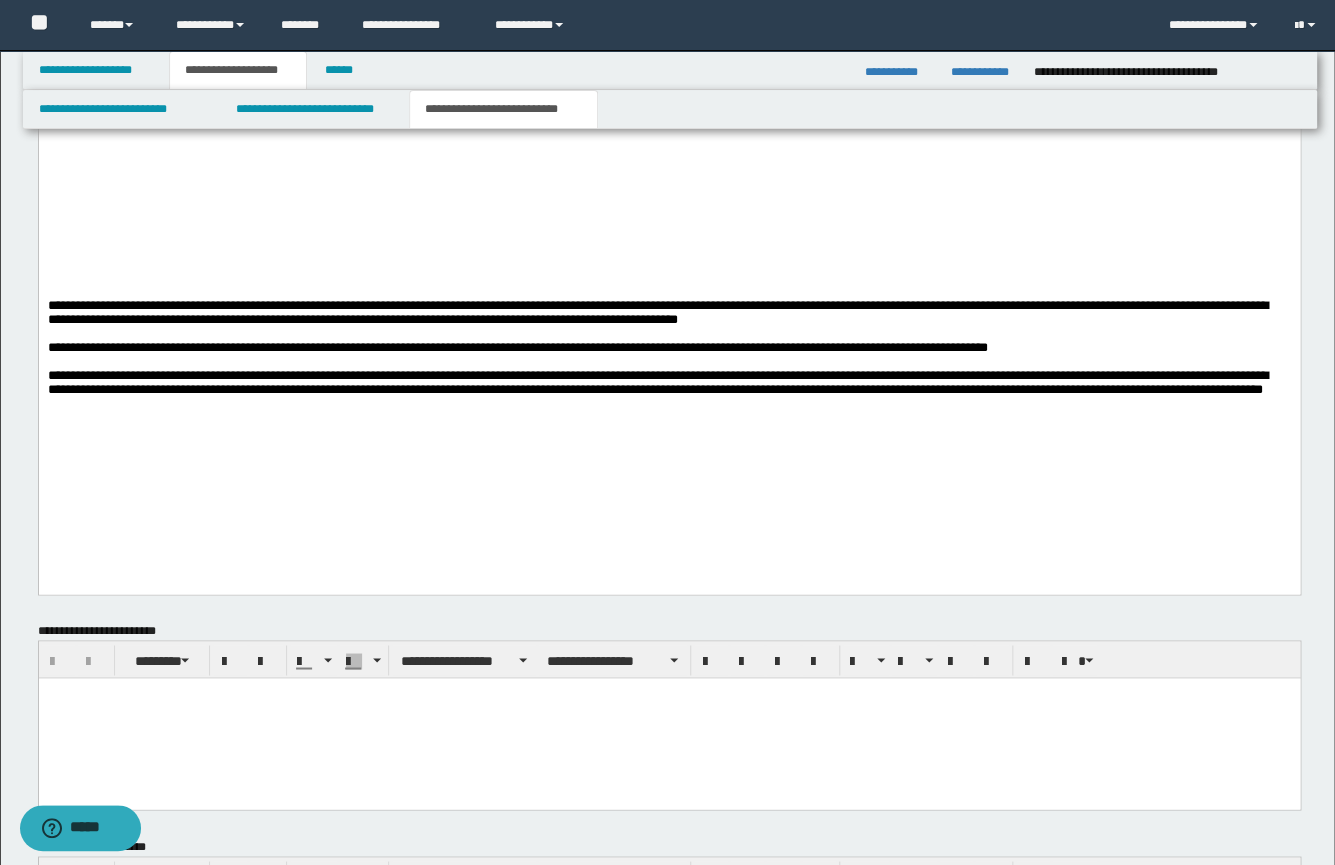 scroll, scrollTop: 673, scrollLeft: 0, axis: vertical 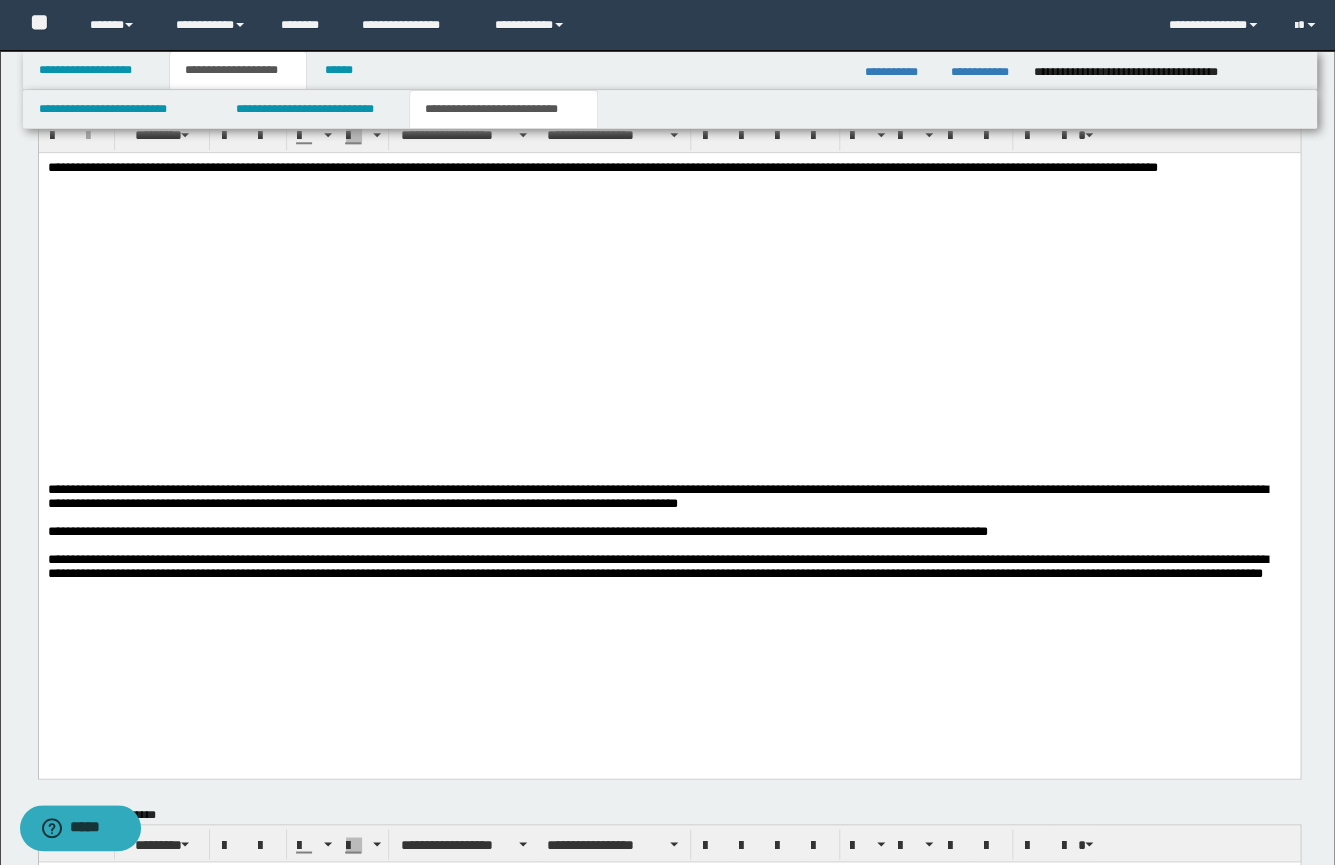 click at bounding box center [668, 419] 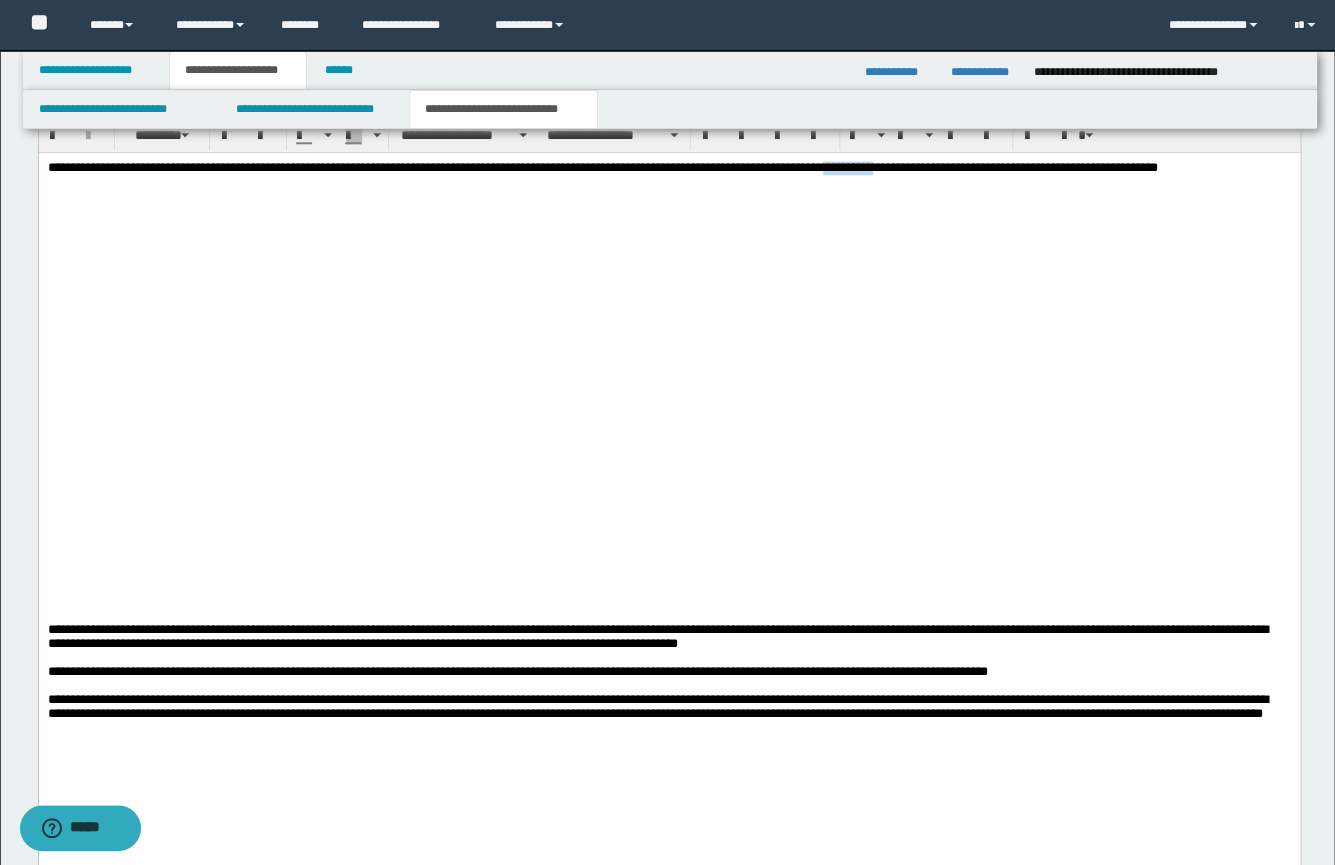 drag, startPoint x: 1031, startPoint y: 170, endPoint x: 948, endPoint y: 169, distance: 83.00603 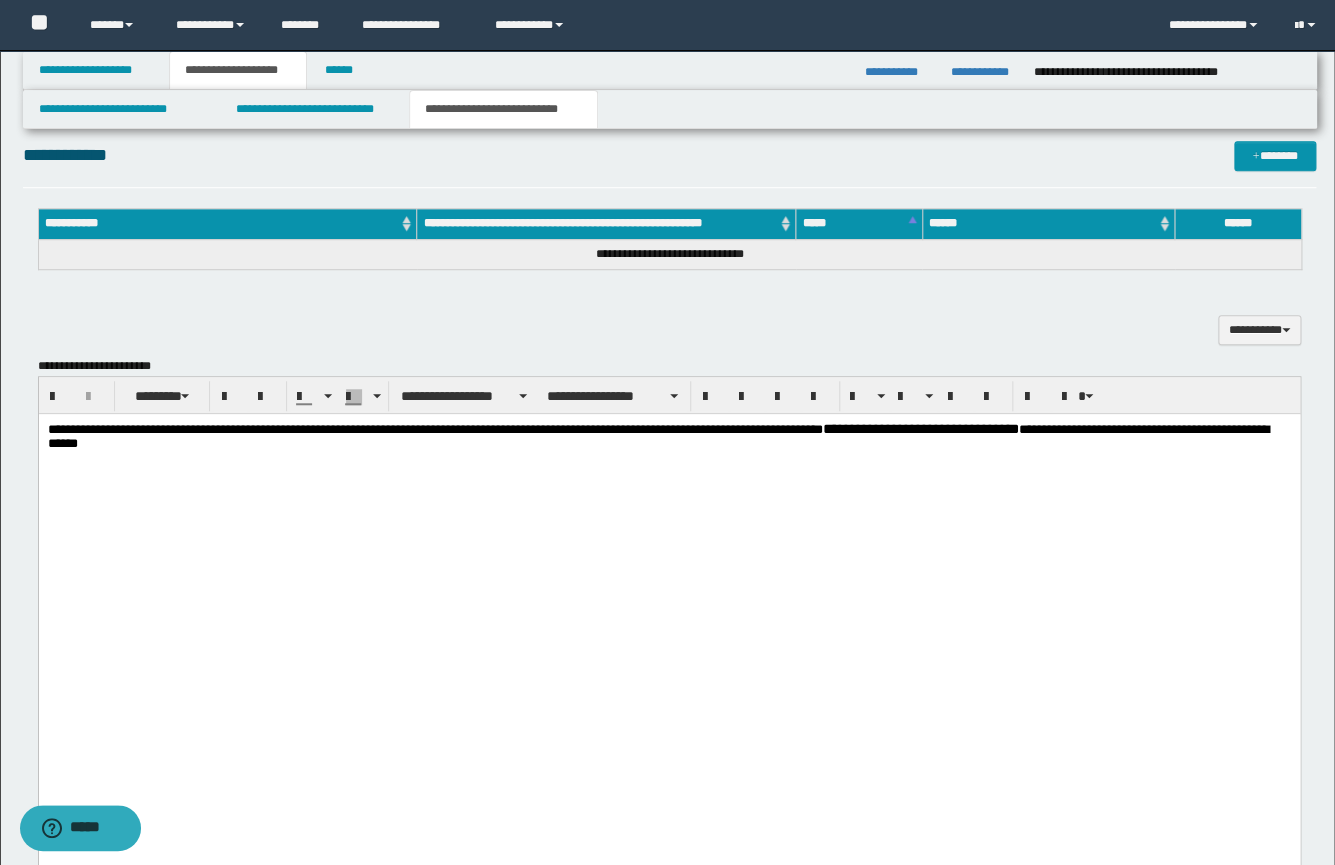 scroll, scrollTop: 411, scrollLeft: 0, axis: vertical 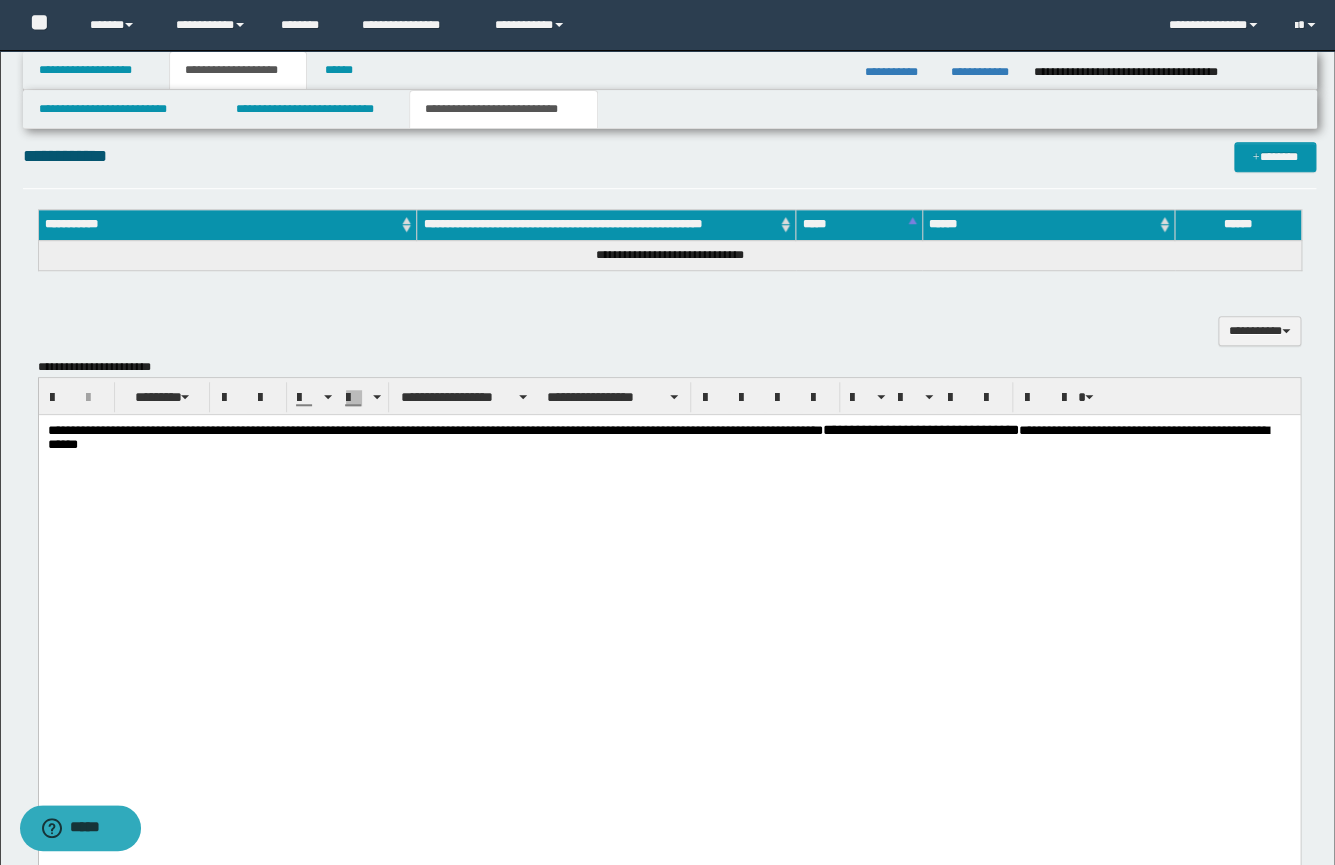 click at bounding box center [668, 501] 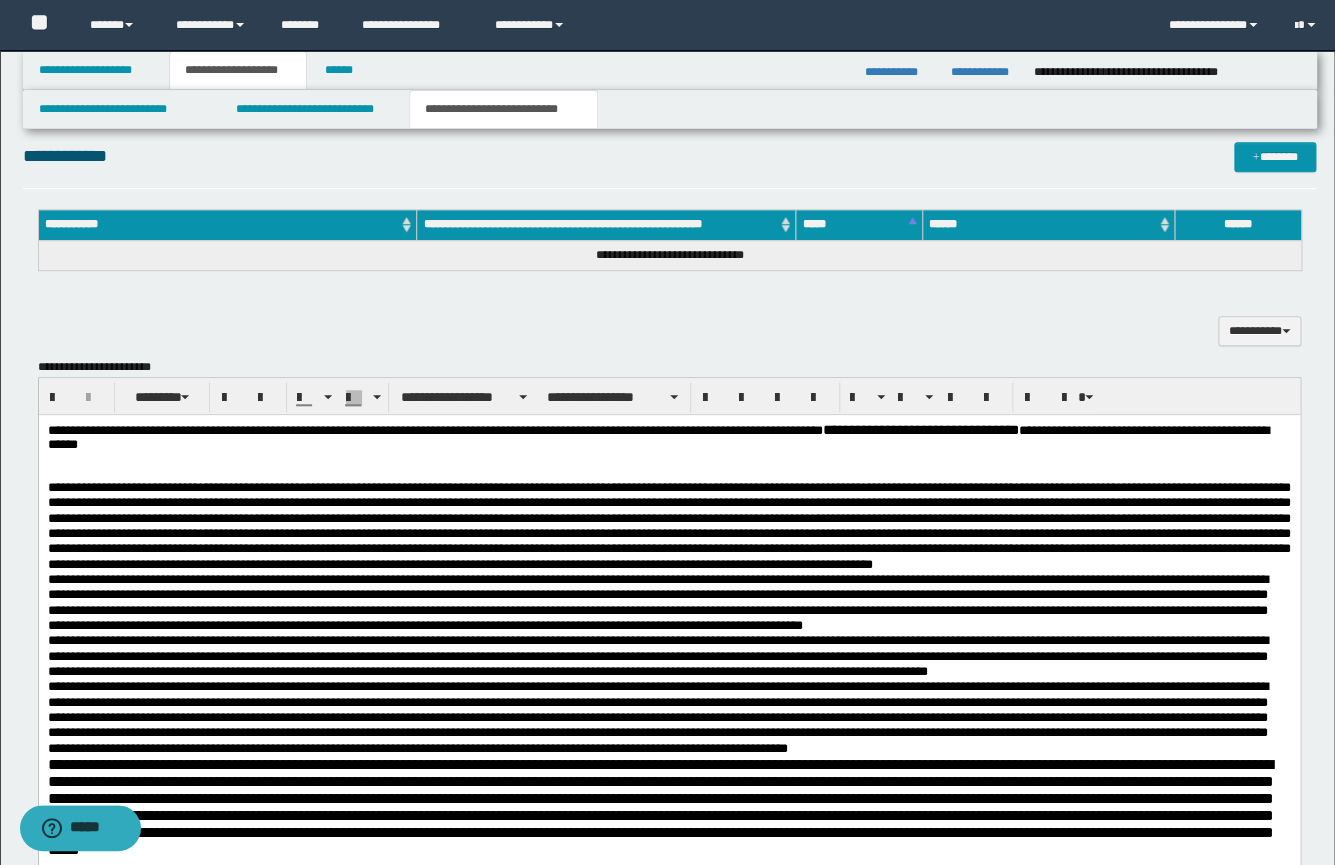 click at bounding box center (668, 473) 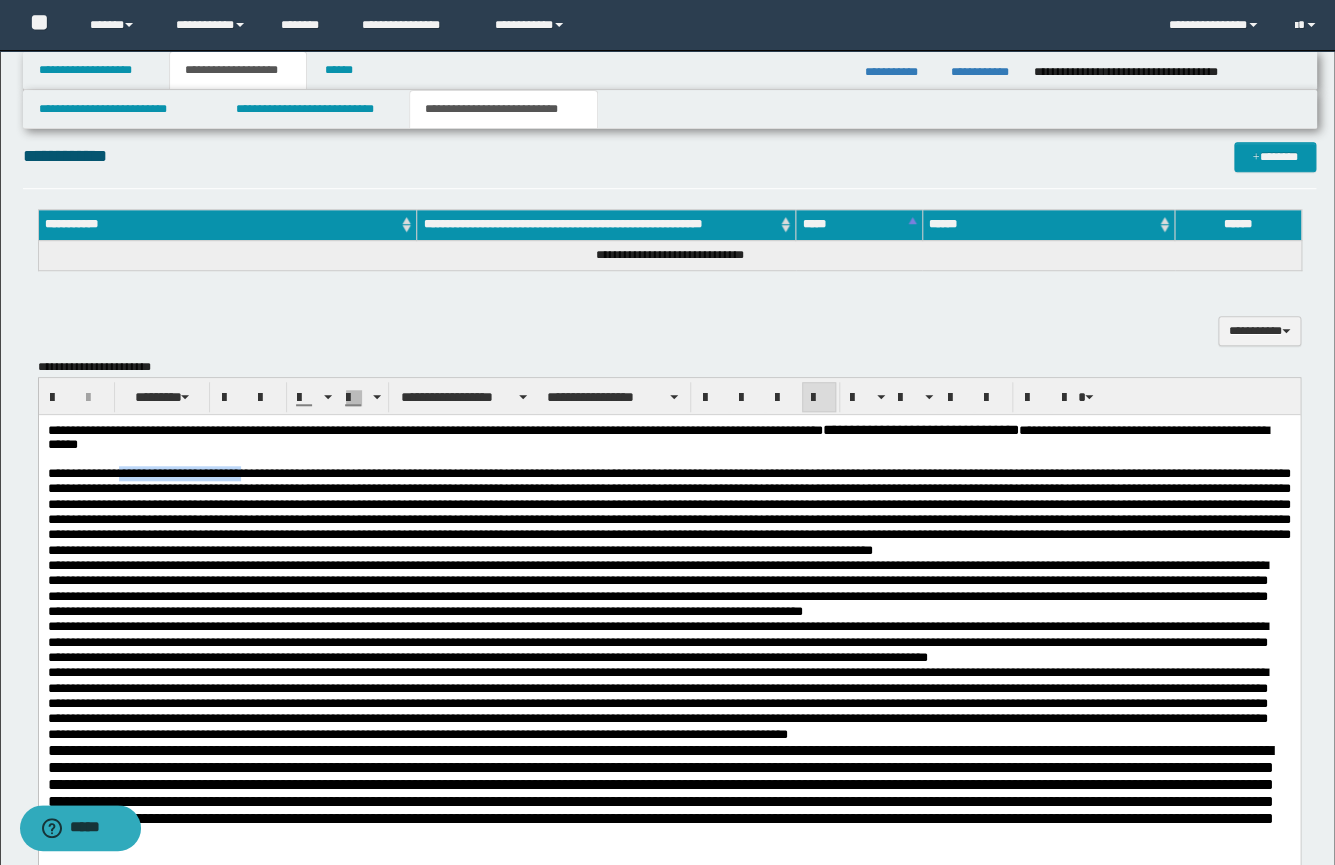 drag, startPoint x: 283, startPoint y: 477, endPoint x: 129, endPoint y: 478, distance: 154.00325 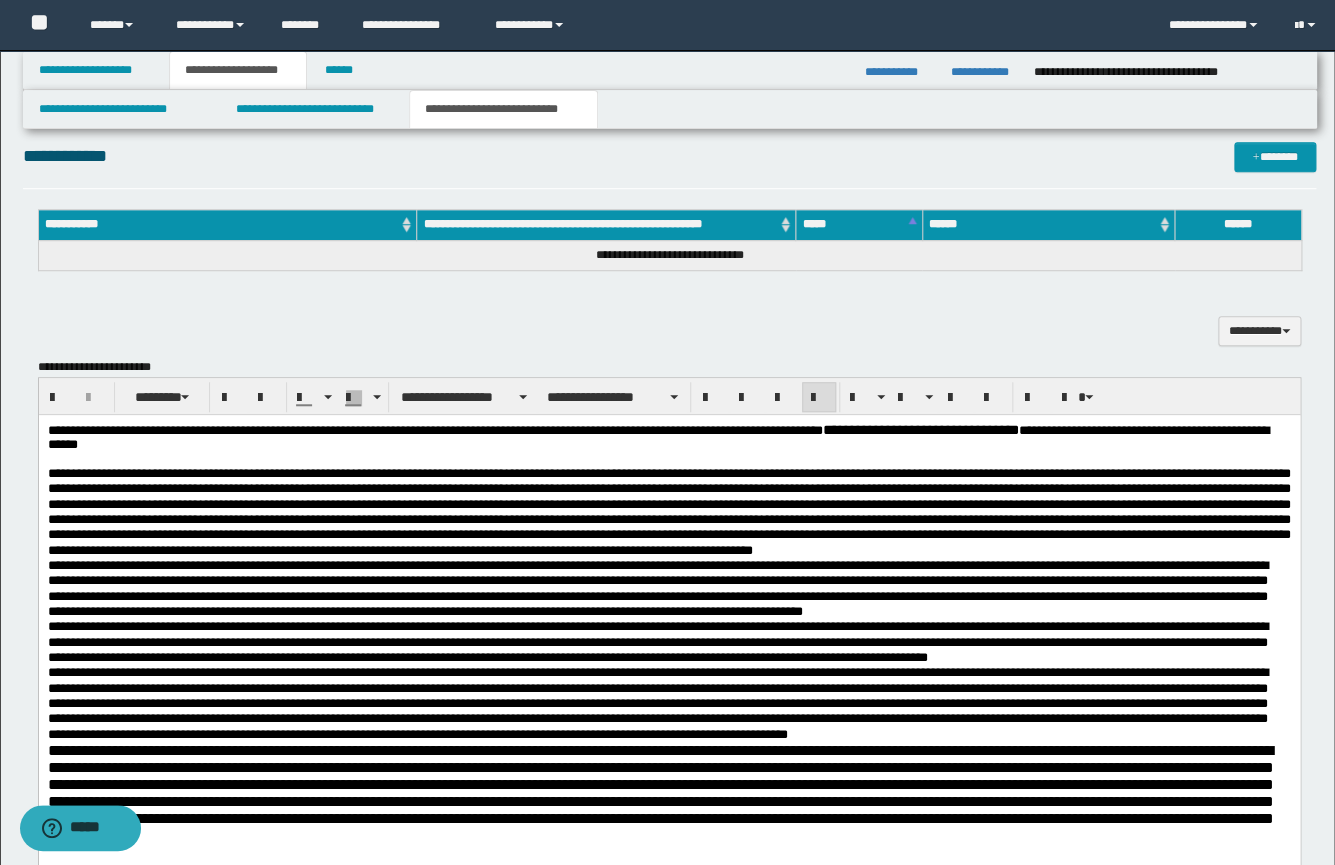 click on "**********" at bounding box center (657, 588) 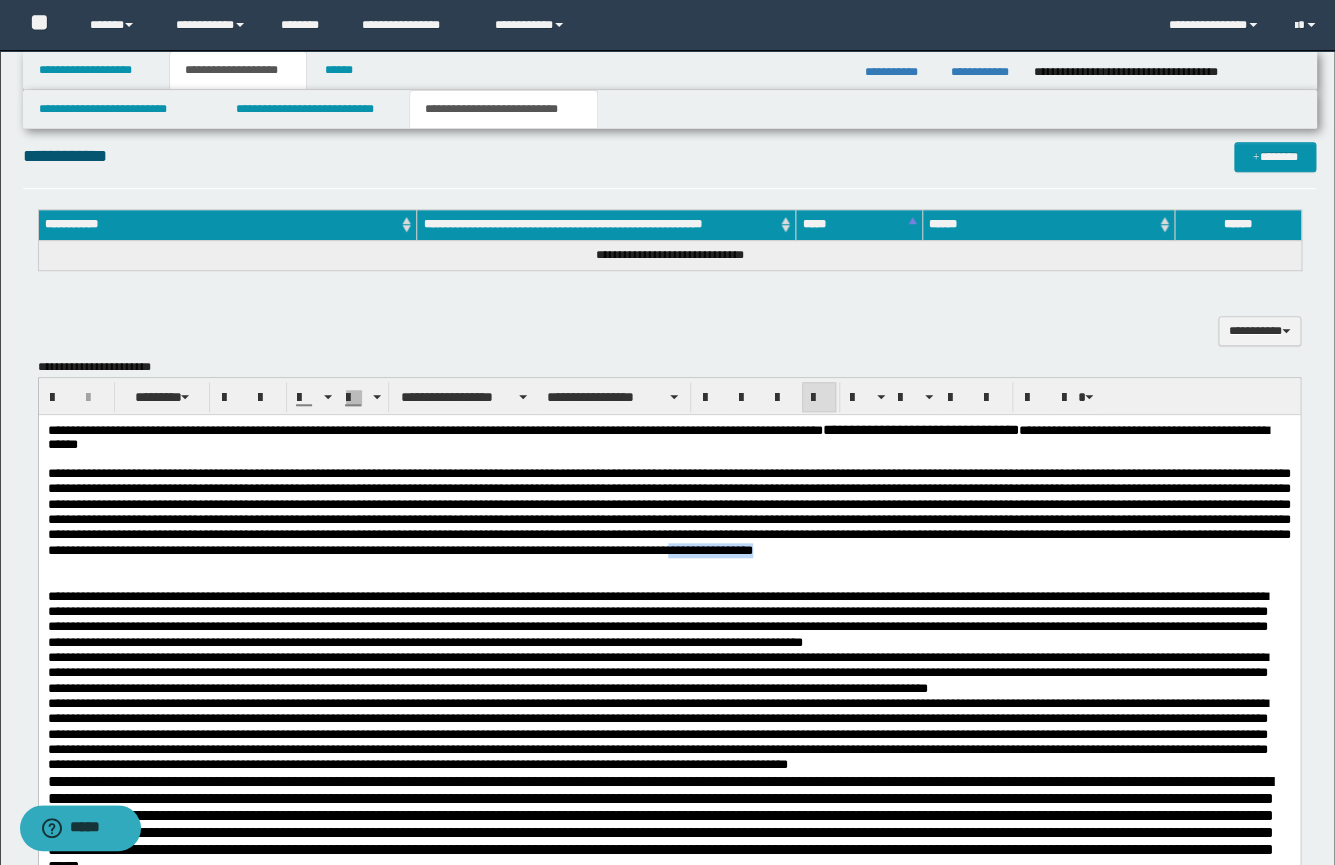 drag, startPoint x: 794, startPoint y: 570, endPoint x: 675, endPoint y: 575, distance: 119.104996 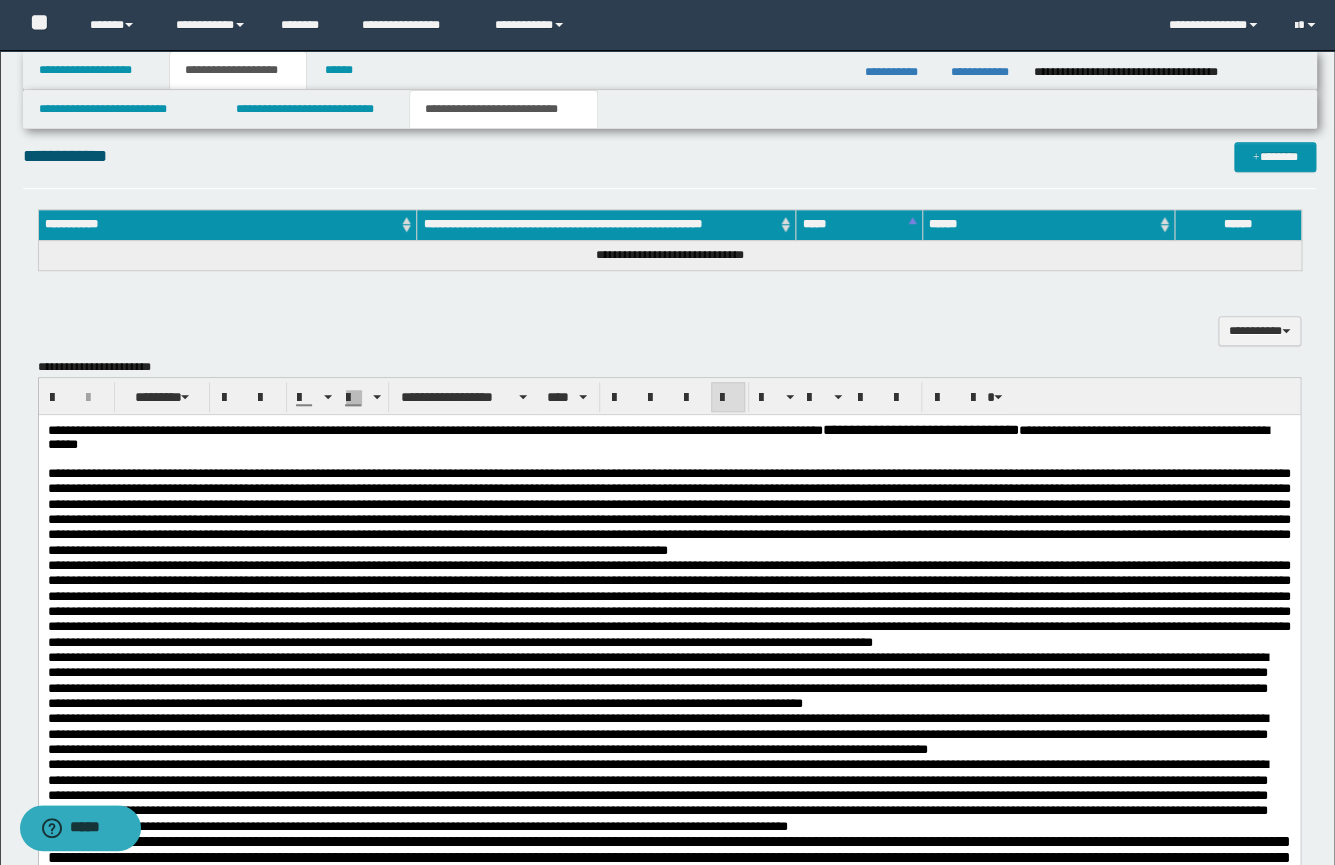 scroll, scrollTop: 557, scrollLeft: 0, axis: vertical 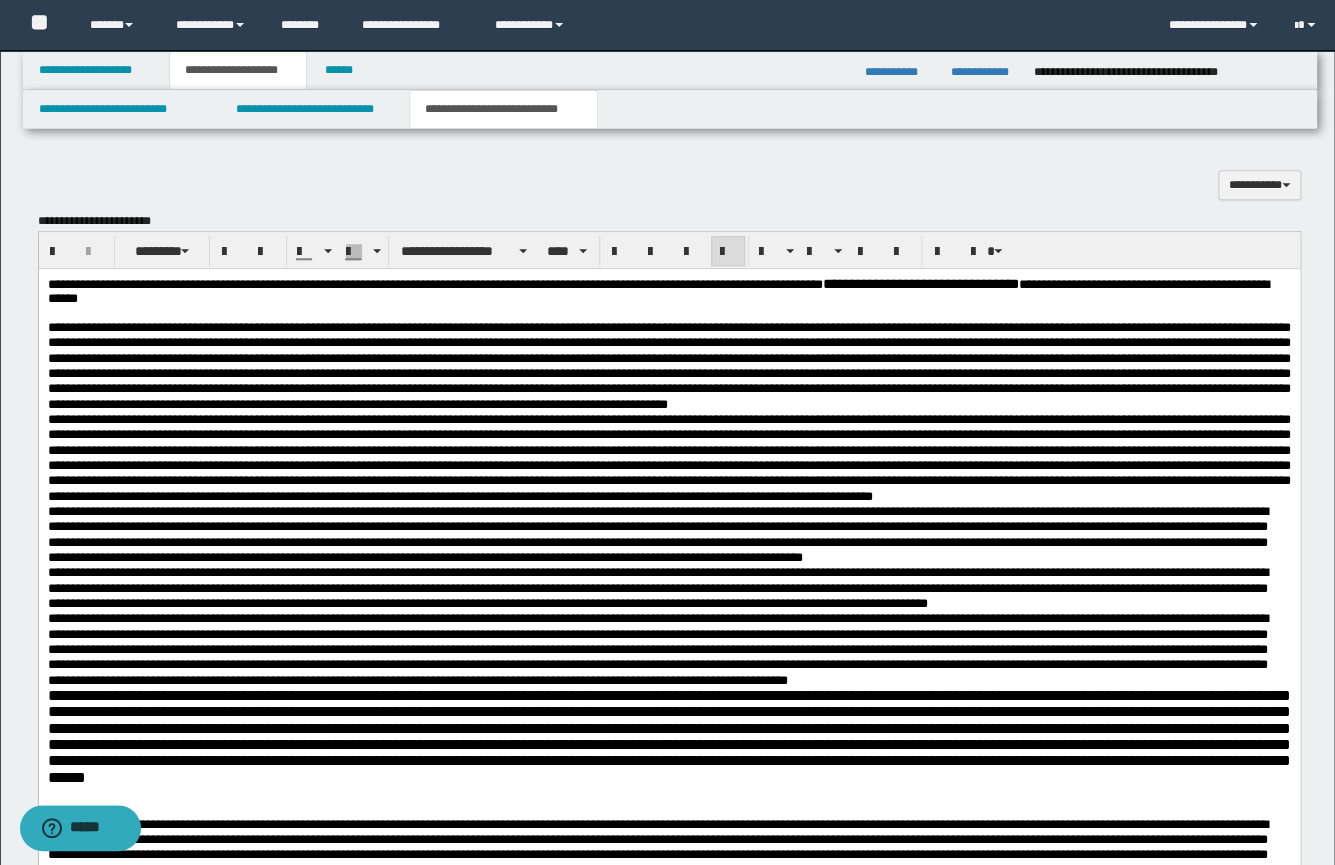 click at bounding box center (668, 366) 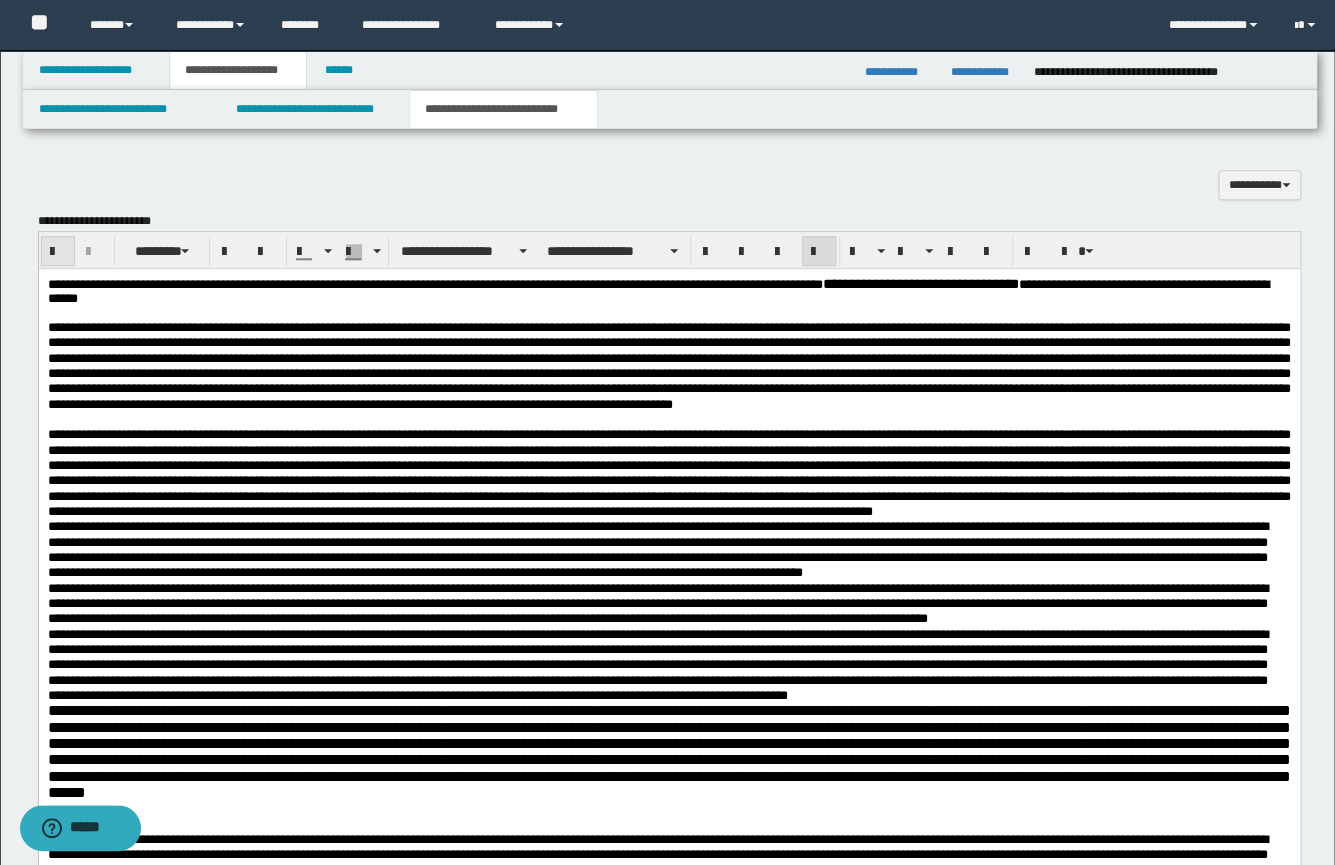 click at bounding box center [58, 252] 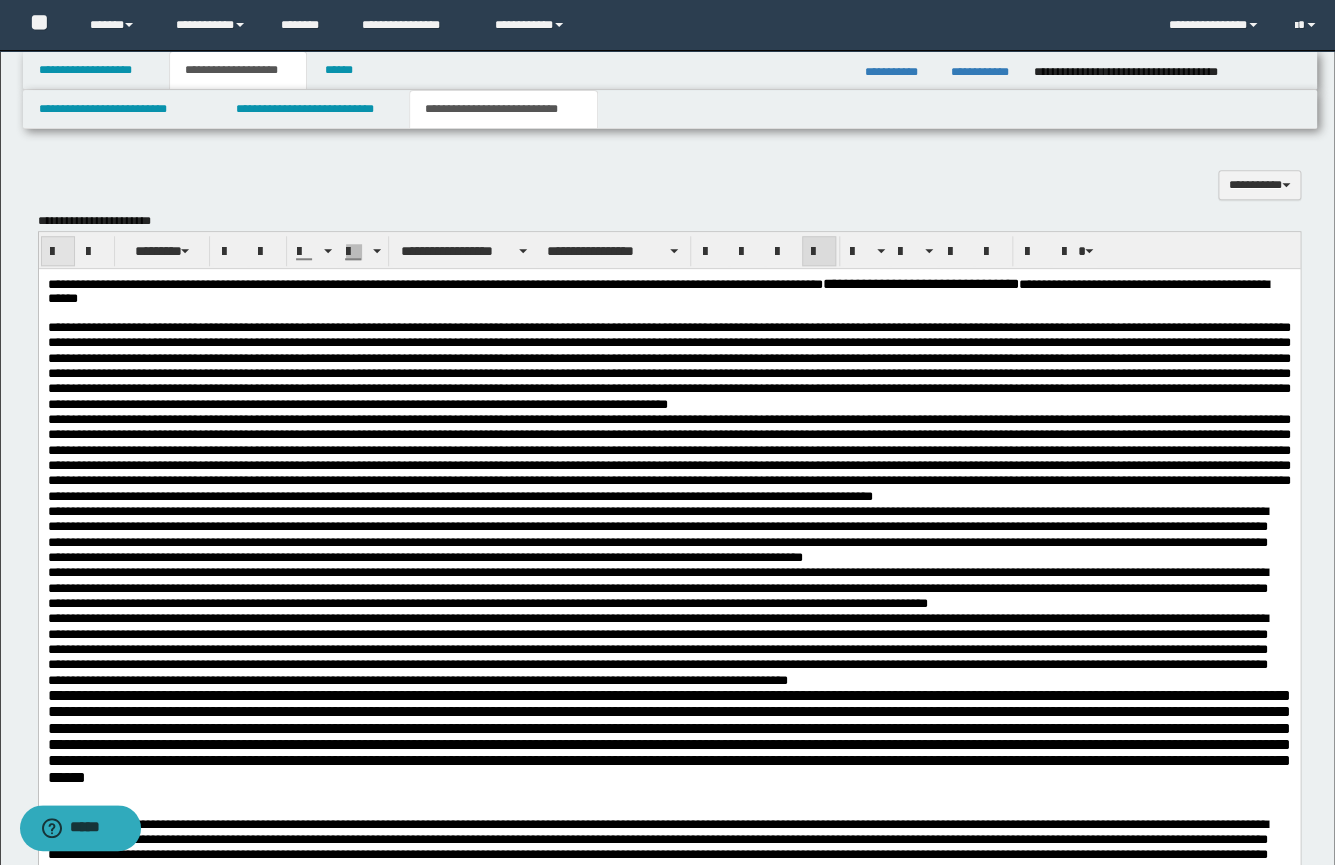 click at bounding box center [58, 252] 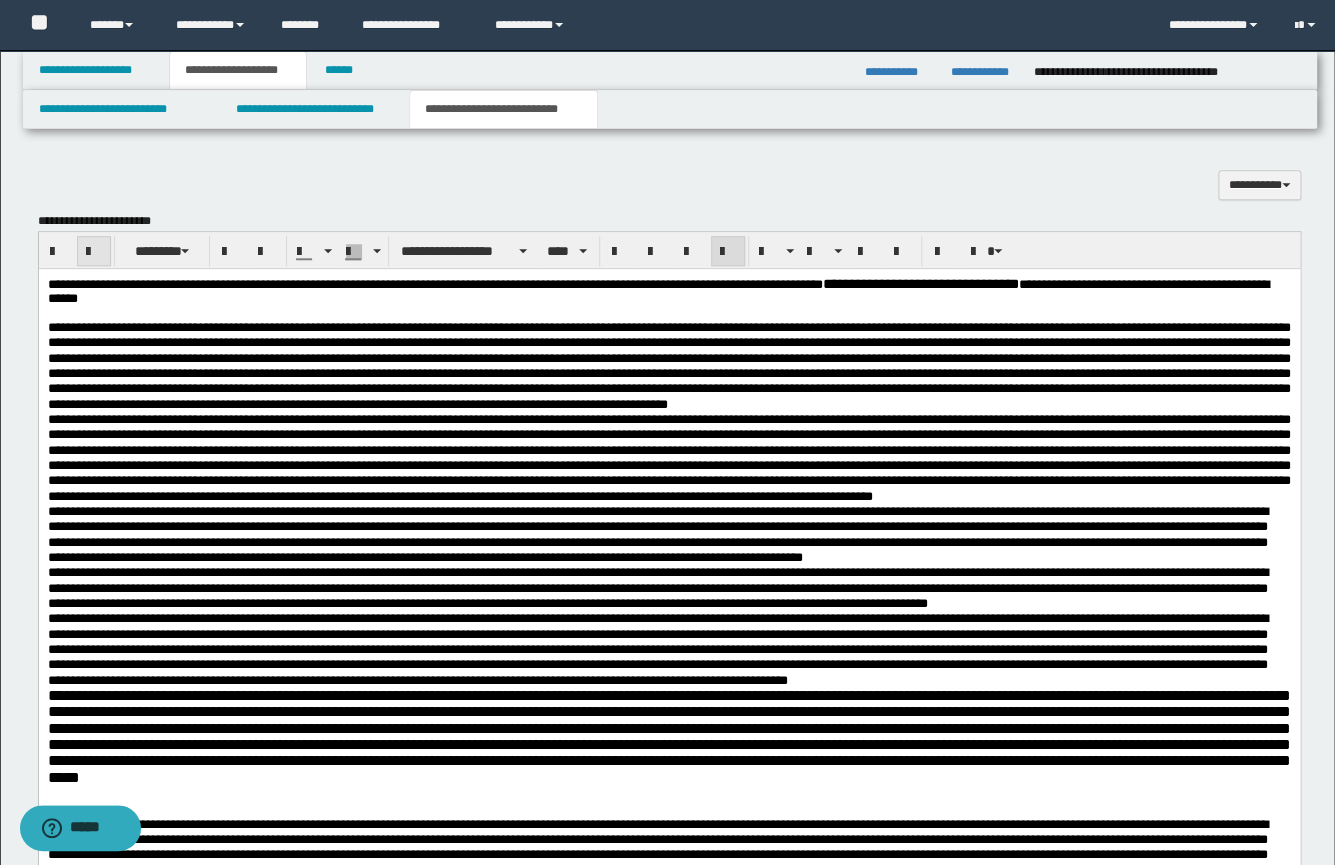 click at bounding box center [94, 252] 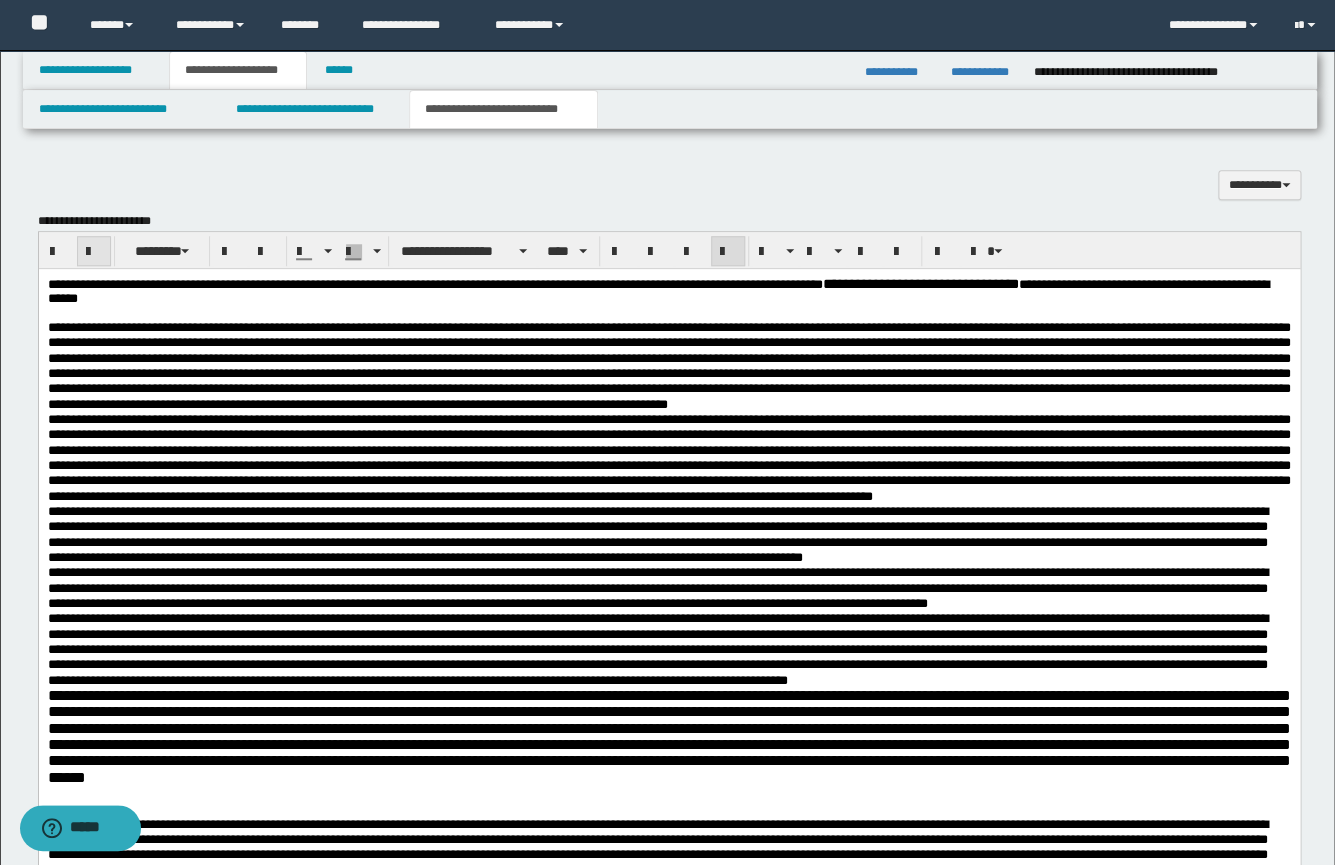 click at bounding box center (94, 252) 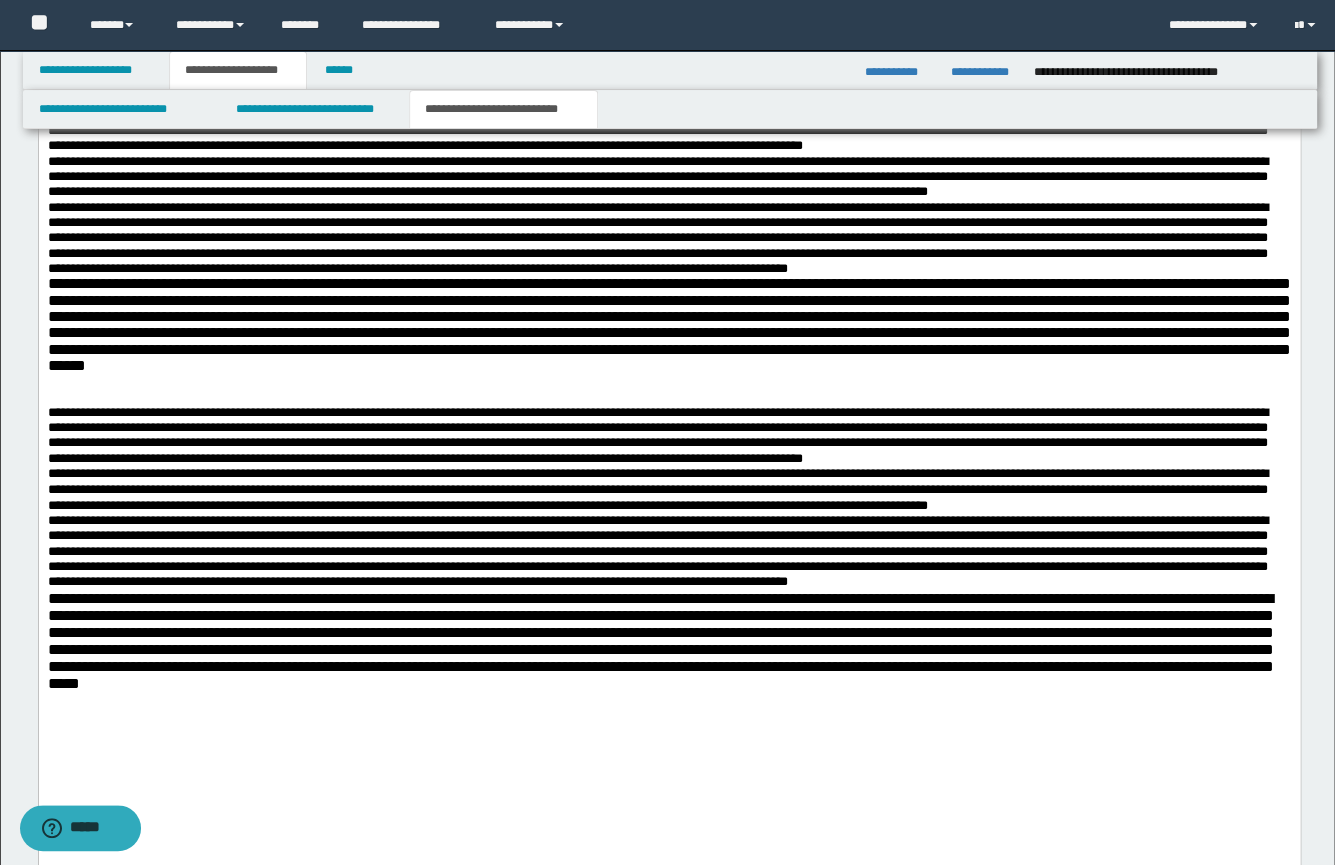scroll, scrollTop: 1361, scrollLeft: 0, axis: vertical 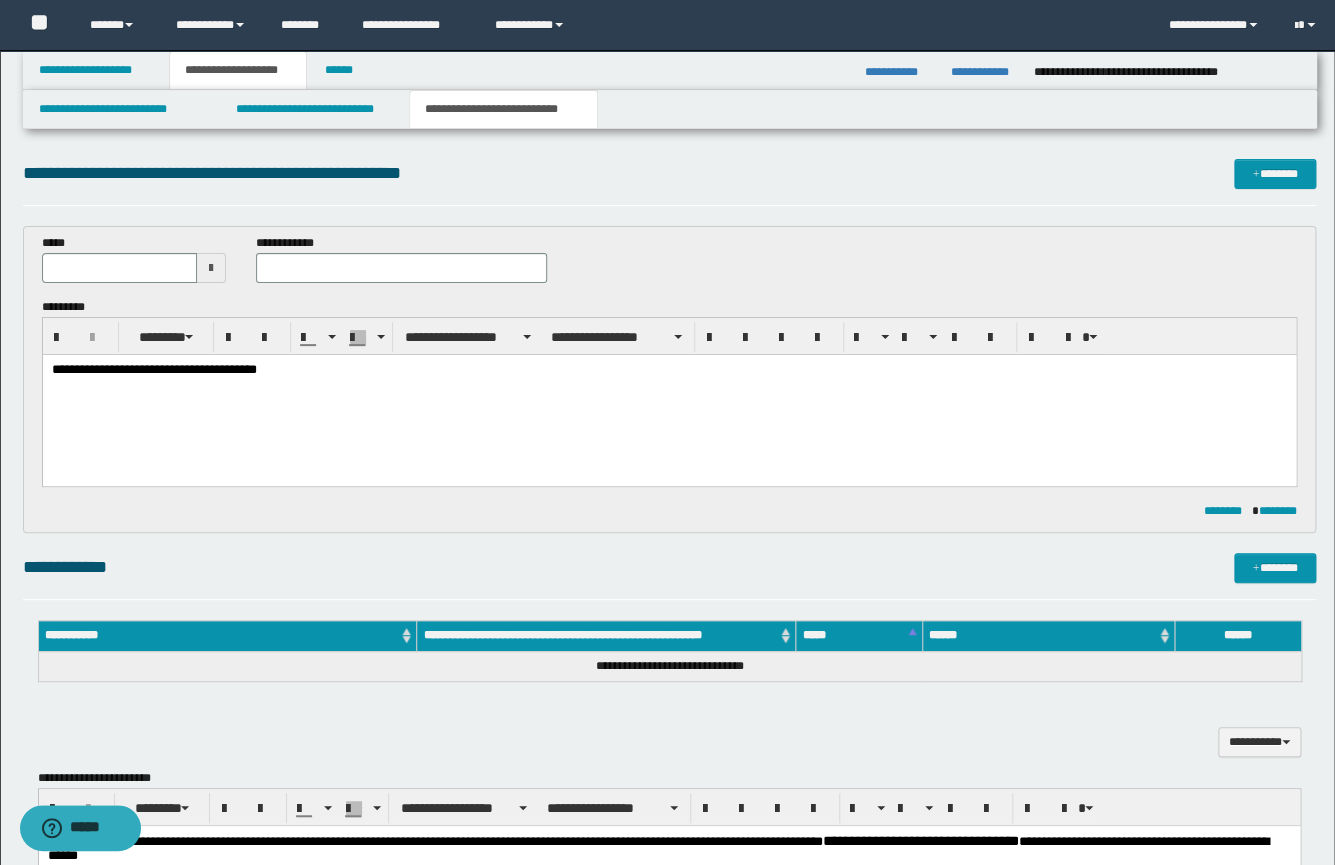 drag, startPoint x: 1247, startPoint y: 2018, endPoint x: 275, endPoint y: 1134, distance: 1313.8645 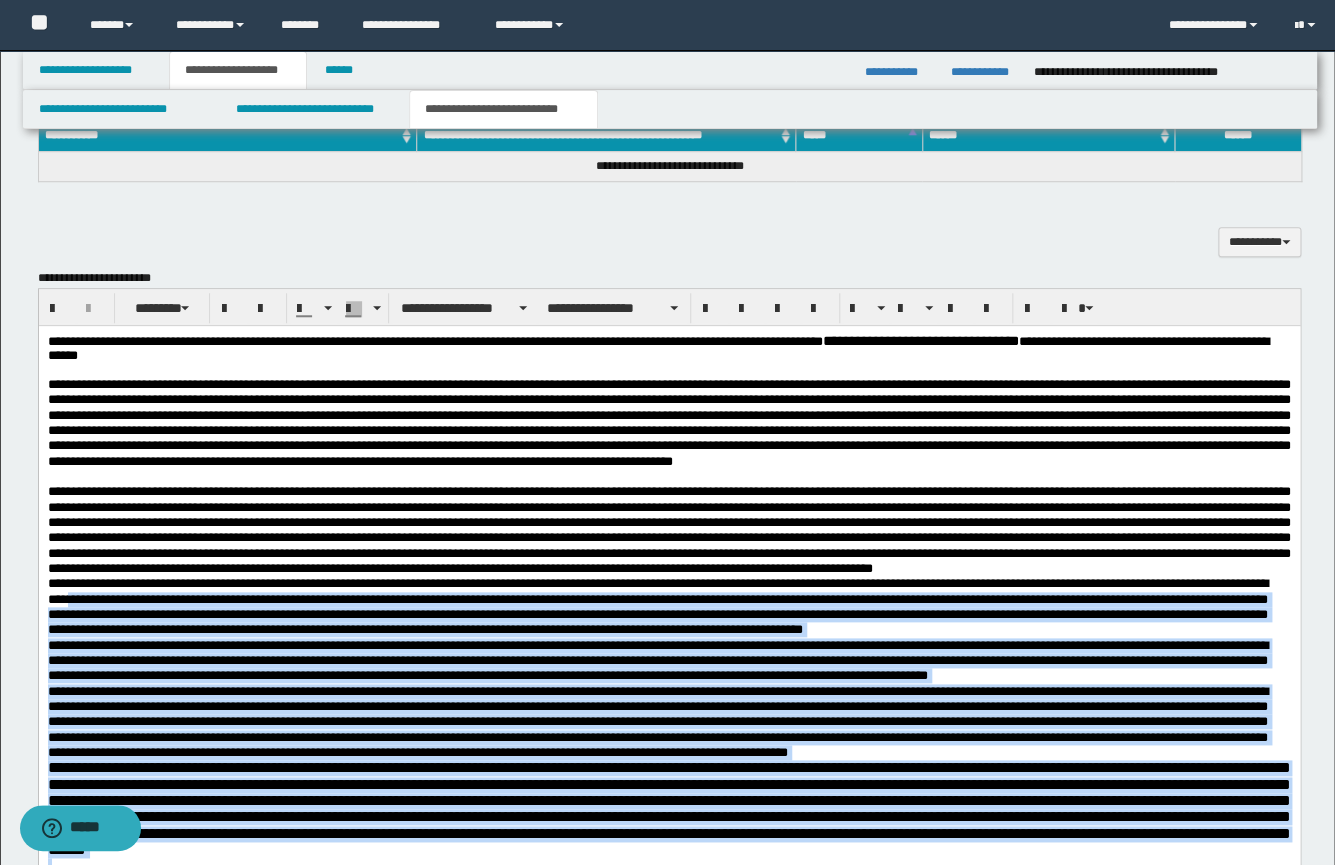 scroll, scrollTop: 500, scrollLeft: 0, axis: vertical 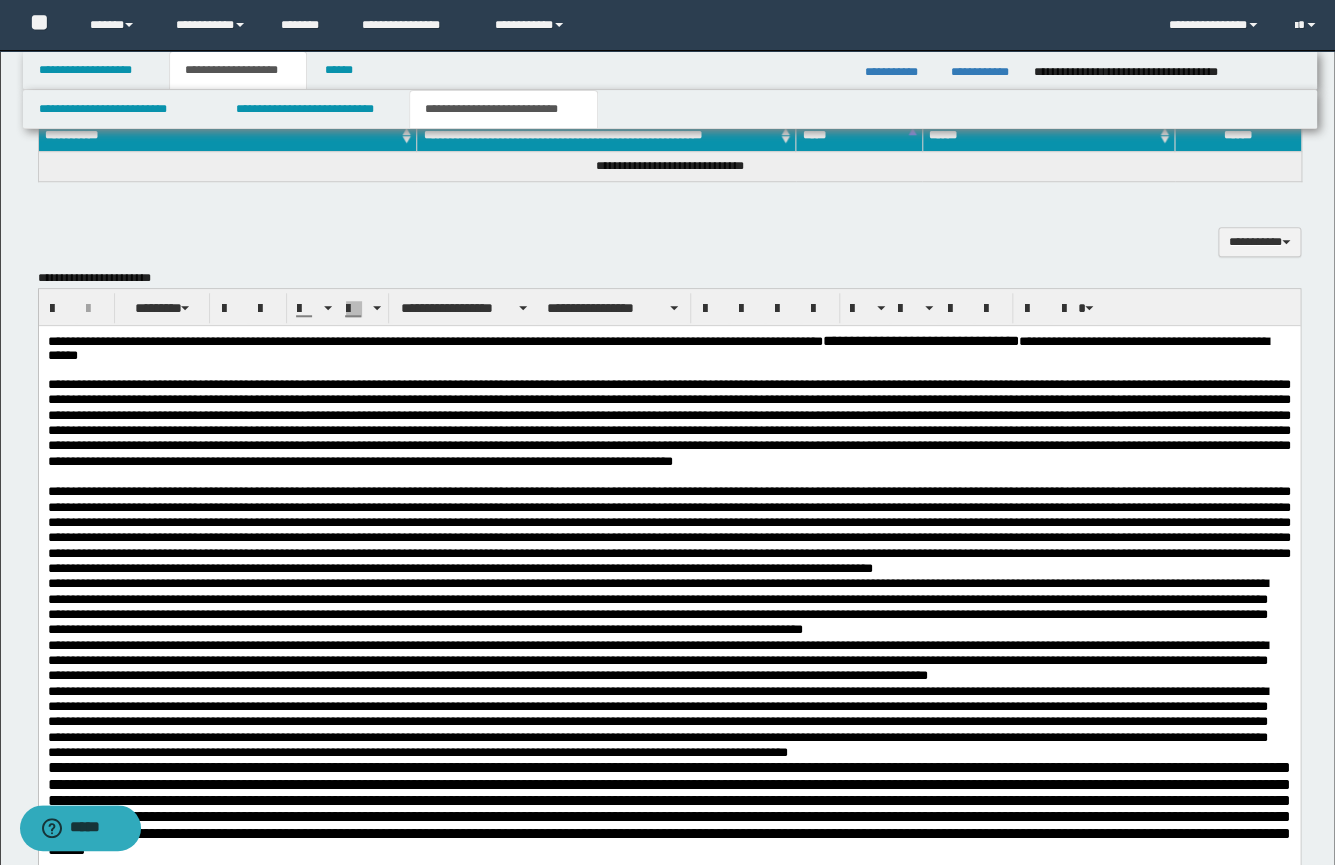 drag, startPoint x: 42, startPoint y: 337, endPoint x: 242, endPoint y: 602, distance: 332.0015 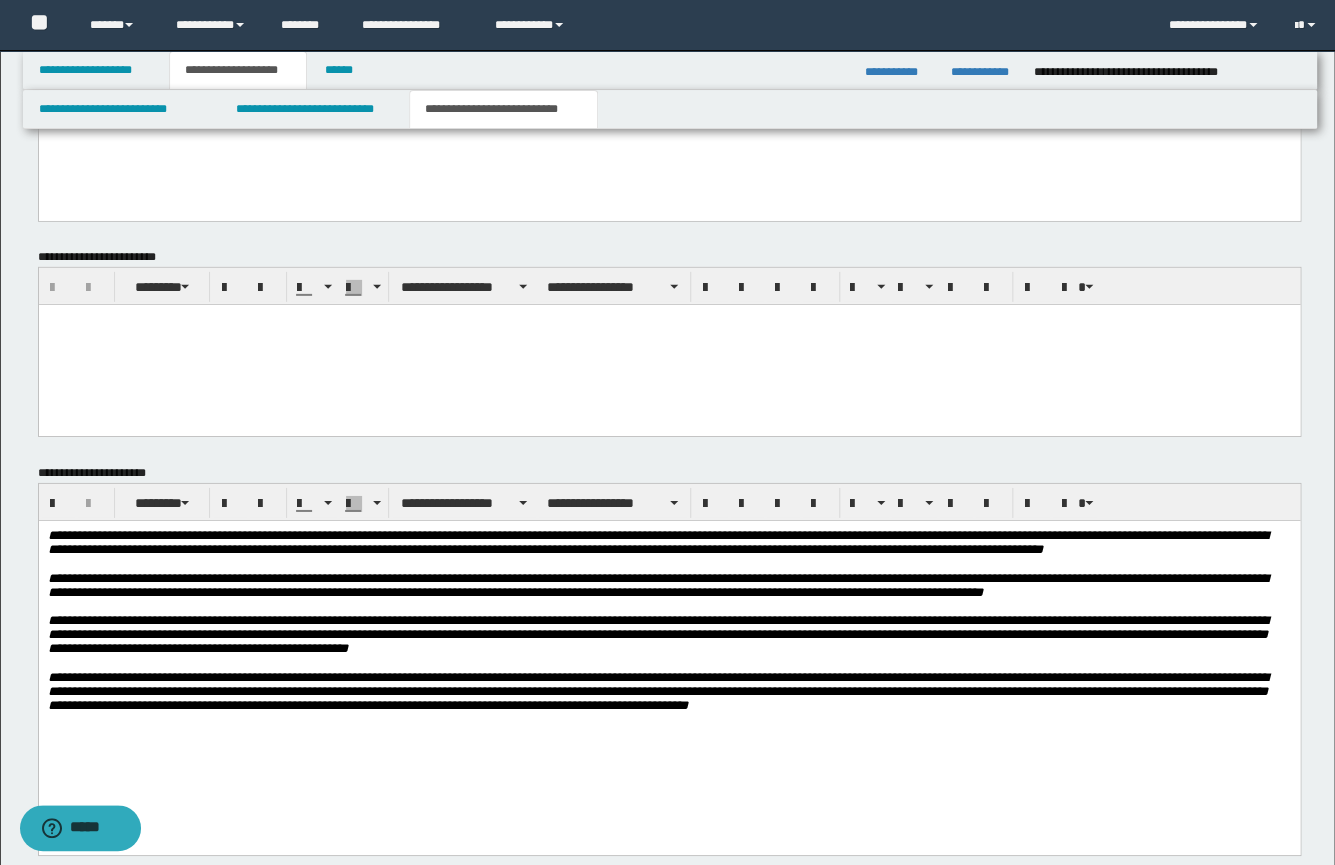 scroll, scrollTop: 2380, scrollLeft: 0, axis: vertical 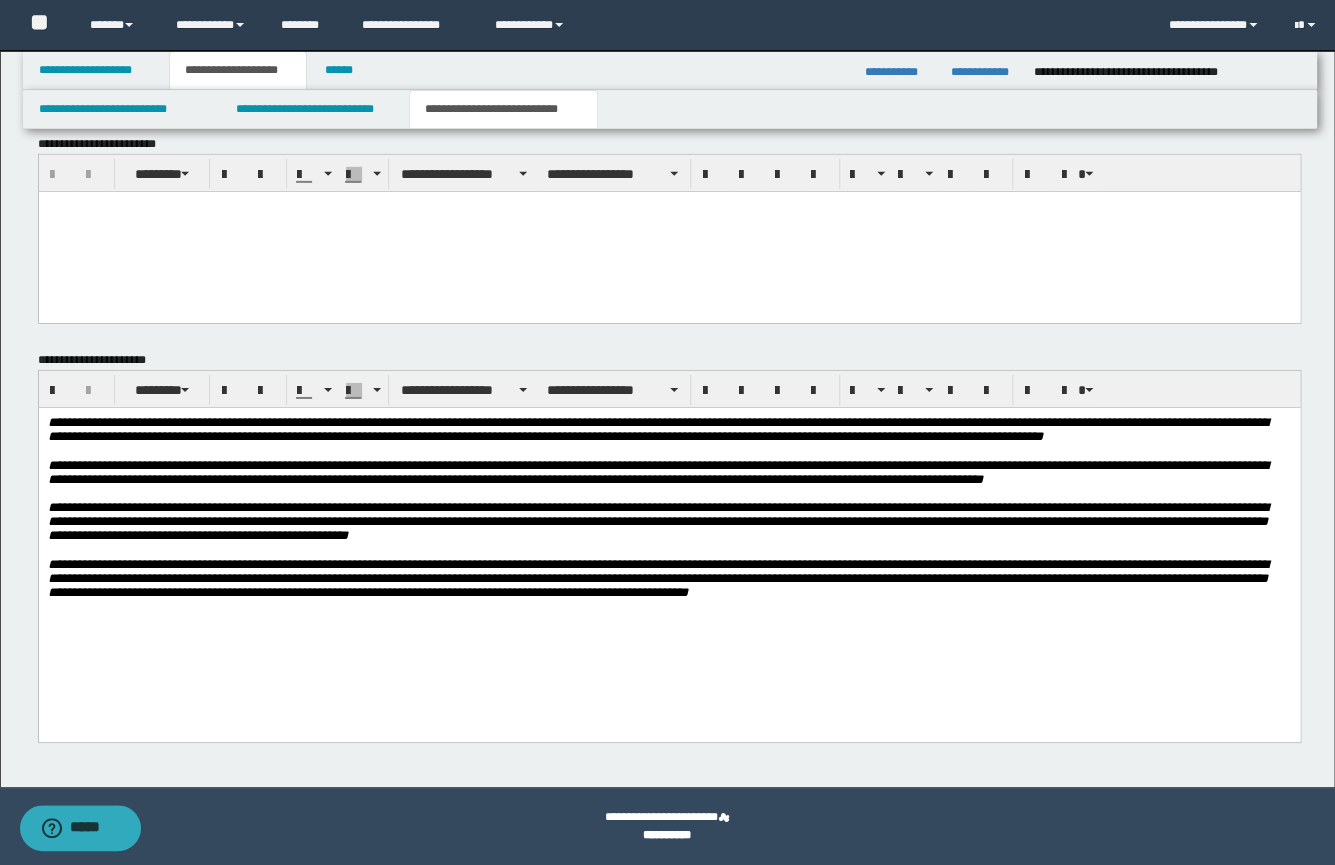 drag, startPoint x: 49, startPoint y: -1536, endPoint x: 418, endPoint y: 936, distance: 2499.389 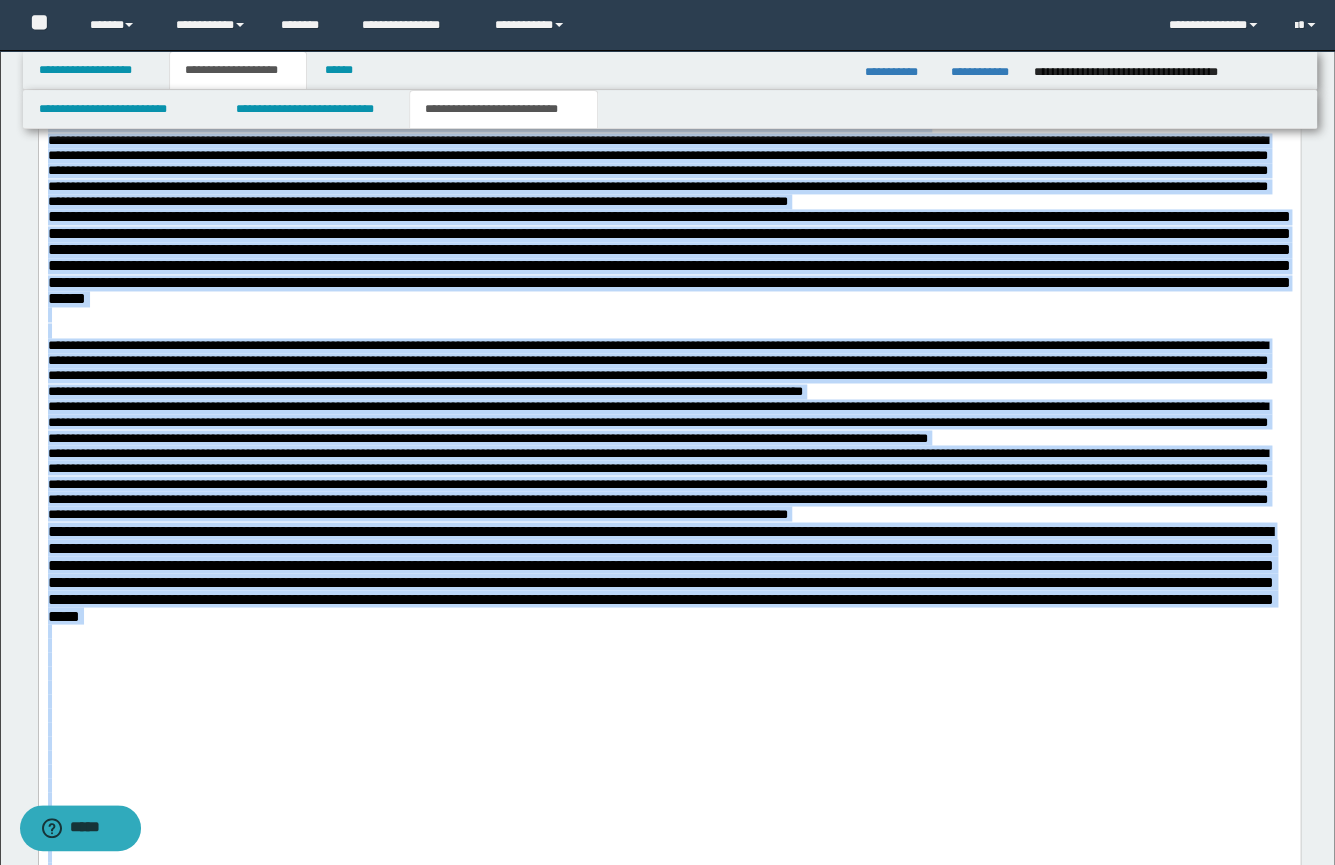 scroll, scrollTop: 1124, scrollLeft: 0, axis: vertical 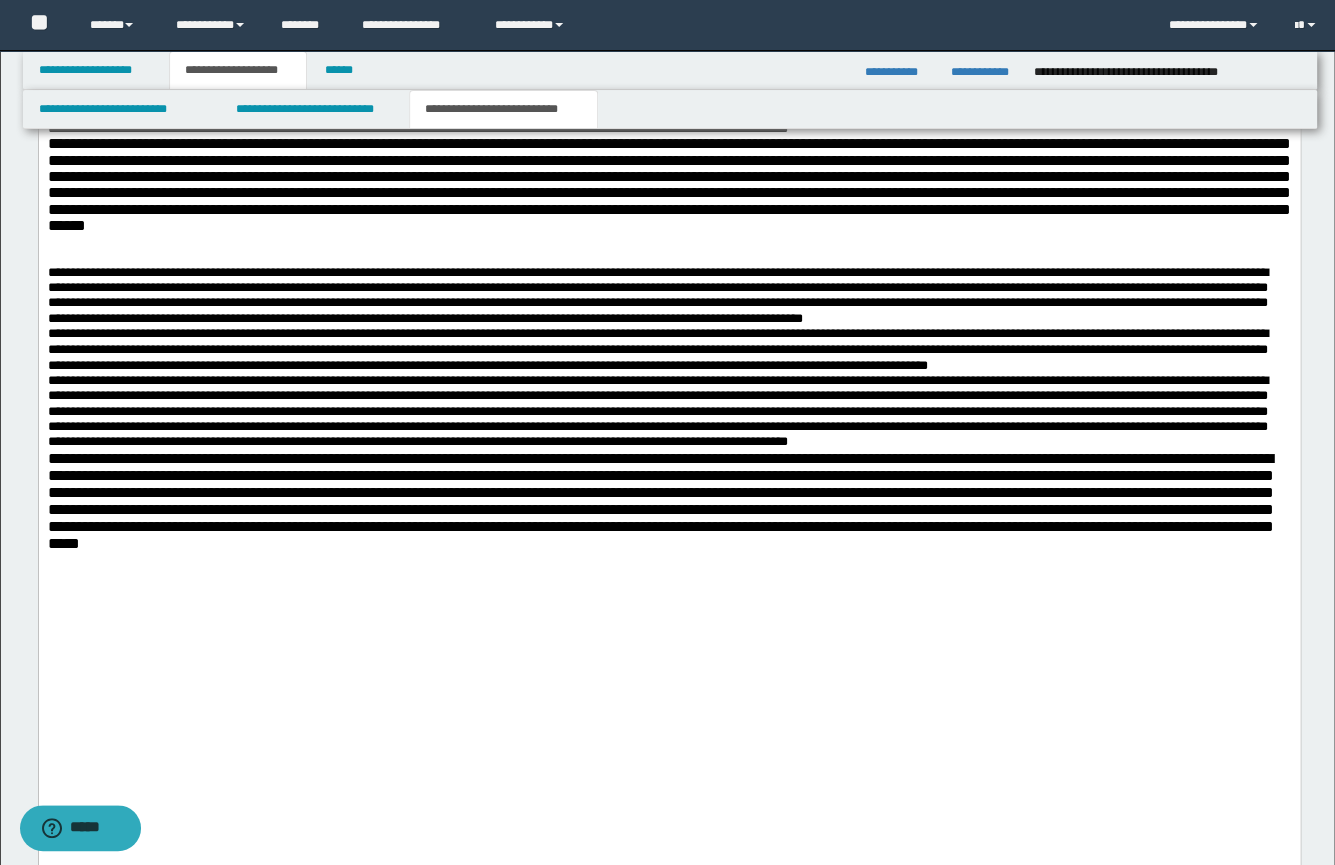 click at bounding box center [668, 600] 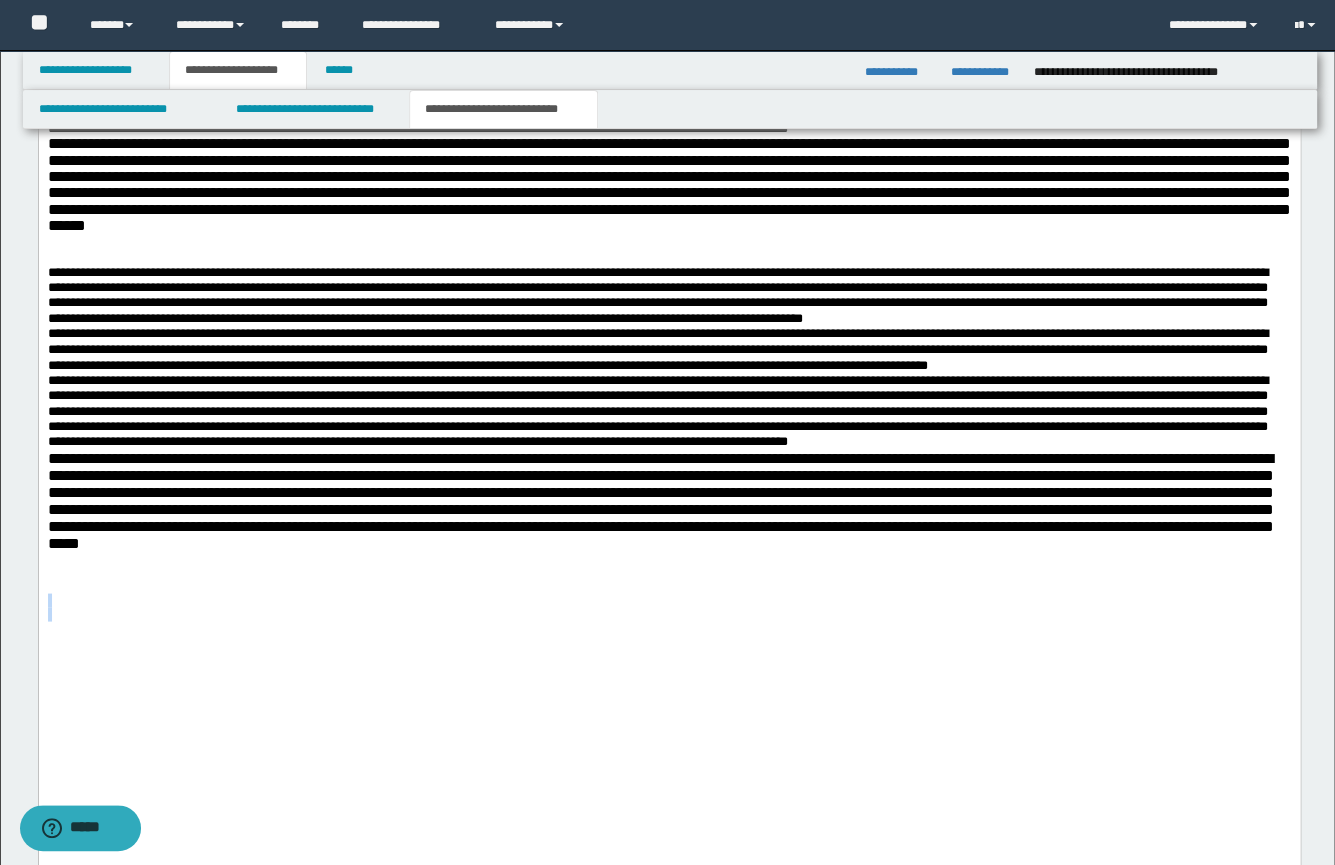 click at bounding box center (668, 600) 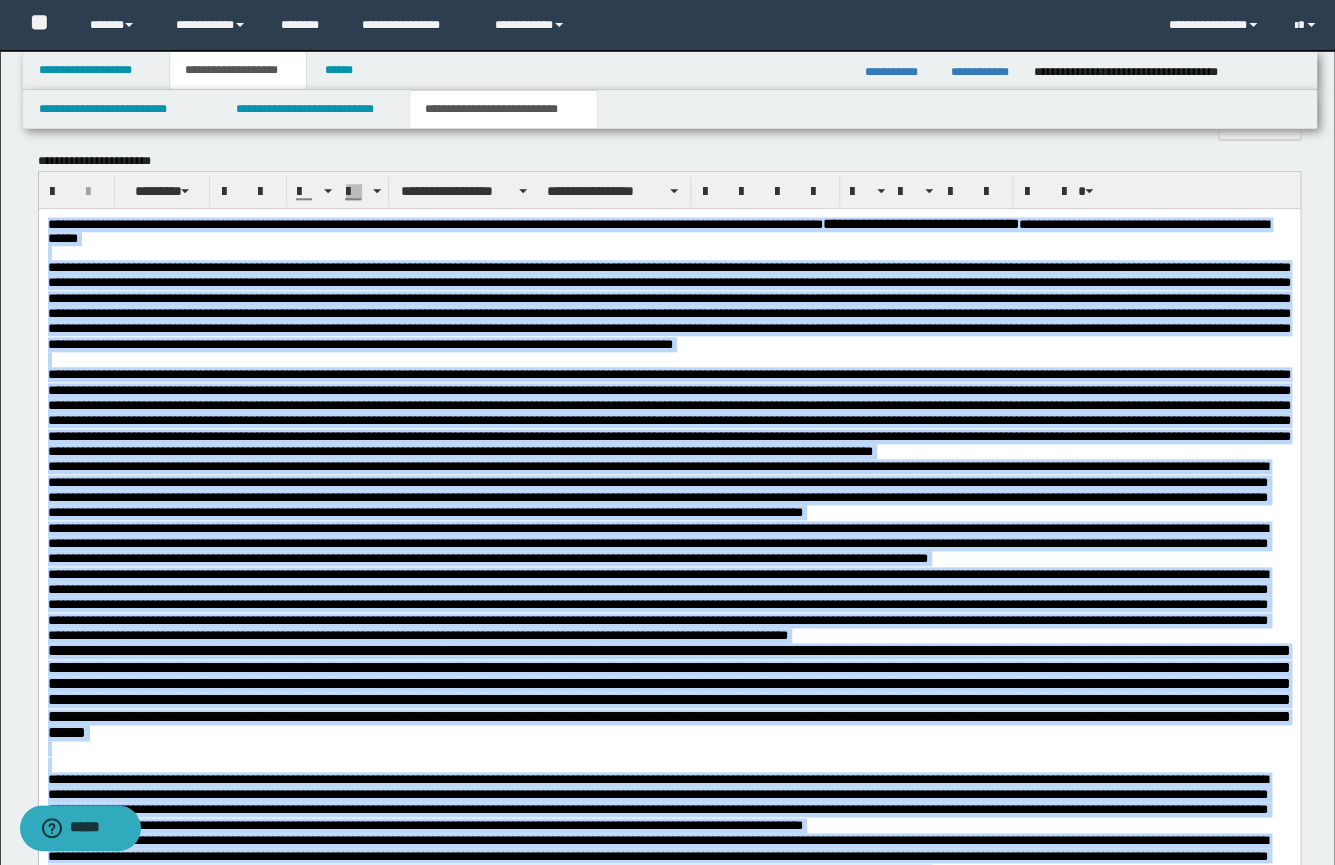 scroll, scrollTop: 564, scrollLeft: 0, axis: vertical 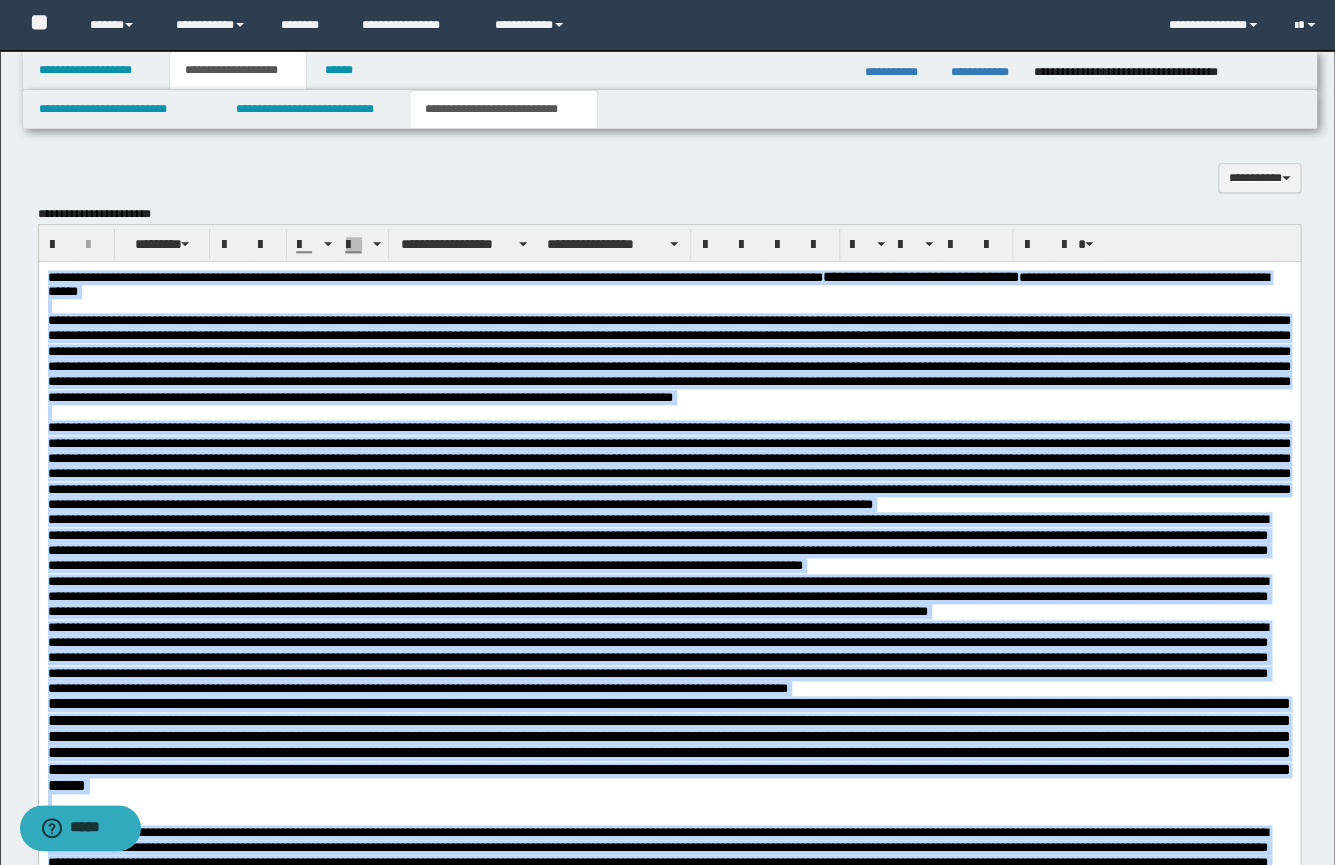 drag, startPoint x: 1253, startPoint y: 1249, endPoint x: 47, endPoint y: 45, distance: 1704.1279 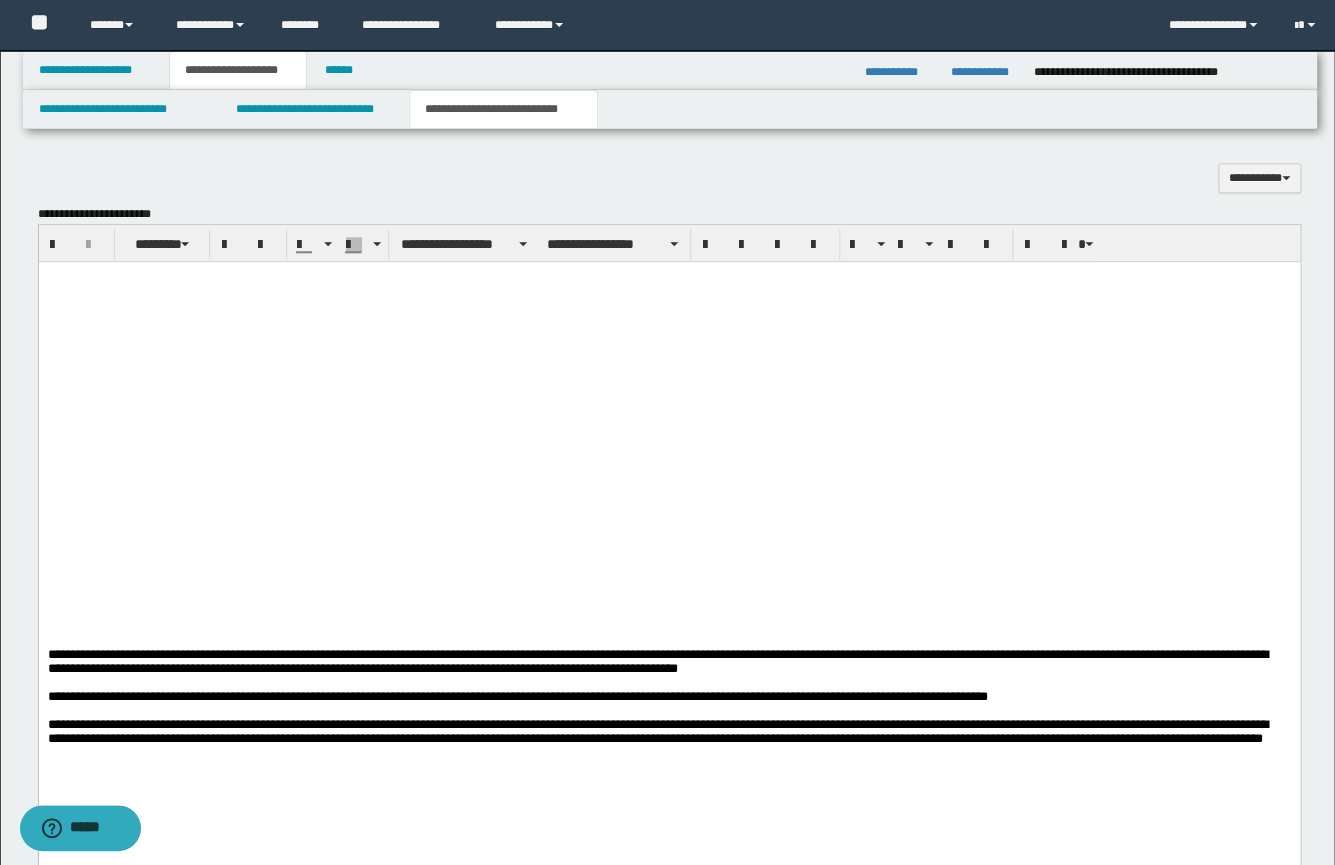 click at bounding box center (668, 277) 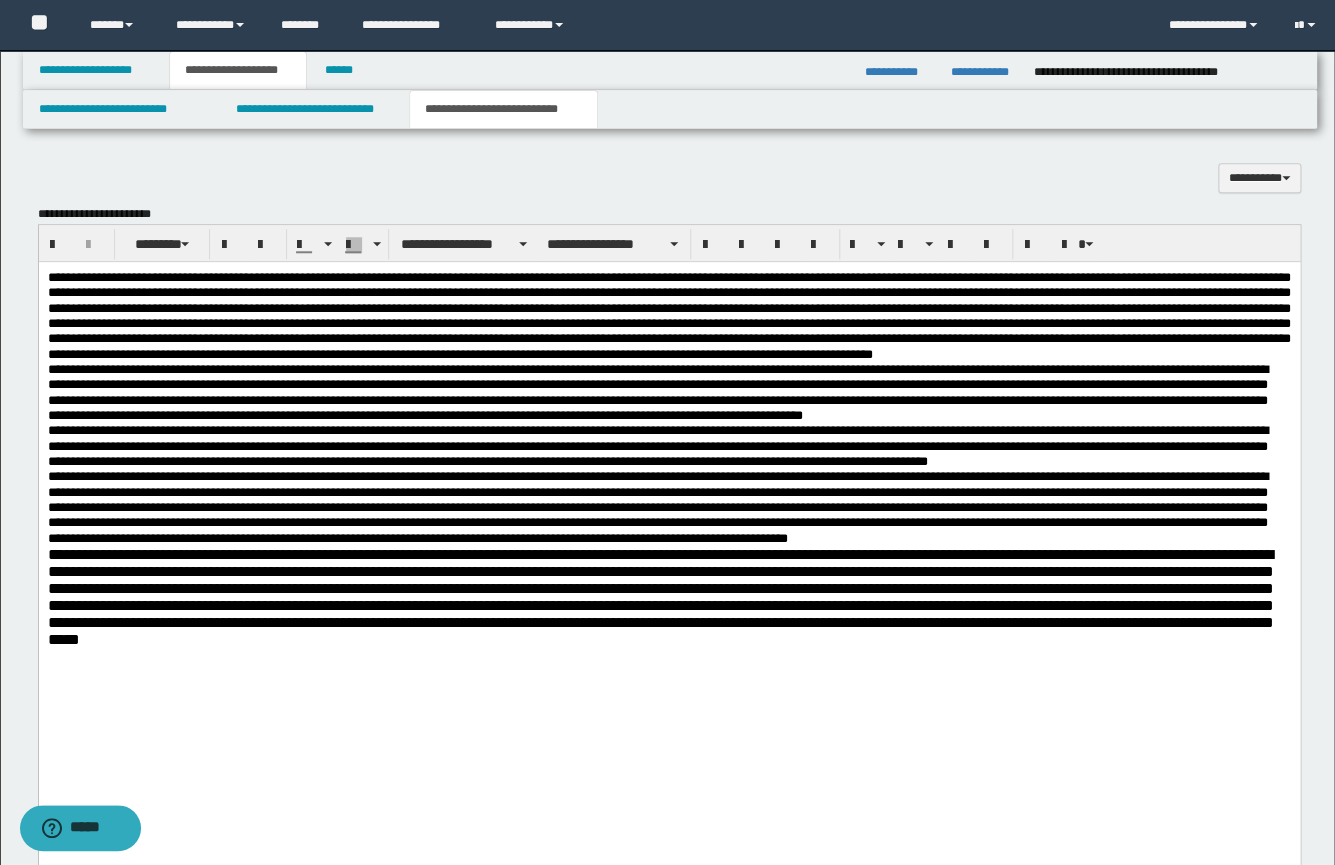 click at bounding box center (668, 316) 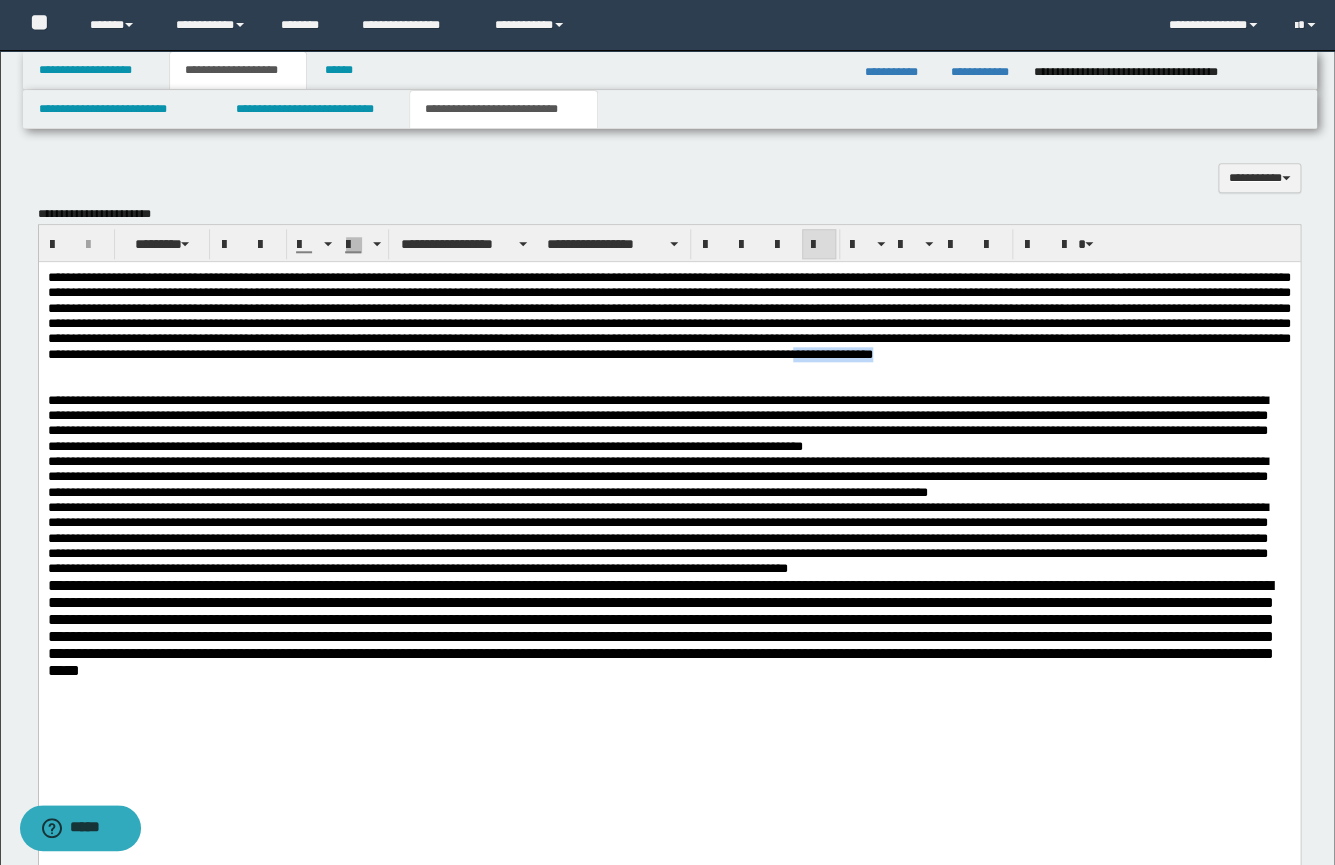 drag, startPoint x: 948, startPoint y: 368, endPoint x: 856, endPoint y: 371, distance: 92.0489 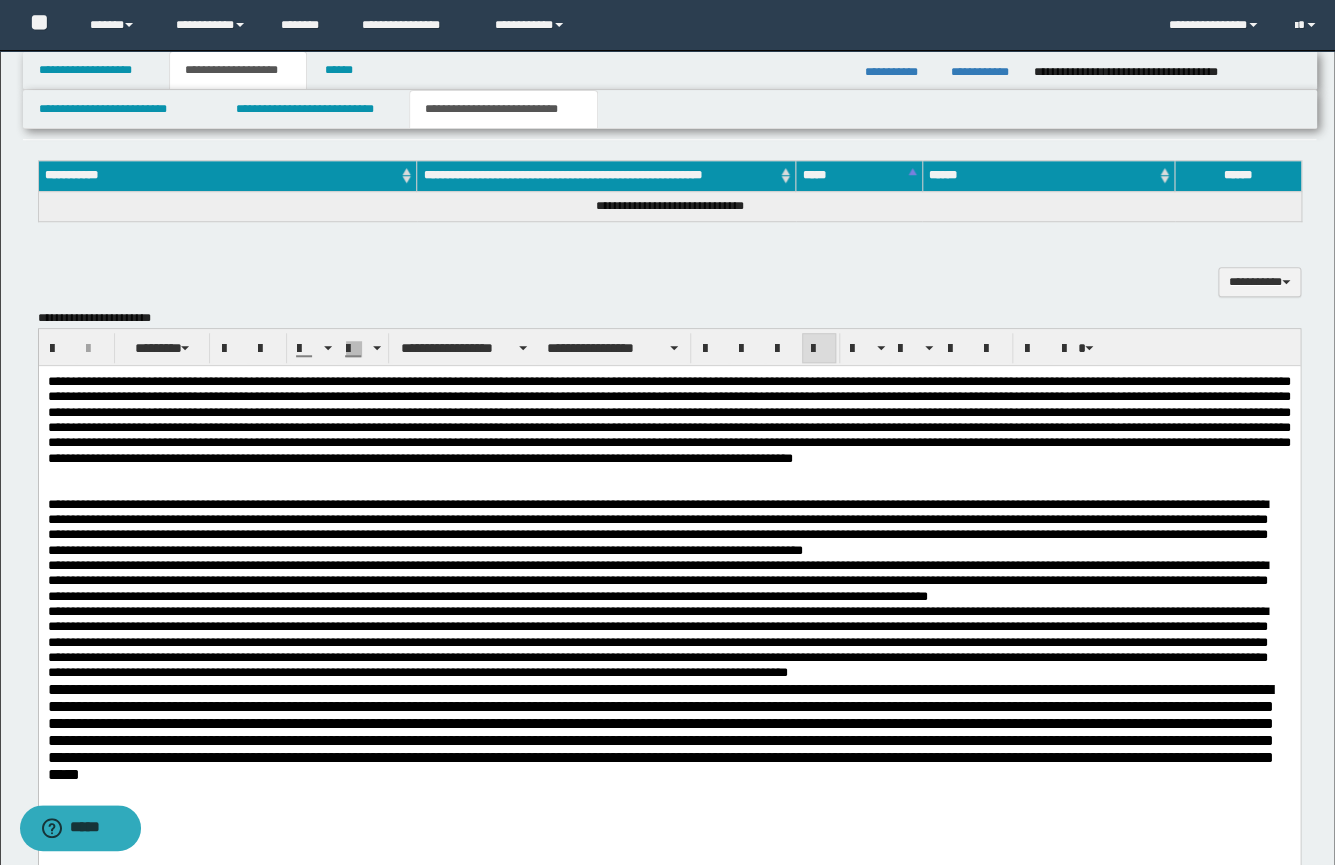 scroll, scrollTop: 414, scrollLeft: 0, axis: vertical 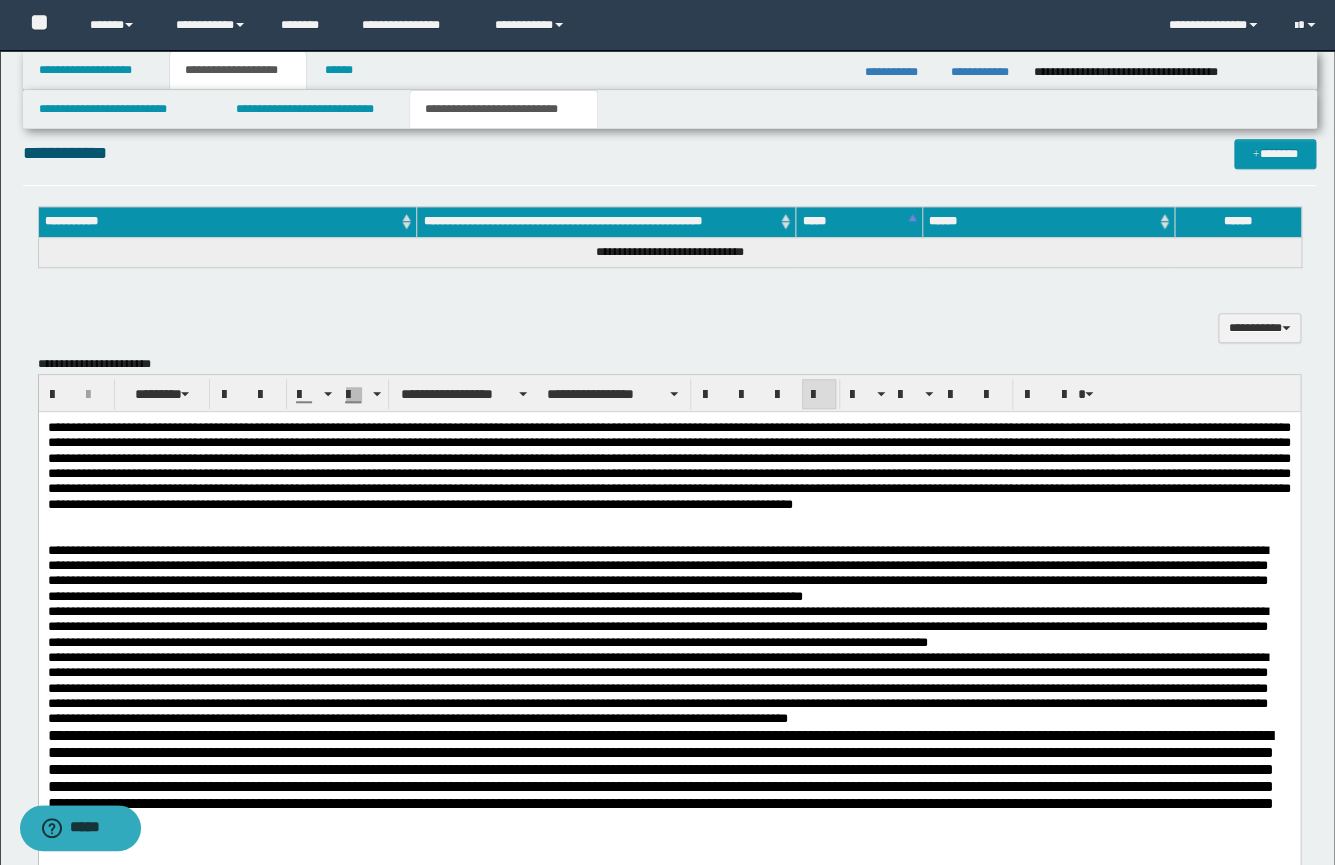 click at bounding box center (668, 466) 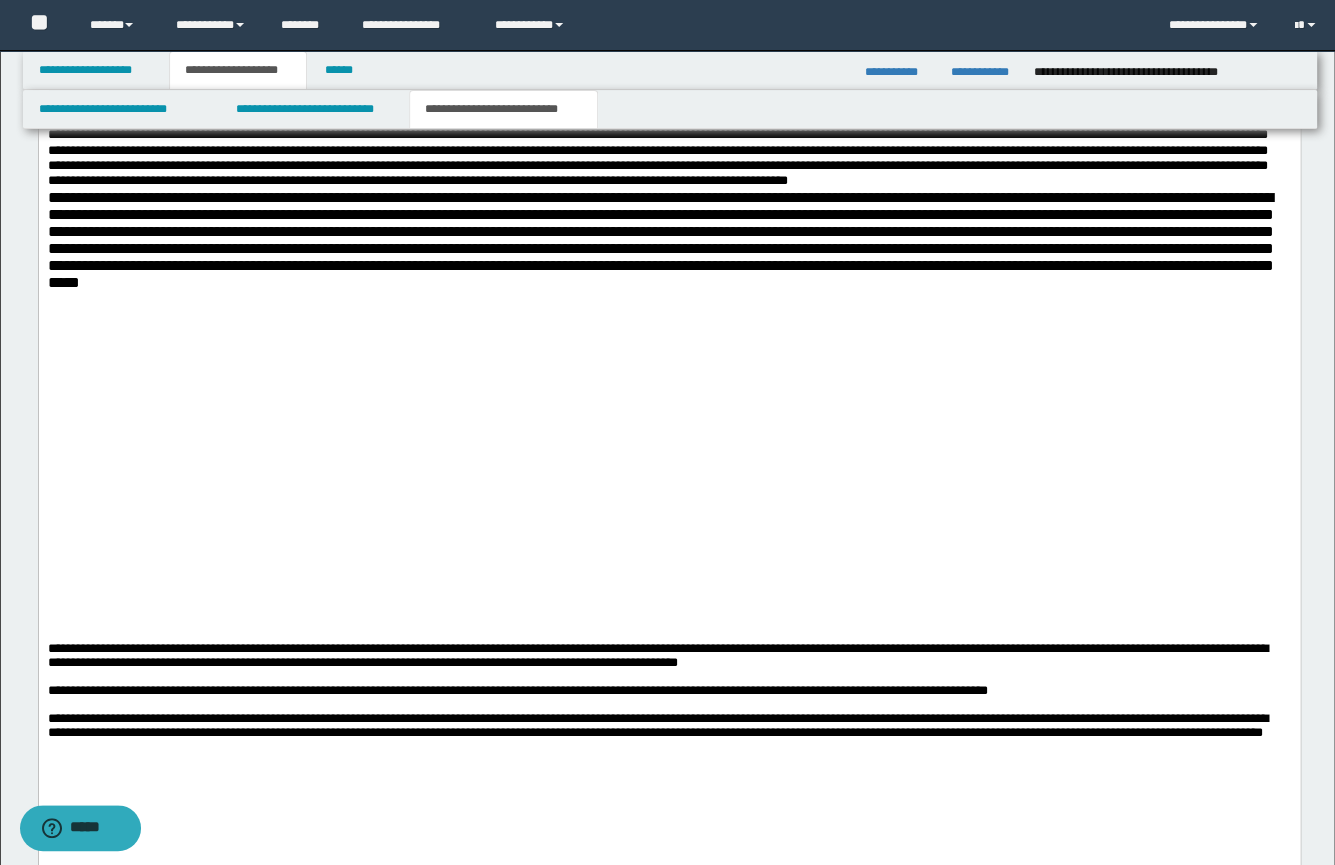 scroll, scrollTop: 666, scrollLeft: 0, axis: vertical 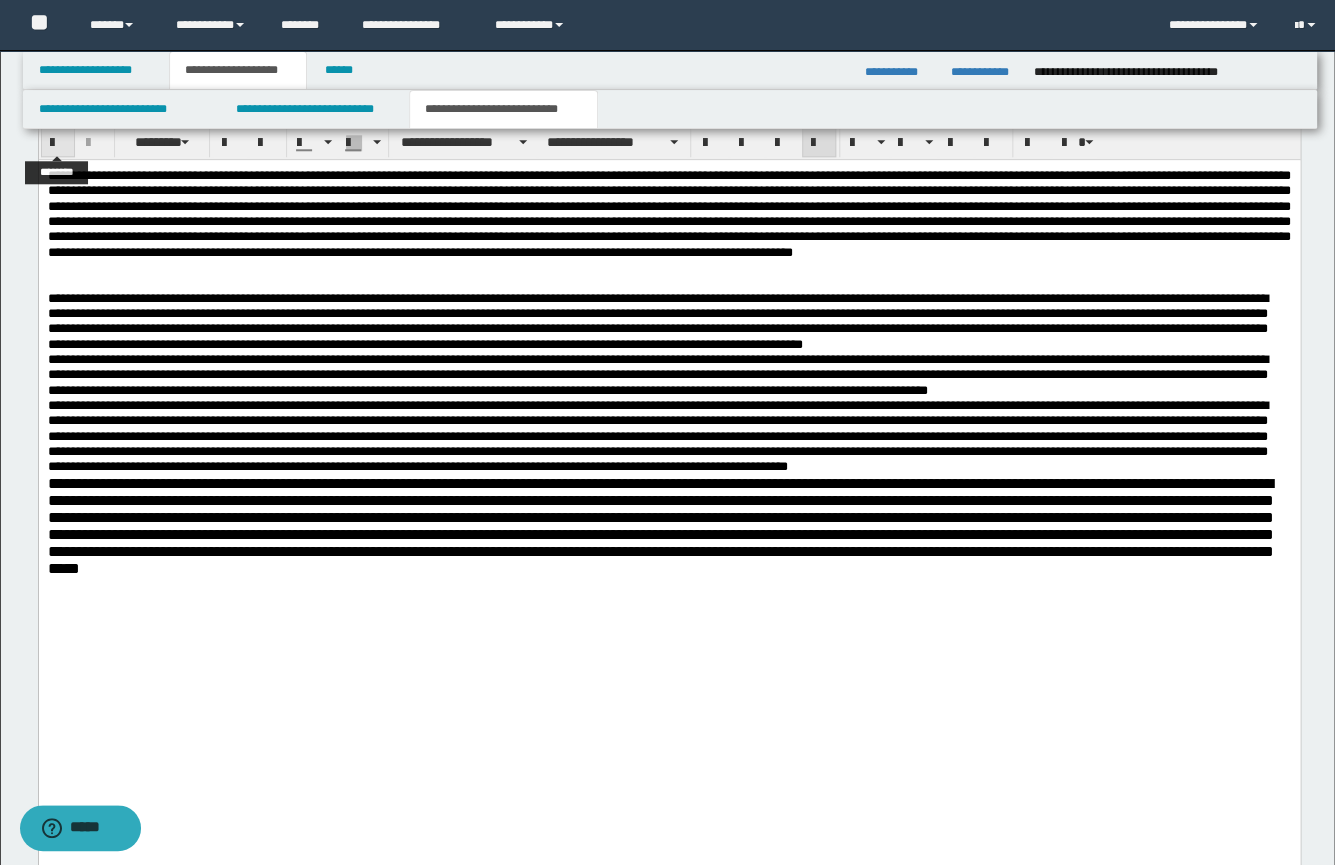 click at bounding box center [58, 143] 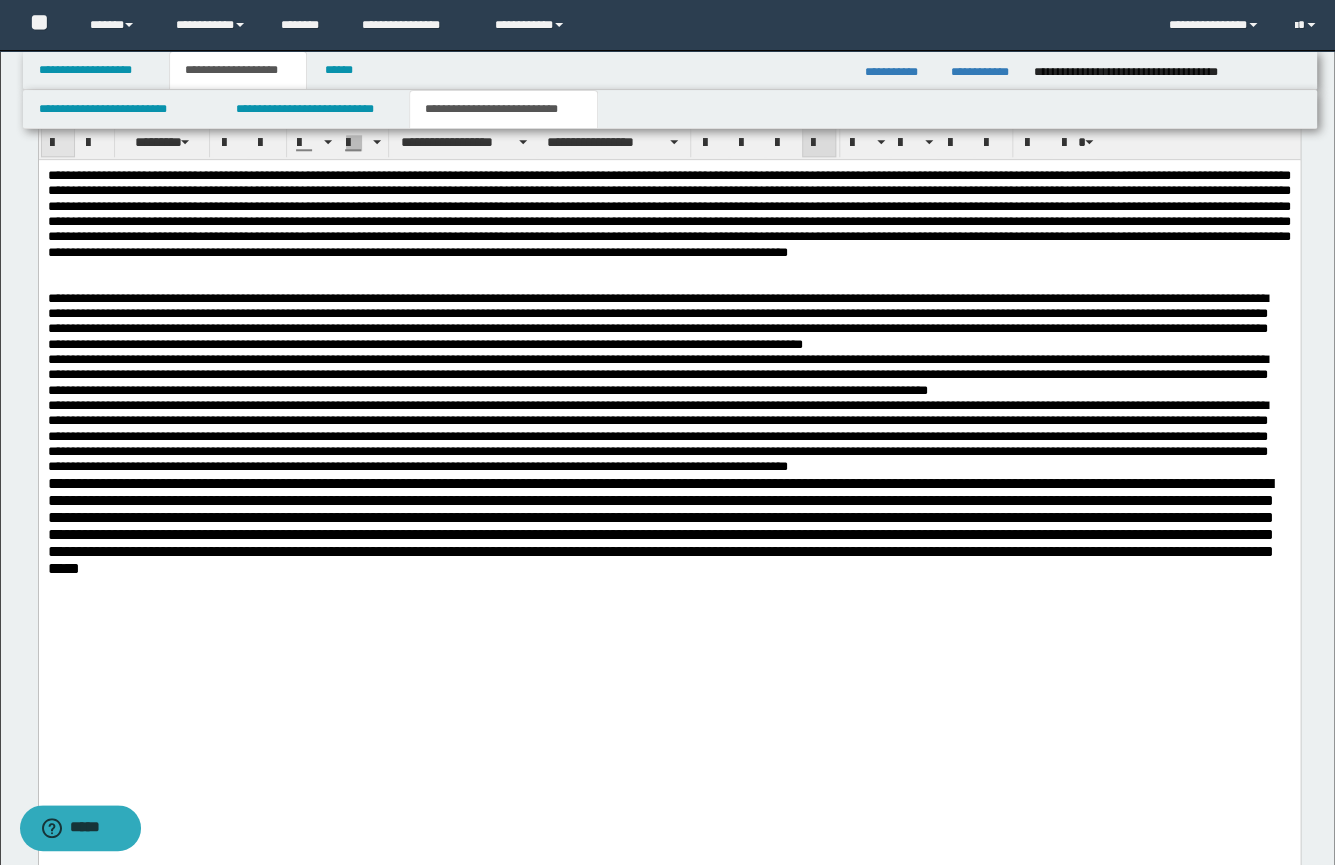 click at bounding box center [58, 143] 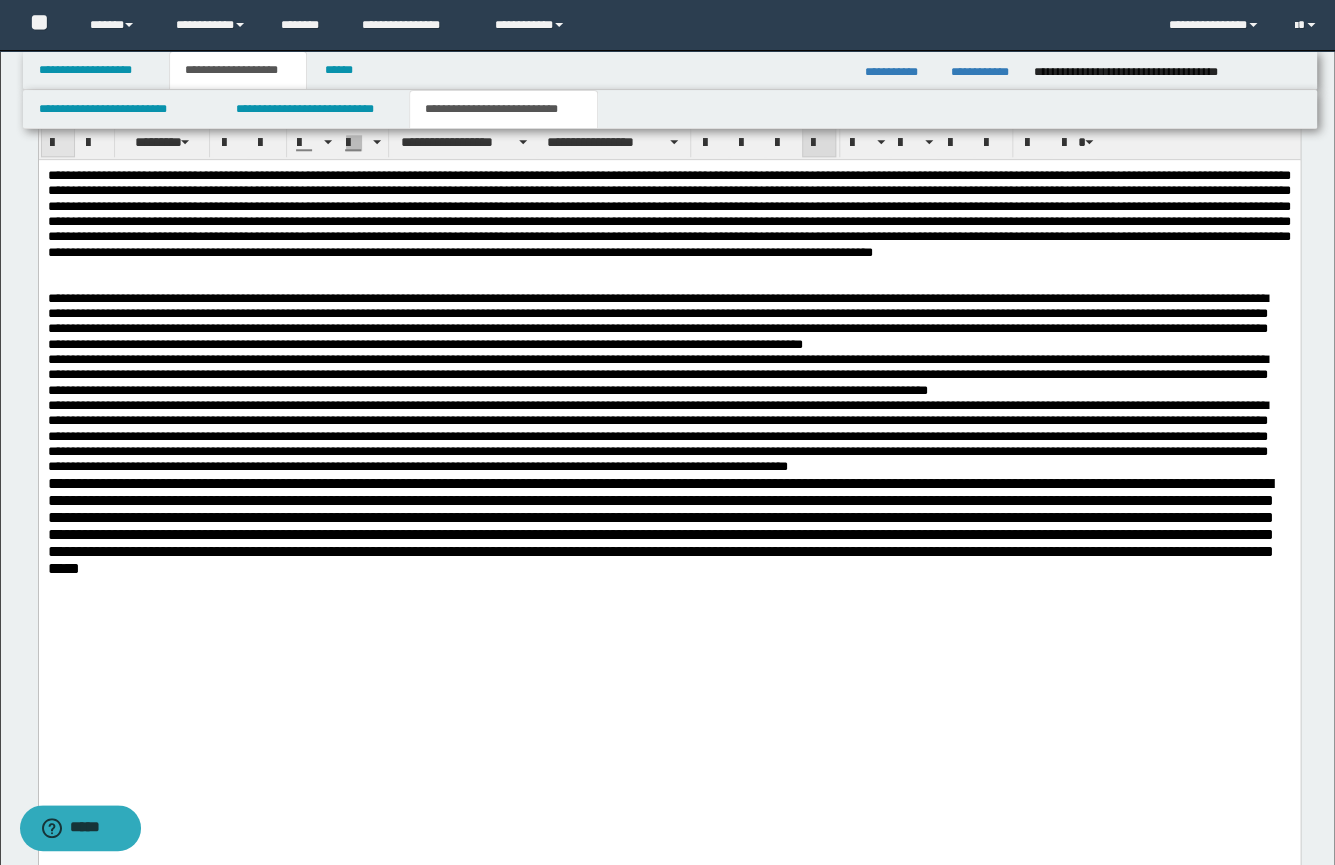 click at bounding box center [58, 143] 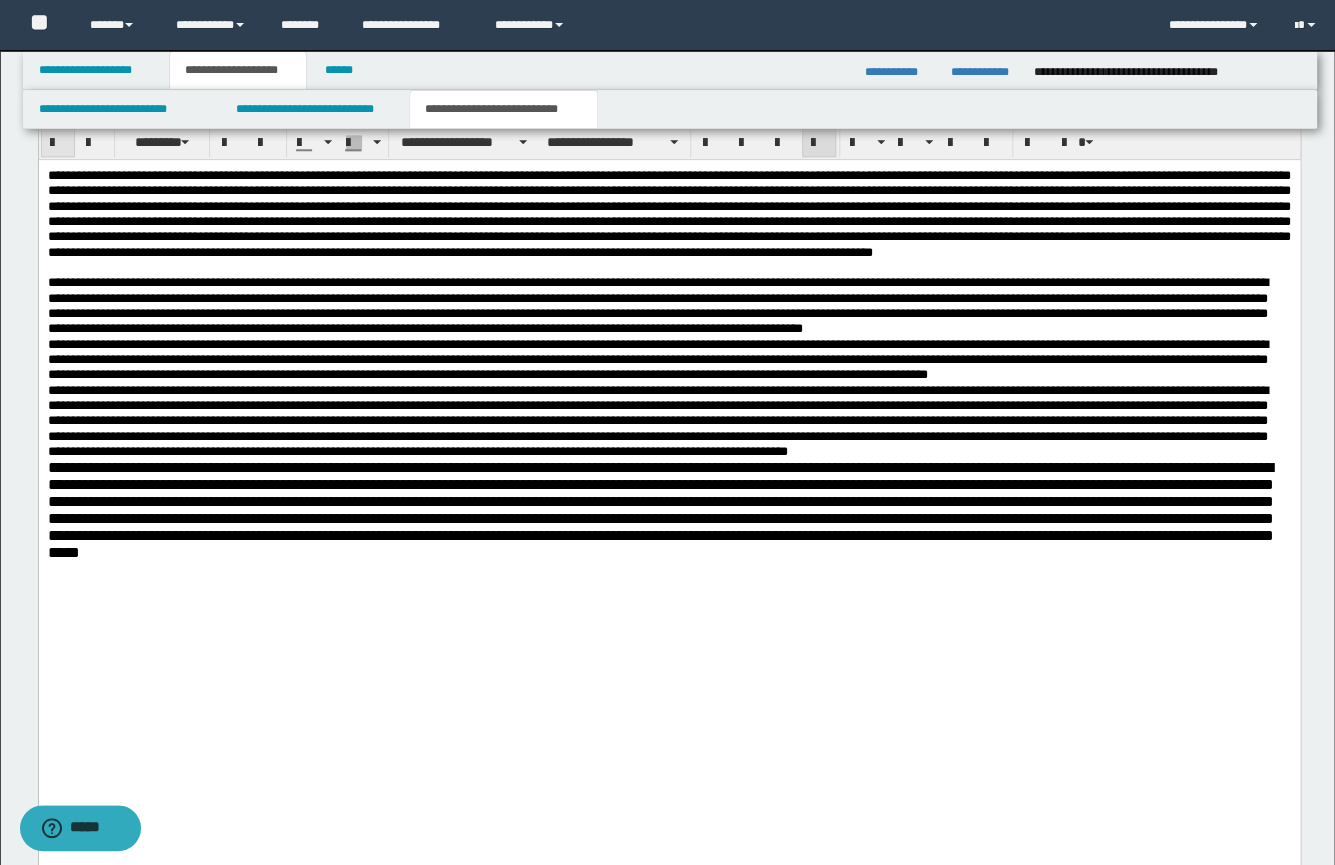 click at bounding box center [58, 143] 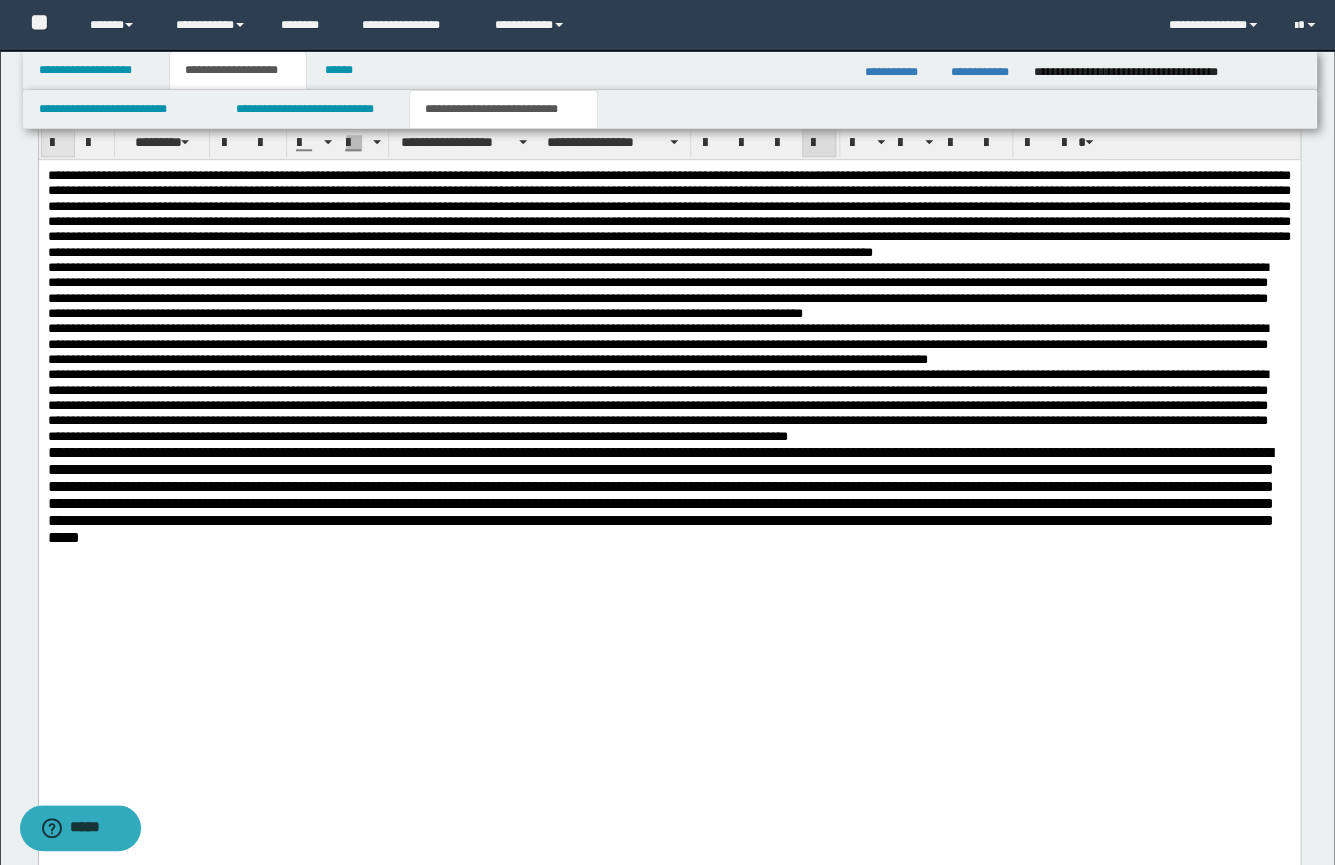 click at bounding box center [58, 143] 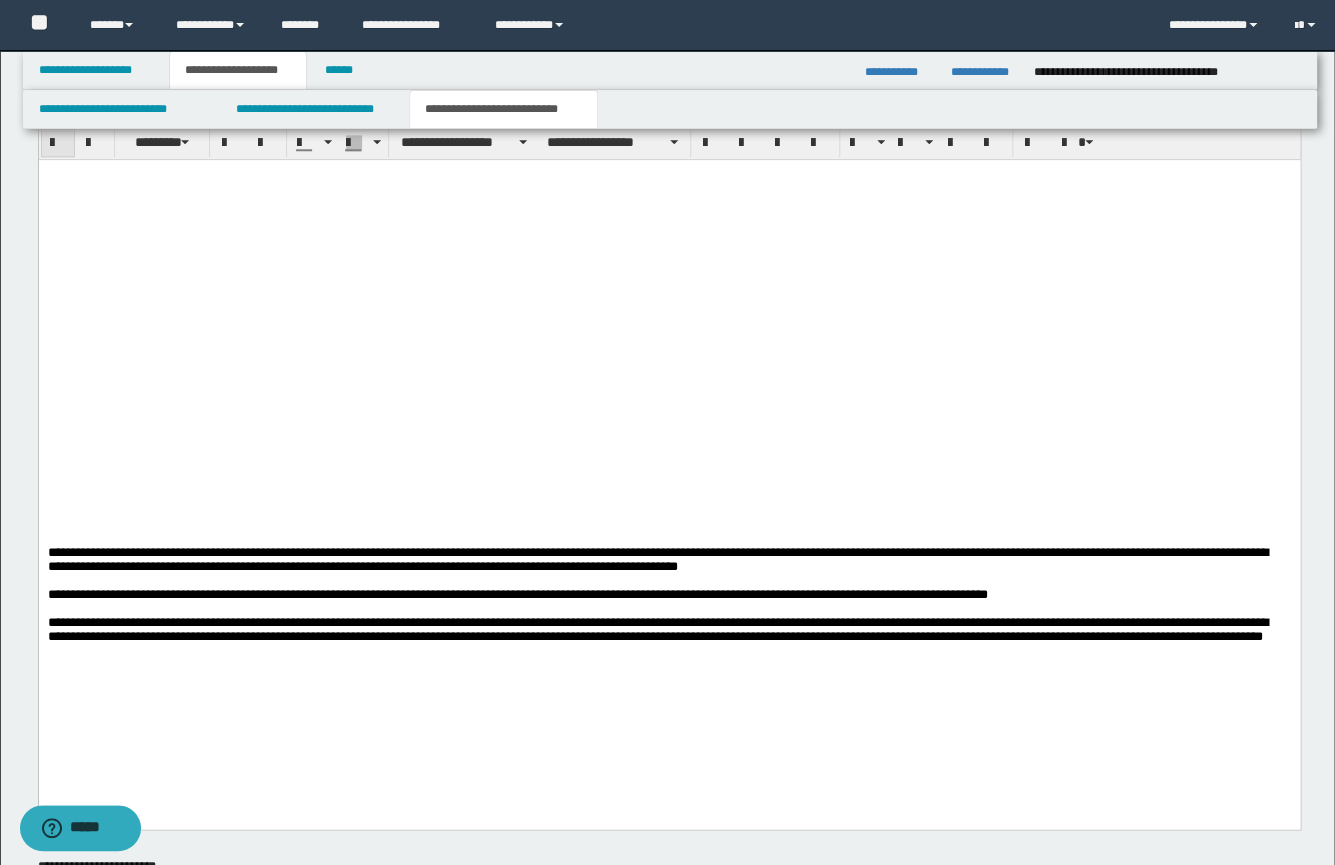 click at bounding box center (58, 143) 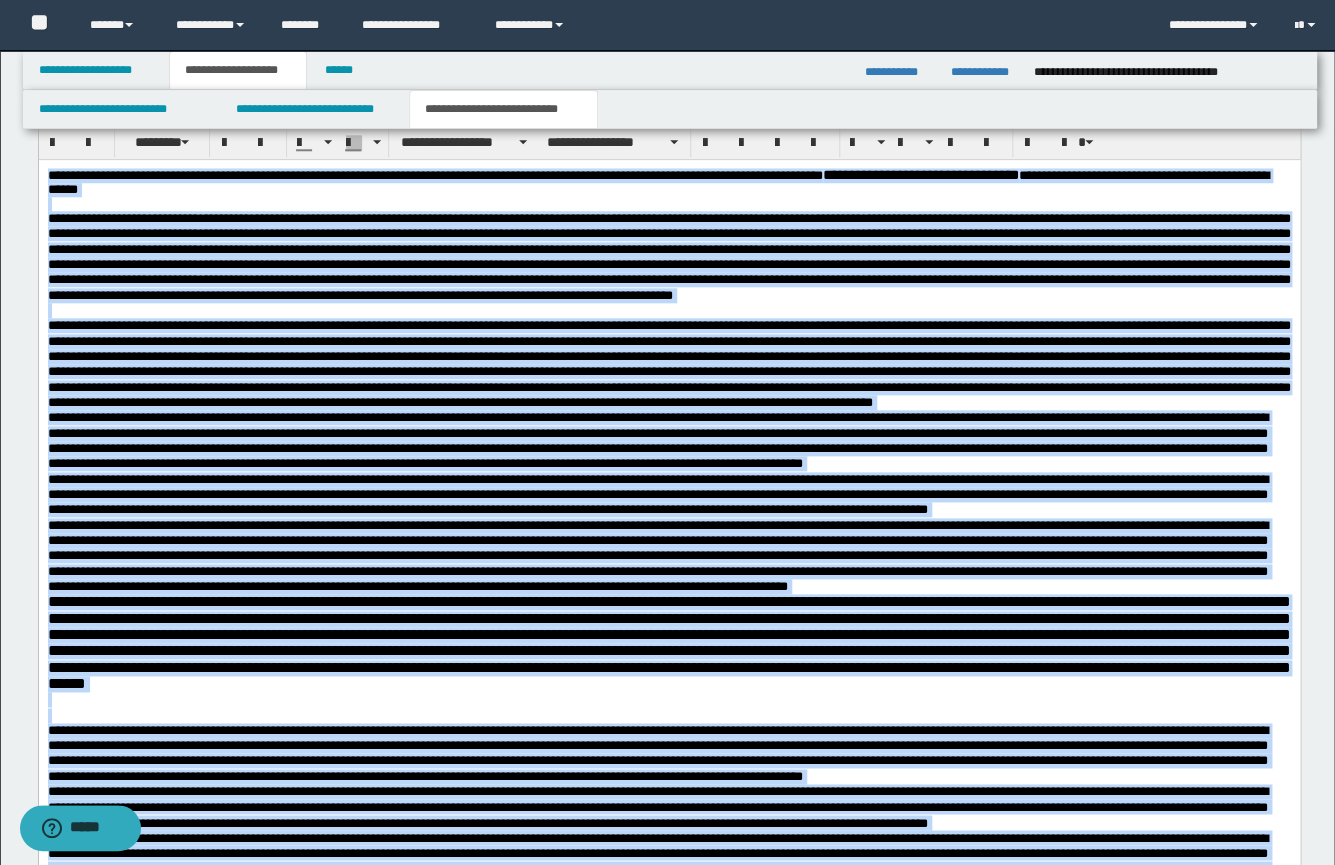 click at bounding box center (668, 256) 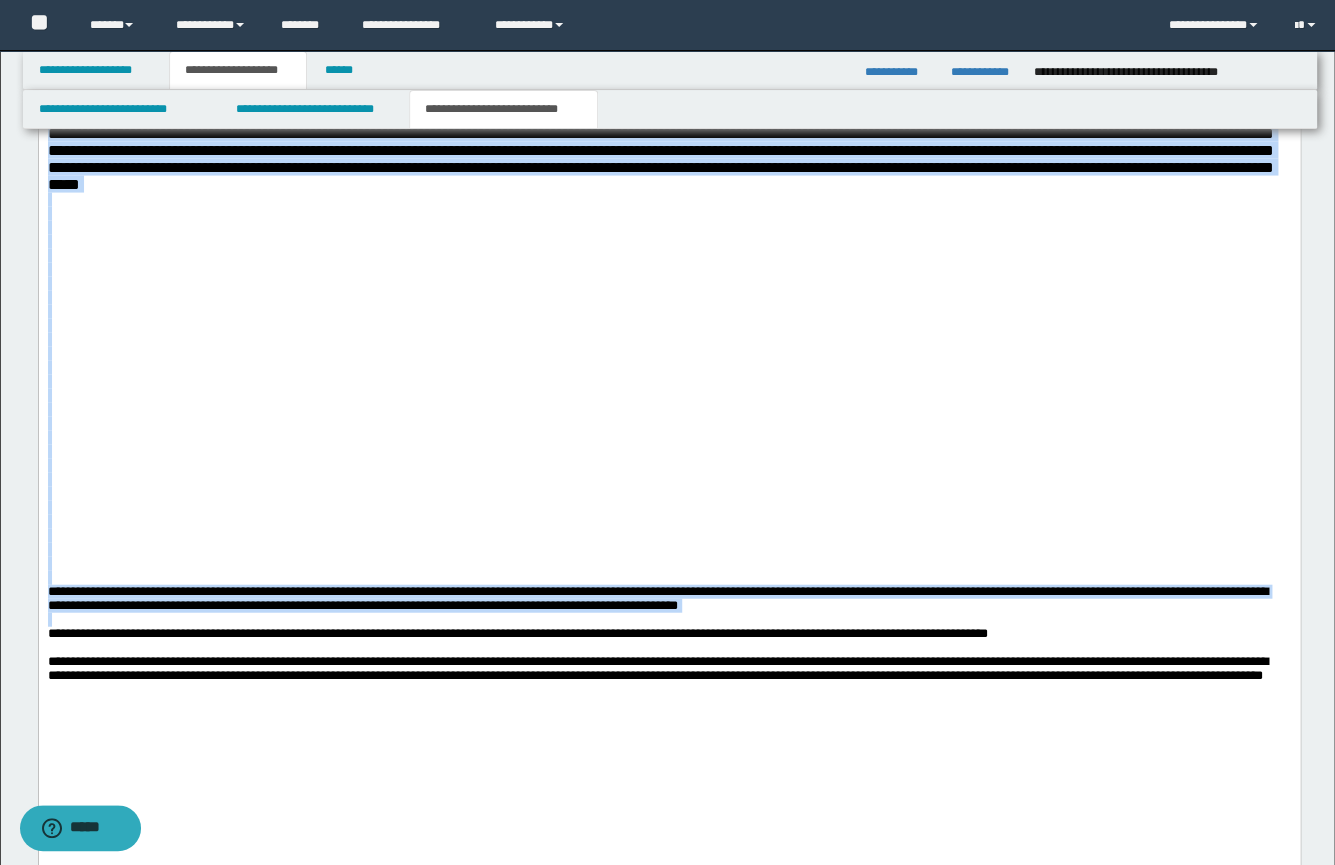 scroll, scrollTop: 1552, scrollLeft: 0, axis: vertical 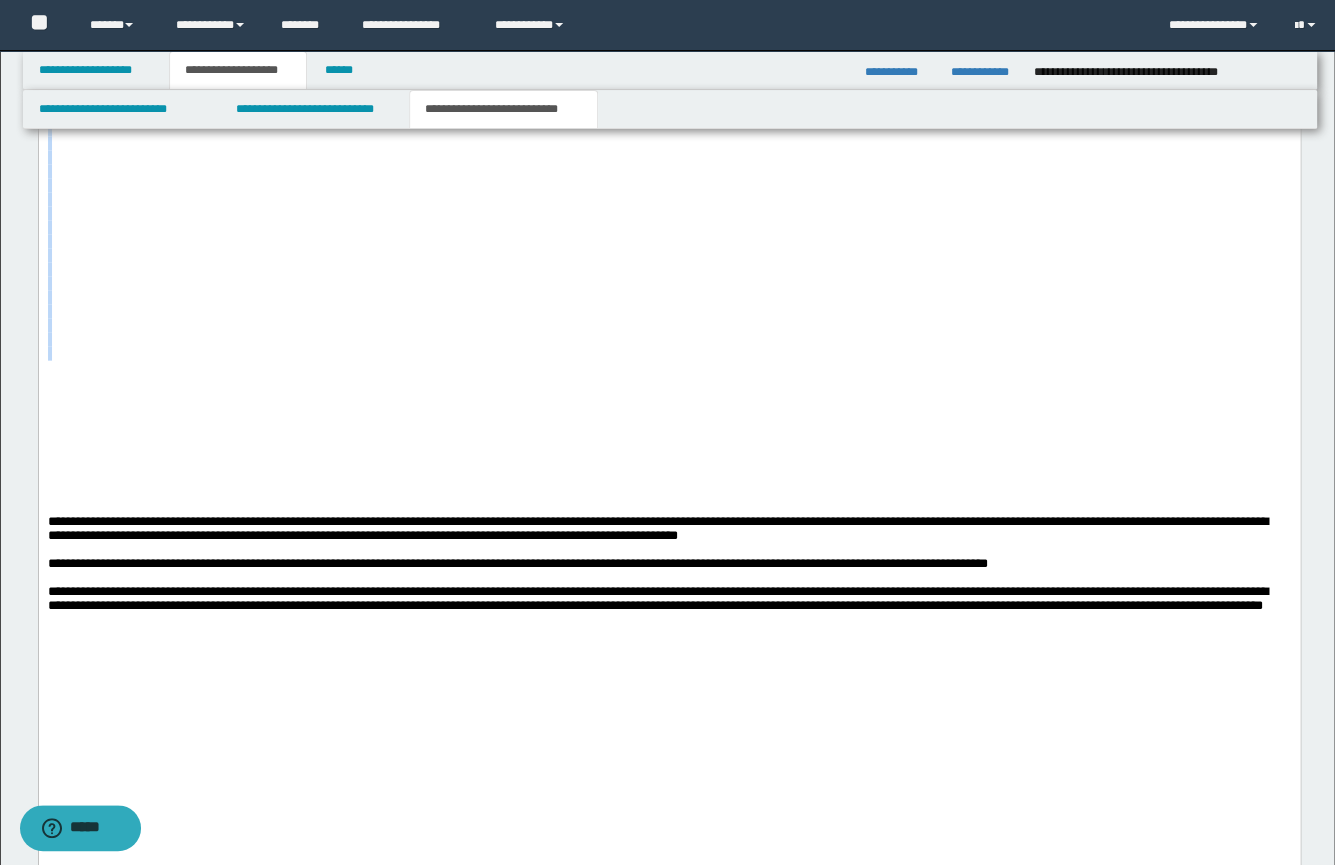 drag, startPoint x: 47, startPoint y: -670, endPoint x: 542, endPoint y: 502, distance: 1272.2456 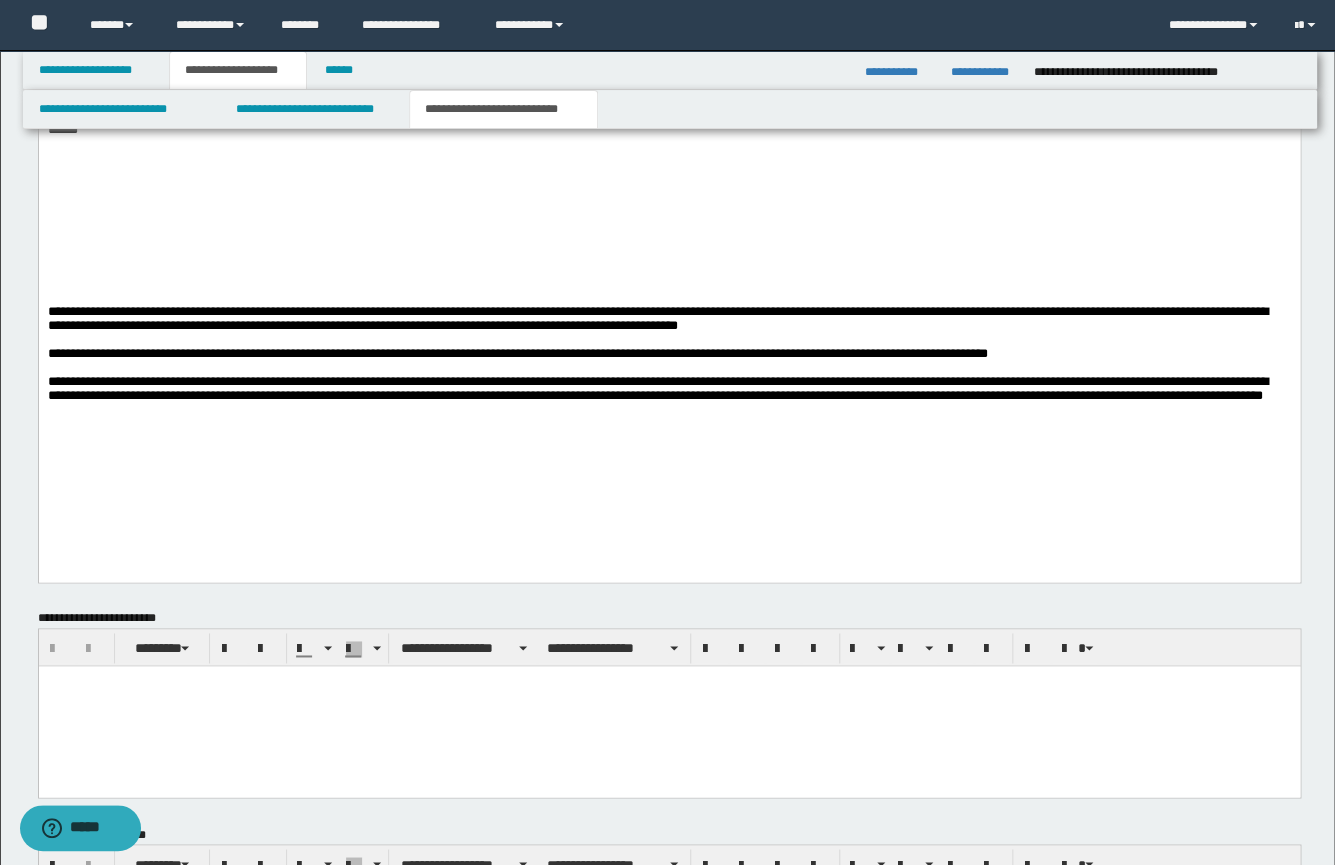 scroll, scrollTop: 612, scrollLeft: 0, axis: vertical 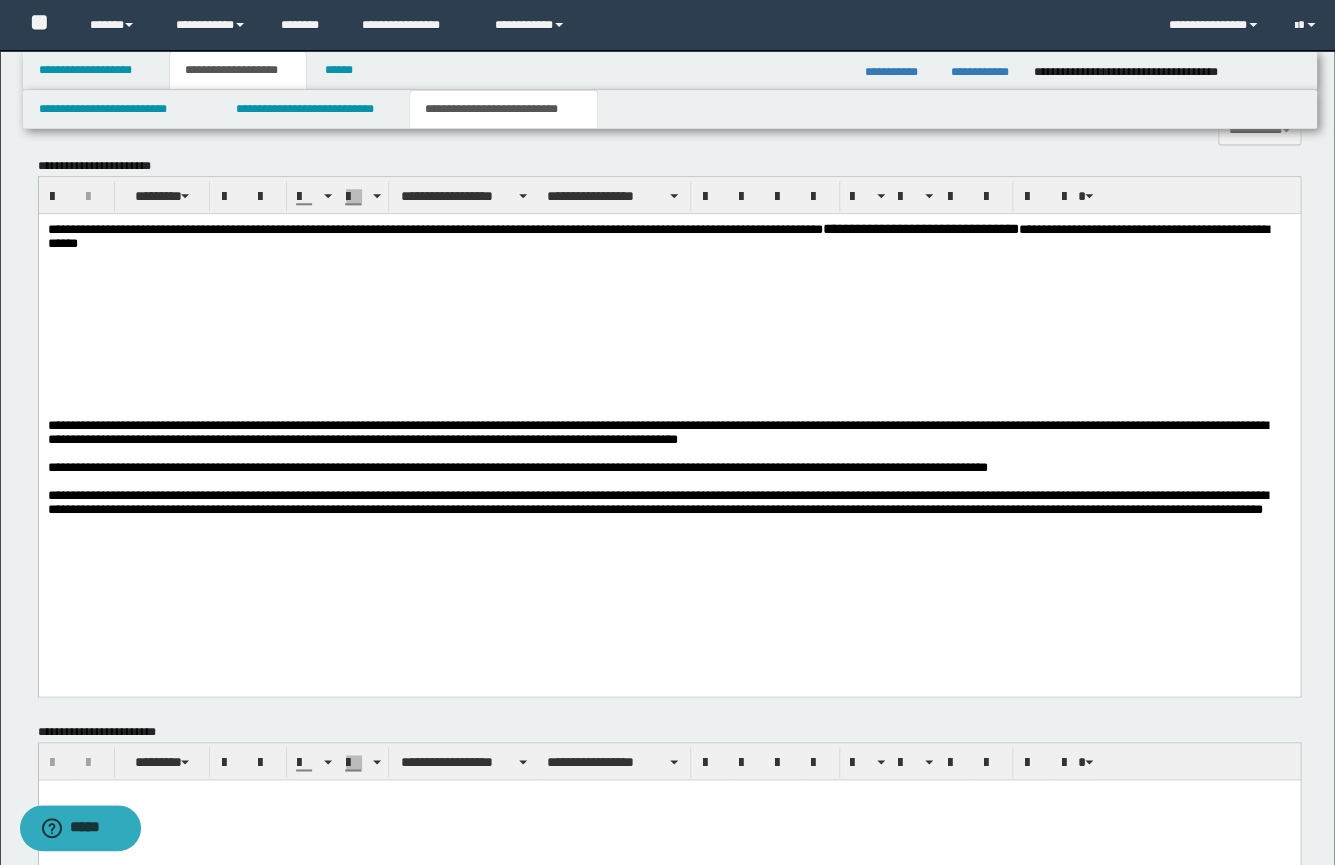 click on "**********" at bounding box center [668, 235] 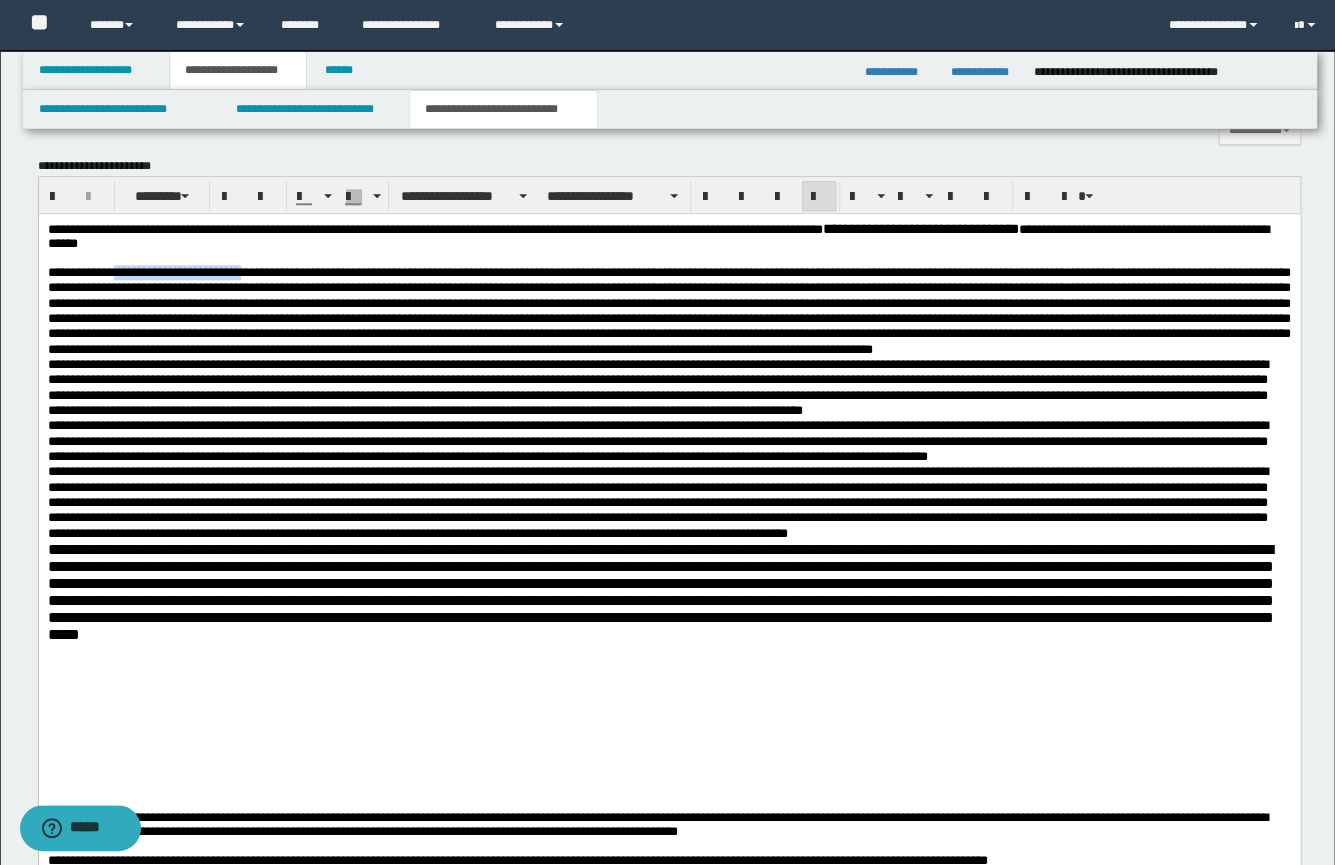 drag, startPoint x: 283, startPoint y: 275, endPoint x: 123, endPoint y: 278, distance: 160.02812 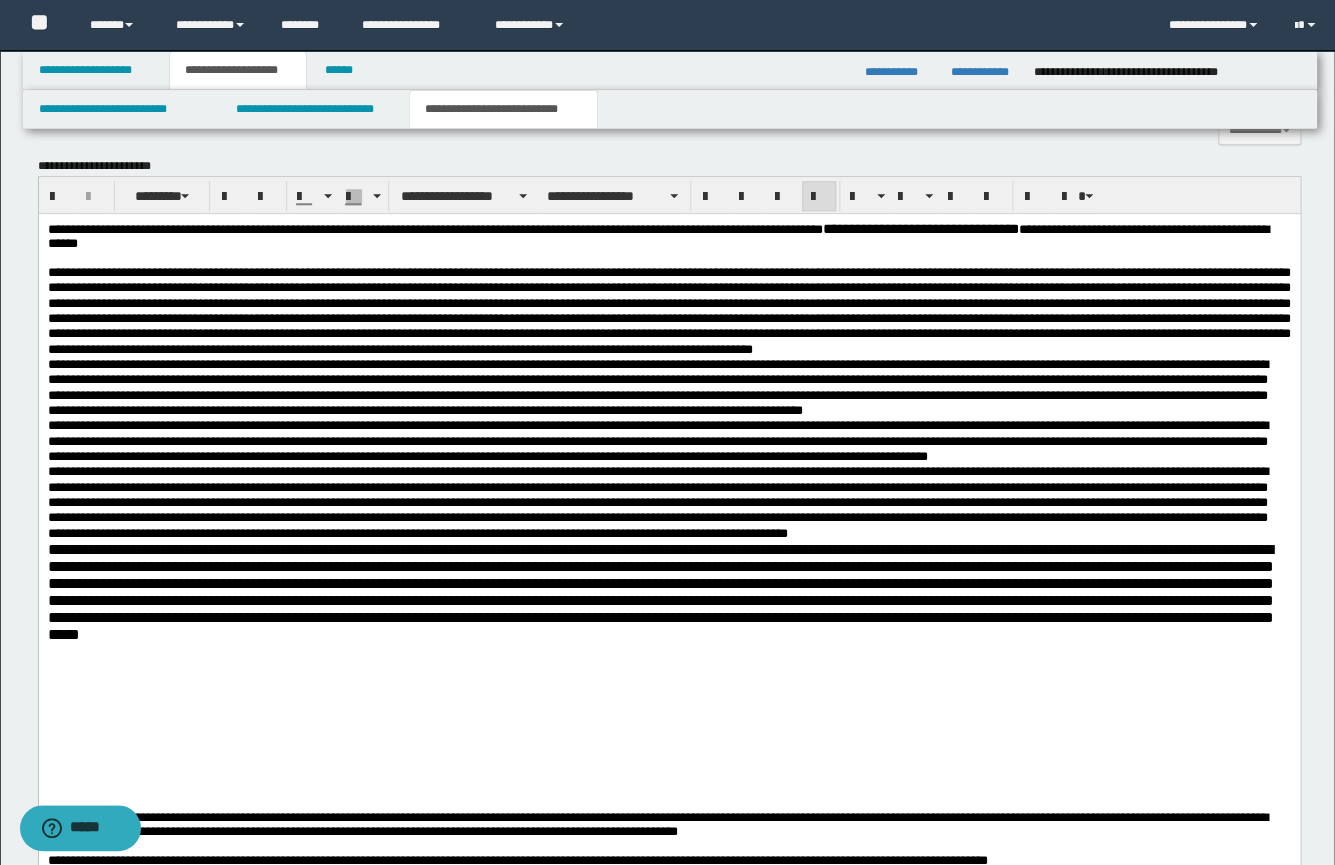 click at bounding box center [668, 310] 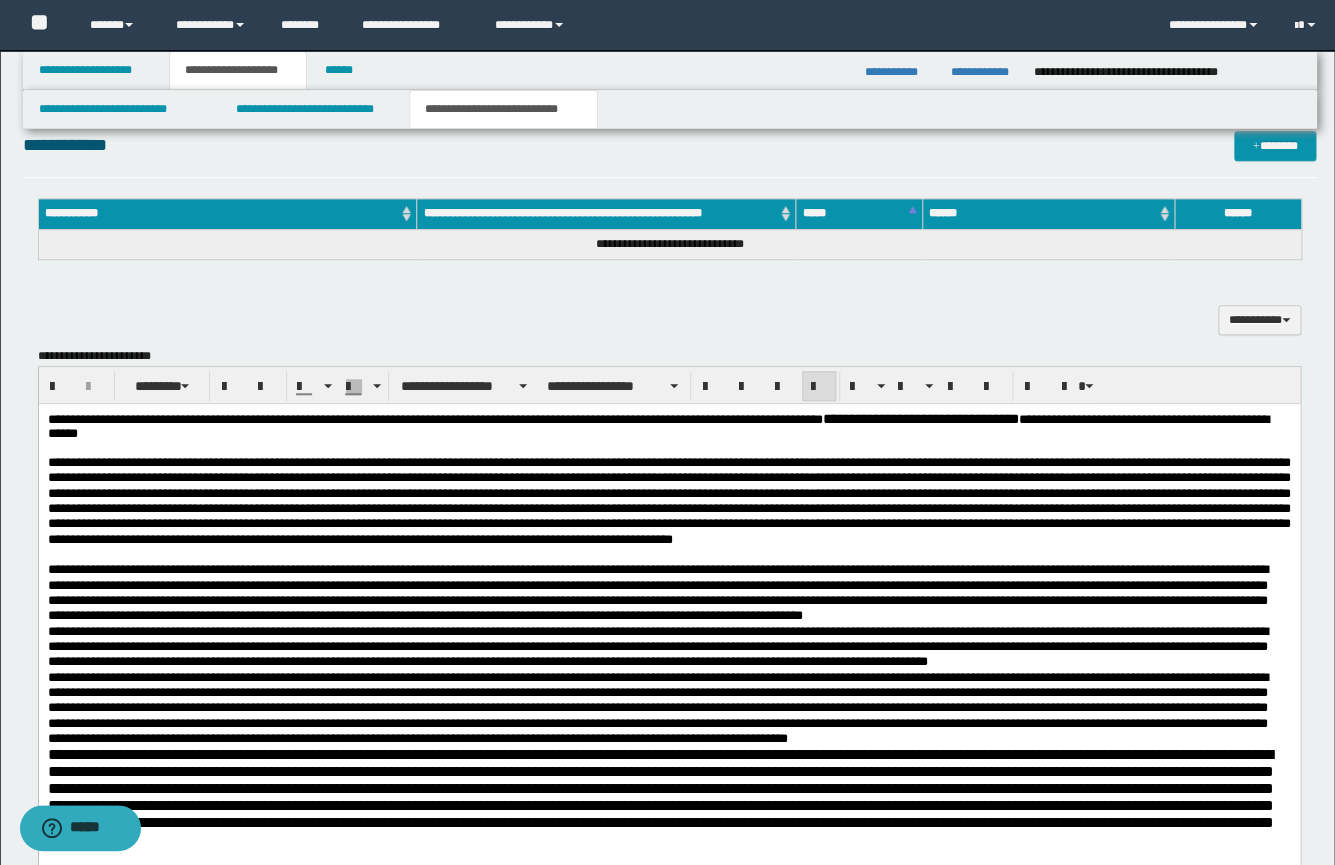 scroll, scrollTop: 415, scrollLeft: 0, axis: vertical 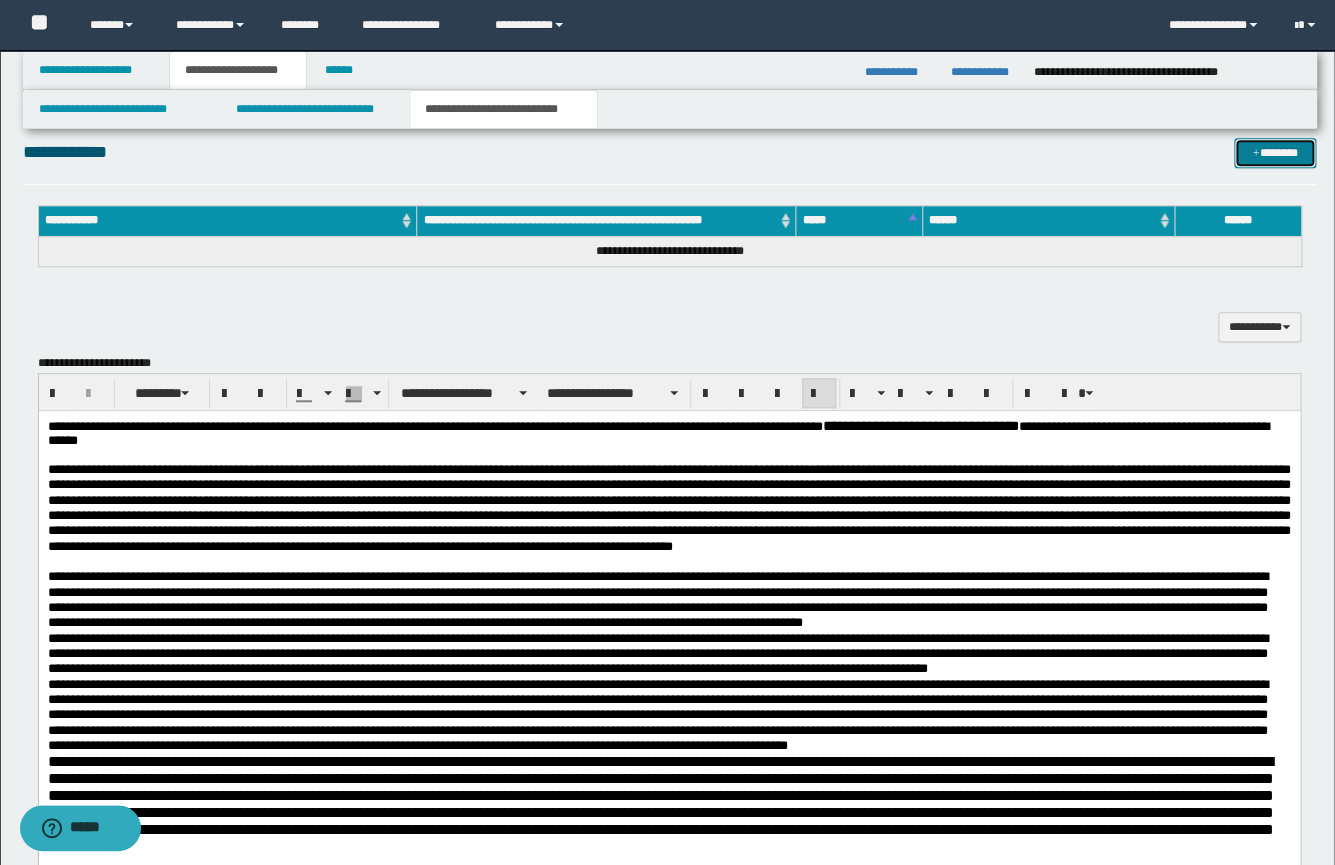 click on "*******" at bounding box center [1275, 153] 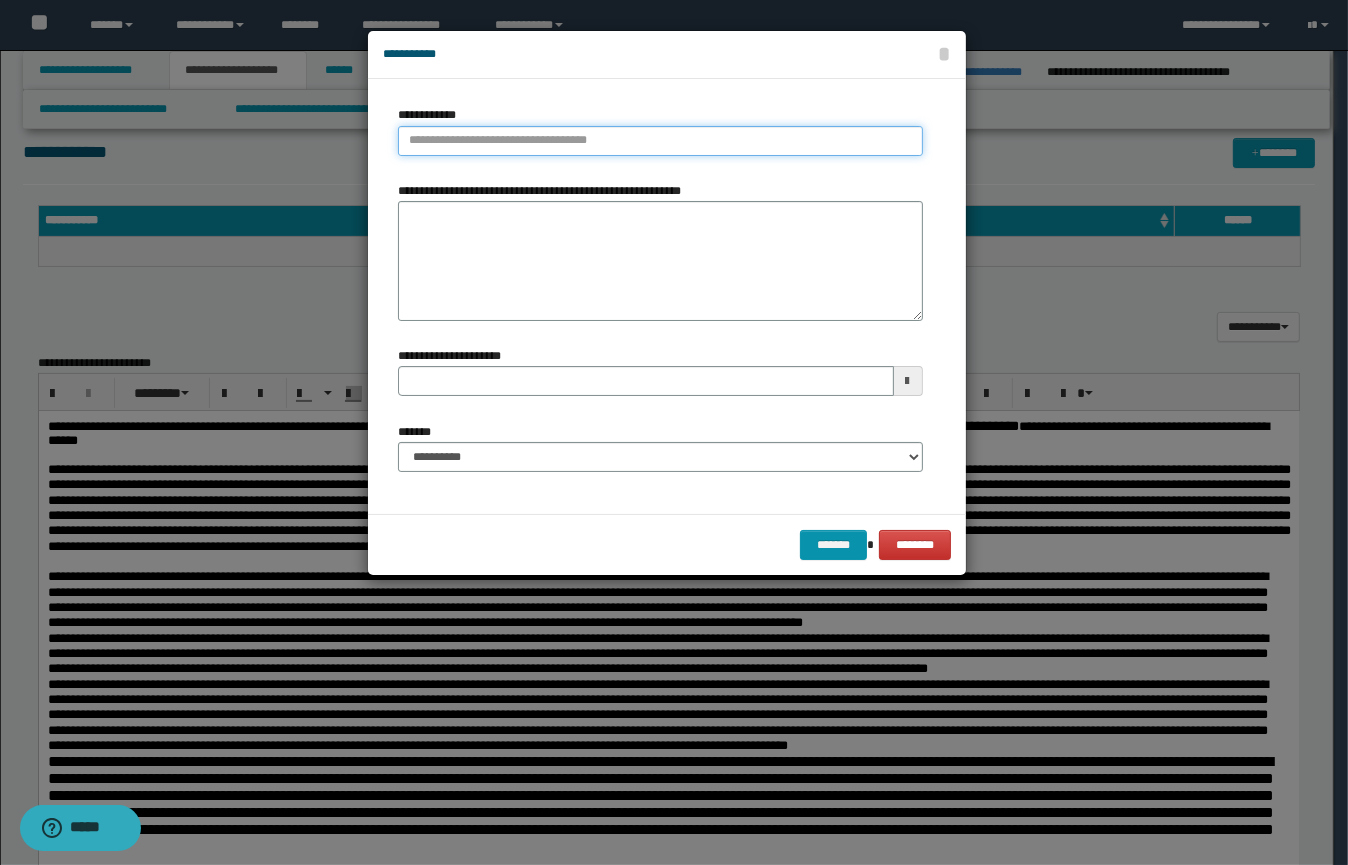 click on "**********" at bounding box center [660, 141] 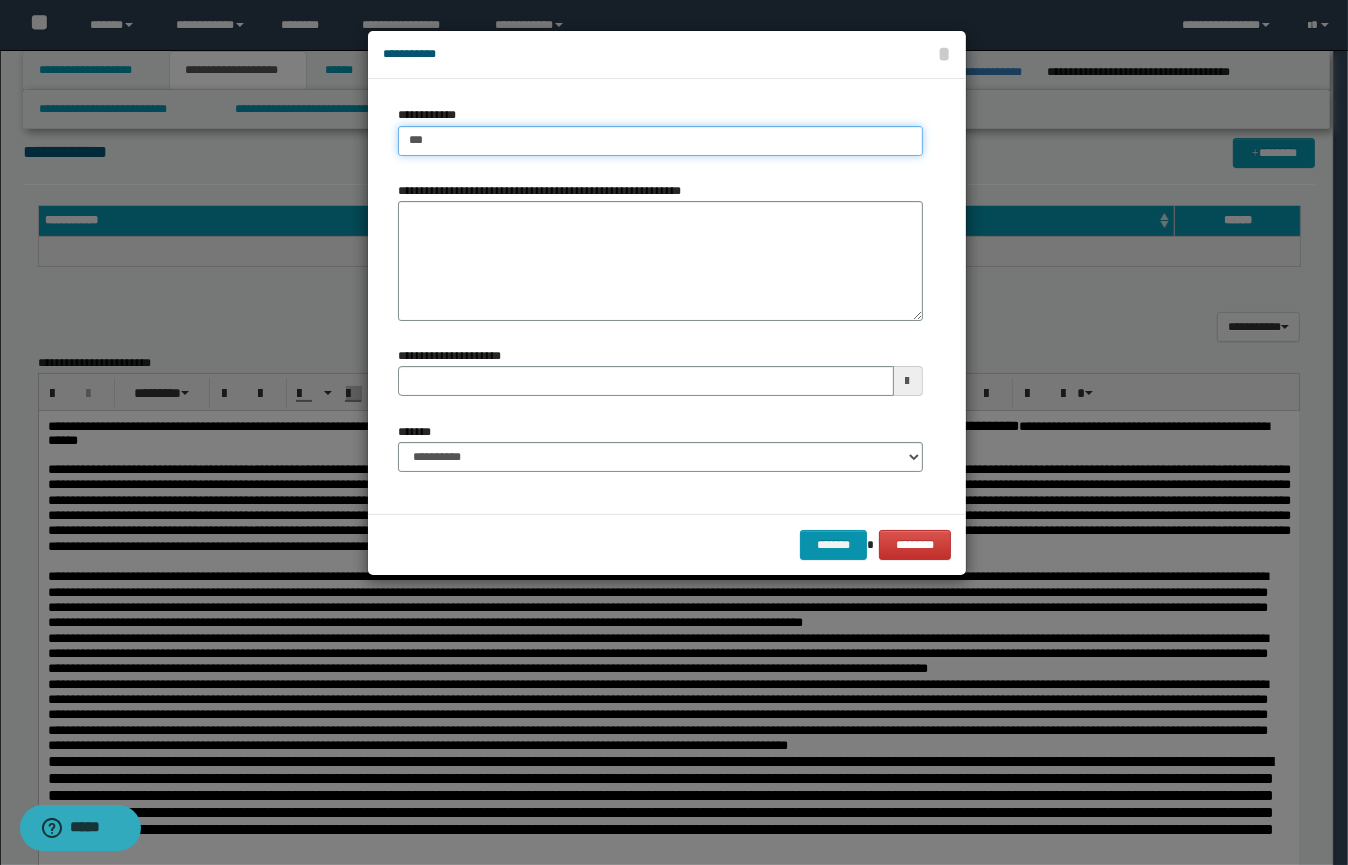 type on "****" 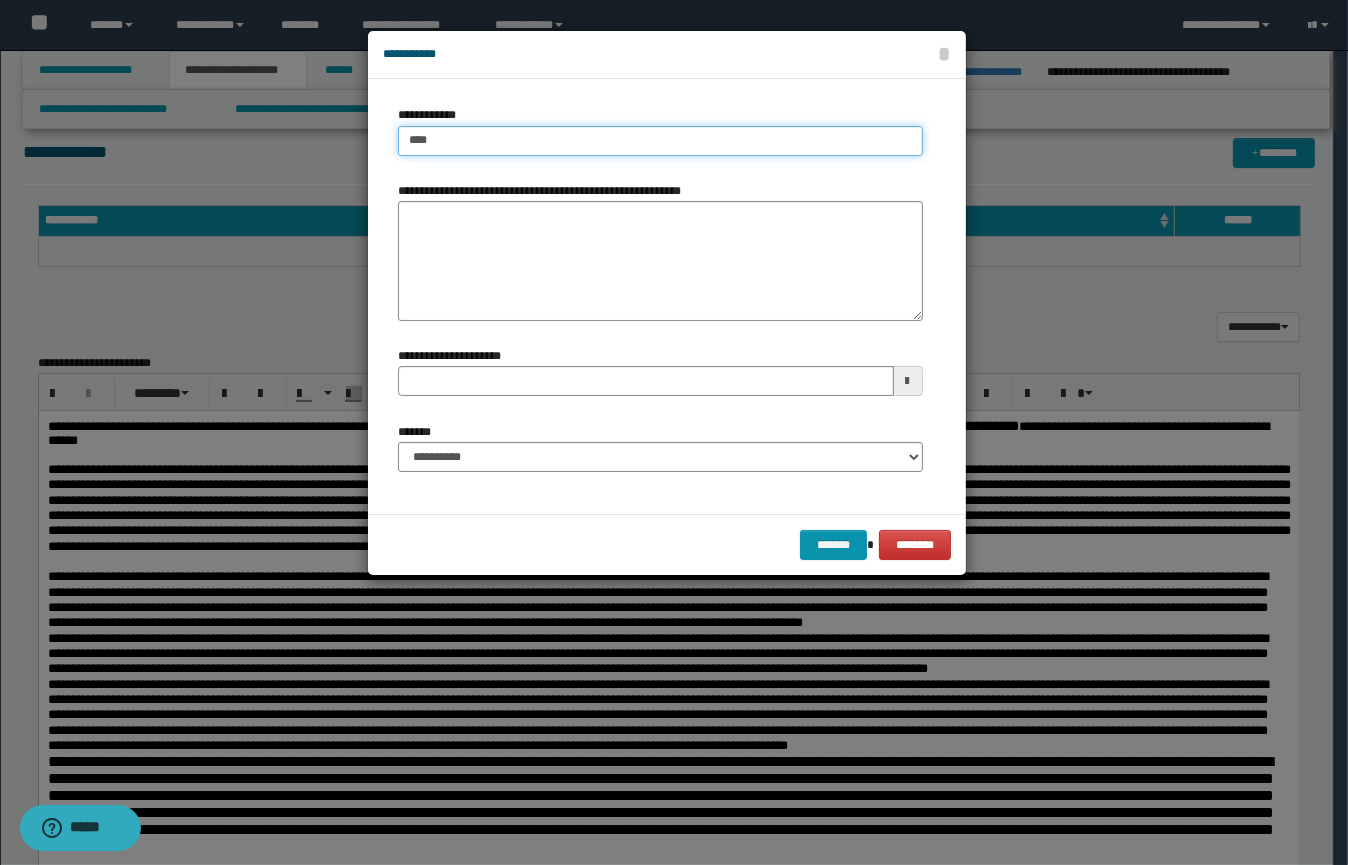 type on "****" 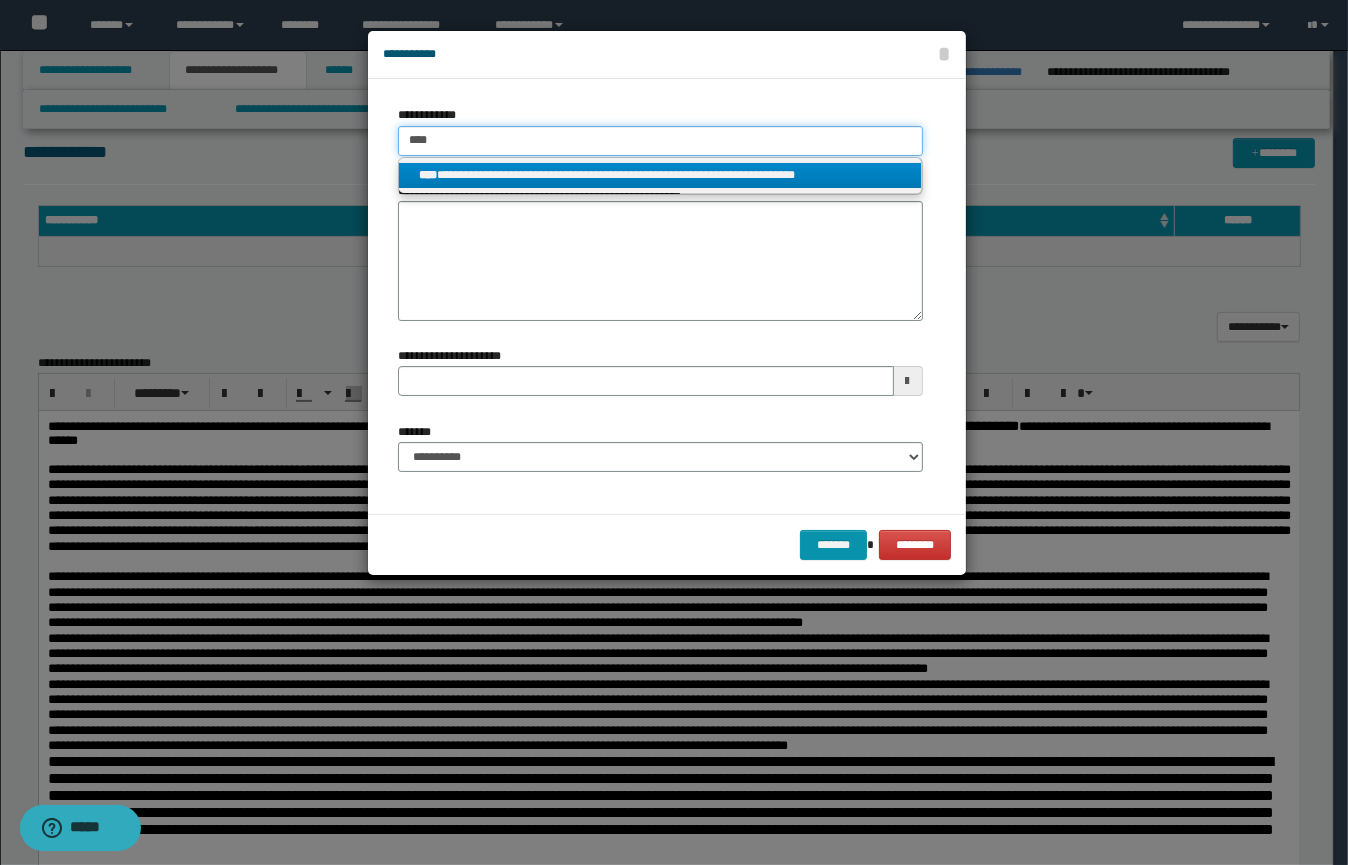 type on "****" 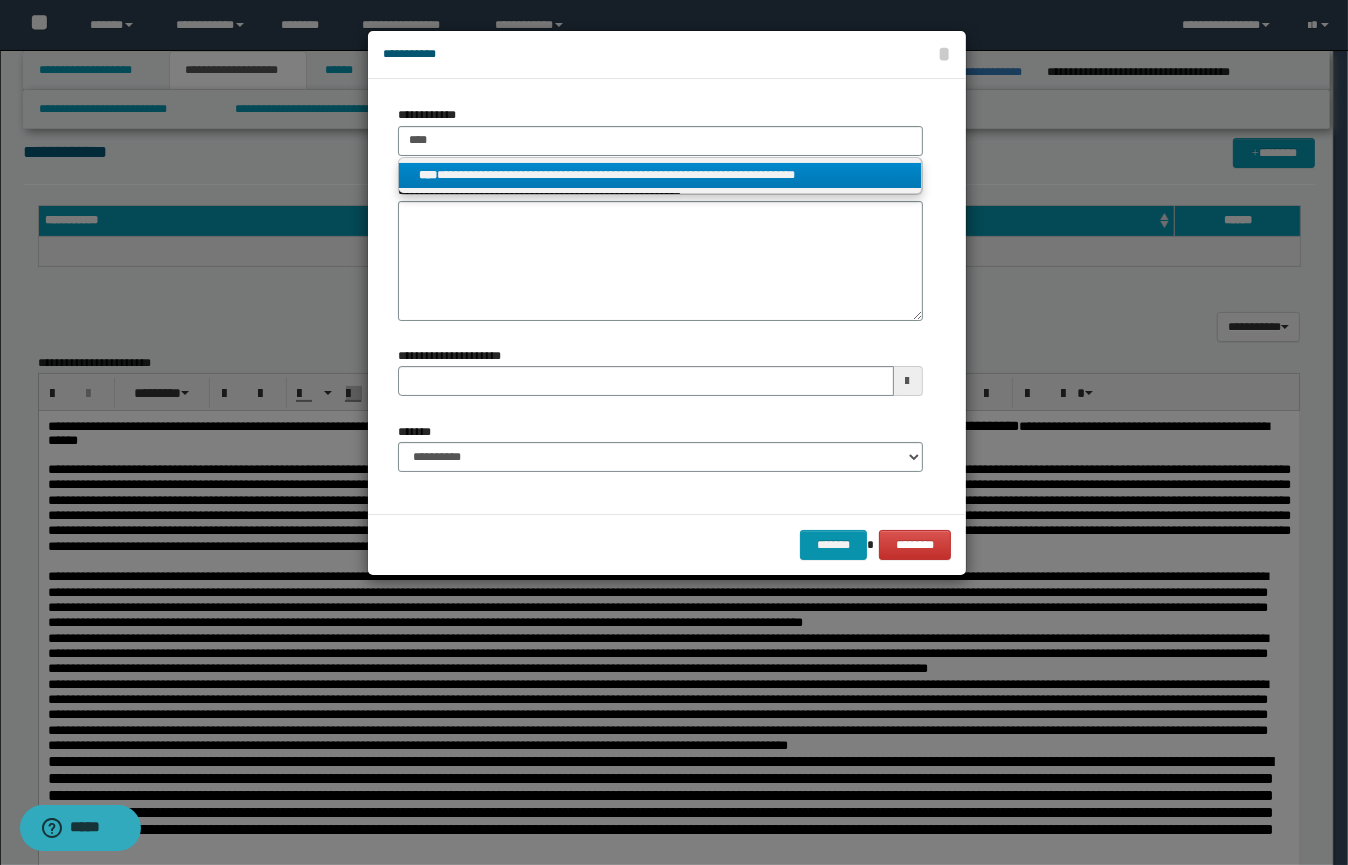 click on "**********" at bounding box center [660, 175] 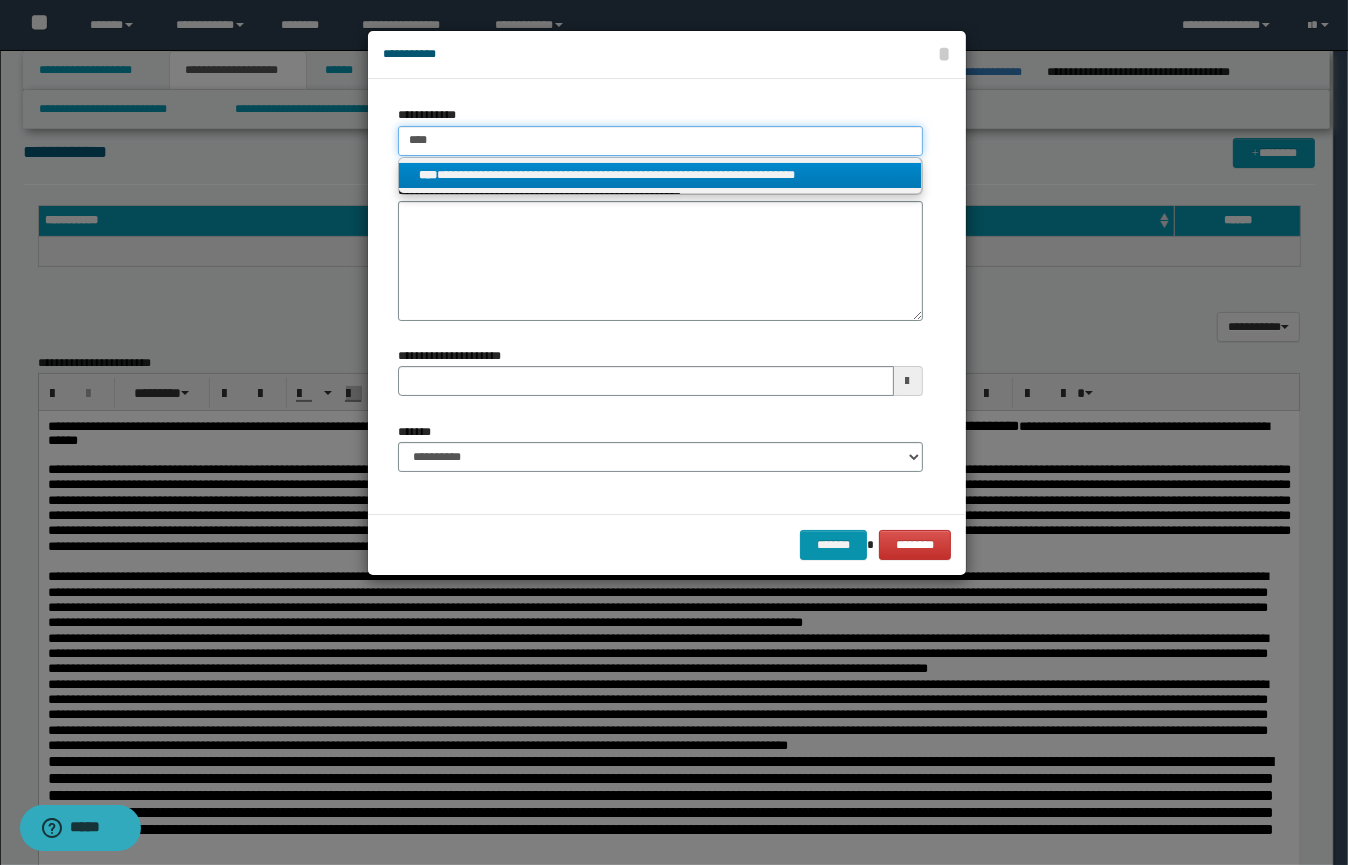 type 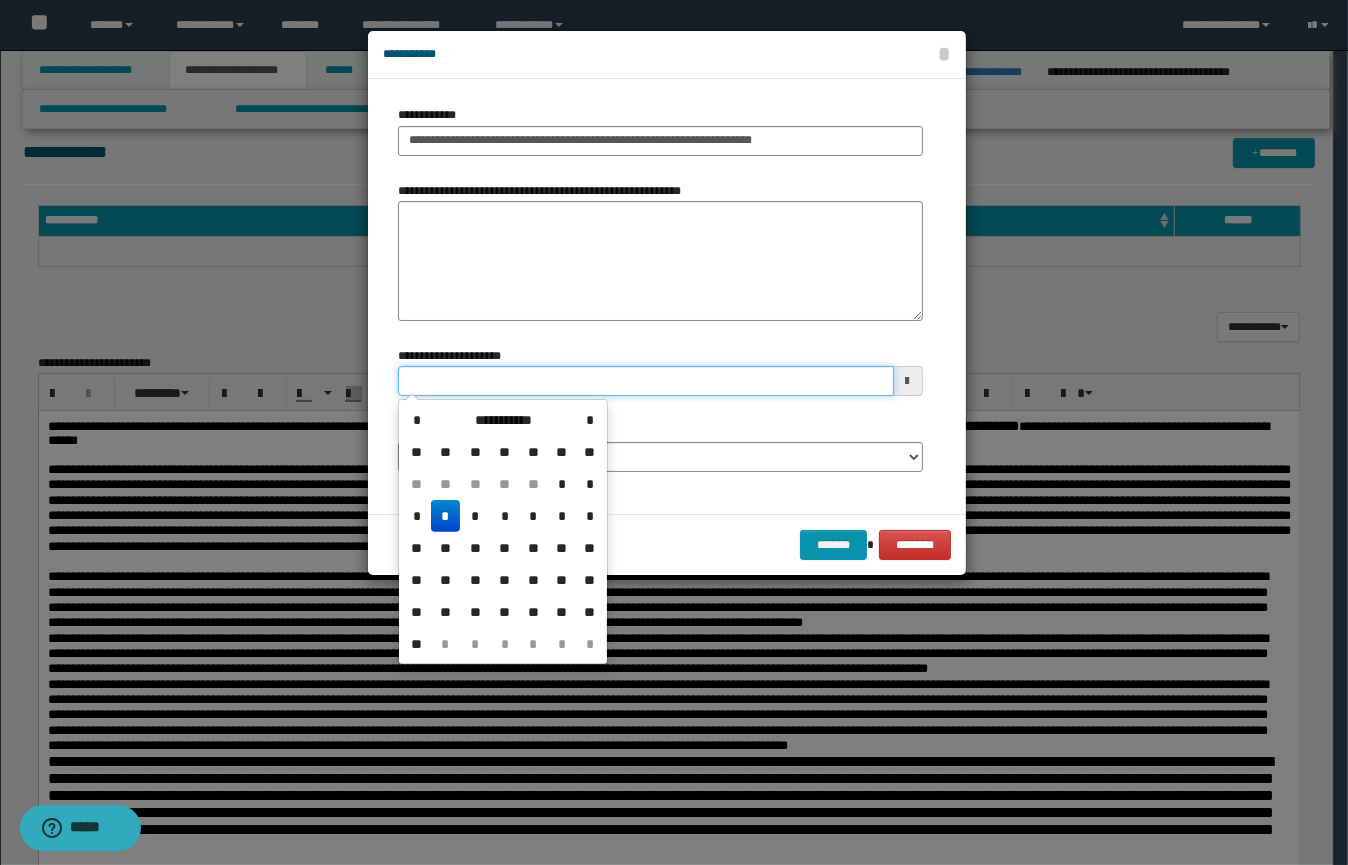 click on "**********" at bounding box center [646, 381] 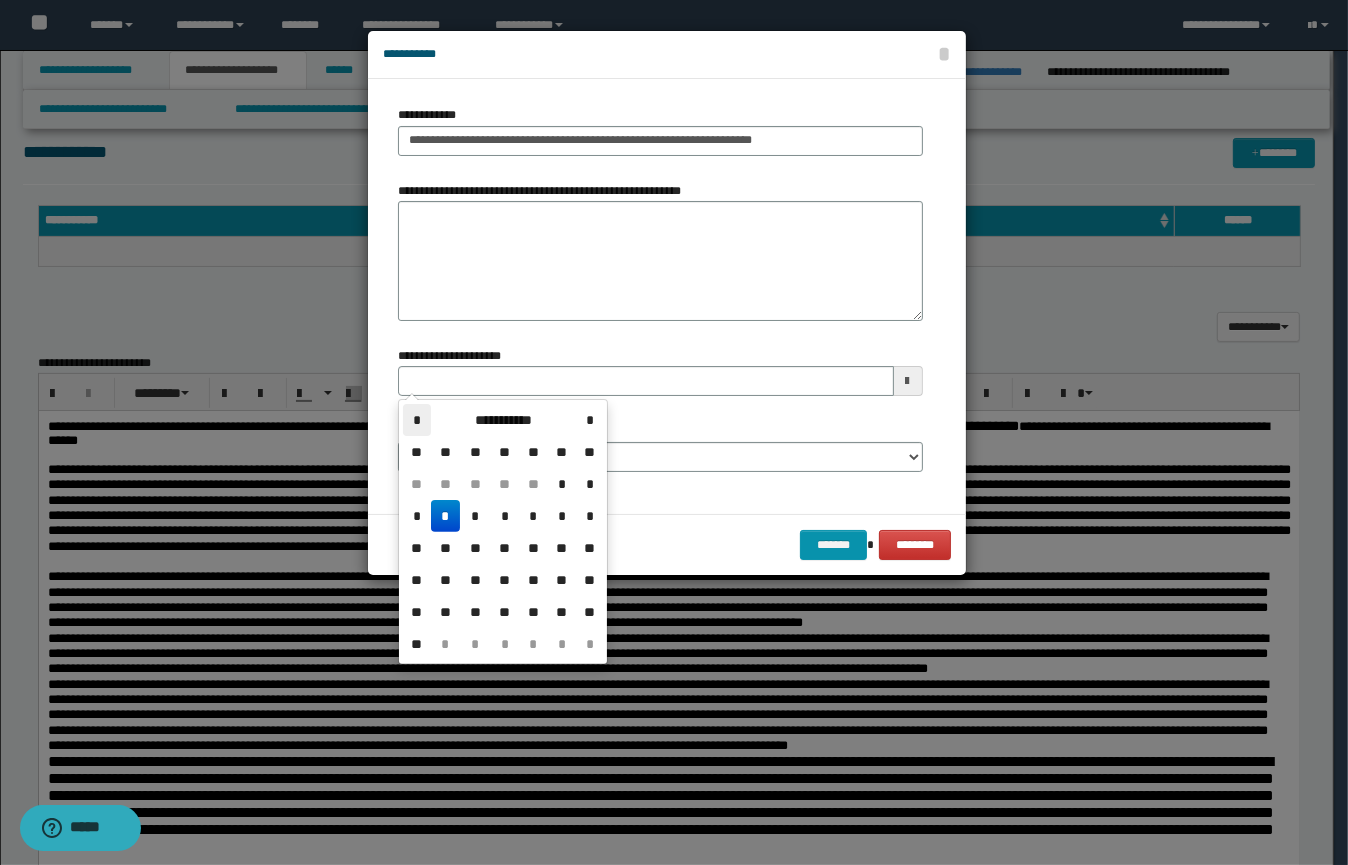 click on "*" at bounding box center (417, 420) 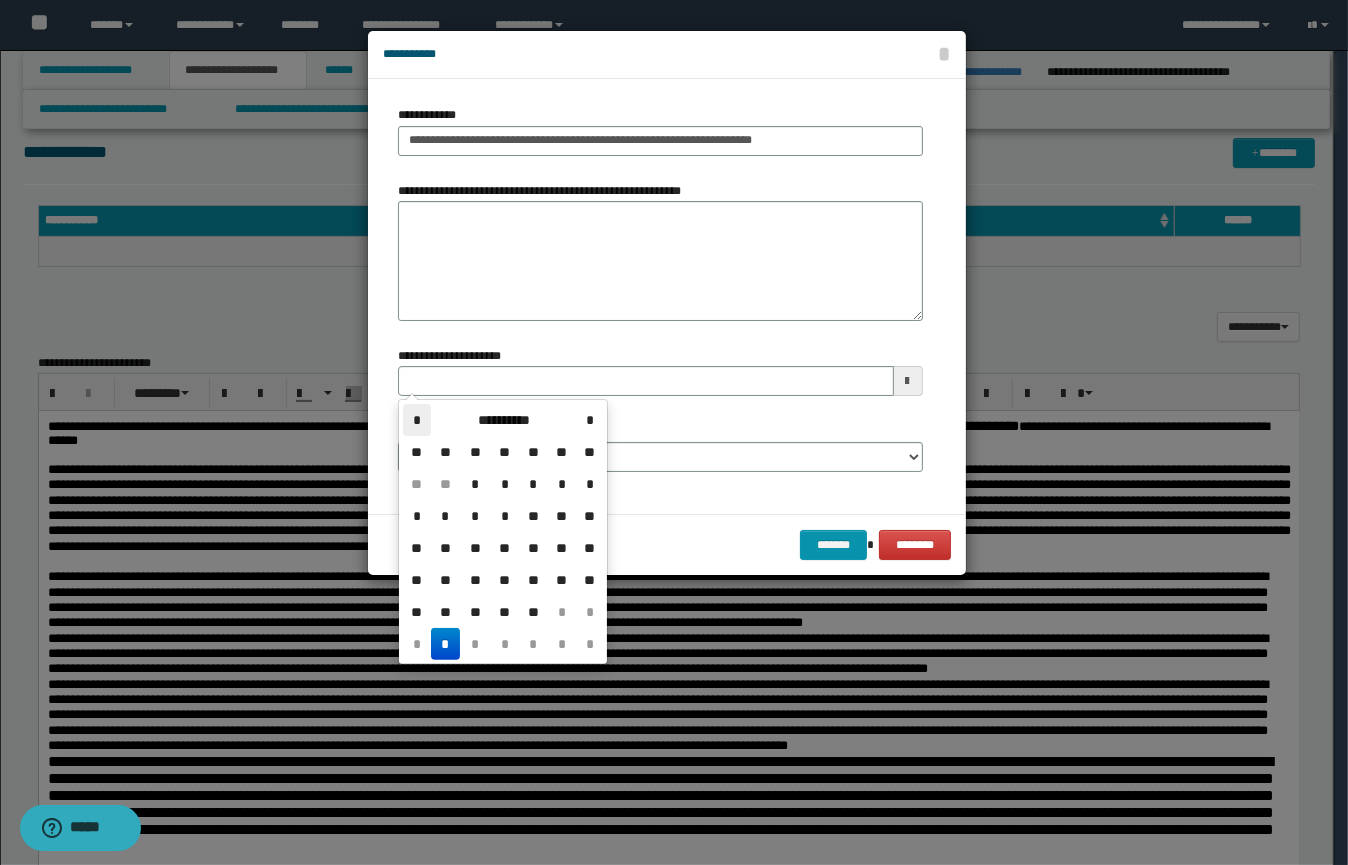 click on "*" at bounding box center (417, 420) 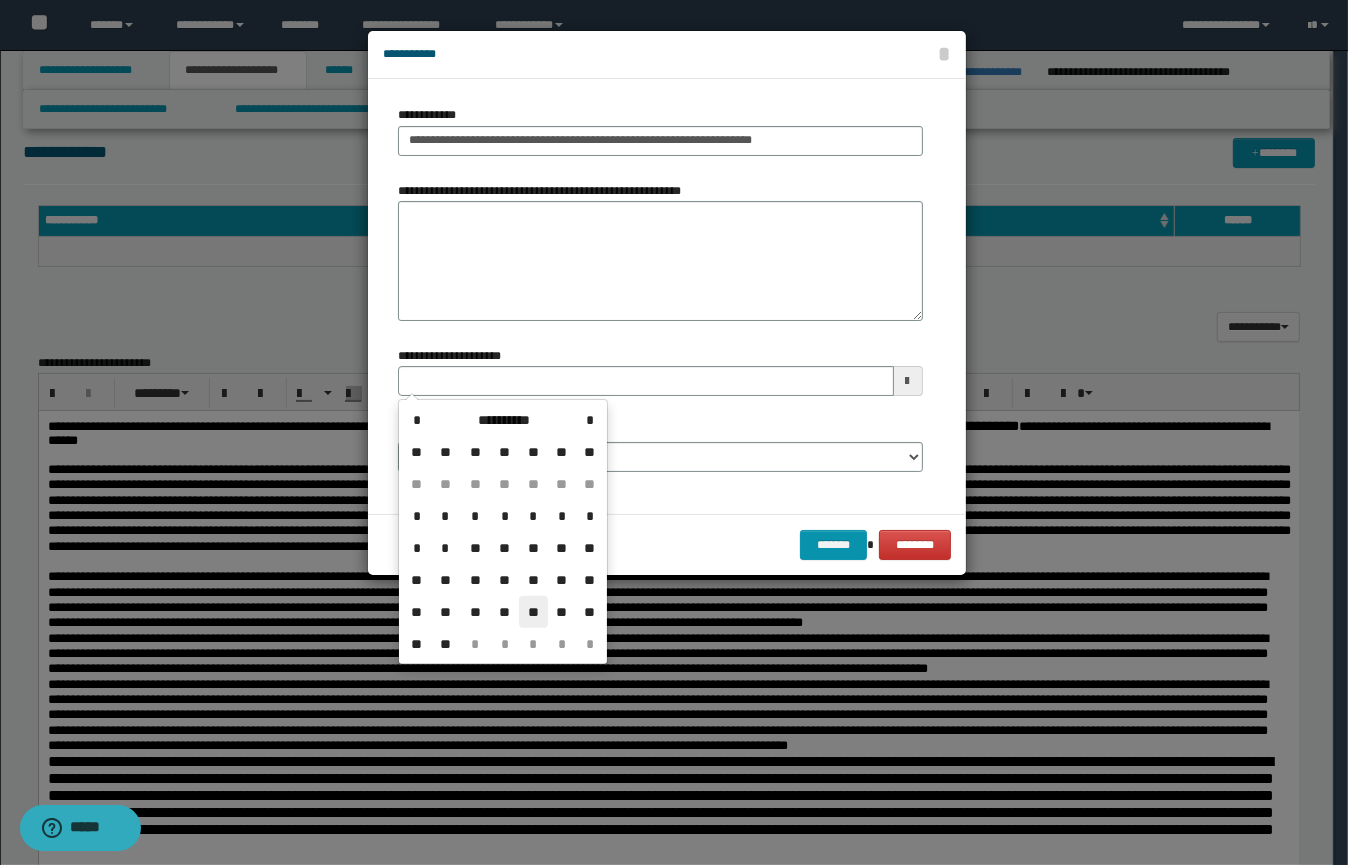 click on "**" at bounding box center (533, 612) 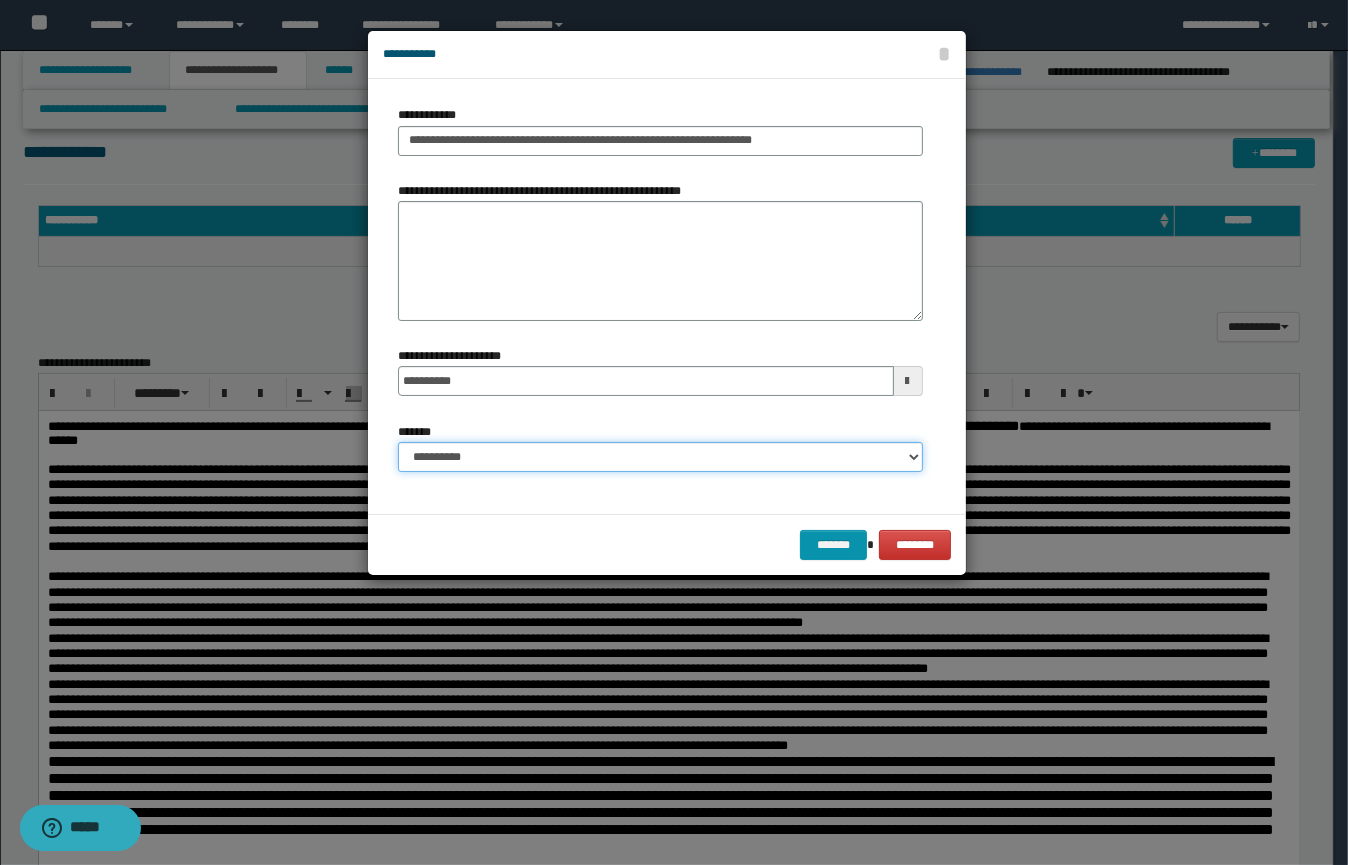 click on "**********" at bounding box center (660, 457) 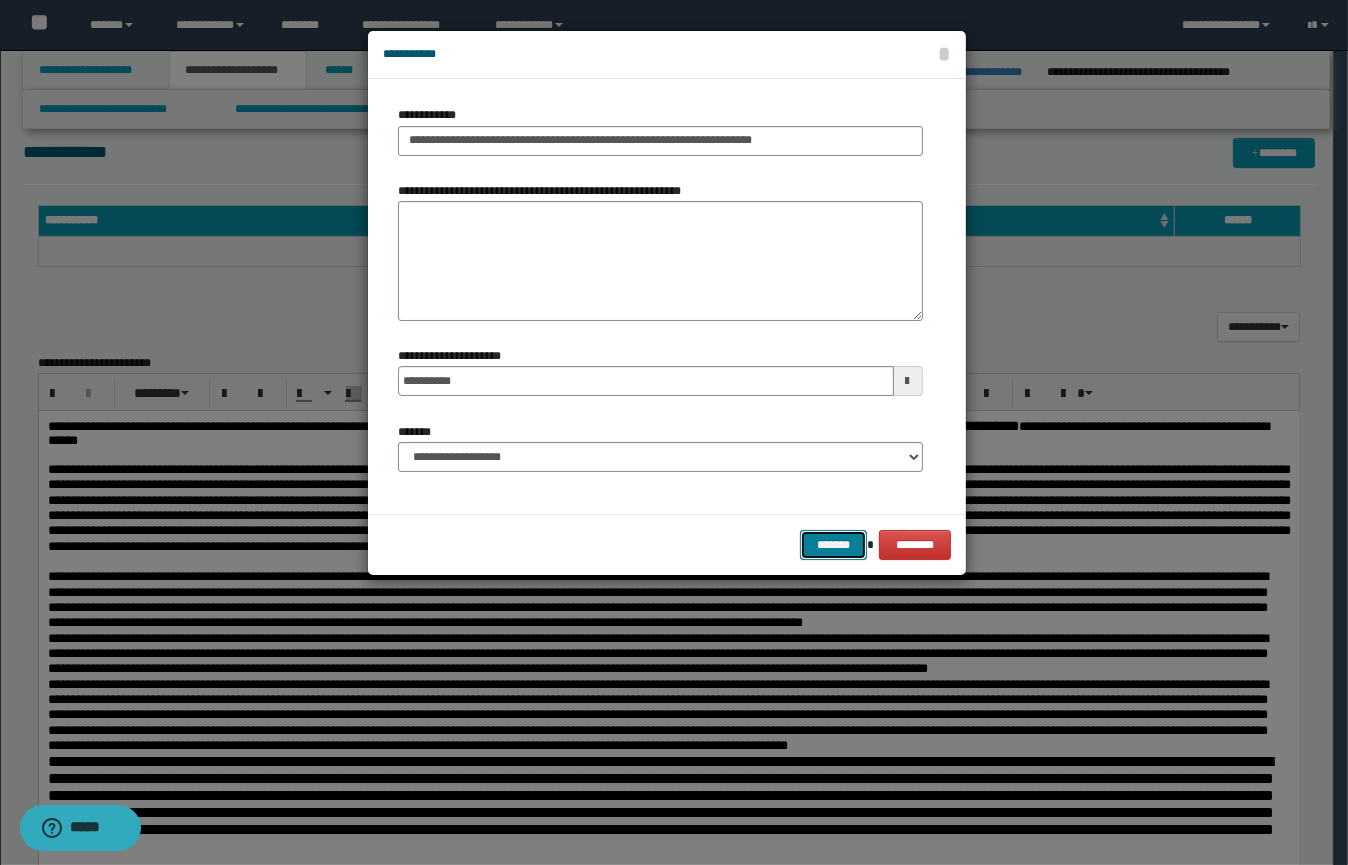 click on "*******" at bounding box center [833, 545] 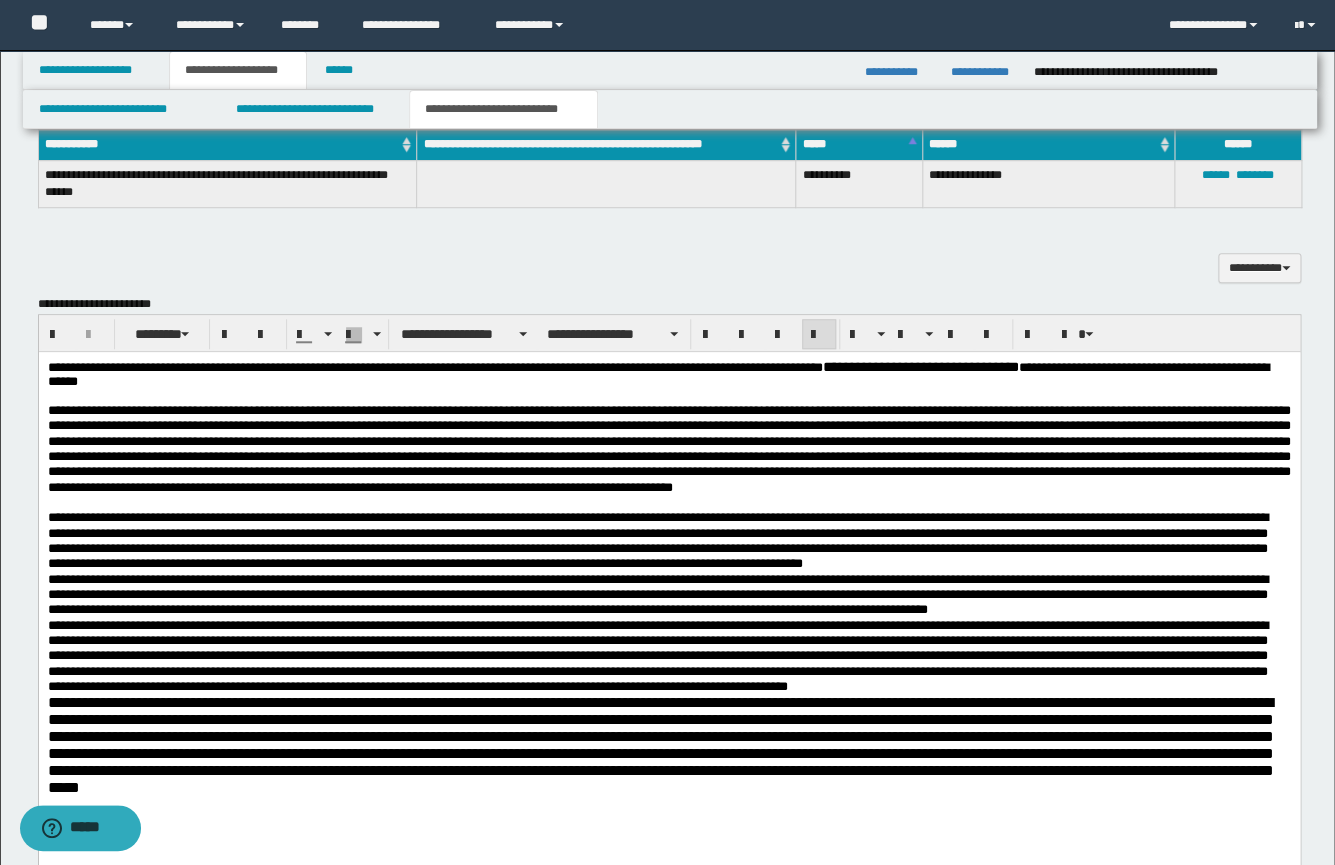 scroll, scrollTop: 495, scrollLeft: 0, axis: vertical 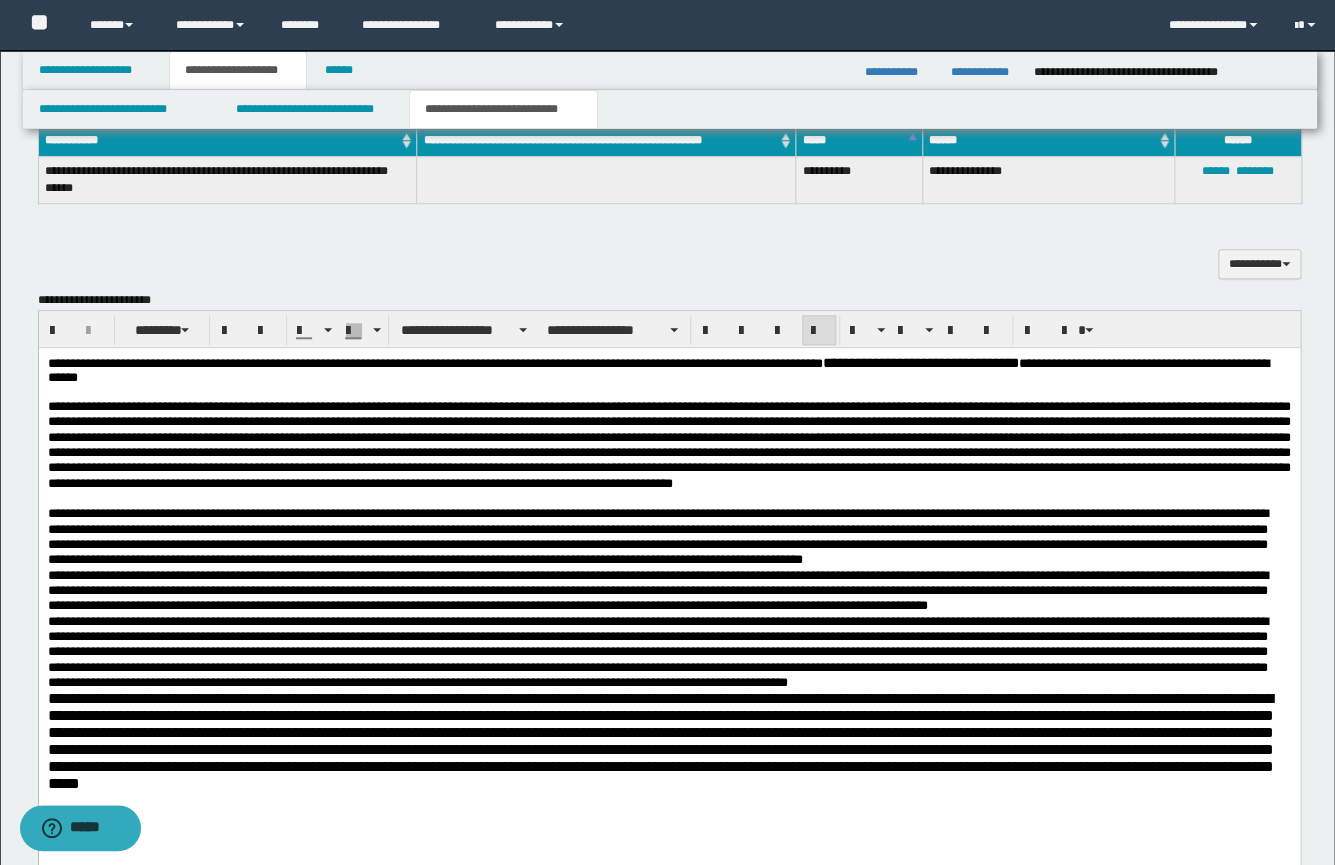 click at bounding box center [668, 445] 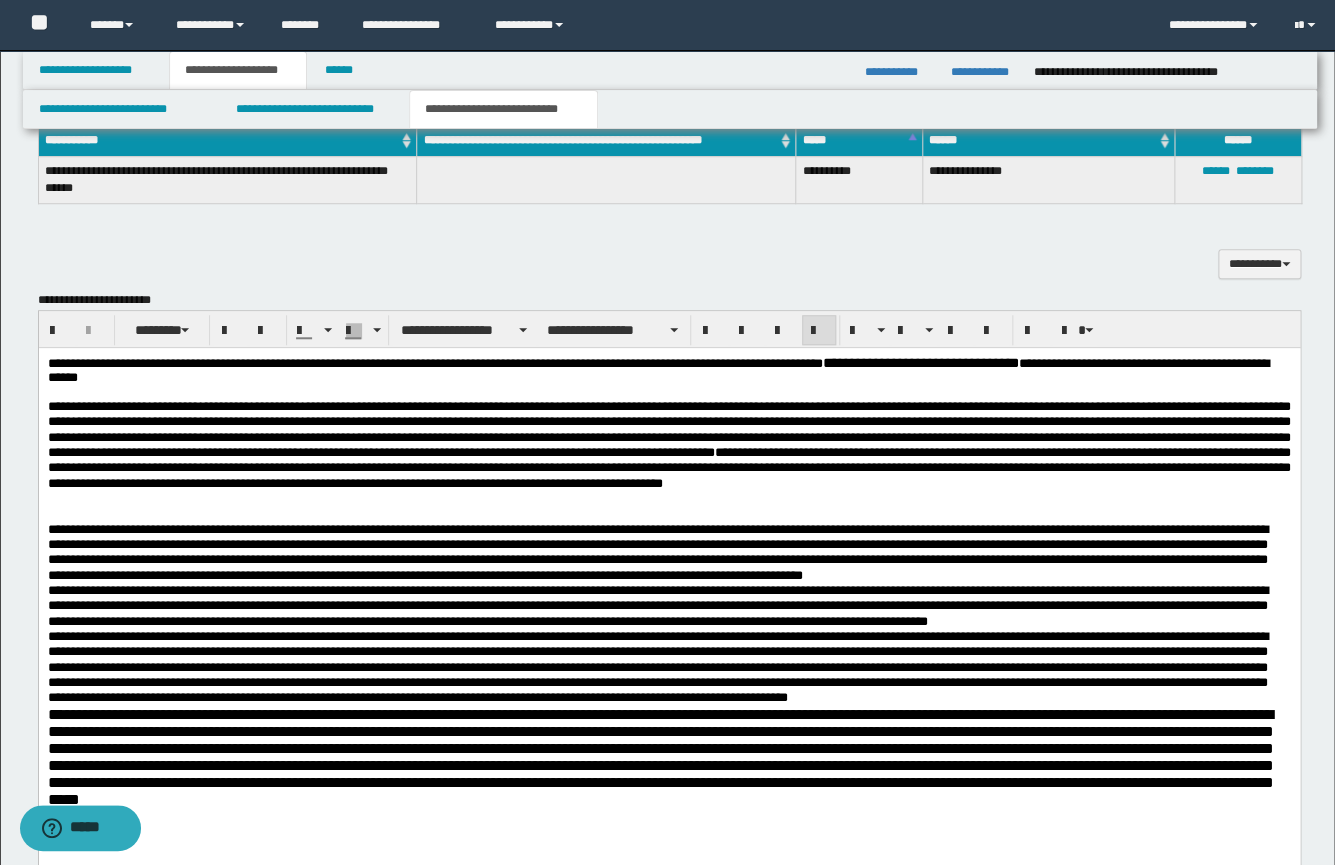 click on "**********" at bounding box center [668, 452] 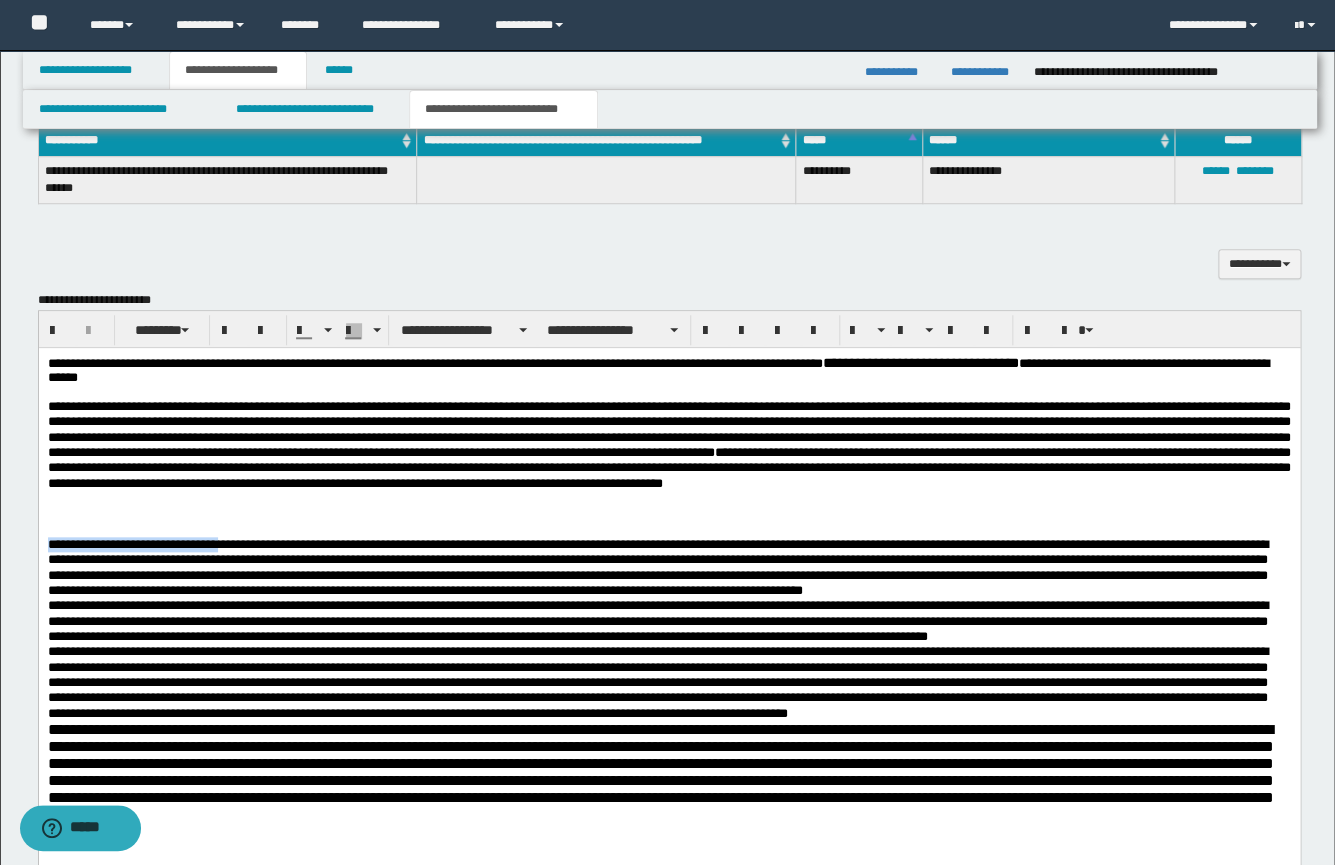 drag, startPoint x: 246, startPoint y: 545, endPoint x: 23, endPoint y: 549, distance: 223.03587 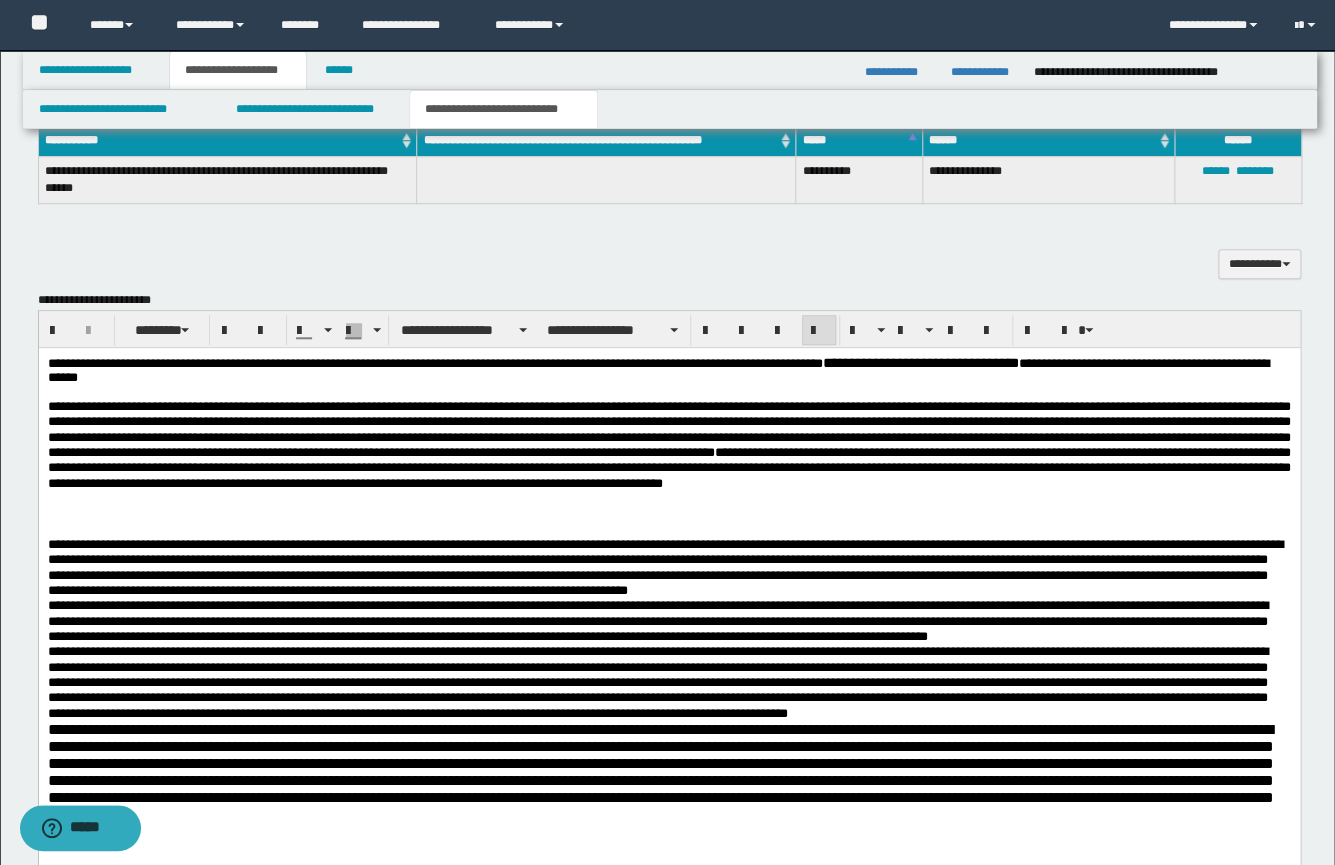 click at bounding box center [668, 513] 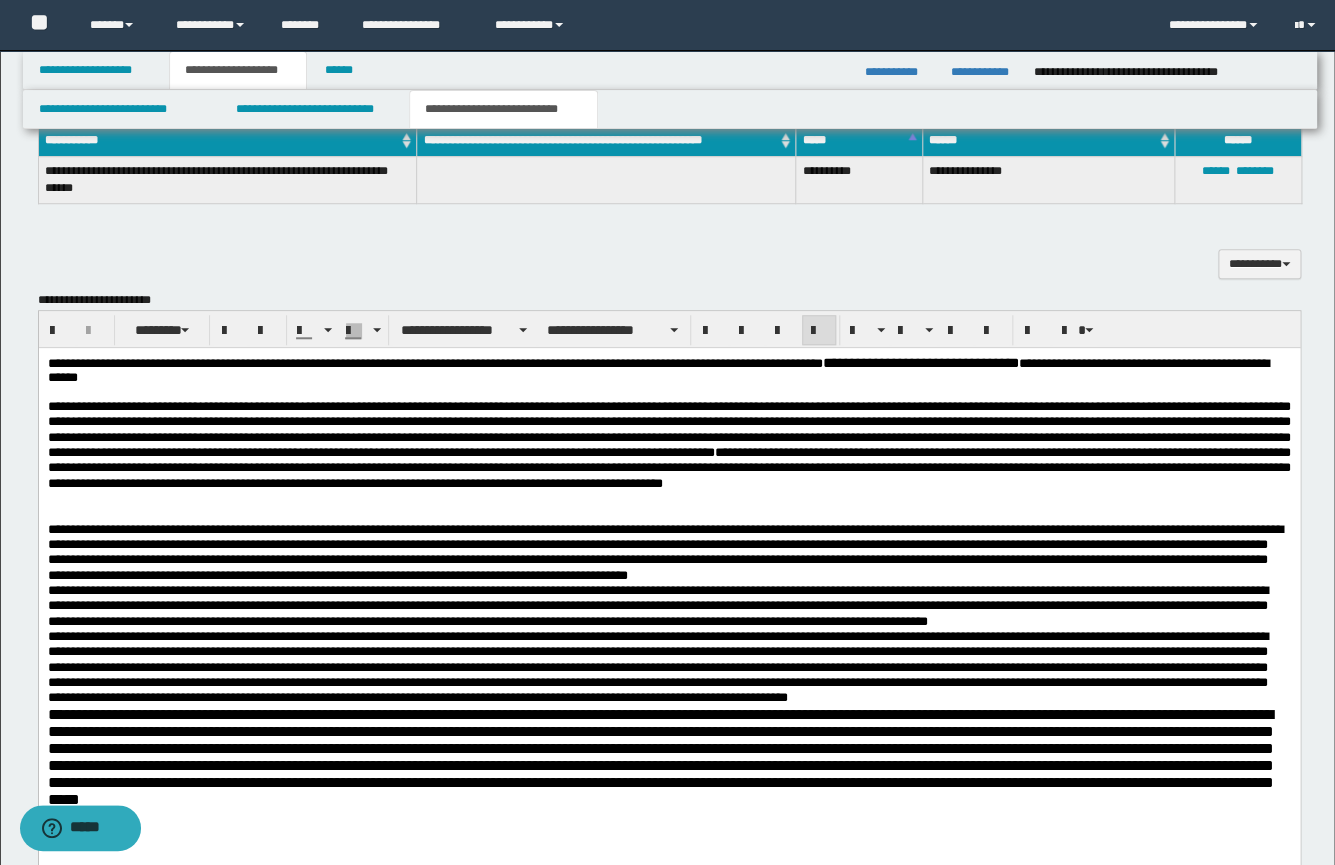 click on "**********" at bounding box center [668, 552] 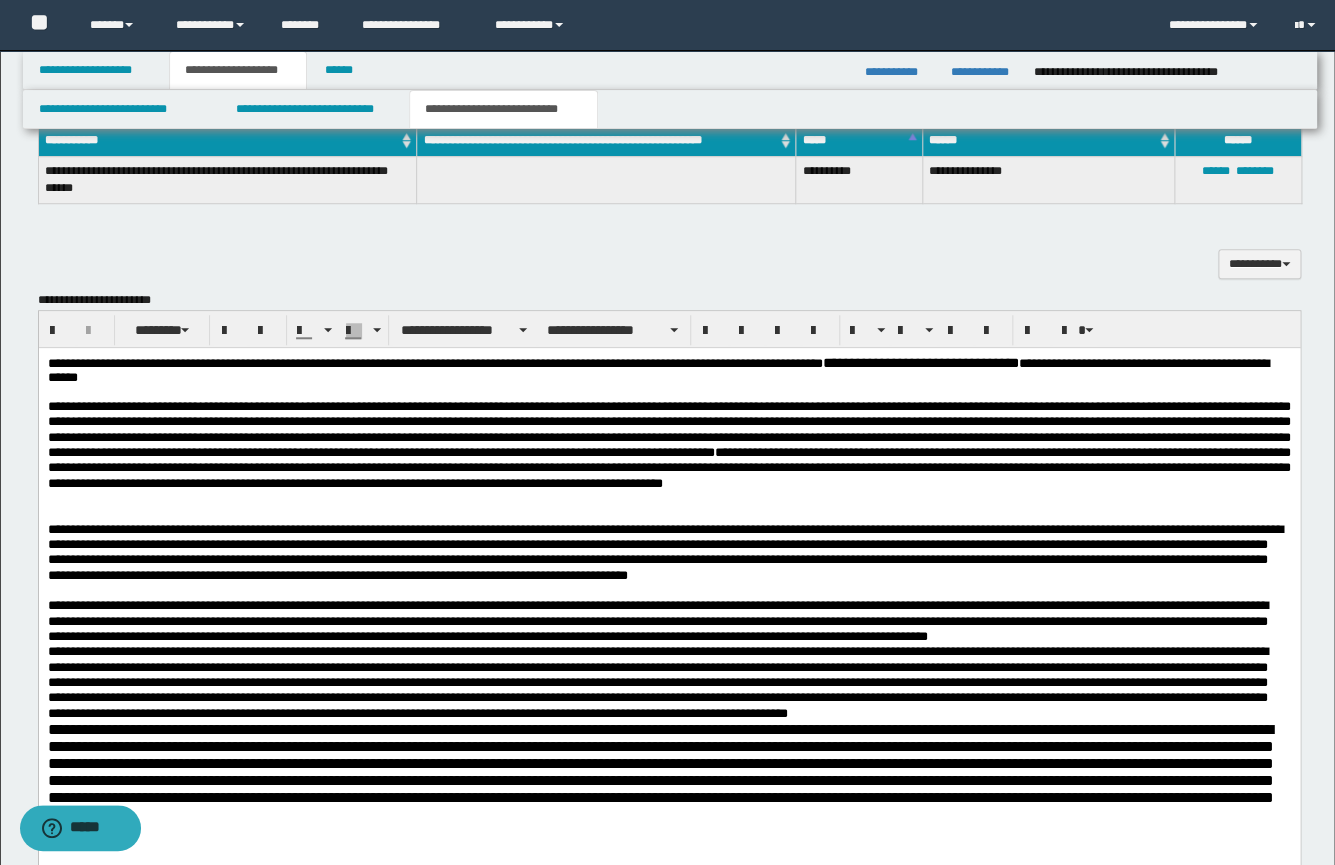 click on "**********" at bounding box center [668, 552] 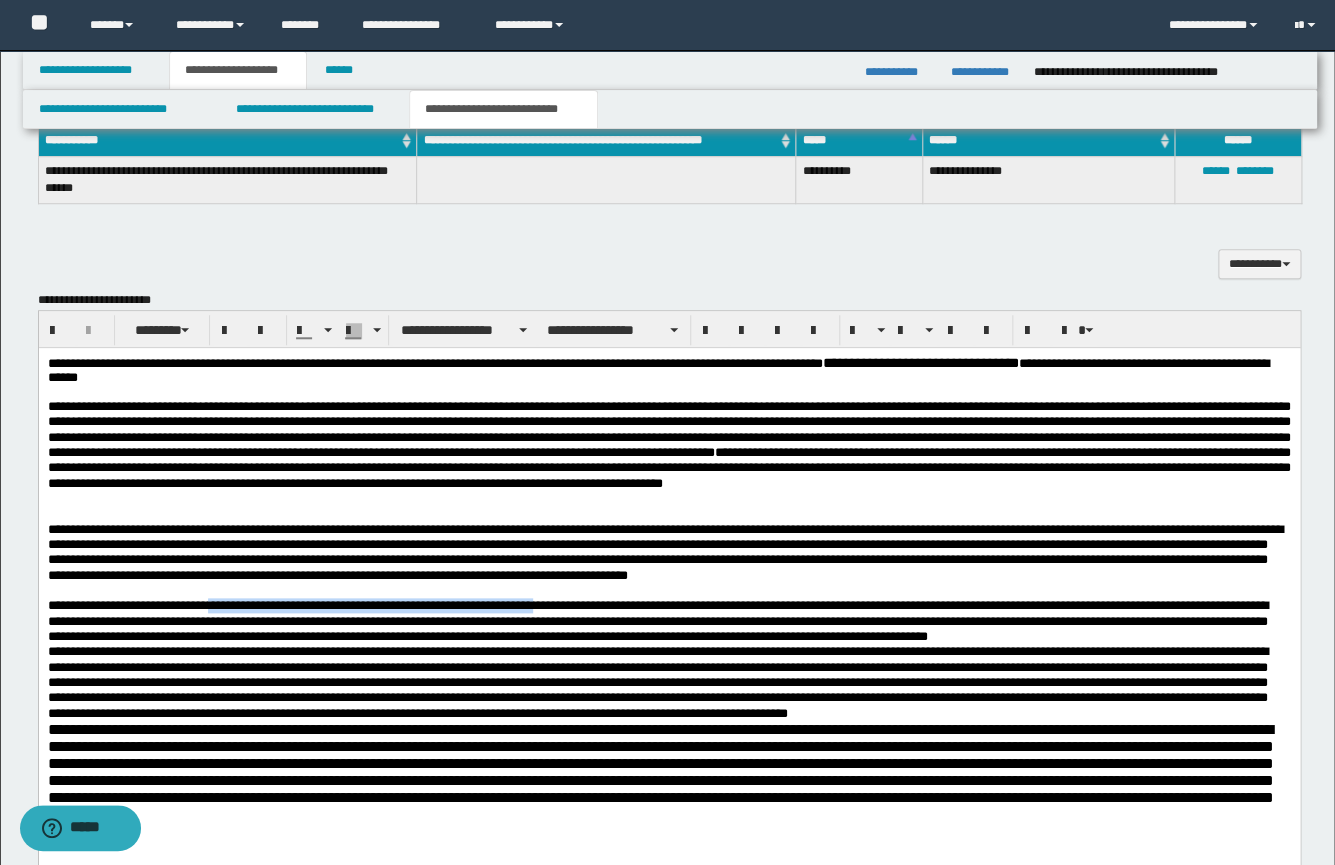 drag, startPoint x: 239, startPoint y: 626, endPoint x: 656, endPoint y: 630, distance: 417.0192 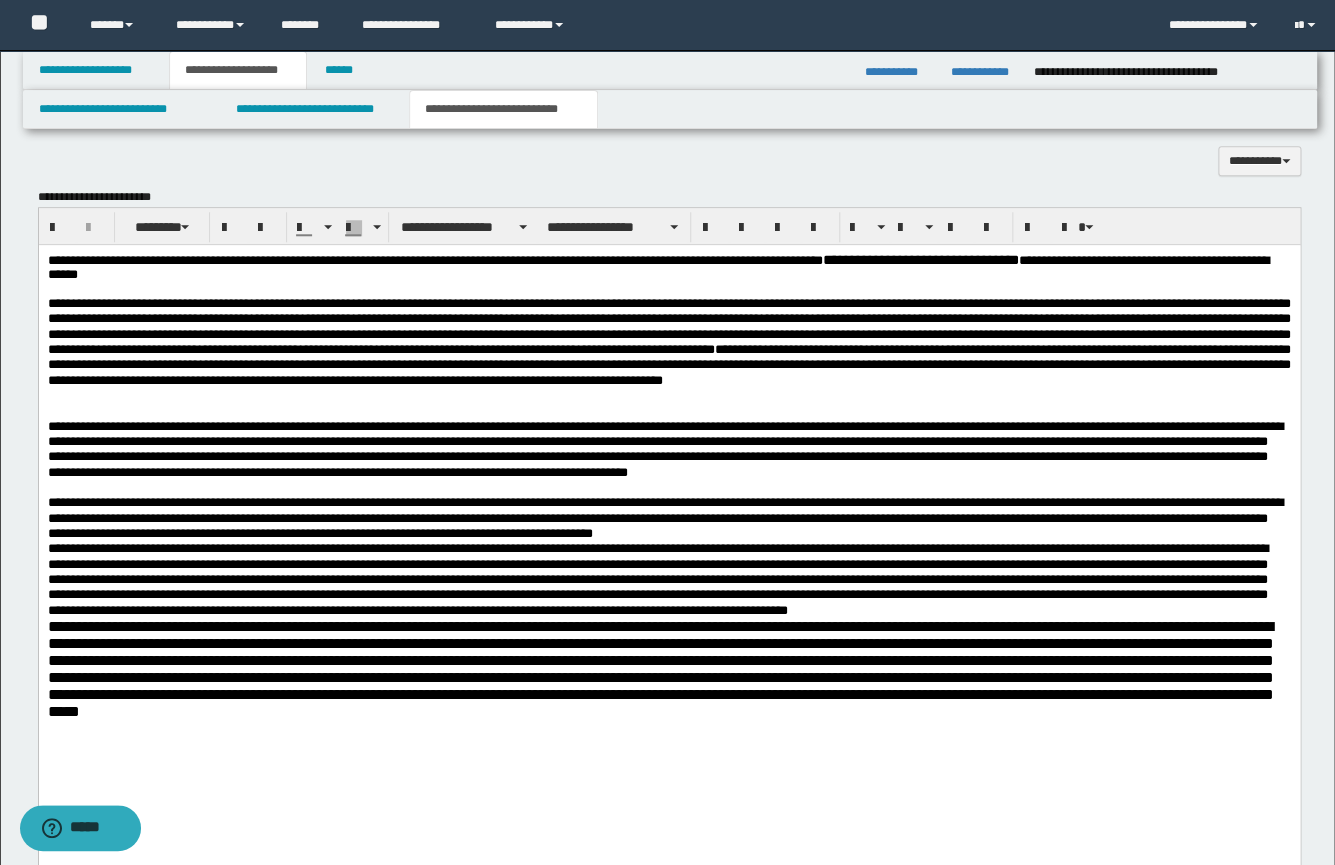 scroll, scrollTop: 639, scrollLeft: 0, axis: vertical 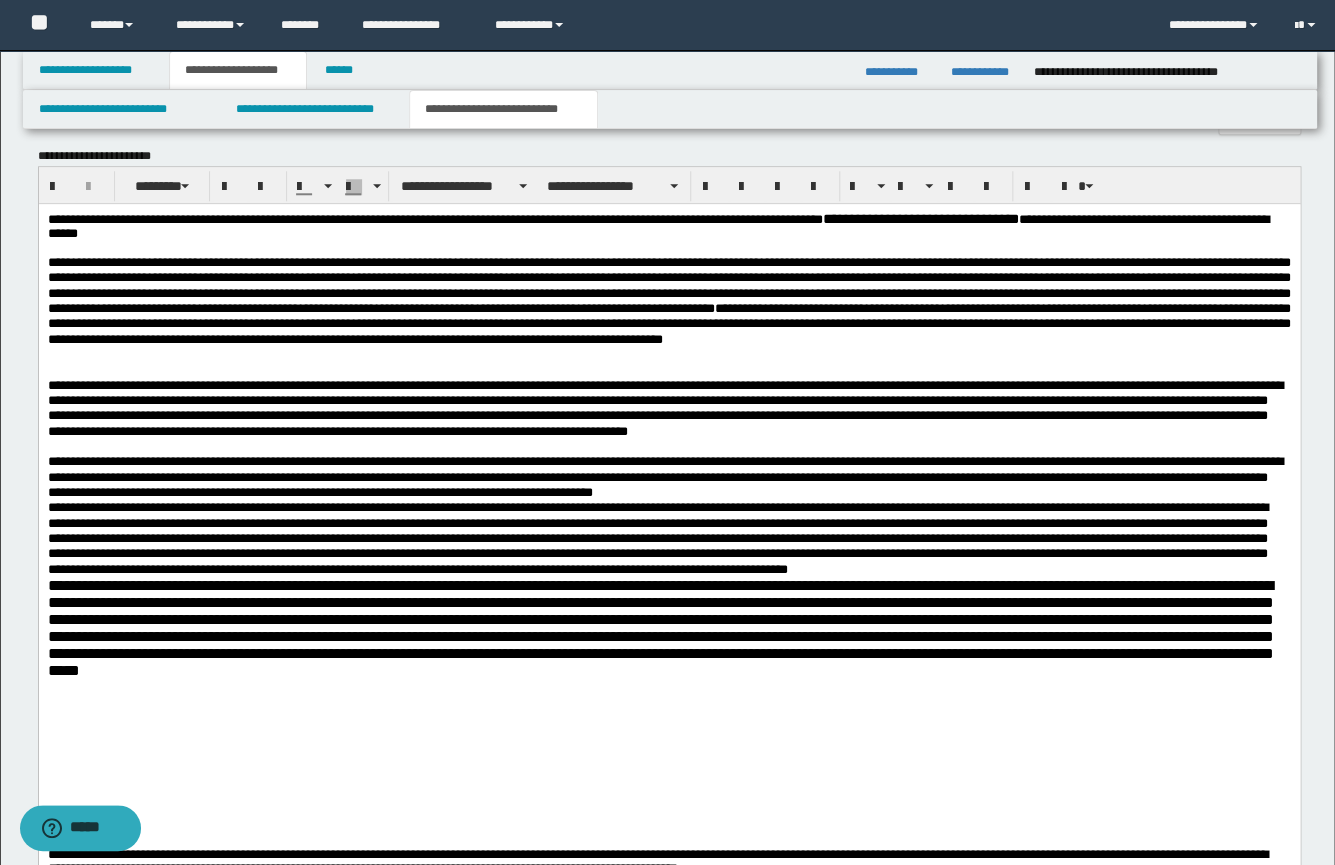 click on "**********" at bounding box center (668, 477) 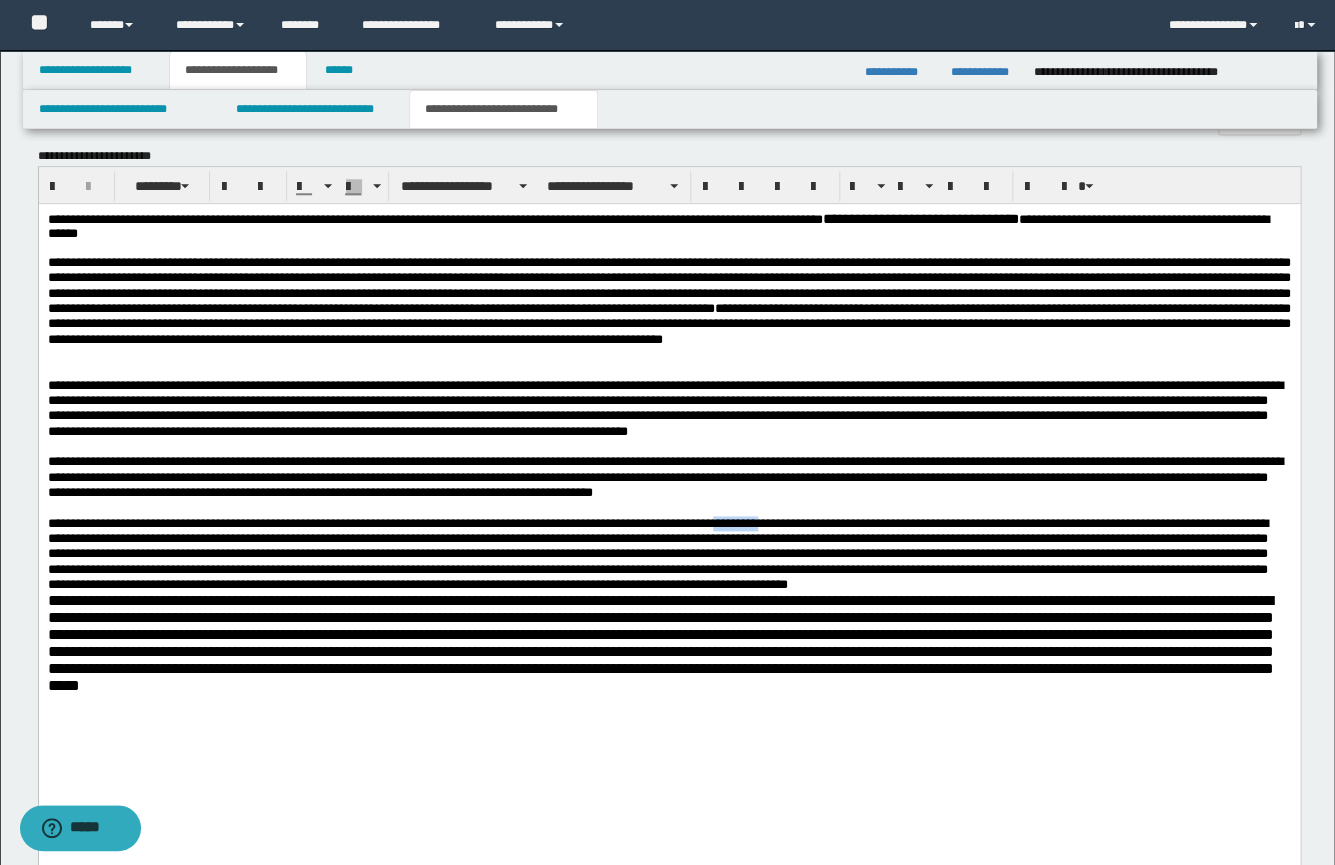 drag, startPoint x: 891, startPoint y: 540, endPoint x: 843, endPoint y: 544, distance: 48.166378 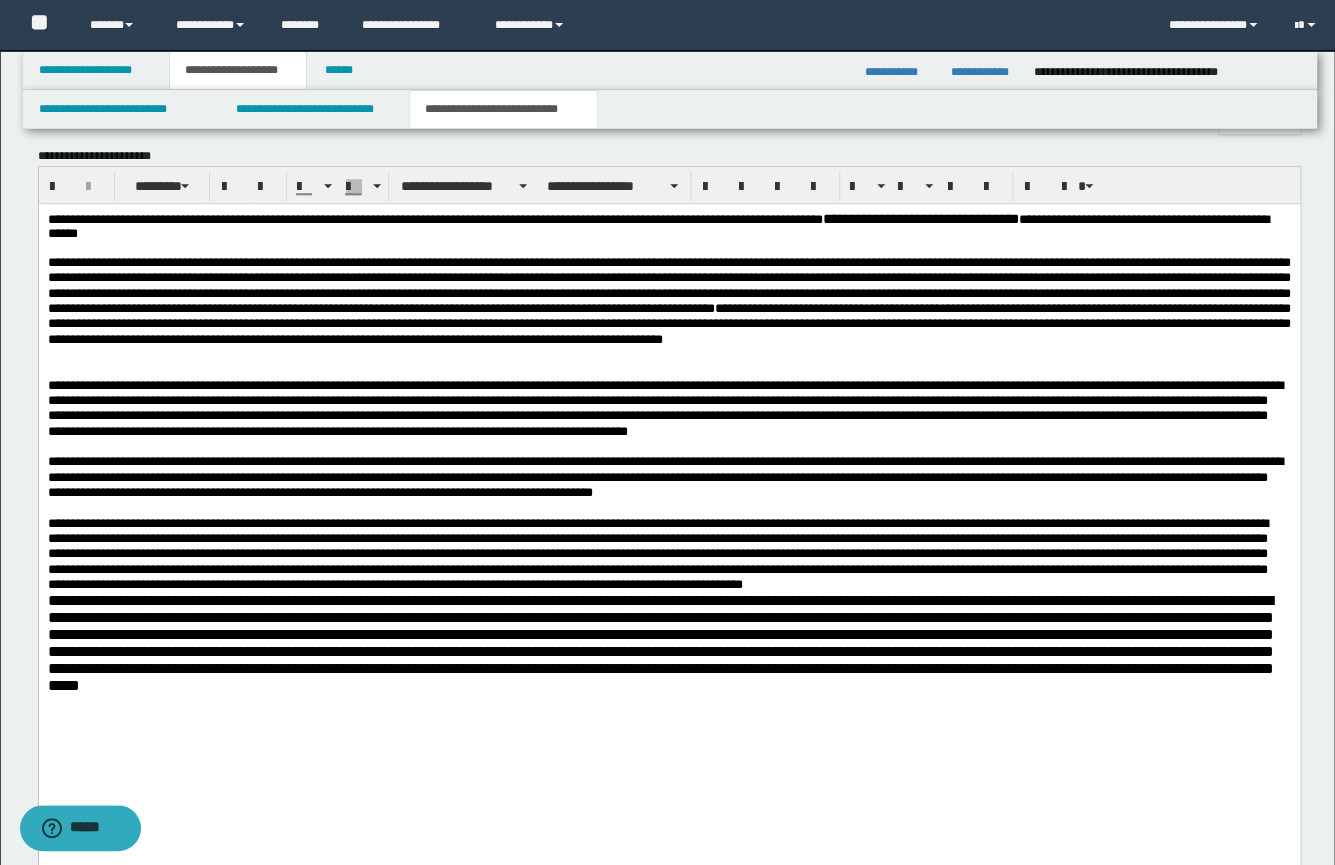 click at bounding box center [668, 554] 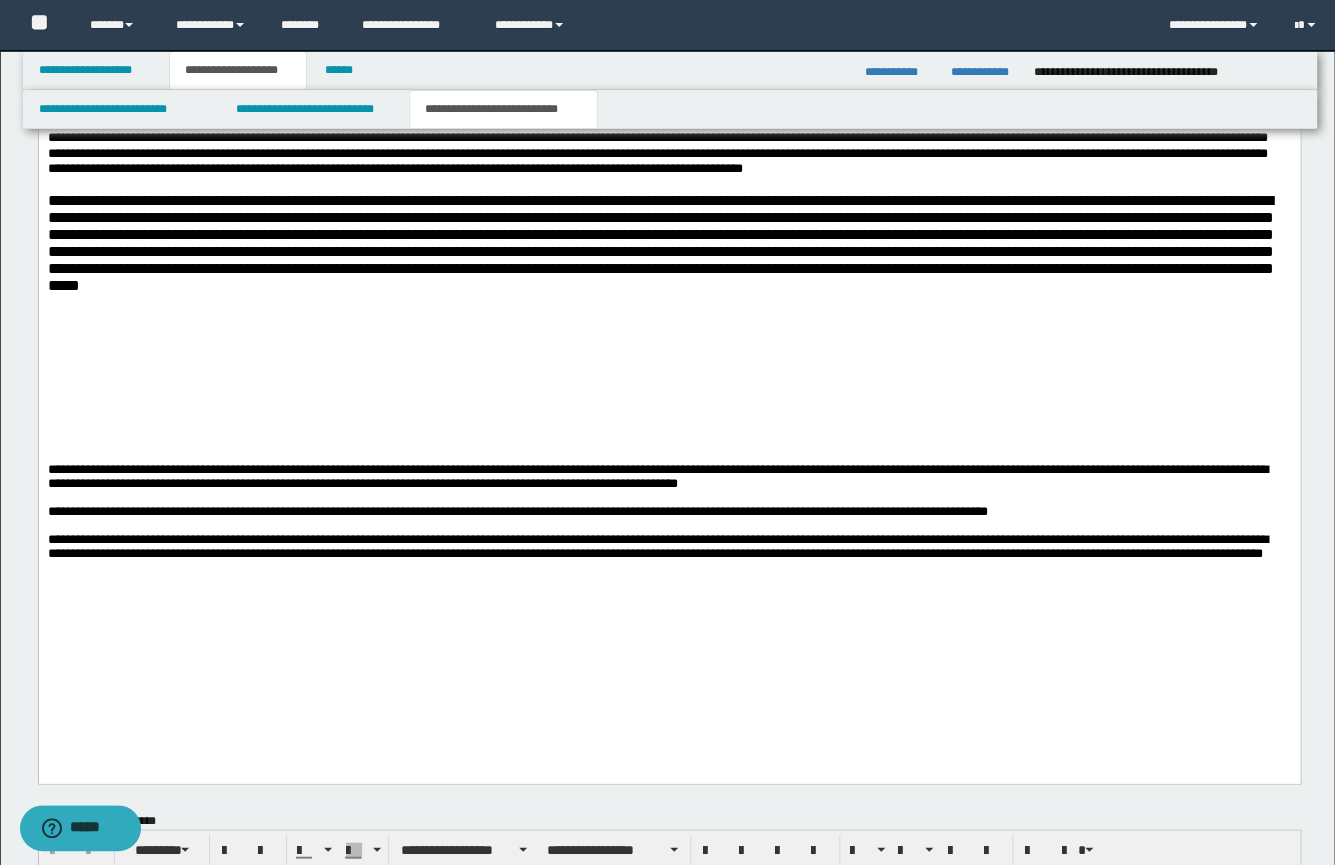 scroll, scrollTop: 990, scrollLeft: 0, axis: vertical 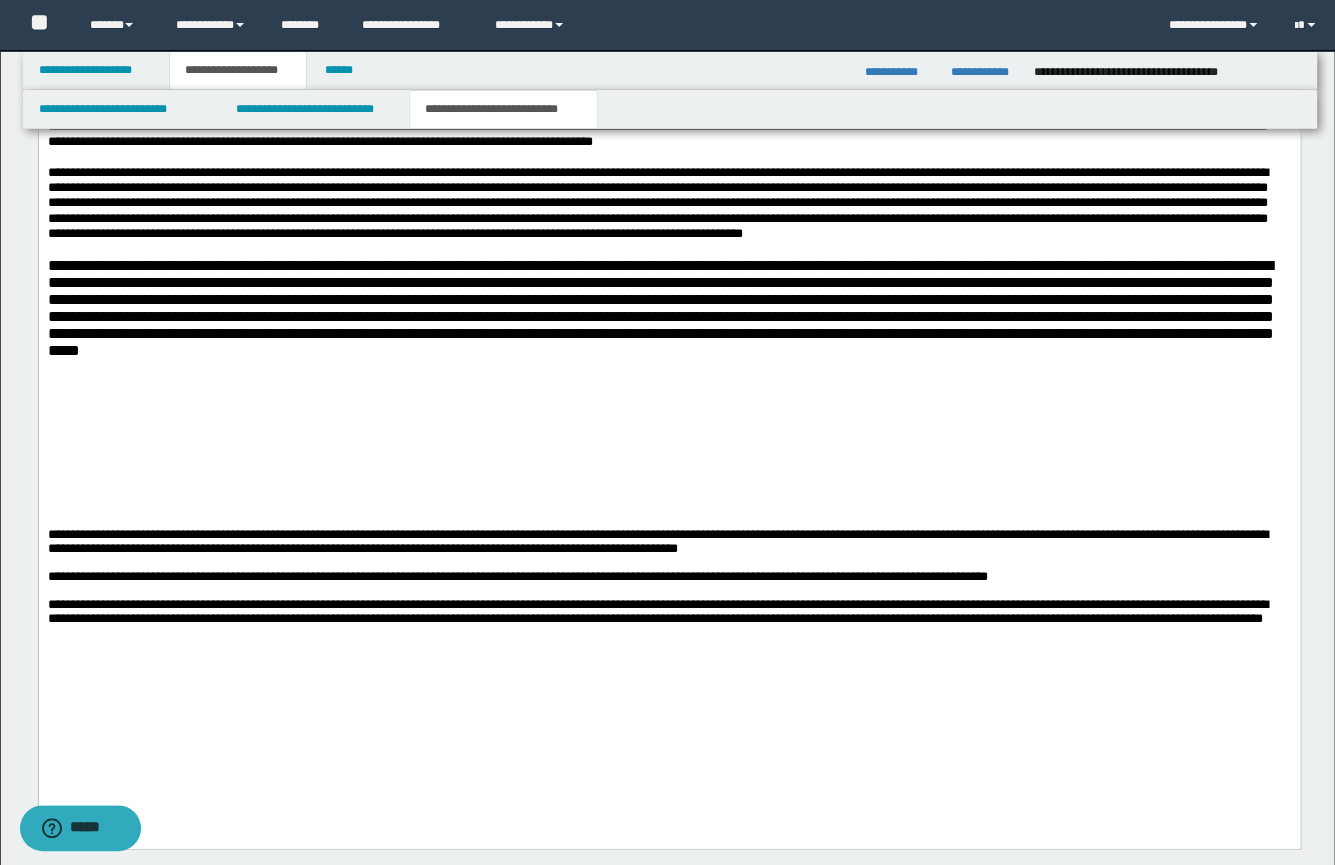 drag, startPoint x: 37, startPoint y: 337, endPoint x: 5, endPoint y: 482, distance: 148.48906 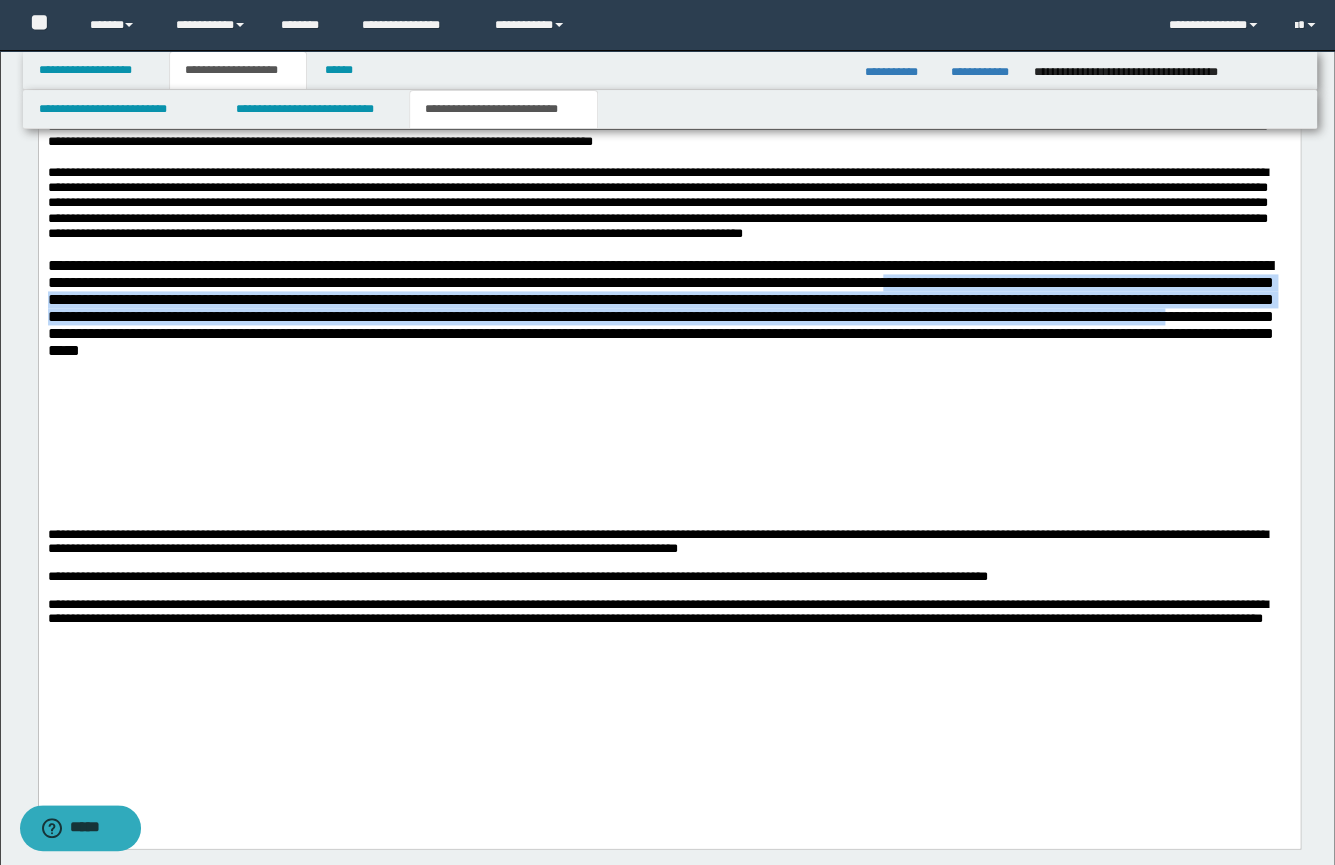 drag, startPoint x: 48, startPoint y: 335, endPoint x: 844, endPoint y: 384, distance: 797.5067 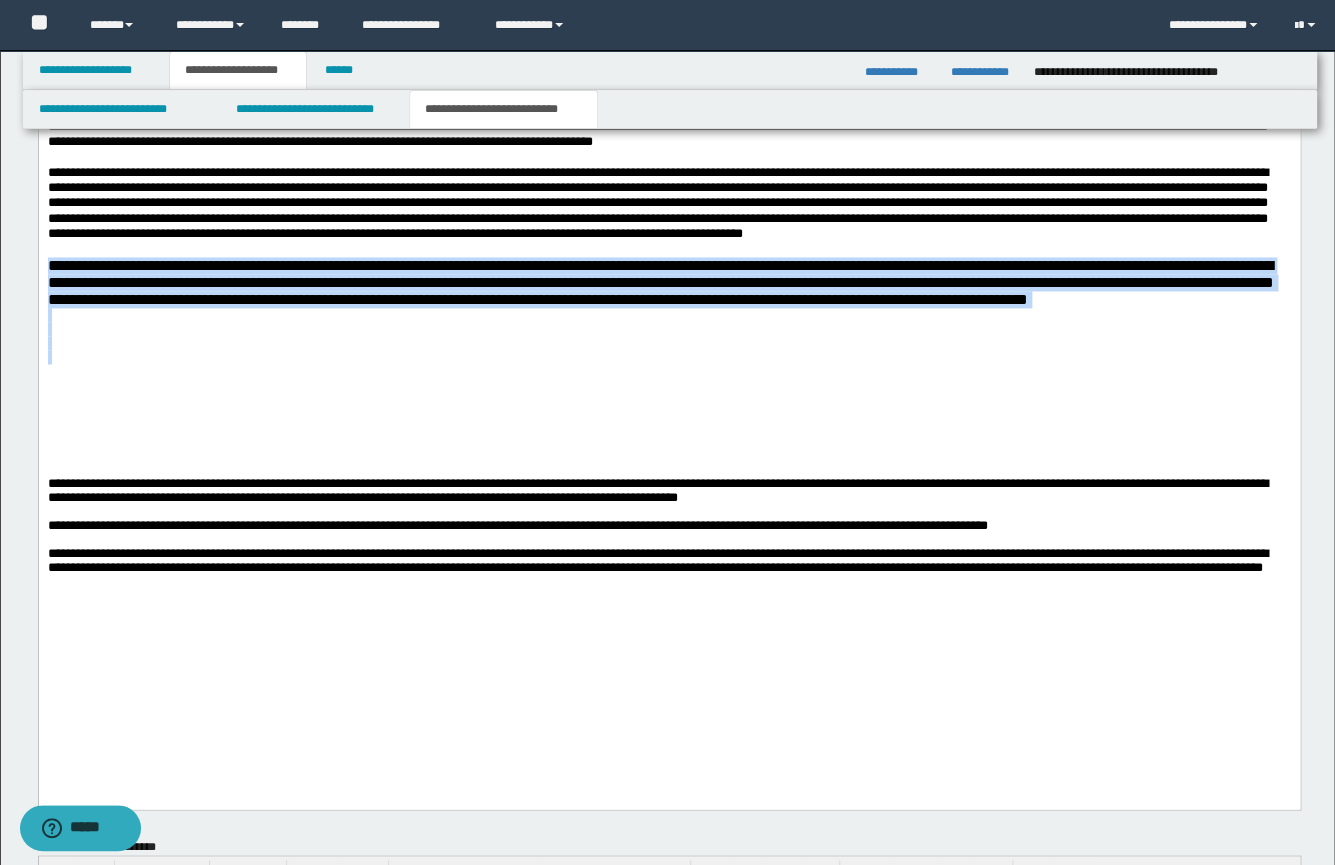drag, startPoint x: 959, startPoint y: 408, endPoint x: 43, endPoint y: 145, distance: 953.0084 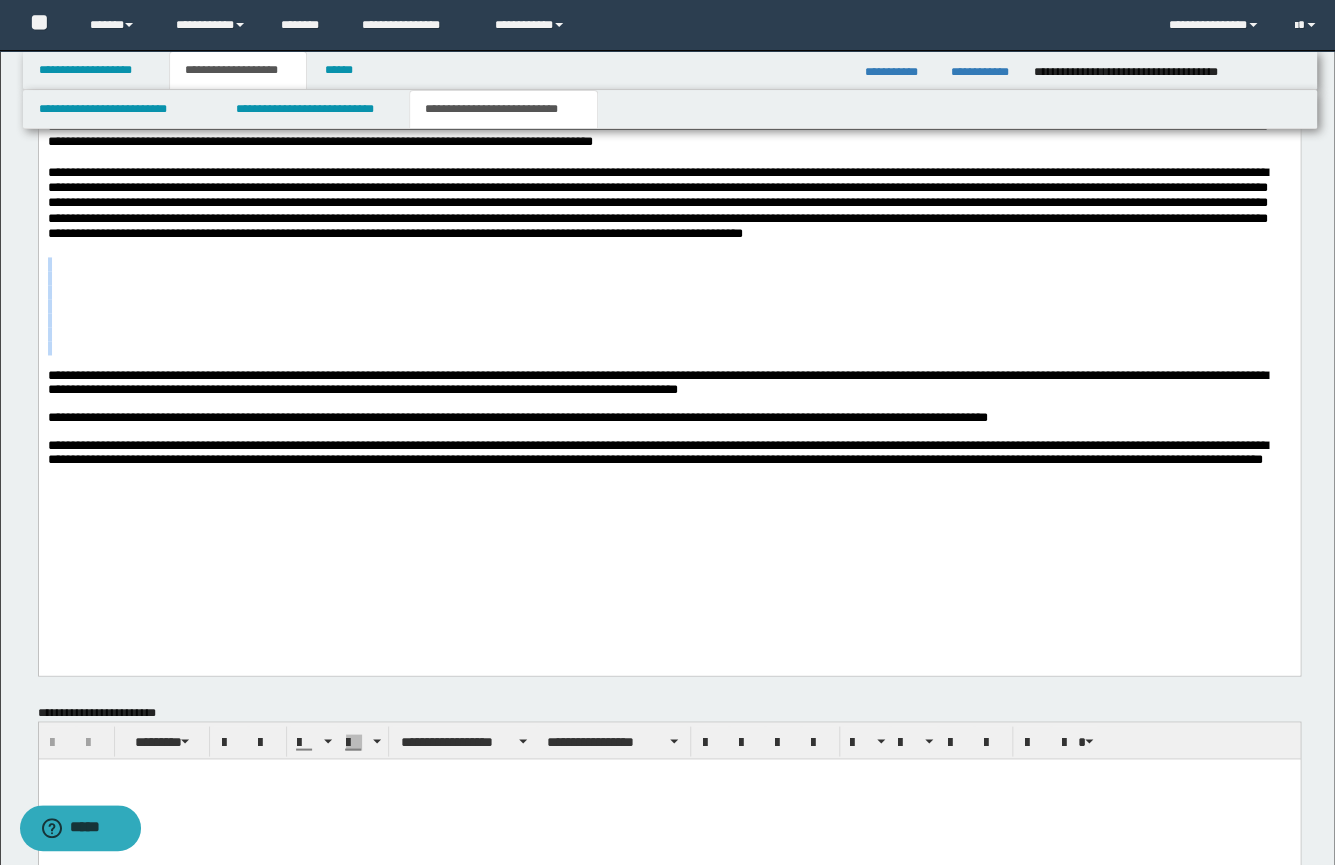 drag, startPoint x: 83, startPoint y: 390, endPoint x: 92, endPoint y: 300, distance: 90.44888 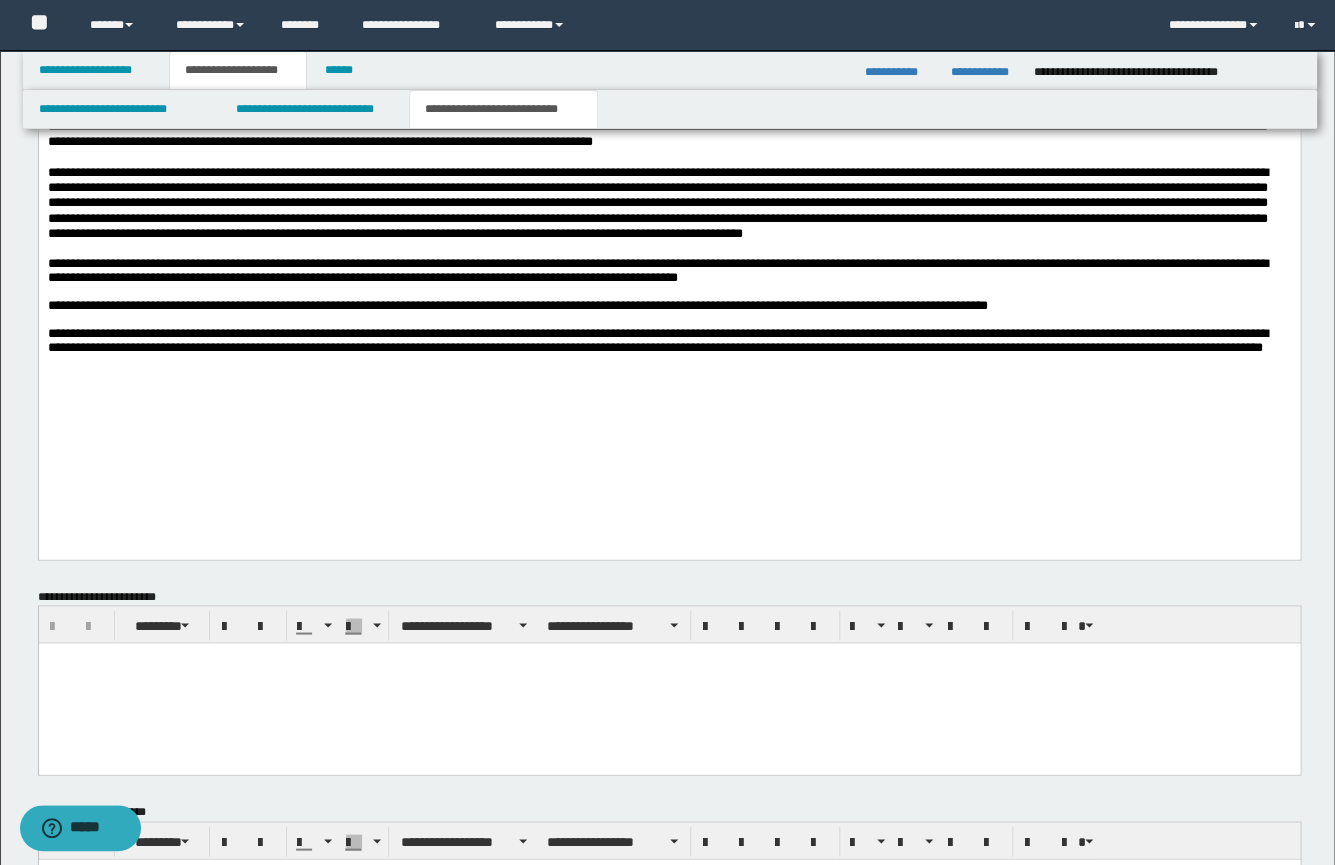click on "**********" at bounding box center (668, 306) 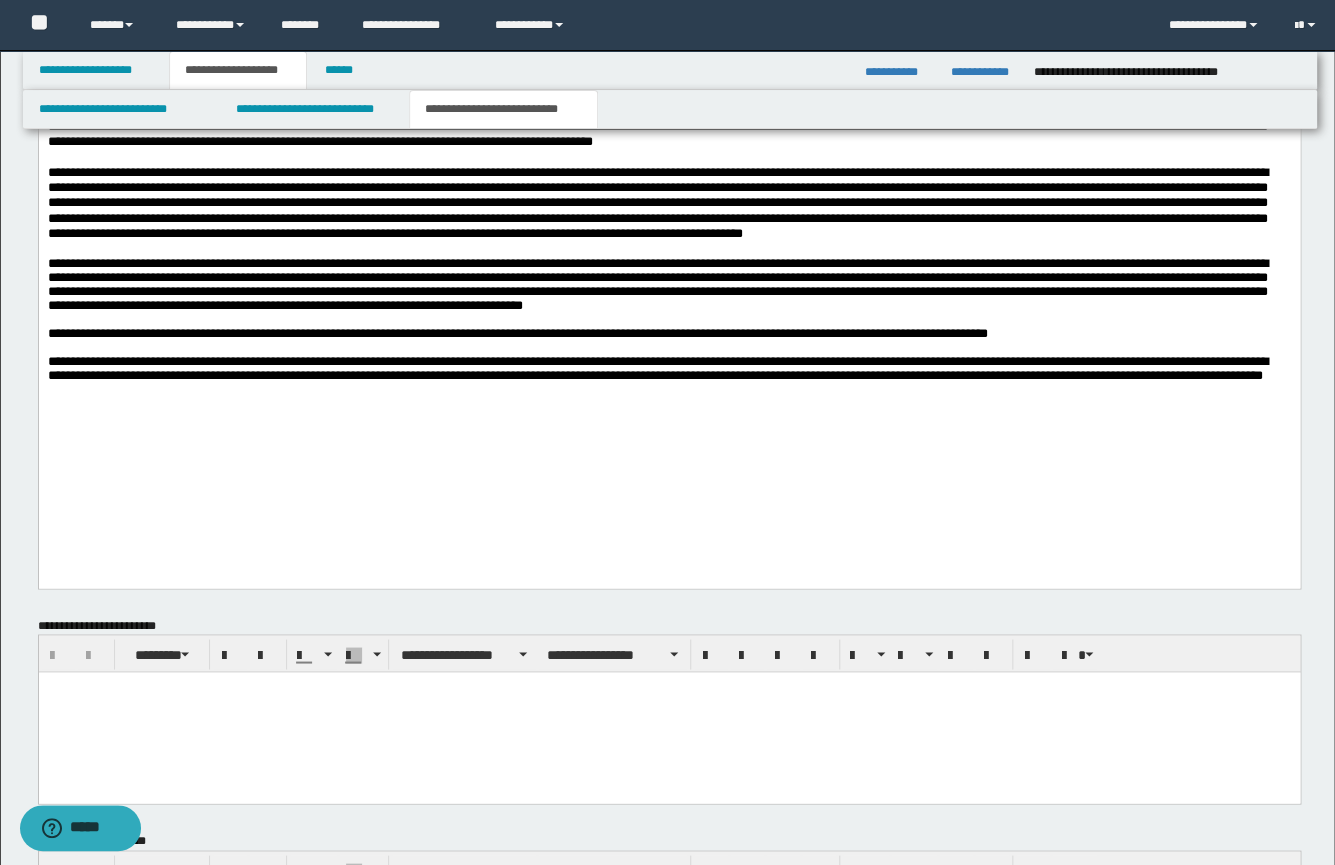 click at bounding box center (668, 203) 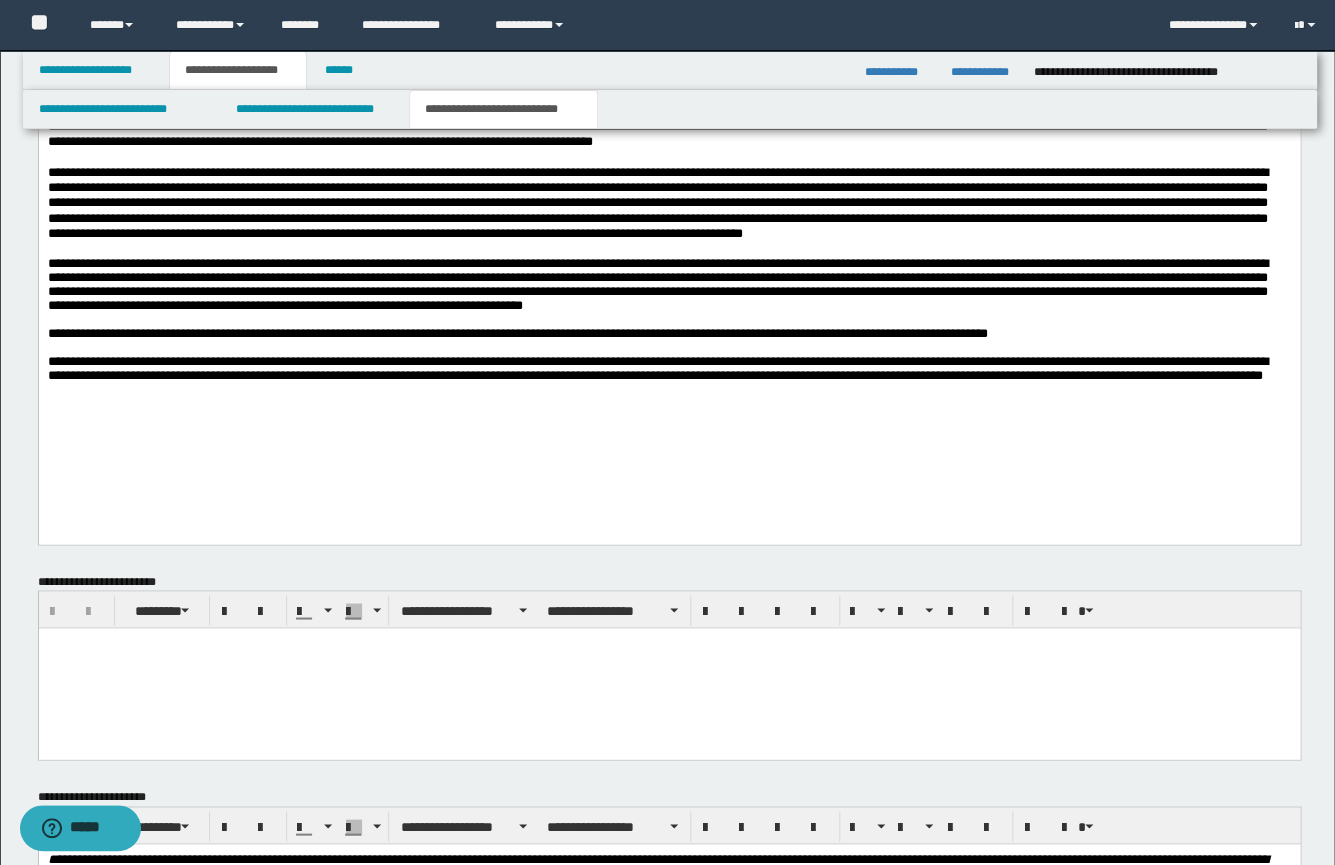 click on "**********" at bounding box center (668, 147) 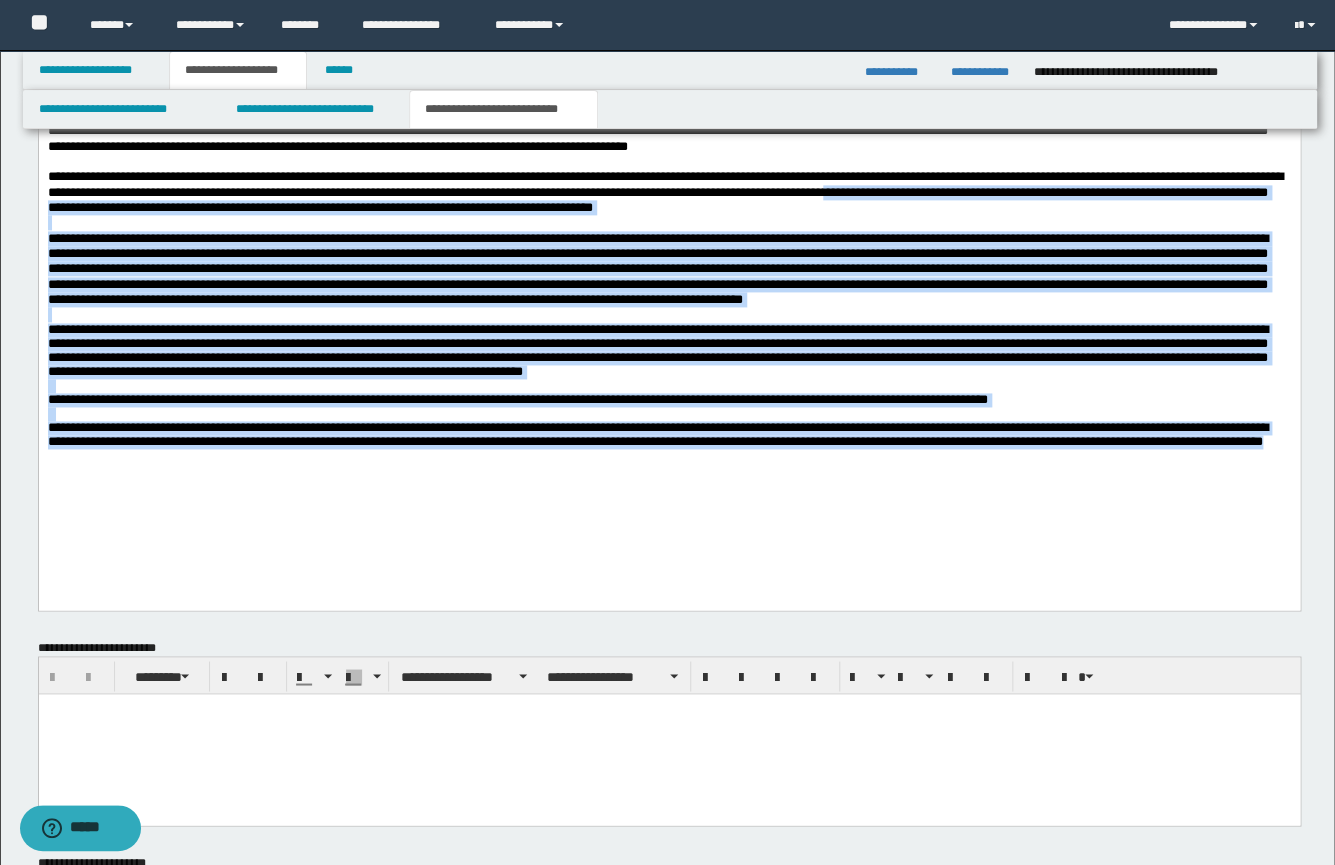 scroll, scrollTop: 690, scrollLeft: 0, axis: vertical 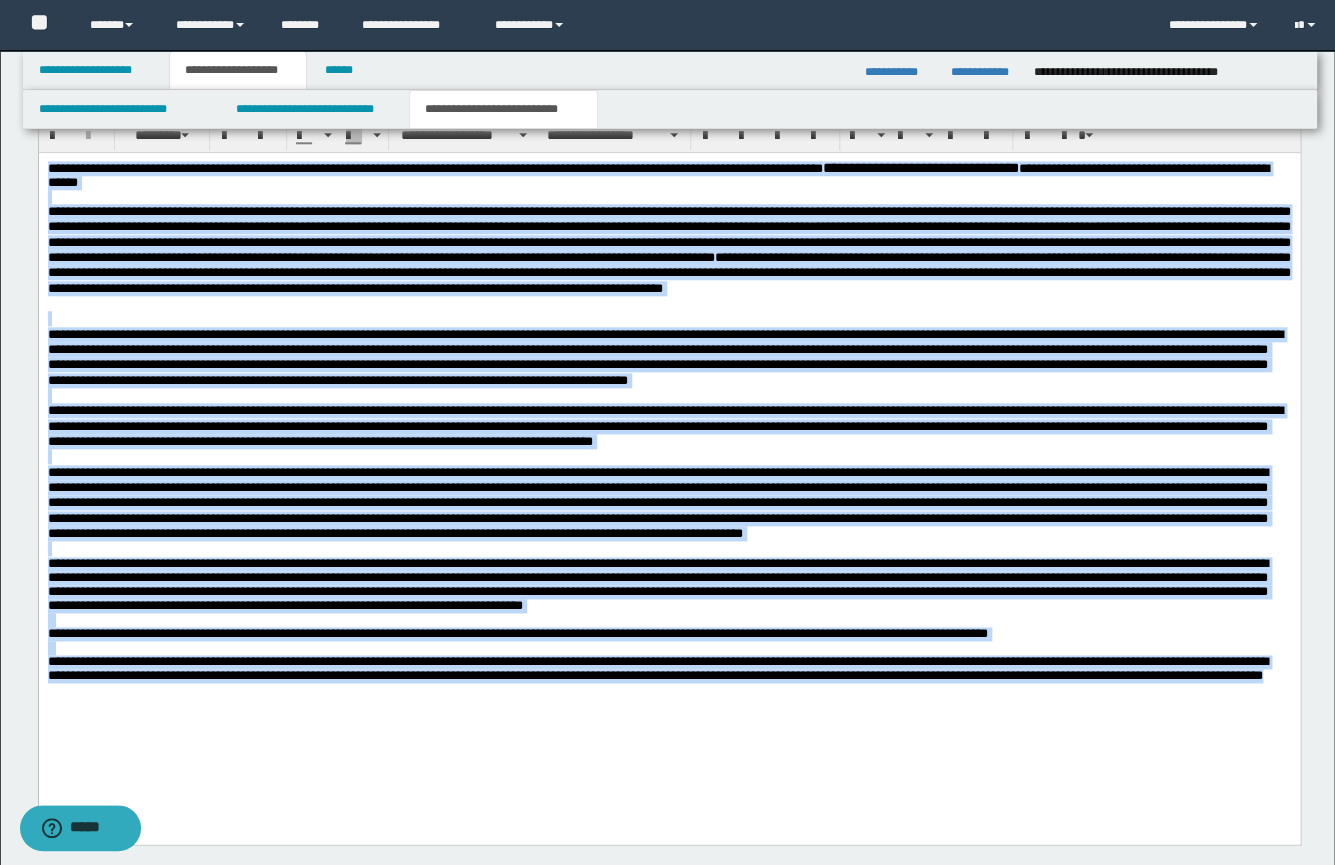 drag, startPoint x: 504, startPoint y: 727, endPoint x: 18, endPoint y: 165, distance: 742.99396 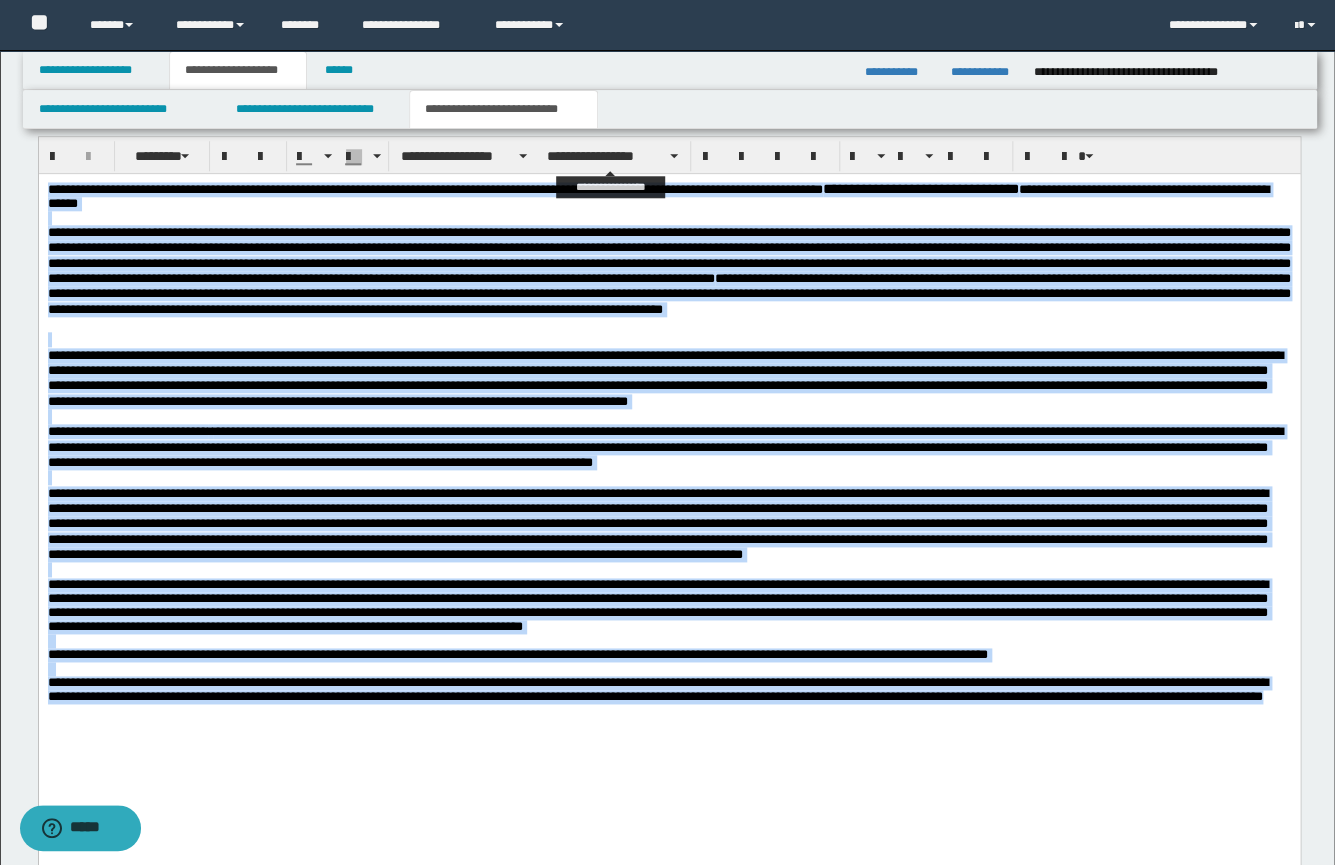 scroll, scrollTop: 664, scrollLeft: 0, axis: vertical 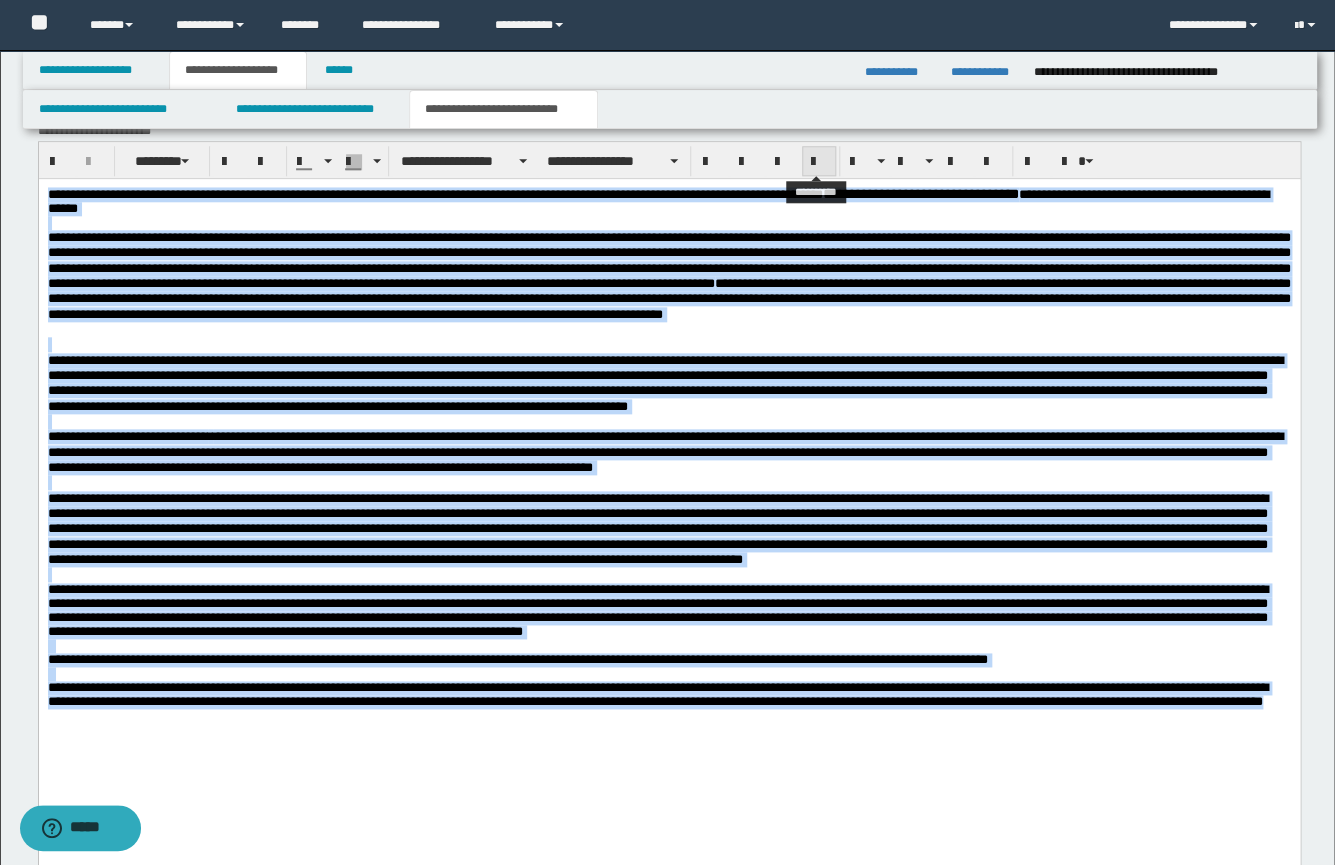 click at bounding box center [819, 162] 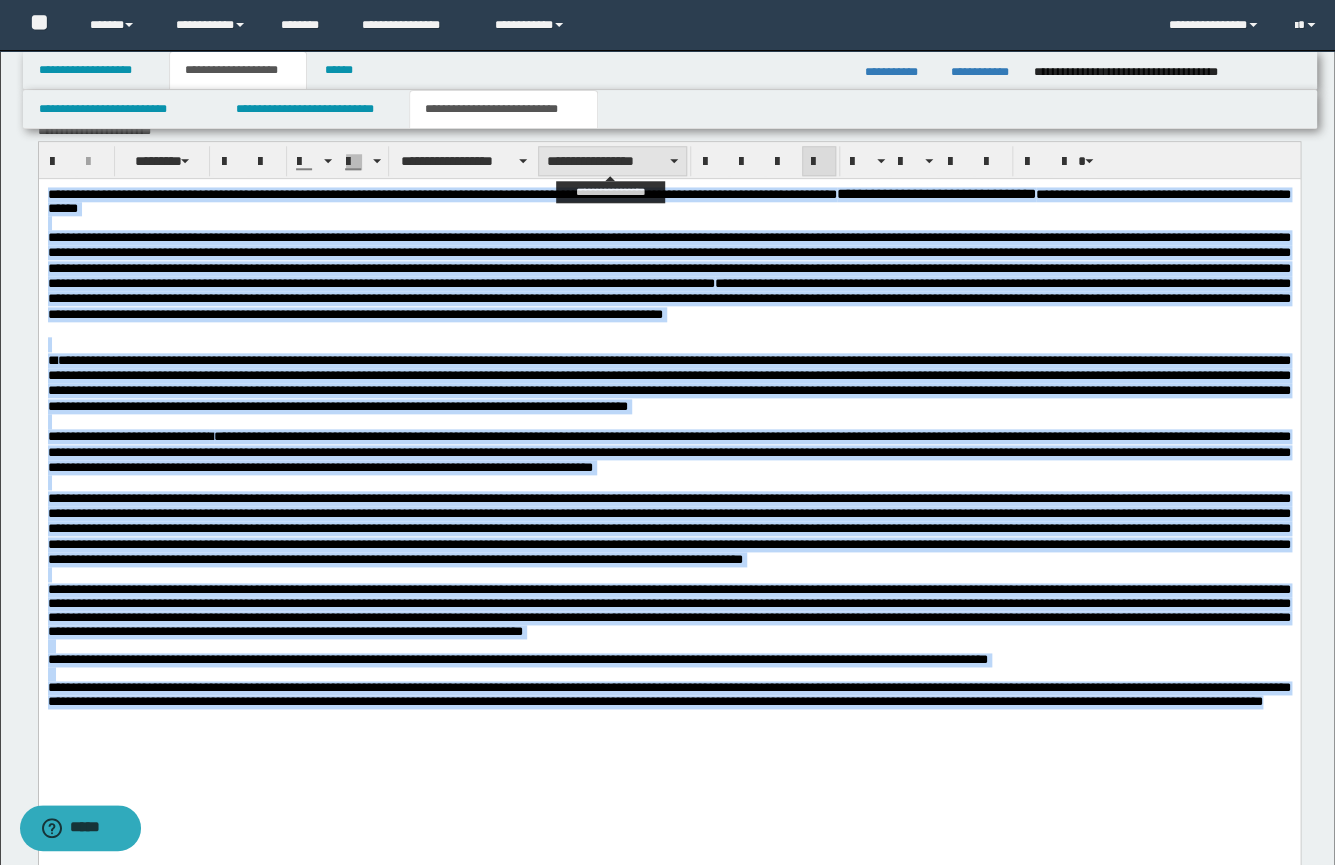click on "**********" at bounding box center (612, 161) 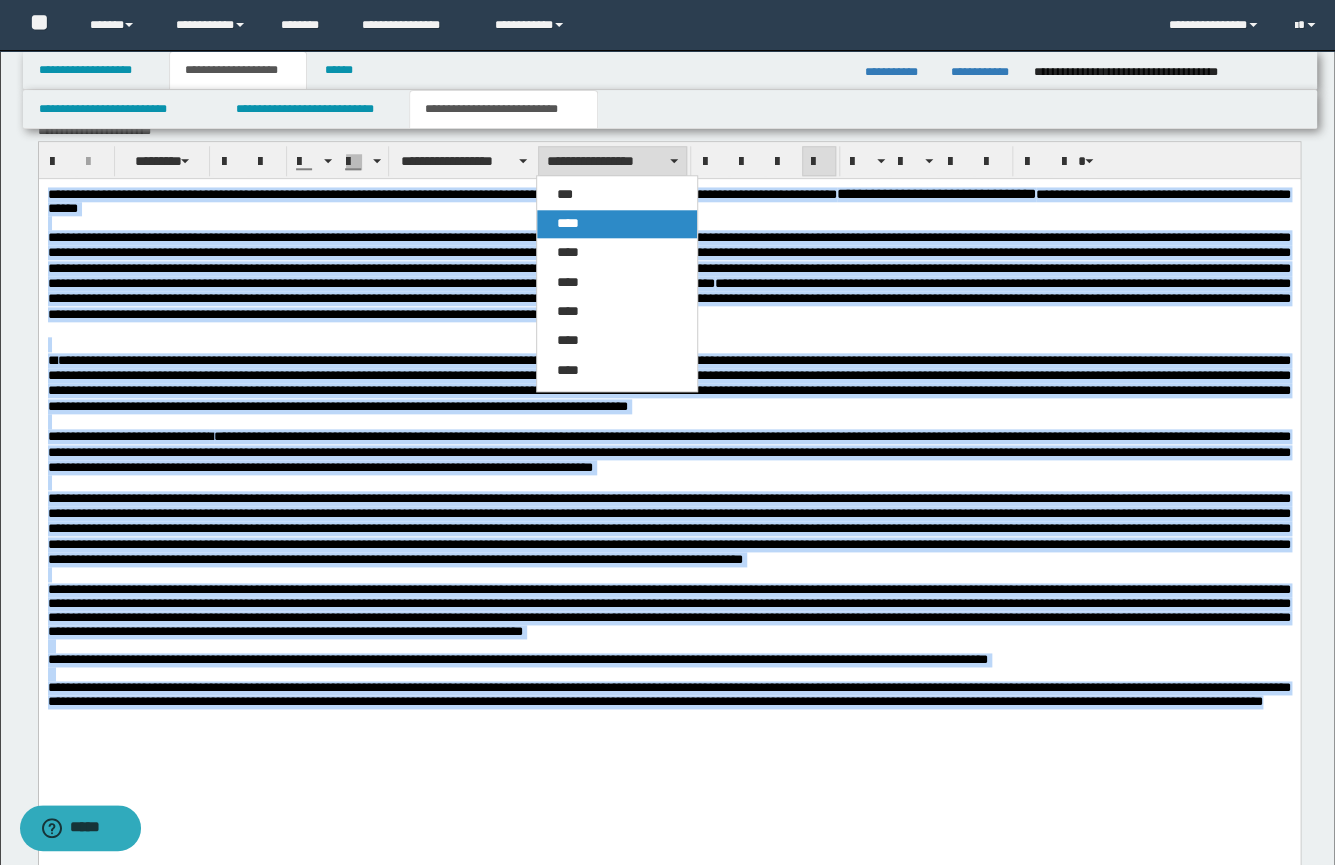click on "****" at bounding box center (568, 223) 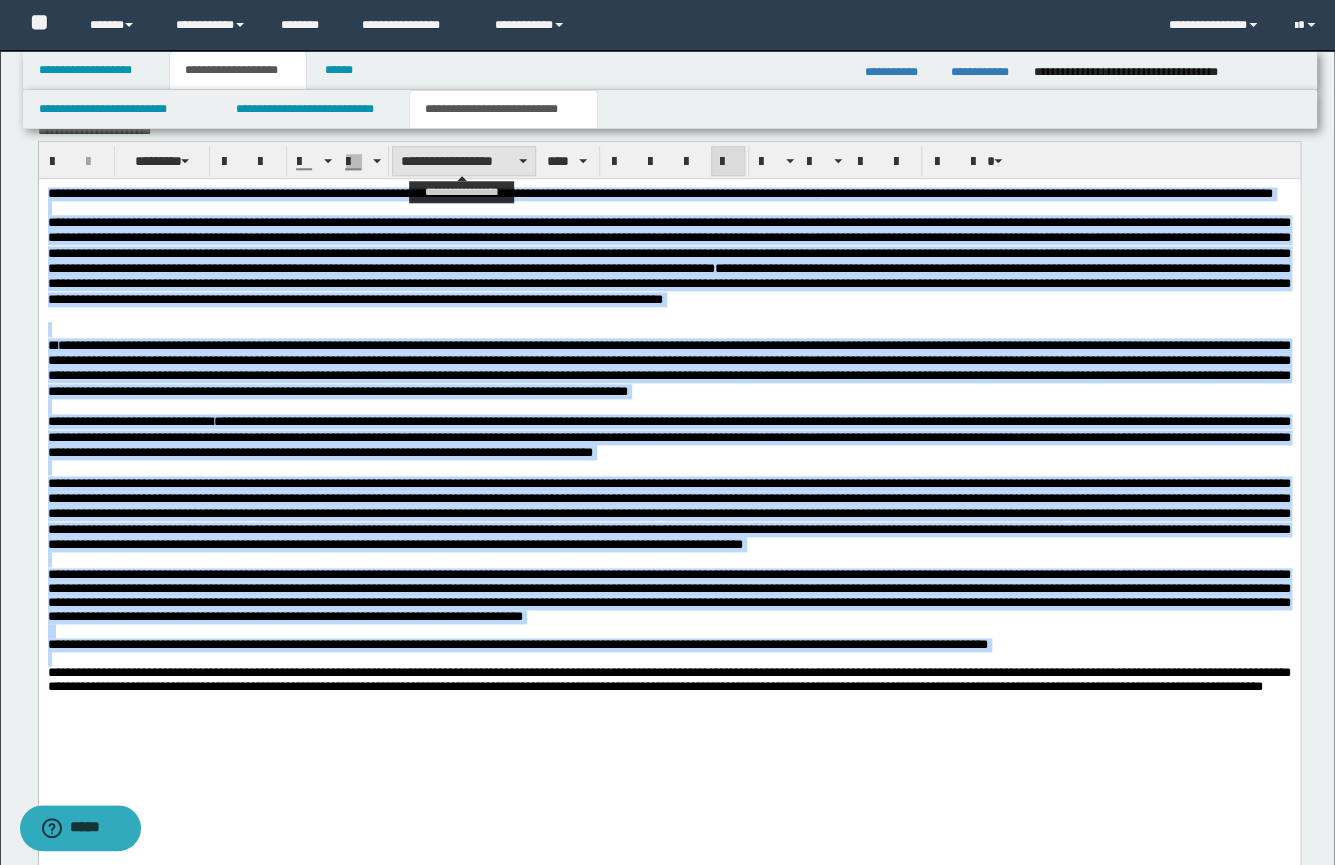 click on "**********" at bounding box center [464, 161] 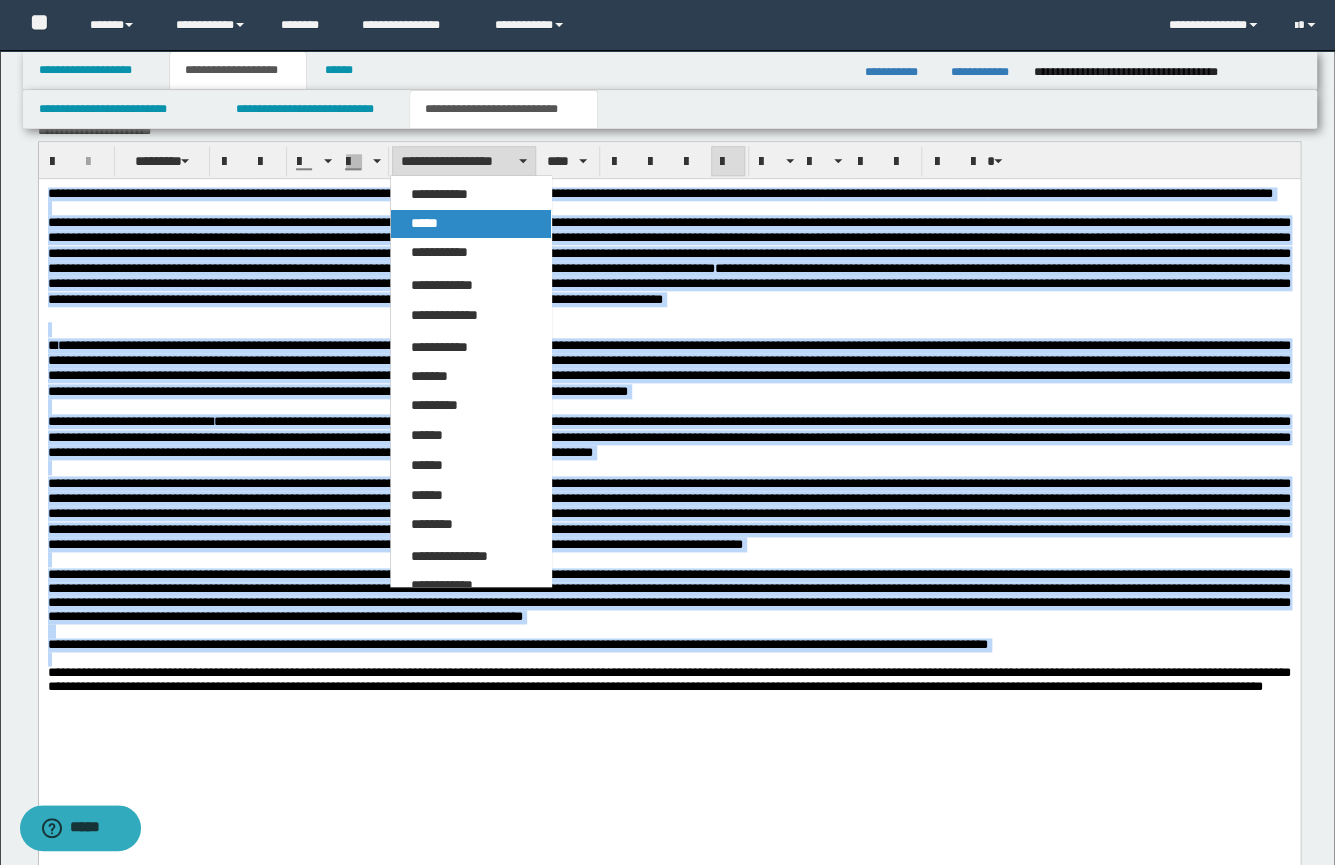 click on "*****" at bounding box center [471, 224] 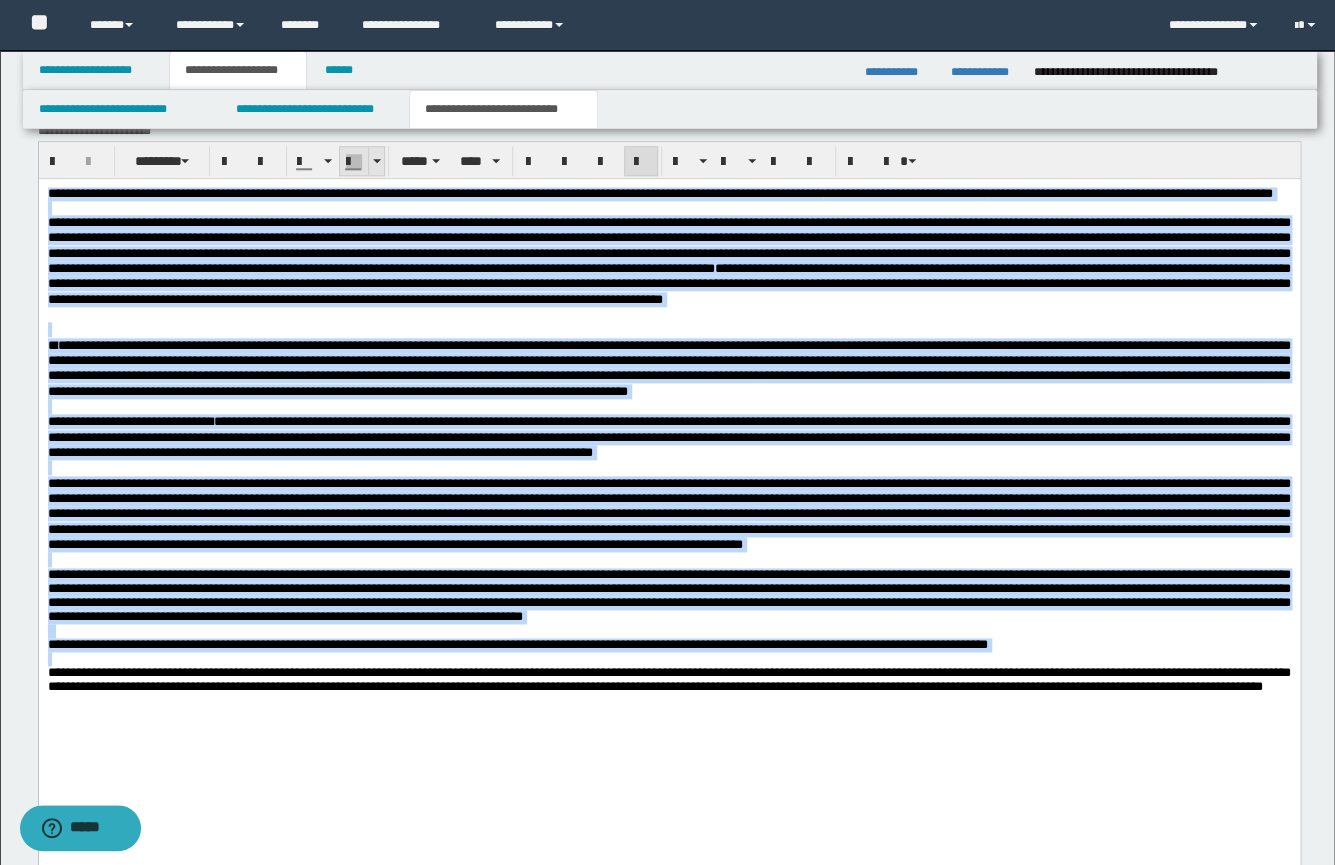 click at bounding box center (377, 161) 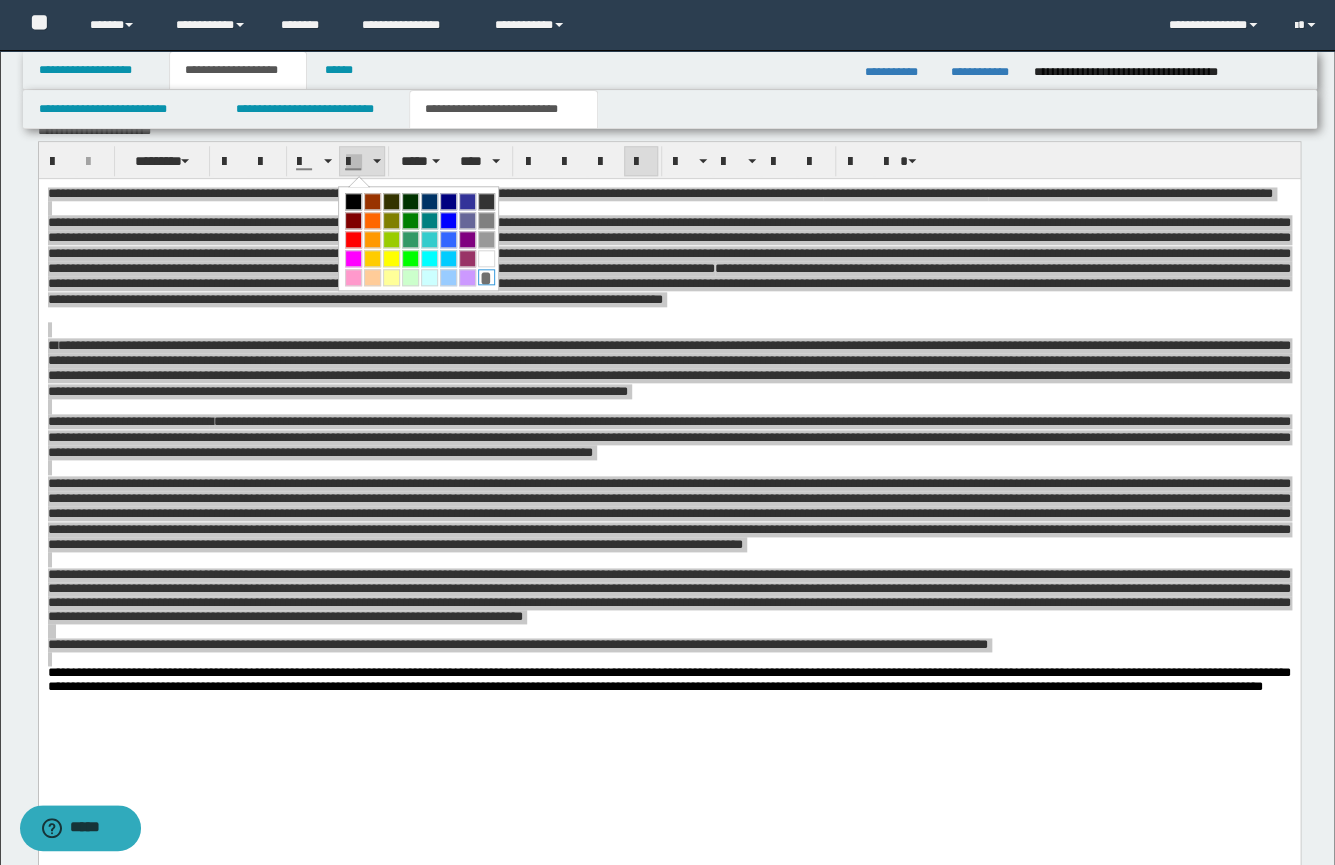 click on "*" at bounding box center (486, 277) 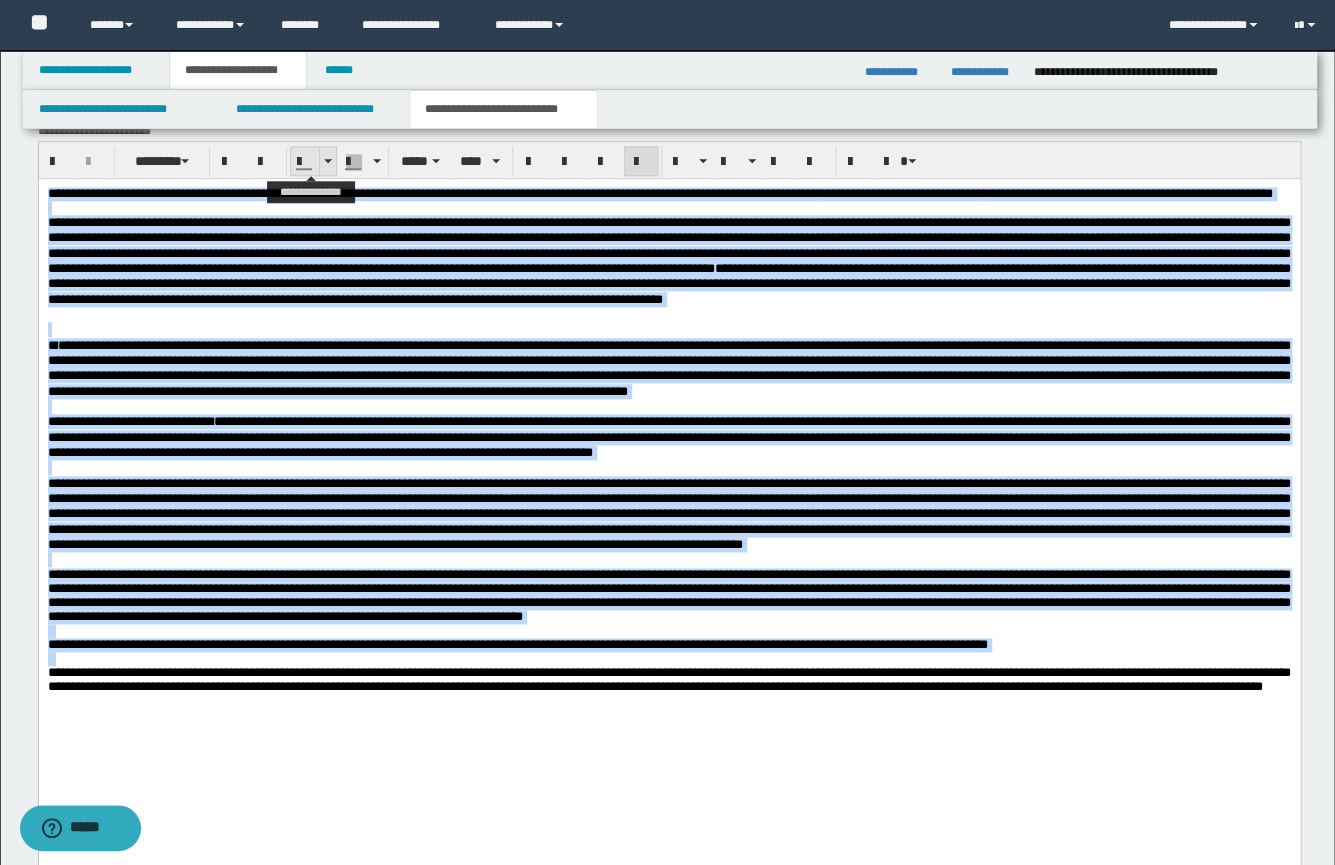 click at bounding box center (327, 161) 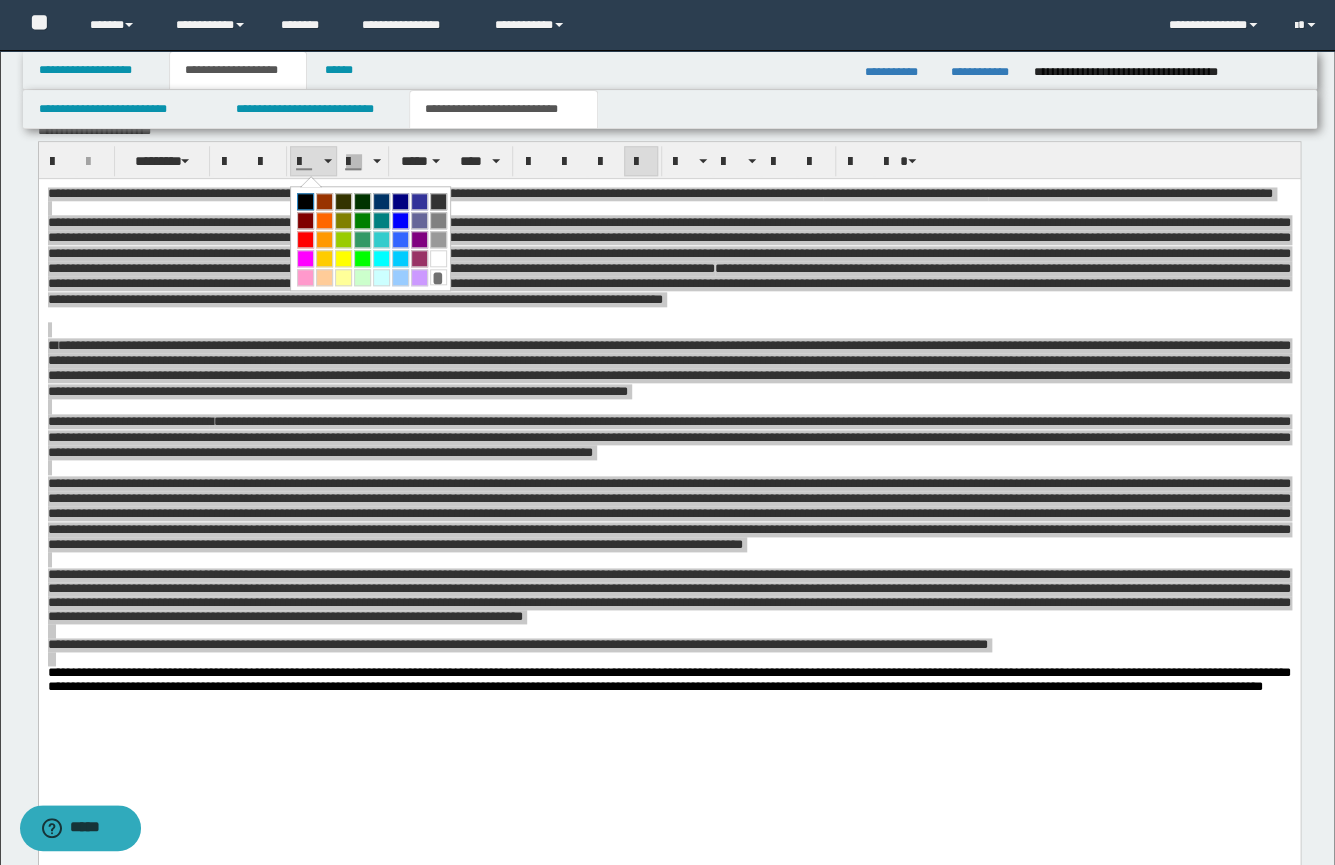 click at bounding box center (305, 201) 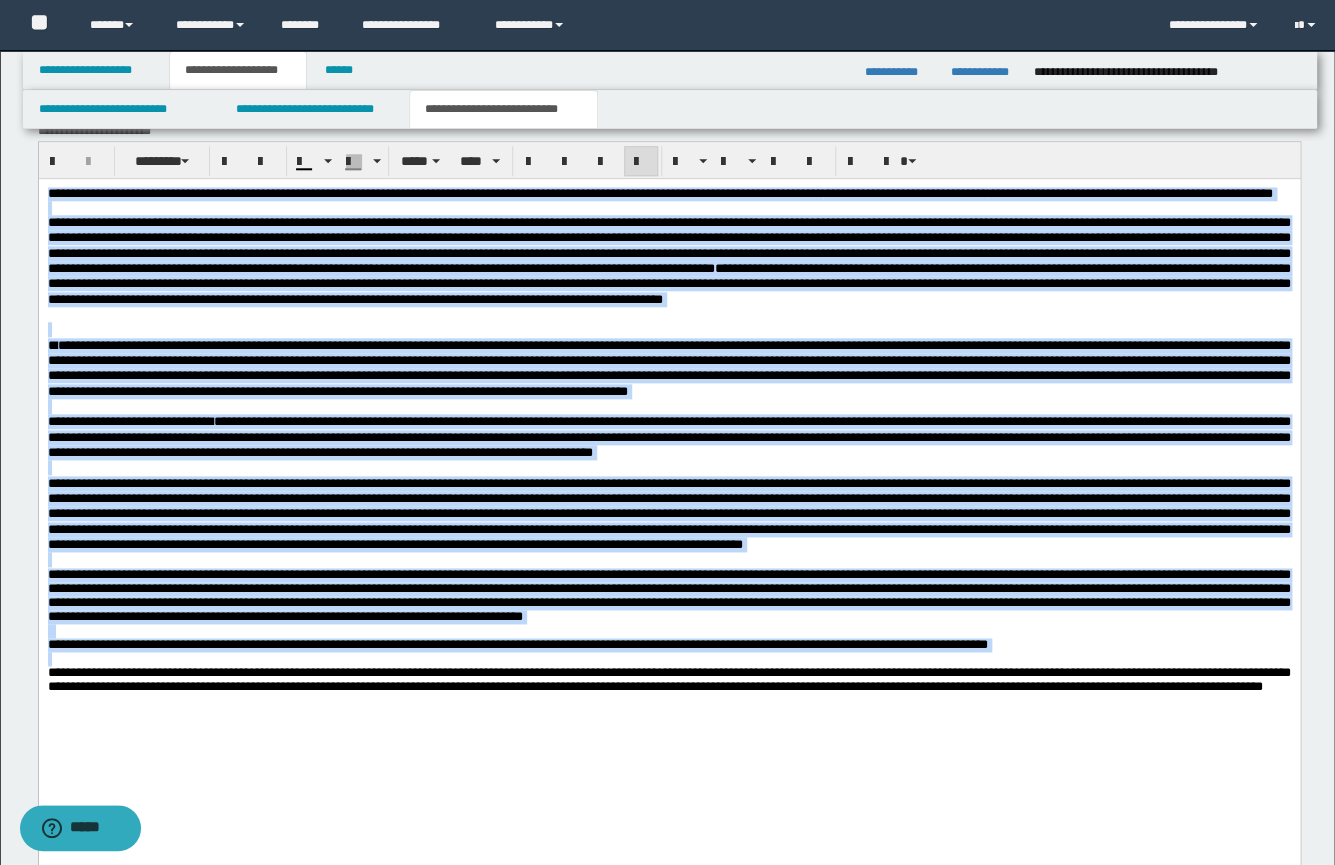 click on "**********" at bounding box center (668, 261) 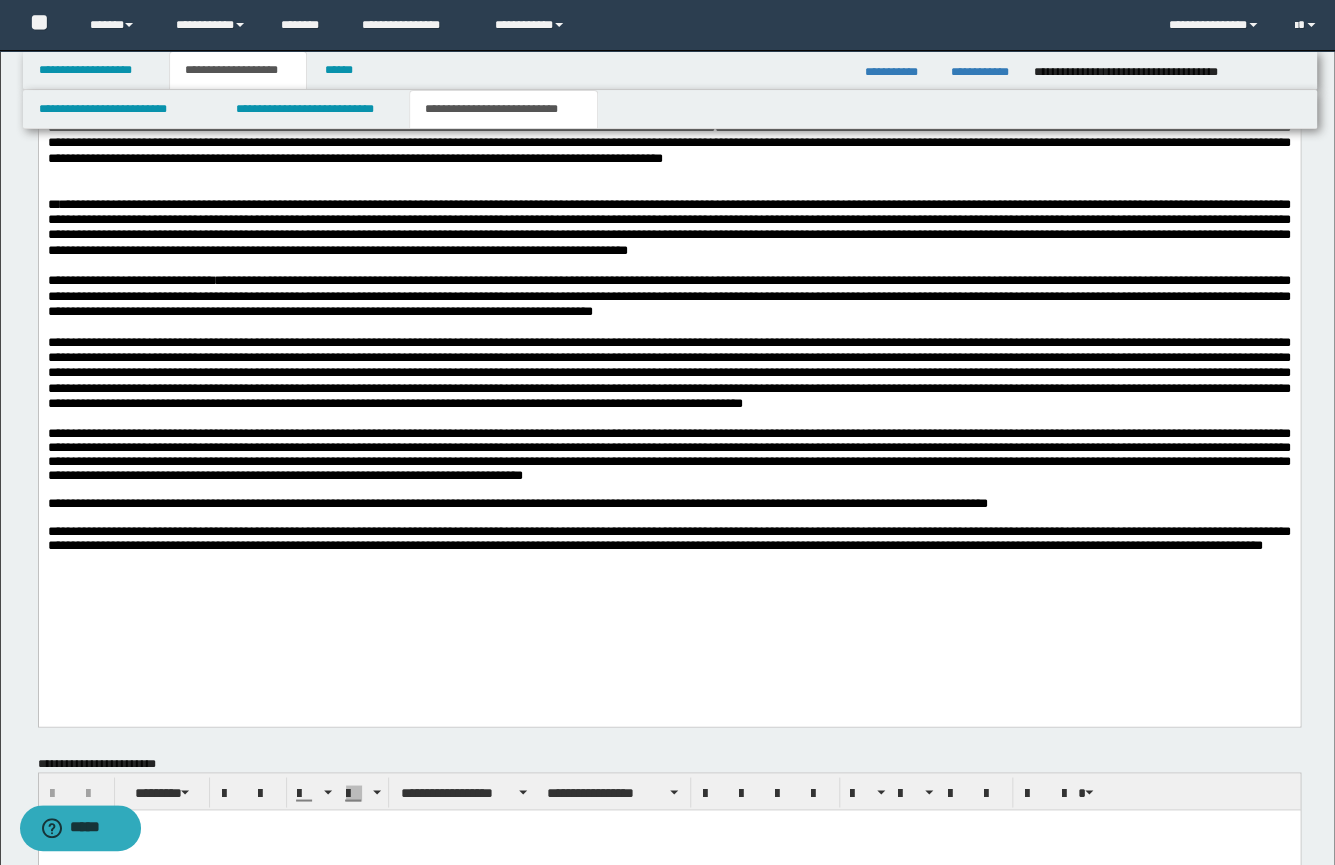 scroll, scrollTop: 892, scrollLeft: 0, axis: vertical 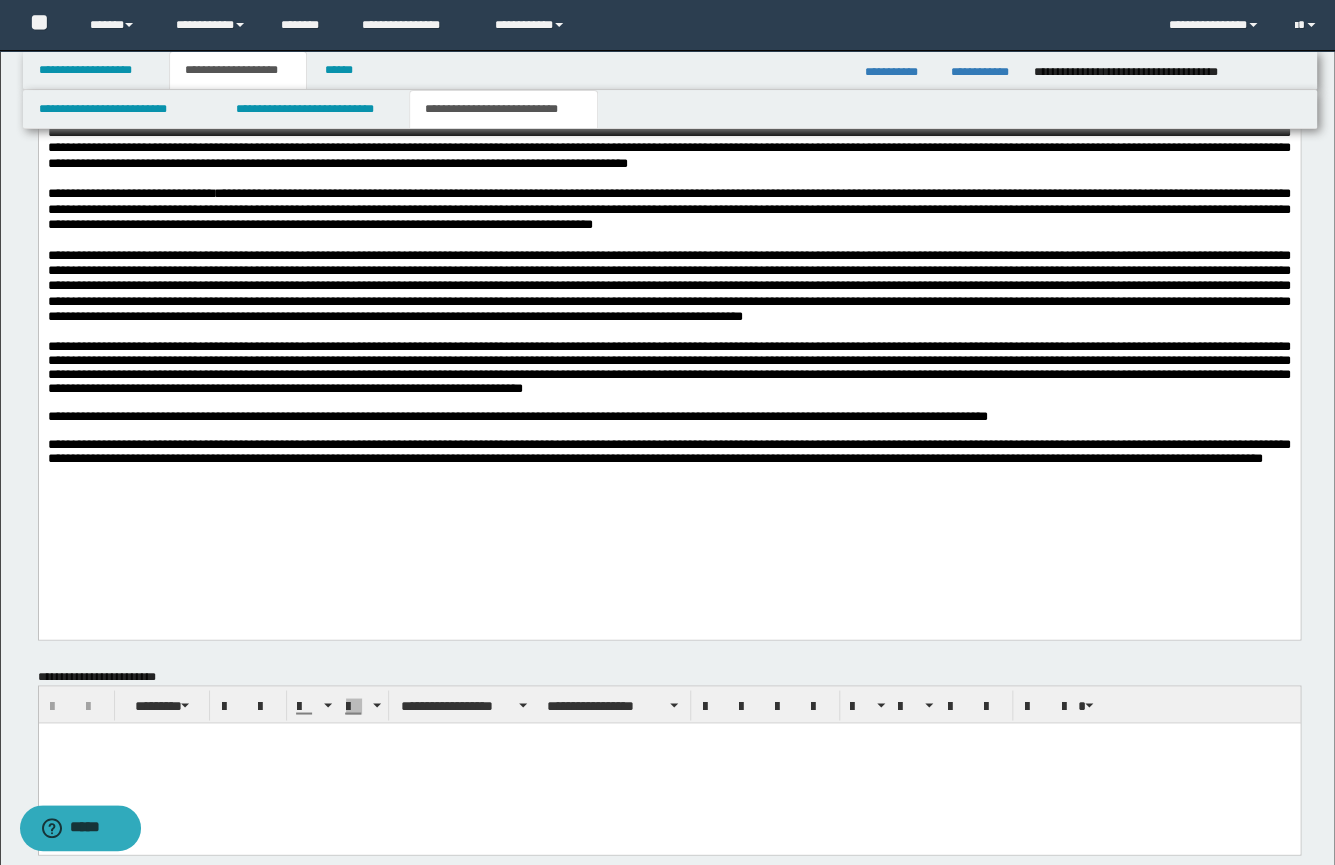 click on "**********" at bounding box center [668, 238] 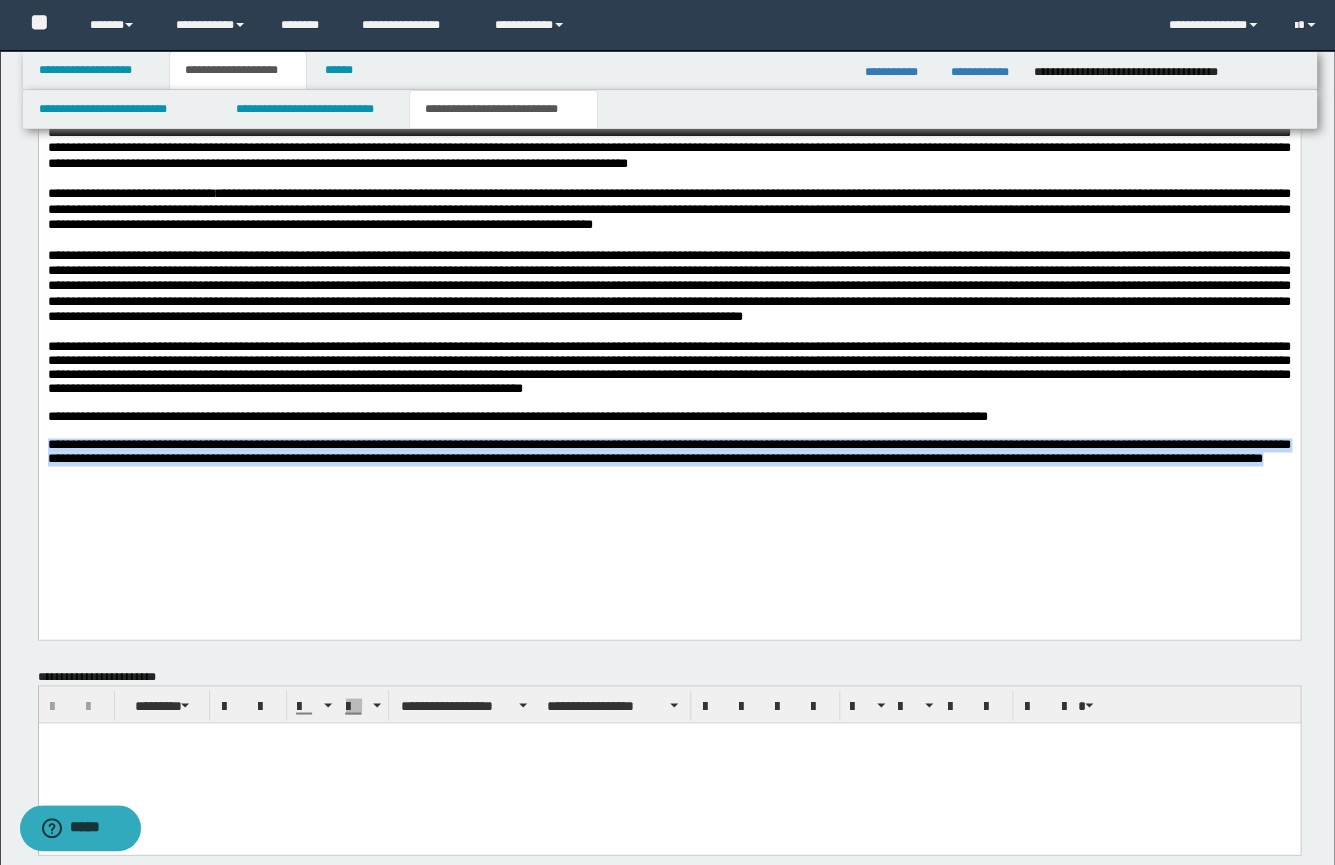 drag, startPoint x: 516, startPoint y: 535, endPoint x: 23, endPoint y: 489, distance: 495.1414 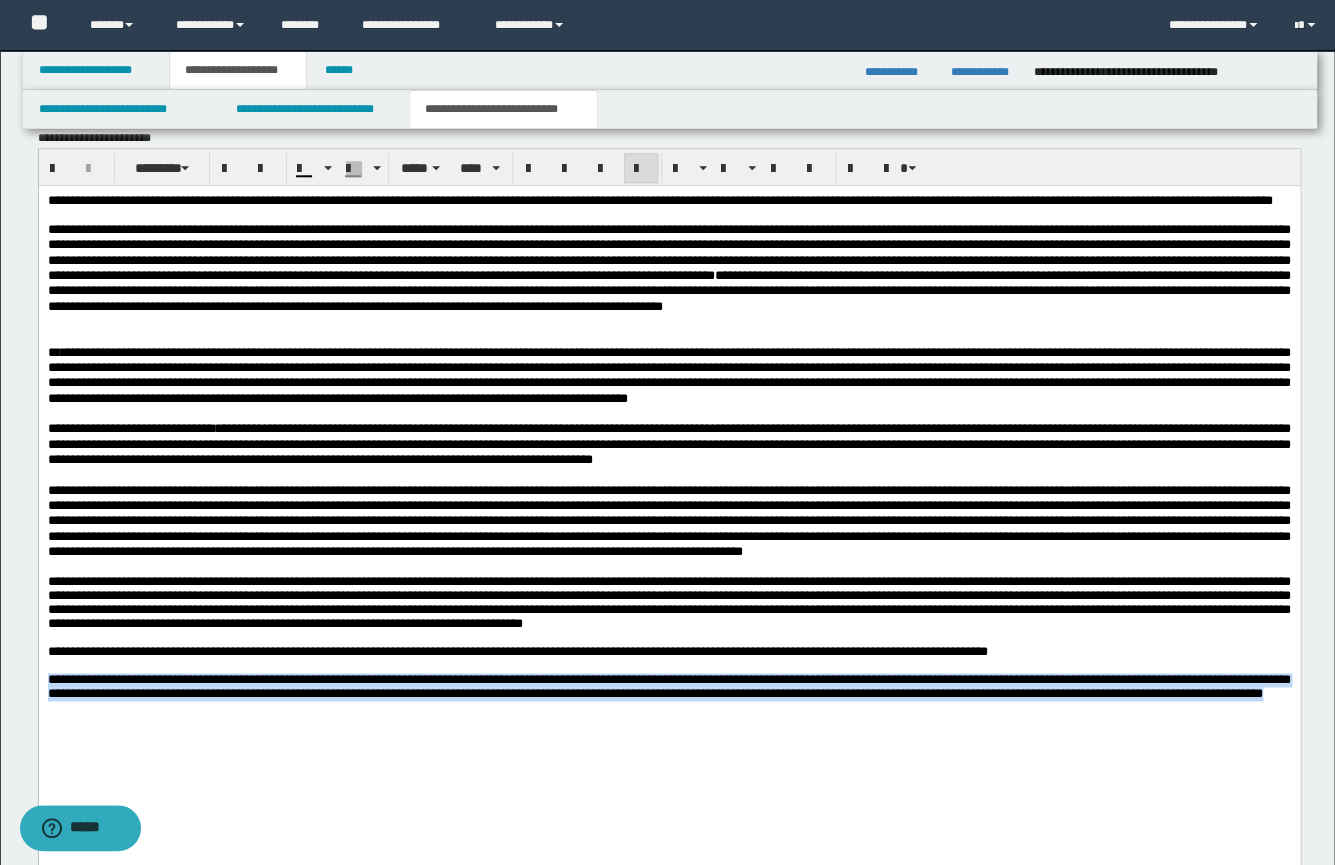 scroll, scrollTop: 599, scrollLeft: 0, axis: vertical 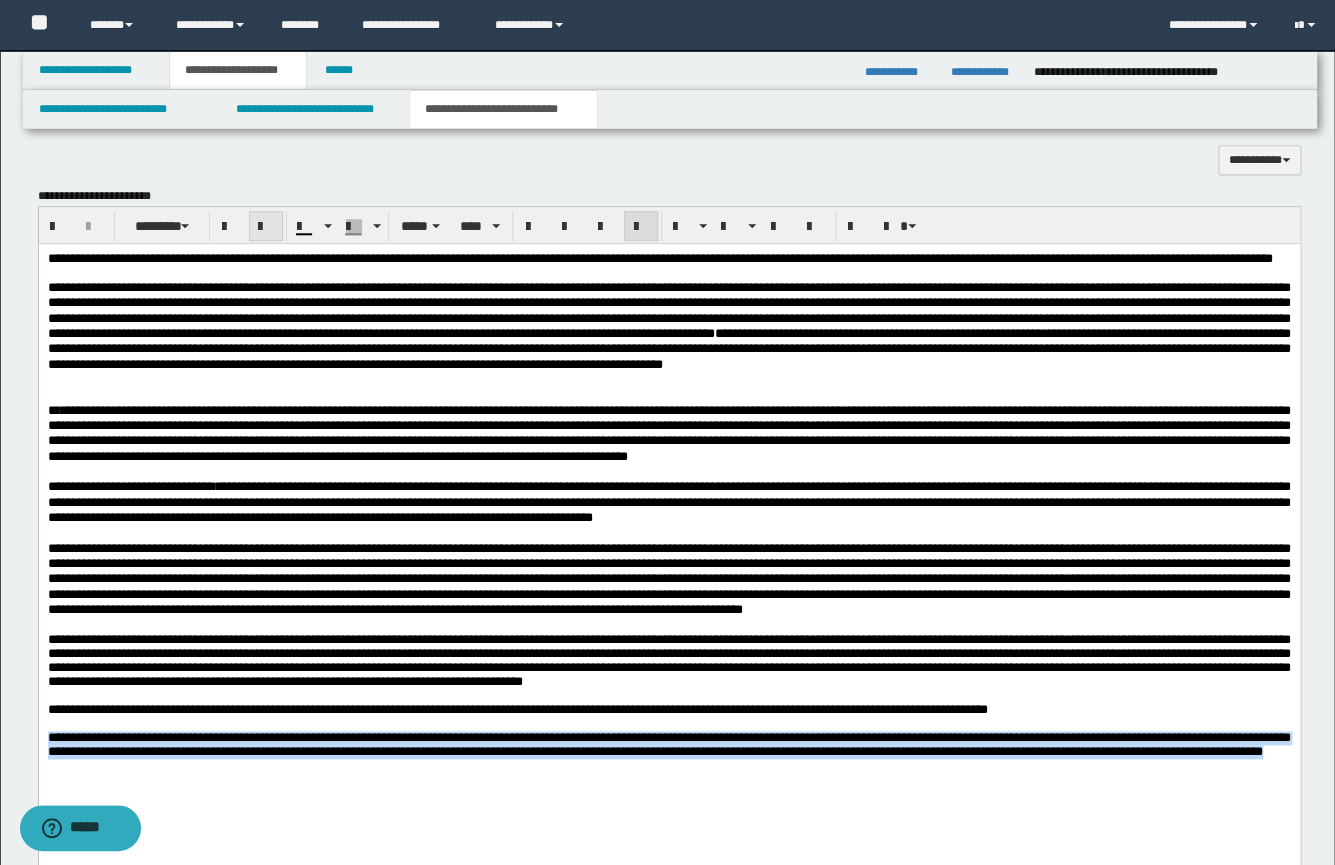 click at bounding box center (266, 227) 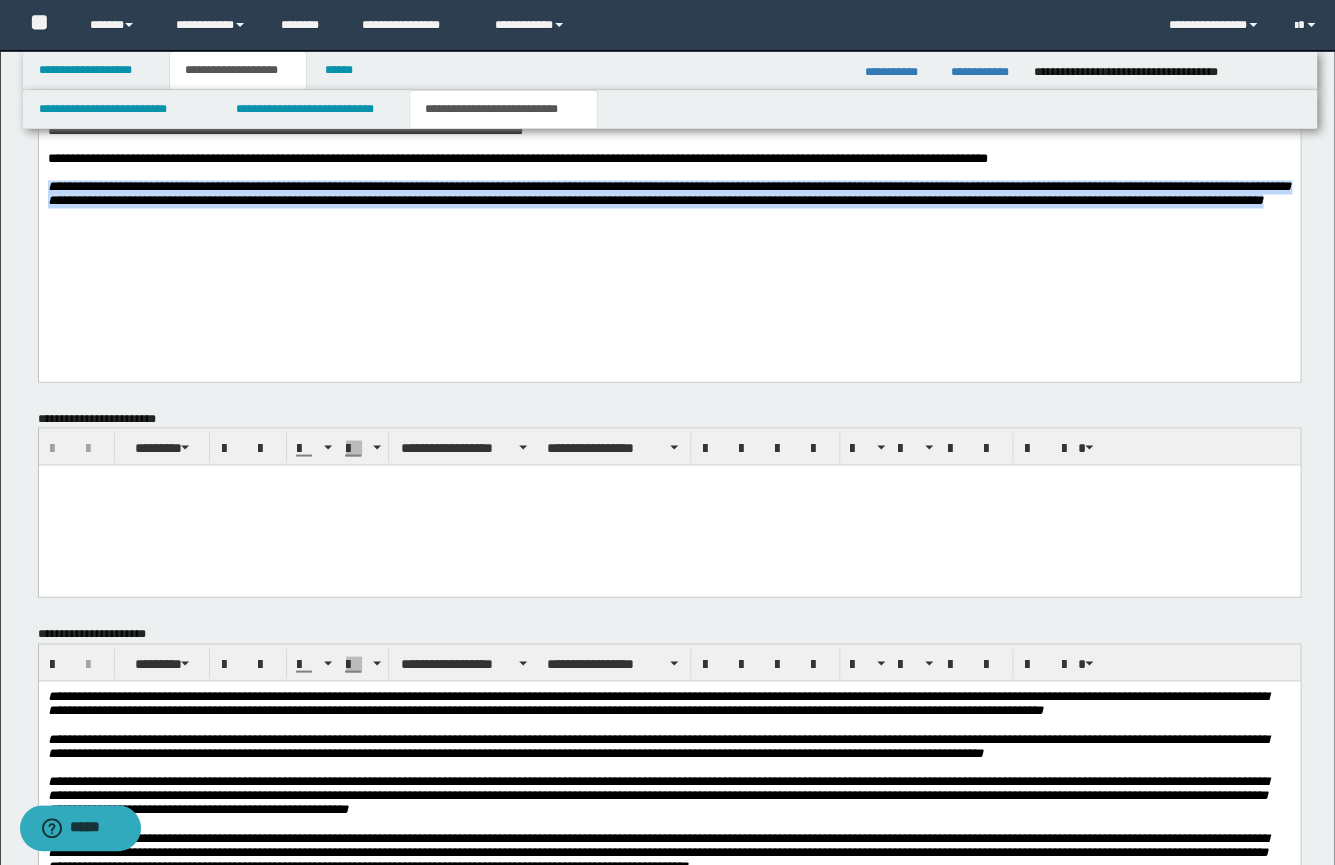 scroll, scrollTop: 1184, scrollLeft: 0, axis: vertical 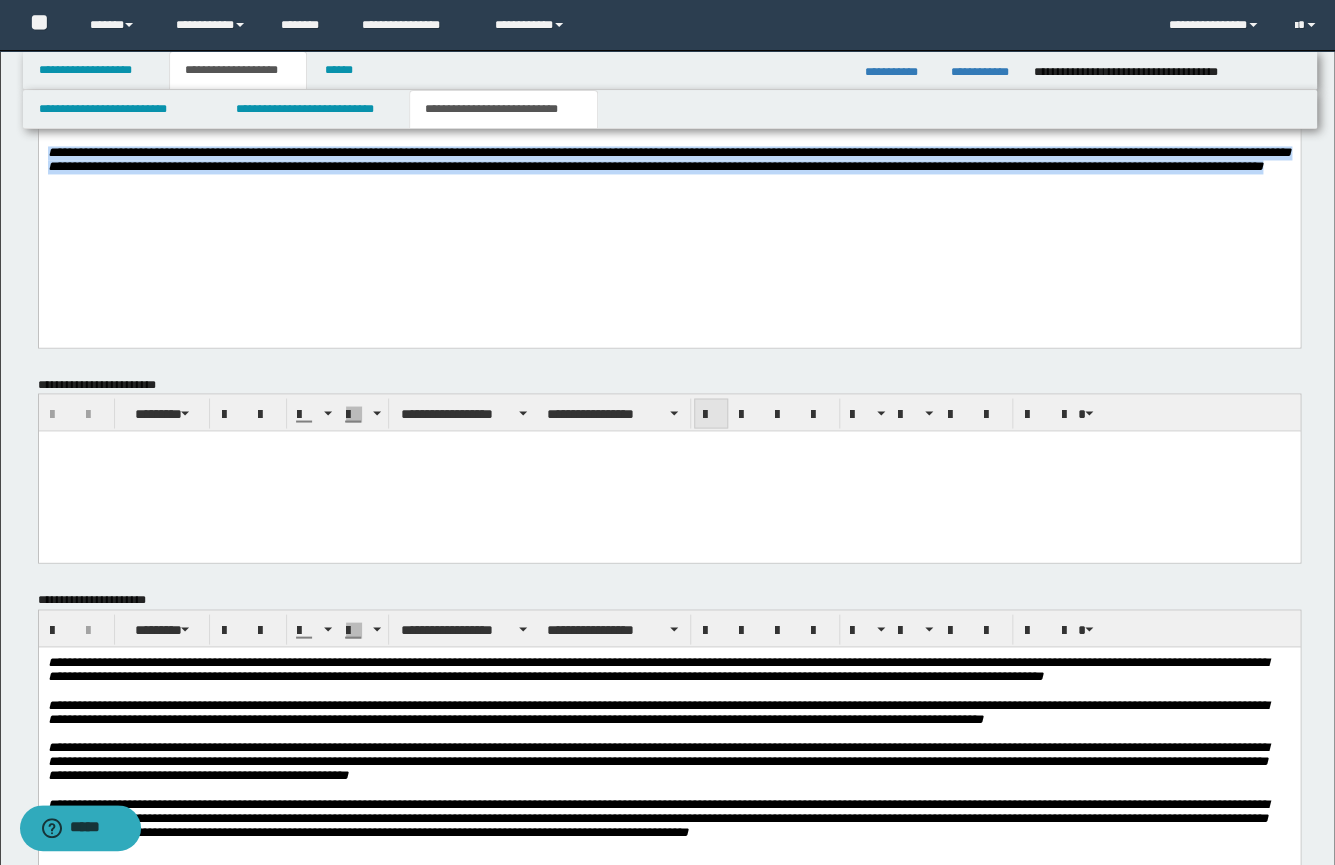 click at bounding box center [711, 413] 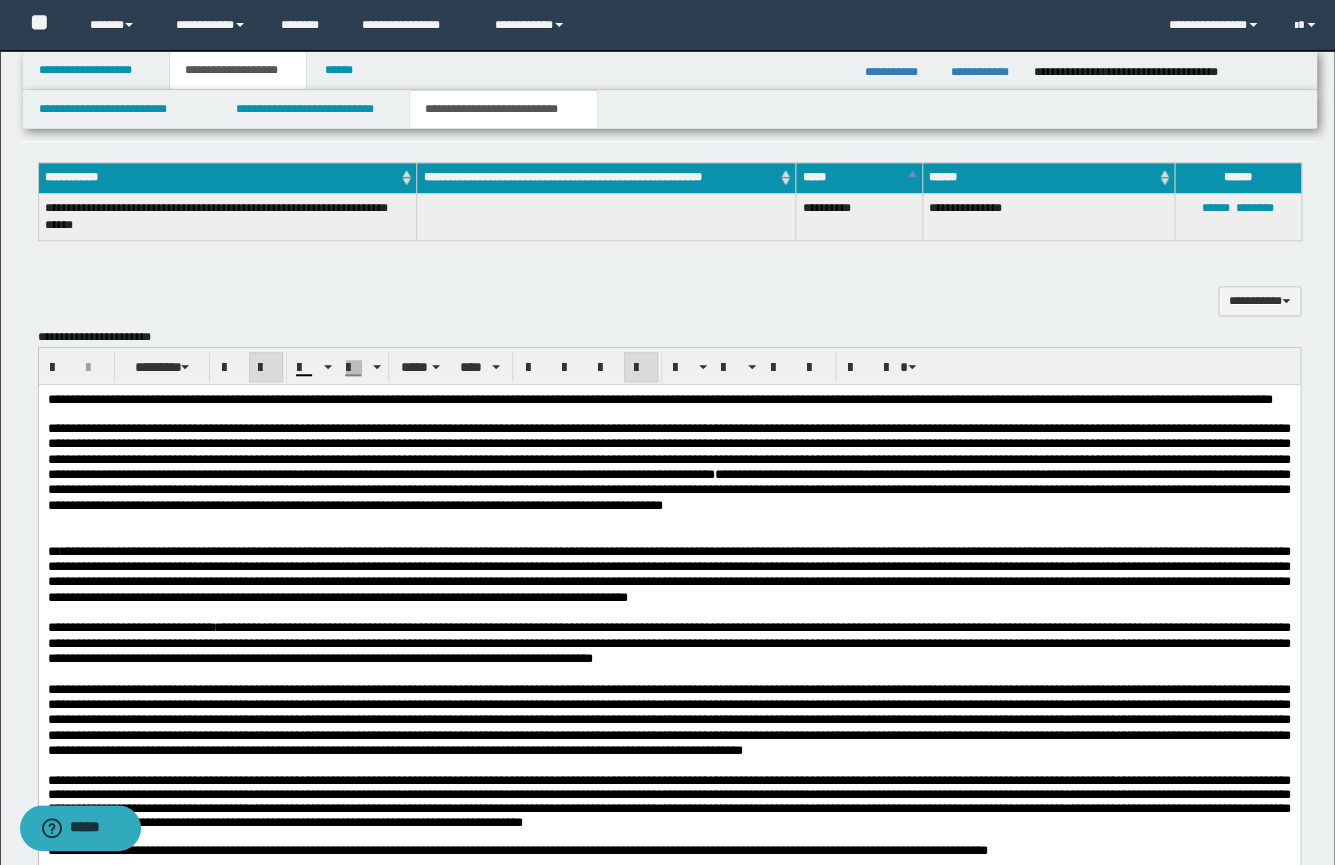 scroll, scrollTop: 455, scrollLeft: 0, axis: vertical 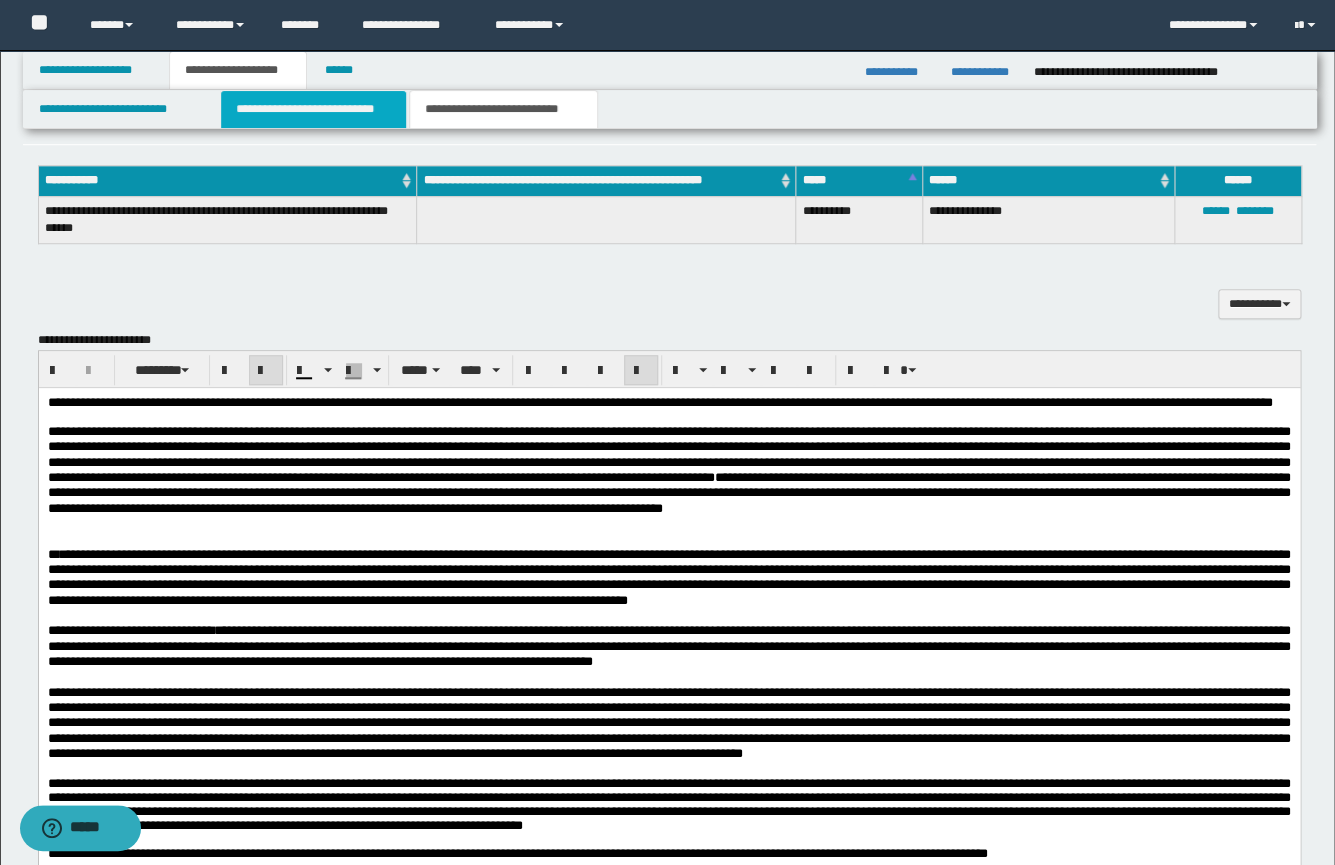 click on "**********" at bounding box center [313, 109] 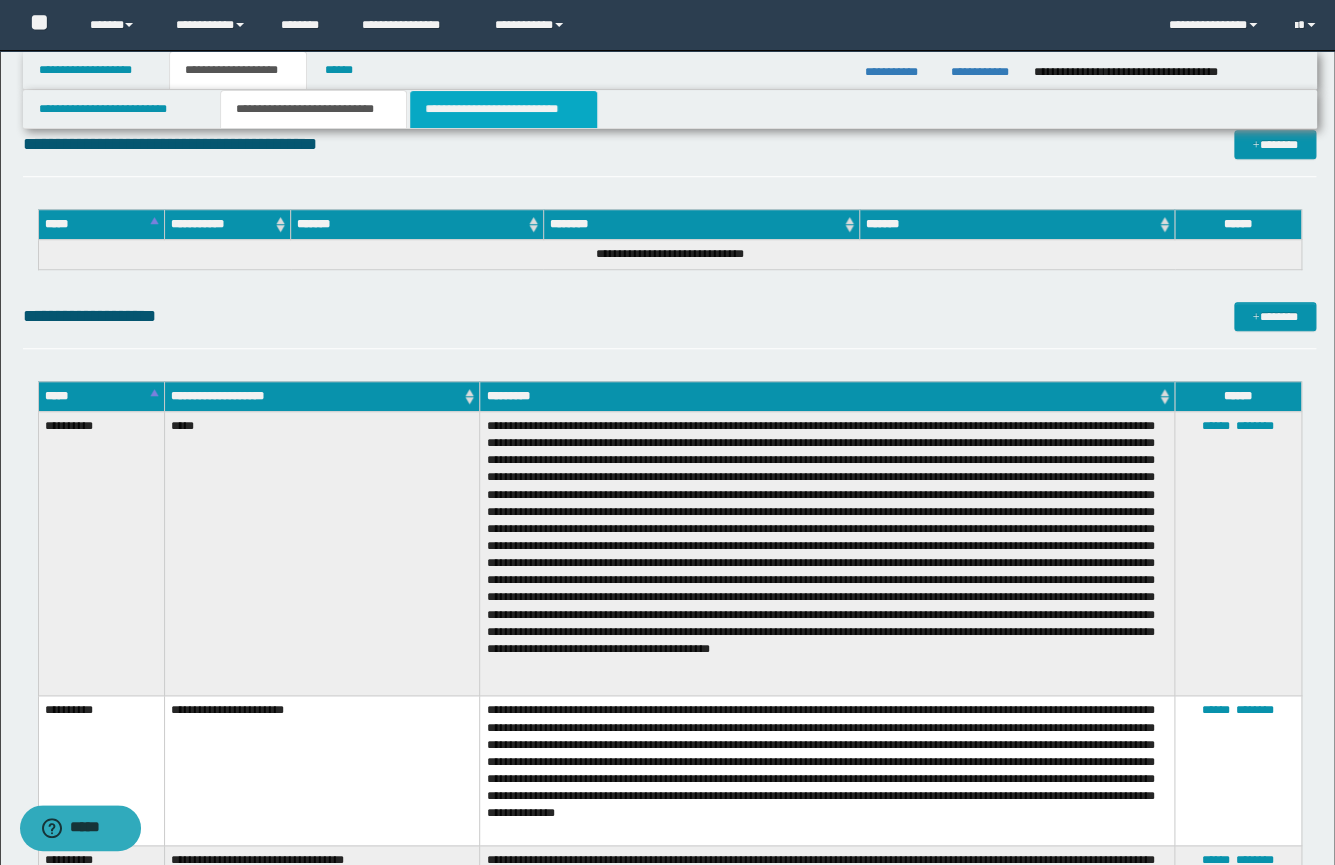 click on "**********" at bounding box center [503, 109] 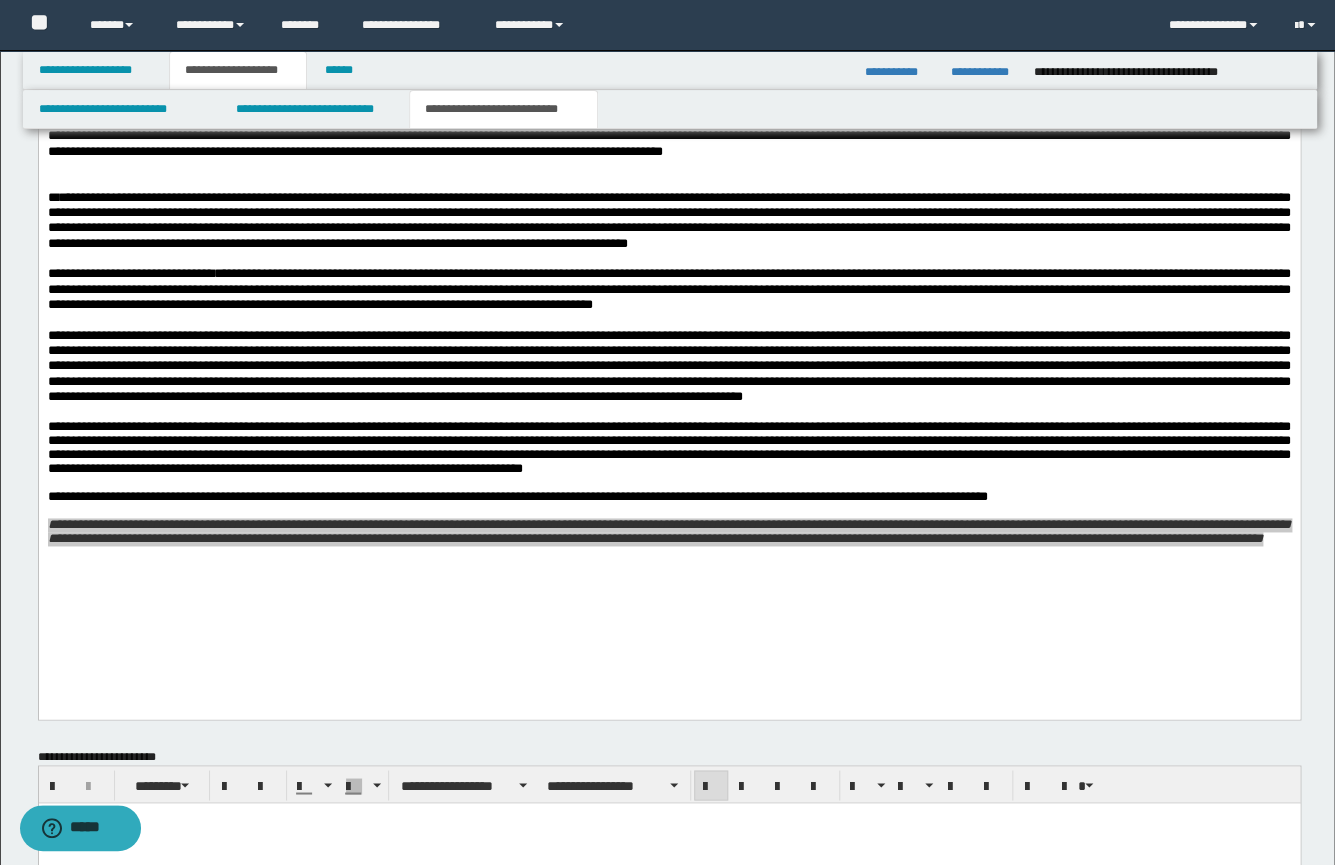scroll, scrollTop: 816, scrollLeft: 0, axis: vertical 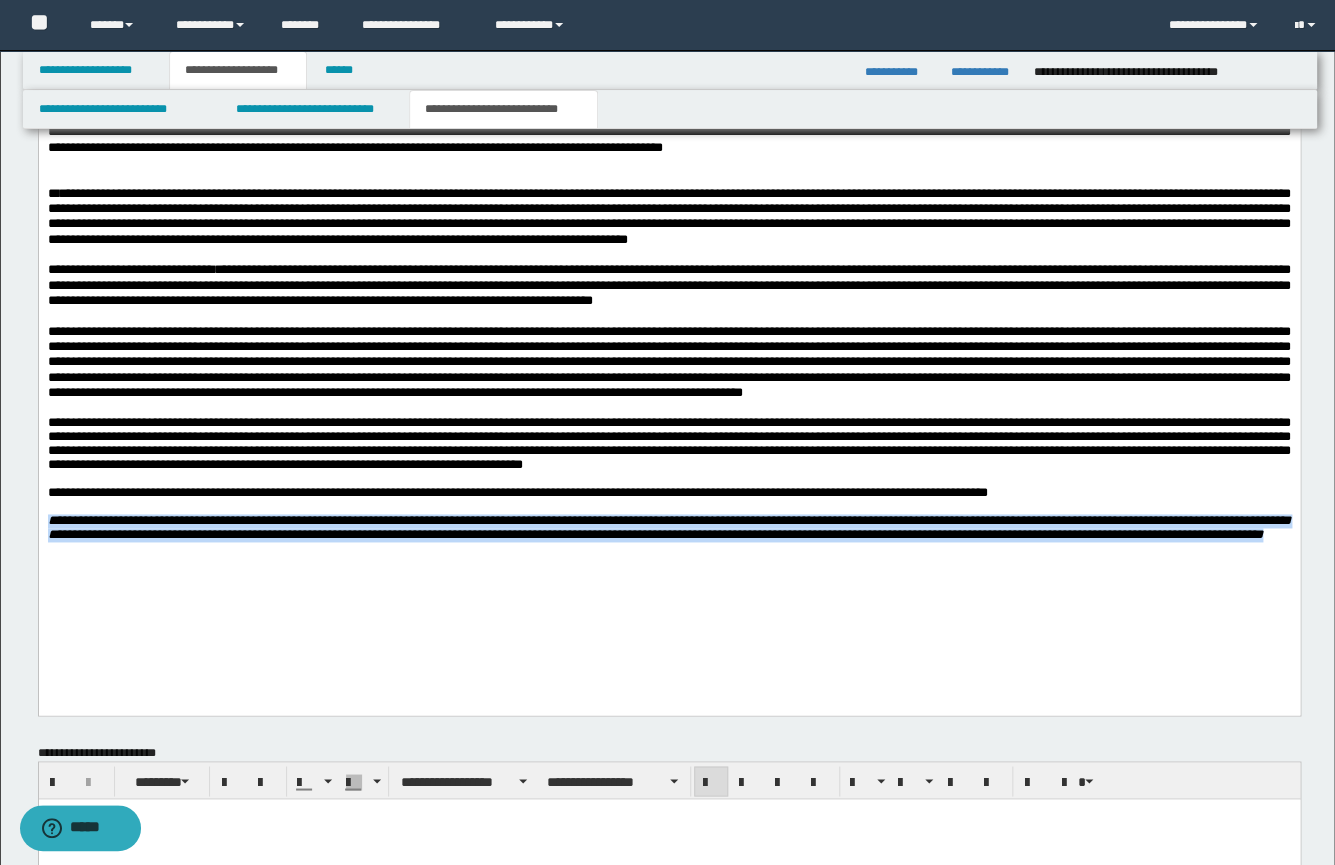 click at bounding box center (668, 479) 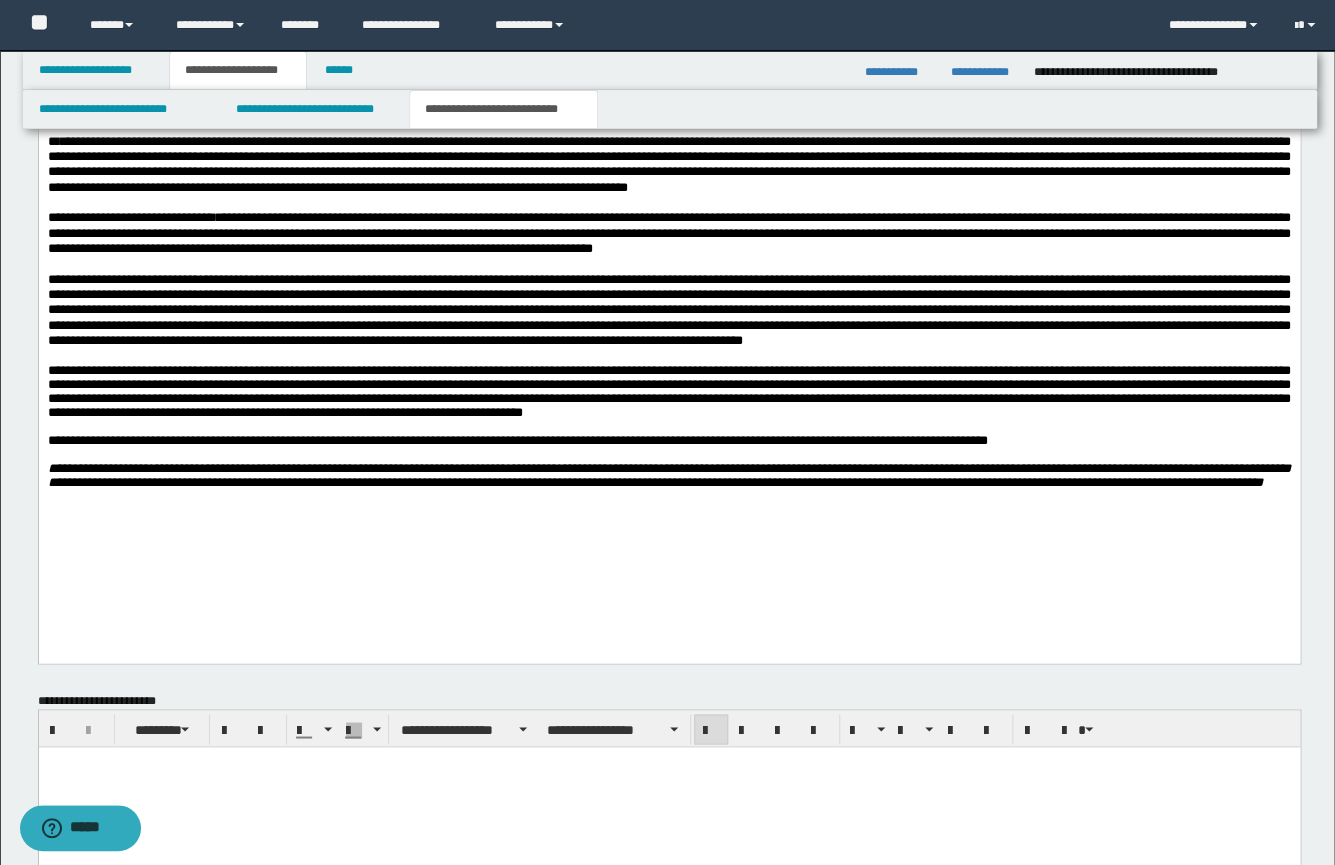 scroll, scrollTop: 915, scrollLeft: 0, axis: vertical 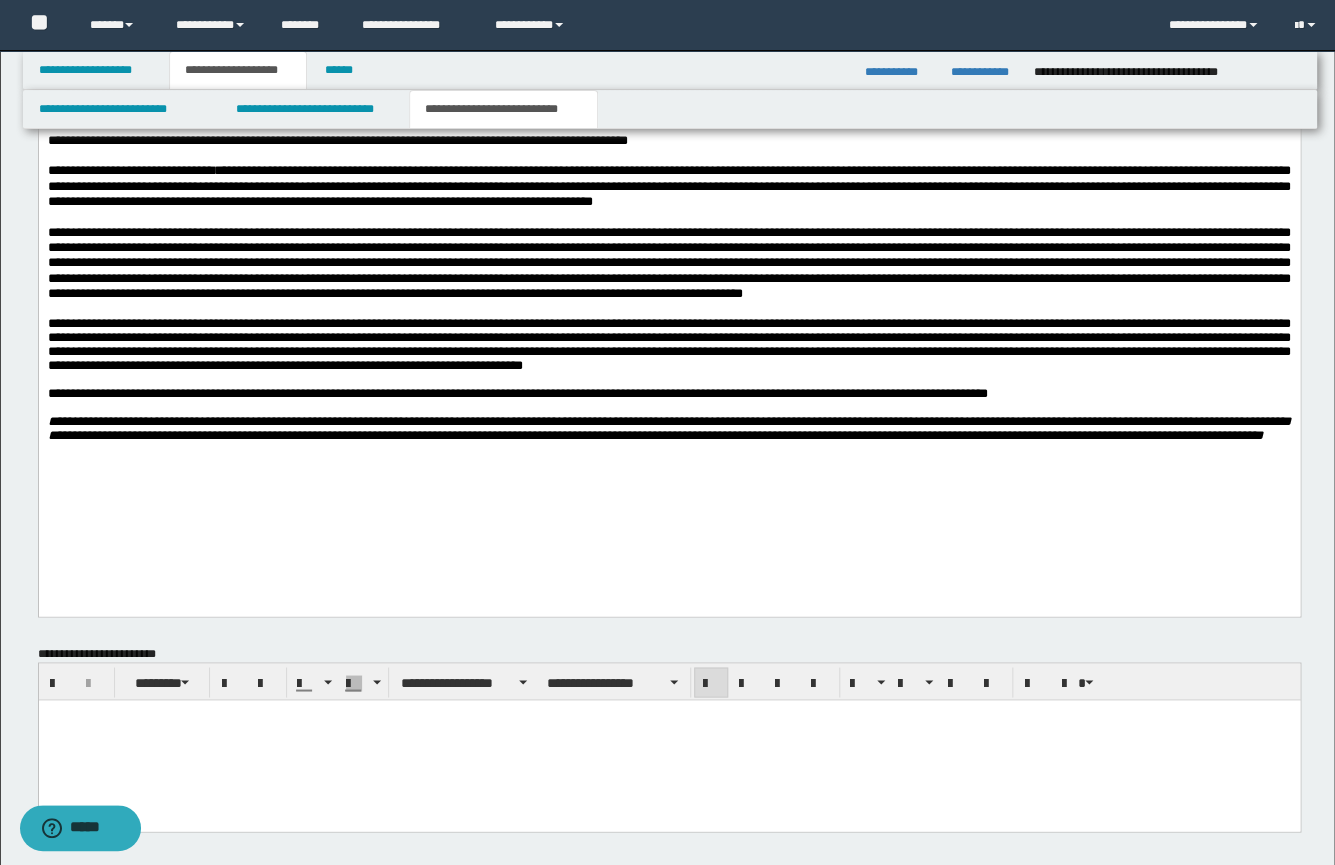 click on "**********" at bounding box center (668, 215) 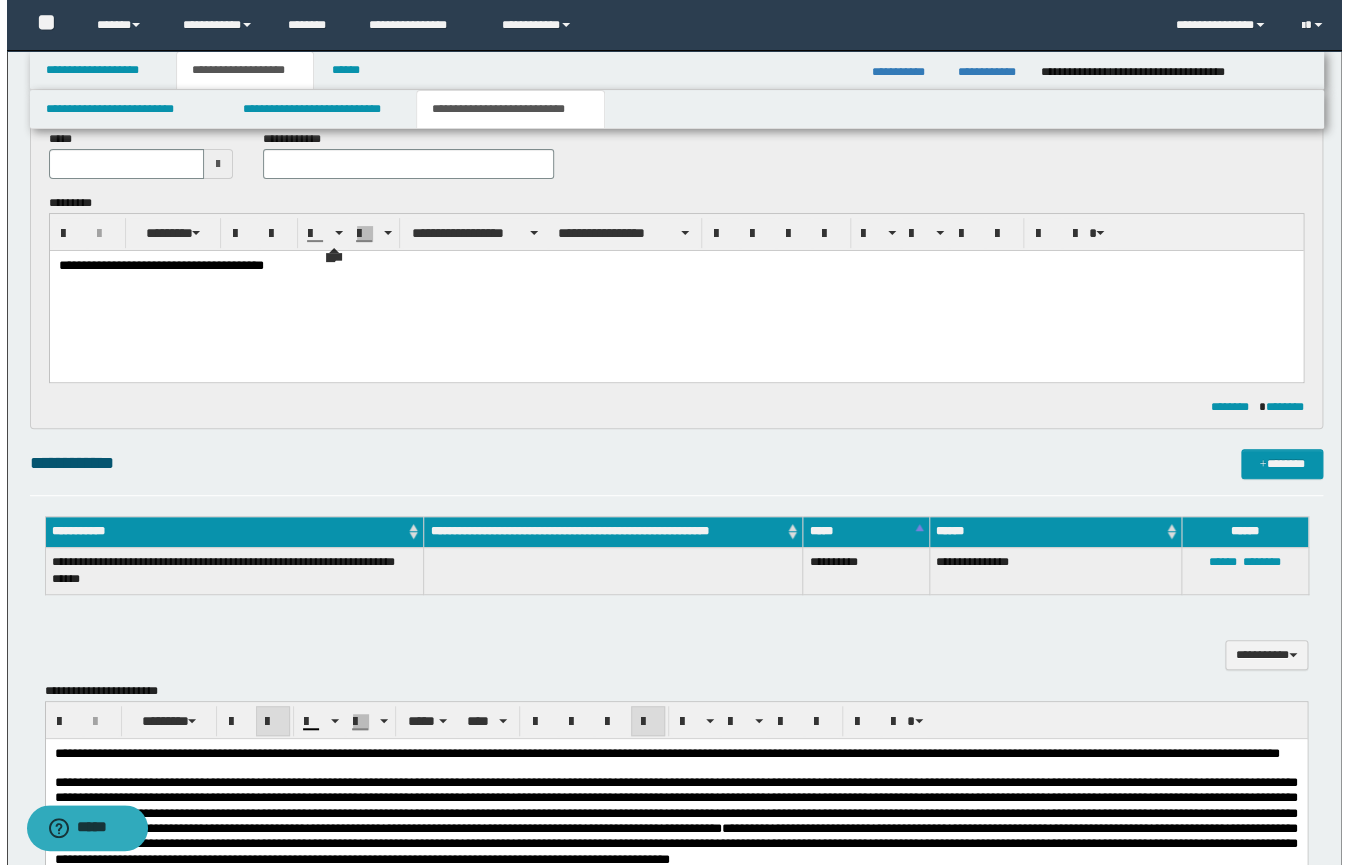 scroll, scrollTop: 0, scrollLeft: 0, axis: both 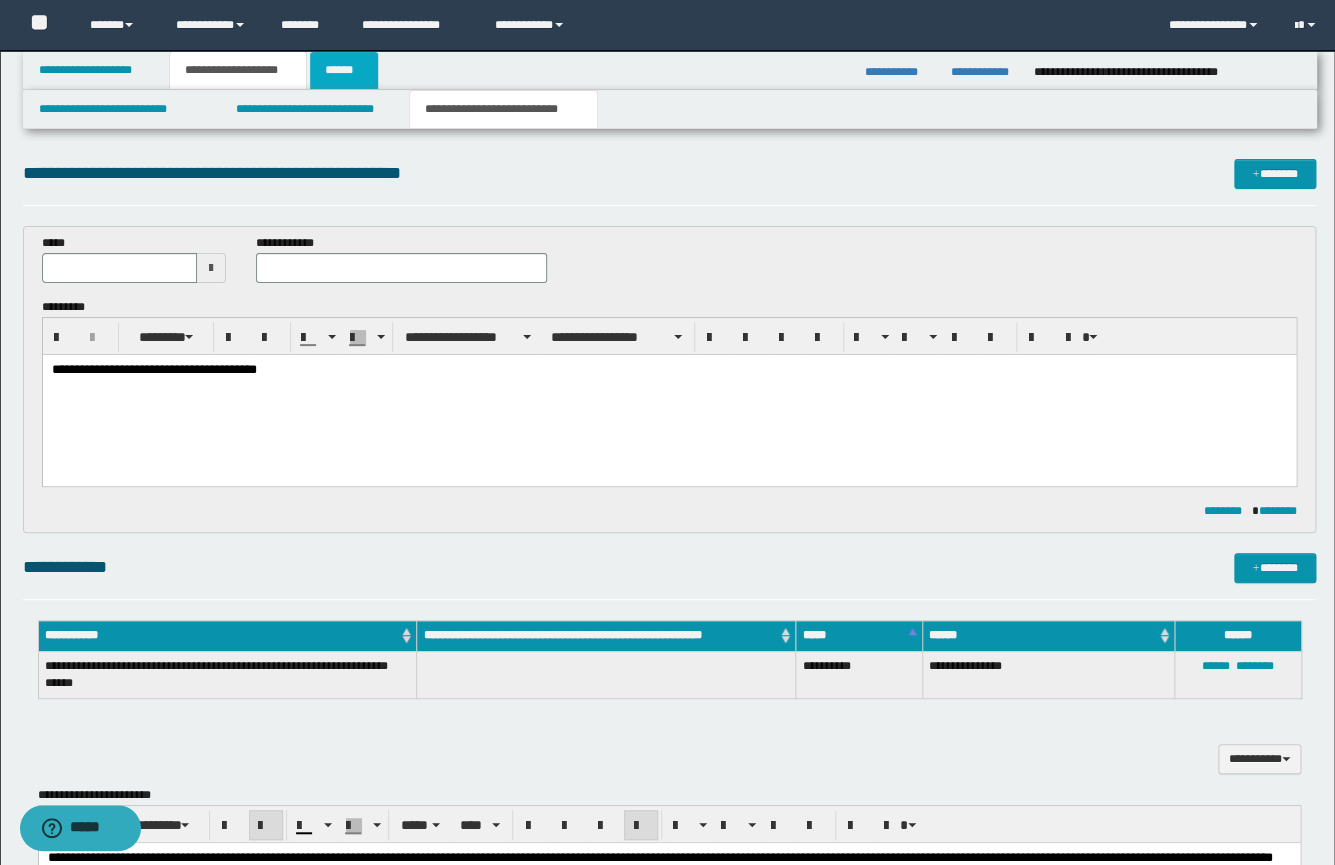 click on "******" at bounding box center (344, 70) 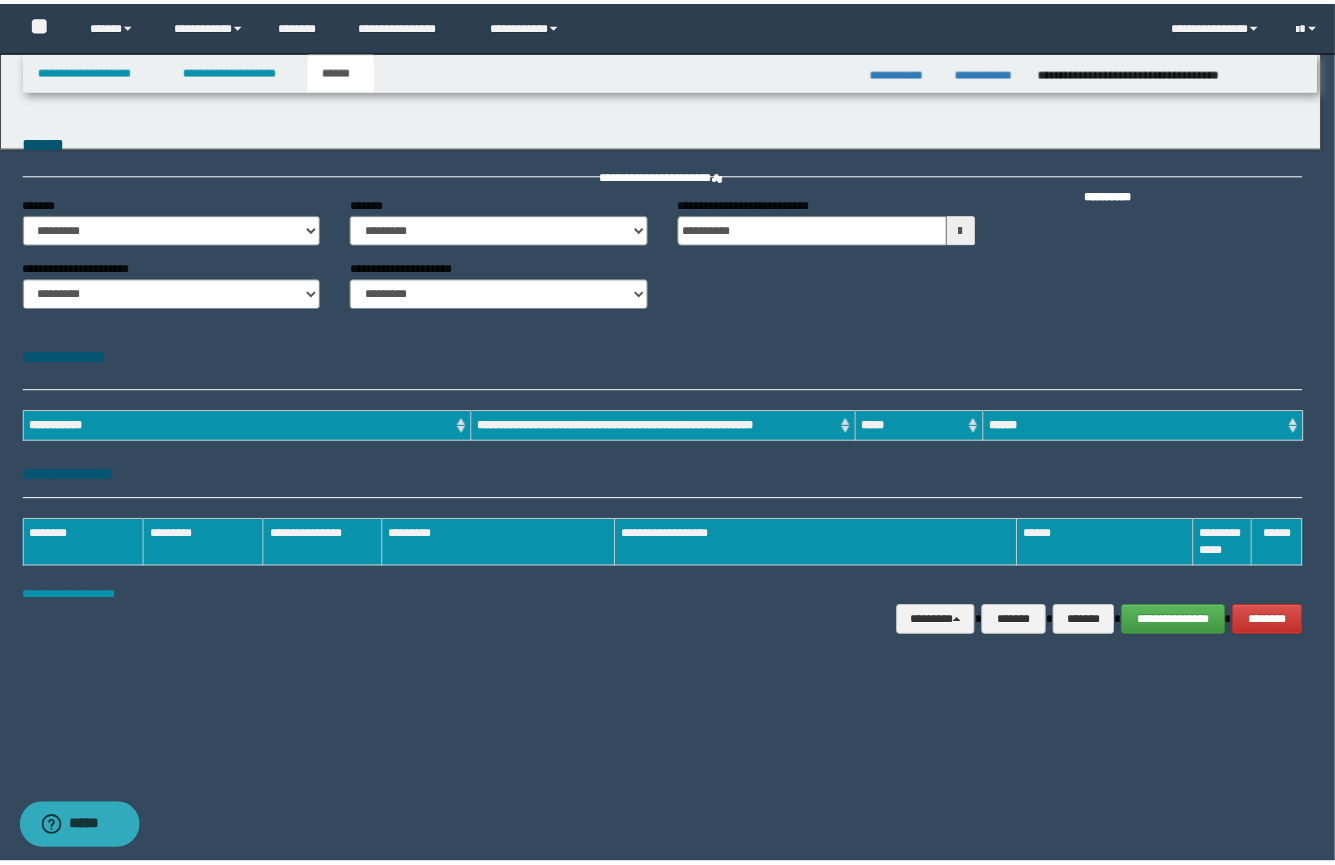 scroll, scrollTop: 0, scrollLeft: 0, axis: both 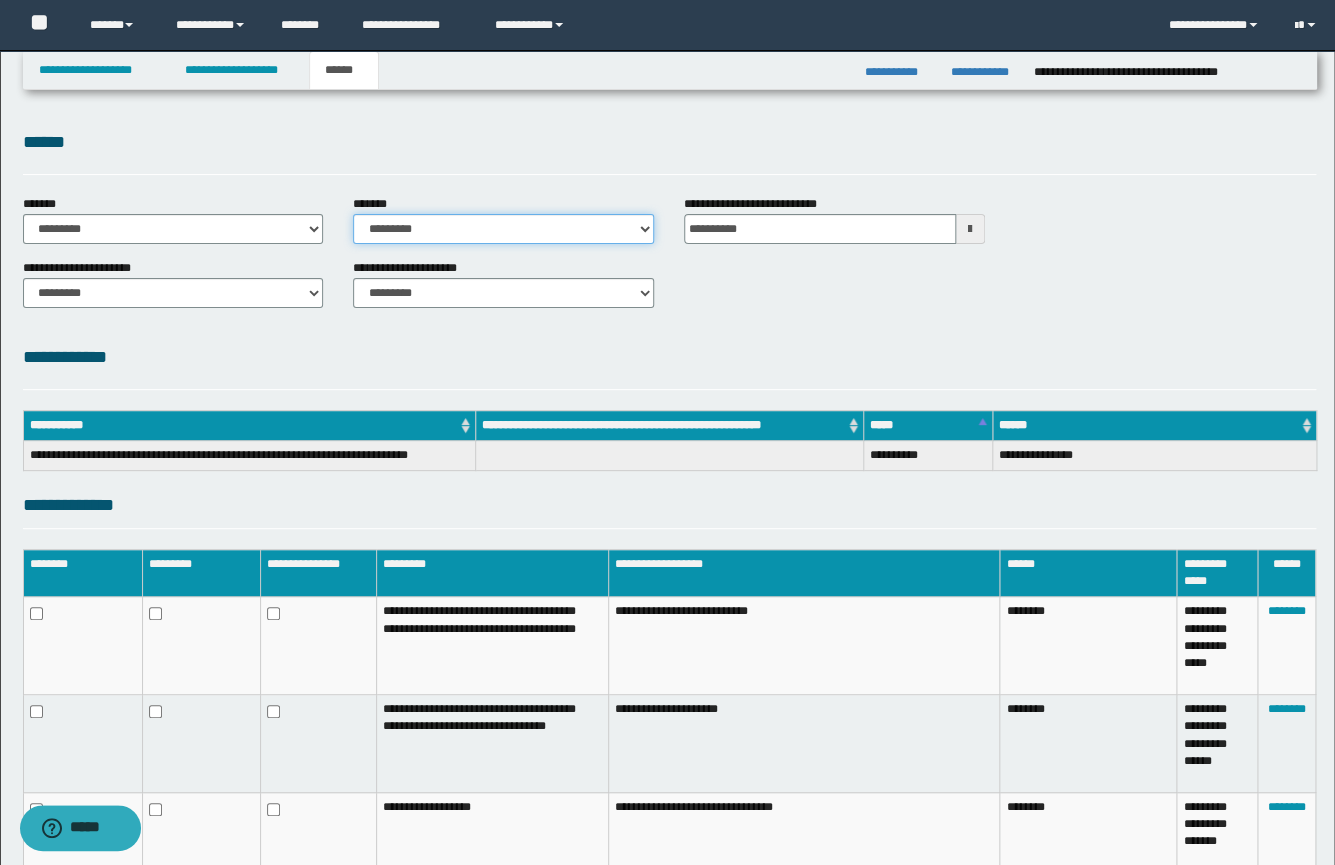click on "**********" at bounding box center (503, 229) 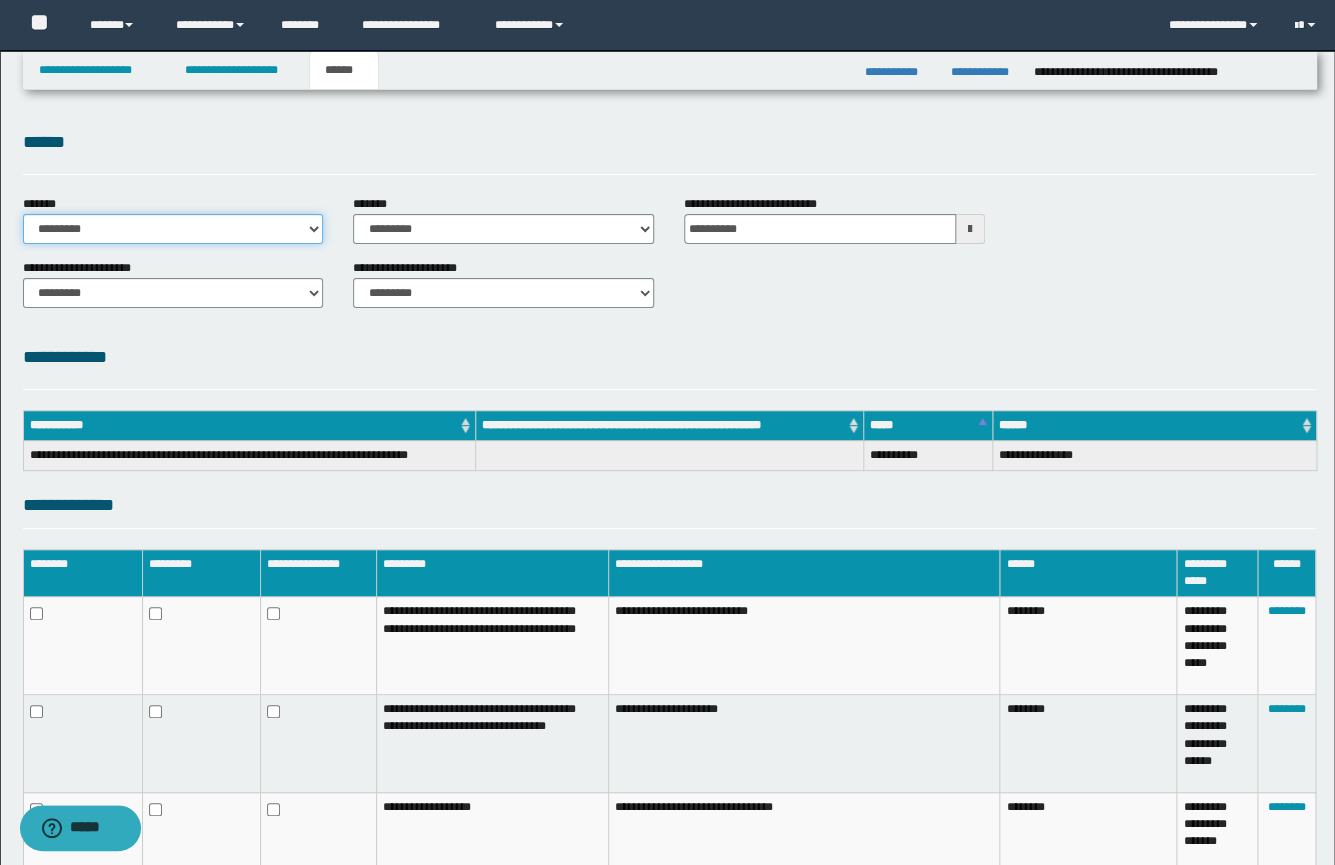 click on "**********" at bounding box center [173, 229] 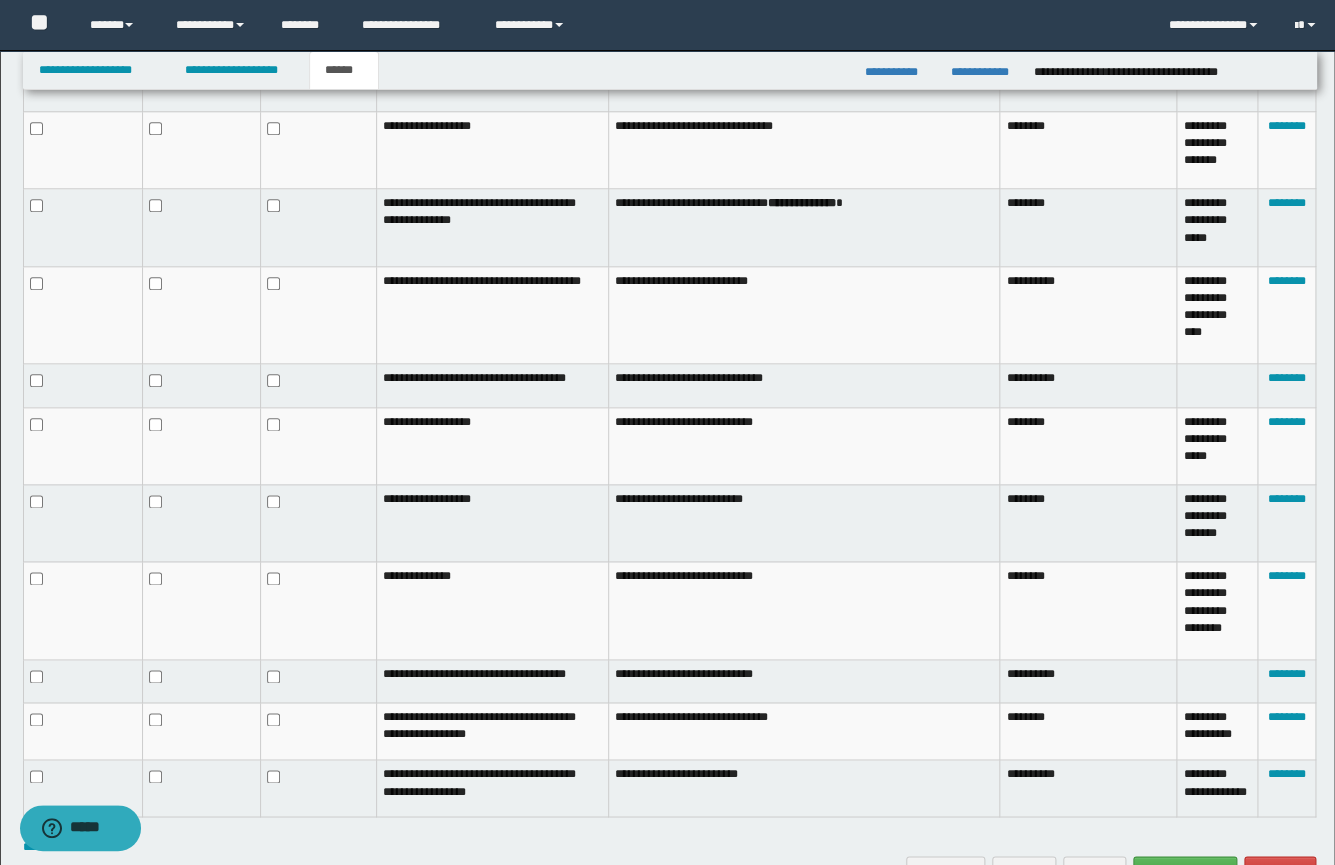scroll, scrollTop: 797, scrollLeft: 0, axis: vertical 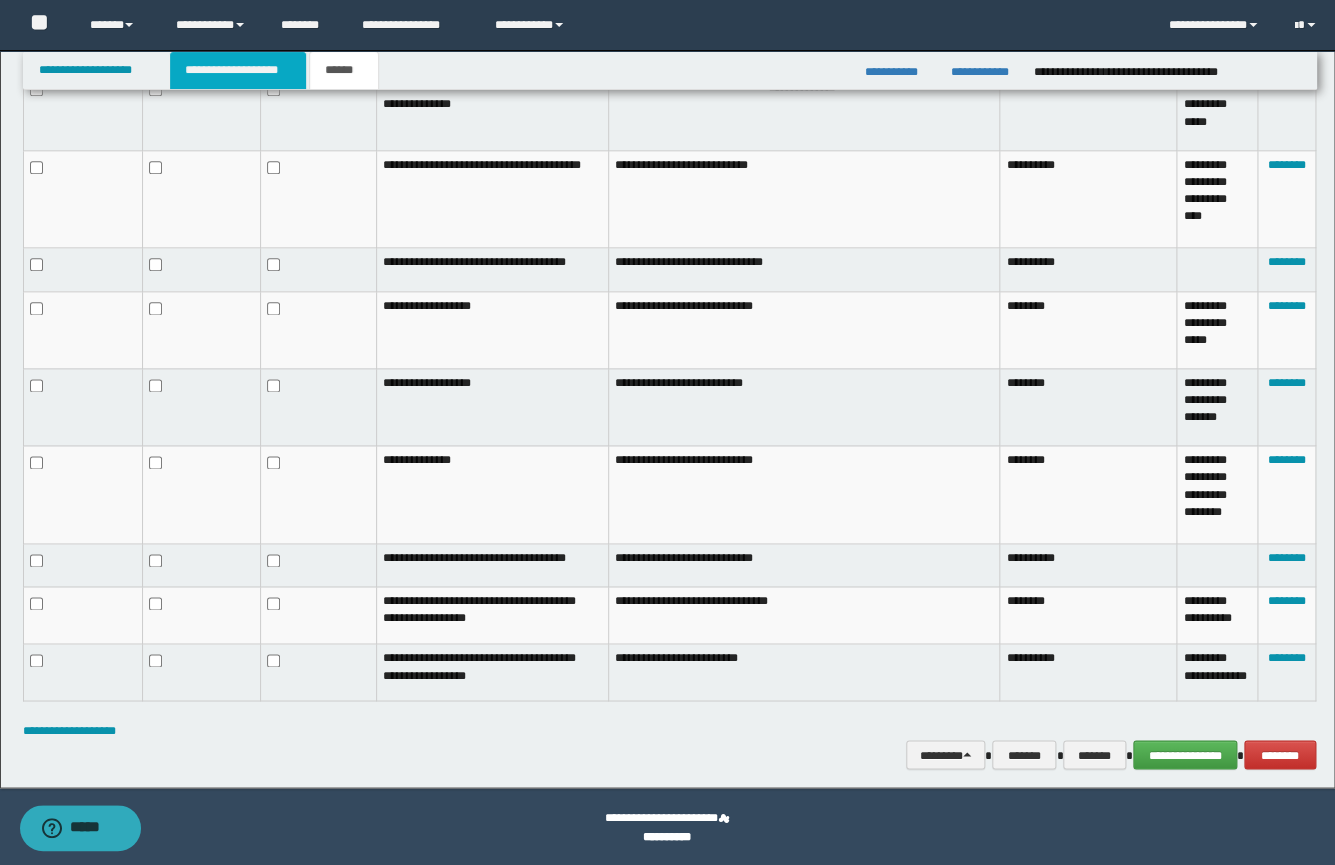 click on "**********" at bounding box center [238, 70] 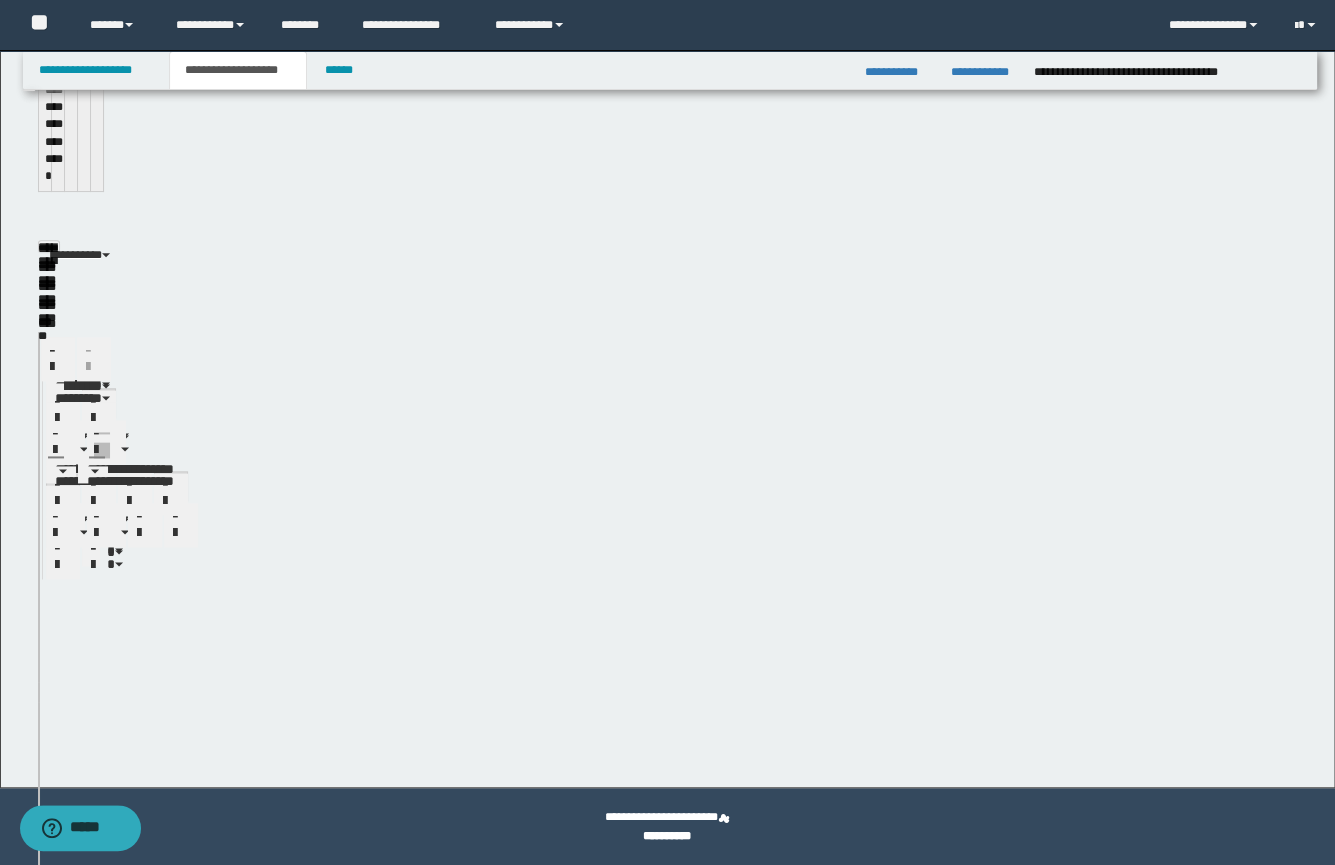 scroll, scrollTop: 828, scrollLeft: 0, axis: vertical 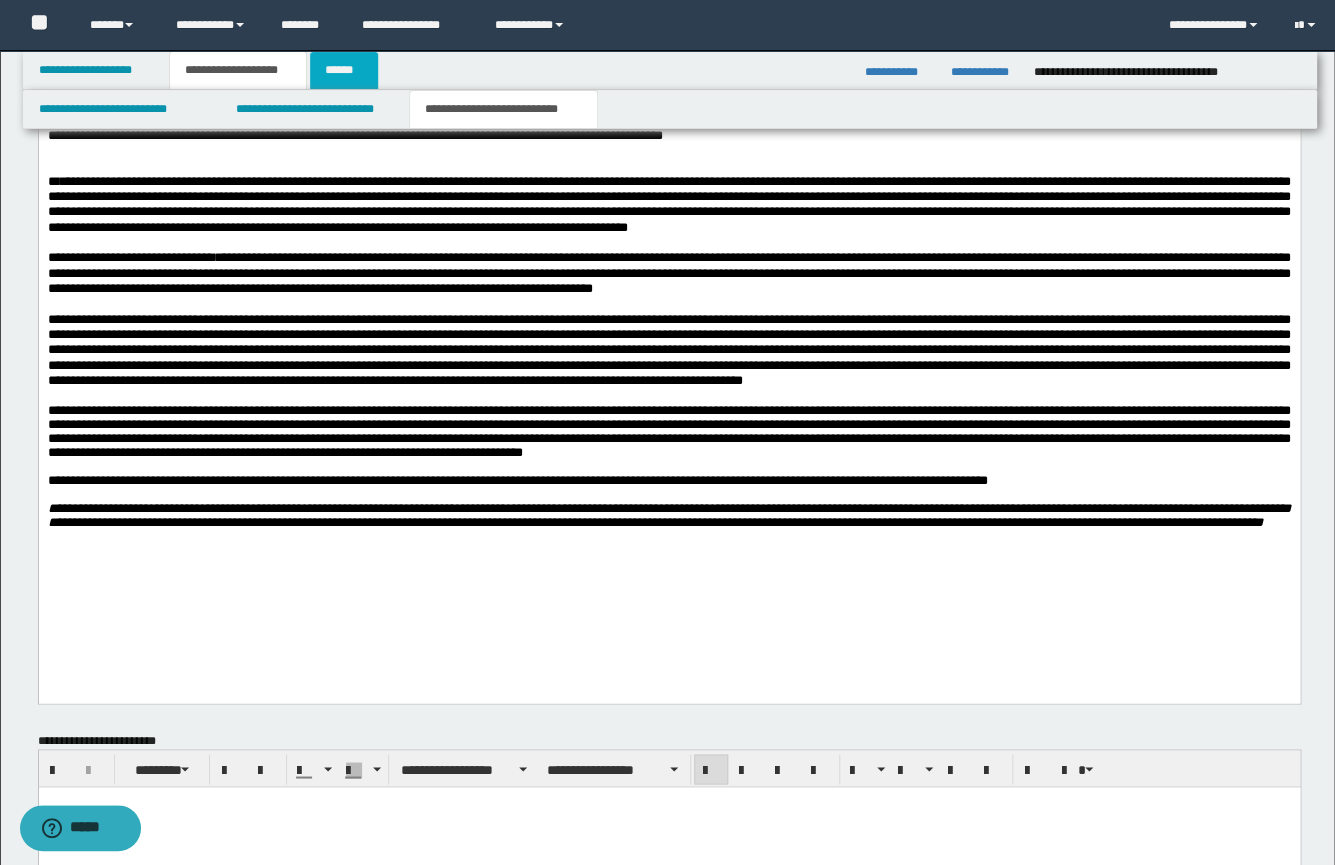 click on "******" at bounding box center [344, 70] 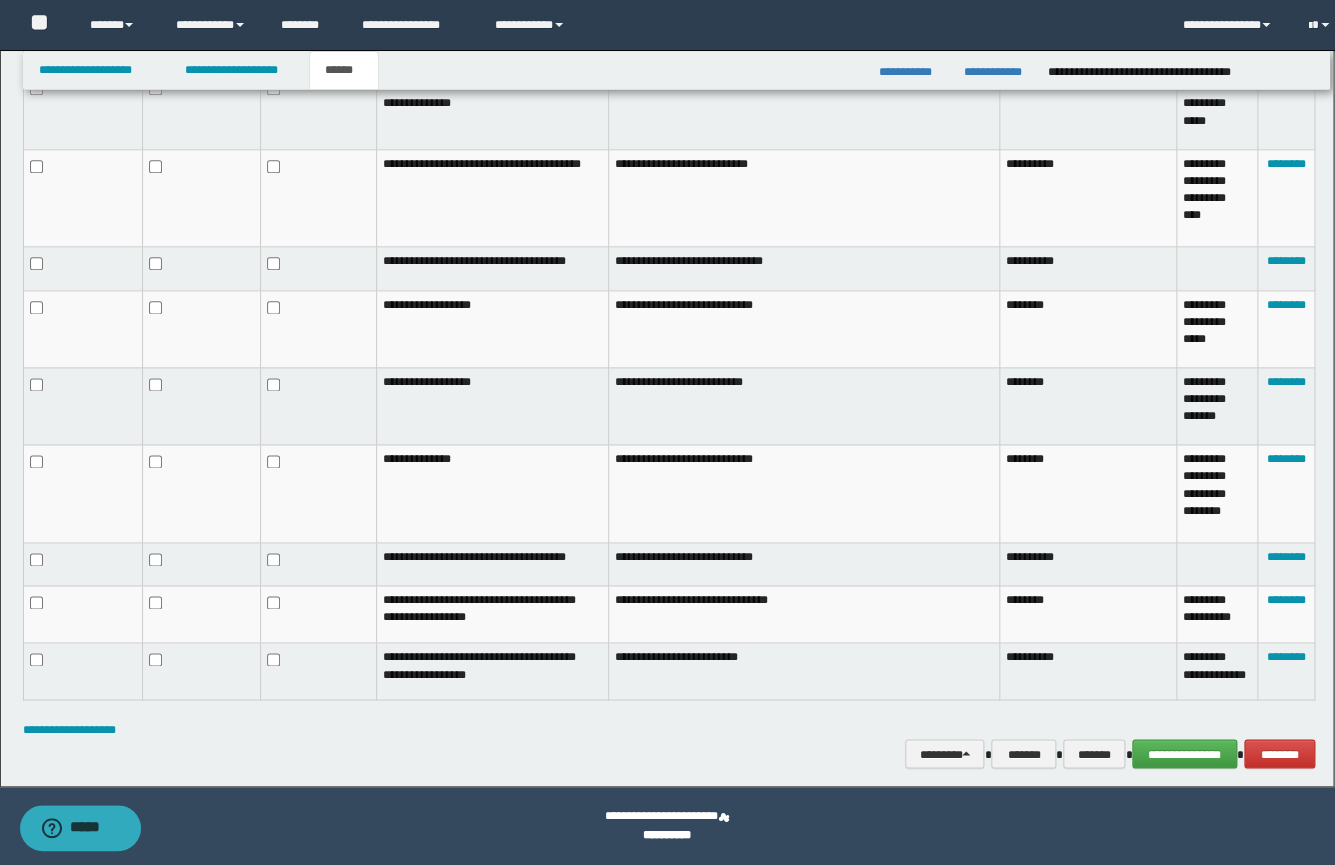 scroll, scrollTop: 797, scrollLeft: 0, axis: vertical 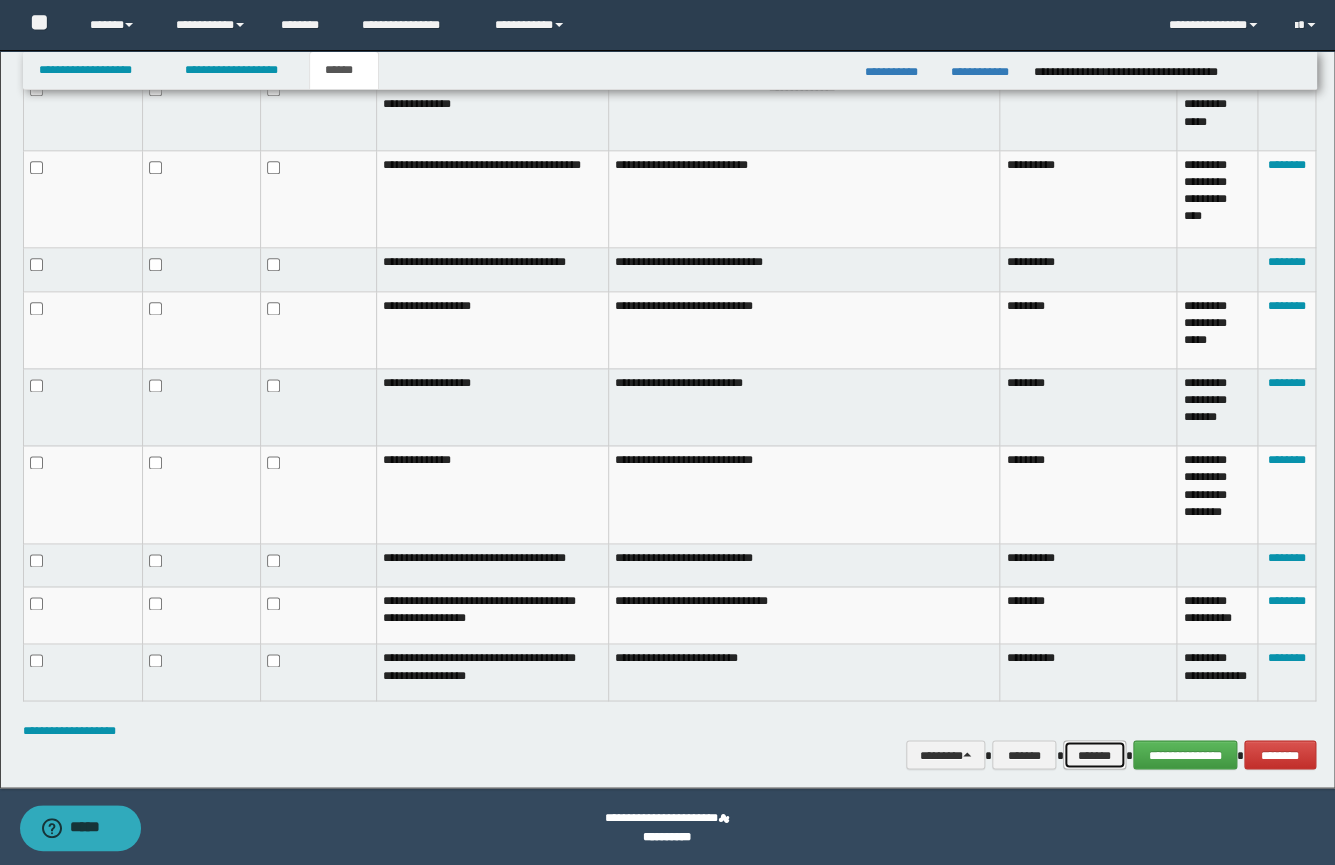 click on "*******" at bounding box center (1094, 755) 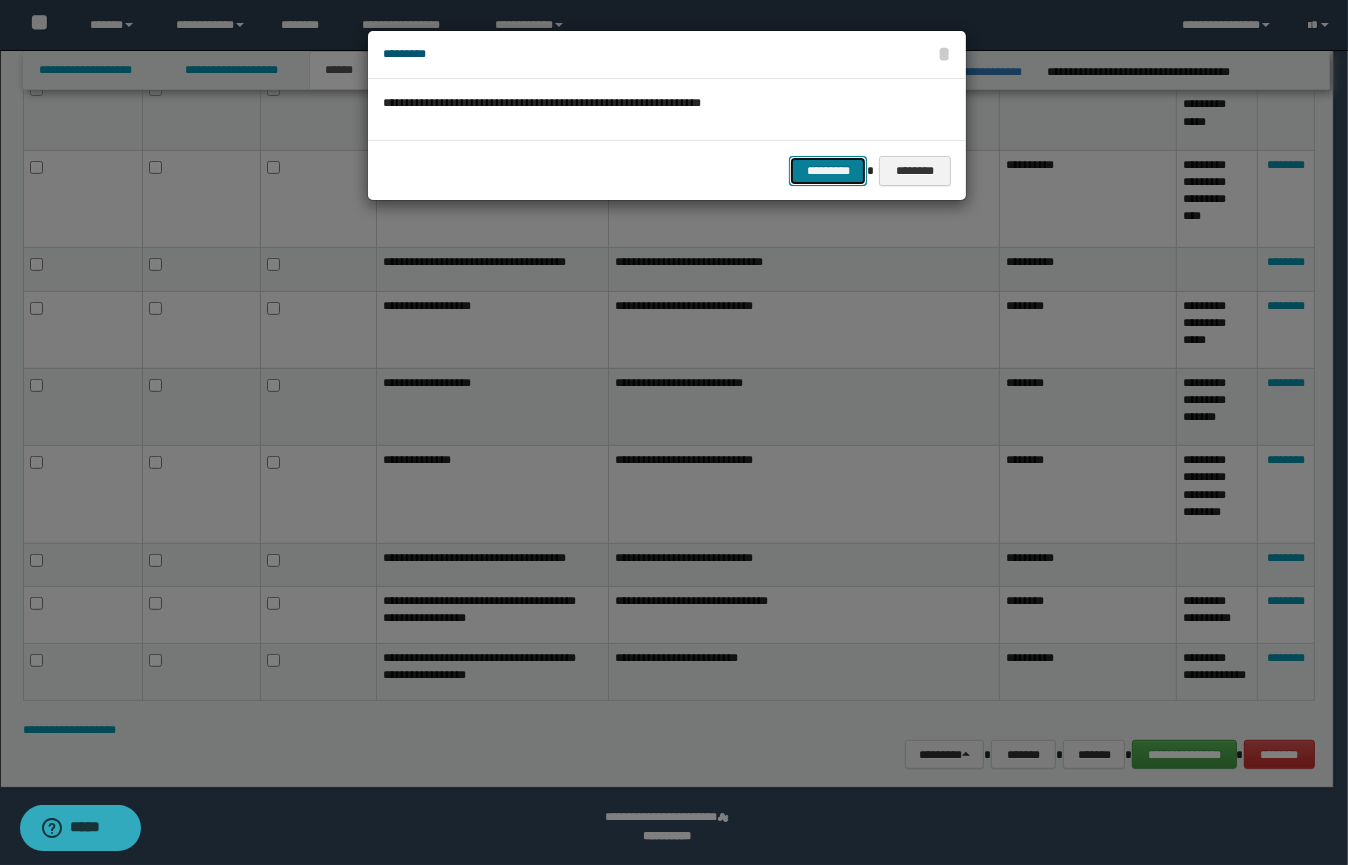 click on "*********" at bounding box center (828, 171) 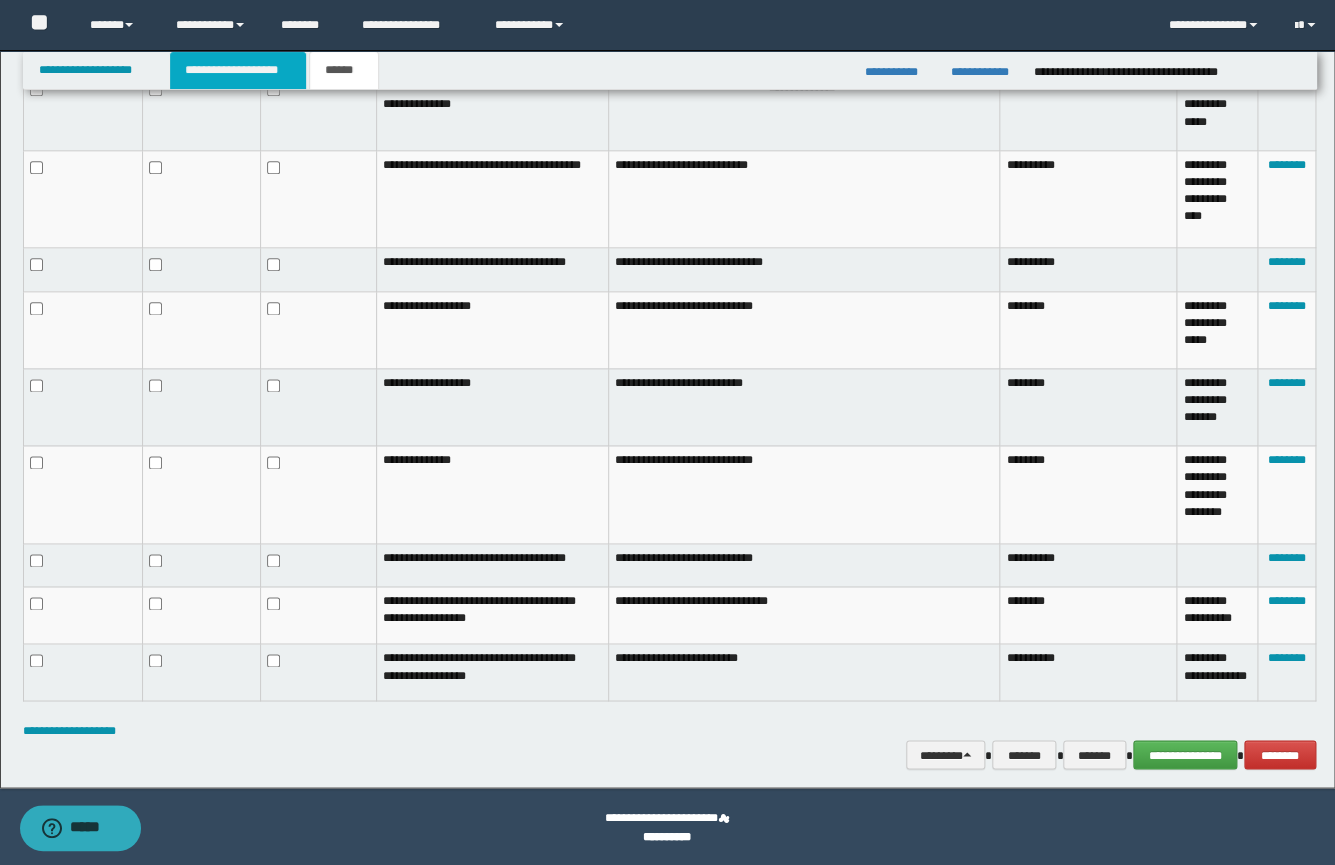 click on "**********" at bounding box center [238, 70] 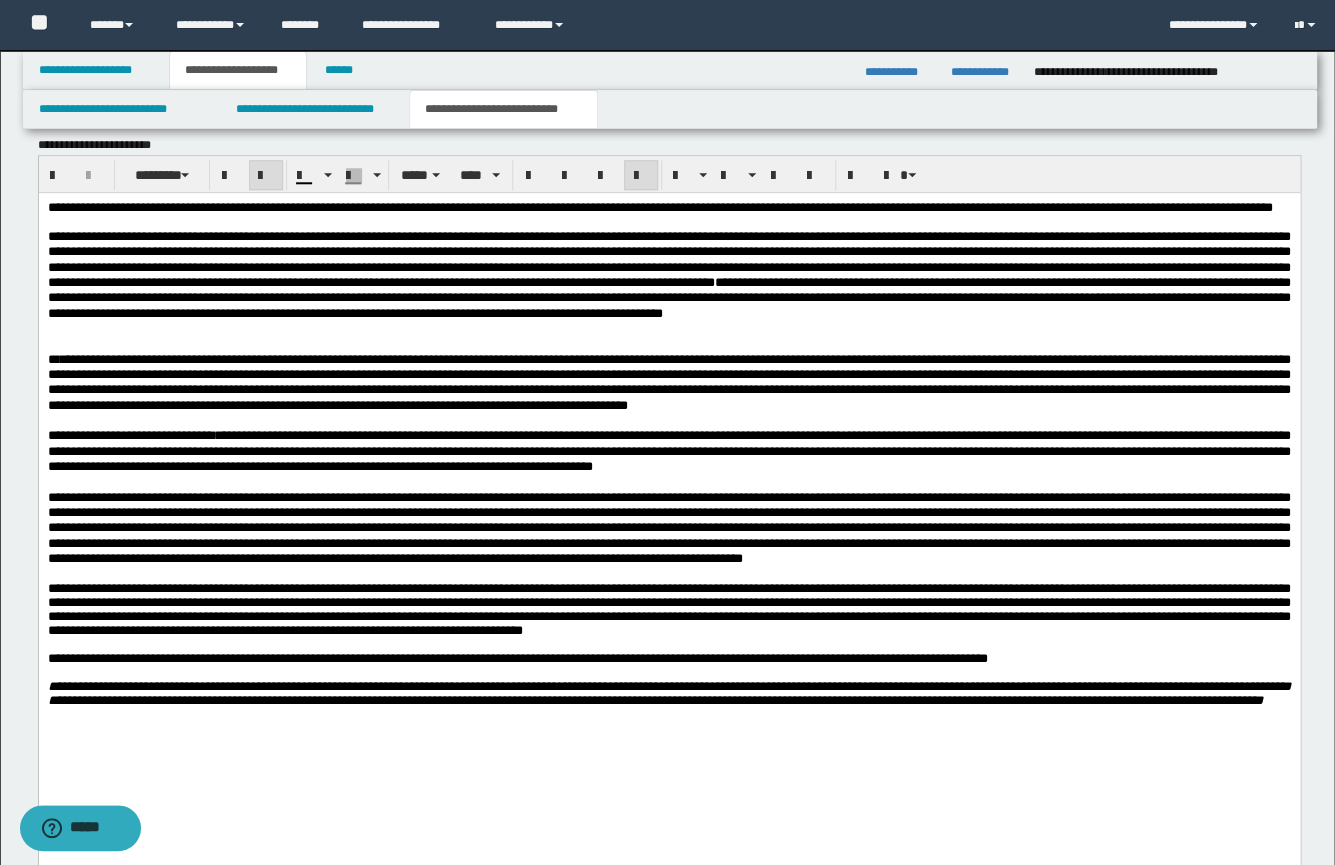 scroll, scrollTop: 647, scrollLeft: 0, axis: vertical 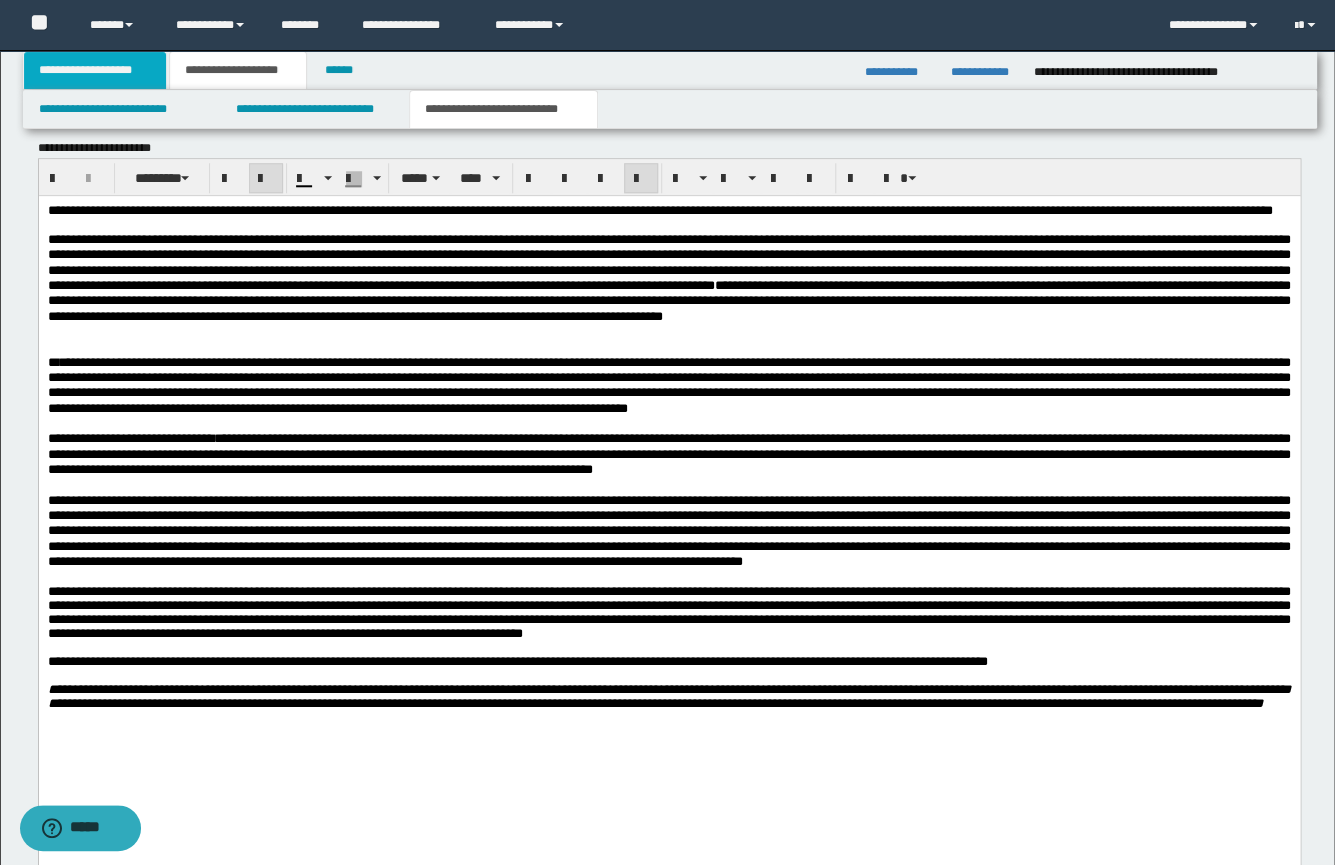 click on "**********" at bounding box center (95, 70) 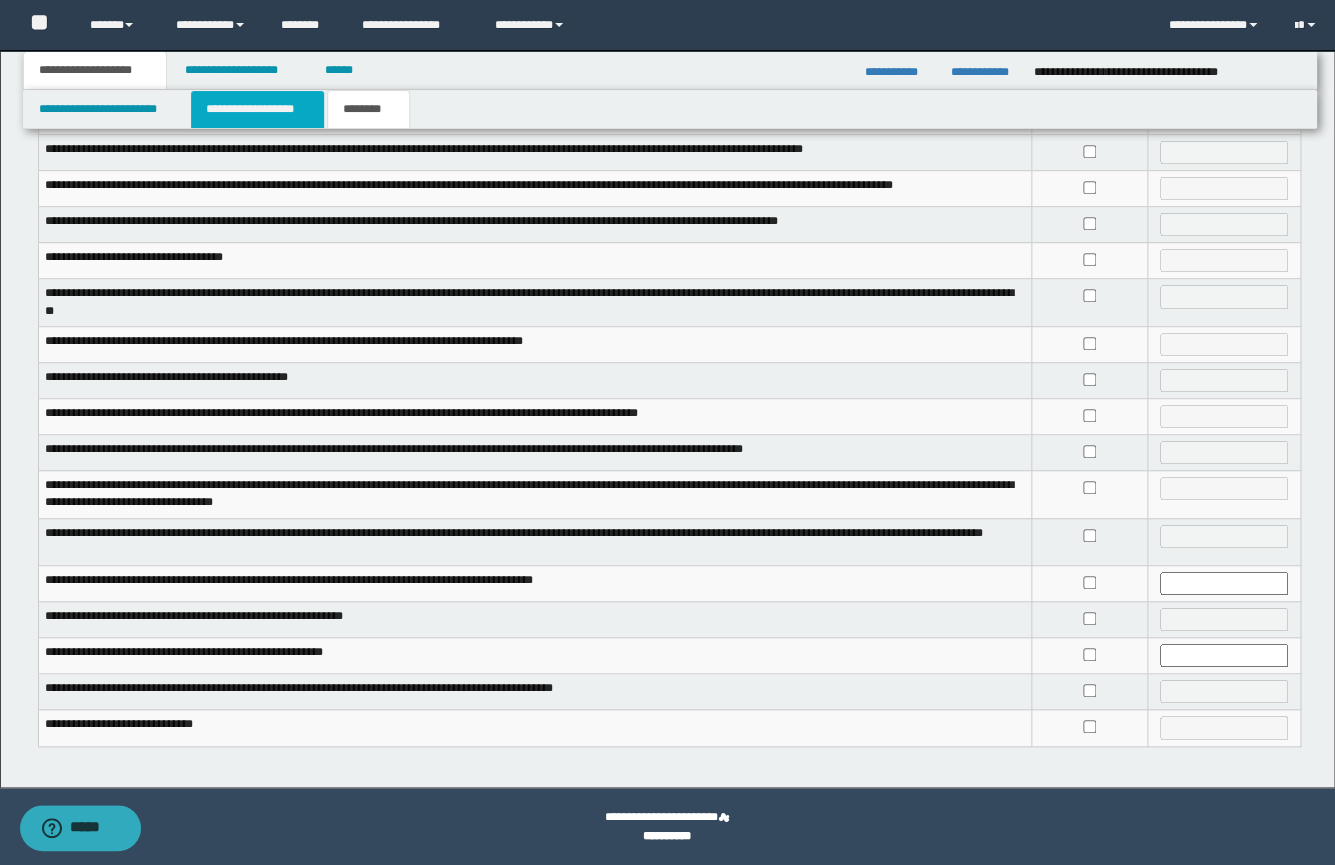 click on "**********" at bounding box center [257, 109] 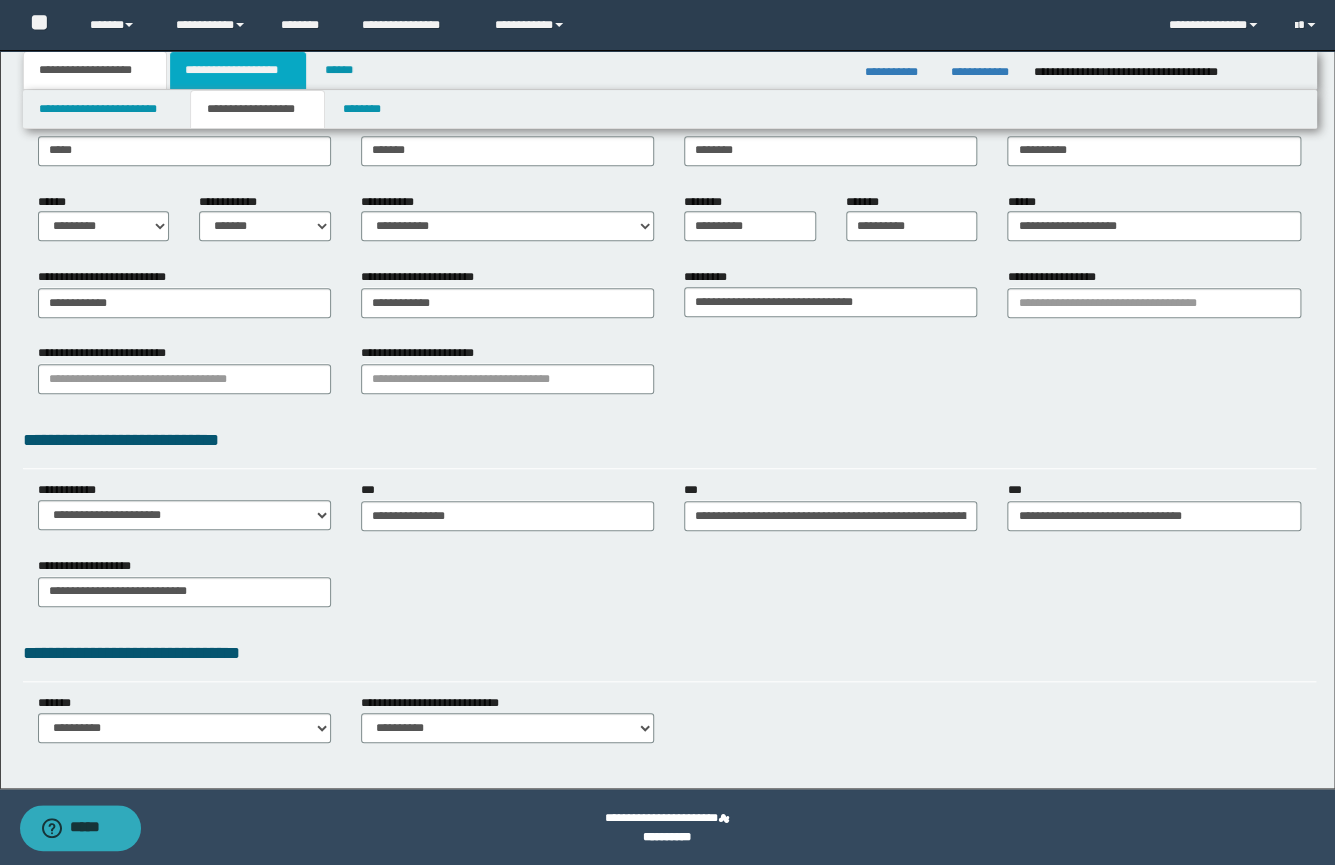 click on "**********" at bounding box center (238, 70) 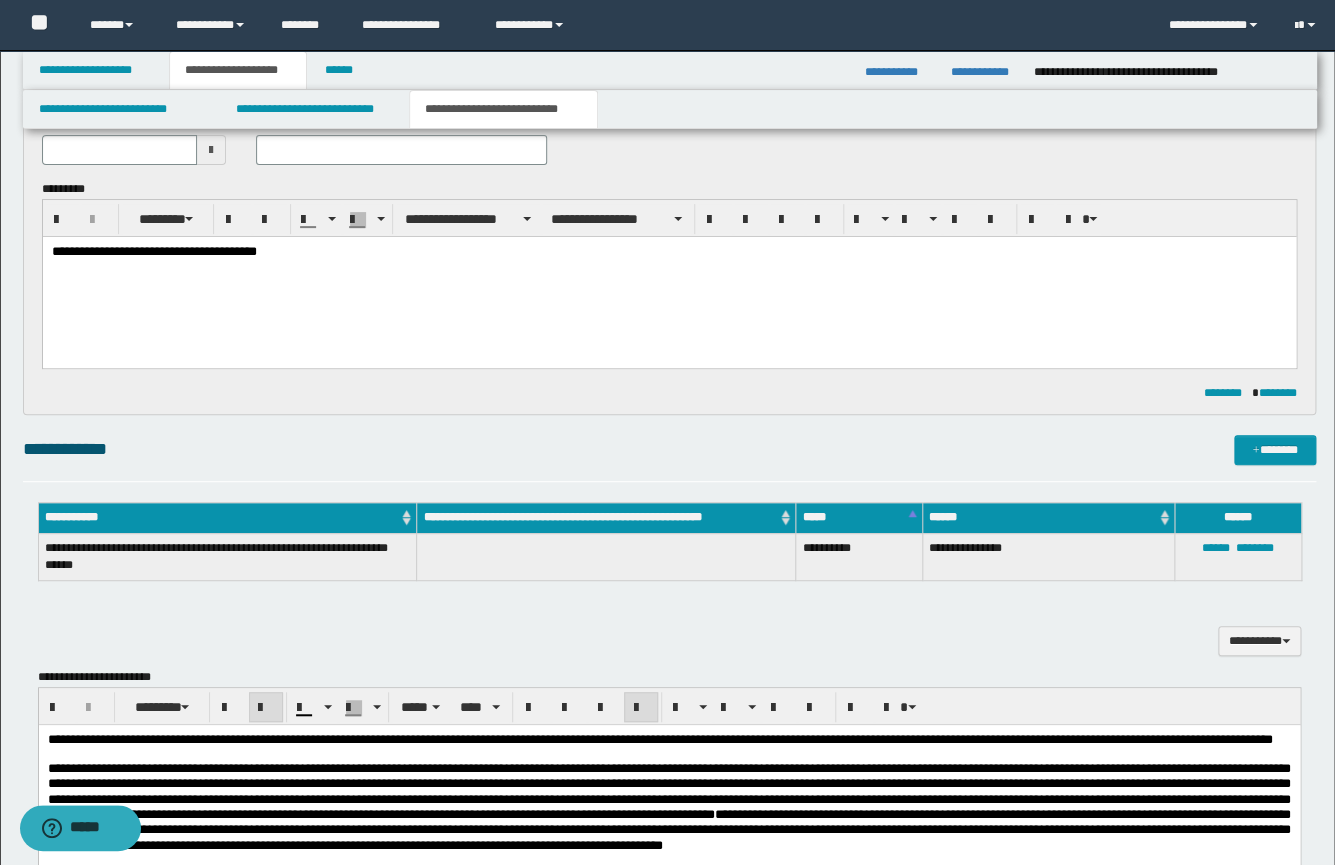 scroll, scrollTop: 0, scrollLeft: 0, axis: both 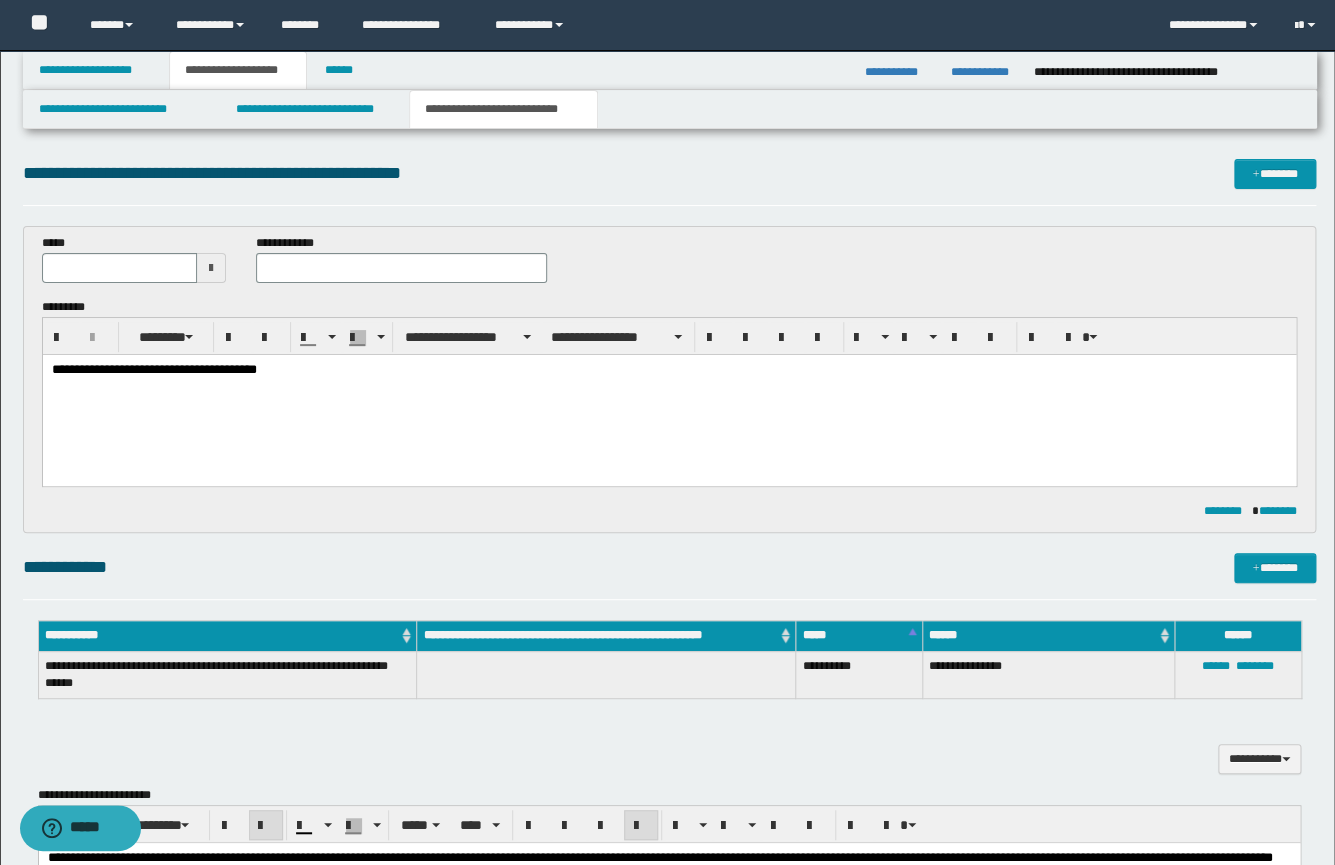 type 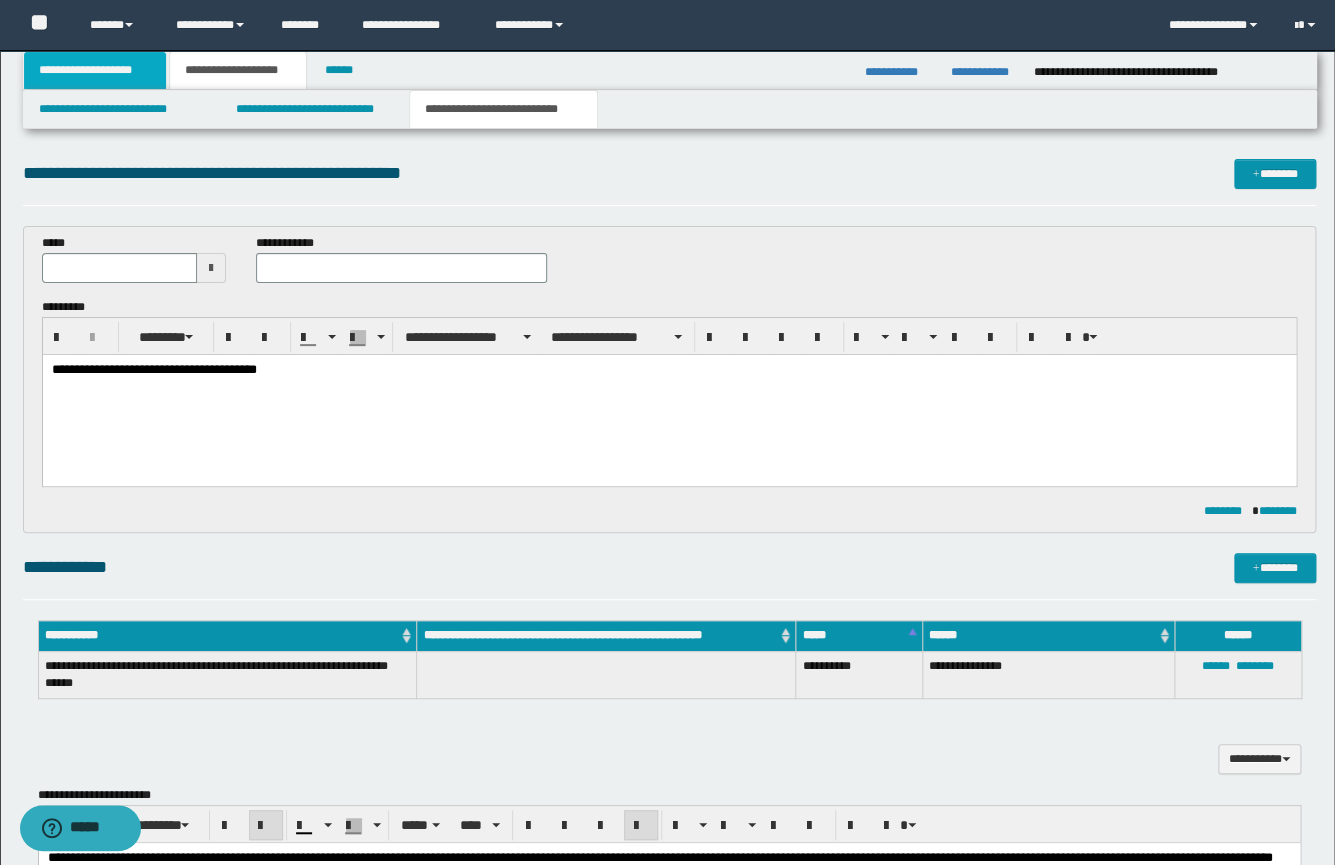 click on "**********" at bounding box center [95, 70] 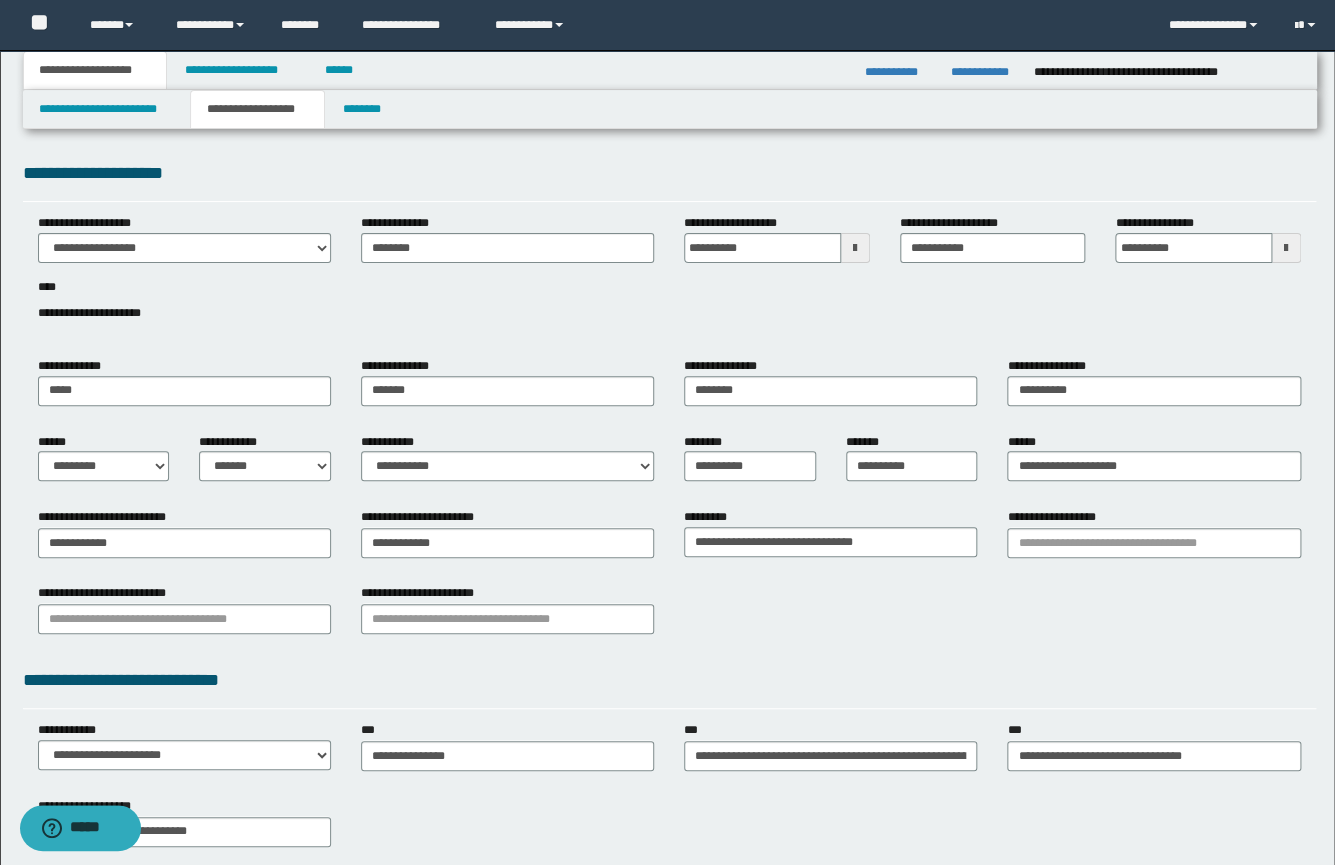 click on "**********" at bounding box center [257, 109] 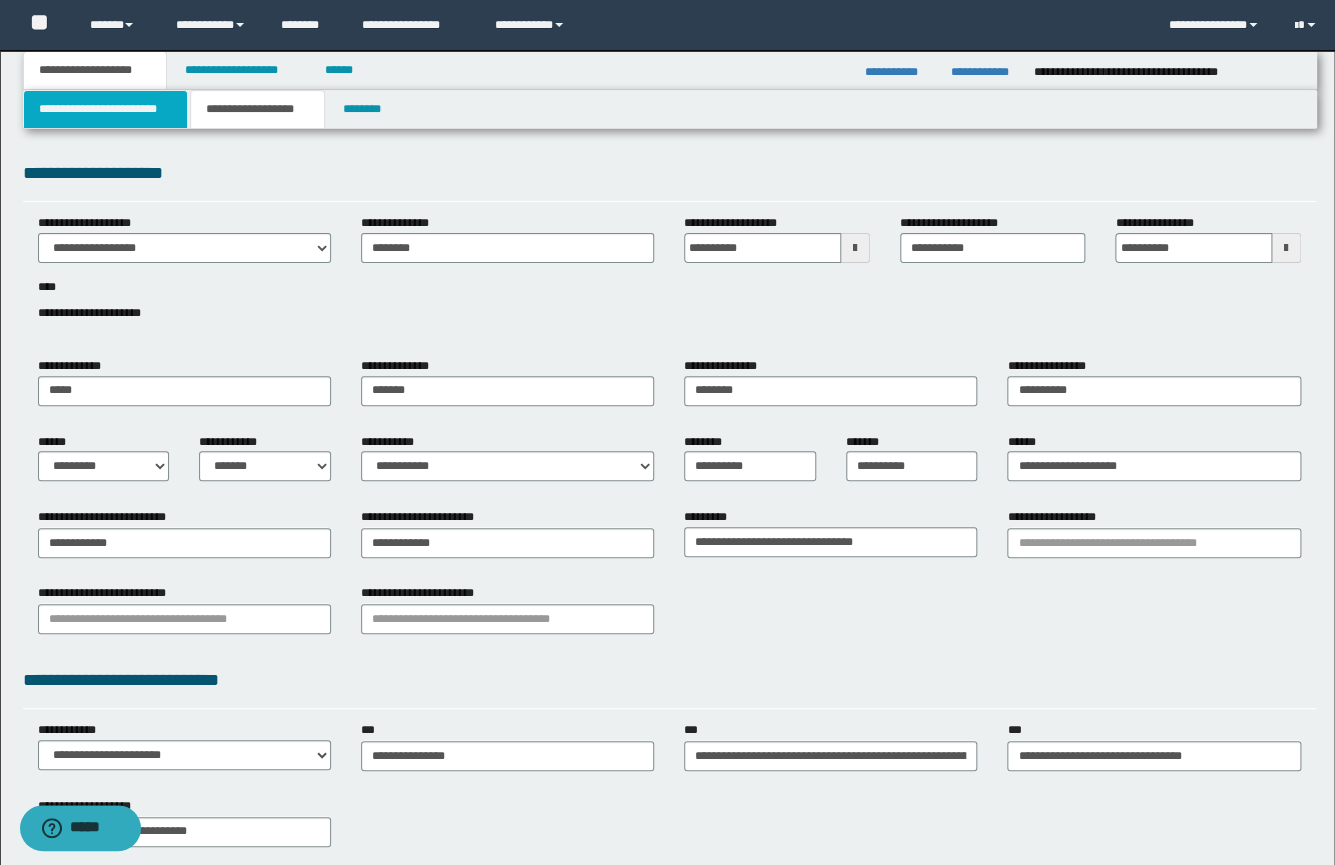 click on "**********" at bounding box center [106, 109] 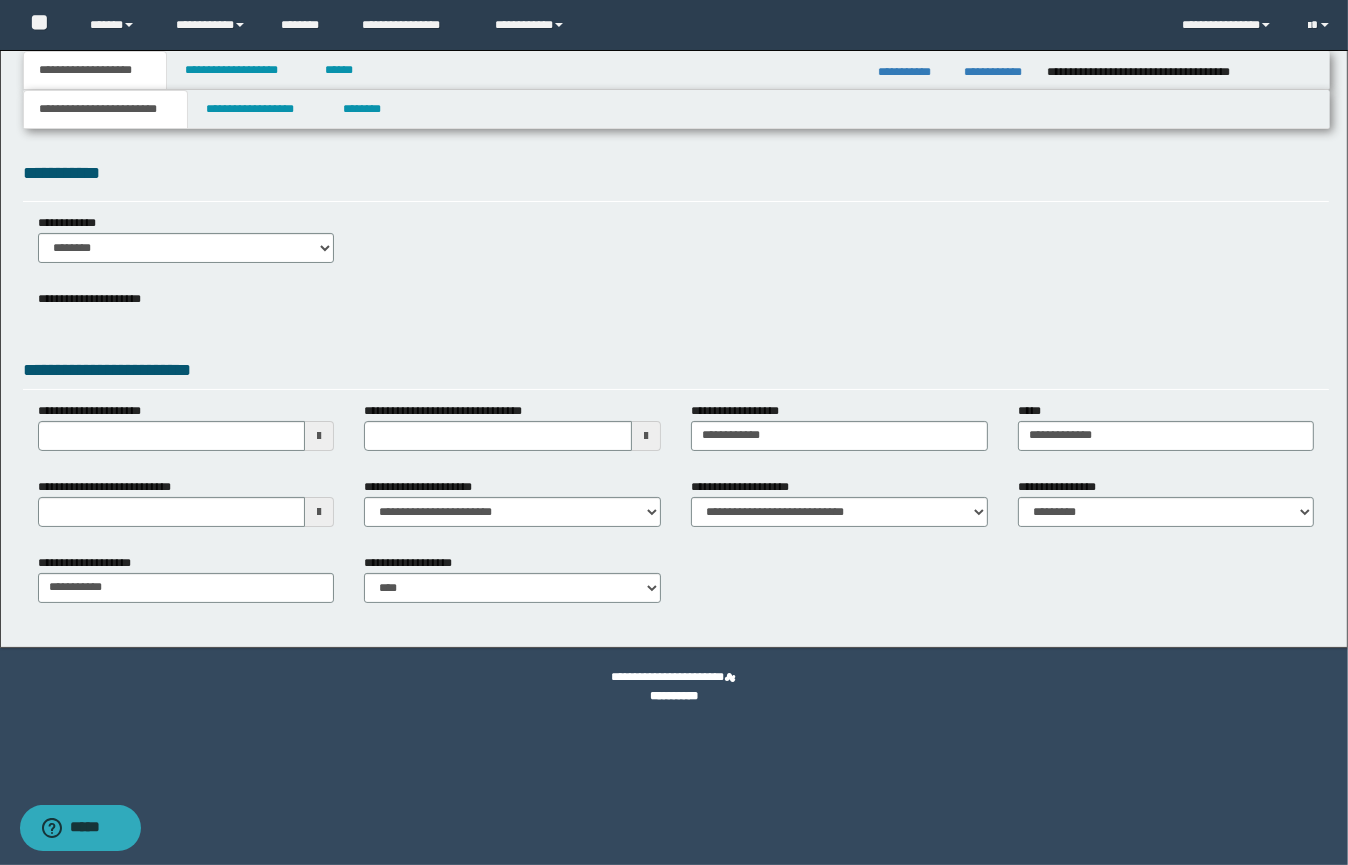 click on "**********" at bounding box center (95, 70) 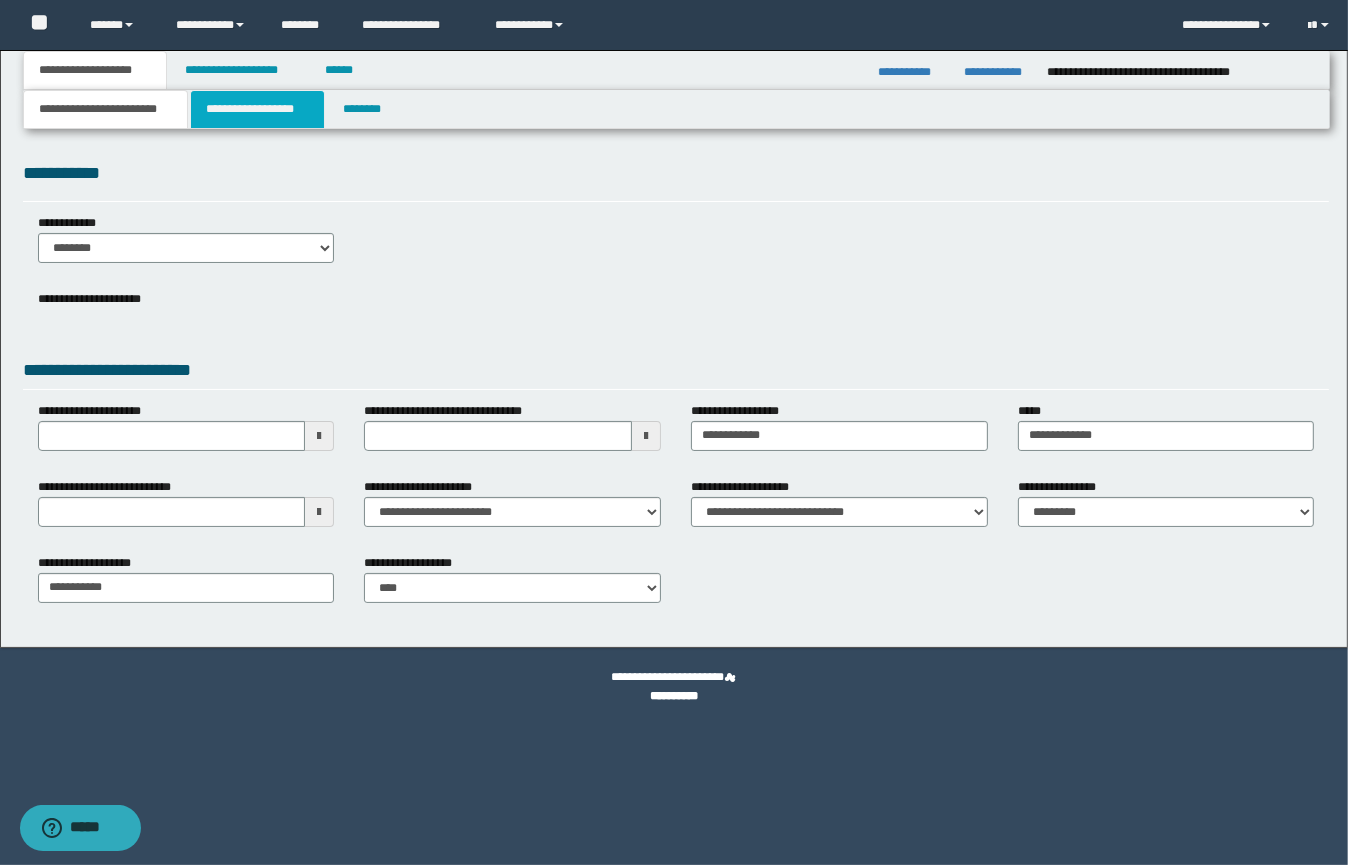 click on "**********" at bounding box center (257, 109) 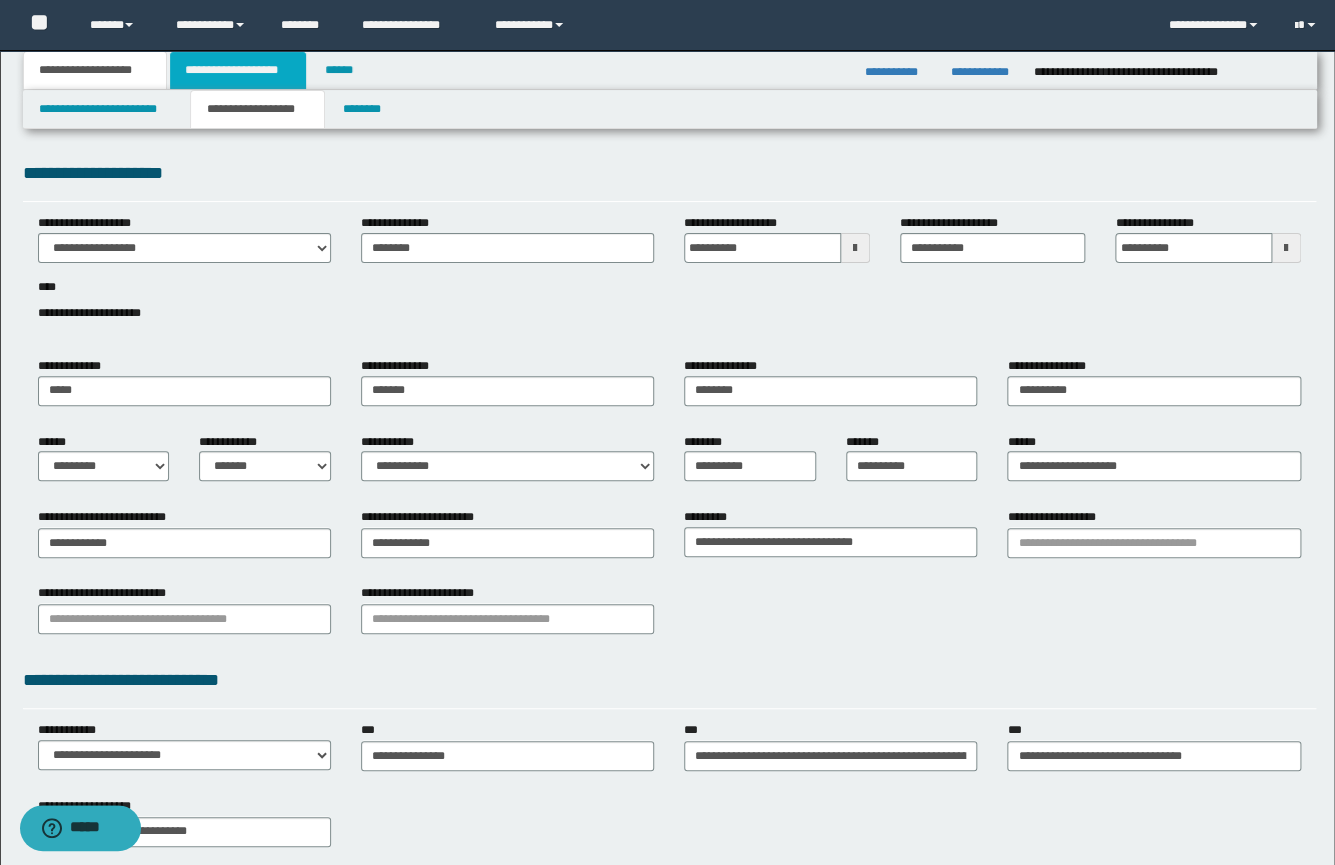 click on "**********" at bounding box center [238, 70] 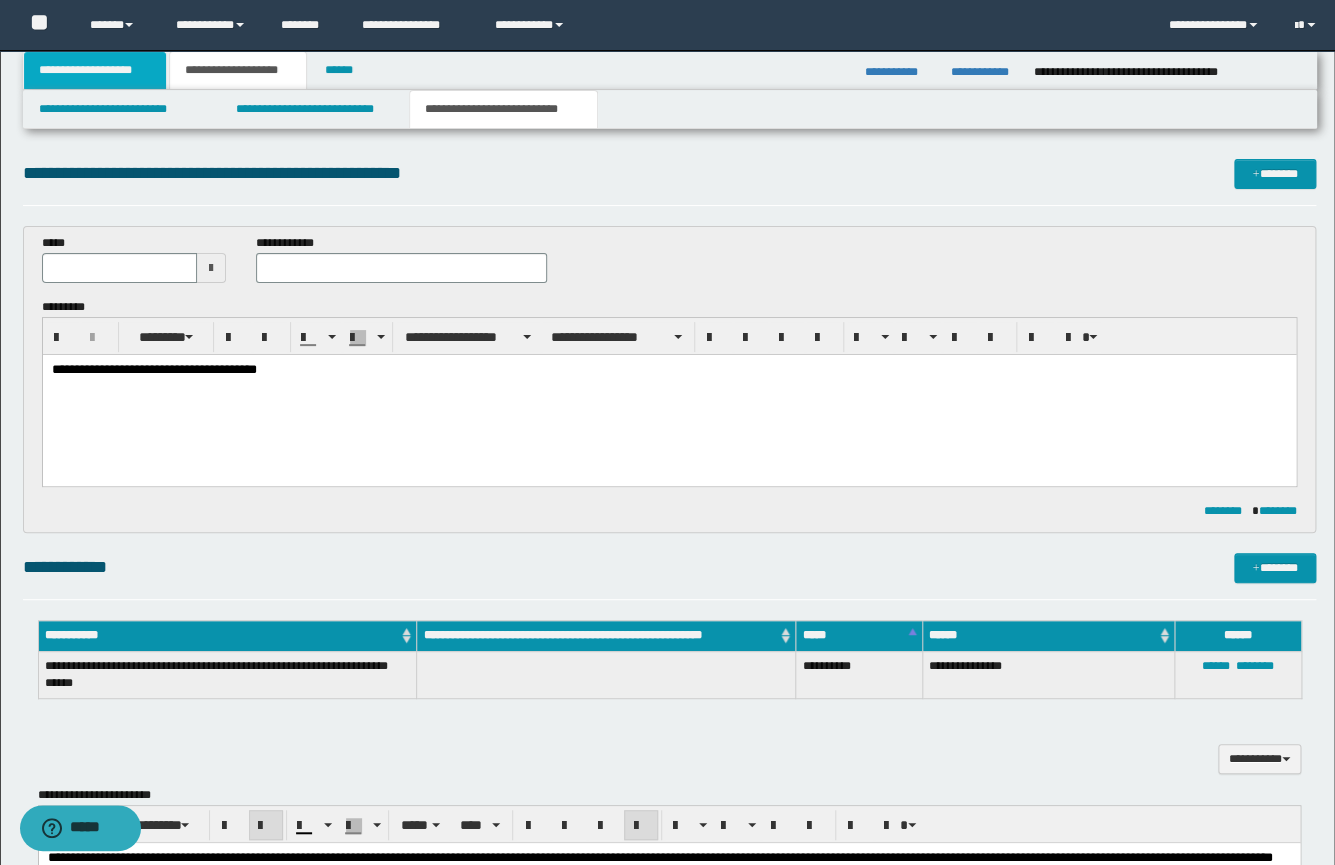 click on "**********" at bounding box center (95, 70) 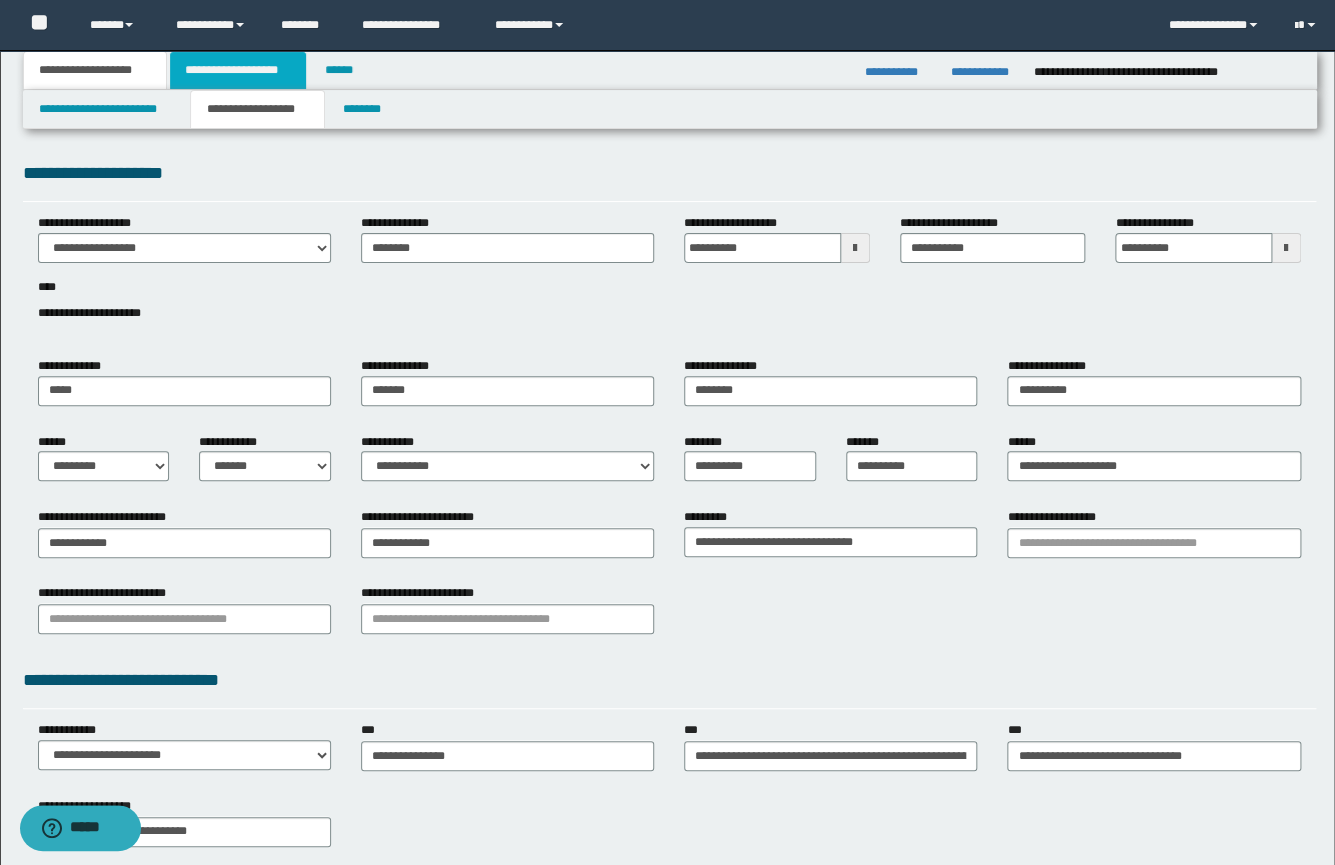 click on "**********" at bounding box center (238, 70) 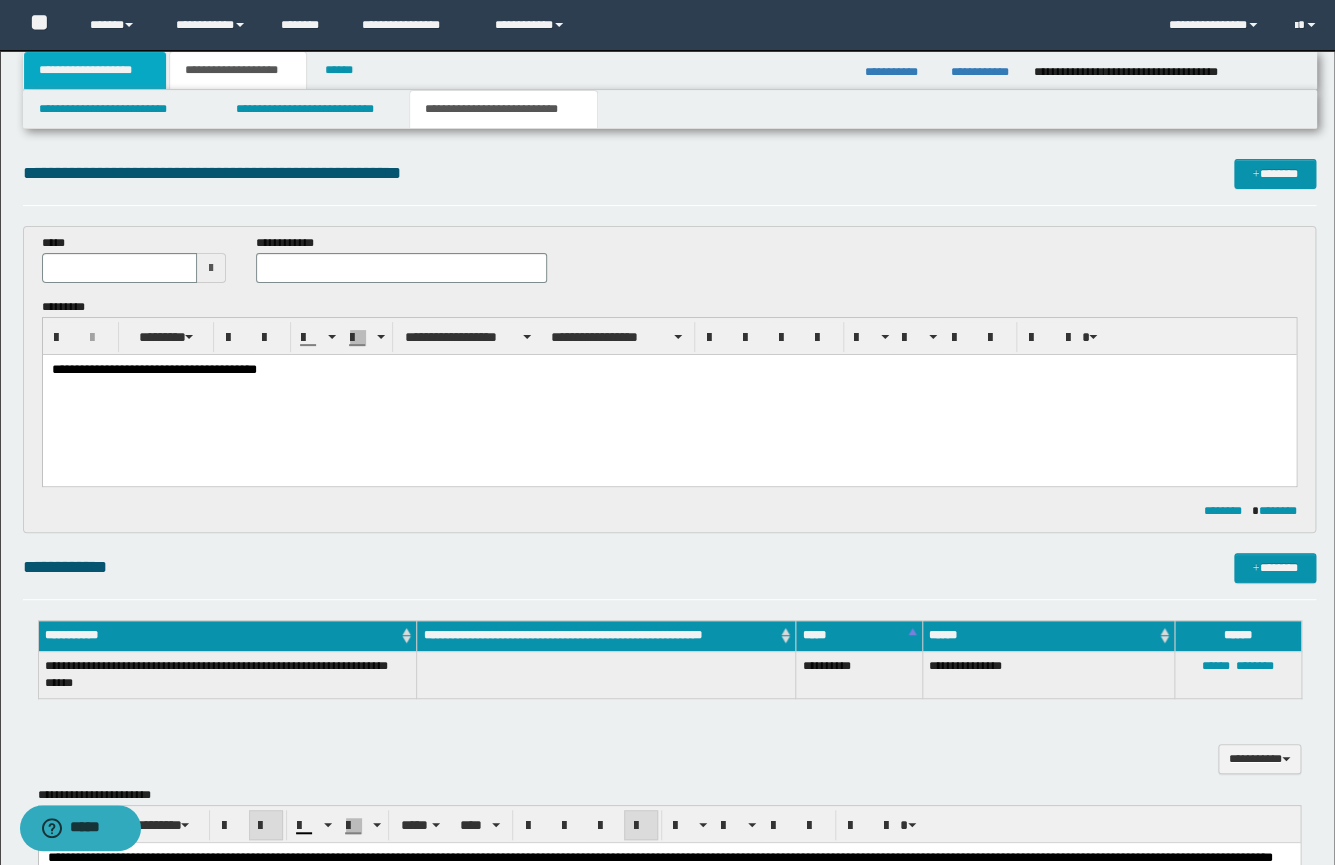 click on "**********" at bounding box center (95, 70) 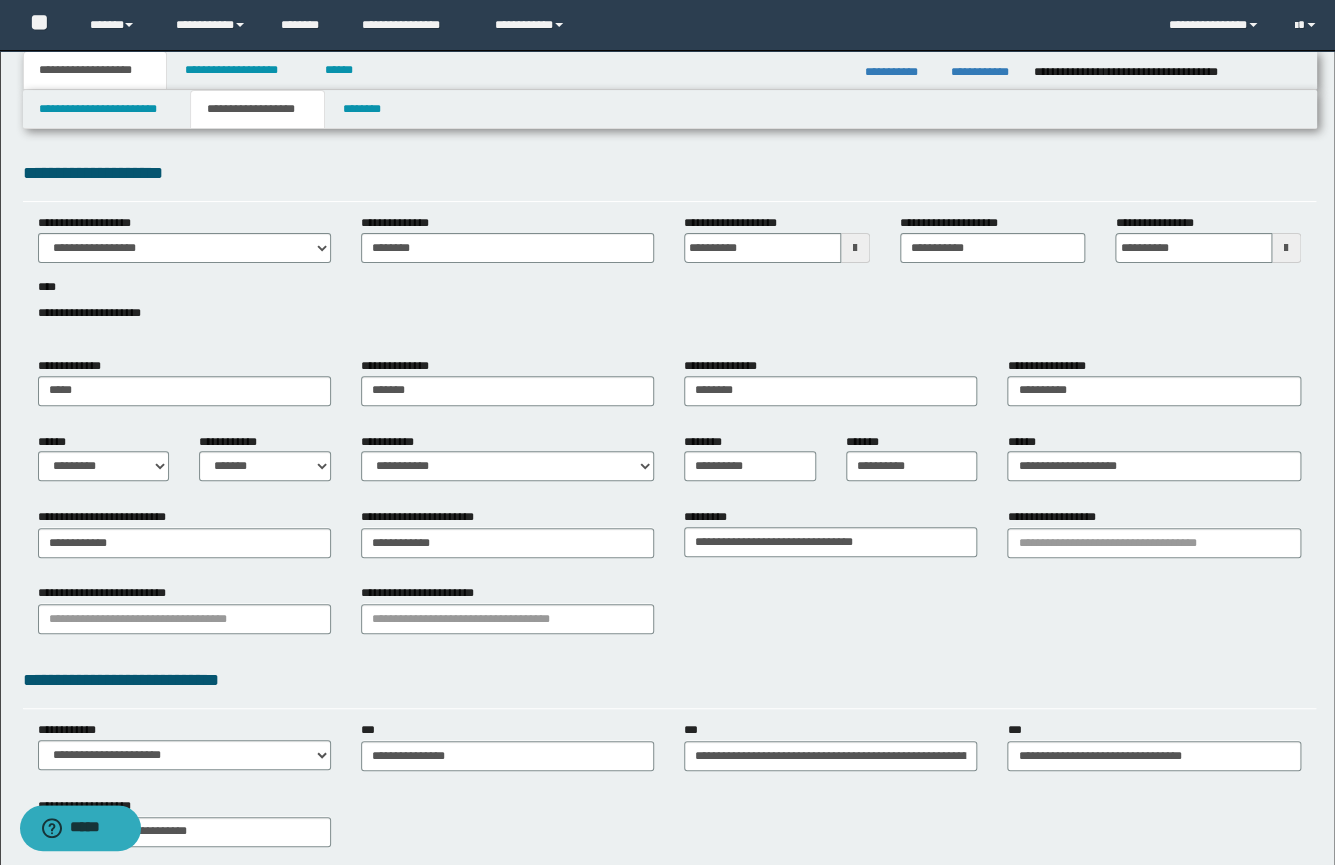 click on "**********" at bounding box center [257, 109] 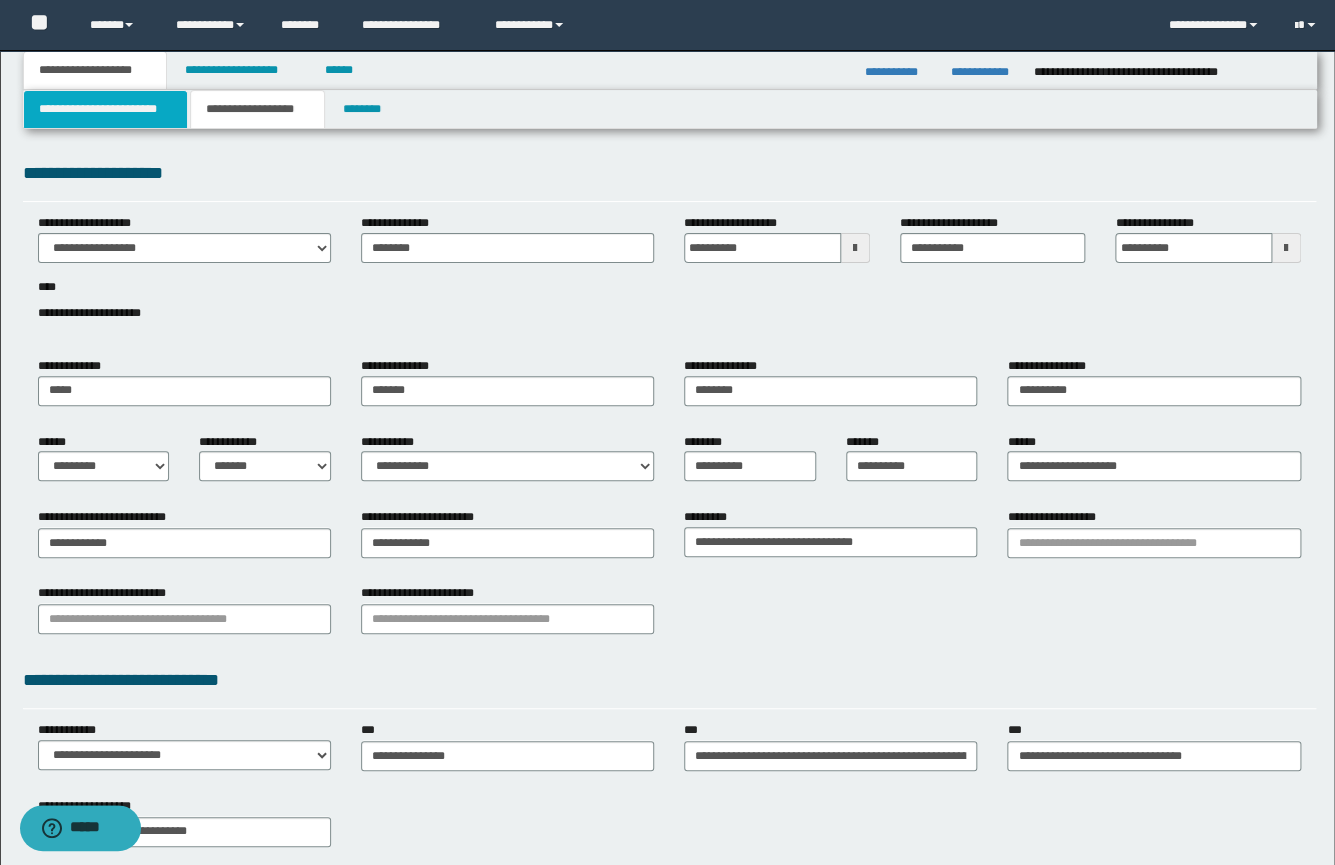 click on "**********" at bounding box center [106, 109] 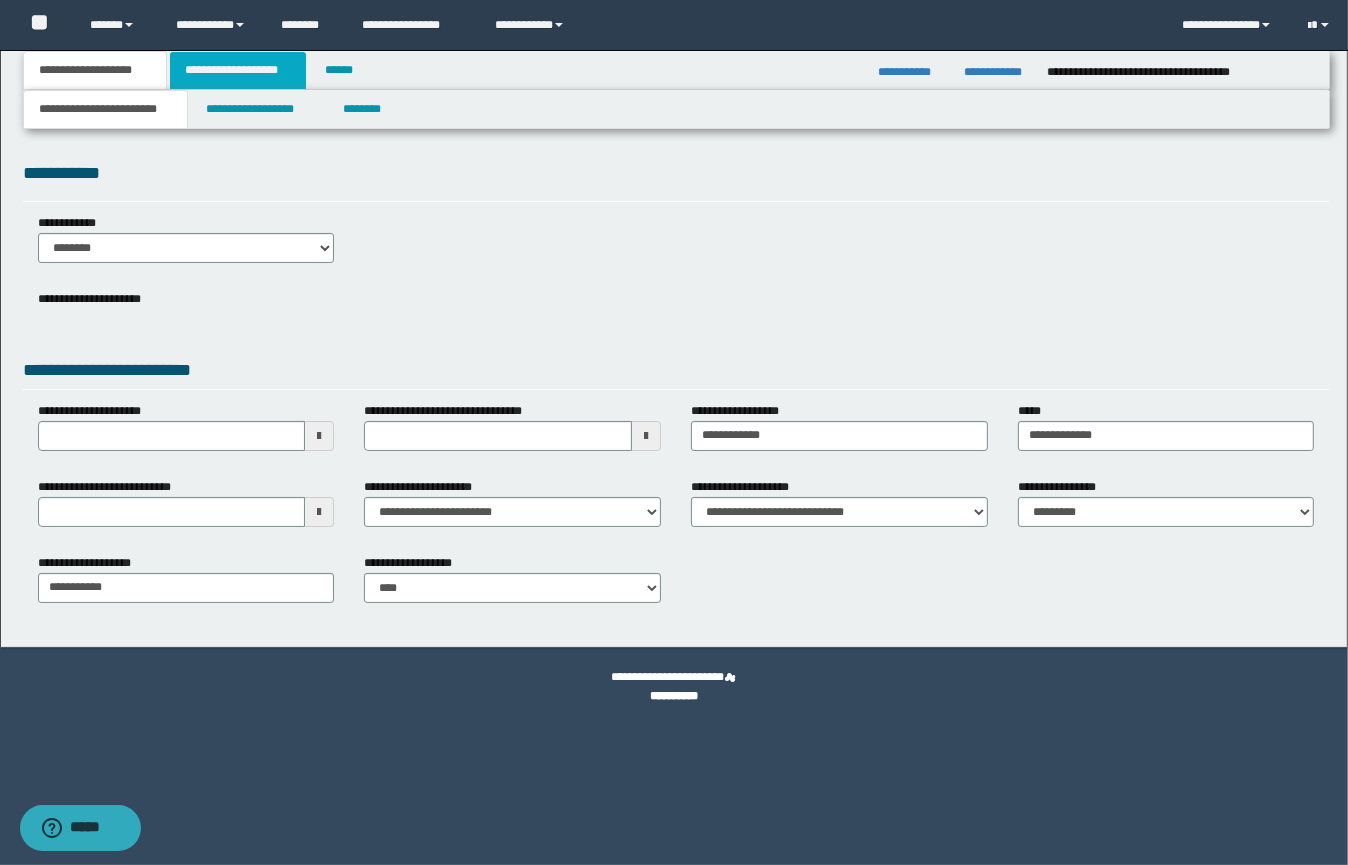 click on "**********" at bounding box center [238, 70] 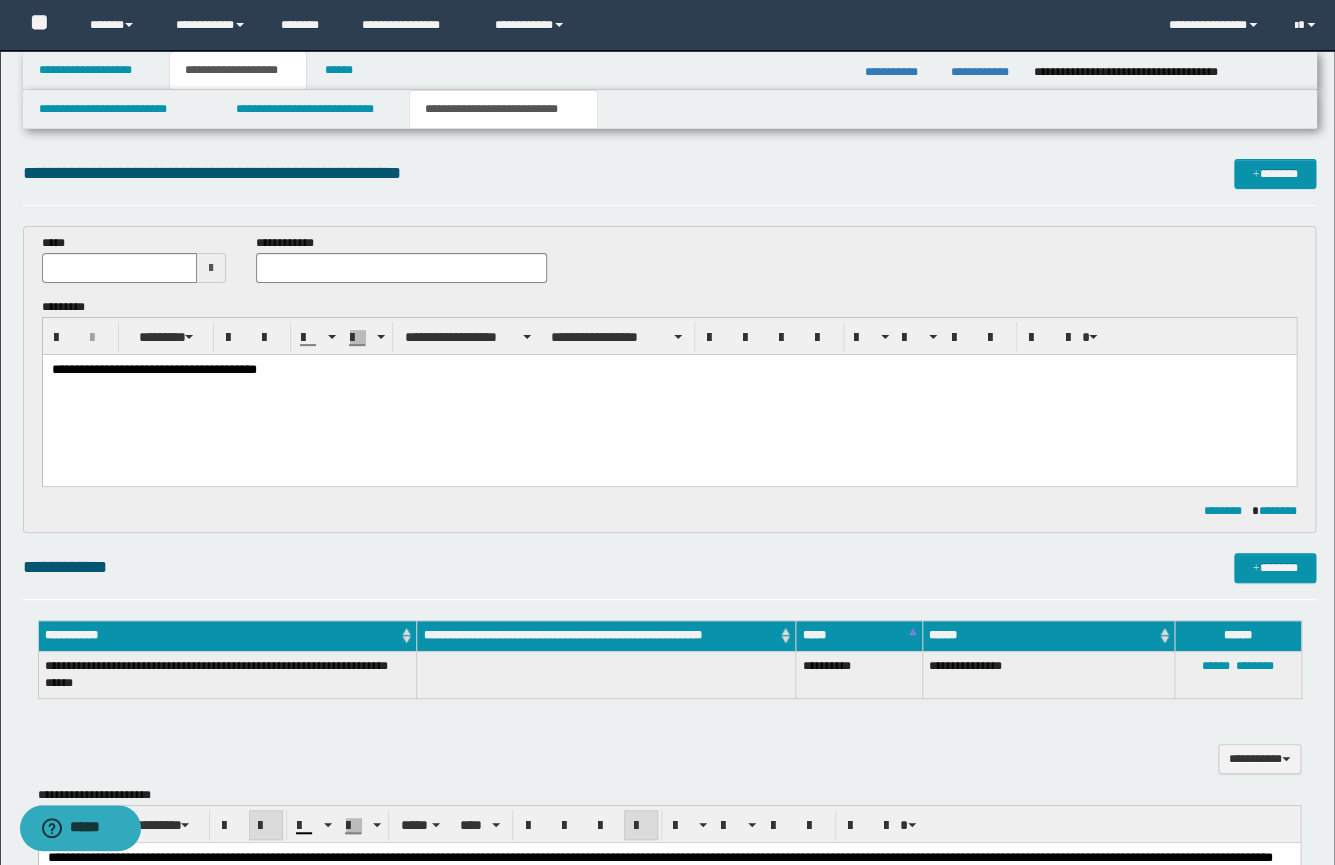 click on "**********" at bounding box center (669, 370) 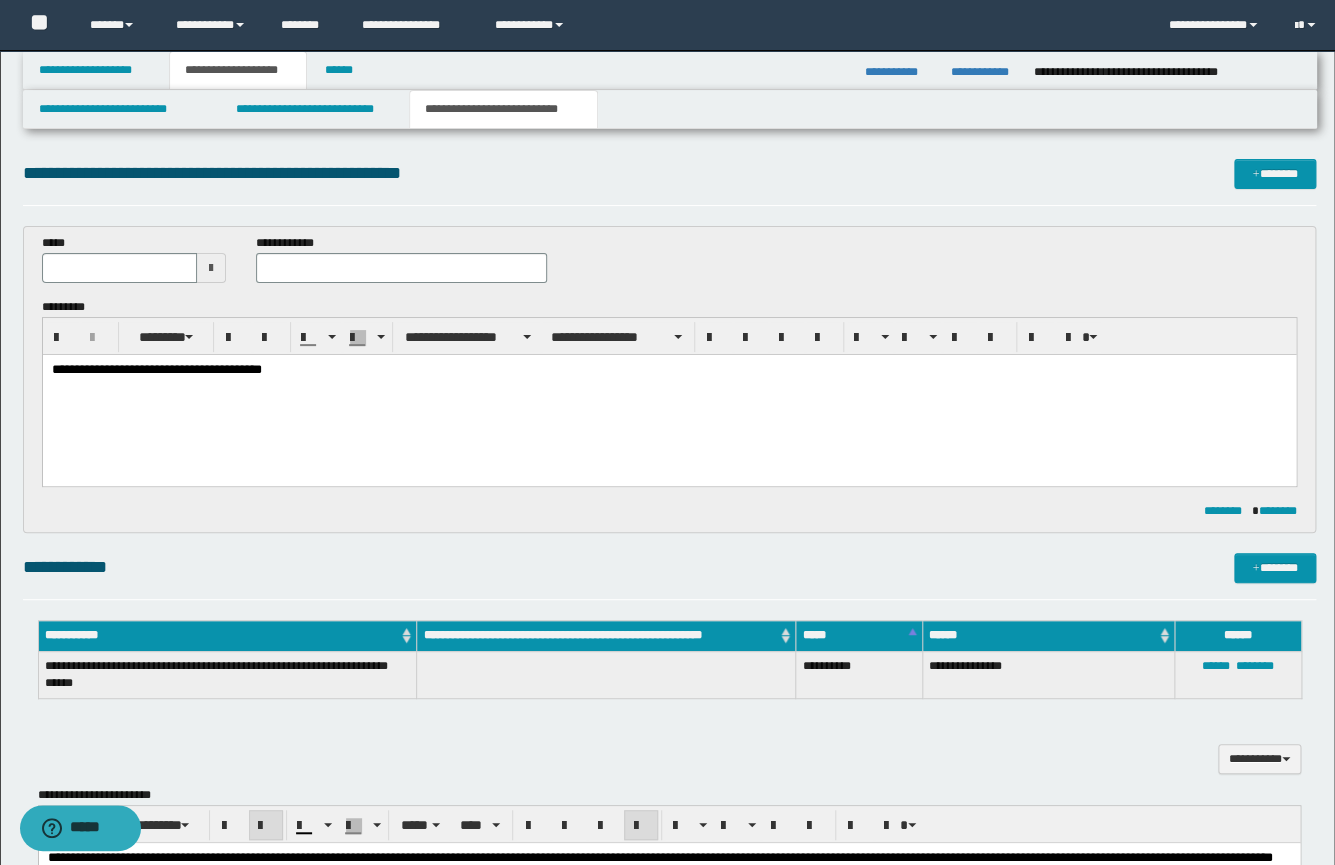 click on "**********" at bounding box center [238, 70] 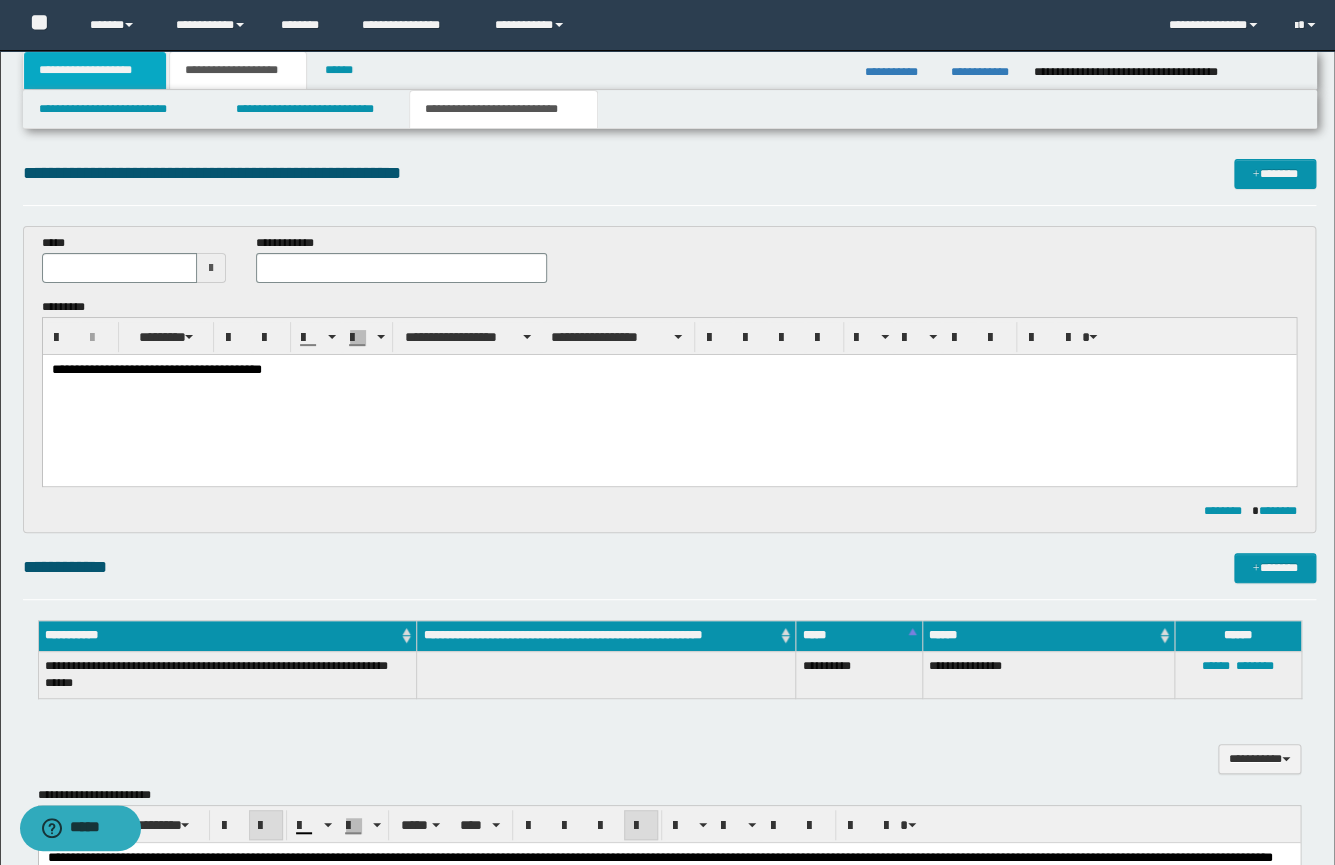 click on "**********" at bounding box center [95, 70] 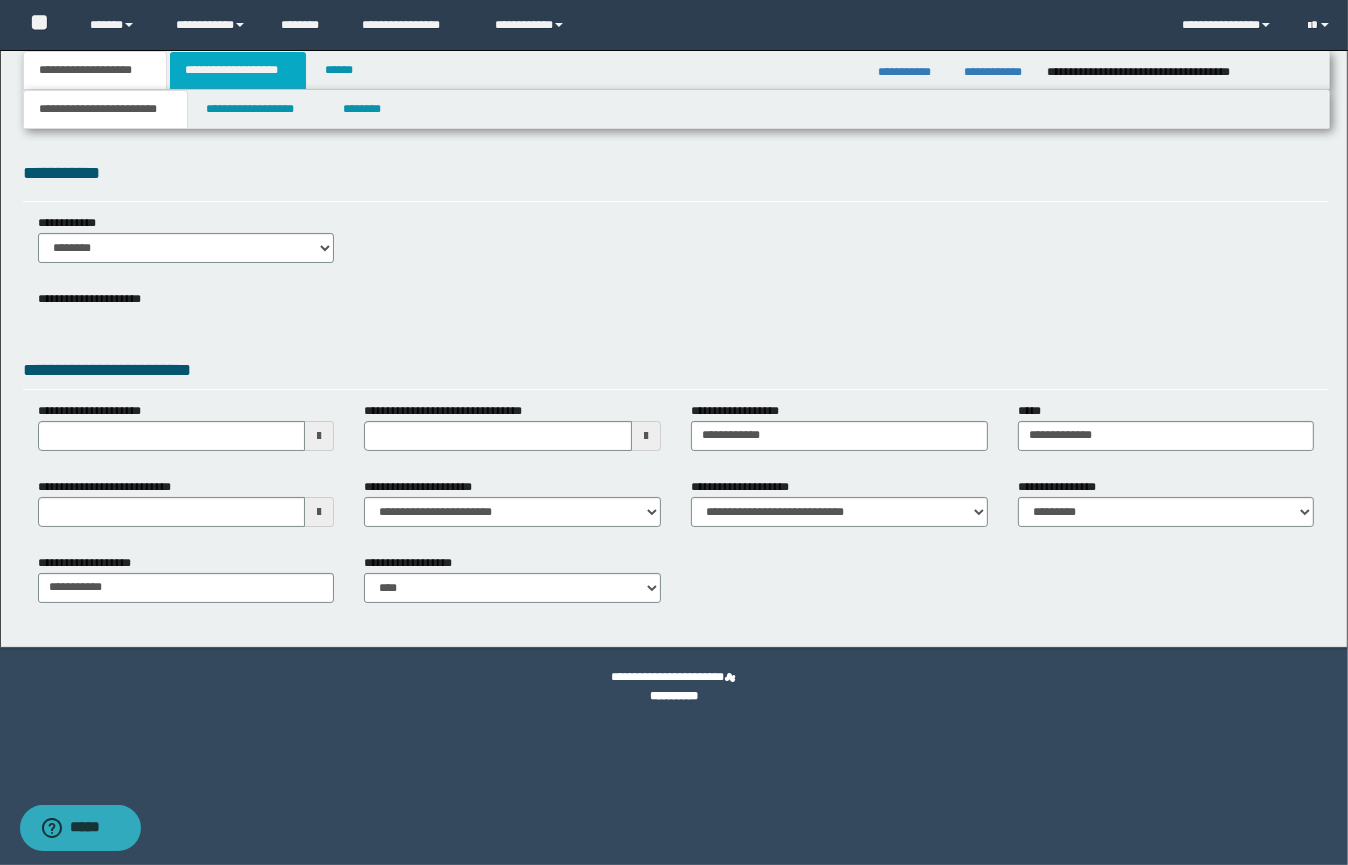 click on "**********" at bounding box center [238, 70] 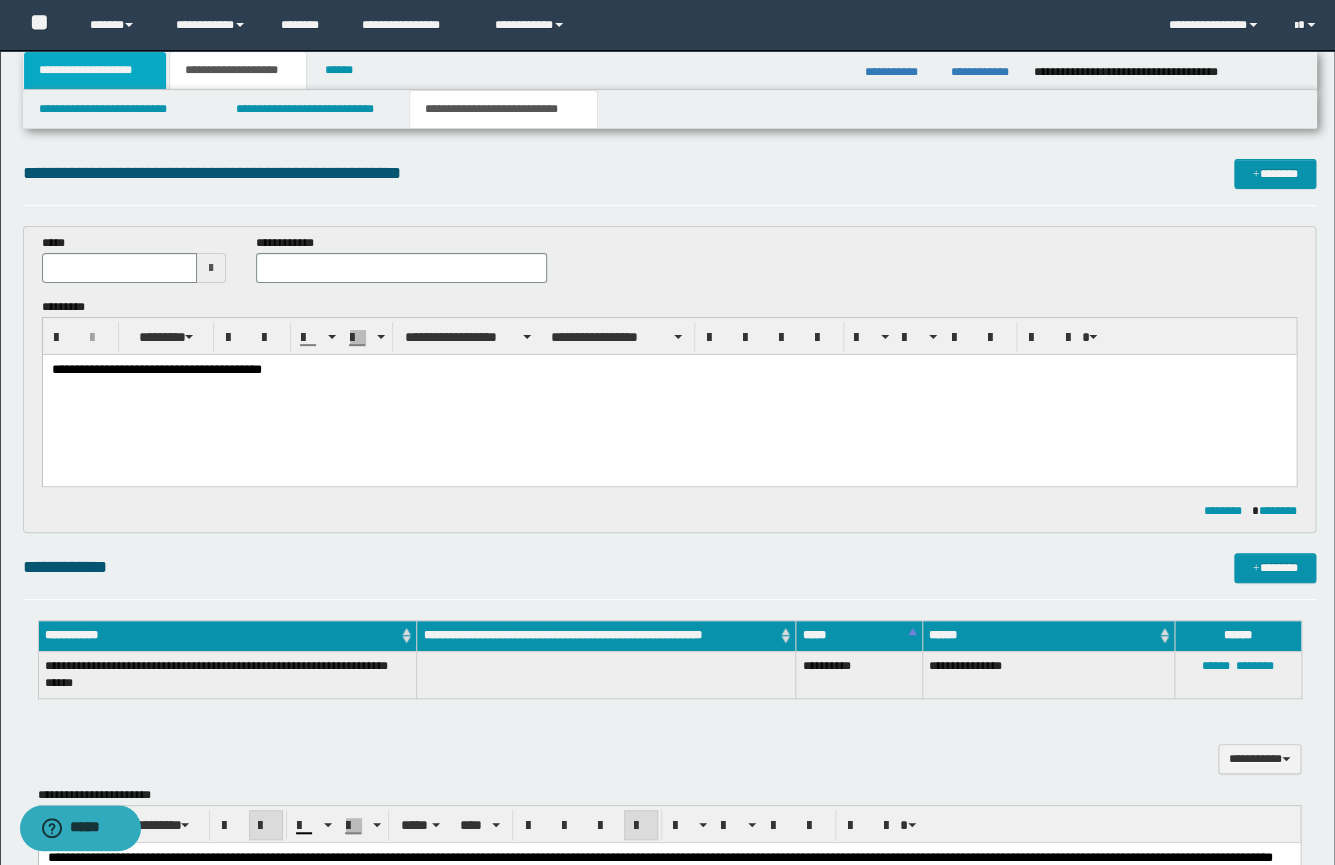 click on "**********" at bounding box center [95, 70] 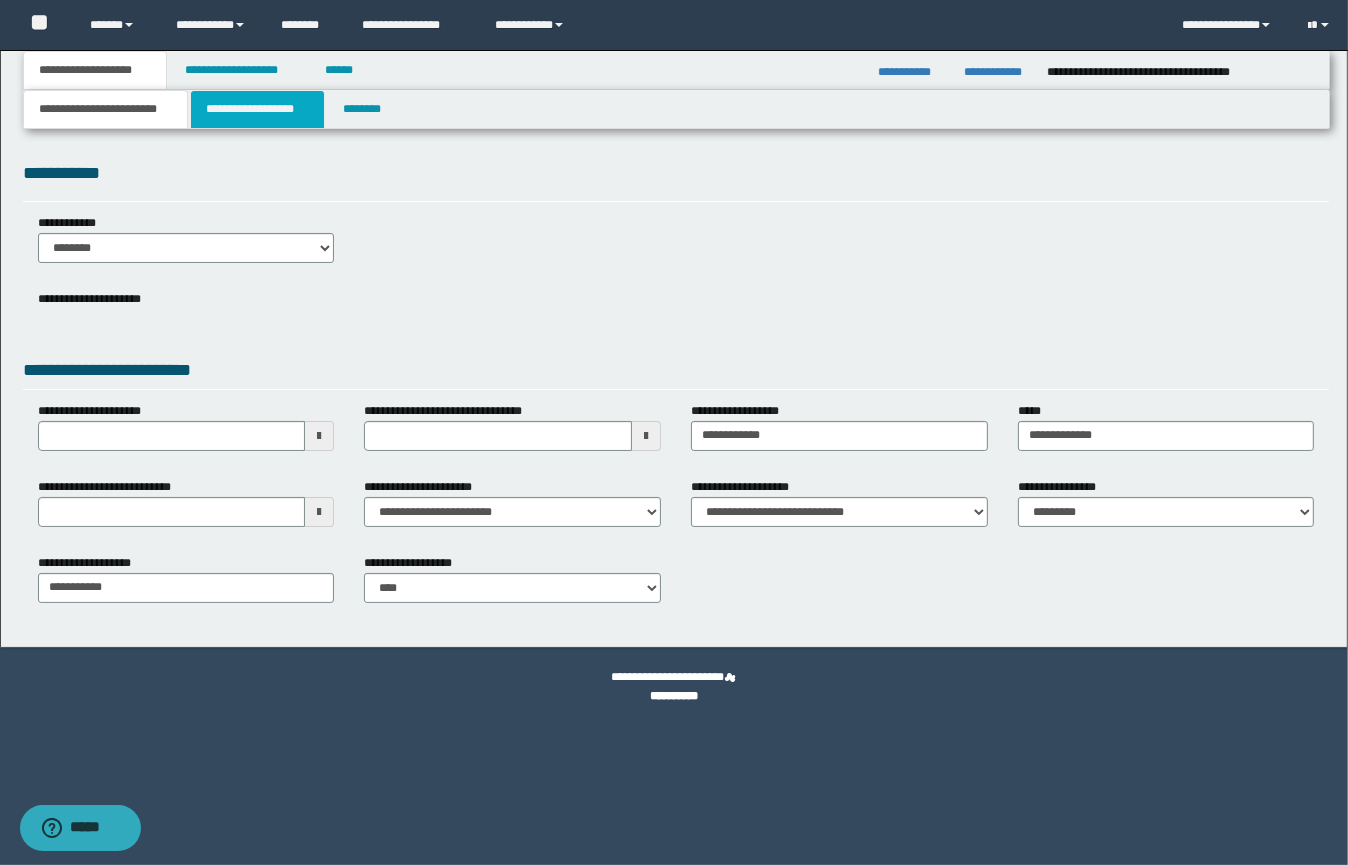 click on "**********" at bounding box center (257, 109) 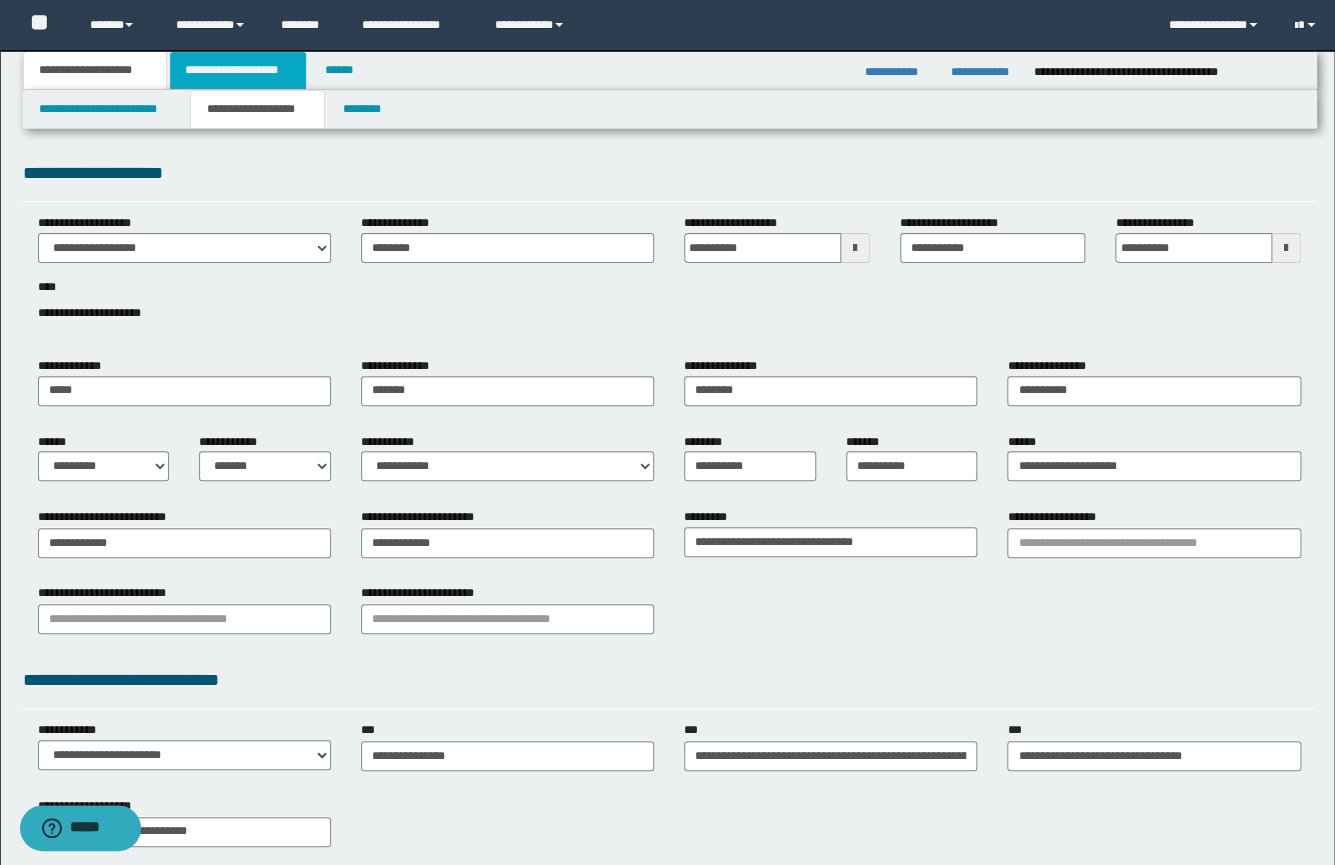 click on "**********" at bounding box center [238, 70] 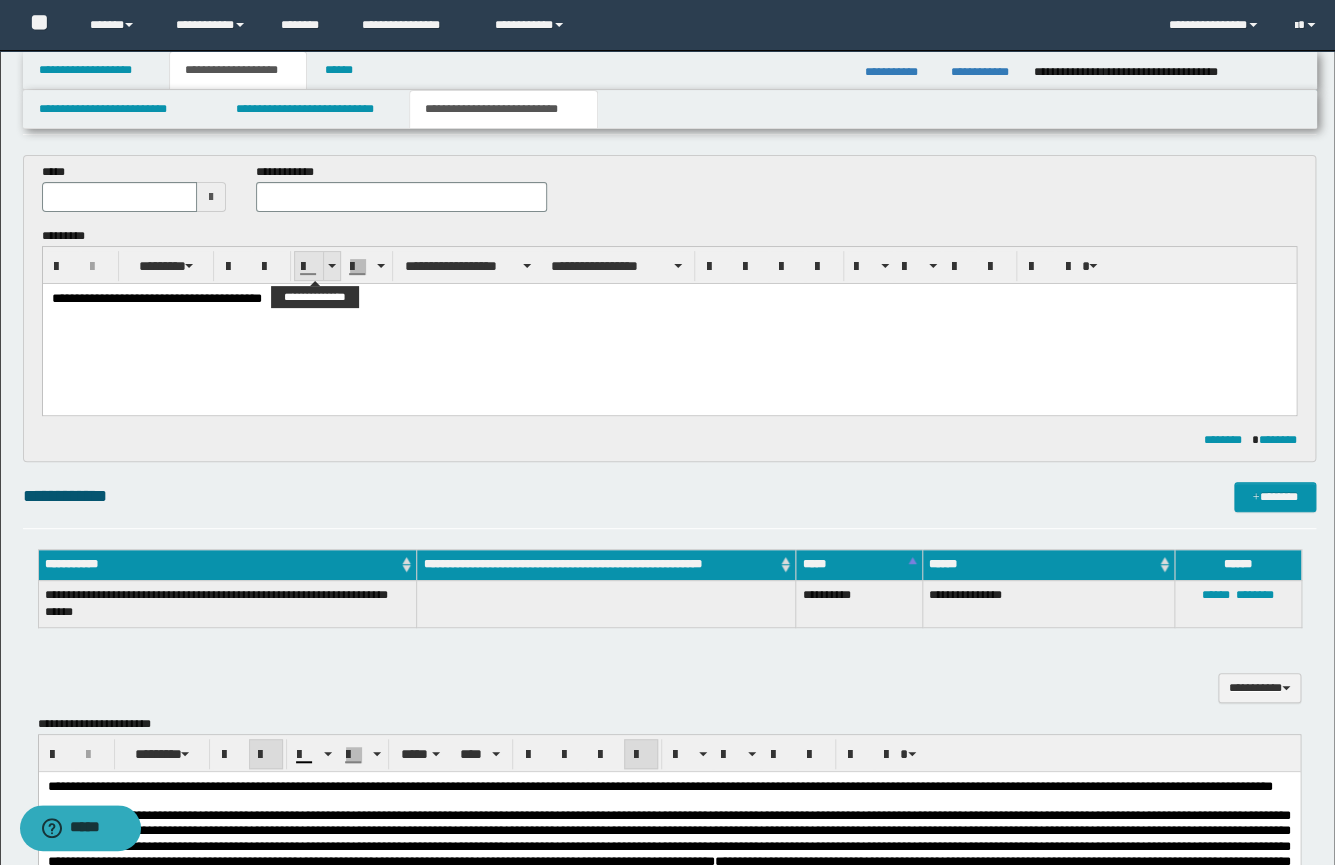 scroll, scrollTop: 74, scrollLeft: 0, axis: vertical 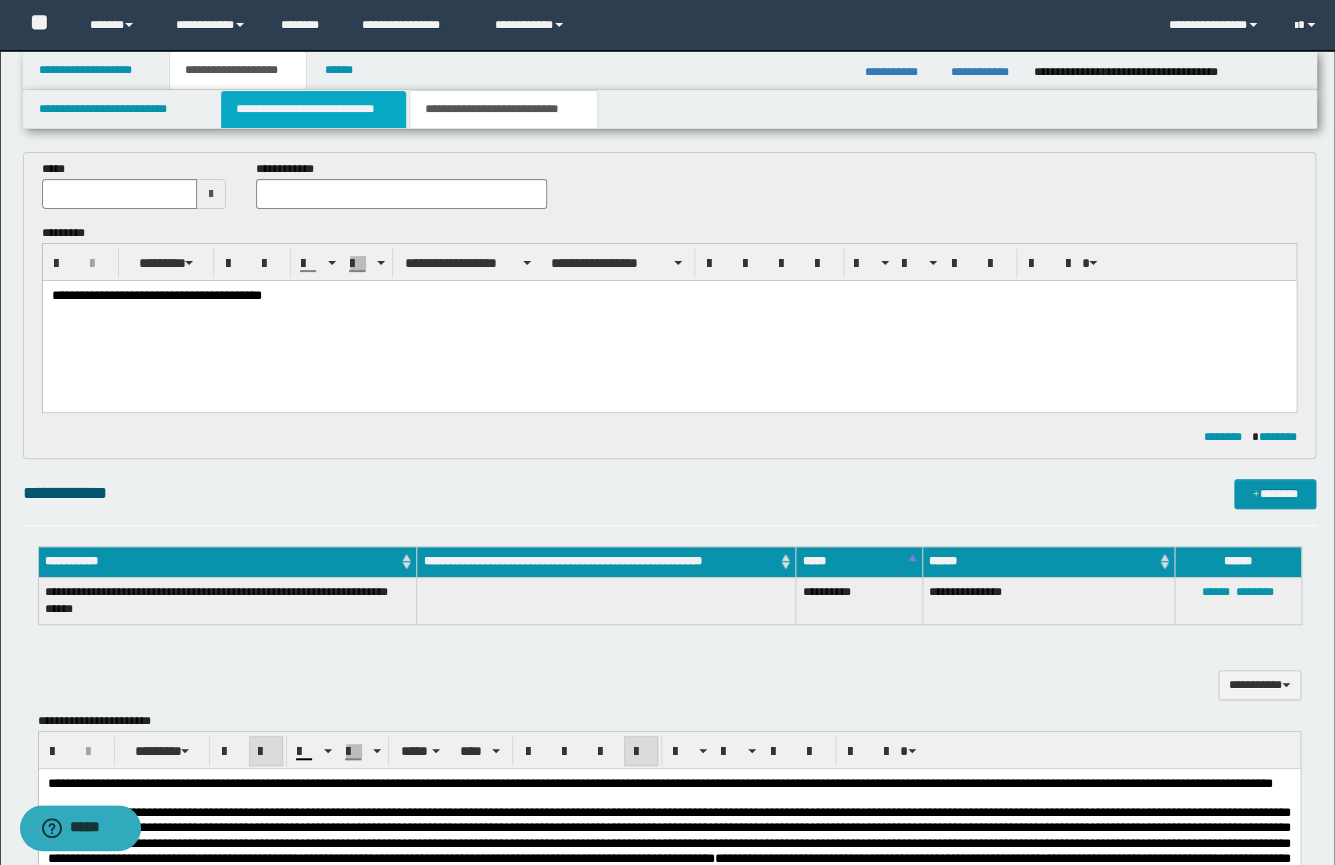 click on "**********" at bounding box center (313, 109) 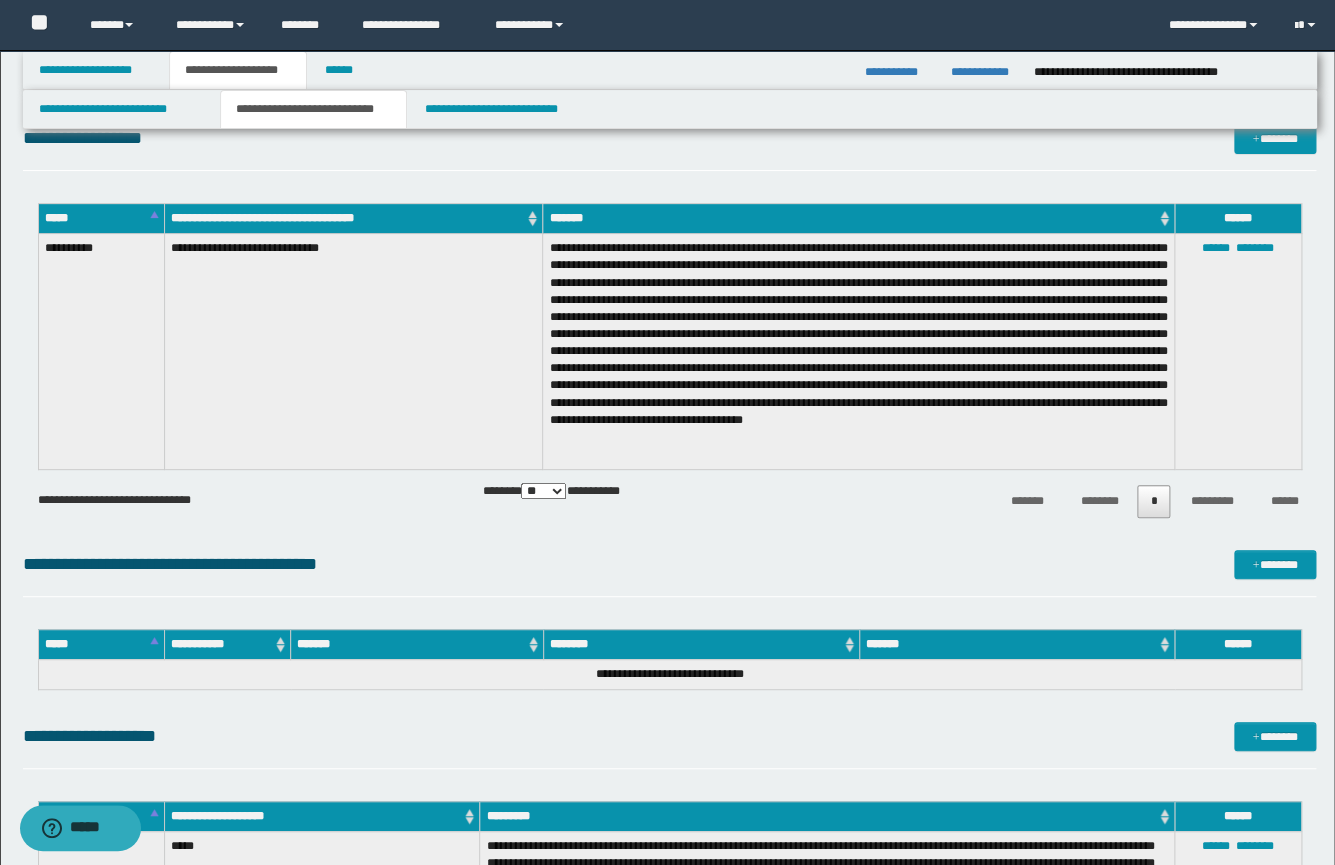 scroll, scrollTop: 0, scrollLeft: 0, axis: both 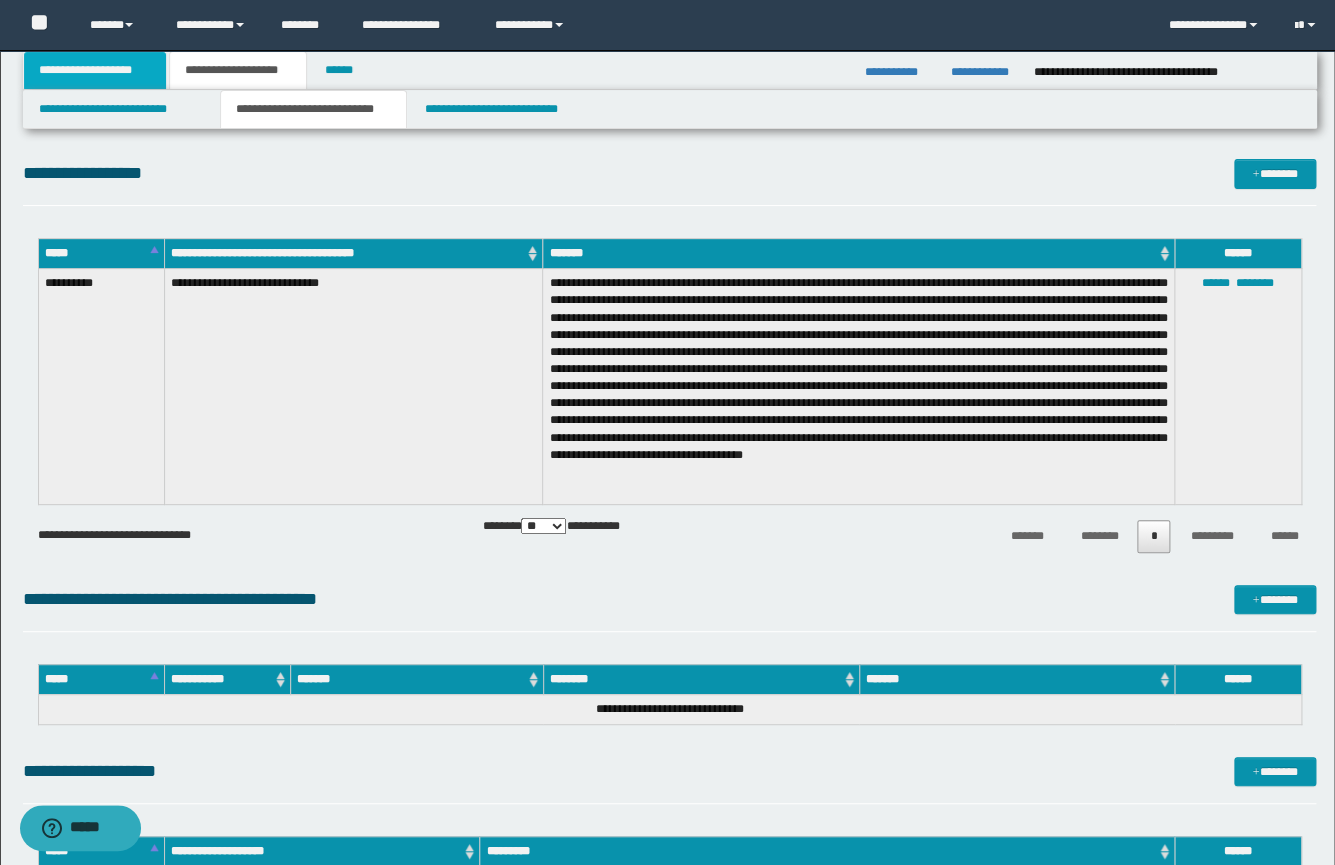 click on "**********" at bounding box center (95, 70) 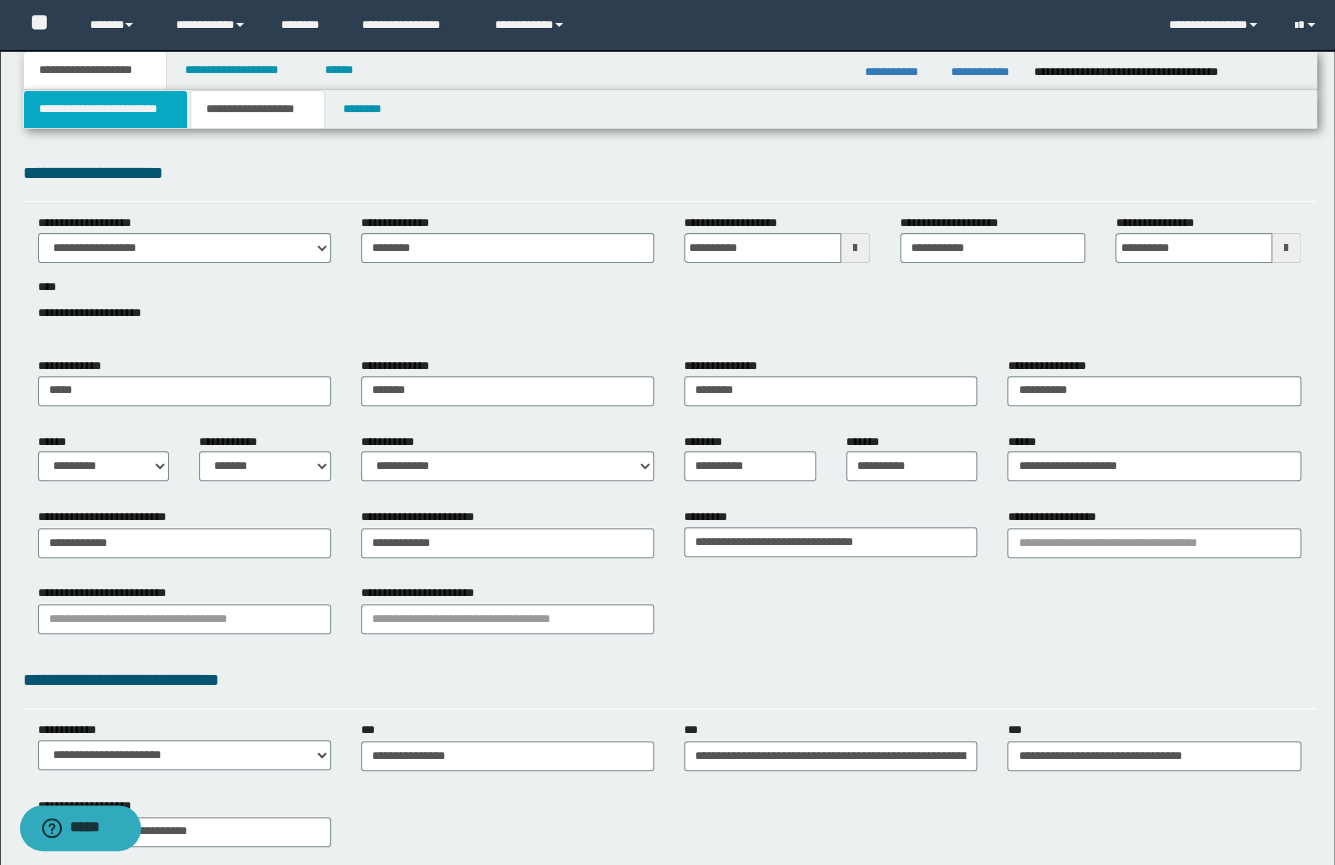 click on "**********" at bounding box center [106, 109] 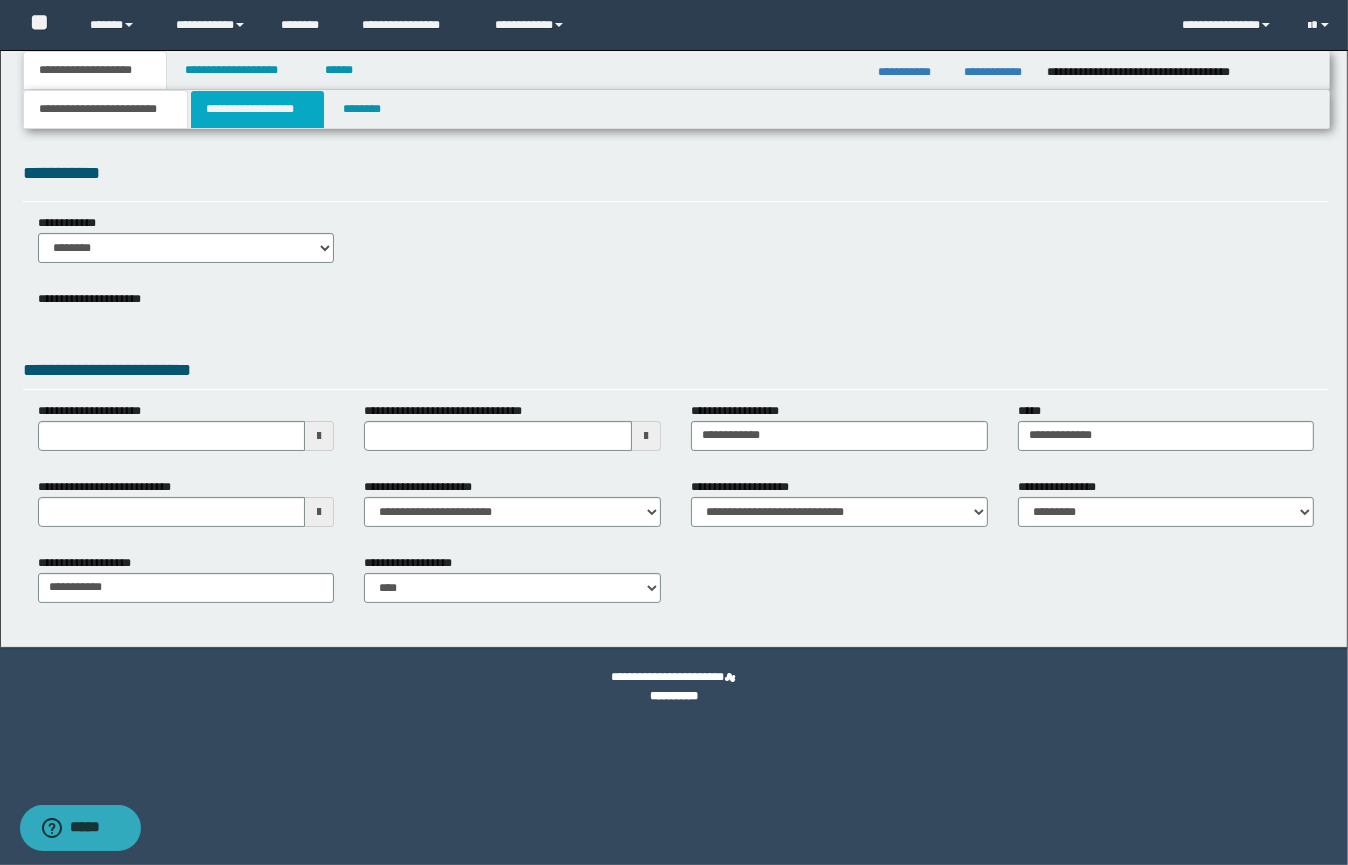click on "**********" at bounding box center [257, 109] 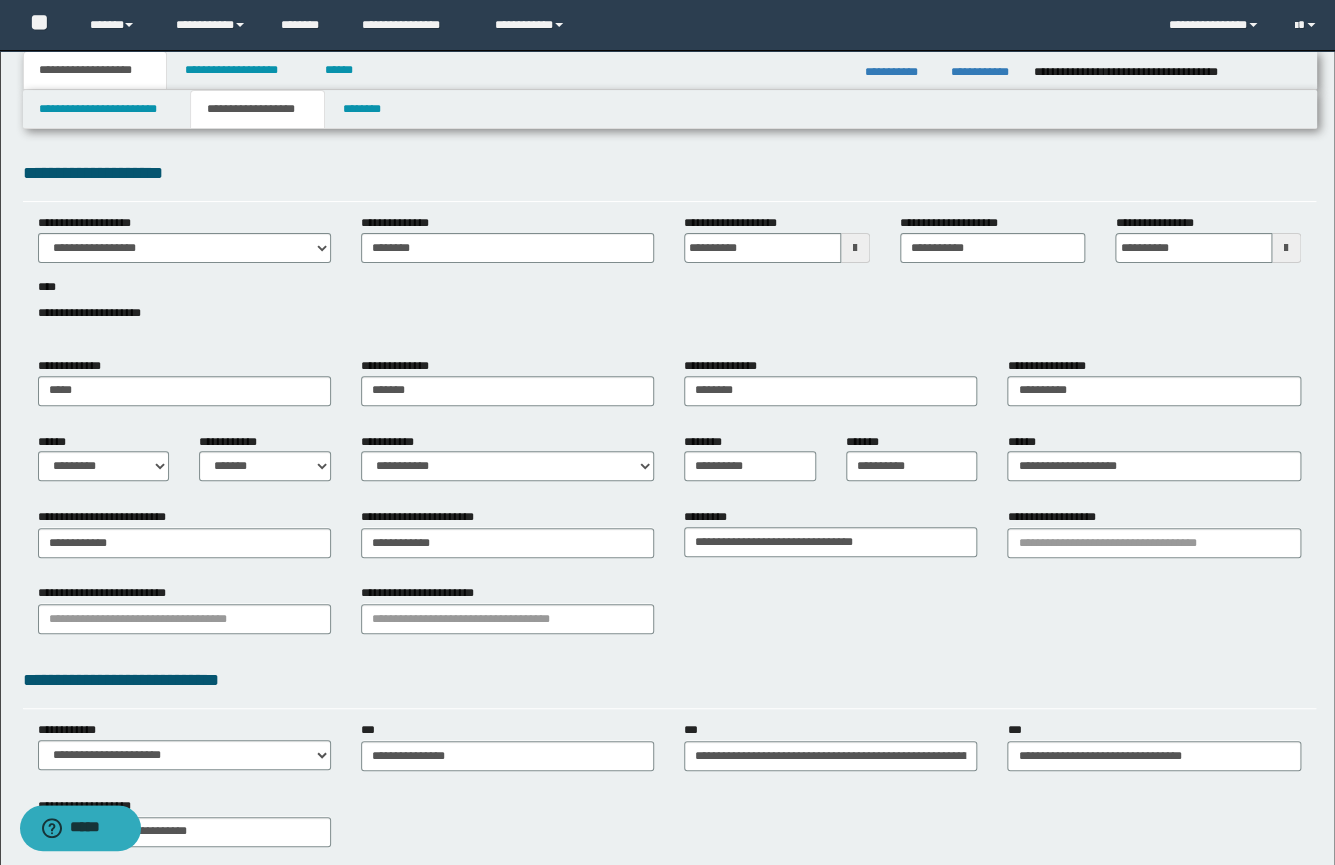 click on "**********" at bounding box center (95, 70) 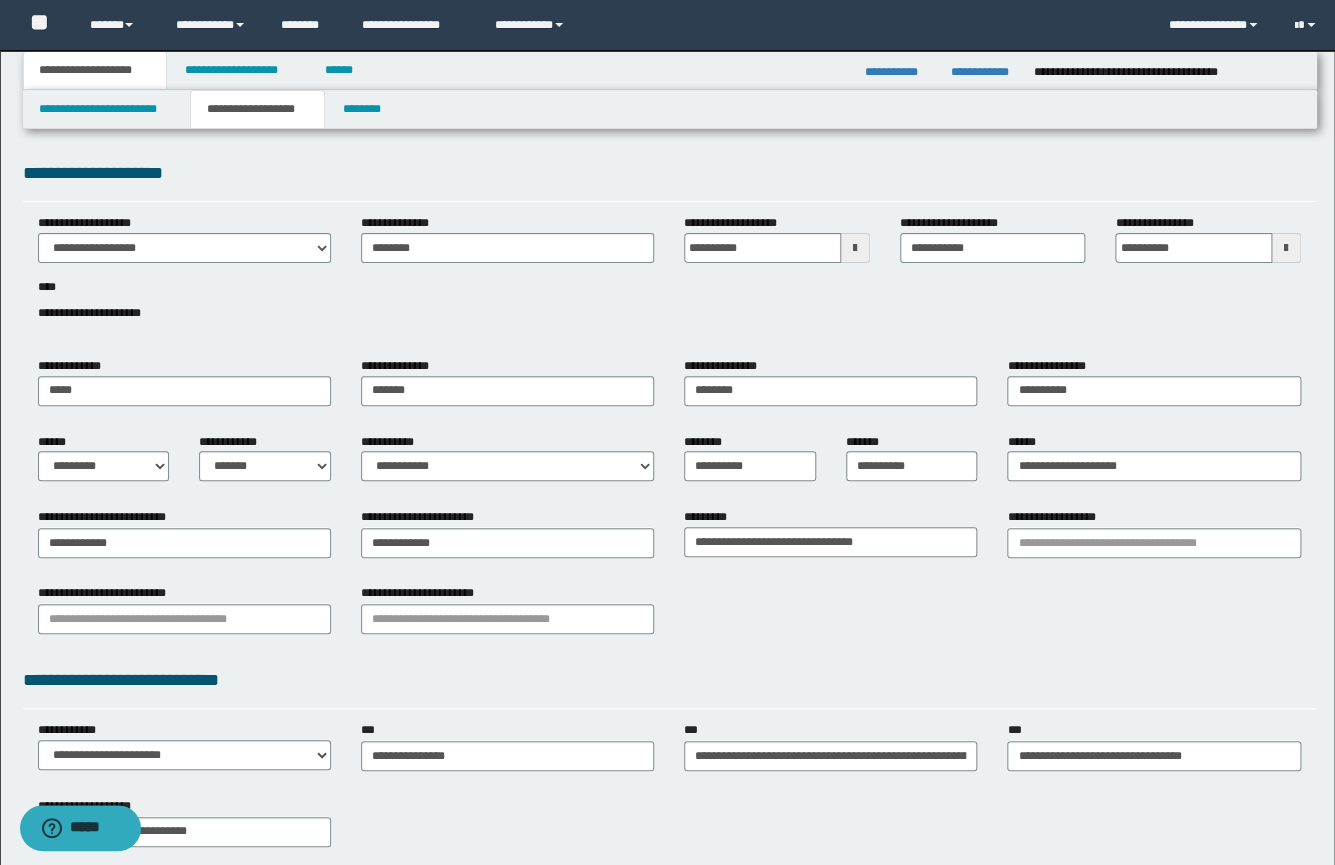 click on "**********" at bounding box center (95, 70) 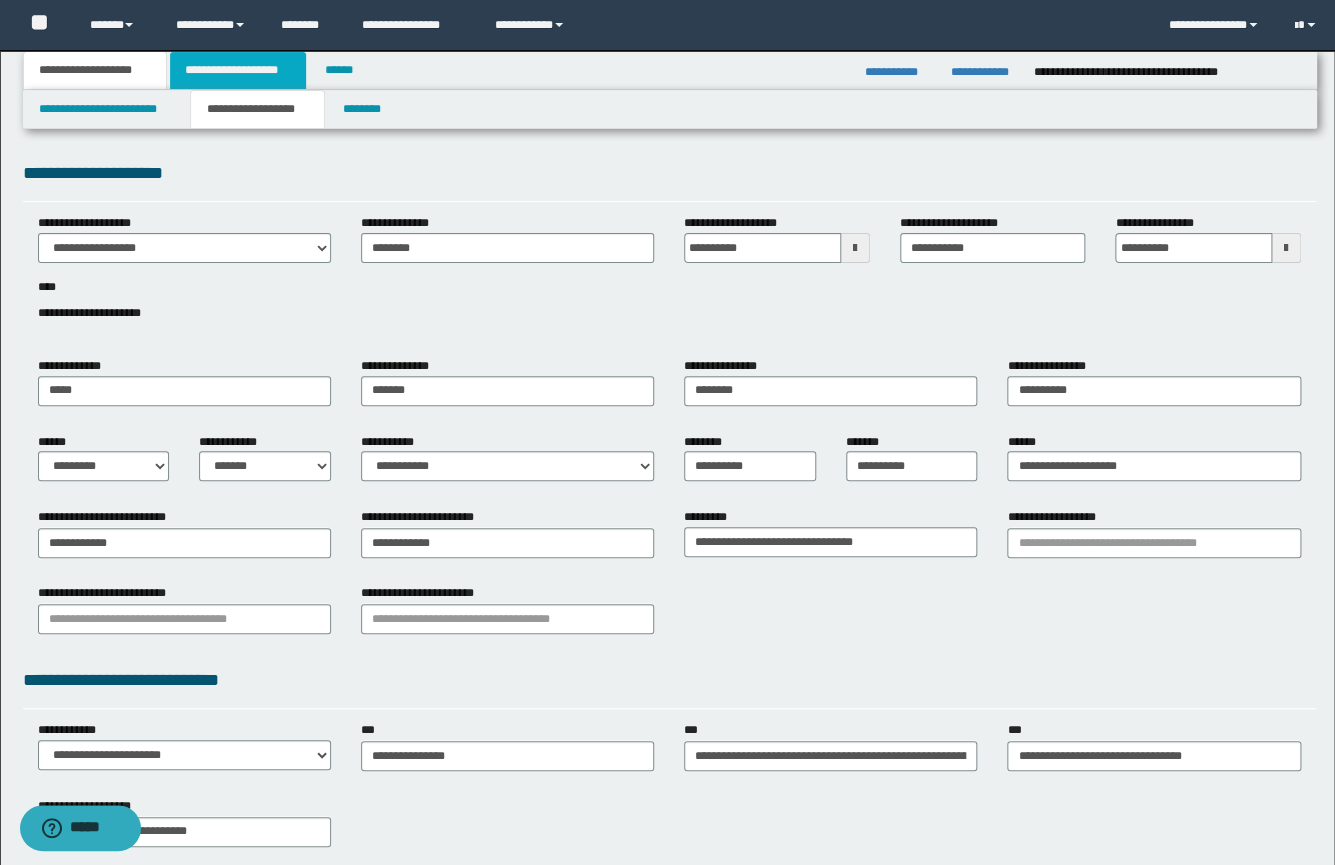 click on "**********" at bounding box center [238, 70] 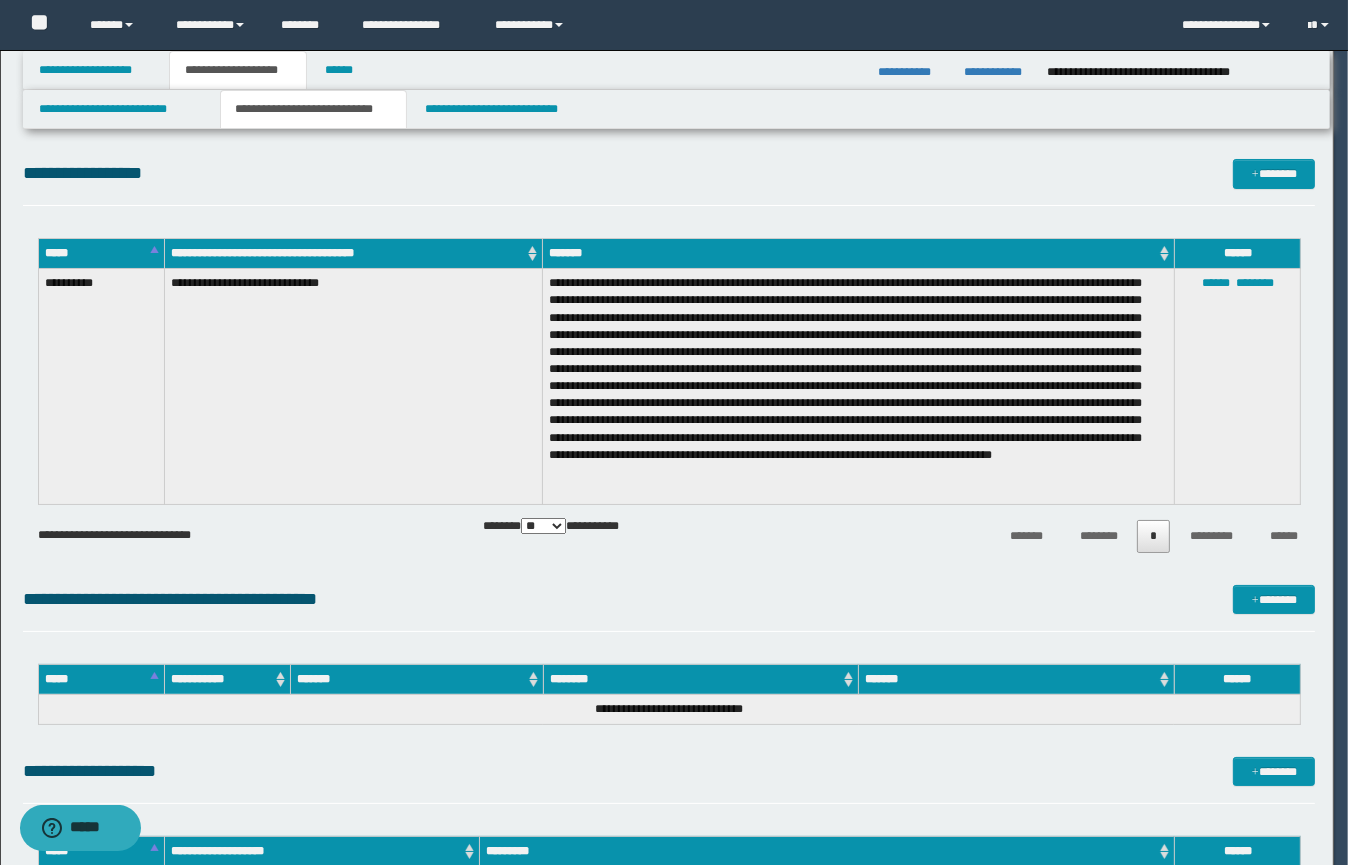 type 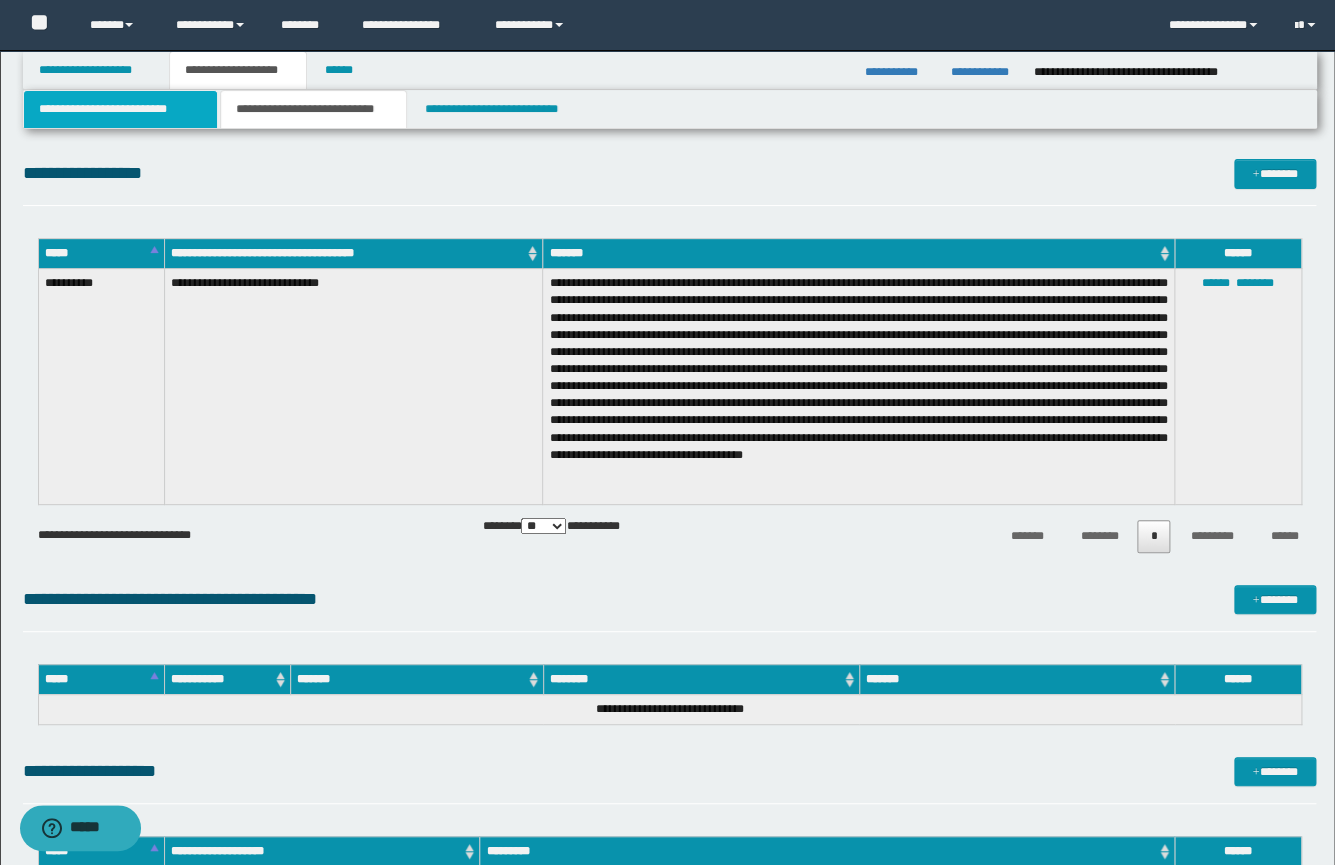 click on "**********" at bounding box center (120, 109) 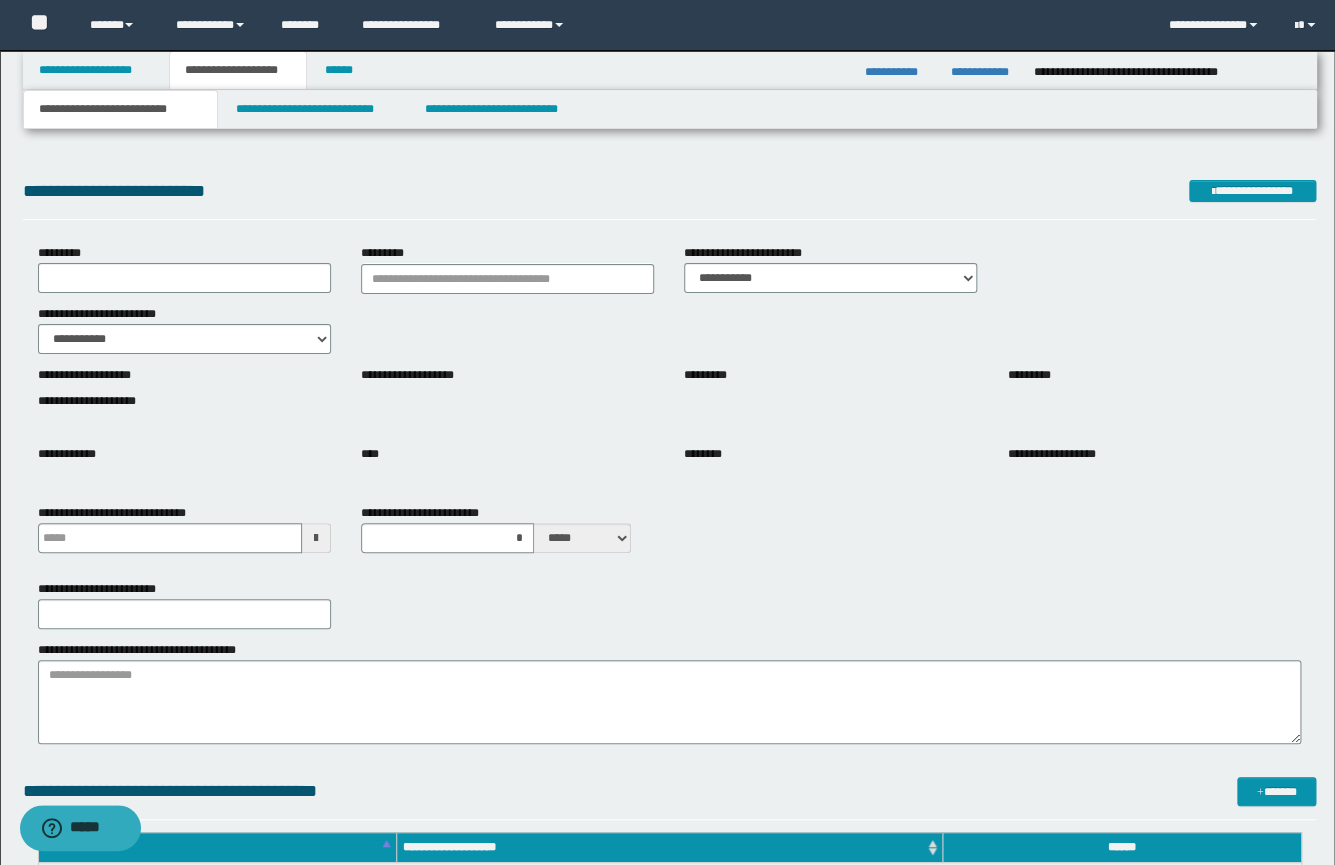 type 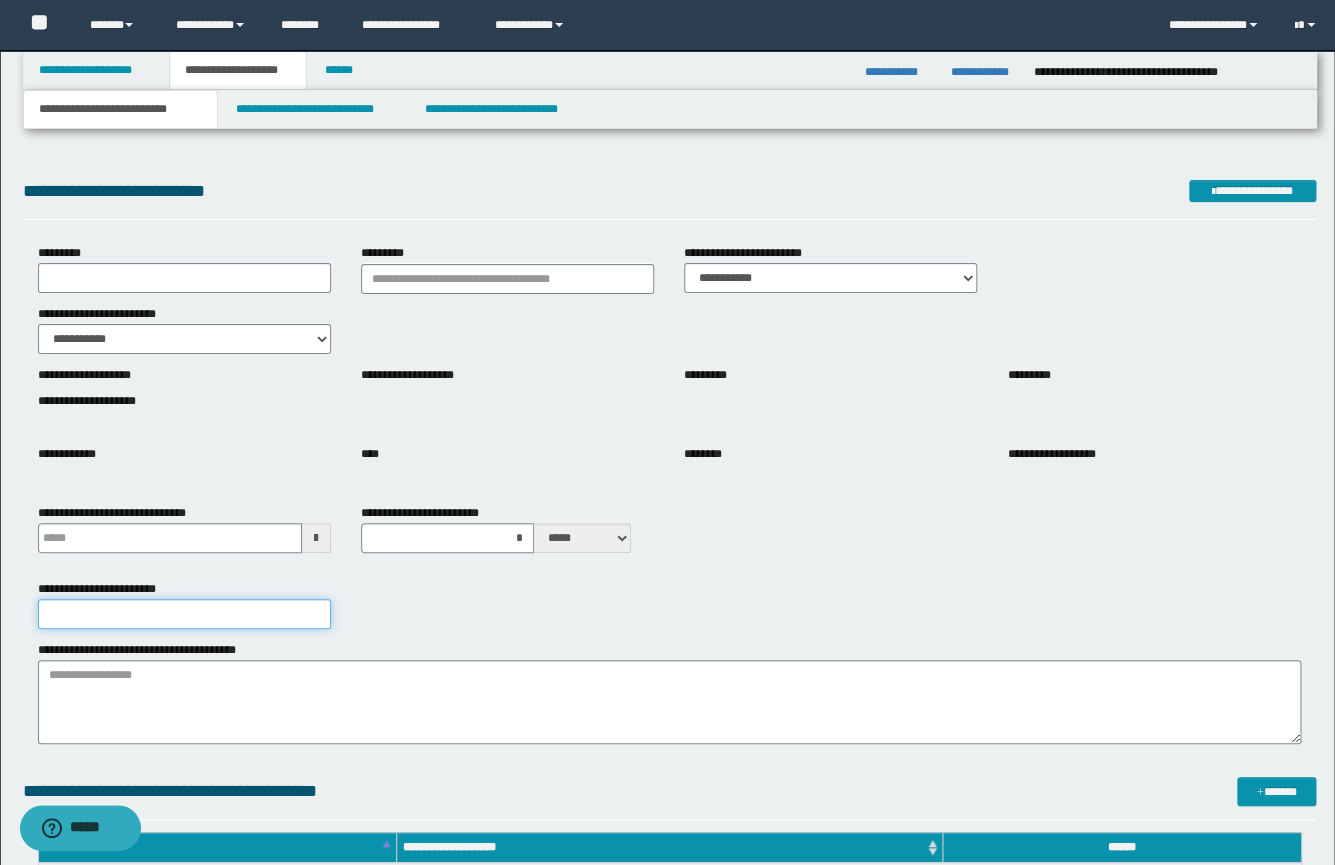 click on "**********" at bounding box center [184, 614] 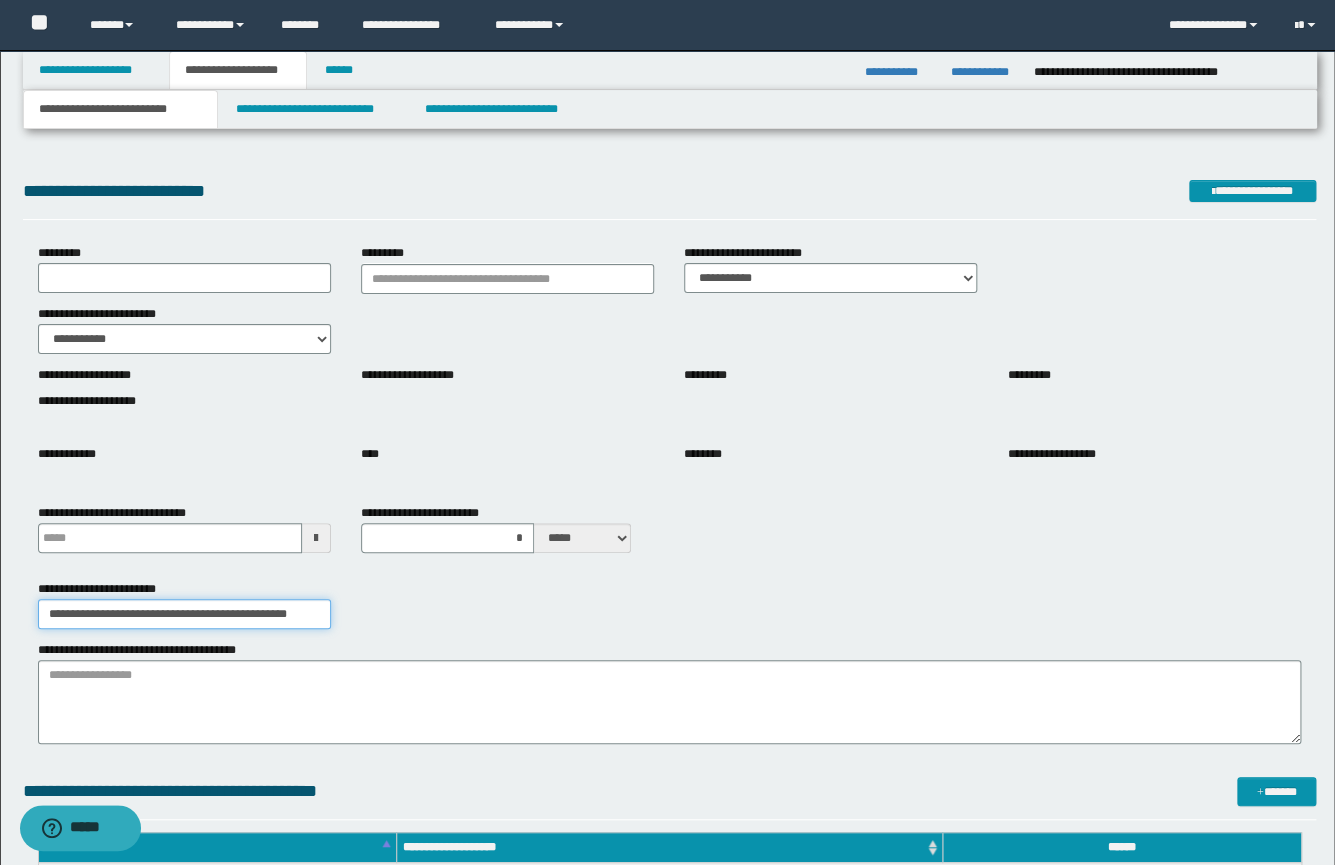 scroll, scrollTop: 0, scrollLeft: 59, axis: horizontal 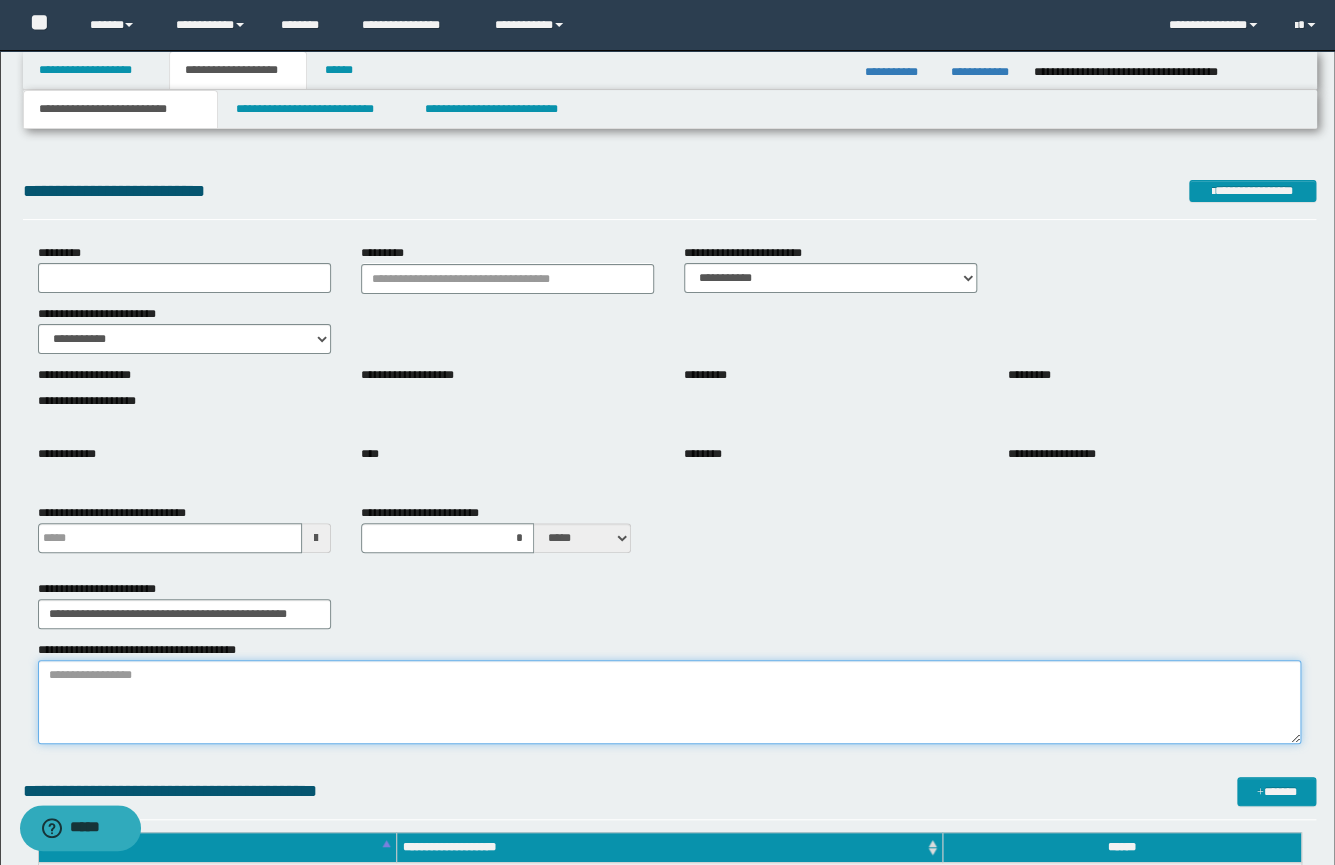 click on "**********" at bounding box center (669, 702) 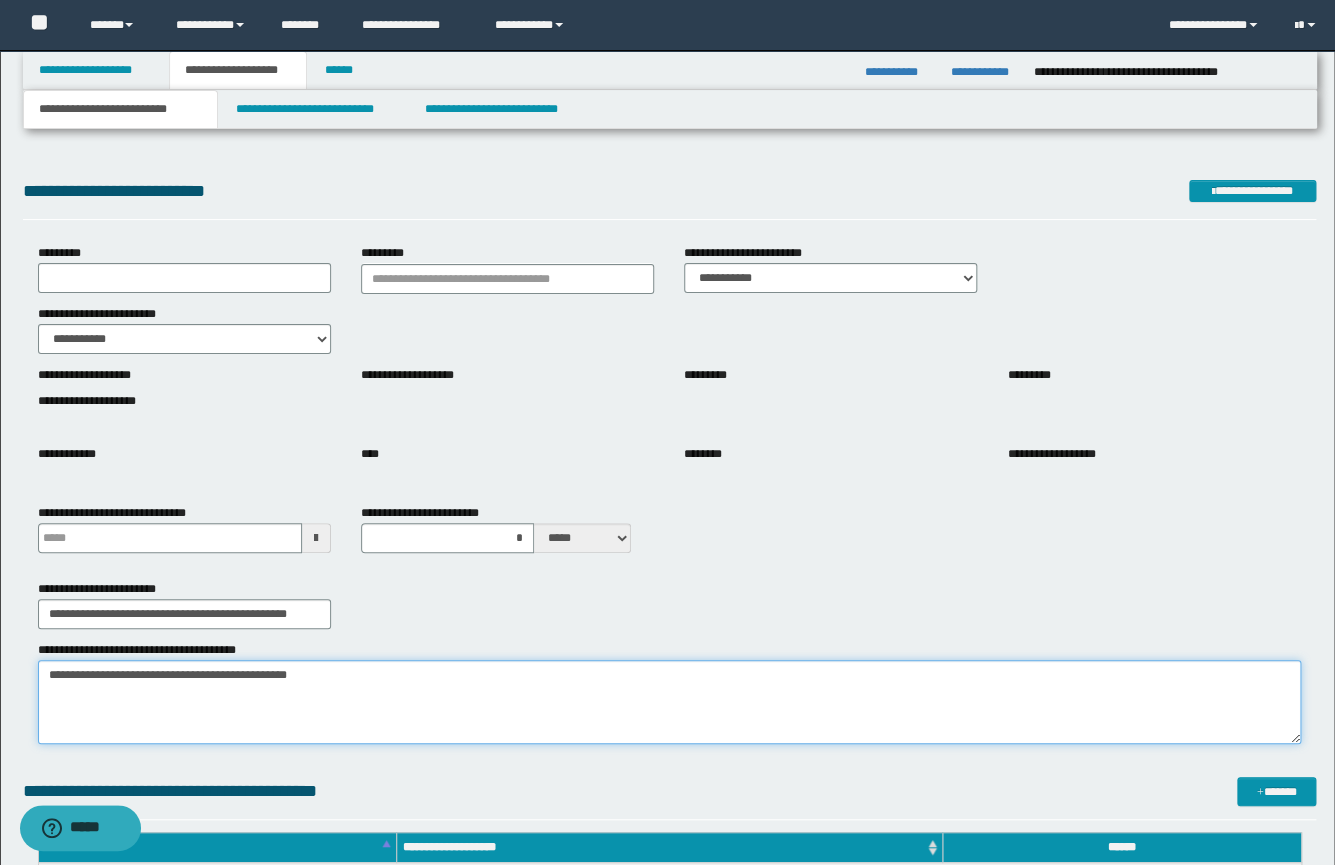 type 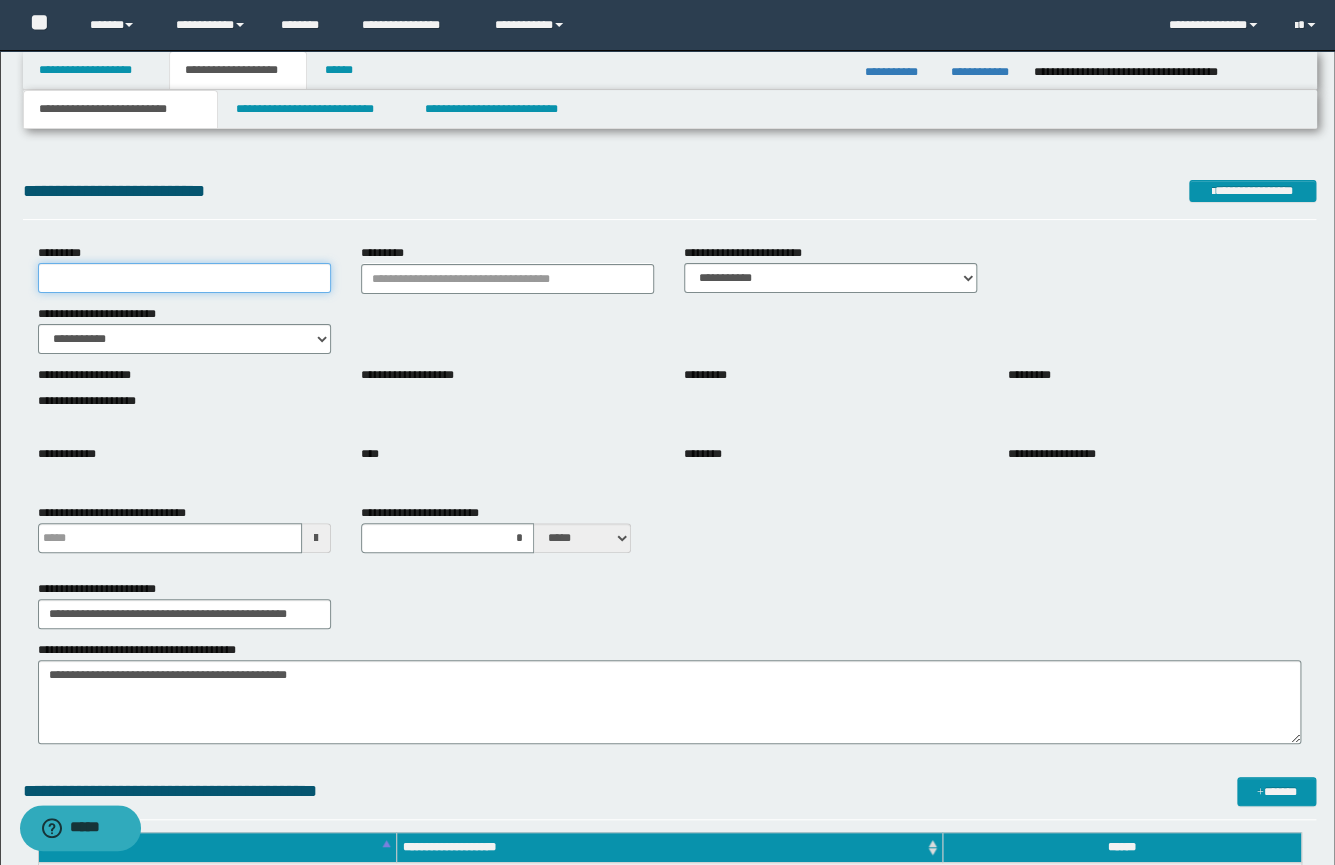click on "*********" at bounding box center (184, 278) 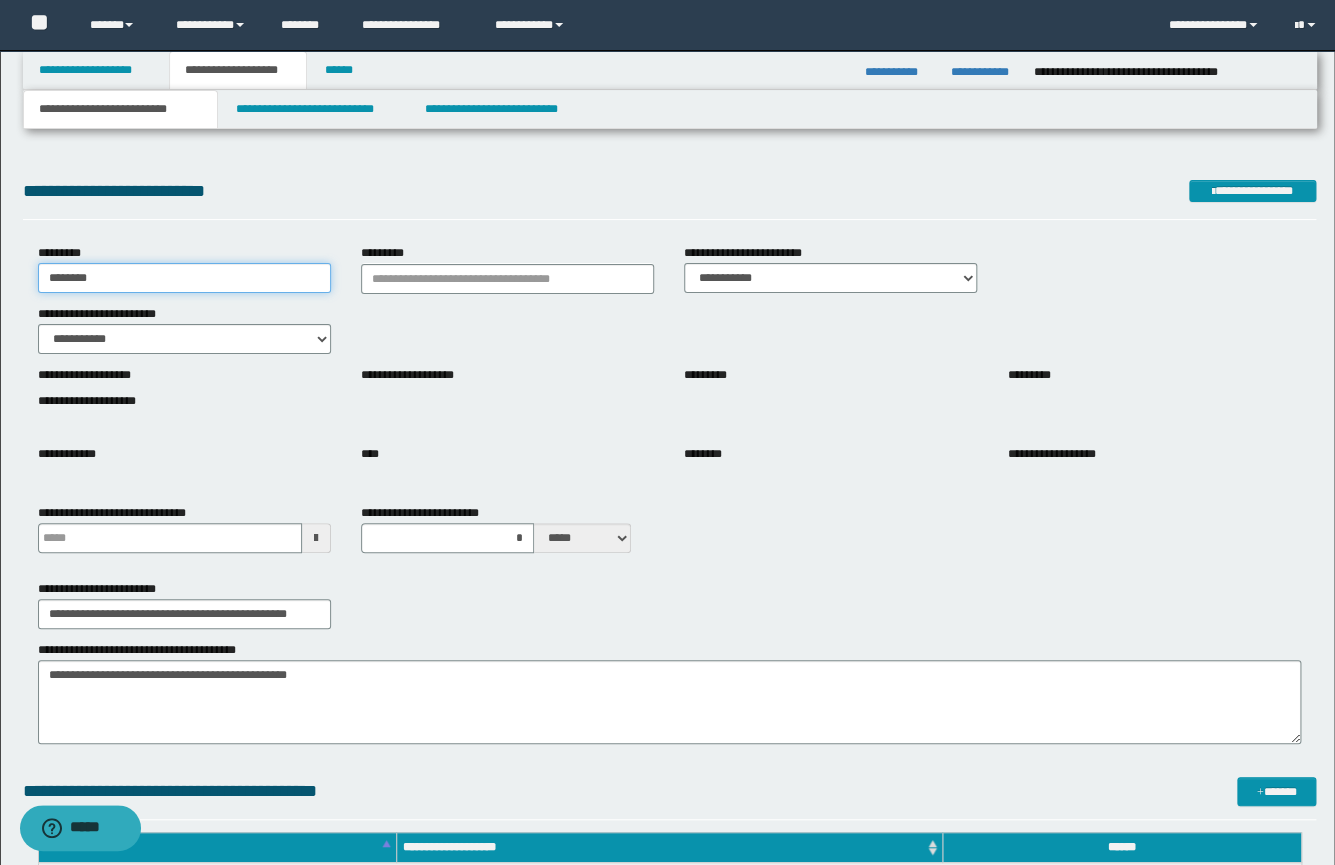 type 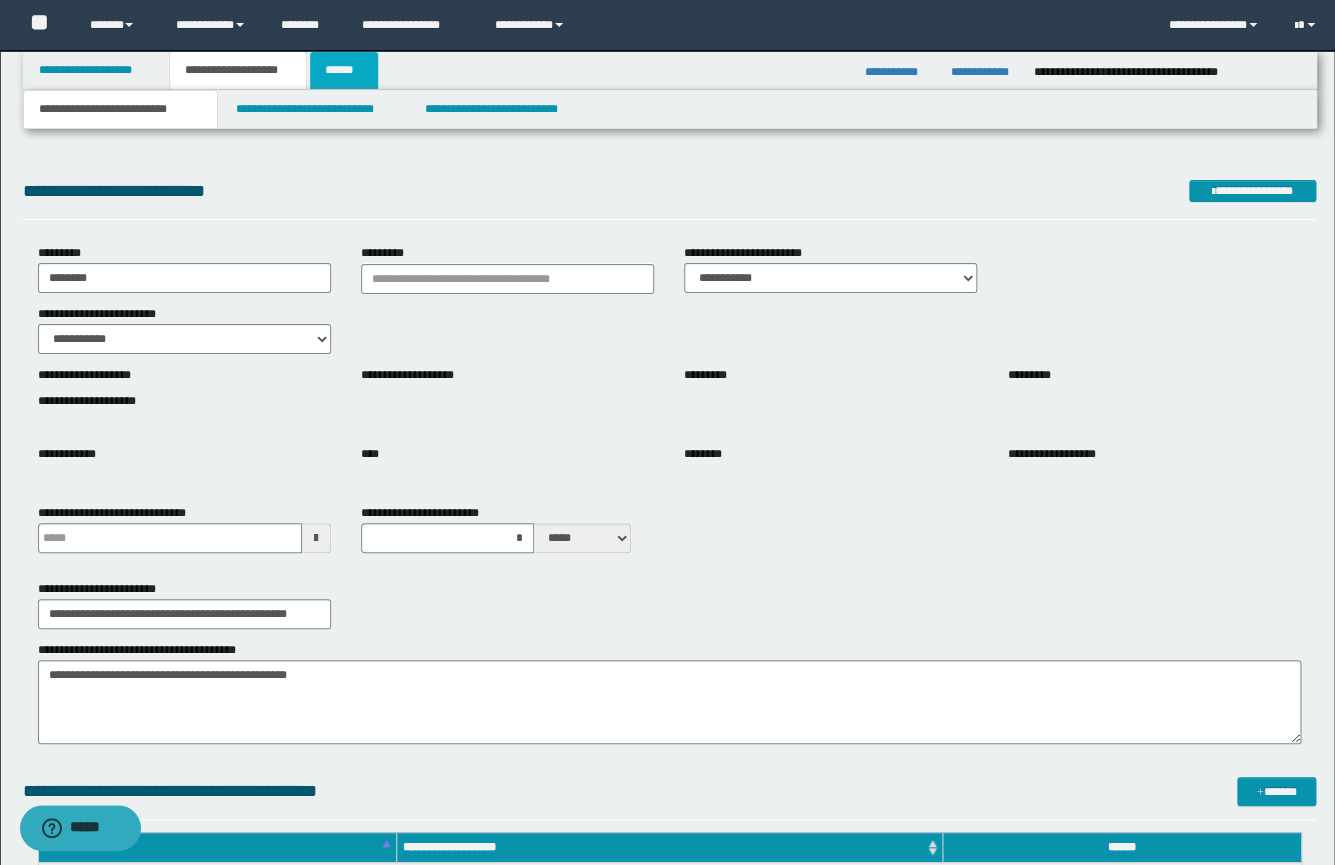 click on "******" at bounding box center [344, 70] 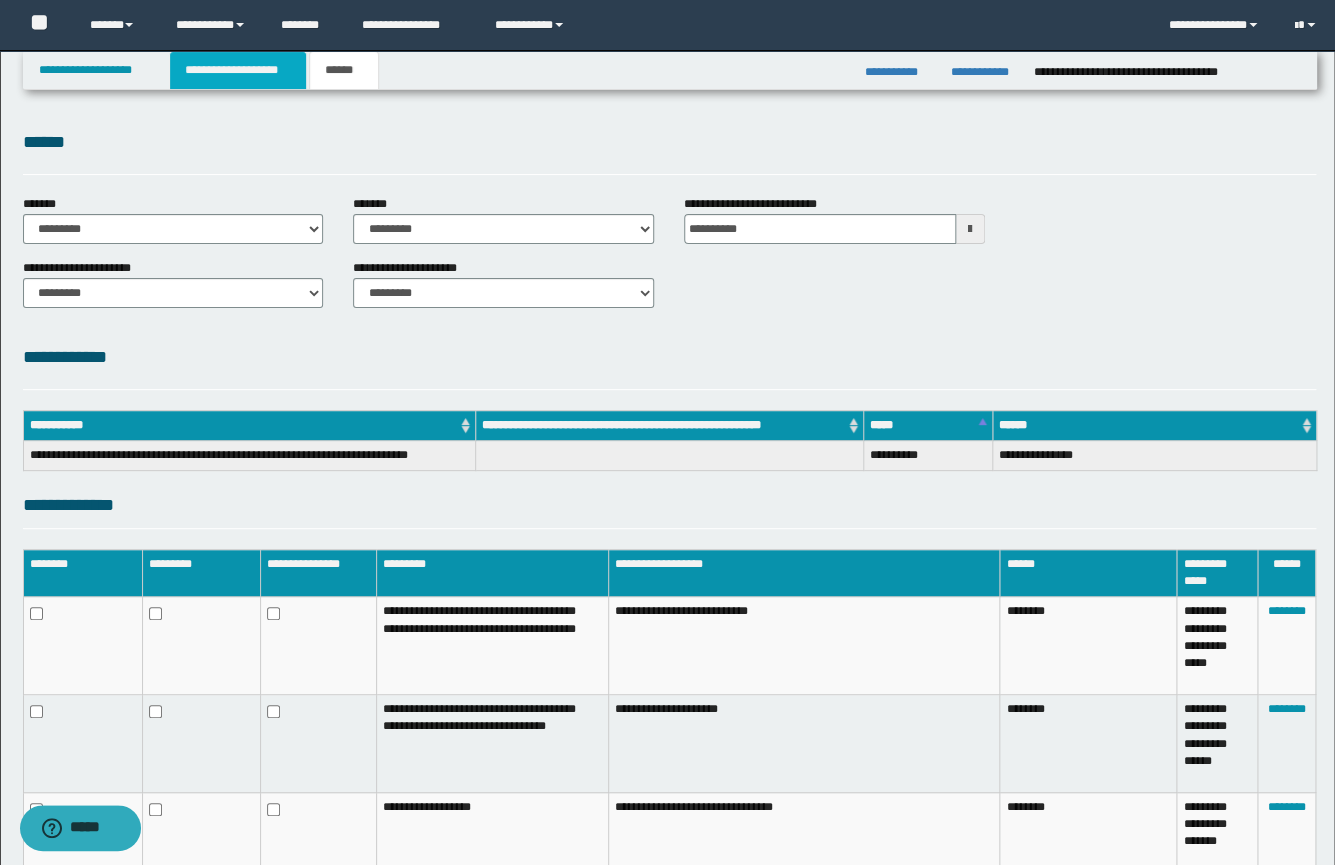click on "**********" at bounding box center [238, 70] 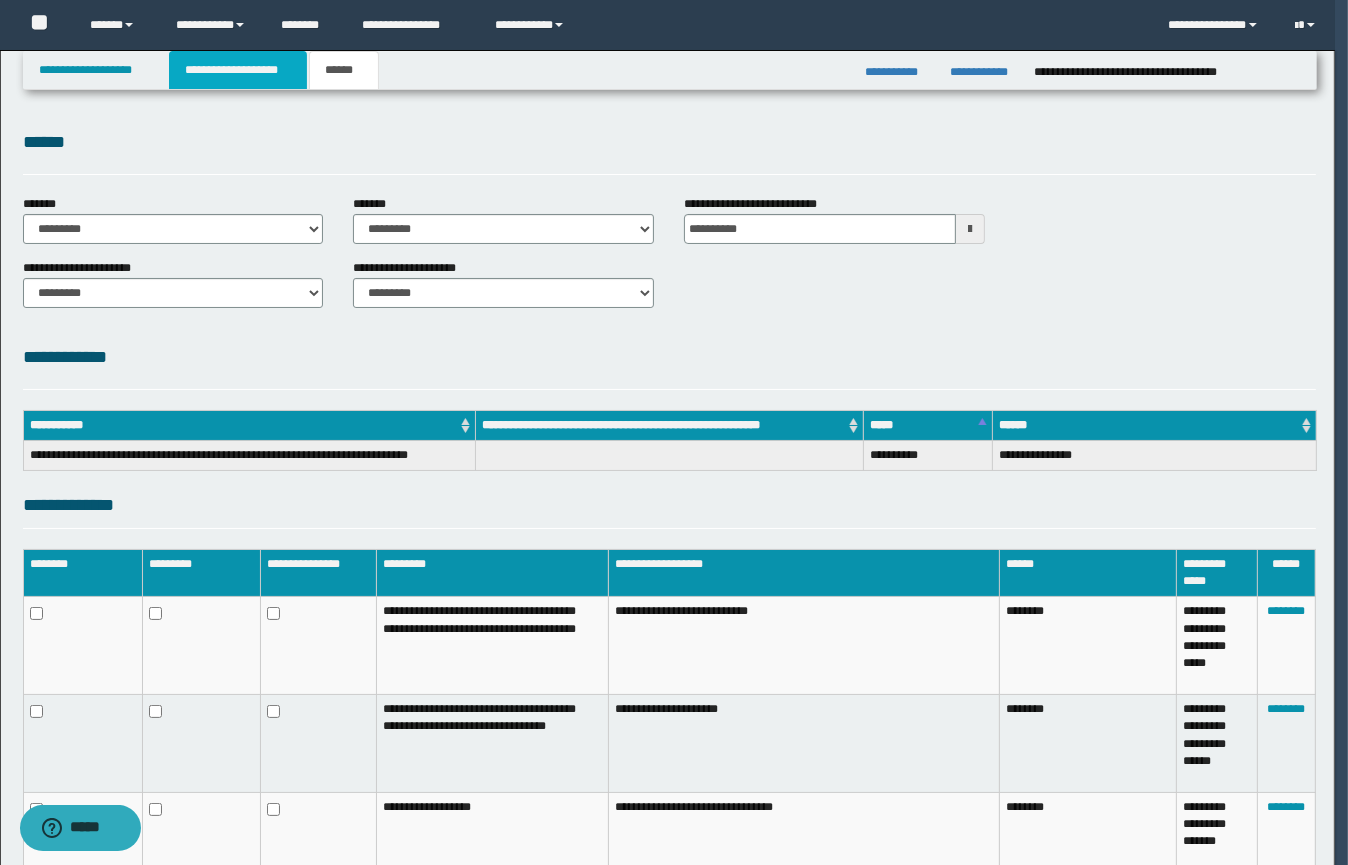 type 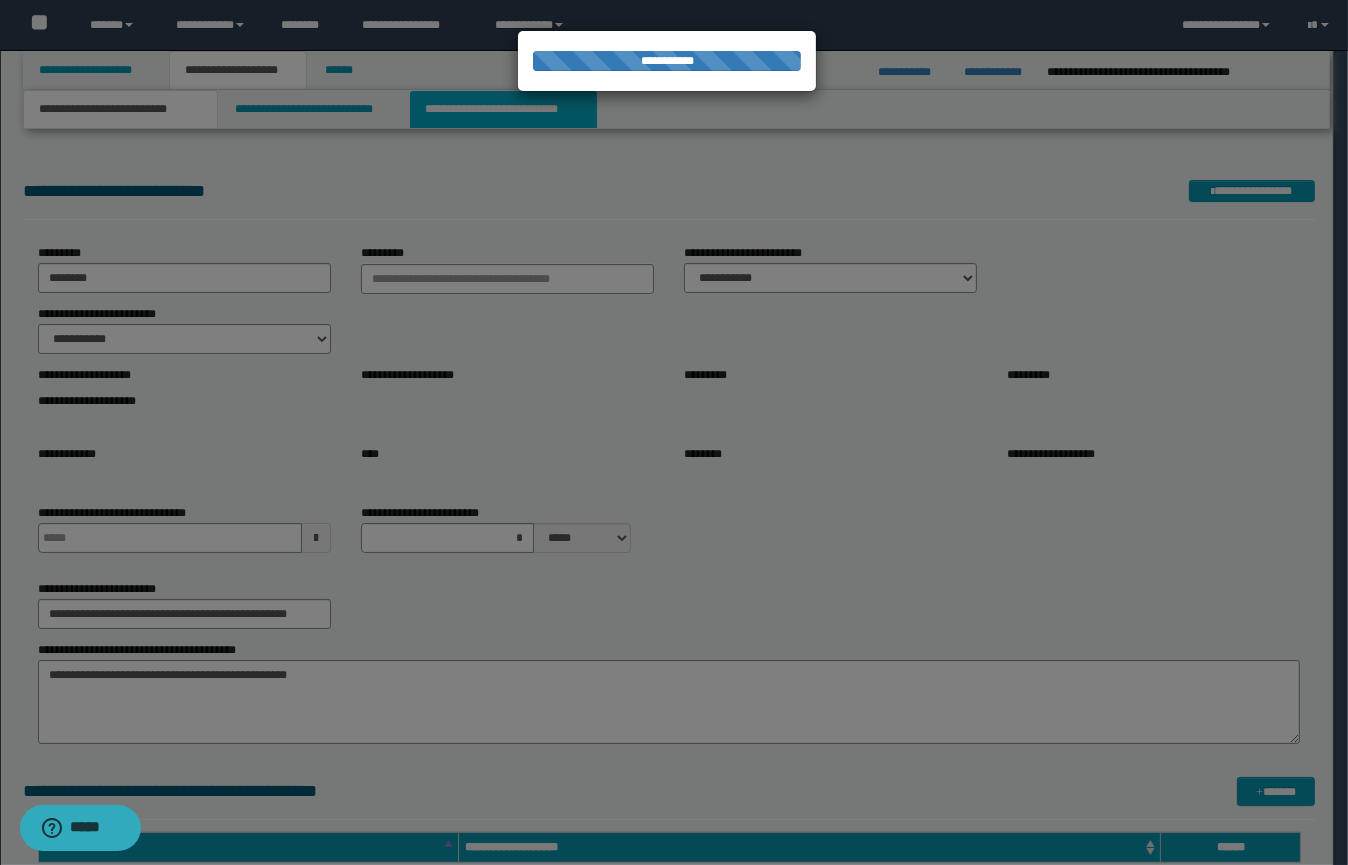 type 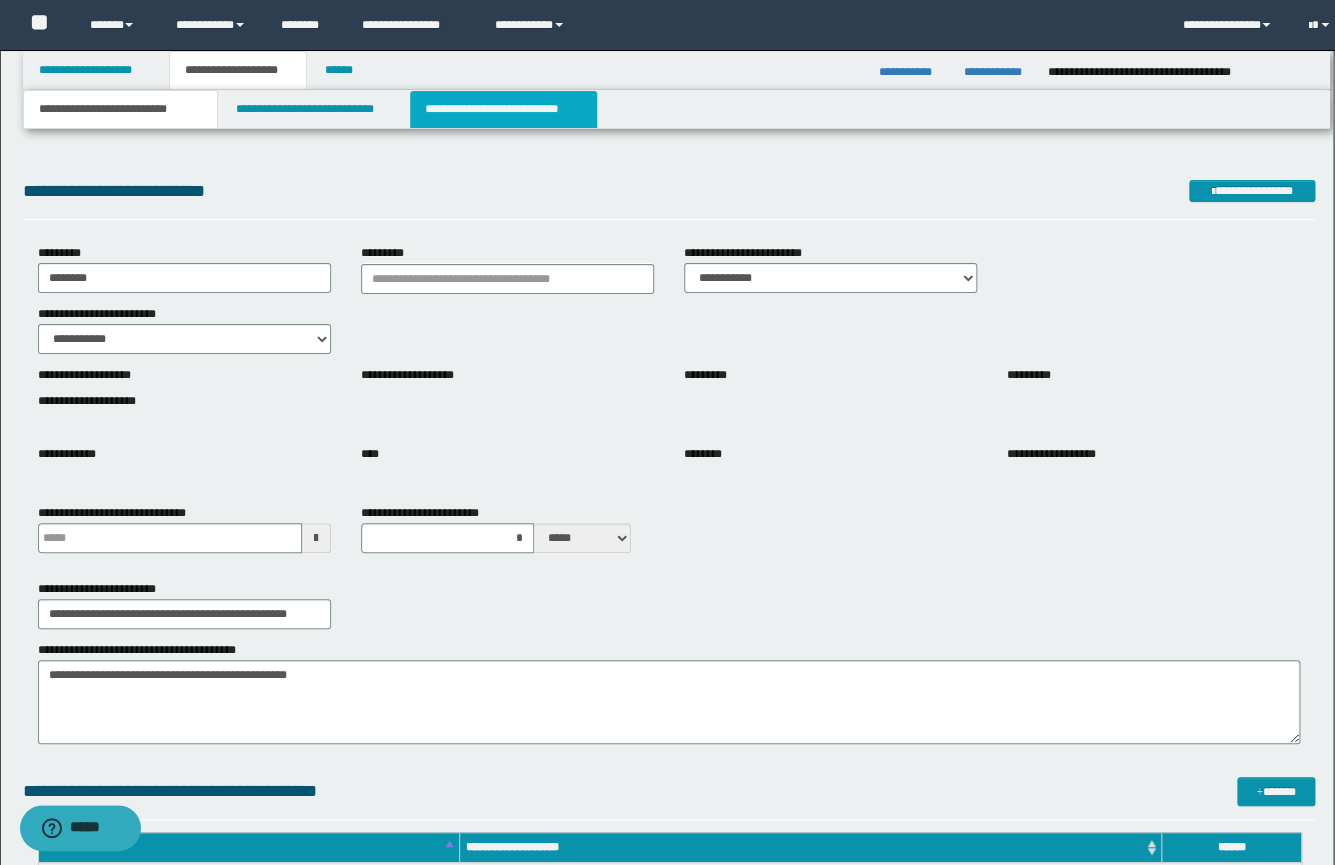 click on "**********" at bounding box center [503, 109] 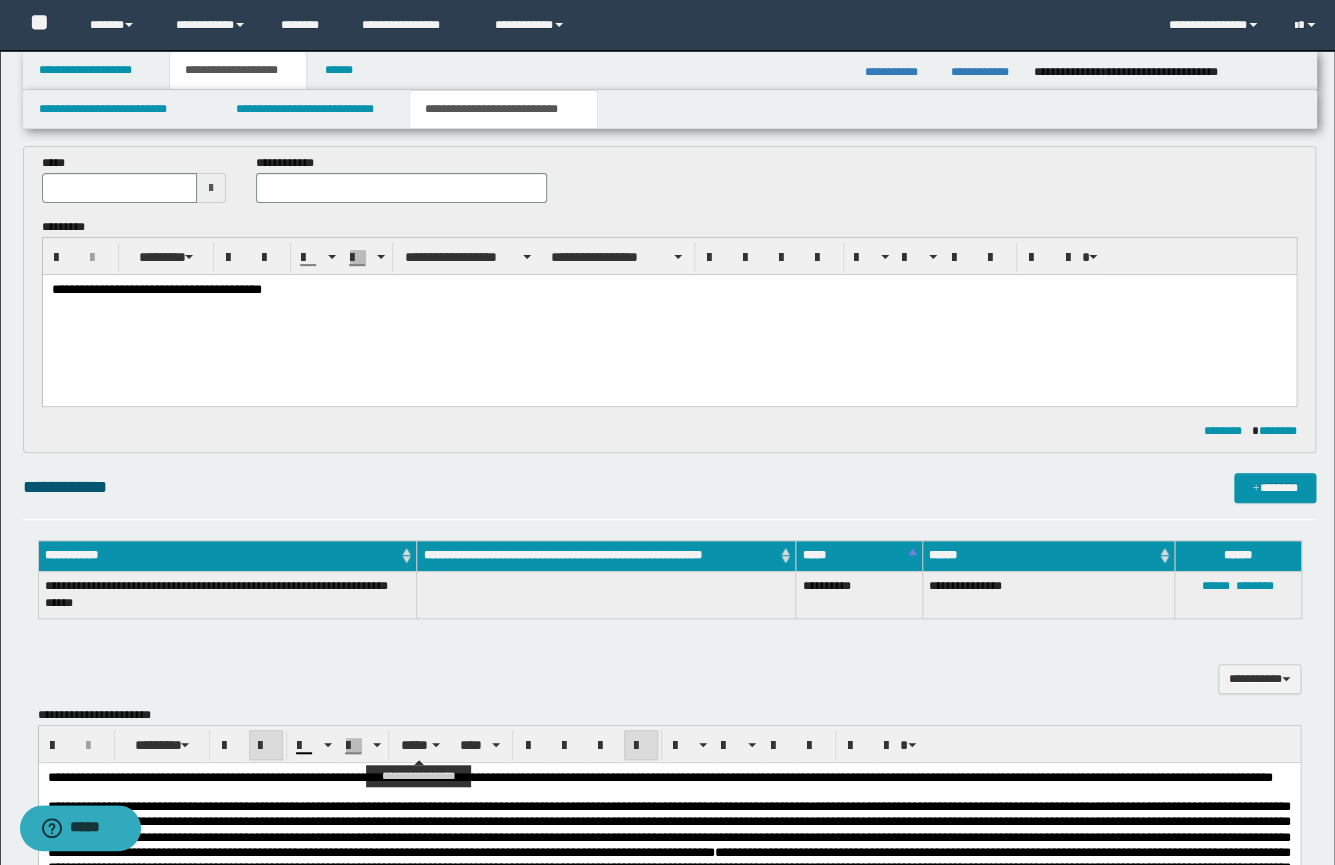 scroll, scrollTop: 302, scrollLeft: 0, axis: vertical 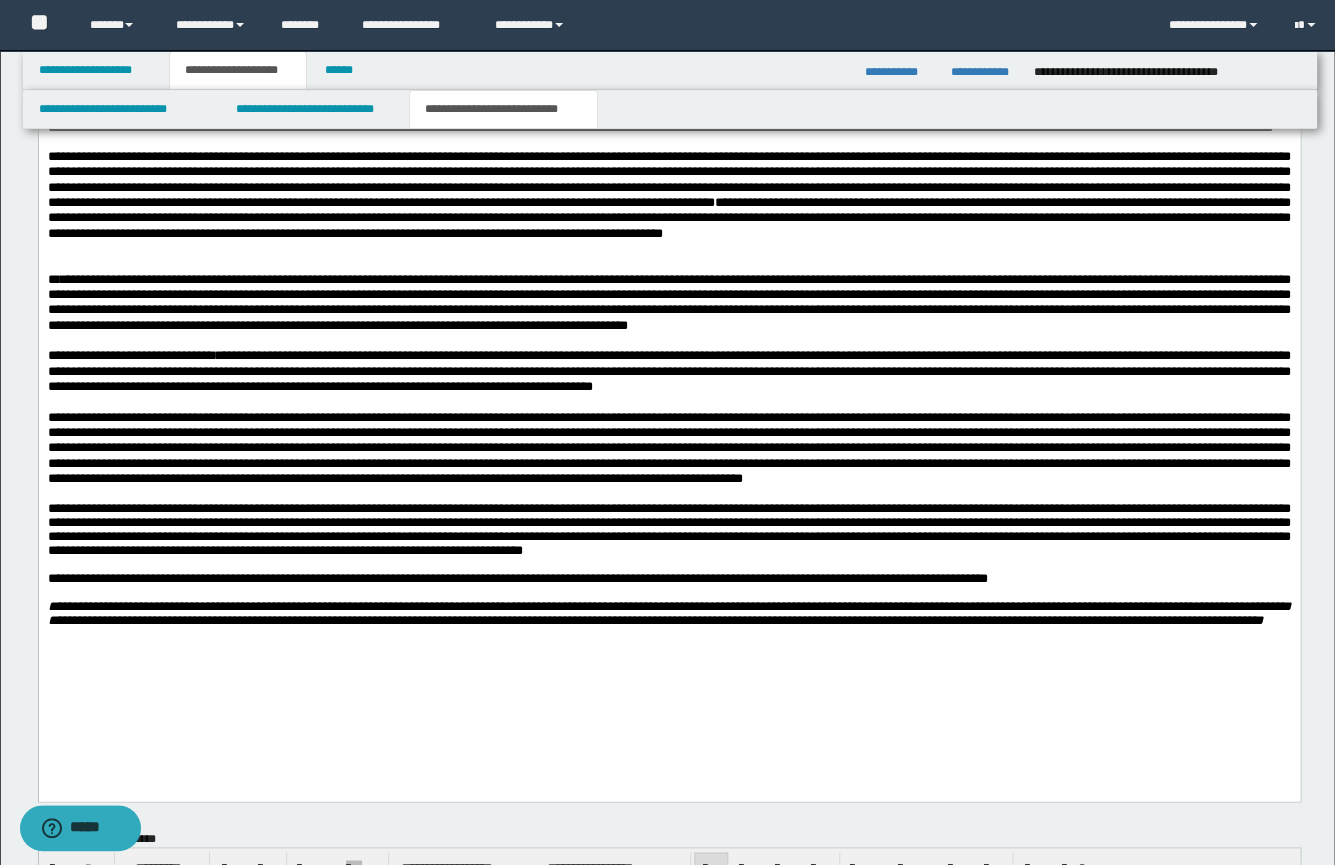 click at bounding box center (668, 493) 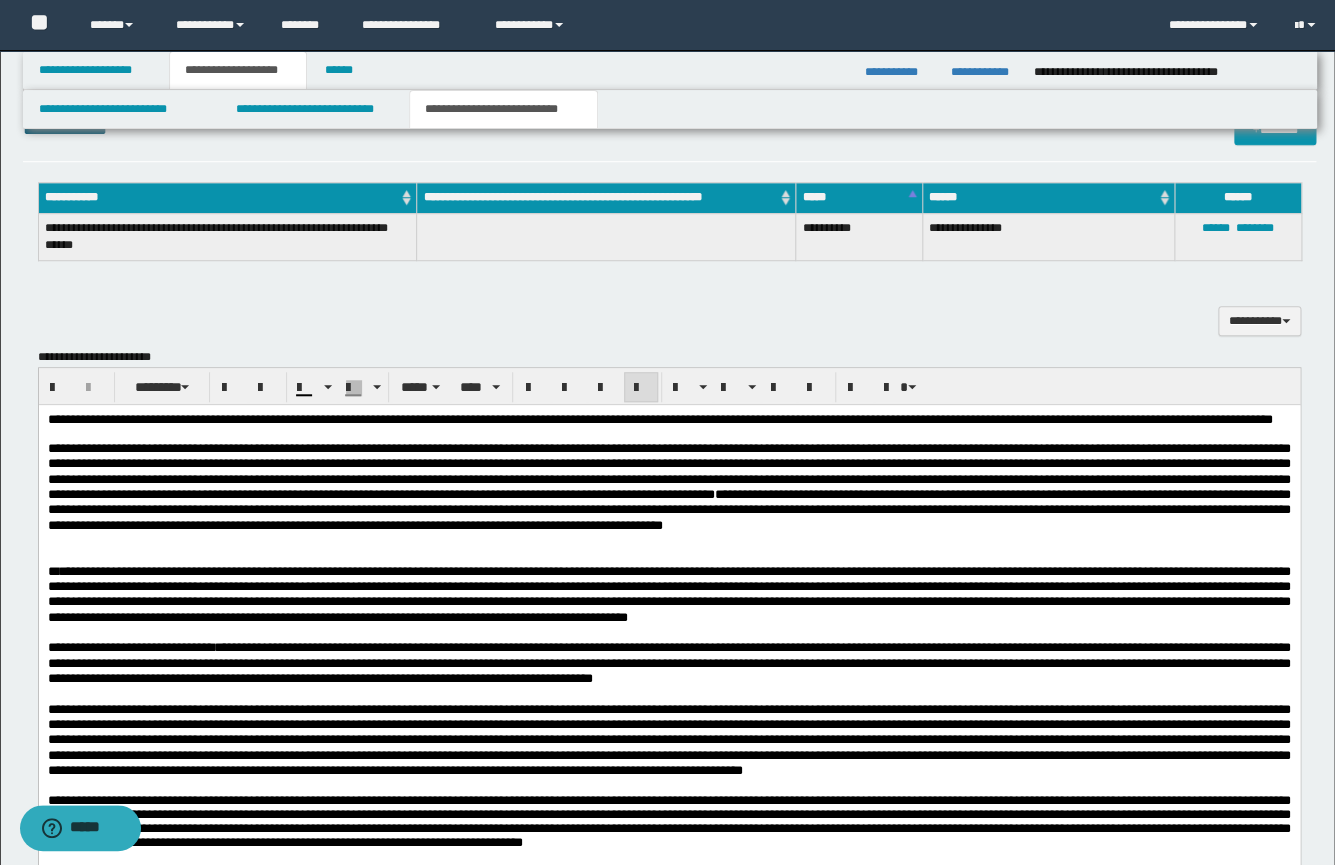 scroll, scrollTop: 434, scrollLeft: 0, axis: vertical 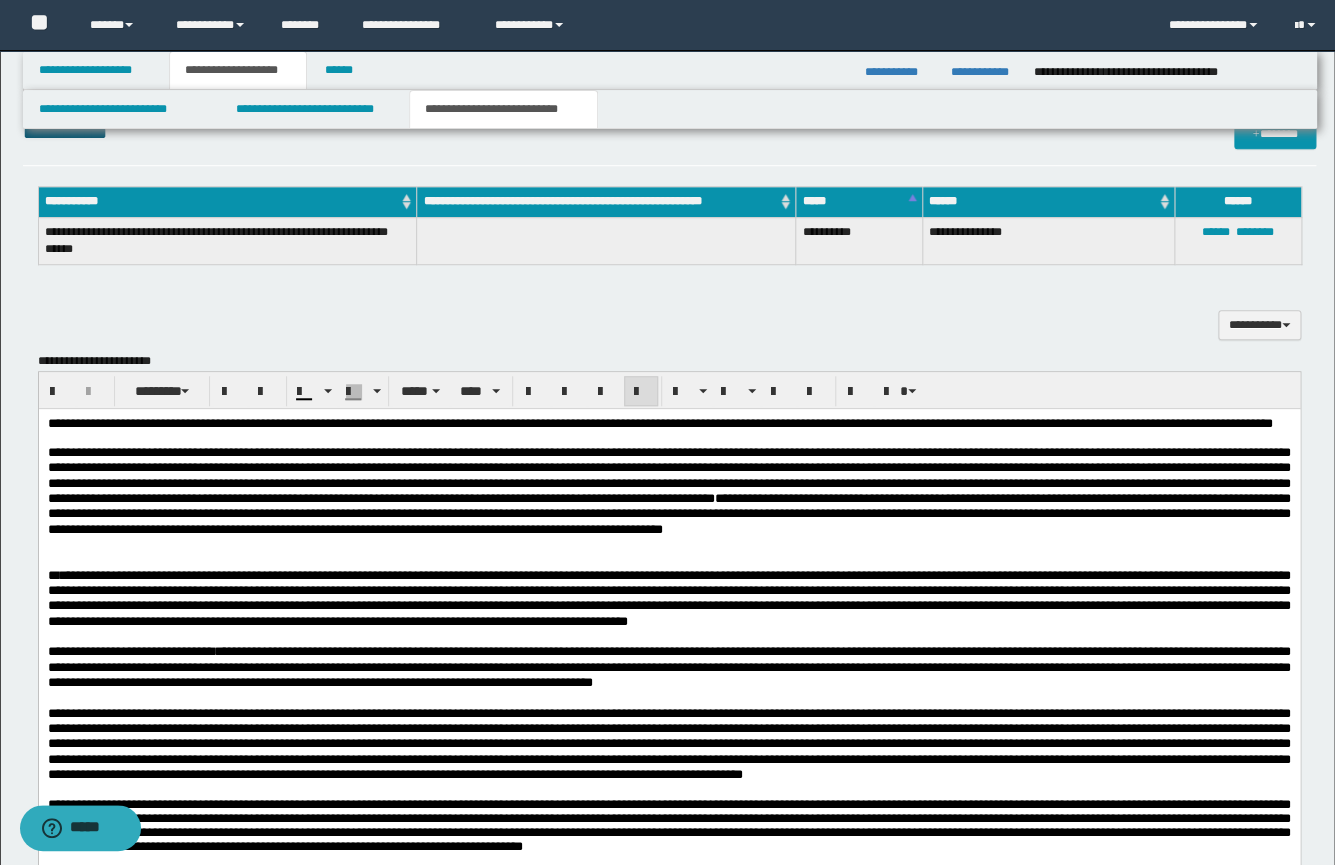 click on "**********" at bounding box center [668, 491] 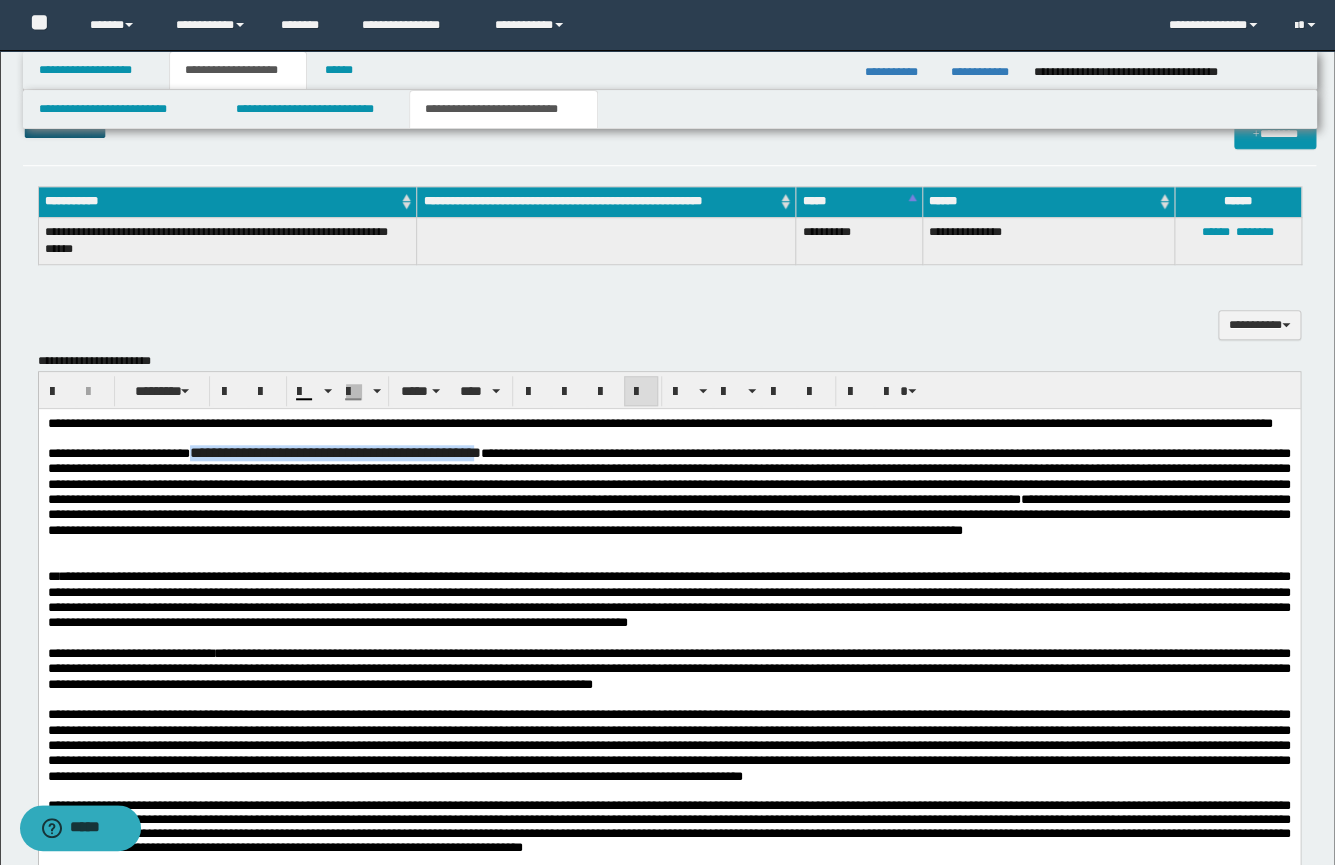 drag, startPoint x: 547, startPoint y: 467, endPoint x: 214, endPoint y: 472, distance: 333.03754 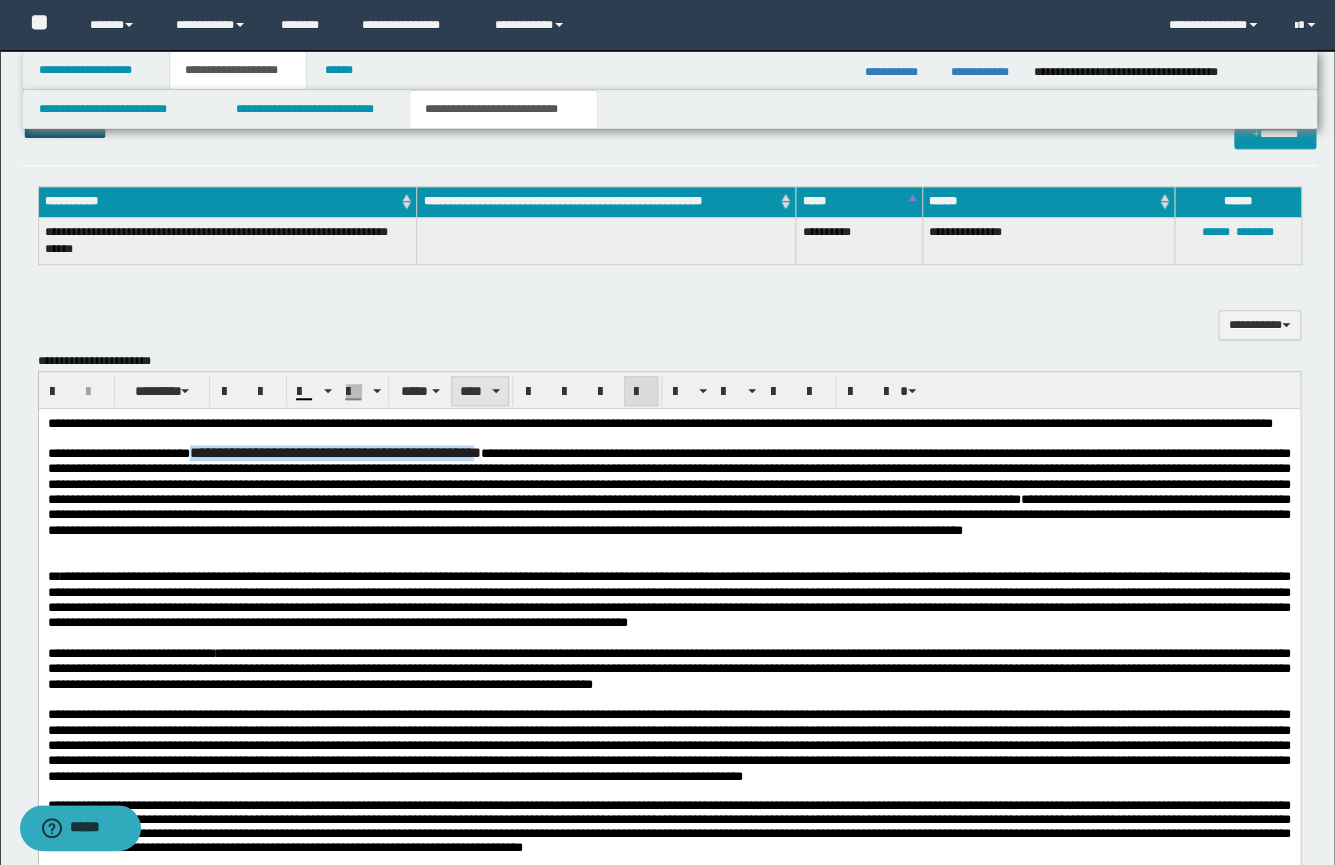 click on "****" at bounding box center (480, 391) 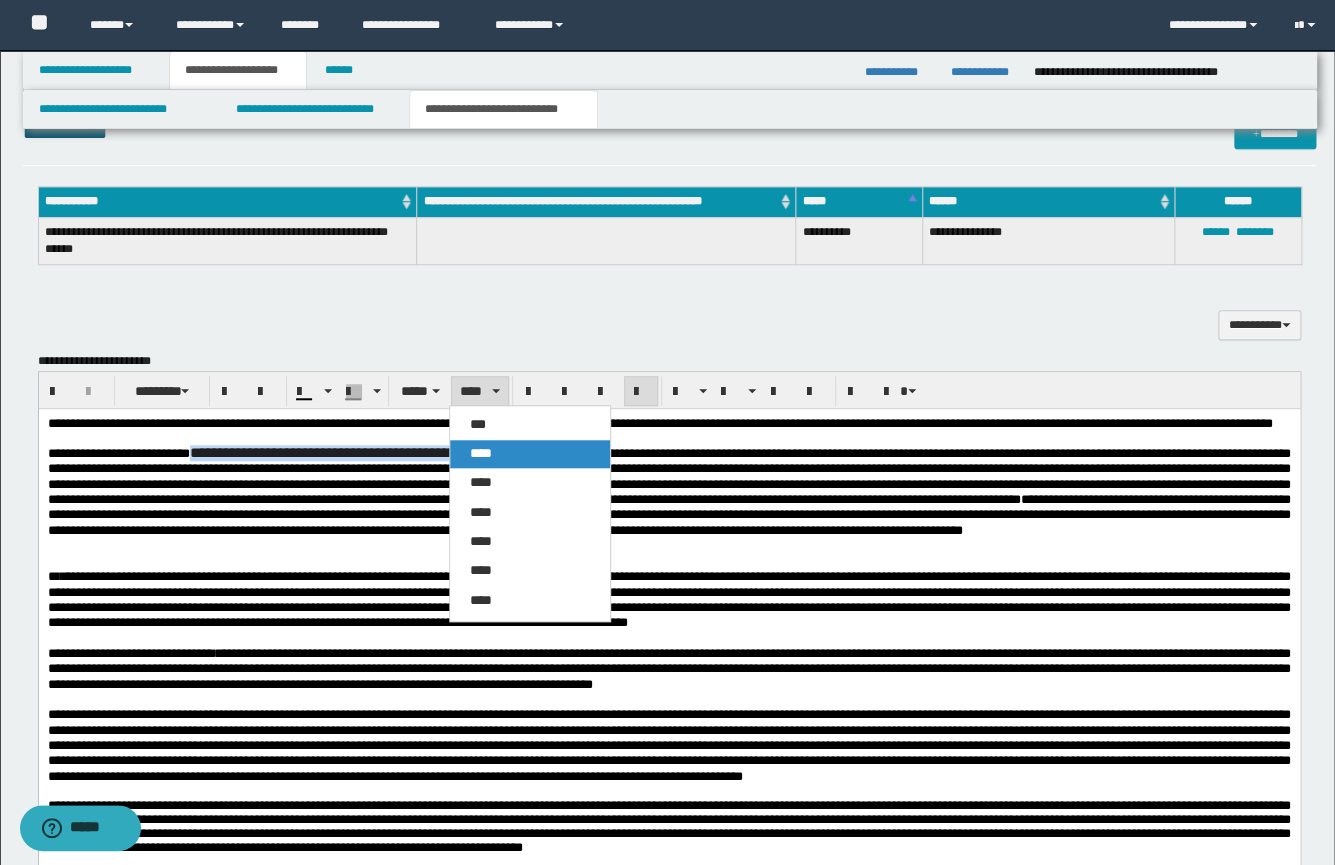 click on "****" at bounding box center (530, 454) 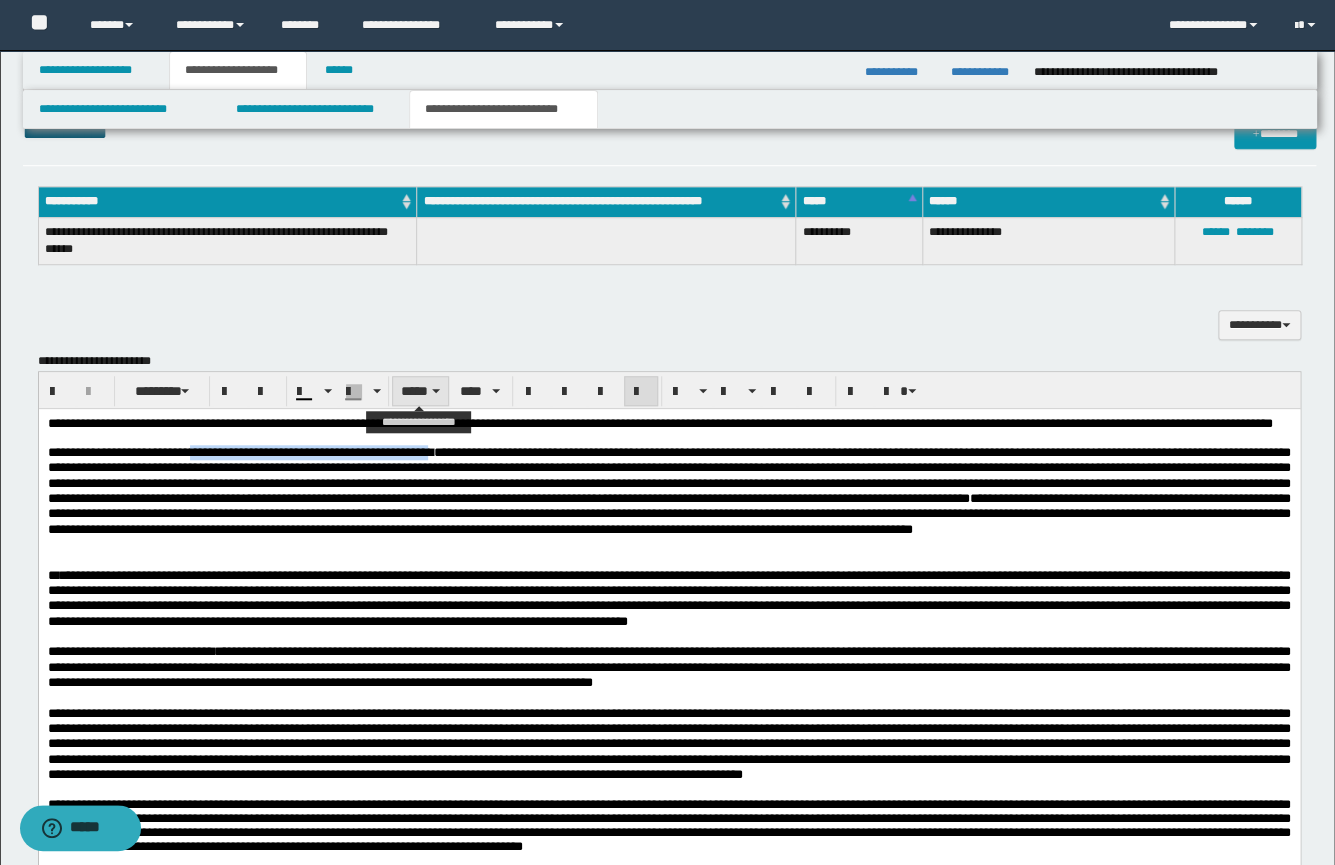 click on "*****" at bounding box center (420, 391) 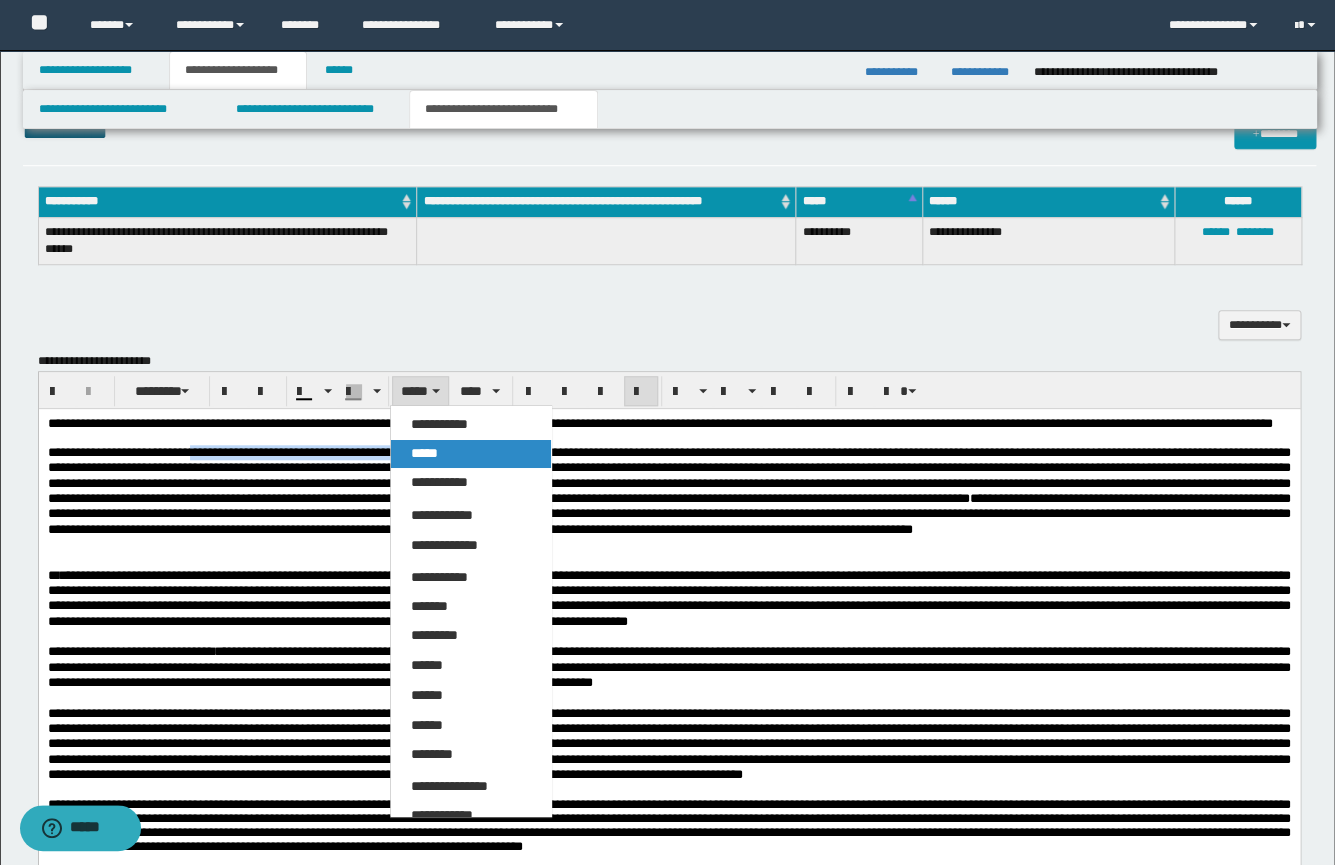 drag, startPoint x: 436, startPoint y: 455, endPoint x: 396, endPoint y: 46, distance: 410.95132 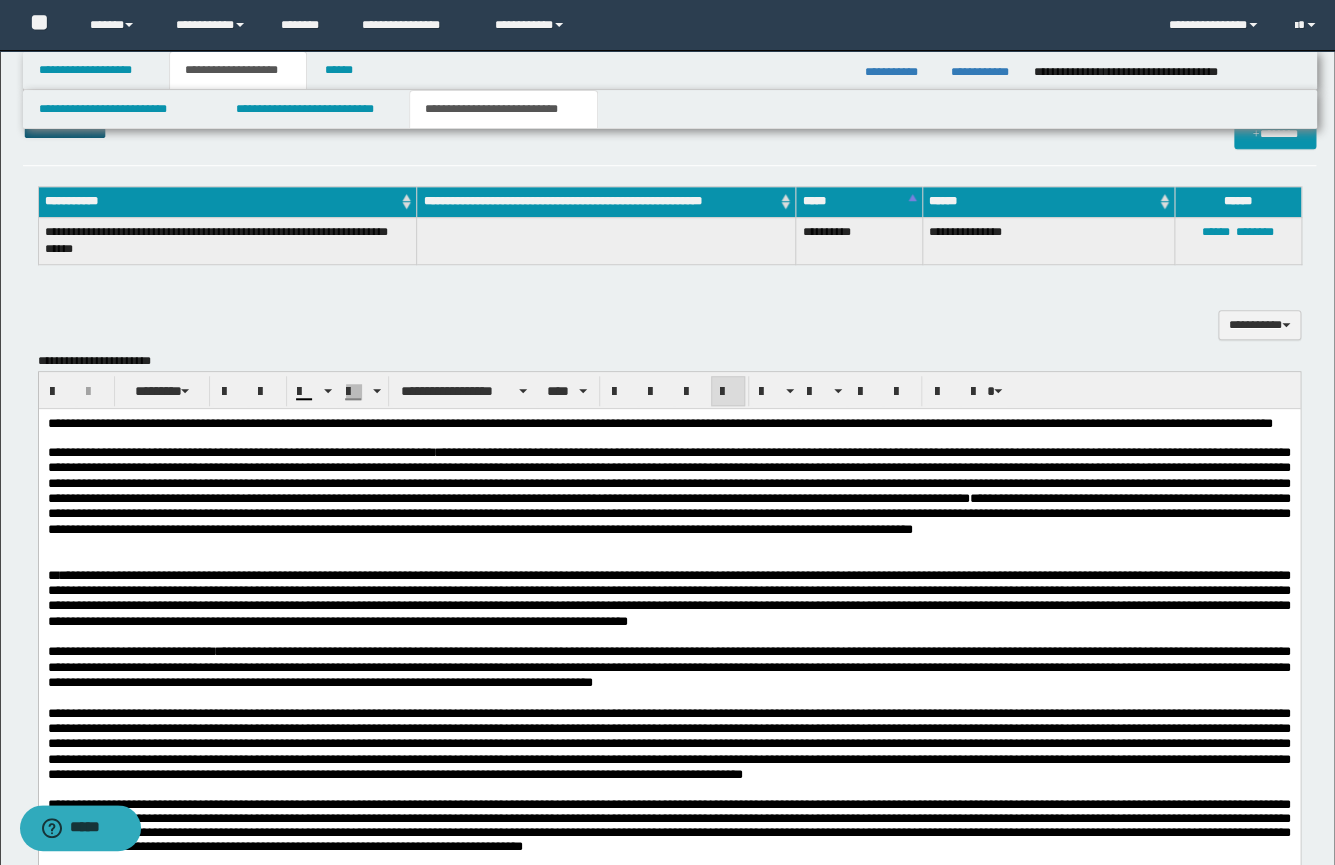 click on "**********" at bounding box center (668, 491) 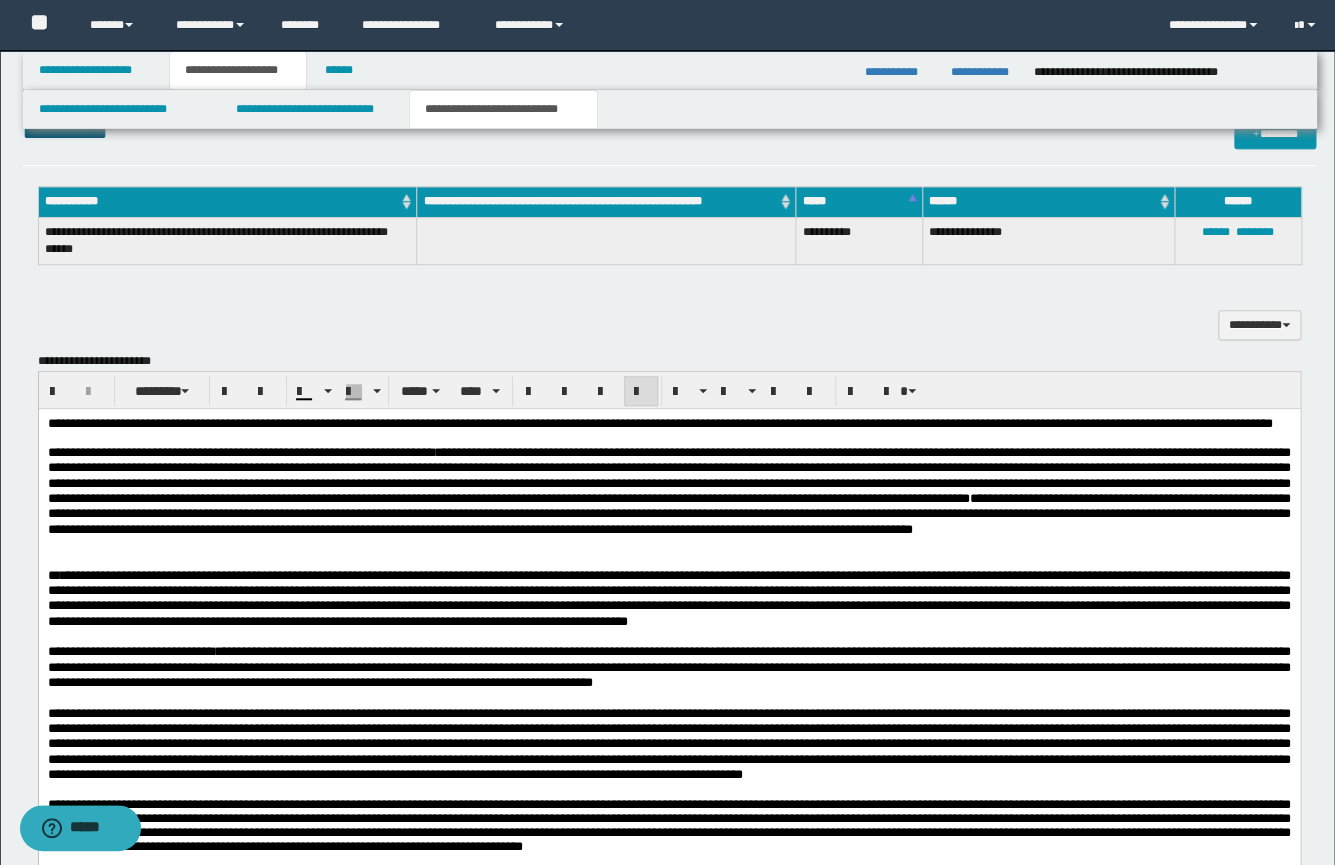click on "**********" at bounding box center [669, 142] 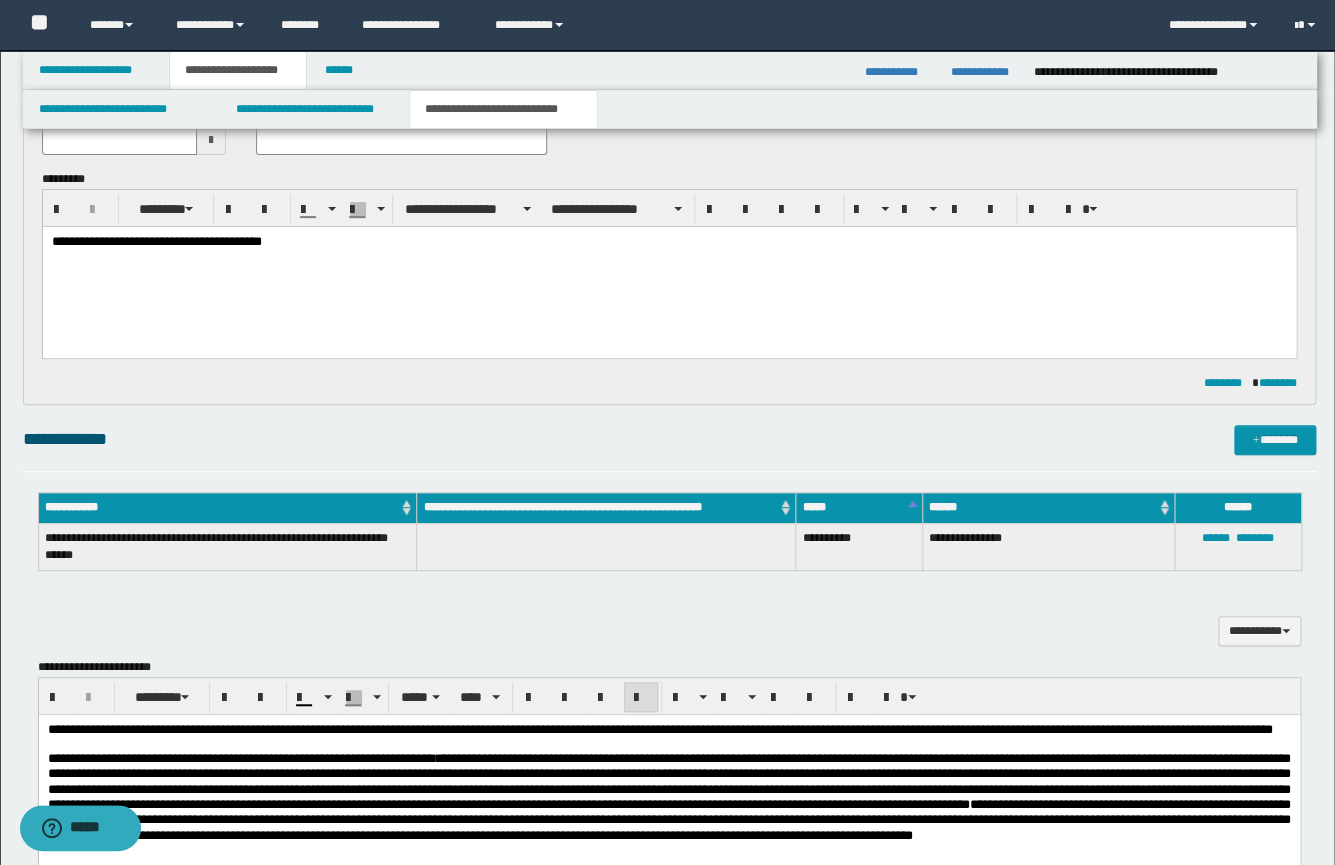 scroll, scrollTop: 0, scrollLeft: 0, axis: both 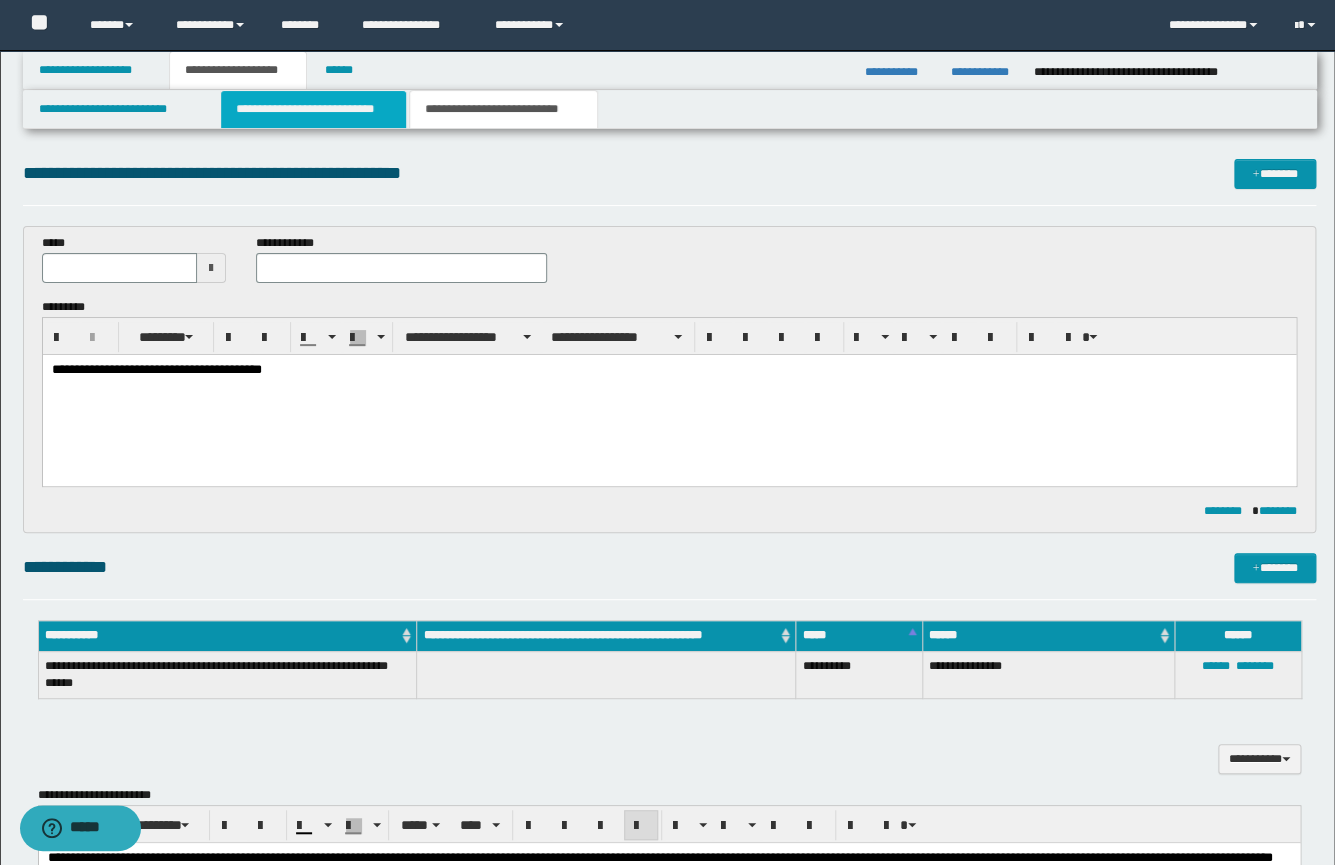 click on "**********" at bounding box center [313, 109] 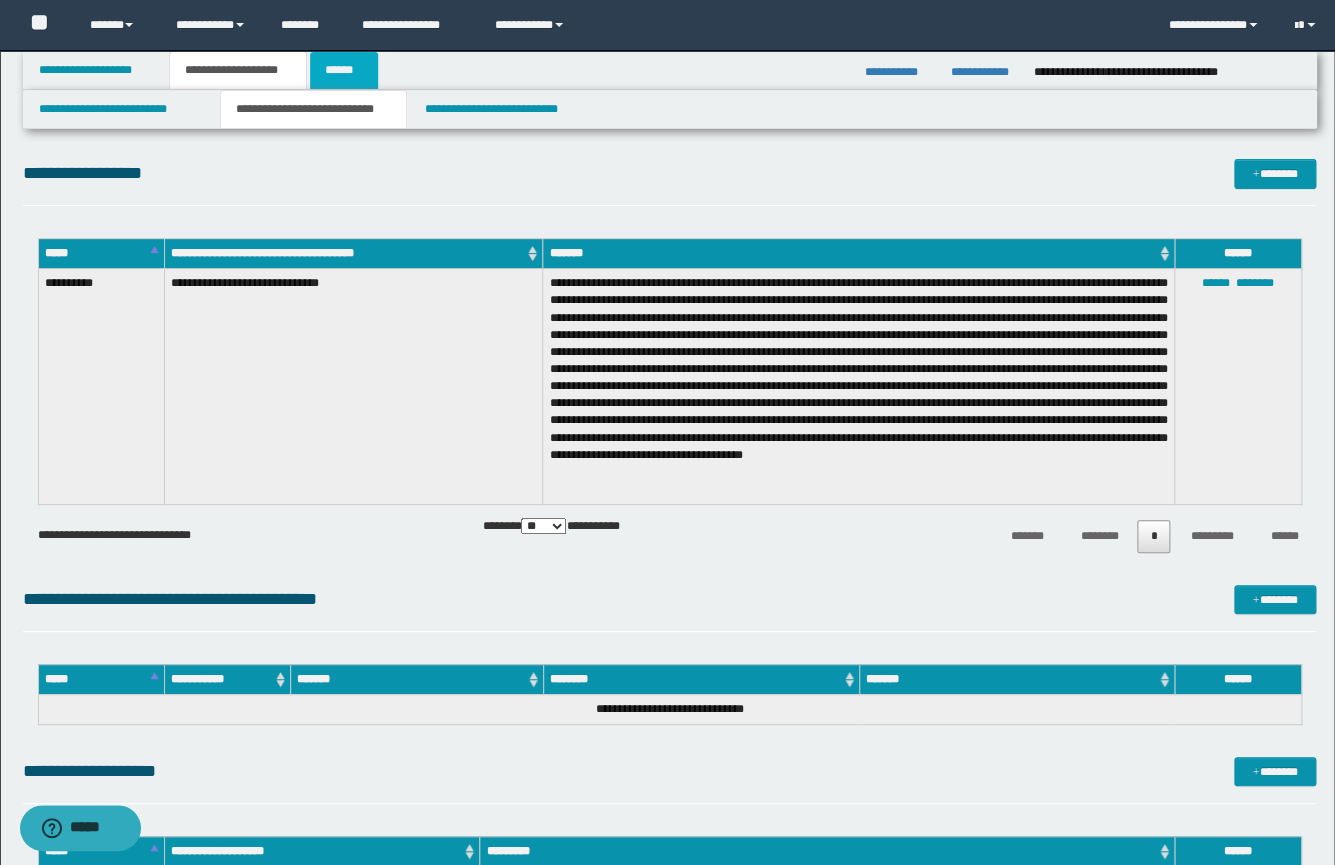 click on "******" at bounding box center [344, 70] 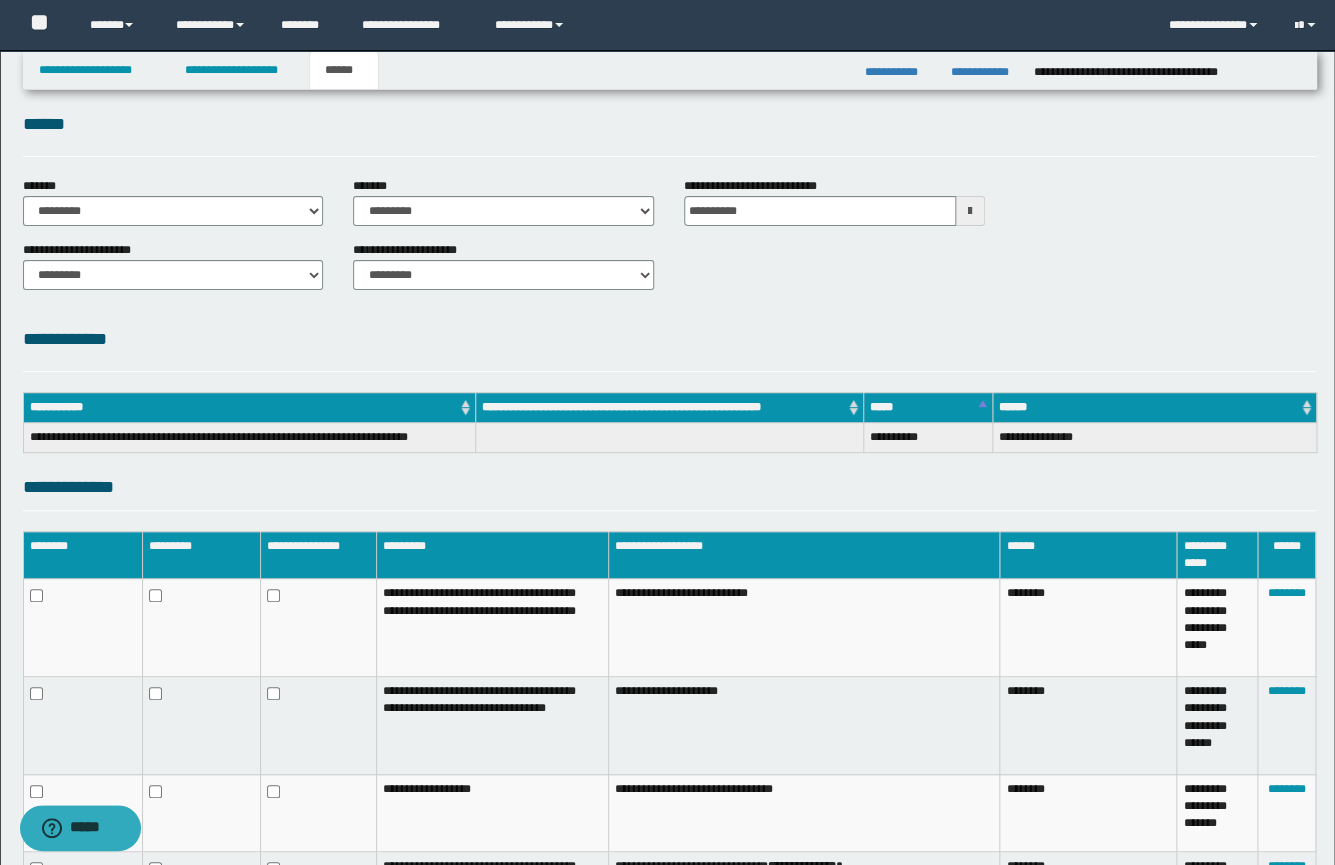 scroll, scrollTop: 94, scrollLeft: 0, axis: vertical 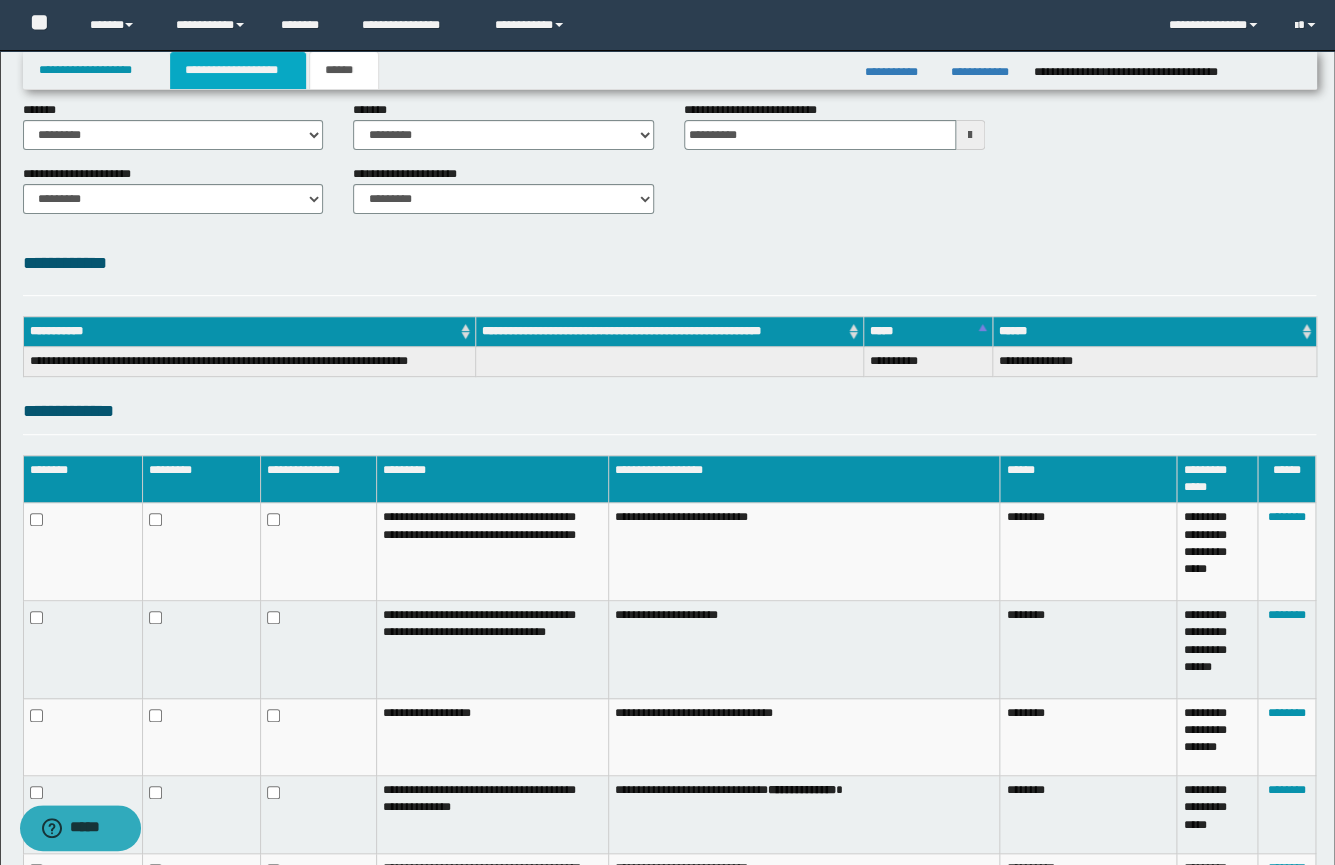 click on "**********" at bounding box center (238, 70) 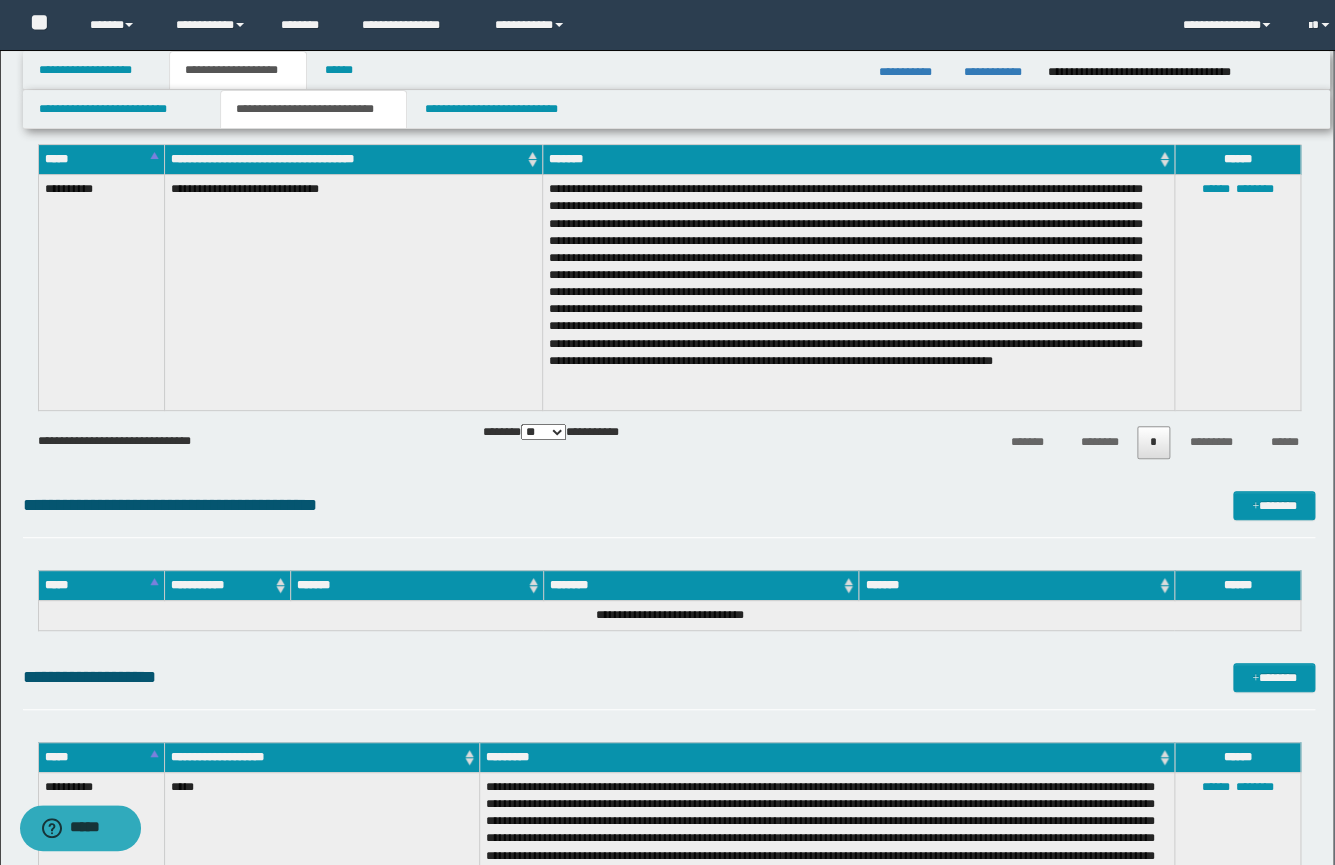 scroll, scrollTop: 125, scrollLeft: 0, axis: vertical 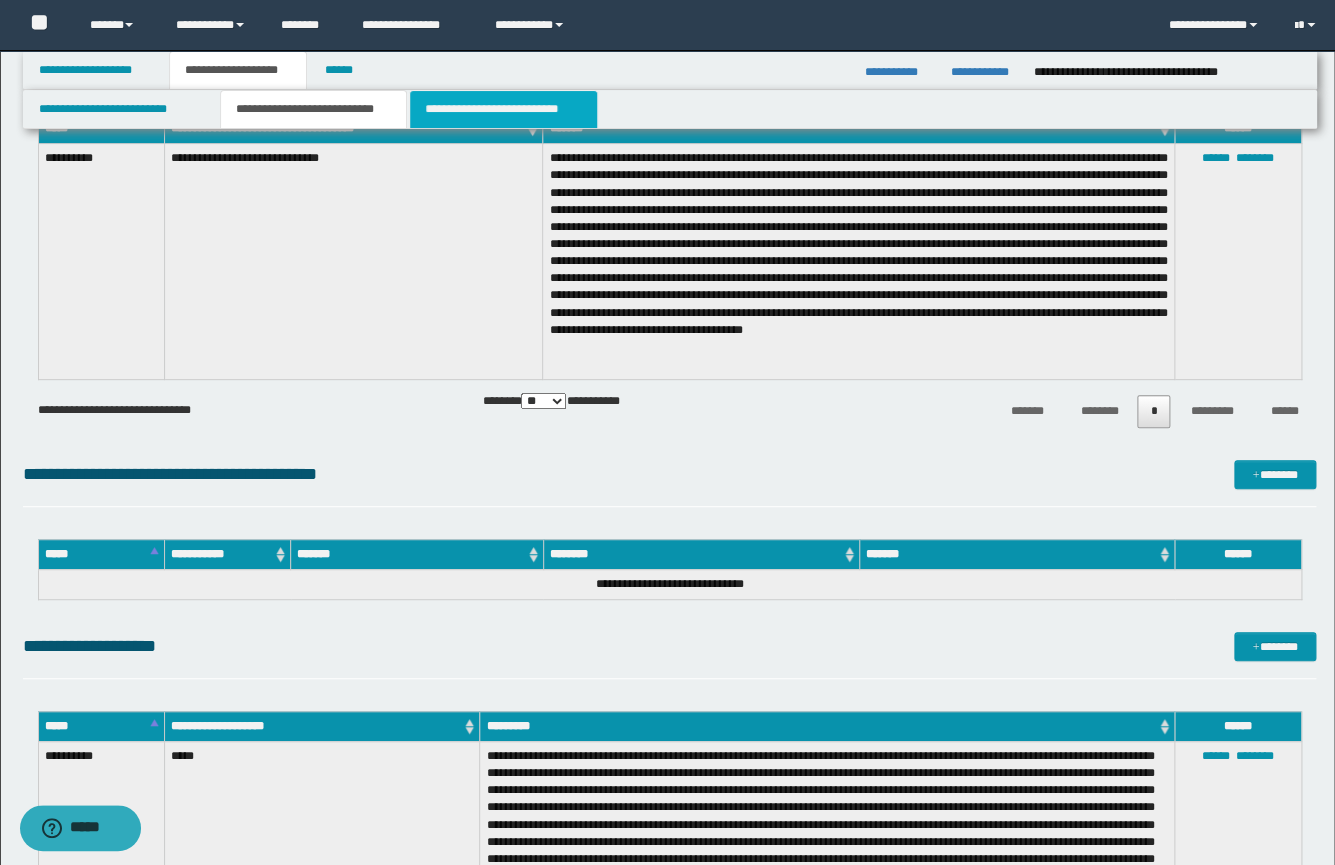 click on "**********" at bounding box center (503, 109) 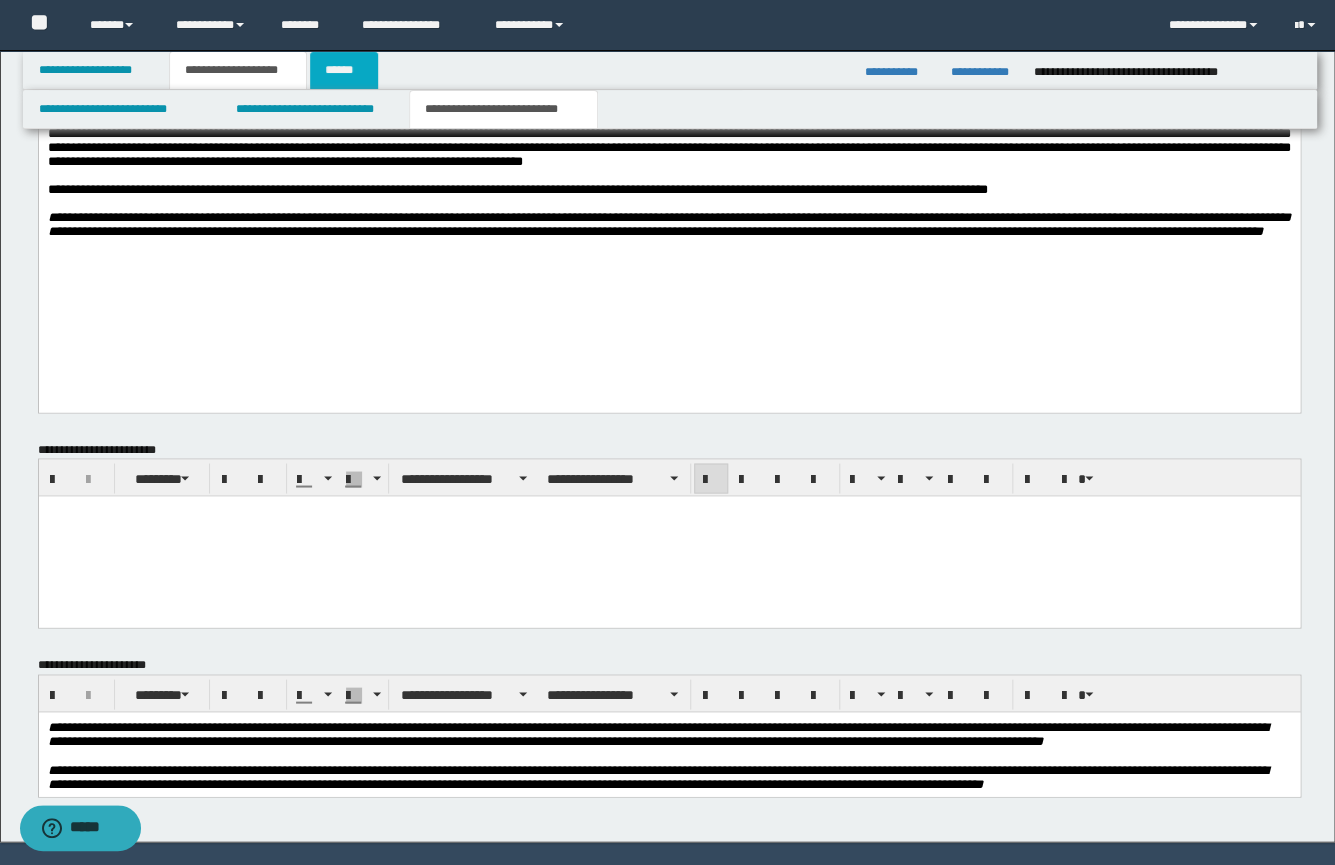 click on "******" at bounding box center [344, 70] 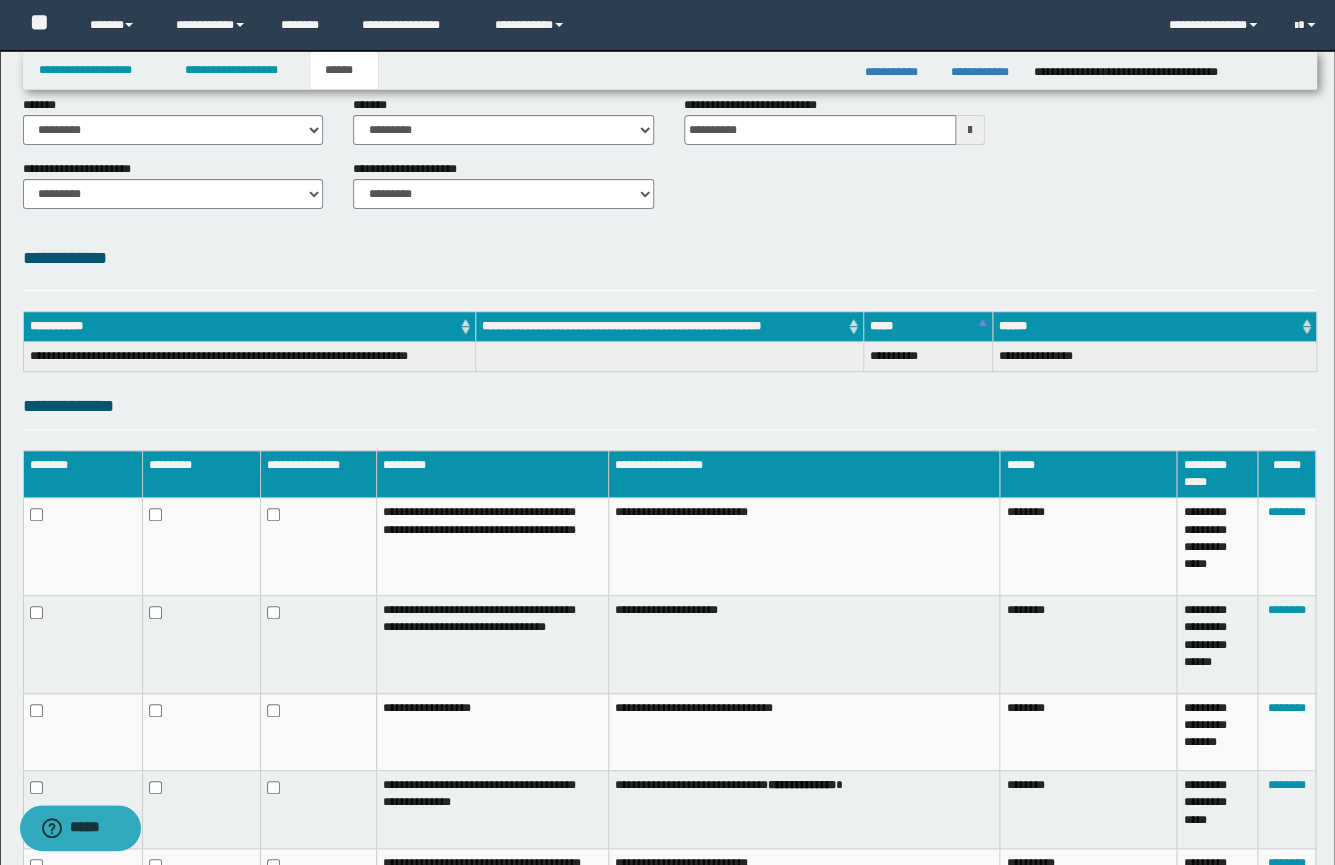 scroll, scrollTop: 0, scrollLeft: 0, axis: both 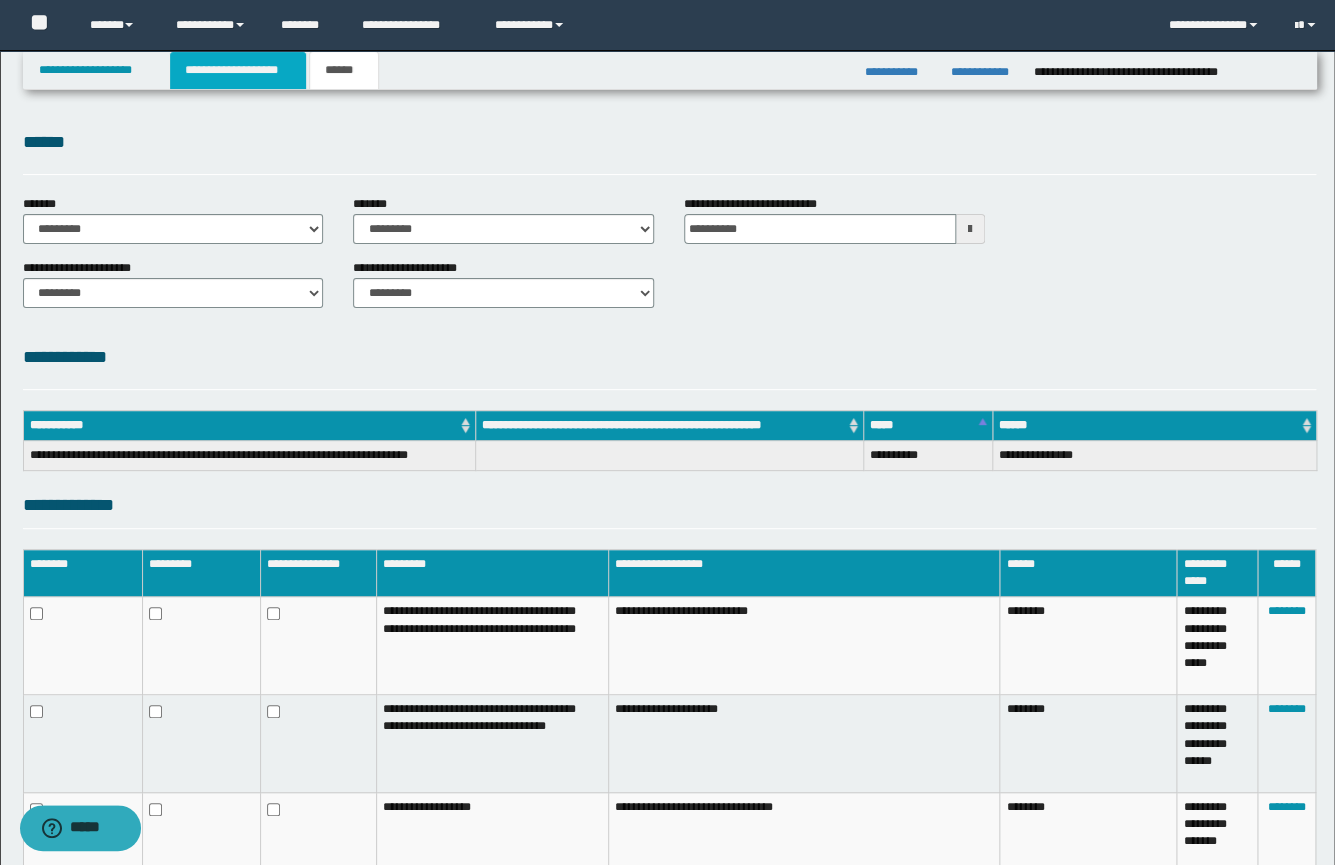 click on "**********" at bounding box center [238, 70] 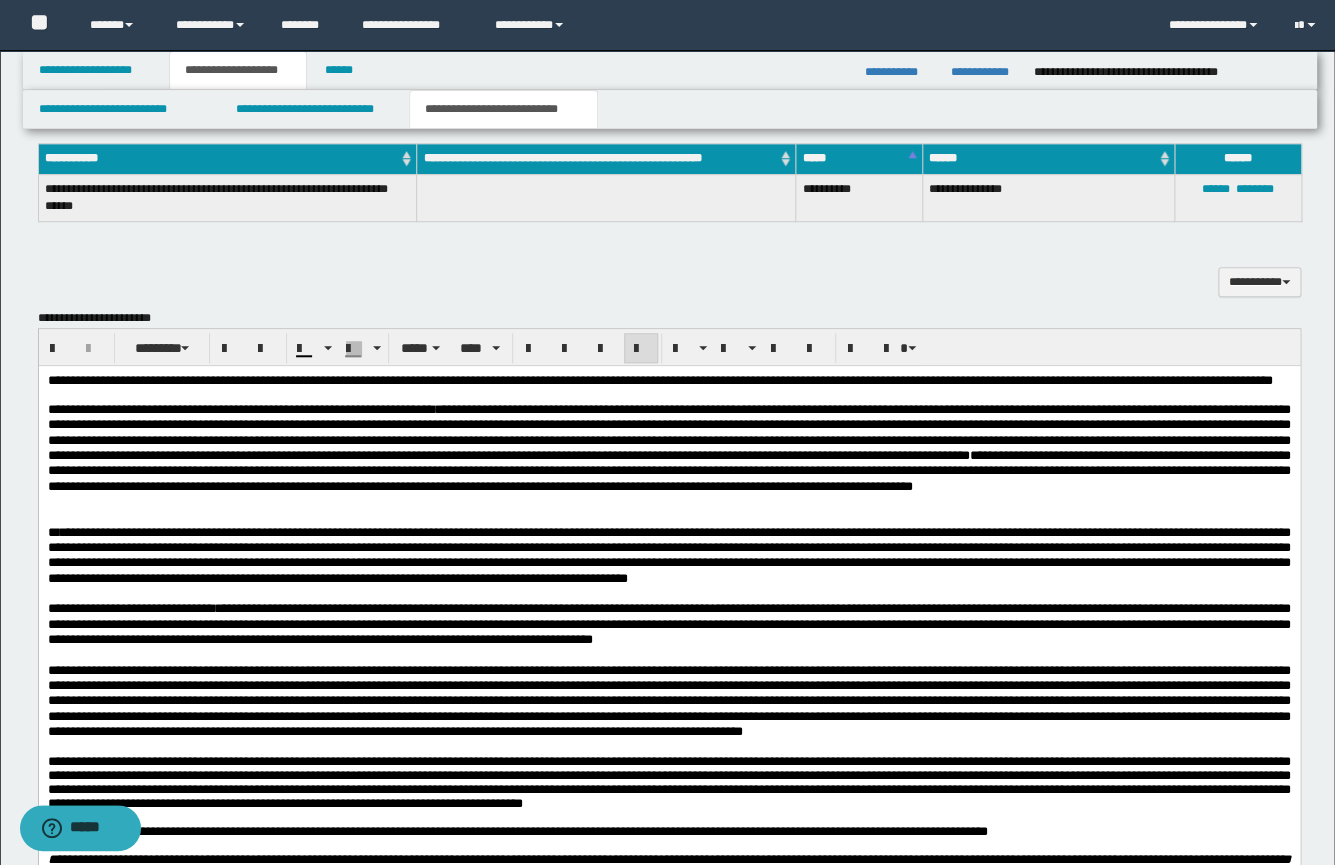 scroll, scrollTop: 521, scrollLeft: 0, axis: vertical 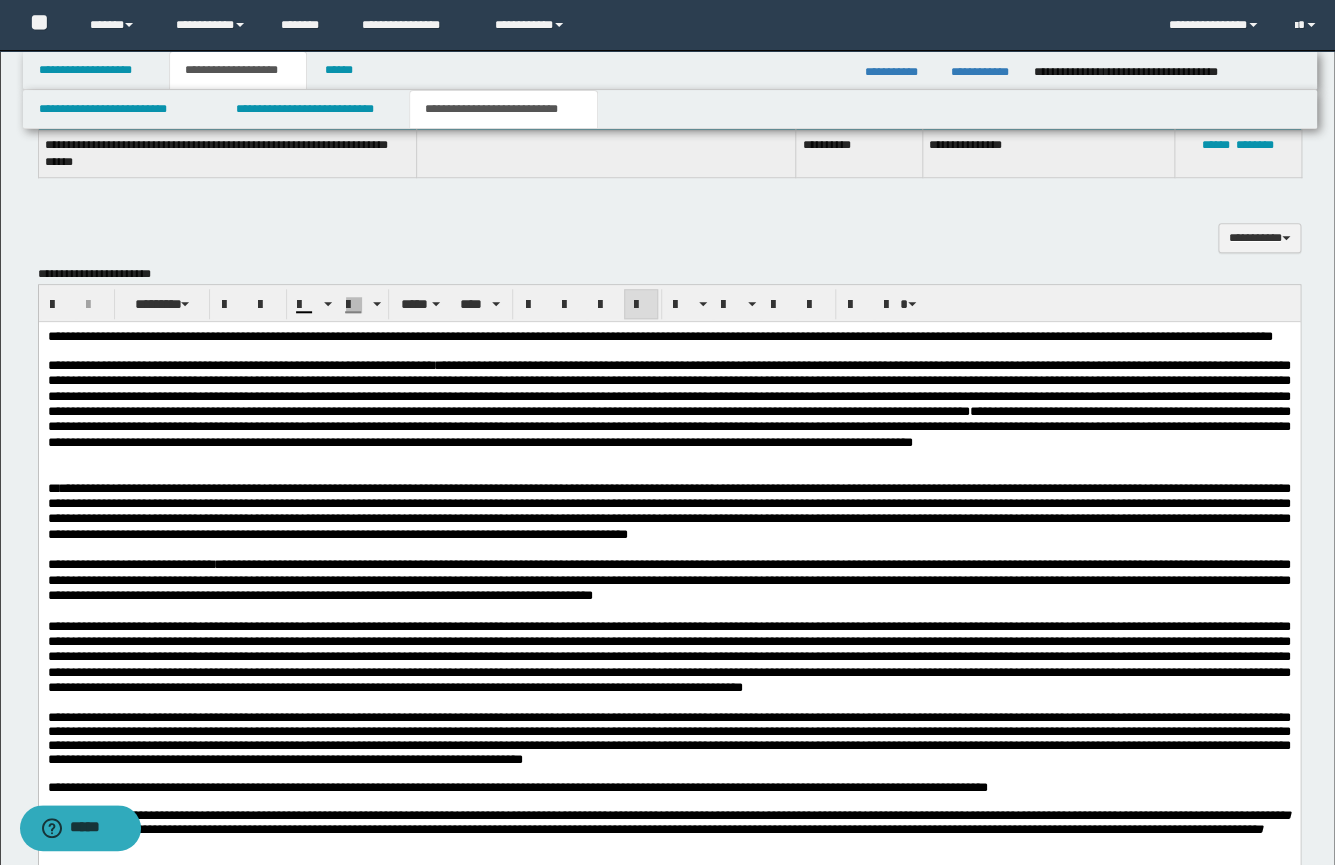 click on "**********" at bounding box center (308, 365) 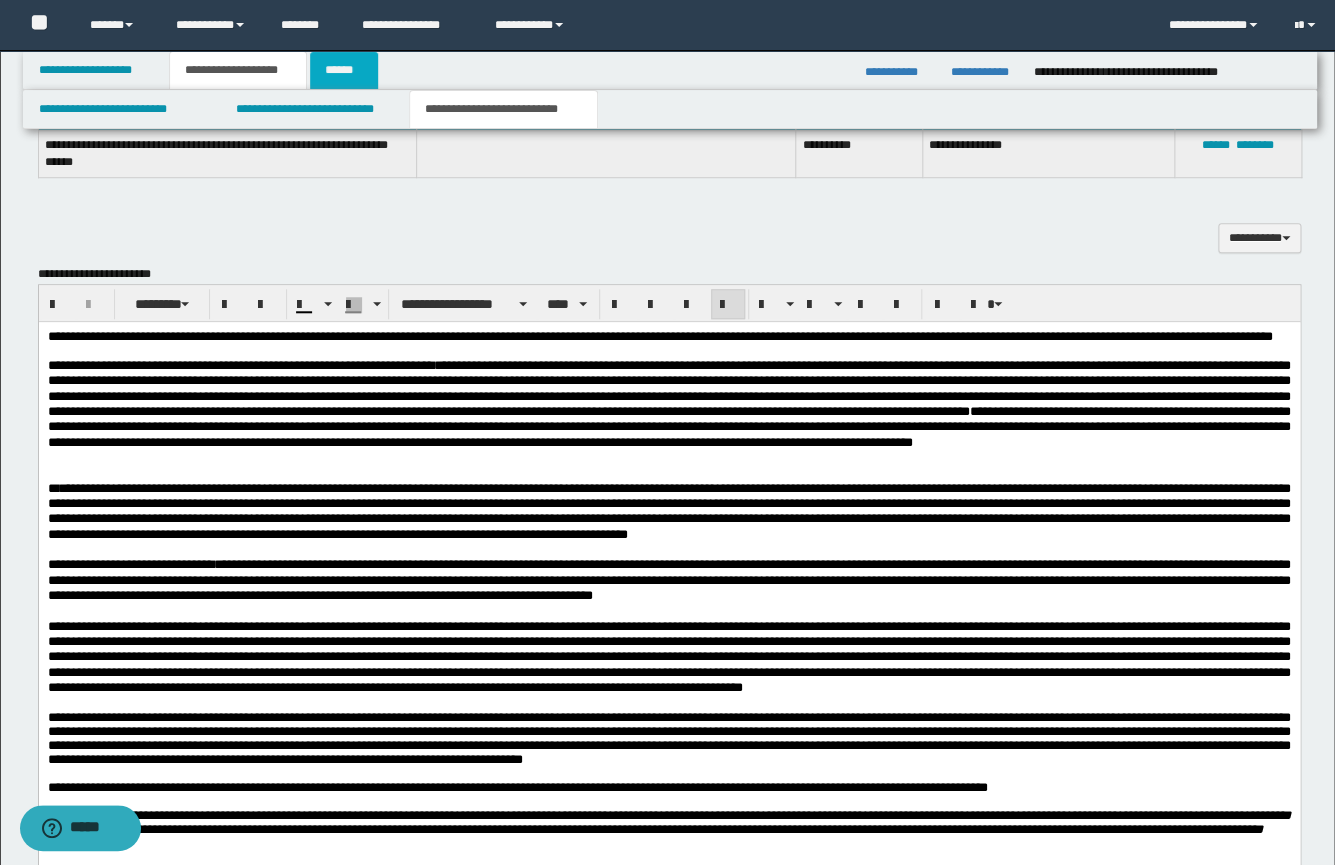 click on "******" at bounding box center (344, 70) 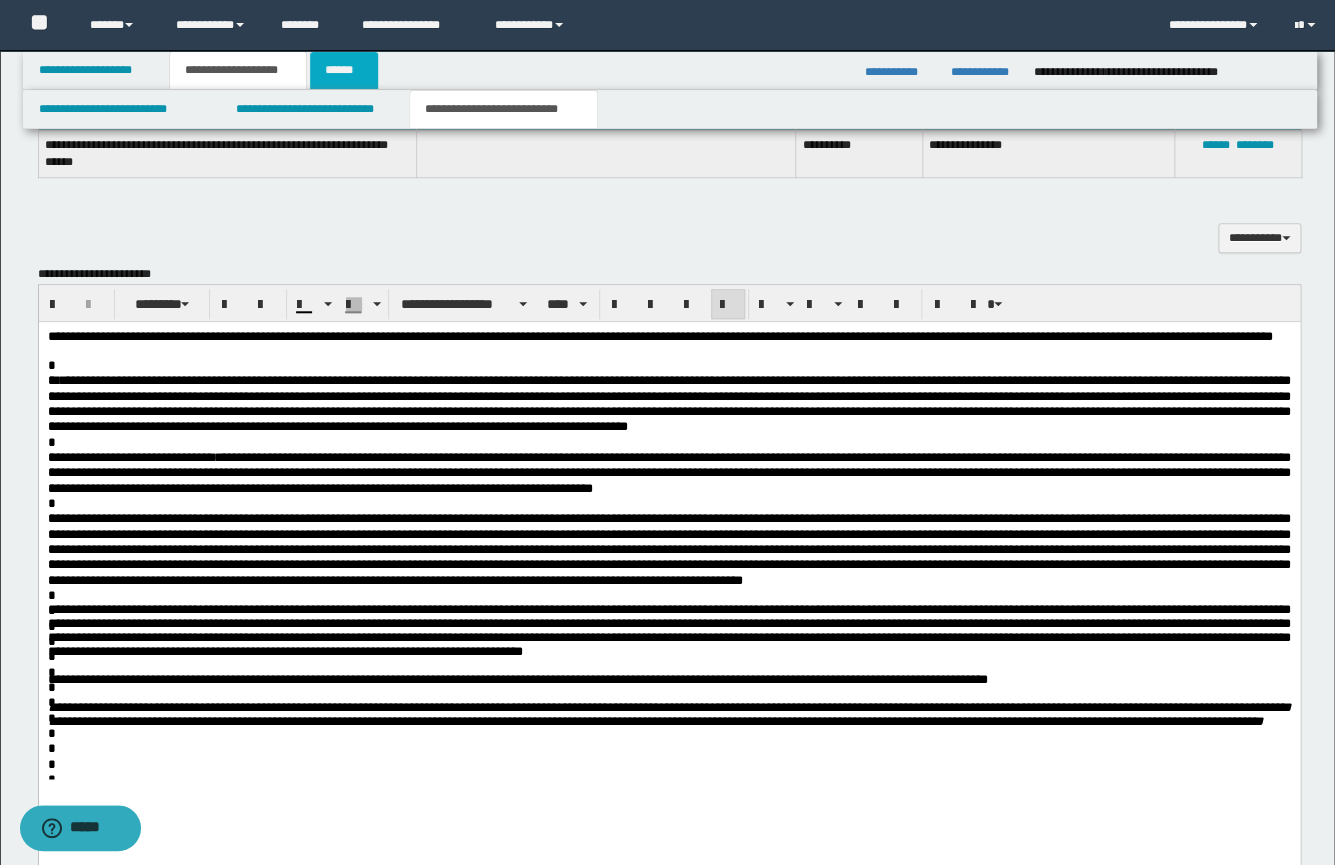 scroll, scrollTop: 490, scrollLeft: 0, axis: vertical 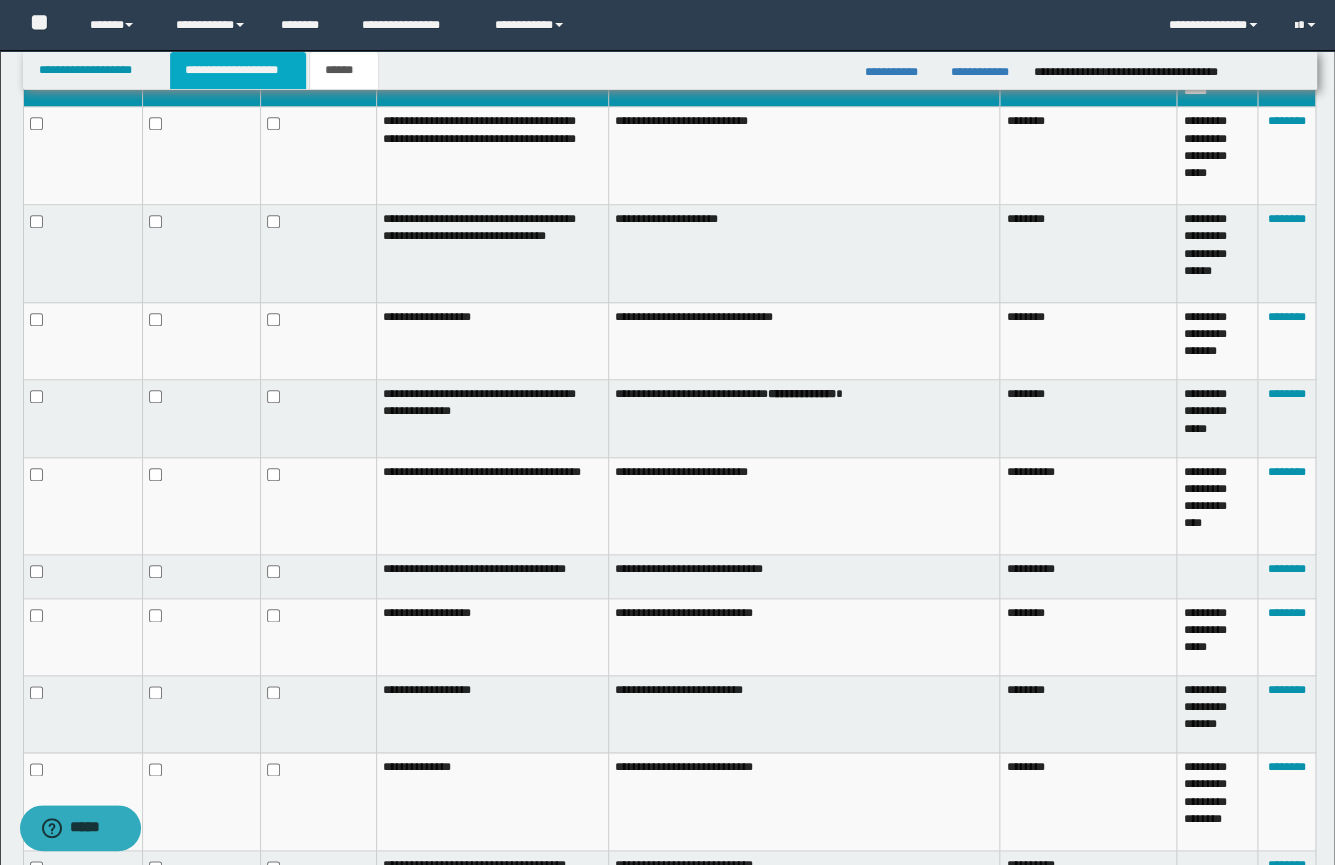 click on "**********" at bounding box center [238, 70] 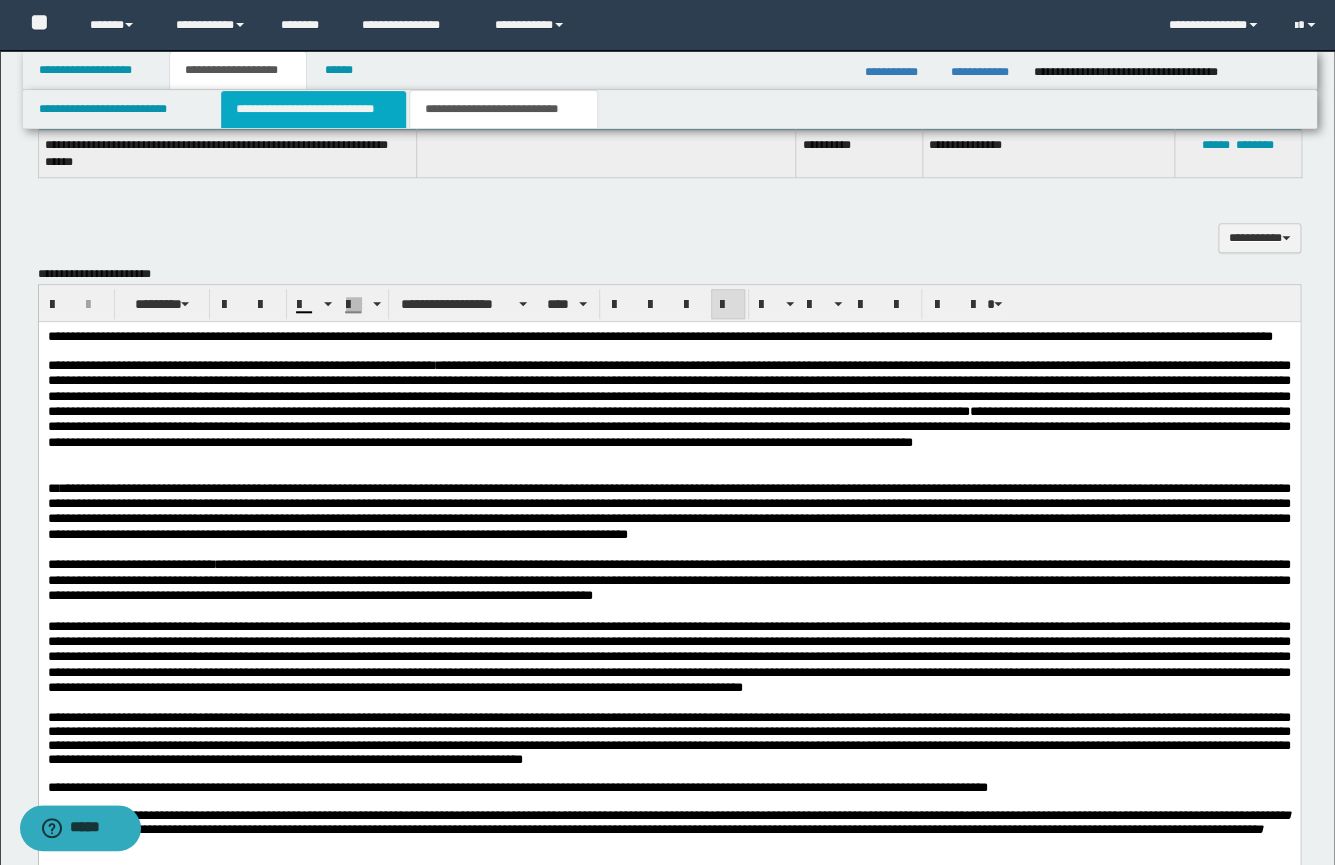 click on "**********" at bounding box center [313, 109] 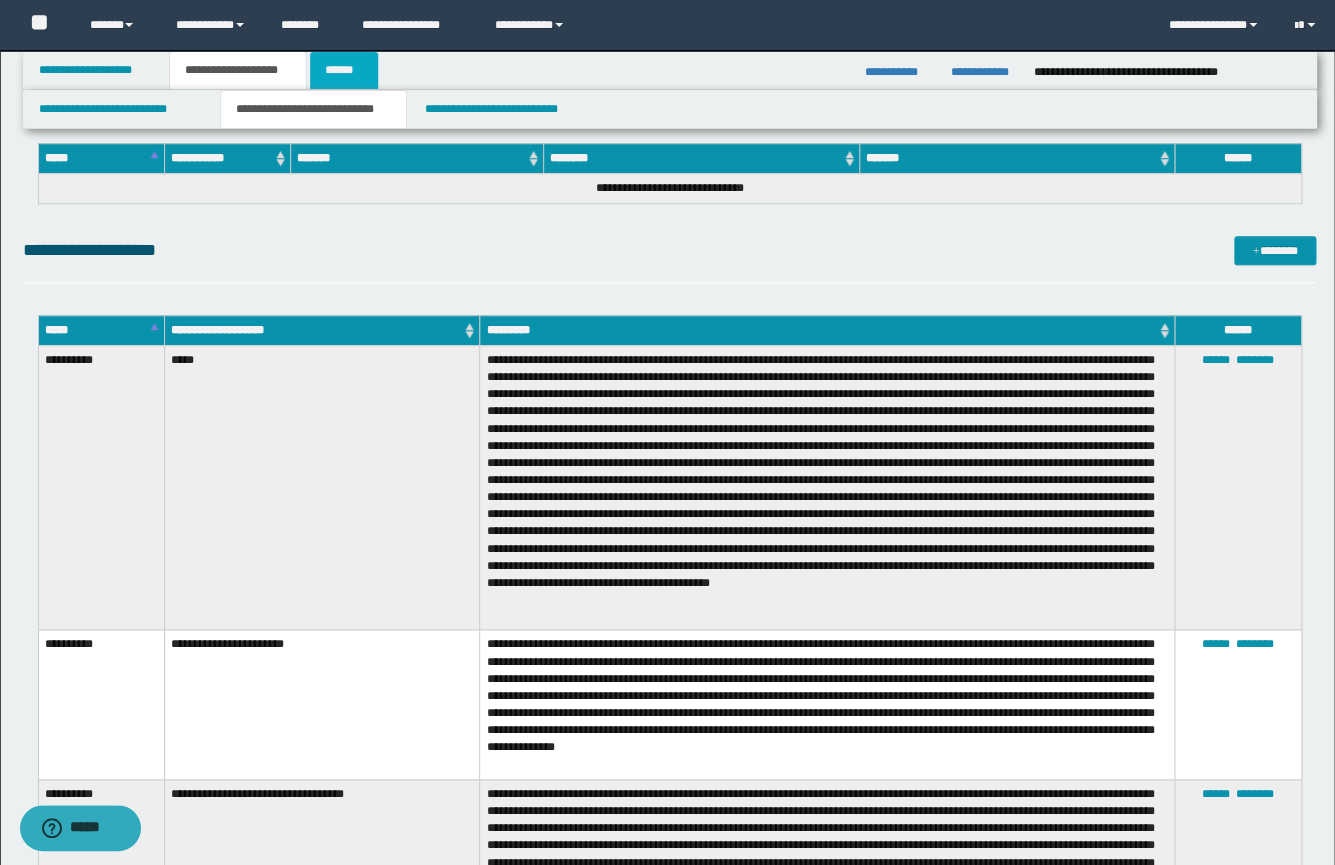 click on "******" at bounding box center (344, 70) 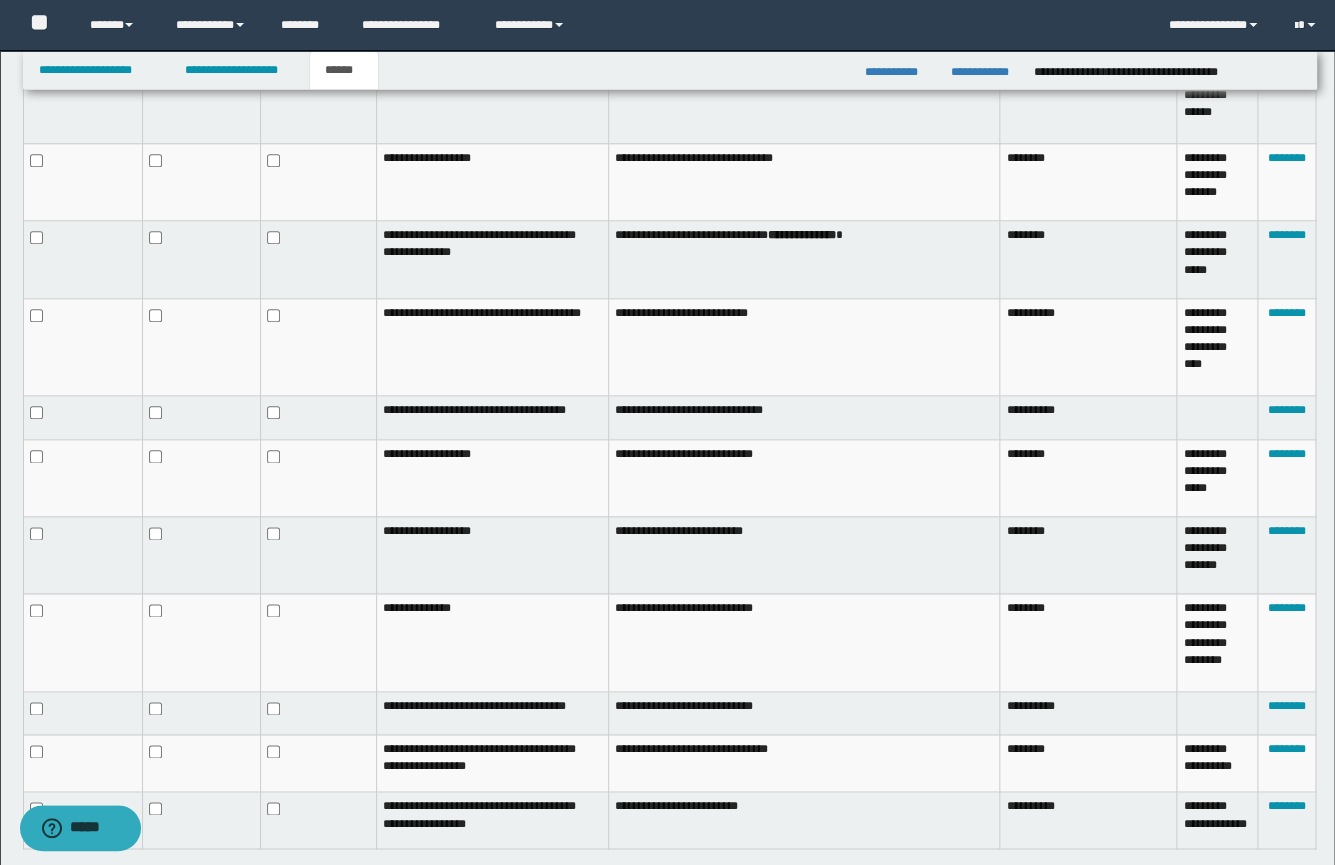 scroll, scrollTop: 797, scrollLeft: 0, axis: vertical 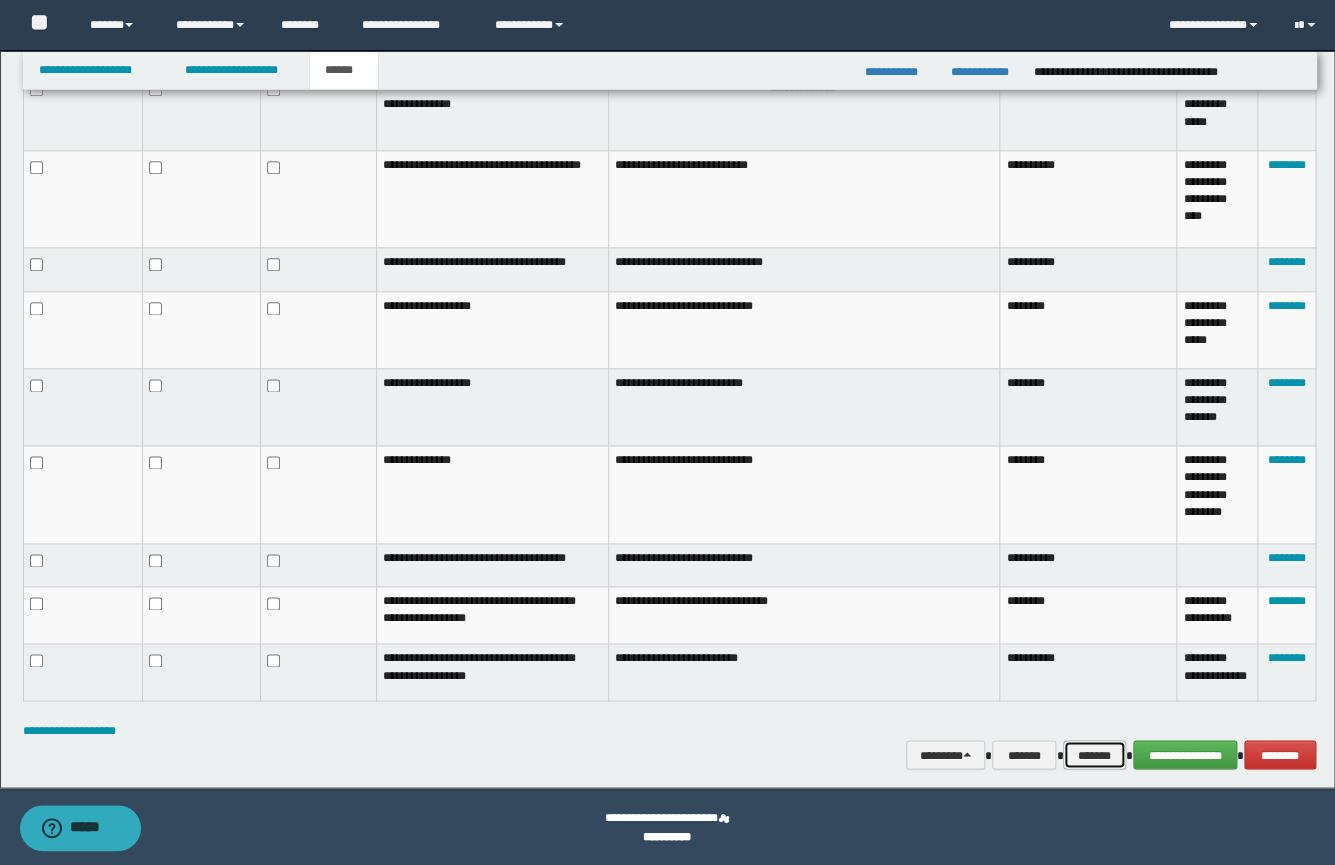 click on "*******" at bounding box center [1094, 755] 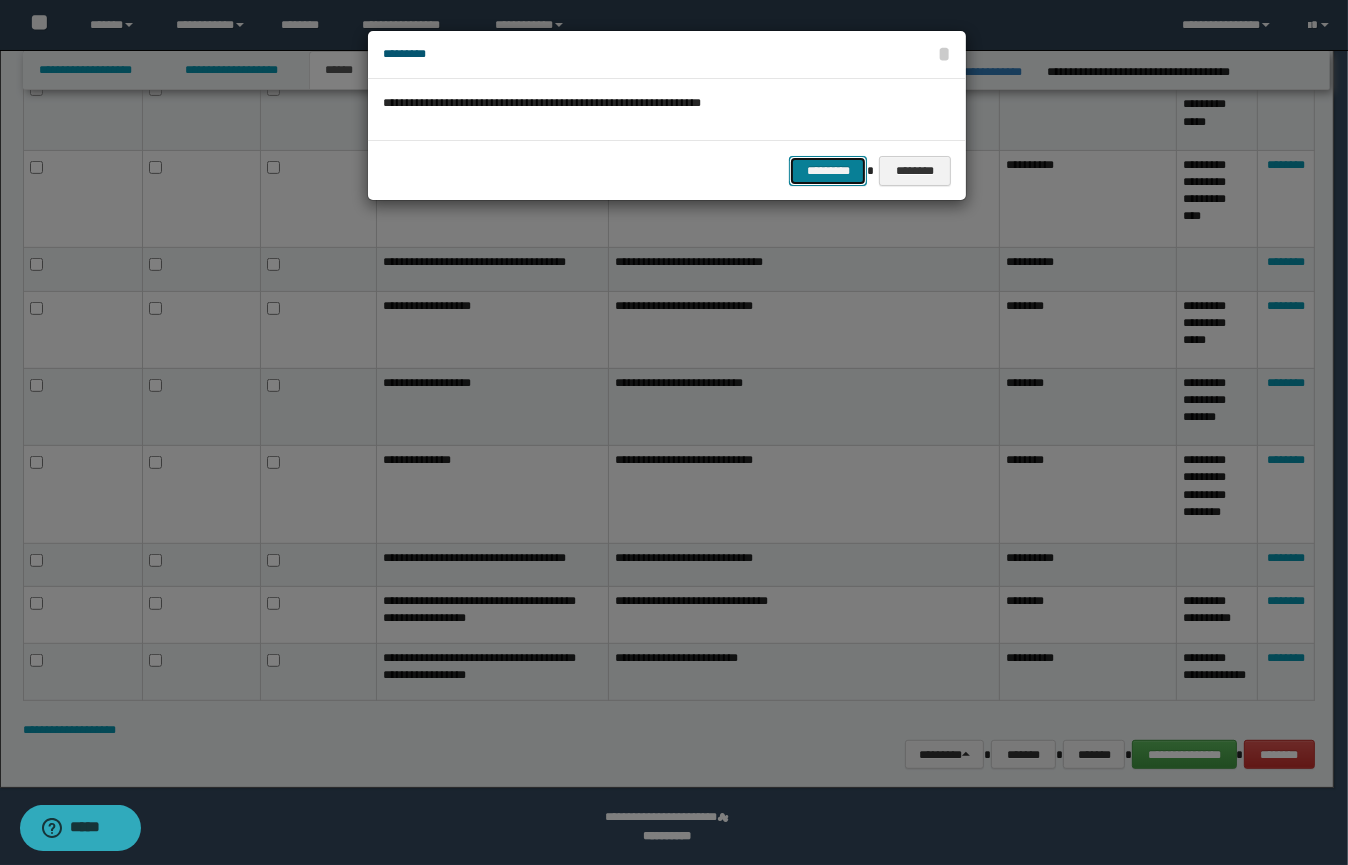 click on "*********" at bounding box center (828, 171) 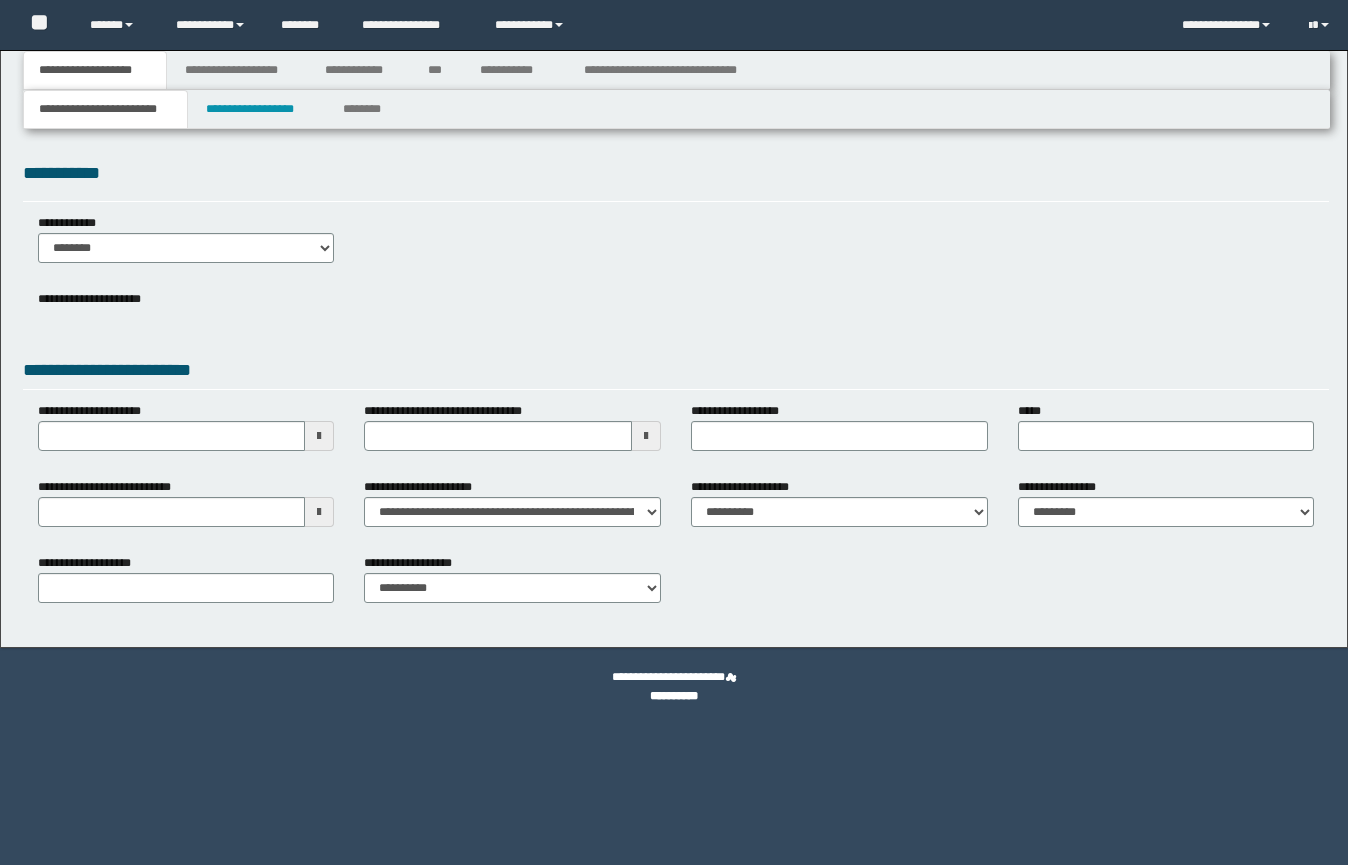 scroll, scrollTop: 0, scrollLeft: 0, axis: both 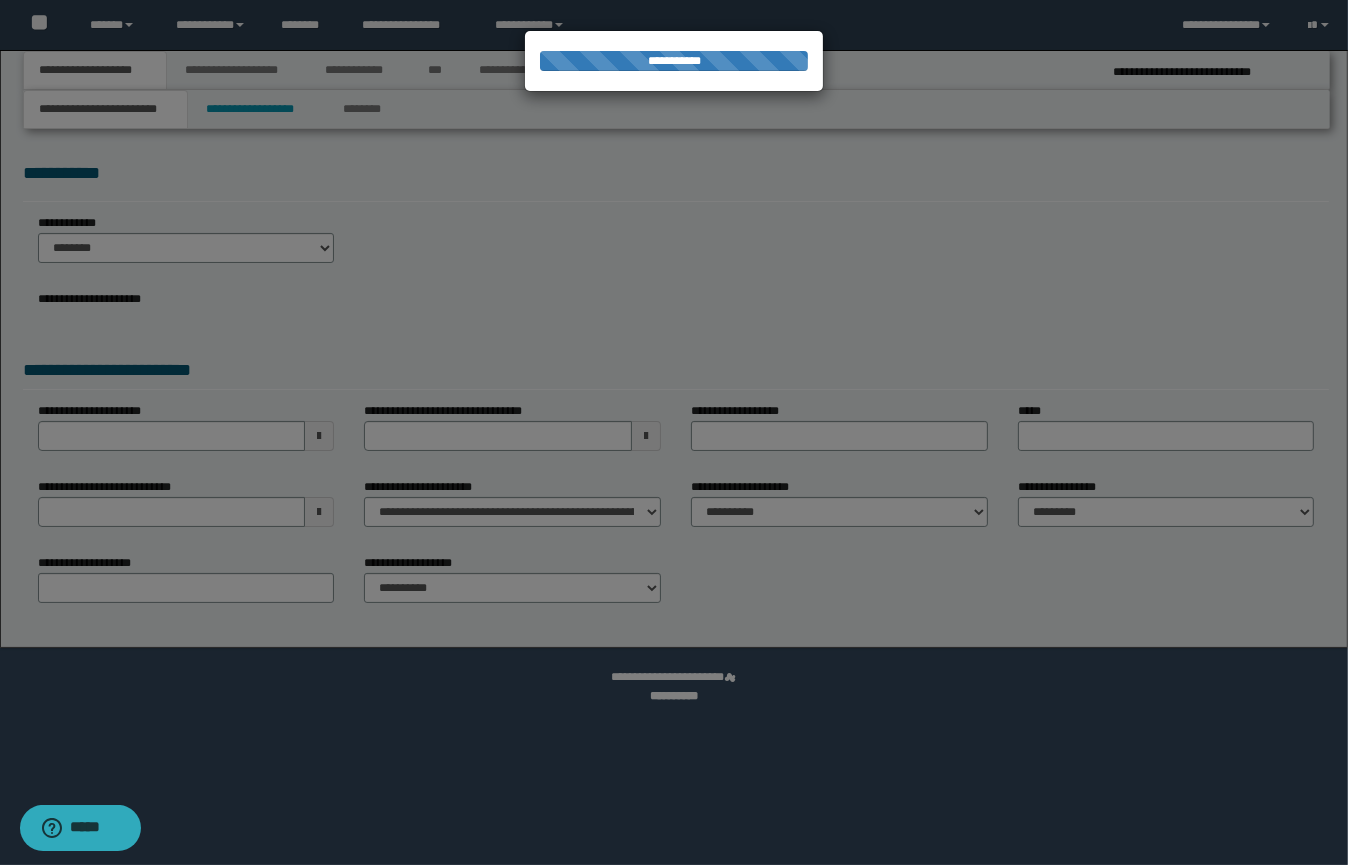 select on "*" 